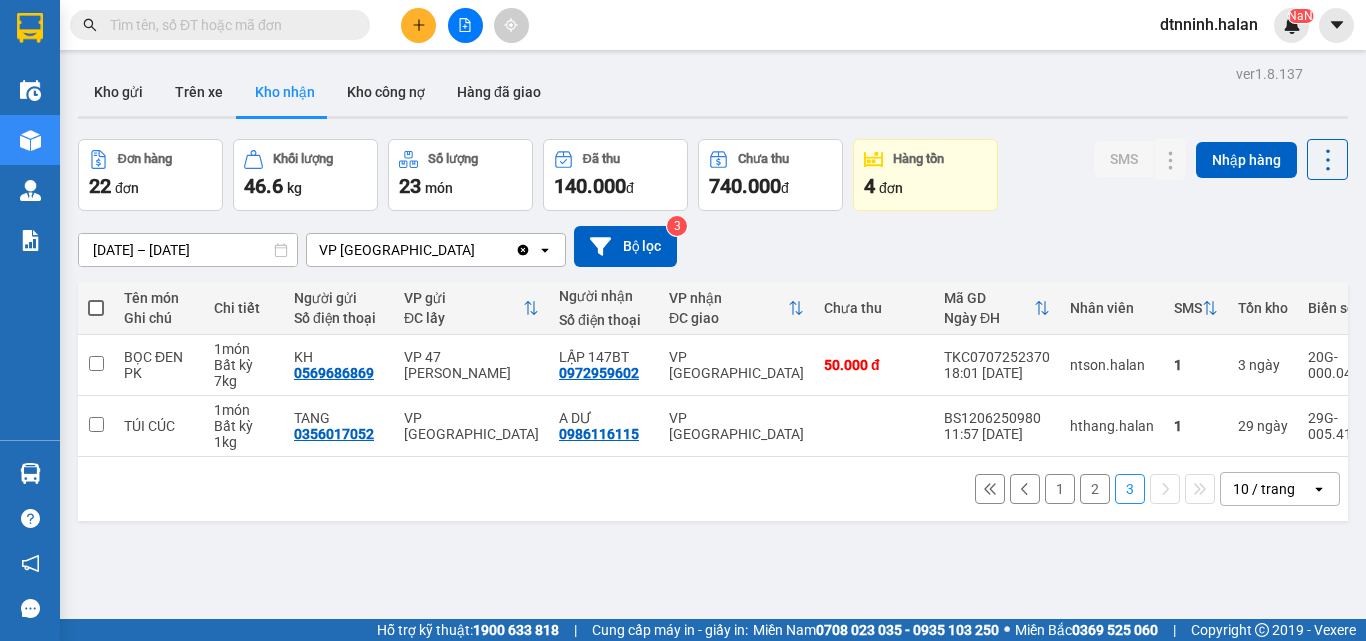 click on "Kết quả tìm kiếm ( 217 )  Bộ lọc  Mã ĐH Trạng thái Món hàng Thu hộ Tổng cước Chưa cước Nhãn Người gửi VP Gửi Người nhận VP Nhận HT1107250645 10:59 - 11/07 Trên xe   20F-008.27 11:30  -   11/07 BỌC TRẮNG QA SL:  1 35.000 35.000 0973580814 ELISE TN VP Hoàng Văn Thụ 0981297697 ELISE TUYÊN QUANG-147BT VP Bình Thuận HT0907252334 20:50 - 09/07 Đã giao   12:33 - 11/07 TÚI QA SL:  1 35.000 0973580814 ELISE TN VP Hoàng Văn Thụ 0981297697 ELISE TUYÊN QUANG-147BT VP Bình Thuận HT1007252422 21:09 - 10/07 Đã giao   12:32 - 11/07 TÚI QUẦN ÁO SL:  1 35.000 0973580814 ELISE TN VP Hoàng Văn Thụ 0981297697 ELISE TUYÊN QUANG-147BT VP Bình Thuận HT0907251062 12:58 - 09/07 Đã giao   17:04 - 09/07 TÚI QA SL:  1 35.000 0973580814 ELISE TN VP Hoàng Văn Thụ 0981297697 ELISE TUYÊN QUANG-147BT VP Bình Thuận HT0807252321 18:34 - 08/07 Đã giao   11:16 - 09/07 TÚI QA SL:  1 35.000 0973580814 ELISE TN VP Hoàng Văn Thụ 0981297697 HT2106251221" at bounding box center (683, 25) 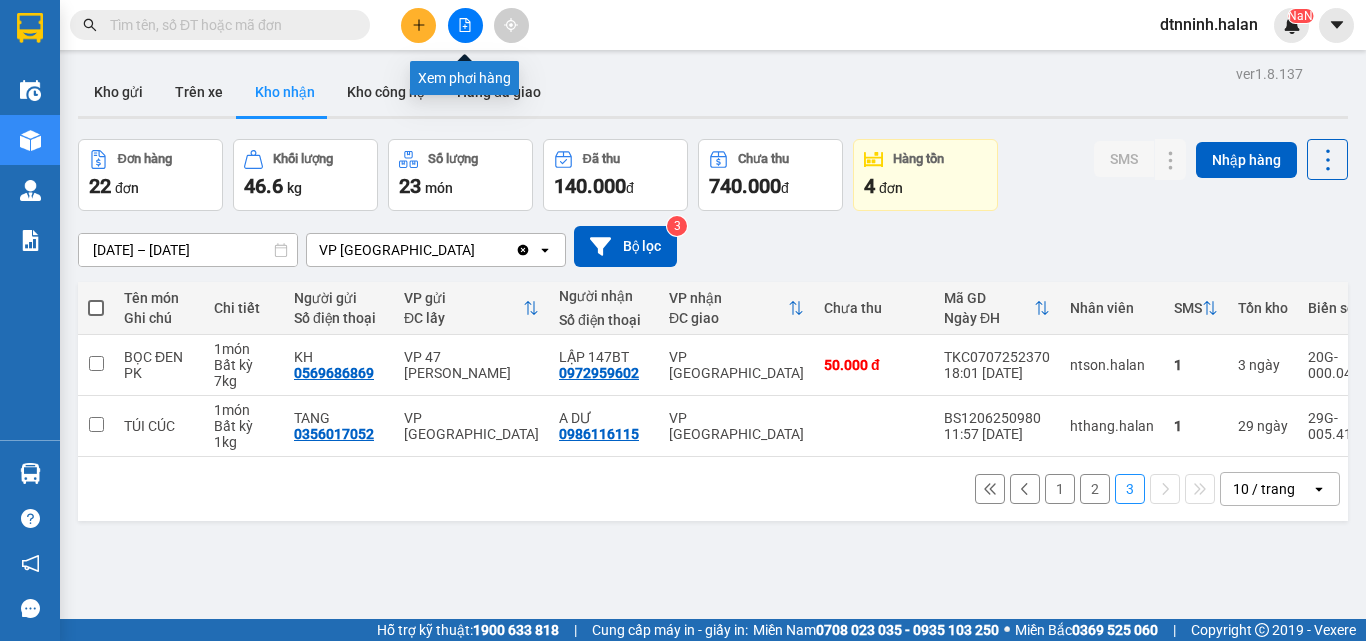 click at bounding box center [465, 25] 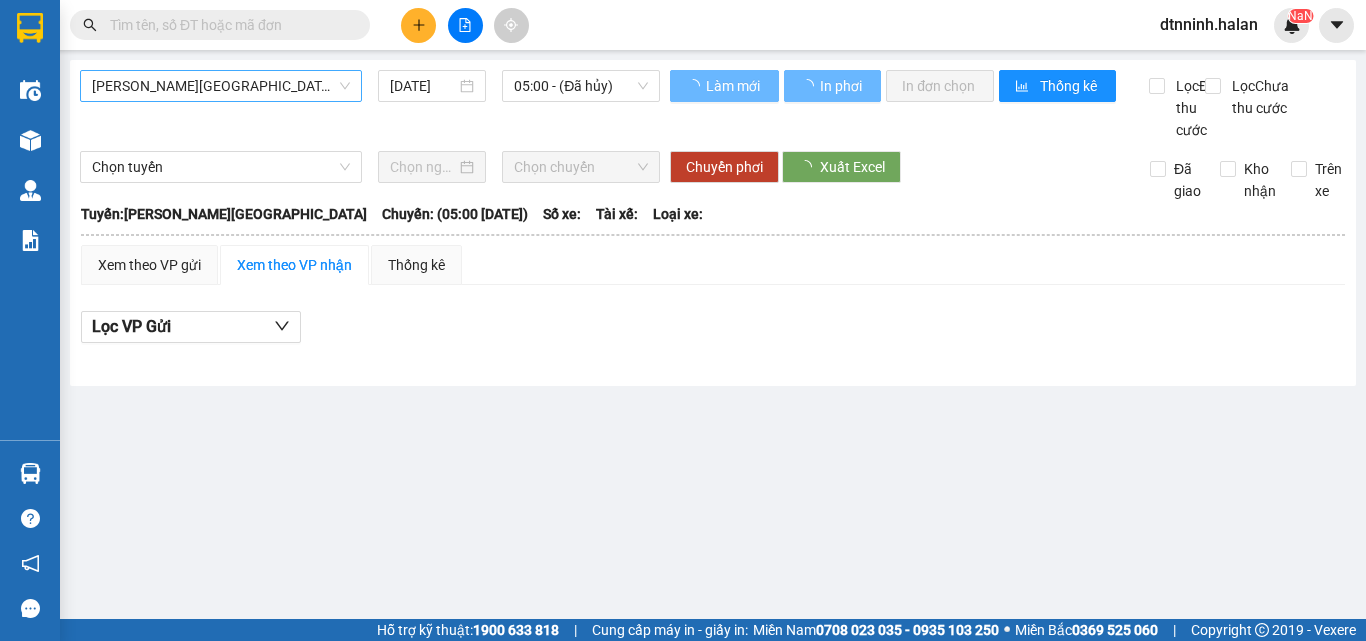 click on "[PERSON_NAME][GEOGRAPHIC_DATA]" at bounding box center (221, 86) 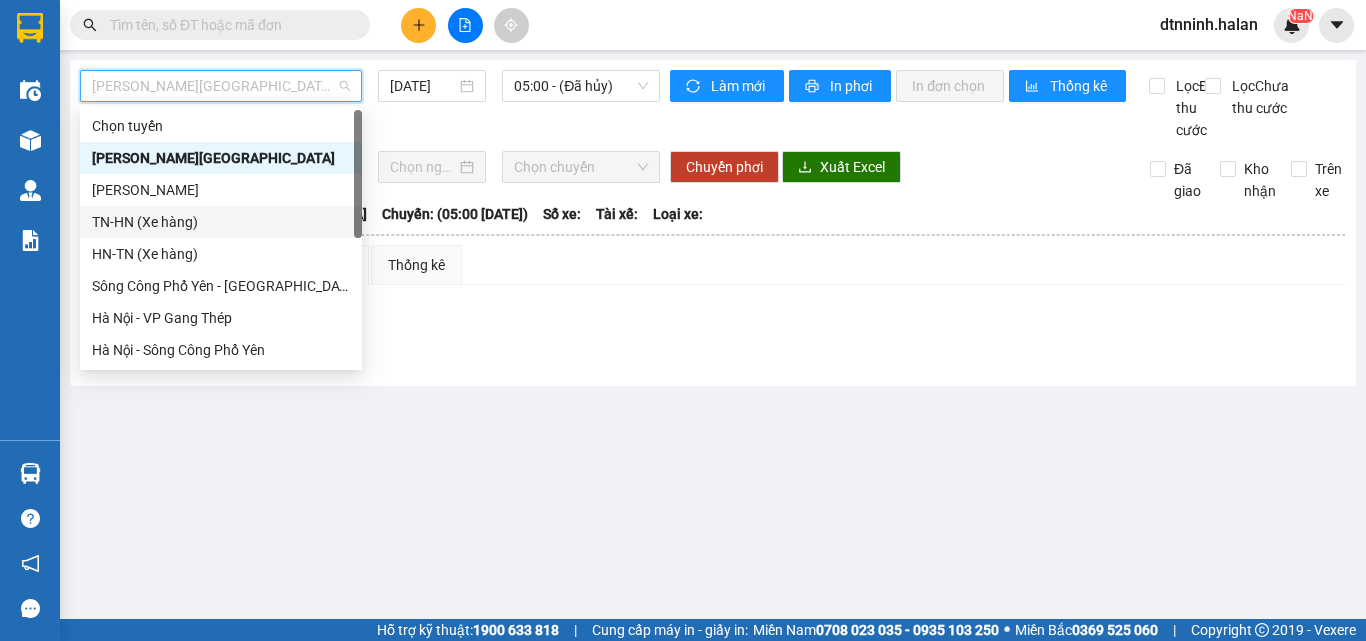 scroll, scrollTop: 352, scrollLeft: 0, axis: vertical 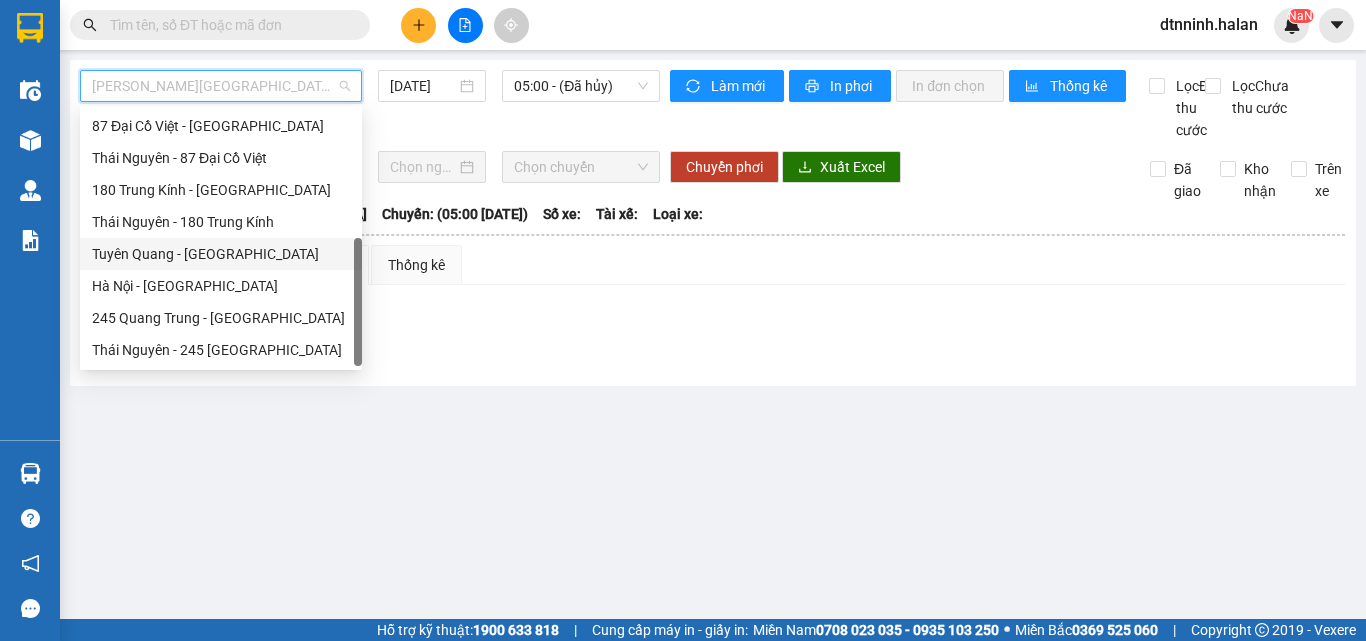 click on "Tuyên Quang - Hà Nội" at bounding box center [221, 254] 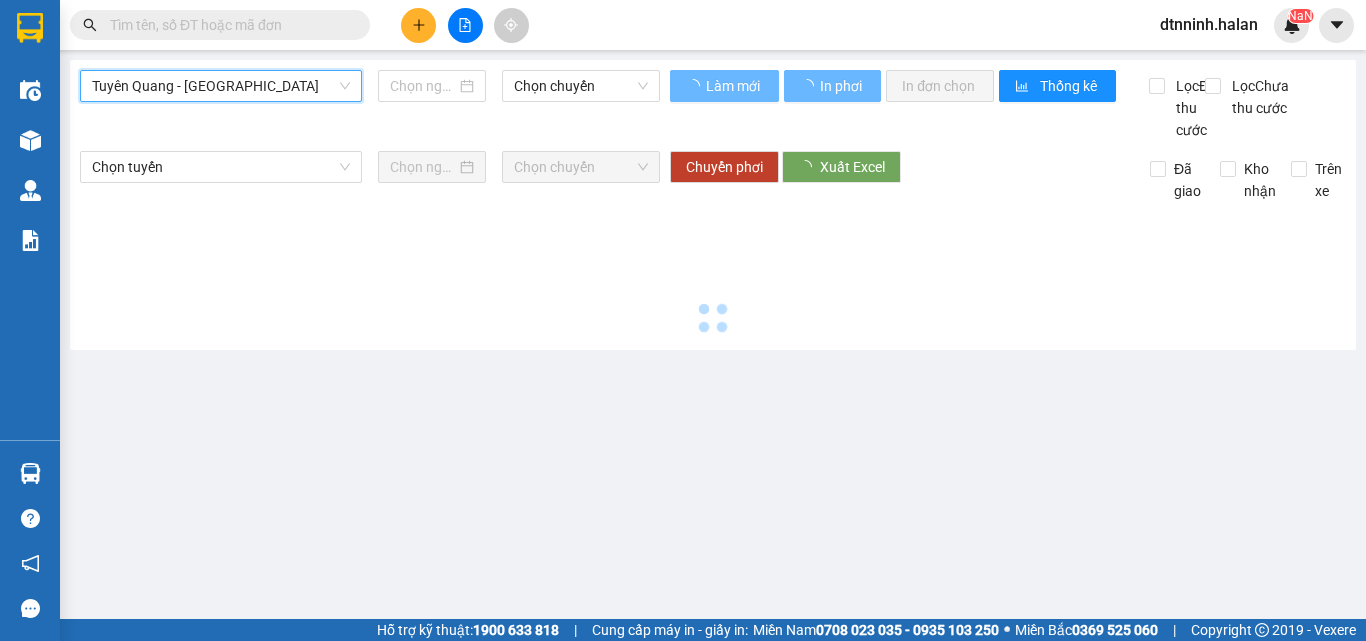 type on "11/07/2025" 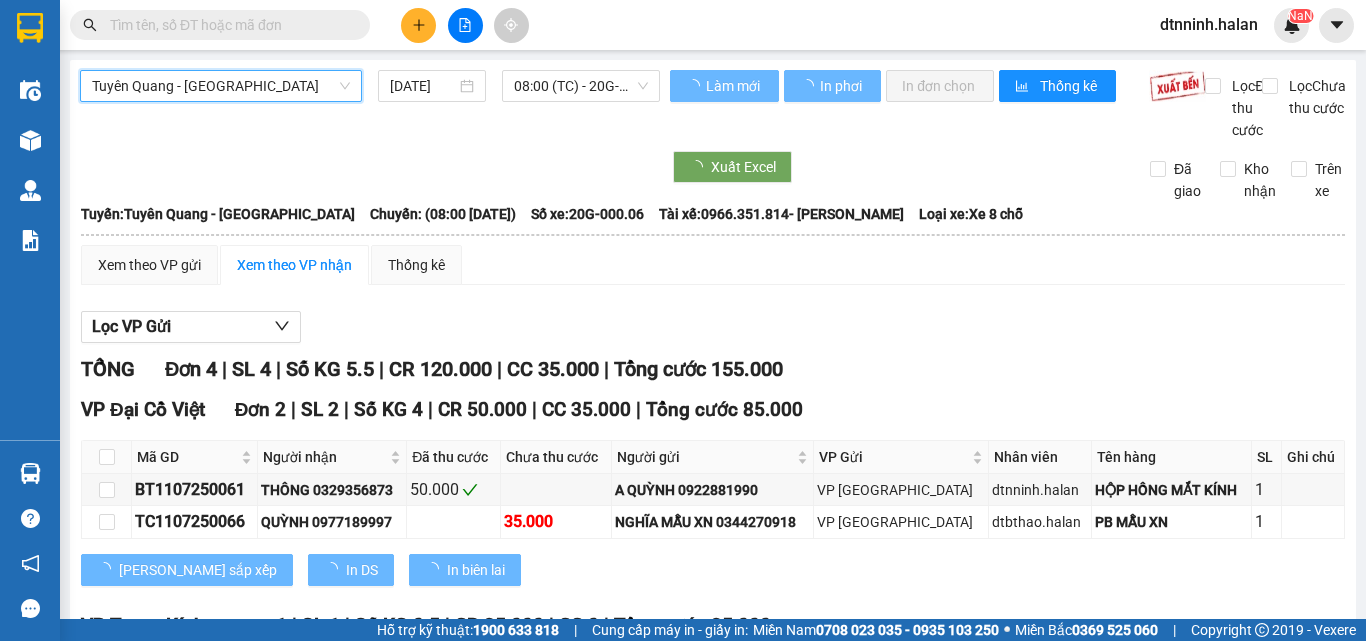 click on "Tuyên Quang - Hà Nội Tuyên Quang - Hà Nội 11/07/2025 08:00   (TC)   - 20G-000.06" at bounding box center [370, 105] 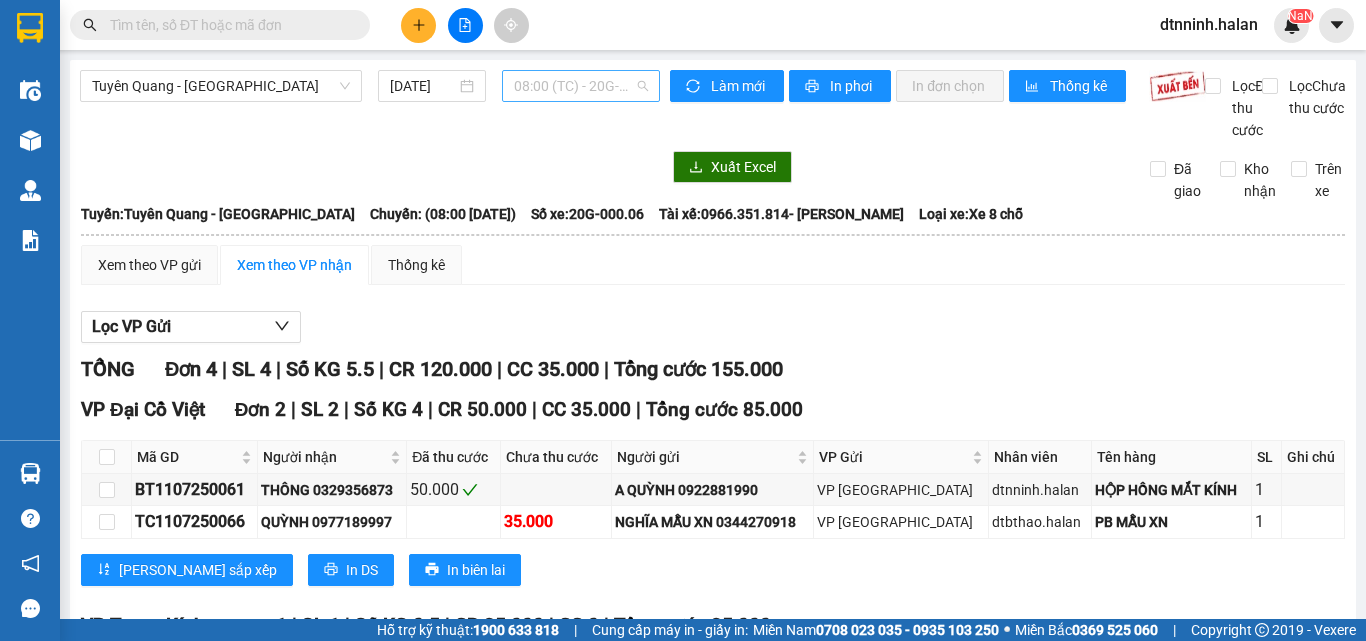 click on "08:00   (TC)   - 20G-000.06" at bounding box center (581, 86) 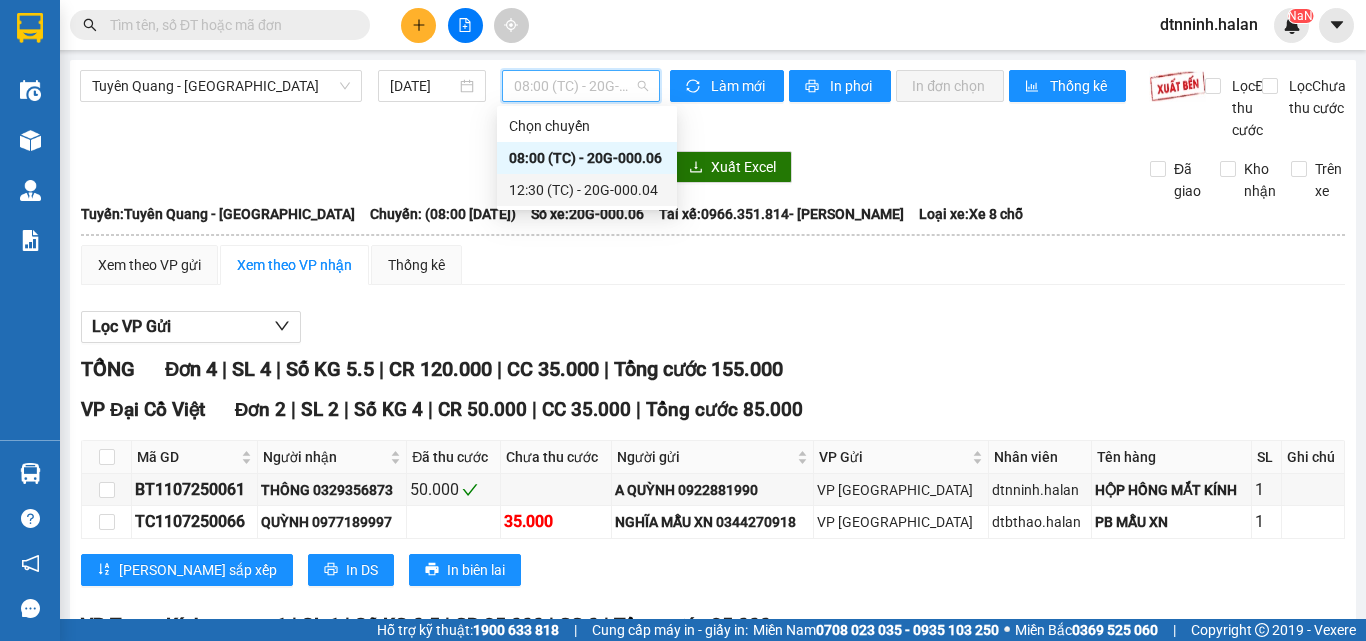 click on "12:30   (TC)   - 20G-000.04" at bounding box center (587, 190) 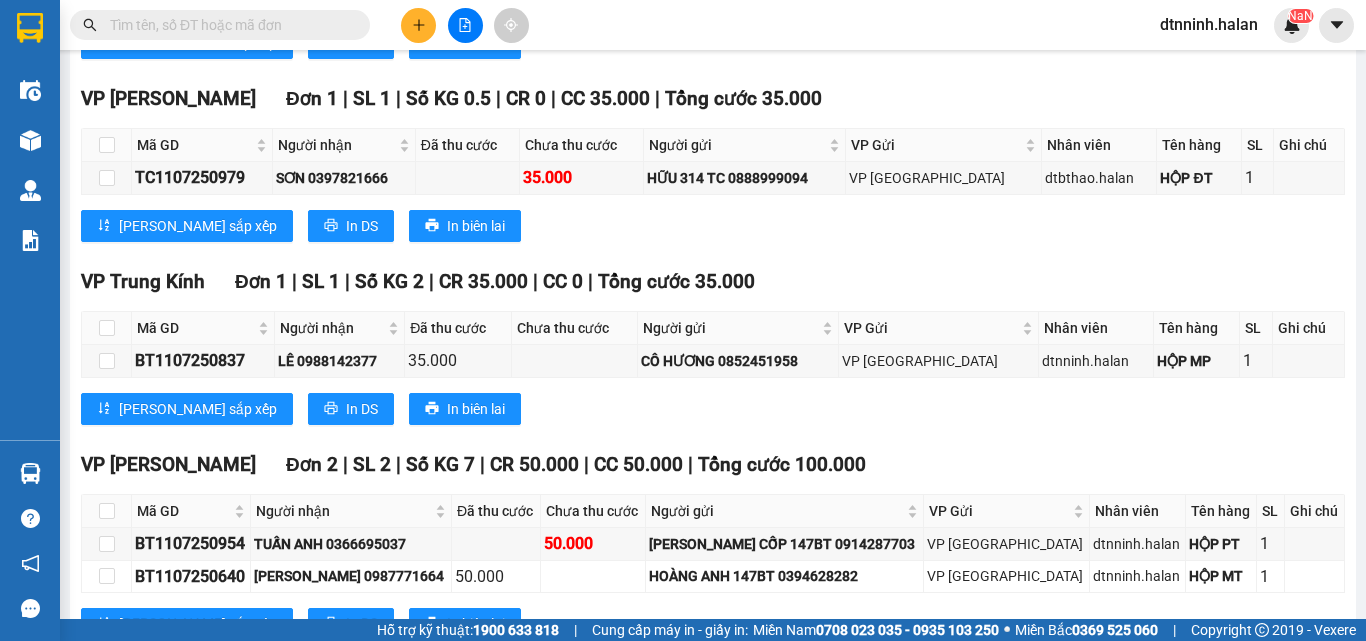 scroll, scrollTop: 658, scrollLeft: 0, axis: vertical 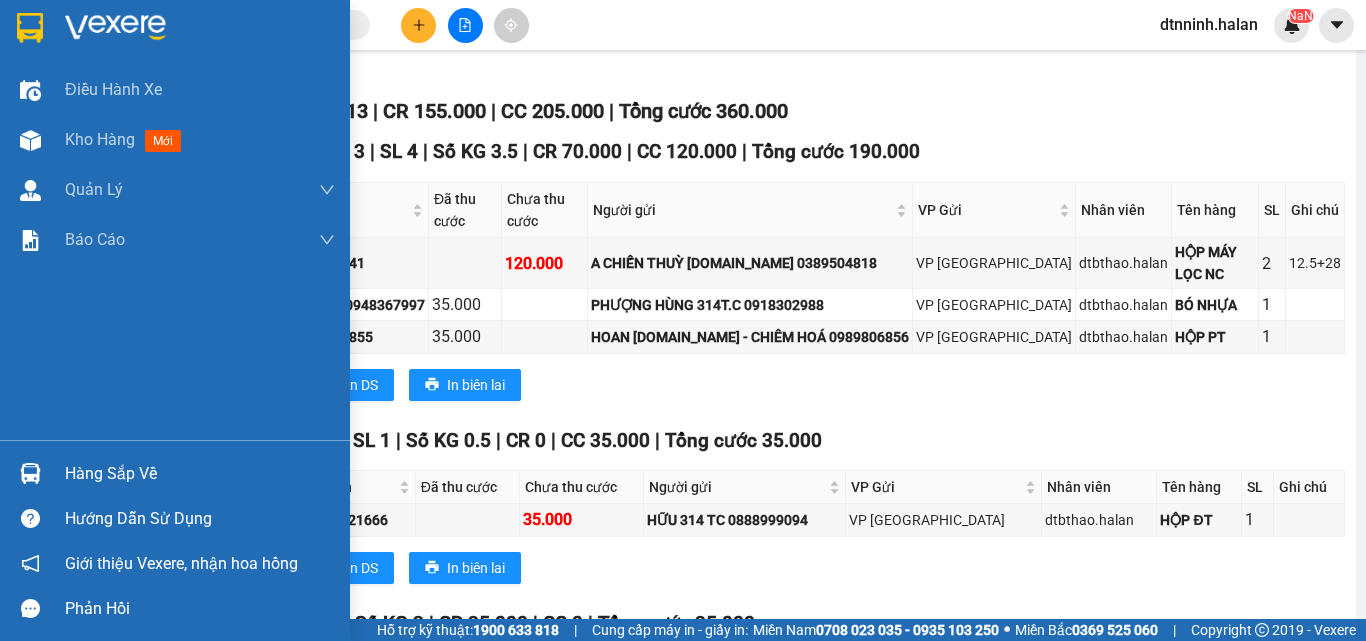 click on "Hàng sắp về" at bounding box center (200, 474) 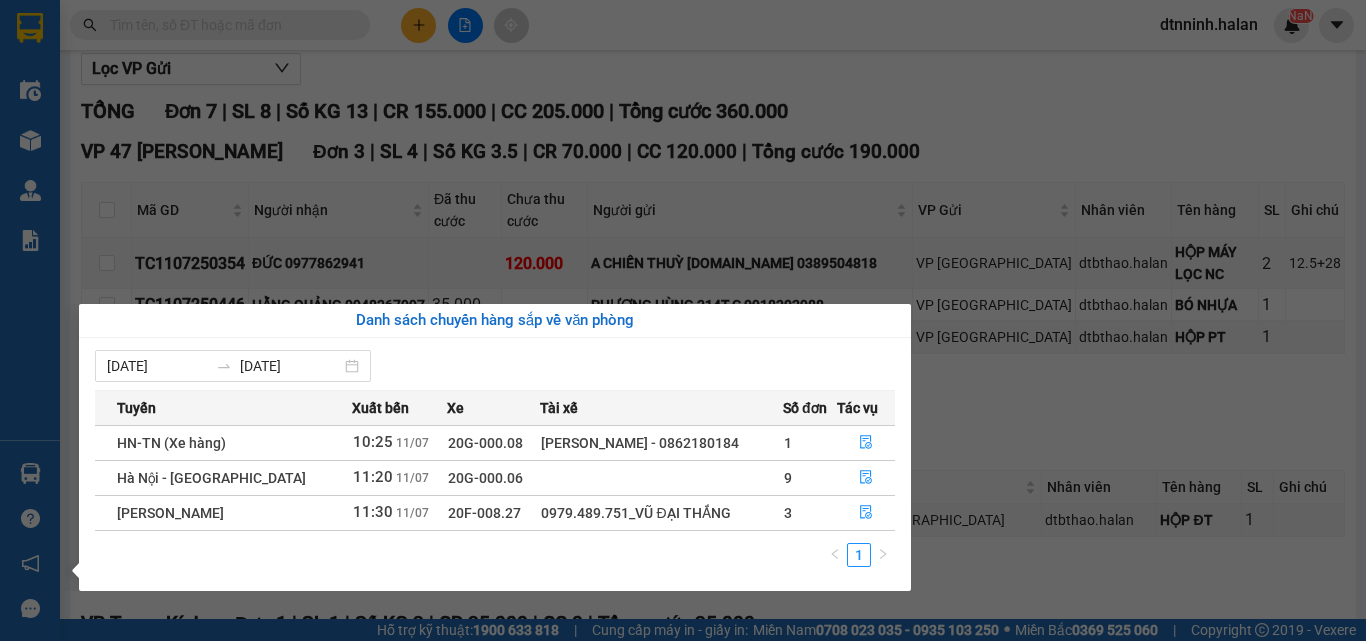 click on "Kết quả tìm kiếm ( 217 )  Bộ lọc  Mã ĐH Trạng thái Món hàng Thu hộ Tổng cước Chưa cước Nhãn Người gửi VP Gửi Người nhận VP Nhận HT1107250645 10:59 - 11/07 Trên xe   20F-008.27 11:30  -   11/07 BỌC TRẮNG QA SL:  1 35.000 35.000 0973580814 ELISE TN VP Hoàng Văn Thụ 0981297697 ELISE TUYÊN QUANG-147BT VP Bình Thuận HT0907252334 20:50 - 09/07 Đã giao   12:33 - 11/07 TÚI QA SL:  1 35.000 0973580814 ELISE TN VP Hoàng Văn Thụ 0981297697 ELISE TUYÊN QUANG-147BT VP Bình Thuận HT1007252422 21:09 - 10/07 Đã giao   12:32 - 11/07 TÚI QUẦN ÁO SL:  1 35.000 0973580814 ELISE TN VP Hoàng Văn Thụ 0981297697 ELISE TUYÊN QUANG-147BT VP Bình Thuận HT0907251062 12:58 - 09/07 Đã giao   17:04 - 09/07 TÚI QA SL:  1 35.000 0973580814 ELISE TN VP Hoàng Văn Thụ 0981297697 ELISE TUYÊN QUANG-147BT VP Bình Thuận HT0807252321 18:34 - 08/07 Đã giao   11:16 - 09/07 TÚI QA SL:  1 35.000 0973580814 ELISE TN VP Hoàng Văn Thụ 0981297697 HT2106251221" at bounding box center (683, 320) 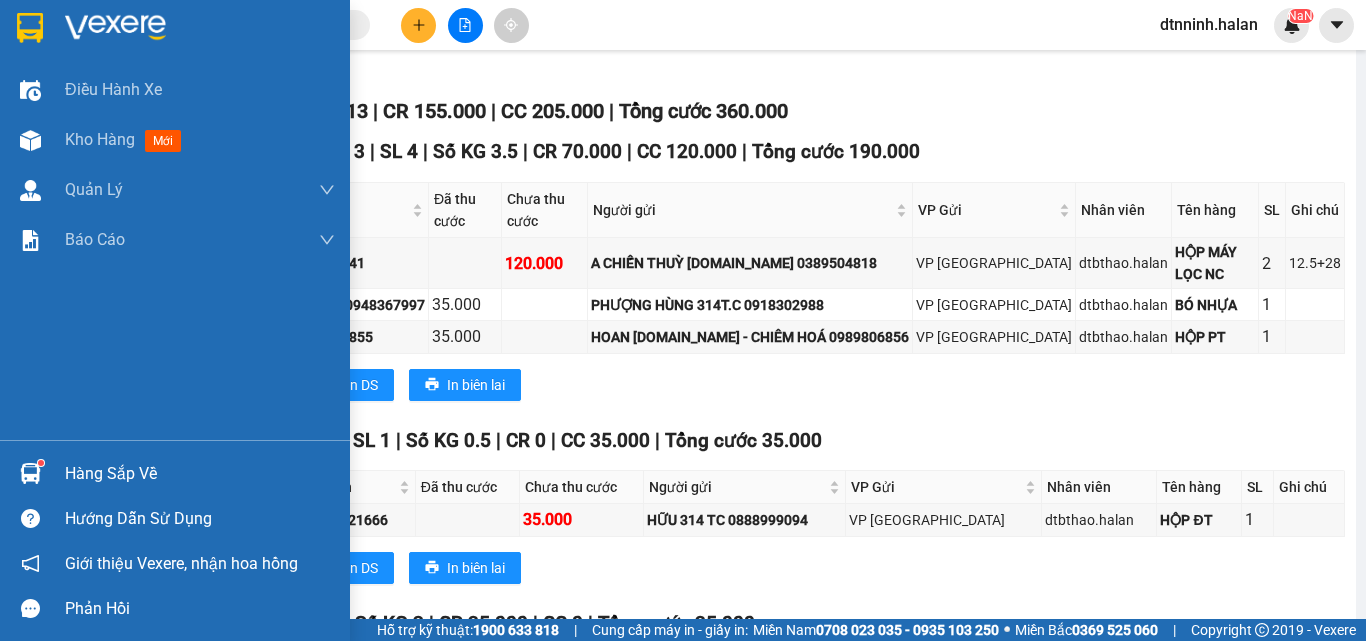 click on "Hàng sắp về" at bounding box center (200, 474) 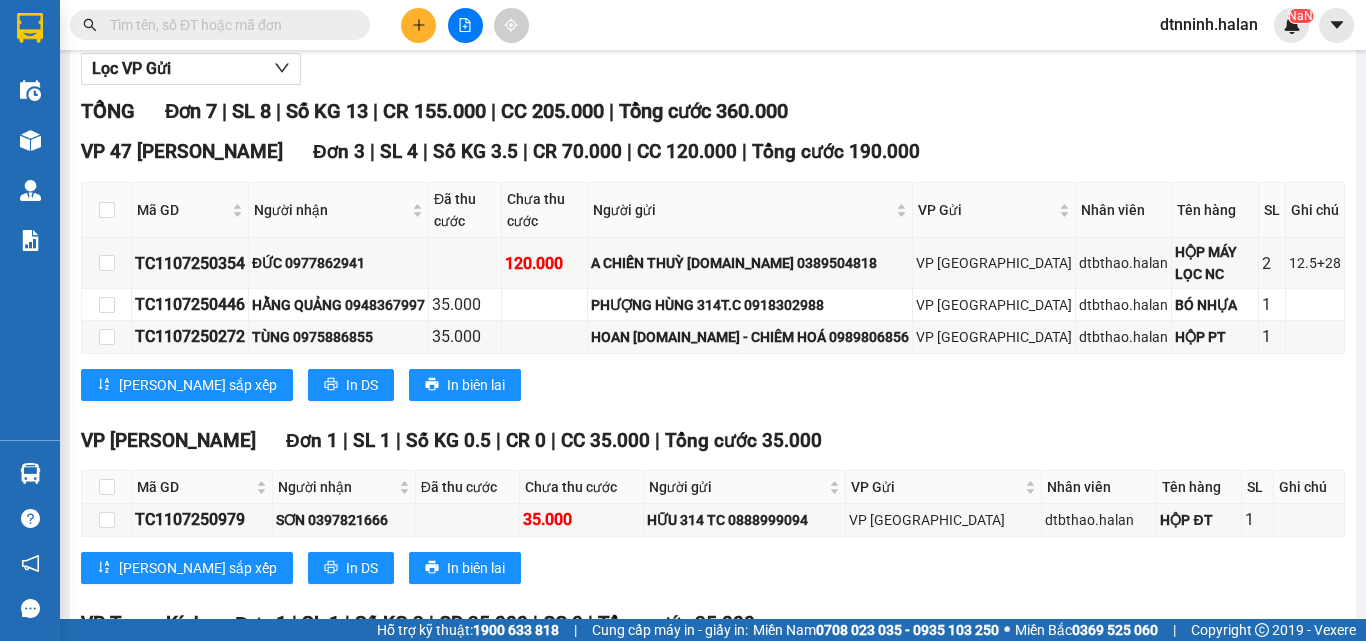 click on "Kết quả tìm kiếm ( 217 )  Bộ lọc  Mã ĐH Trạng thái Món hàng Thu hộ Tổng cước Chưa cước Nhãn Người gửi VP Gửi Người nhận VP Nhận HT1107250645 10:59 - 11/07 Trên xe   20F-008.27 11:30  -   11/07 BỌC TRẮNG QA SL:  1 35.000 35.000 0973580814 ELISE TN VP Hoàng Văn Thụ 0981297697 ELISE TUYÊN QUANG-147BT VP Bình Thuận HT0907252334 20:50 - 09/07 Đã giao   12:33 - 11/07 TÚI QA SL:  1 35.000 0973580814 ELISE TN VP Hoàng Văn Thụ 0981297697 ELISE TUYÊN QUANG-147BT VP Bình Thuận HT1007252422 21:09 - 10/07 Đã giao   12:32 - 11/07 TÚI QUẦN ÁO SL:  1 35.000 0973580814 ELISE TN VP Hoàng Văn Thụ 0981297697 ELISE TUYÊN QUANG-147BT VP Bình Thuận HT0907251062 12:58 - 09/07 Đã giao   17:04 - 09/07 TÚI QA SL:  1 35.000 0973580814 ELISE TN VP Hoàng Văn Thụ 0981297697 ELISE TUYÊN QUANG-147BT VP Bình Thuận HT0807252321 18:34 - 08/07 Đã giao   11:16 - 09/07 TÚI QA SL:  1 35.000 0973580814 ELISE TN VP Hoàng Văn Thụ 0981297697 HT2106251221" at bounding box center [683, 320] 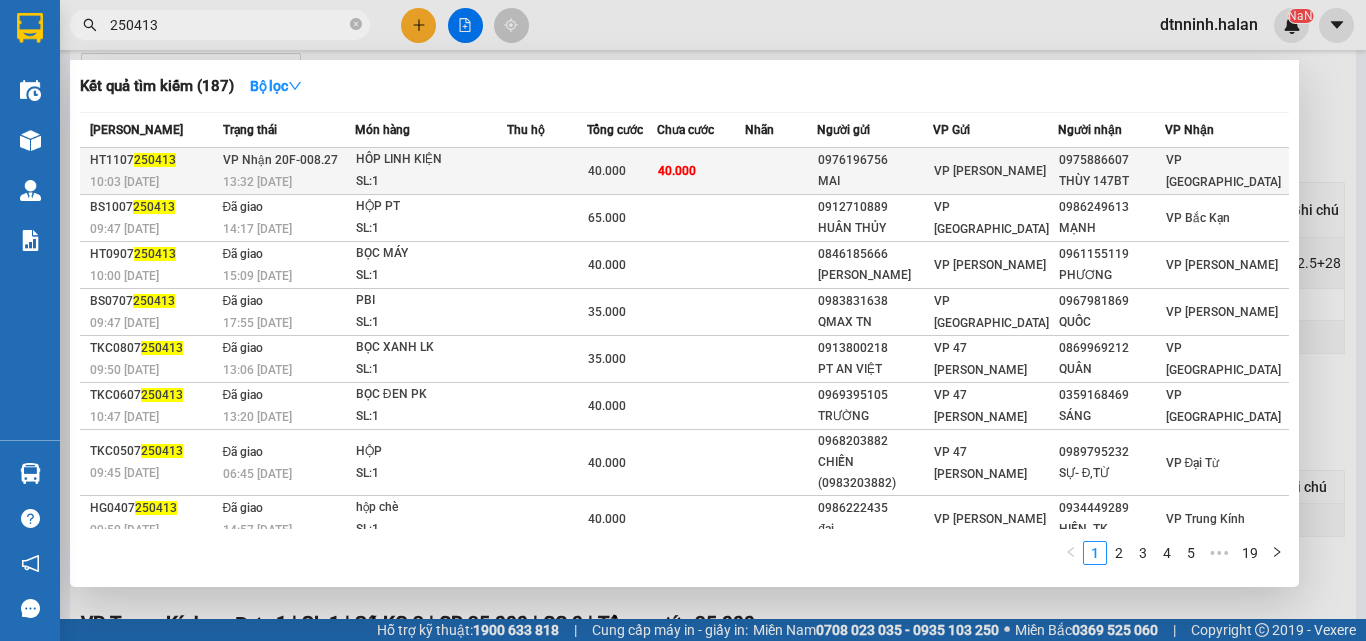 type on "250413" 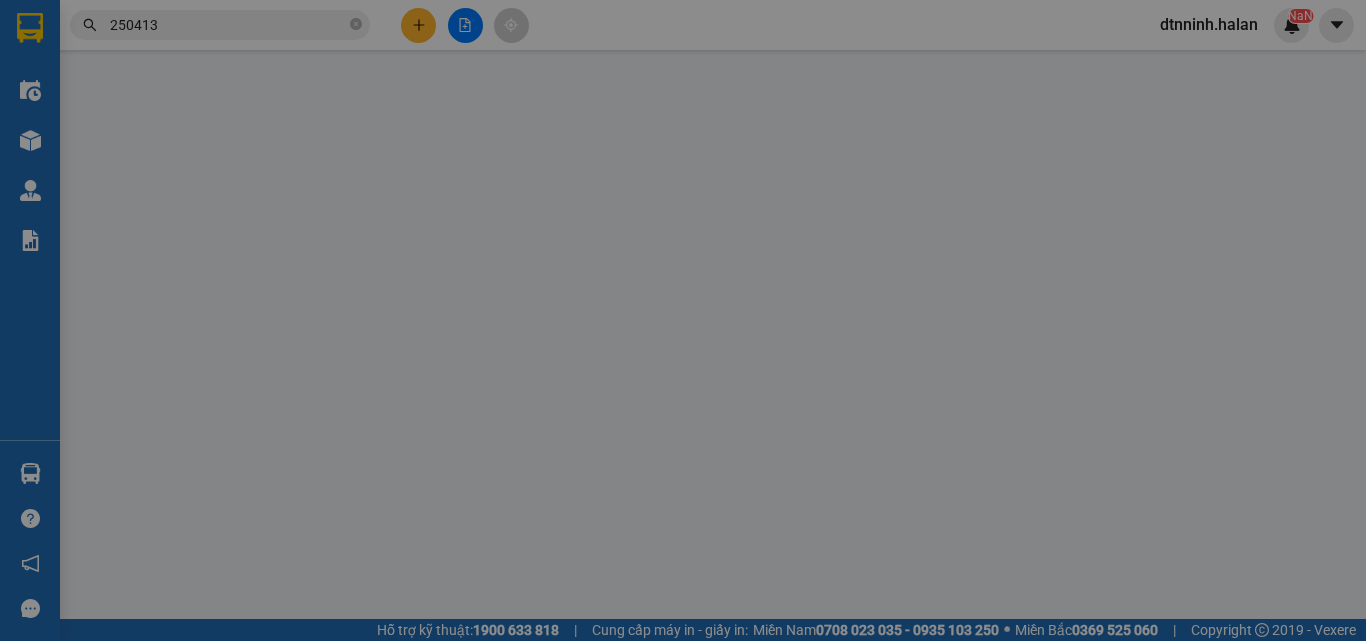 scroll, scrollTop: 0, scrollLeft: 0, axis: both 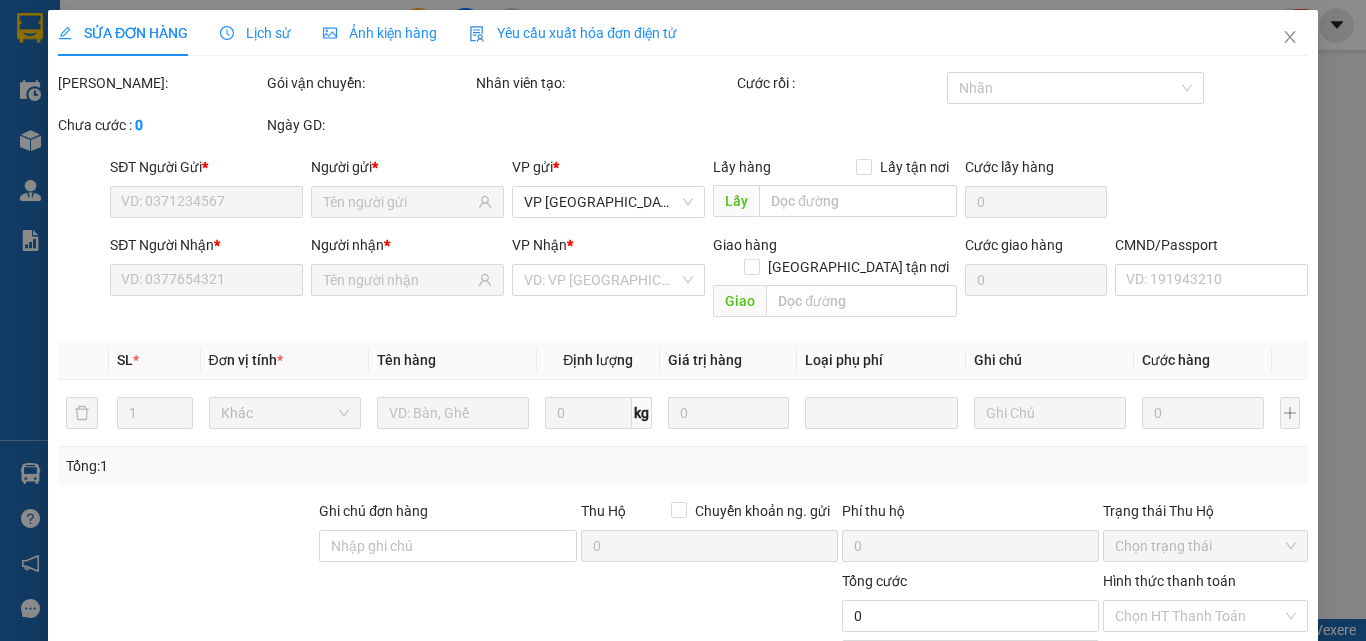 type on "0976196756" 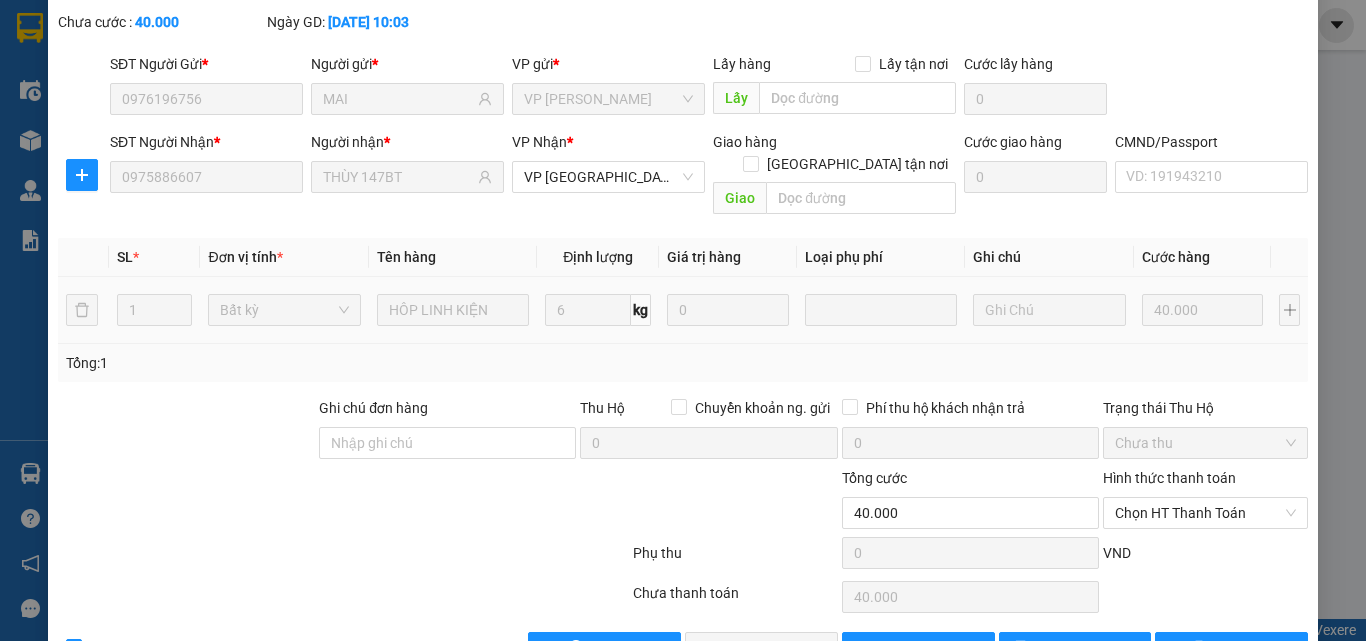 scroll, scrollTop: 143, scrollLeft: 0, axis: vertical 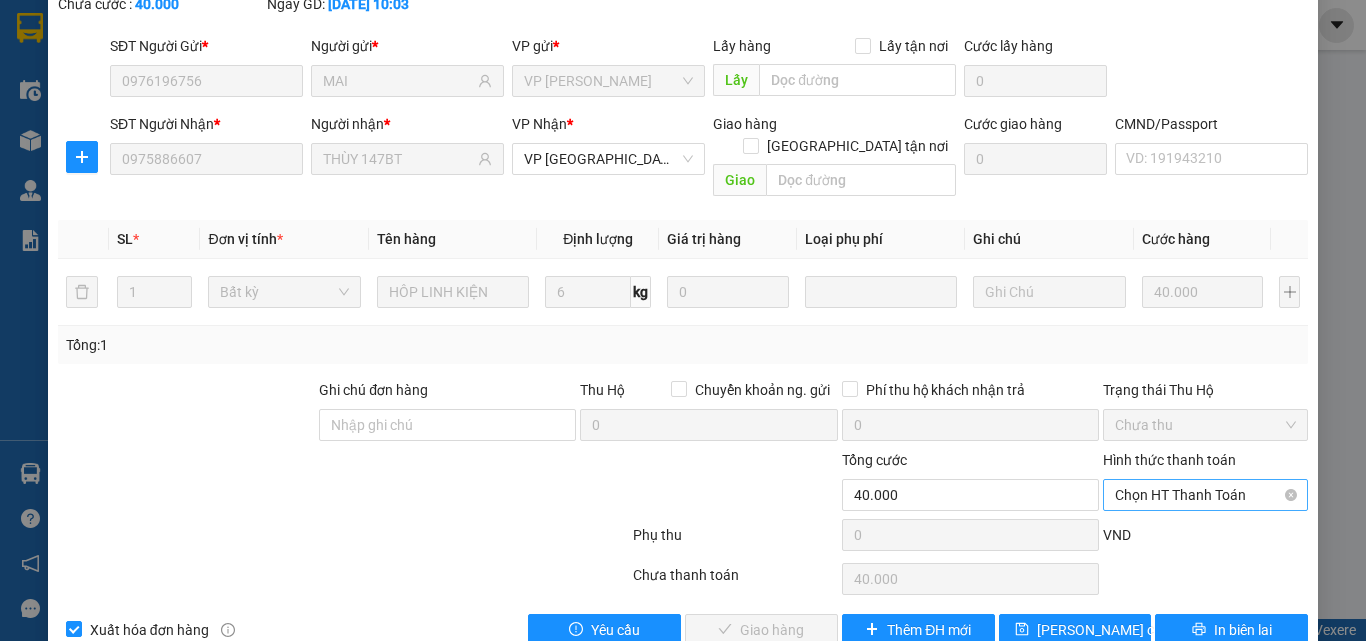 click on "Chọn HT Thanh Toán" at bounding box center [1205, 495] 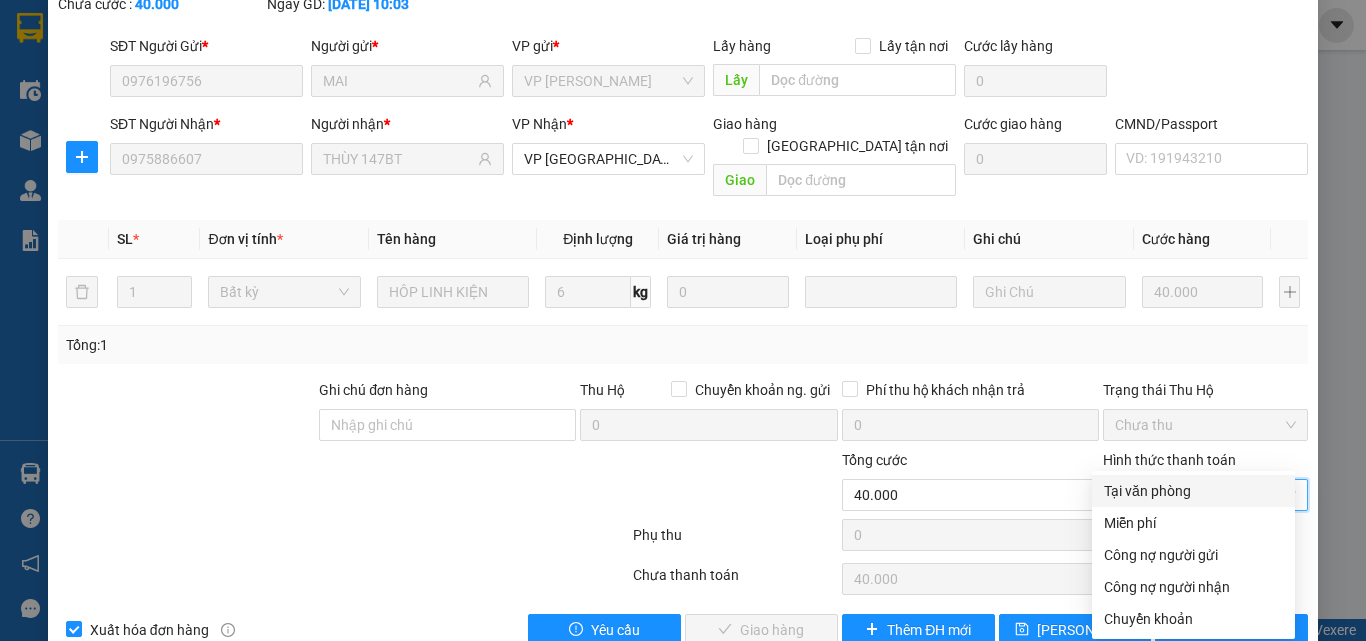 click on "Tại văn phòng" at bounding box center [1193, 491] 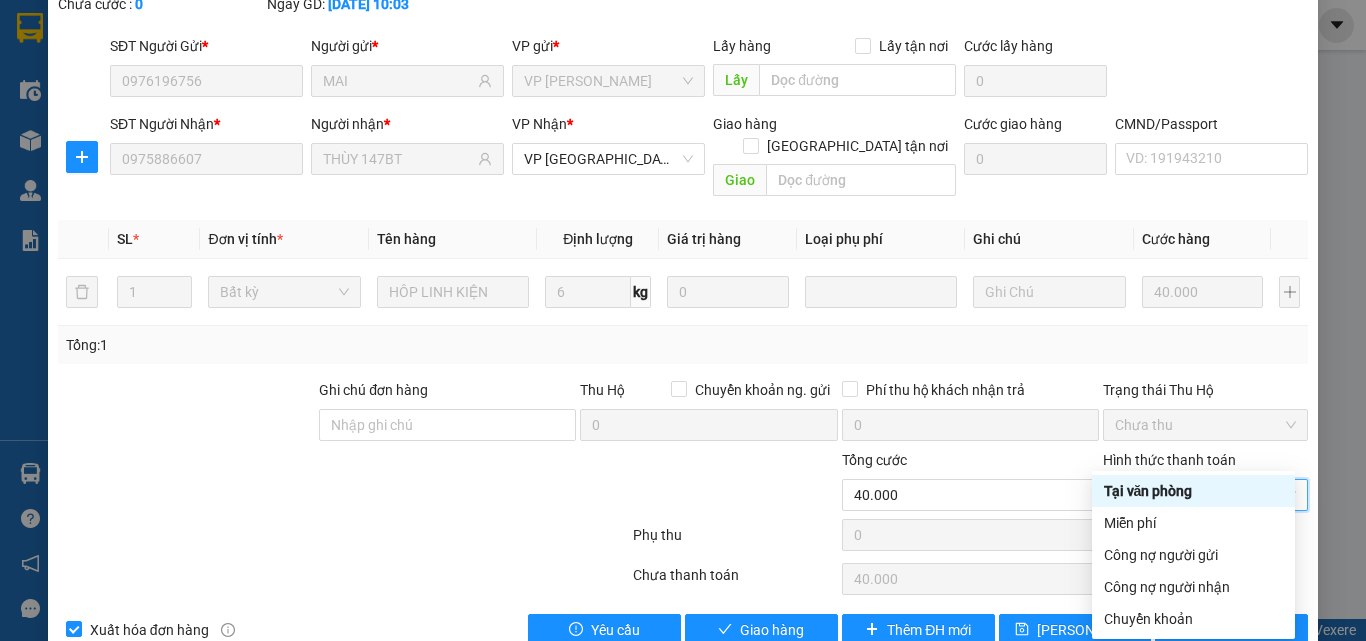 type on "0" 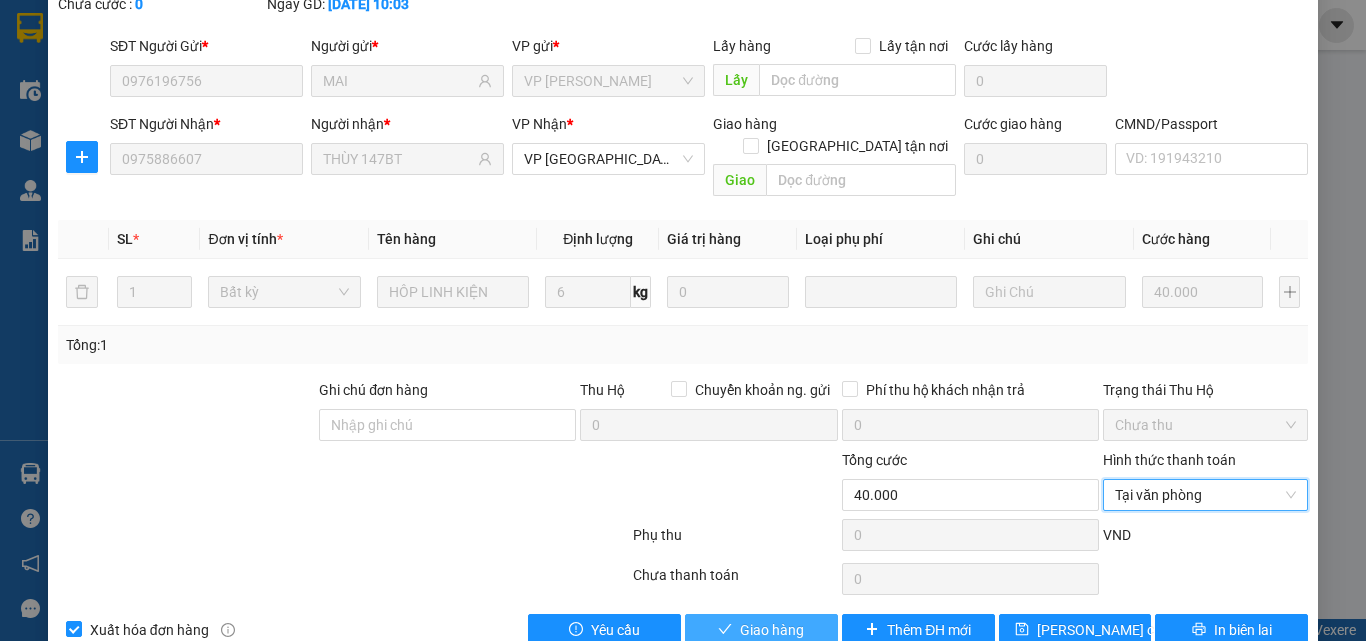 click on "Giao hàng" at bounding box center (772, 630) 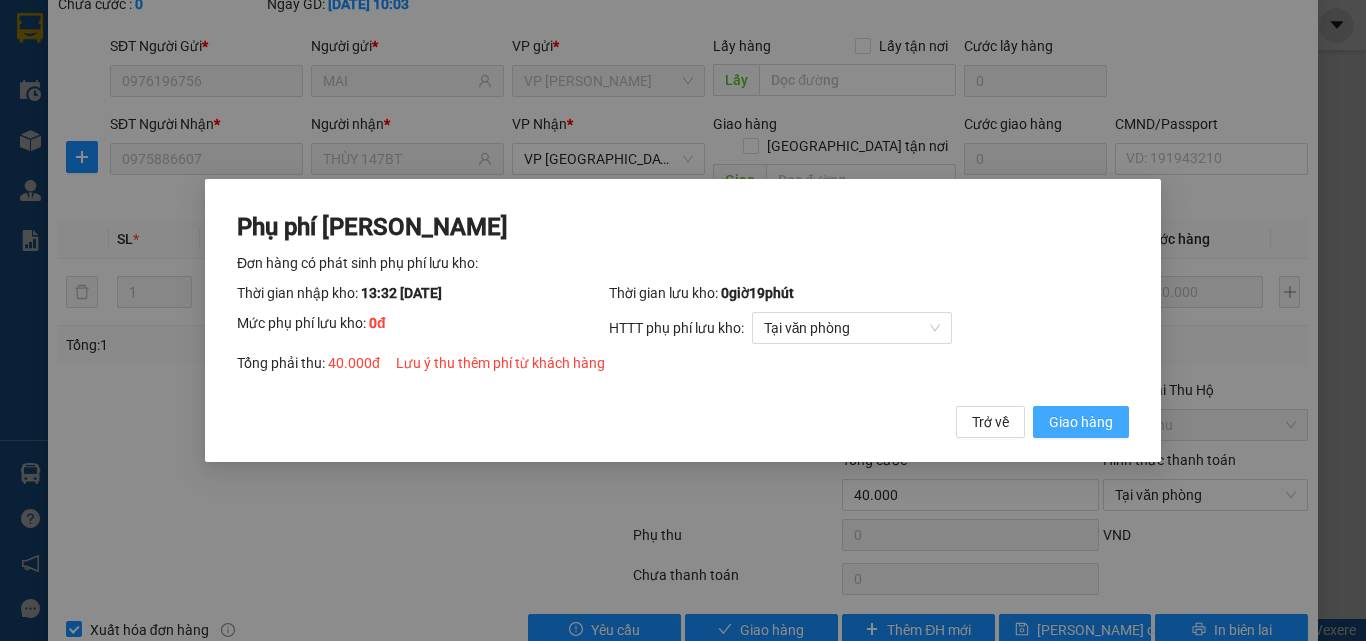 click on "Giao hàng" at bounding box center (1081, 422) 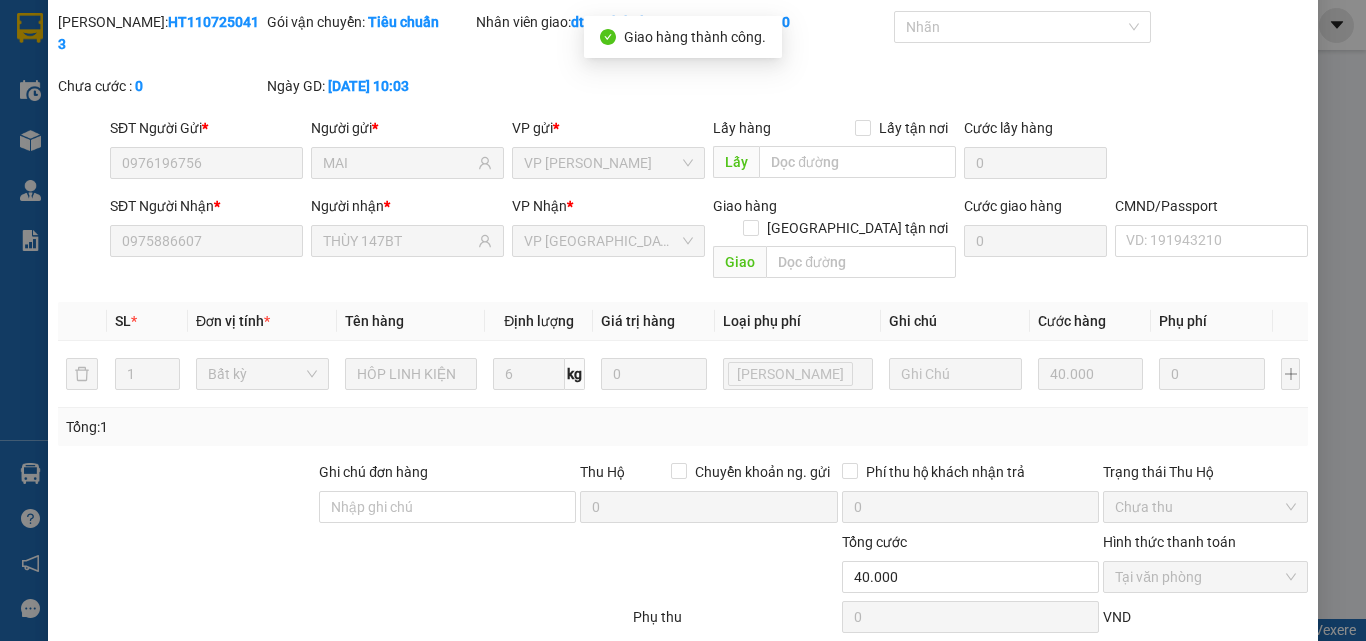 scroll, scrollTop: 0, scrollLeft: 0, axis: both 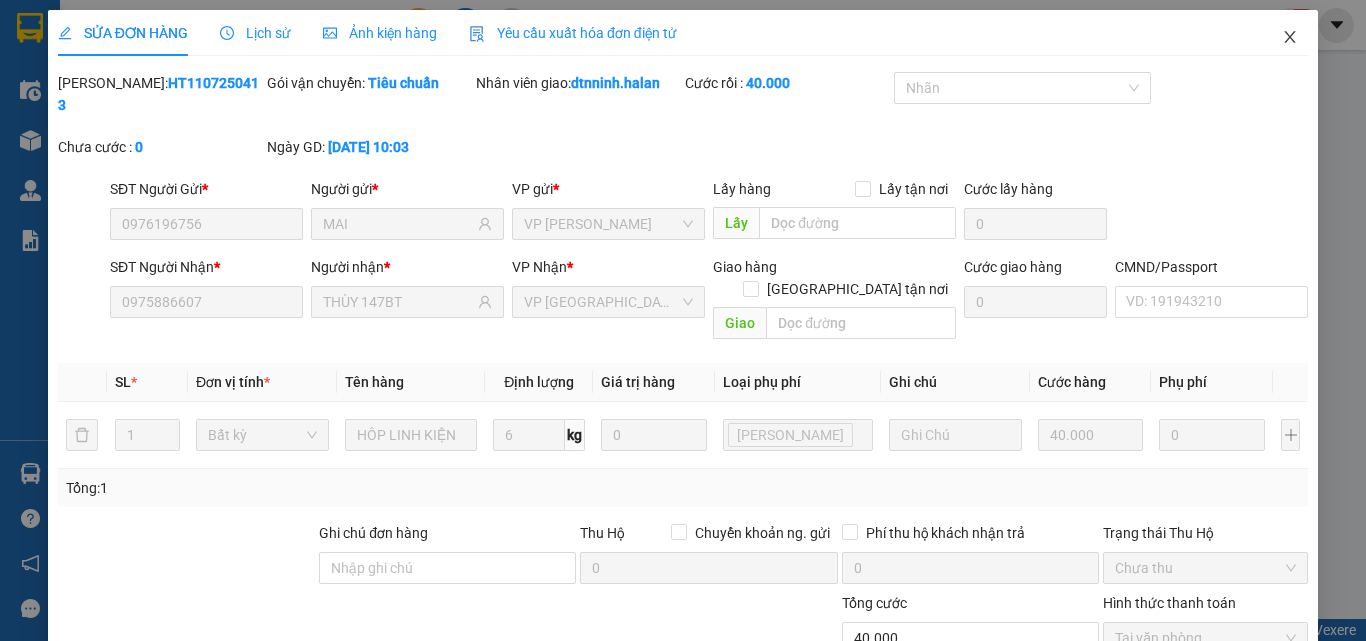 click at bounding box center [1290, 38] 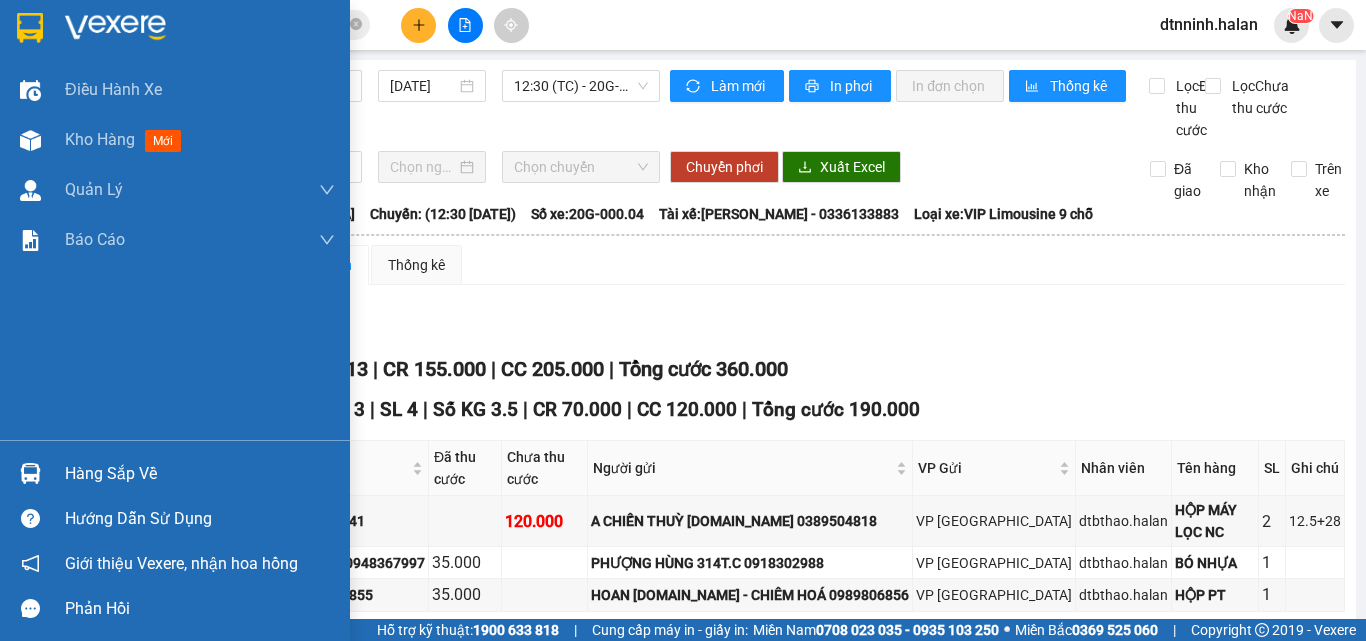 click at bounding box center [30, 473] 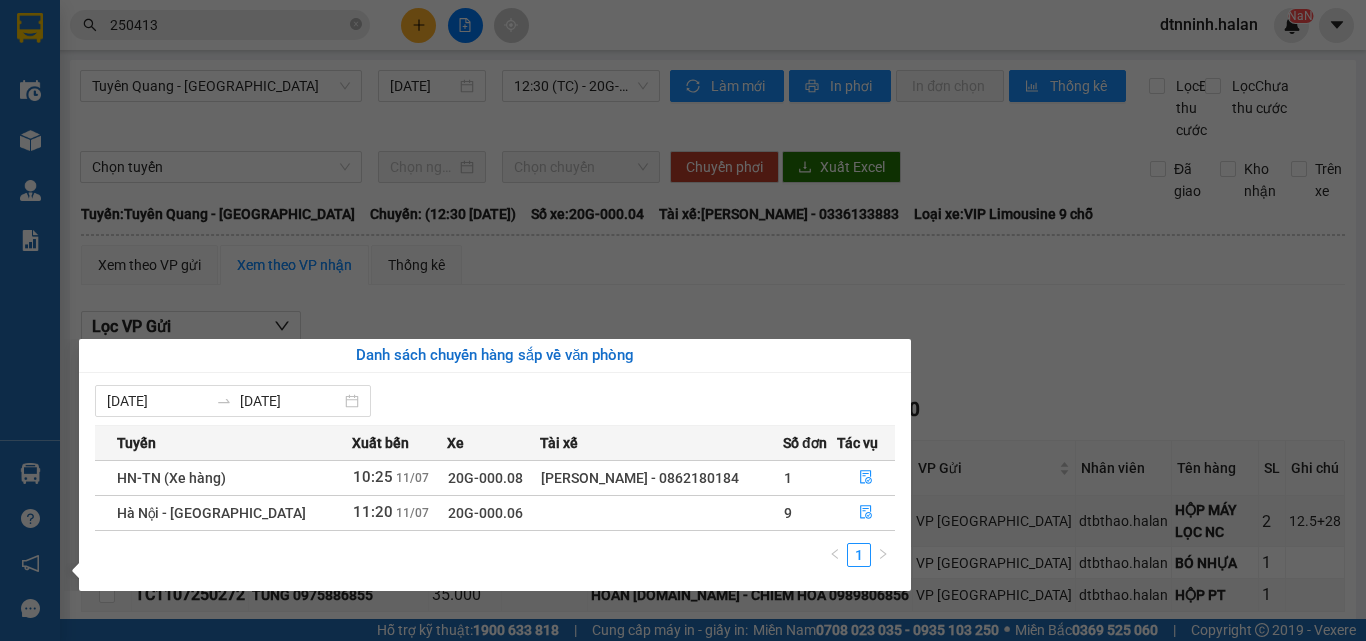 click on "Kết quả tìm kiếm ( 187 )  Bộ lọc  Mã ĐH Trạng thái Món hàng Thu hộ Tổng cước Chưa cước Nhãn Người gửi VP Gửi Người nhận VP Nhận HT1107 250413 10:03 - 11/07 VP Nhận   20F-008.27 13:32 - 11/07 HÔP LINH KIỆN SL:  1 40.000 40.000 0976196756 MAI VP Hoàng Văn Thụ 0975886607 THÙY 147BT VP Bình Thuận BS1007 250413 09:47 - 10/07 Đã giao   14:17 - 10/07 HỘP PT SL:  1 65.000 0912710889 HUÂN THỦY VP Bắc Sơn 0986249613 MẠNH  VP Bắc Kạn HT0907 250413 10:00 - 09/07 Đã giao   15:09 - 09/07 BỌC MÁY SL:  1 40.000 0846185666 VÂN HỒNG VP Hoàng Văn Thụ 0961155119 PHƯƠNG VP Nguyễn Trãi BS0707 250413 09:47 - 07/07 Đã giao   17:55 - 08/07 PBI SL:  1 35.000 0983831638 QMAX TN VP Bắc Sơn 0967981869 QUỐC  VP Nguyễn Văn Cừ TKC0807 250413 09:50 - 08/07 Đã giao   13:06 - 08/07 BỌC XANH LK SL:  1 35.000 0913800218 PT AN VIỆT VP 47 Trần Khát Chân 0869969212 QUÂN  VP Bắc Sơn TKC0607 250413 10:47 - 06/07 Đã giao   SL:  1 SÁNG" at bounding box center (683, 320) 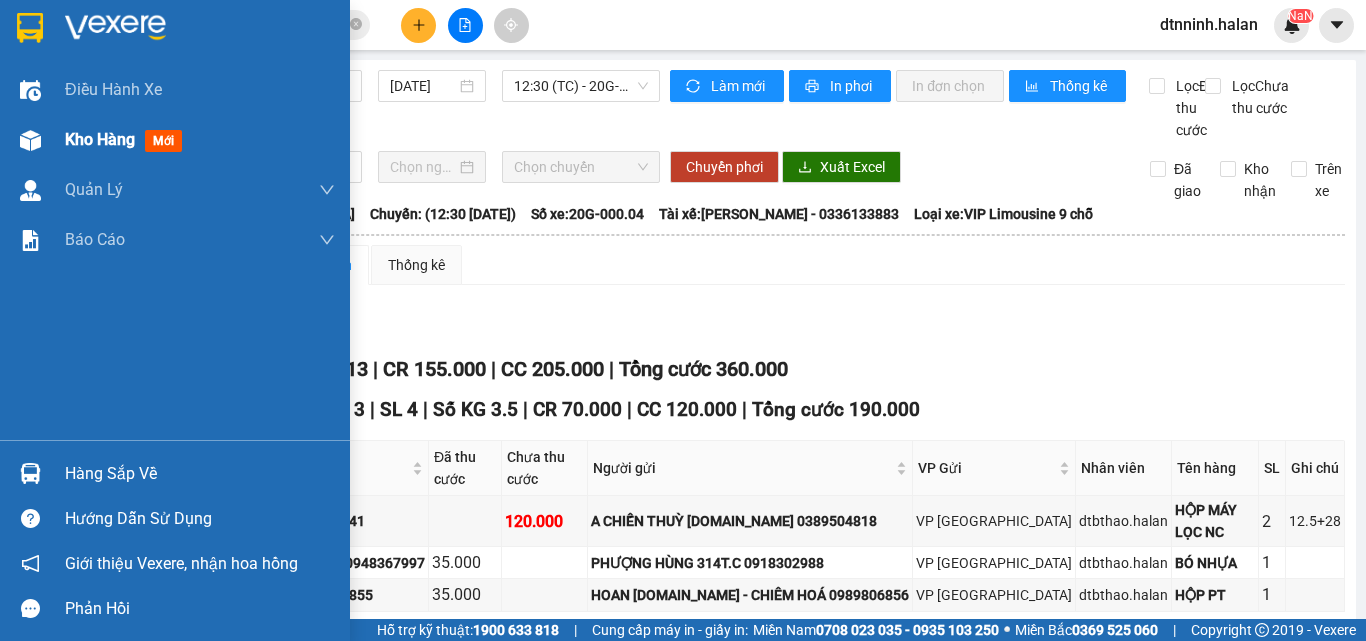 click on "Kho hàng" at bounding box center [100, 139] 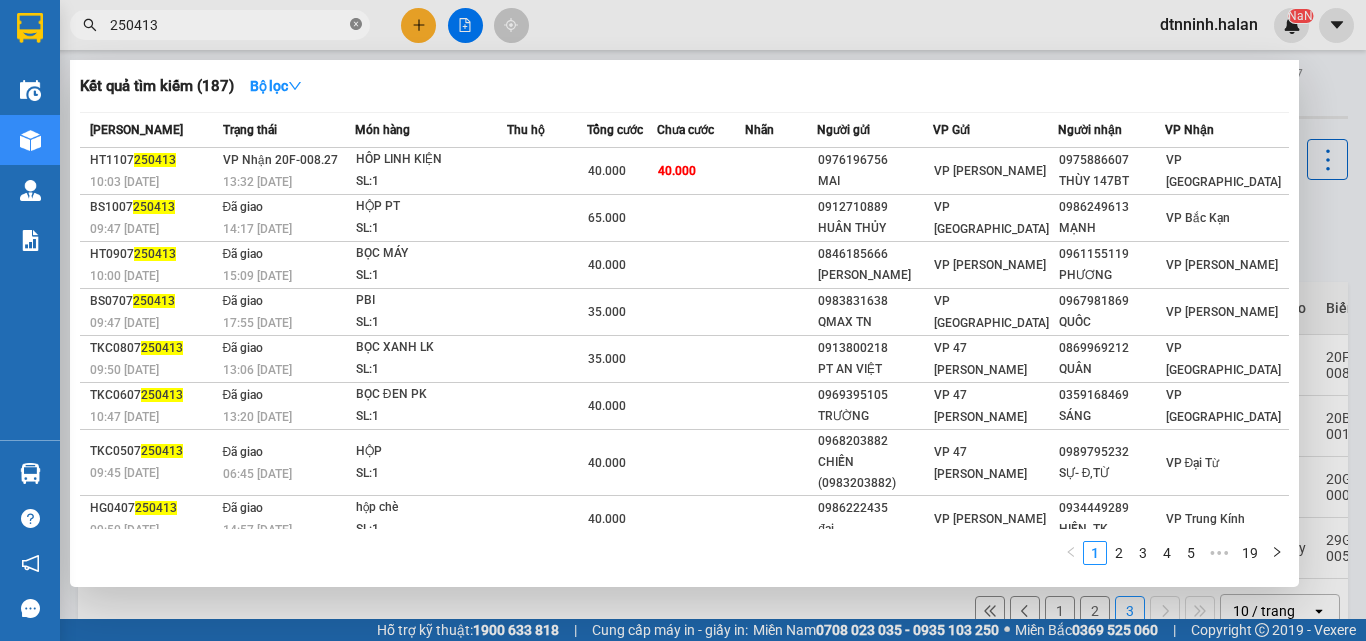 click 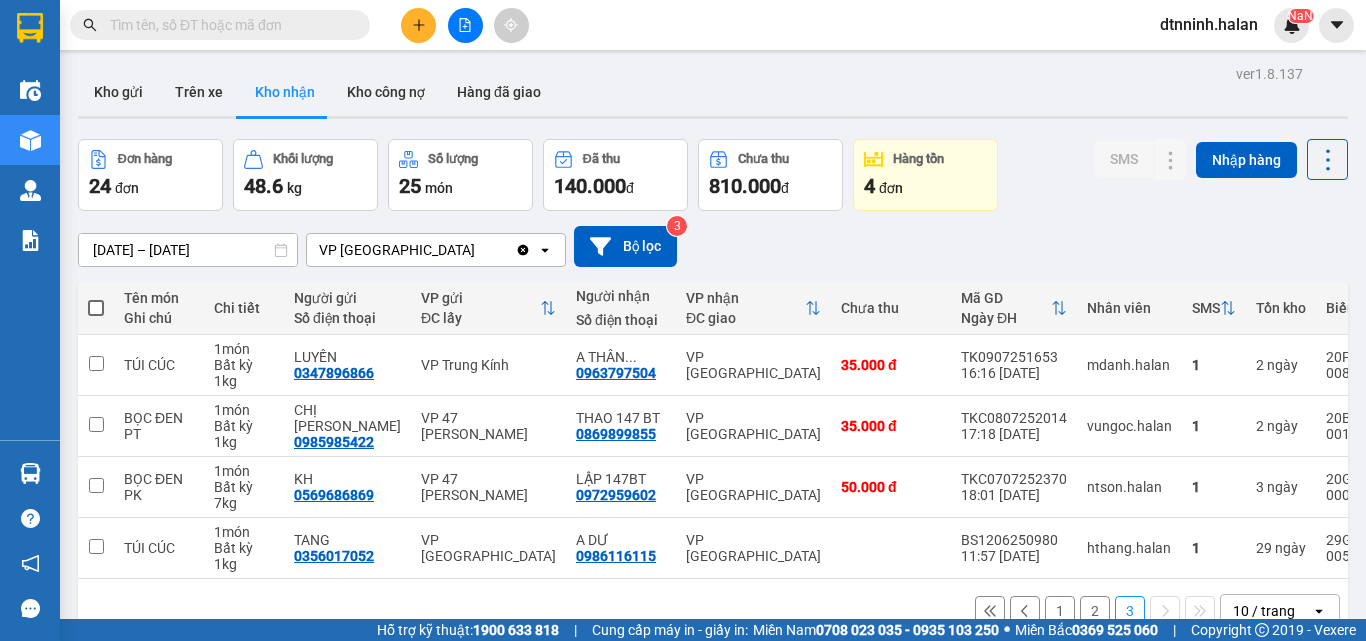 click at bounding box center (228, 25) 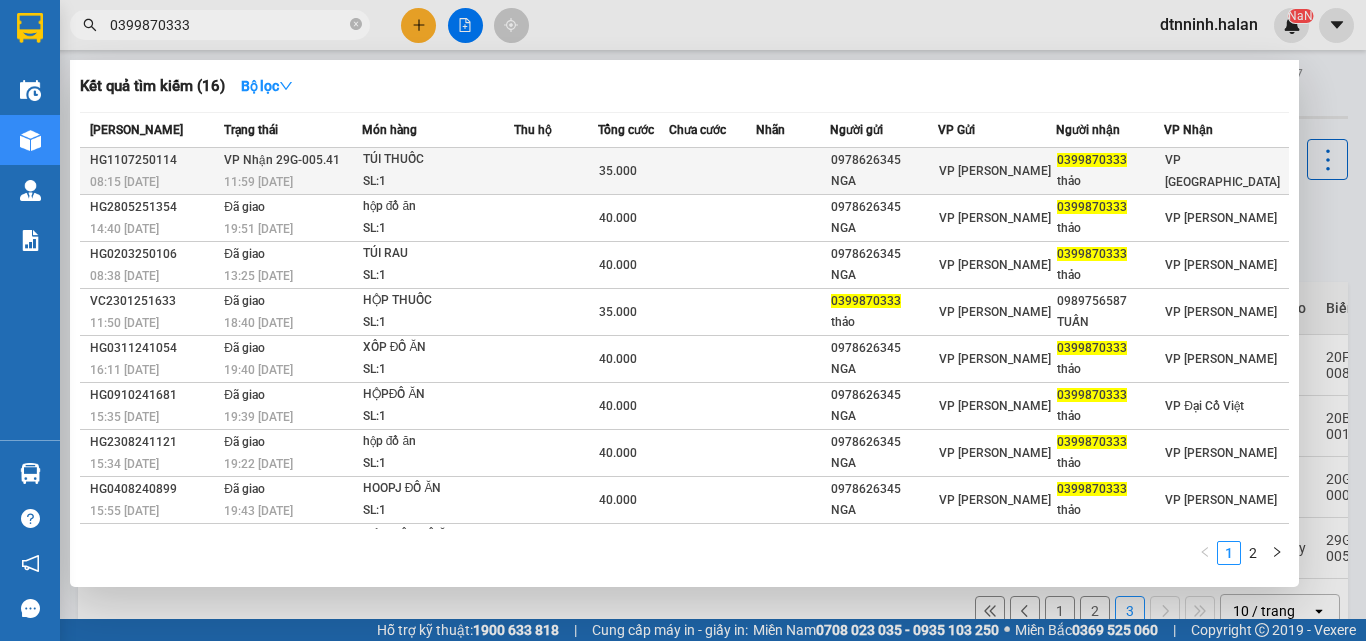 type on "0399870333" 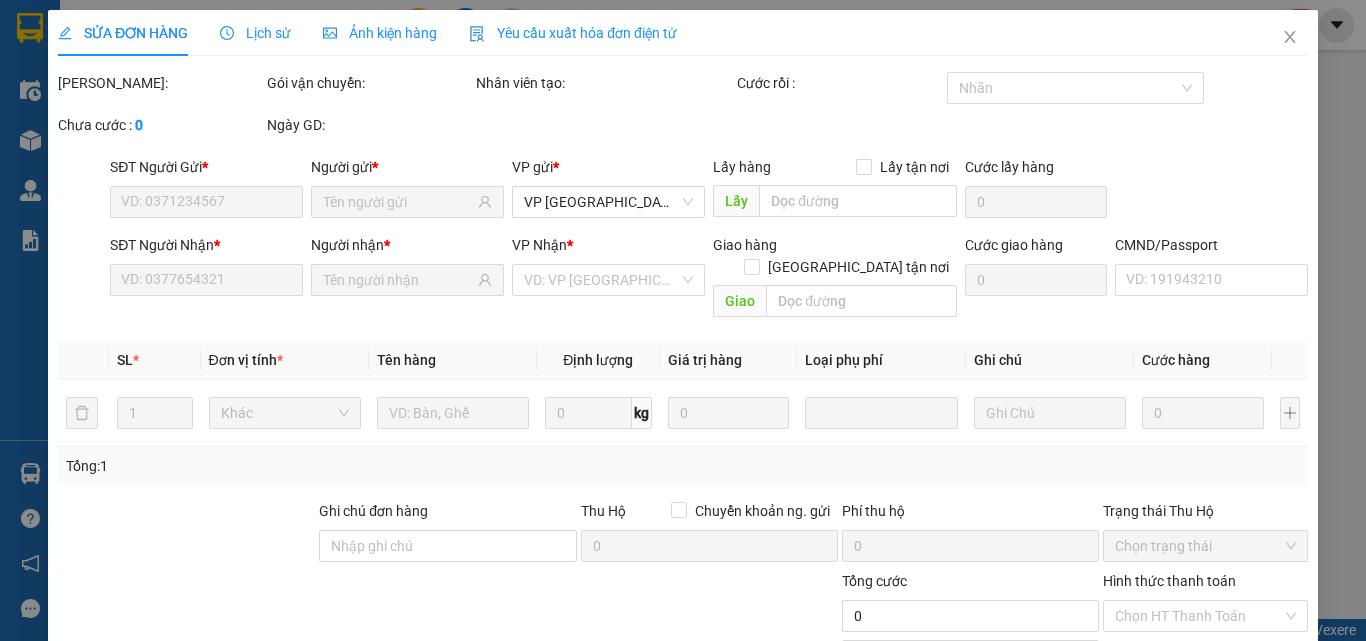 scroll, scrollTop: 0, scrollLeft: 0, axis: both 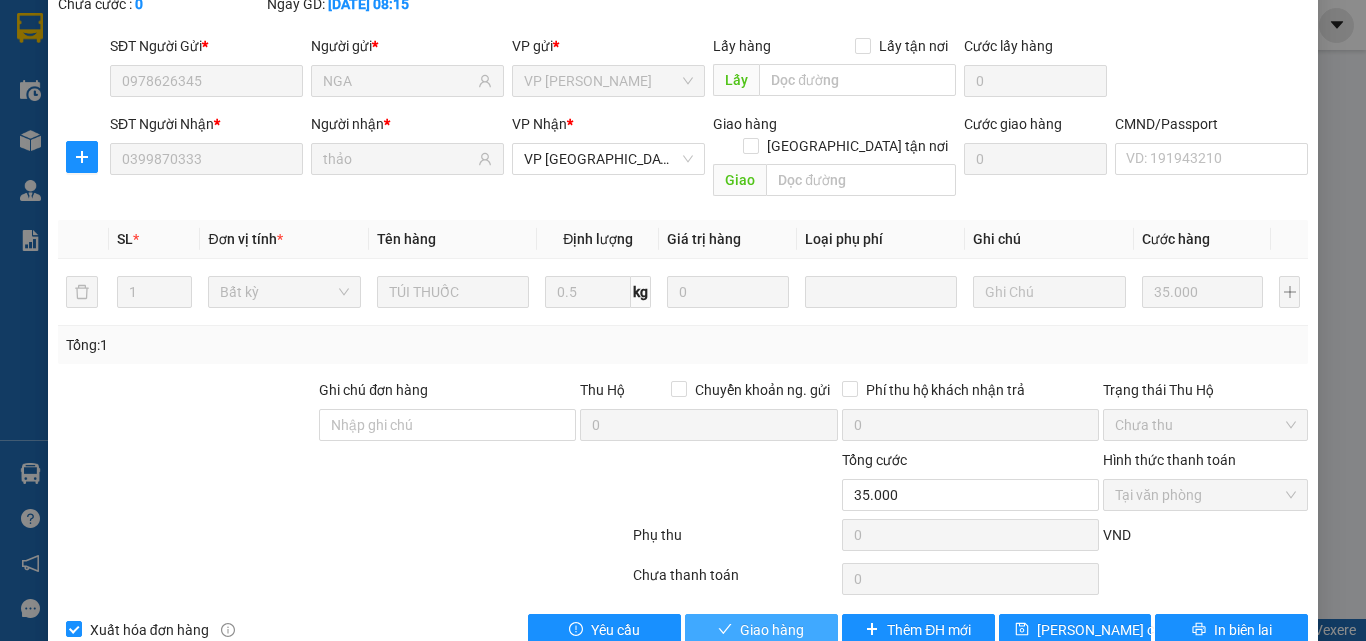 click on "Giao hàng" at bounding box center [772, 630] 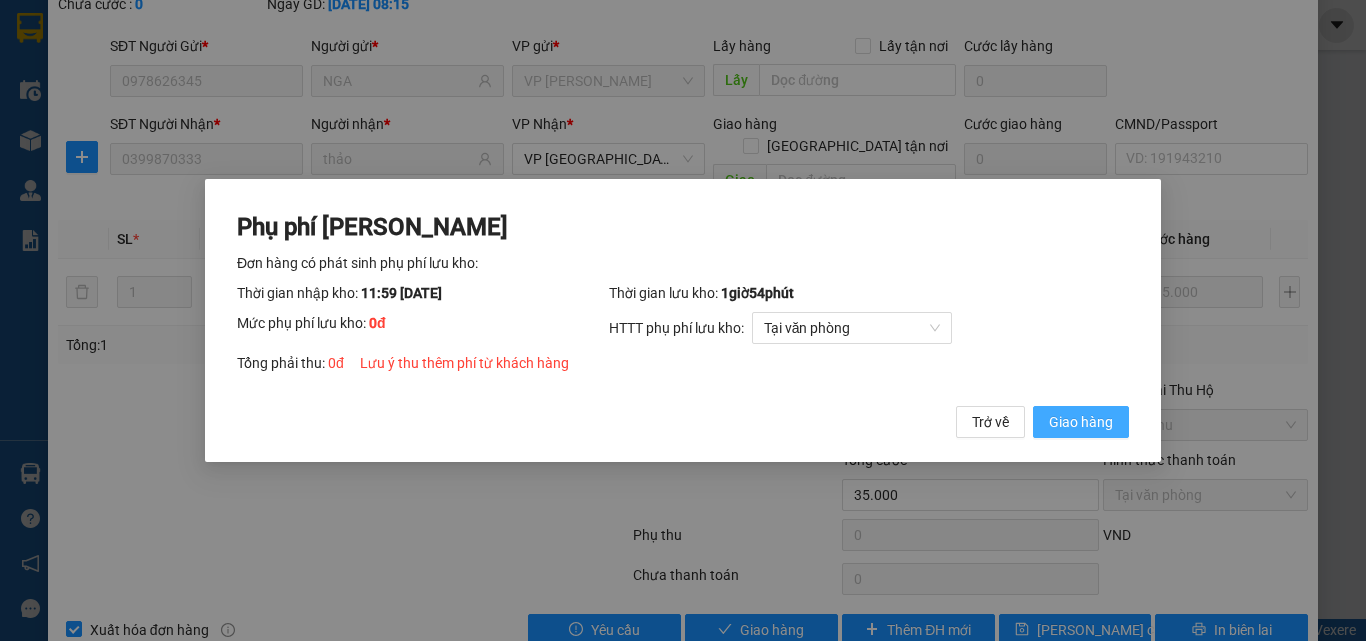 click on "Giao hàng" at bounding box center [1081, 422] 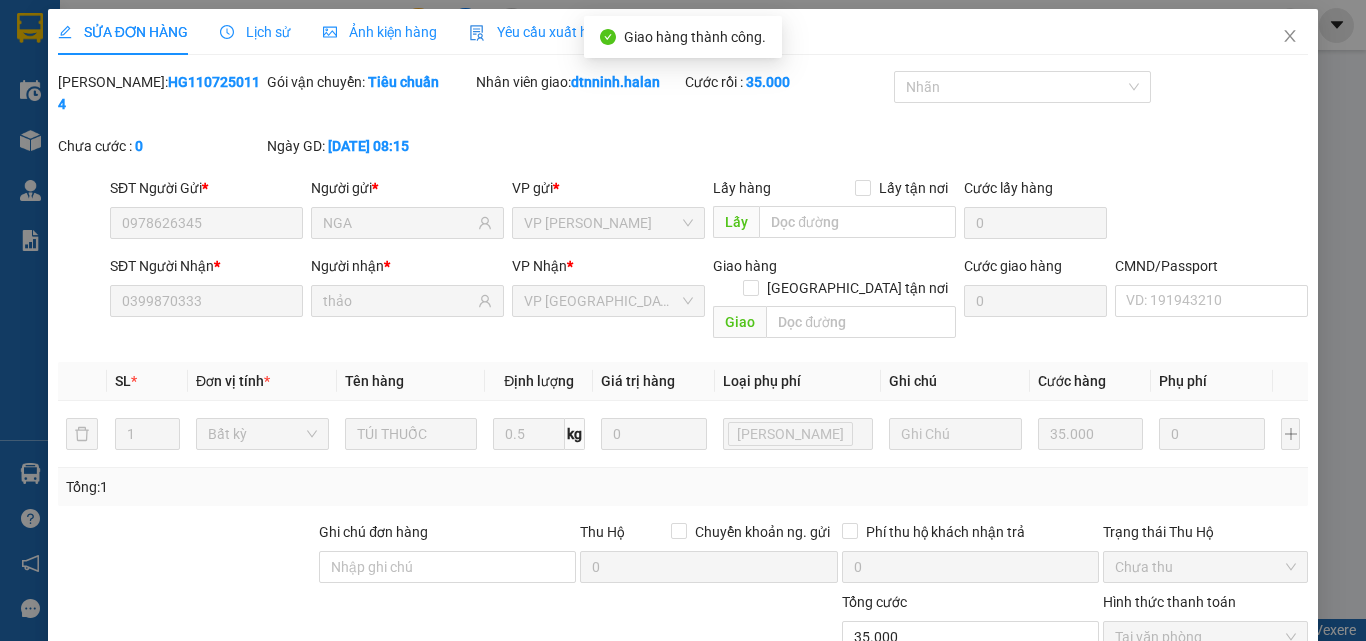 scroll, scrollTop: 0, scrollLeft: 0, axis: both 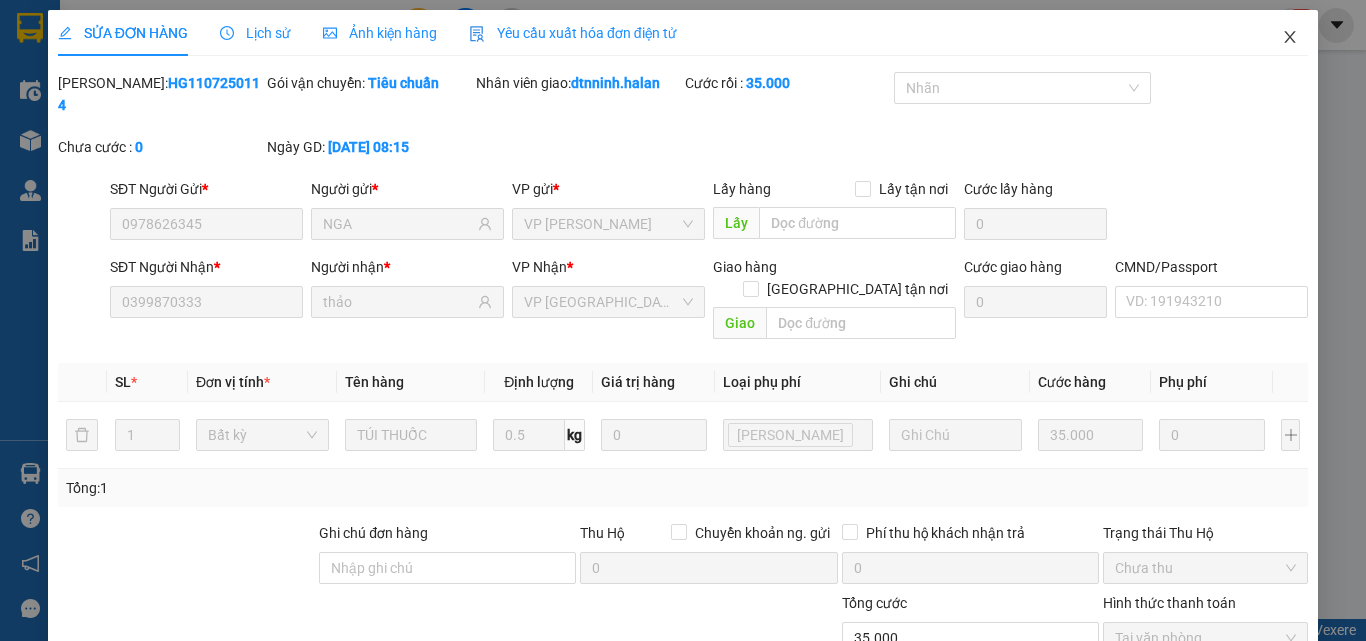 click at bounding box center [1290, 38] 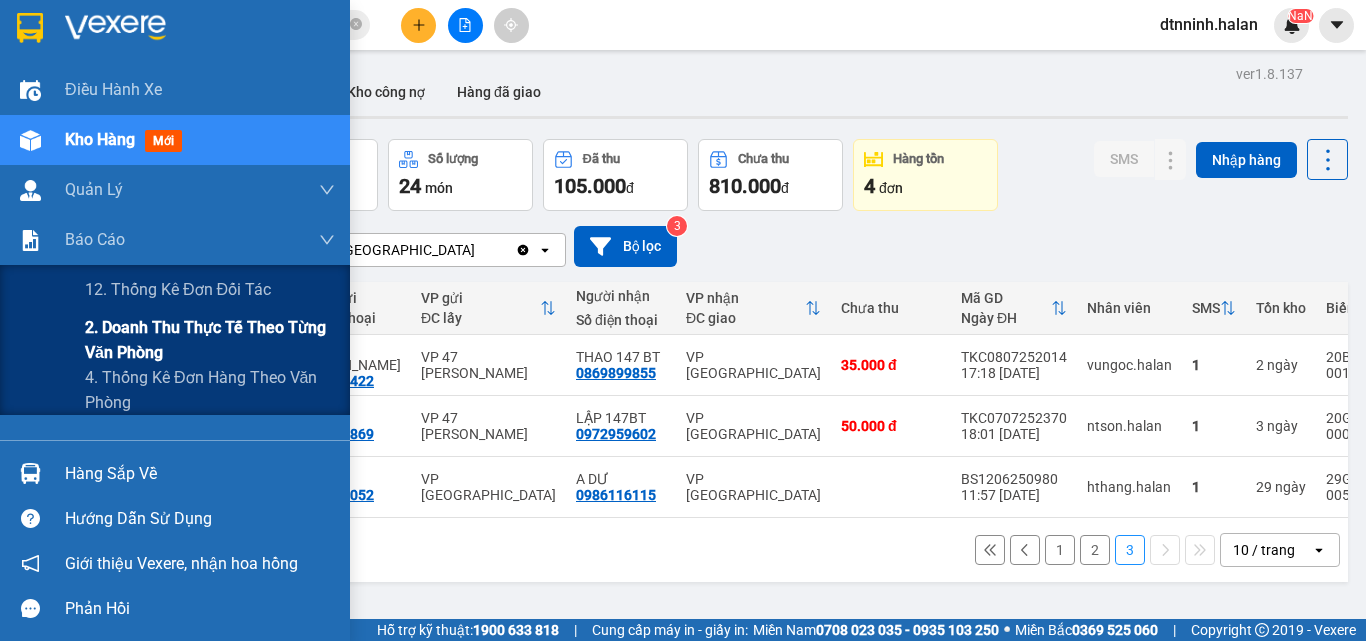 click on "2. Doanh thu thực tế theo từng văn phòng" at bounding box center [210, 340] 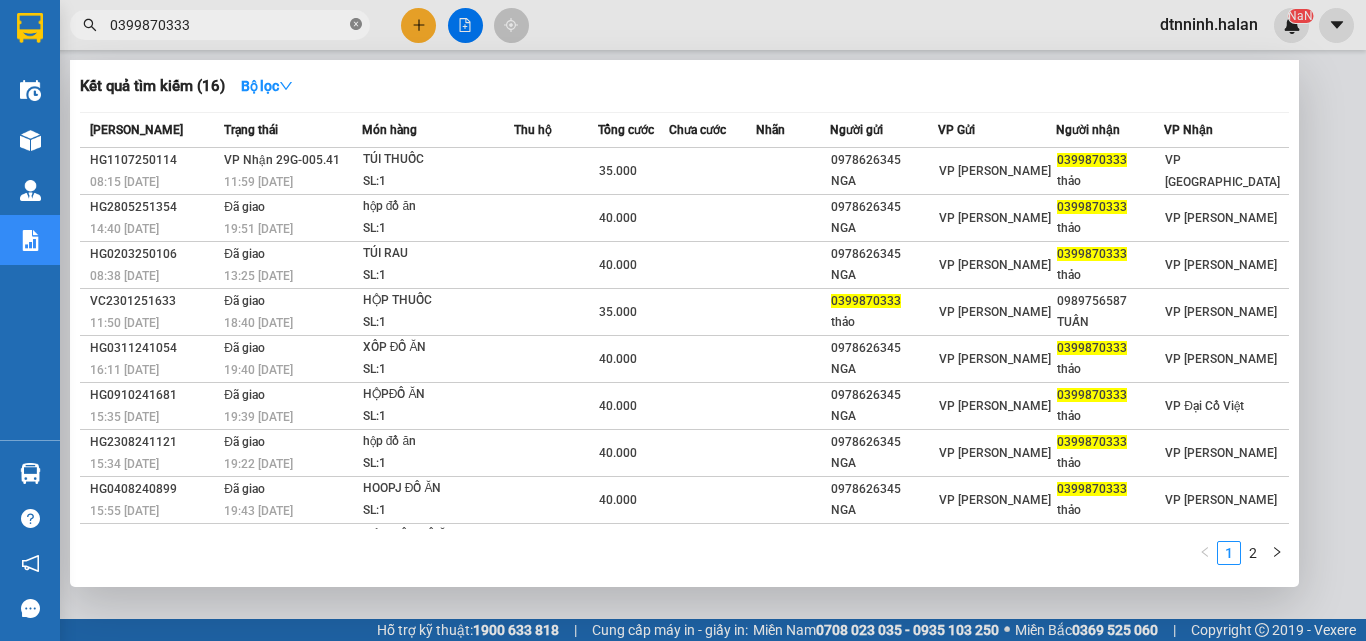 click 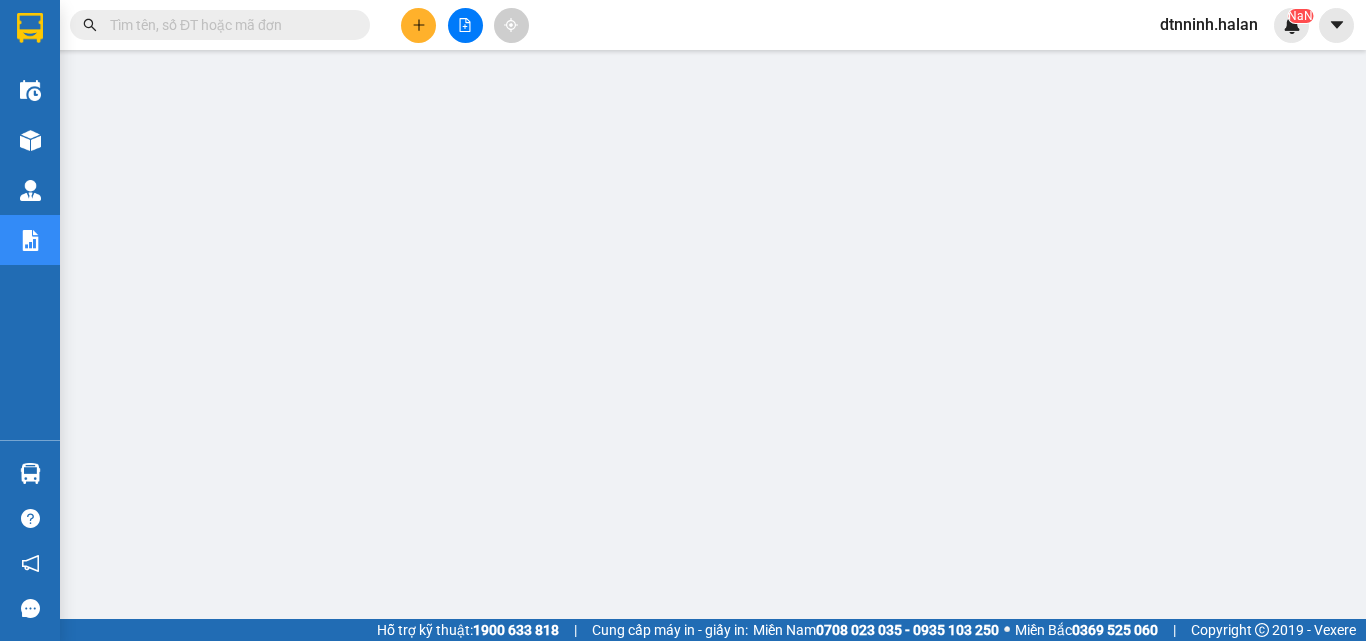 click at bounding box center [228, 25] 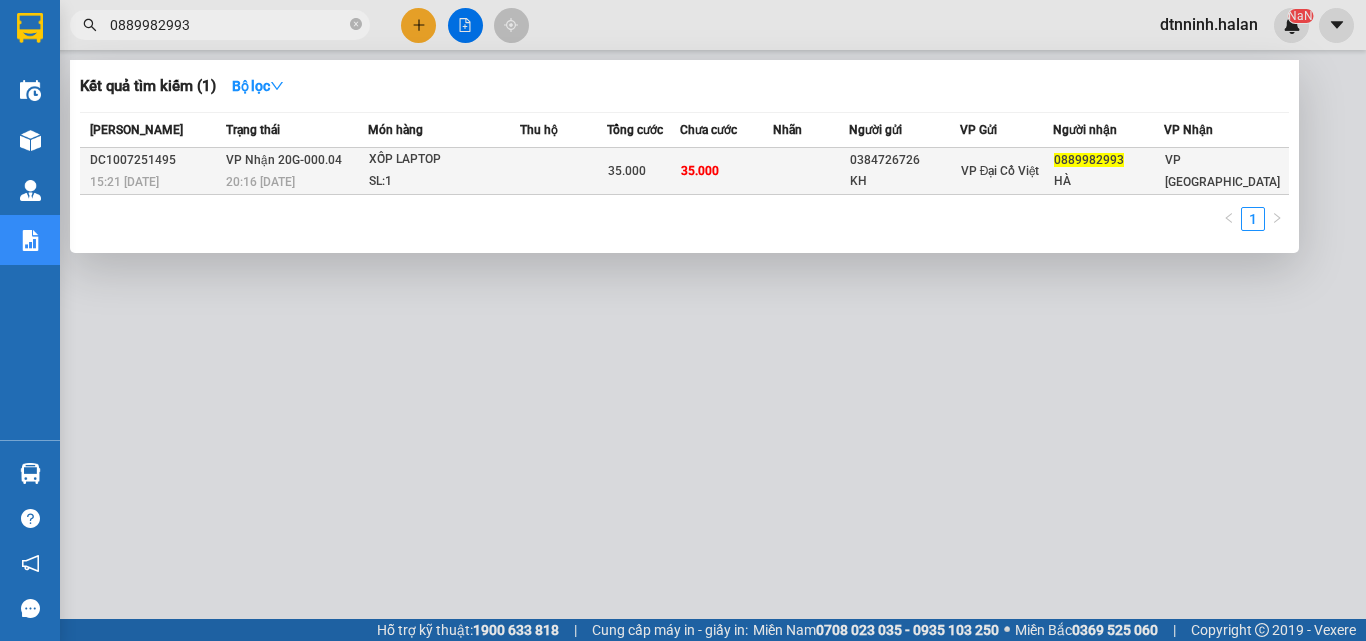 type on "0889982993" 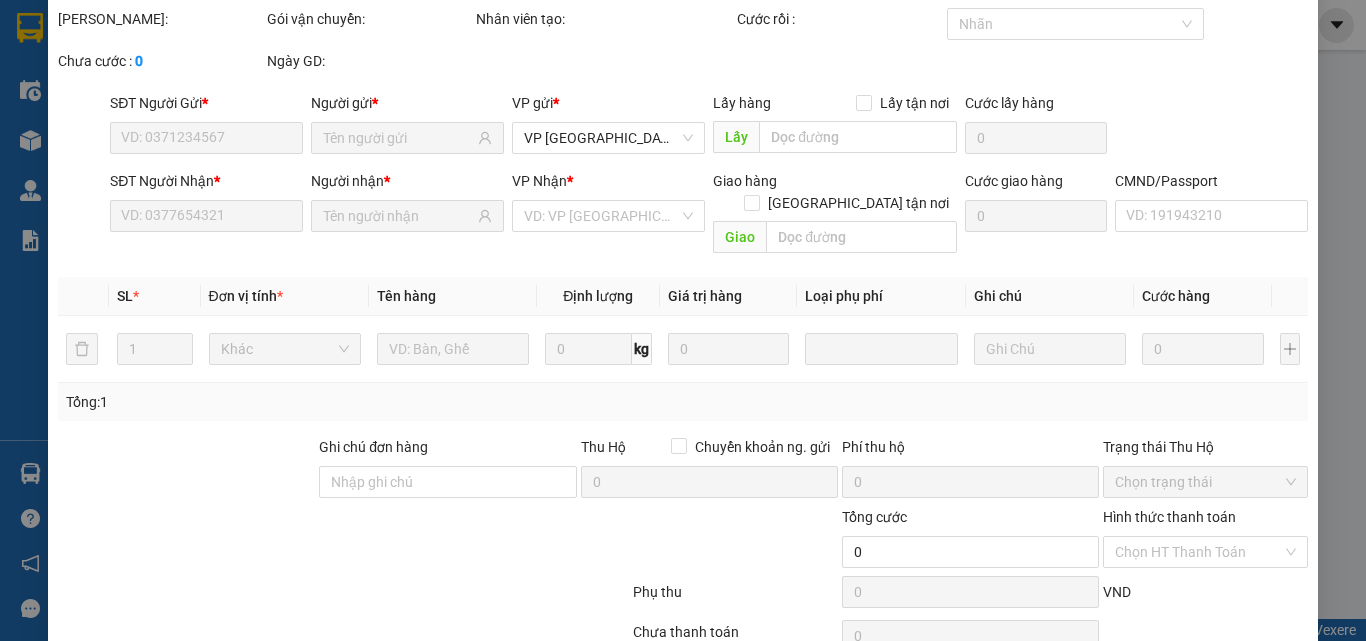 type on "0384726726" 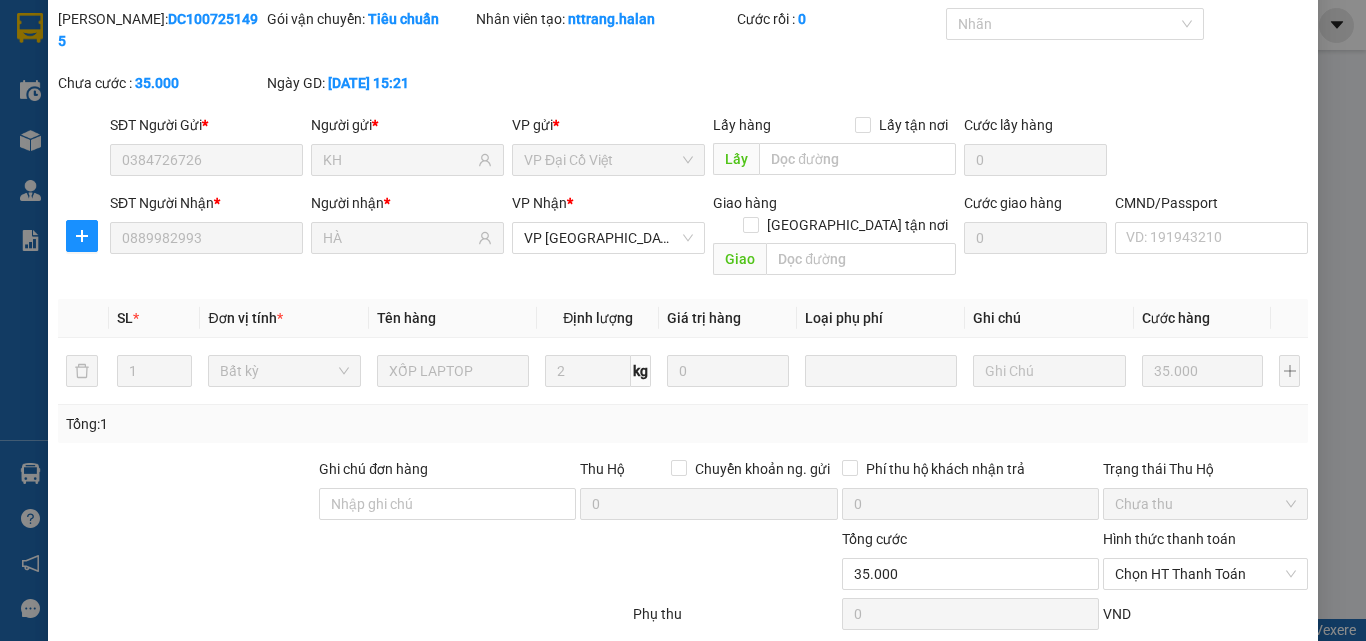 scroll, scrollTop: 143, scrollLeft: 0, axis: vertical 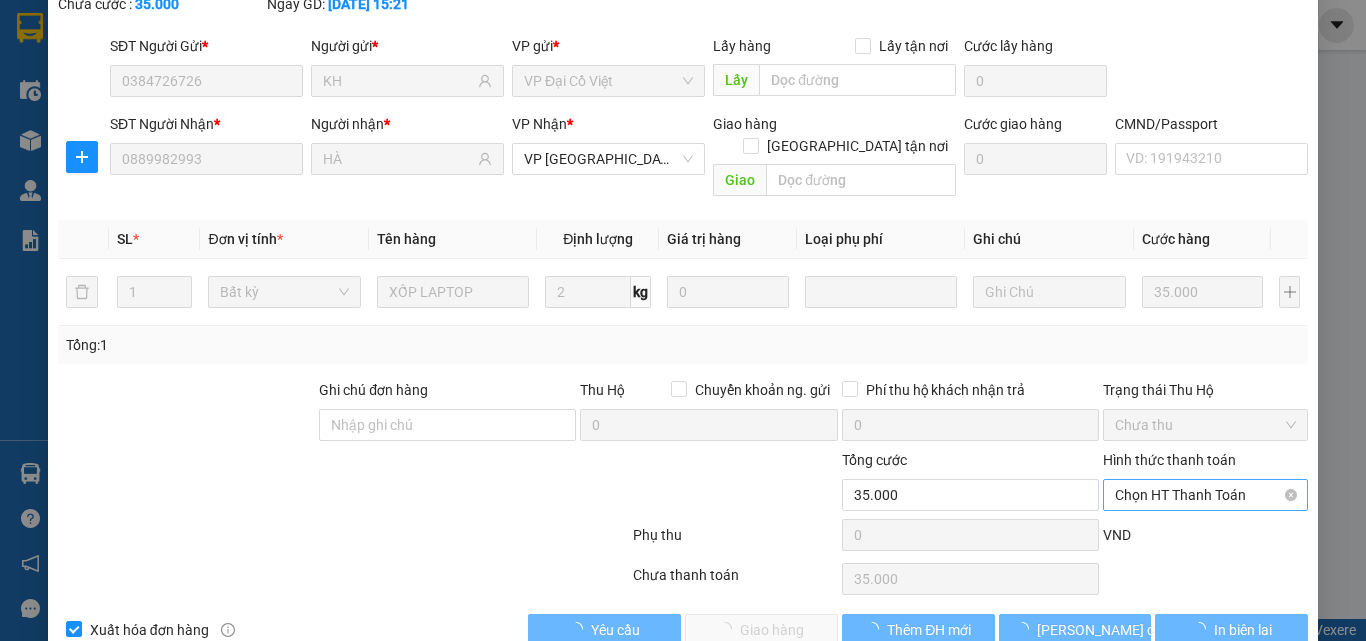 click on "Chọn HT Thanh Toán" at bounding box center (1205, 495) 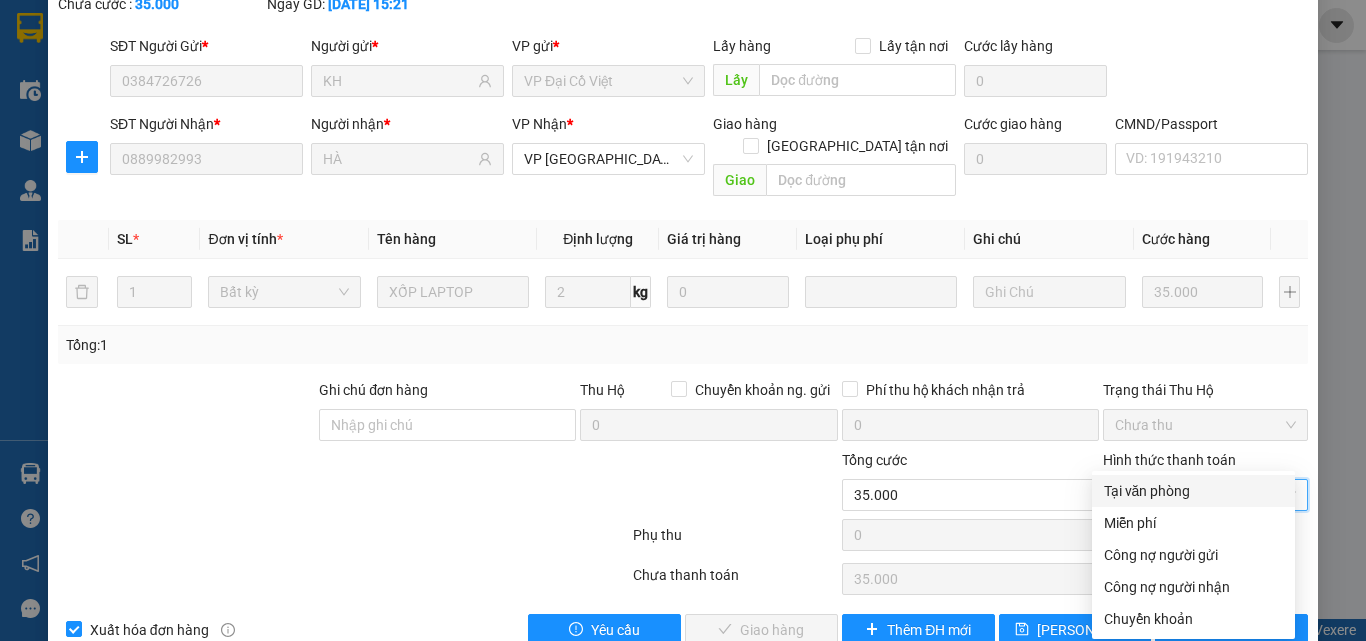 click on "Tại văn phòng" at bounding box center (1193, 491) 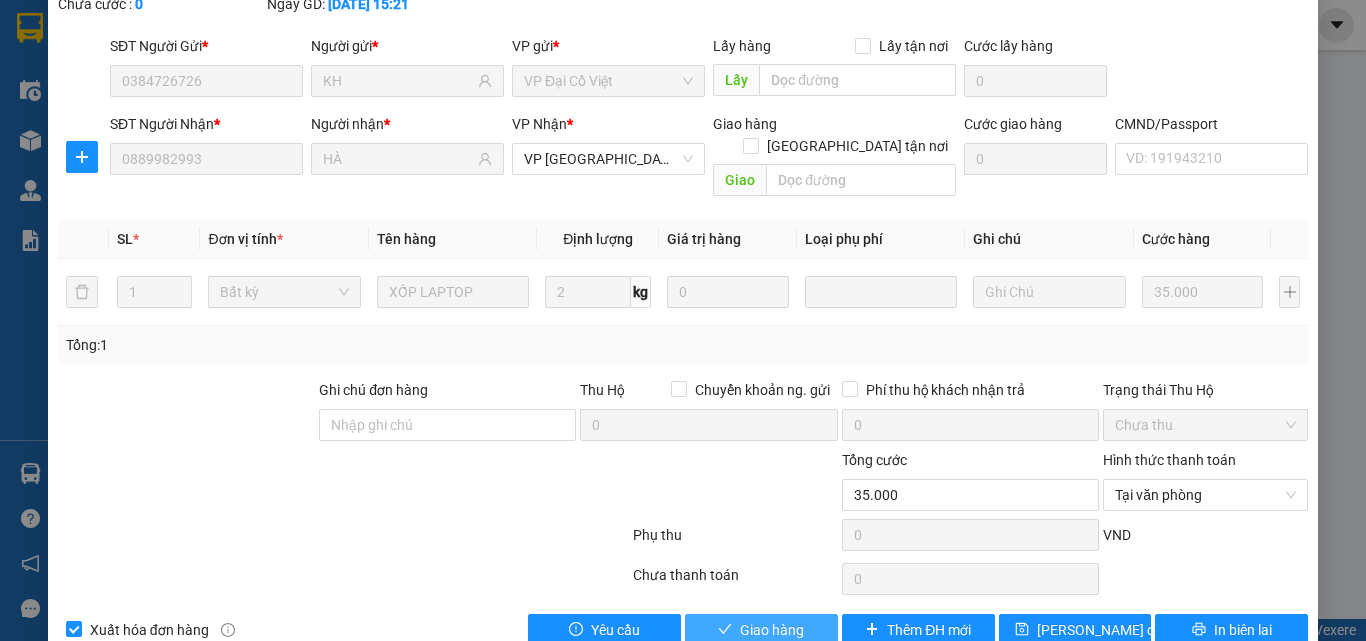 click on "Giao hàng" at bounding box center (761, 630) 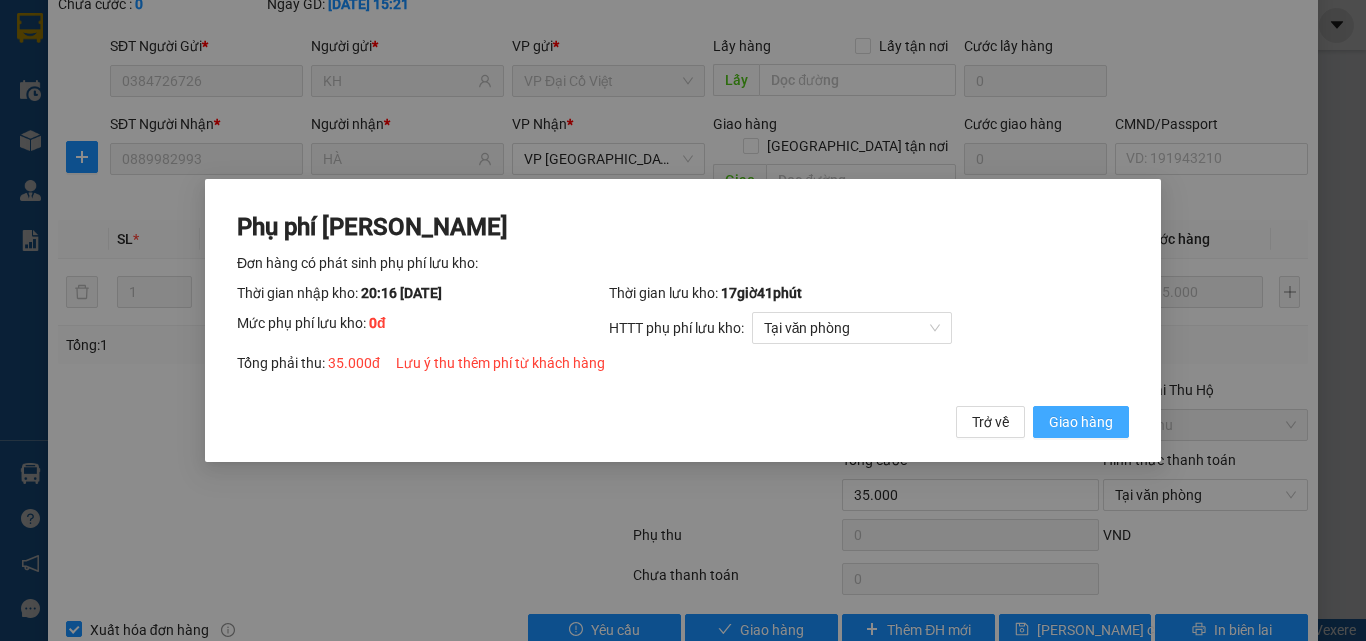 click on "Giao hàng" at bounding box center (1081, 422) 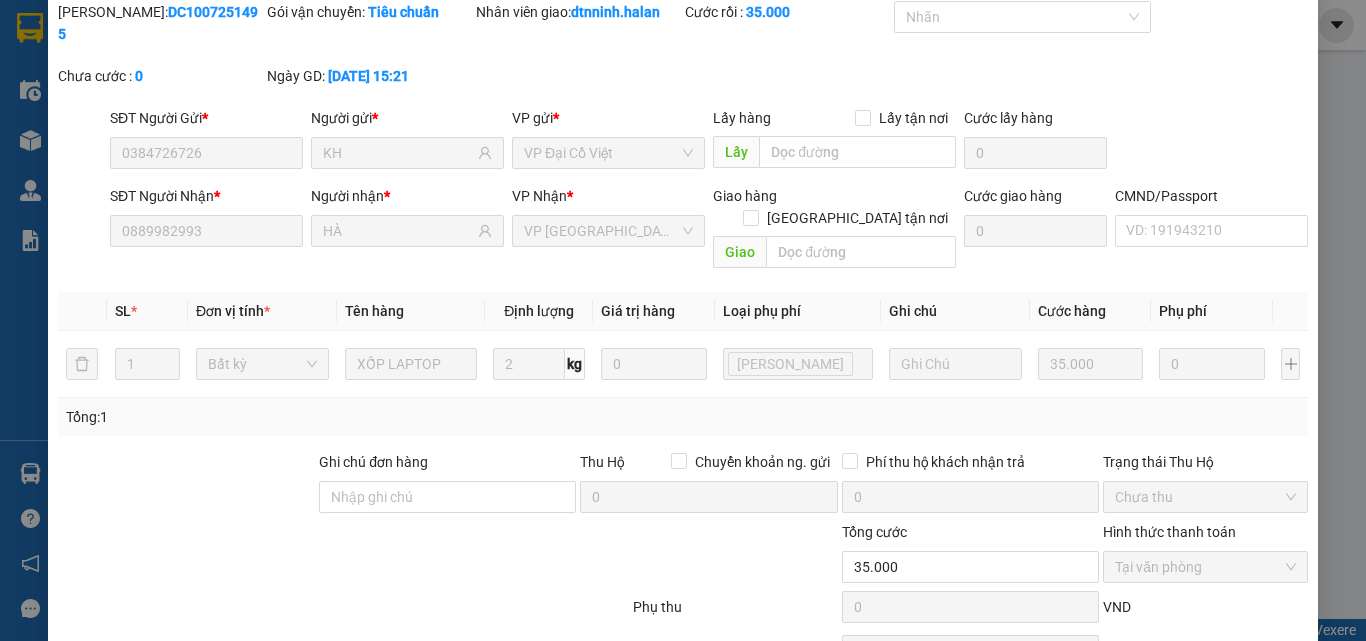 scroll, scrollTop: 0, scrollLeft: 0, axis: both 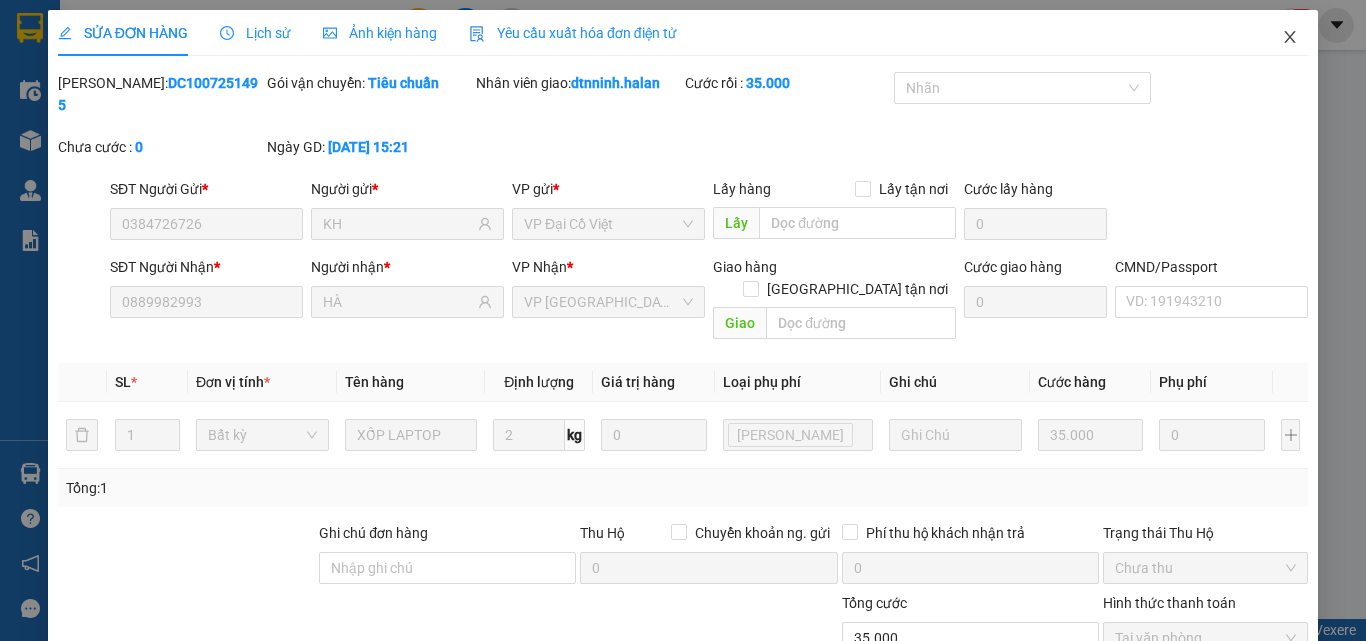 click 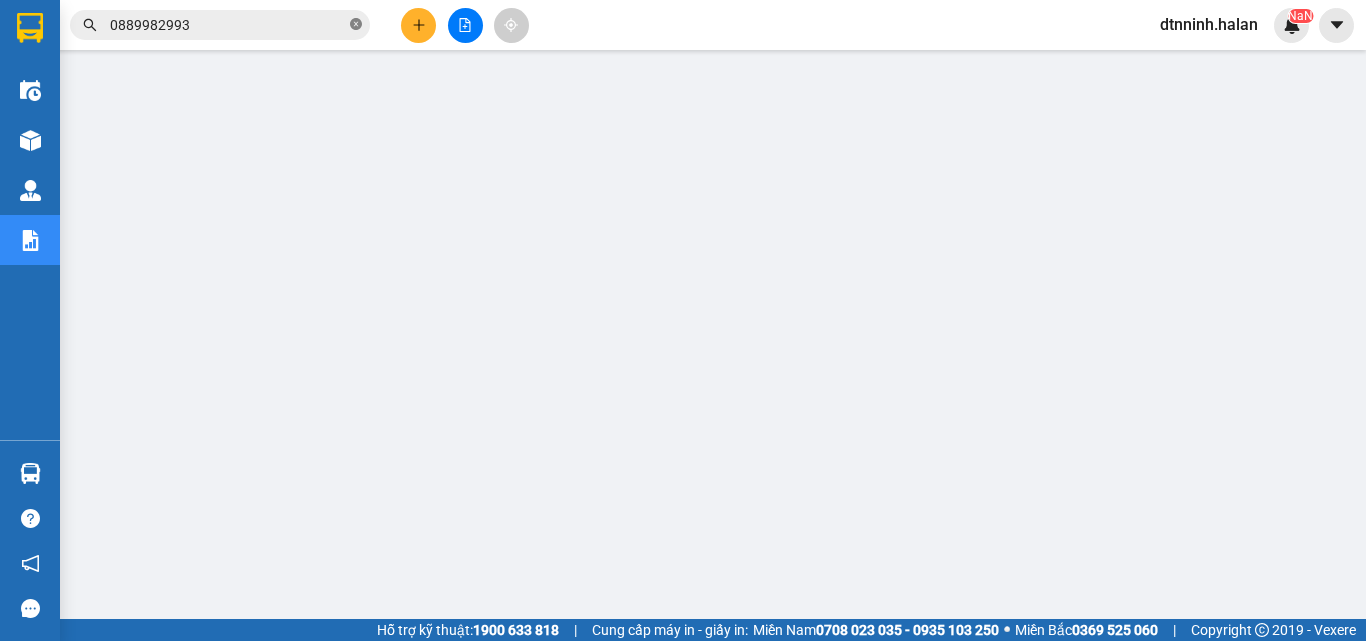 click 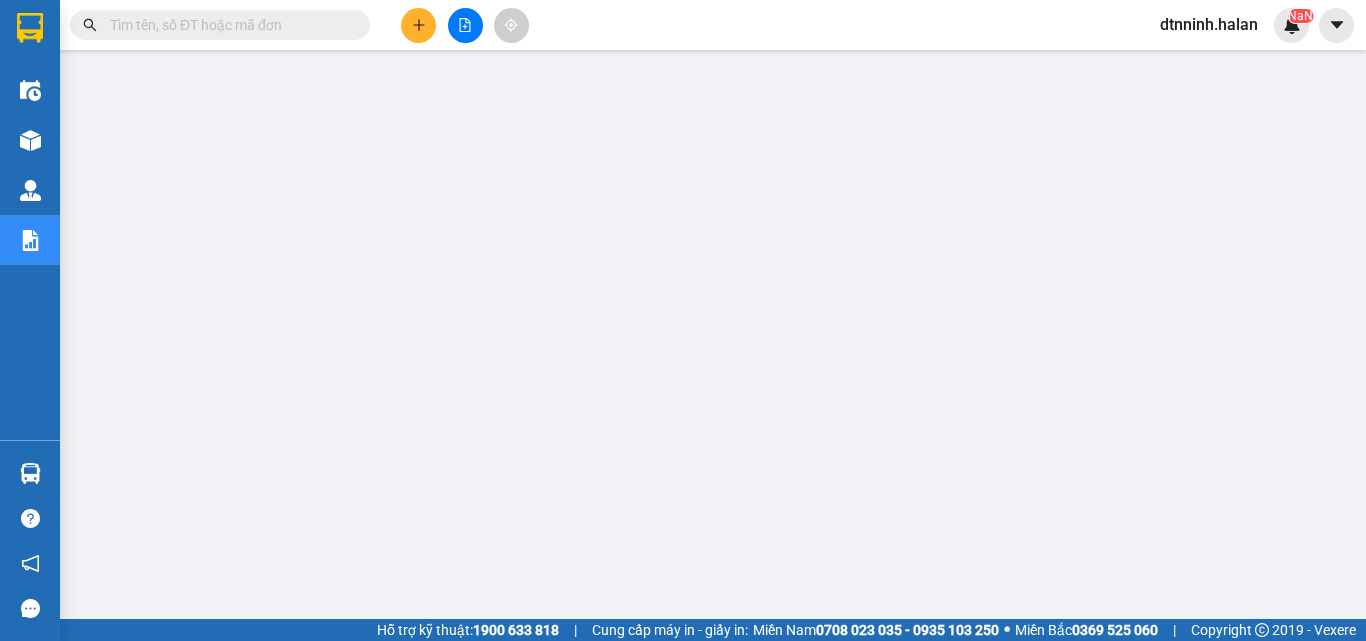 click at bounding box center [418, 25] 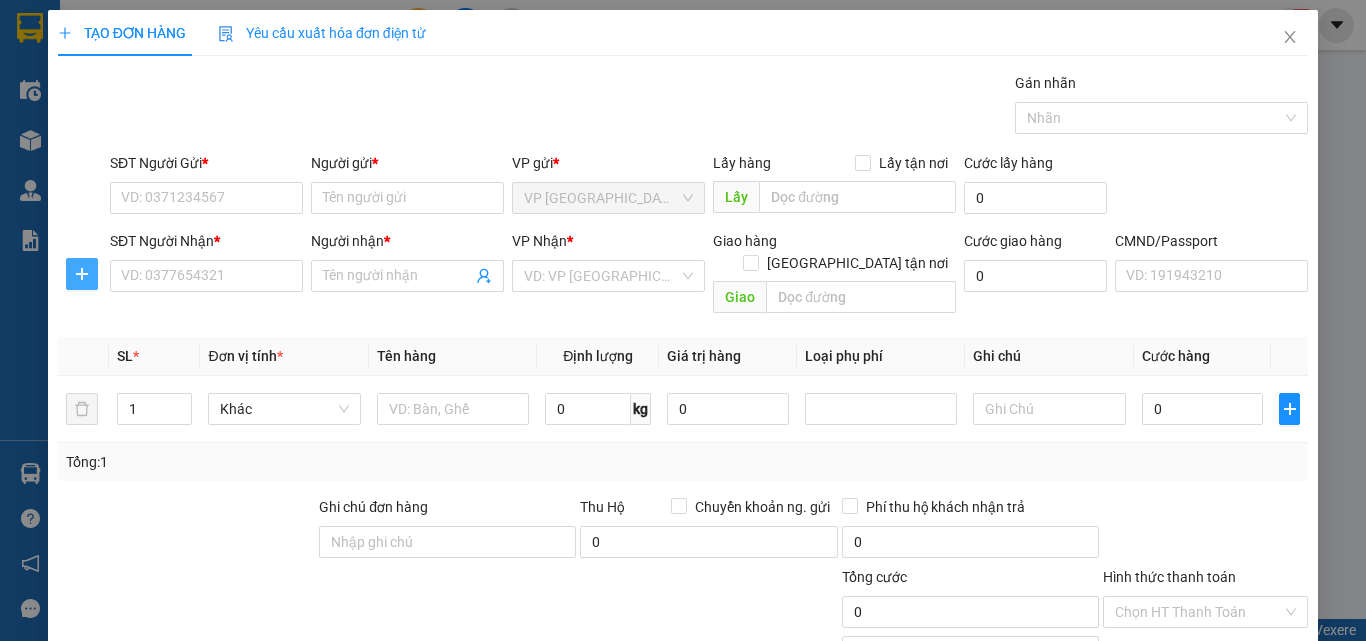 click 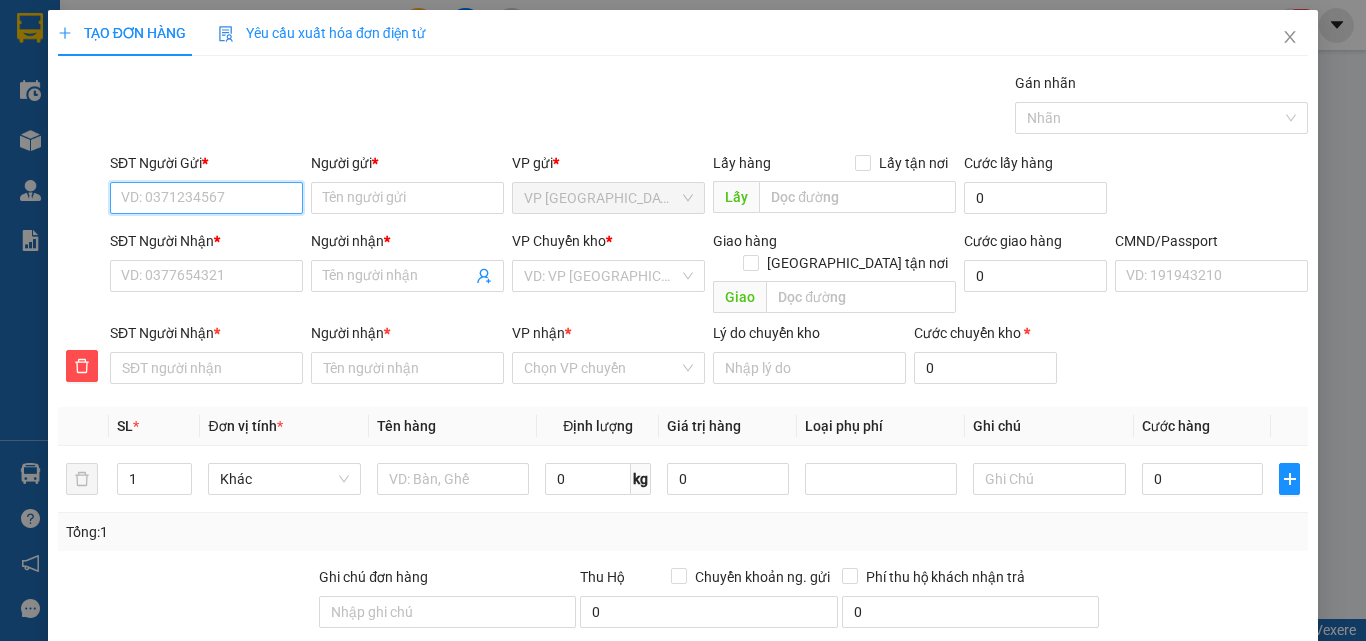 click on "SĐT Người Gửi  *" at bounding box center [206, 198] 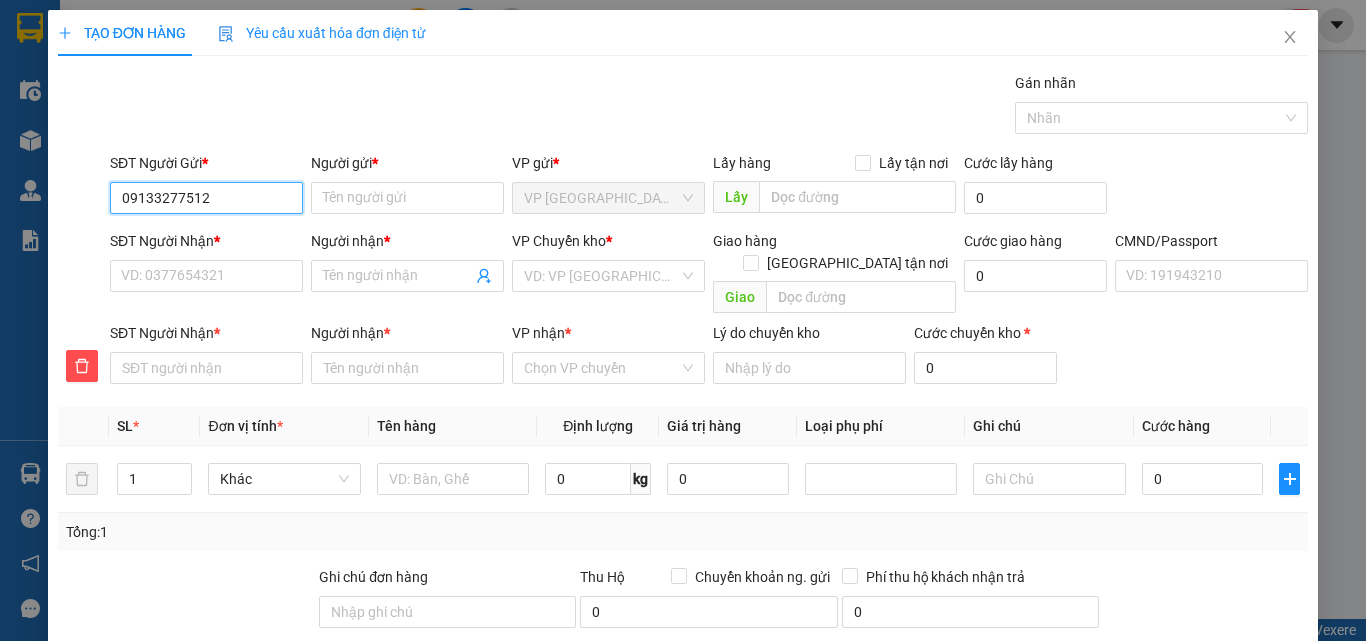 type on "0913327751" 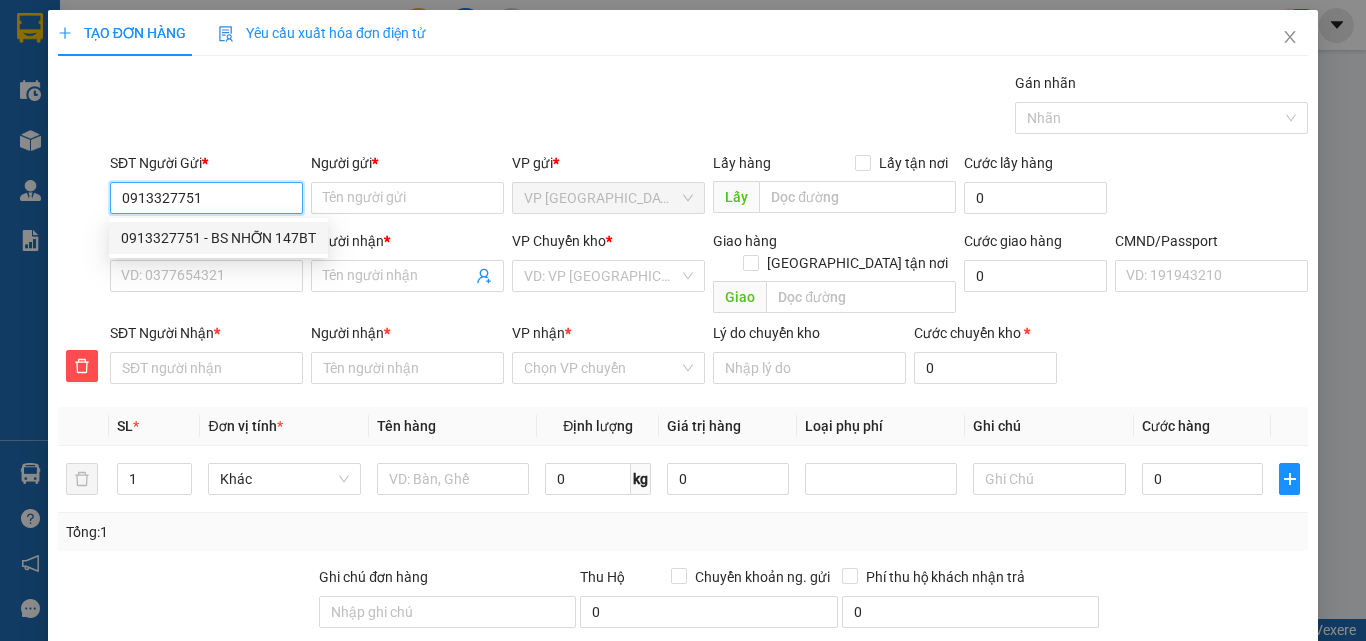 click on "0913327751 - BS NHỠN 147BT" at bounding box center (218, 238) 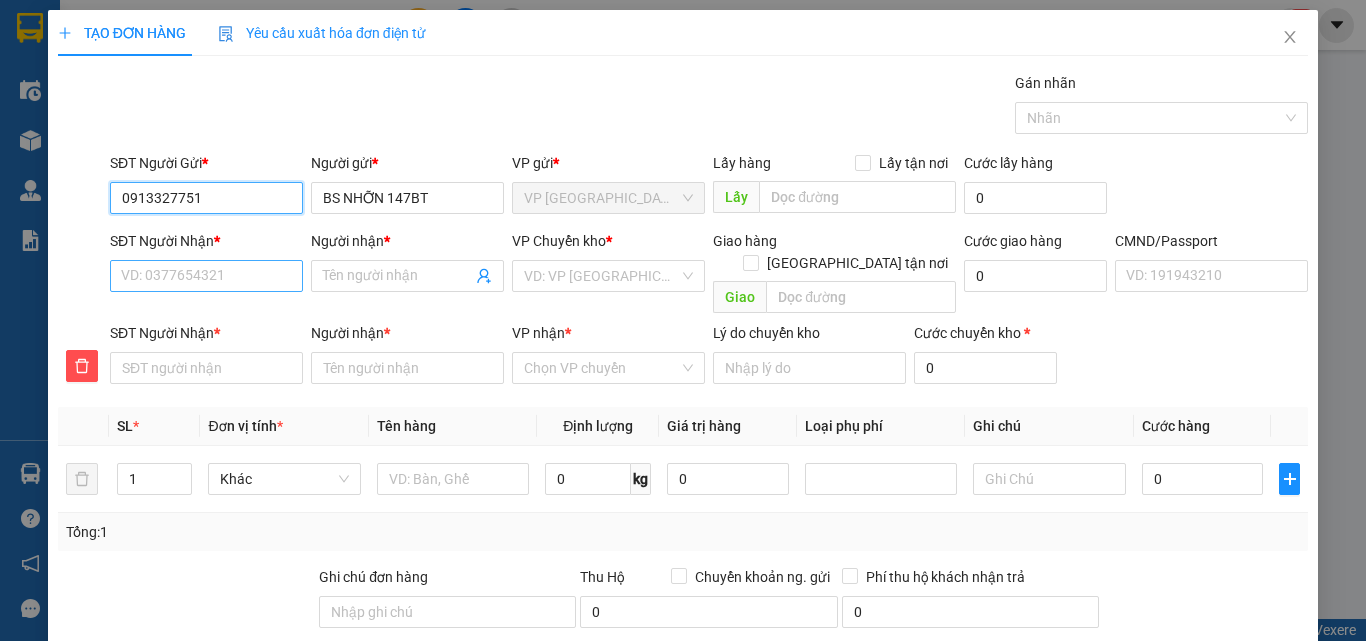 type on "0913327751" 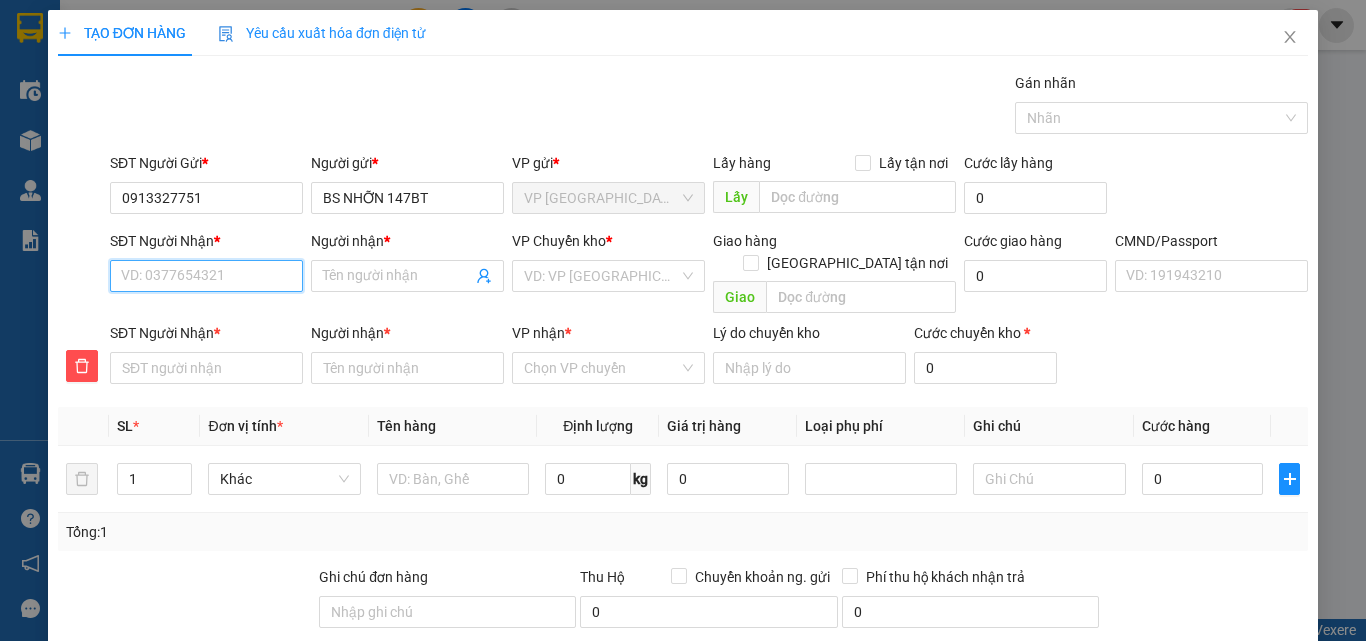 click on "SĐT Người Nhận  *" at bounding box center (206, 276) 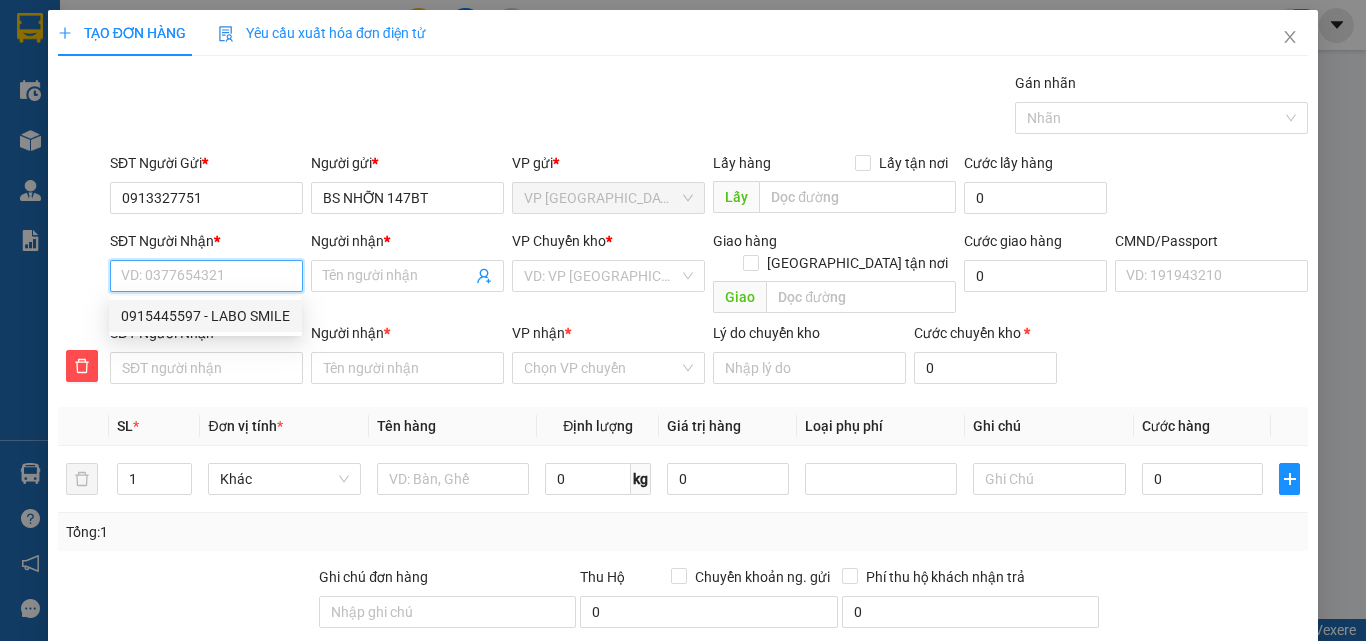 click on "0915445597 - LABO SMILE" at bounding box center (205, 316) 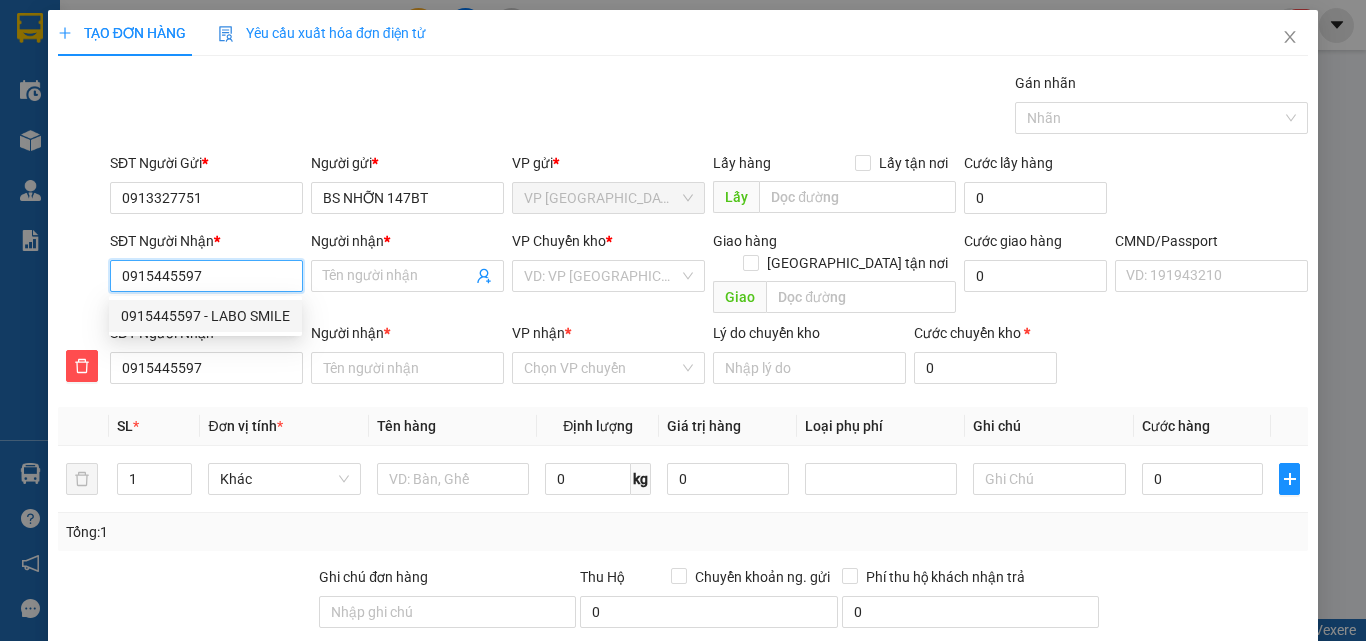 type on "LABO SMILE" 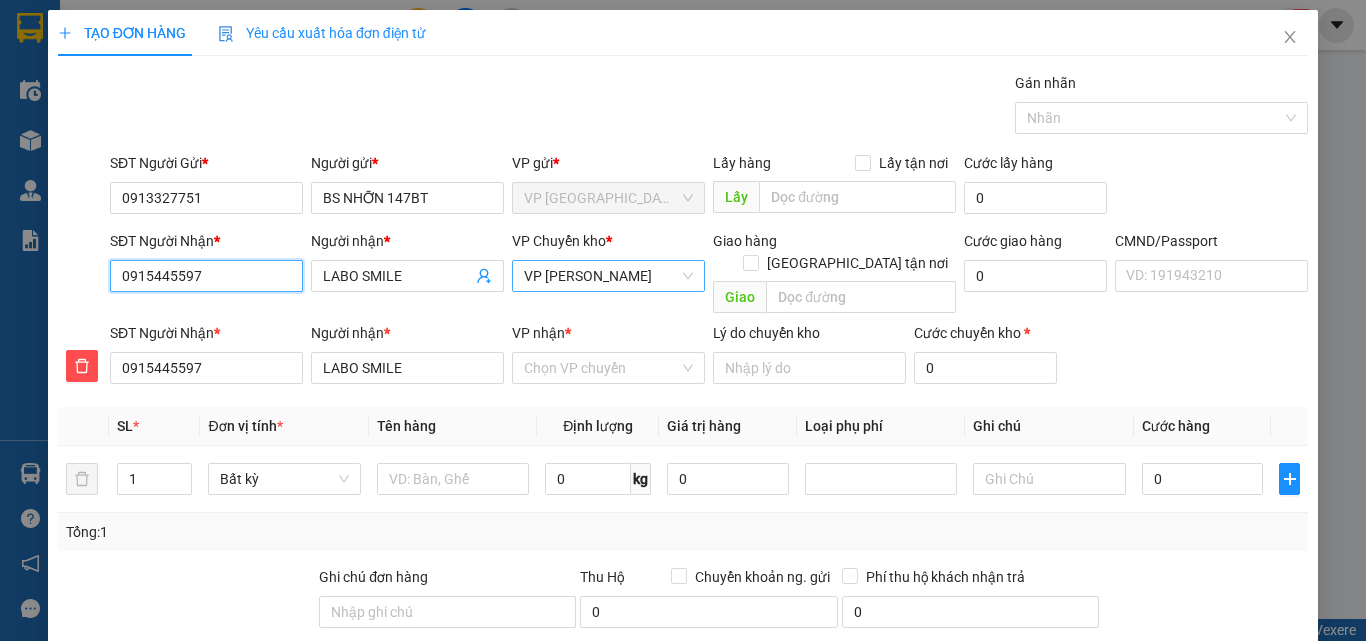 click on "VP [PERSON_NAME]" at bounding box center (608, 276) 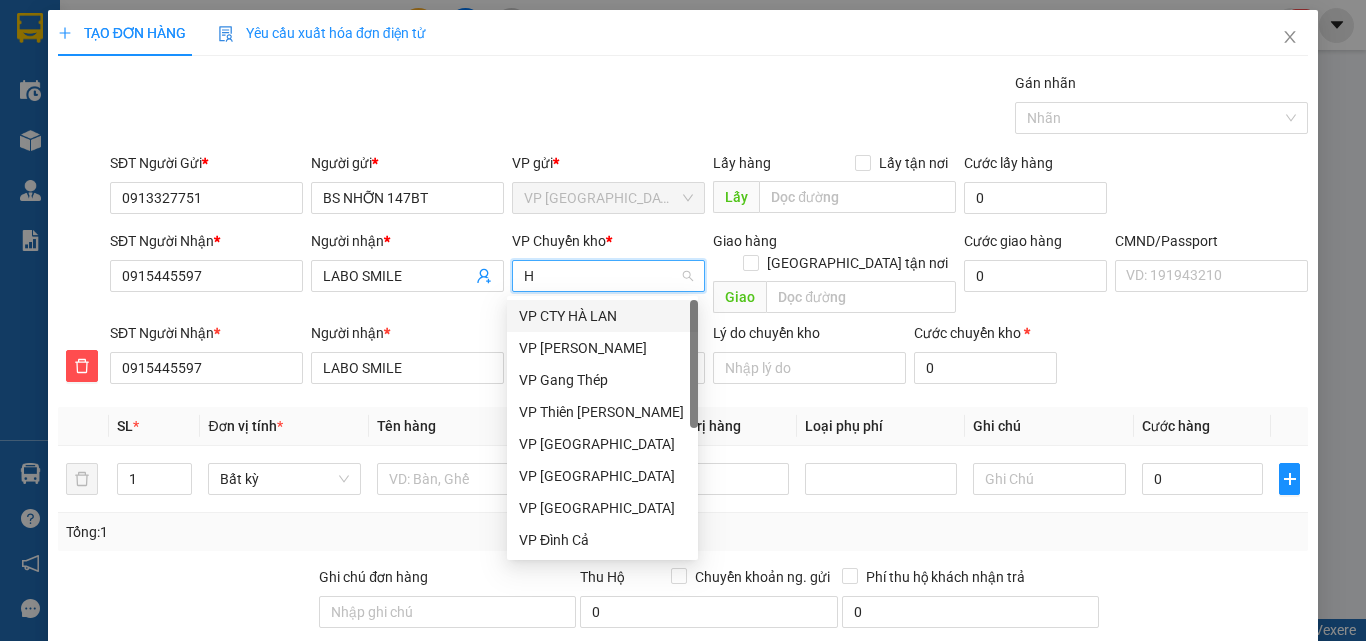 type on "HO" 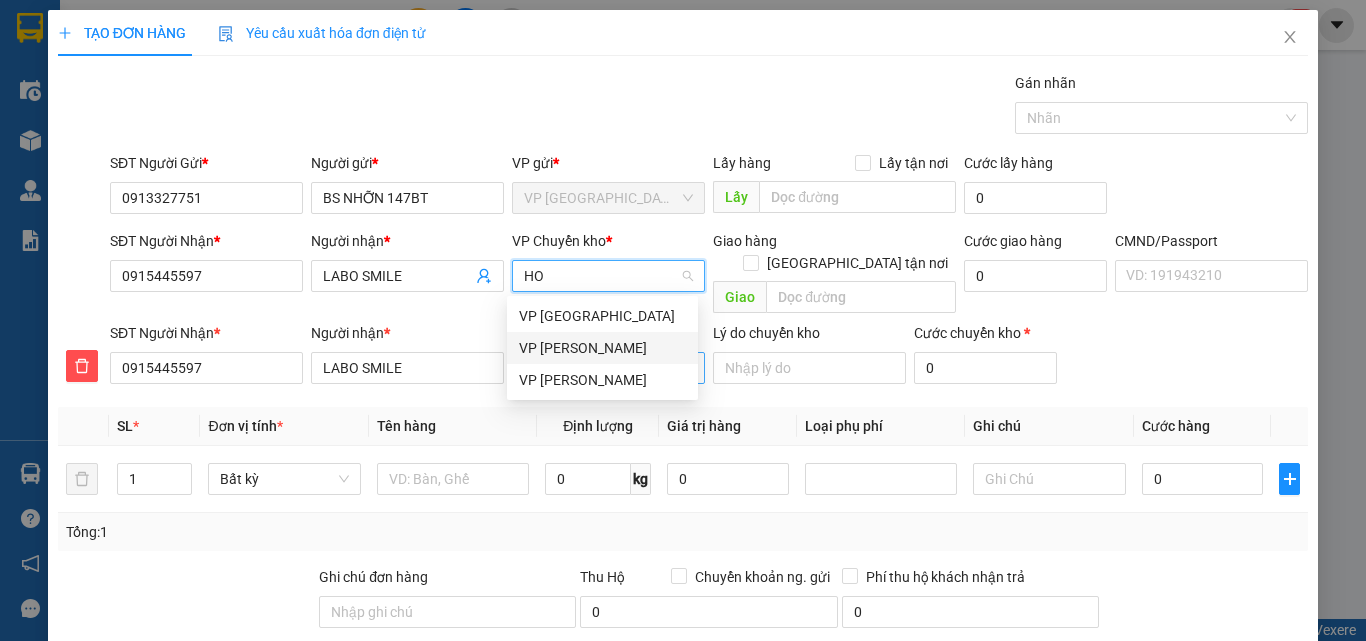 click on "VP [PERSON_NAME]" at bounding box center (602, 348) 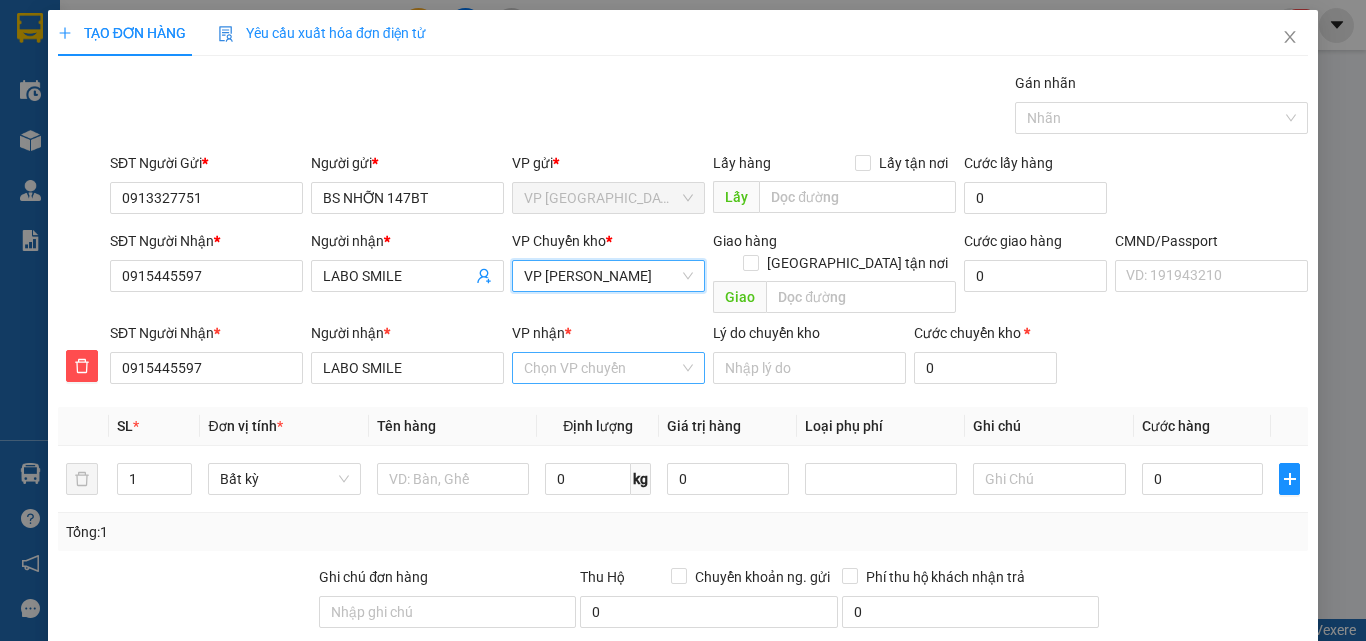 click on "VP nhận  *" at bounding box center [601, 368] 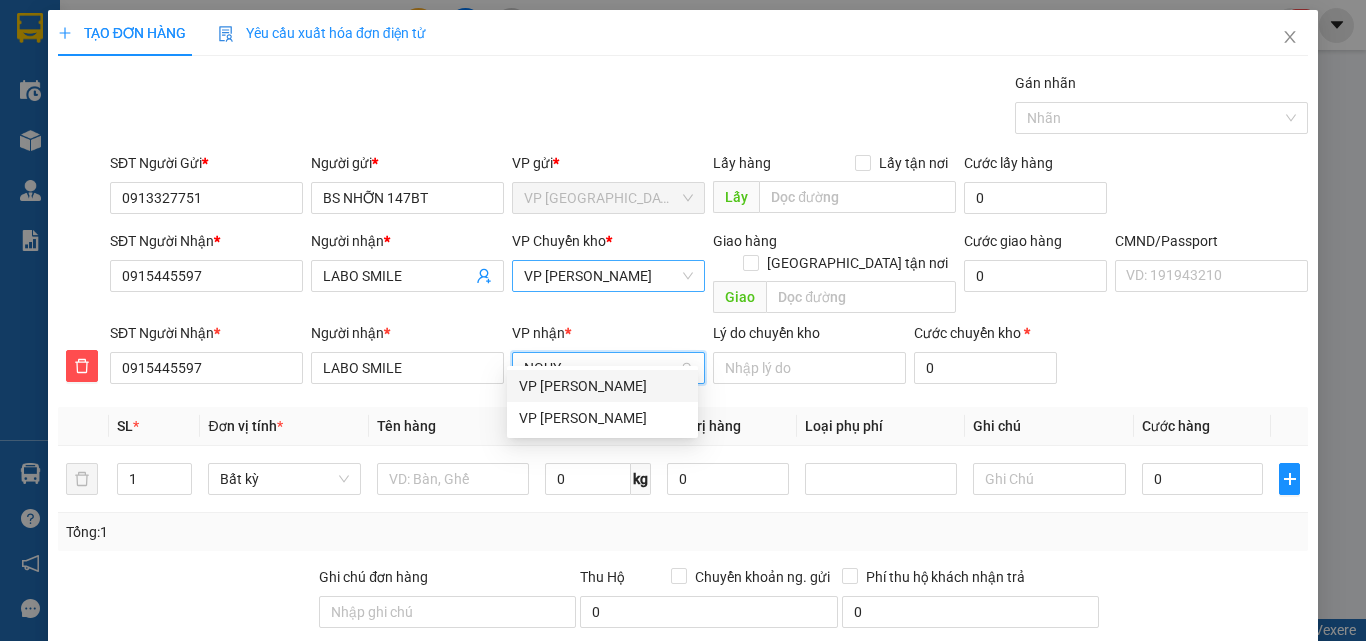 type on "NGUYE" 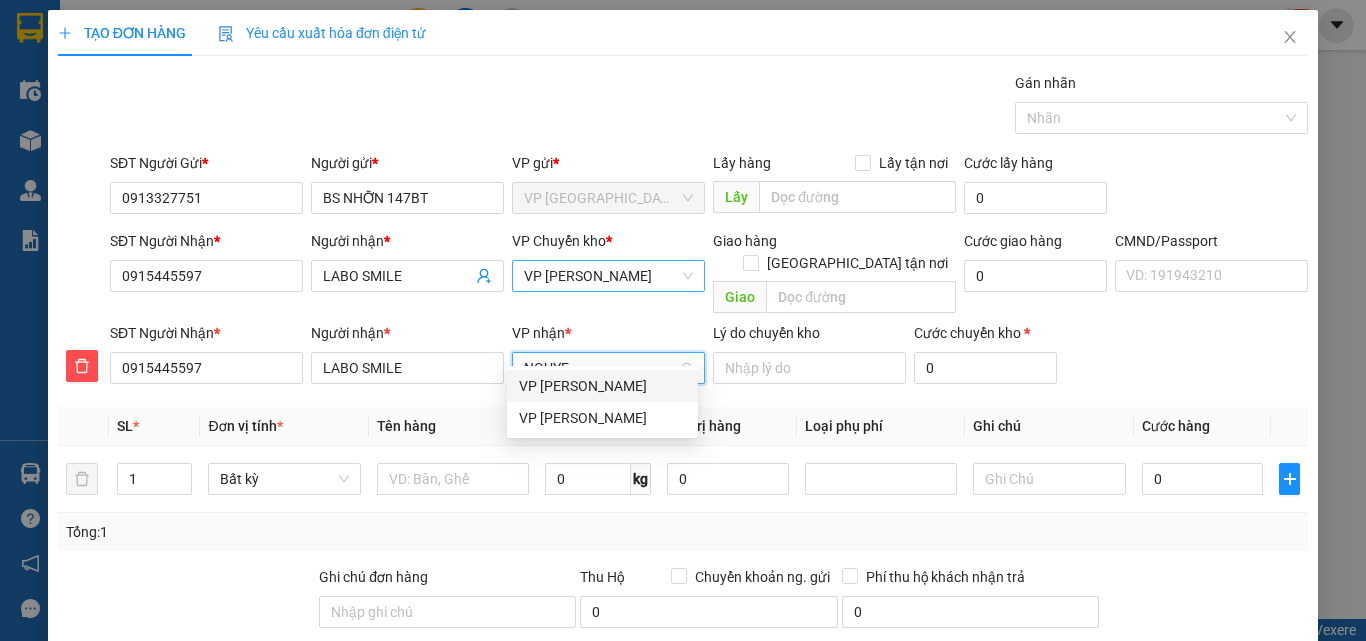 click on "VP [PERSON_NAME]" at bounding box center (602, 386) 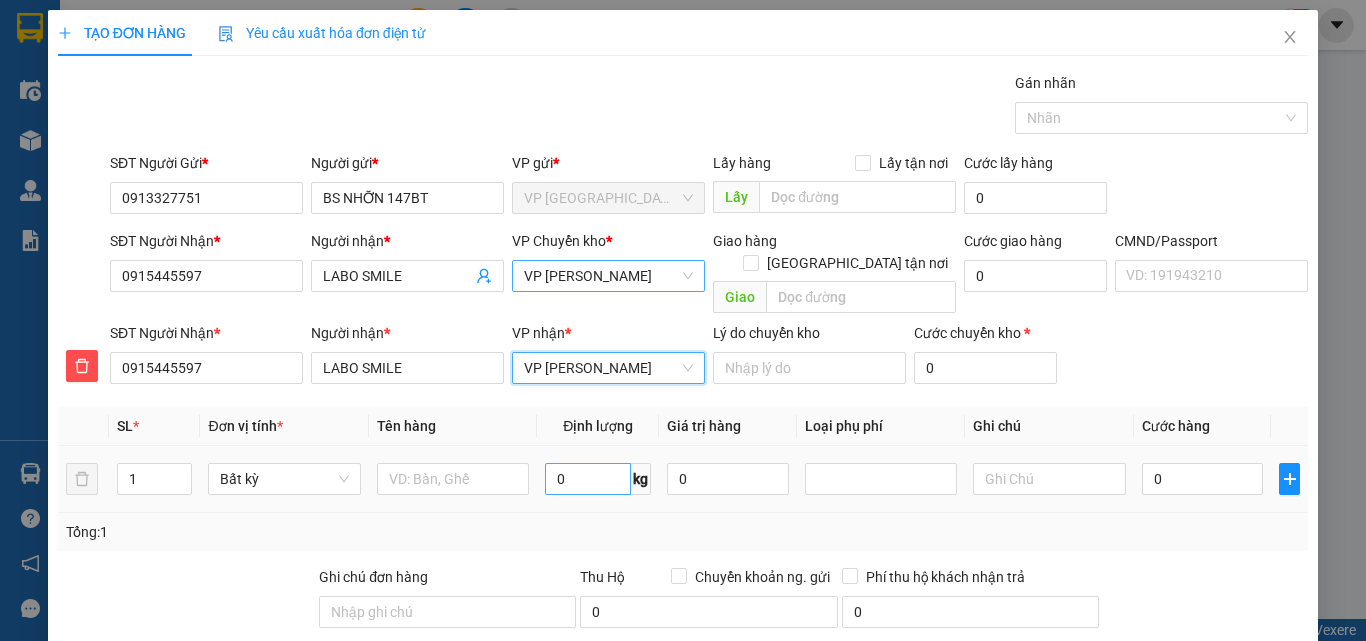 scroll, scrollTop: 100, scrollLeft: 0, axis: vertical 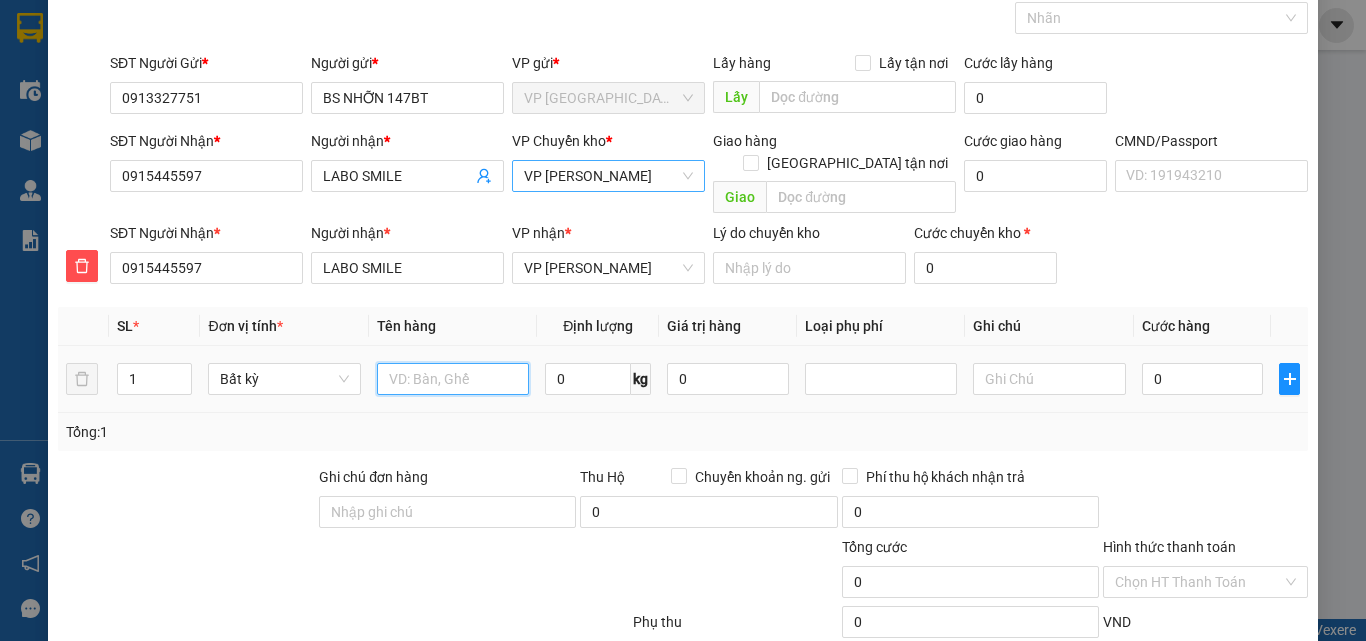 click at bounding box center (453, 379) 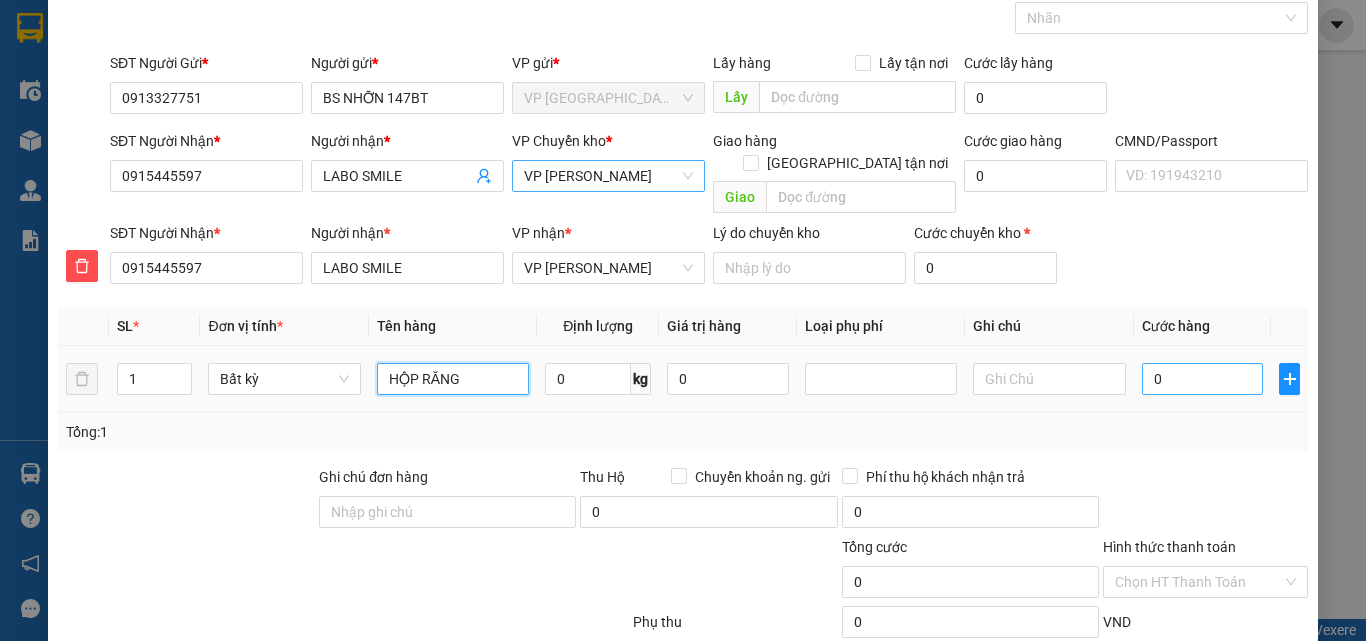 type on "HỘP RĂNG" 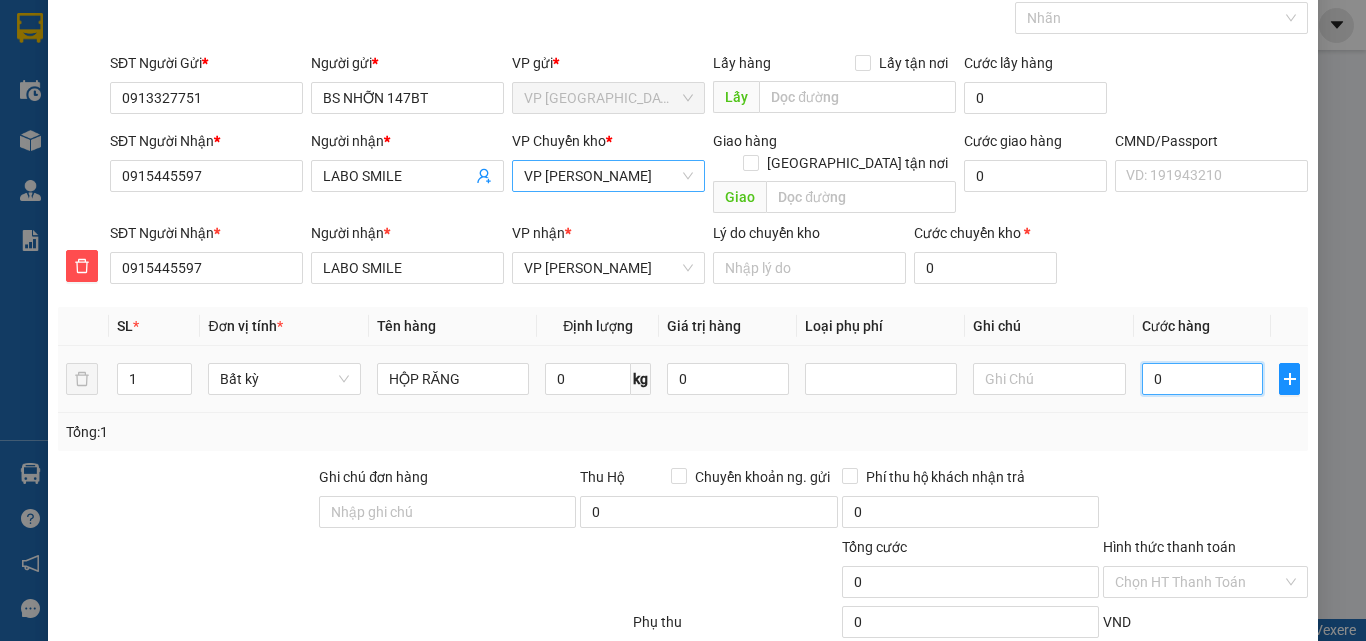 click on "0" at bounding box center [1203, 379] 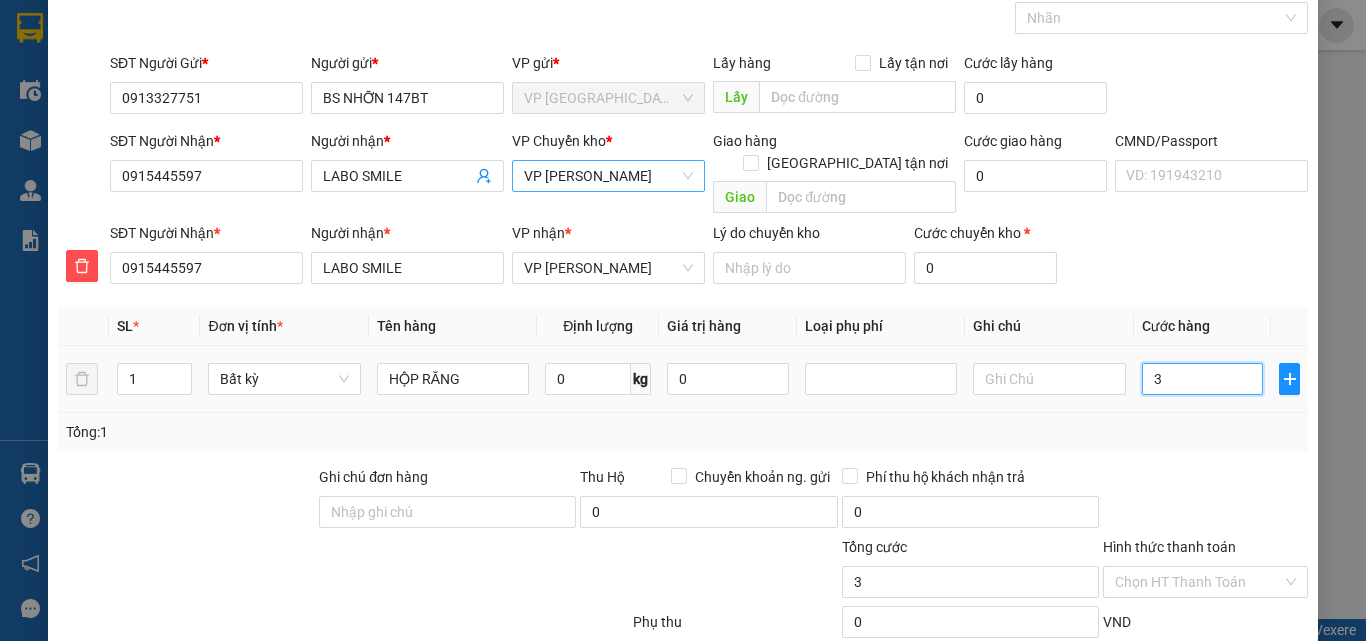 type on "35" 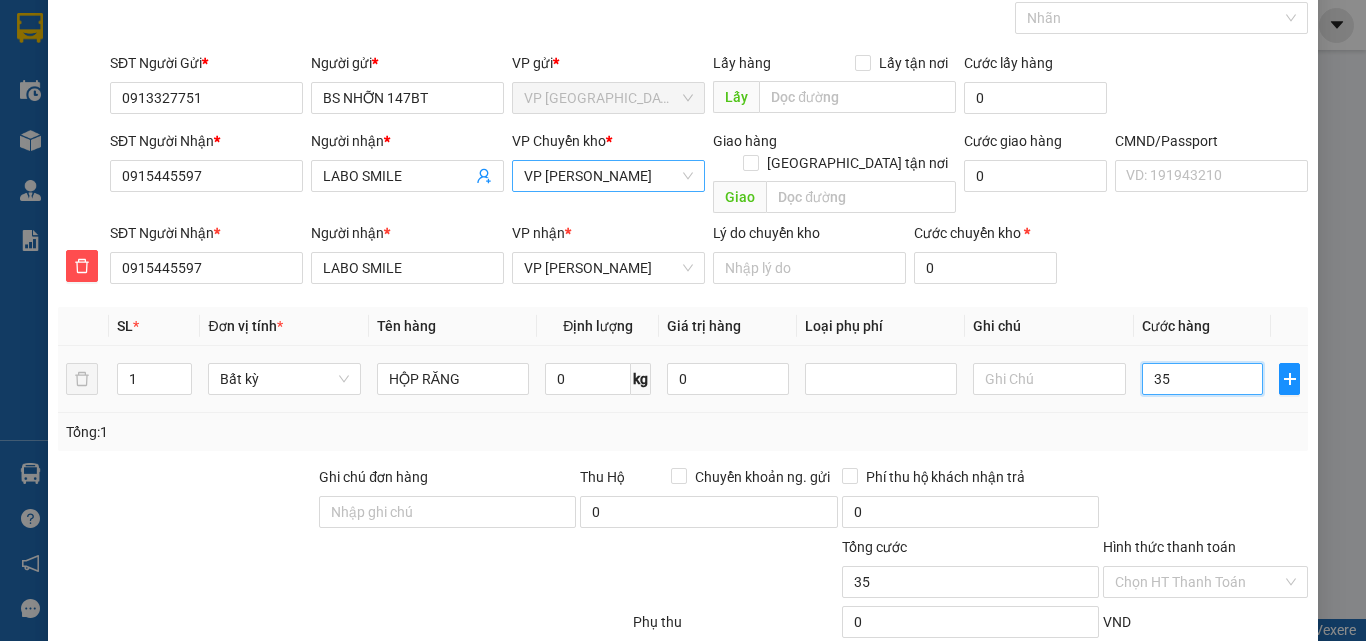 type on "350" 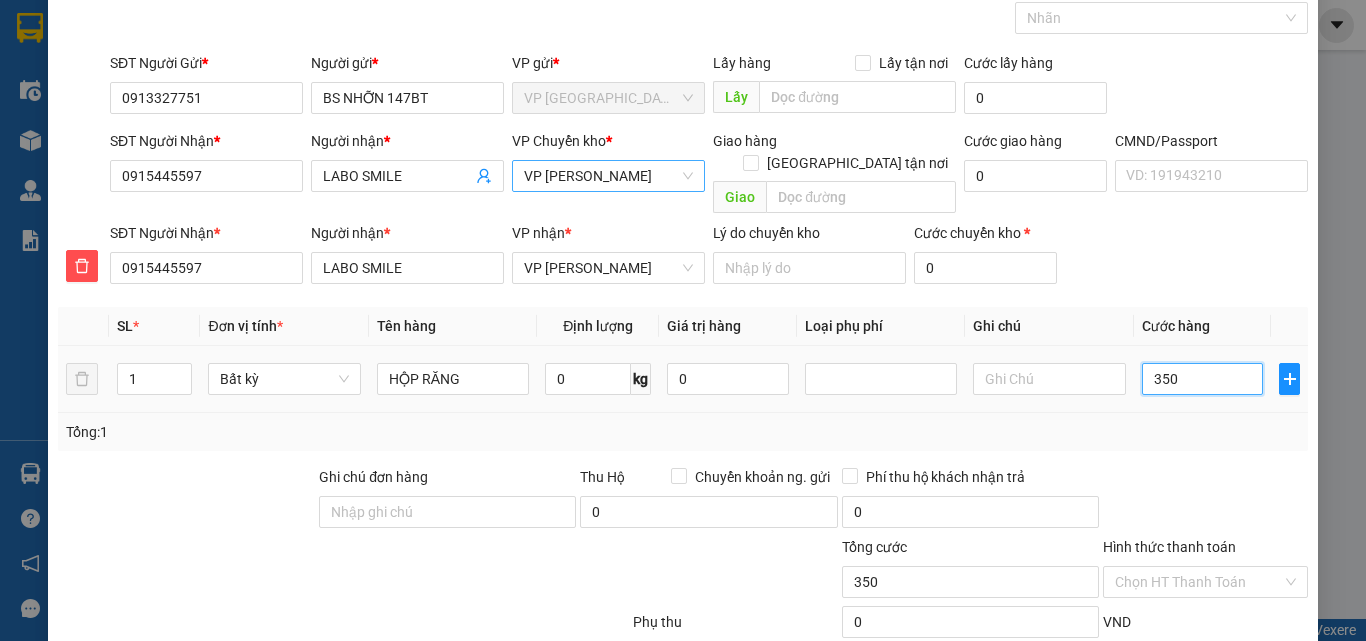 type on "3.500" 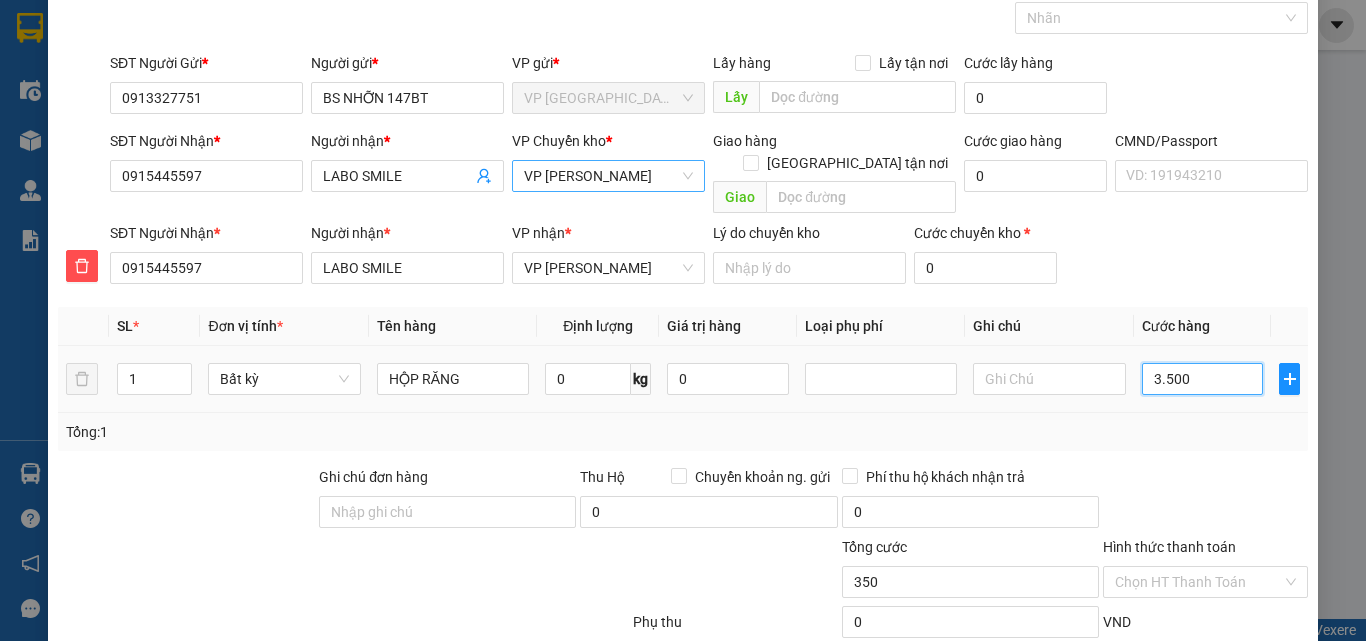 type on "3.500" 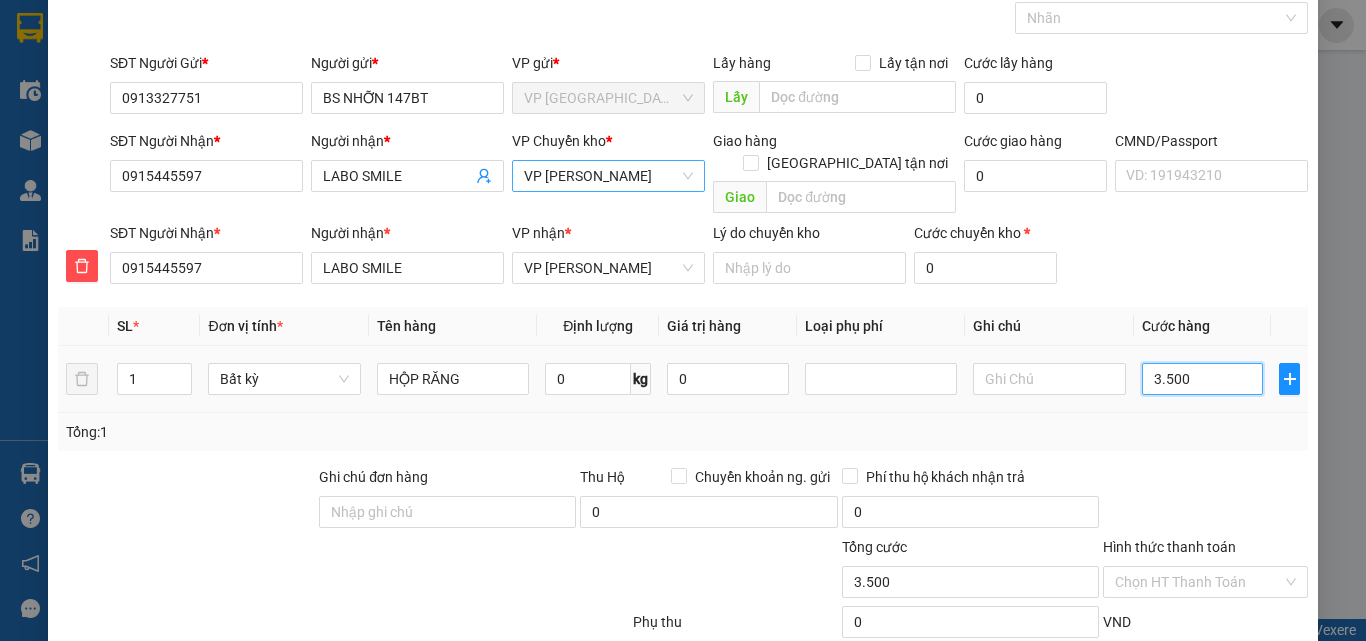 type on "35.000" 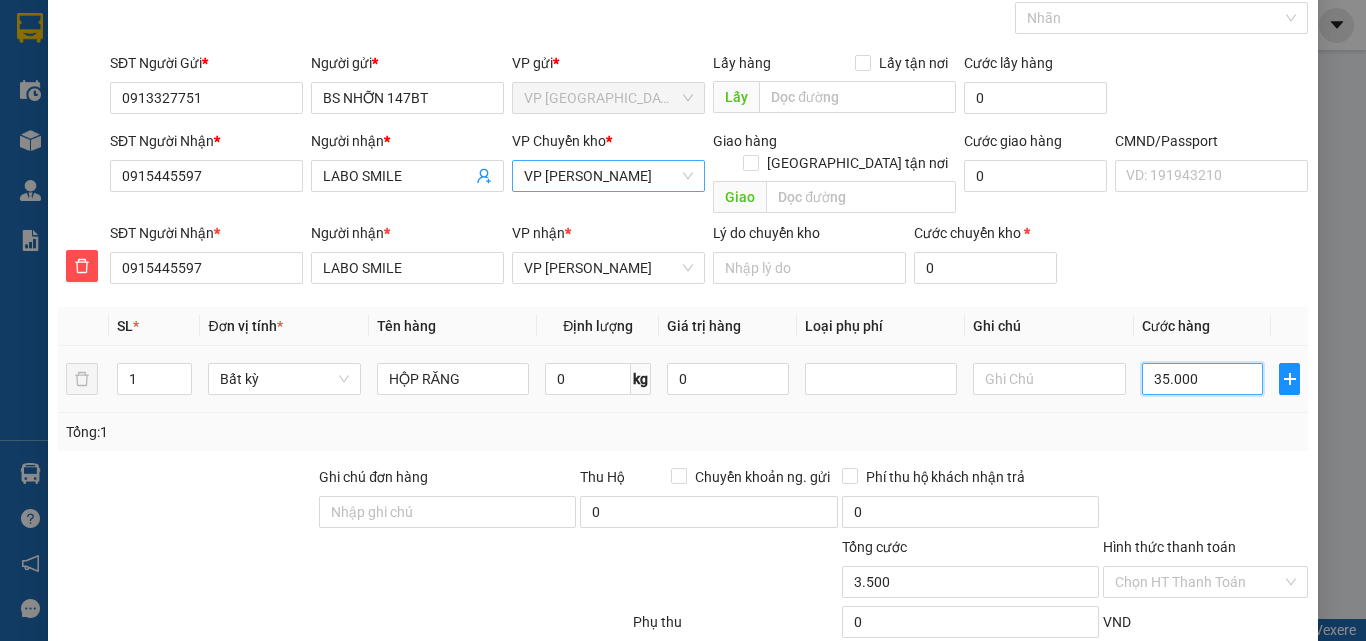 type on "35.000" 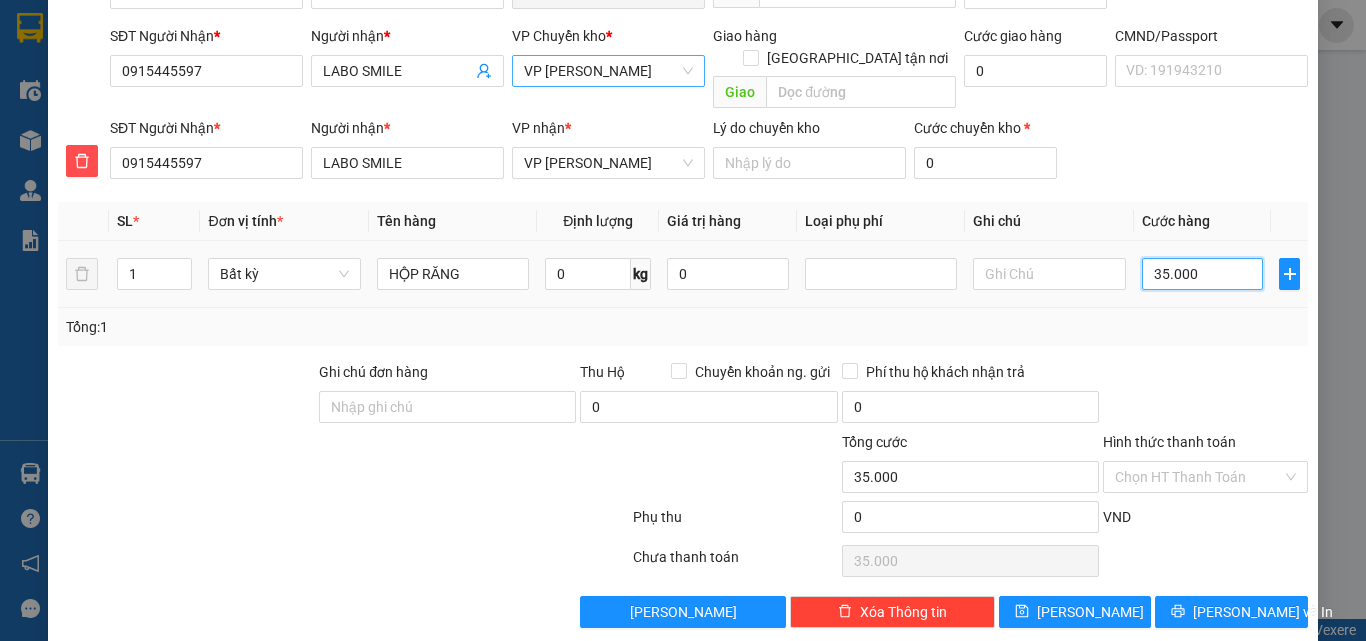 scroll, scrollTop: 209, scrollLeft: 0, axis: vertical 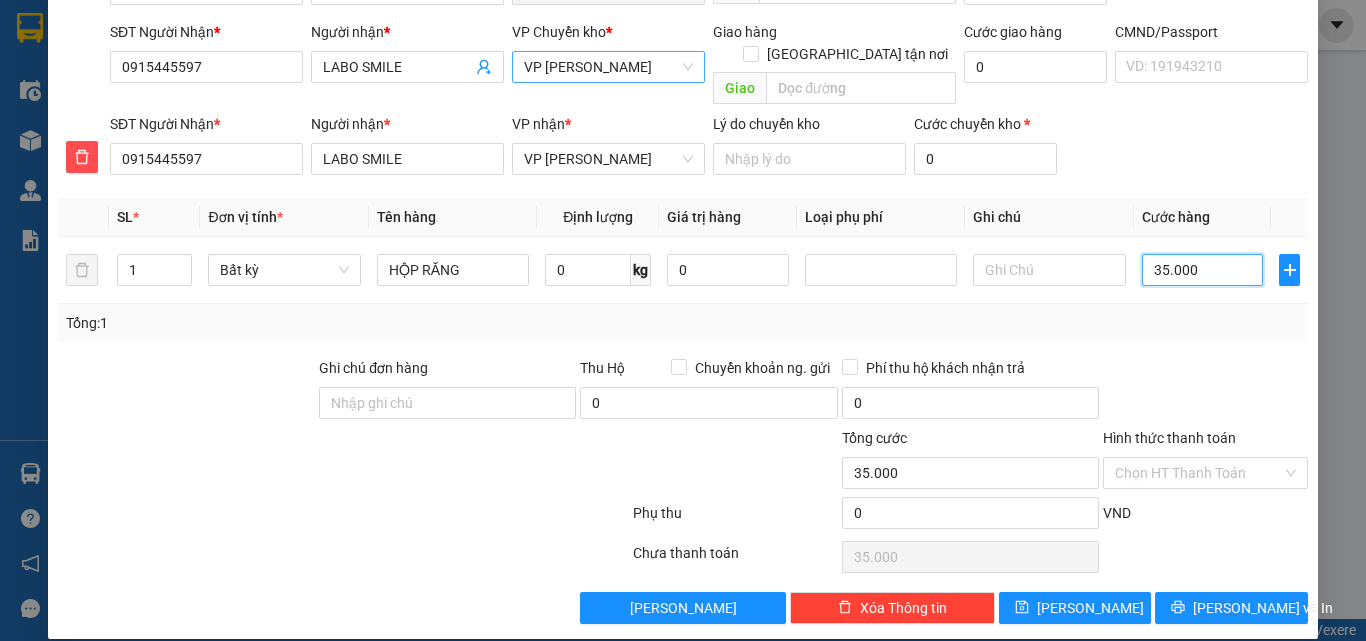 type on "35.000" 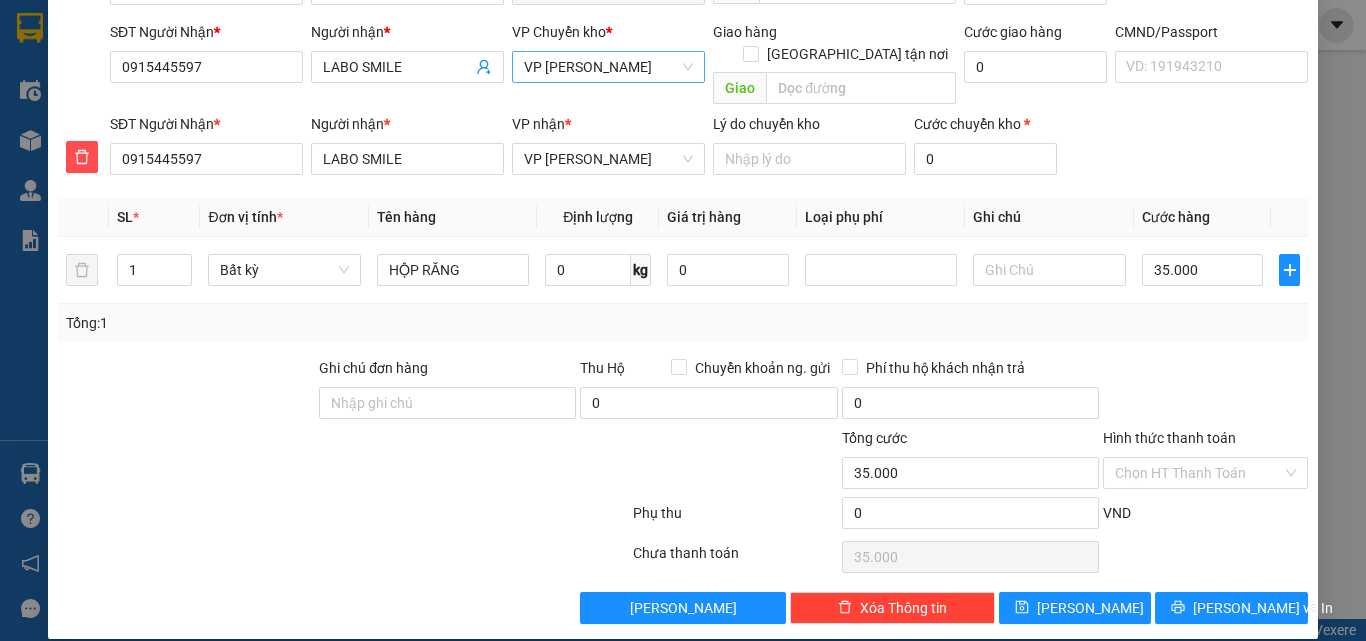 click on "Hình thức thanh toán" at bounding box center [1205, 442] 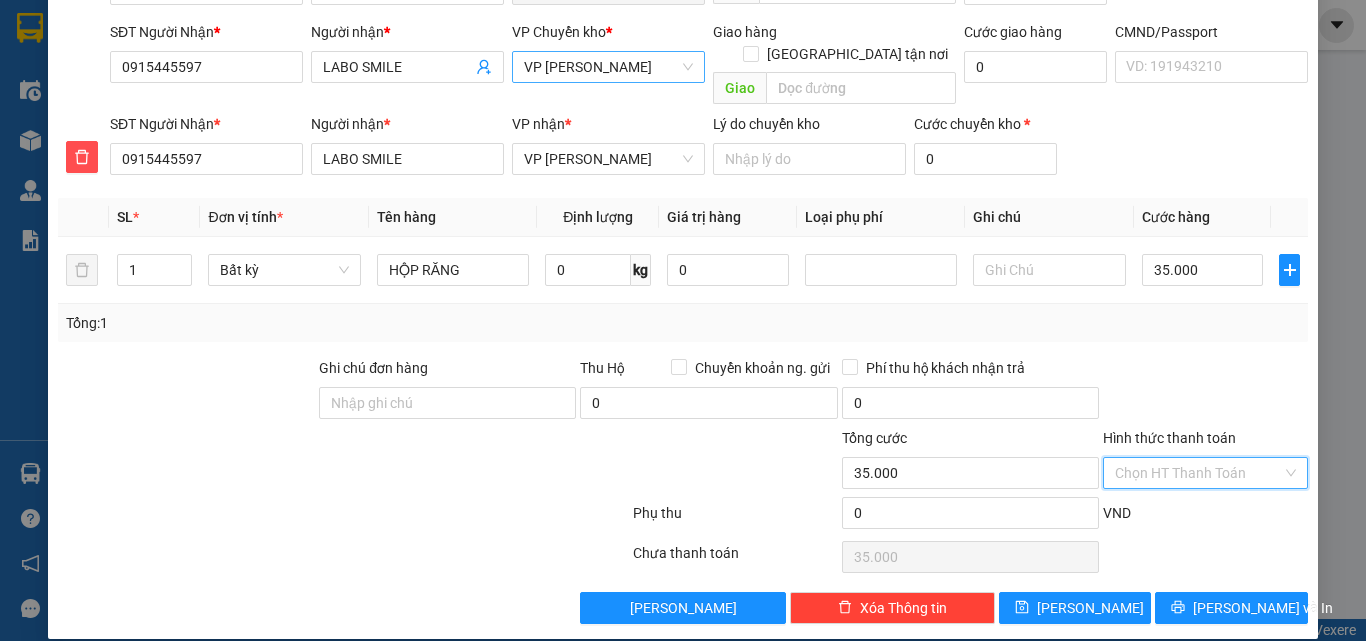 drag, startPoint x: 1200, startPoint y: 454, endPoint x: 1214, endPoint y: 373, distance: 82.20097 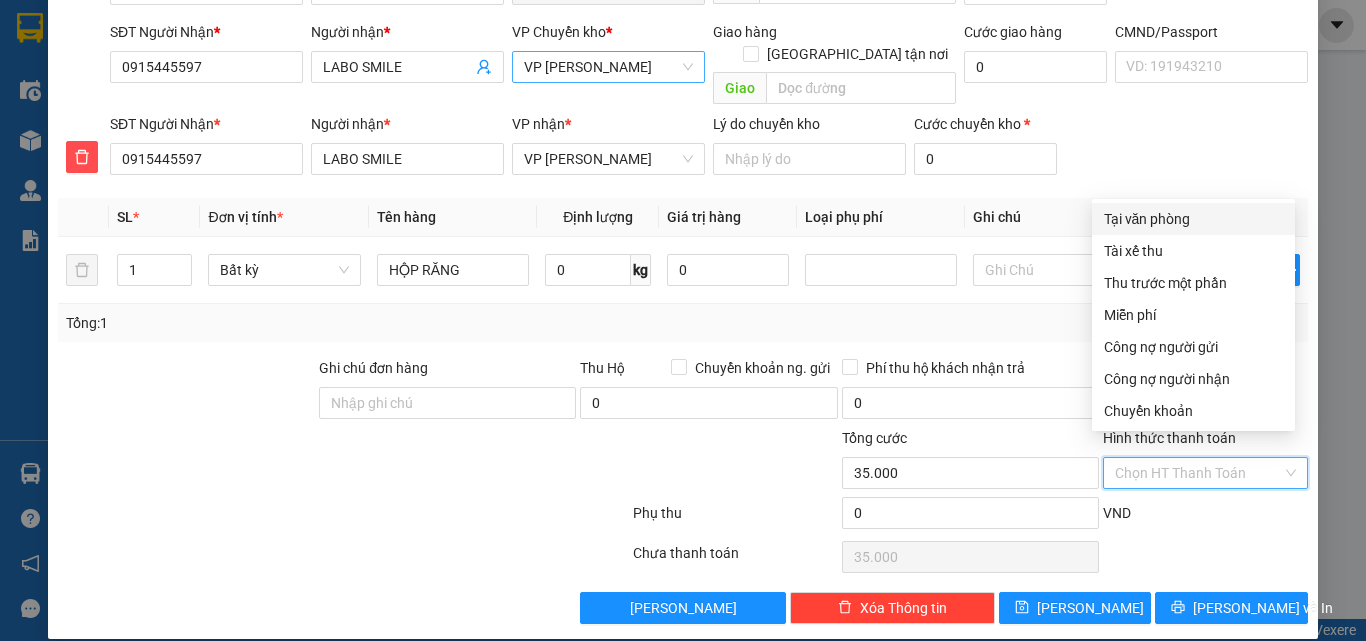 click on "Tại văn phòng" at bounding box center (1193, 219) 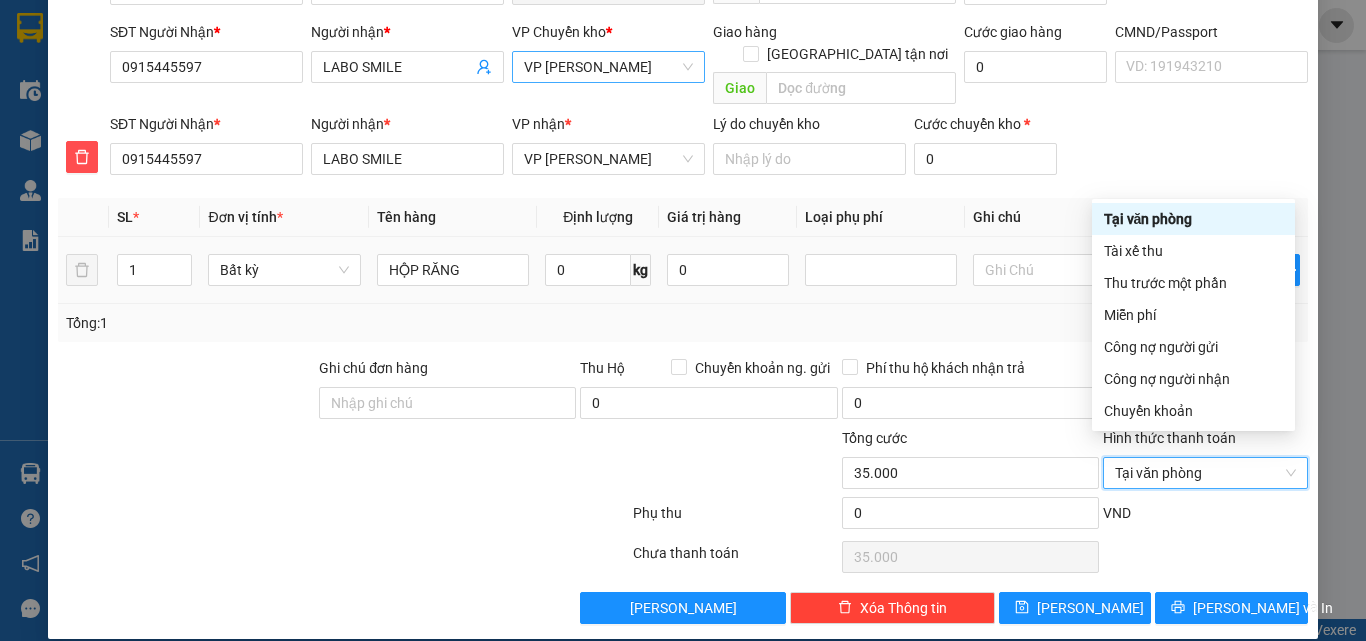 type on "0" 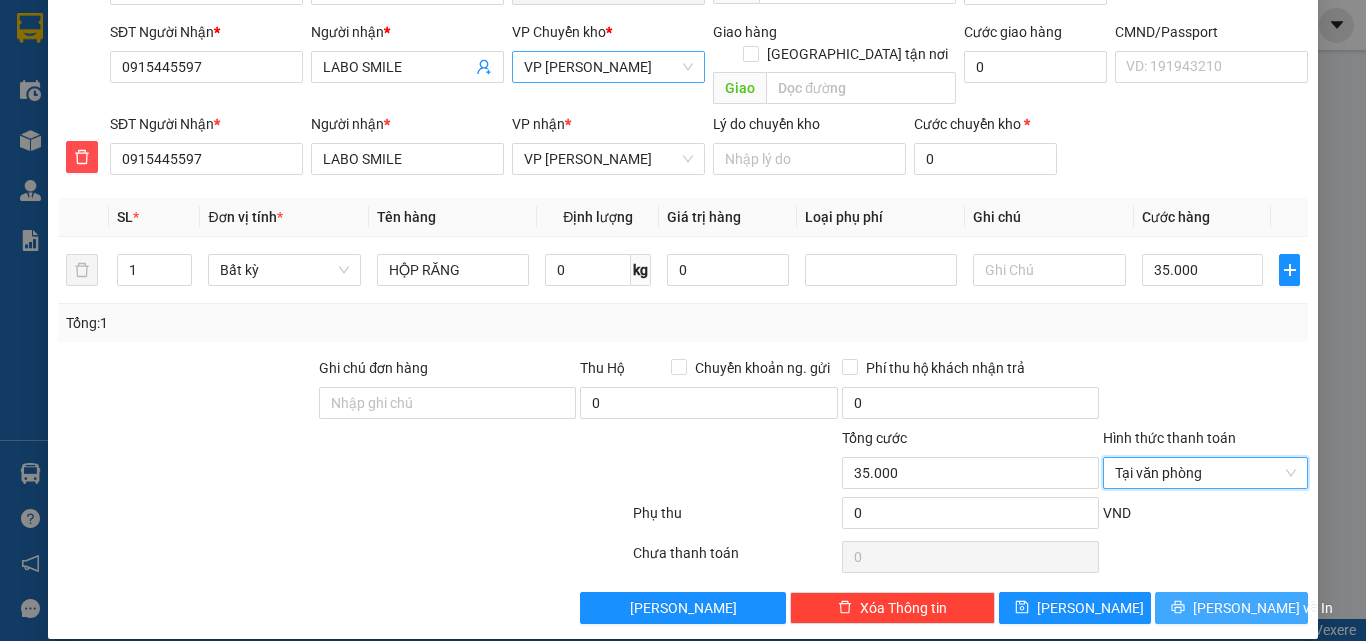 click on "[PERSON_NAME] và In" at bounding box center (1231, 608) 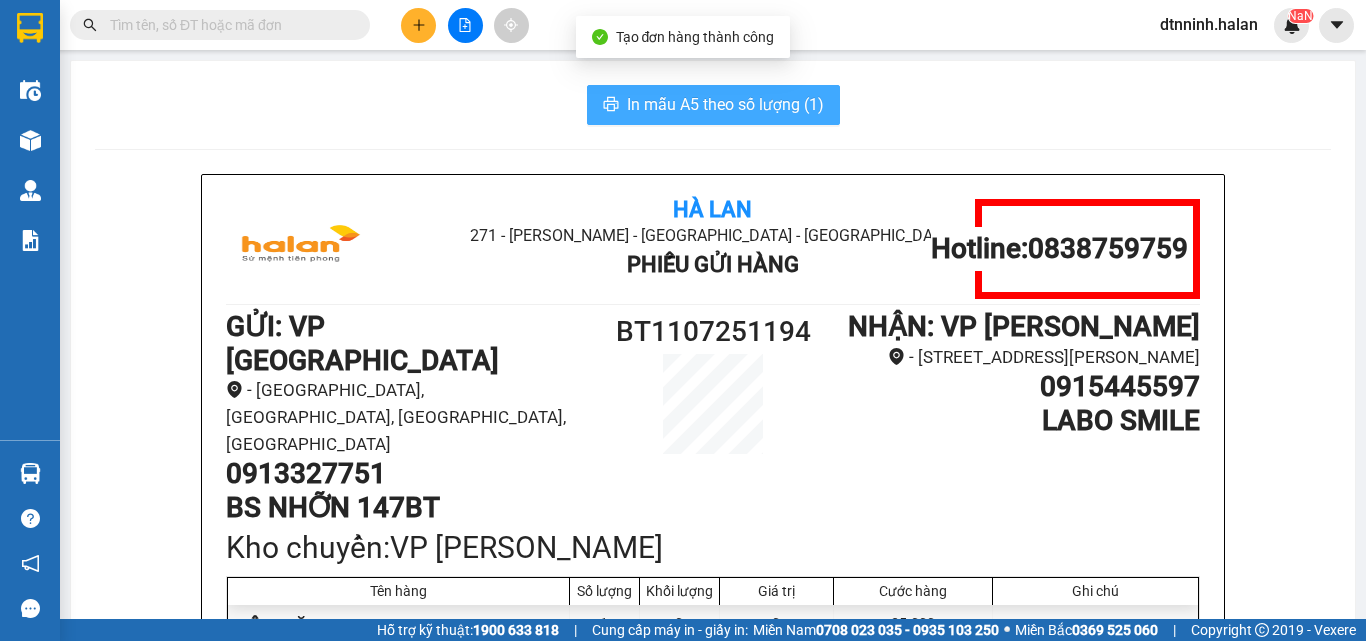 click on "In mẫu A5 theo số lượng
(1)" at bounding box center (725, 104) 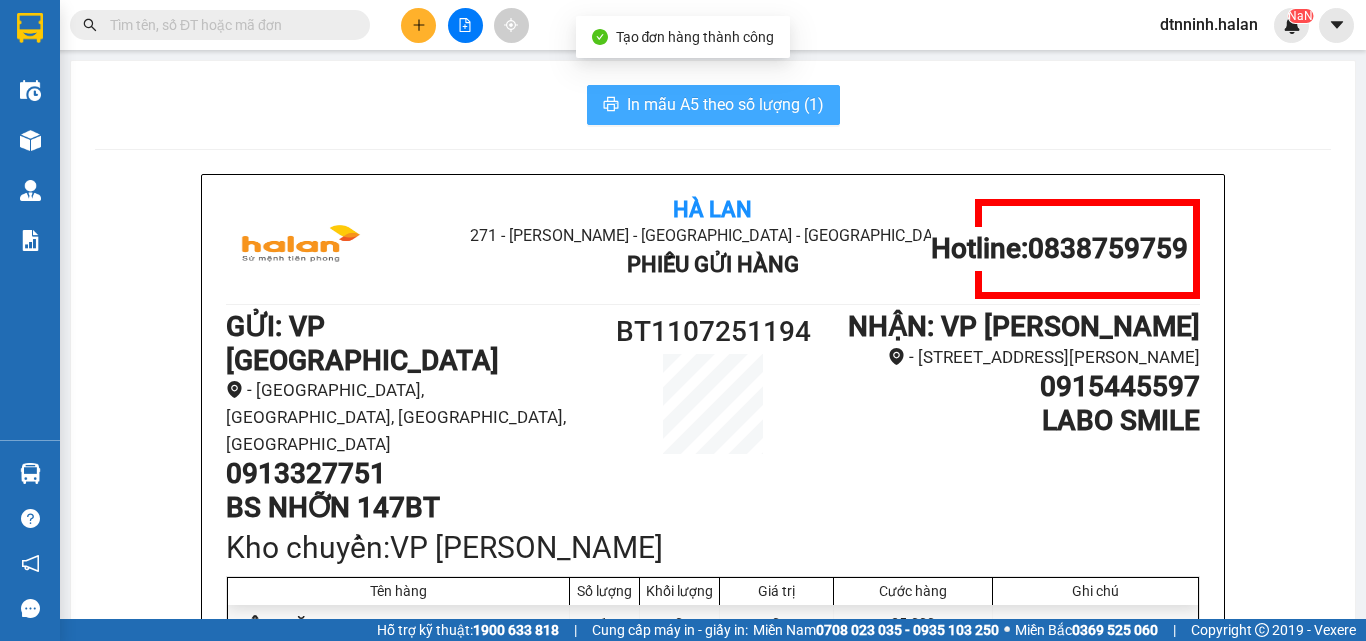 scroll, scrollTop: 0, scrollLeft: 0, axis: both 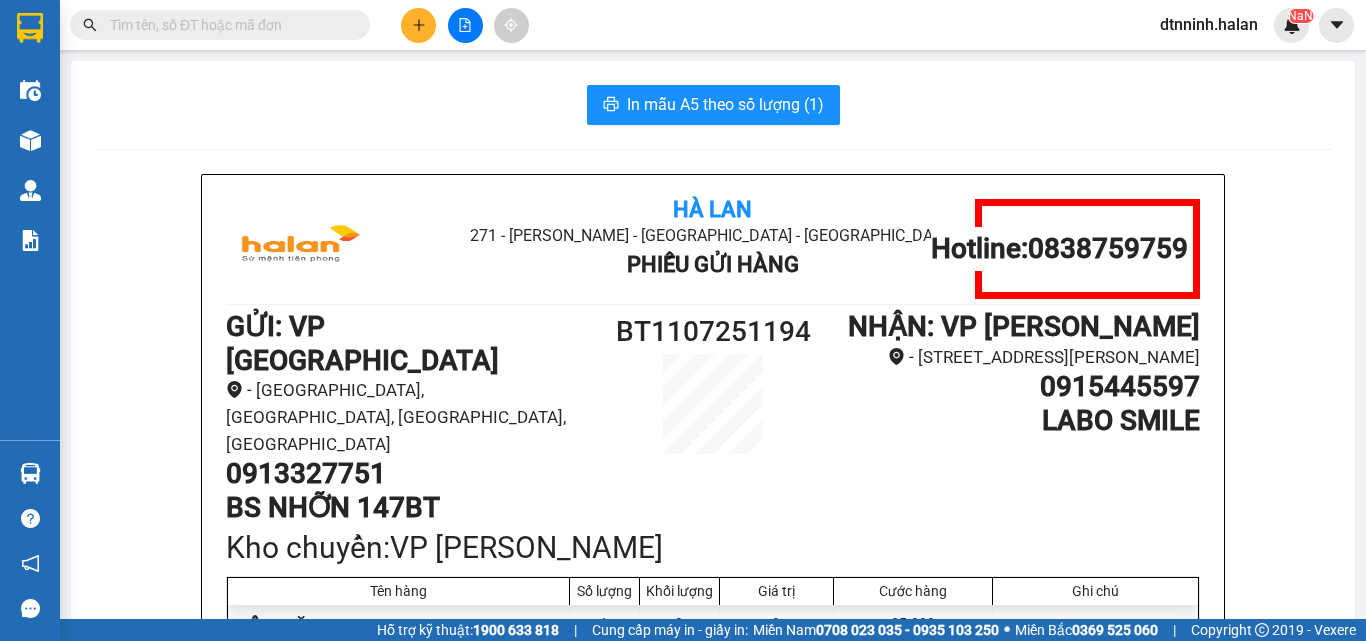 click on "dtnninh.halan" at bounding box center [1209, 24] 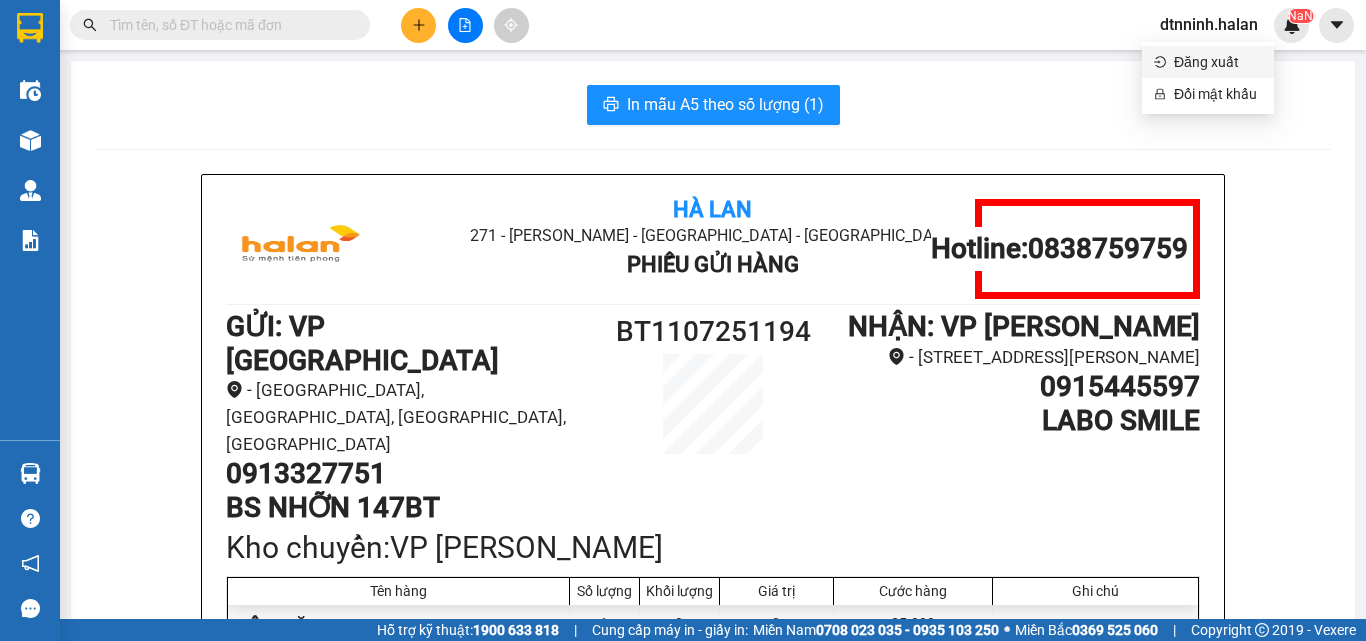 click on "Đăng xuất" at bounding box center (1218, 62) 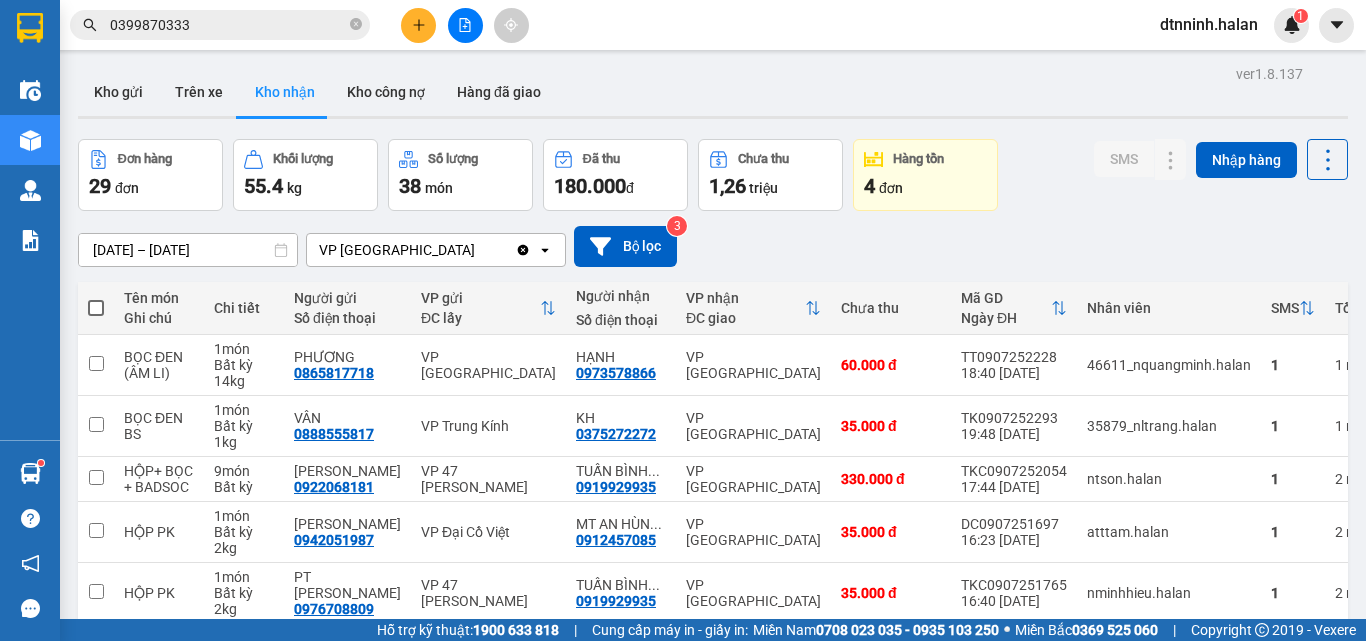 scroll, scrollTop: 0, scrollLeft: 0, axis: both 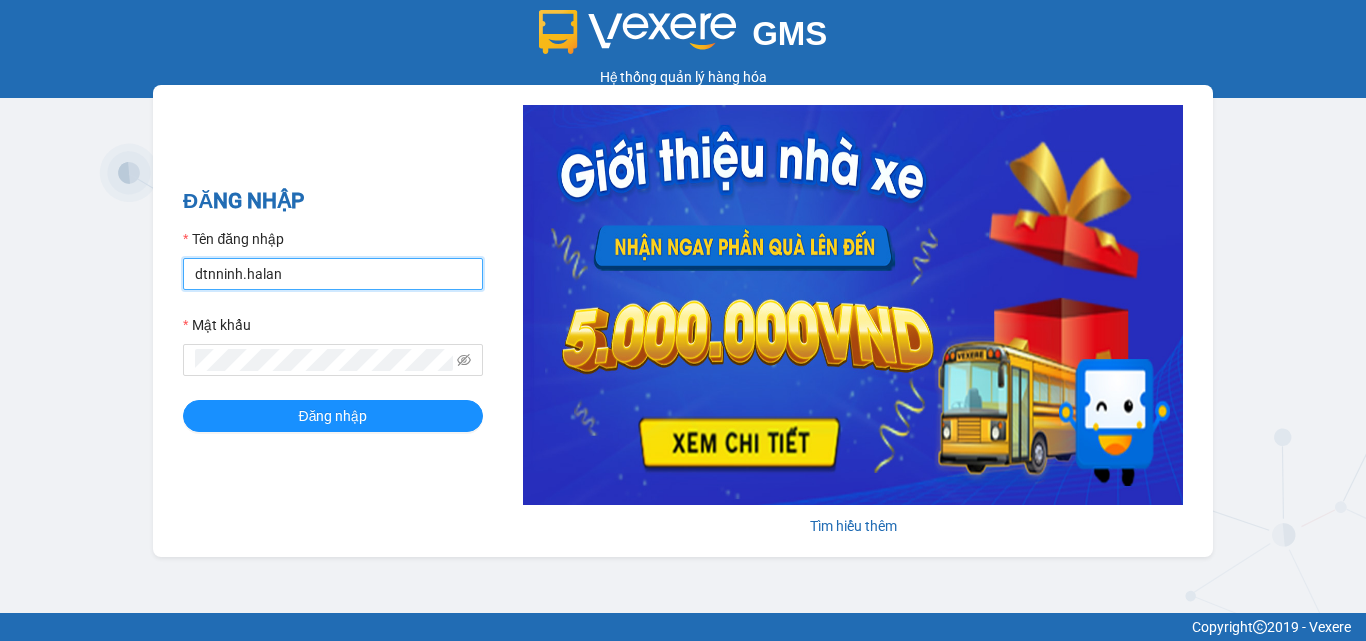 click on "dtnninh.halan" at bounding box center (333, 274) 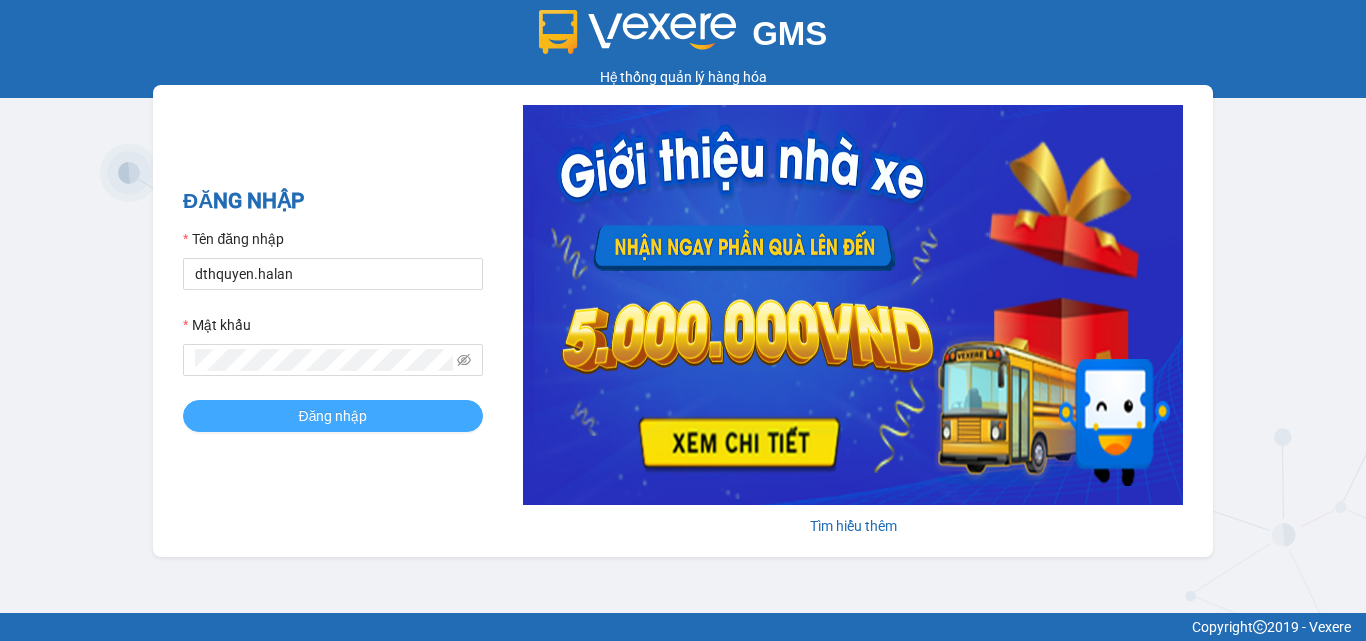click on "Đăng nhập" at bounding box center [333, 416] 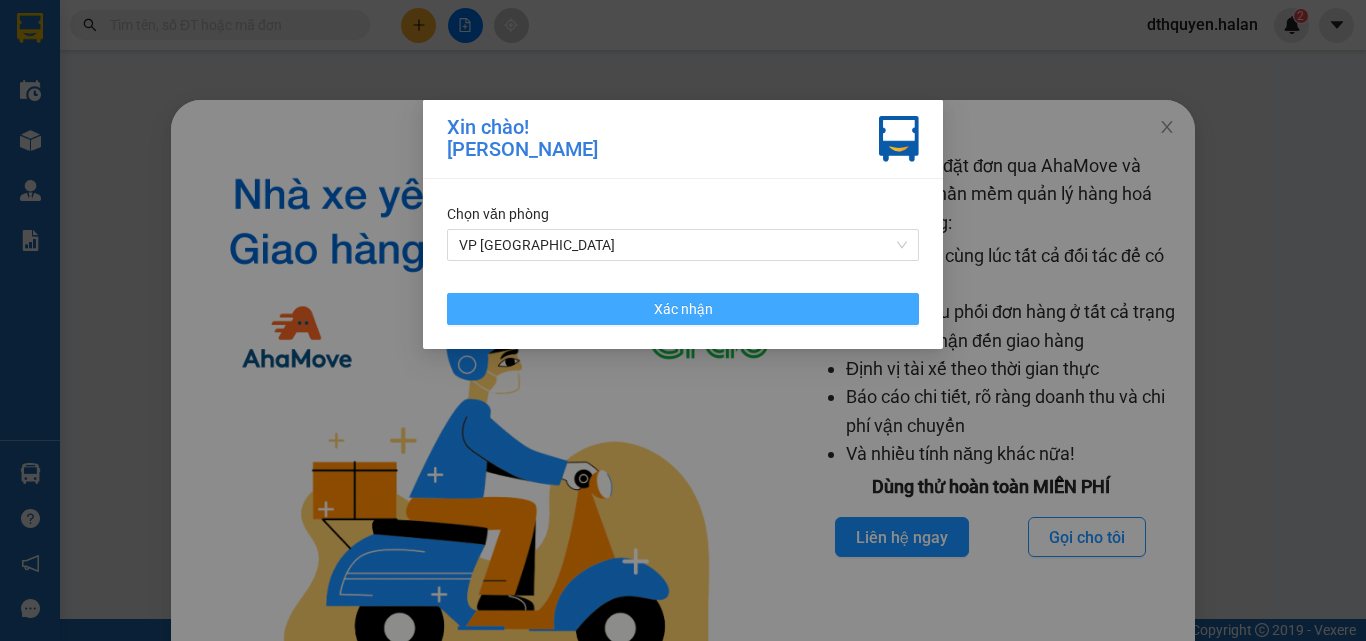 drag, startPoint x: 716, startPoint y: 296, endPoint x: 1203, endPoint y: 174, distance: 502.0488 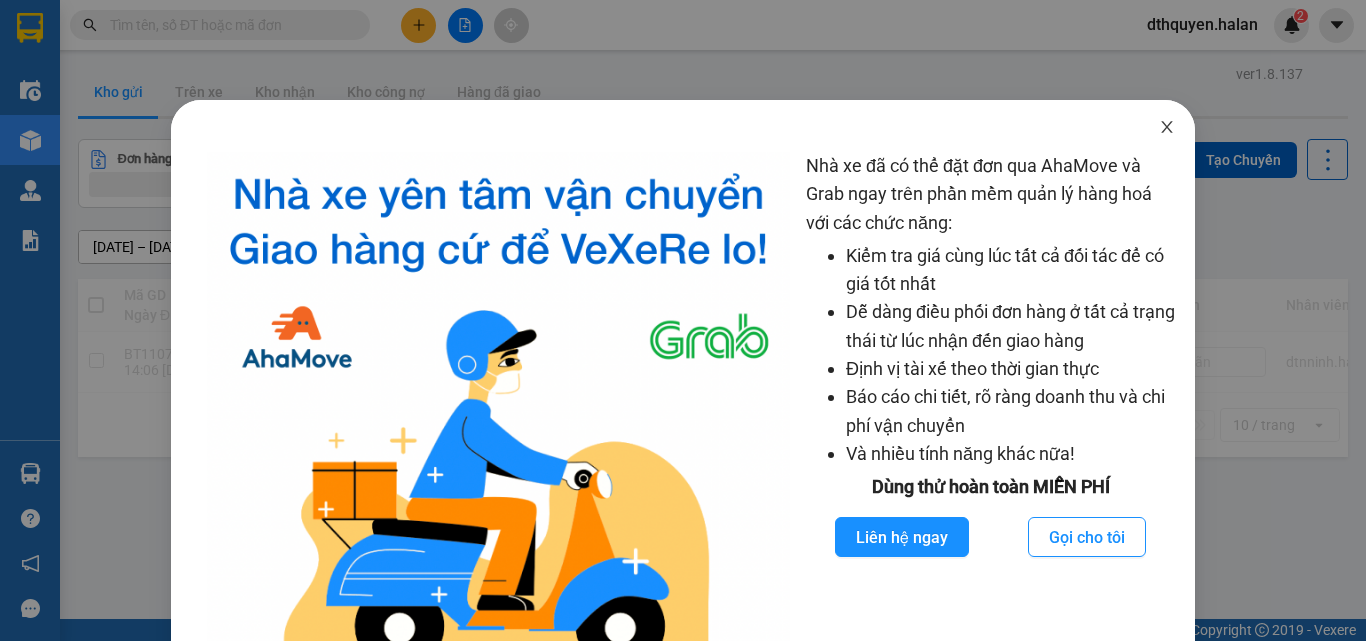 click at bounding box center (1167, 128) 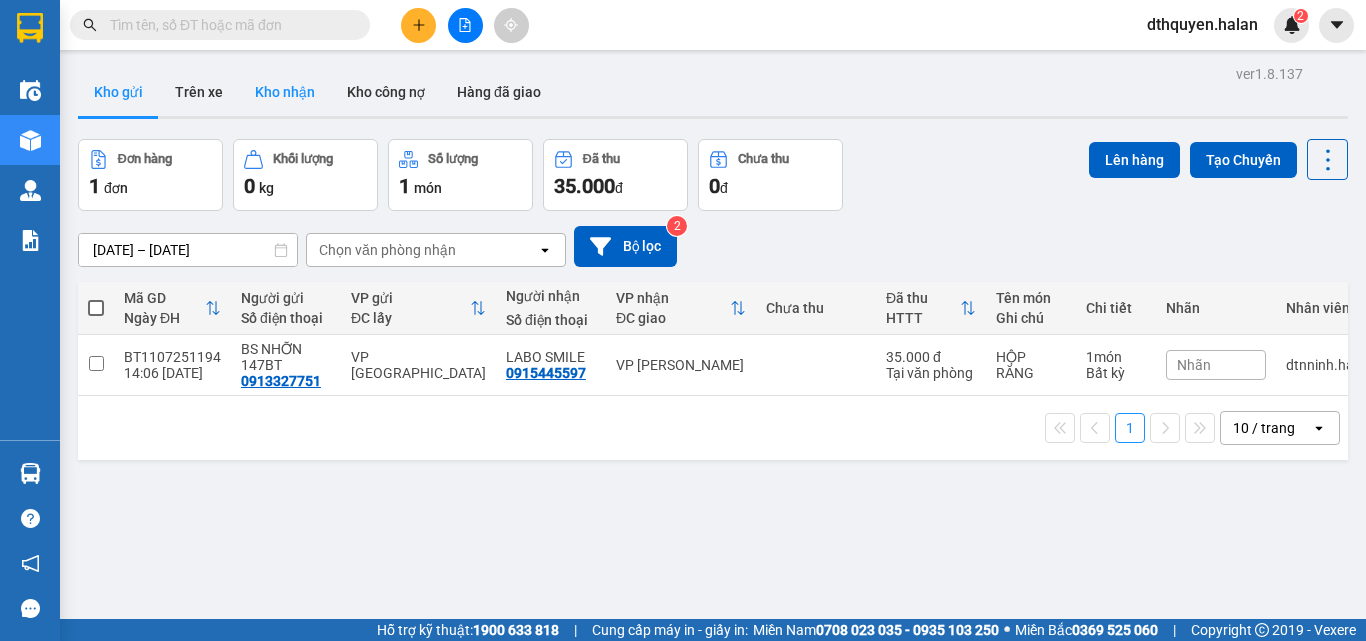 click on "Kho nhận" at bounding box center (285, 92) 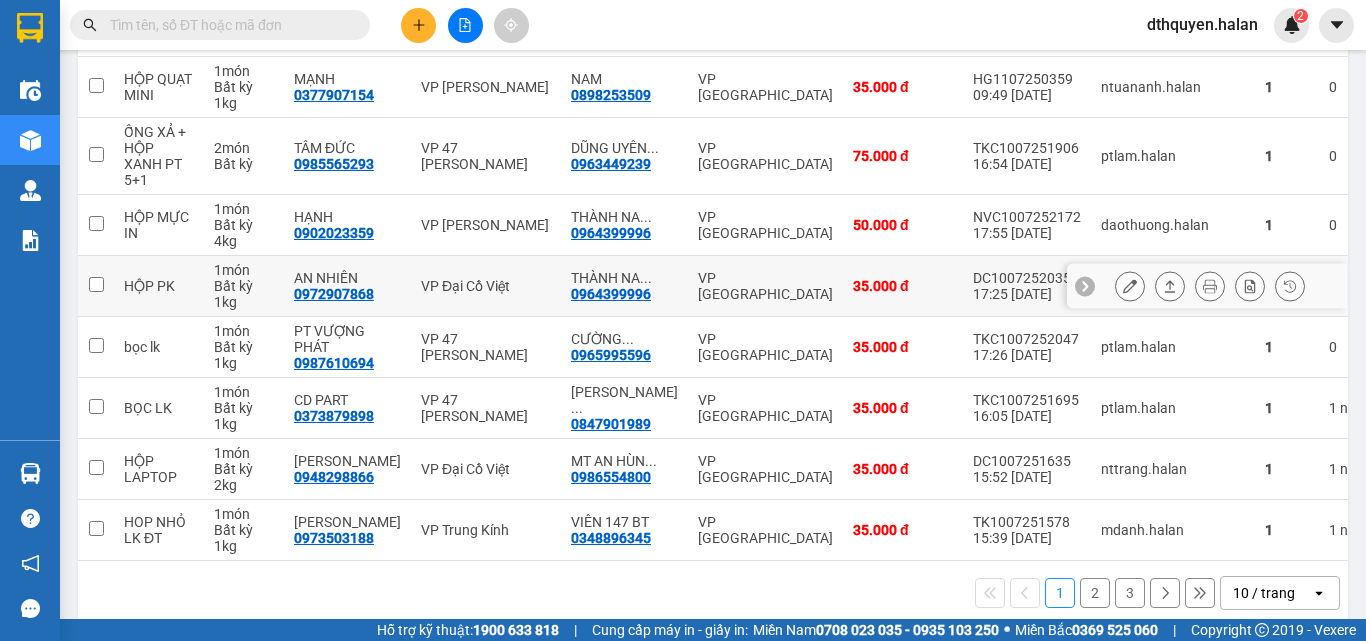 scroll, scrollTop: 432, scrollLeft: 0, axis: vertical 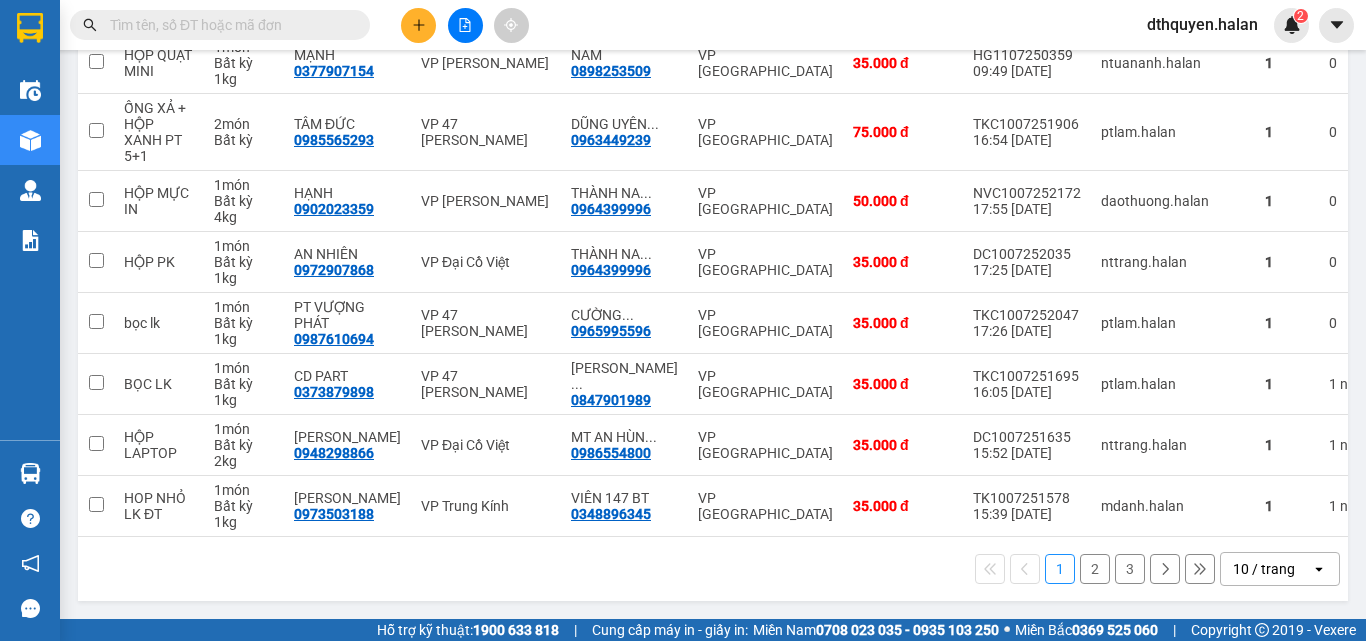 click on "2" at bounding box center [1095, 569] 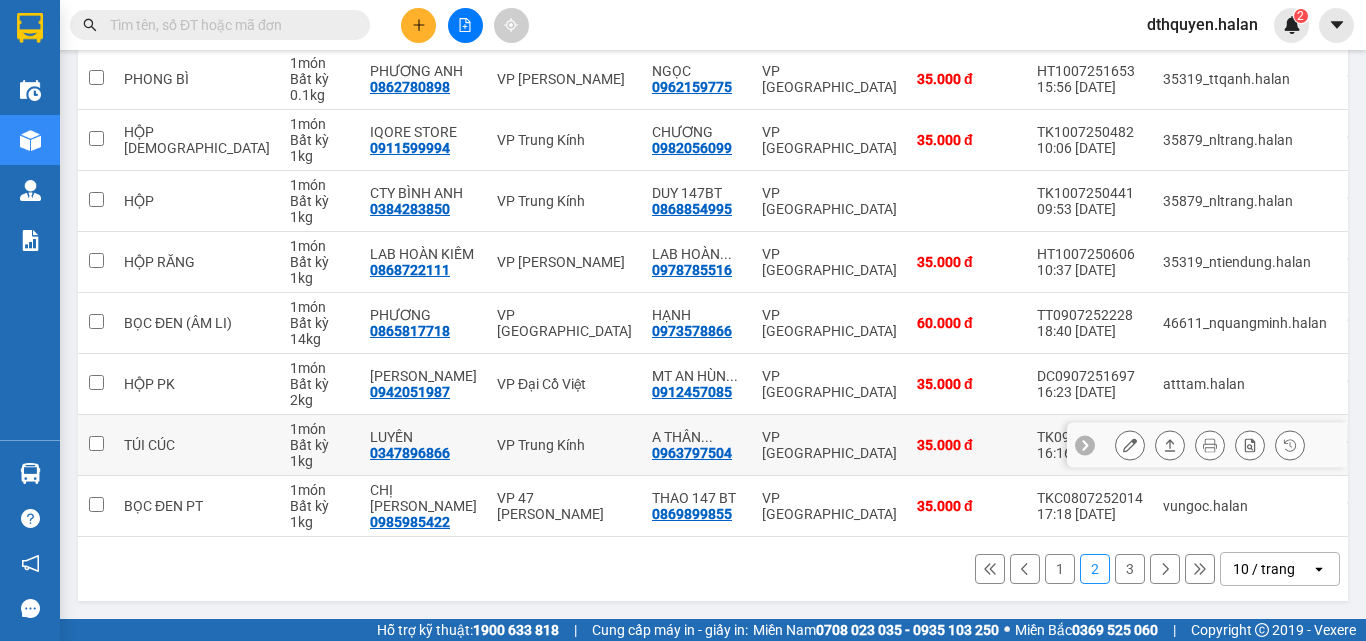 scroll, scrollTop: 416, scrollLeft: 0, axis: vertical 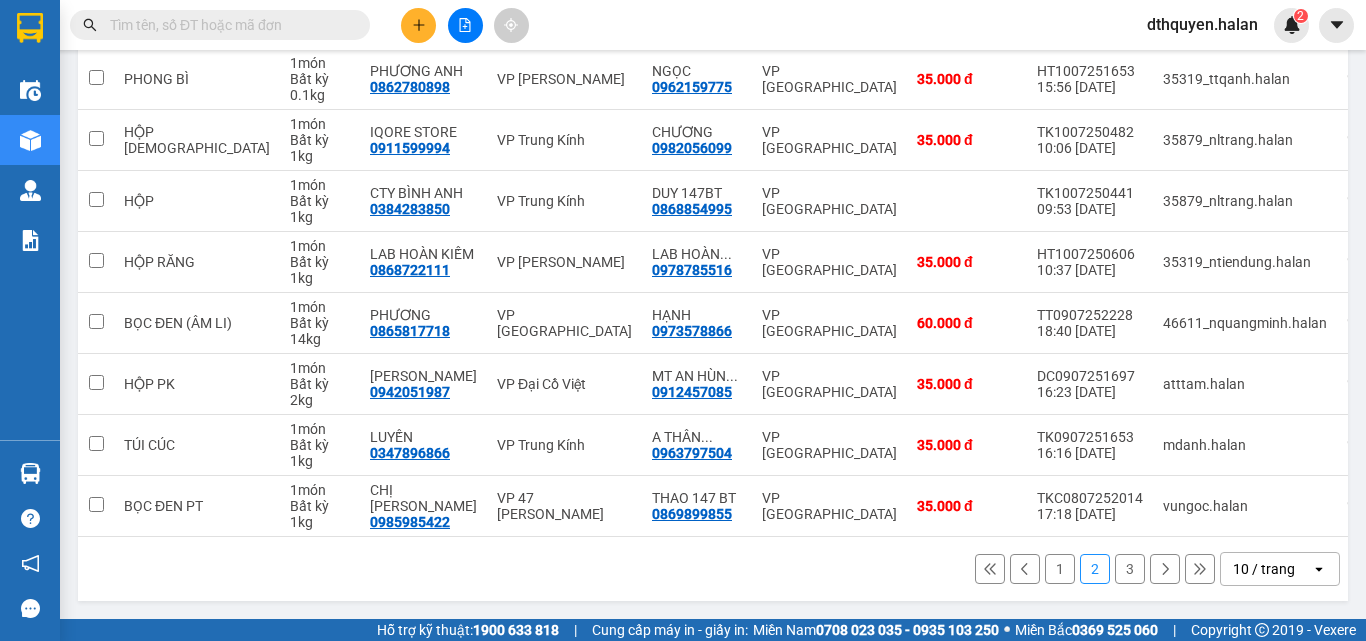 click on "3" at bounding box center (1130, 569) 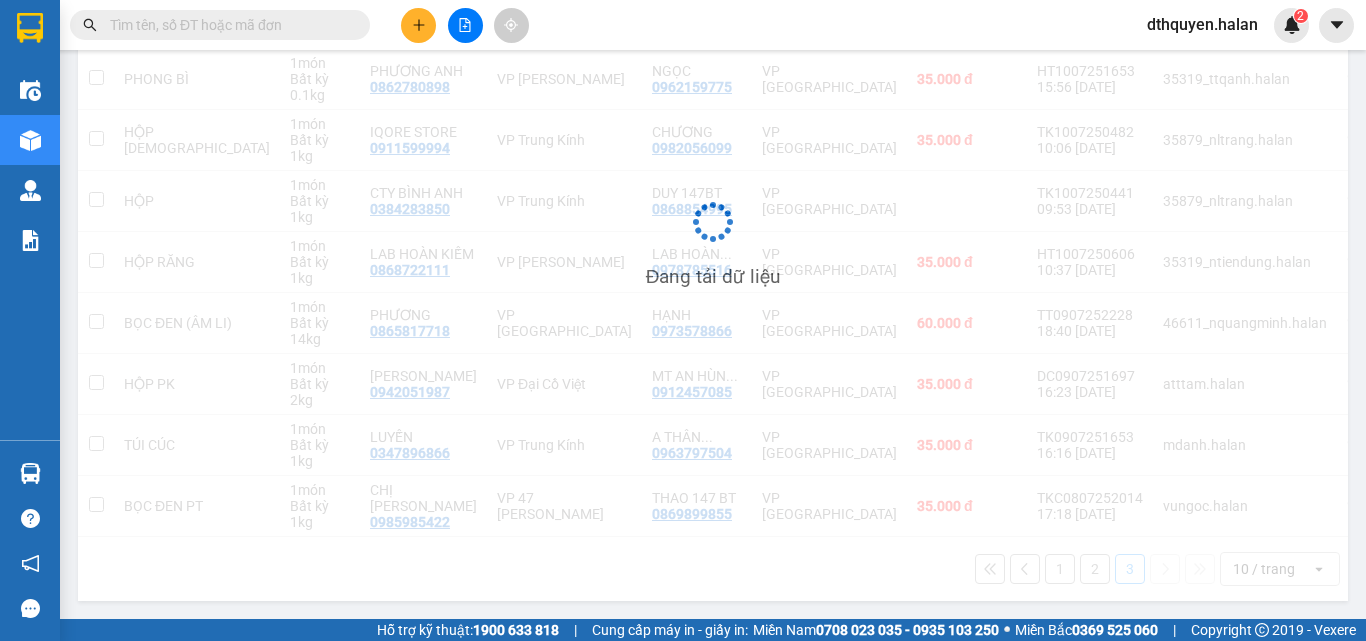 scroll, scrollTop: 92, scrollLeft: 0, axis: vertical 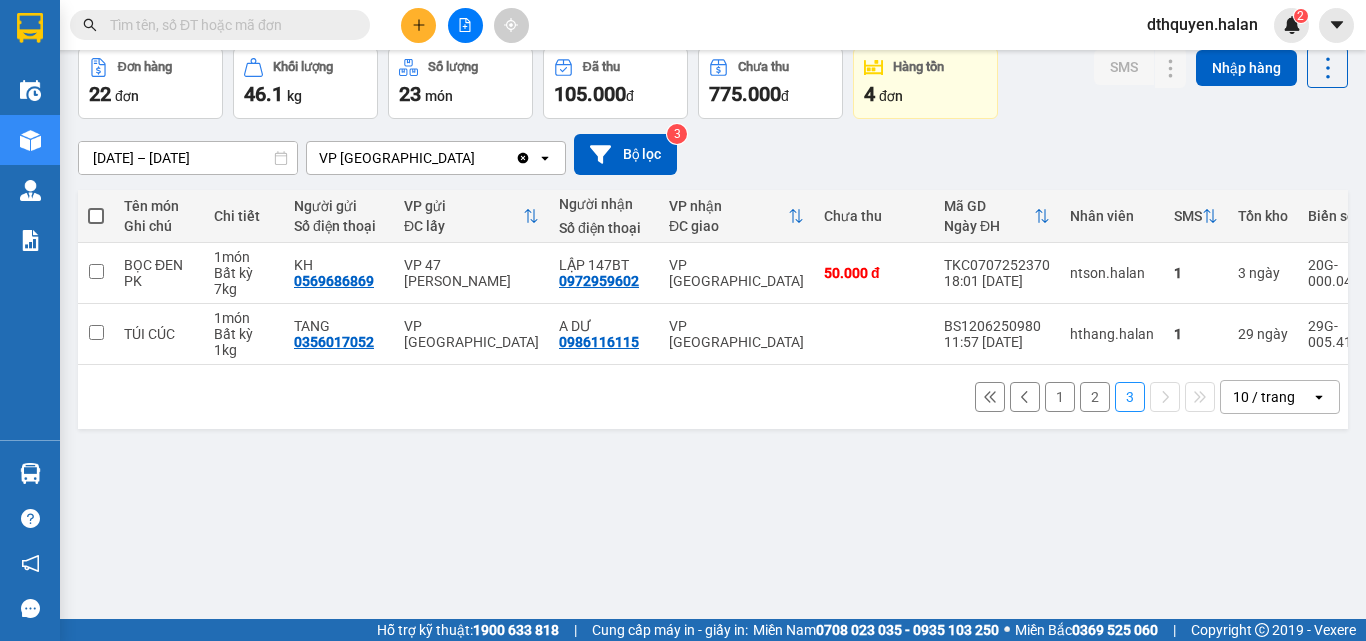 click at bounding box center (465, 25) 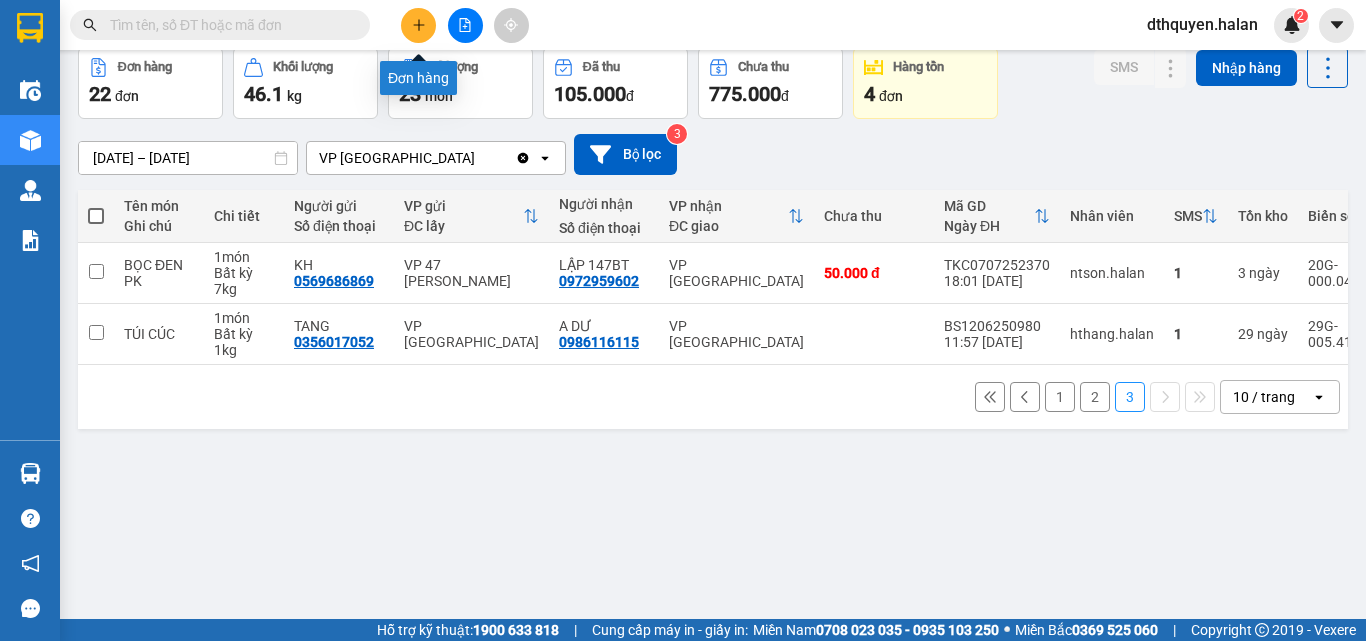 click at bounding box center (418, 25) 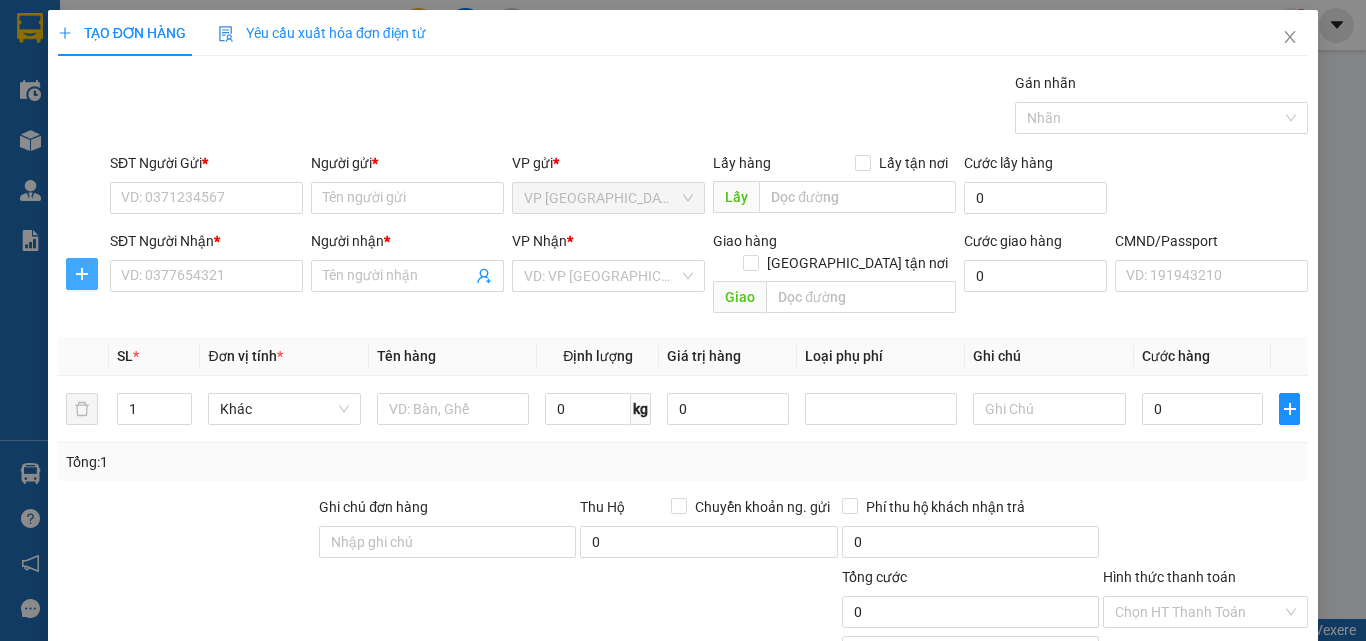 click at bounding box center (82, 274) 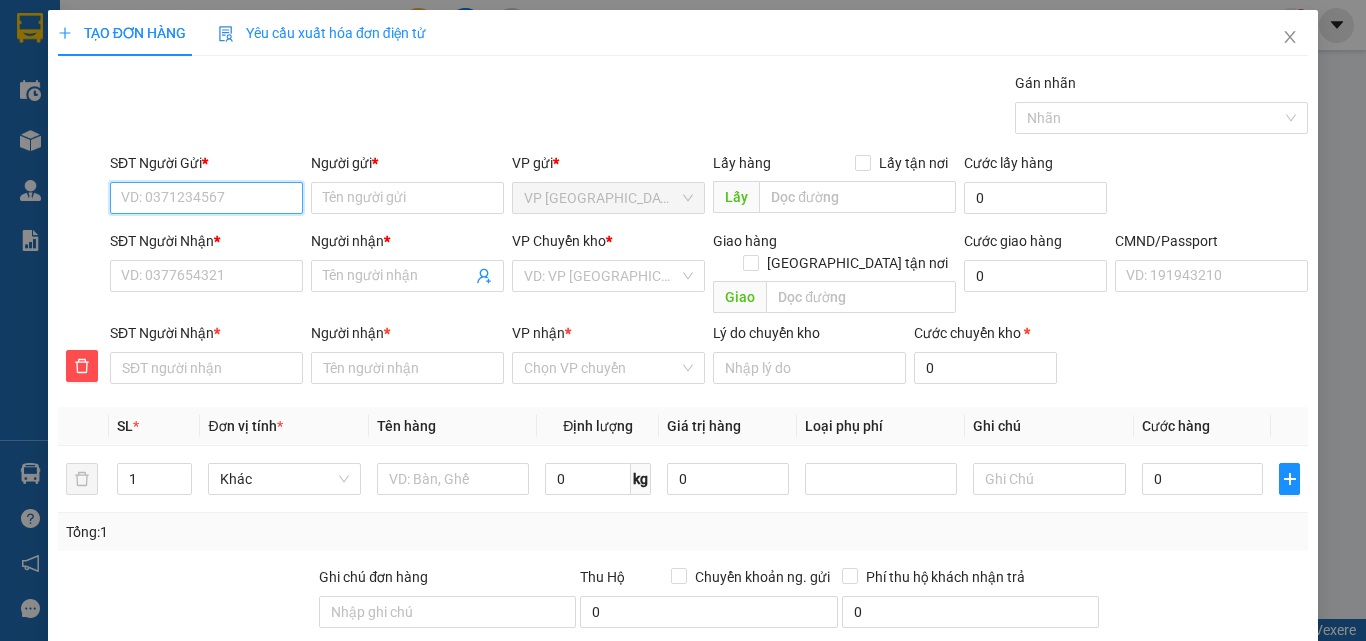 click on "SĐT Người Gửi  *" at bounding box center [206, 198] 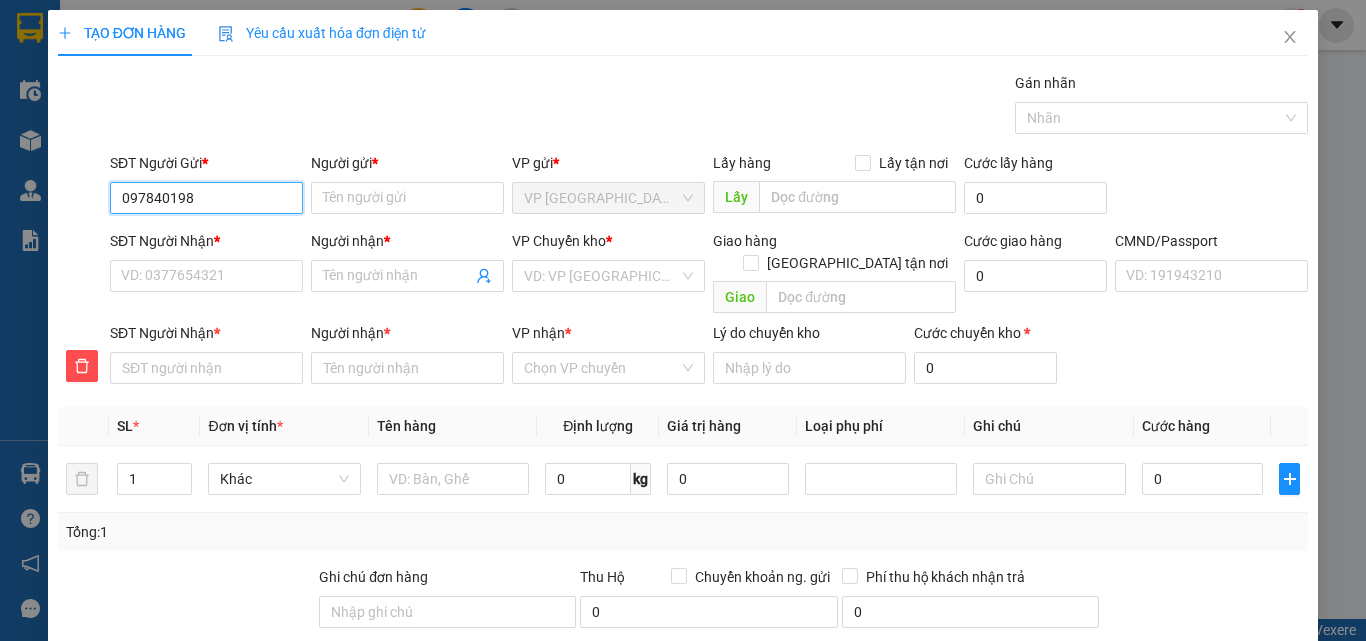 type on "0978401988" 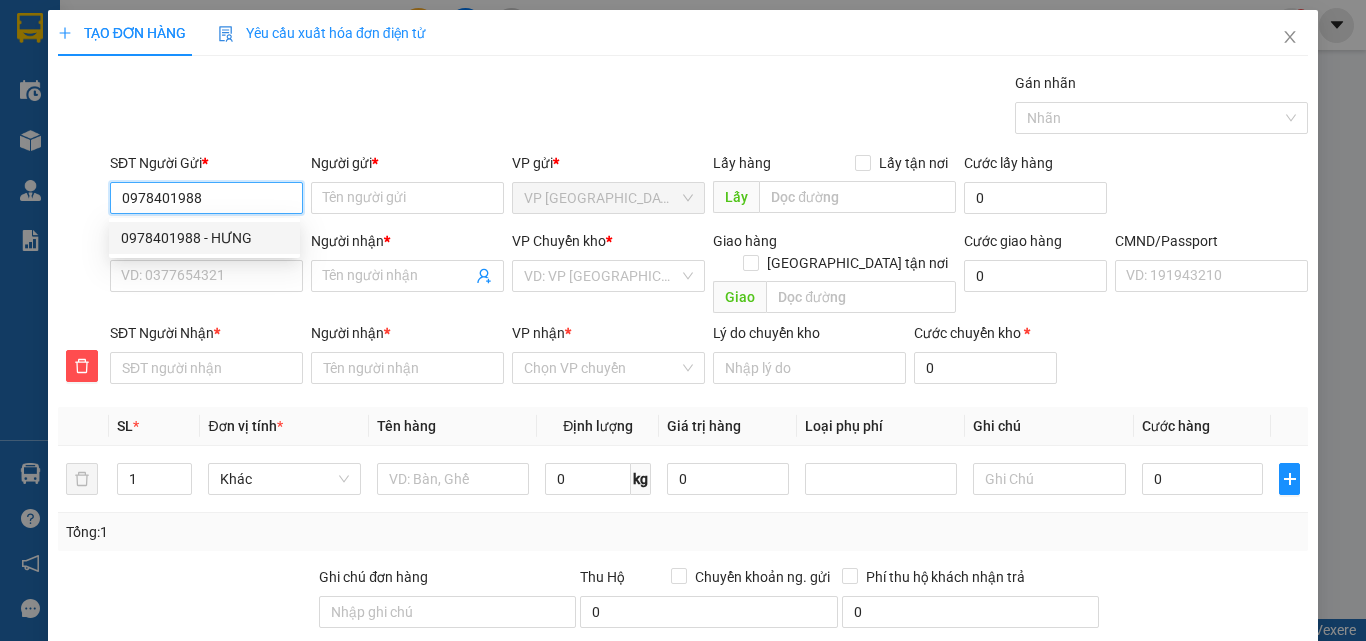 click on "0978401988 - HƯNG" at bounding box center [204, 238] 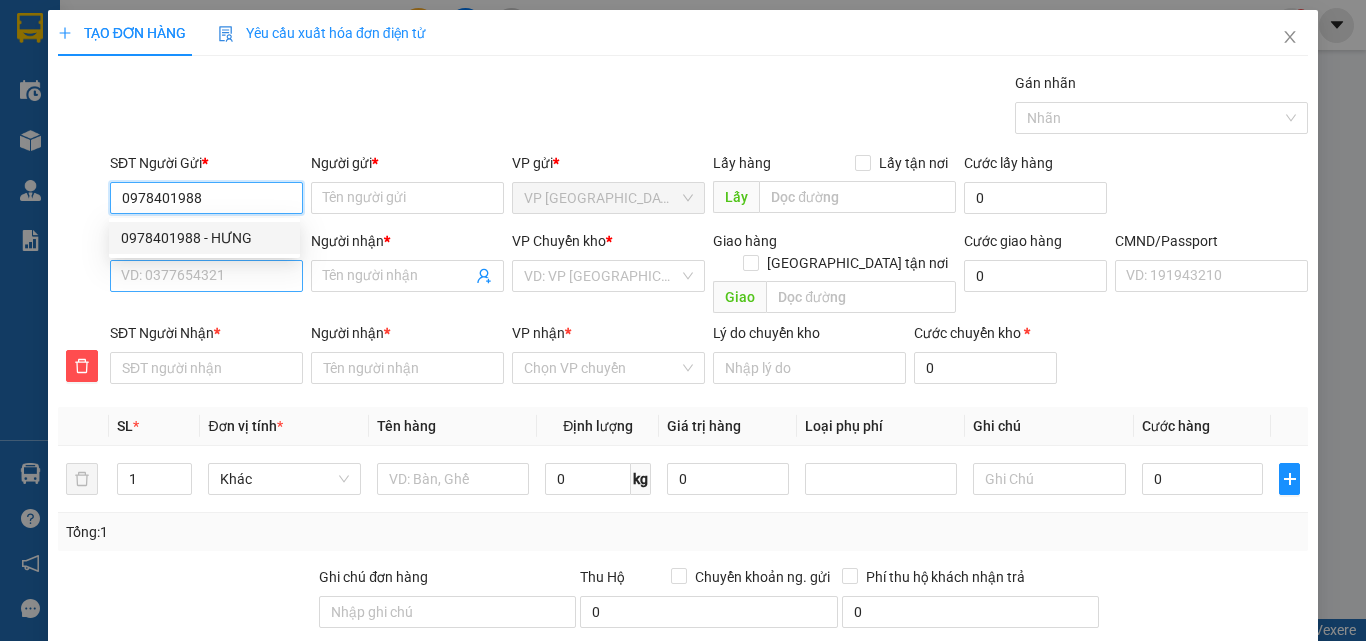 type on "HƯNG" 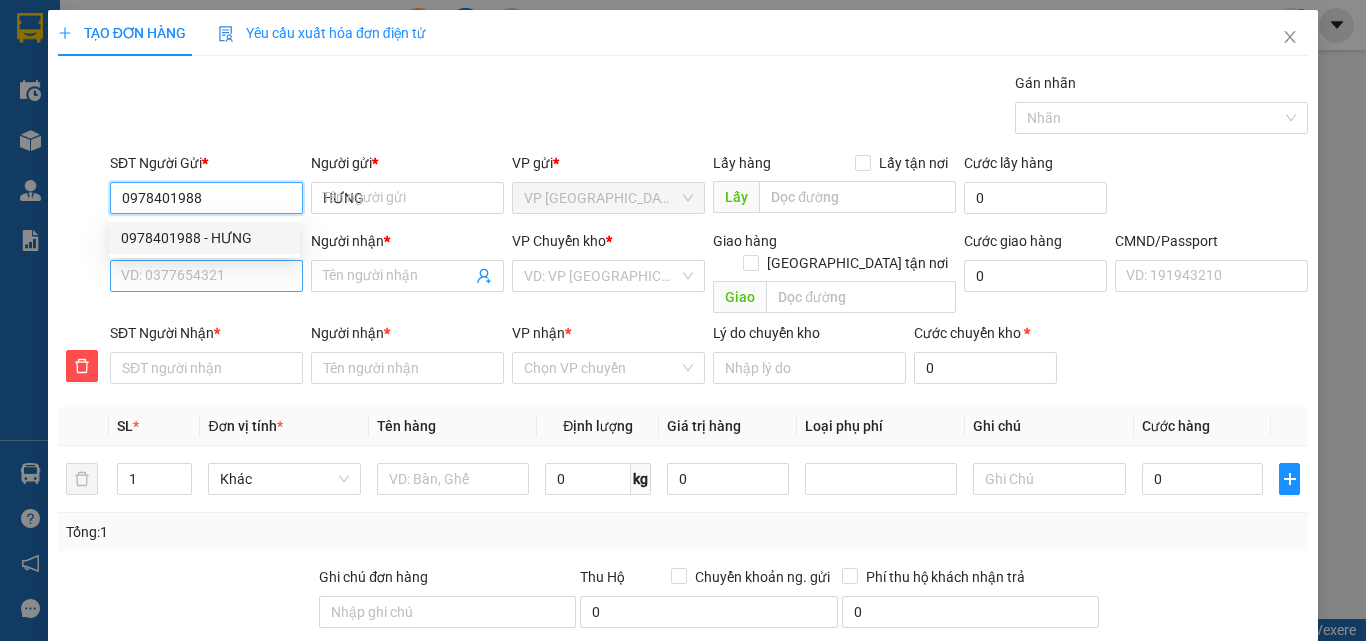 type on "0978401988" 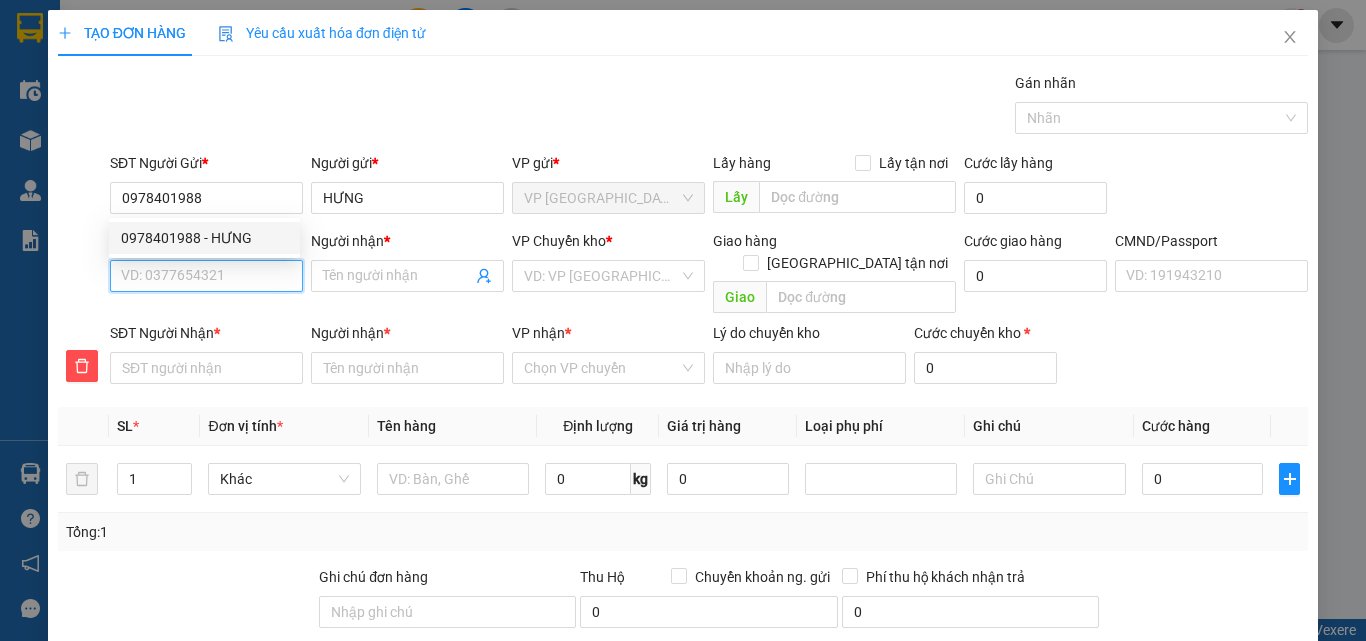 click on "SĐT Người Nhận  *" at bounding box center (206, 276) 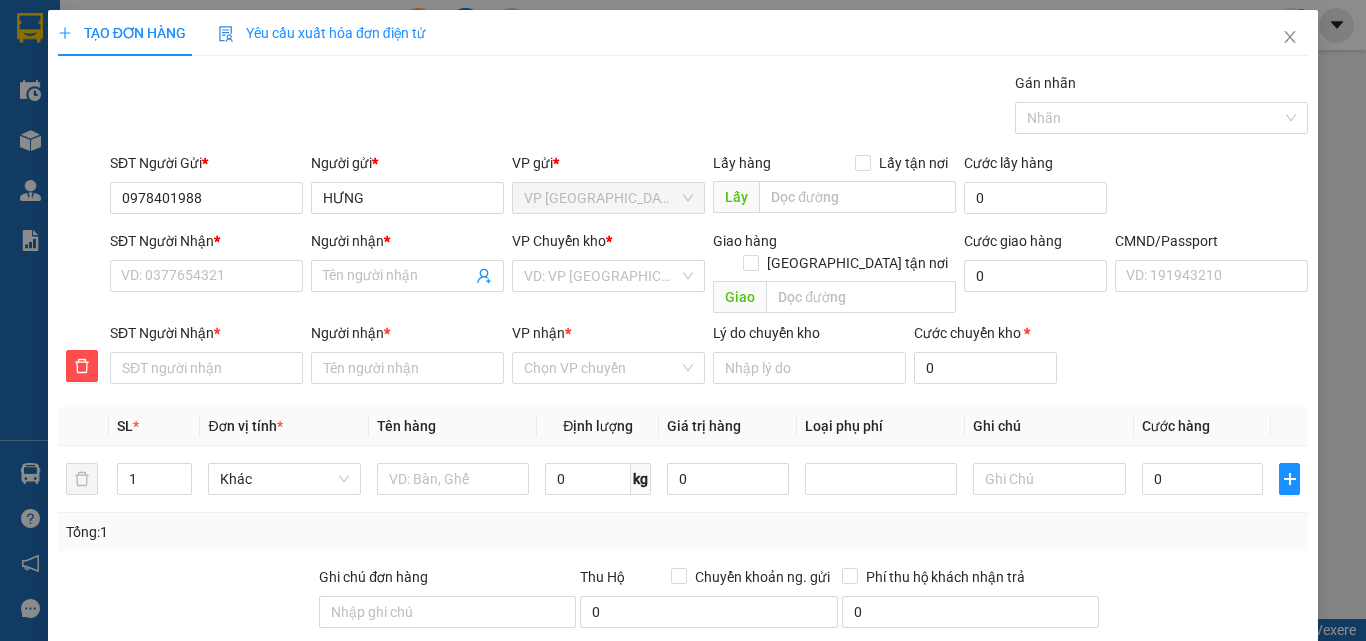 click on "SĐT Người Nhận  *" at bounding box center (206, 241) 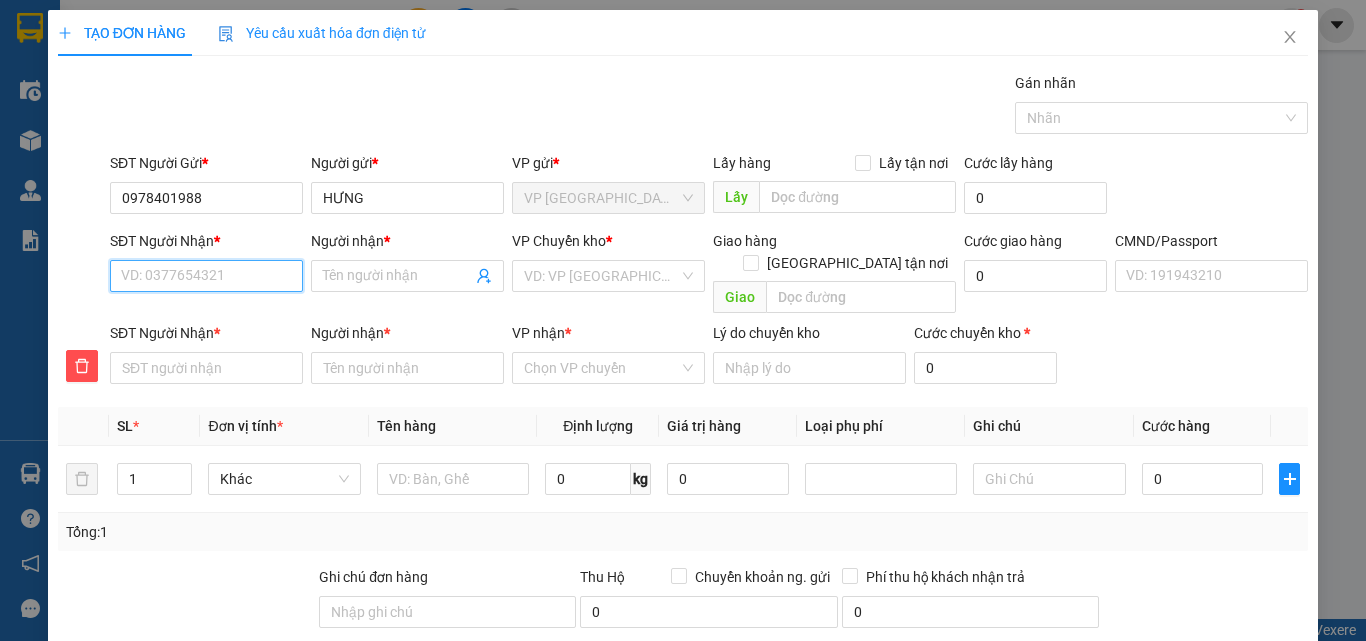 click on "SĐT Người Nhận  *" at bounding box center [206, 276] 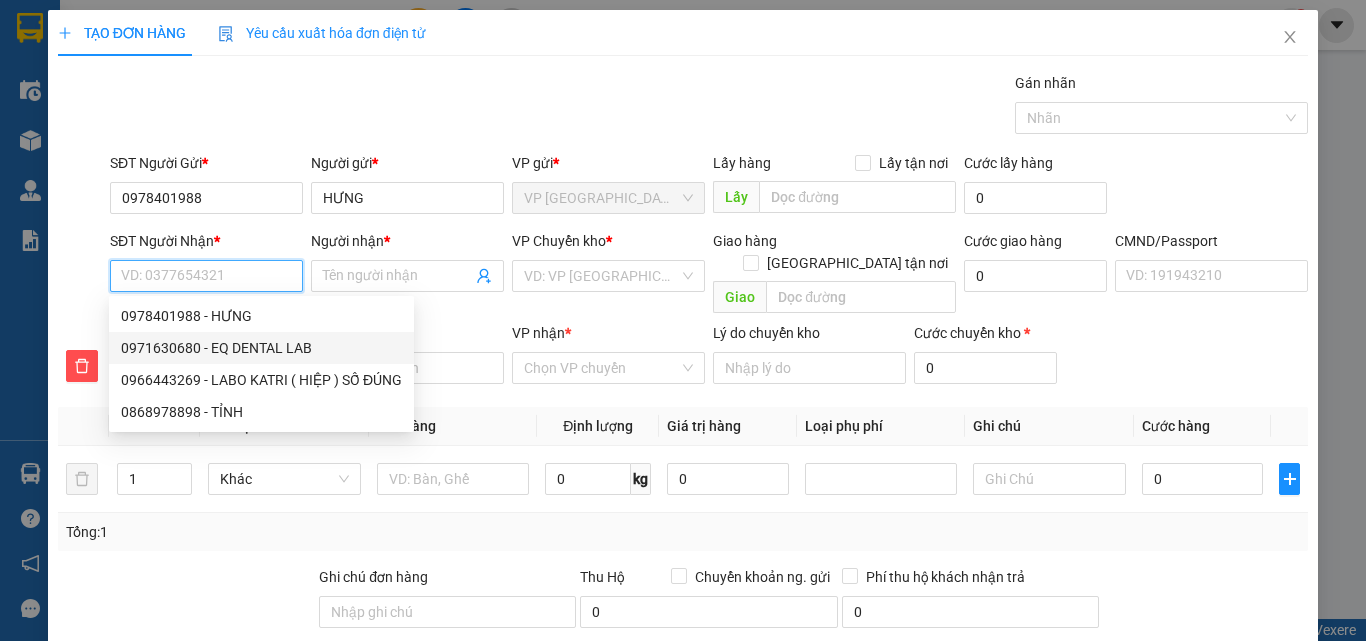 click on "0971630680 - EQ DENTAL LAB" at bounding box center (261, 348) 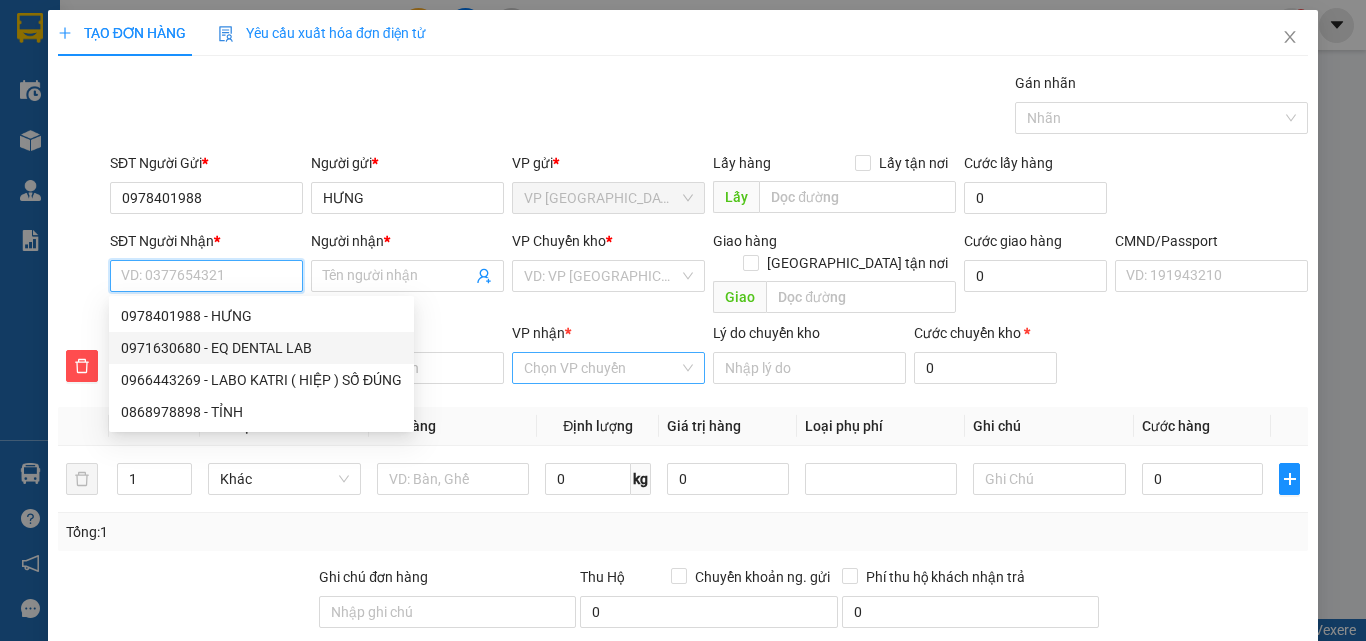 type on "0971630680" 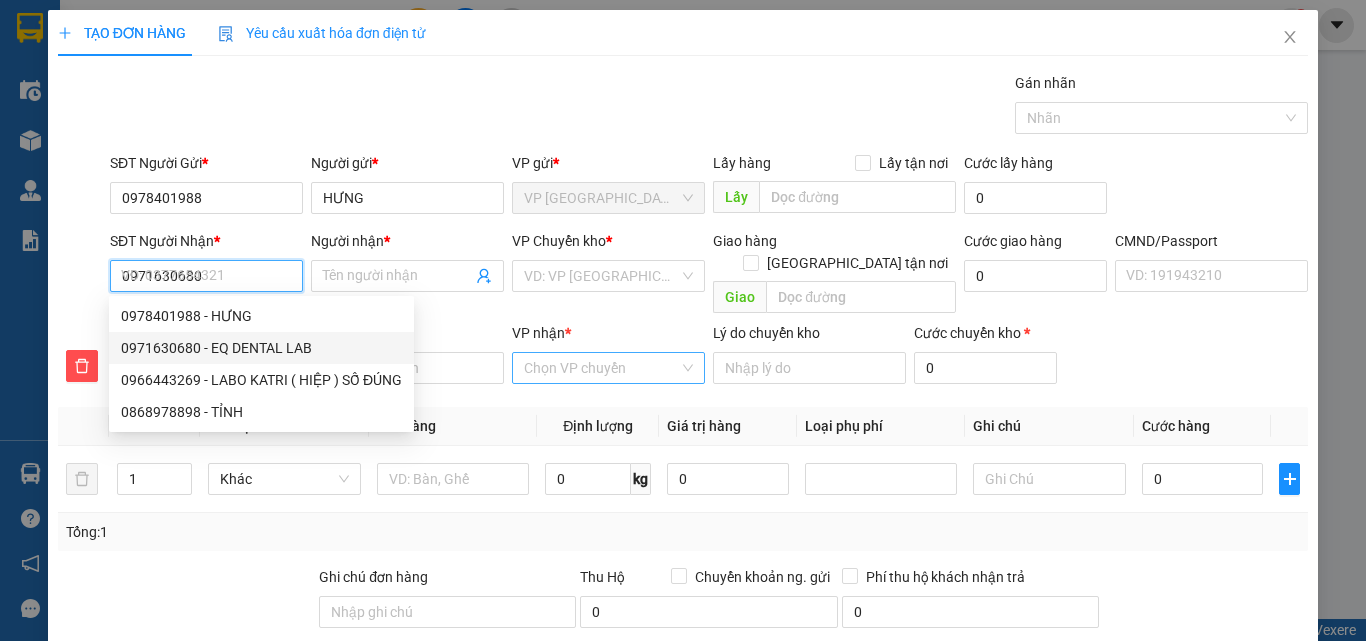type on "0971630680" 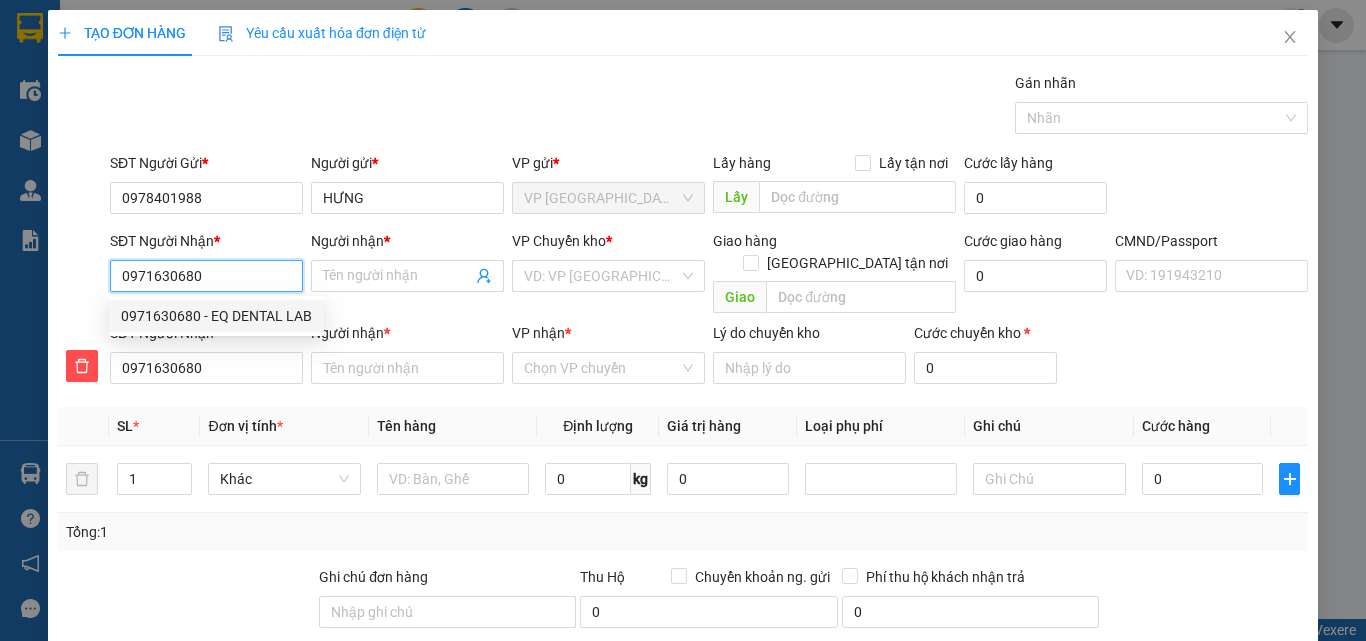 type on "EQ DENTAL LAB" 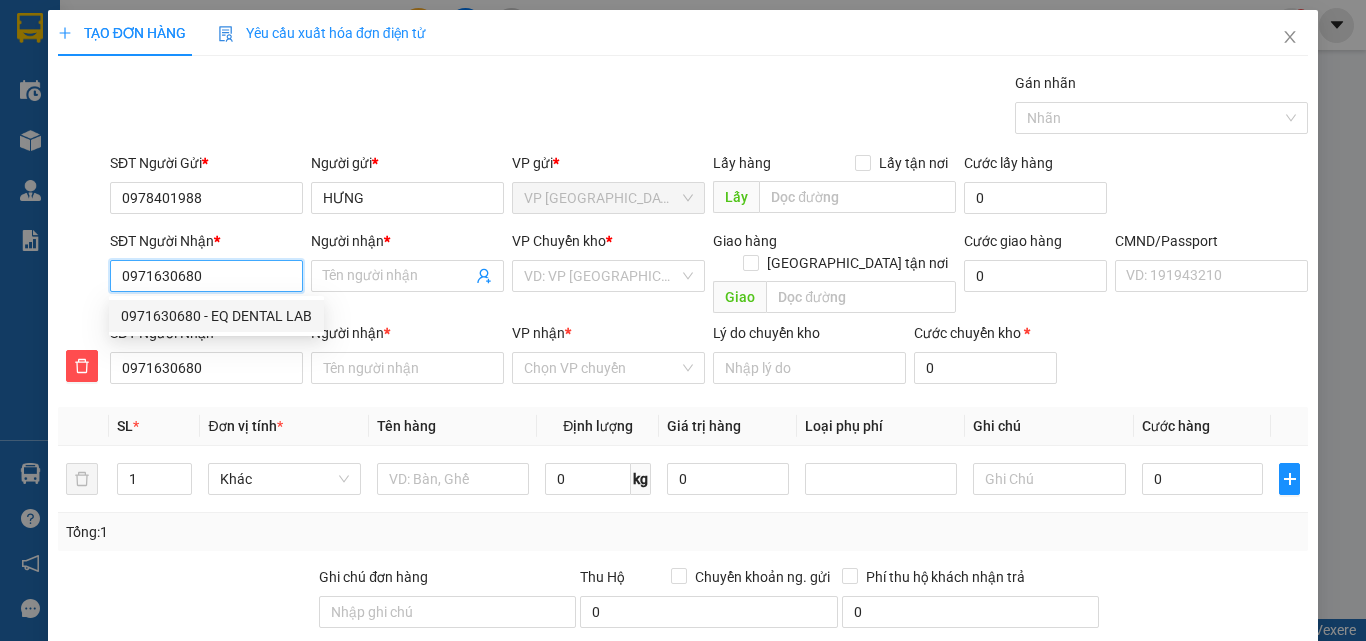 type on "EQ DENTAL LAB" 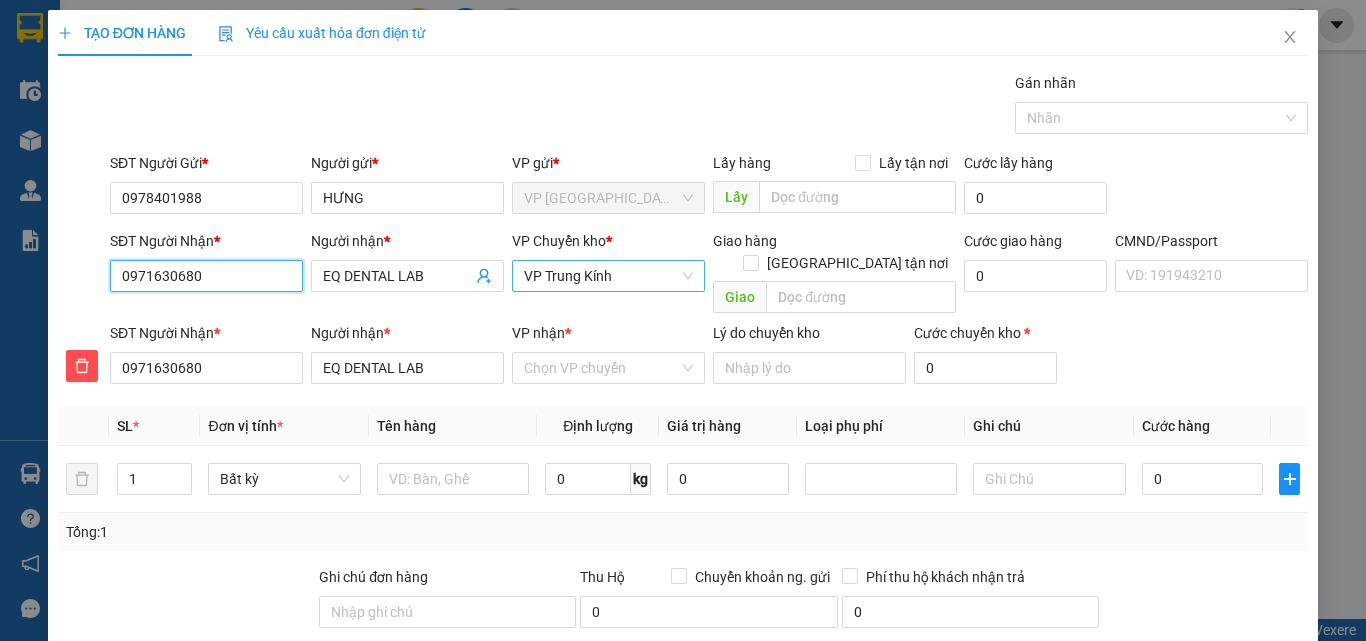 click on "VP Trung Kính" at bounding box center [608, 276] 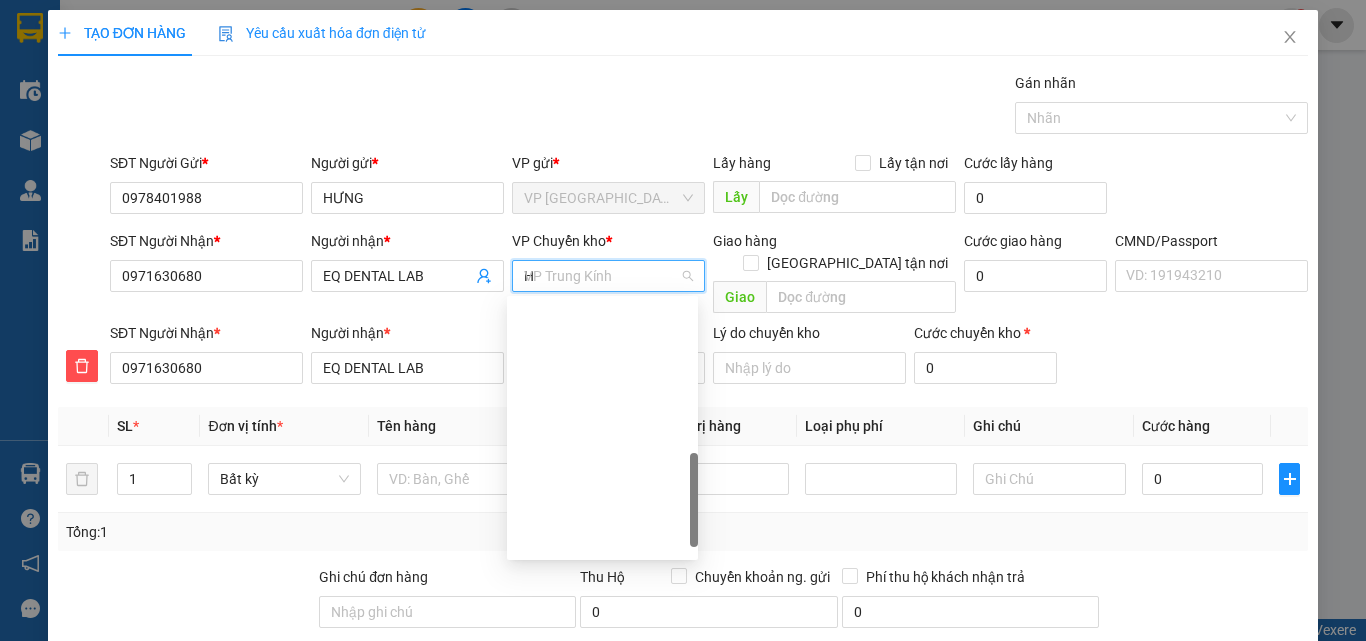 scroll, scrollTop: 224, scrollLeft: 0, axis: vertical 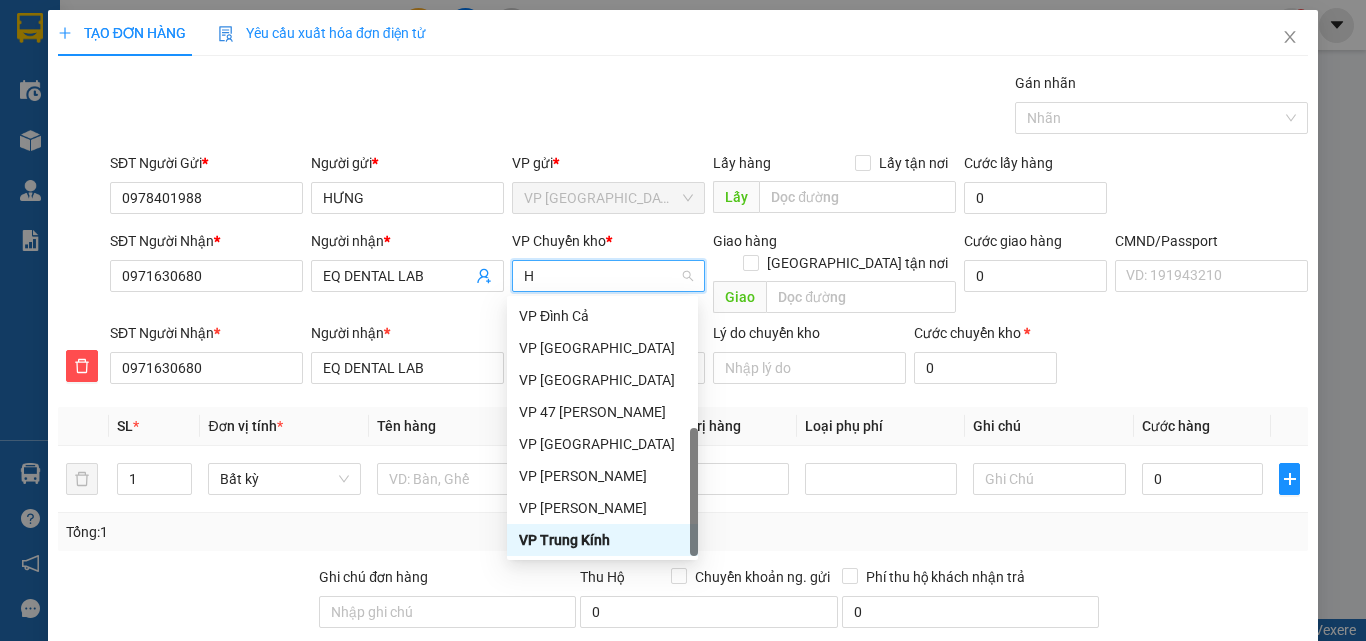 type on "HO" 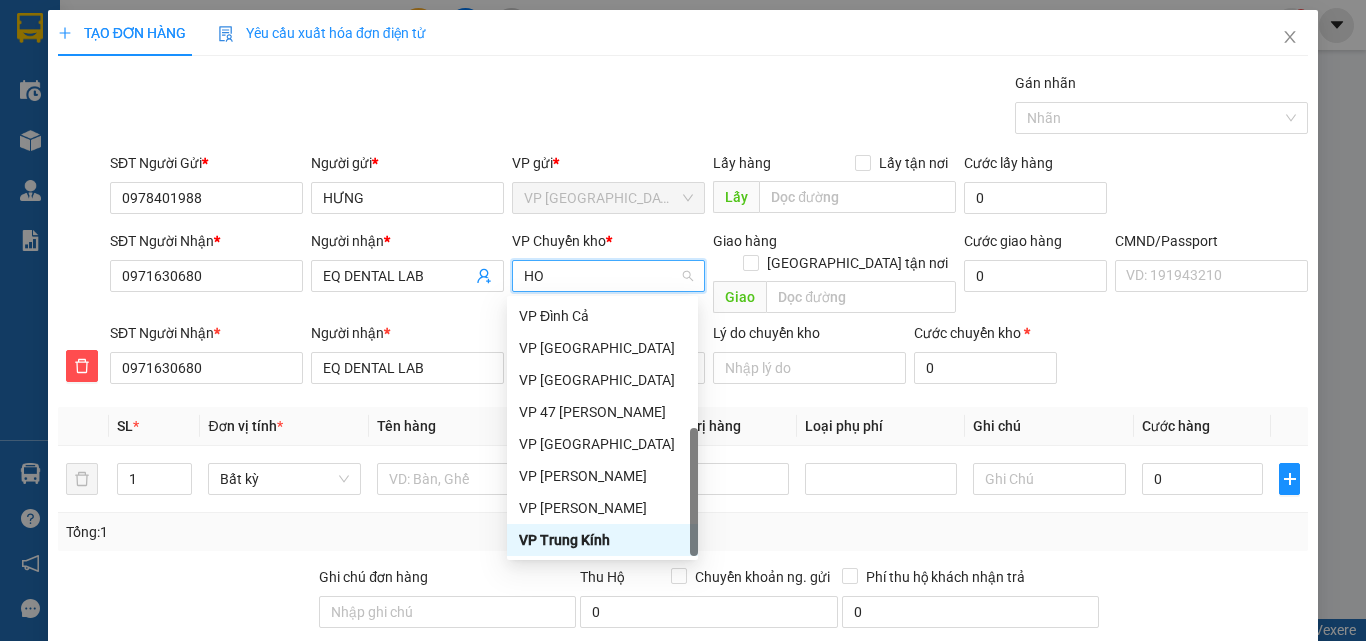 scroll, scrollTop: 0, scrollLeft: 0, axis: both 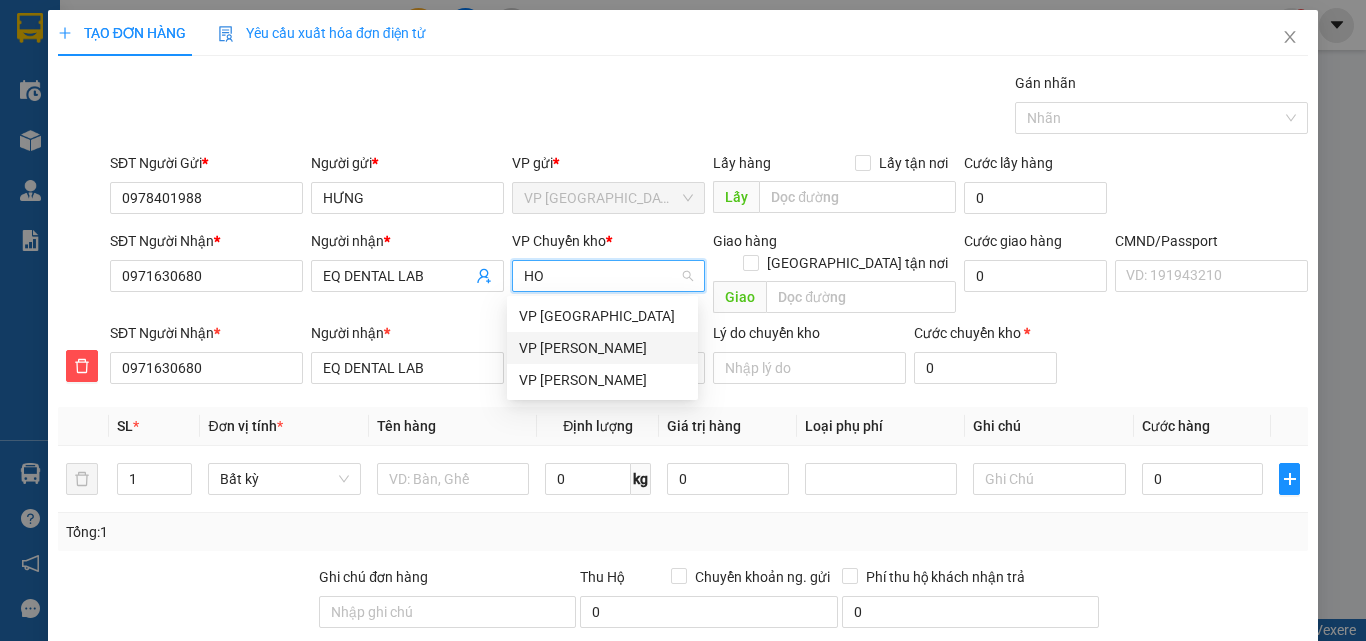 click on "VP [PERSON_NAME]" at bounding box center [602, 348] 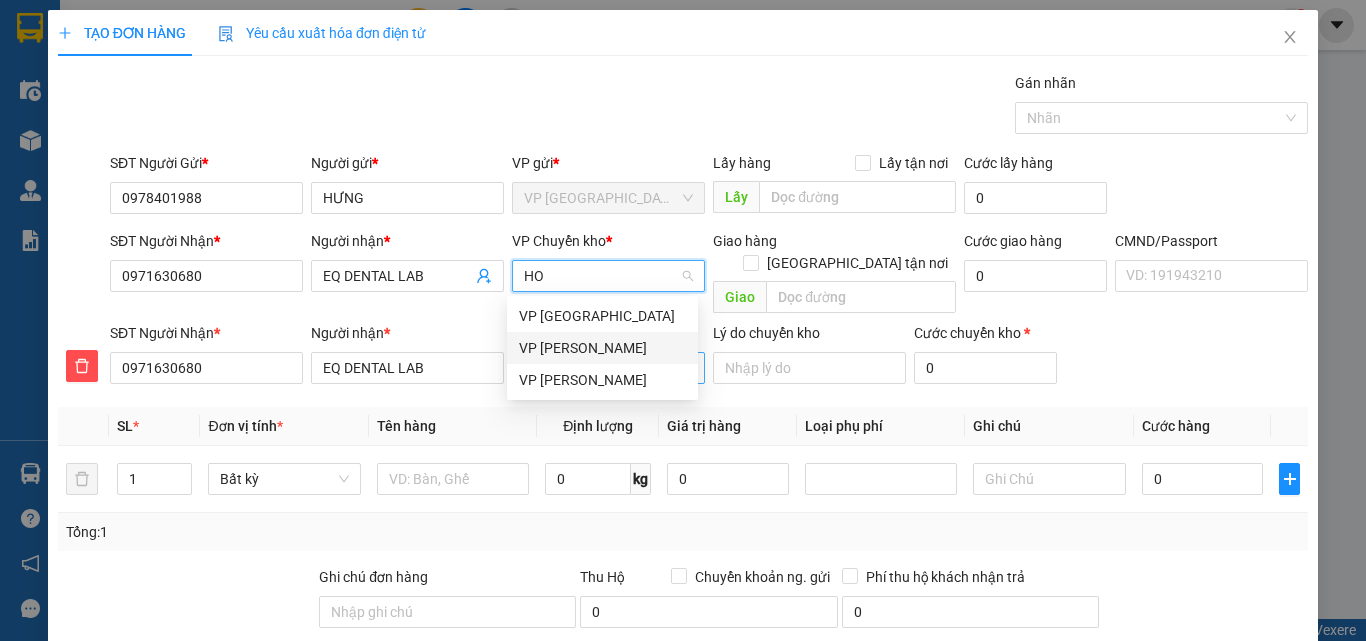 type 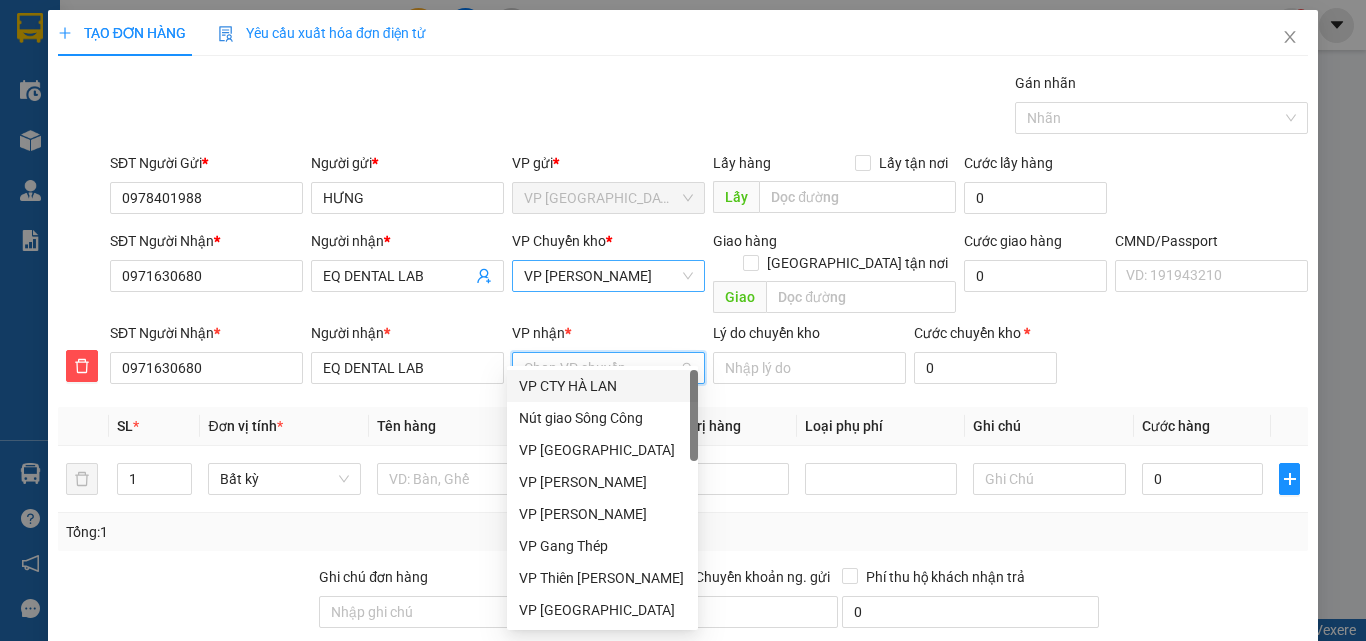 click on "VP nhận  *" at bounding box center (601, 368) 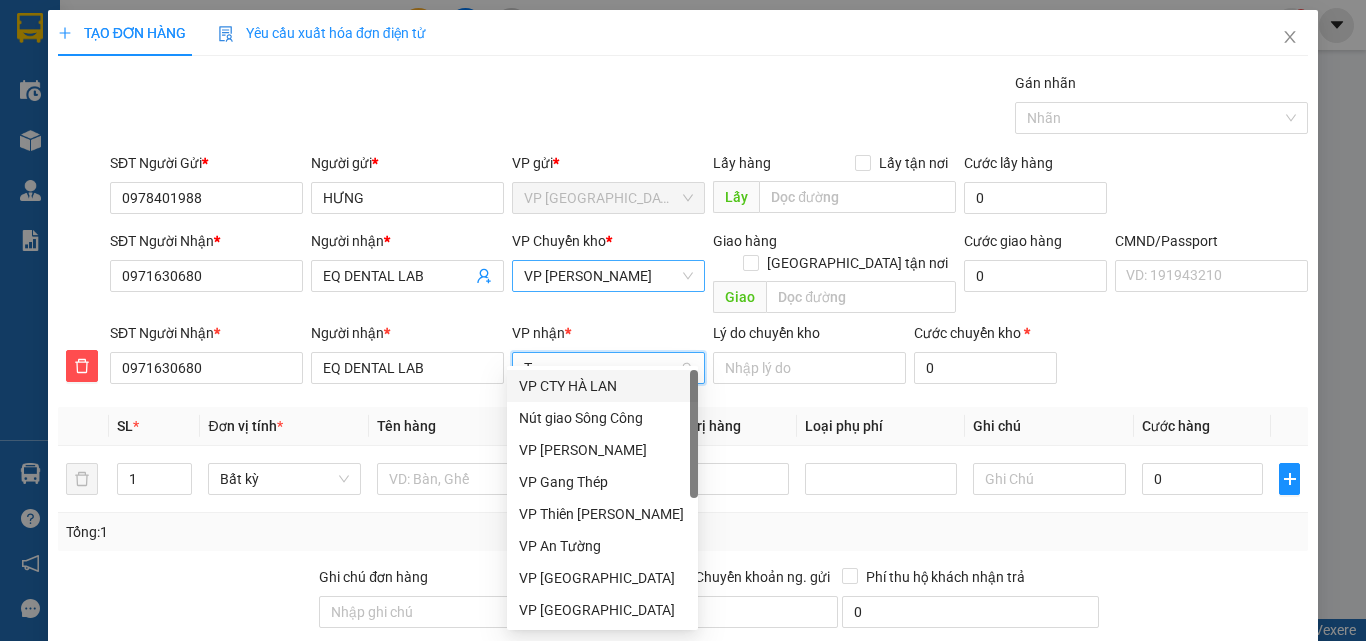 type on "TR" 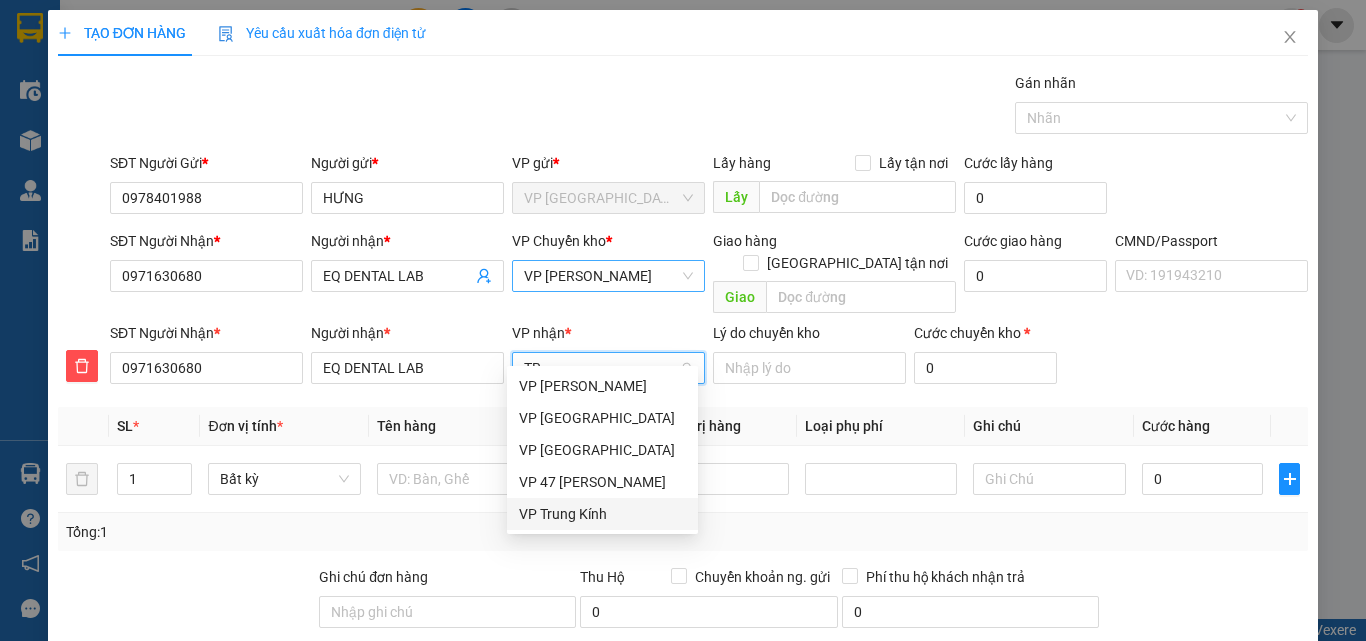 drag, startPoint x: 570, startPoint y: 510, endPoint x: 493, endPoint y: 475, distance: 84.58132 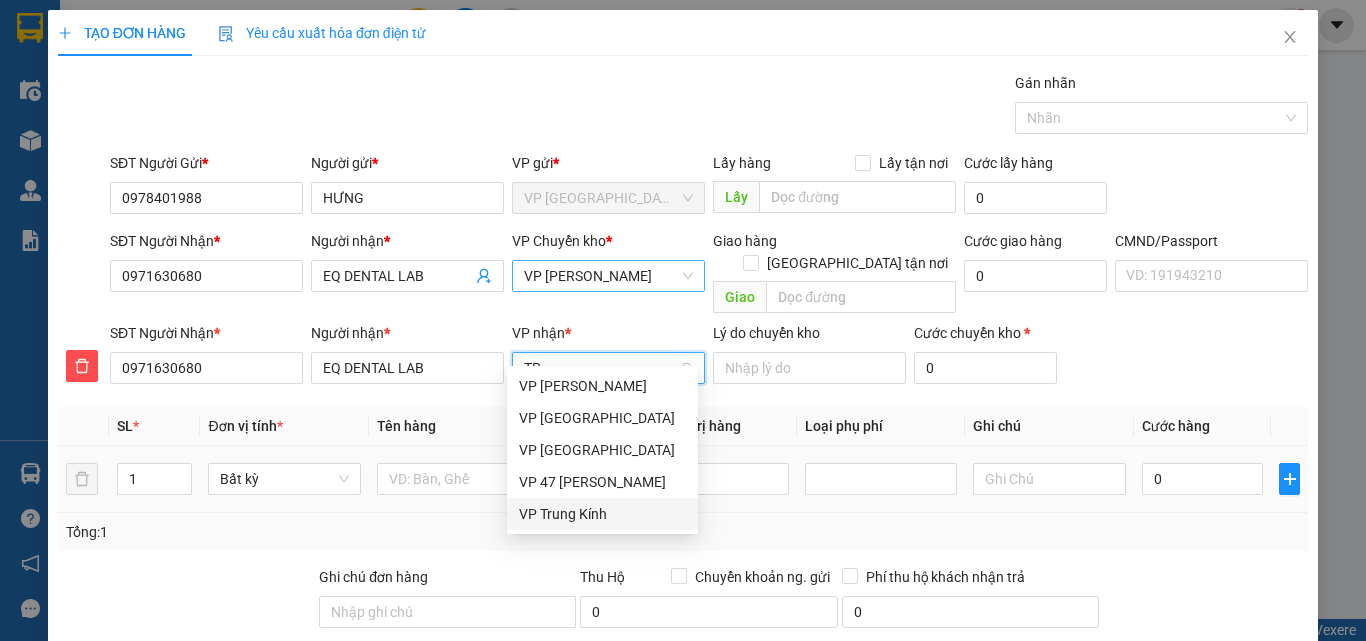 click on "VP Trung Kính" at bounding box center (602, 514) 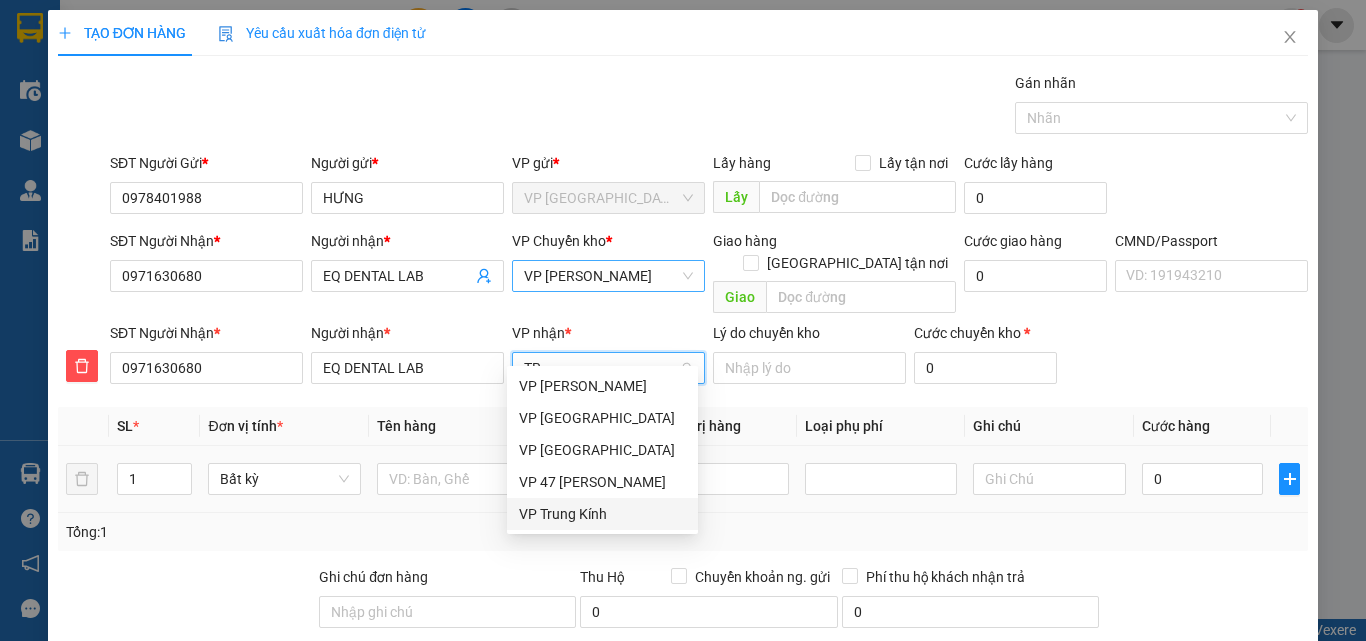 type 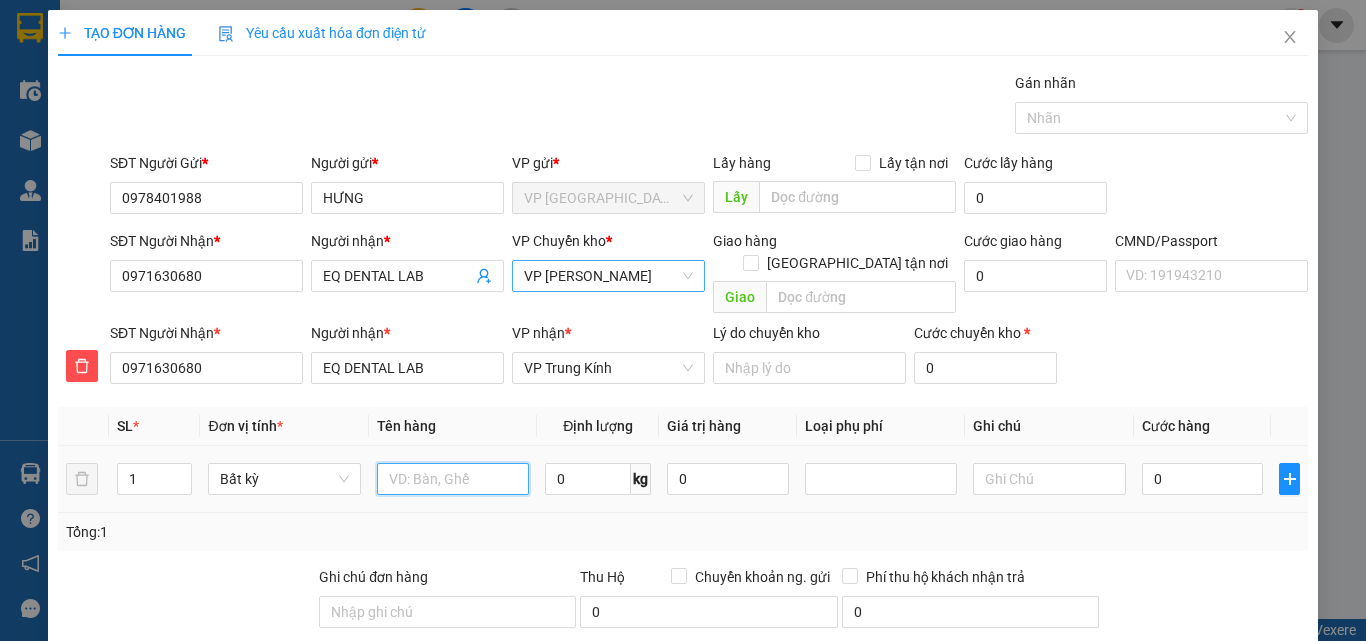 click at bounding box center (453, 479) 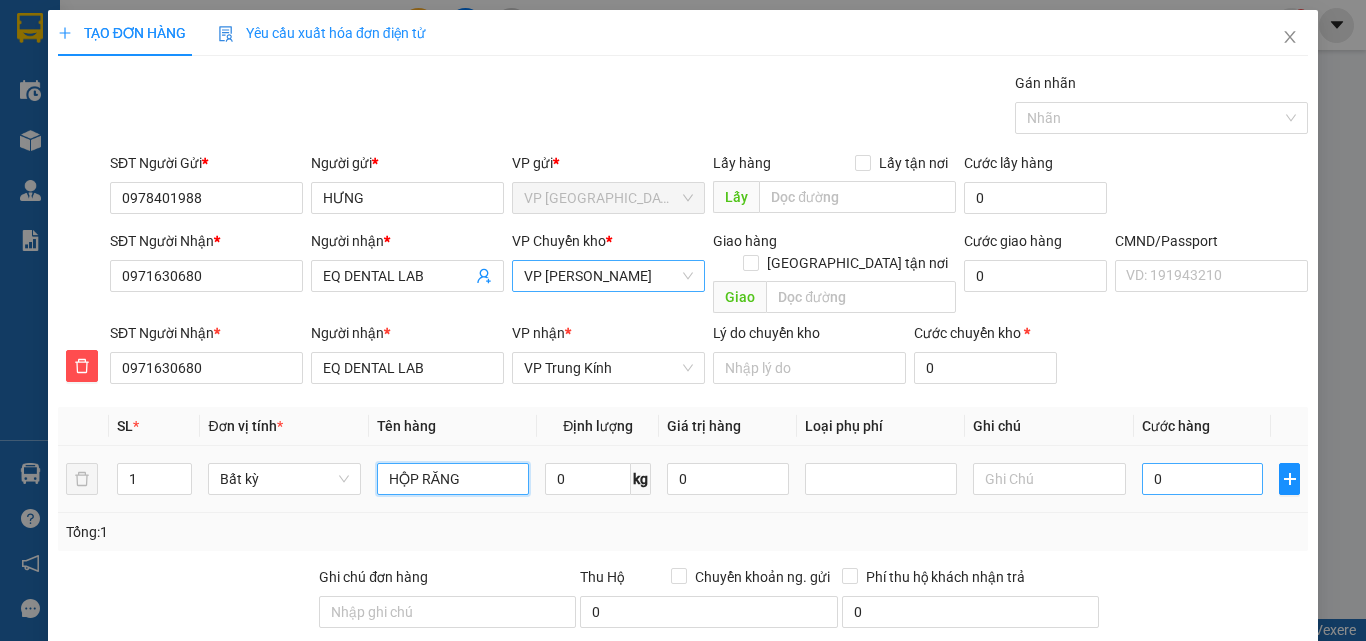 type on "HỘP RĂNG" 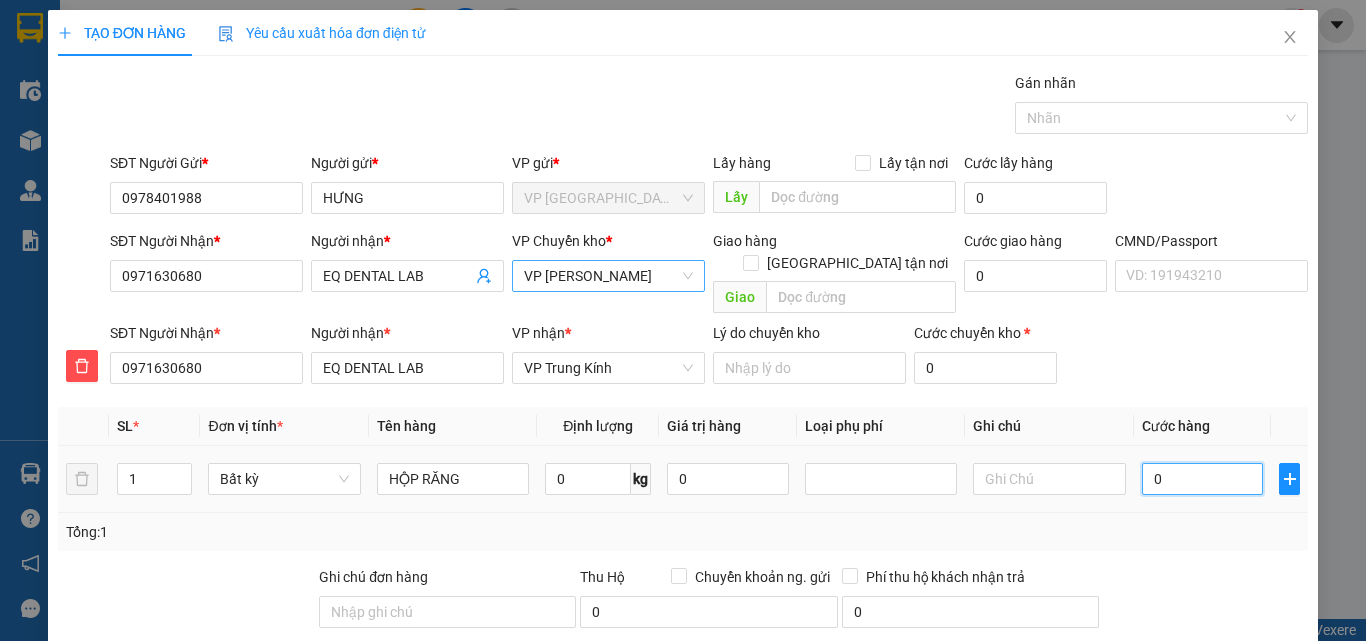 click on "0" at bounding box center [1203, 479] 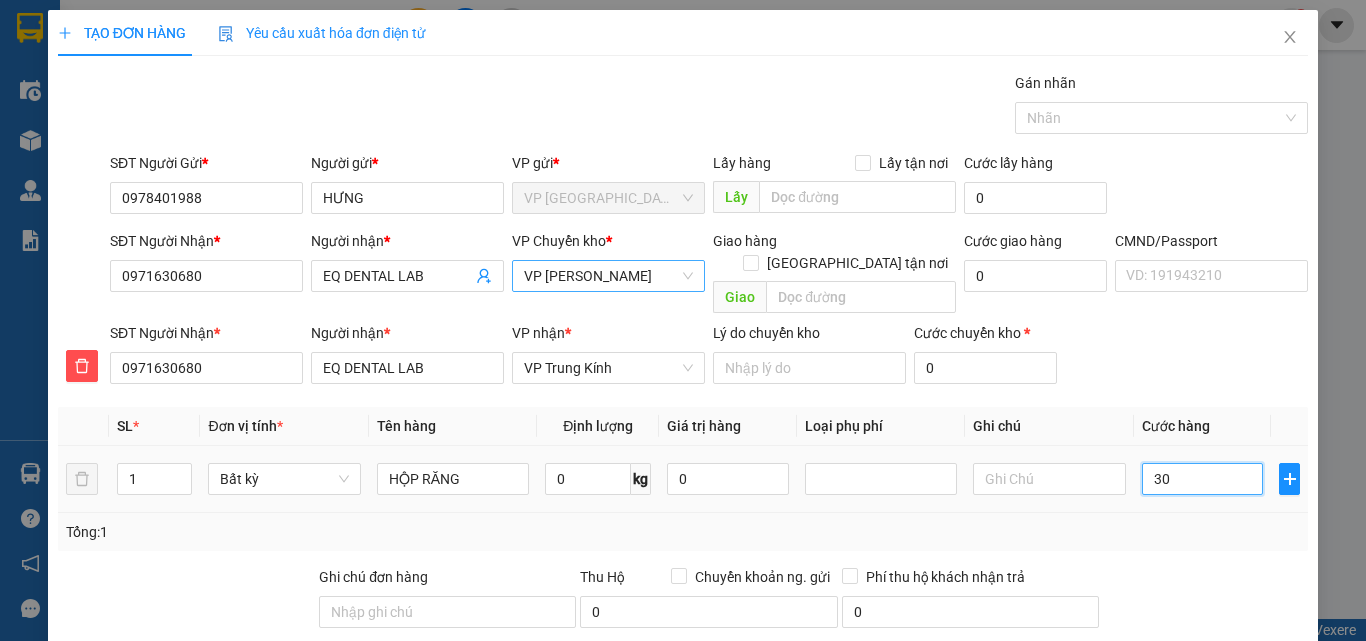 type on "30" 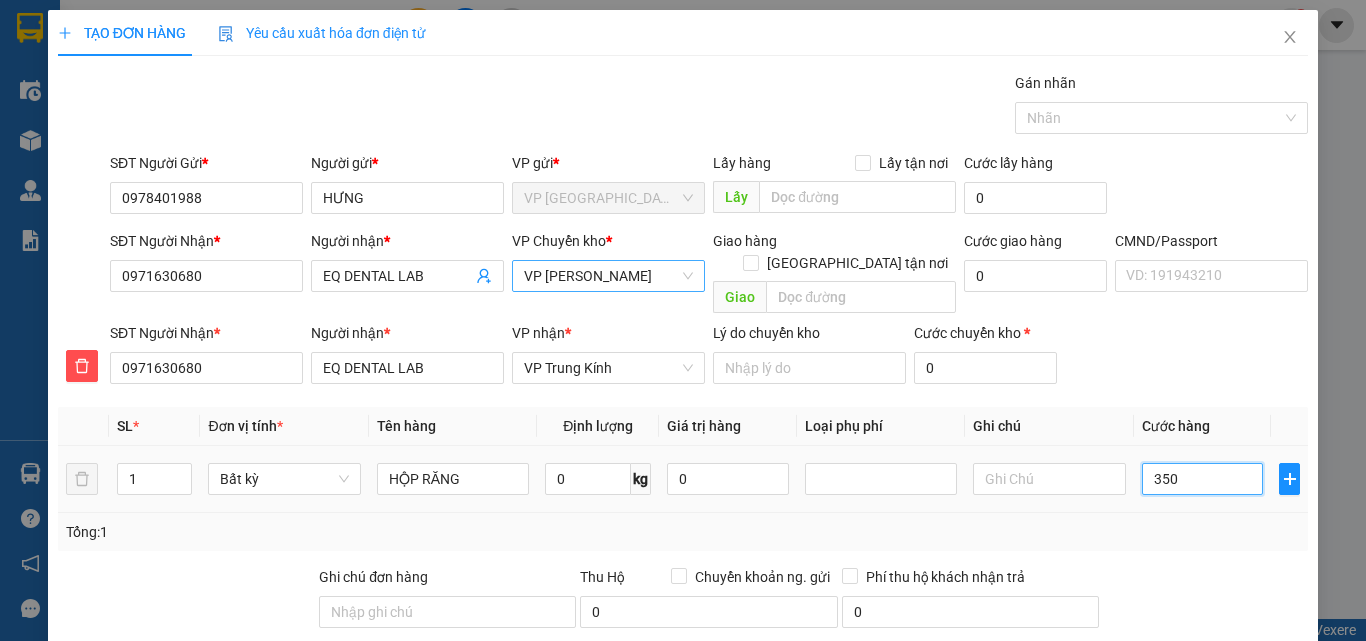 type on "350" 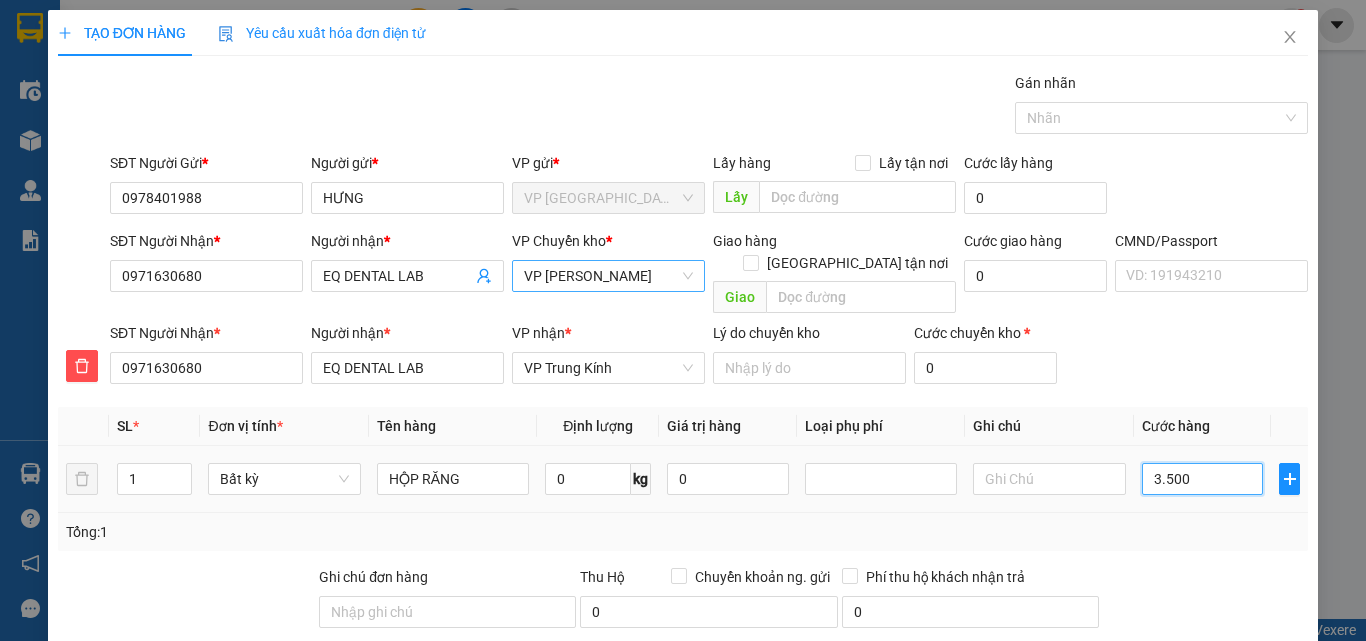 type on "3.500" 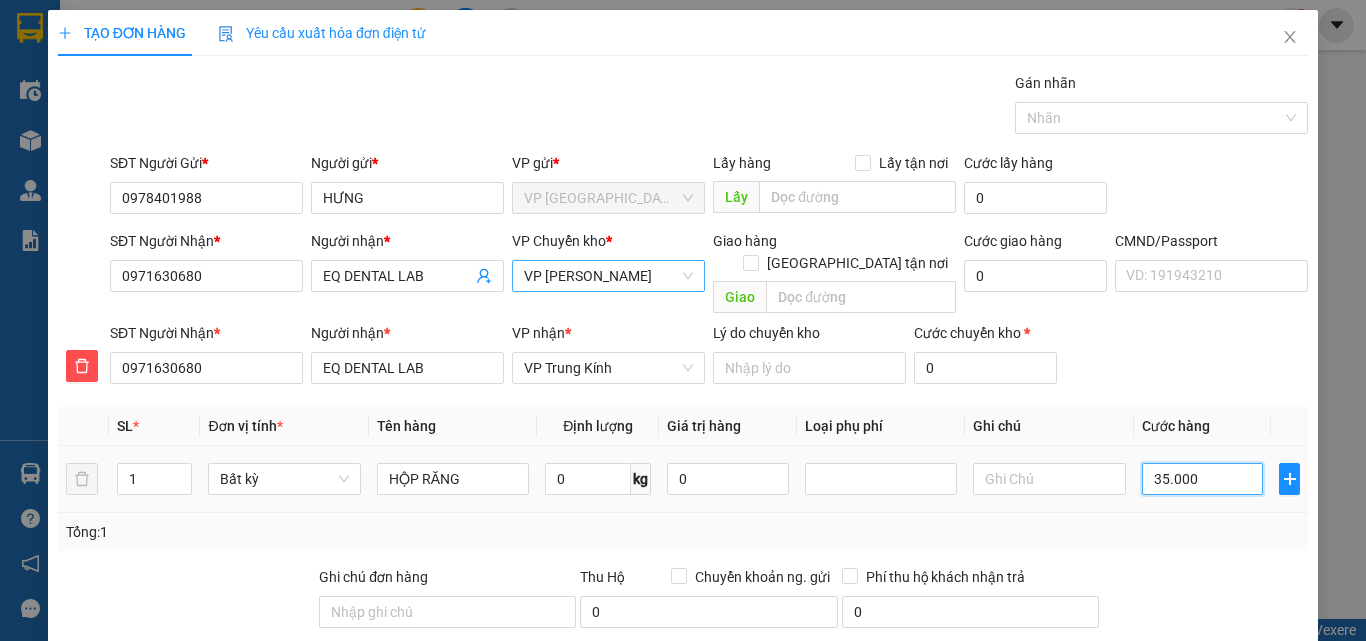 scroll, scrollTop: 209, scrollLeft: 0, axis: vertical 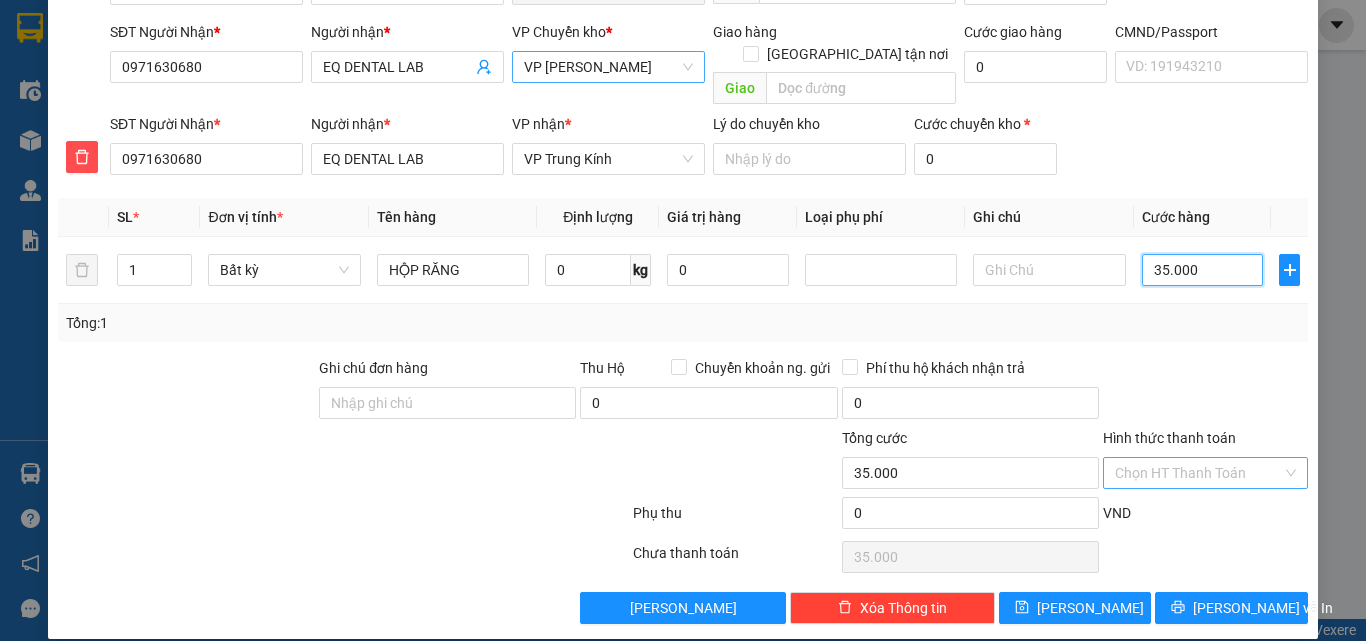 type on "35.000" 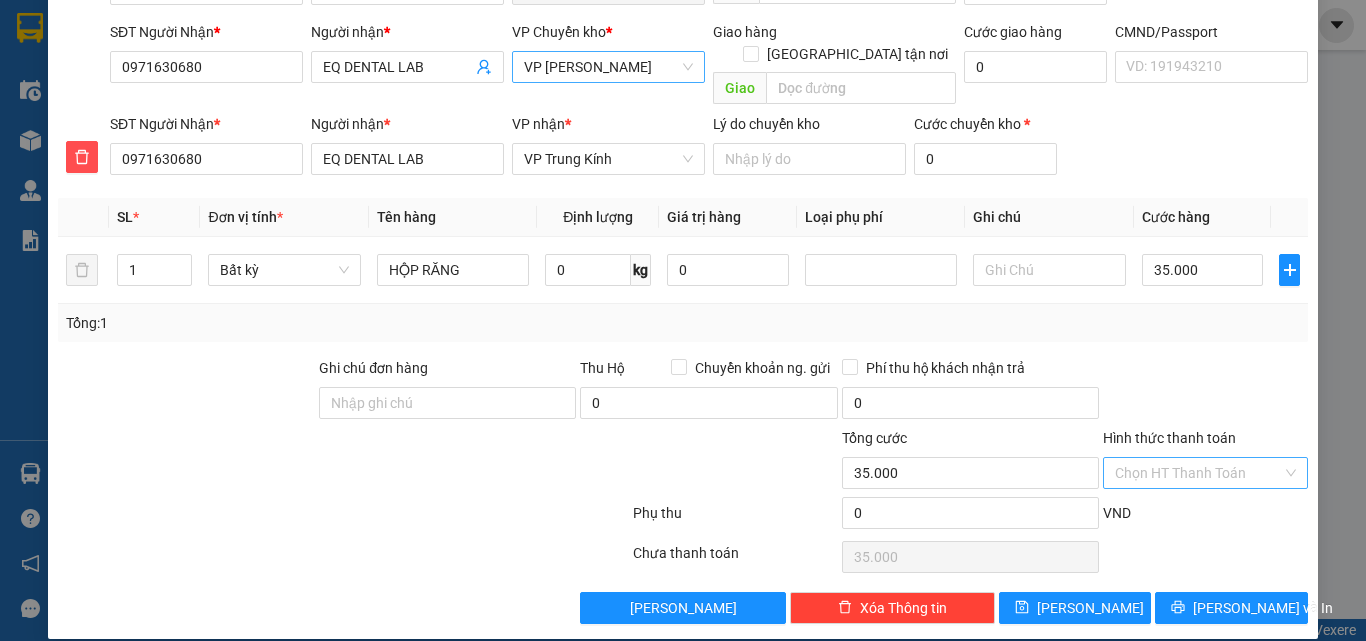 click on "Hình thức thanh toán" at bounding box center [1198, 473] 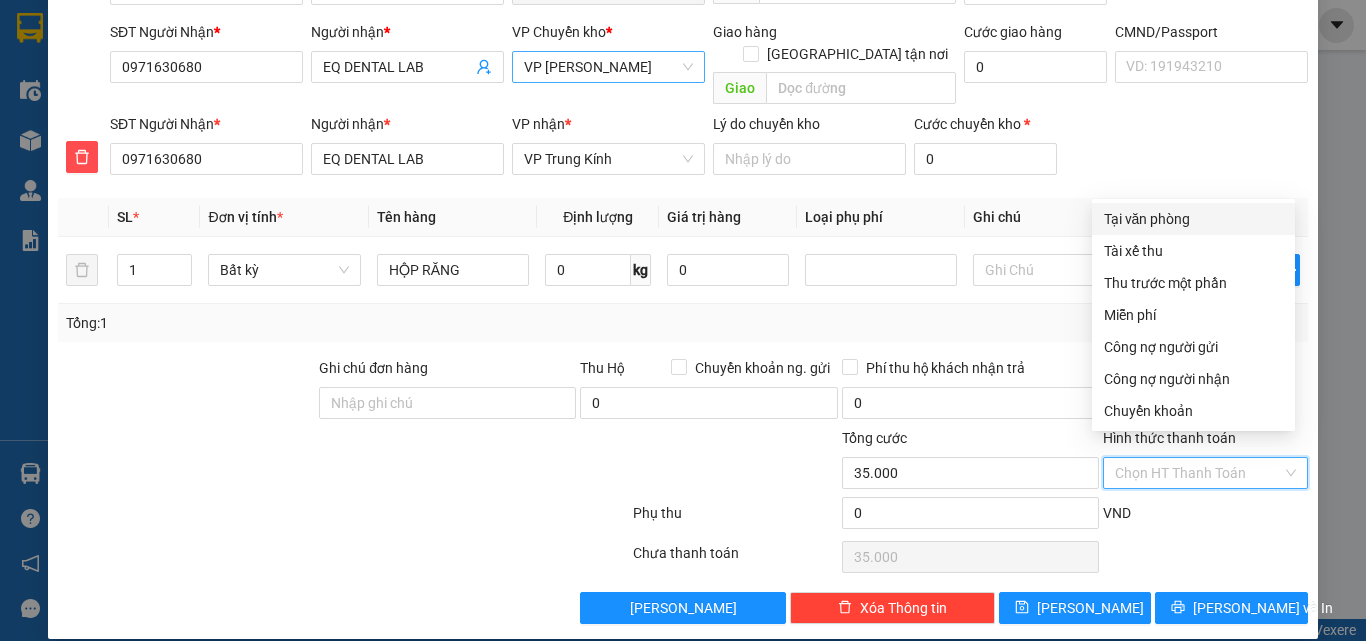 click on "Tại văn phòng" at bounding box center (1193, 219) 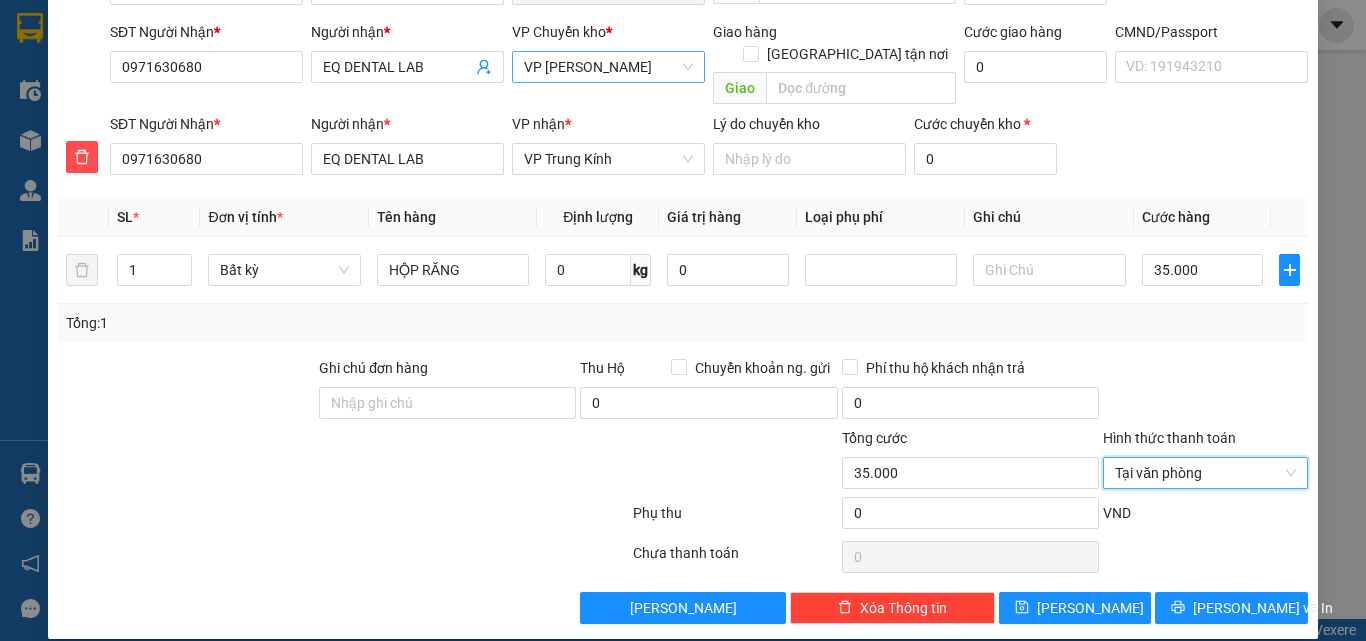 click on "Transit Pickup Surcharge Ids Transit Deliver Surcharge Ids Transit Deliver Surcharge Transit Deliver Surcharge Gói vận chuyển  * Tiêu chuẩn Gán nhãn   Nhãn SĐT Người Gửi  * 0978401988 Người gửi  * HƯNG VP gửi  * VP Bình Thuận Lấy hàng Lấy tận nơi Lấy Cước lấy hàng 0 SĐT Người Nhận  * 0971630680 Người nhận  * EQ DENTAL LAB VP Chuyển kho  * VP Hoàng Gia Giao hàng Giao tận nơi Giao Cước giao hàng 0 CMND/Passport VD: 191943210 SĐT Người Nhận   * 0971630680 Người nhận   * EQ DENTAL LAB VP nhận  * VP Trung Kính Lý do chuyển kho Cước chuyển kho    * 0 SL  * Đơn vị tính  * Tên hàng  Định lượng Giá trị hàng Loại phụ phí Ghi chú Cước hàng                     1 Bất kỳ HỘP RĂNG 0 kg 0   35.000 Tổng:  1 Ghi chú đơn hàng Thu Hộ Chuyển khoản ng. gửi 0 Phí thu hộ khách nhận trả 0 Tổng cước 35.000 Hình thức thanh toán Tại văn phòng Tại văn phòng 0 VND 0" at bounding box center (683, 243) 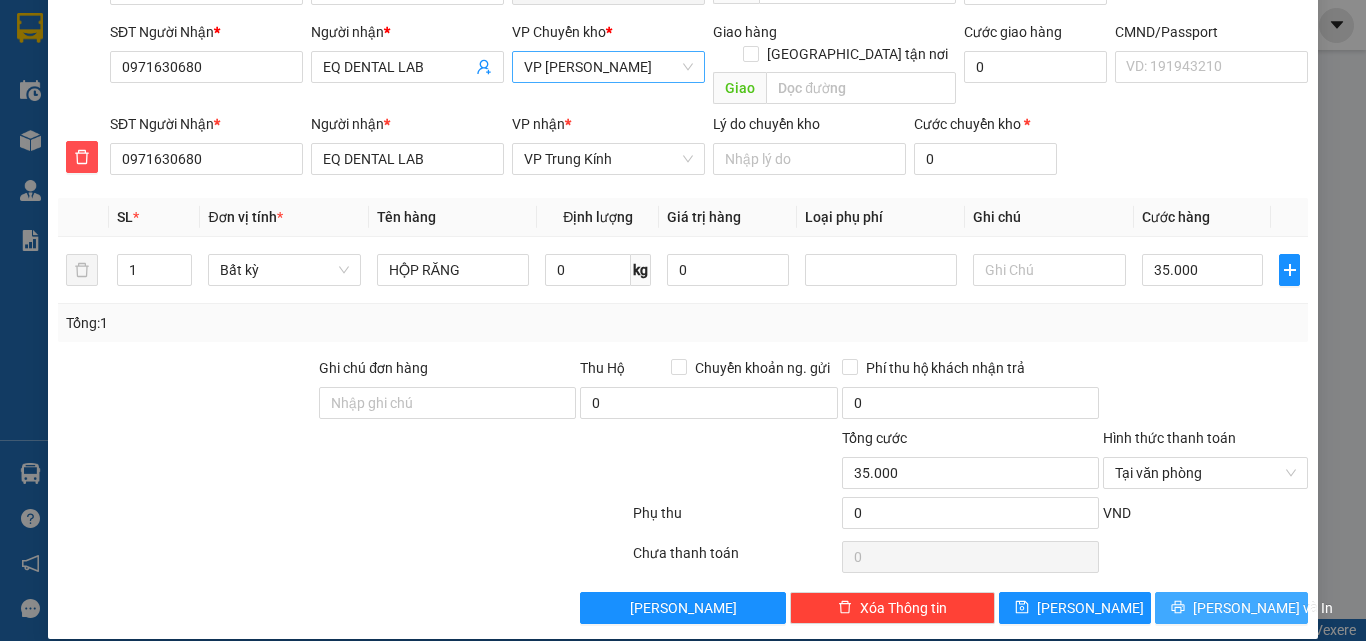 click on "[PERSON_NAME] và In" at bounding box center [1263, 608] 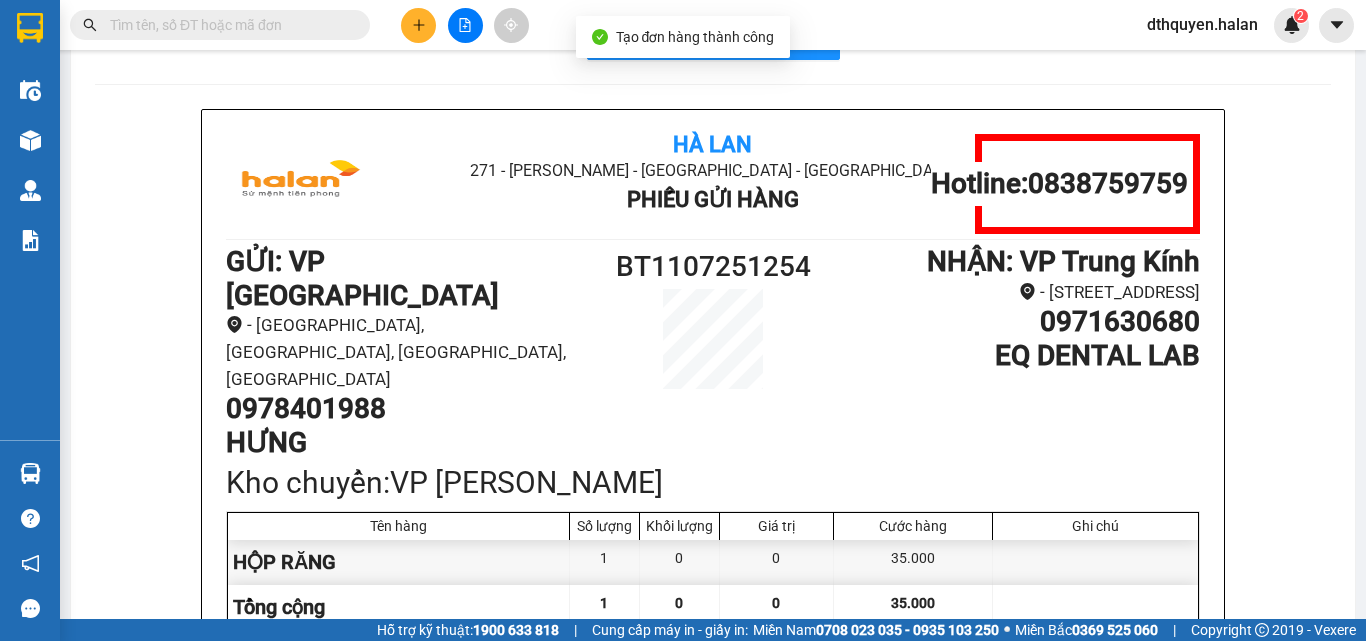 scroll, scrollTop: 100, scrollLeft: 0, axis: vertical 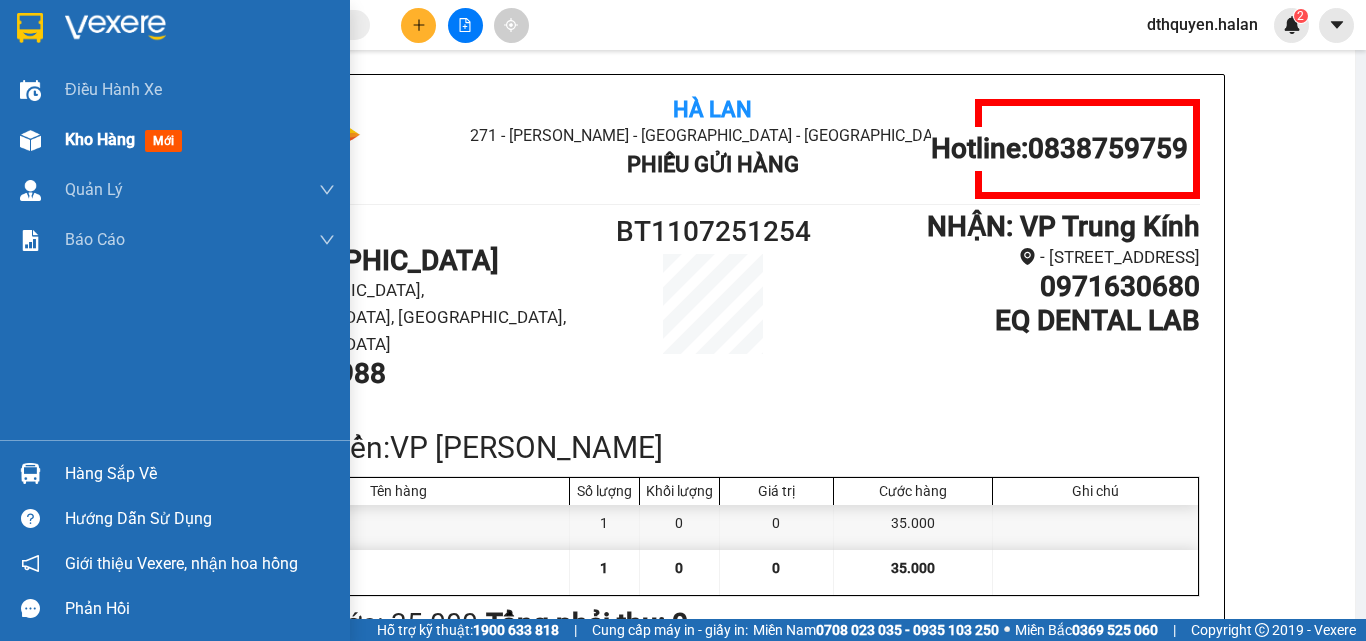 click on "Kho hàng" at bounding box center [100, 139] 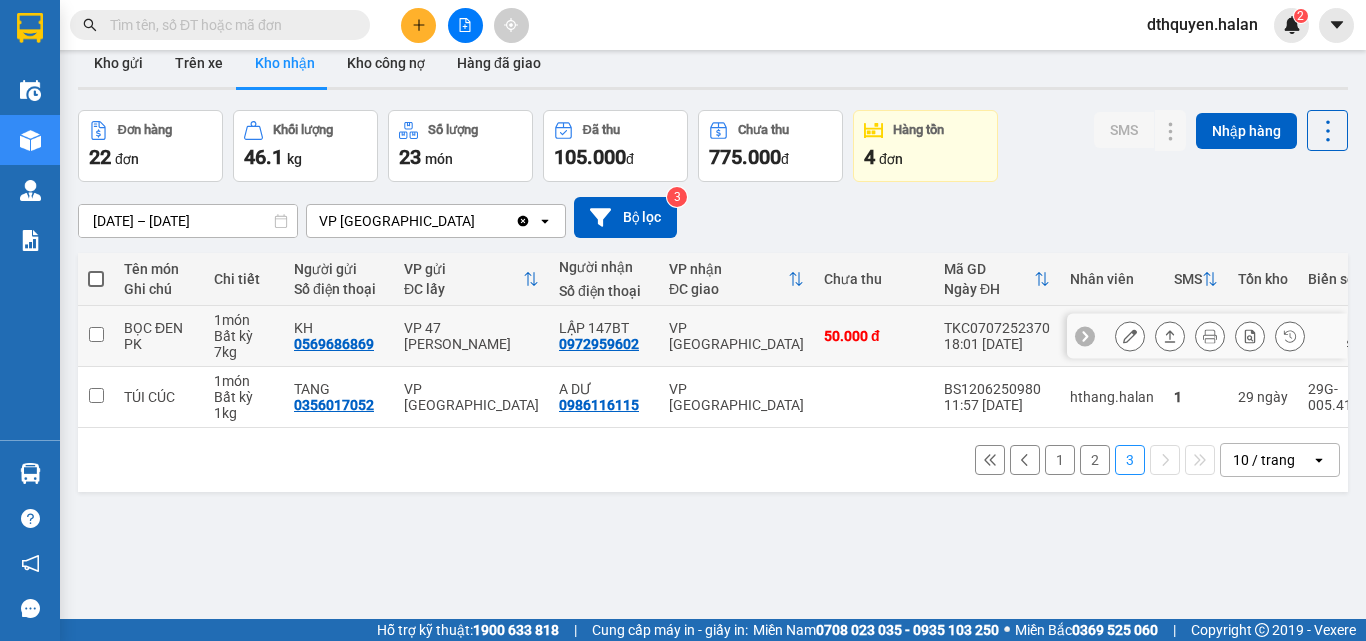 scroll, scrollTop: 0, scrollLeft: 0, axis: both 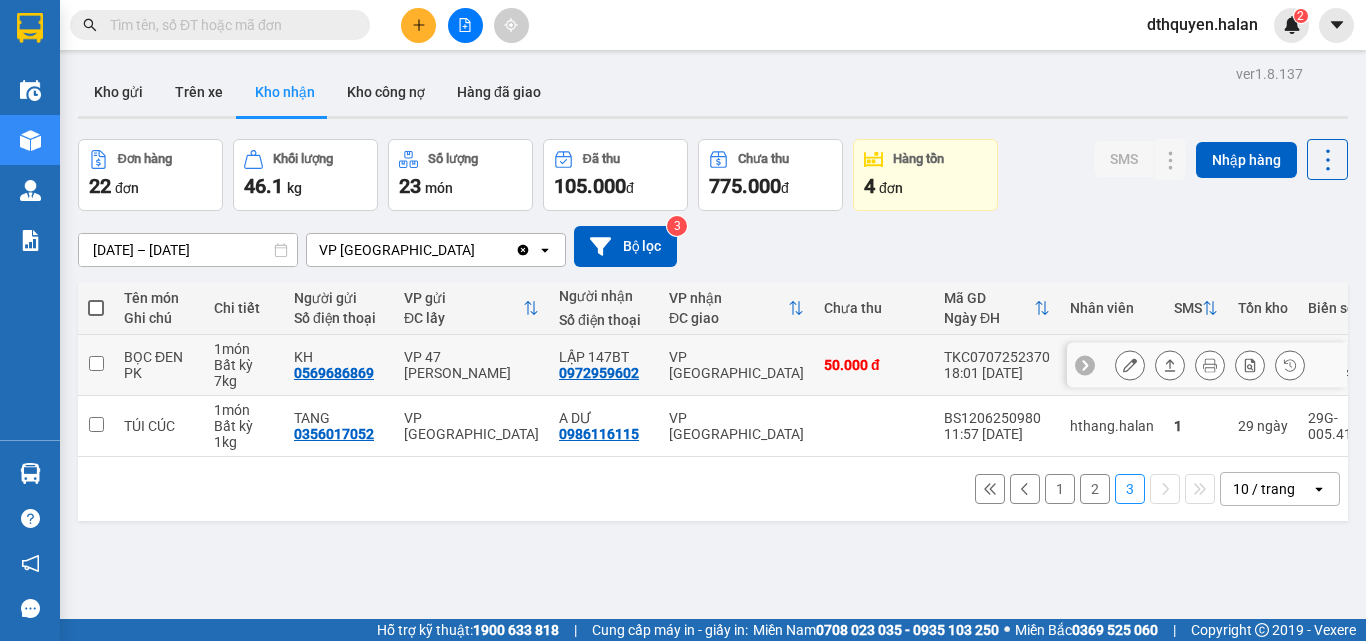 click on "VP 47 [PERSON_NAME]" at bounding box center [471, 365] 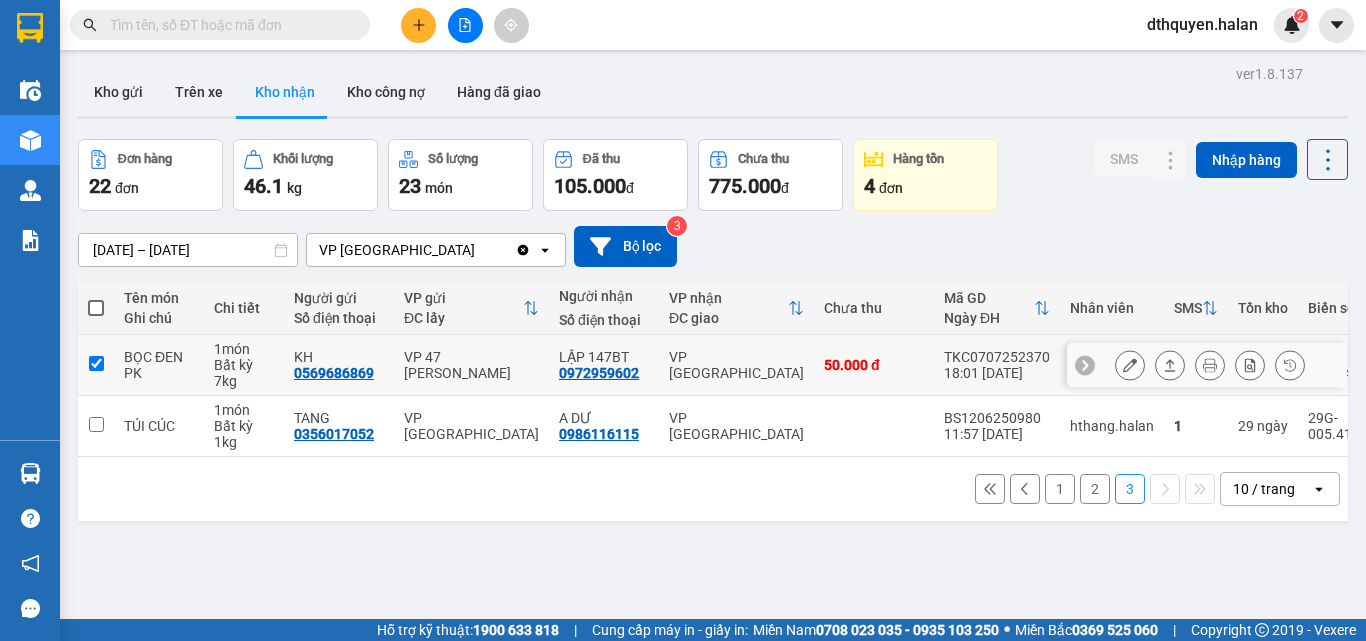 checkbox on "true" 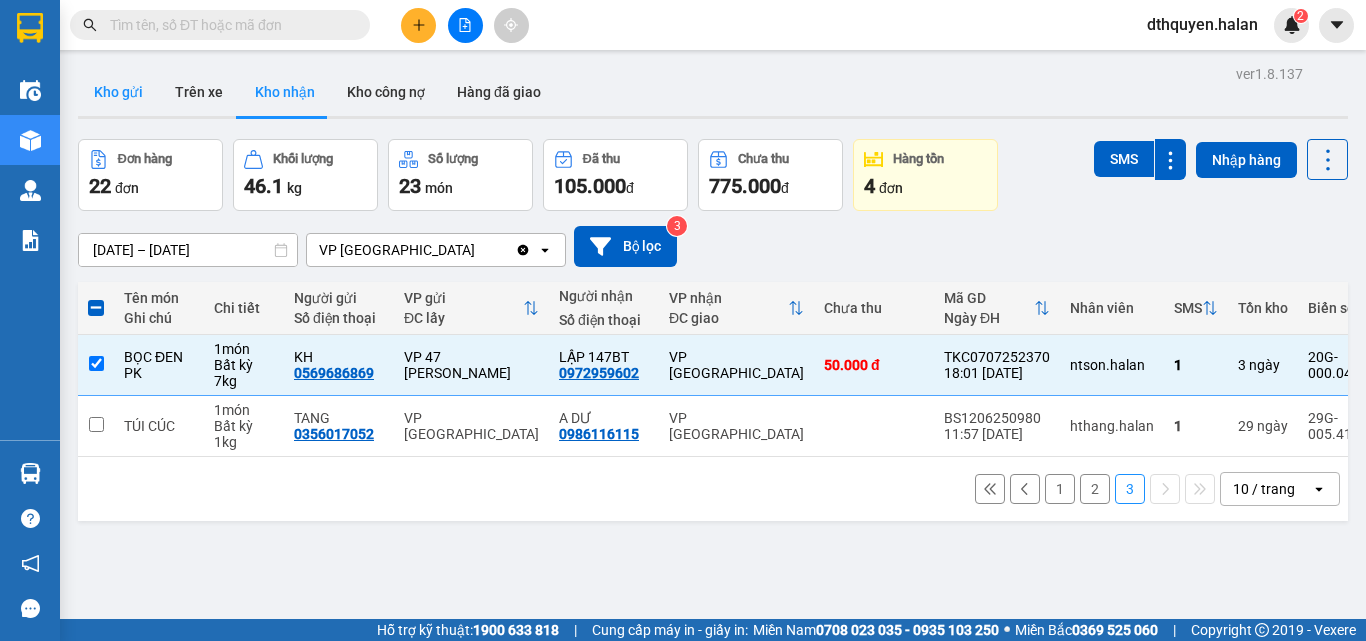 click on "Kho gửi" at bounding box center (118, 92) 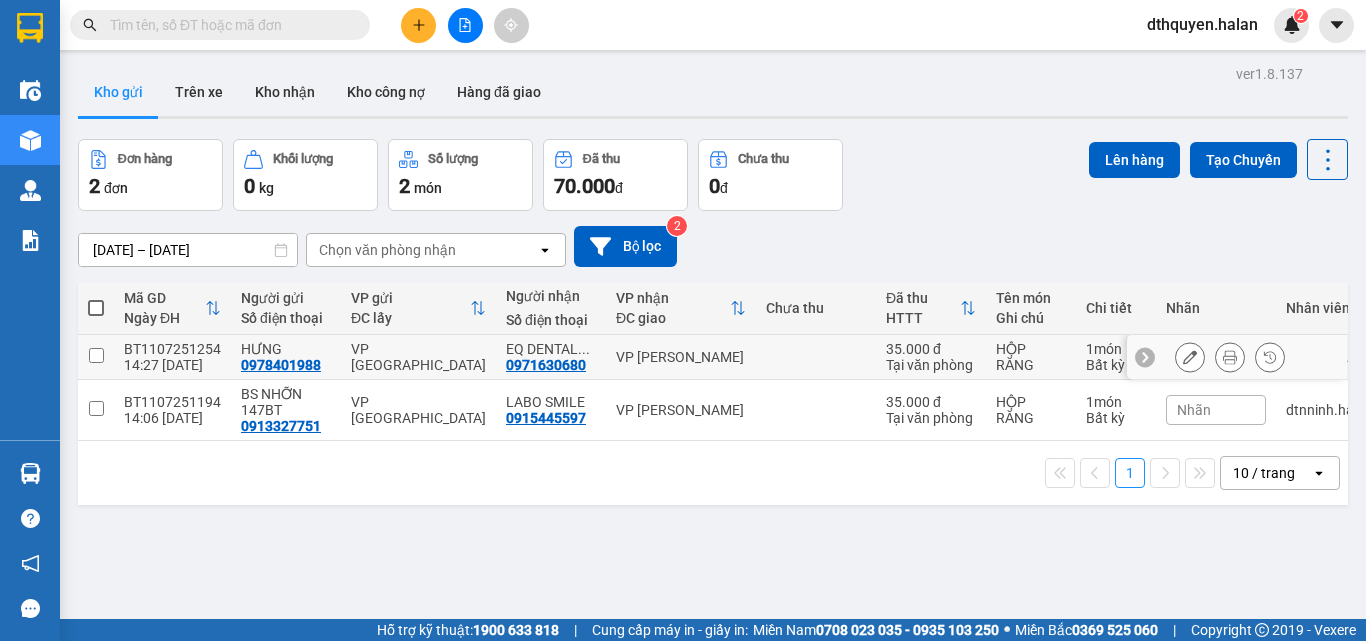 click on "0971630680" at bounding box center [546, 365] 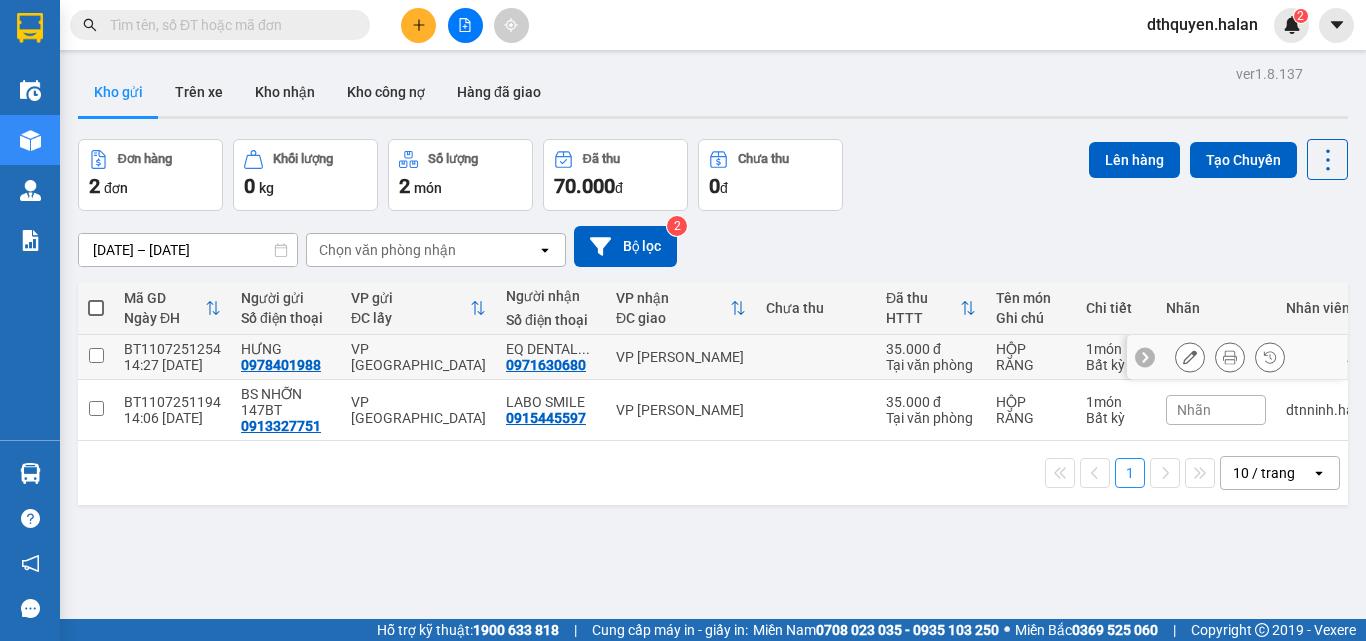 drag, startPoint x: 100, startPoint y: 354, endPoint x: 1253, endPoint y: 282, distance: 1155.2458 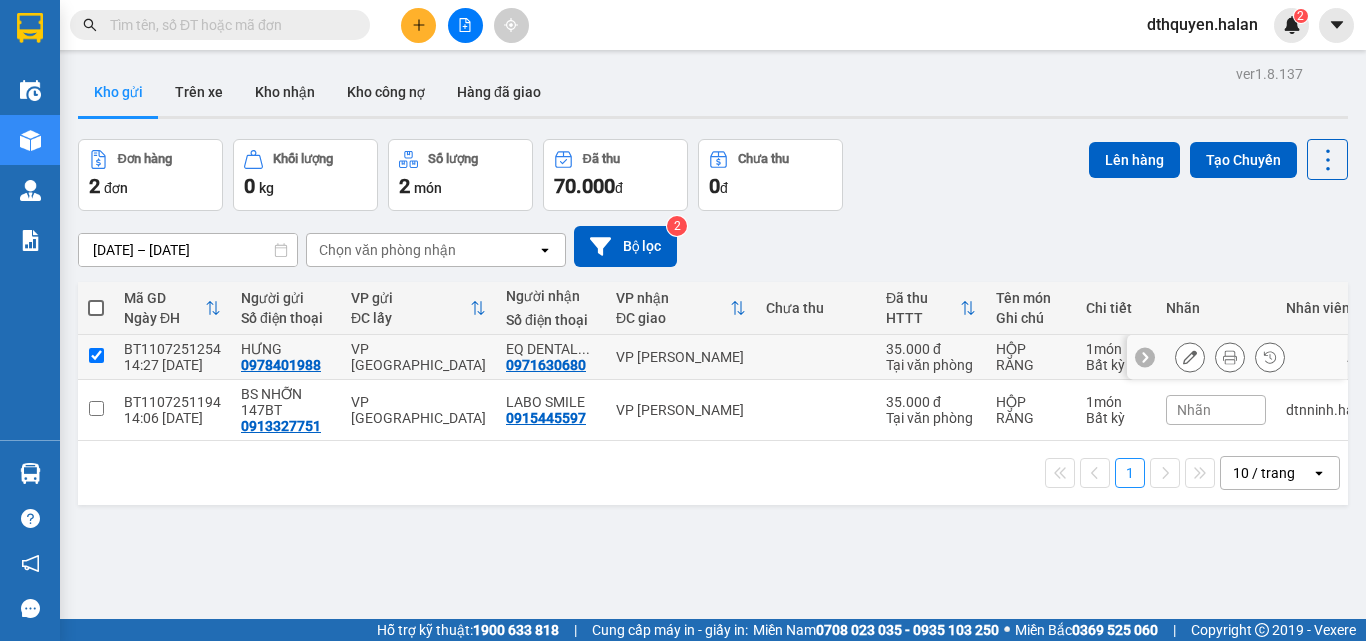 checkbox on "true" 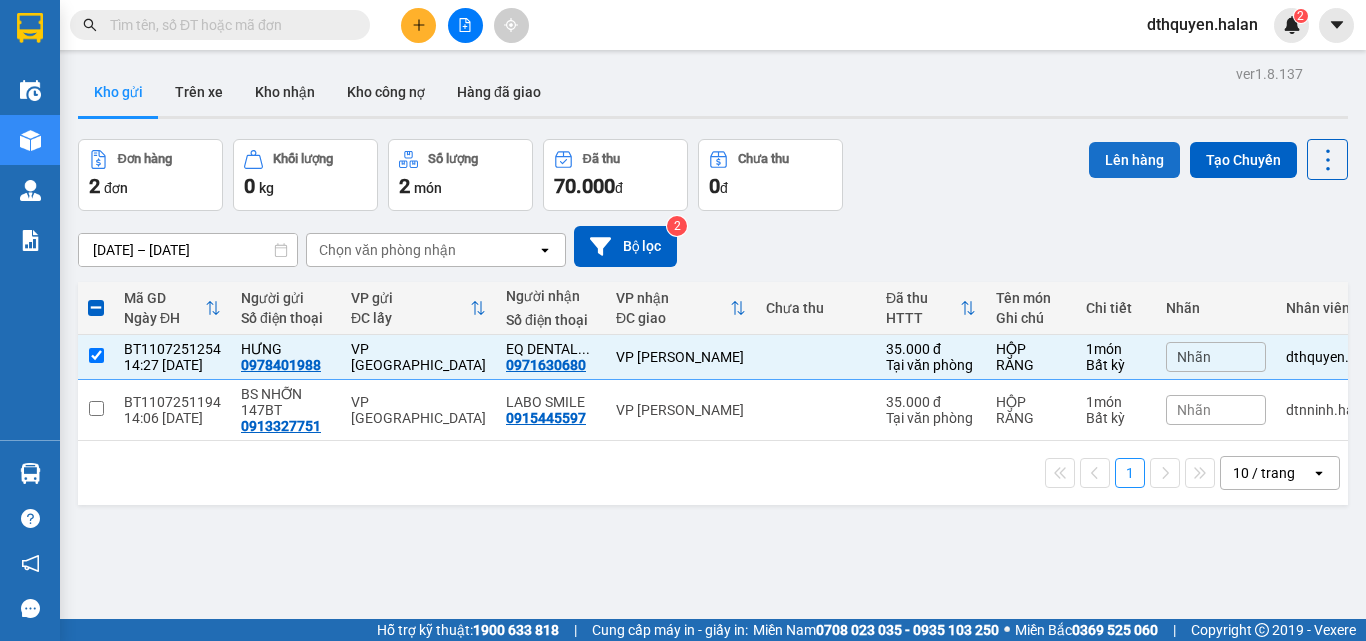 click on "Lên hàng" at bounding box center (1134, 160) 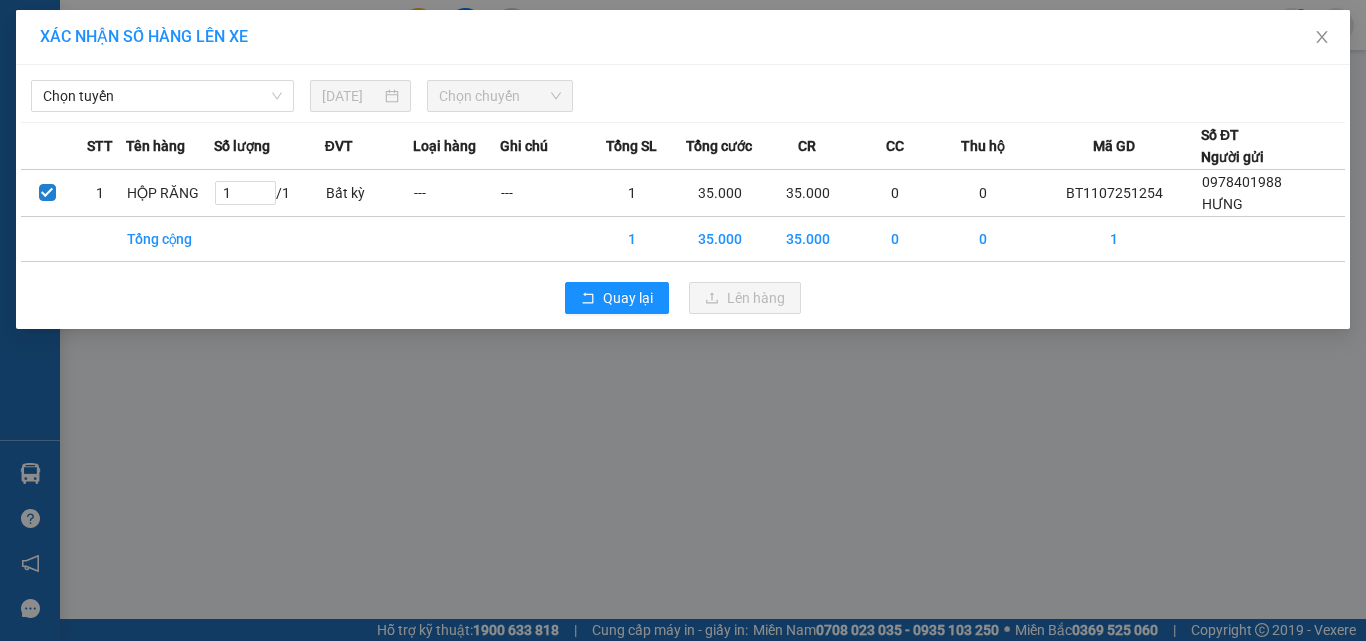 drag, startPoint x: 212, startPoint y: 78, endPoint x: 217, endPoint y: 108, distance: 30.413813 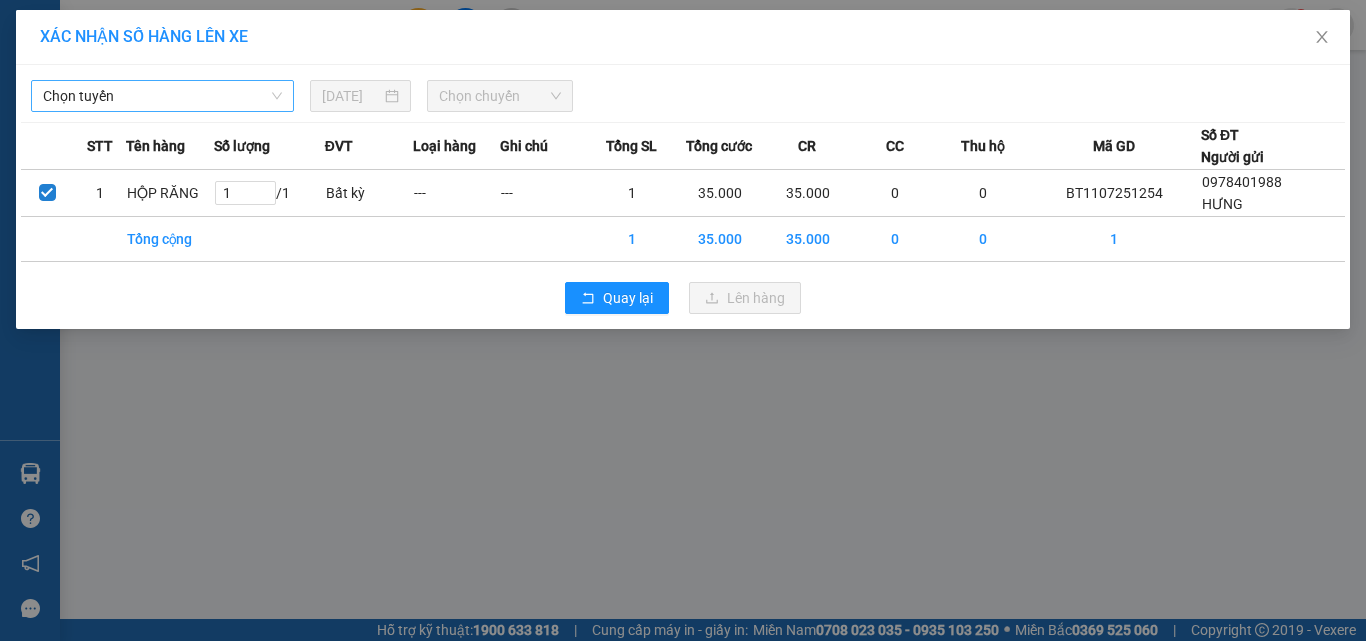 click on "Chọn tuyến" at bounding box center (162, 96) 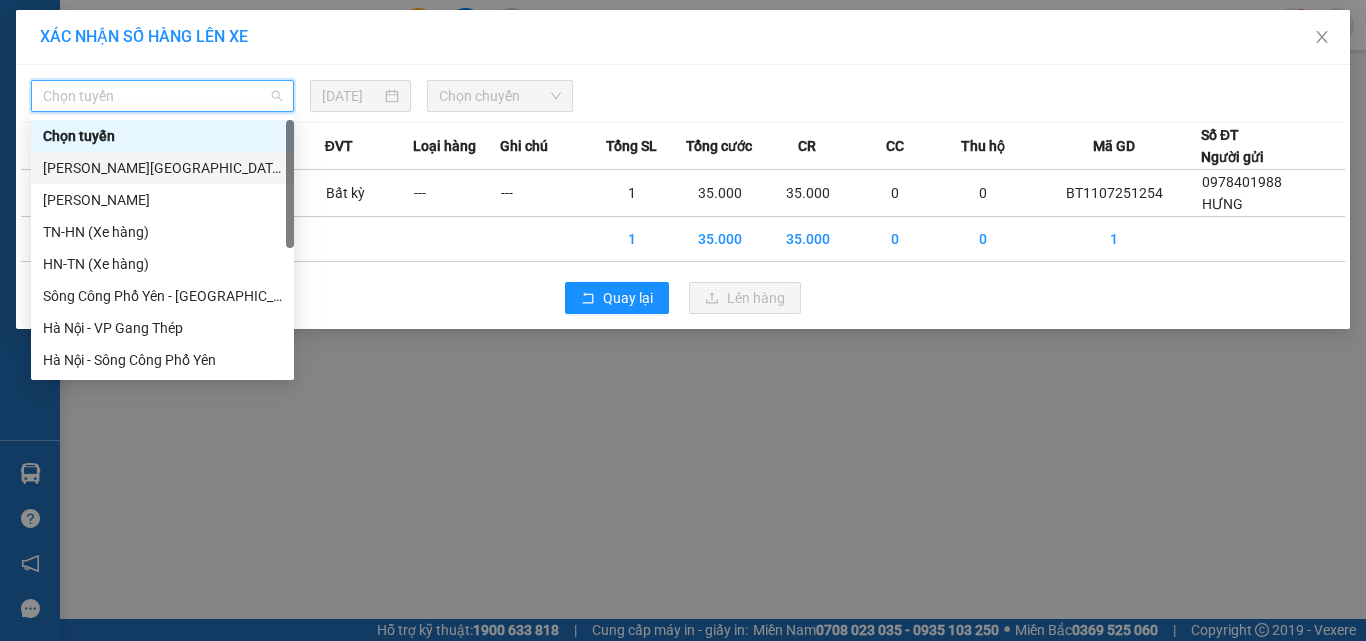 click on "[PERSON_NAME][GEOGRAPHIC_DATA]" at bounding box center [162, 168] 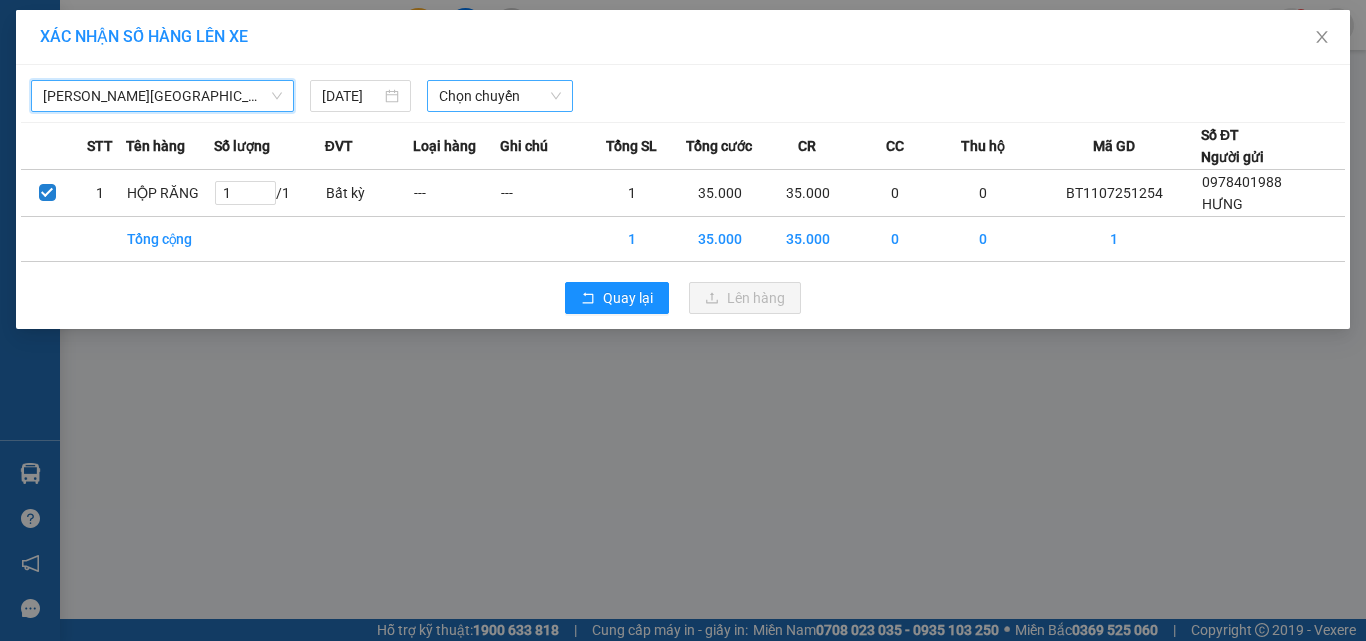 click on "Chọn chuyến" at bounding box center (500, 96) 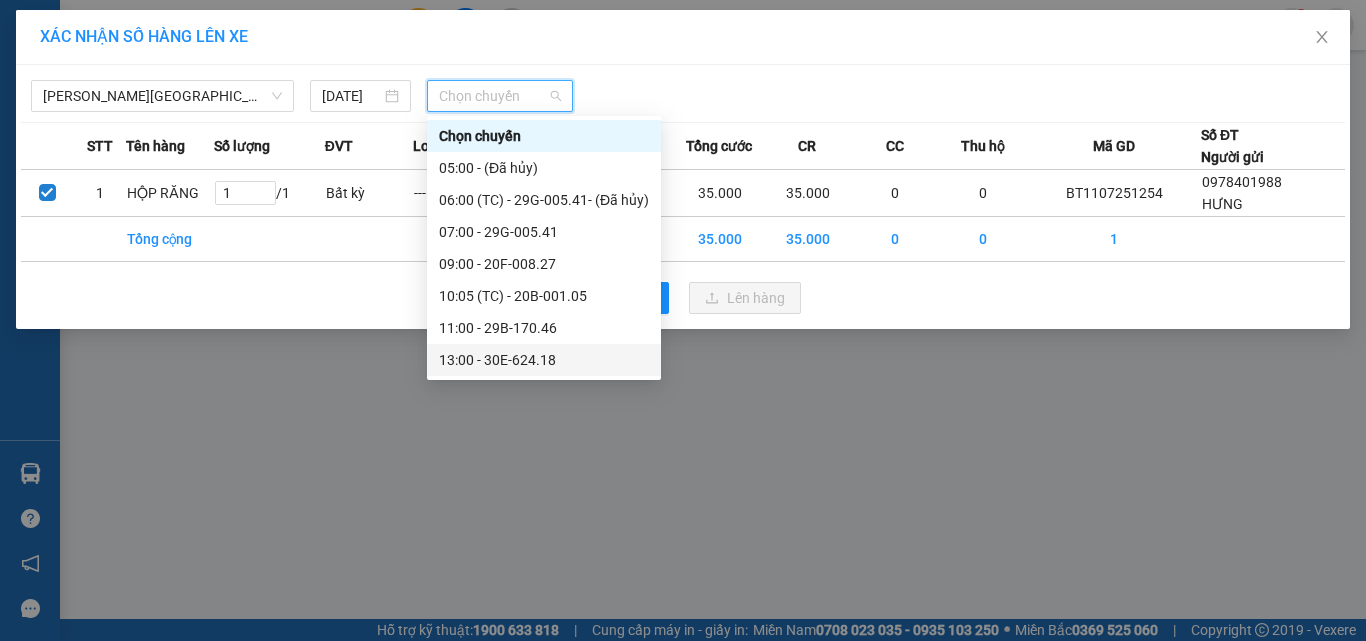 scroll, scrollTop: 100, scrollLeft: 0, axis: vertical 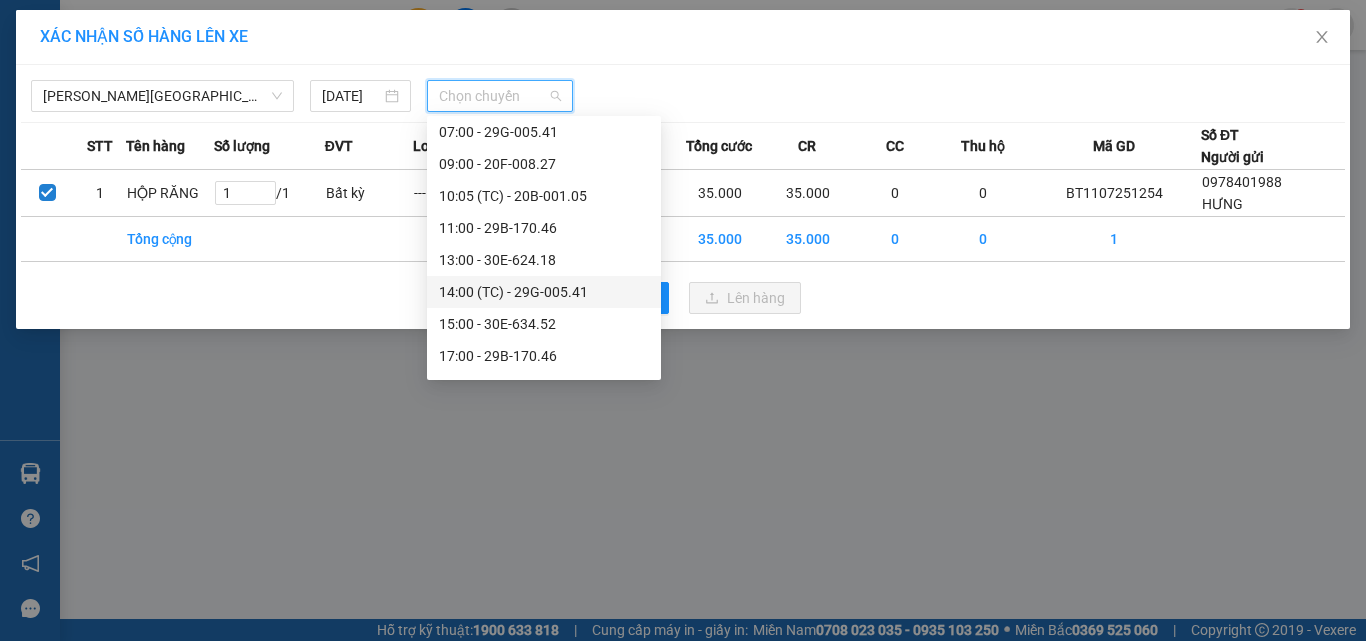 click on "14:00   (TC)   - 29G-005.41" at bounding box center [544, 292] 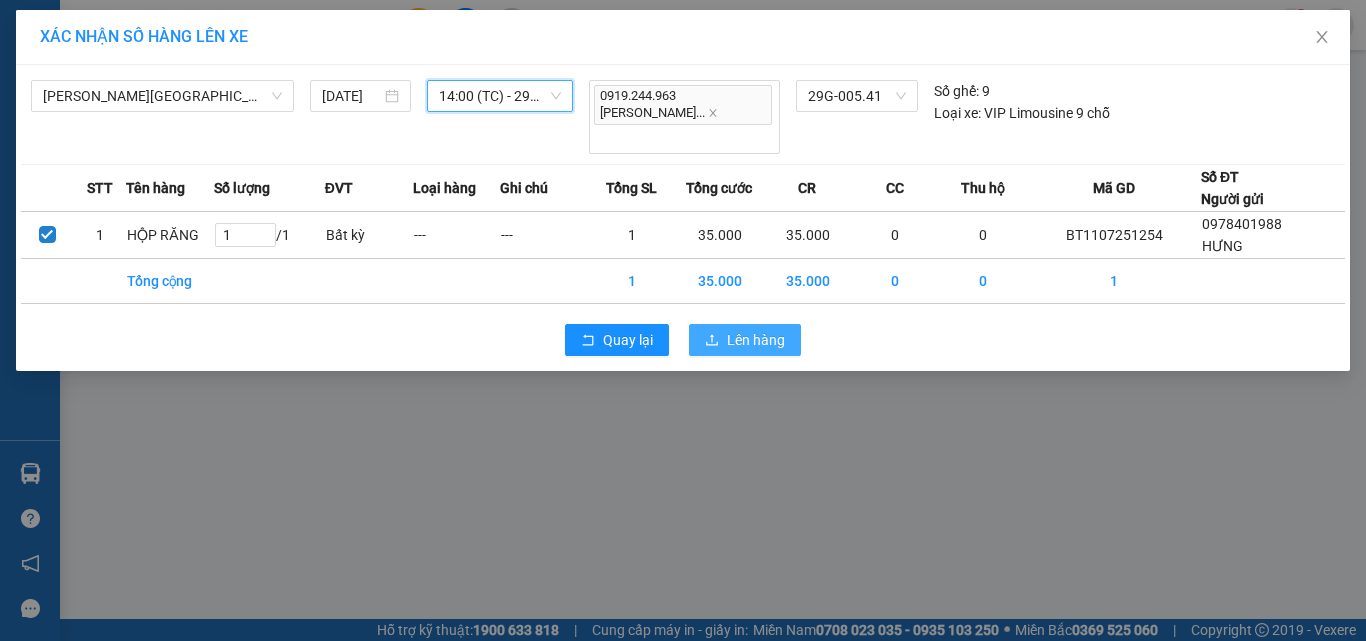 click on "Lên hàng" at bounding box center [745, 340] 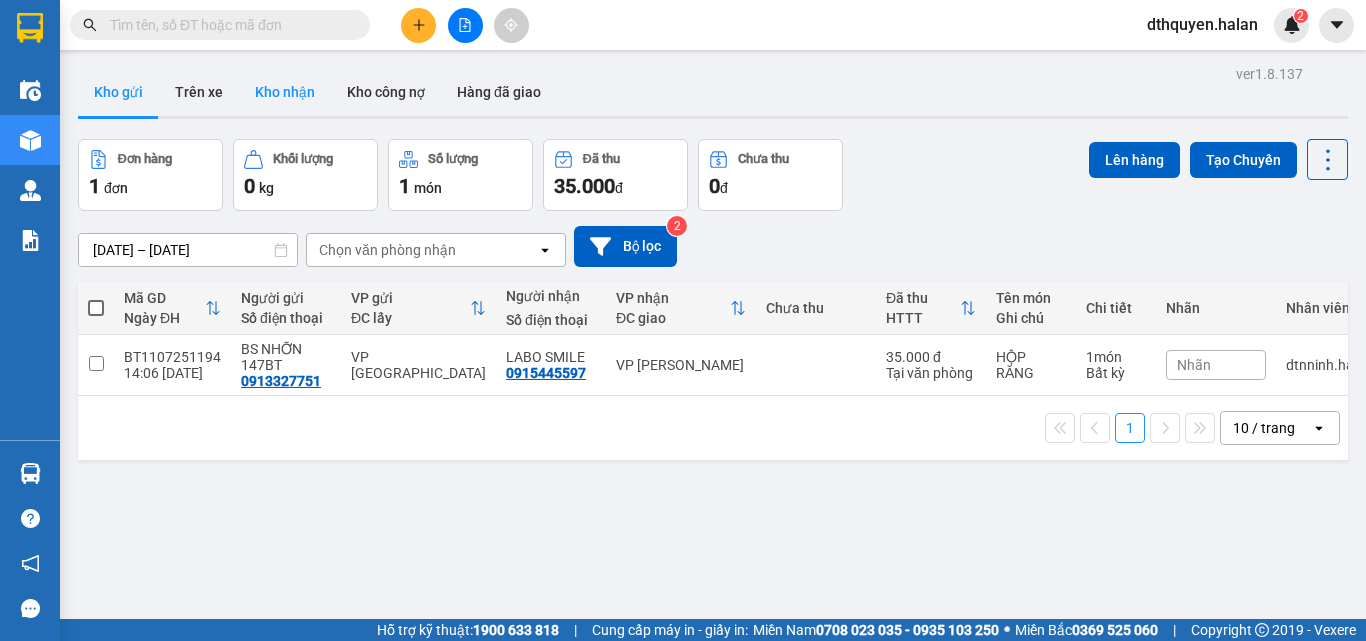 click on "Kho nhận" at bounding box center (285, 92) 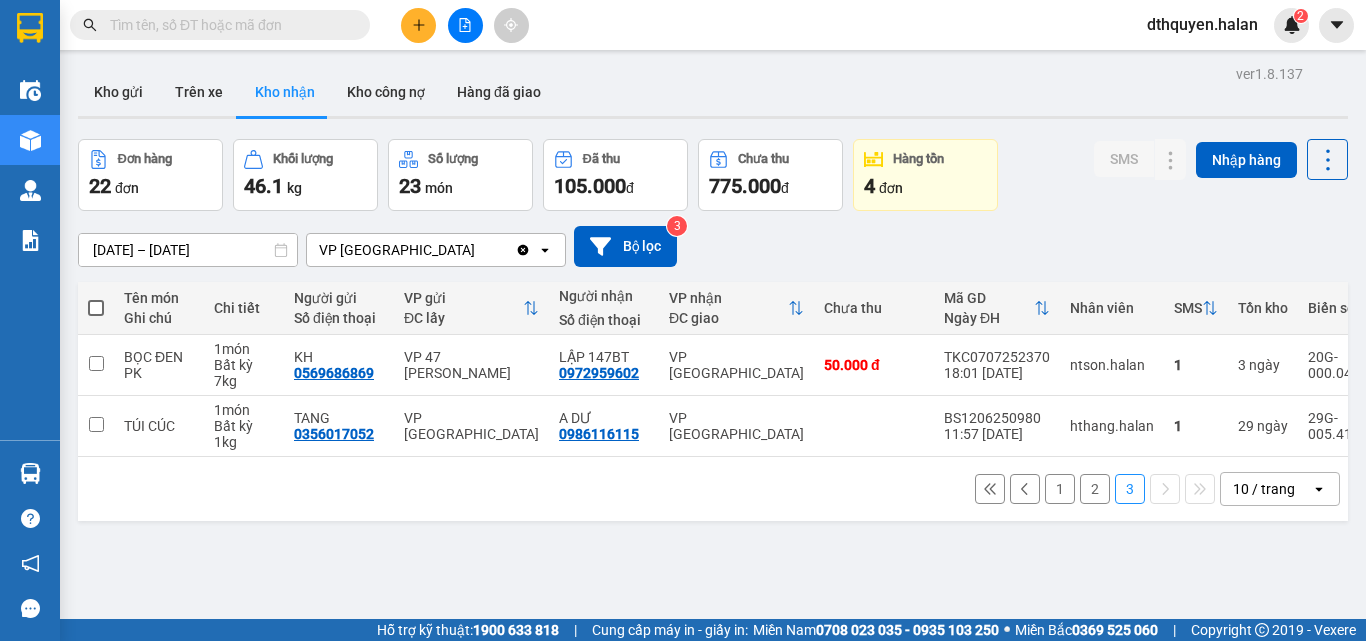 click on "1" at bounding box center [1060, 489] 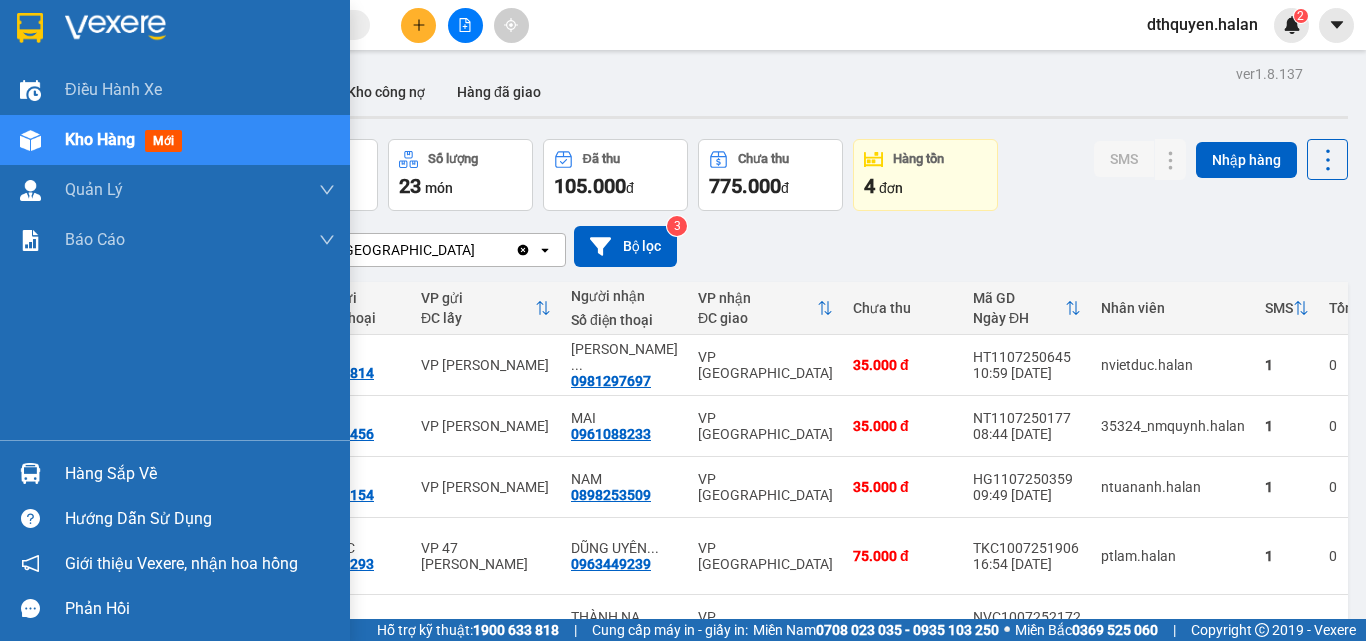 drag, startPoint x: 111, startPoint y: 462, endPoint x: 262, endPoint y: 529, distance: 165.19685 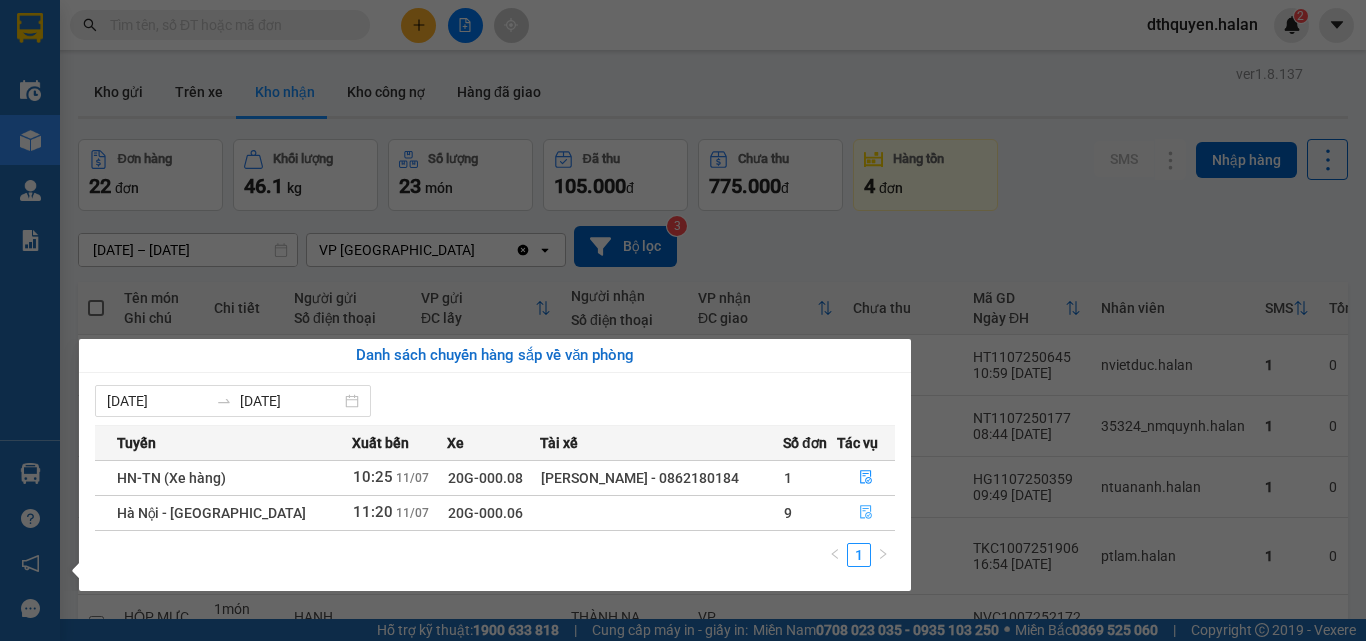 click 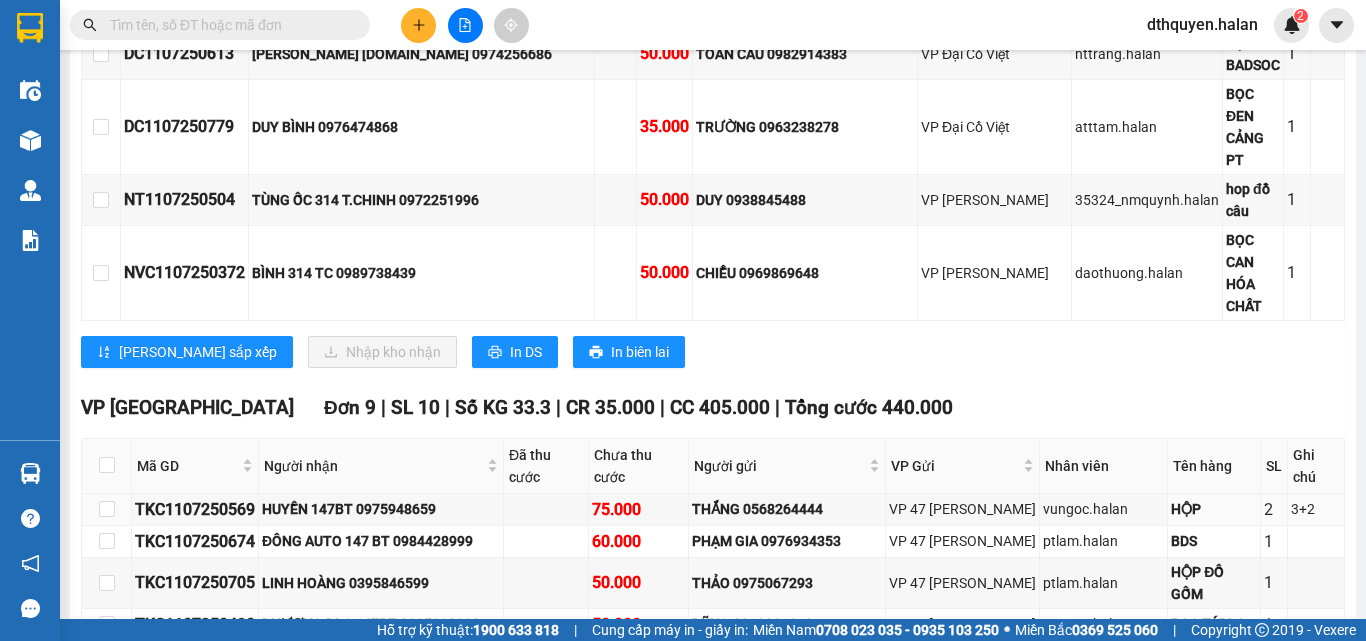 scroll, scrollTop: 2100, scrollLeft: 0, axis: vertical 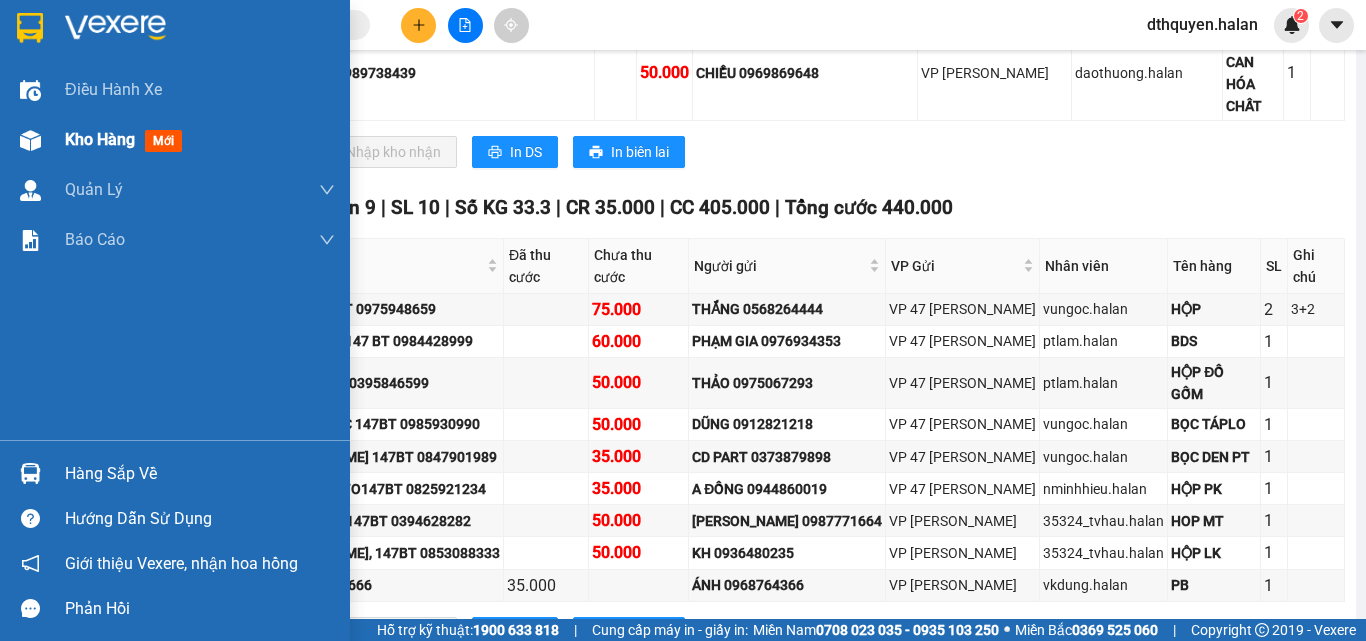 click on "Kho hàng" at bounding box center (100, 139) 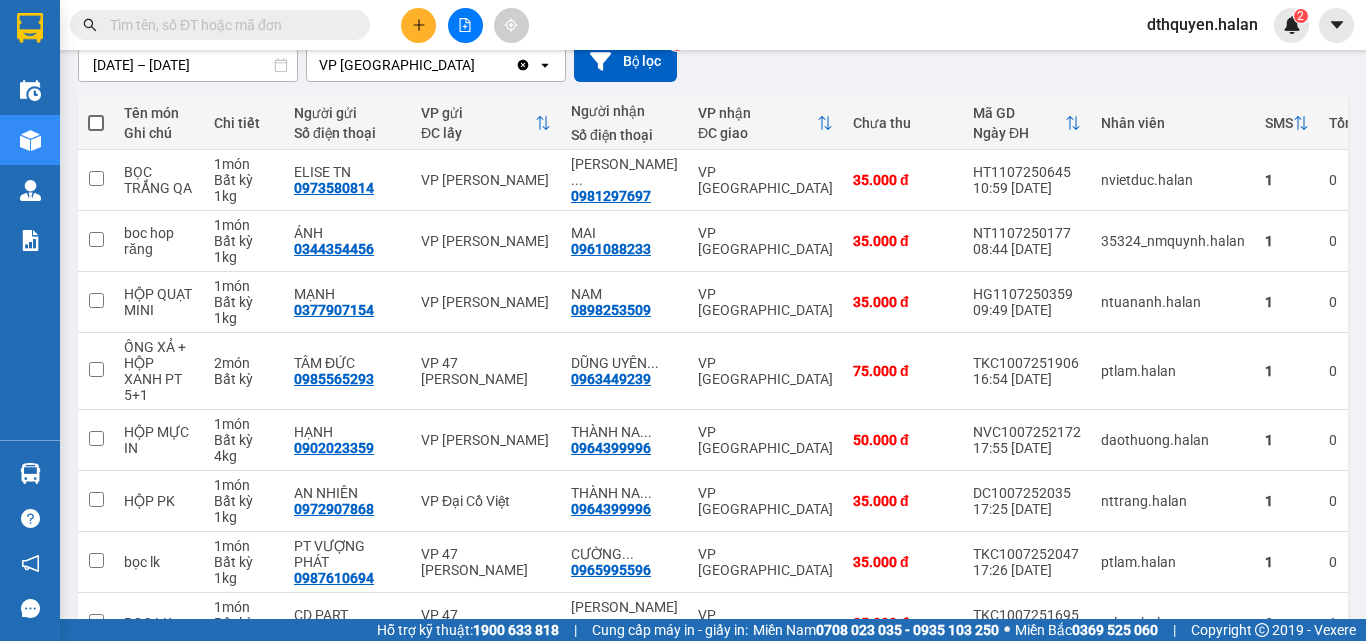 scroll, scrollTop: 0, scrollLeft: 0, axis: both 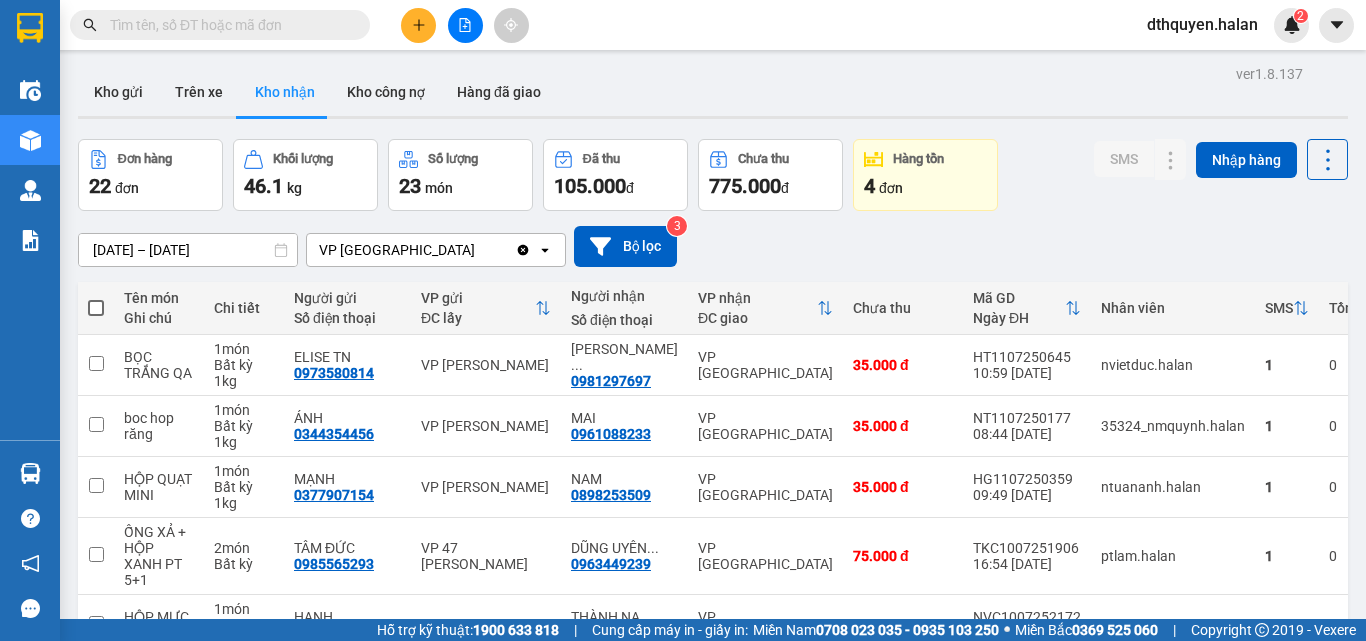 drag, startPoint x: 117, startPoint y: 88, endPoint x: 324, endPoint y: 271, distance: 276.29333 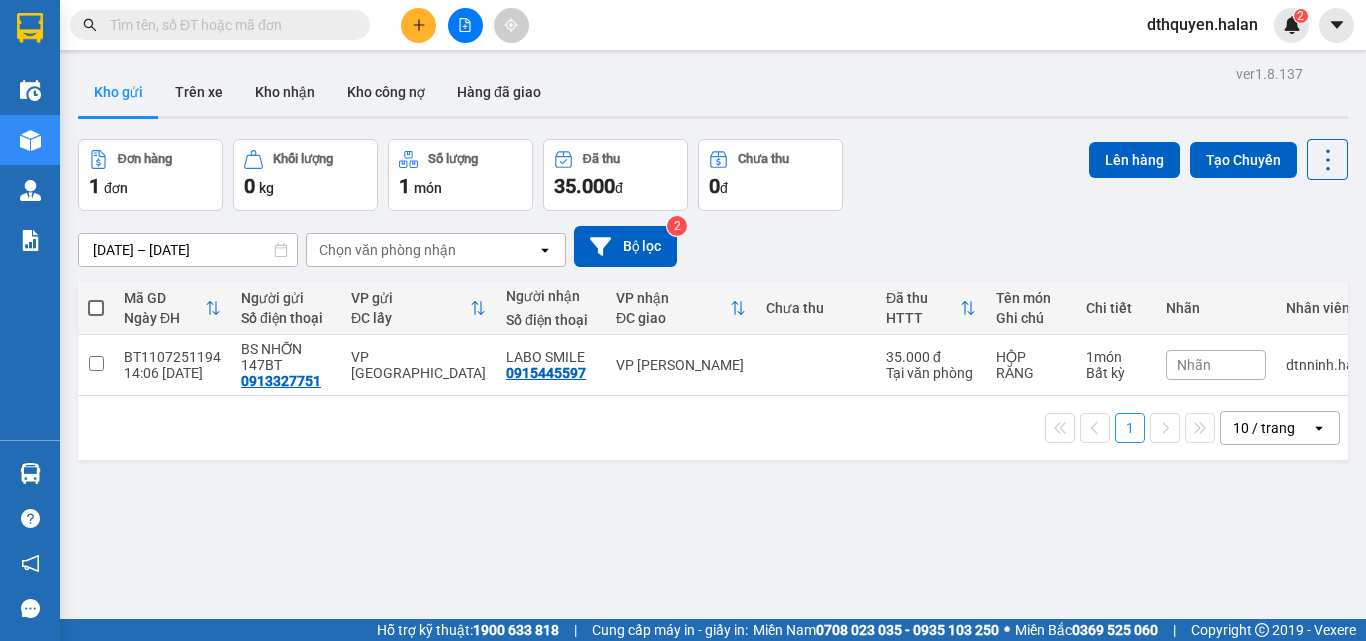 click at bounding box center (228, 25) 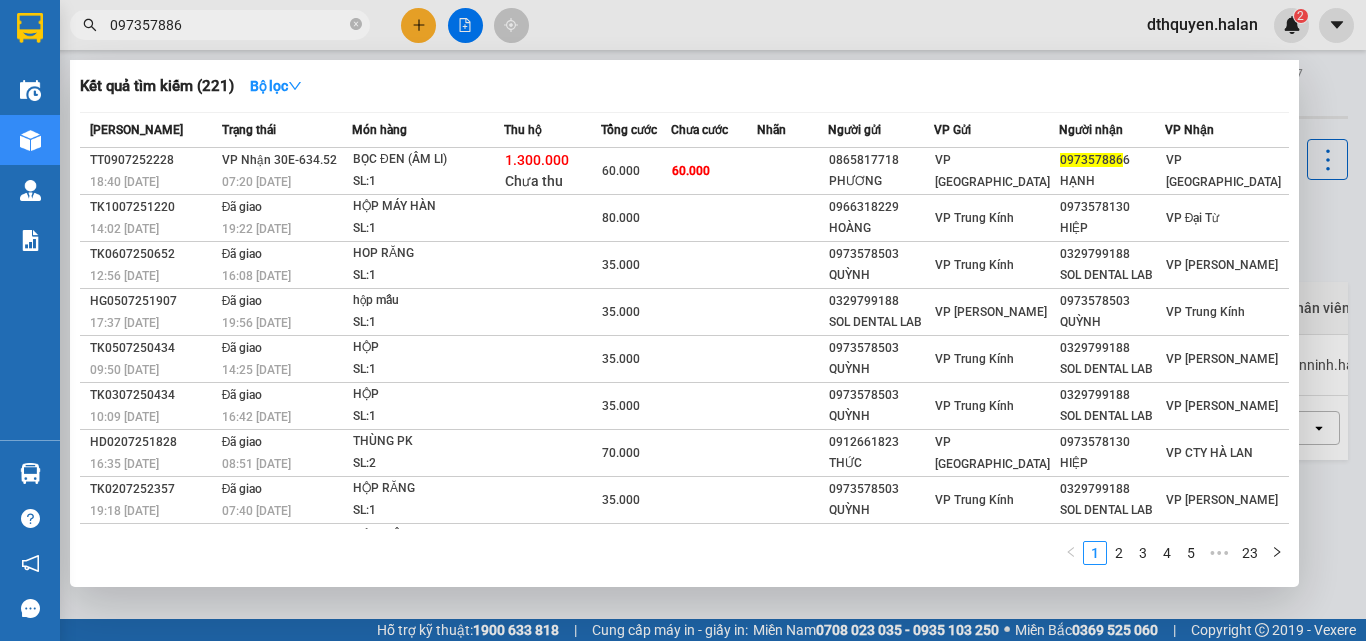 type on "0973578866" 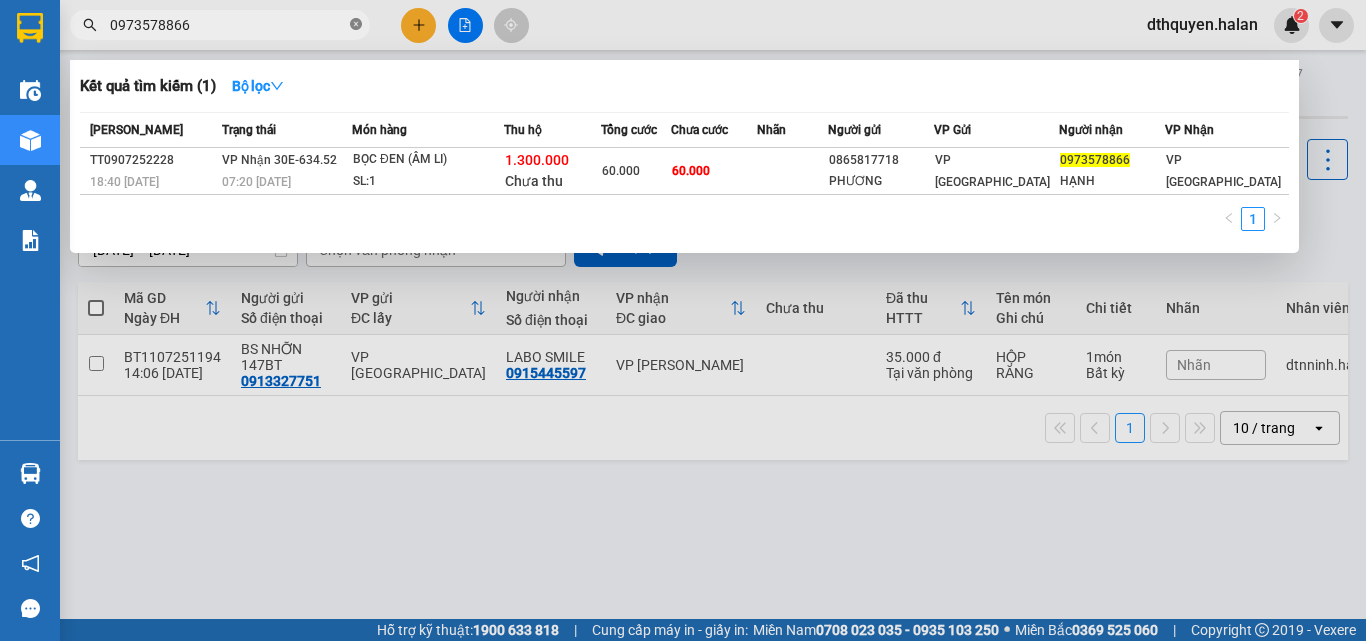 click 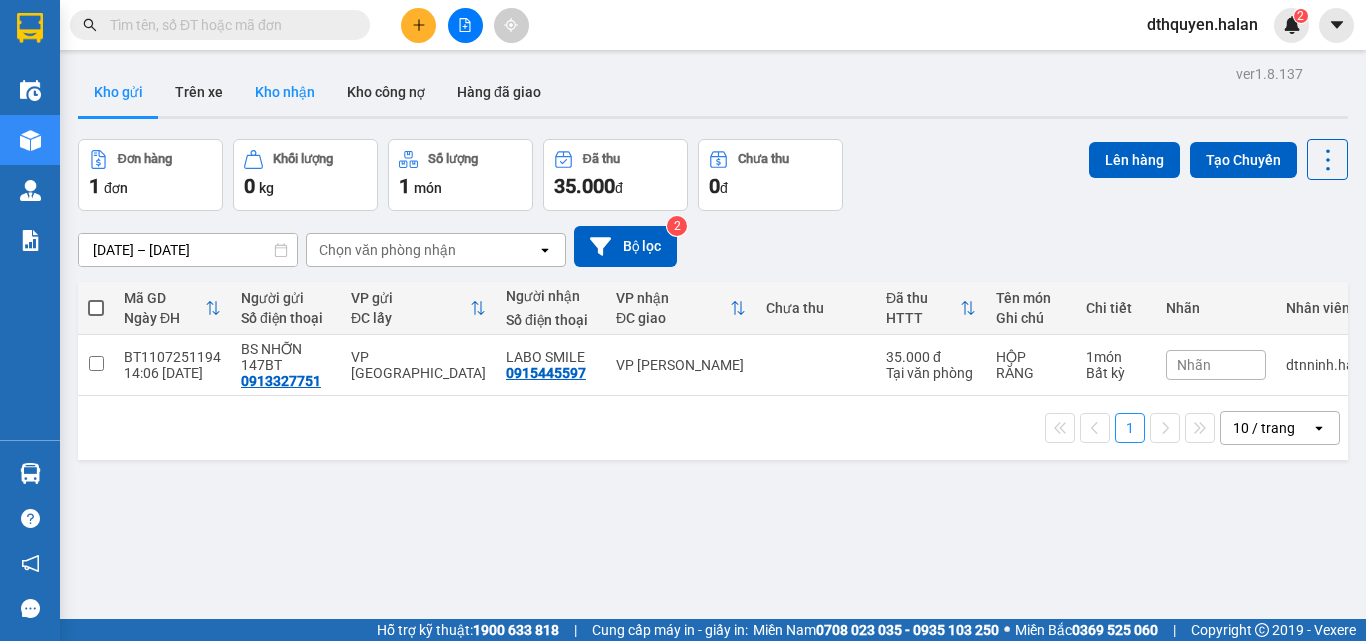 click on "Kho nhận" at bounding box center [285, 92] 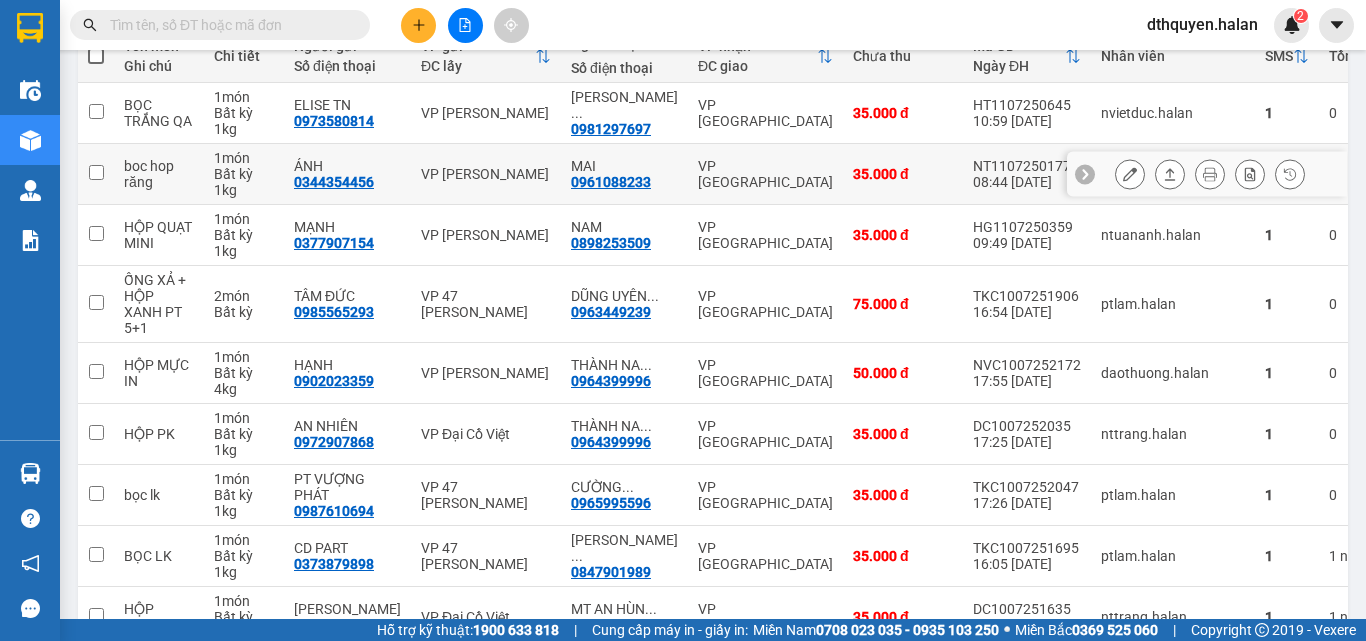scroll, scrollTop: 0, scrollLeft: 0, axis: both 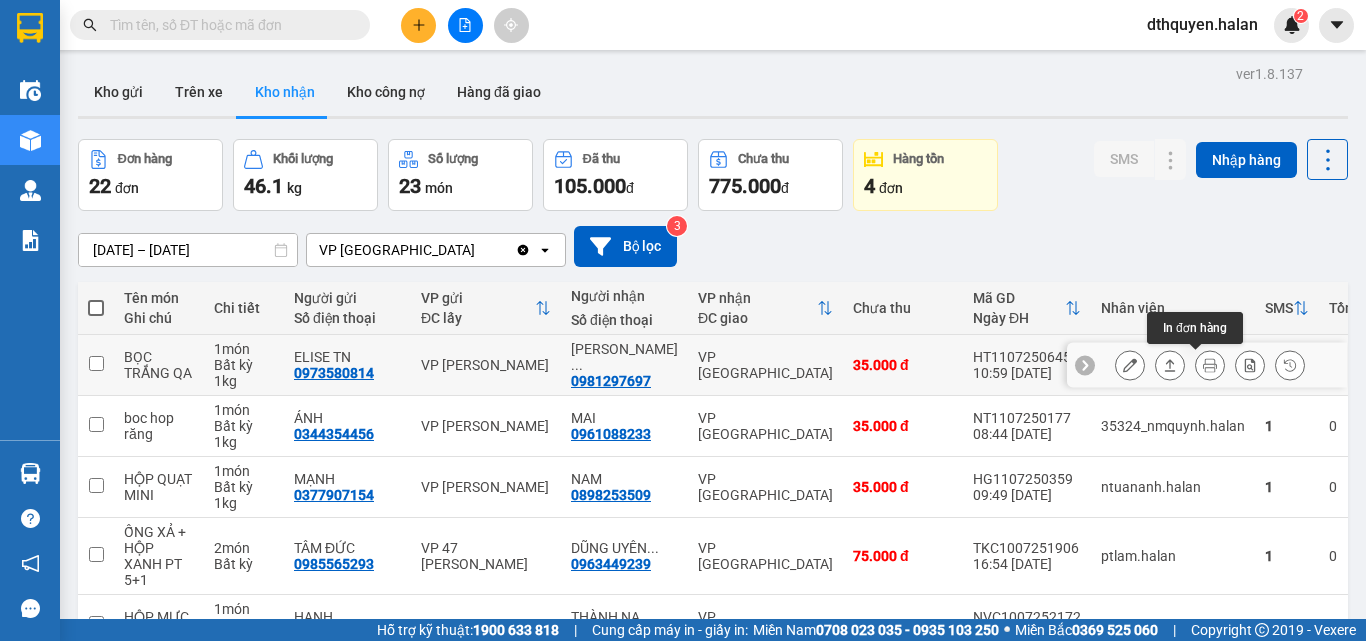 click 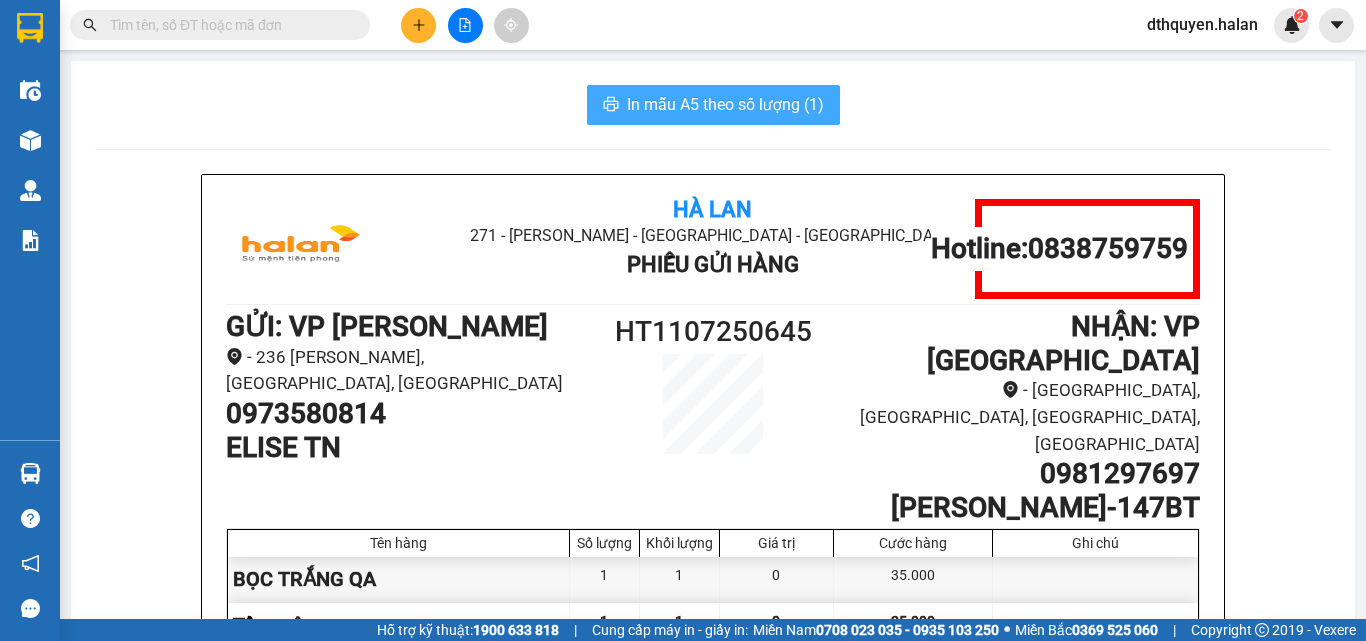 click on "In mẫu A5 theo số lượng
(1)" at bounding box center (725, 104) 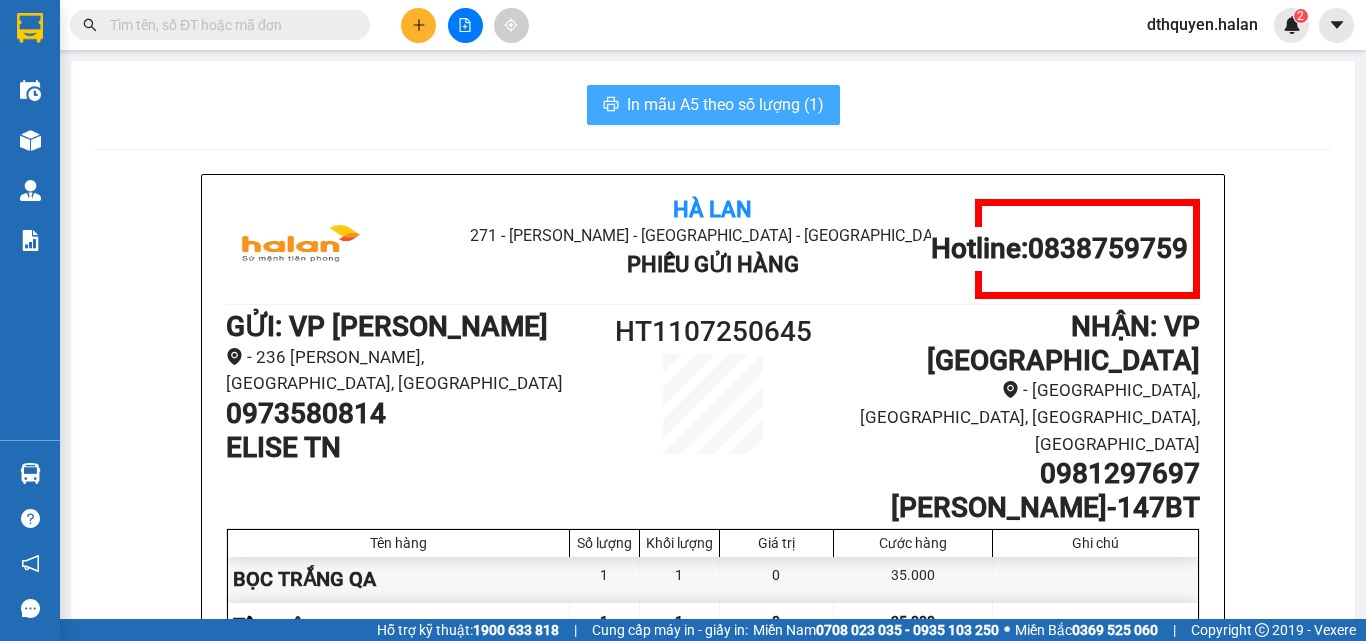 scroll, scrollTop: 0, scrollLeft: 0, axis: both 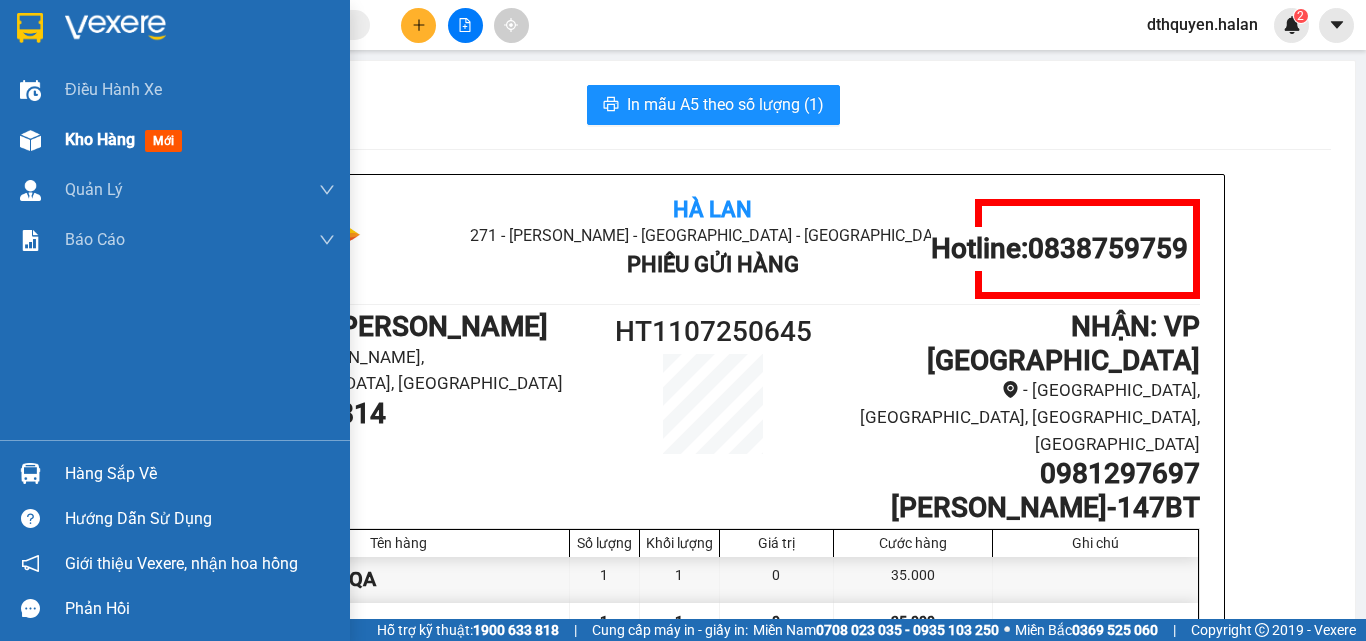 click on "Kho hàng" at bounding box center [100, 139] 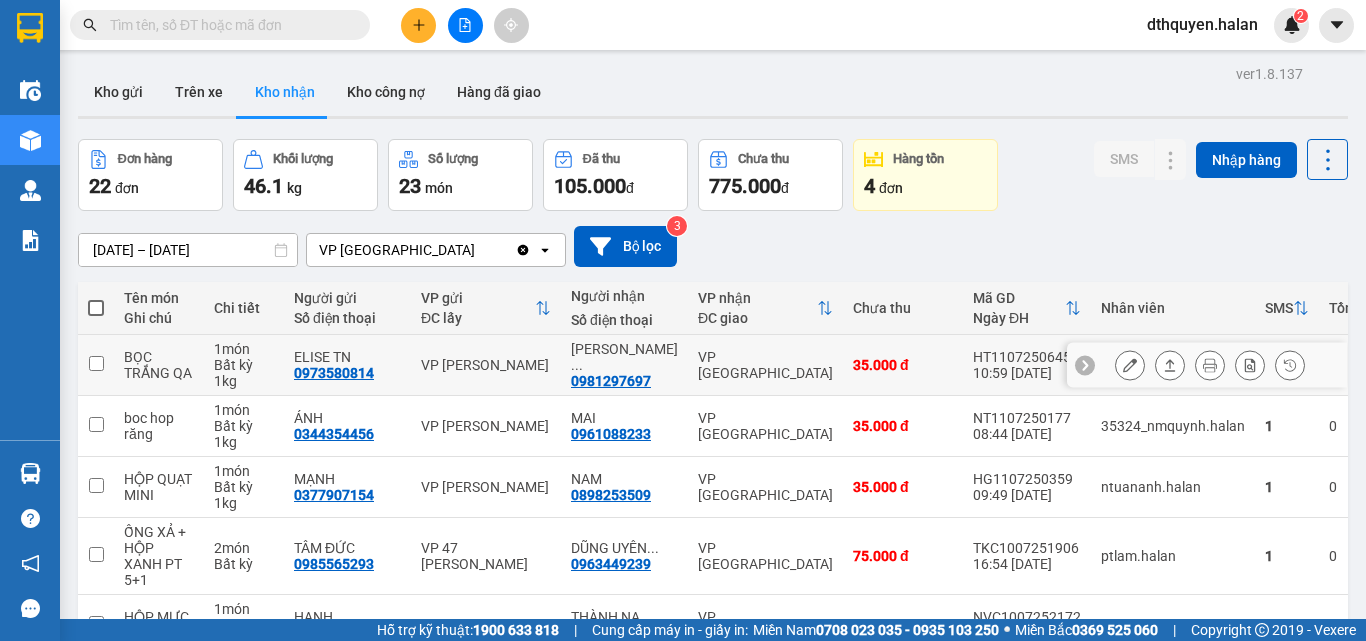 click 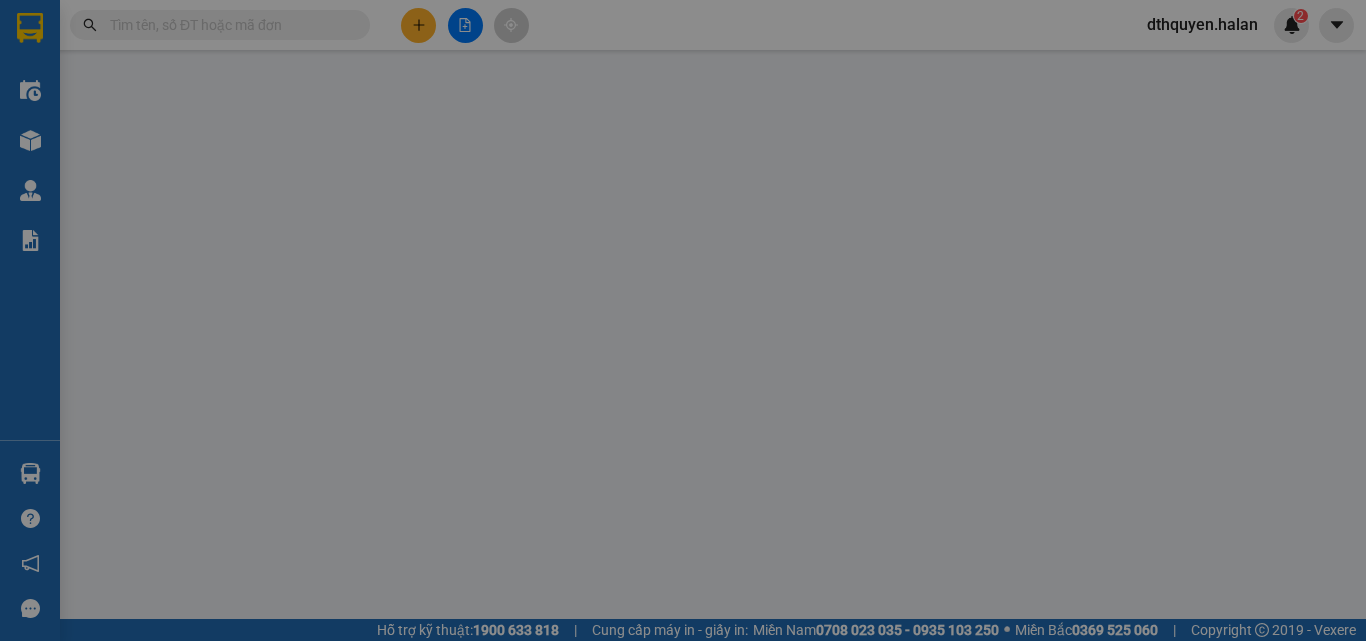 type on "0973580814" 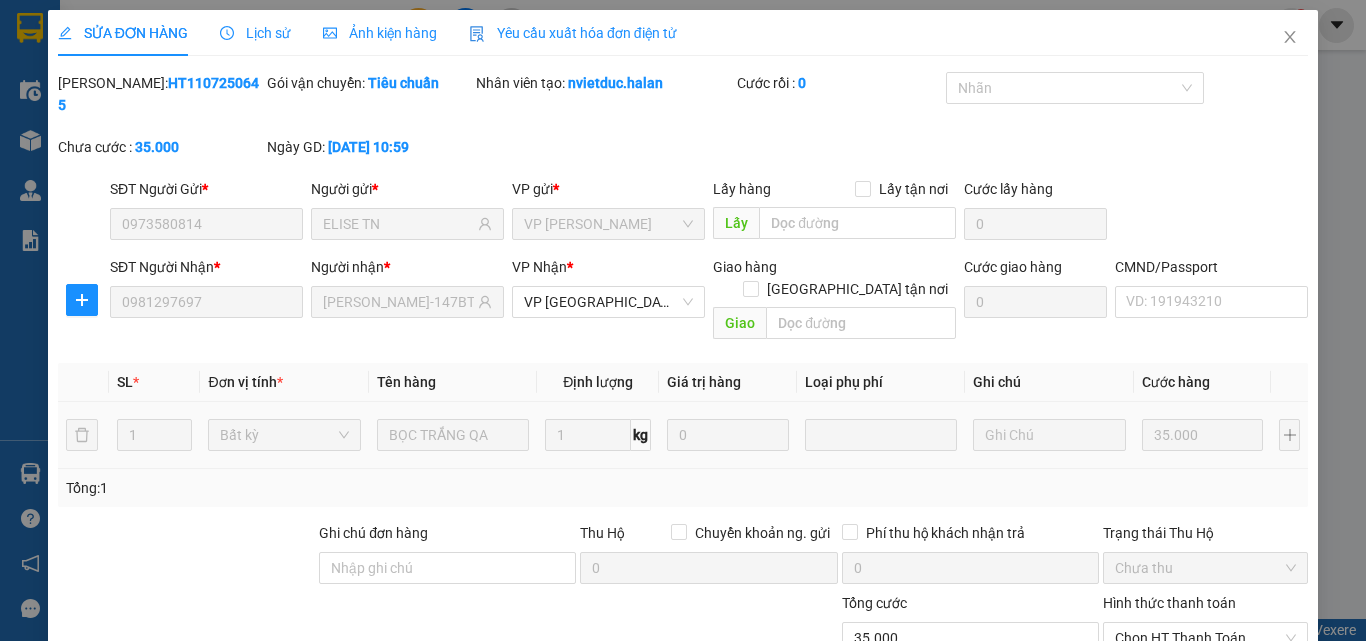 scroll, scrollTop: 143, scrollLeft: 0, axis: vertical 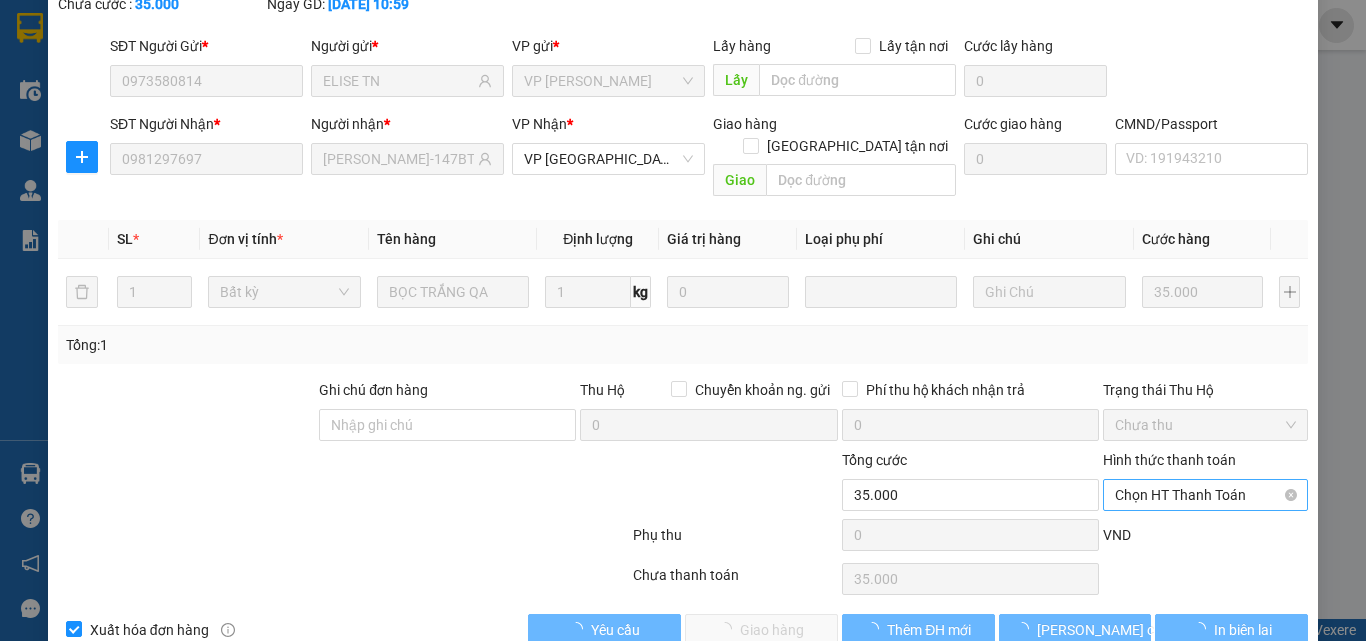 click on "Chọn HT Thanh Toán" at bounding box center [1205, 495] 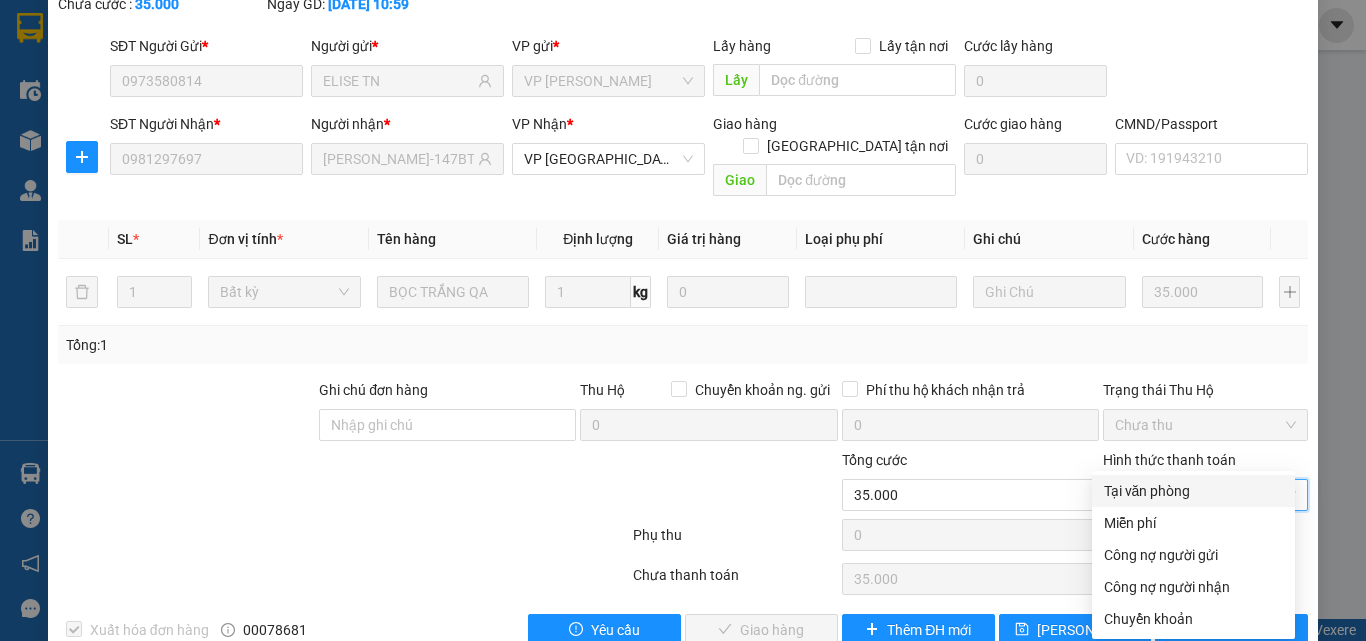 click on "Tại văn phòng" at bounding box center (1193, 491) 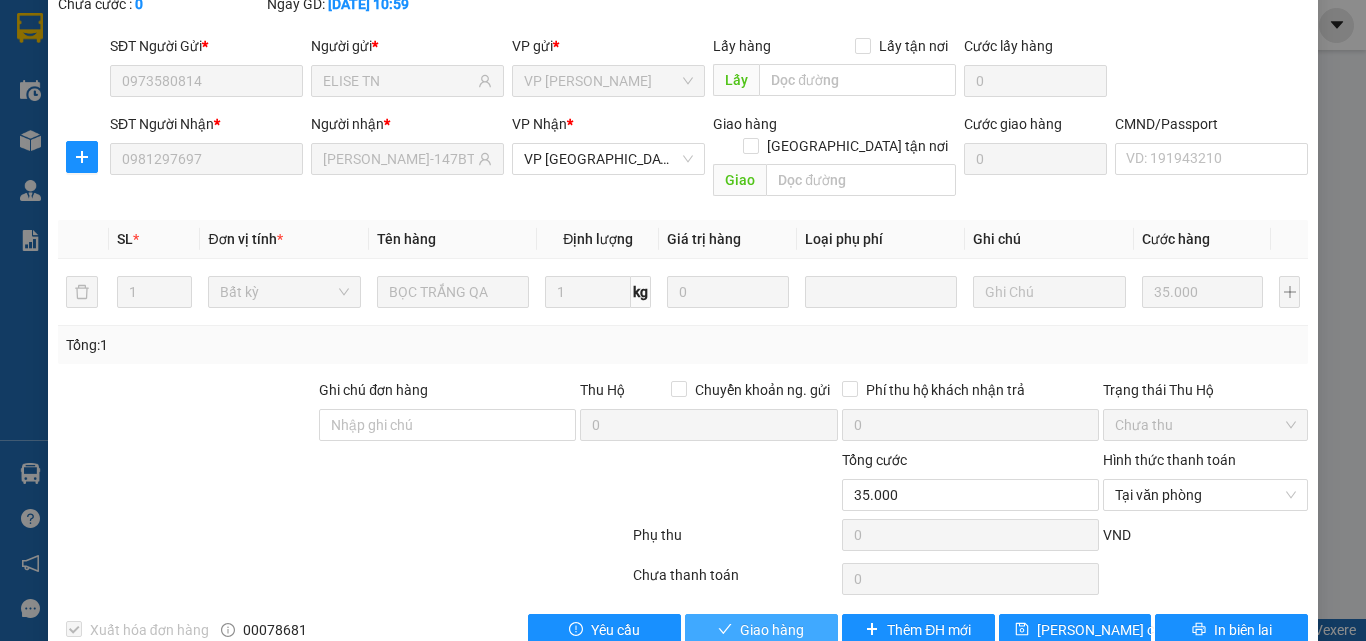 click 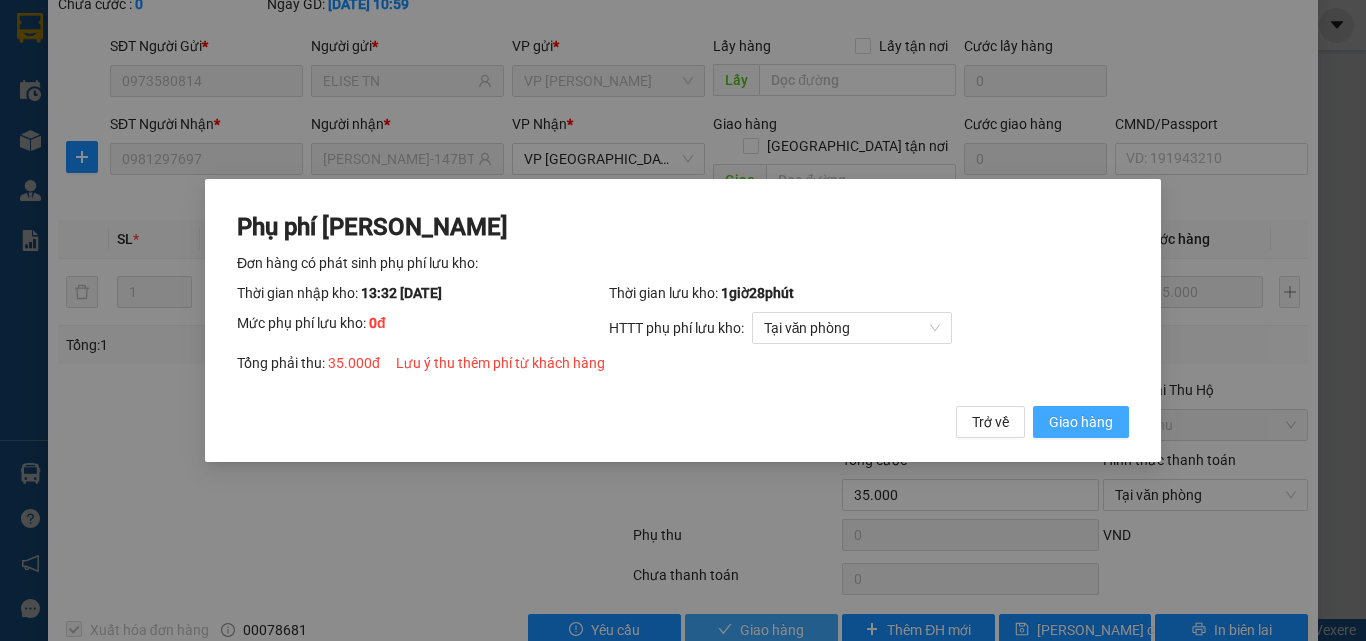 click on "Giao hàng" at bounding box center [1081, 422] 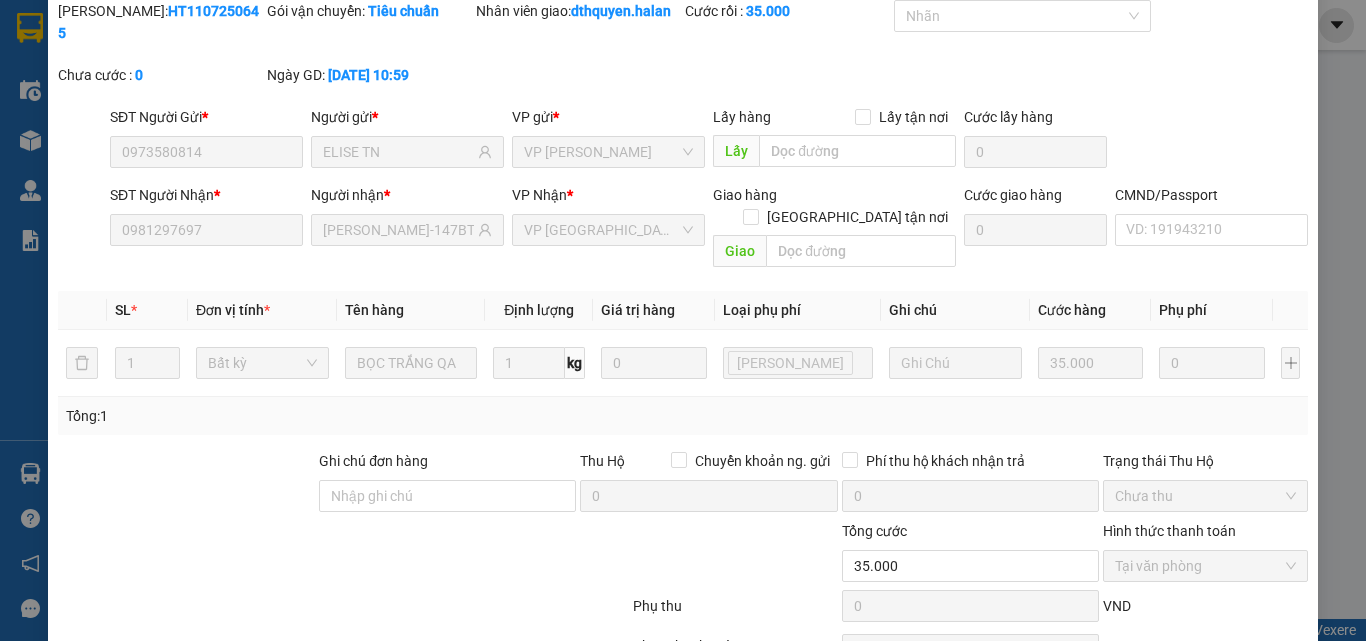 scroll, scrollTop: 0, scrollLeft: 0, axis: both 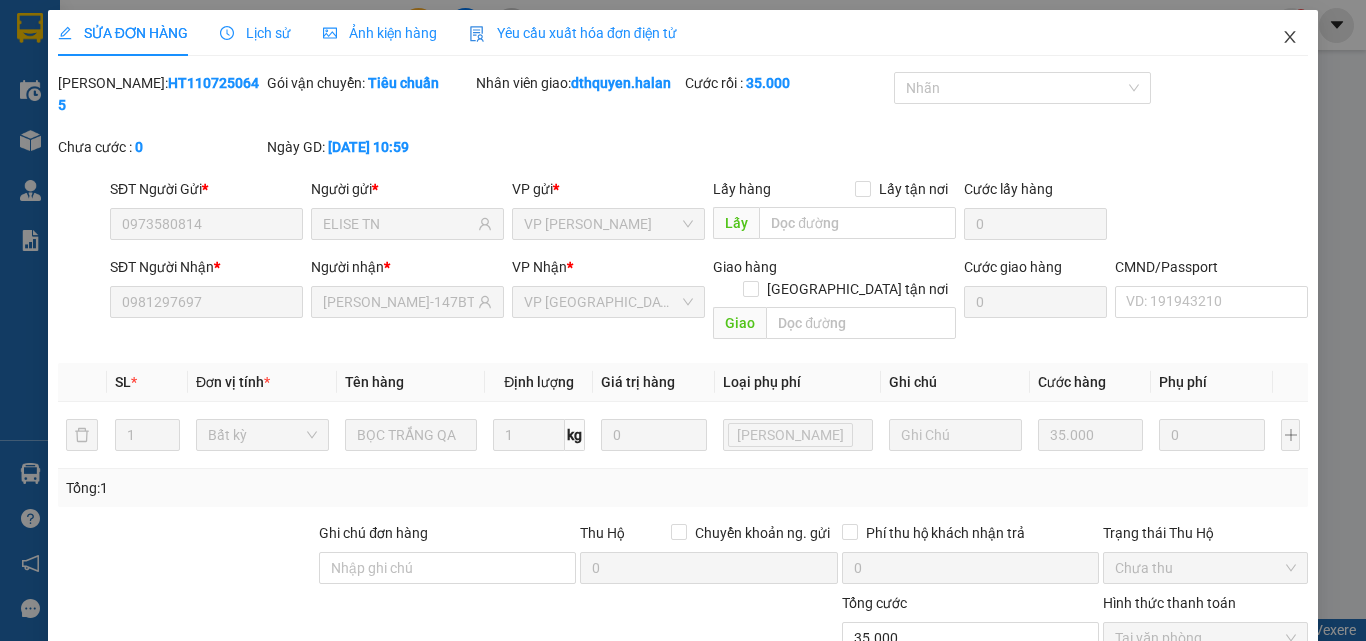 click 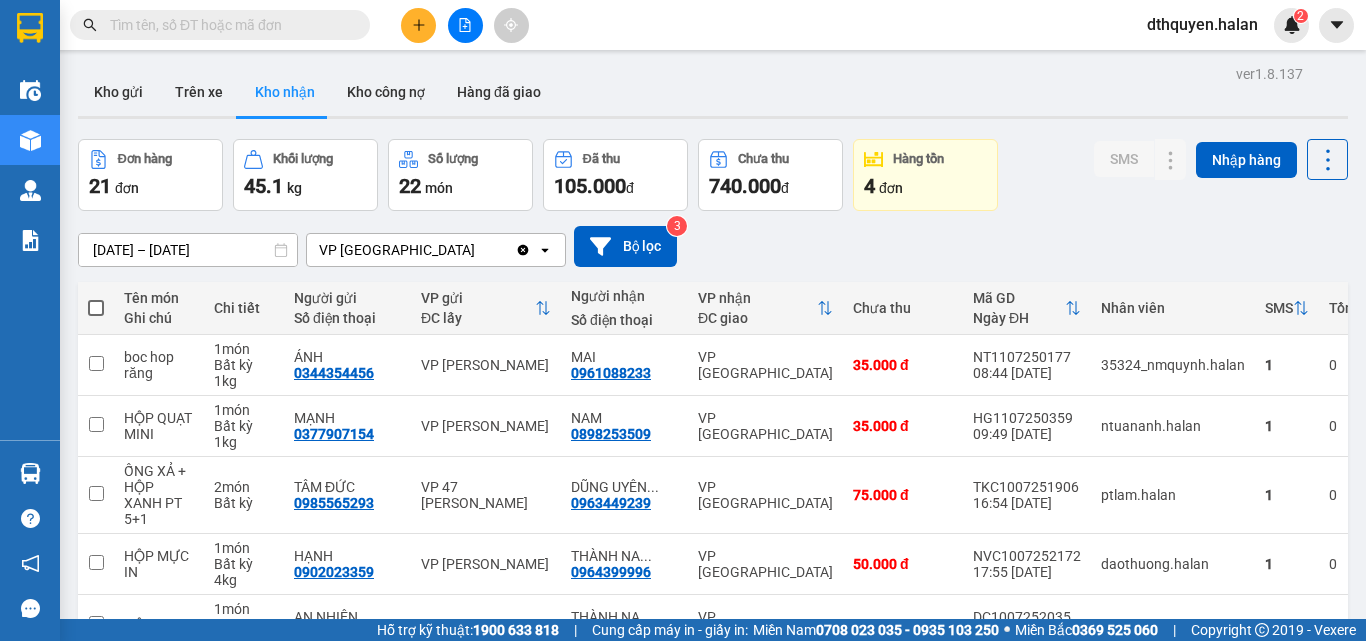 click at bounding box center (465, 25) 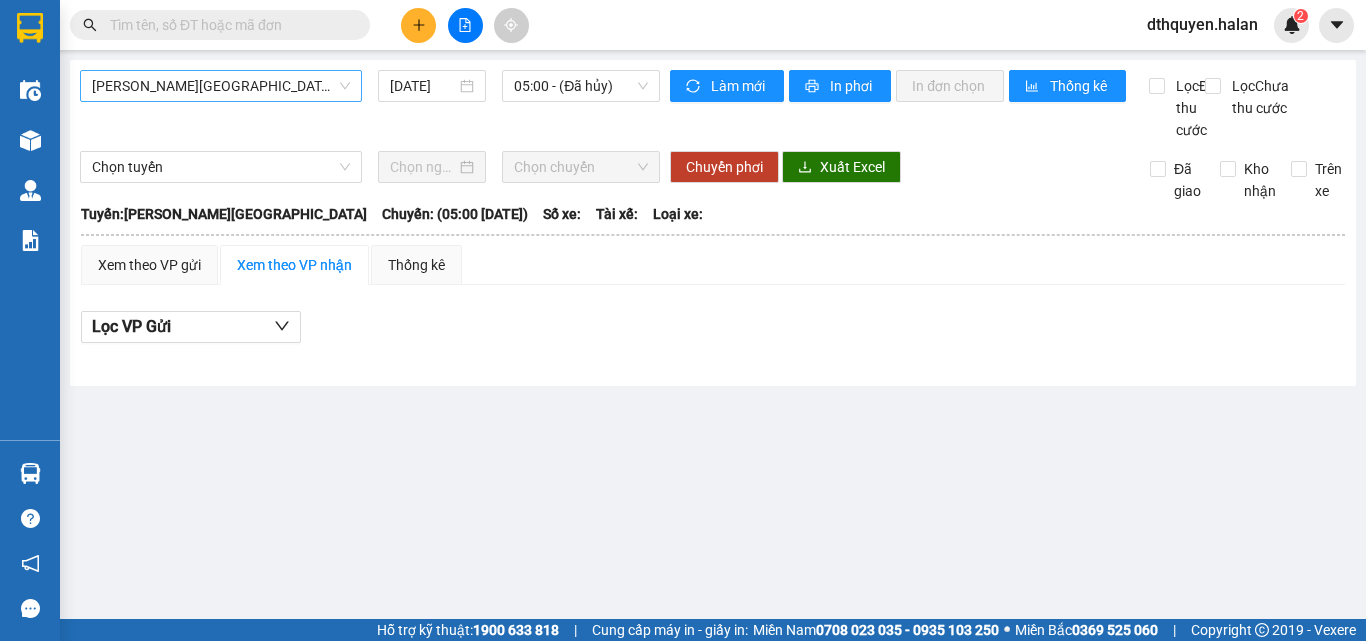 click on "[PERSON_NAME][GEOGRAPHIC_DATA]" at bounding box center [221, 86] 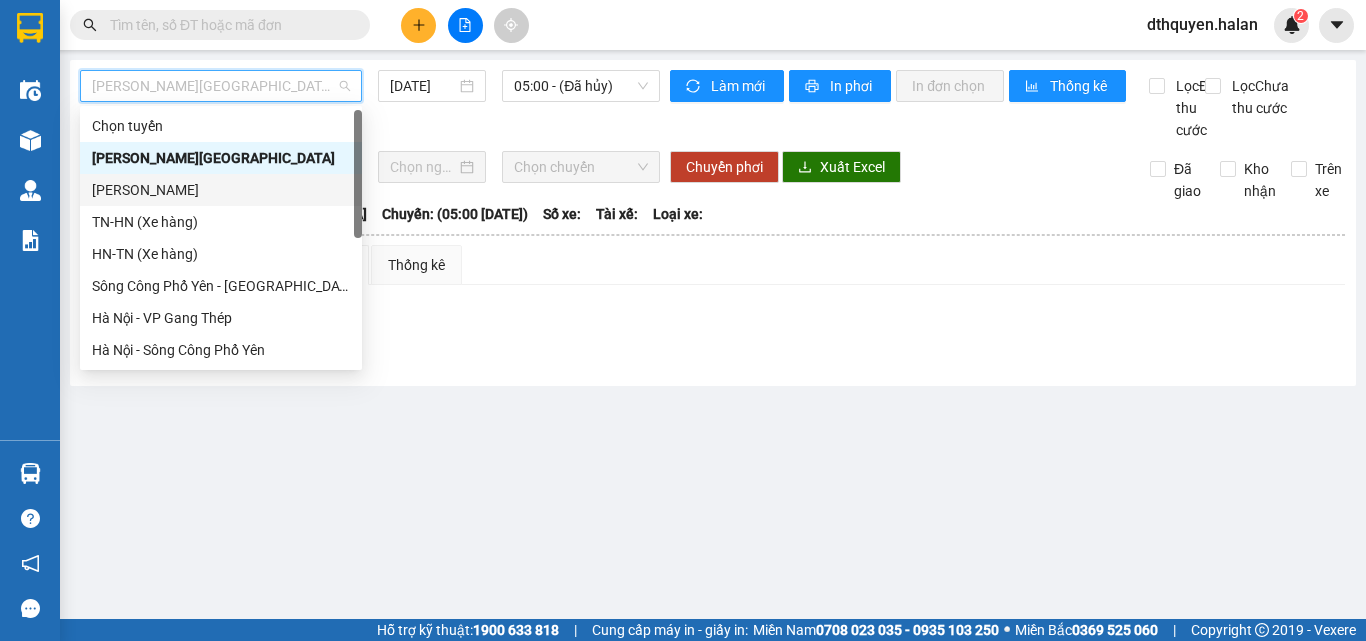 scroll, scrollTop: 352, scrollLeft: 0, axis: vertical 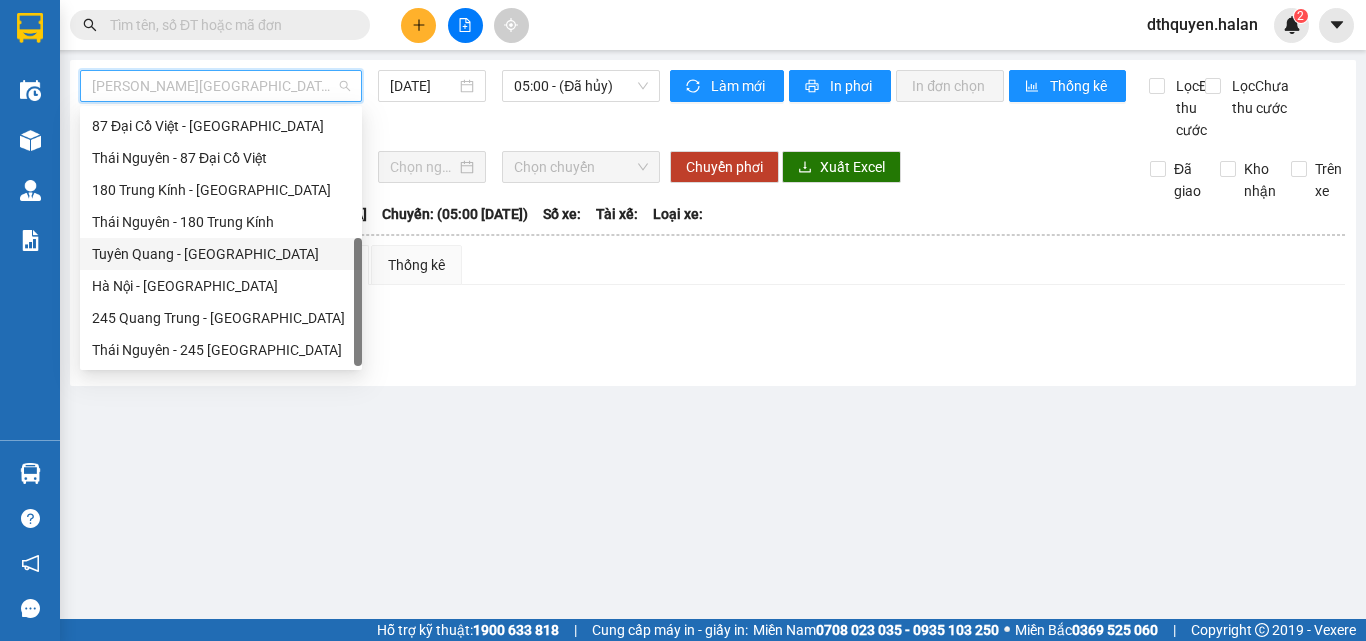 click on "Tuyên Quang - Hà Nội" at bounding box center (221, 254) 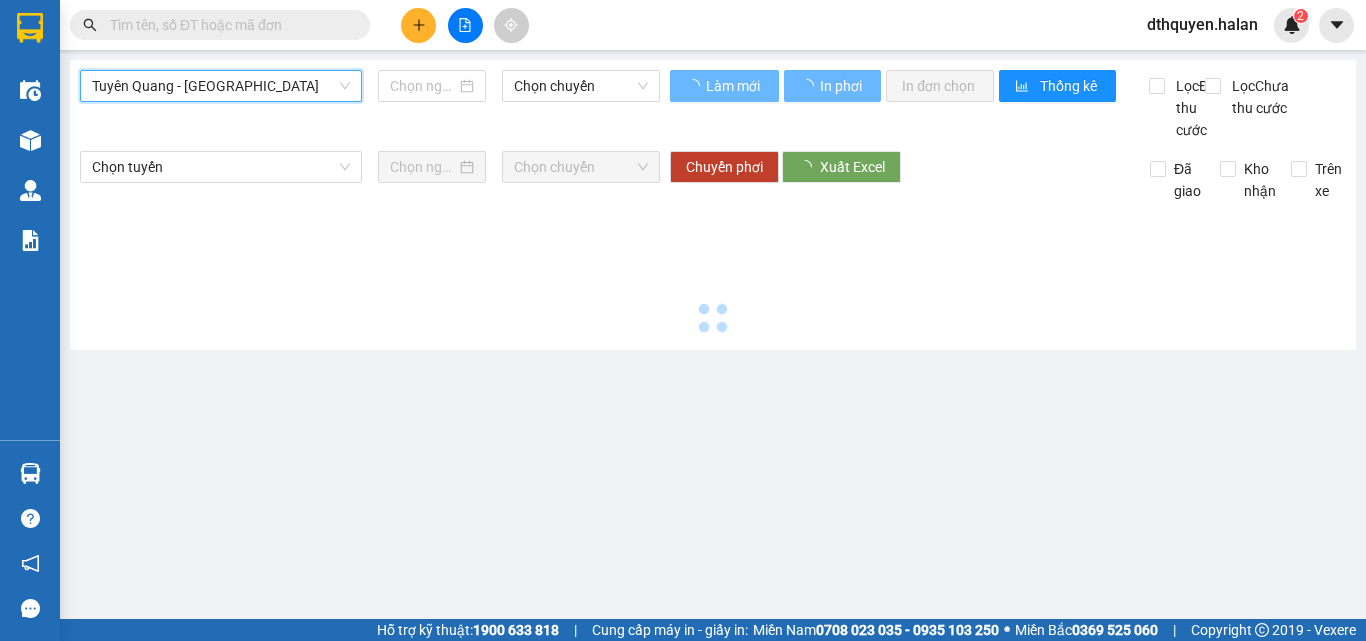 type on "[DATE]" 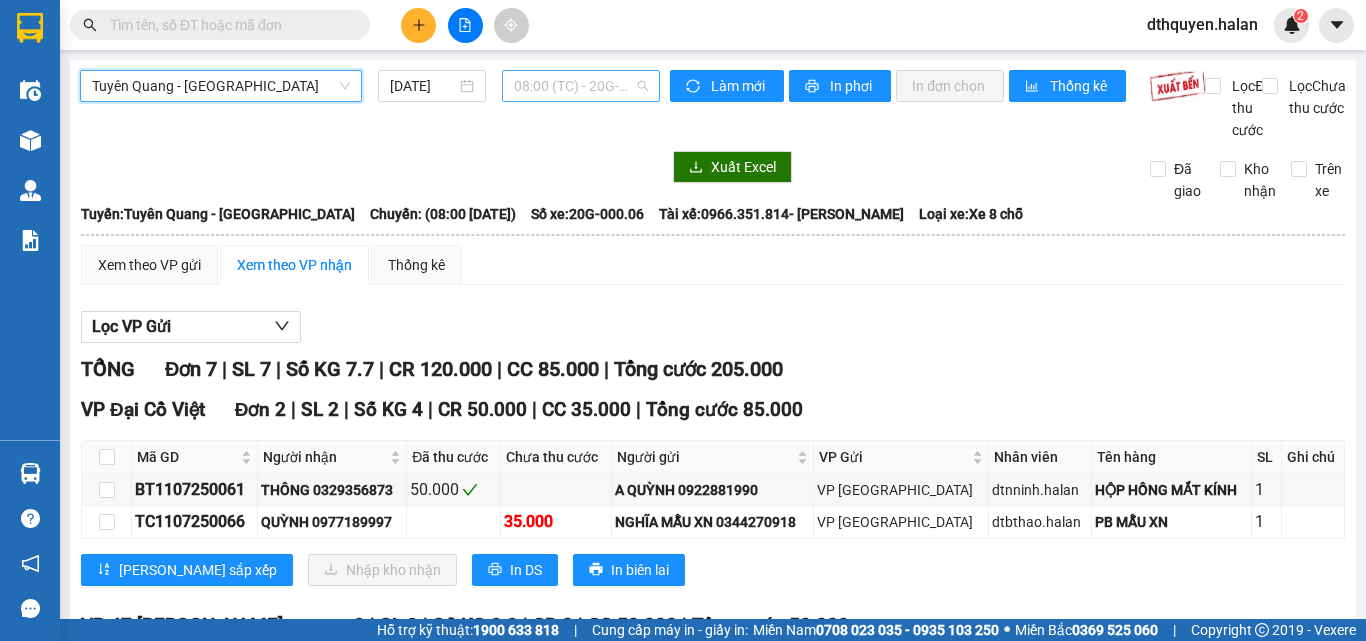 click on "08:00   (TC)   - 20G-000.06" at bounding box center [581, 86] 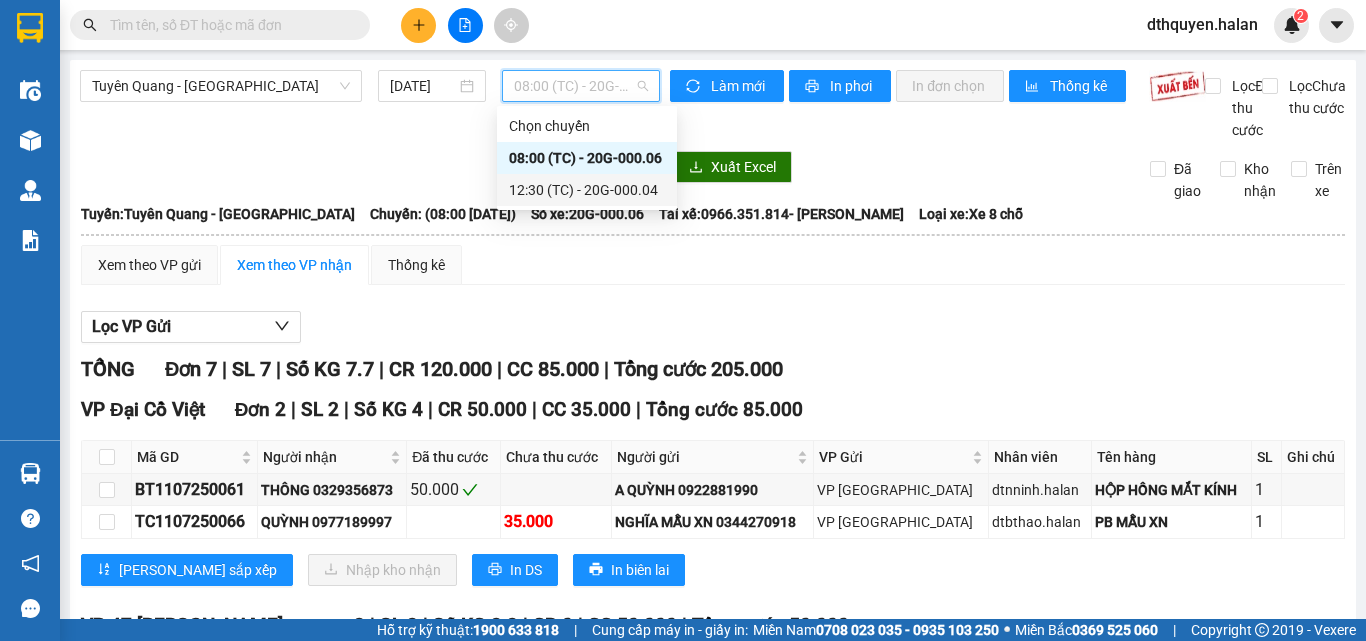 click on "12:30   (TC)   - 20G-000.04" at bounding box center [587, 190] 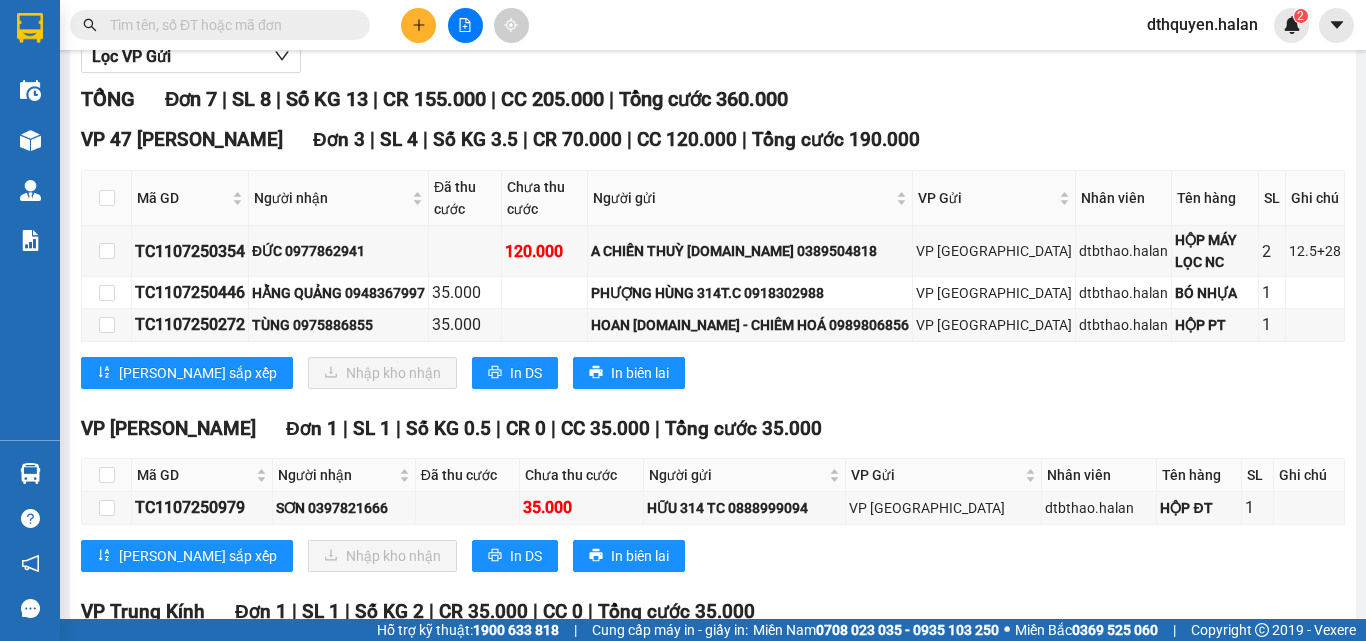scroll, scrollTop: 258, scrollLeft: 0, axis: vertical 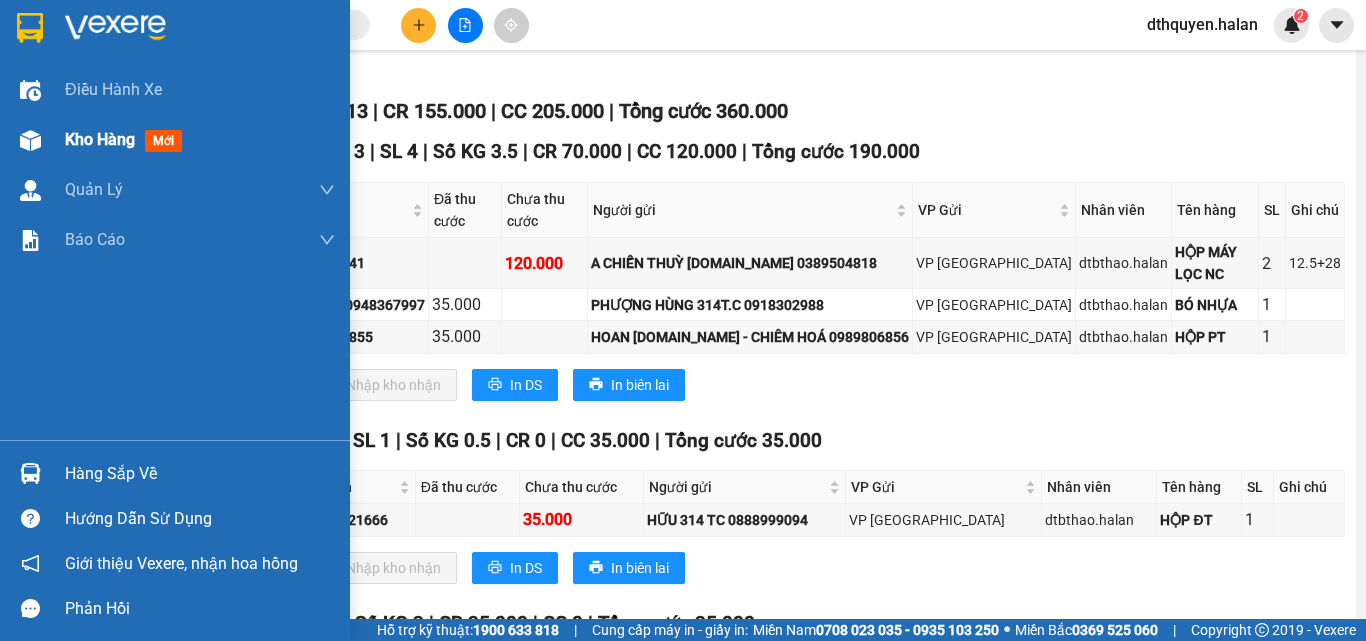click on "Kho hàng" at bounding box center [100, 139] 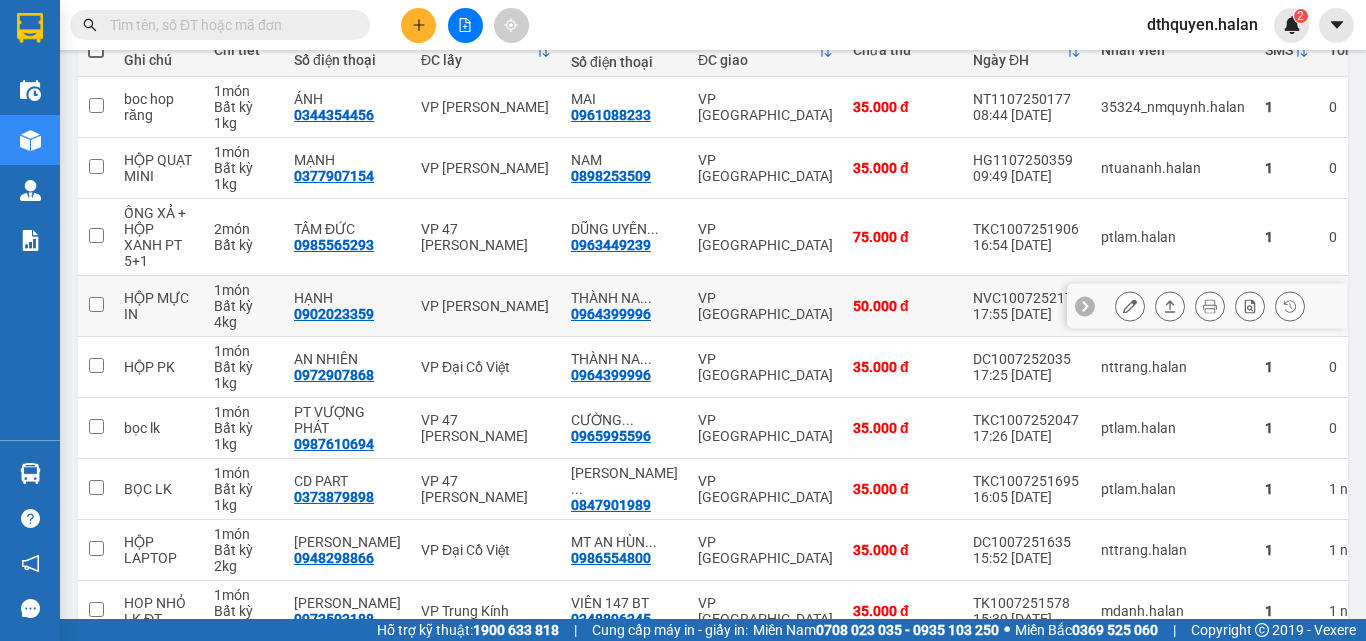 scroll, scrollTop: 432, scrollLeft: 0, axis: vertical 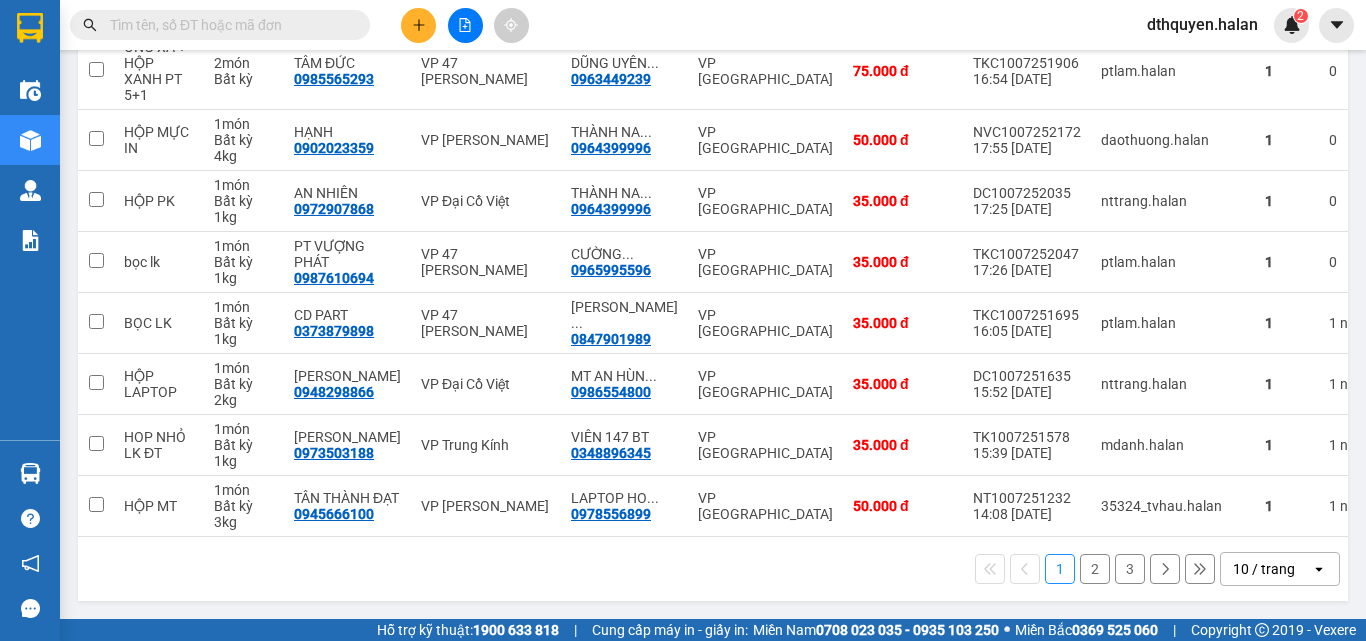 click on "2" at bounding box center [1095, 569] 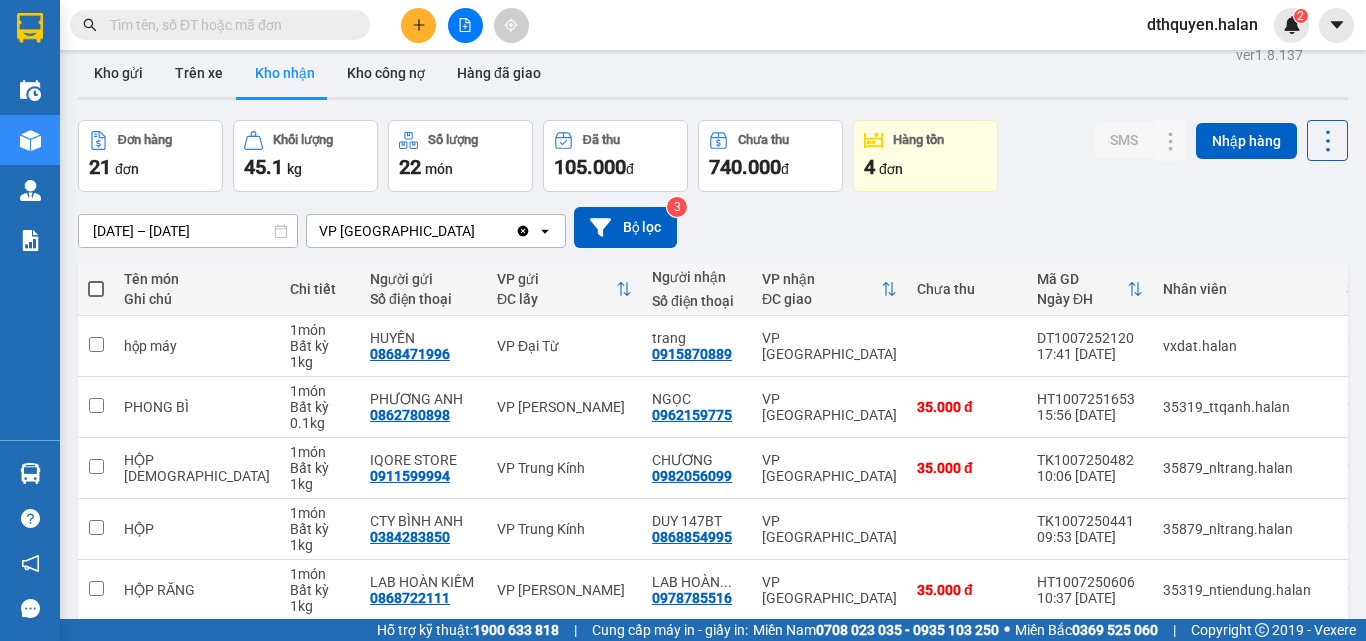 scroll, scrollTop: 16, scrollLeft: 0, axis: vertical 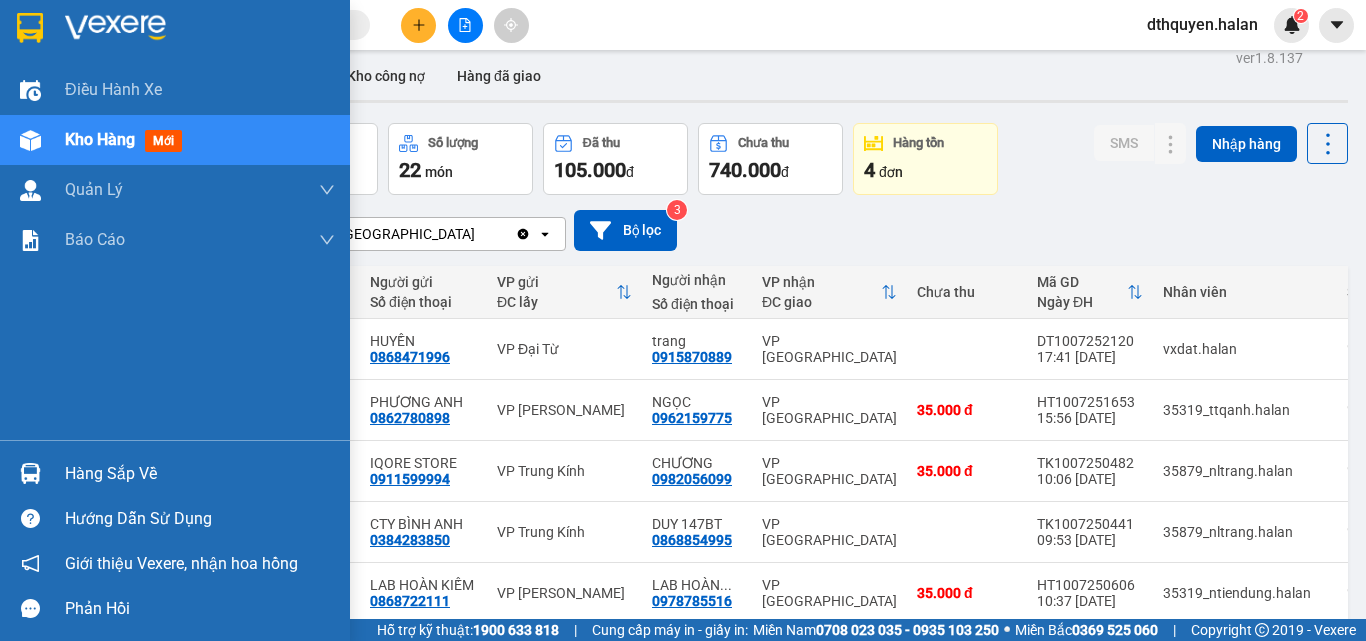 drag, startPoint x: 115, startPoint y: 465, endPoint x: 209, endPoint y: 488, distance: 96.77293 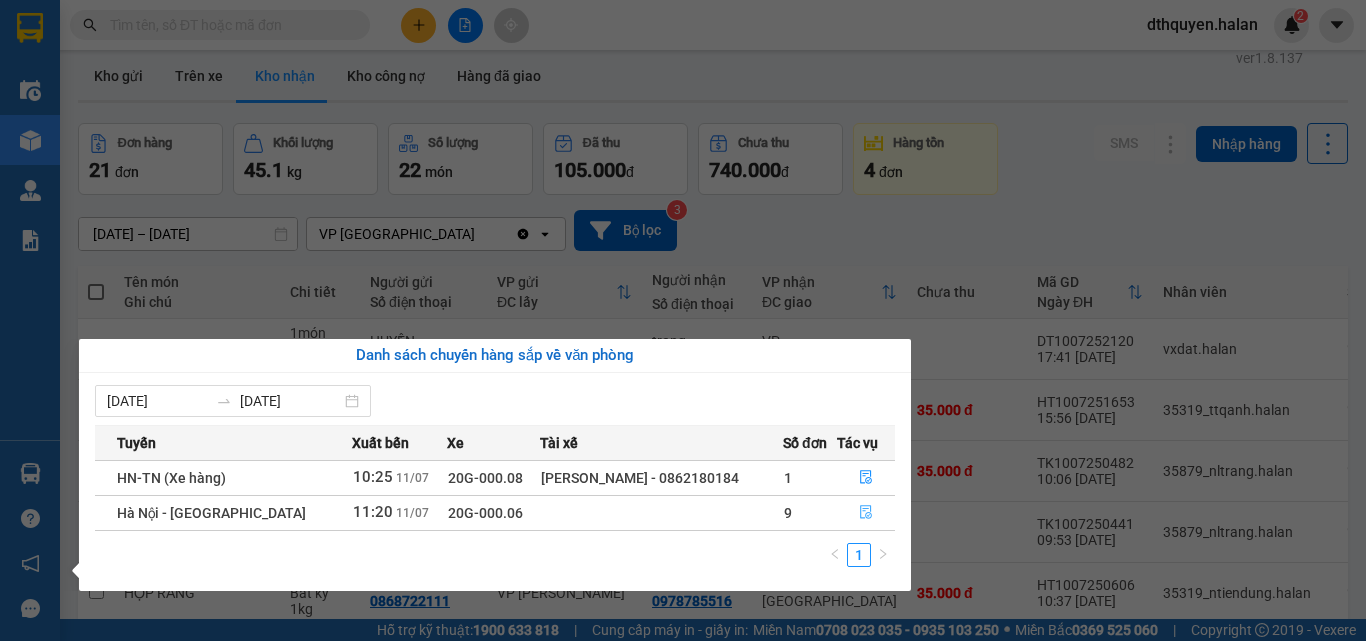 click 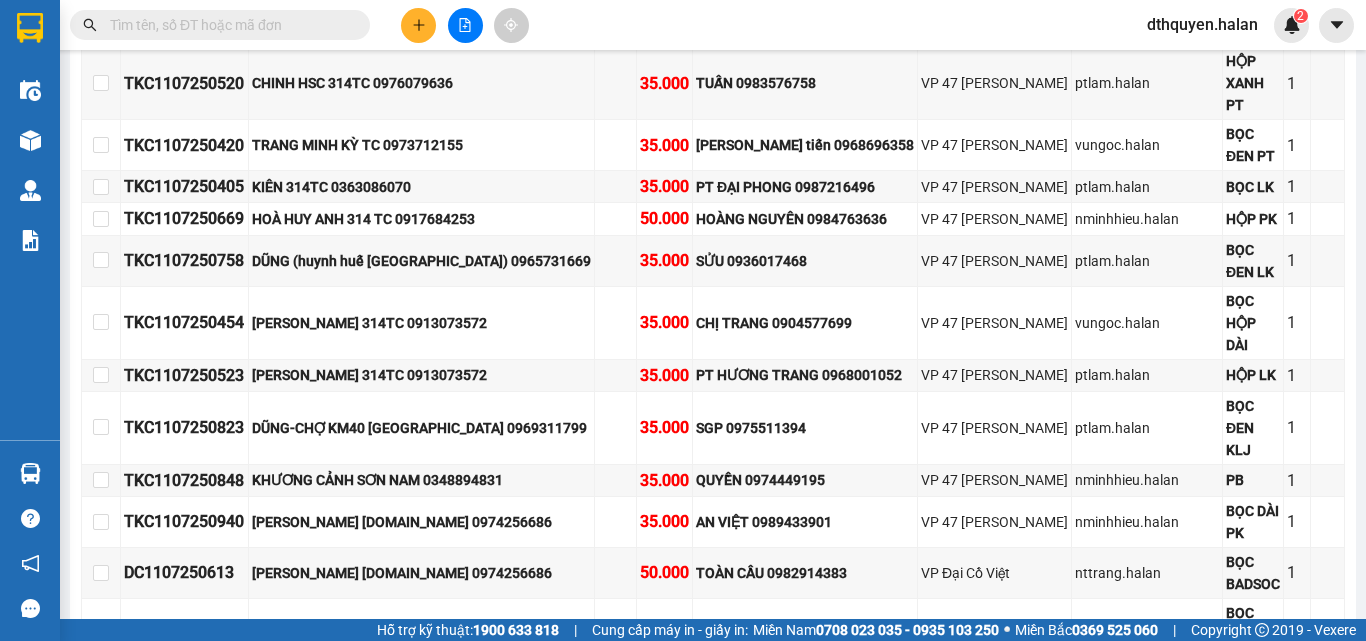 scroll, scrollTop: 1400, scrollLeft: 0, axis: vertical 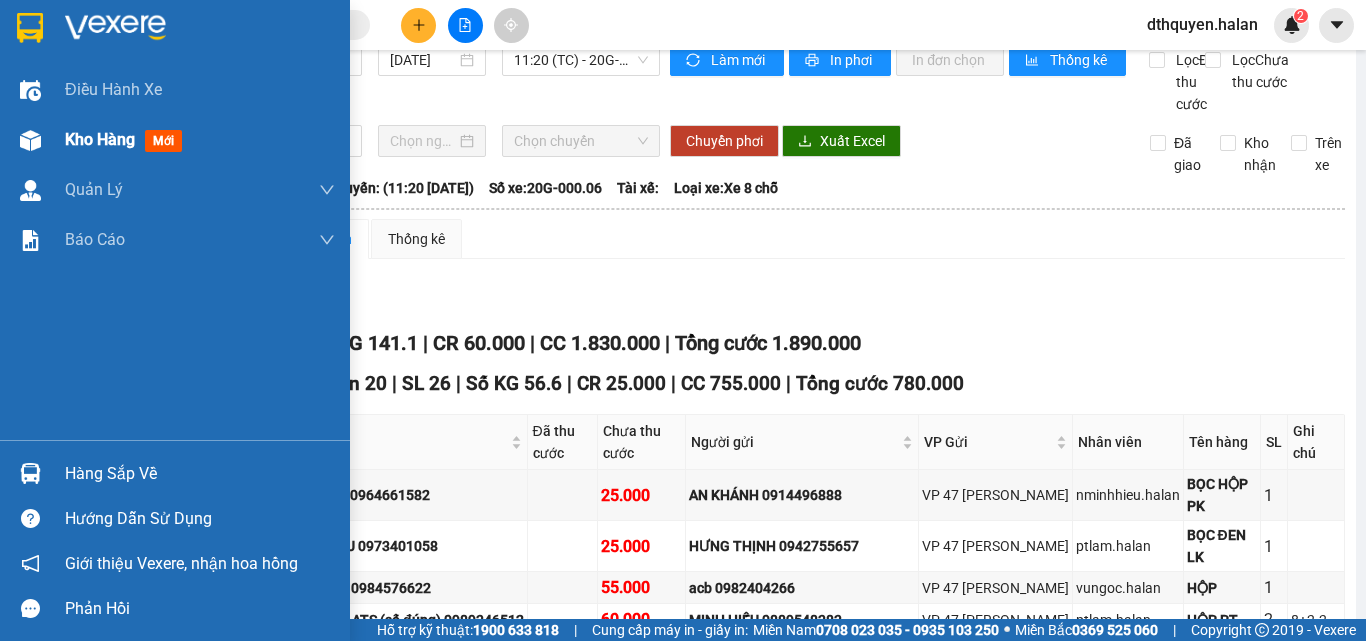 click on "Kho hàng" at bounding box center (100, 139) 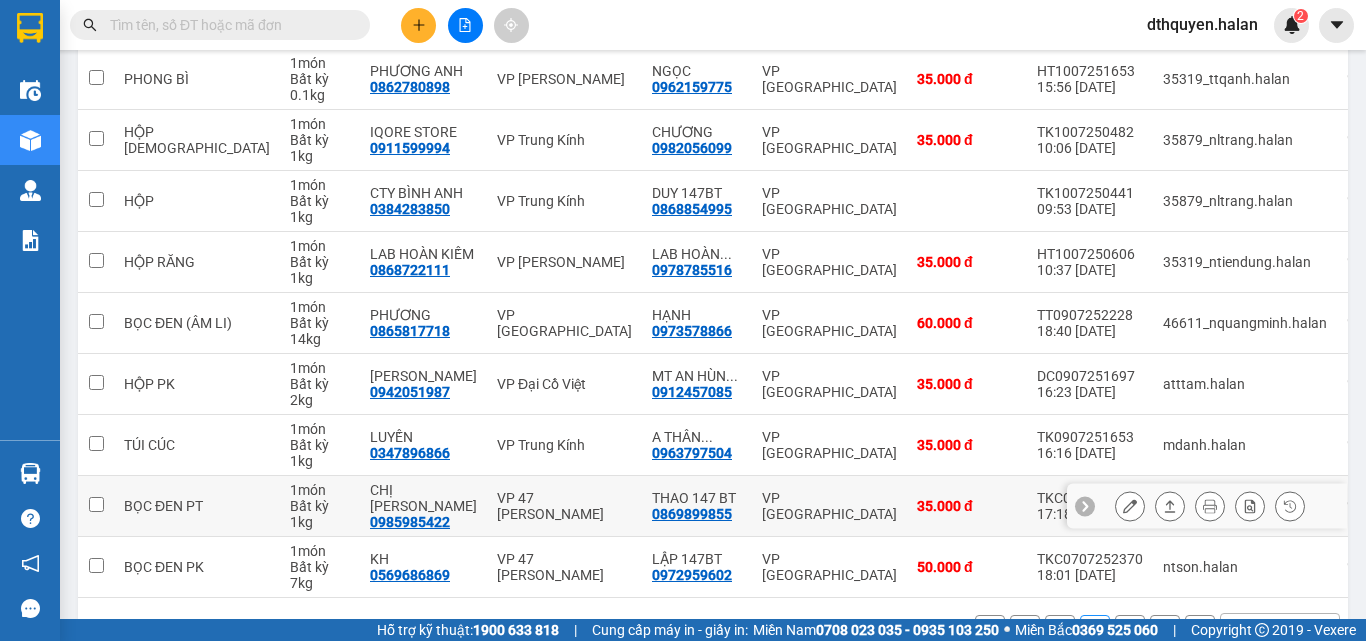 scroll, scrollTop: 416, scrollLeft: 0, axis: vertical 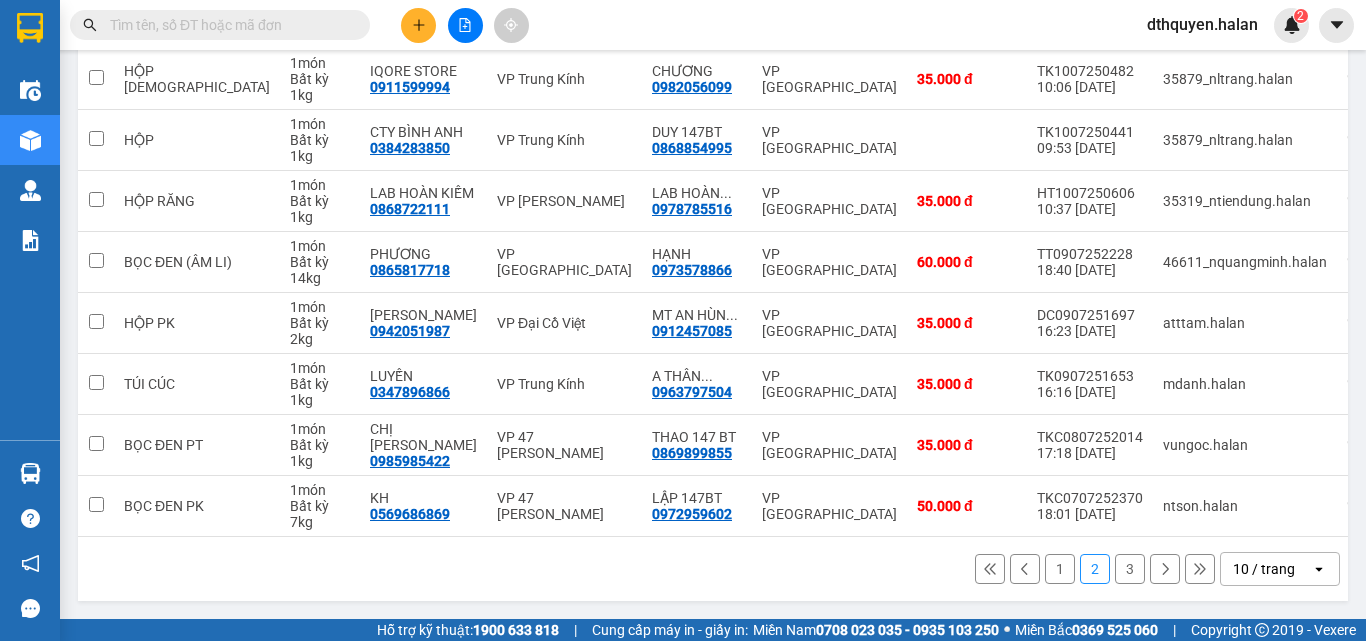 click on "3" at bounding box center [1130, 569] 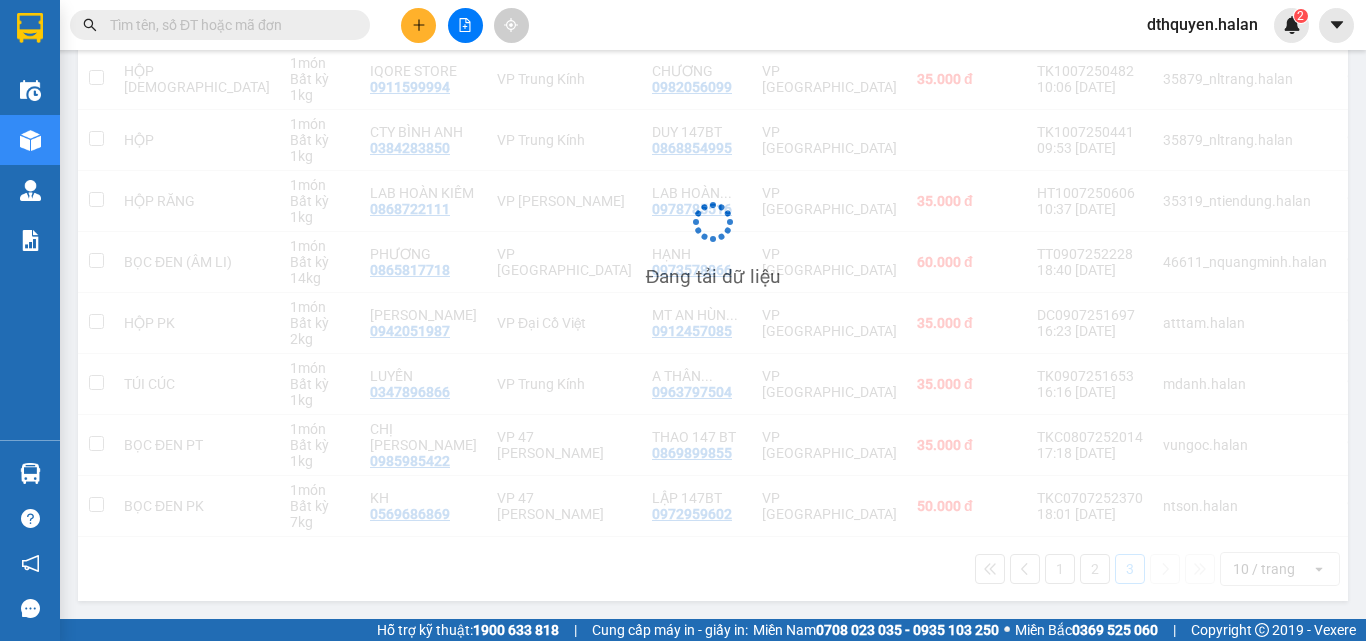 scroll, scrollTop: 92, scrollLeft: 0, axis: vertical 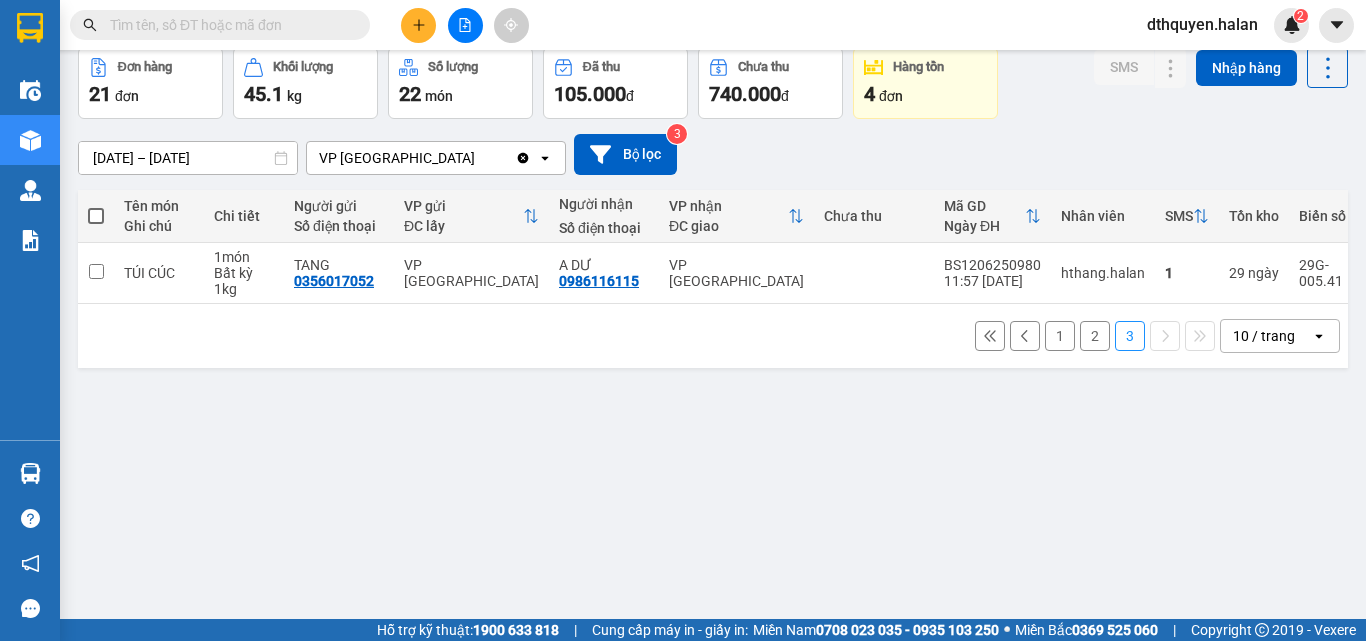 click on "1" at bounding box center (1060, 336) 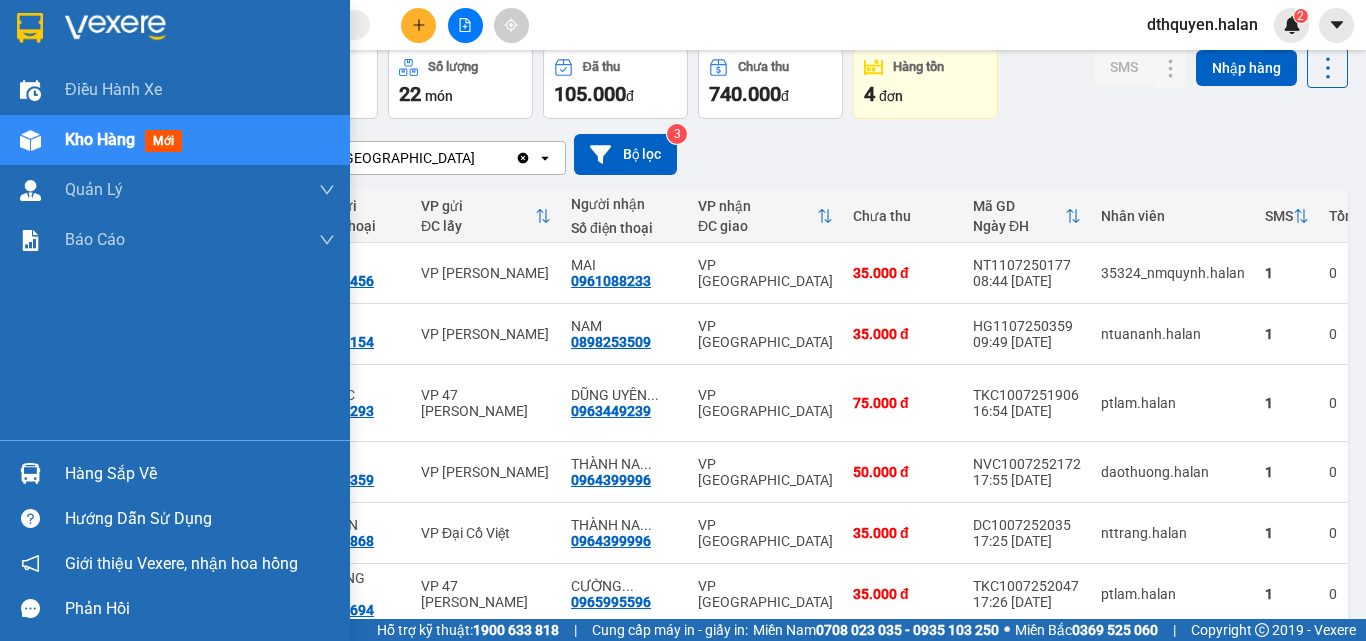 click on "Hàng sắp về" at bounding box center (200, 474) 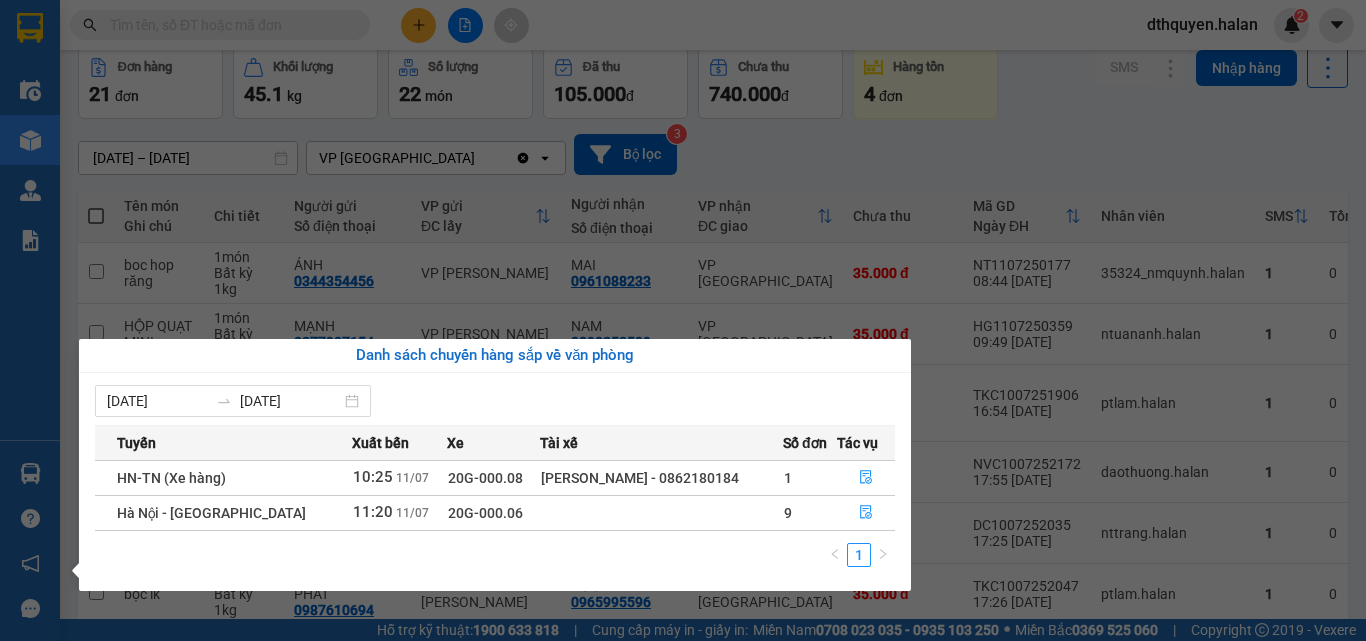 click on "Kết quả tìm kiếm ( 1 )  Bộ lọc  Mã ĐH Trạng thái Món hàng Thu hộ Tổng cước Chưa cước Nhãn Người gửi VP Gửi Người nhận VP Nhận TT0907252228 18:40 - 09/07 VP Nhận   30E-634.52 07:20 - 10/07 BỌC ĐEN (ÂM LI) SL:  1 1.300.000 Chưa thu 60.000 60.000 0865817718 PHƯƠNG VP Tân Triều 0973578866 HẠNH VP Bình Thuận 1 dthquyen.halan 2     Điều hành xe     Kho hàng mới     Quản Lý Quản lý chuyến Quản lý kiểm kho     Báo cáo 12. Thống kê đơn đối tác 2. Doanh thu thực tế theo từng văn phòng 4. Thống kê đơn hàng theo văn phòng Hàng sắp về Hướng dẫn sử dụng Giới thiệu Vexere, nhận hoa hồng Phản hồi Phần mềm hỗ trợ bạn tốt chứ? ver  1.8.137 Kho gửi Trên xe Kho nhận Kho công nợ Hàng đã giao Đơn hàng 21 đơn Khối lượng 45.1 kg Số lượng 22 món Đã thu 105.000  đ Chưa thu 740.000  đ Hàng tồn 4 đơn SMS Nhập hàng 13/05/2025 – 11/07/2025 Clear value" at bounding box center (683, 320) 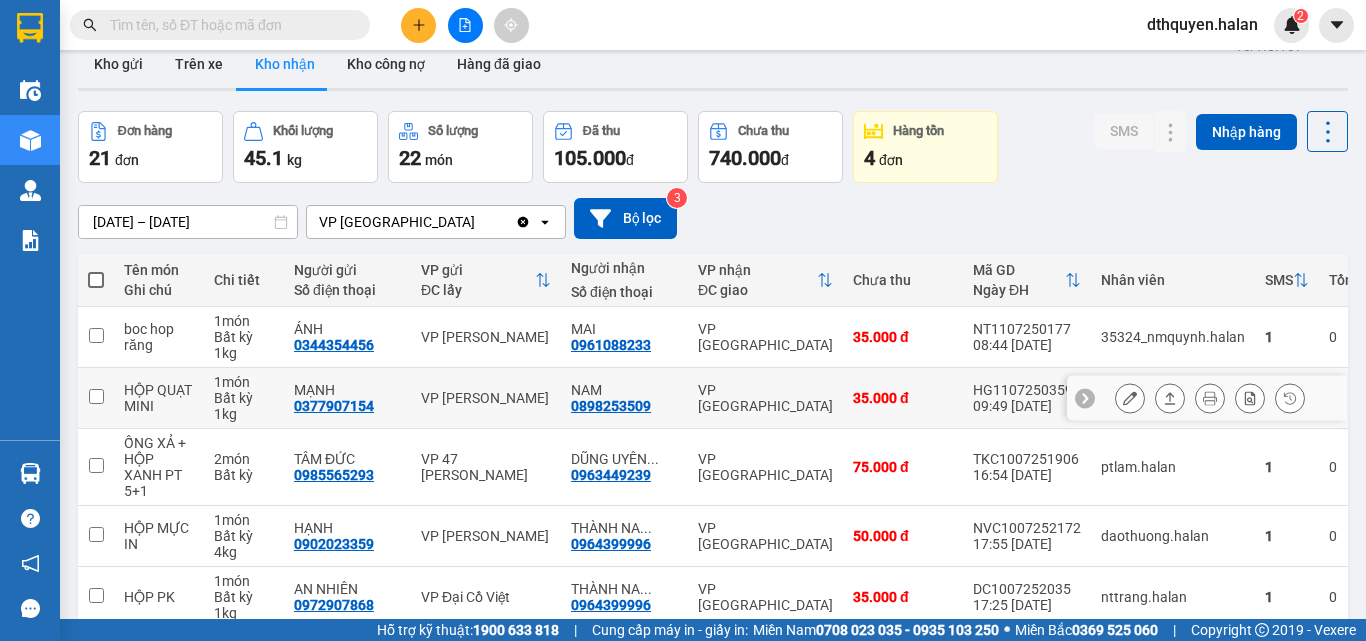 scroll, scrollTop: 0, scrollLeft: 0, axis: both 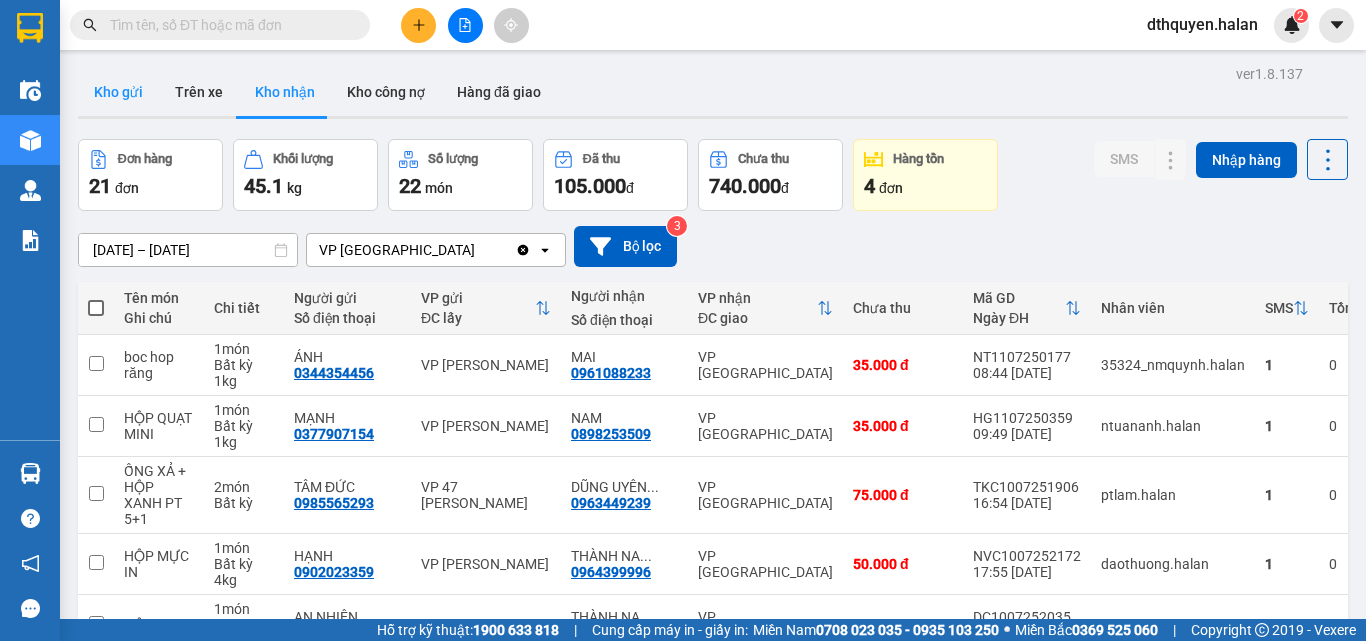 click on "Kho gửi" at bounding box center [118, 92] 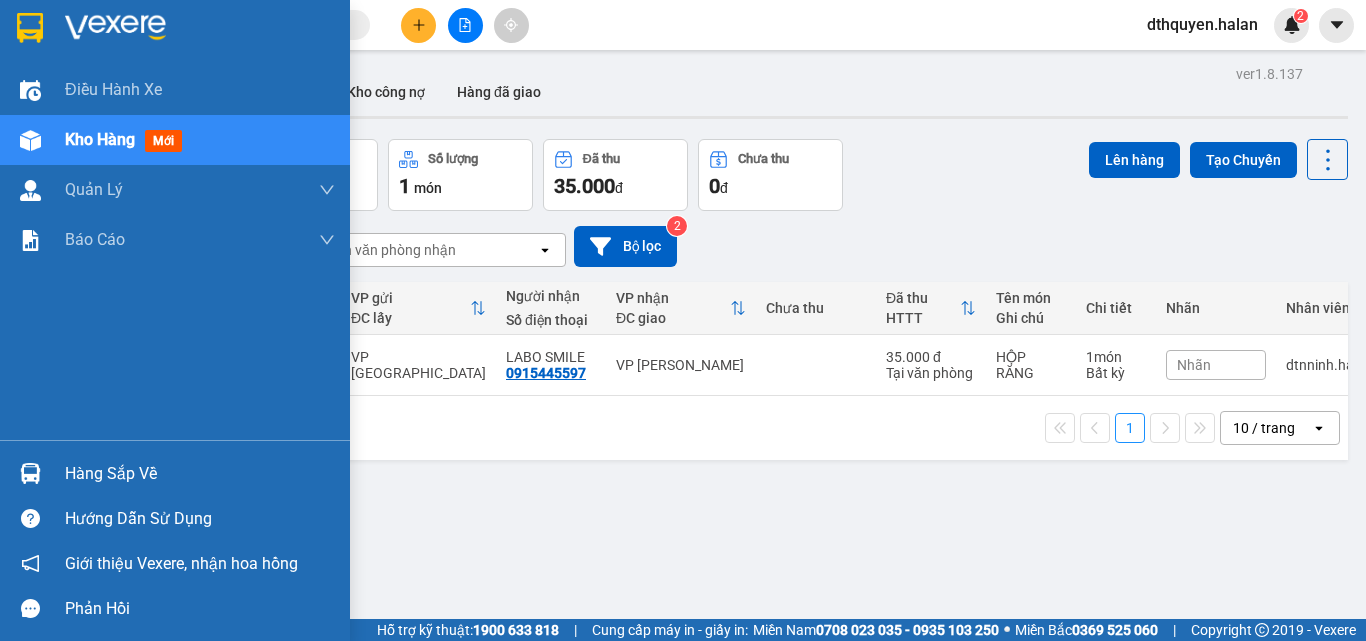 click on "Hàng sắp về" at bounding box center (200, 474) 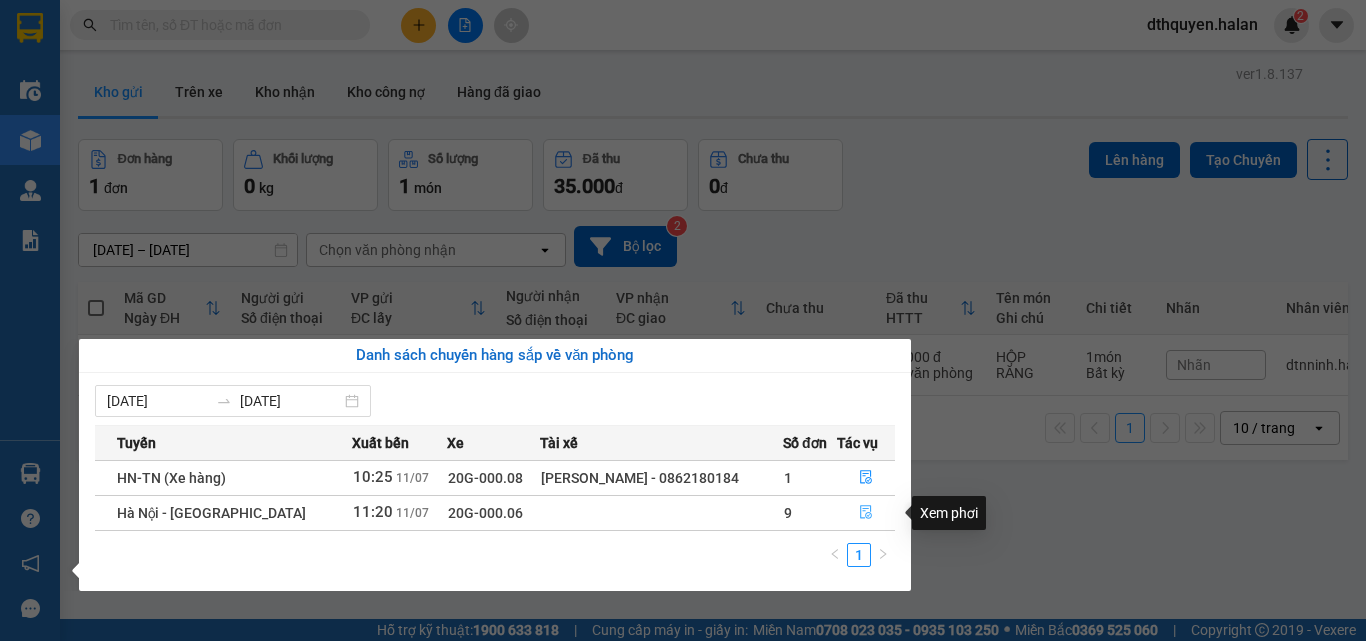 click 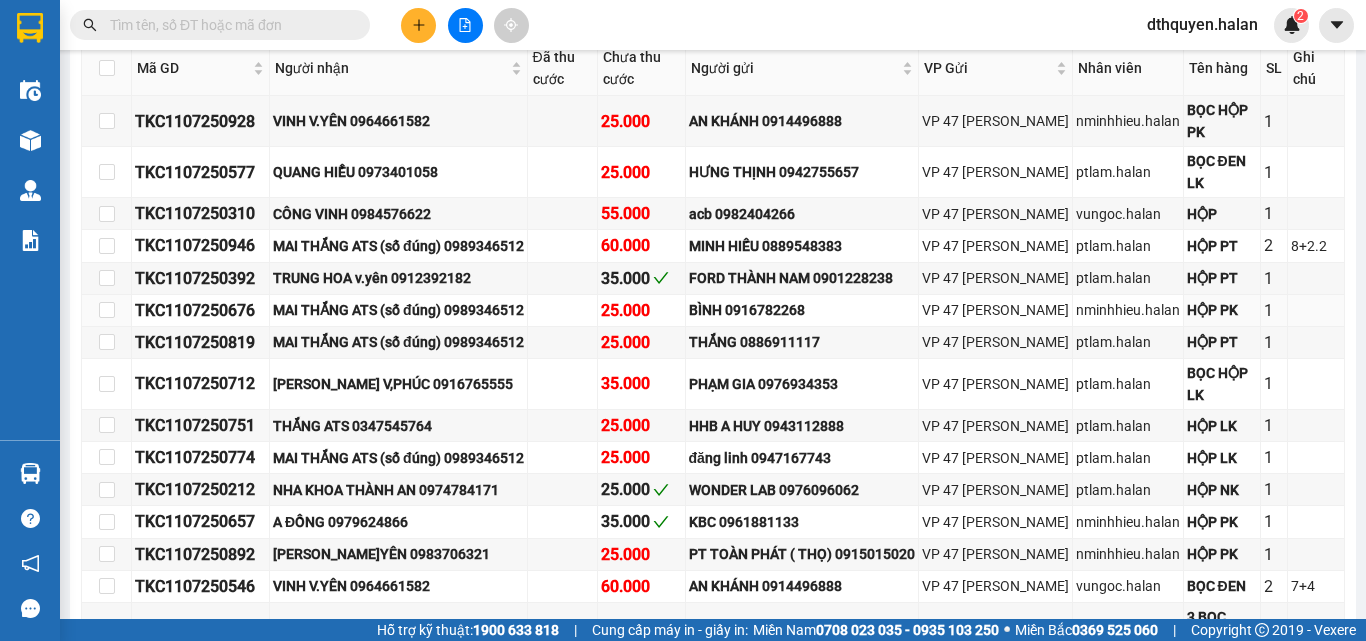 scroll, scrollTop: 700, scrollLeft: 0, axis: vertical 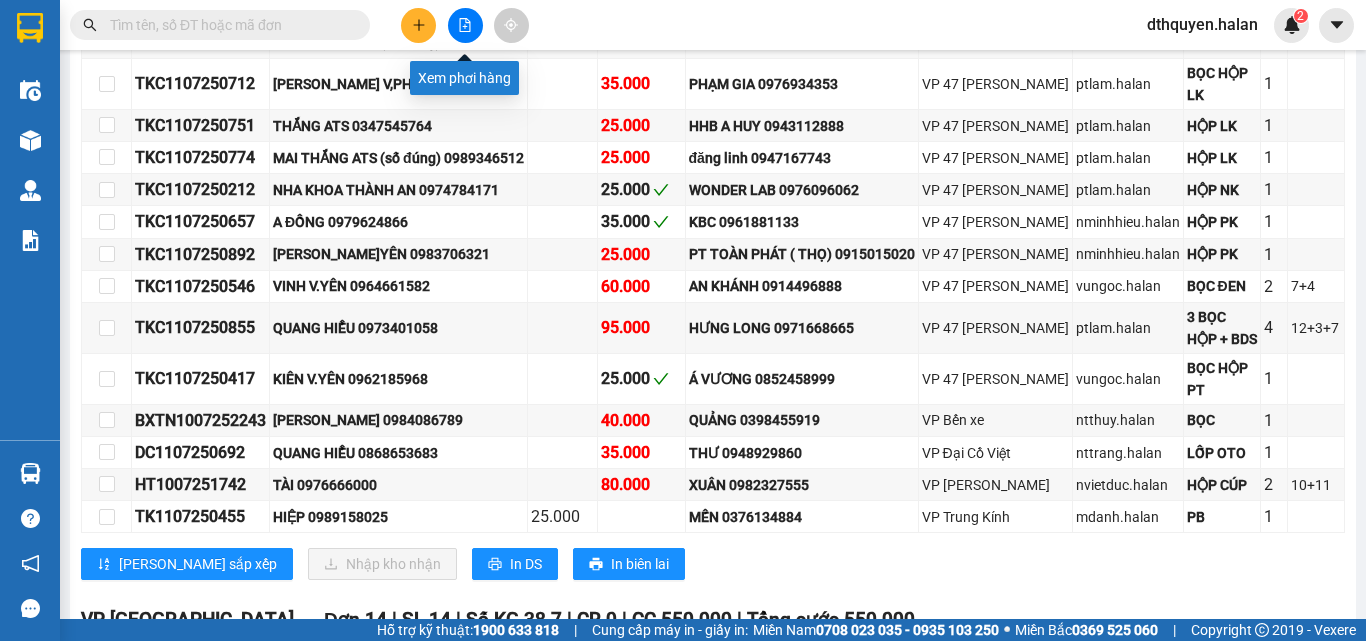 click 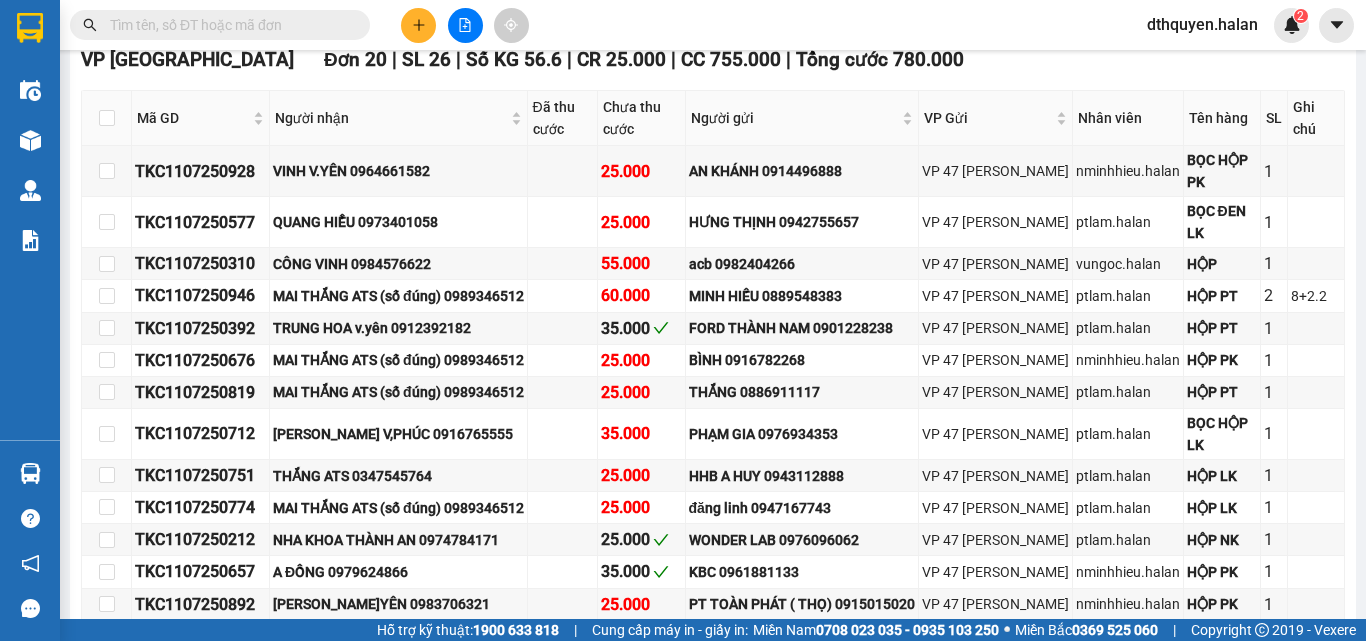 scroll, scrollTop: 100, scrollLeft: 0, axis: vertical 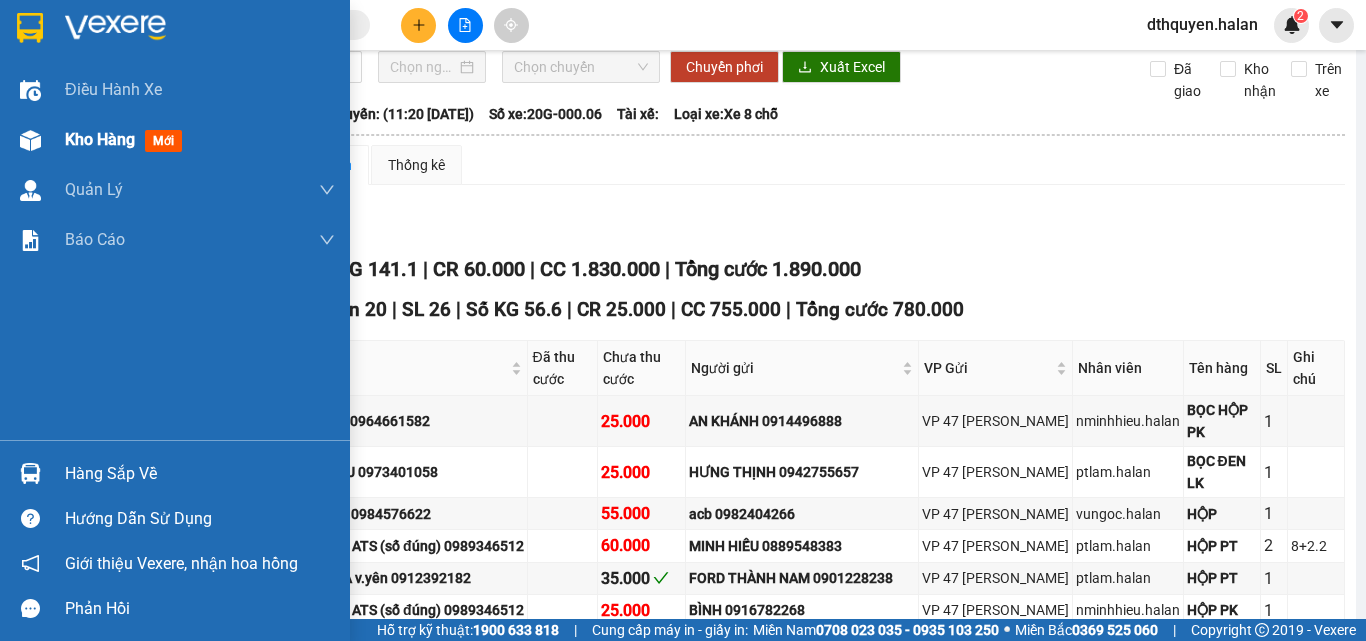 click on "Kho hàng" at bounding box center (100, 139) 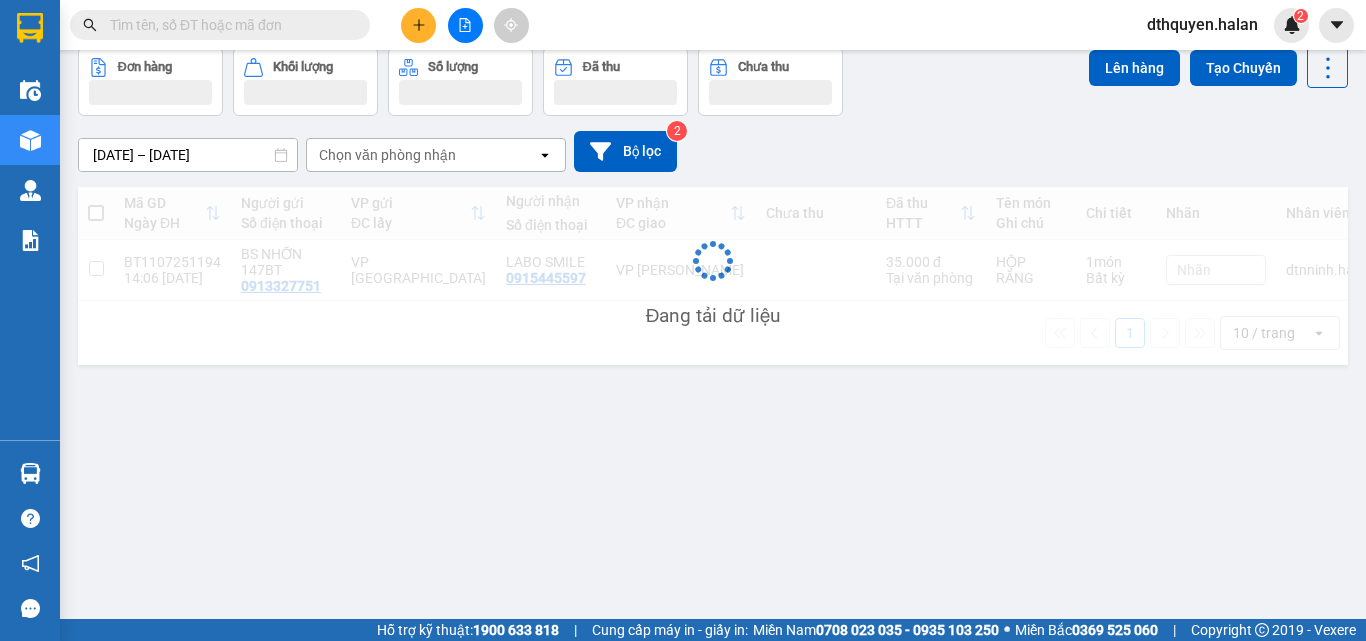 scroll, scrollTop: 92, scrollLeft: 0, axis: vertical 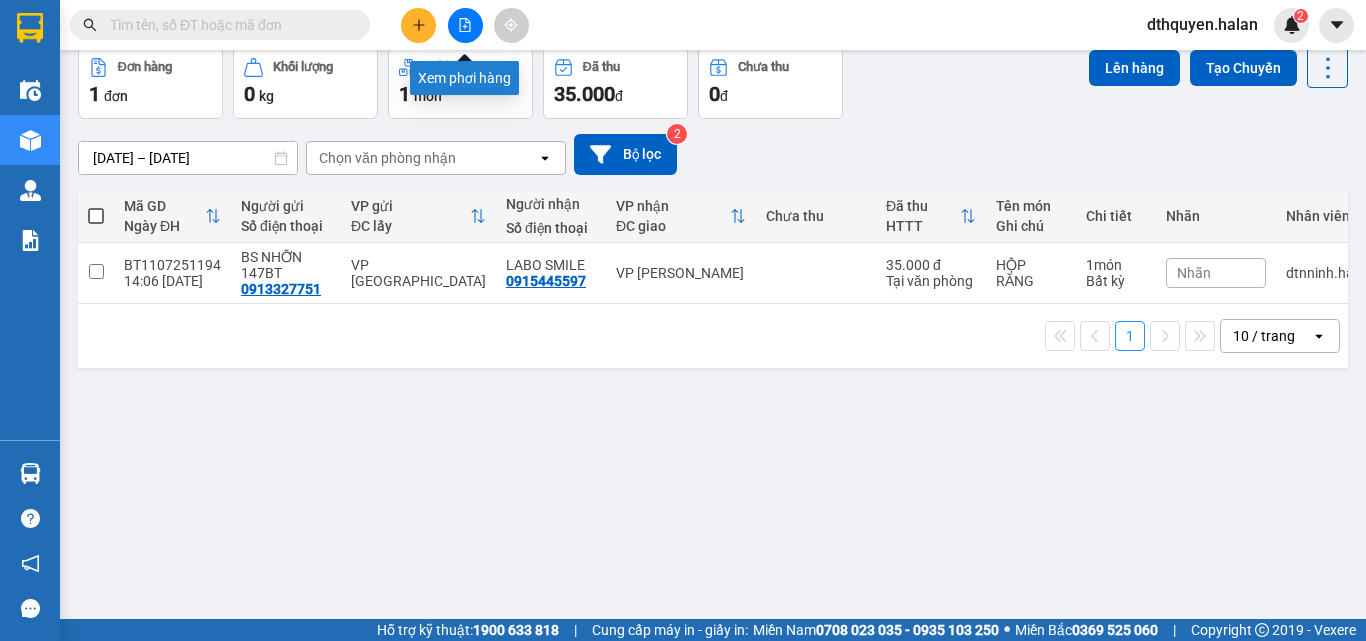 click 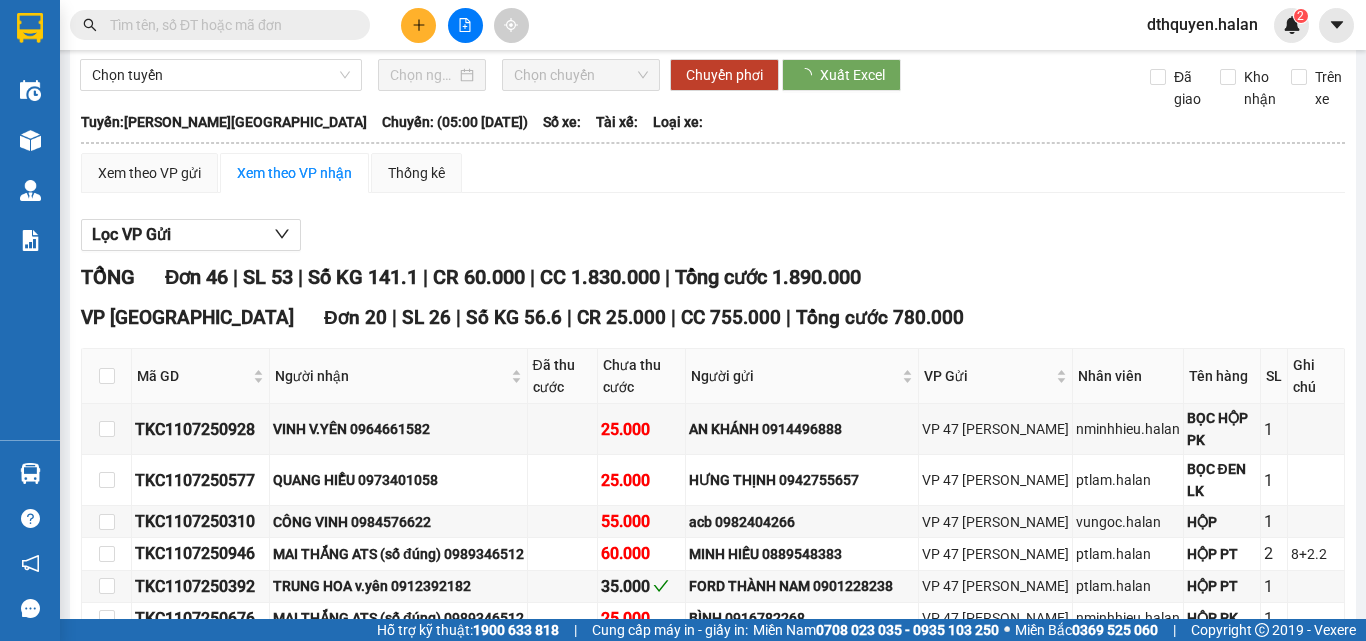 scroll, scrollTop: 0, scrollLeft: 0, axis: both 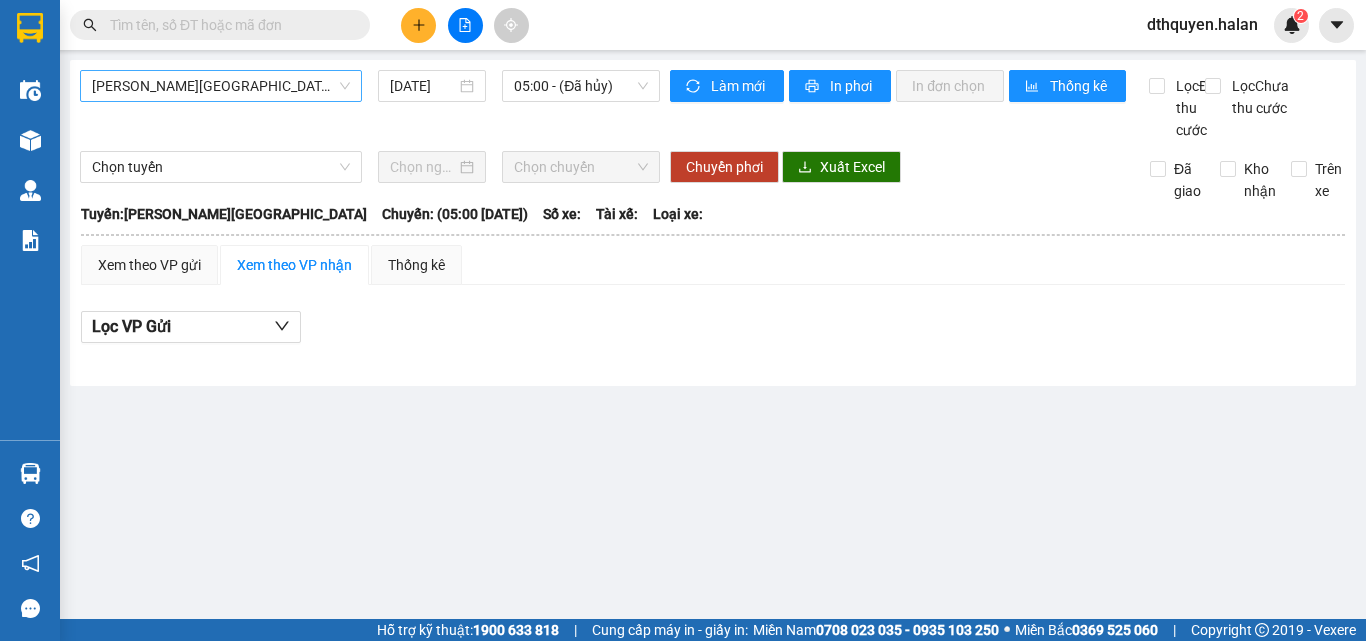 click on "[PERSON_NAME][GEOGRAPHIC_DATA]" at bounding box center (221, 86) 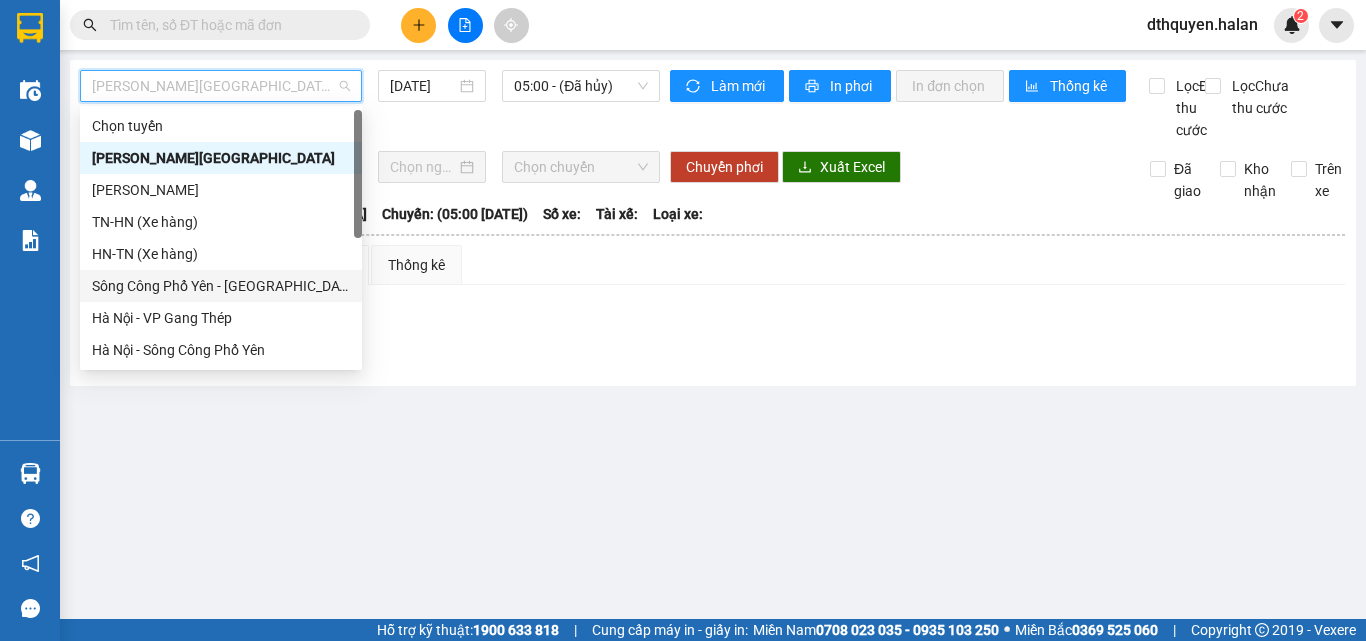 scroll, scrollTop: 352, scrollLeft: 0, axis: vertical 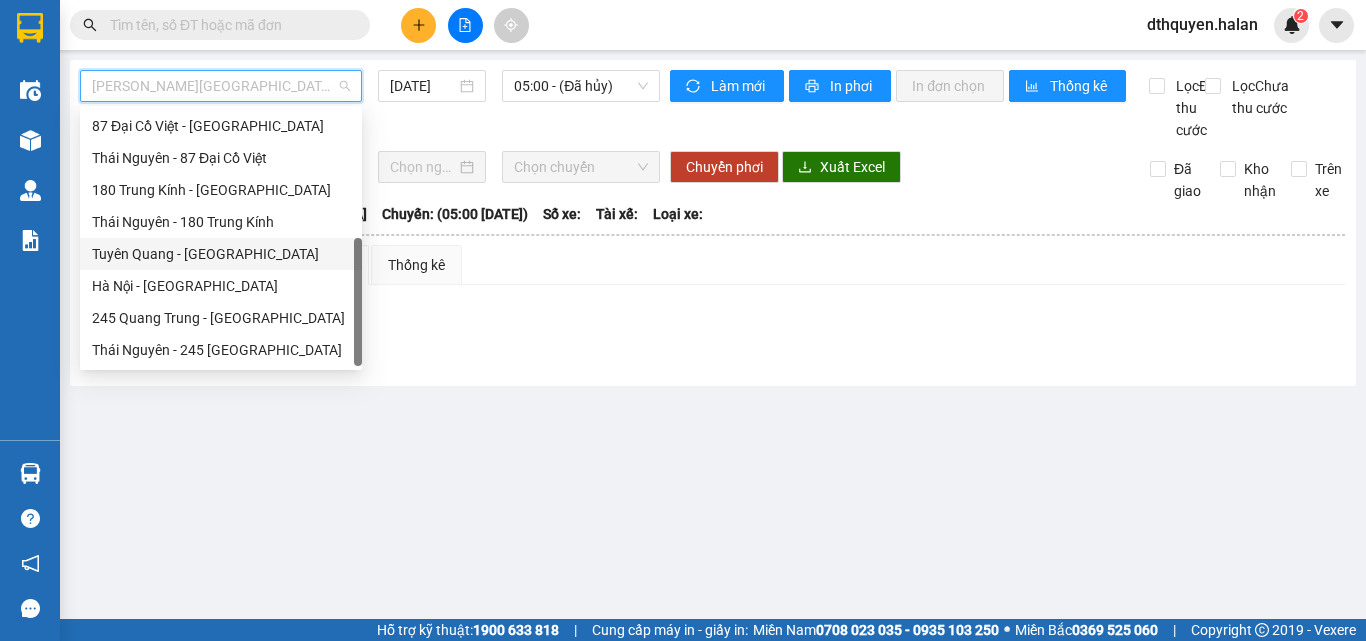 click on "Tuyên Quang - Hà Nội" at bounding box center (221, 254) 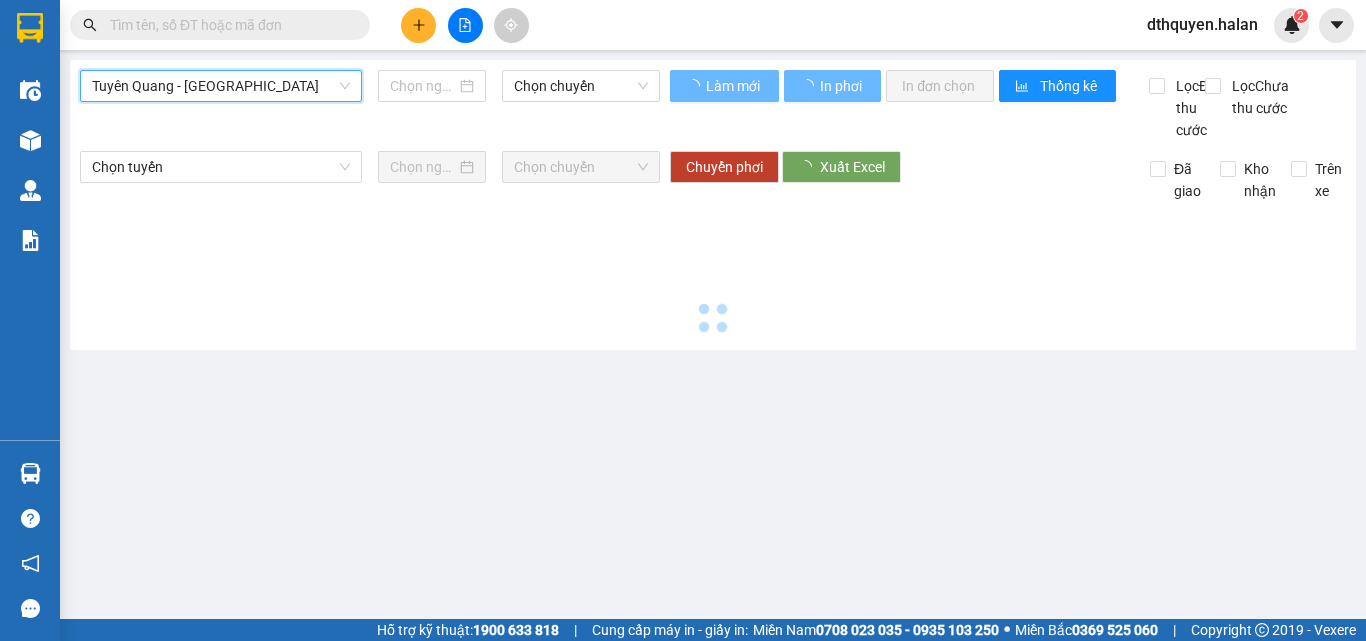 type on "[DATE]" 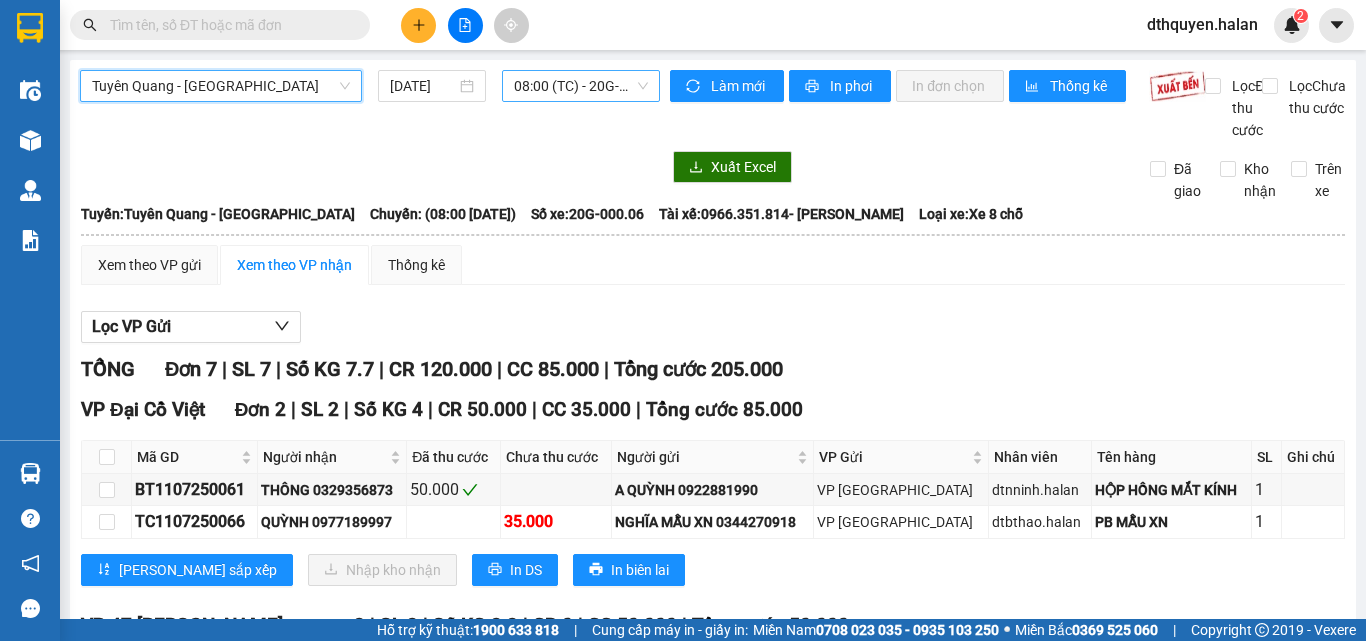 click on "08:00   (TC)   - 20G-000.06" at bounding box center [581, 86] 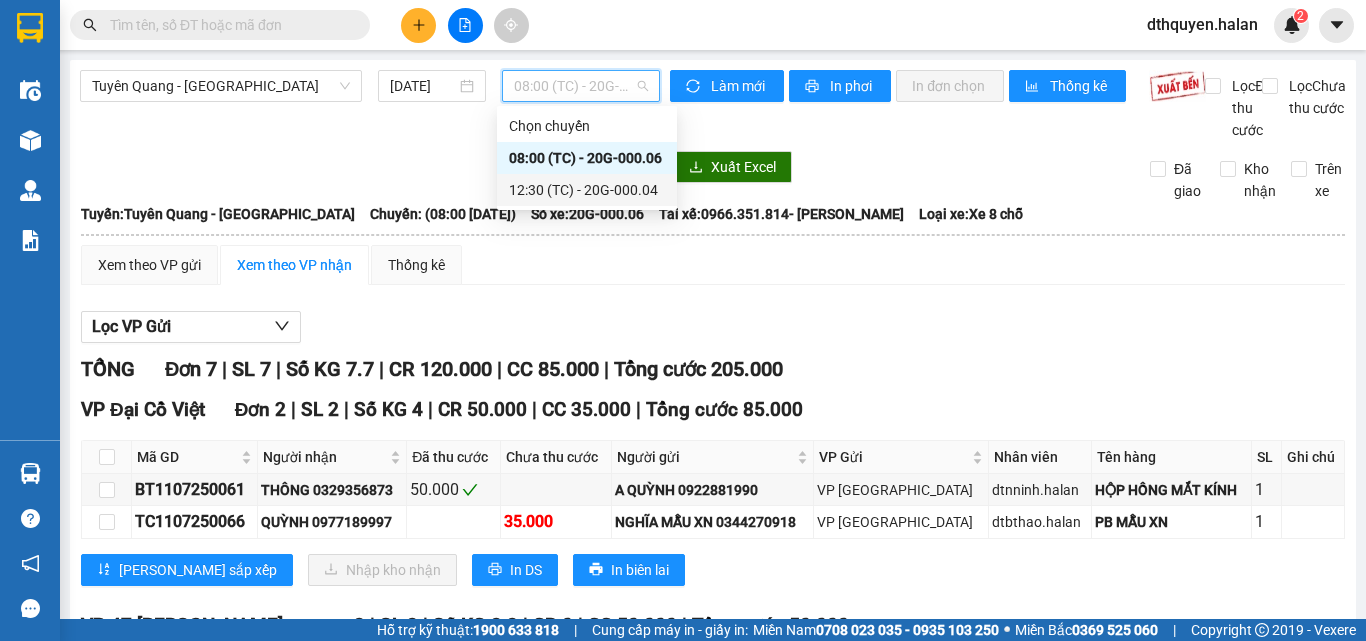 click on "12:30   (TC)   - 20G-000.04" at bounding box center (587, 190) 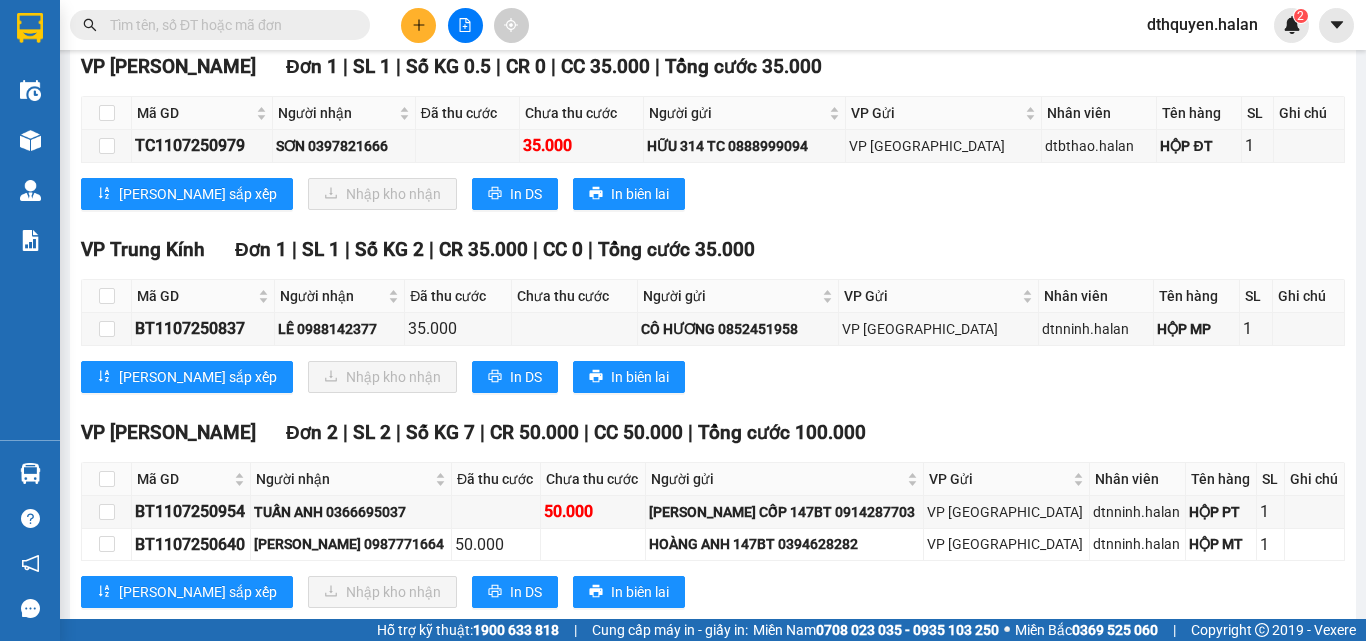 scroll, scrollTop: 658, scrollLeft: 0, axis: vertical 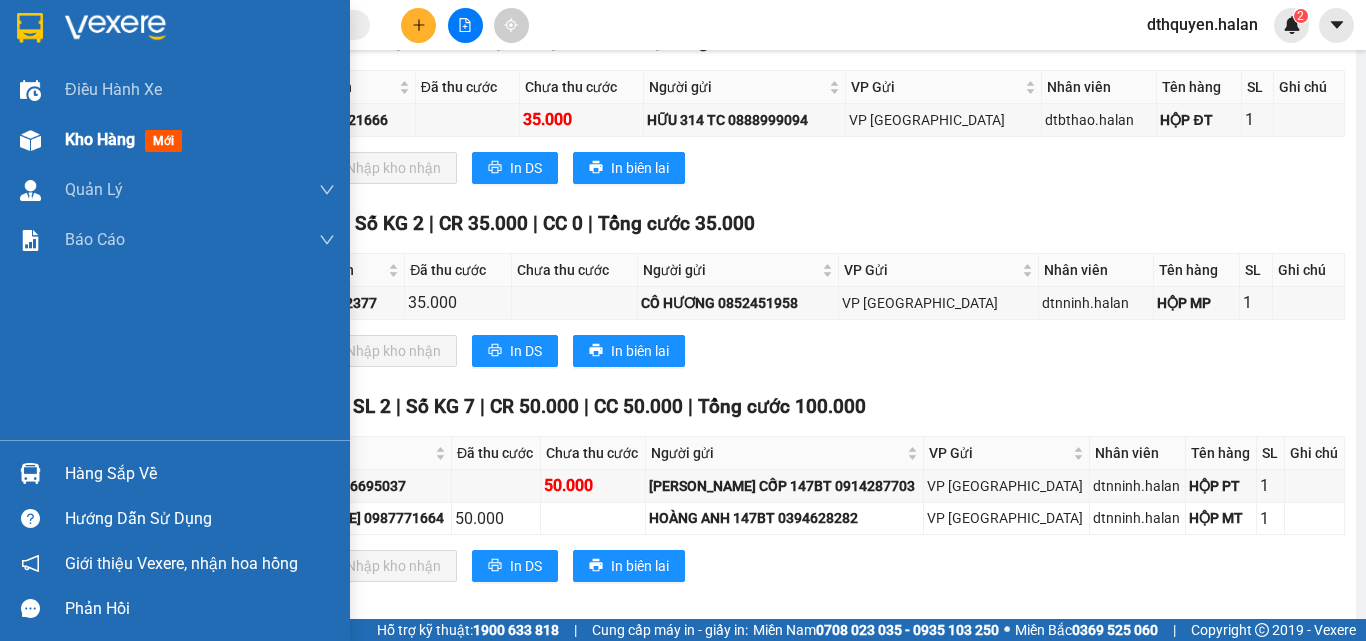click on "Kho hàng" at bounding box center [100, 139] 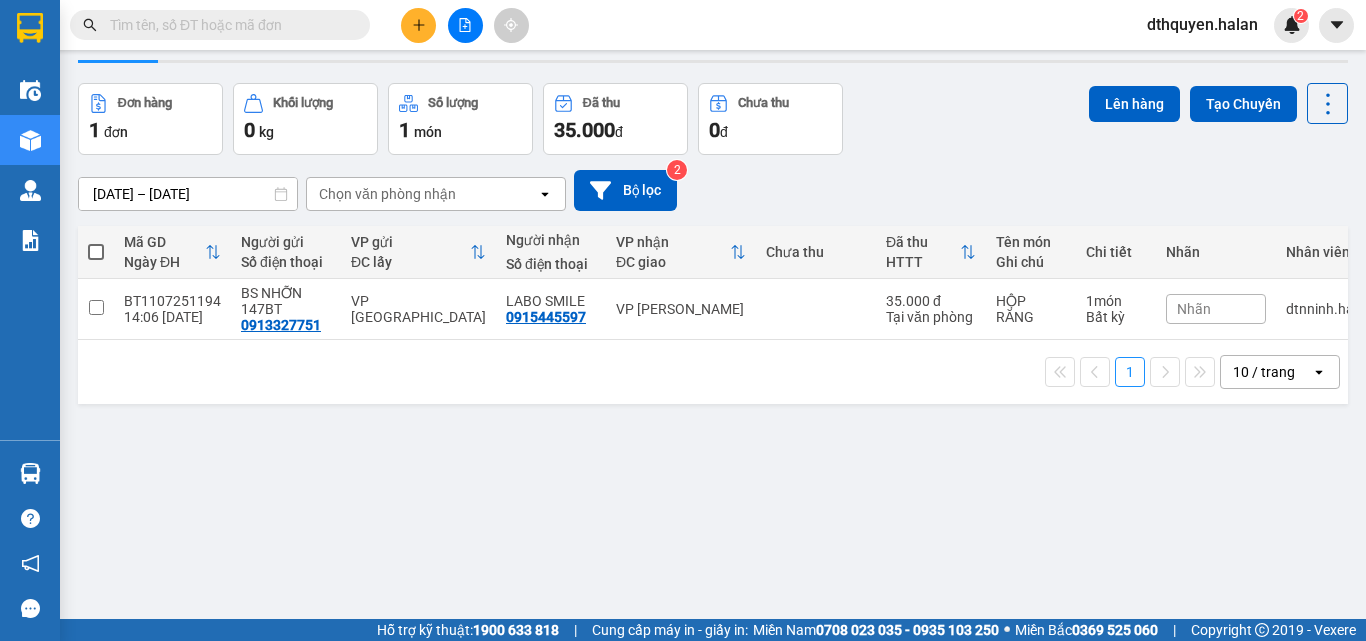 scroll, scrollTop: 0, scrollLeft: 0, axis: both 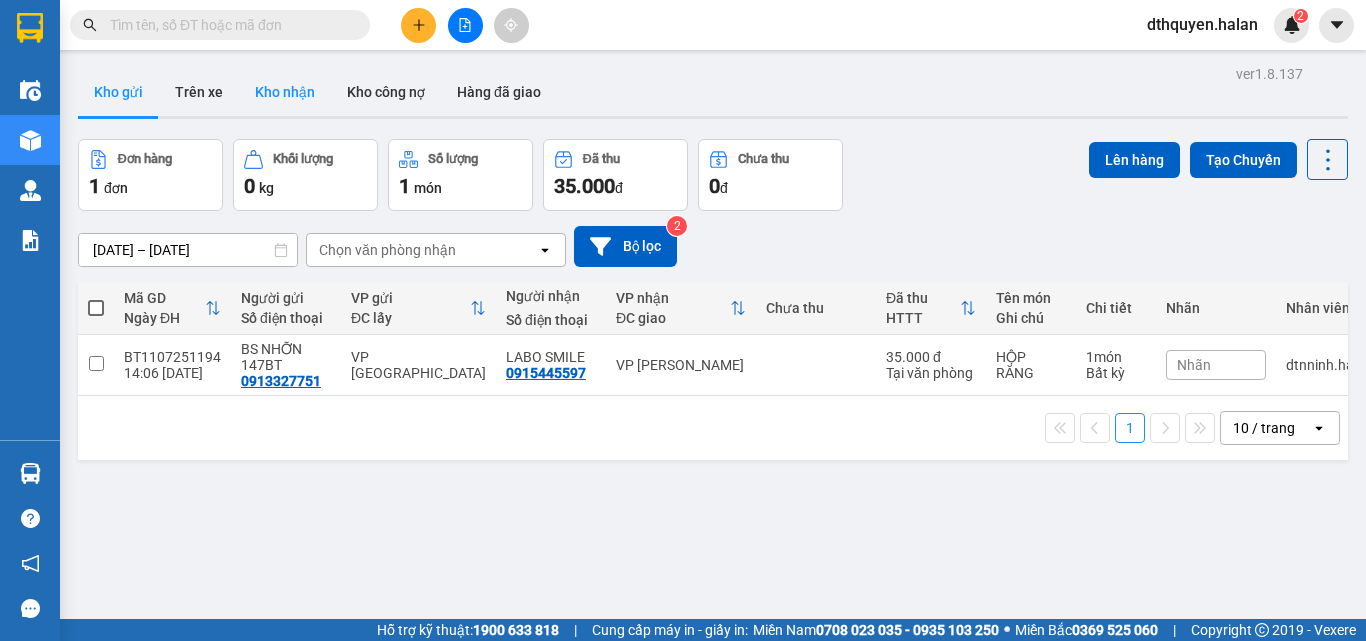 click on "Kho nhận" at bounding box center (285, 92) 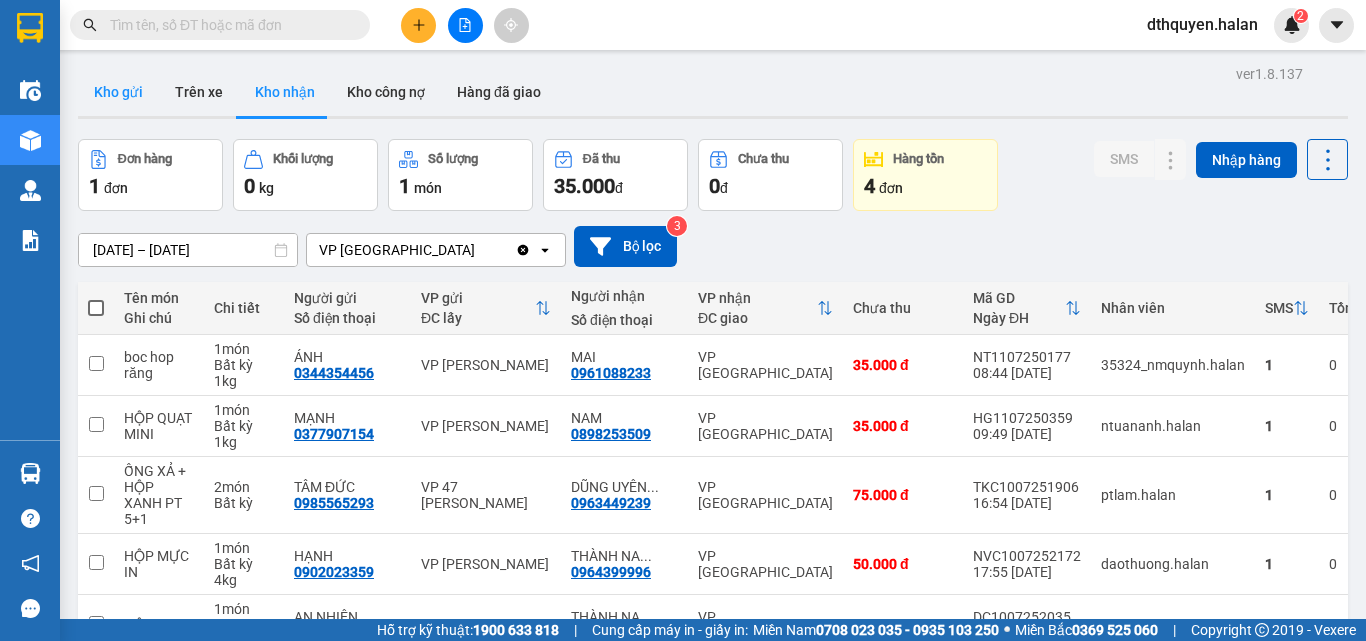 click on "Kho gửi" at bounding box center [118, 92] 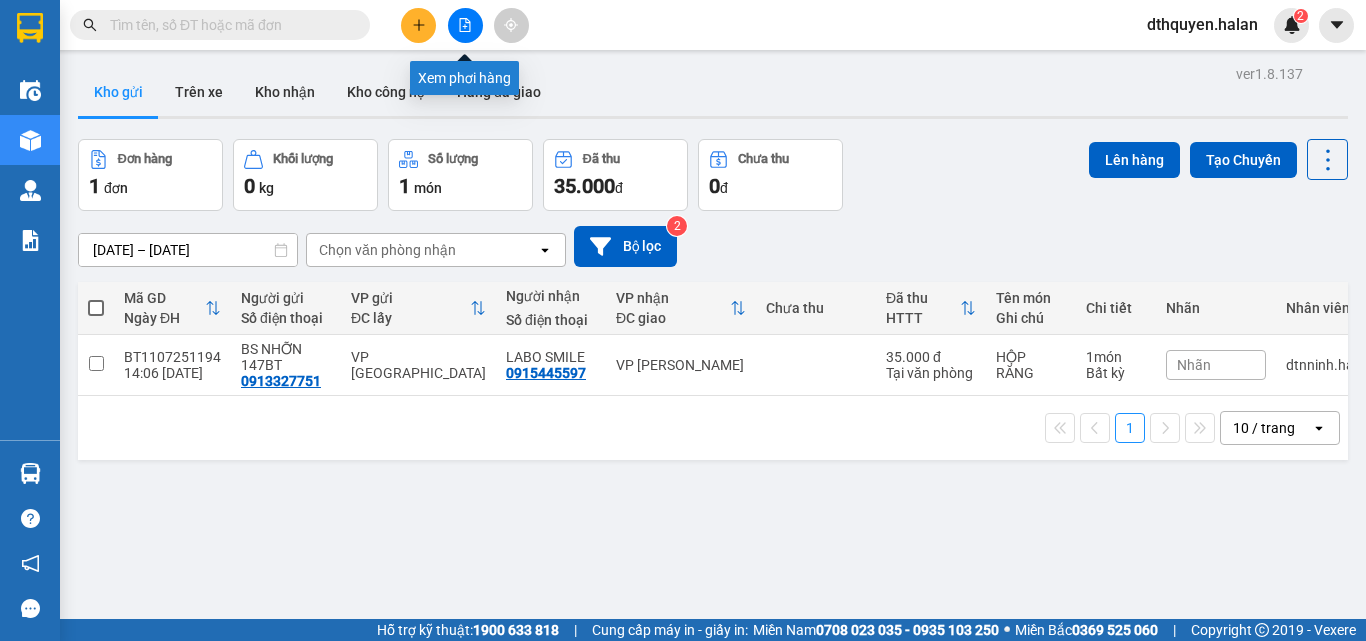 click 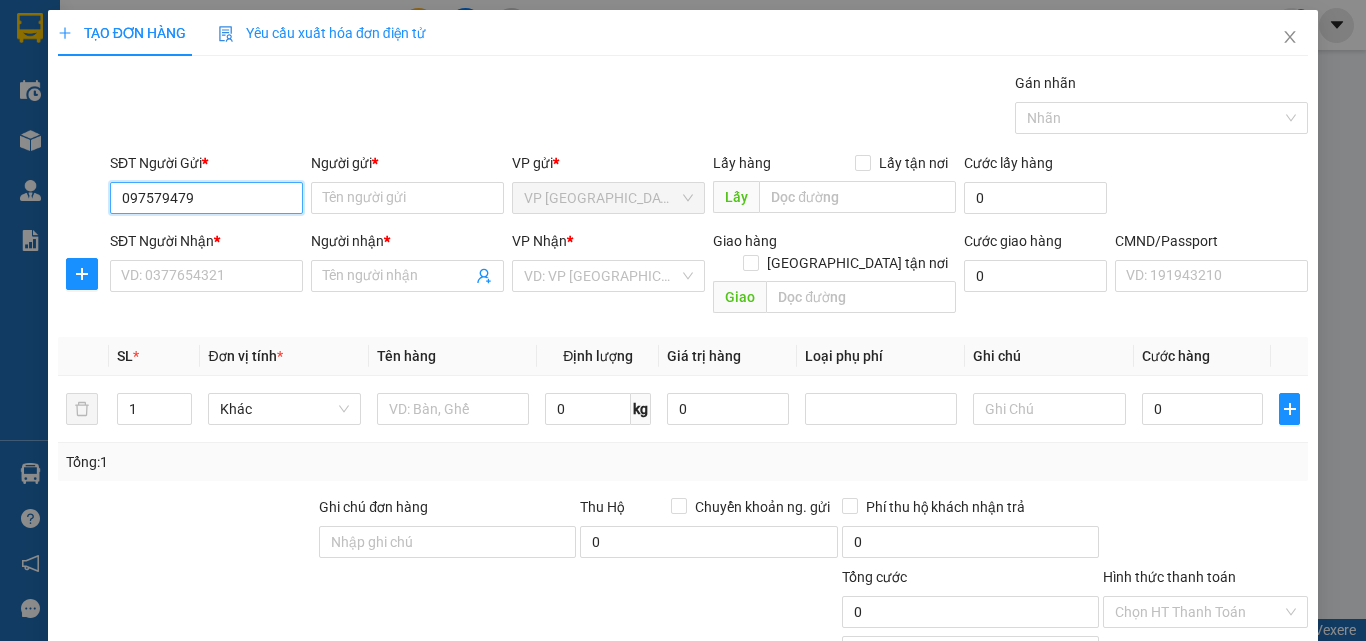 type on "0975794795" 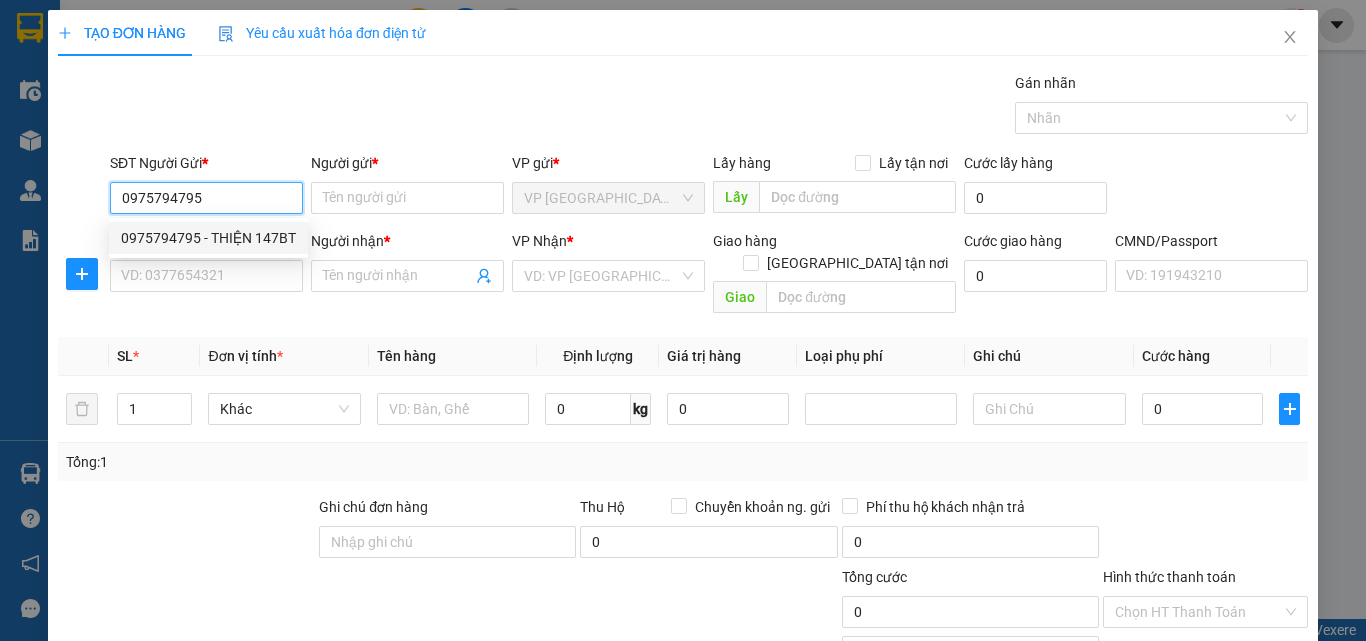 click on "0975794795 - THIỆN 147BT" at bounding box center (208, 238) 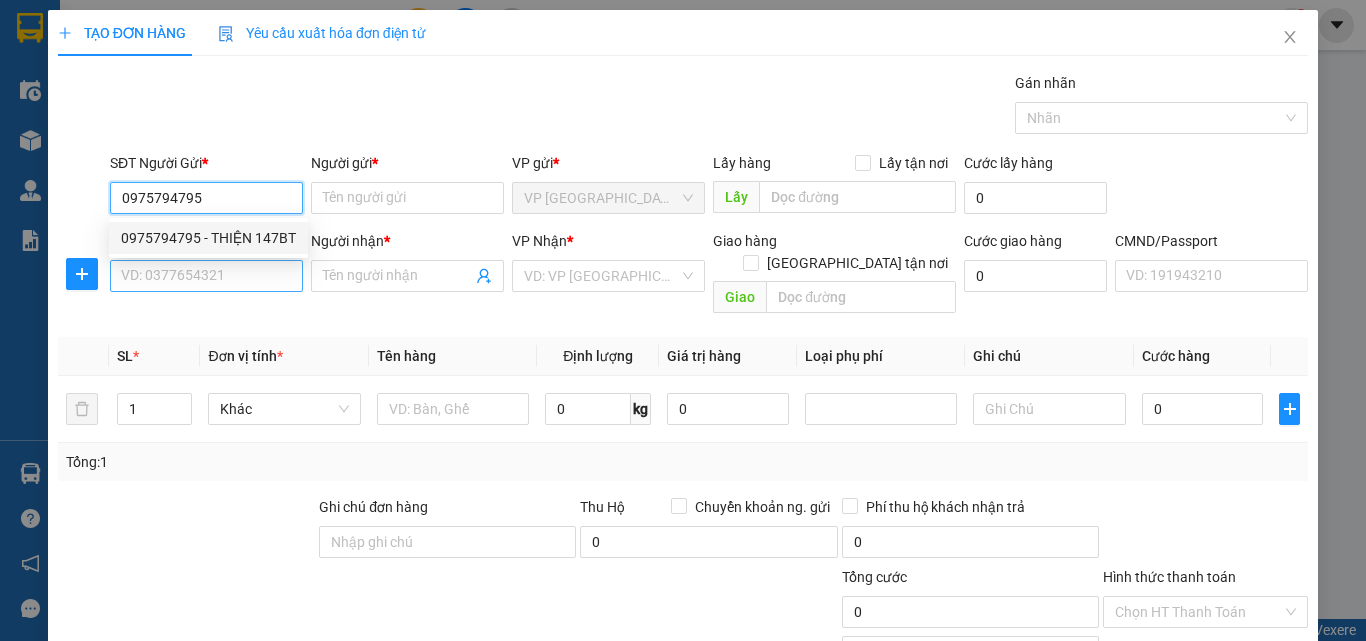 type on "THIỆN 147BT" 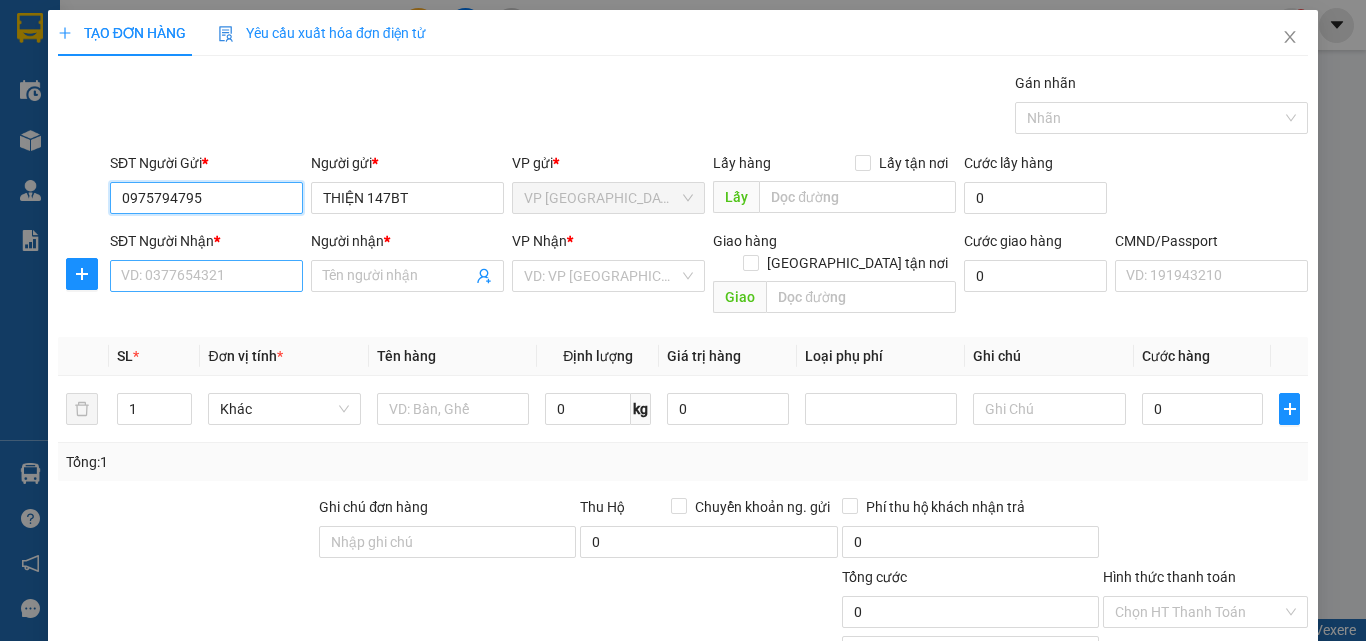 type on "0975794795" 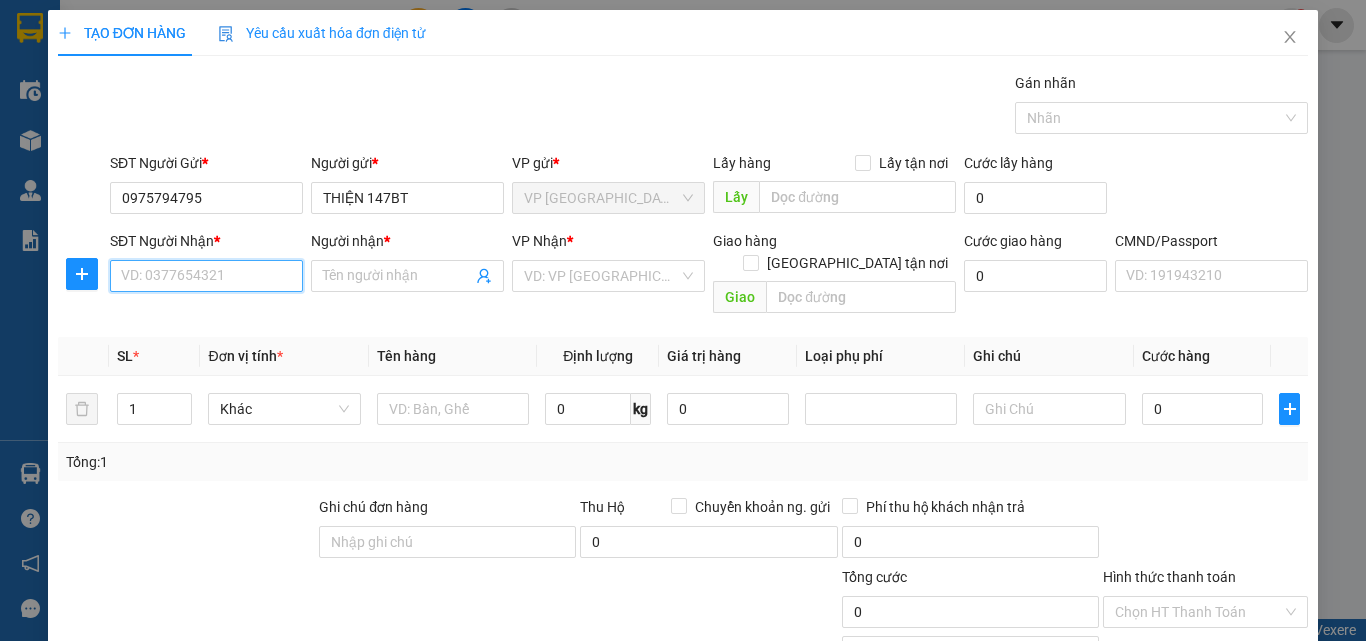 click on "SĐT Người Nhận  *" at bounding box center [206, 276] 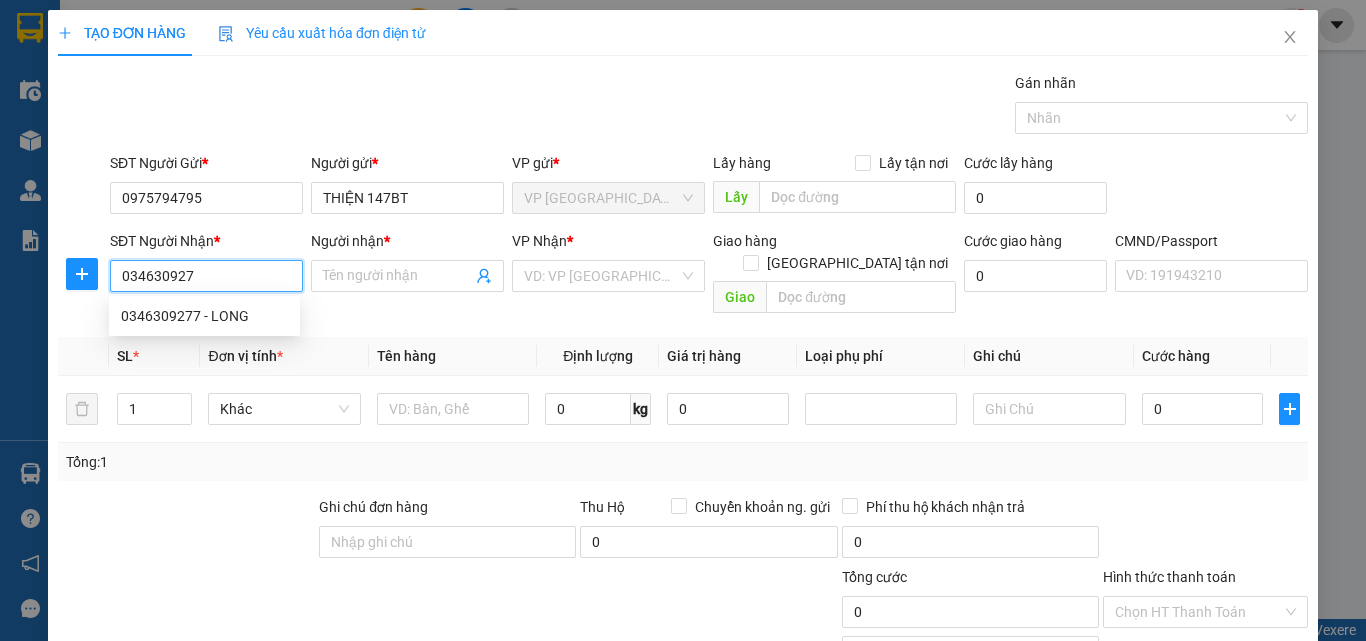 type on "0346309277" 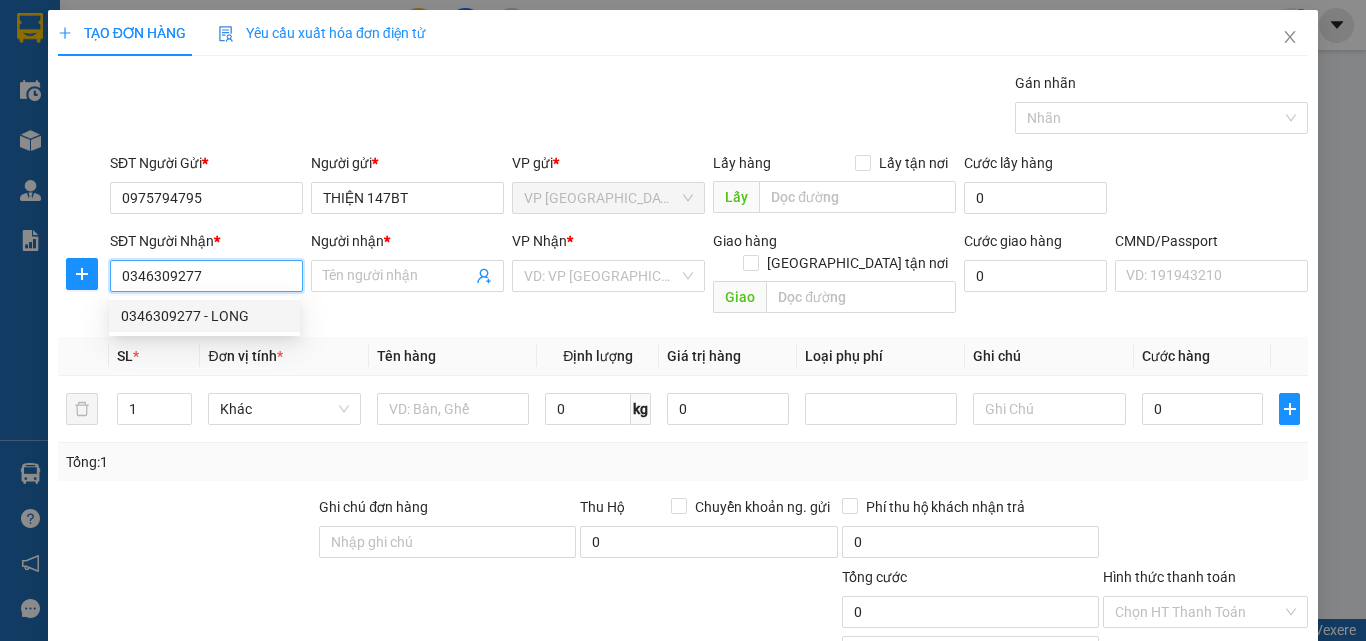 click on "0346309277 - LONG" at bounding box center (204, 316) 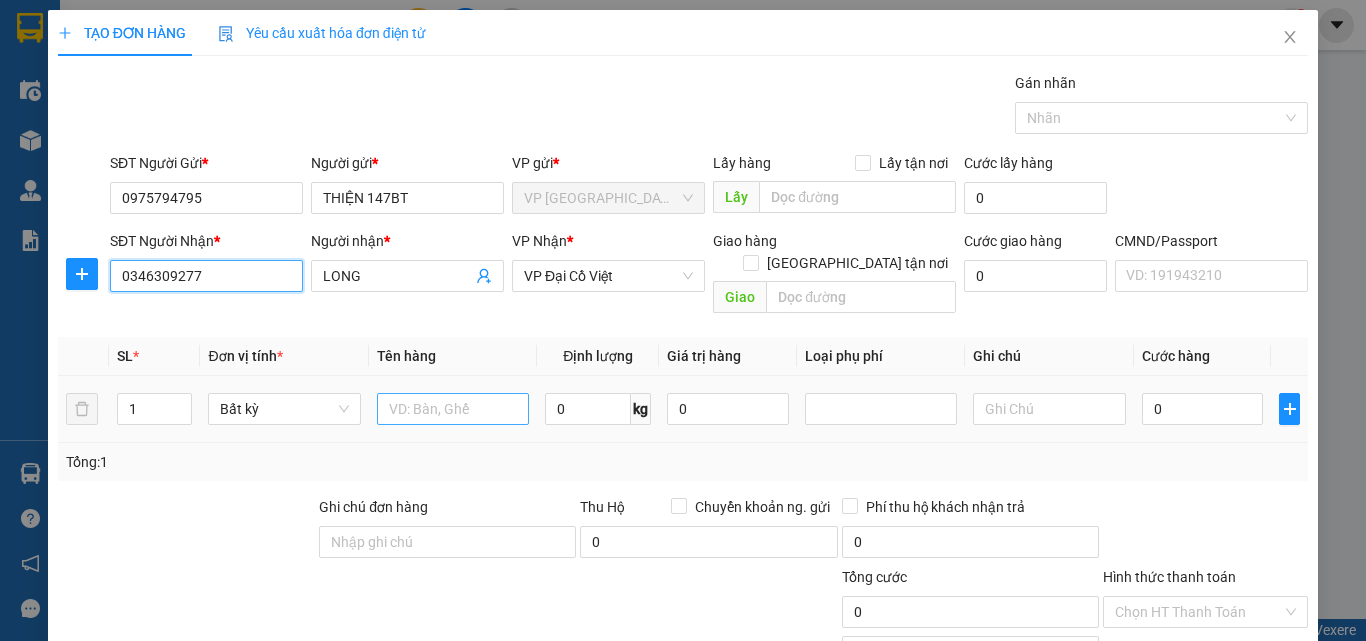 type on "0346309277" 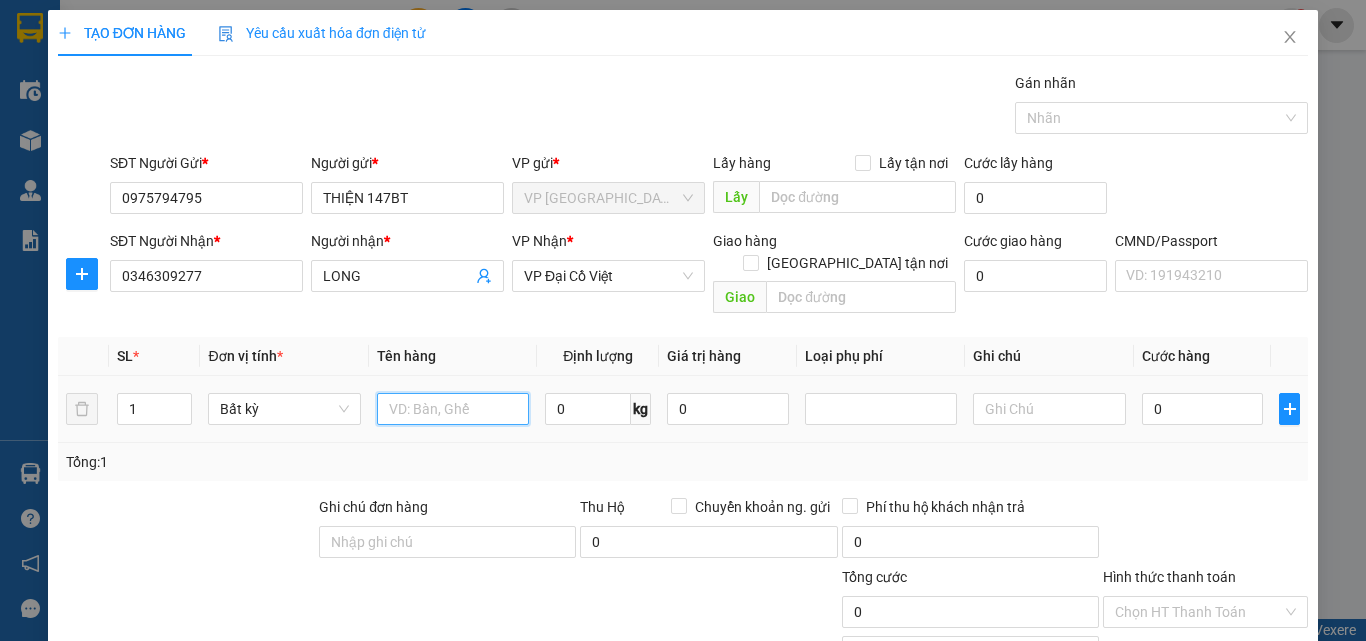 click at bounding box center (453, 409) 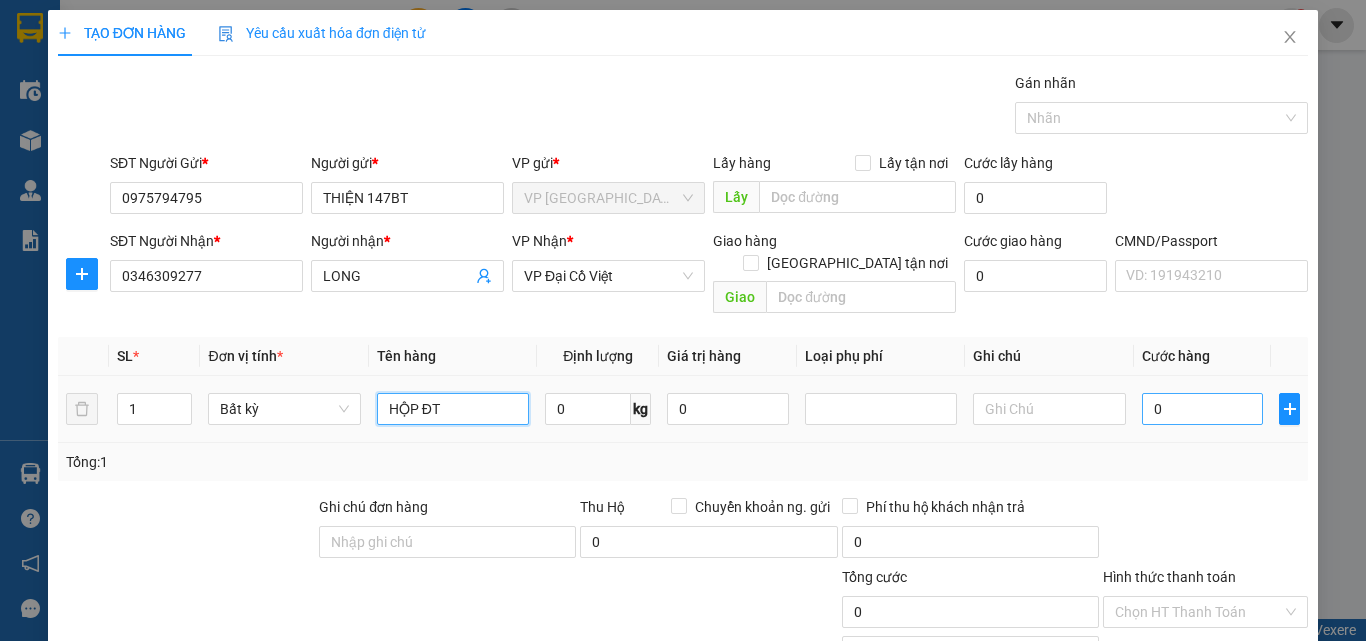 type on "HỘP ĐT" 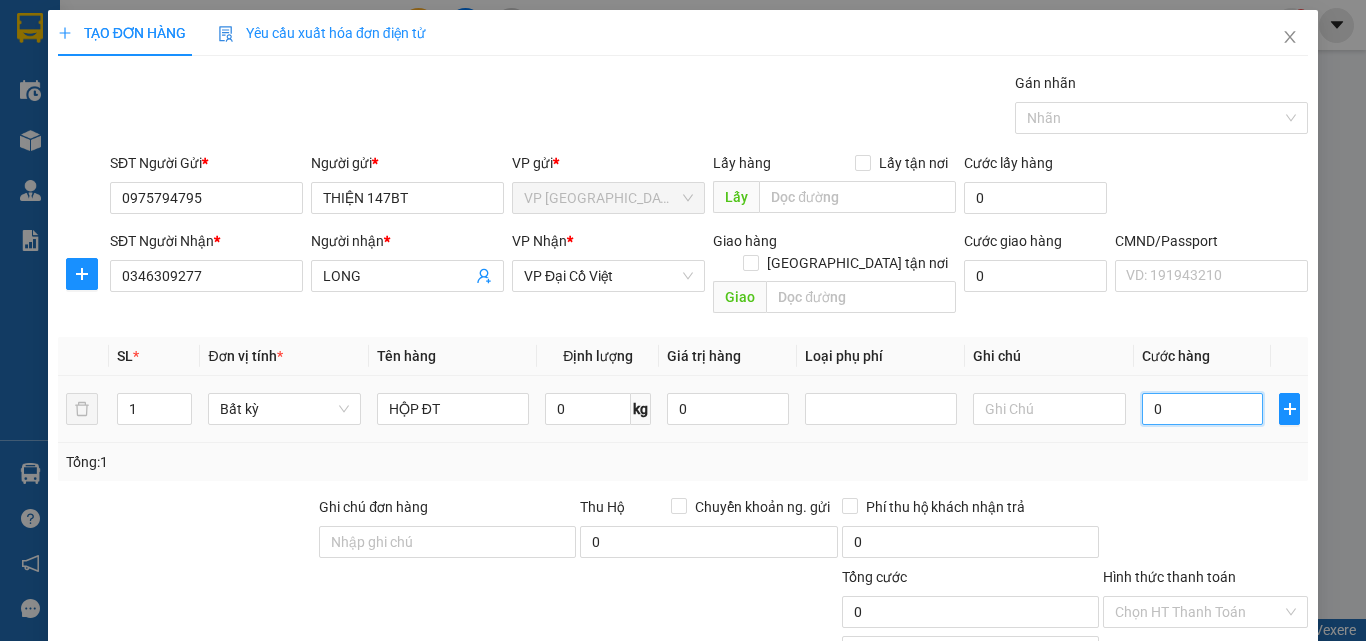 click on "0" at bounding box center [1203, 409] 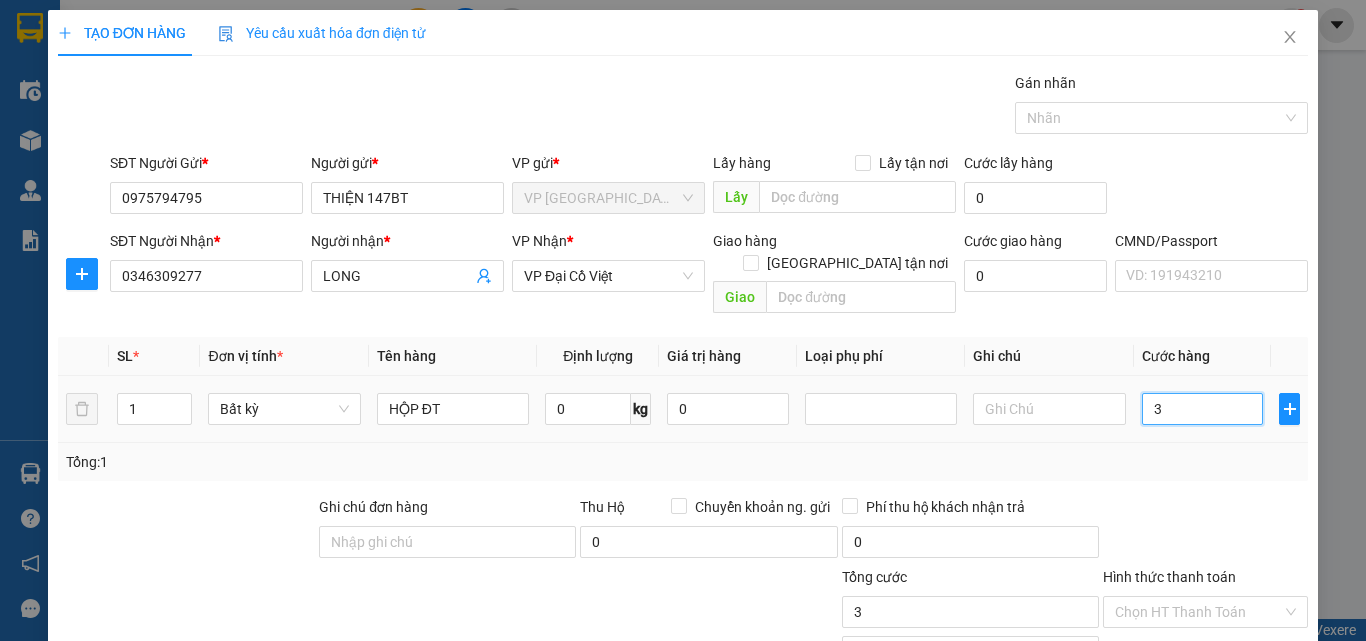 type on "35" 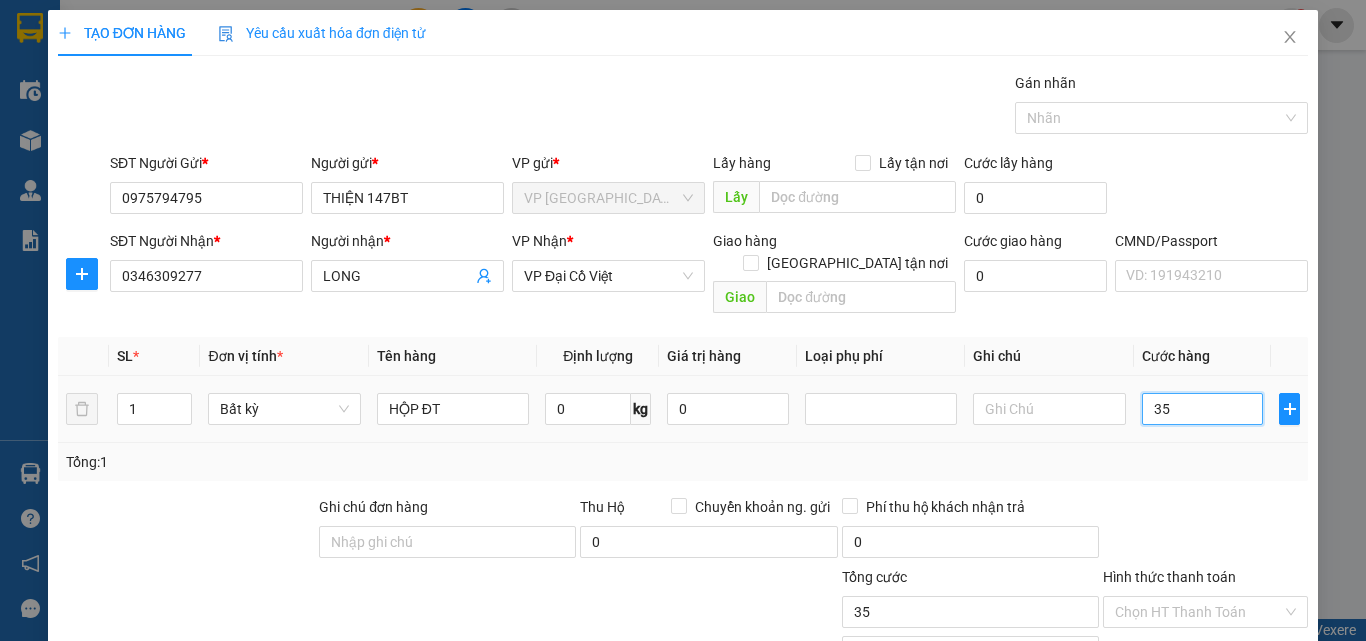 type on "350" 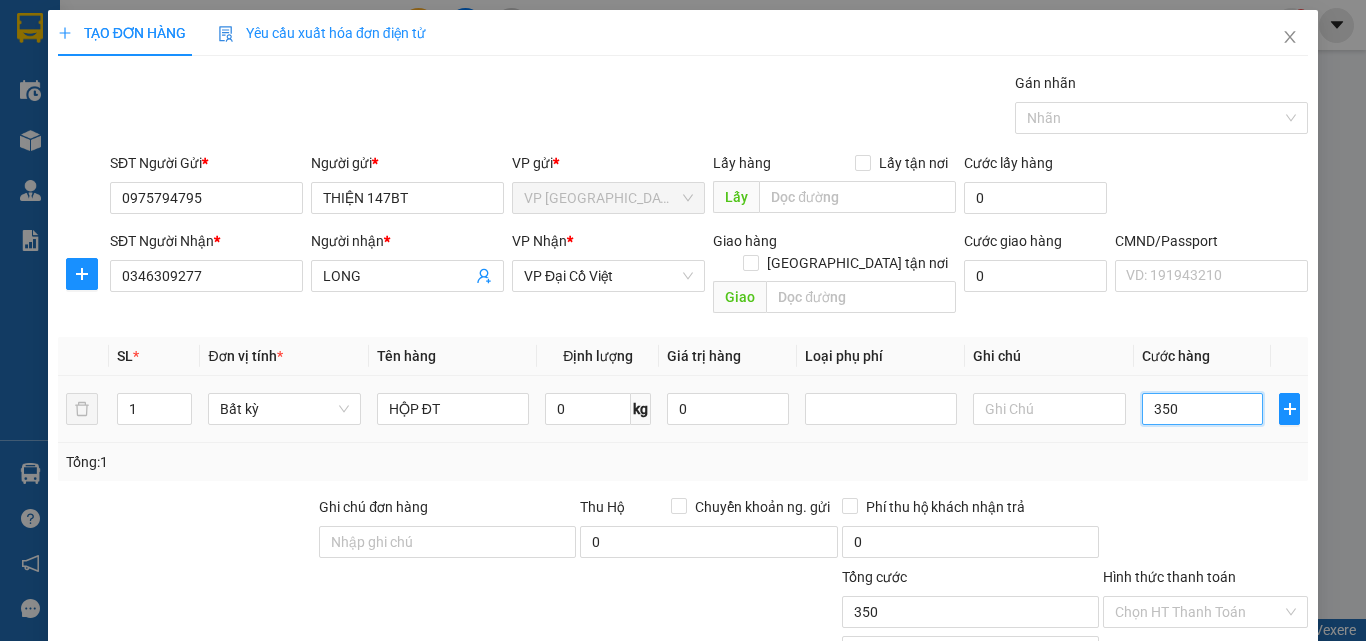 type on "3.500" 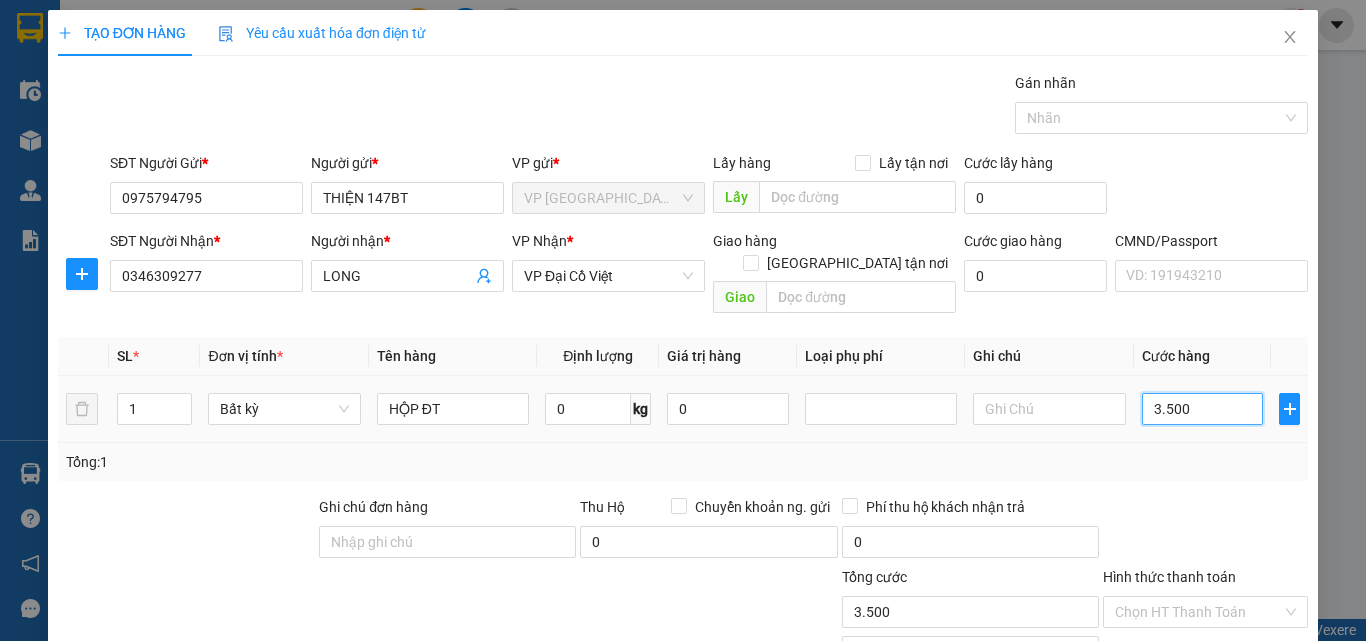 type on "35.000" 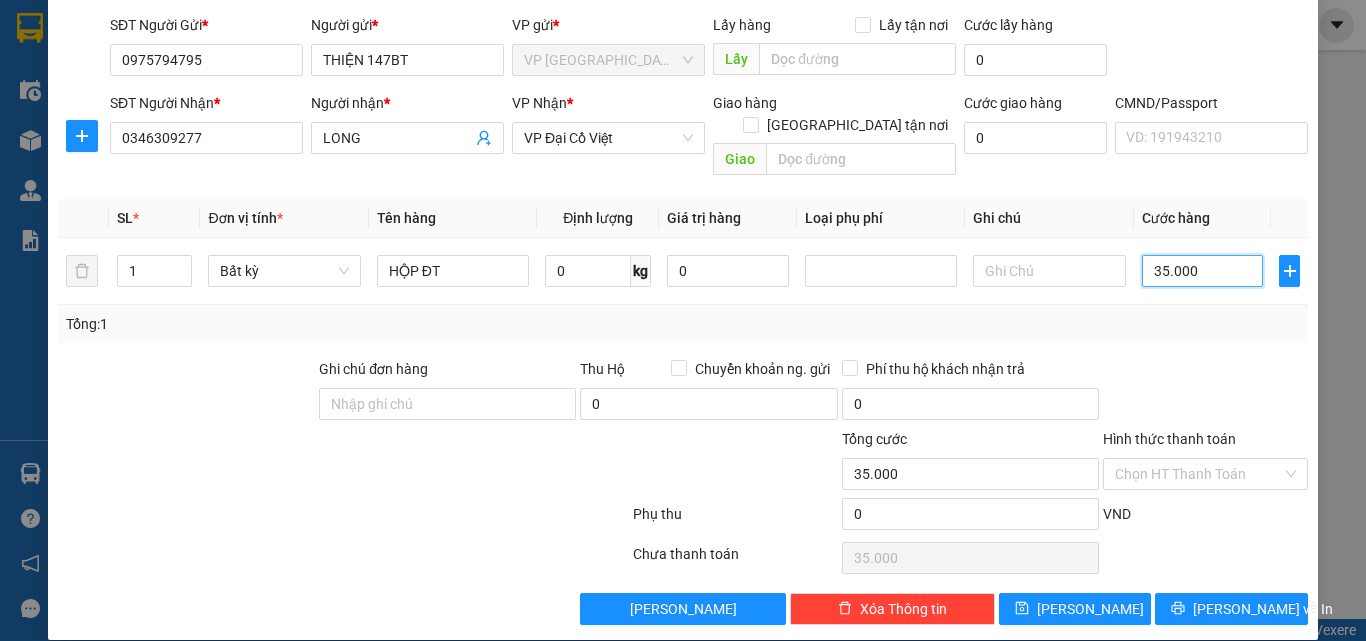 scroll, scrollTop: 139, scrollLeft: 0, axis: vertical 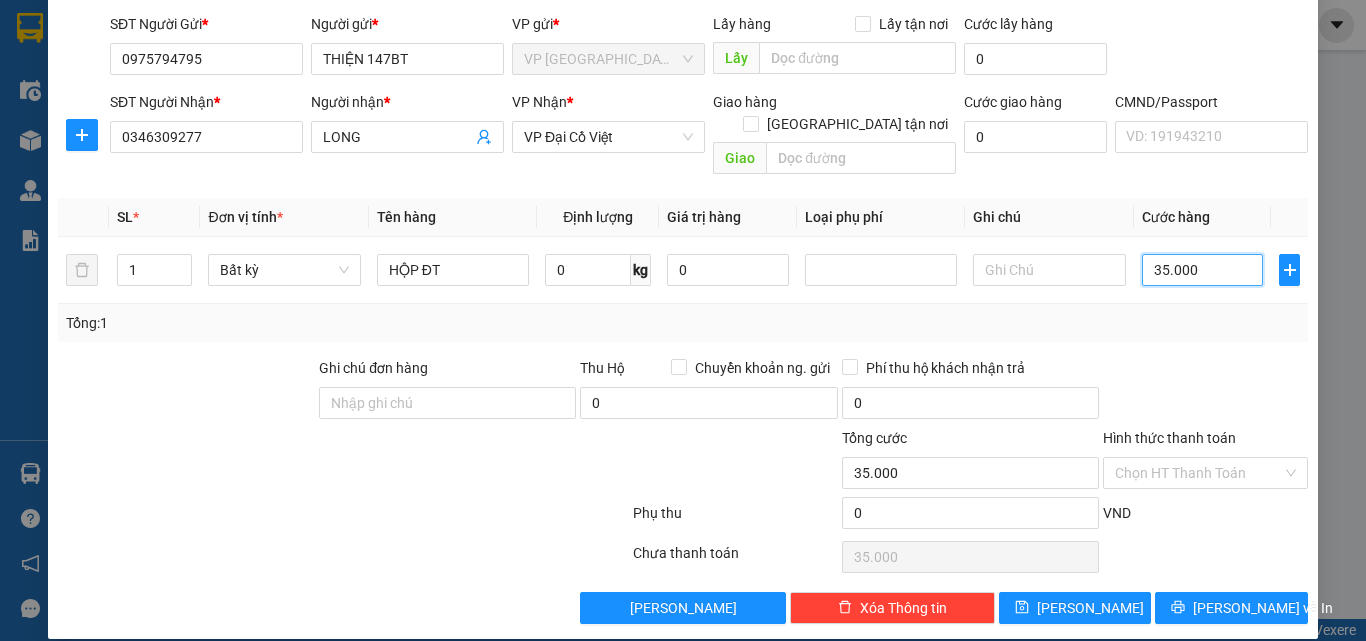 type on "35.000" 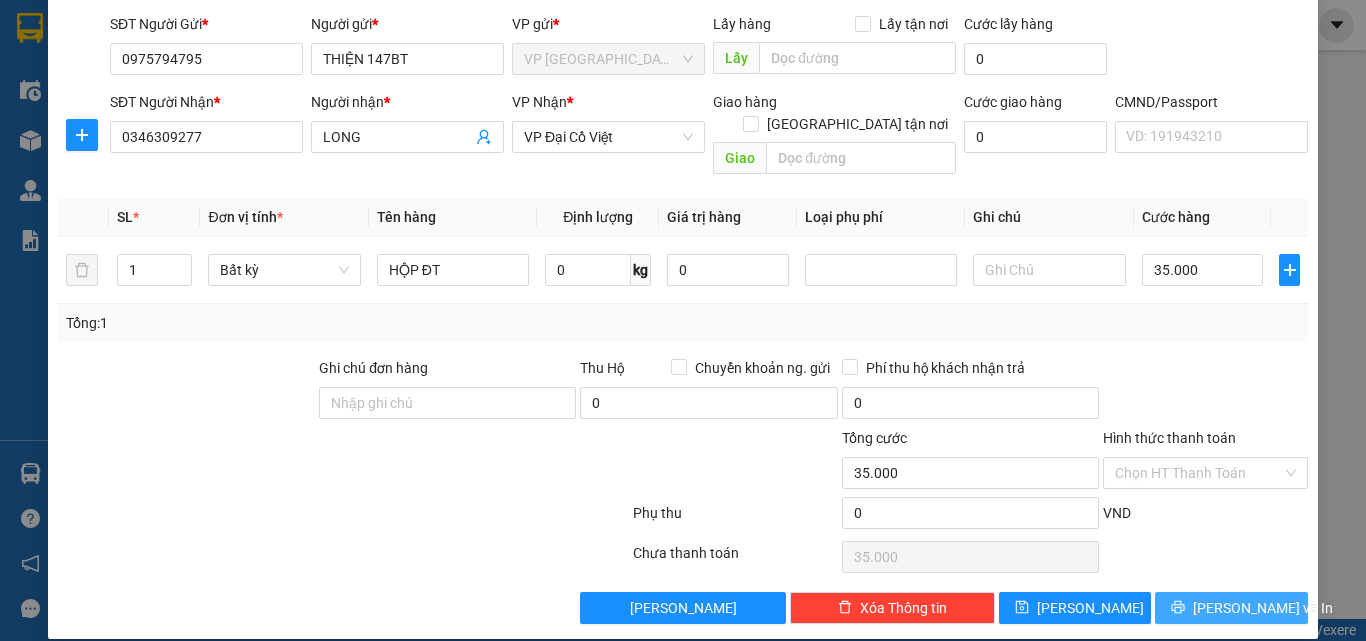 click on "[PERSON_NAME] và In" at bounding box center (1231, 608) 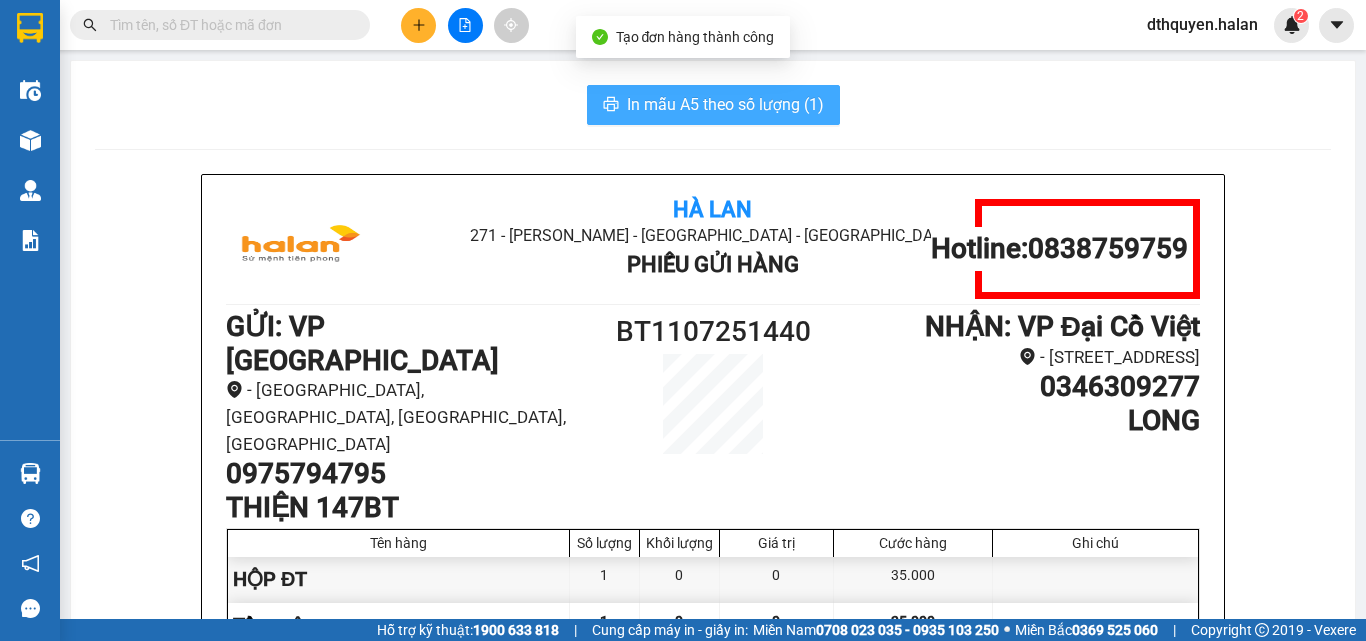 click on "In mẫu A5 theo số lượng
(1)" at bounding box center [725, 104] 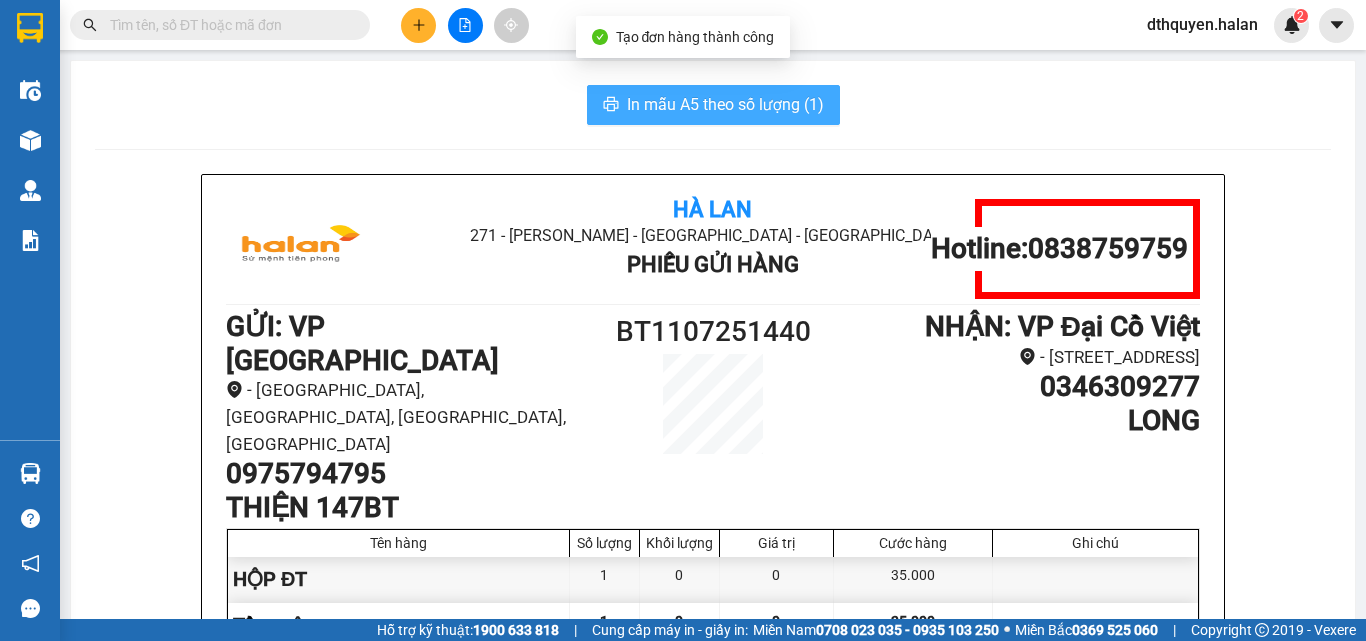 scroll, scrollTop: 0, scrollLeft: 0, axis: both 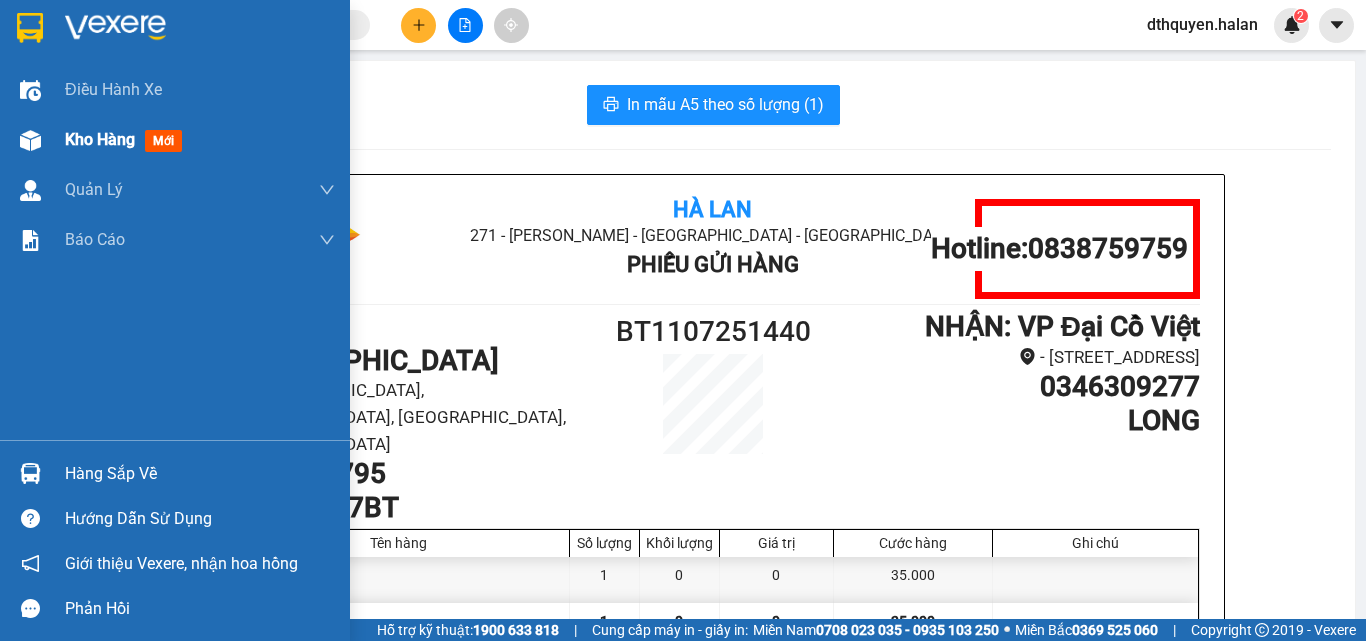 click on "Kho hàng" at bounding box center [100, 139] 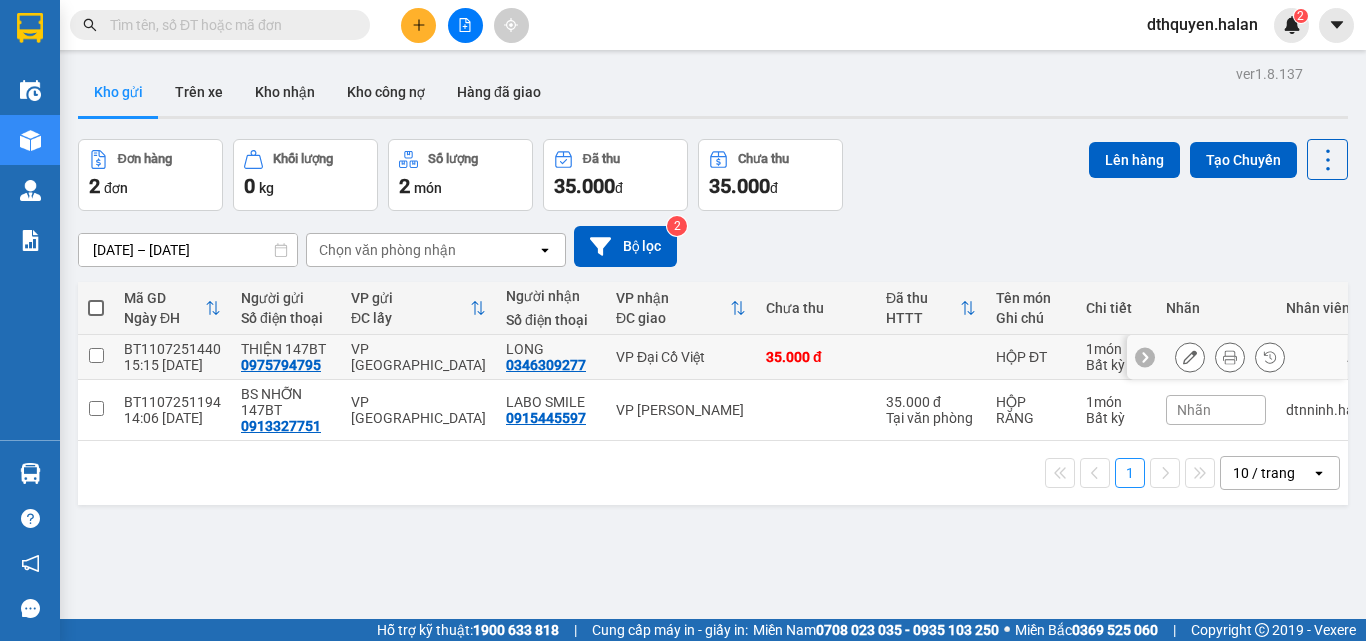 drag, startPoint x: 556, startPoint y: 353, endPoint x: 573, endPoint y: 362, distance: 19.235384 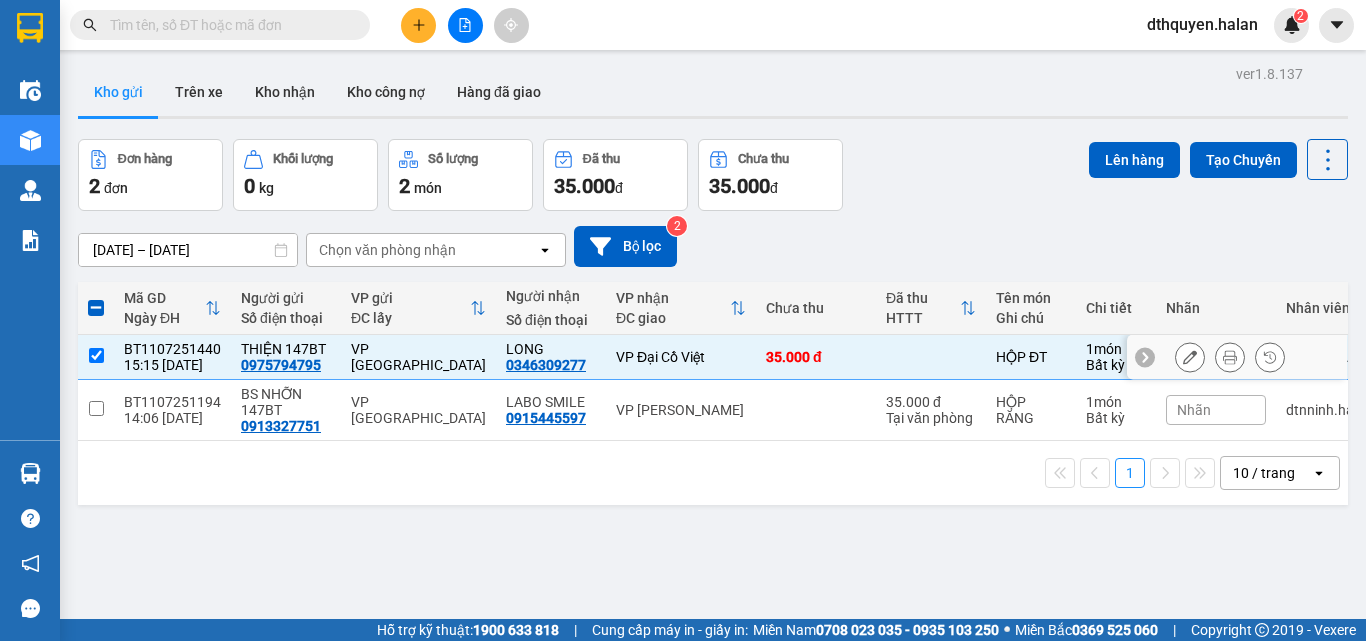 click on "15:15 11/07" at bounding box center [172, 365] 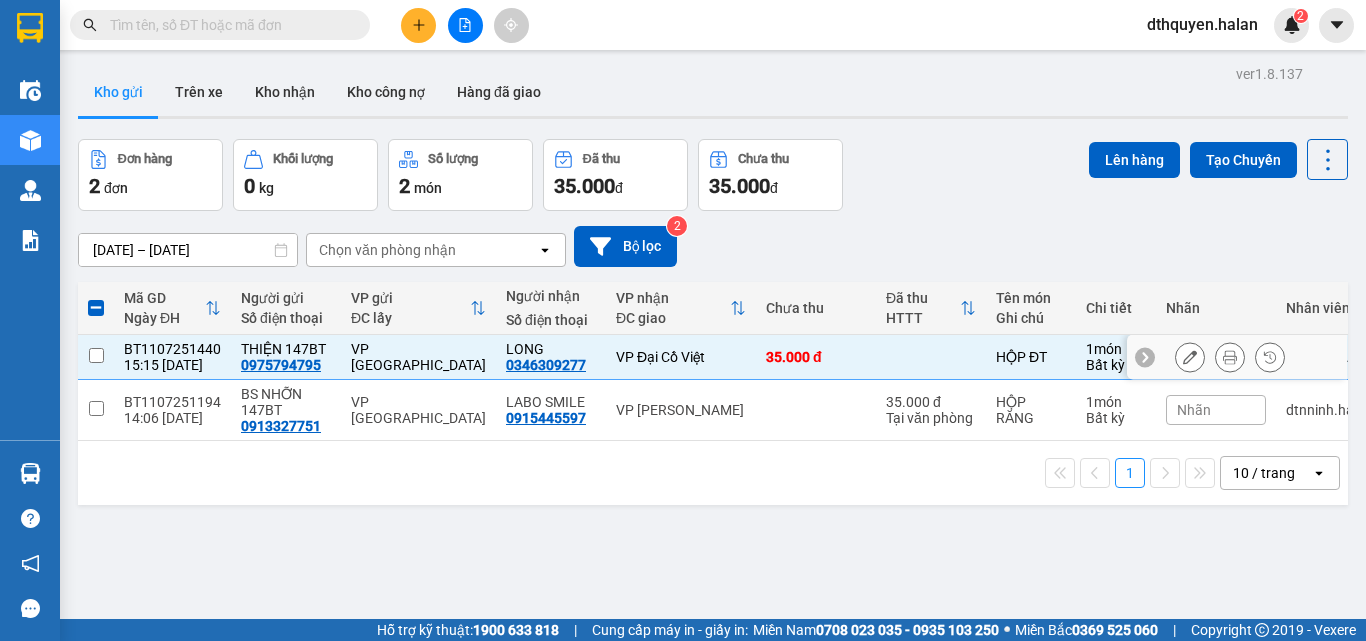 checkbox on "false" 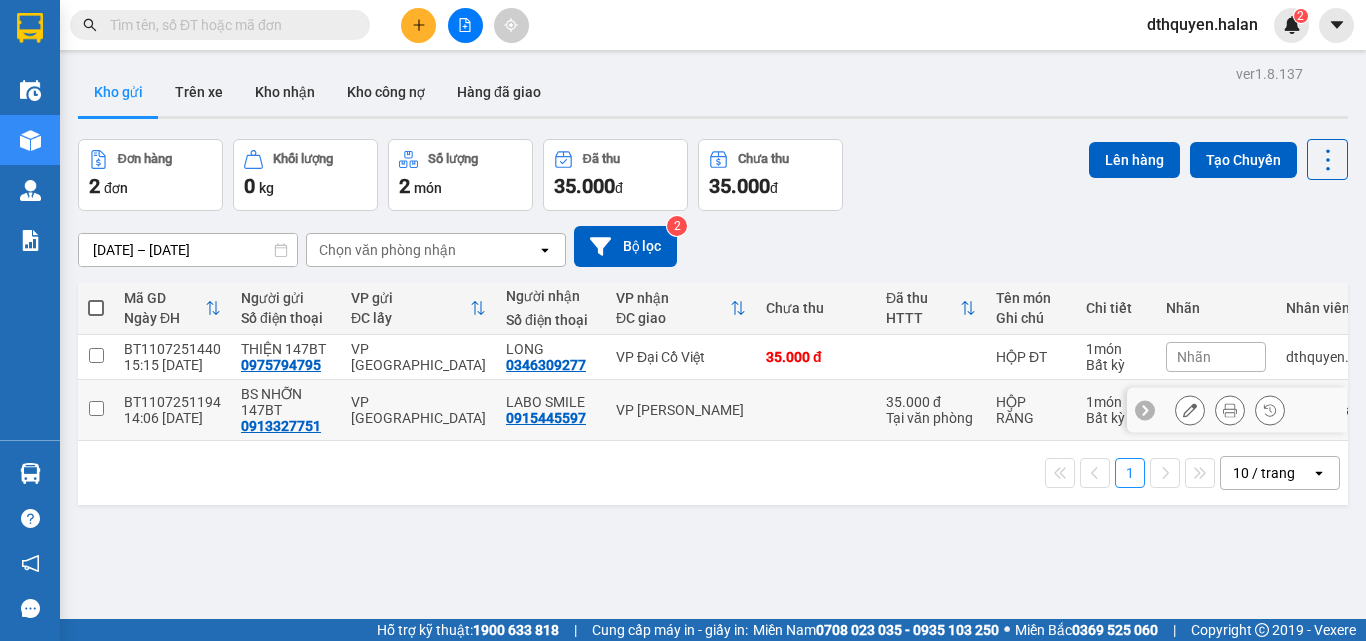 click on "BT1107251194 14:06 11/07" at bounding box center [172, 410] 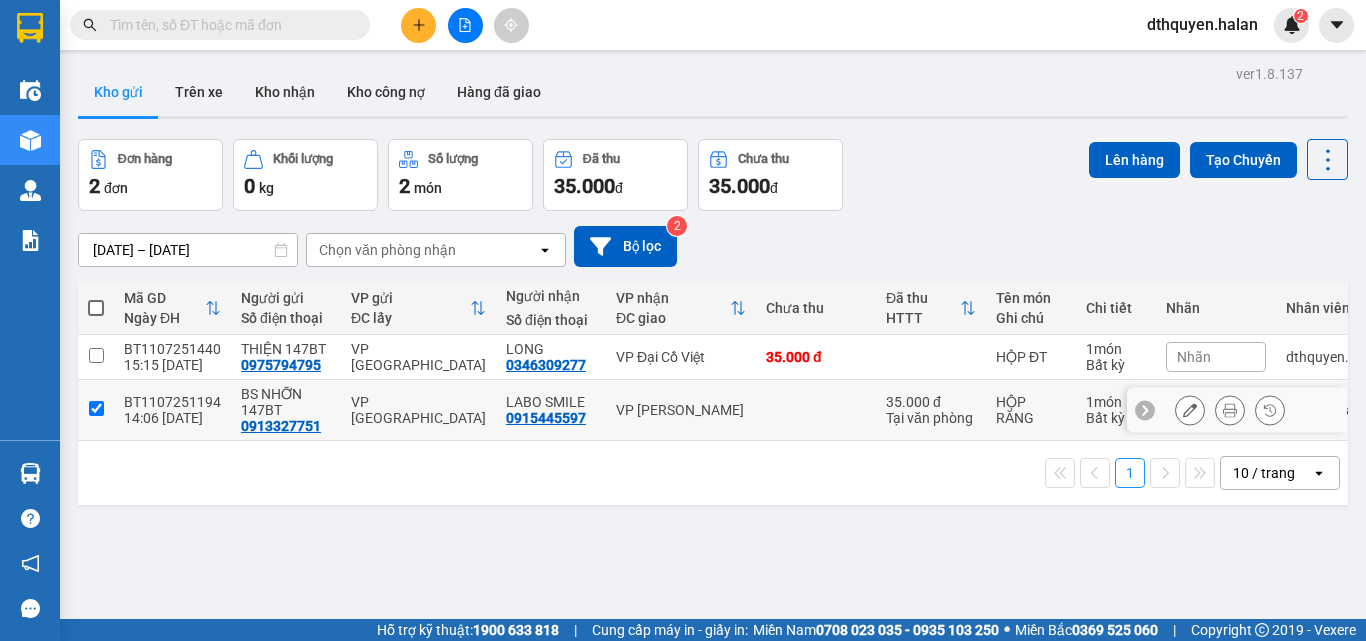 checkbox on "true" 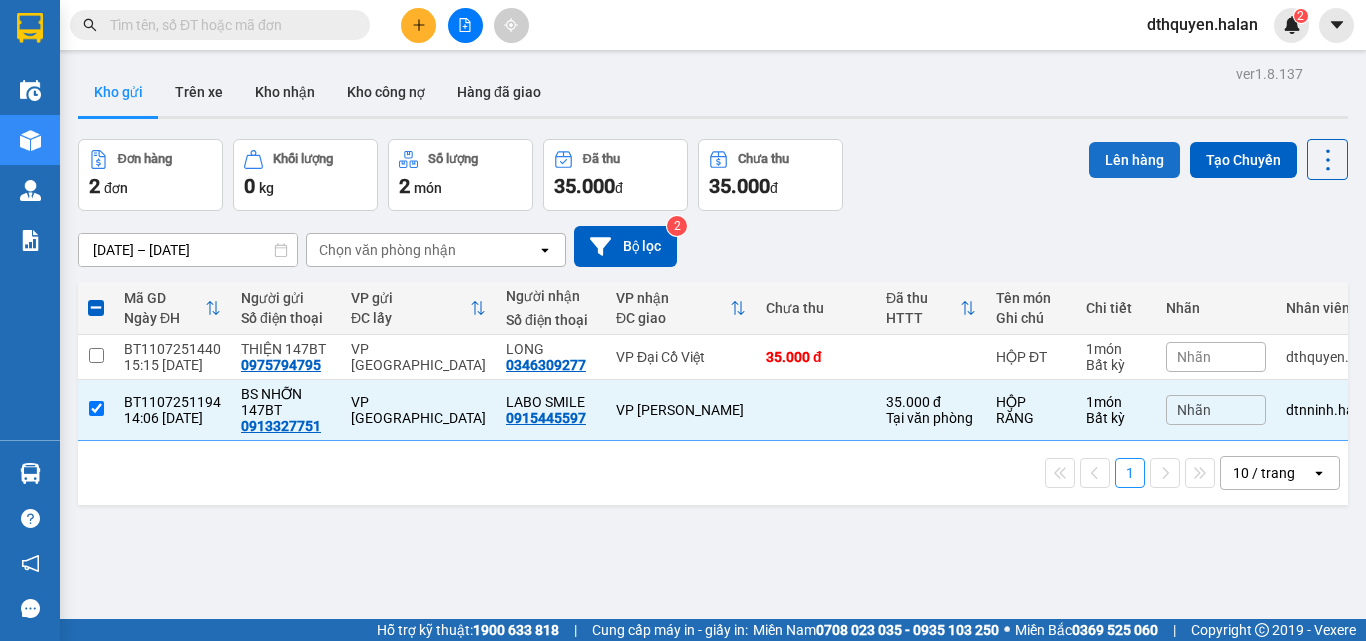 click on "Lên hàng" at bounding box center [1134, 160] 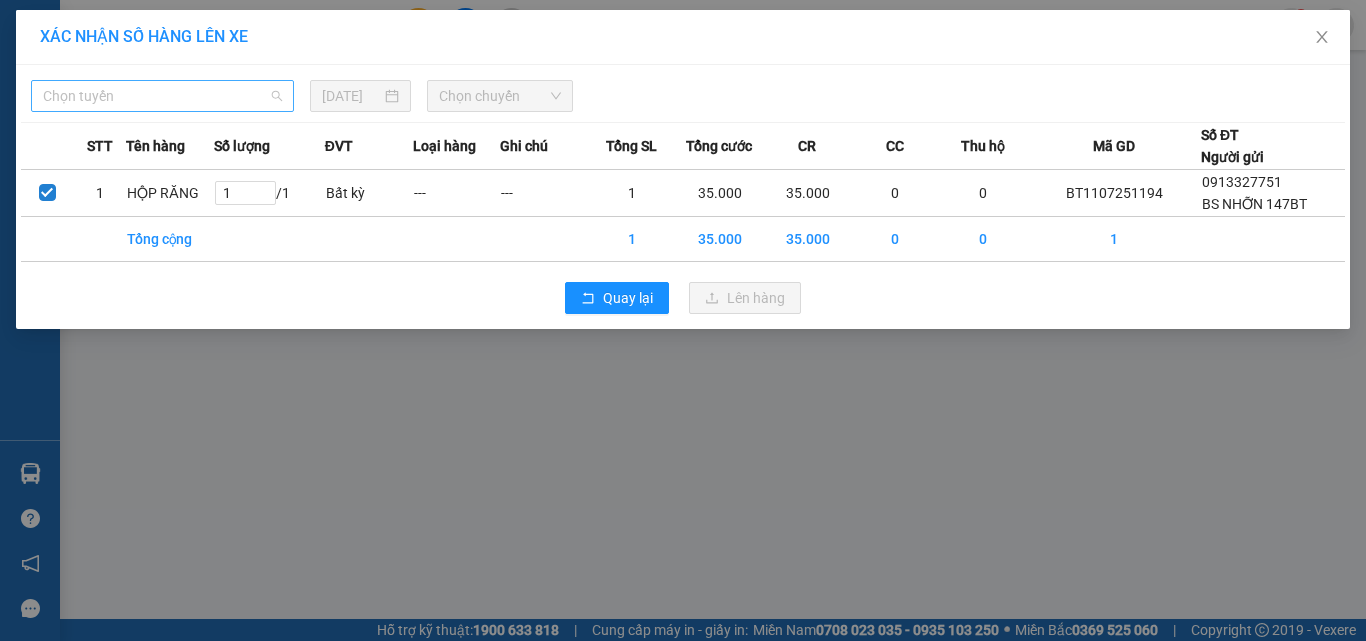 click on "Chọn tuyến" at bounding box center (162, 96) 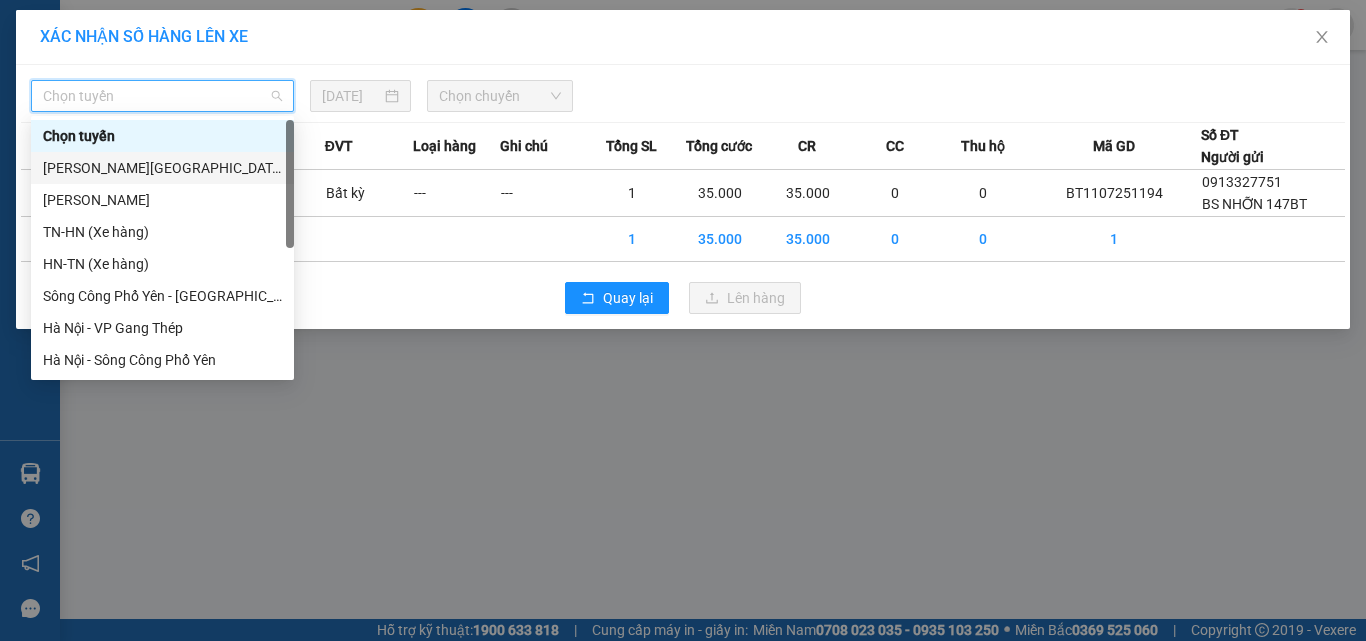 click on "[PERSON_NAME][GEOGRAPHIC_DATA]" at bounding box center [162, 168] 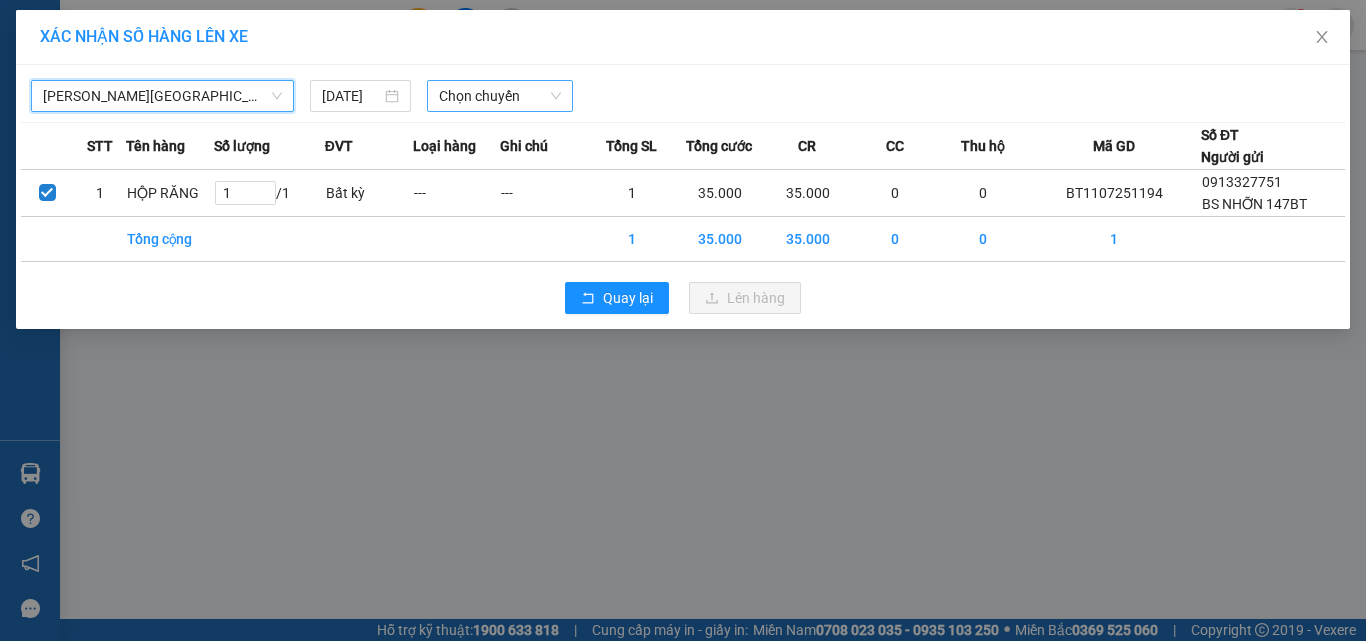 click on "Chọn chuyến" at bounding box center (500, 96) 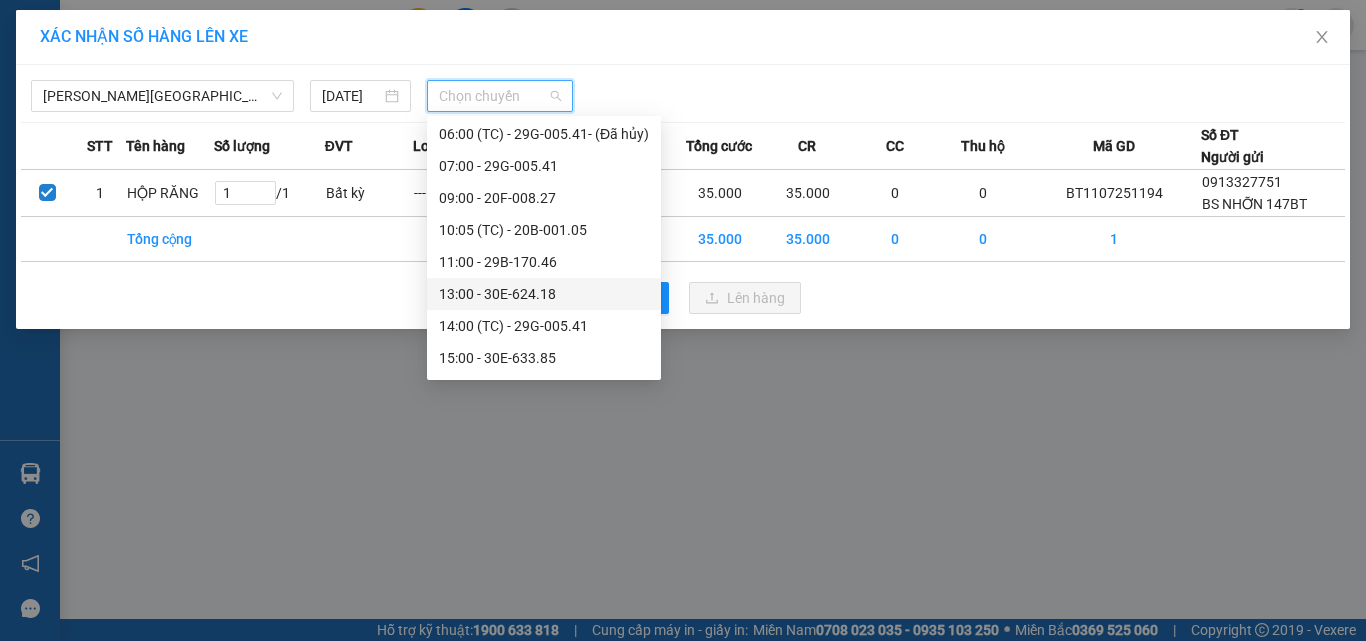 scroll, scrollTop: 100, scrollLeft: 0, axis: vertical 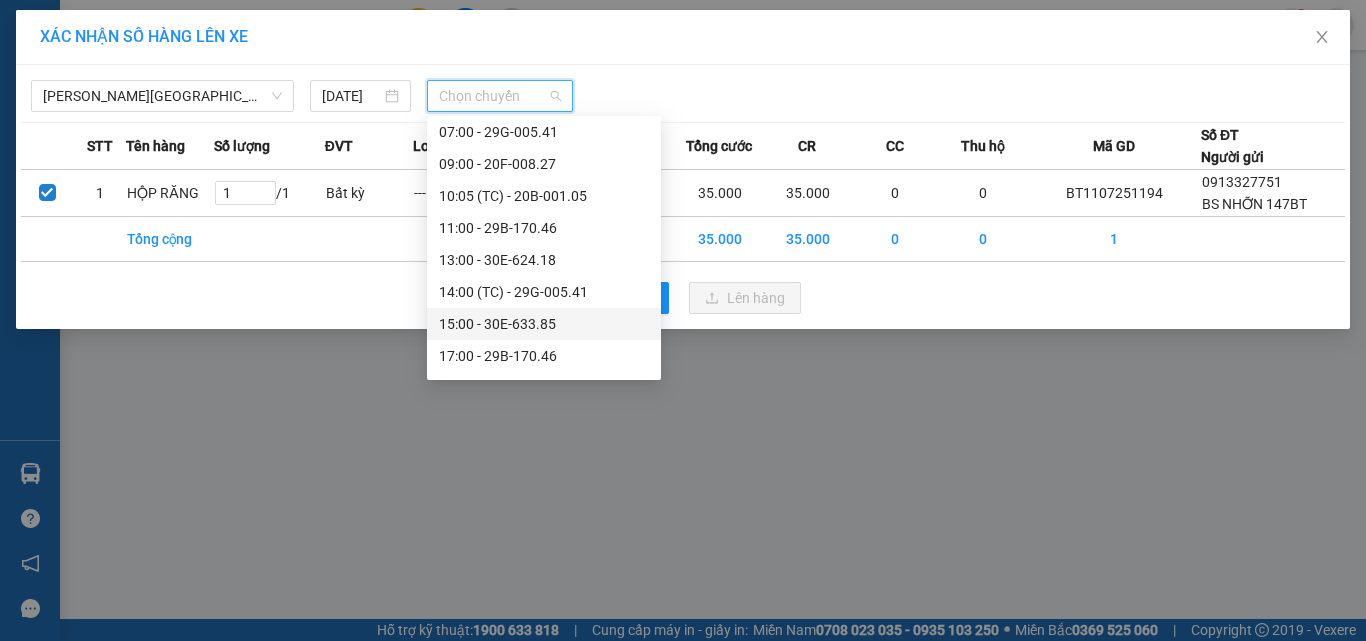 drag, startPoint x: 495, startPoint y: 317, endPoint x: 527, endPoint y: 321, distance: 32.24903 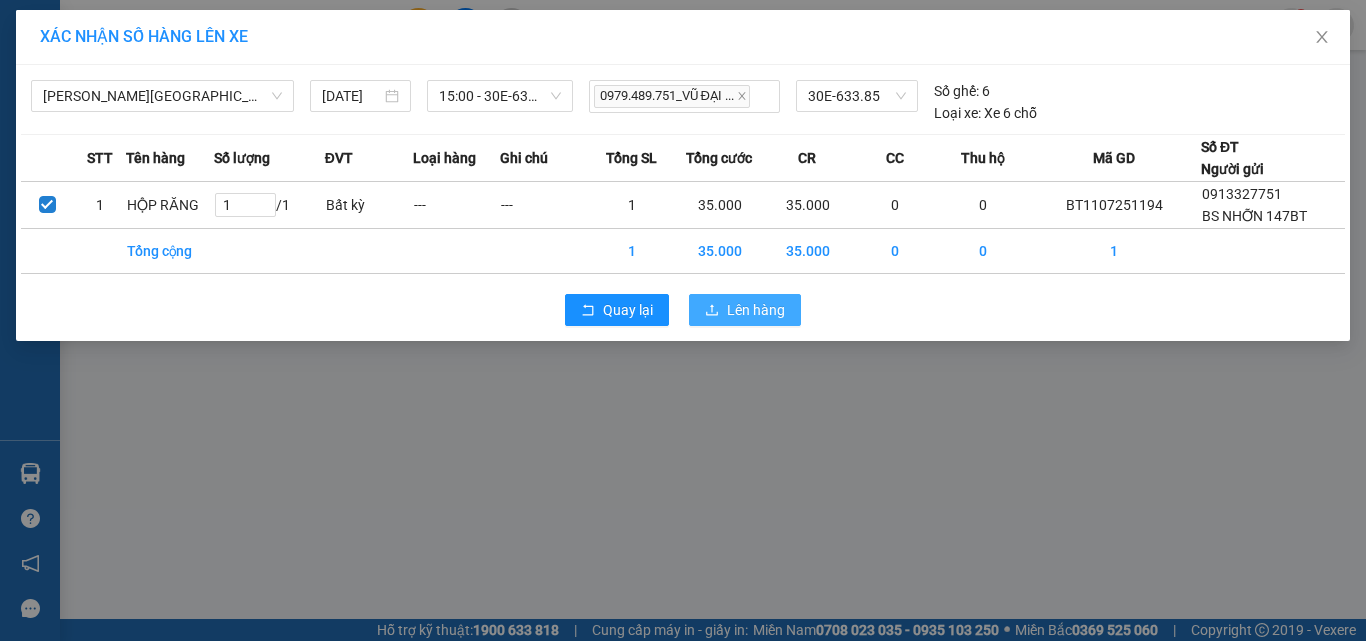 click on "Lên hàng" at bounding box center [756, 310] 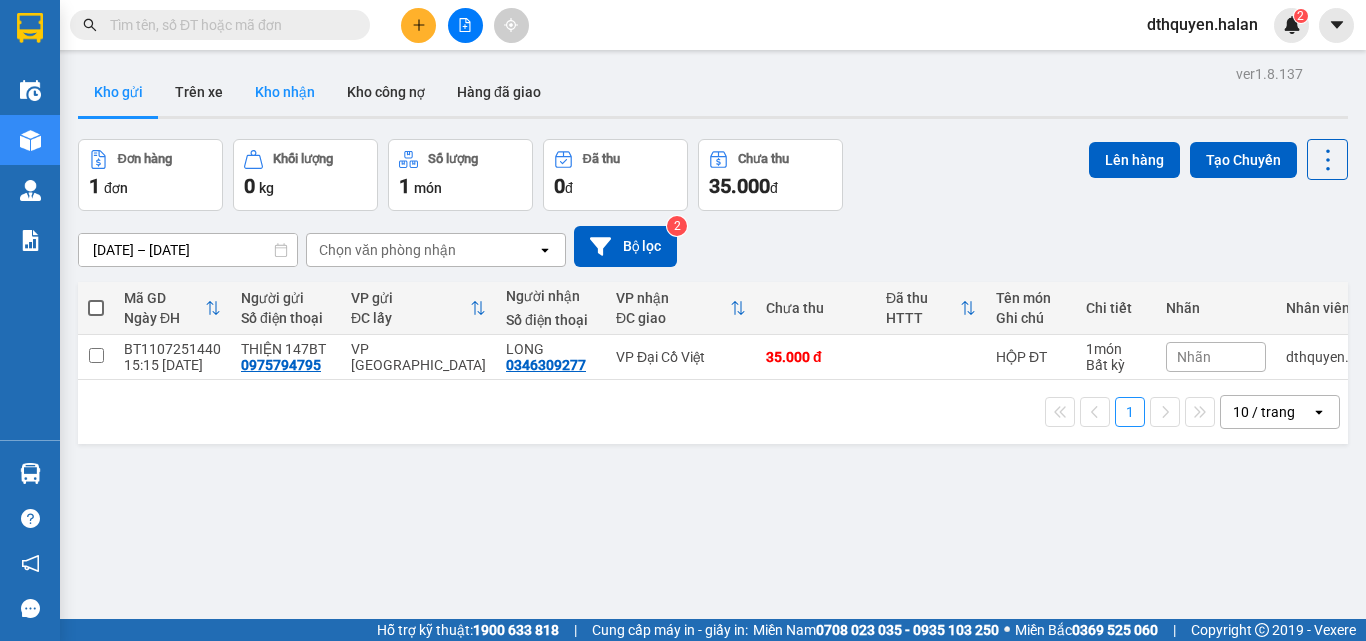 click on "Kho nhận" at bounding box center (285, 92) 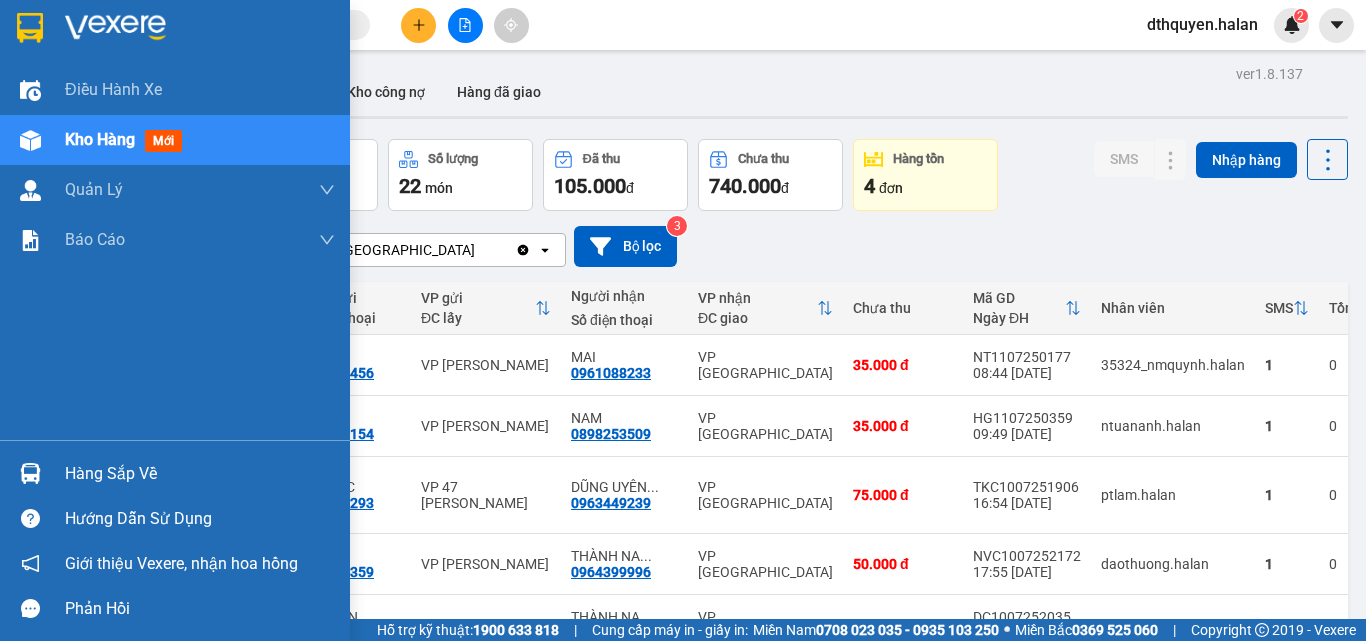 click on "Hàng sắp về" at bounding box center [175, 473] 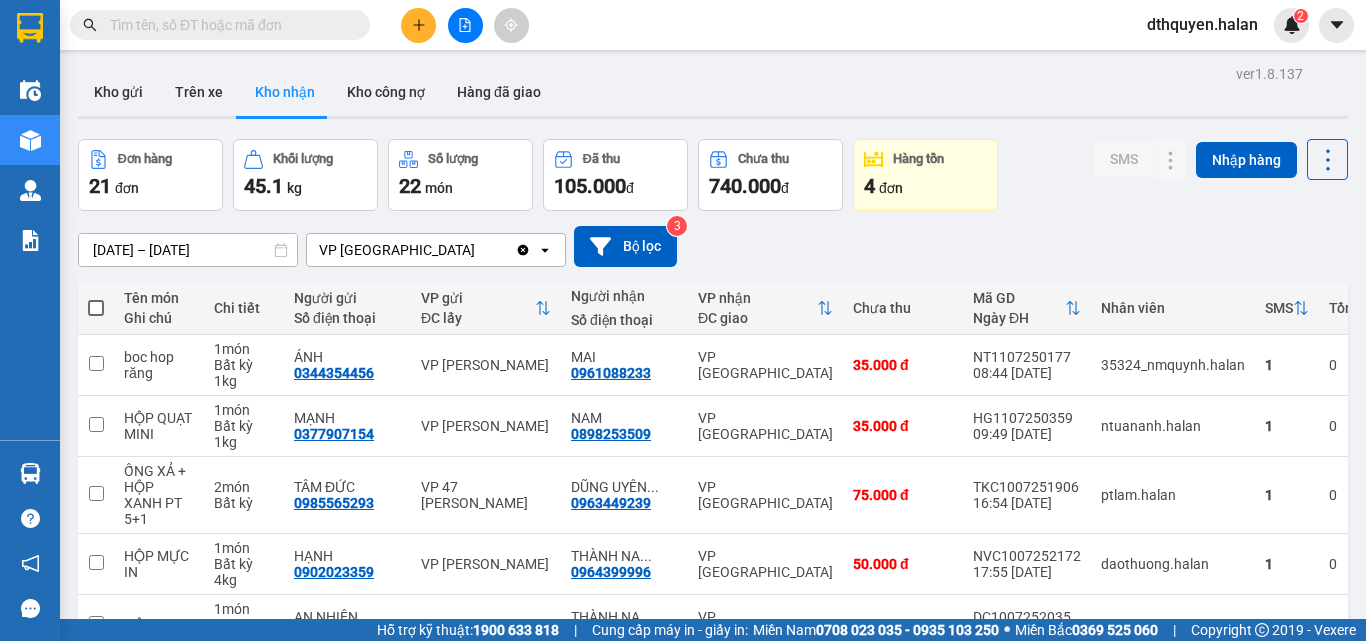 click on "Kết quả tìm kiếm ( 1 )  Bộ lọc  Mã ĐH Trạng thái Món hàng Thu hộ Tổng cước Chưa cước Nhãn Người gửi VP Gửi Người nhận VP Nhận TT0907252228 18:40 - 09/07 VP Nhận   30E-634.52 07:20 - 10/07 BỌC ĐEN (ÂM LI) SL:  1 1.300.000 Chưa thu 60.000 60.000 0865817718 PHƯƠNG VP Tân Triều 0973578866 HẠNH VP Bình Thuận 1 dthquyen.halan 2     Điều hành xe     Kho hàng mới     Quản Lý Quản lý chuyến Quản lý kiểm kho     Báo cáo 12. Thống kê đơn đối tác 2. Doanh thu thực tế theo từng văn phòng 4. Thống kê đơn hàng theo văn phòng Hàng sắp về Hướng dẫn sử dụng Giới thiệu Vexere, nhận hoa hồng Phản hồi Phần mềm hỗ trợ bạn tốt chứ? ver  1.8.137 Kho gửi Trên xe Kho nhận Kho công nợ Hàng đã giao Đơn hàng 21 đơn Khối lượng 45.1 kg Số lượng 22 món Đã thu 105.000  đ Chưa thu 740.000  đ Hàng tồn 4 đơn SMS Nhập hàng 13/05/2025 – 11/07/2025 Clear value" at bounding box center [683, 320] 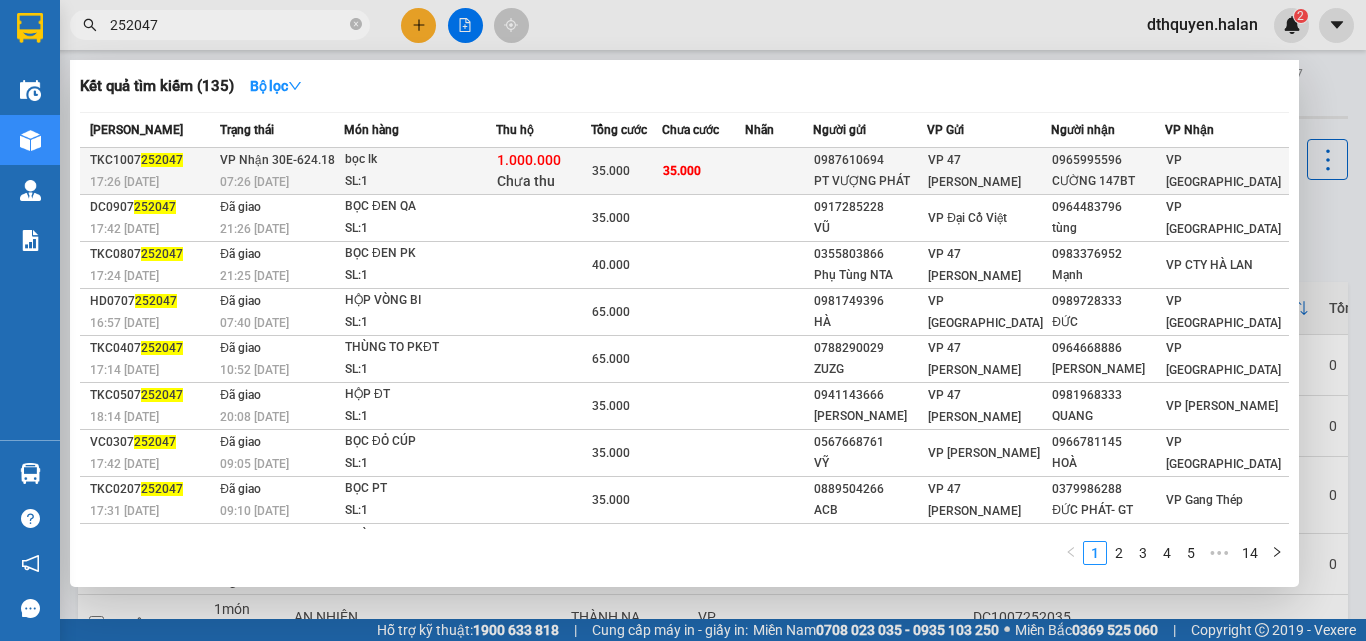 type on "252047" 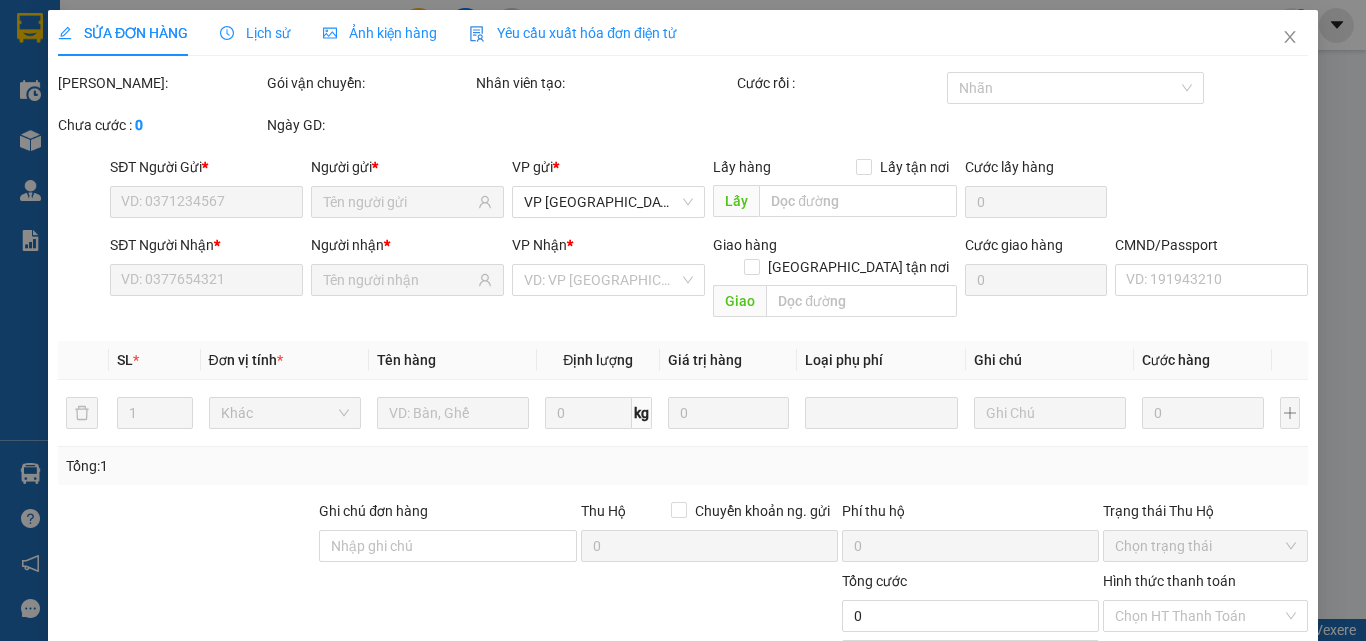 type on "0987610694" 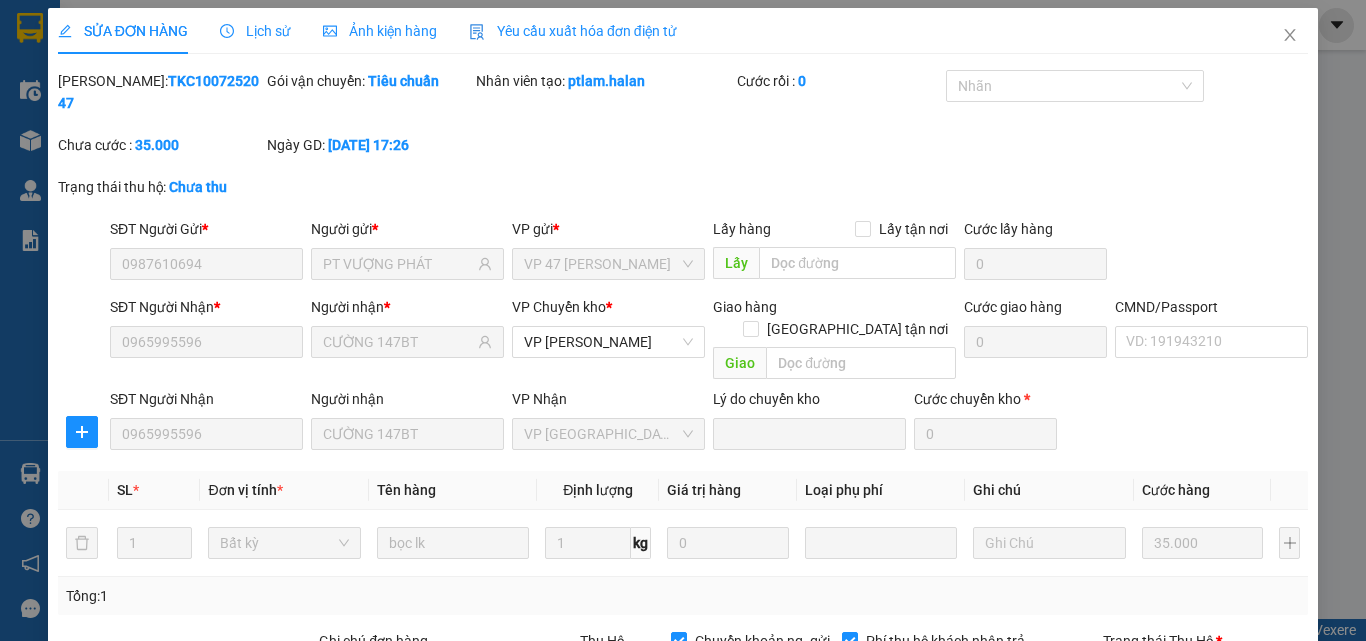 scroll, scrollTop: 0, scrollLeft: 0, axis: both 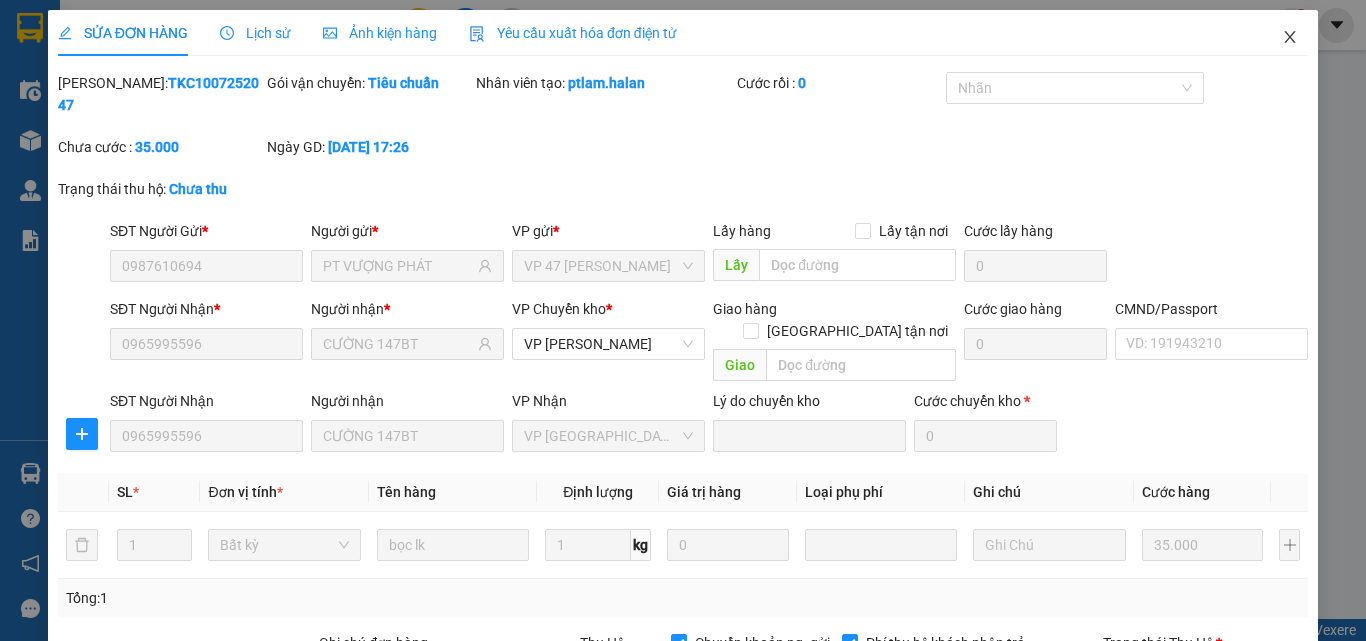 click 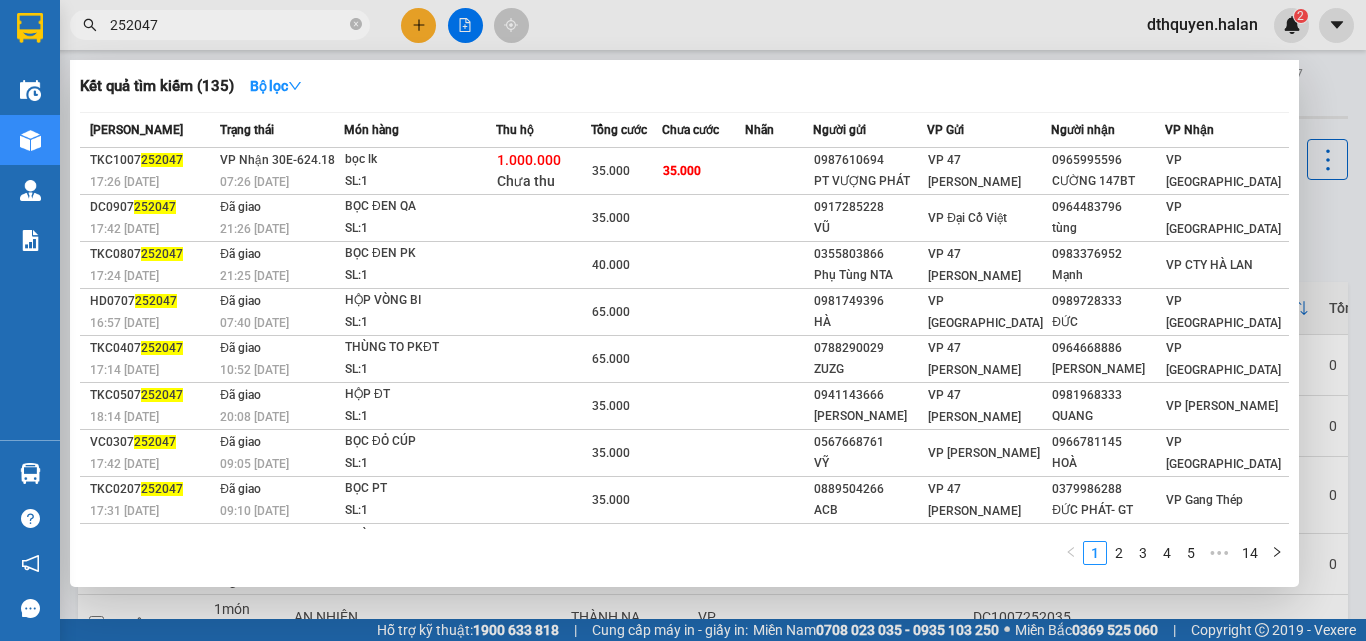 click on "252047" at bounding box center [228, 25] 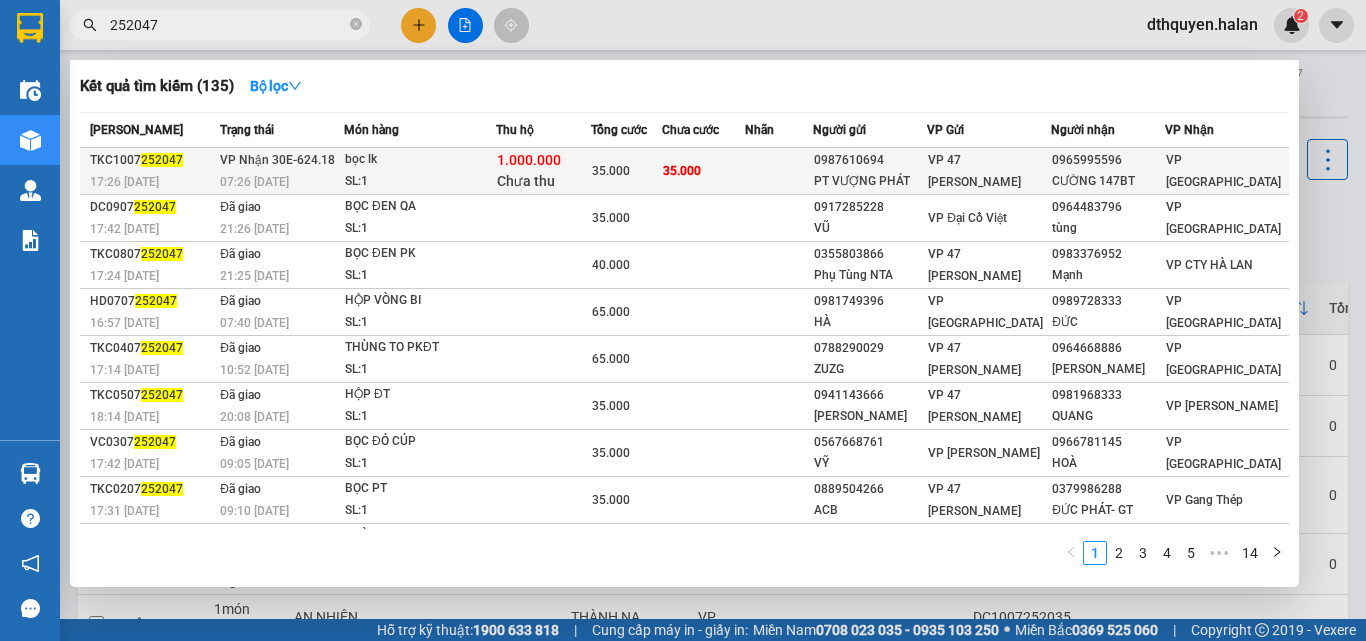 click on "07:26 [DATE]" at bounding box center (281, 182) 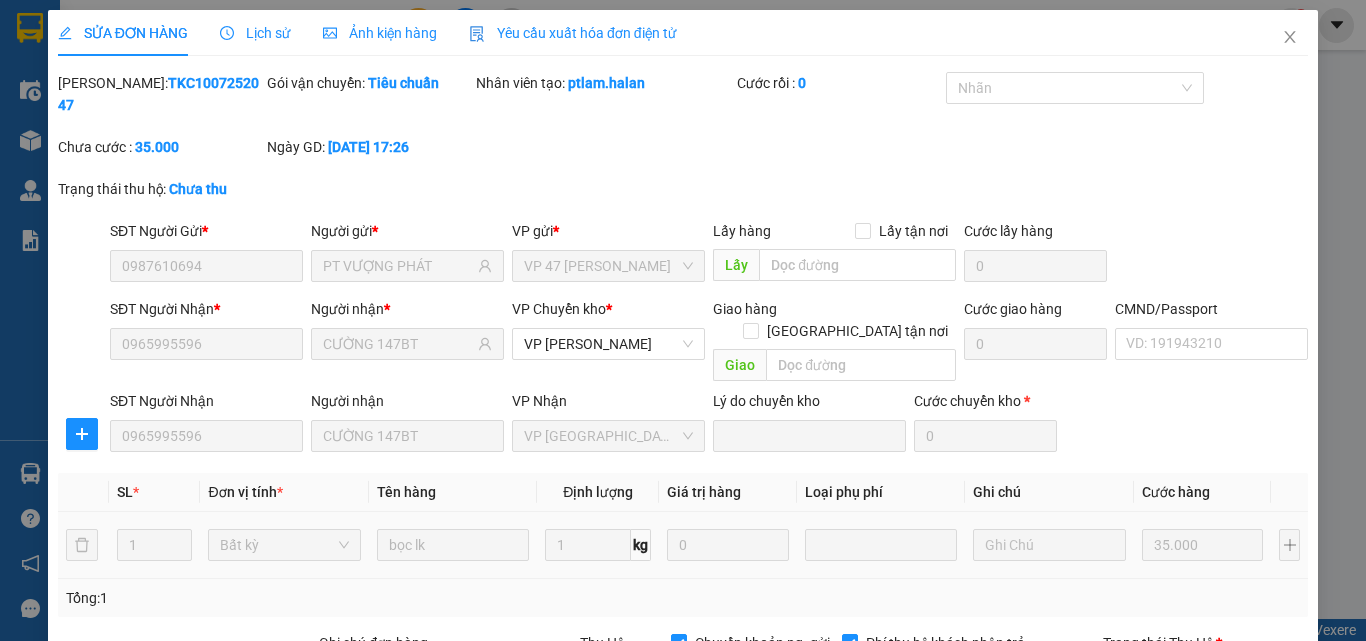 type on "0987610694" 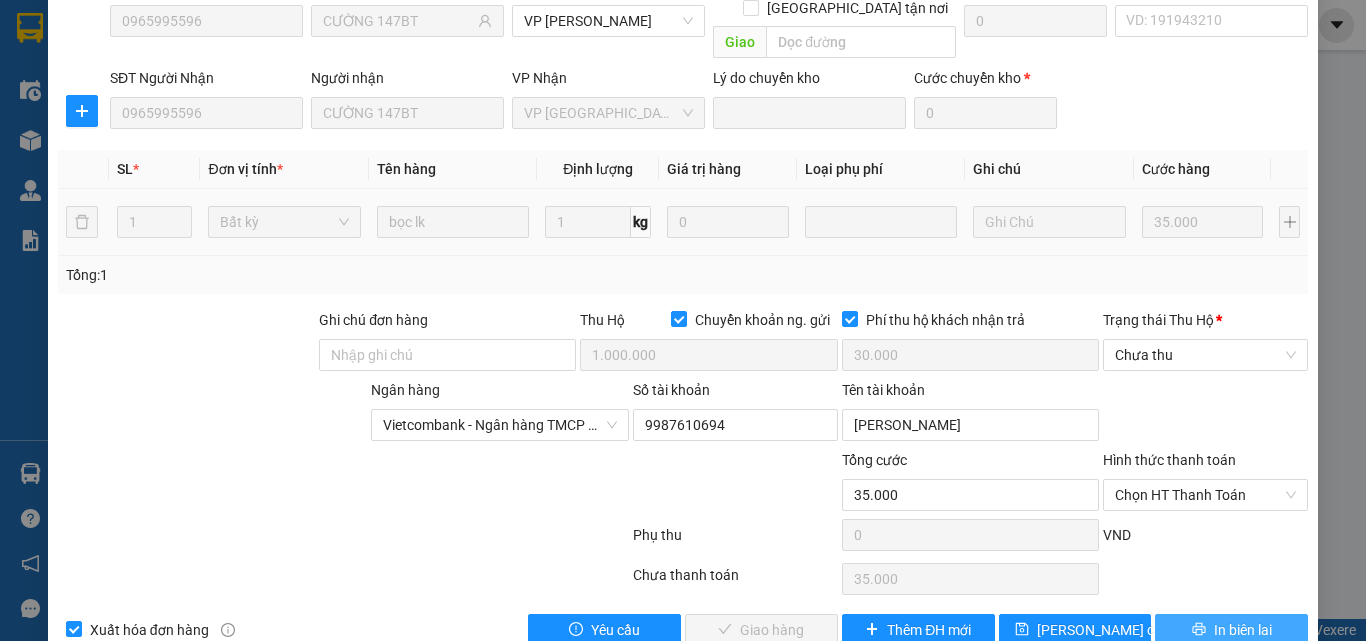 click on "In biên lai" at bounding box center (1243, 630) 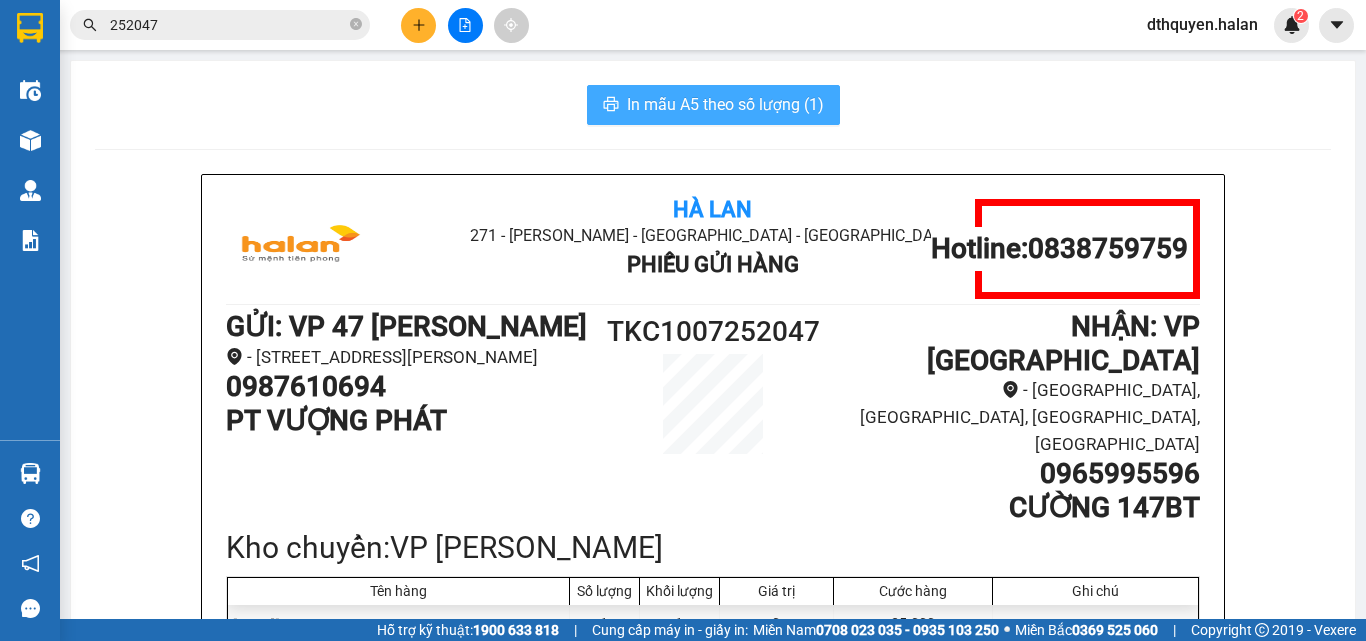 click on "In mẫu A5 theo số lượng
(1)" at bounding box center [725, 104] 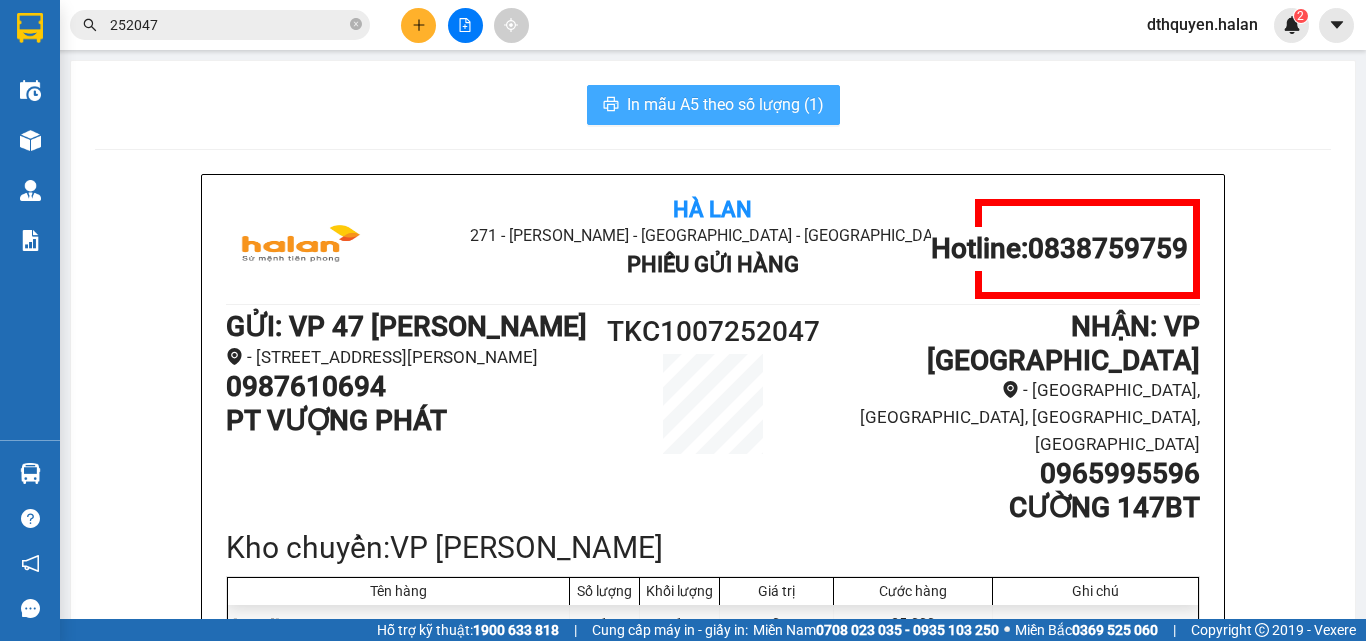 scroll, scrollTop: 0, scrollLeft: 0, axis: both 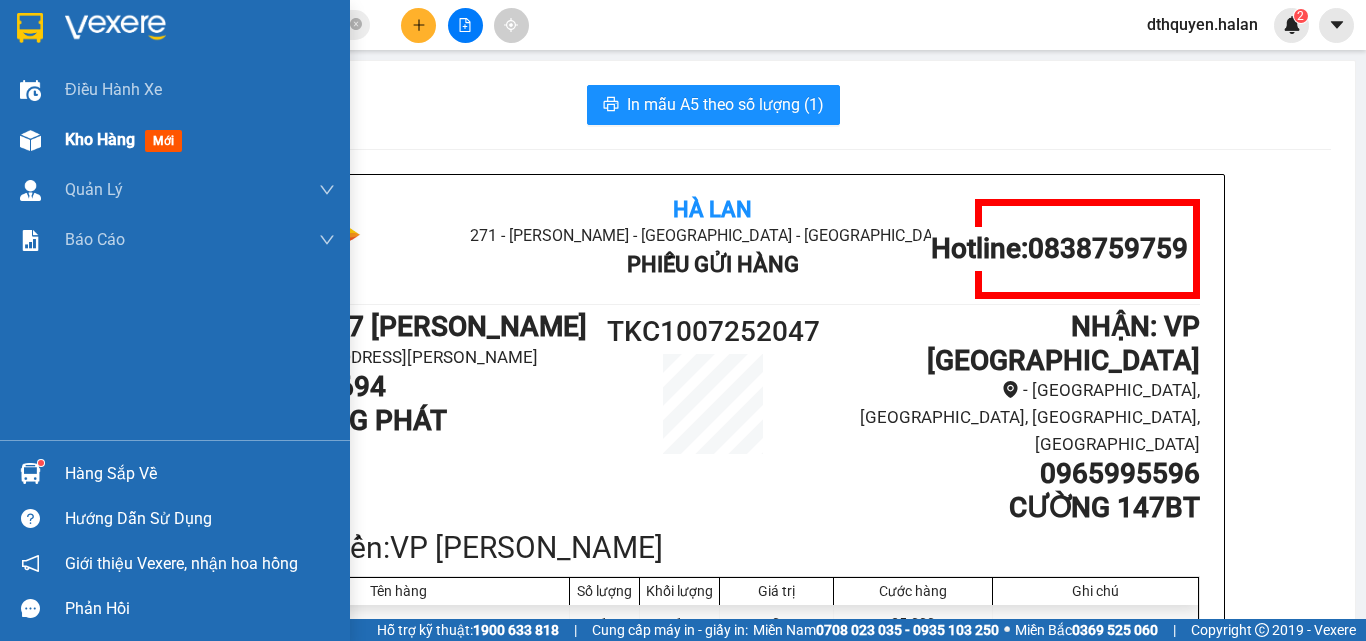 click on "Kho hàng" at bounding box center (100, 139) 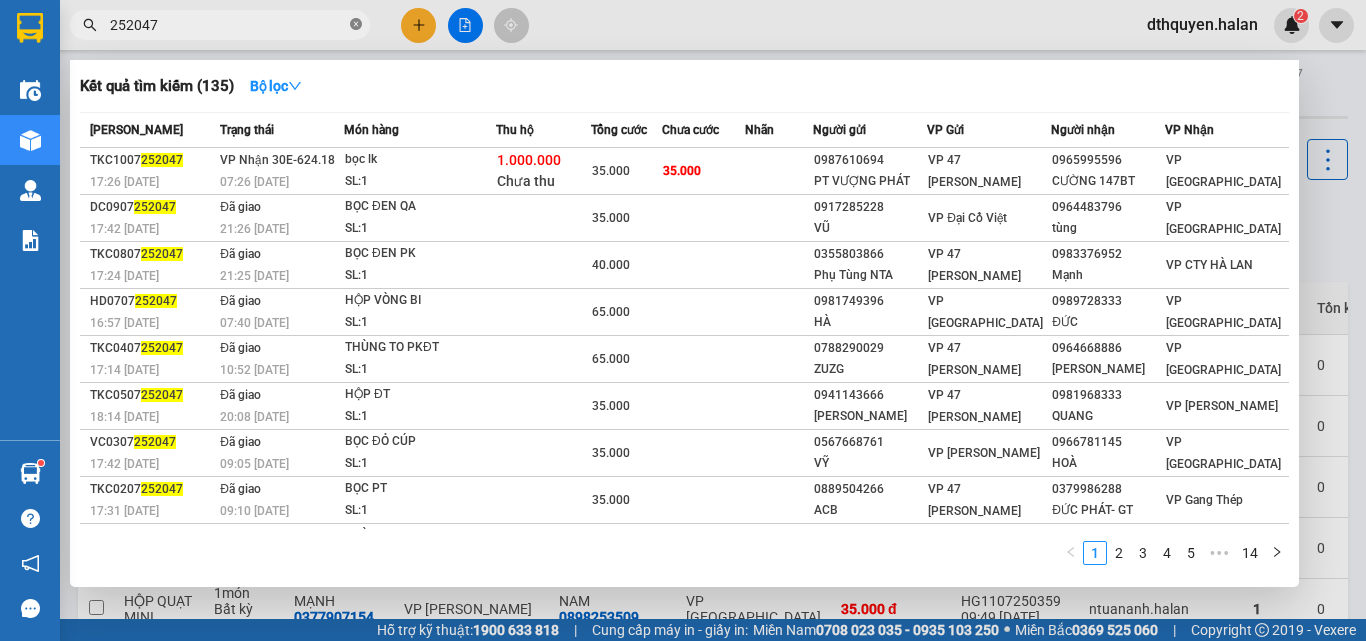 click 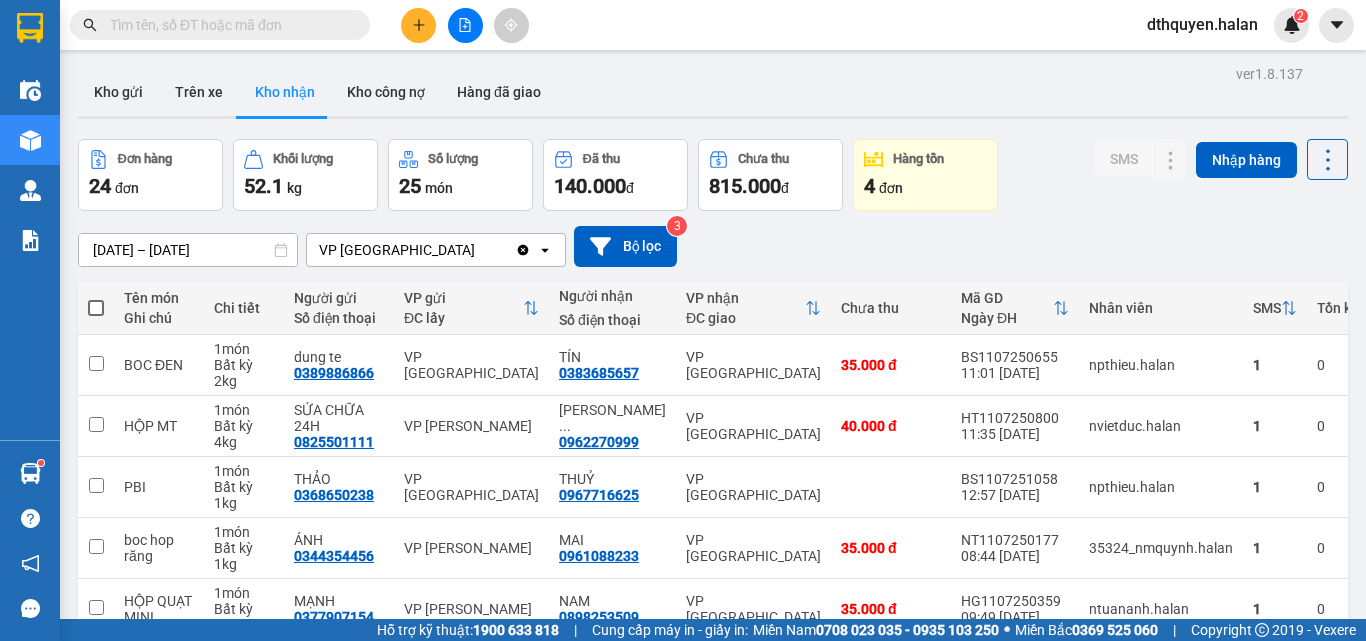 click at bounding box center [228, 25] 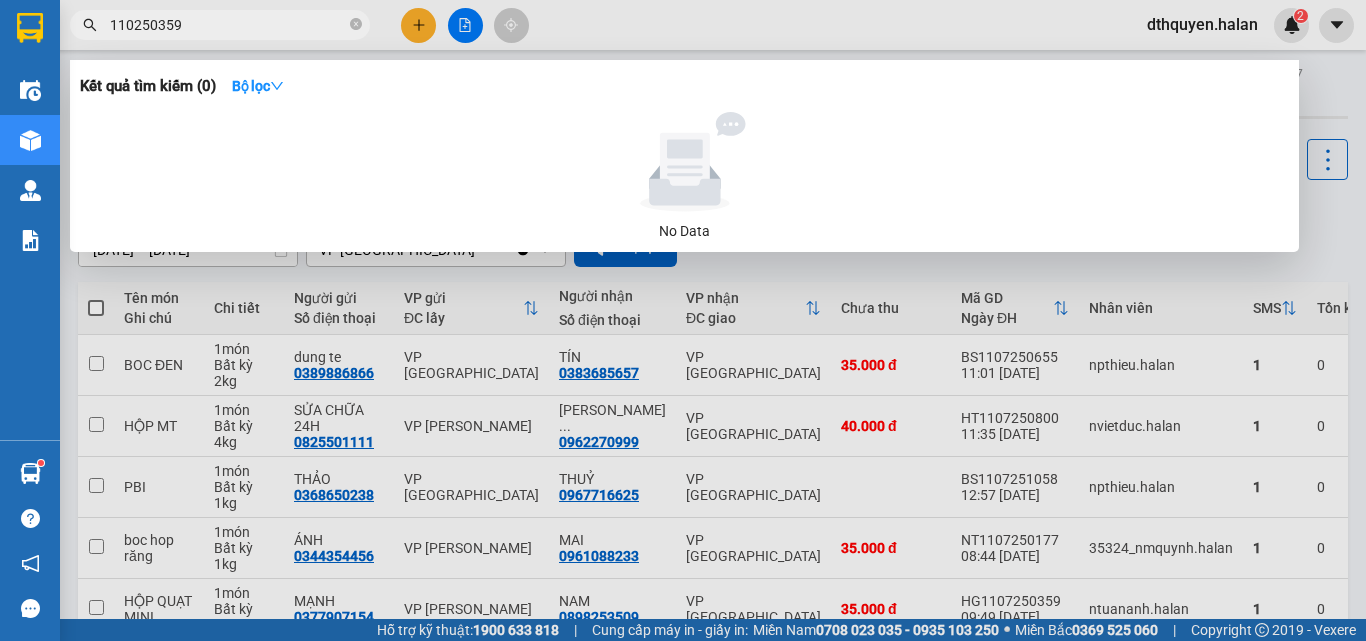 click on "110250359" at bounding box center (228, 25) 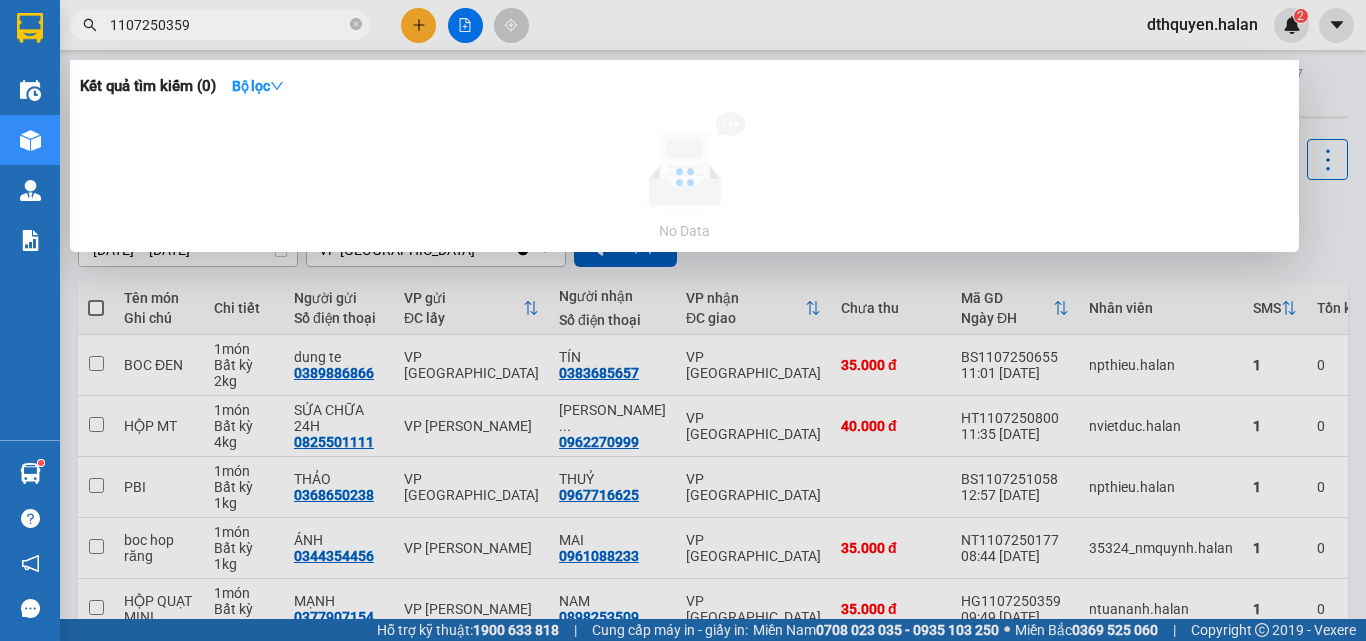 click on "1107250359" at bounding box center [228, 25] 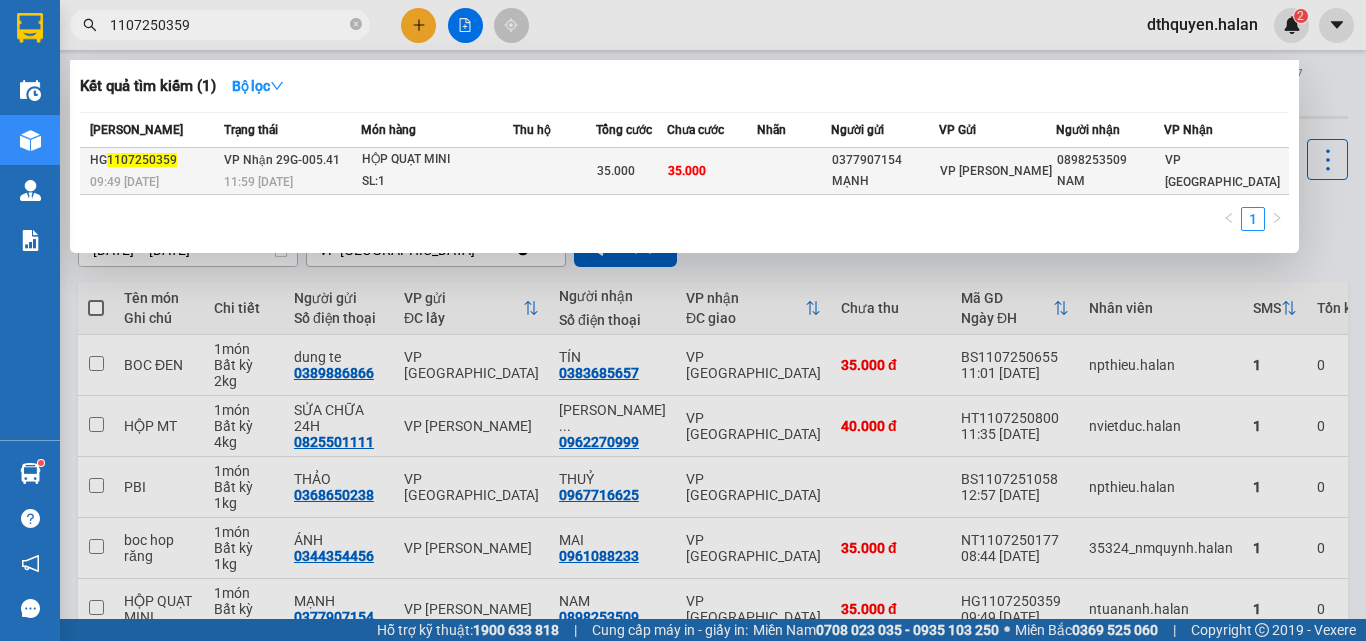type on "1107250359" 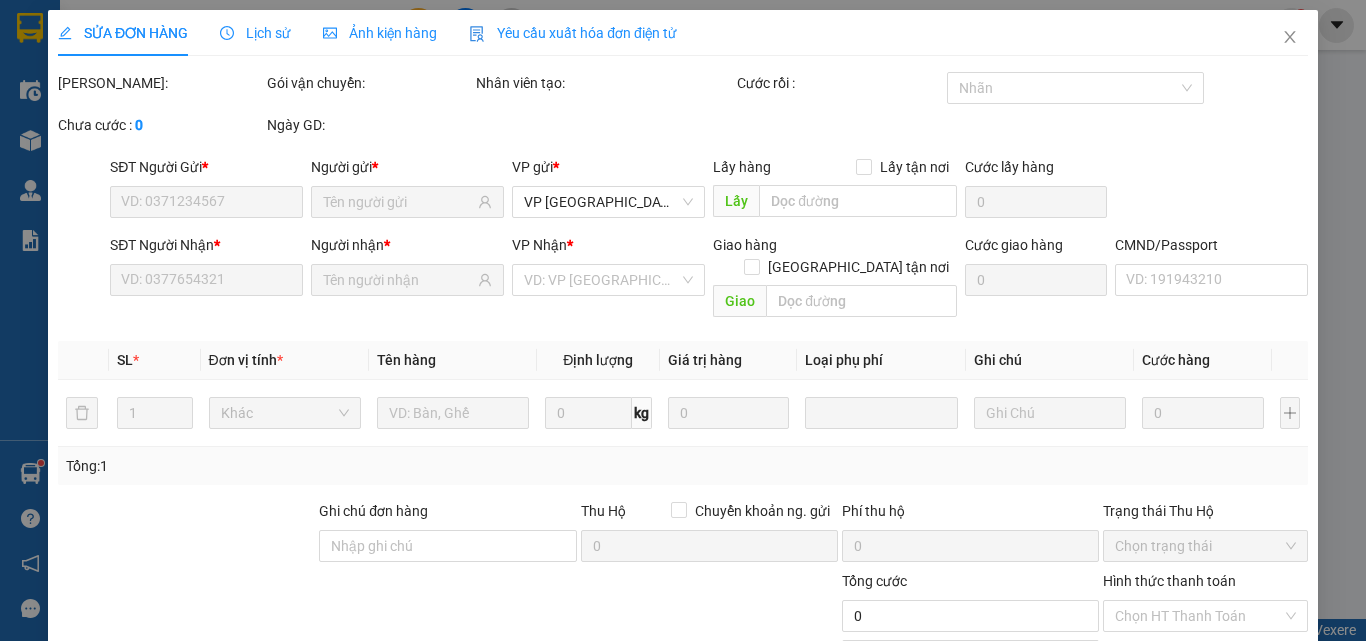 type on "0377907154" 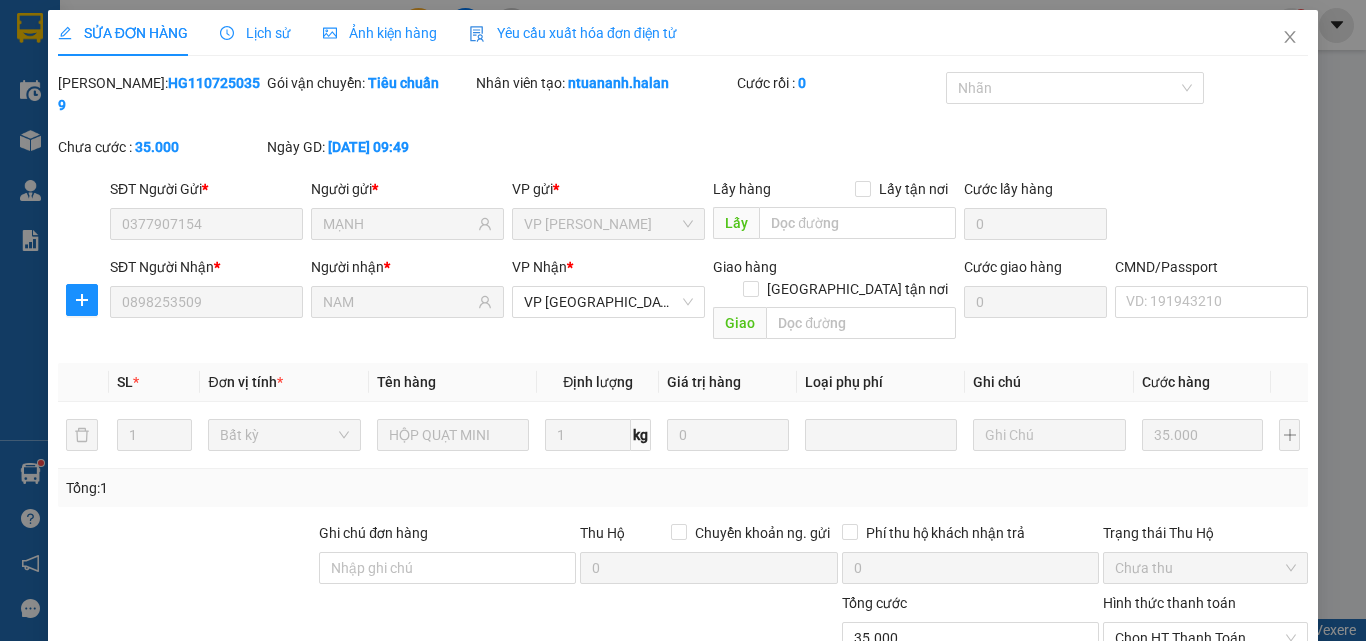 scroll, scrollTop: 143, scrollLeft: 0, axis: vertical 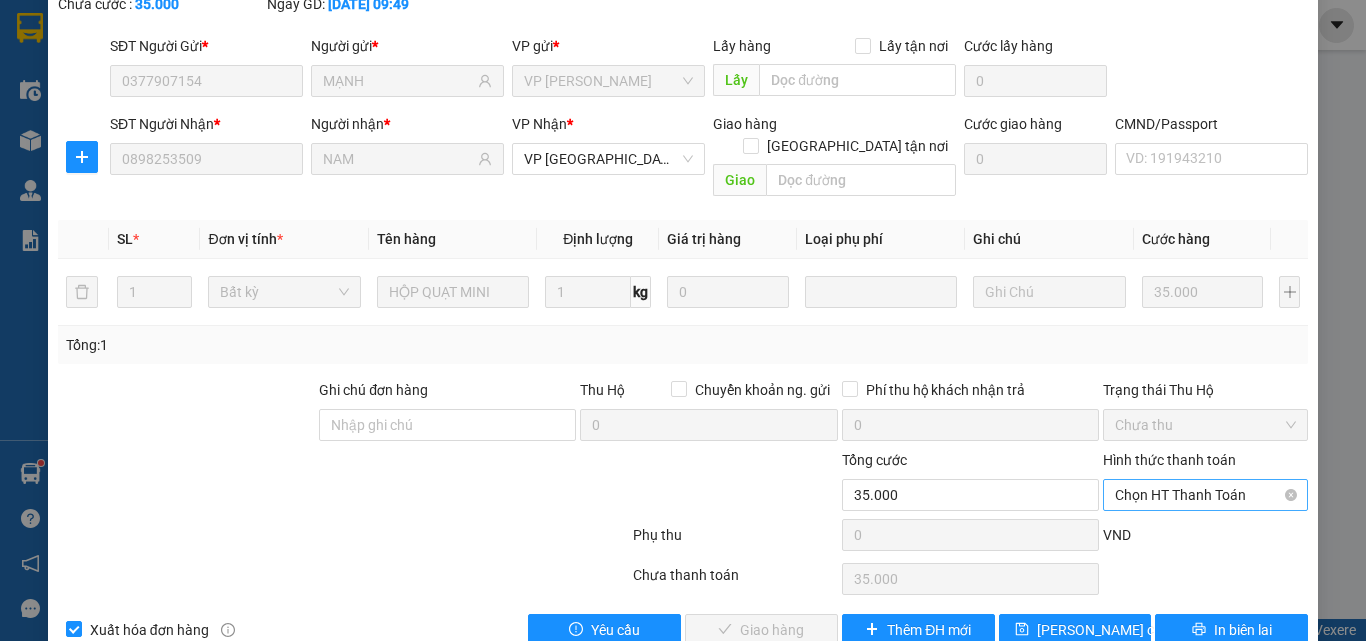 click on "Chọn HT Thanh Toán" at bounding box center [1205, 495] 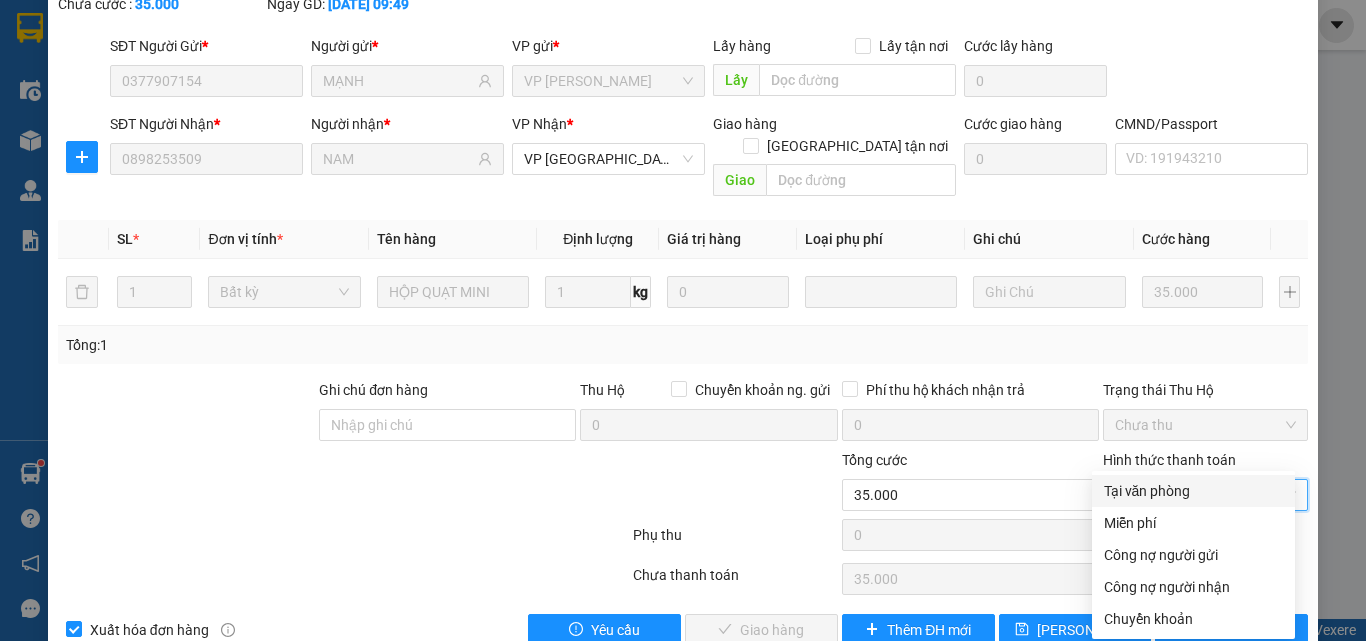click on "Tại văn phòng" at bounding box center [1193, 491] 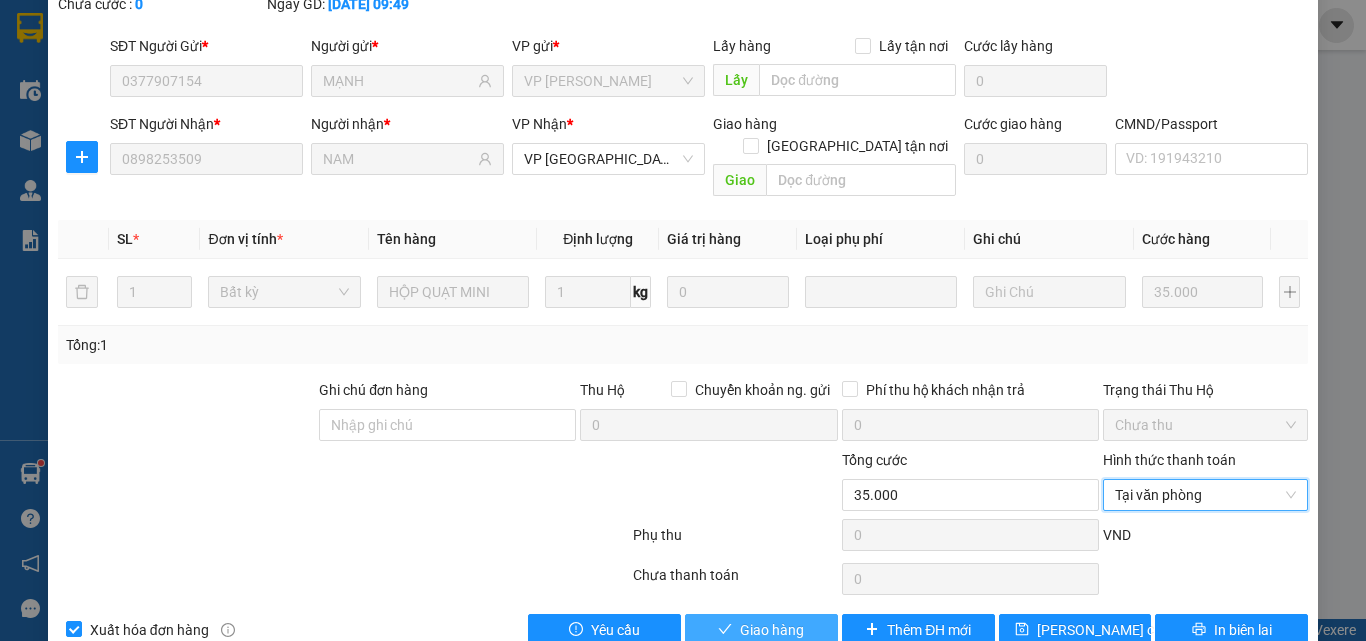 click on "Giao hàng" at bounding box center (772, 630) 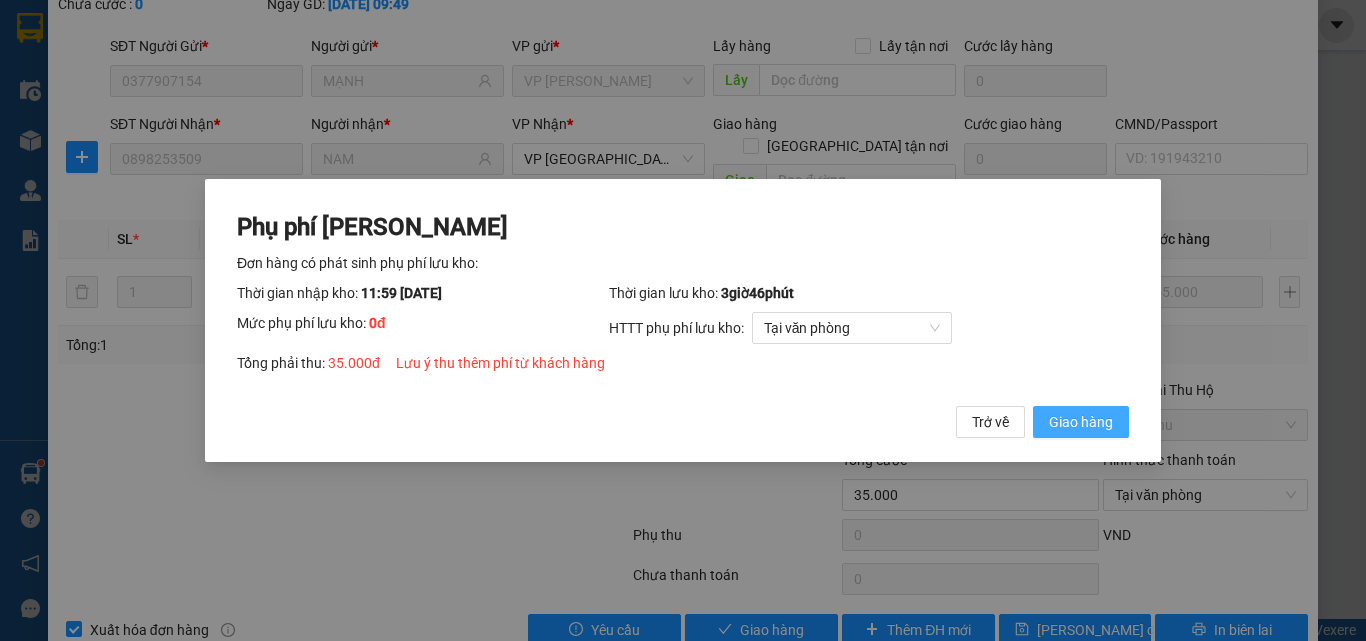 click on "Giao hàng" at bounding box center (1081, 422) 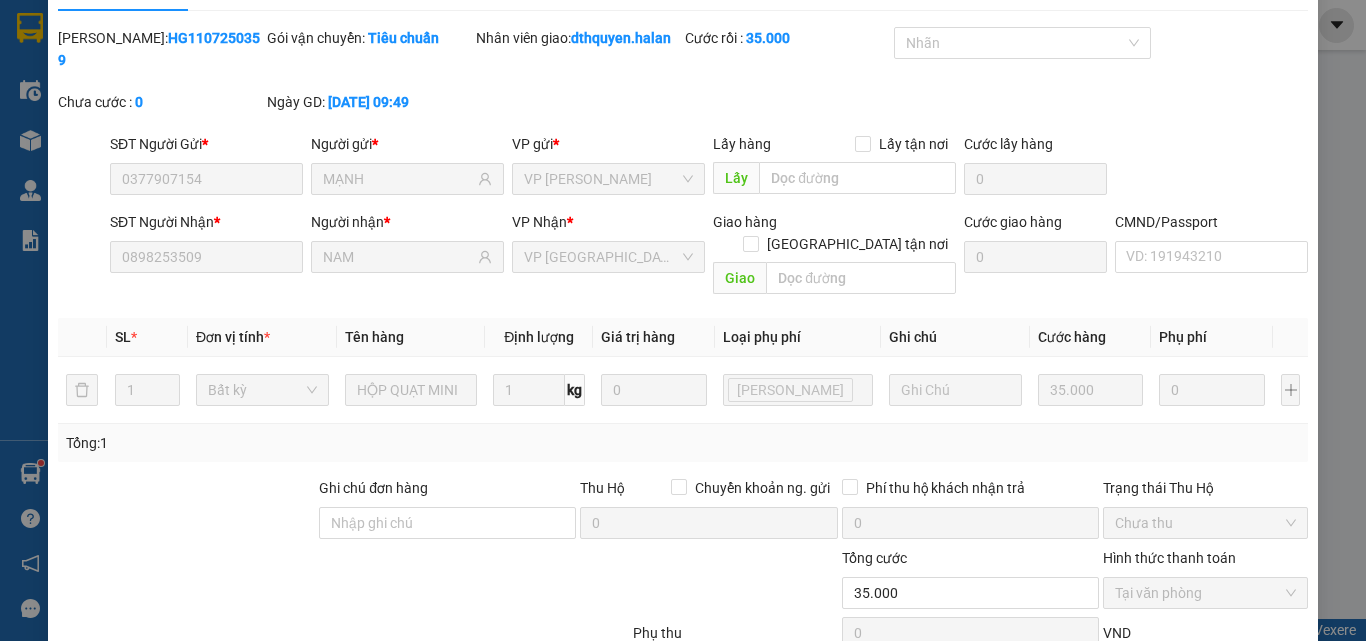 scroll, scrollTop: 0, scrollLeft: 0, axis: both 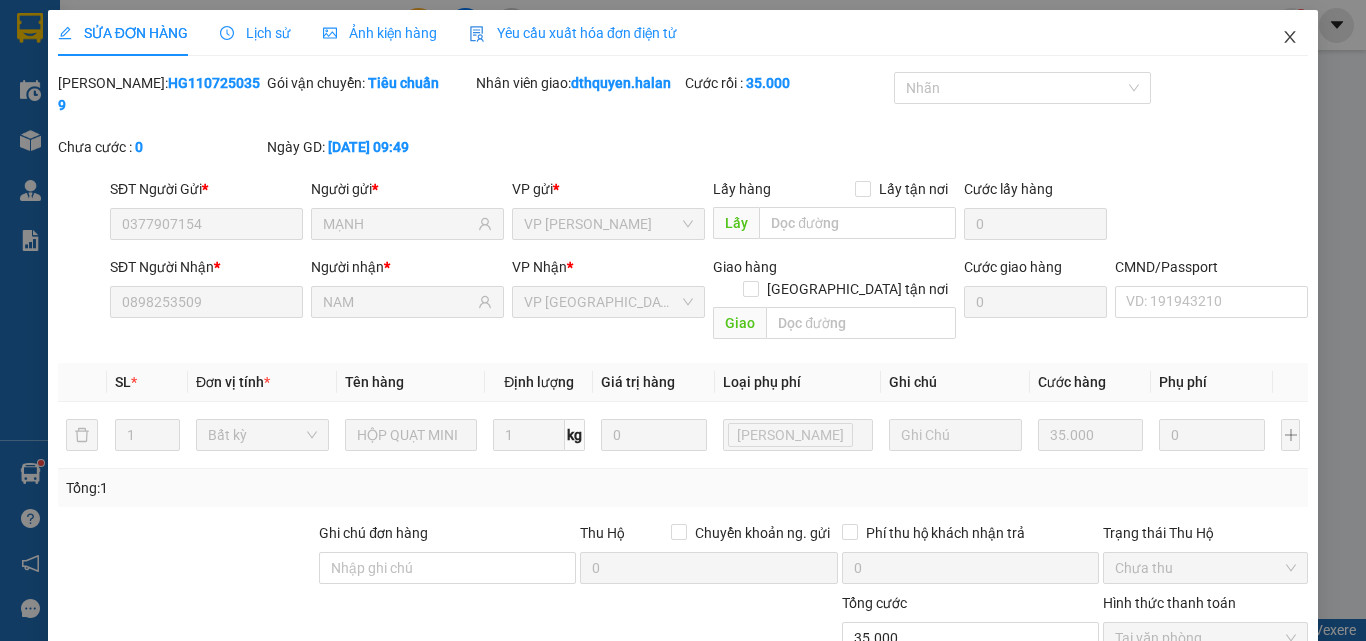 click 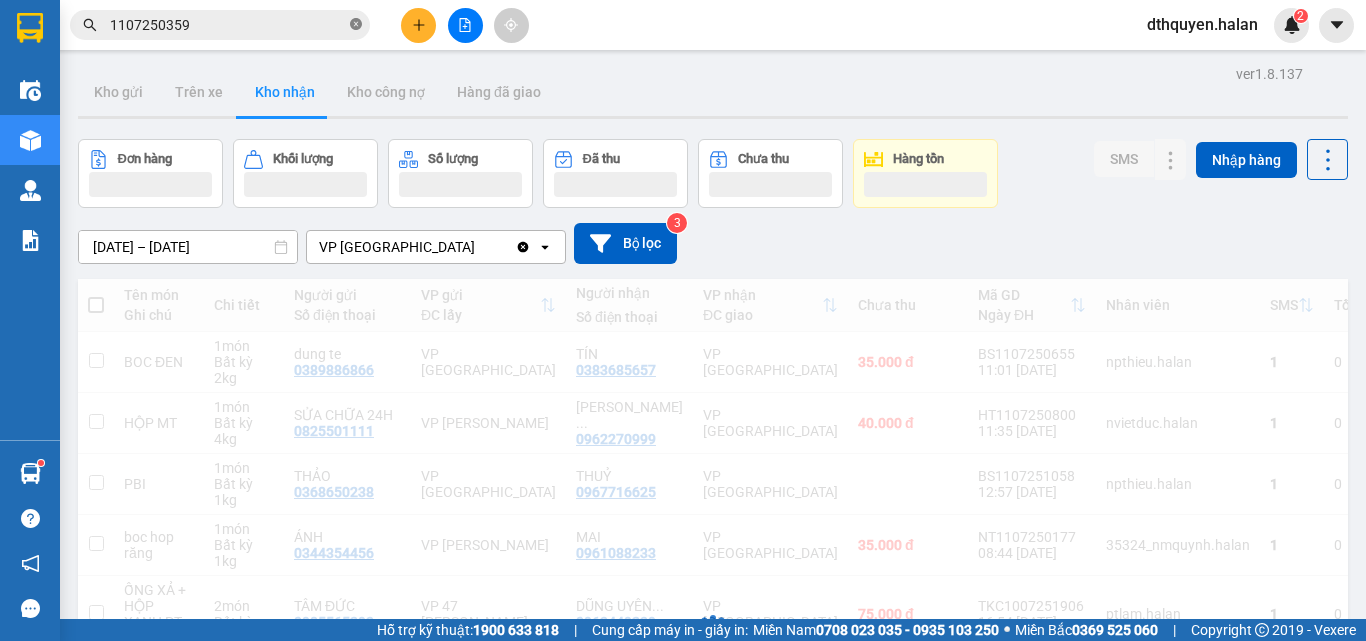 click 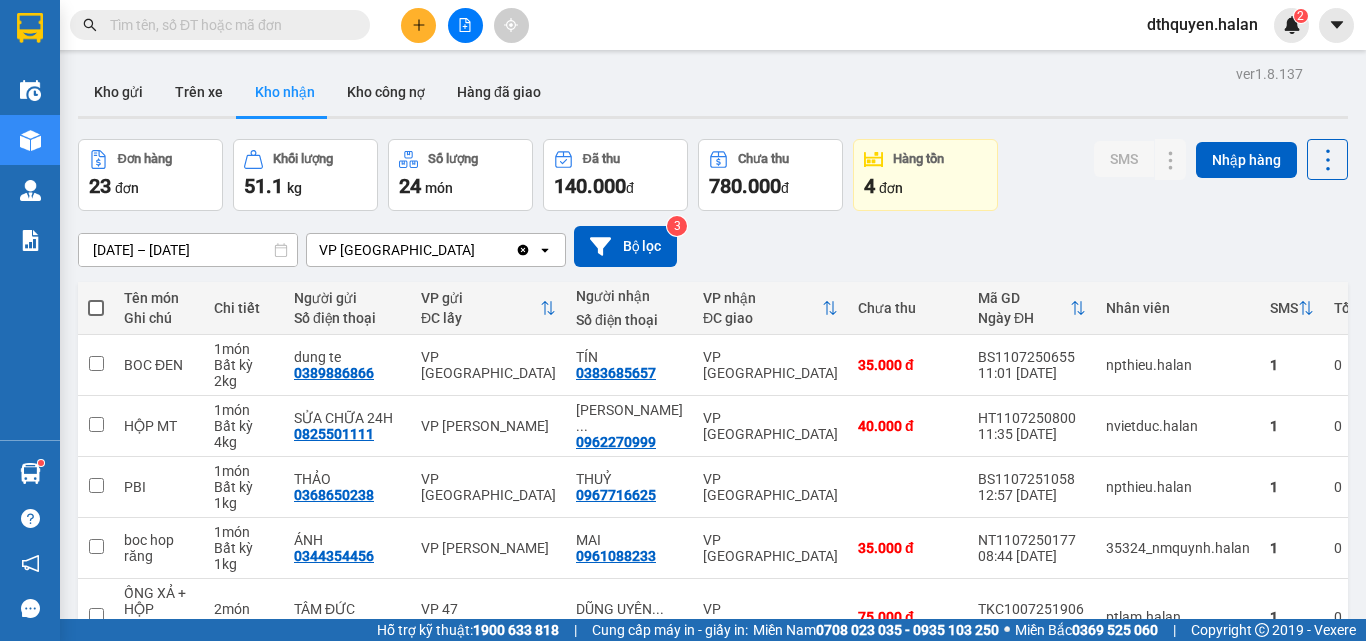 click at bounding box center [228, 25] 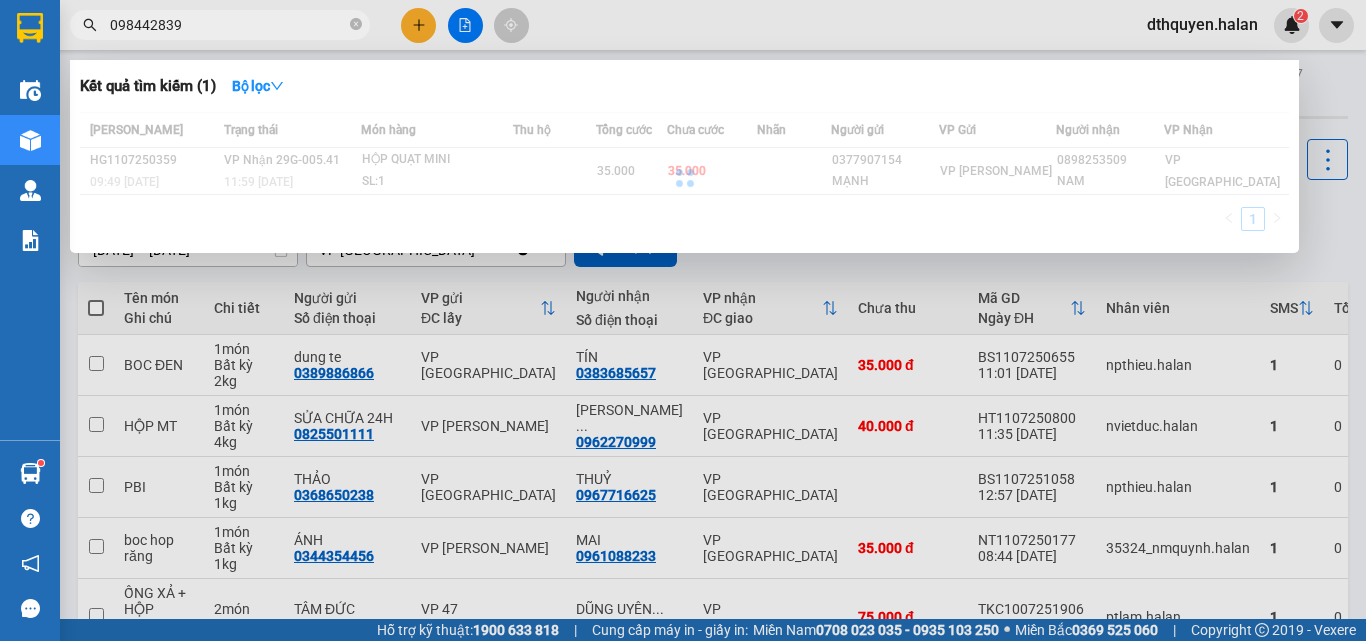 type on "0984428399" 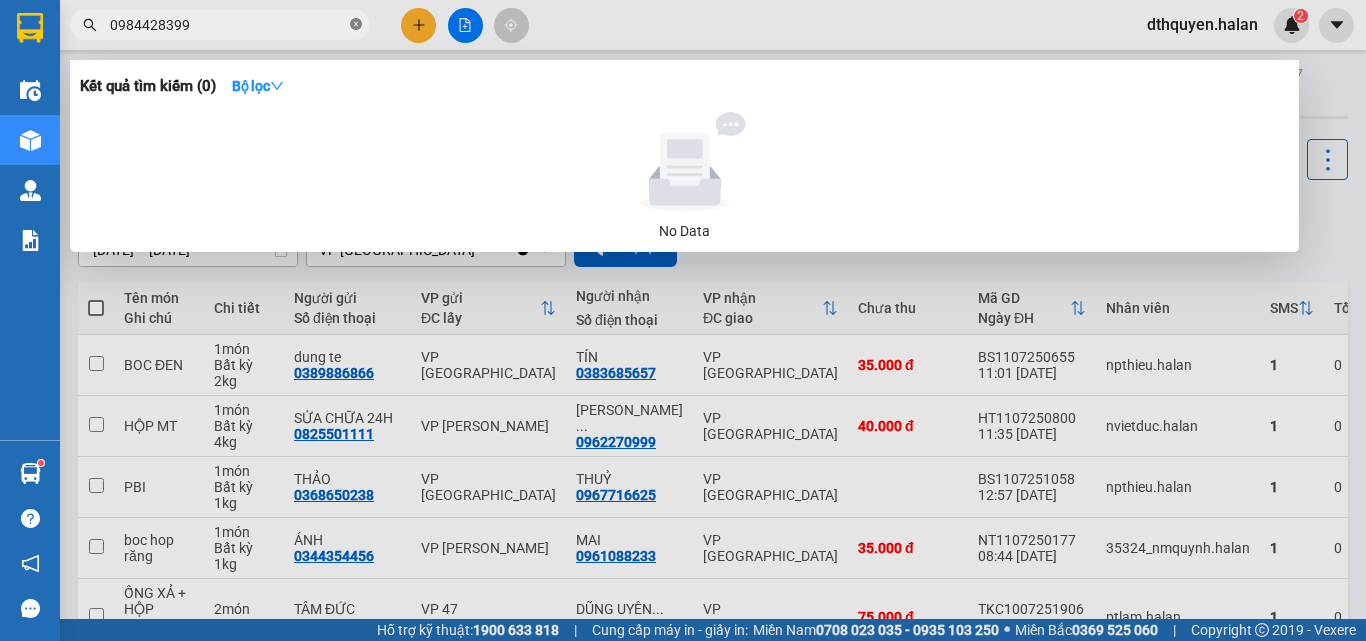 click 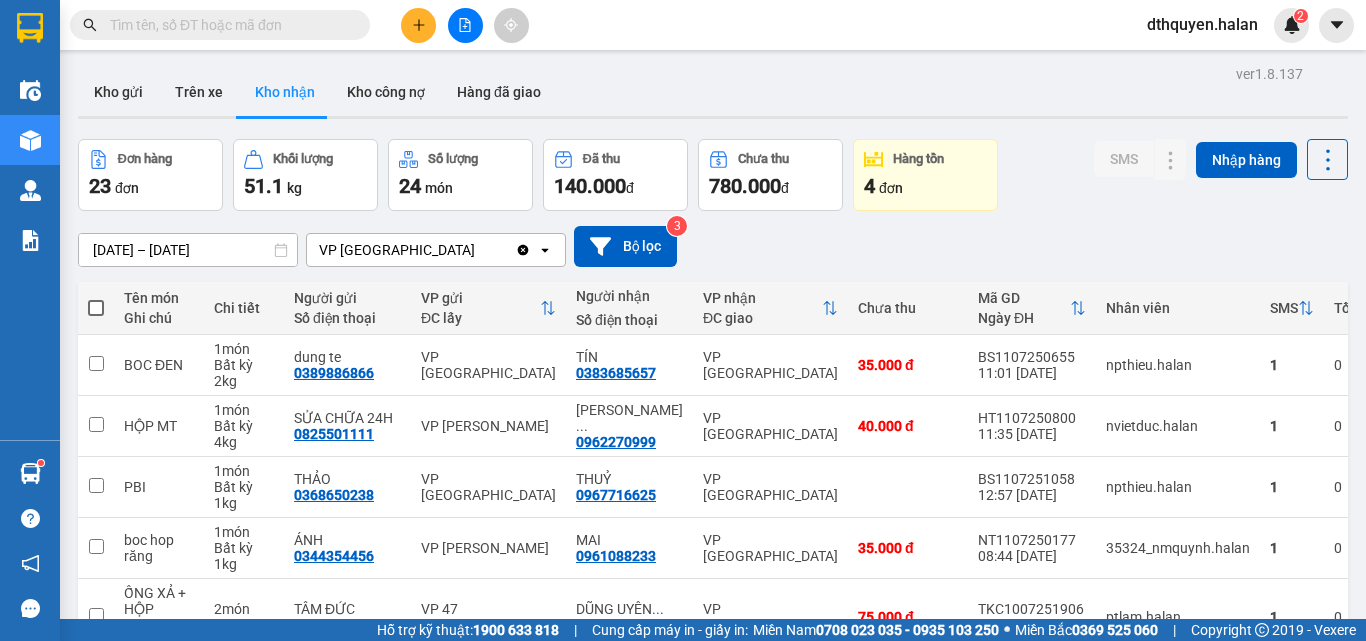 click at bounding box center [228, 25] 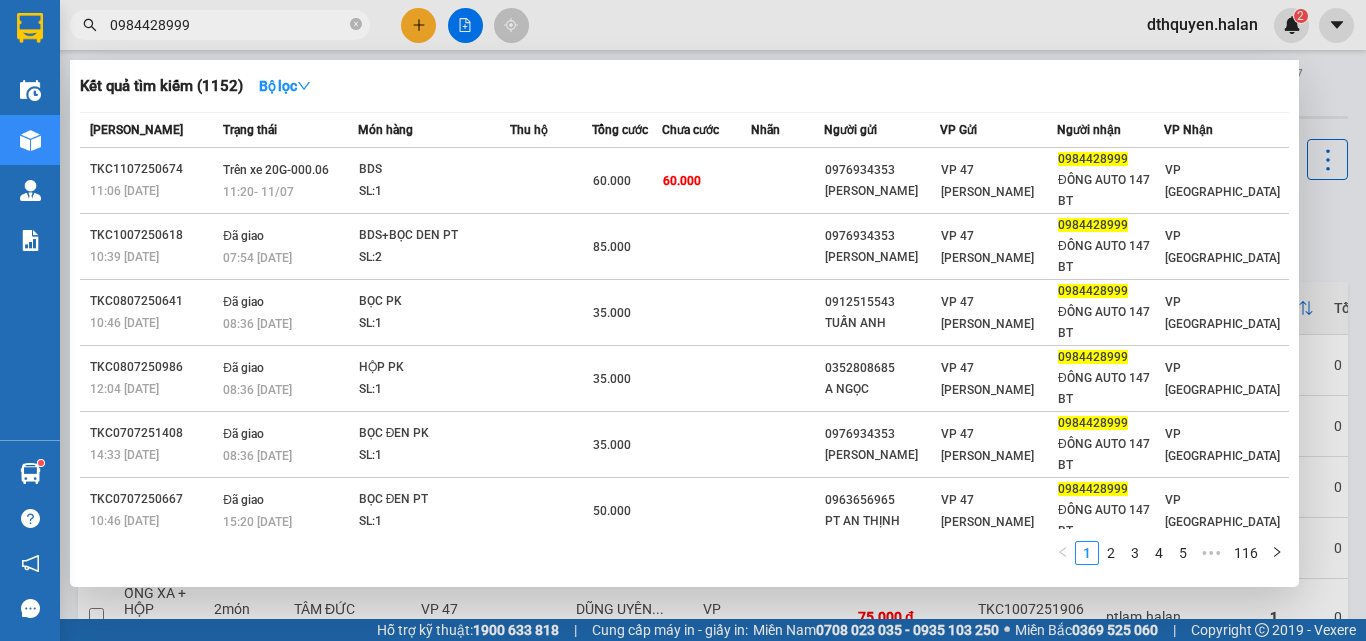 type on "0984428999" 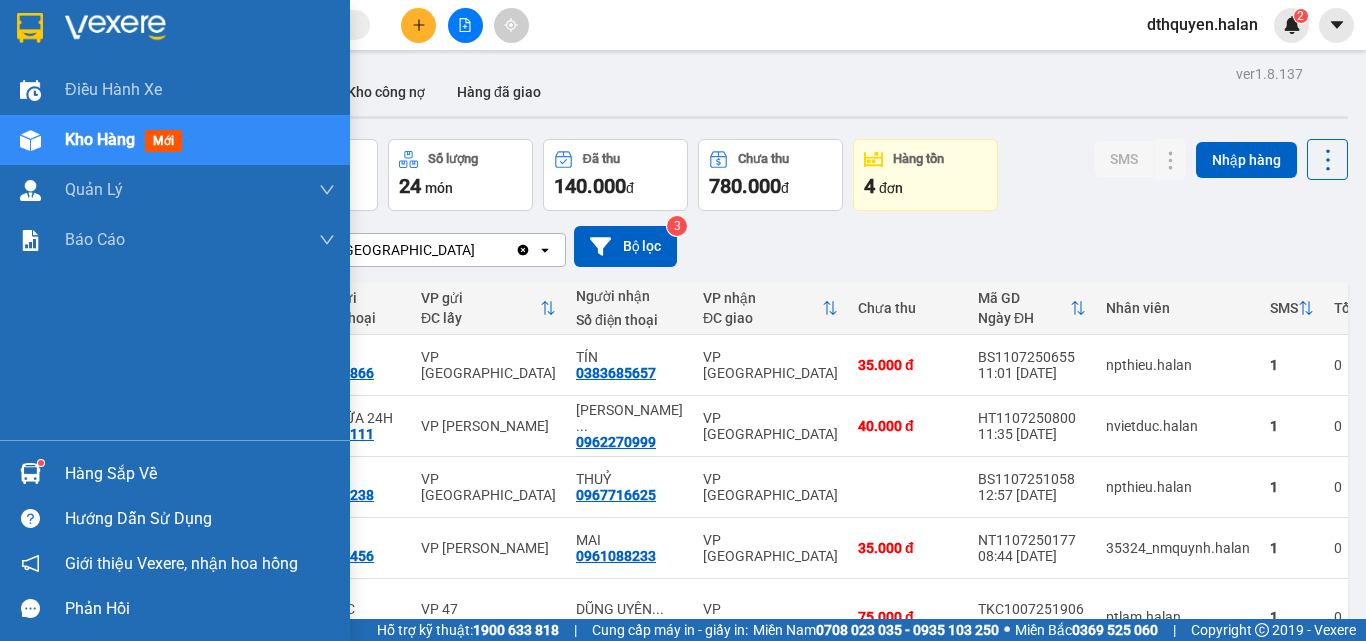 click on "Hàng sắp về" at bounding box center [200, 474] 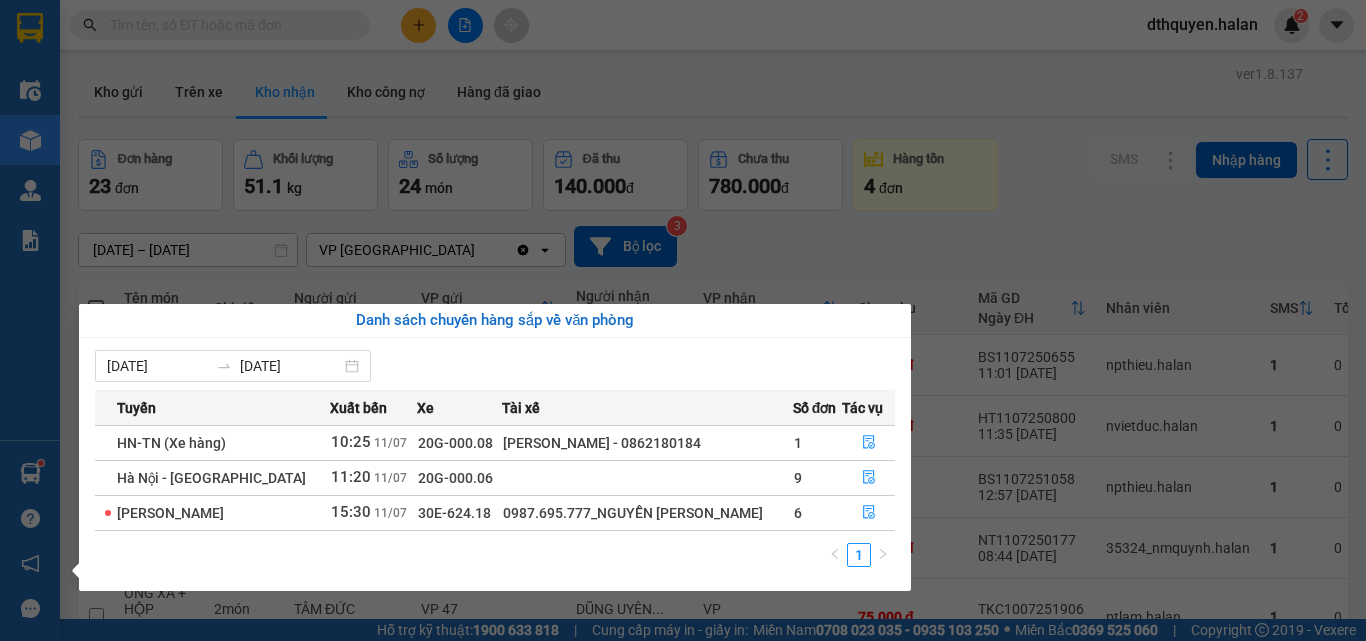 click on "Kết quả tìm kiếm ( 1152 )  Bộ lọc  Mã ĐH Trạng thái Món hàng Thu hộ Tổng cước Chưa cước Nhãn Người gửi VP Gửi Người nhận VP Nhận TKC1107250674 11:06 - 11/07 Trên xe   20G-000.06 11:20  -   11/07 BDS SL:  1 60.000 60.000 0976934353 PHẠM GIA VP 47 Trần Khát Chân 0984428999 ĐÔNG AUTO 147 BT VP Bình Thuận TKC1007250618 10:39 - 10/07 Đã giao   07:54 - 11/07 BDS+BỌC DEN PT SL:  2 85.000 0976934353 PHẠM GIA VP 47 Trần Khát Chân 0984428999 ĐÔNG AUTO 147 BT VP Bình Thuận TKC0807250641 10:46 - 08/07 Đã giao   08:36 - 09/07 BỌC  PK SL:  1 35.000 0912515543 TUẤN ANH VP 47 Trần Khát Chân 0984428999 ĐÔNG AUTO 147 BT VP Bình Thuận TKC0807250986 12:04 - 08/07 Đã giao   08:36 - 09/07 HỘP  PK SL:  1 35.000 0352808685 A NGỌC VP 47 Trần Khát Chân 0984428999 ĐÔNG AUTO 147 BT VP Bình Thuận TKC0707251408 14:33 - 07/07 Đã giao   08:36 - 09/07 BỌC  ĐEN PK SL:  1 35.000 0976934353 PHẠM GIA VP 47 Trần Khát Chân 0984428999   1" at bounding box center (683, 320) 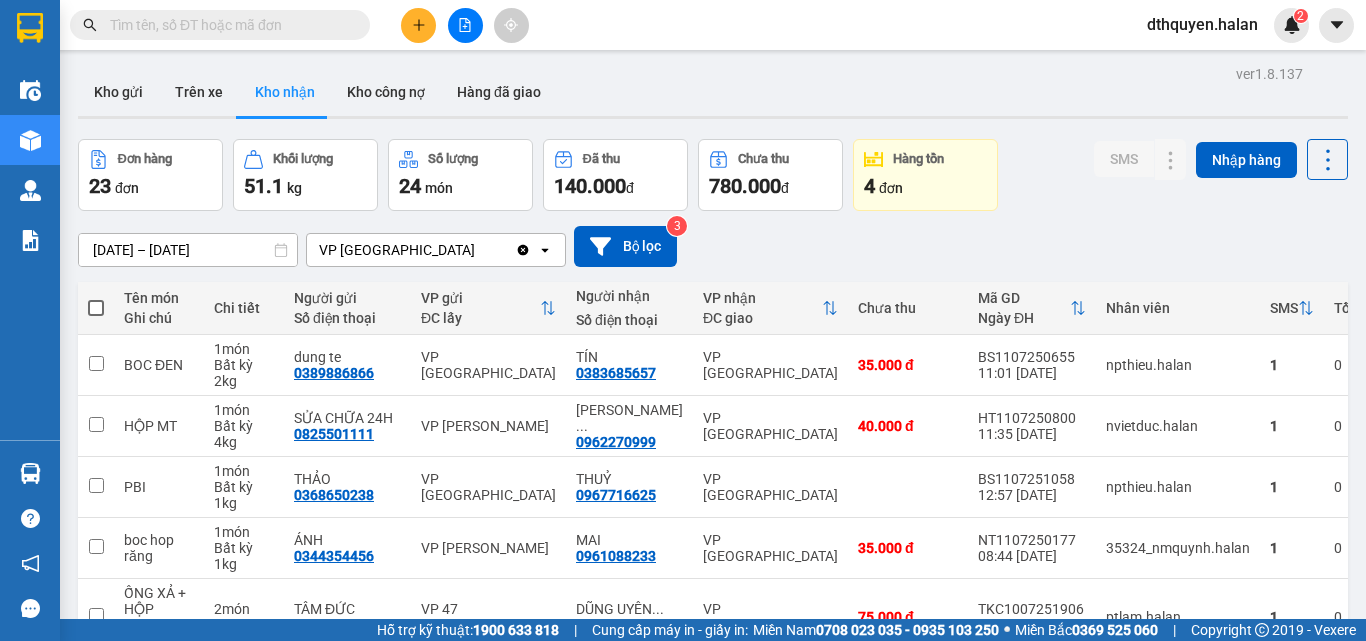 click 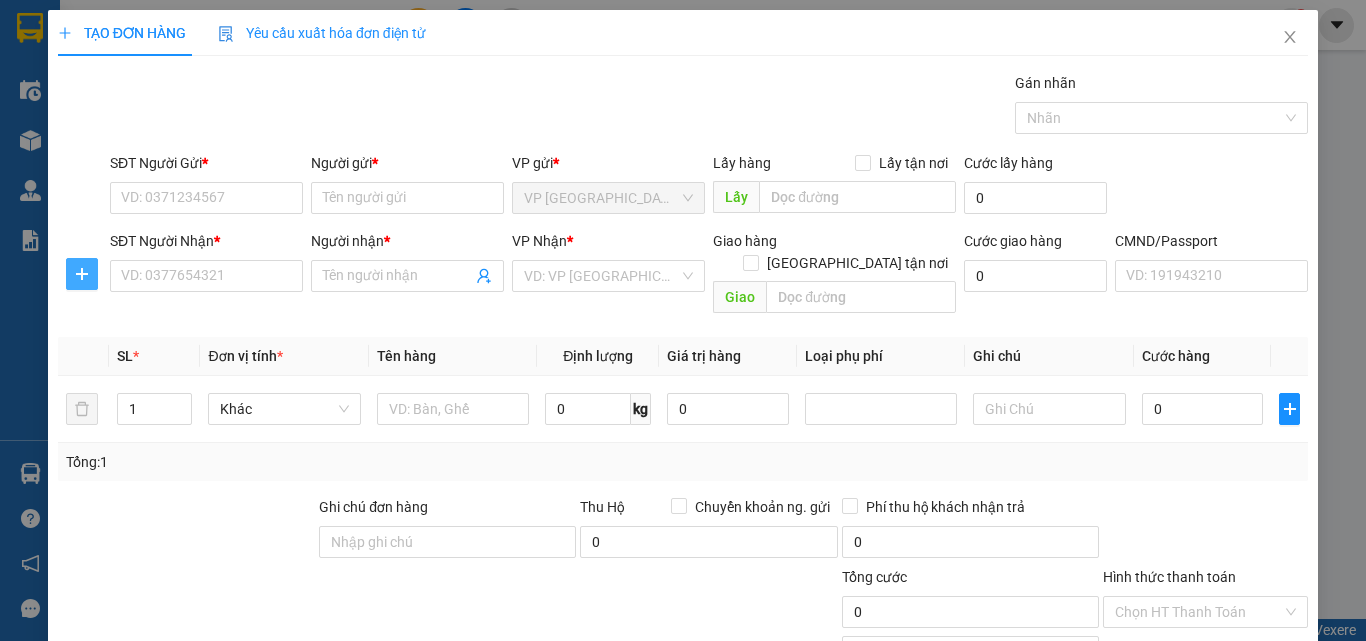 drag, startPoint x: 81, startPoint y: 271, endPoint x: 120, endPoint y: 238, distance: 51.088158 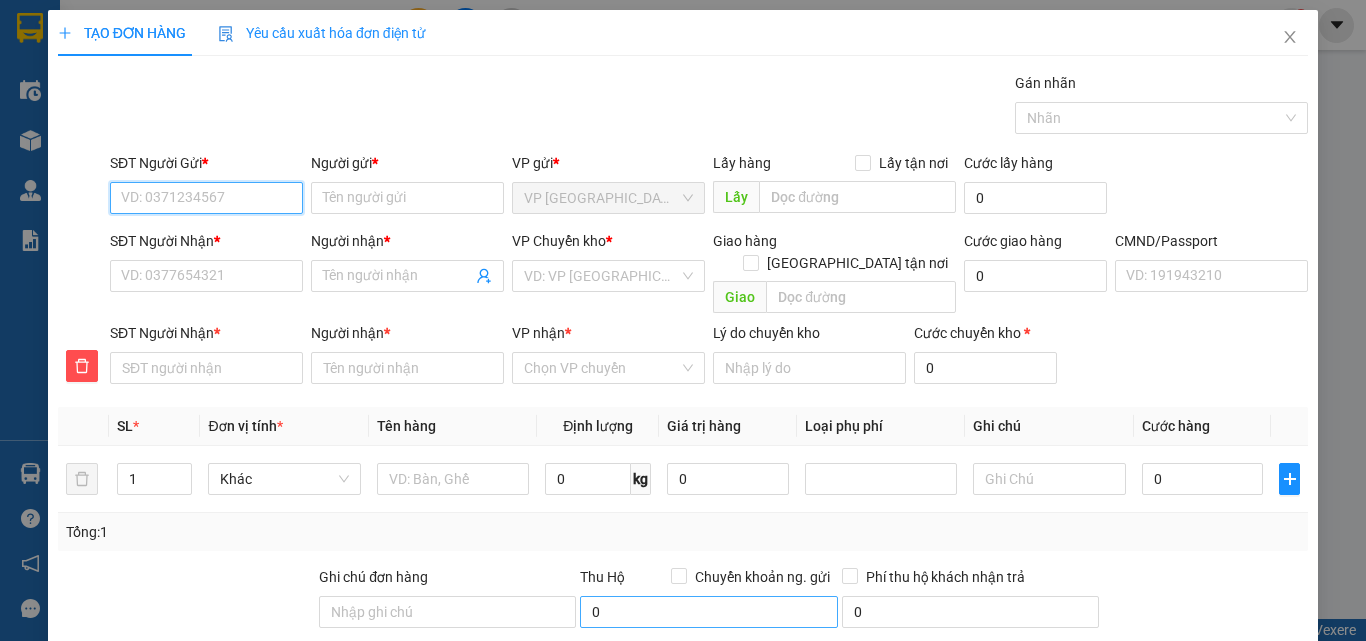 drag, startPoint x: 152, startPoint y: 195, endPoint x: 594, endPoint y: 600, distance: 599.4906 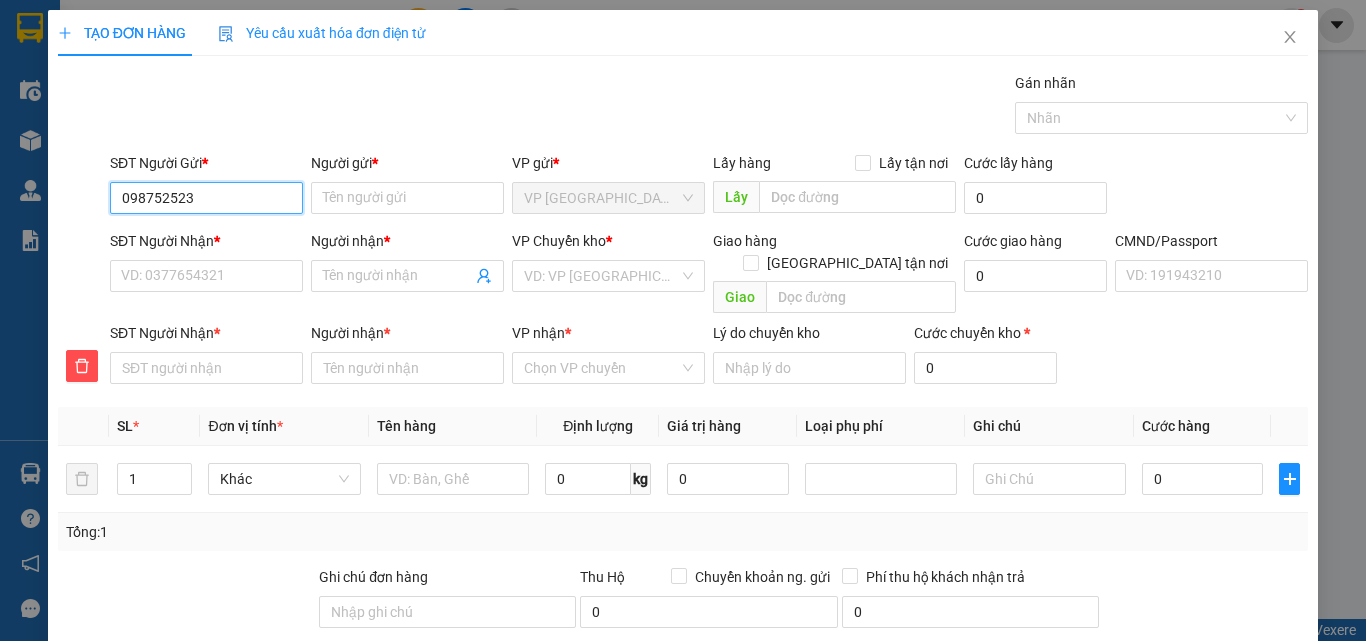 type on "0987525232" 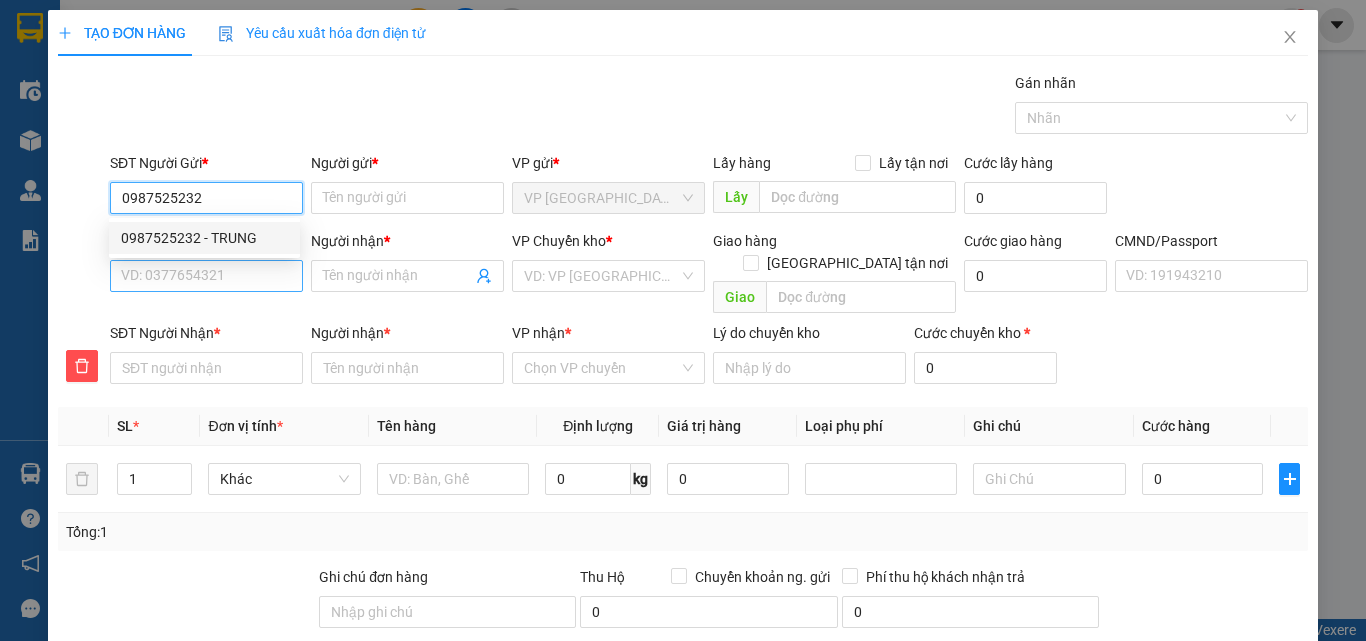 click on "0987525232 - TRUNG" at bounding box center (204, 238) 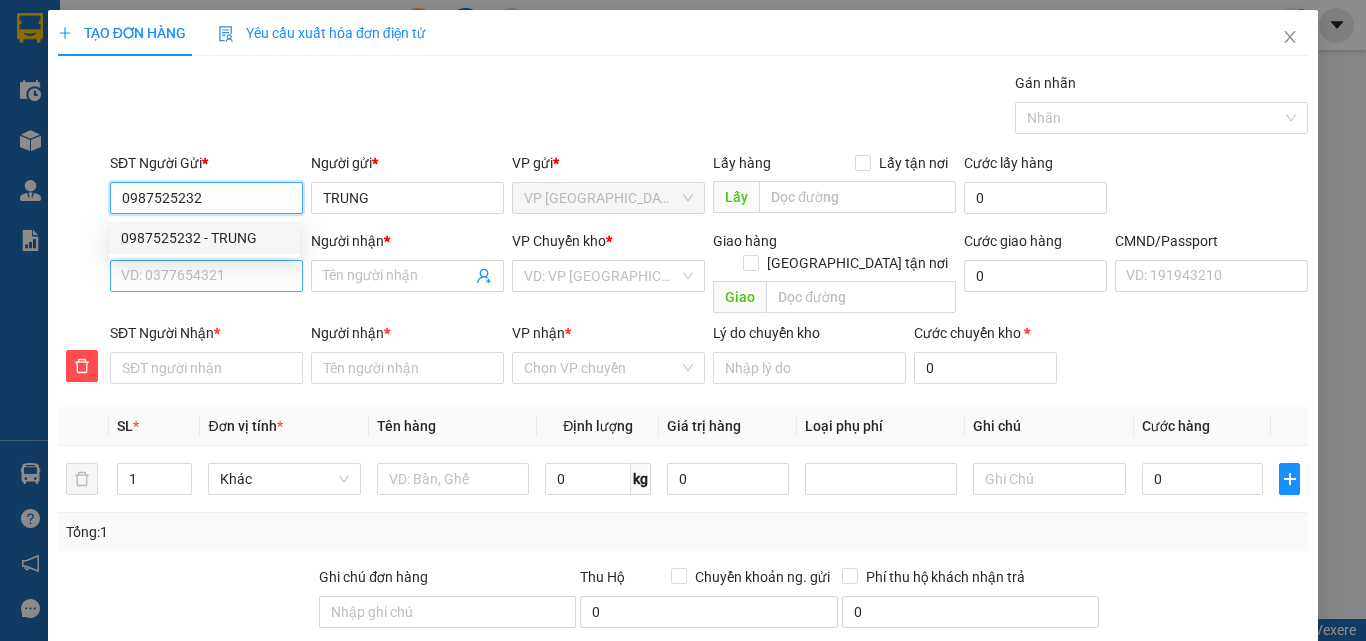 type on "0987525232" 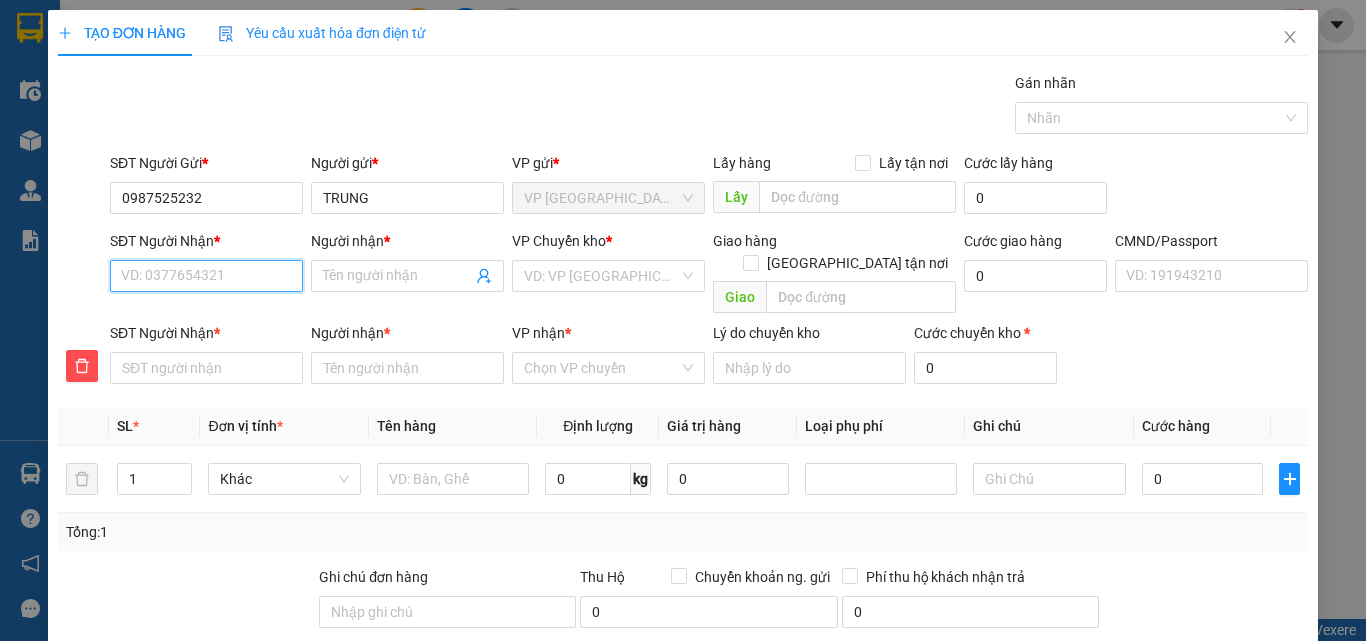 click on "SĐT Người Nhận  *" at bounding box center [206, 276] 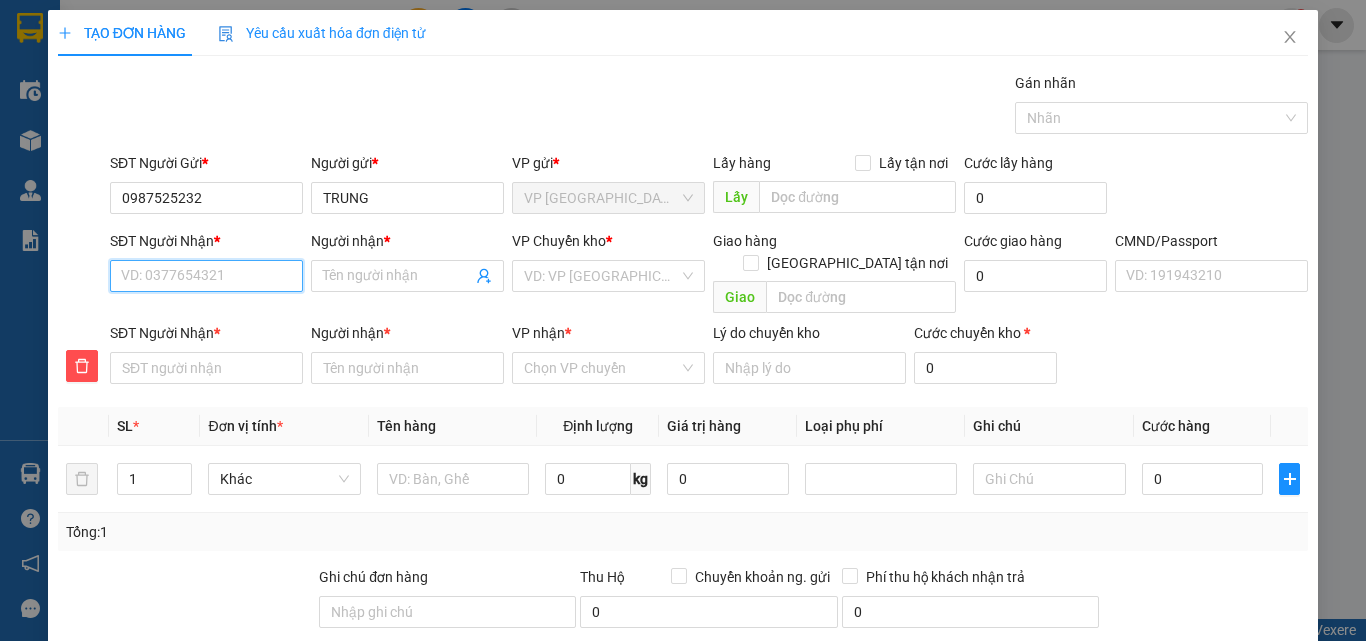 type on "0" 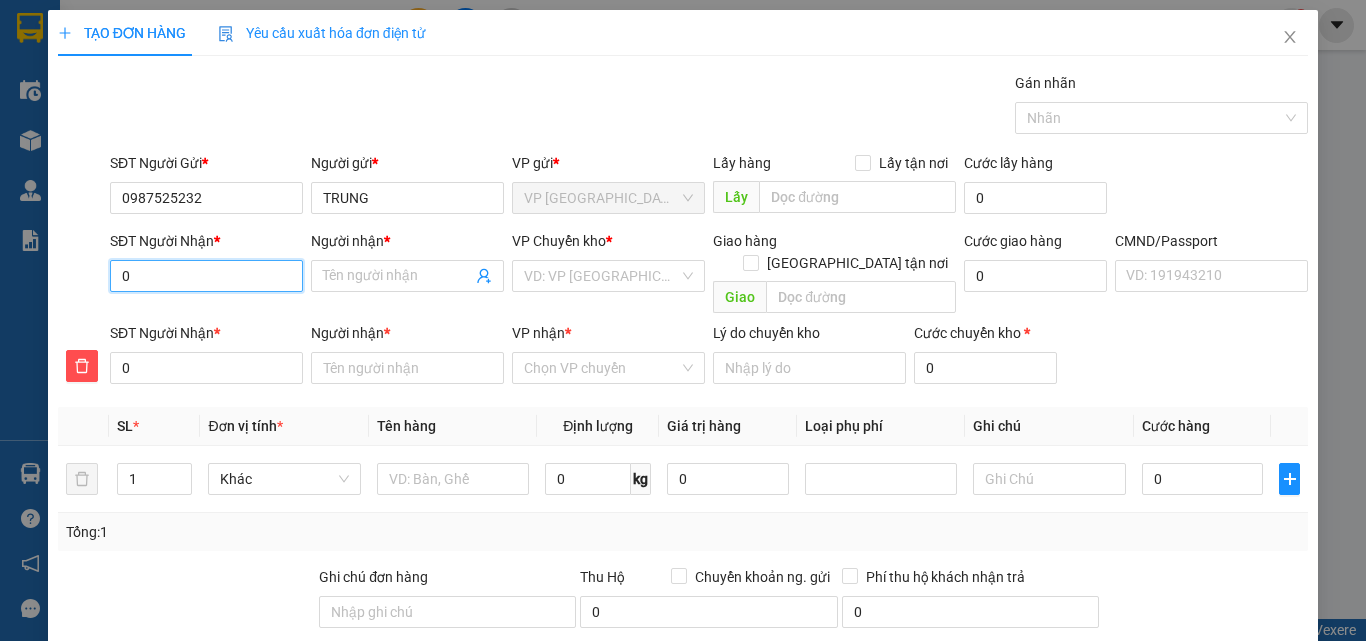 type on "09" 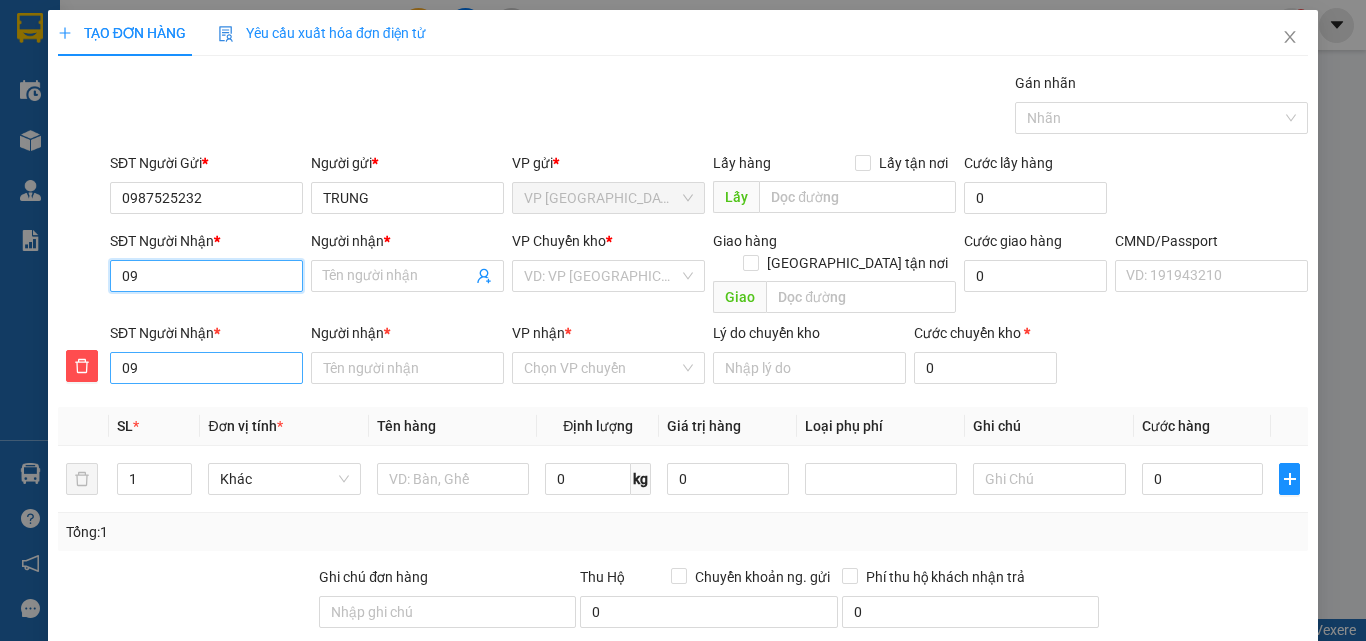 type on "0" 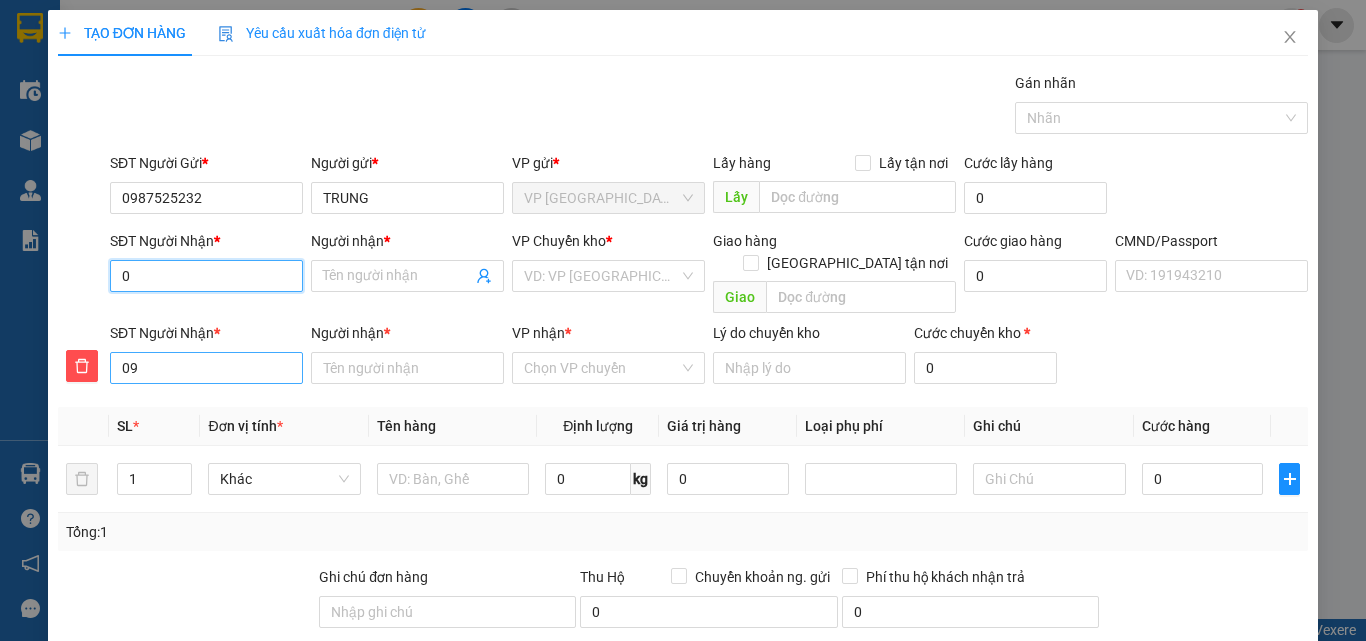 type on "0" 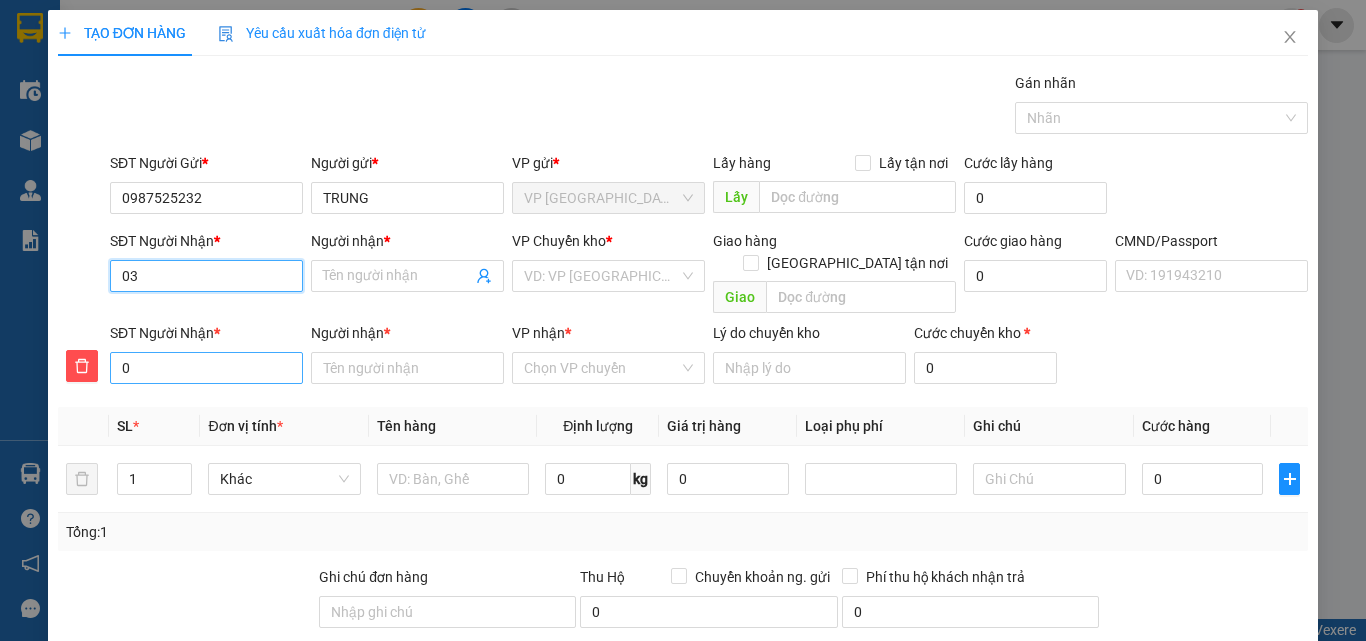 type on "03" 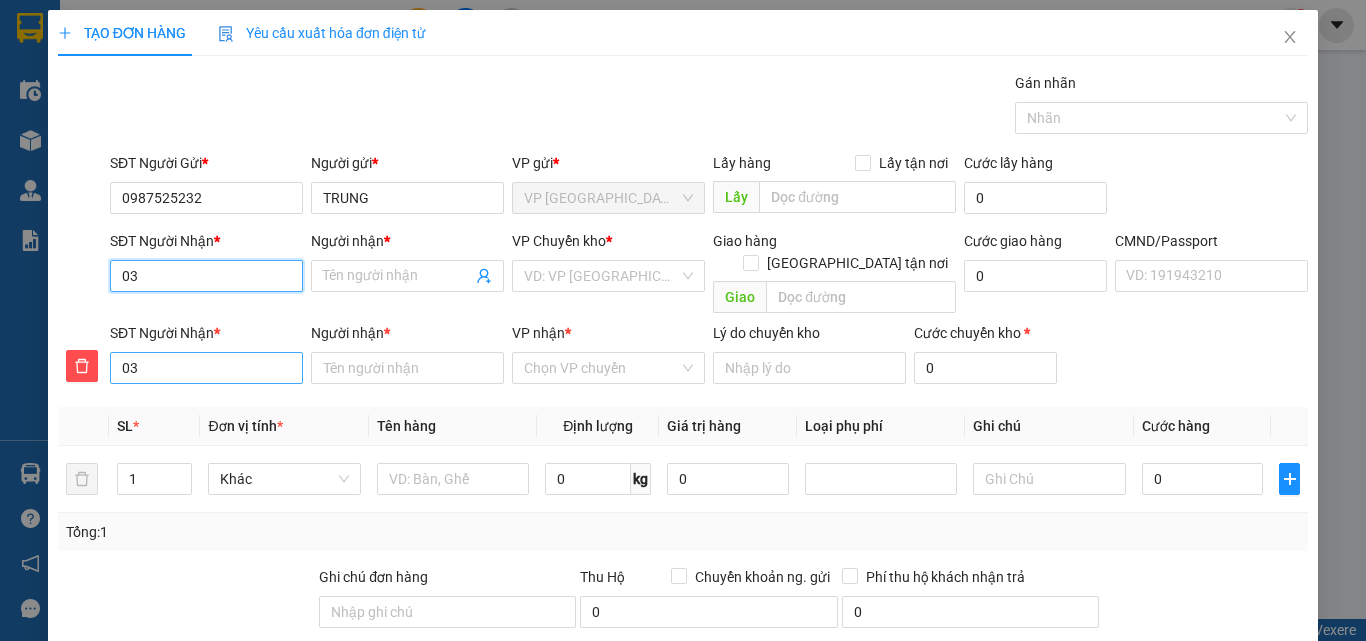 type on "038" 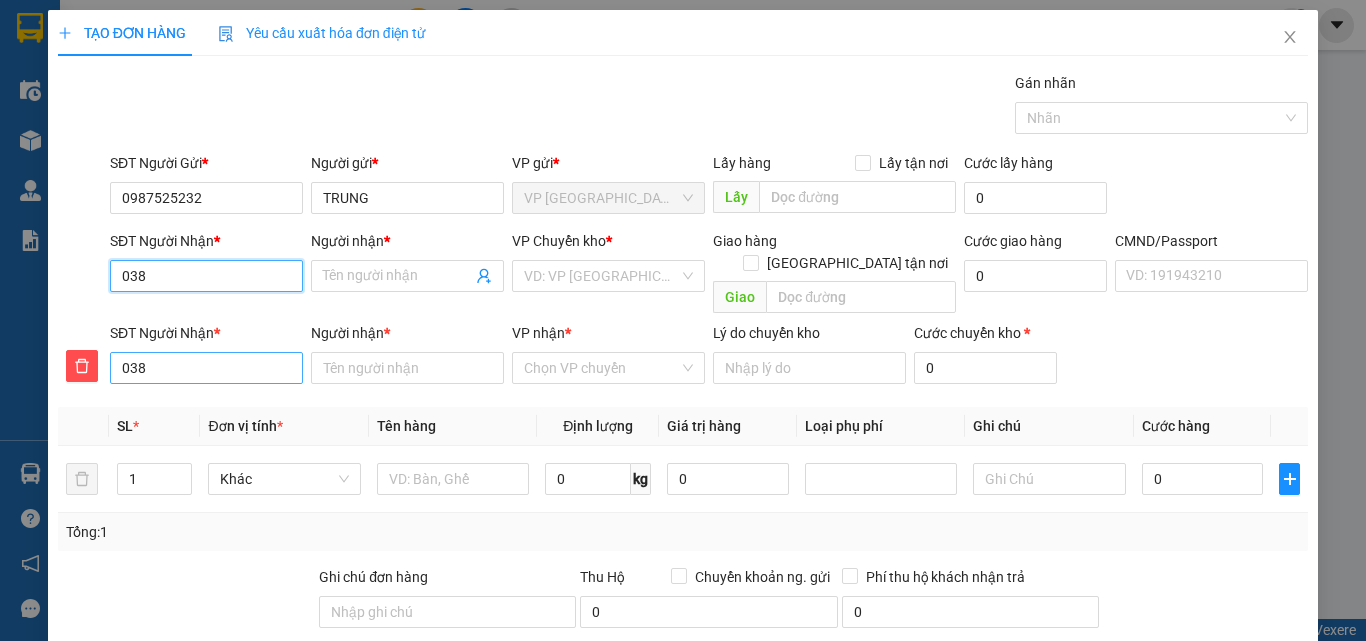 type on "0386" 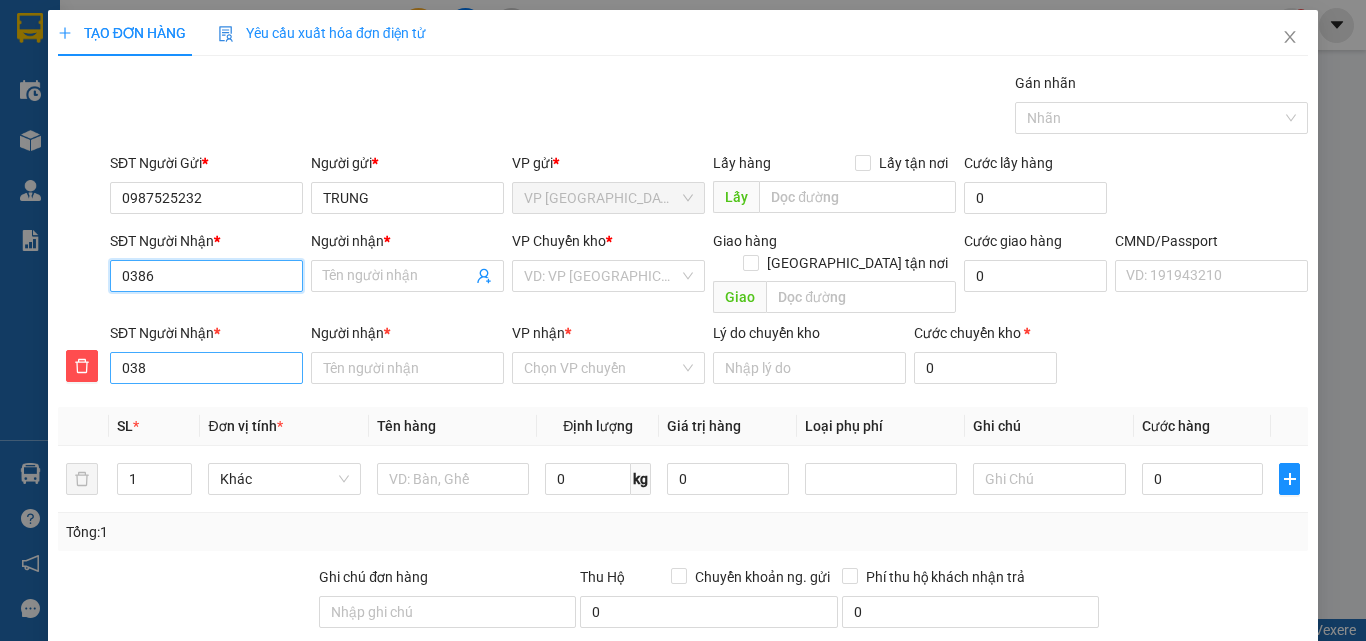 type on "0386" 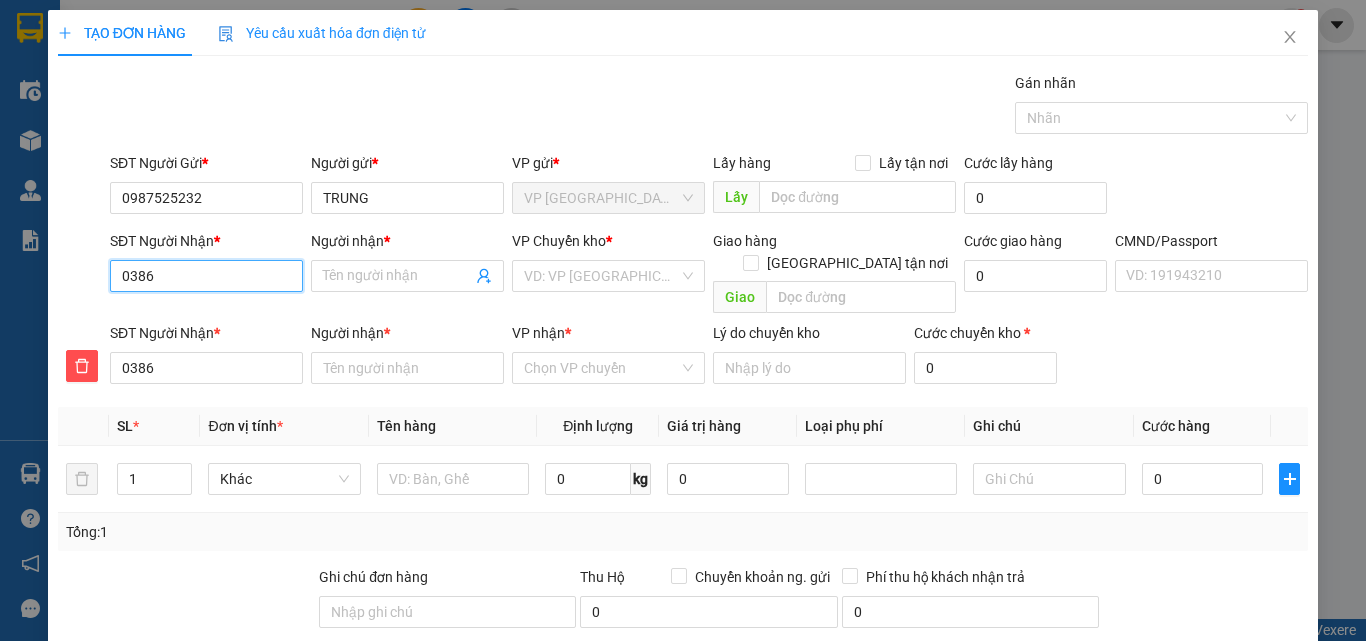 type on "03860" 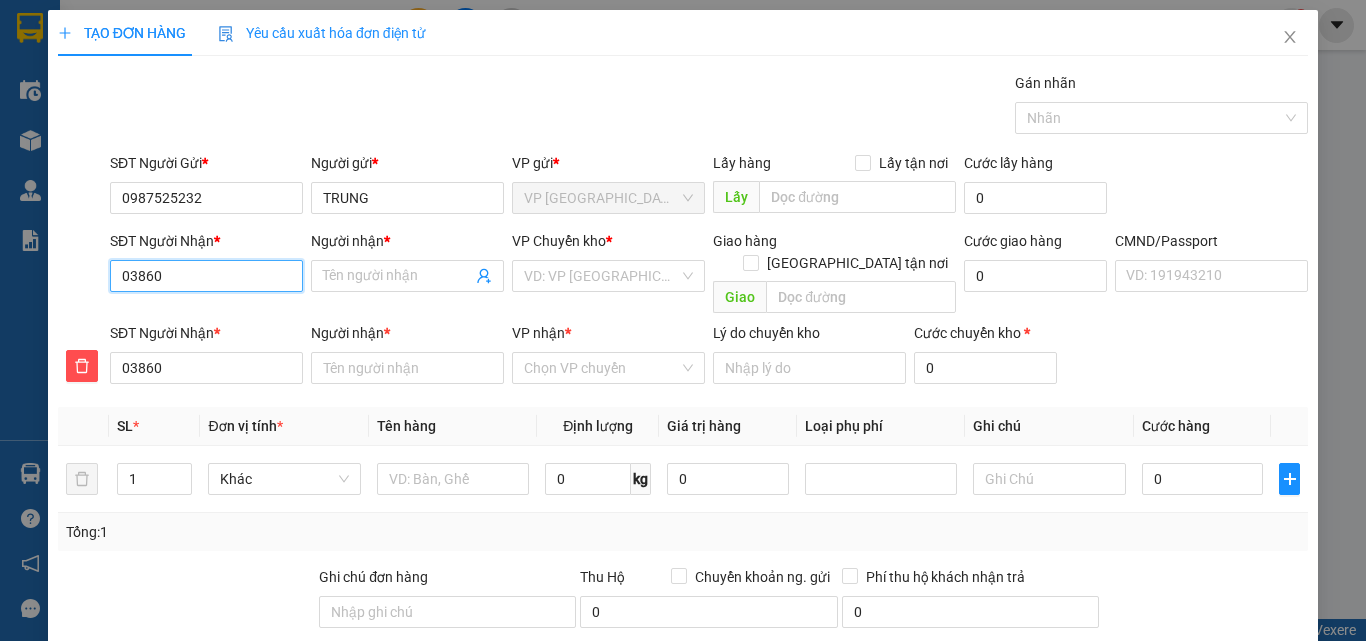 type on "038601" 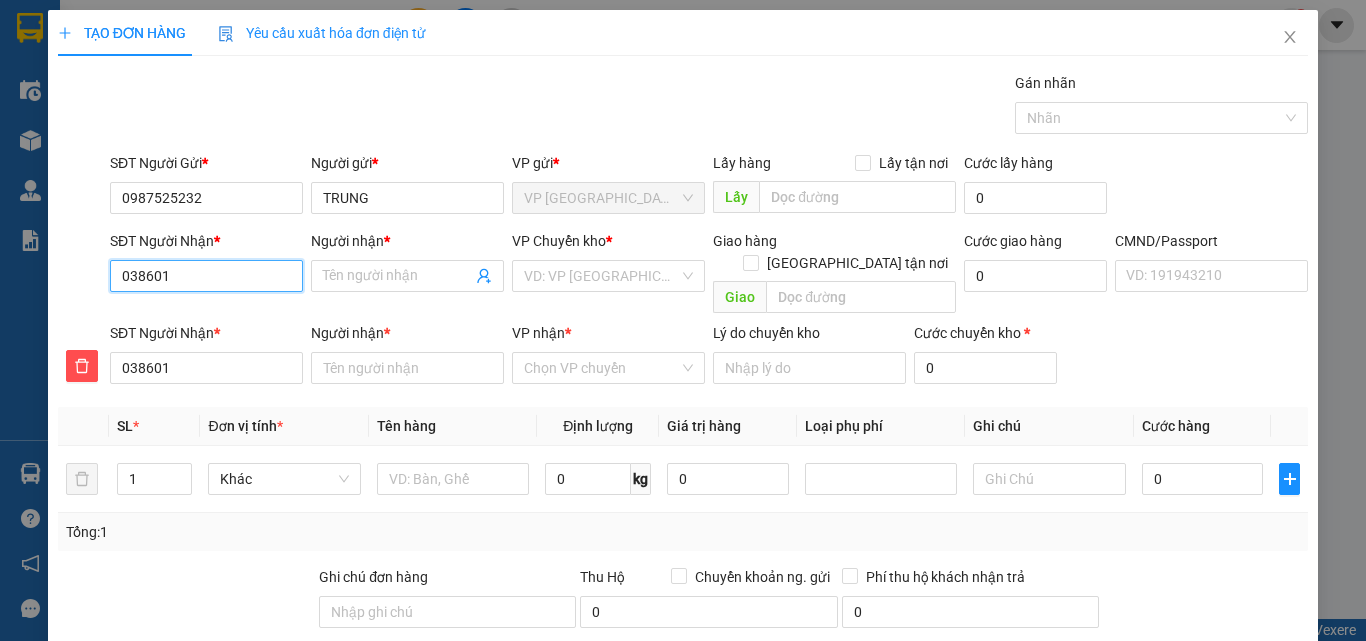 type on "0386013" 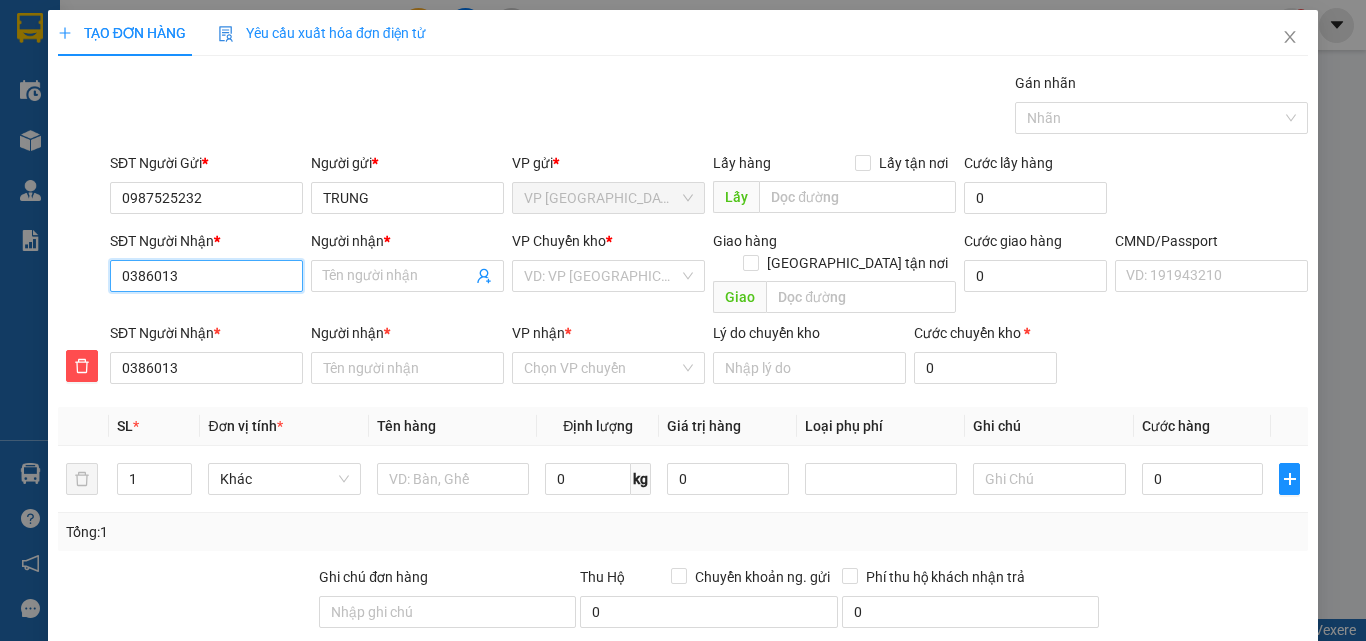 type on "03860136" 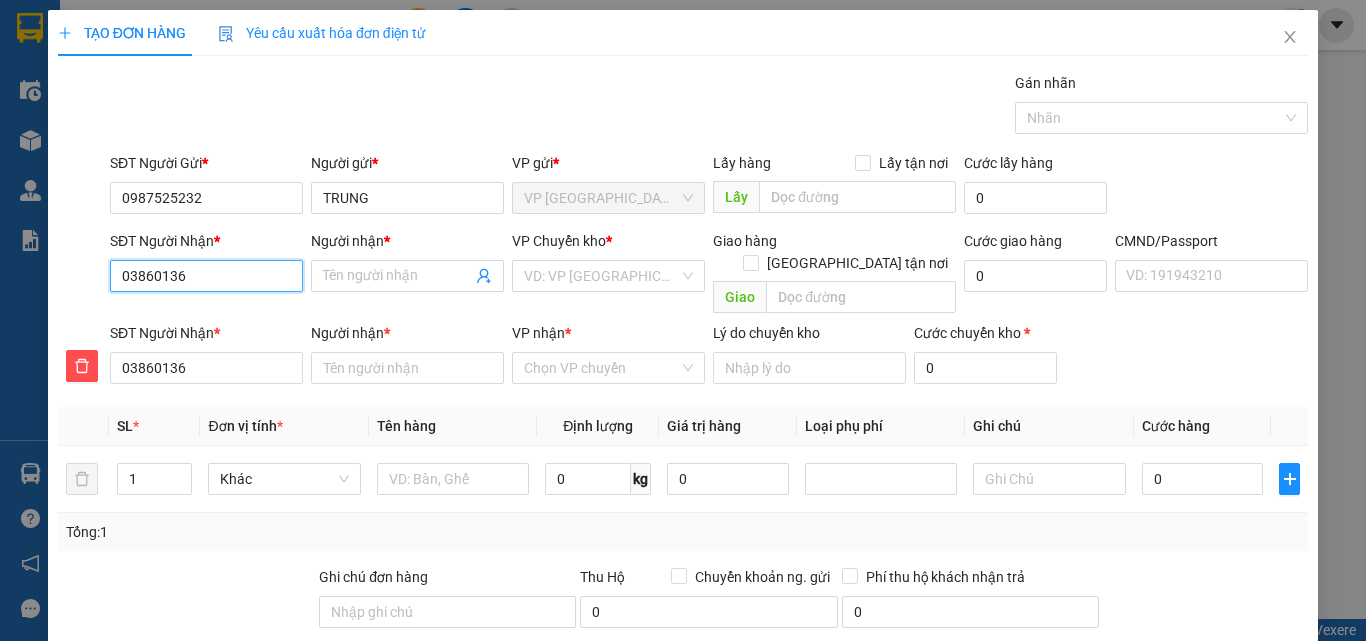 type on "038601366" 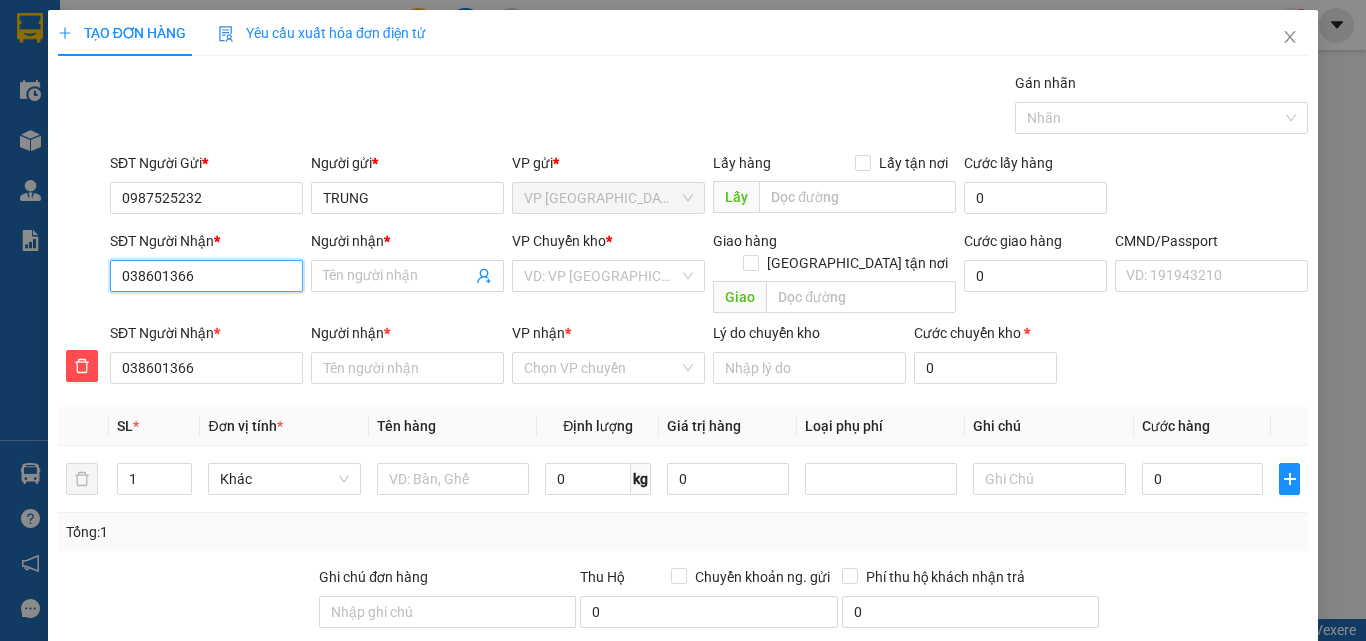 type on "0386013668" 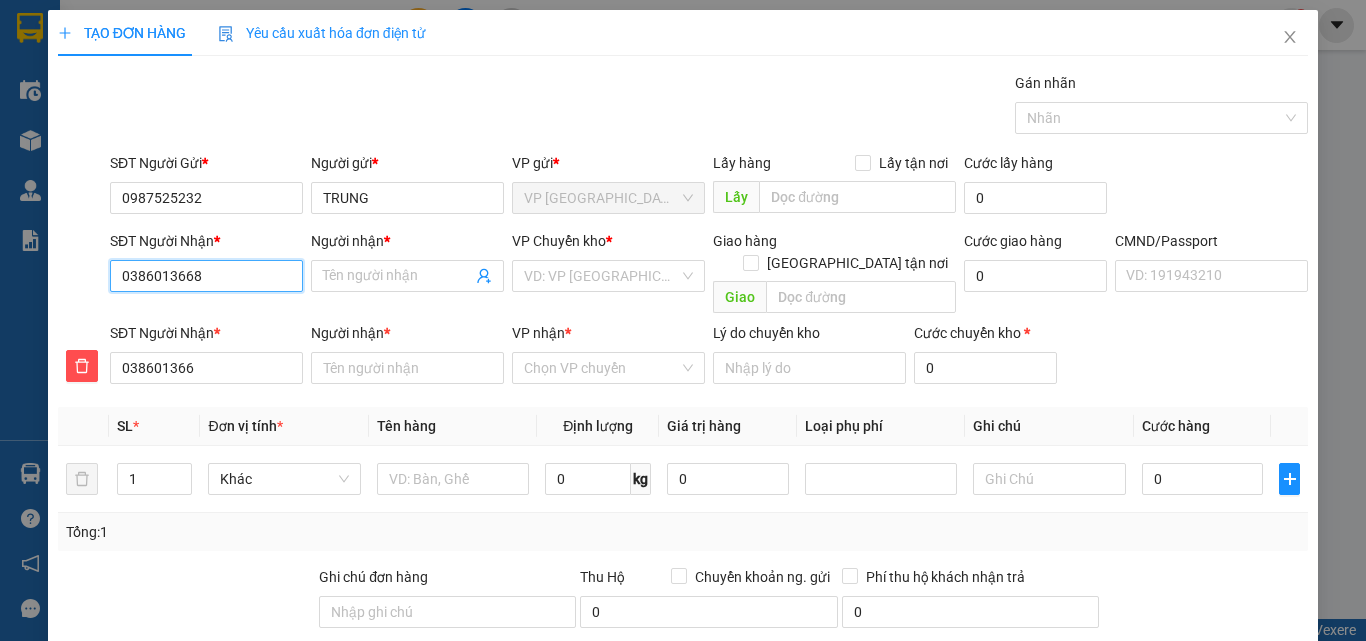 type on "0386013668" 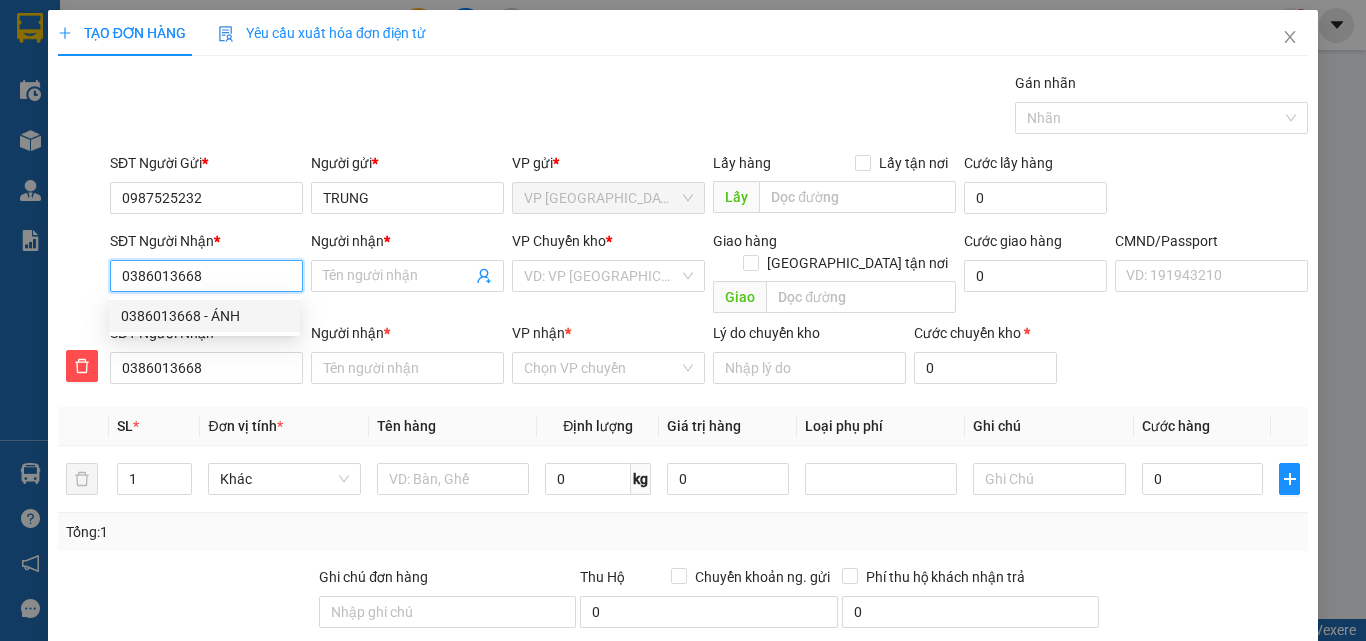 click on "0386013668 - ÁNH" at bounding box center (204, 316) 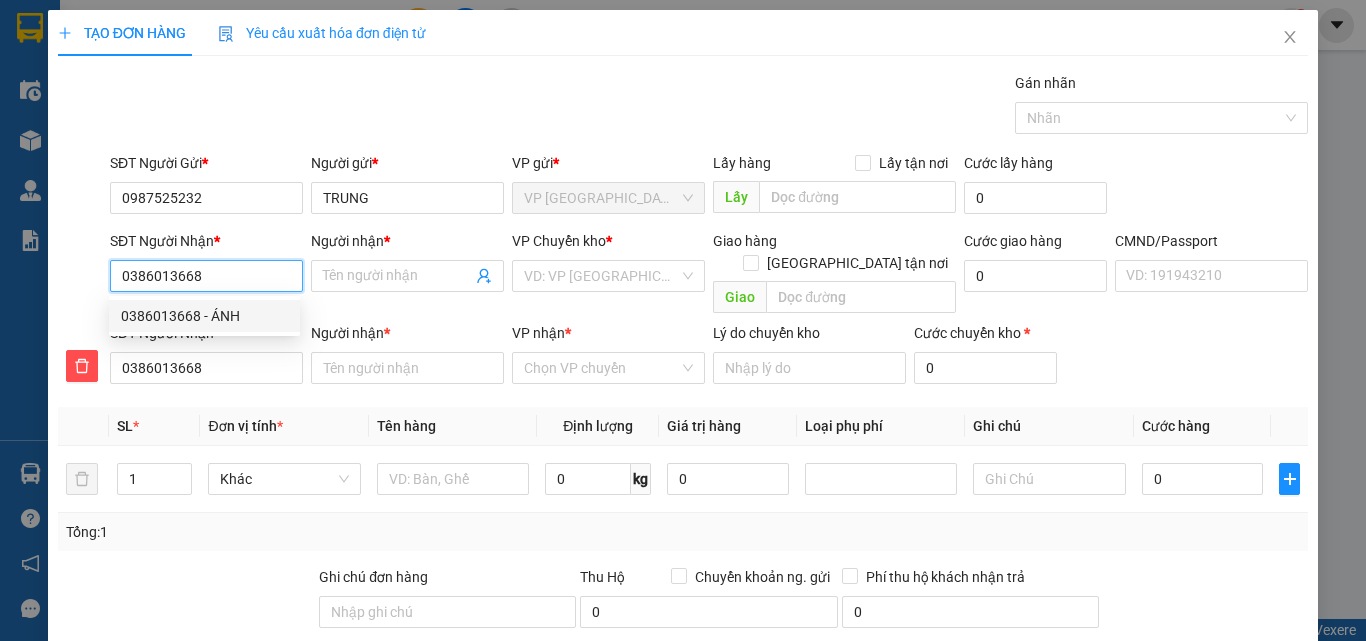 type on "ÁNH" 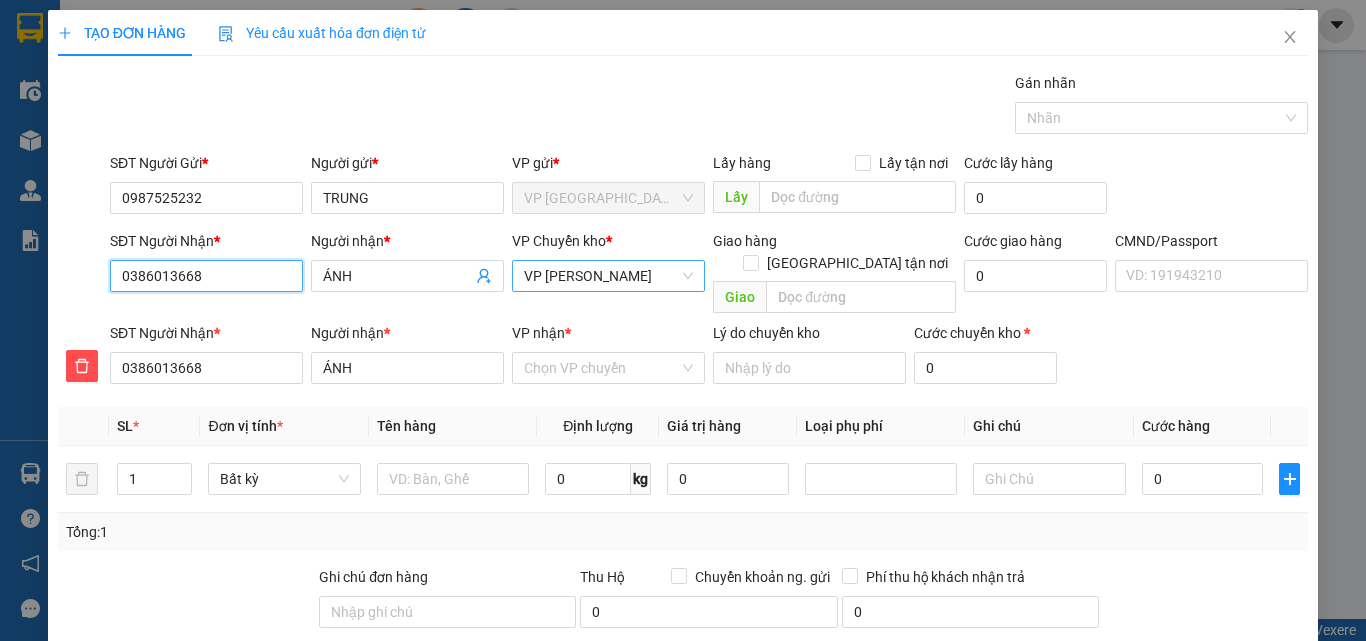 click on "VP [PERSON_NAME]" at bounding box center [608, 276] 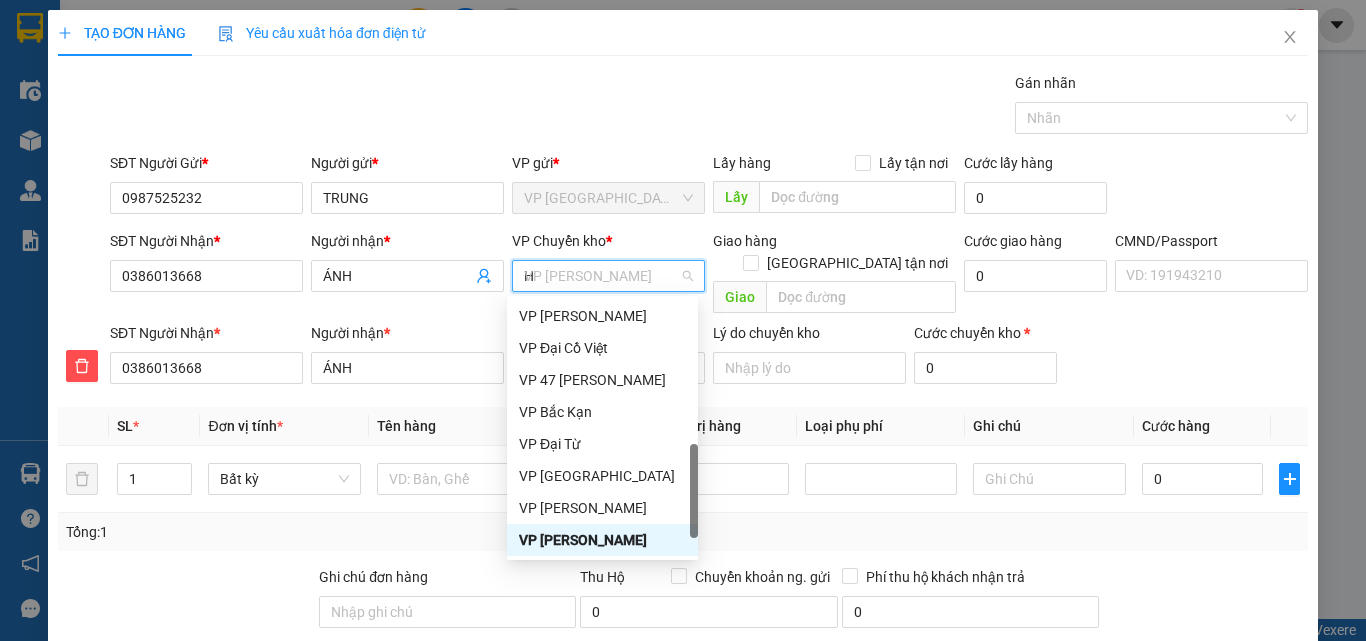 scroll, scrollTop: 216, scrollLeft: 0, axis: vertical 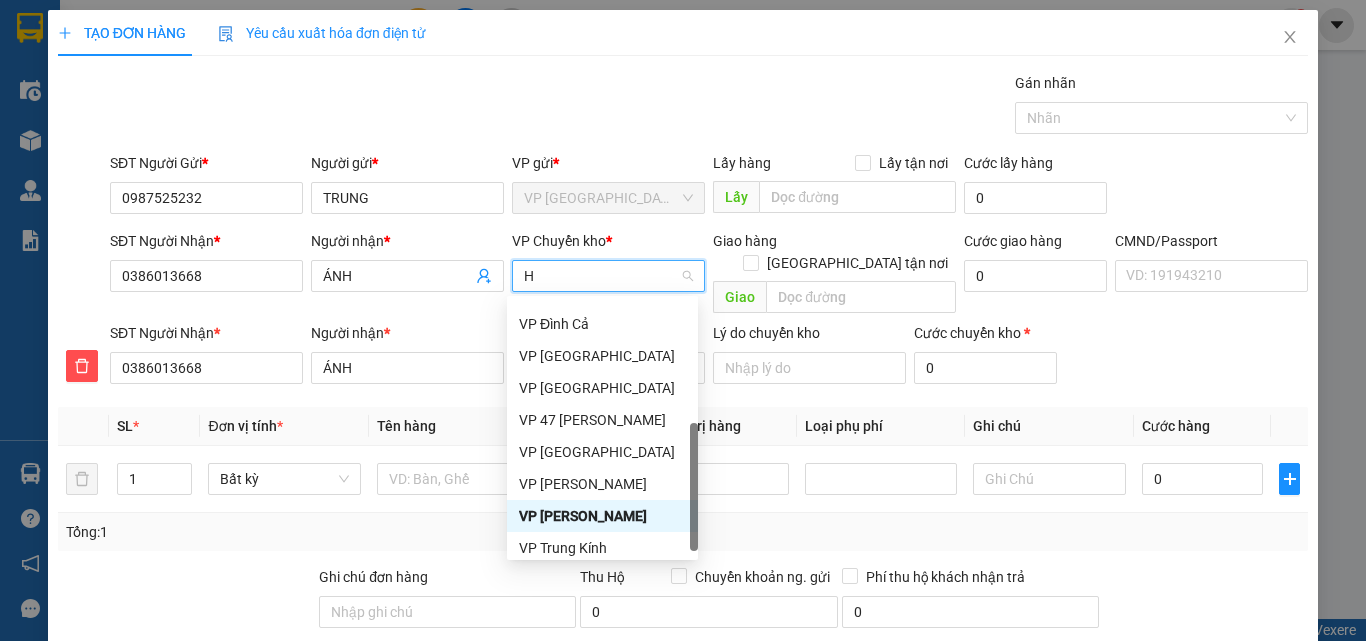 type on "HO" 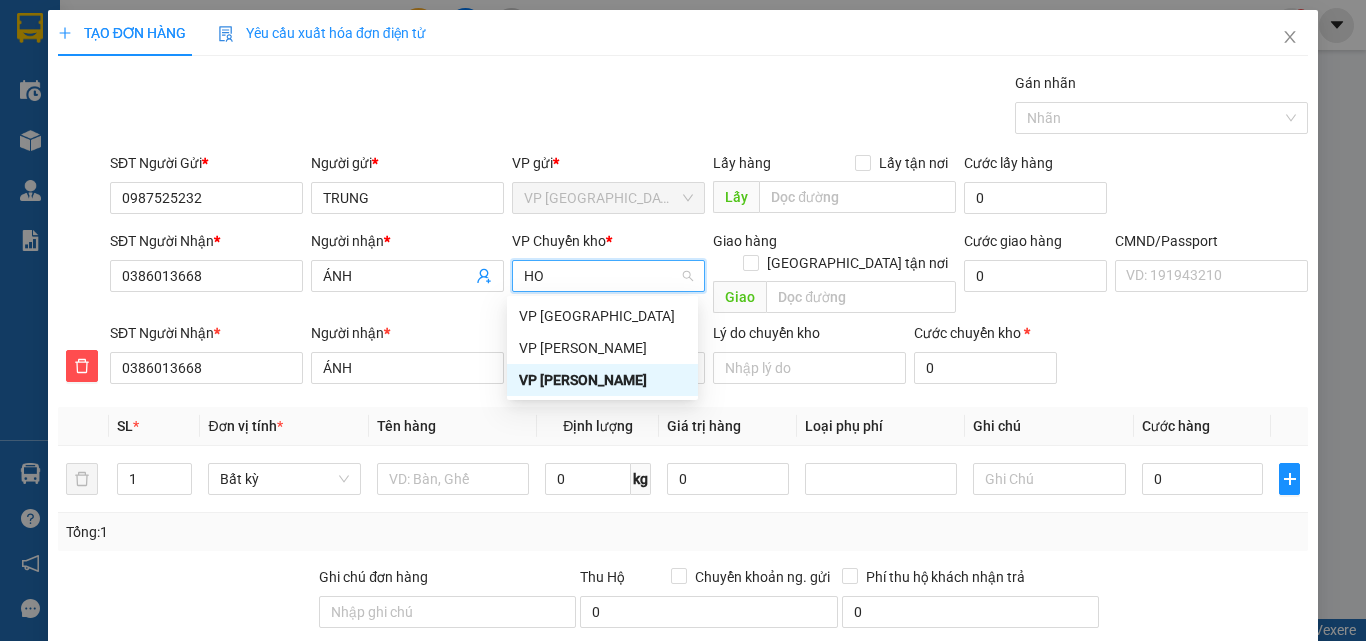 scroll, scrollTop: 0, scrollLeft: 0, axis: both 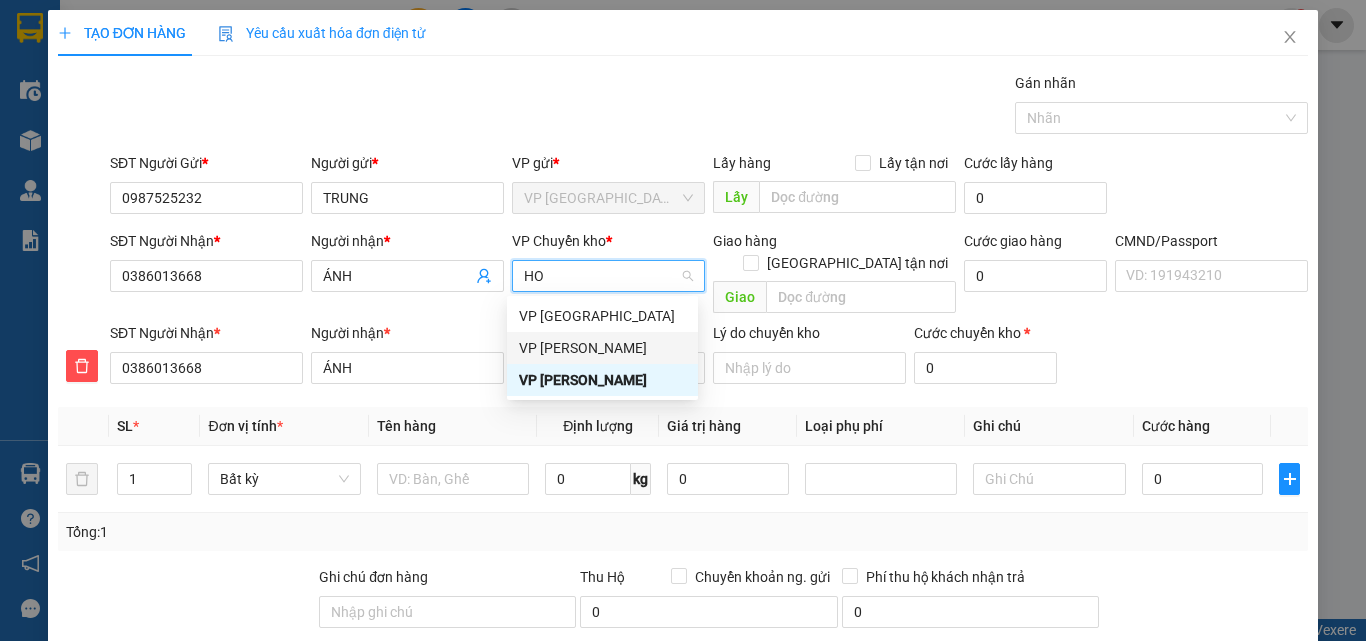 drag, startPoint x: 563, startPoint y: 349, endPoint x: 685, endPoint y: 410, distance: 136.40015 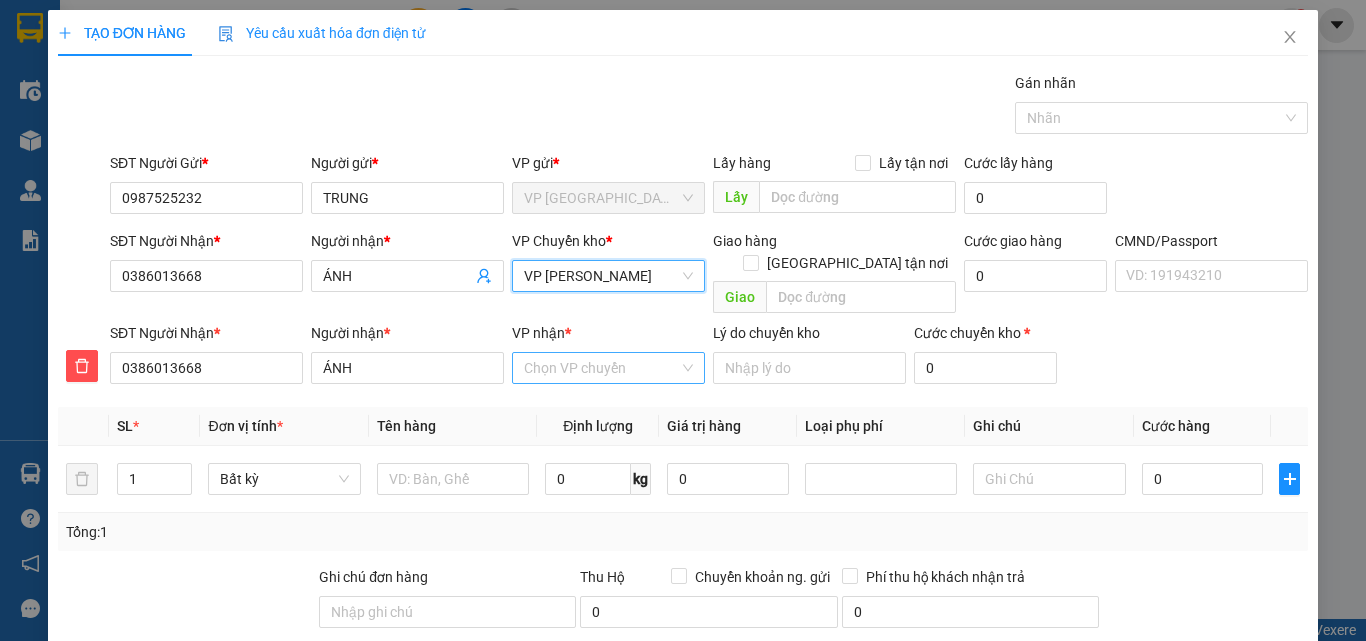 click on "VP nhận  *" at bounding box center [601, 368] 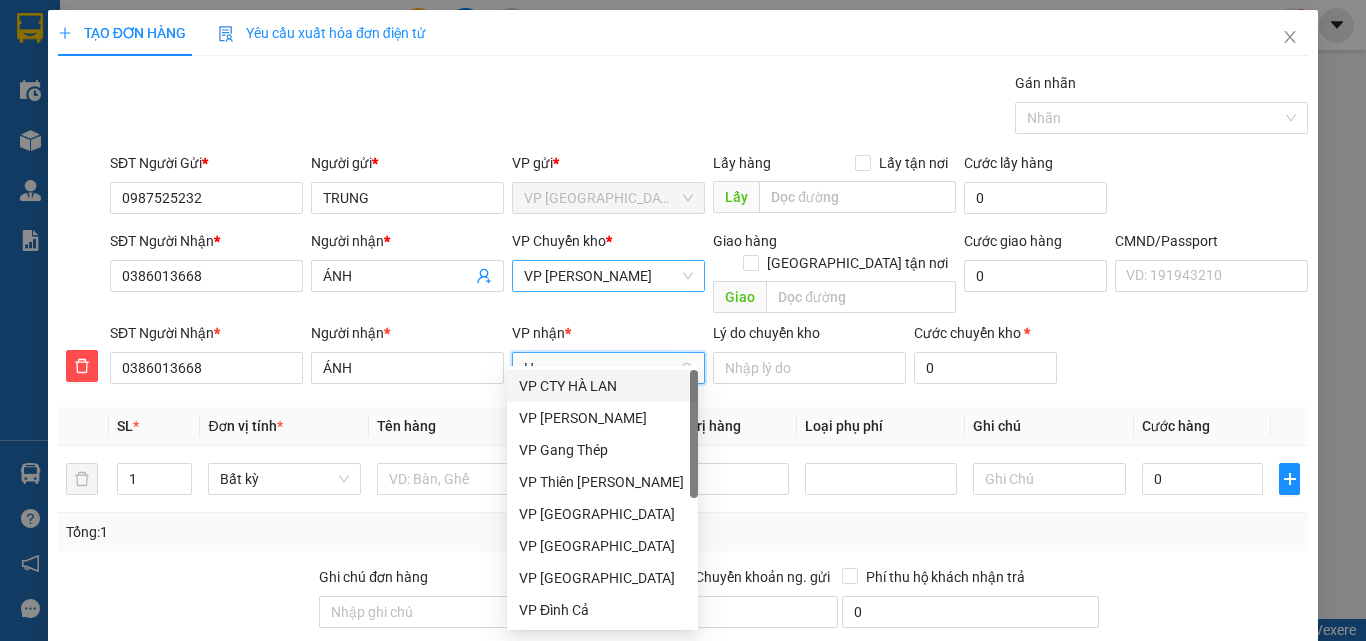 type on "HO" 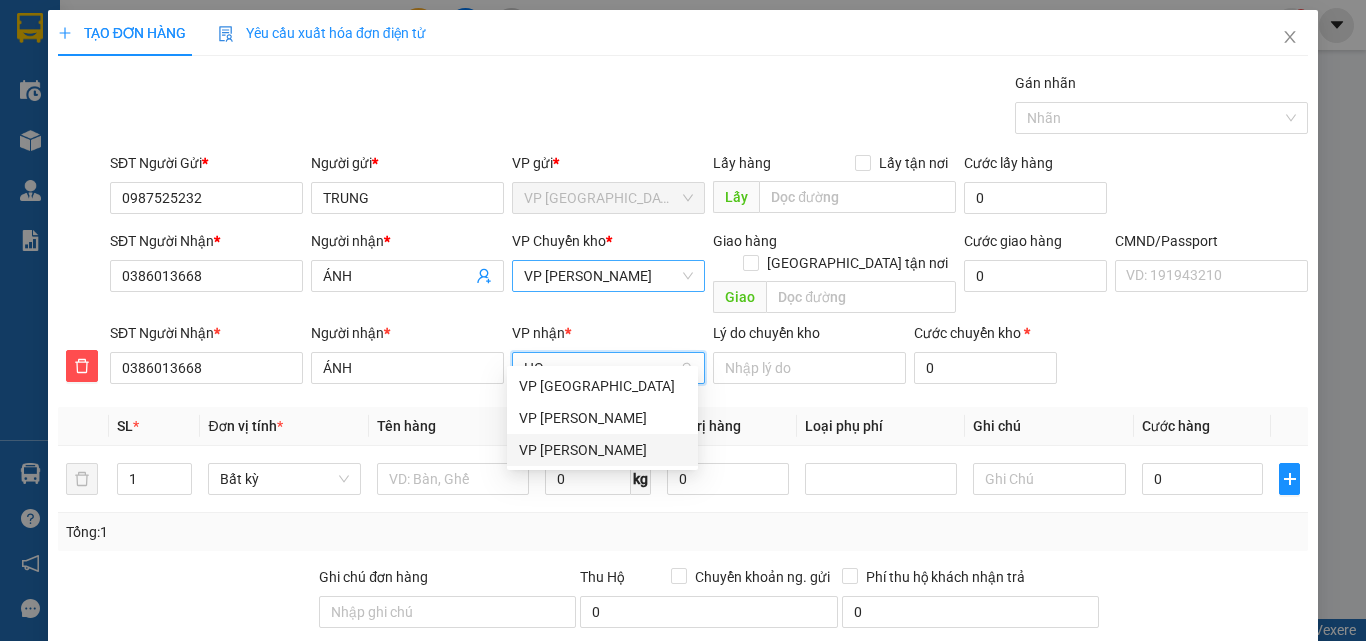 click on "VP [PERSON_NAME]" at bounding box center (602, 450) 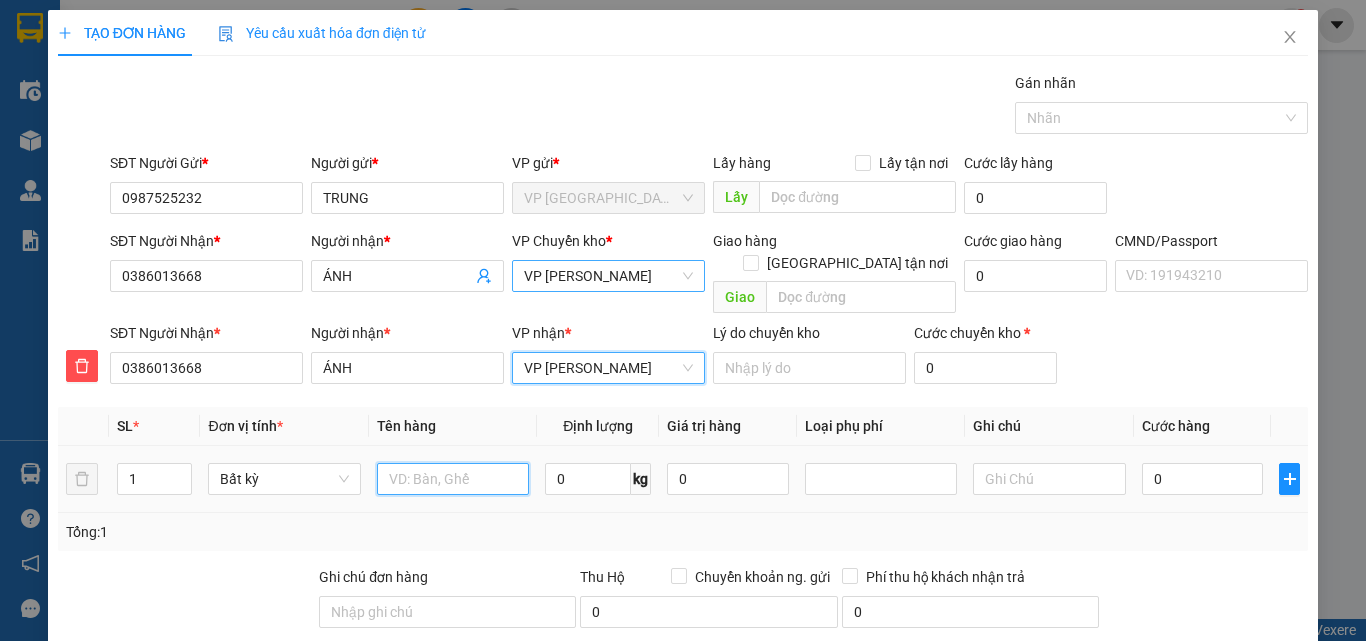 click at bounding box center (453, 479) 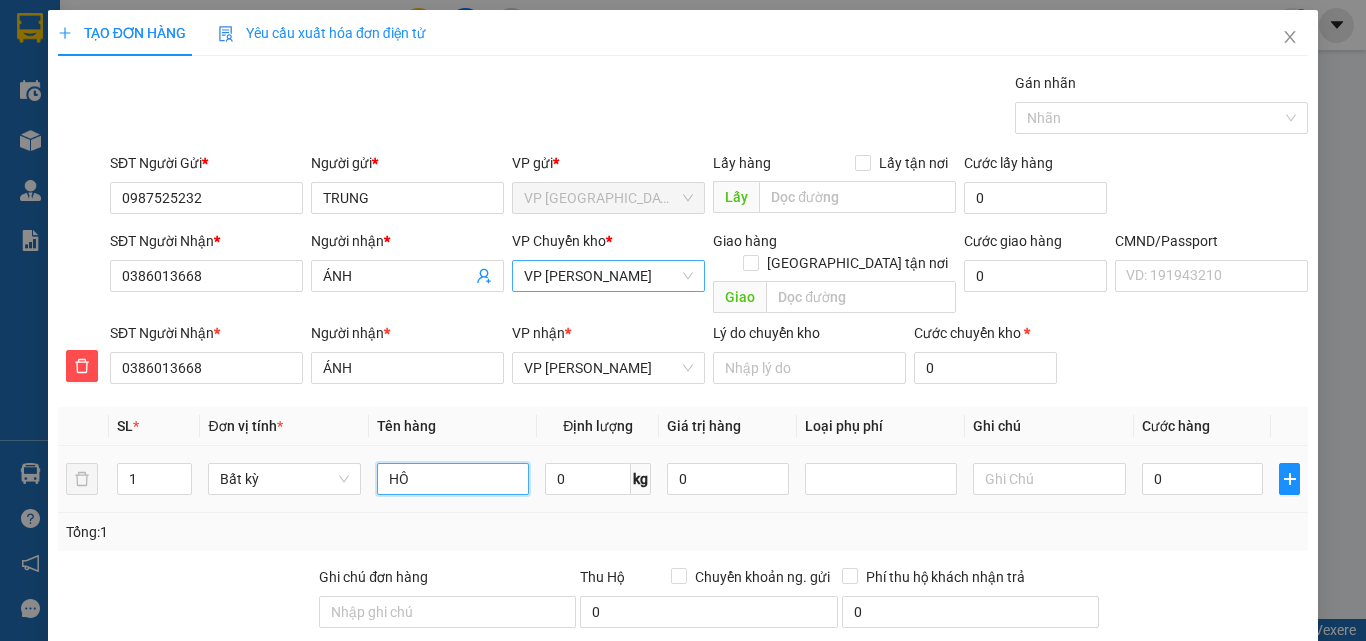 type on "H" 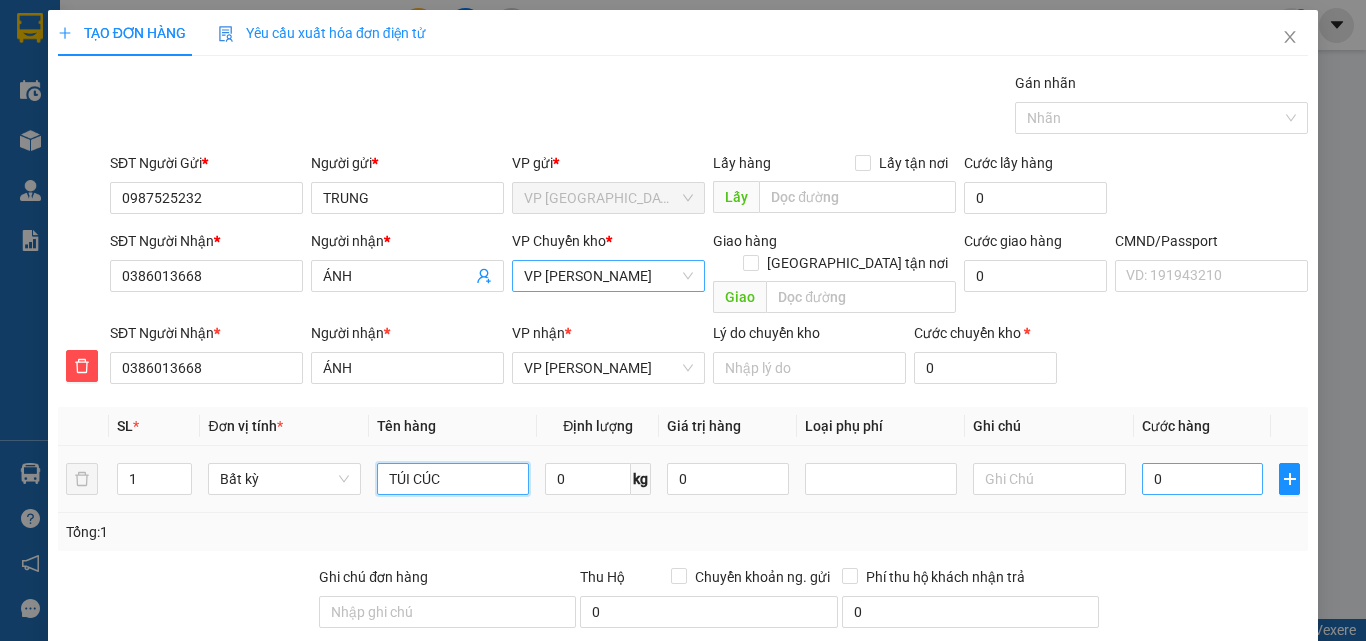 type on "TÚI CÚC" 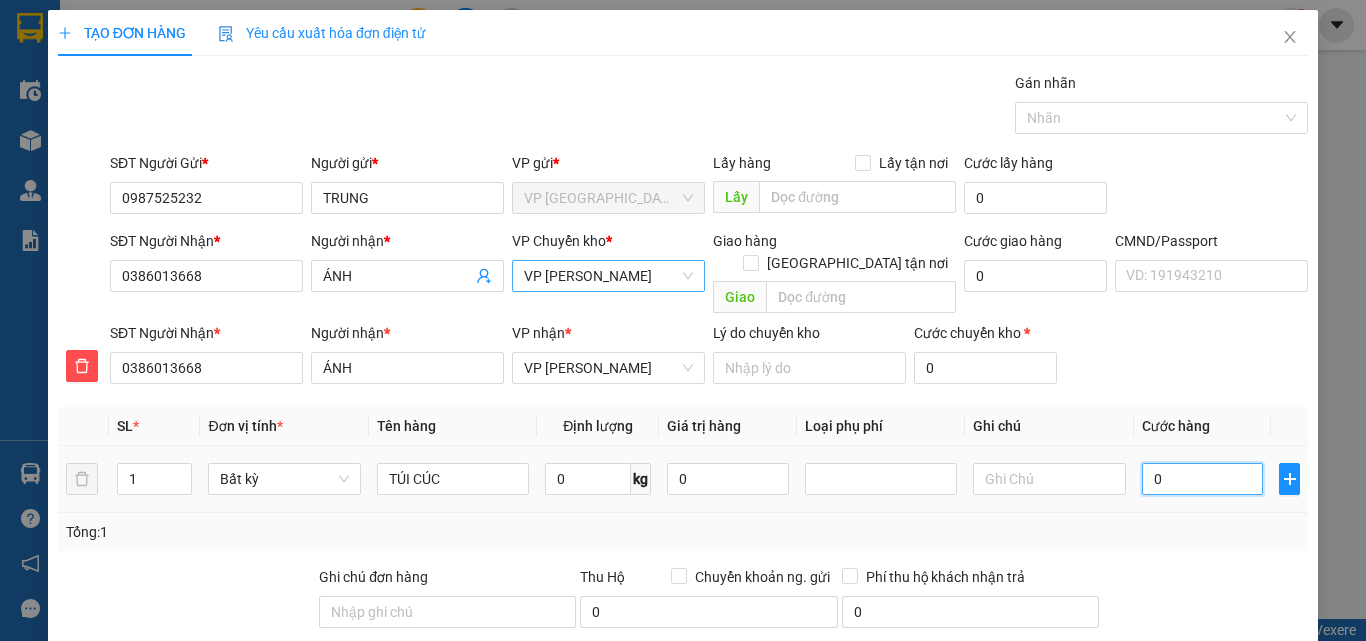 click on "0" at bounding box center (1203, 479) 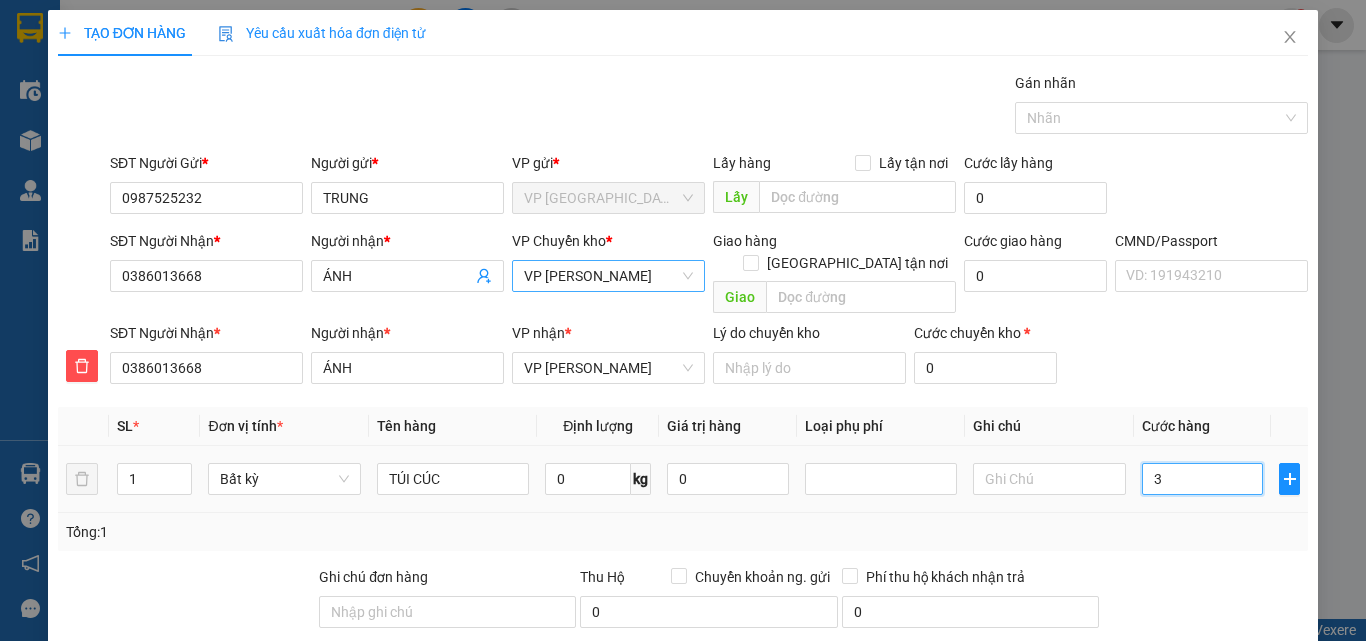 type on "35" 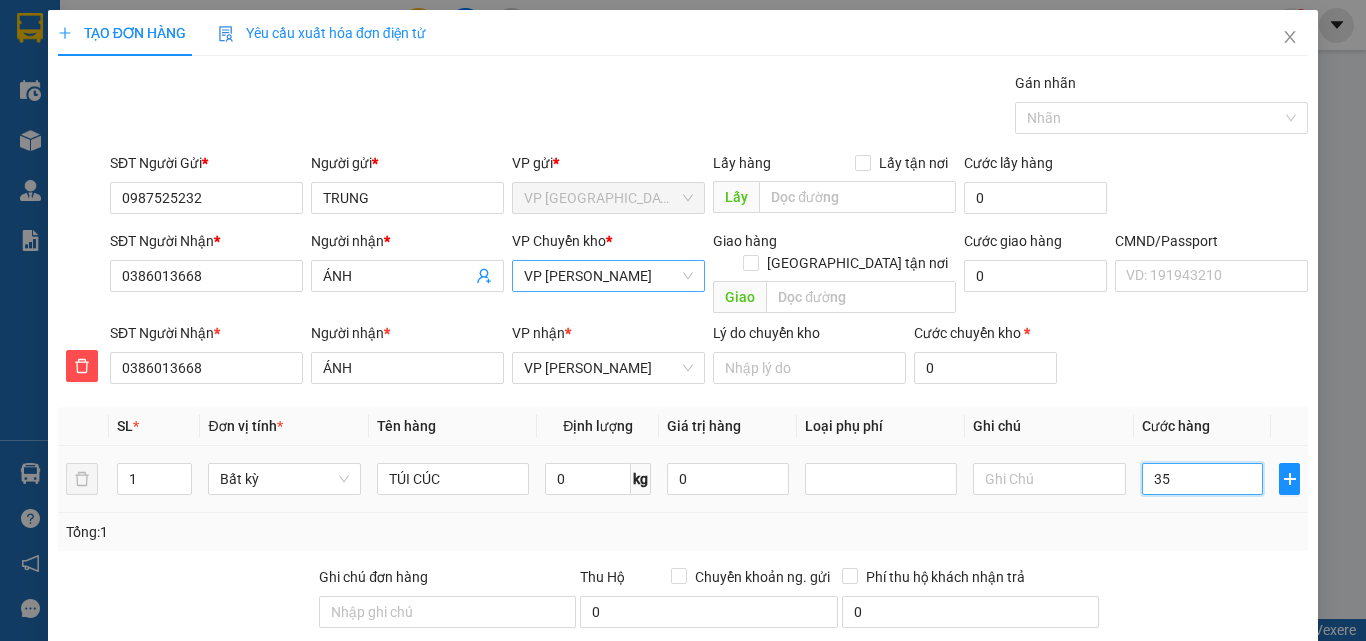 type on "350" 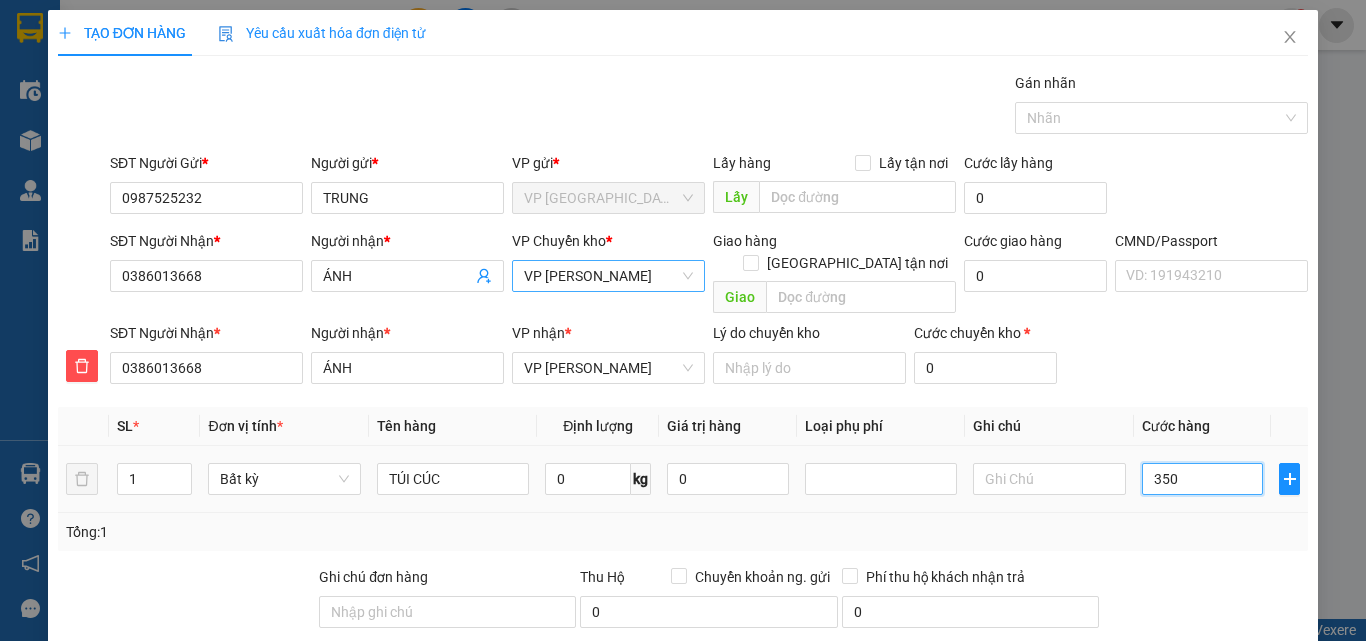 type on "3.500" 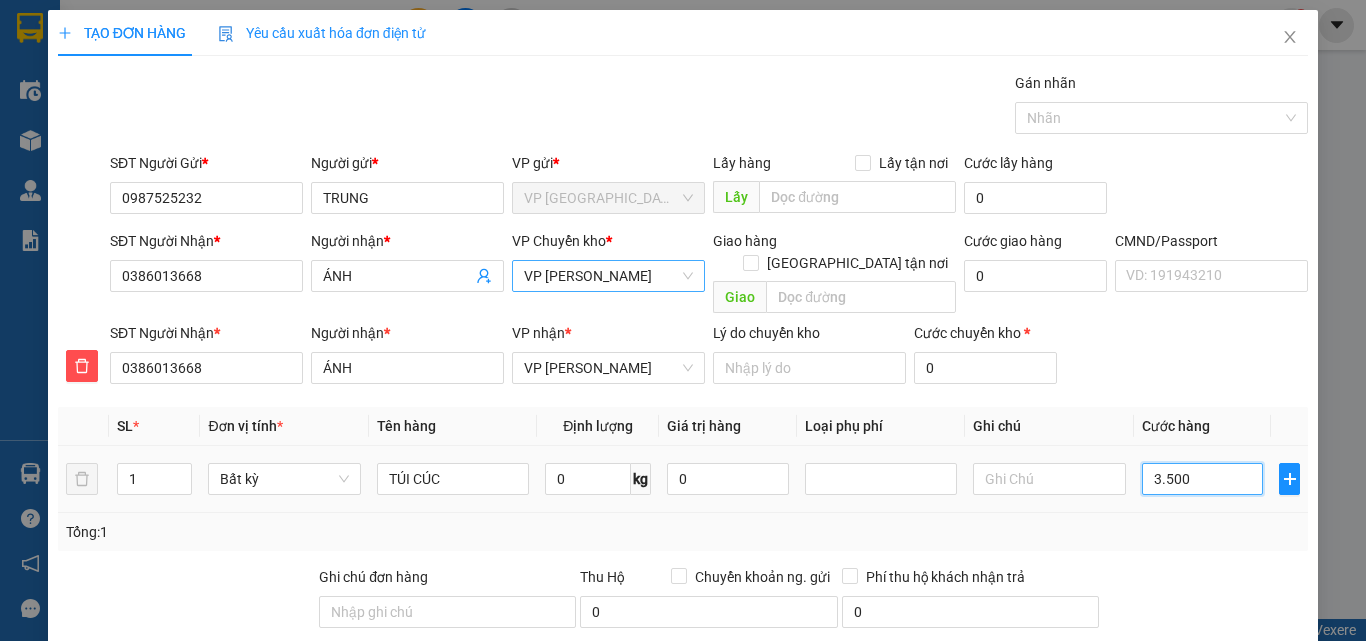 type on "35.000" 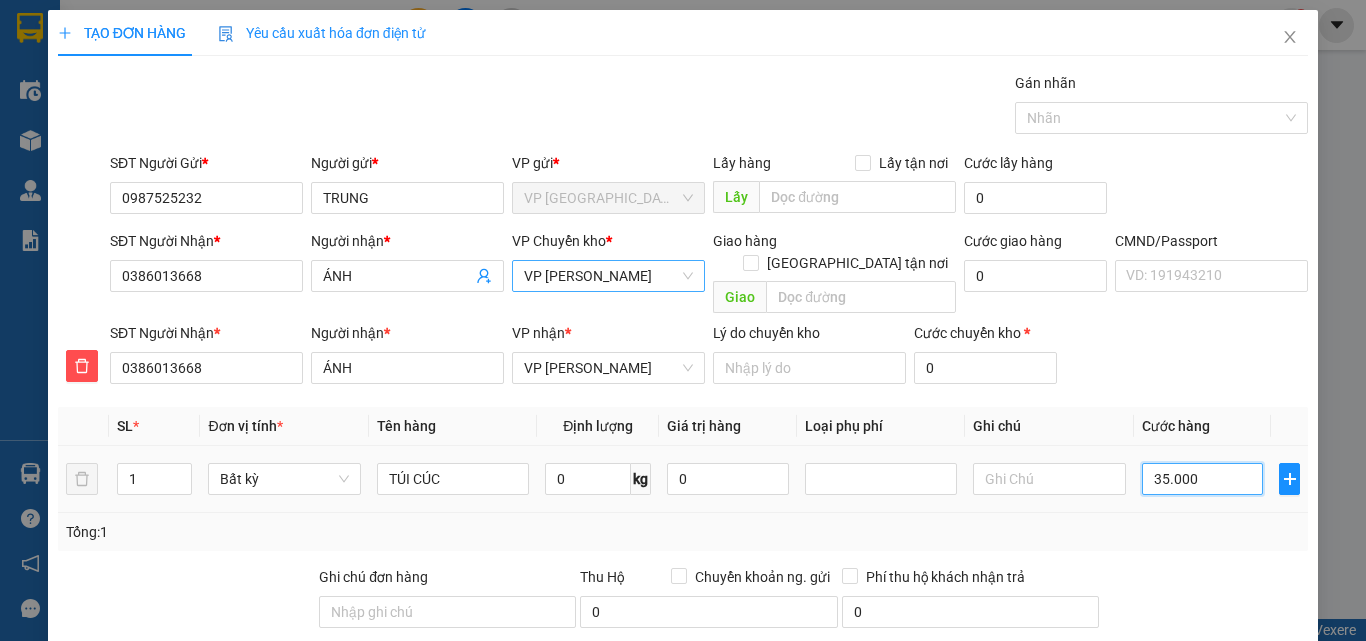 scroll, scrollTop: 209, scrollLeft: 0, axis: vertical 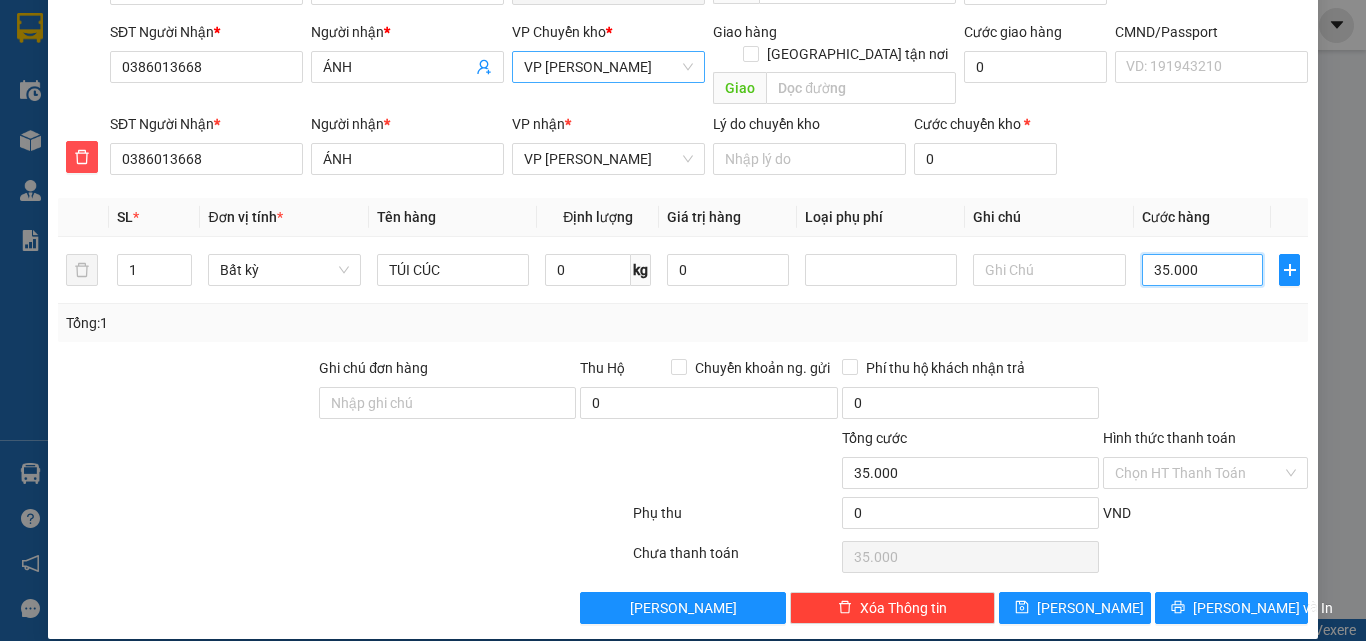 type on "35.000" 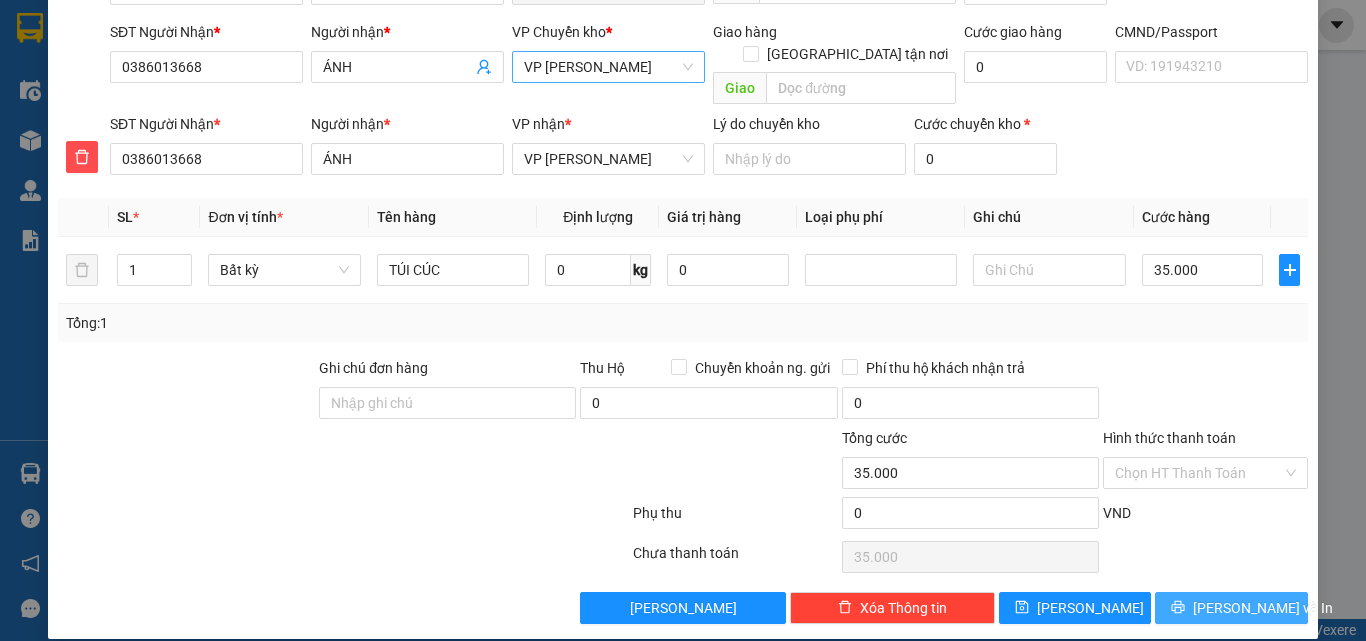 click on "[PERSON_NAME] và In" at bounding box center (1263, 608) 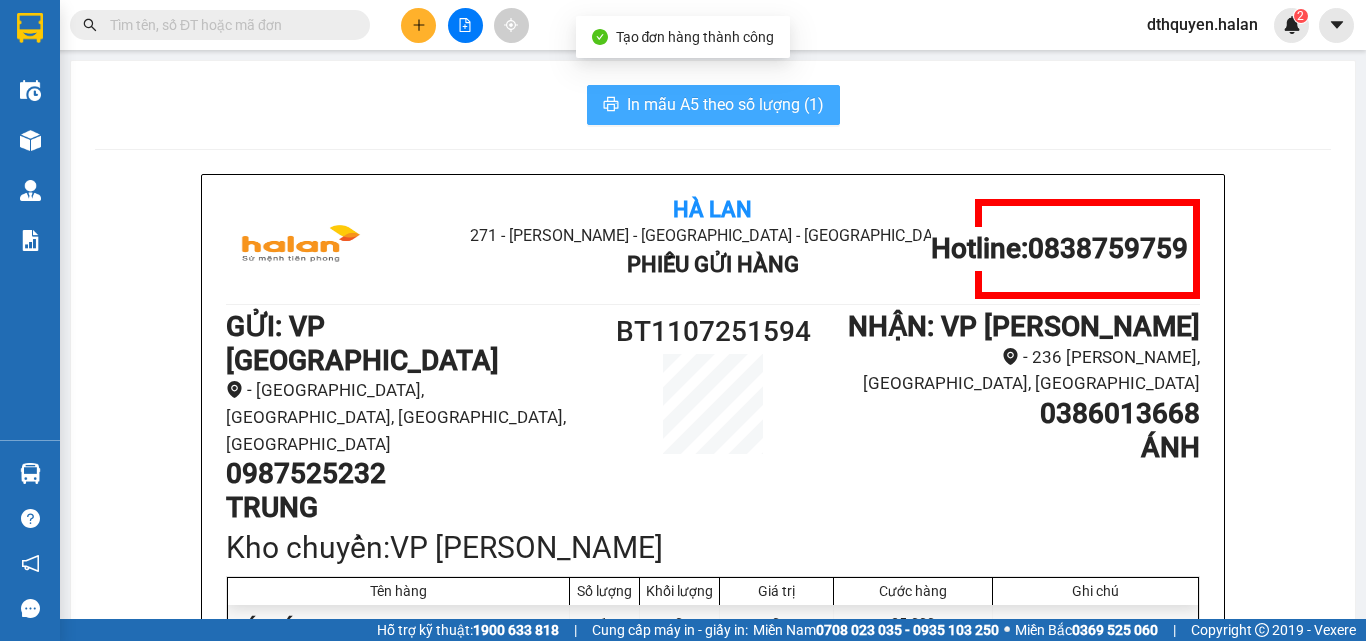 click on "In mẫu A5 theo số lượng
(1)" at bounding box center (725, 104) 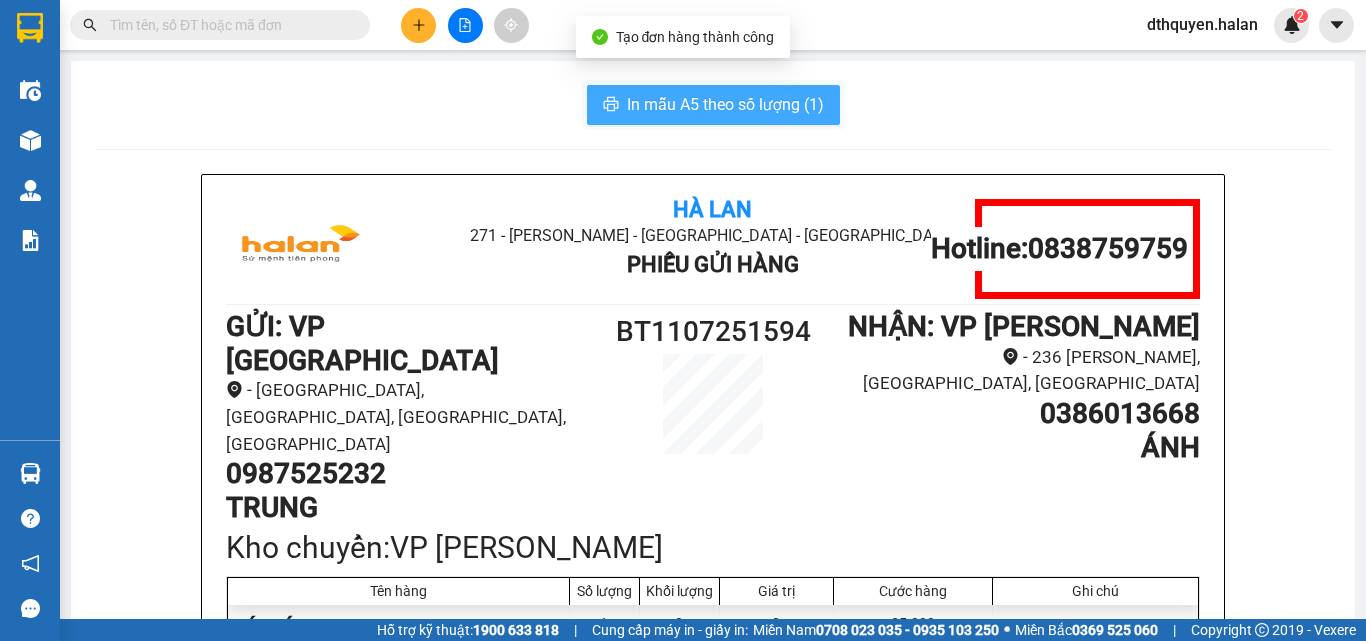 scroll, scrollTop: 0, scrollLeft: 0, axis: both 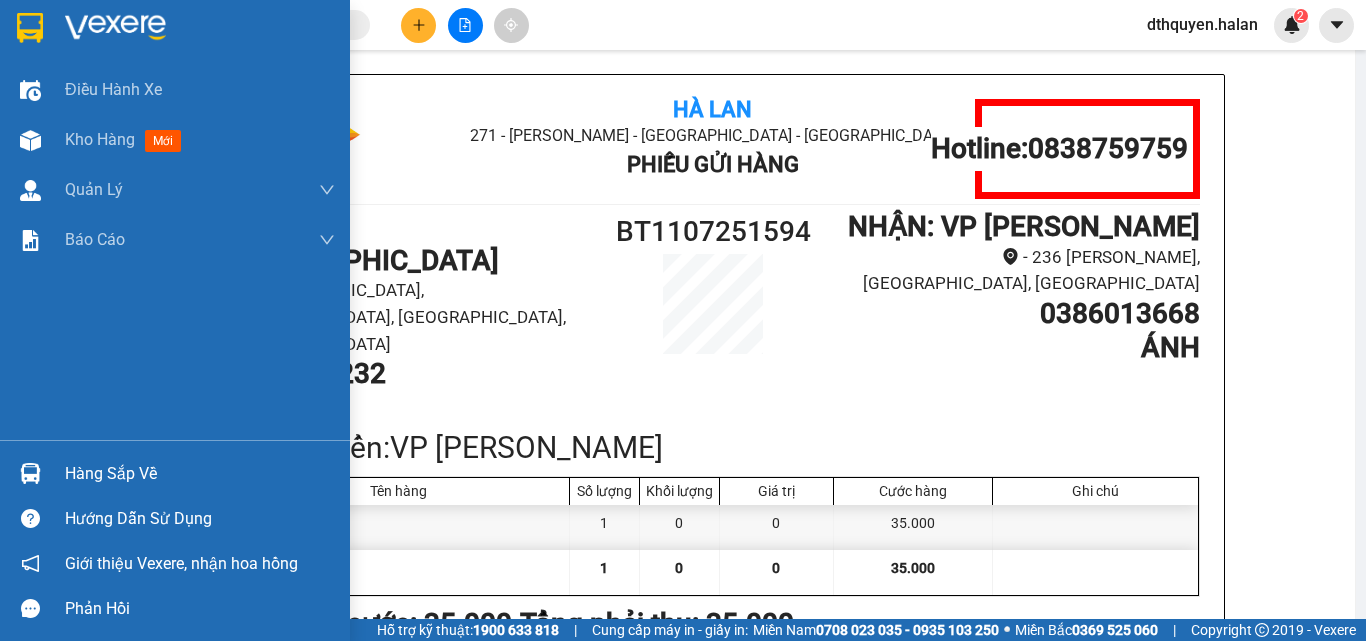 click on "Hàng sắp về" at bounding box center (200, 474) 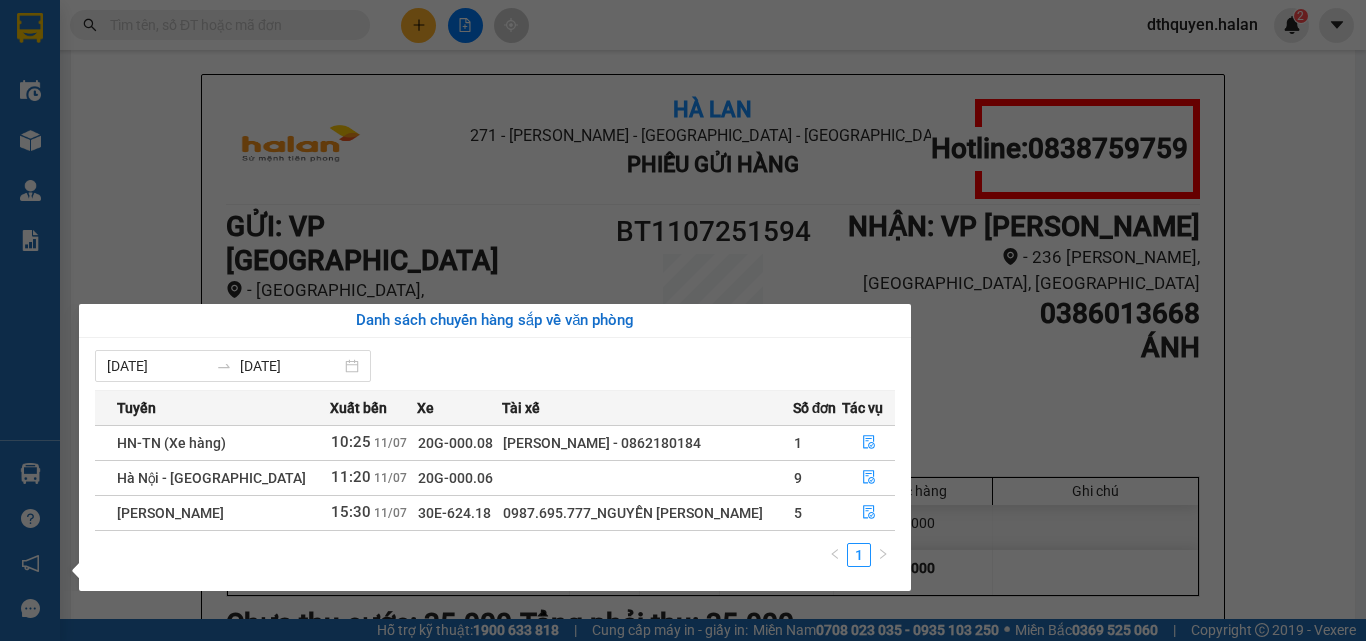 click on "Kết quả tìm kiếm ( 1152 )  Bộ lọc  Mã ĐH Trạng thái Món hàng Thu hộ Tổng cước Chưa cước Nhãn Người gửi VP Gửi Người nhận VP Nhận TKC1107250674 11:06 - 11/07 Trên xe   20G-000.06 11:20  -   11/07 BDS SL:  1 60.000 60.000 0976934353 PHẠM GIA VP 47 Trần Khát Chân 0984428999 ĐÔNG AUTO 147 BT VP Bình Thuận TKC1007250618 10:39 - 10/07 Đã giao   07:54 - 11/07 BDS+BỌC DEN PT SL:  2 85.000 0976934353 PHẠM GIA VP 47 Trần Khát Chân 0984428999 ĐÔNG AUTO 147 BT VP Bình Thuận TKC0807250641 10:46 - 08/07 Đã giao   08:36 - 09/07 BỌC  PK SL:  1 35.000 0912515543 TUẤN ANH VP 47 Trần Khát Chân 0984428999 ĐÔNG AUTO 147 BT VP Bình Thuận TKC0807250986 12:04 - 08/07 Đã giao   08:36 - 09/07 HỘP  PK SL:  1 35.000 0352808685 A NGỌC VP 47 Trần Khát Chân 0984428999 ĐÔNG AUTO 147 BT VP Bình Thuận TKC0707251408 14:33 - 07/07 Đã giao   08:36 - 09/07 BỌC  ĐEN PK SL:  1 35.000 0976934353 PHẠM GIA VP 47 Trần Khát Chân 0984428999   1" at bounding box center [683, 320] 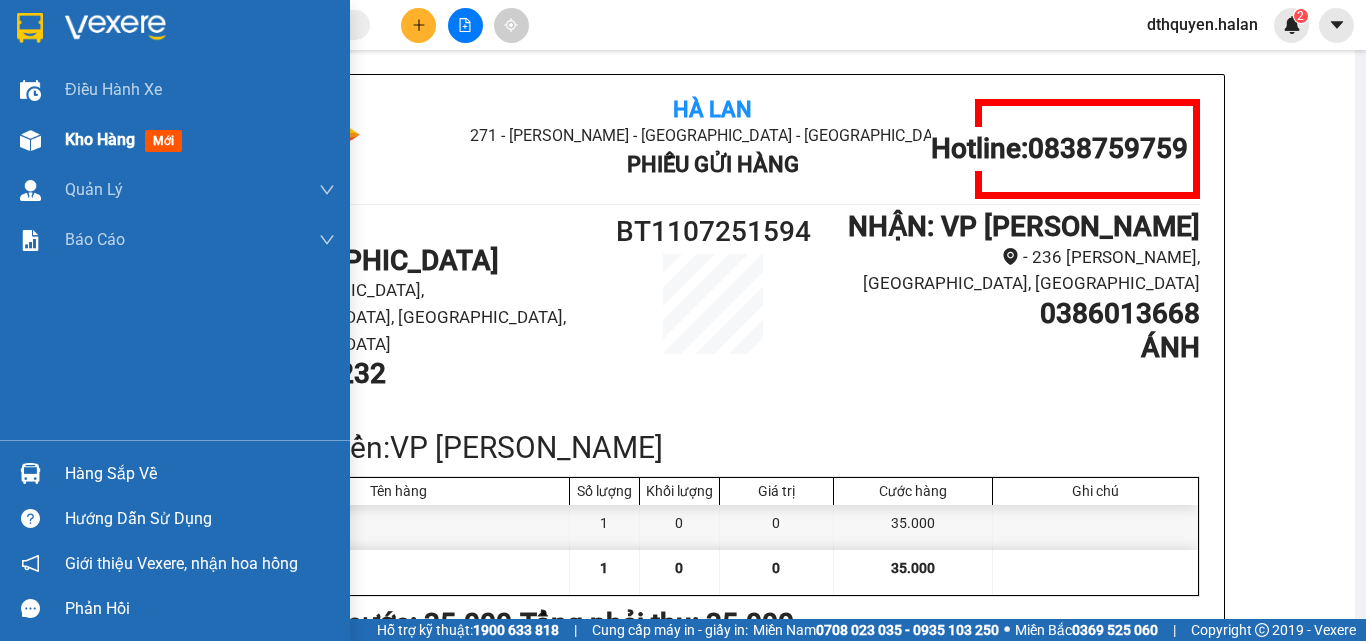 click on "Kho hàng" at bounding box center (100, 139) 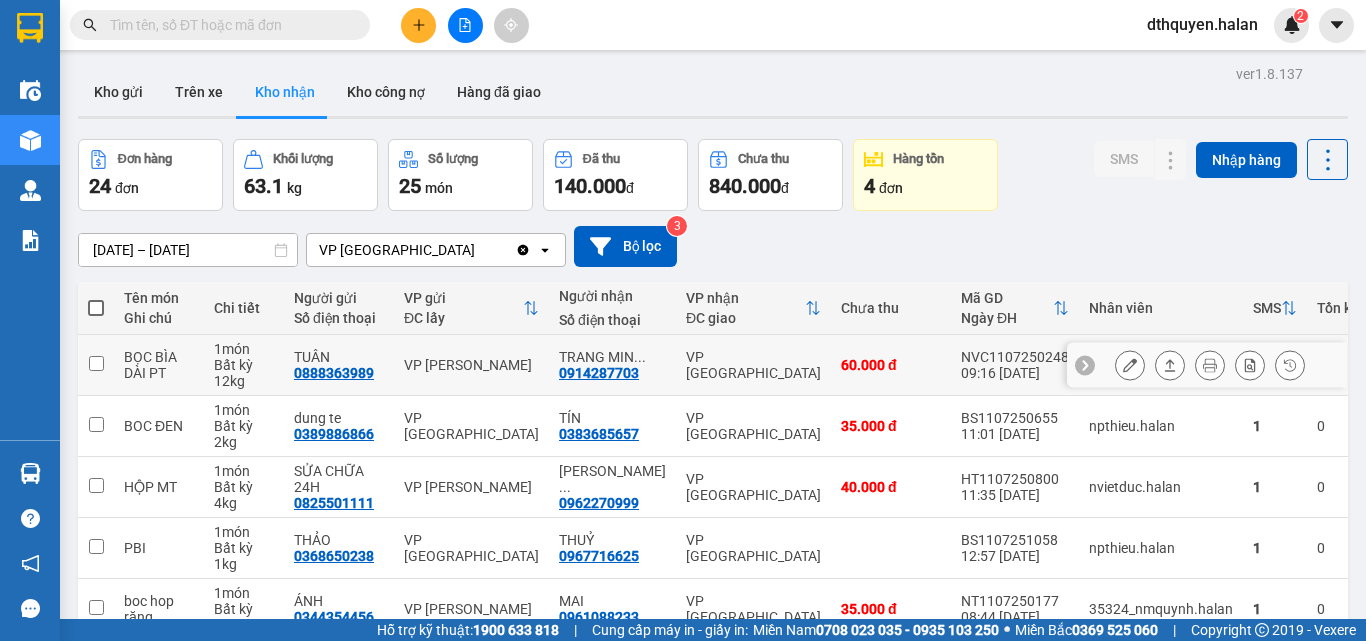 scroll, scrollTop: 100, scrollLeft: 0, axis: vertical 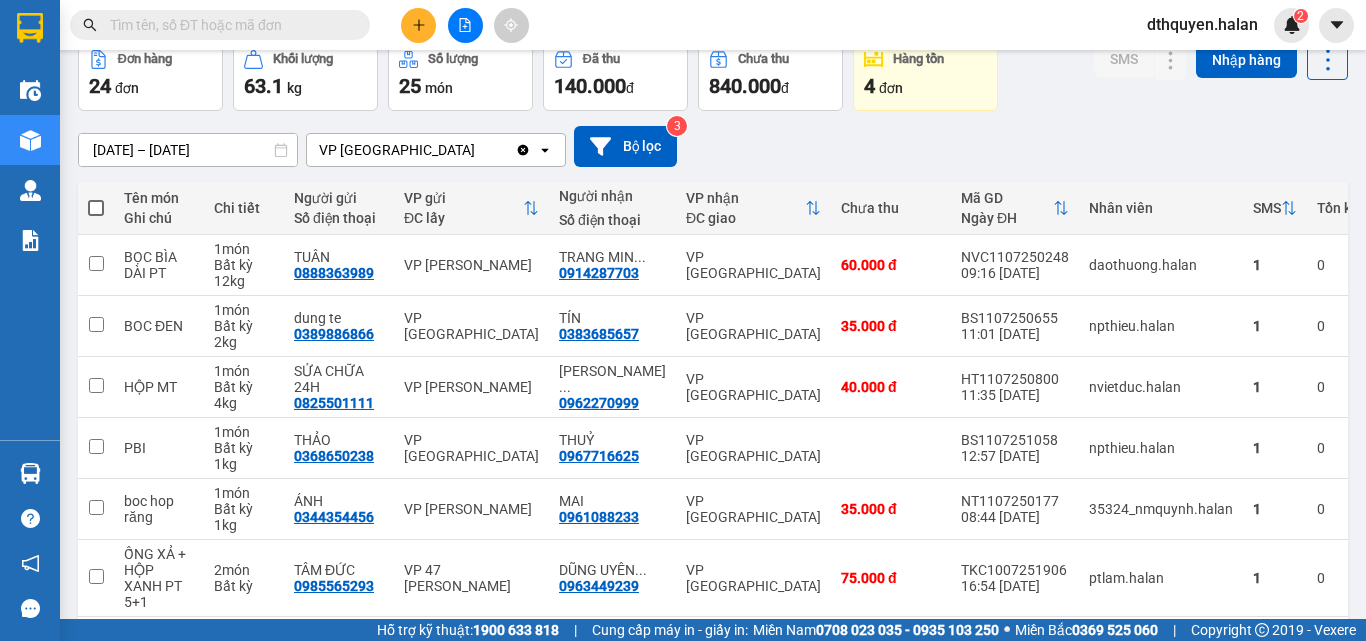 click at bounding box center (418, 25) 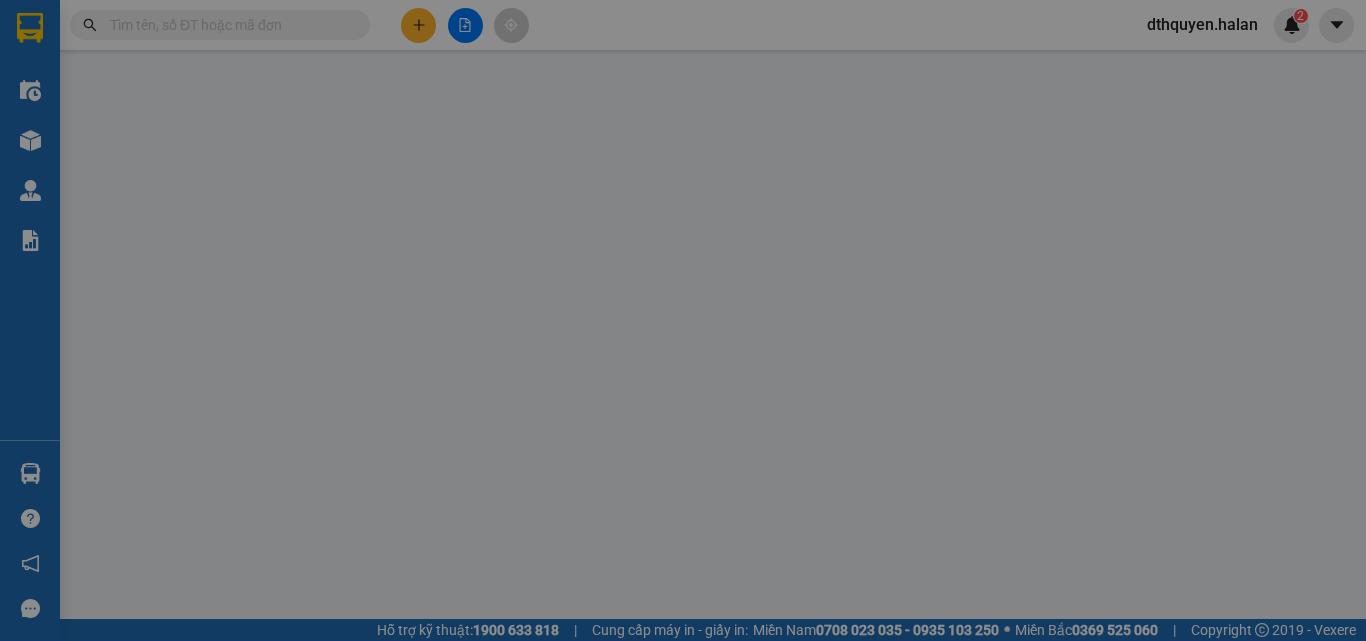 scroll, scrollTop: 0, scrollLeft: 0, axis: both 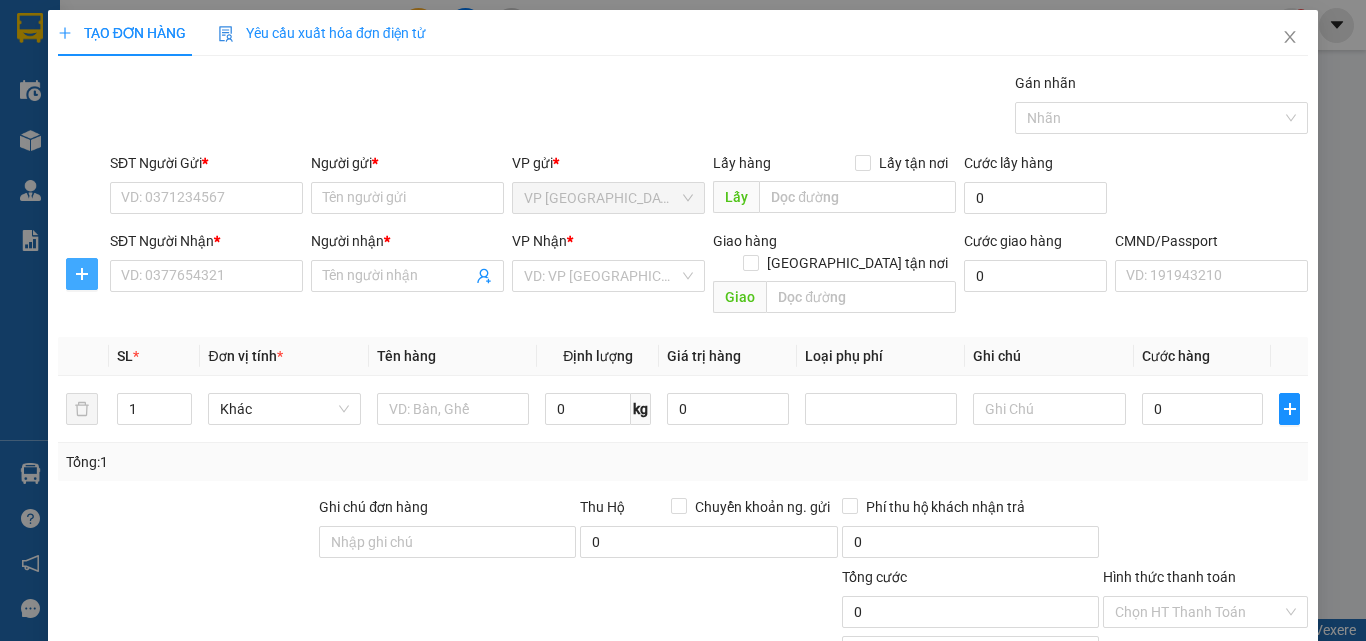 drag, startPoint x: 75, startPoint y: 280, endPoint x: 171, endPoint y: 226, distance: 110.145355 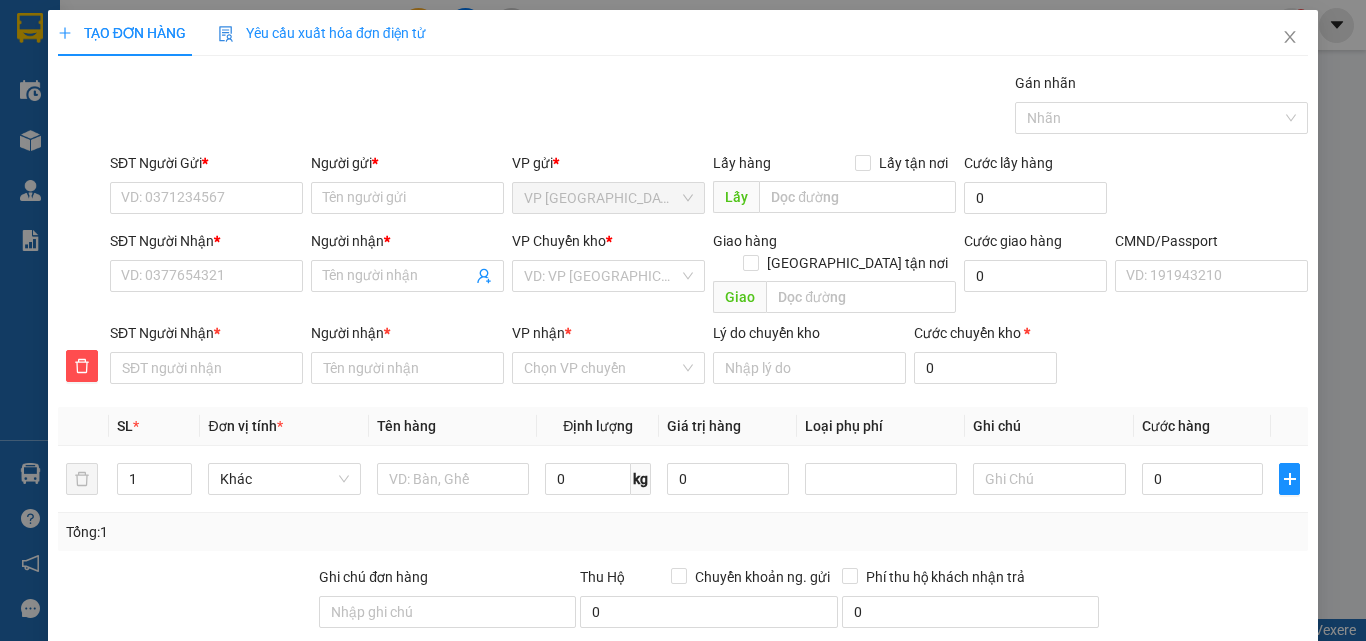 click on "SĐT Người Gửi  *" at bounding box center [206, 167] 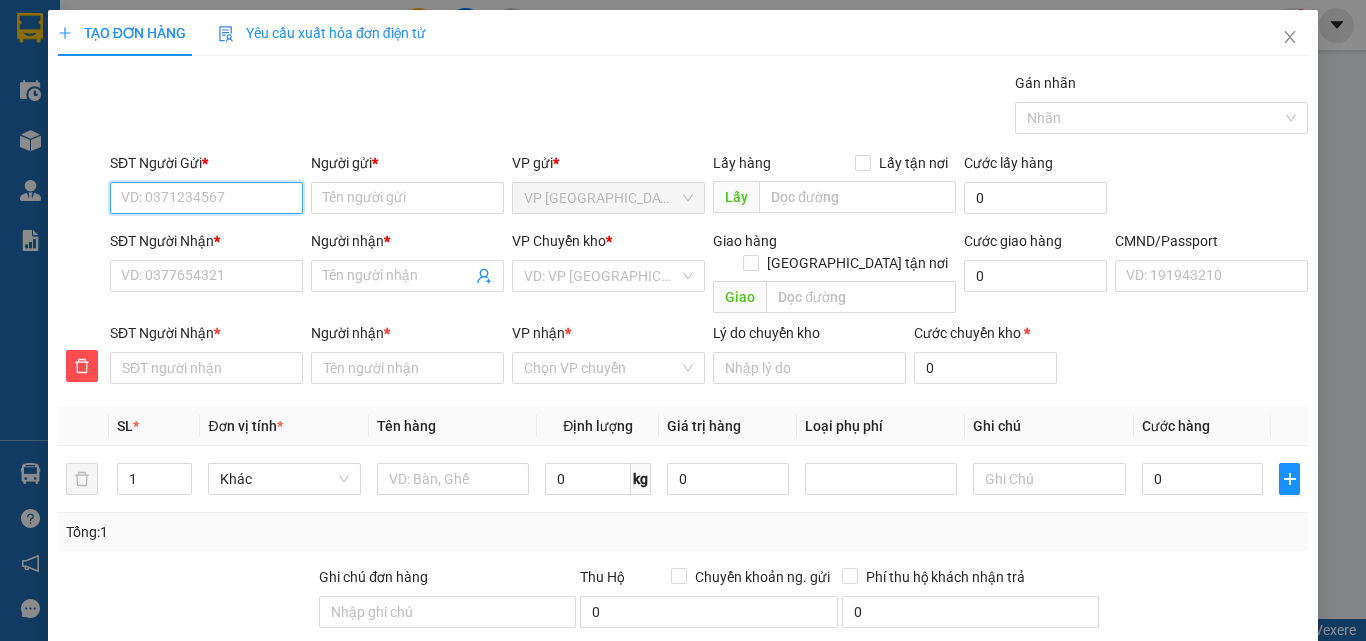 click on "SĐT Người Gửi  *" at bounding box center [206, 198] 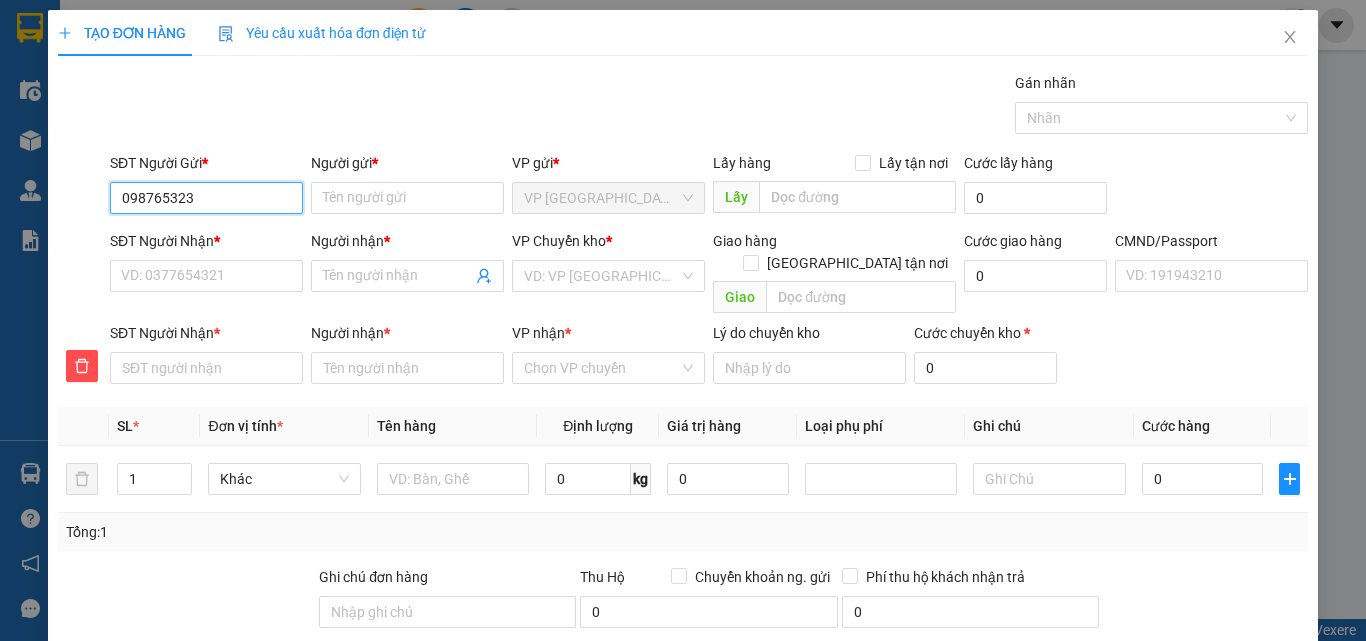 type on "0987653233" 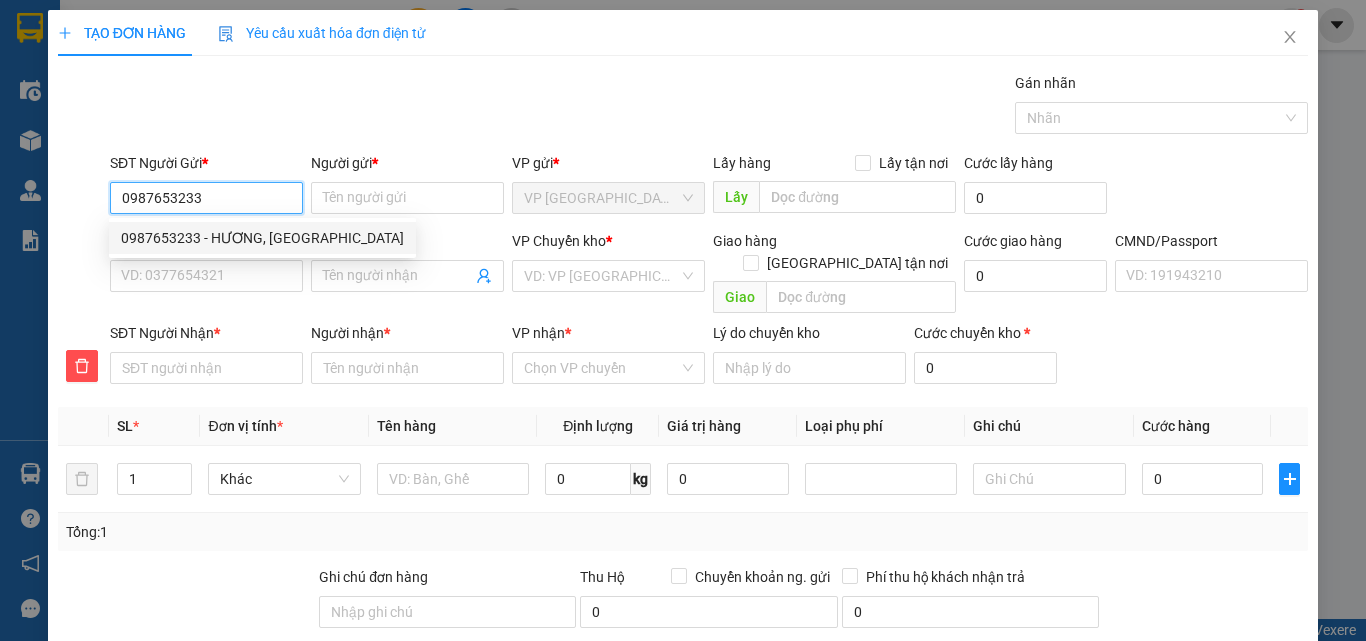 click on "0987653233 - HƯƠNG, SD" at bounding box center (262, 238) 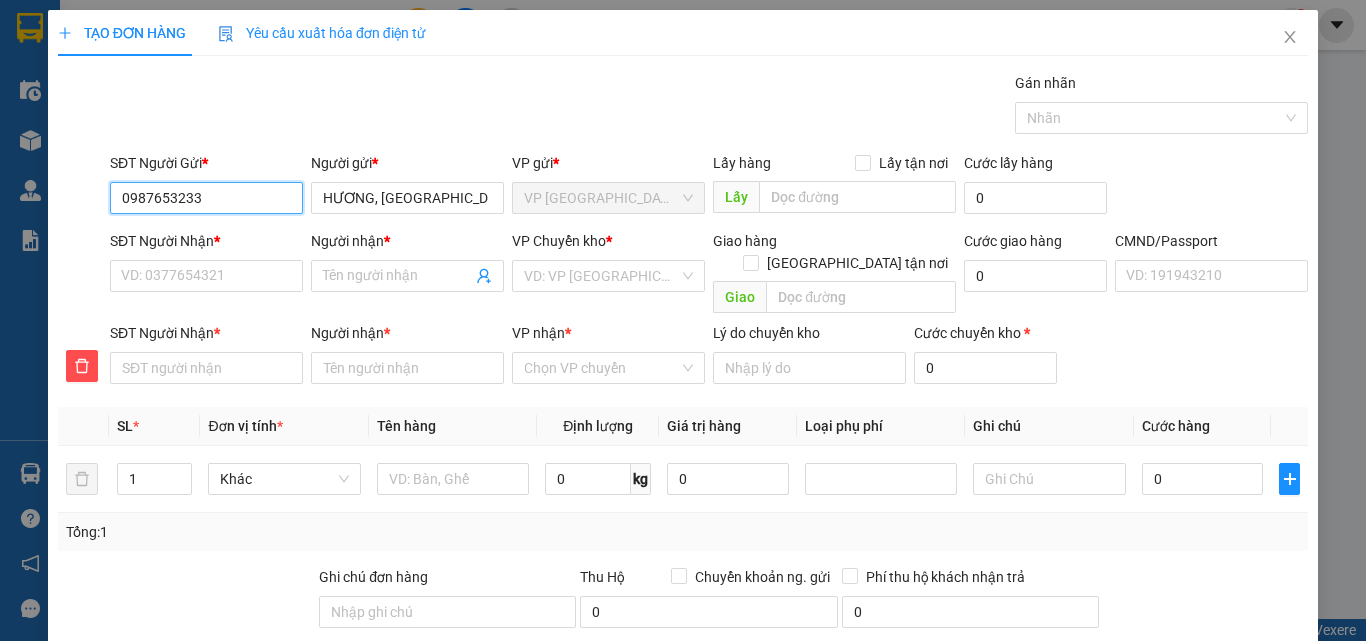 type on "0987653233" 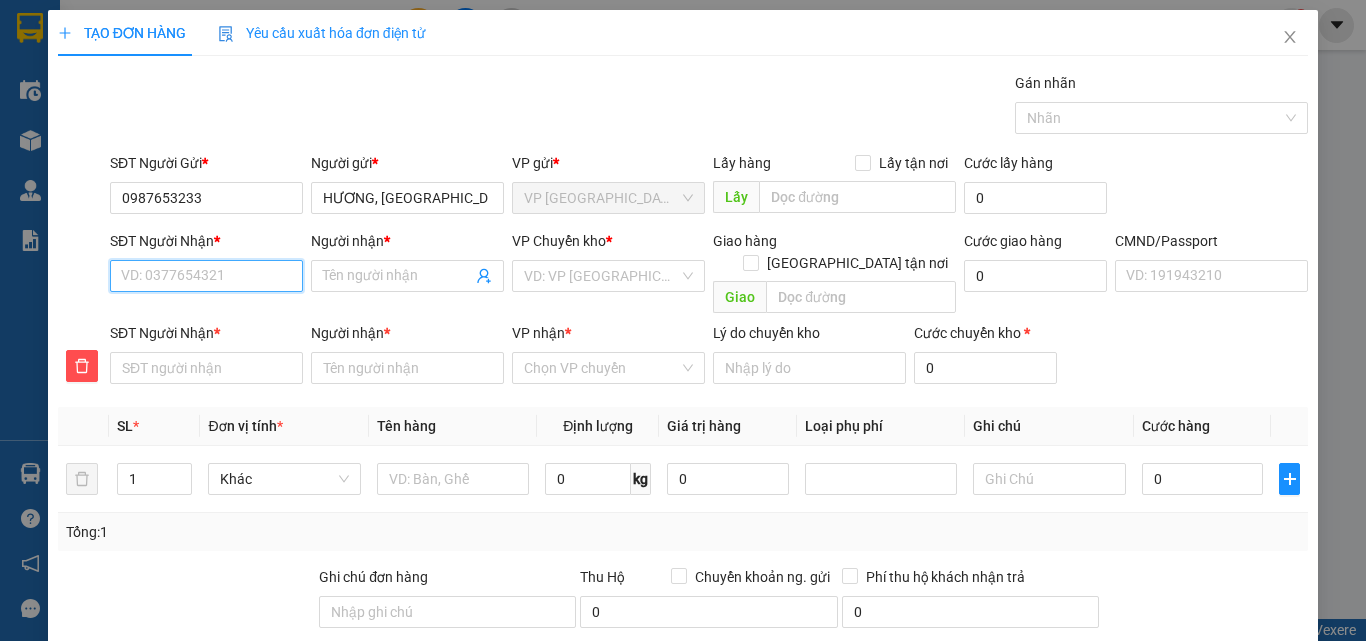 click on "SĐT Người Nhận  *" at bounding box center (206, 276) 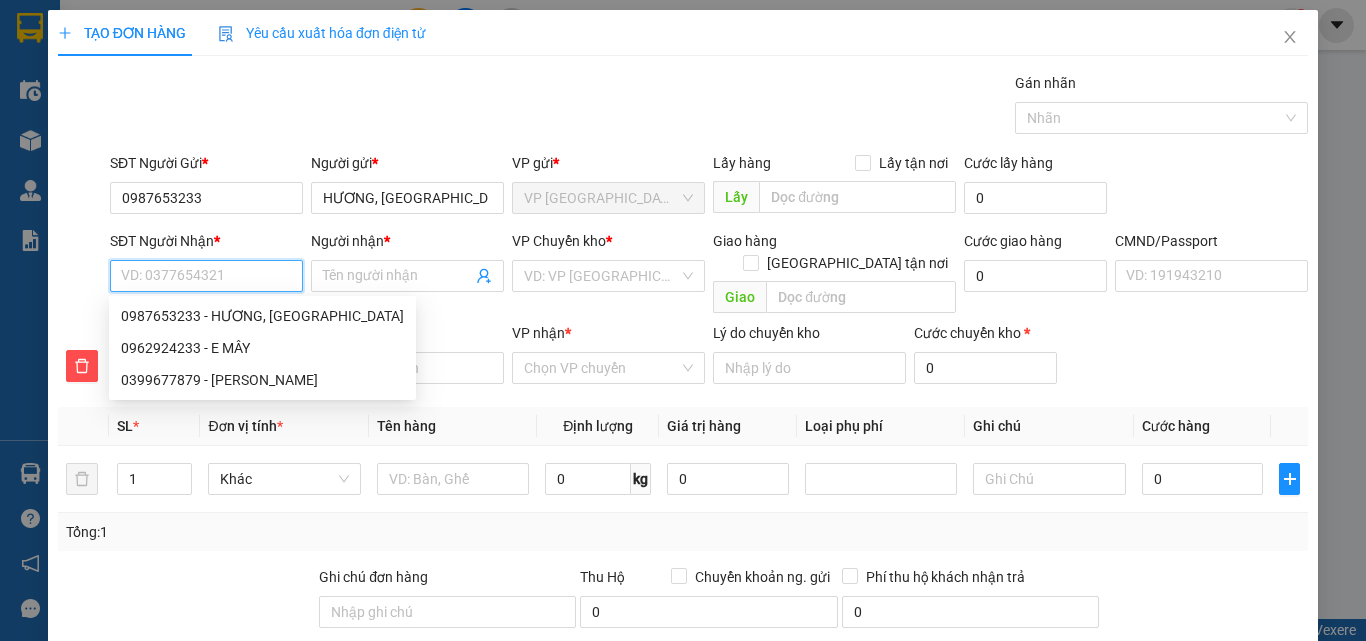 type on "0" 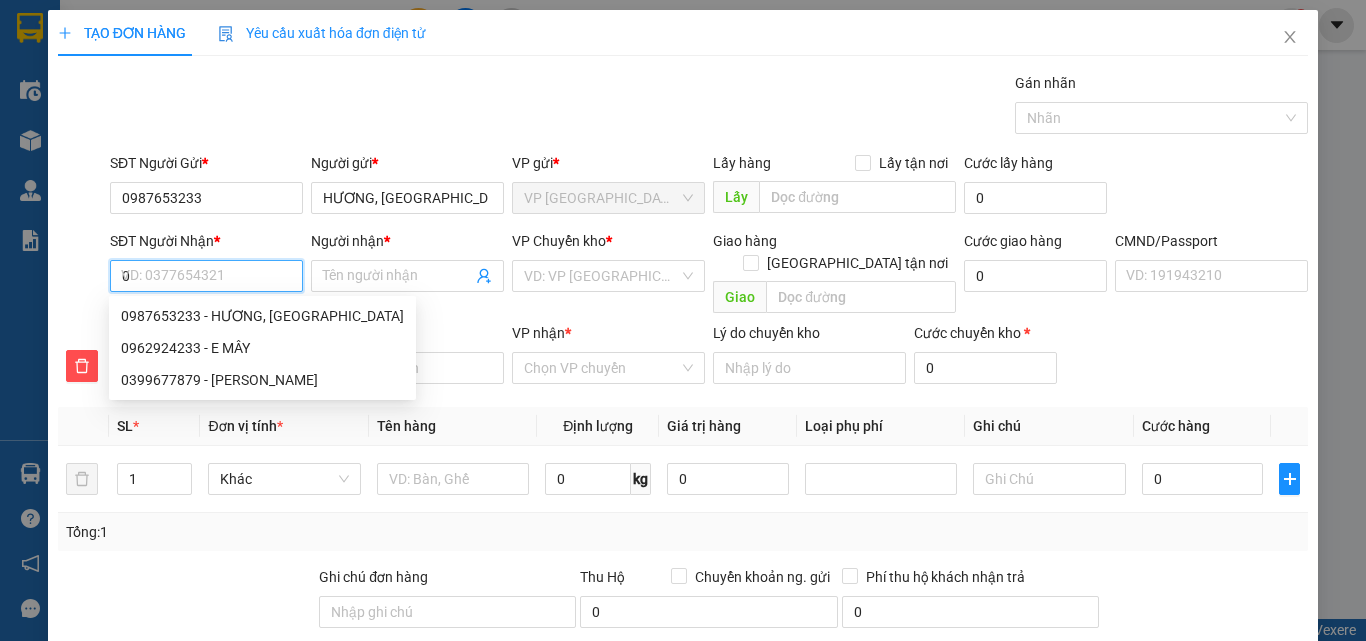 type on "09" 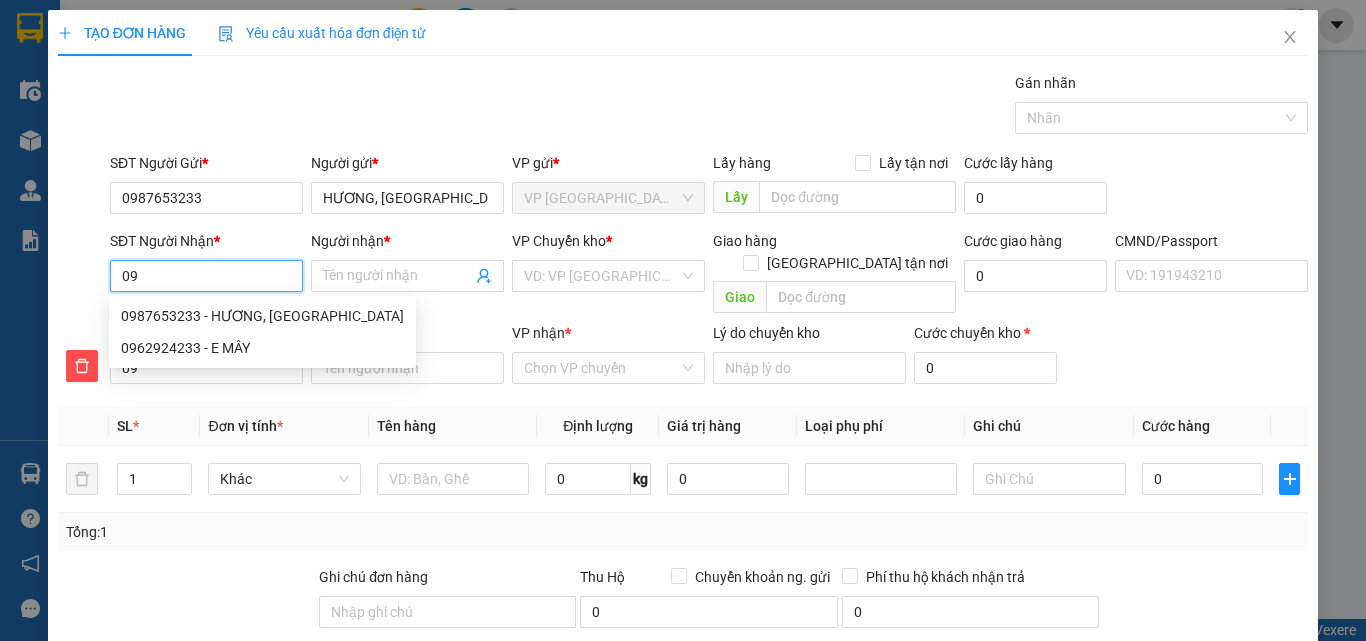 type on "096" 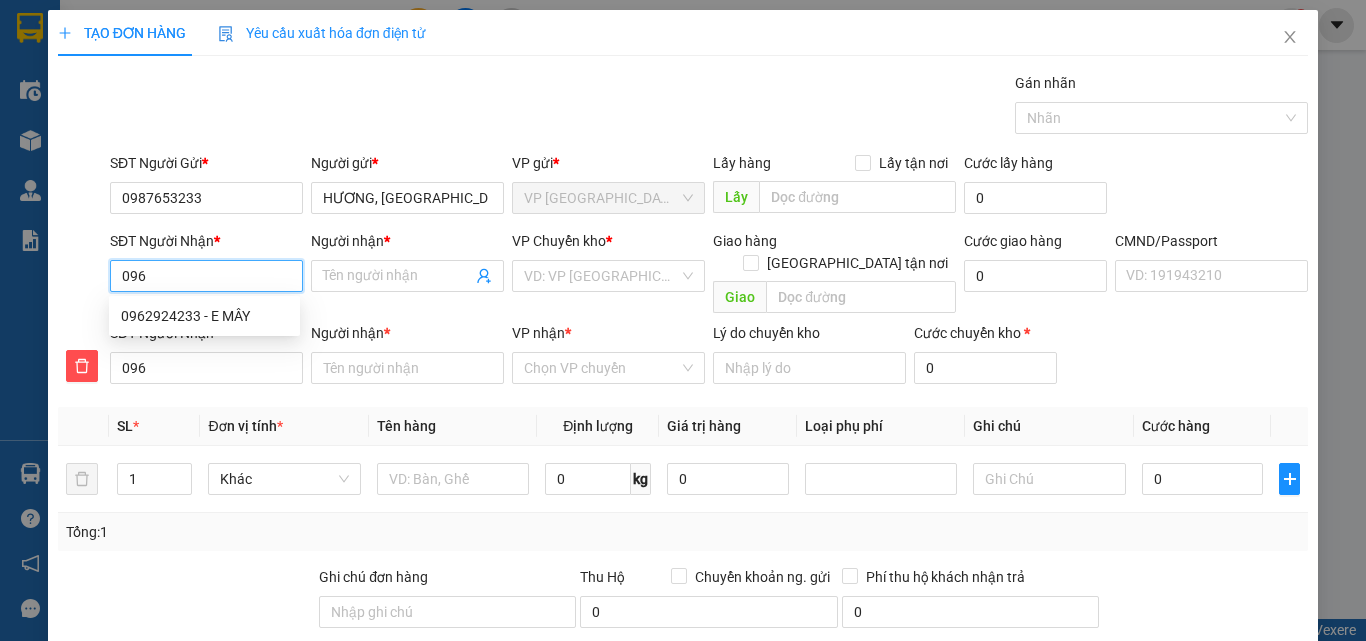 type on "0962" 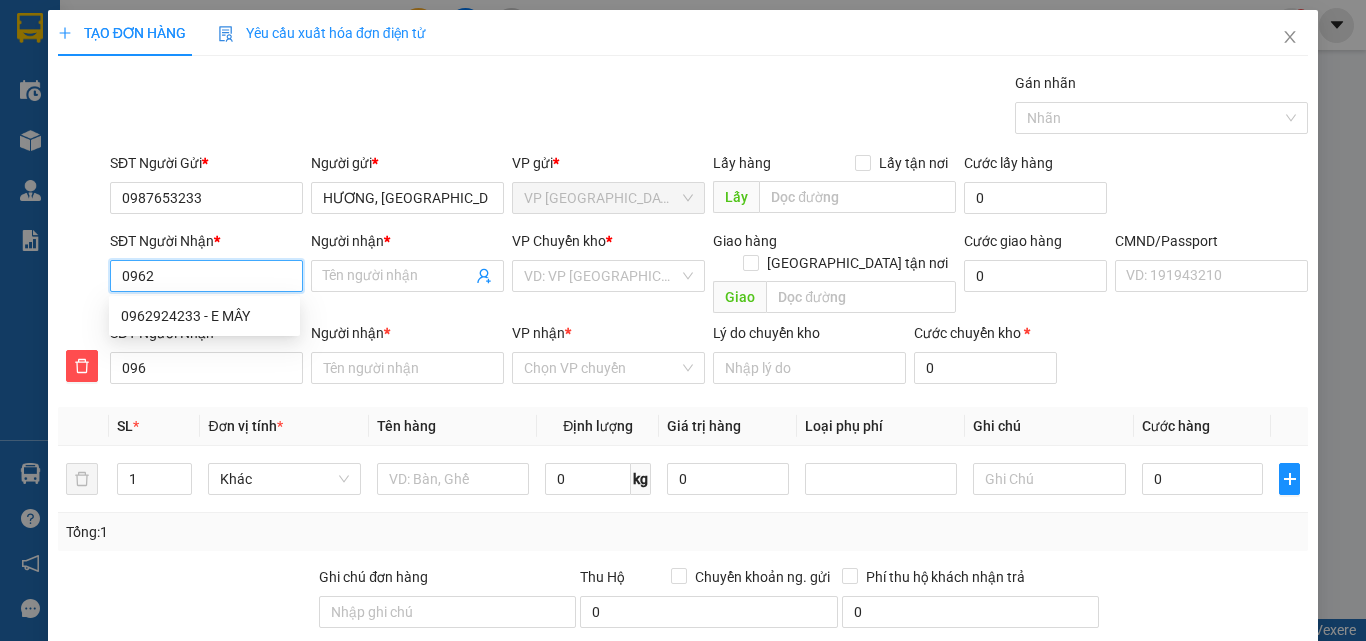 type on "0962" 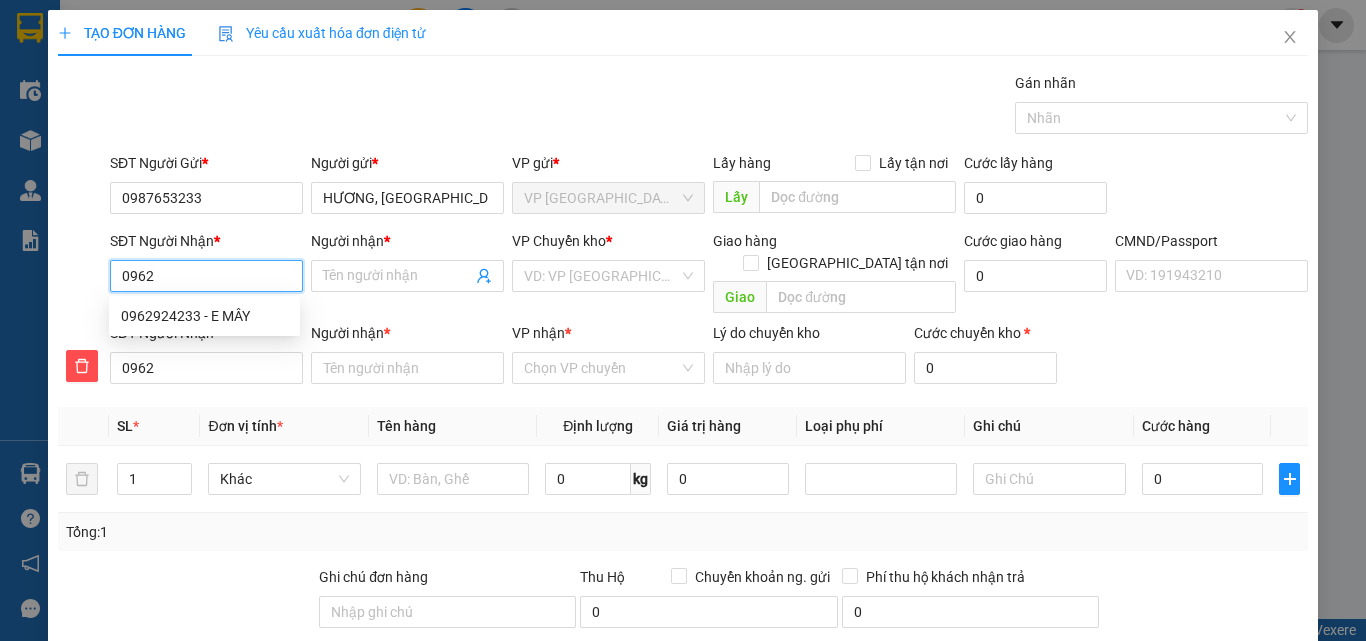 type on "09629" 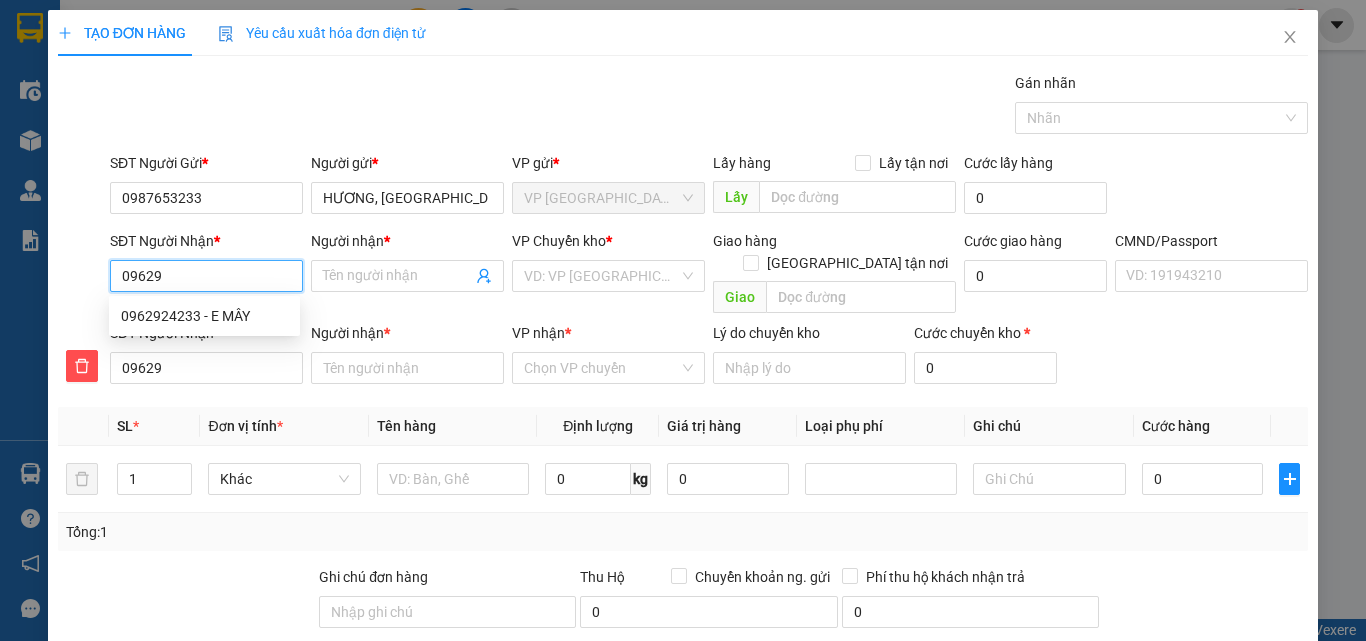 type on "096292" 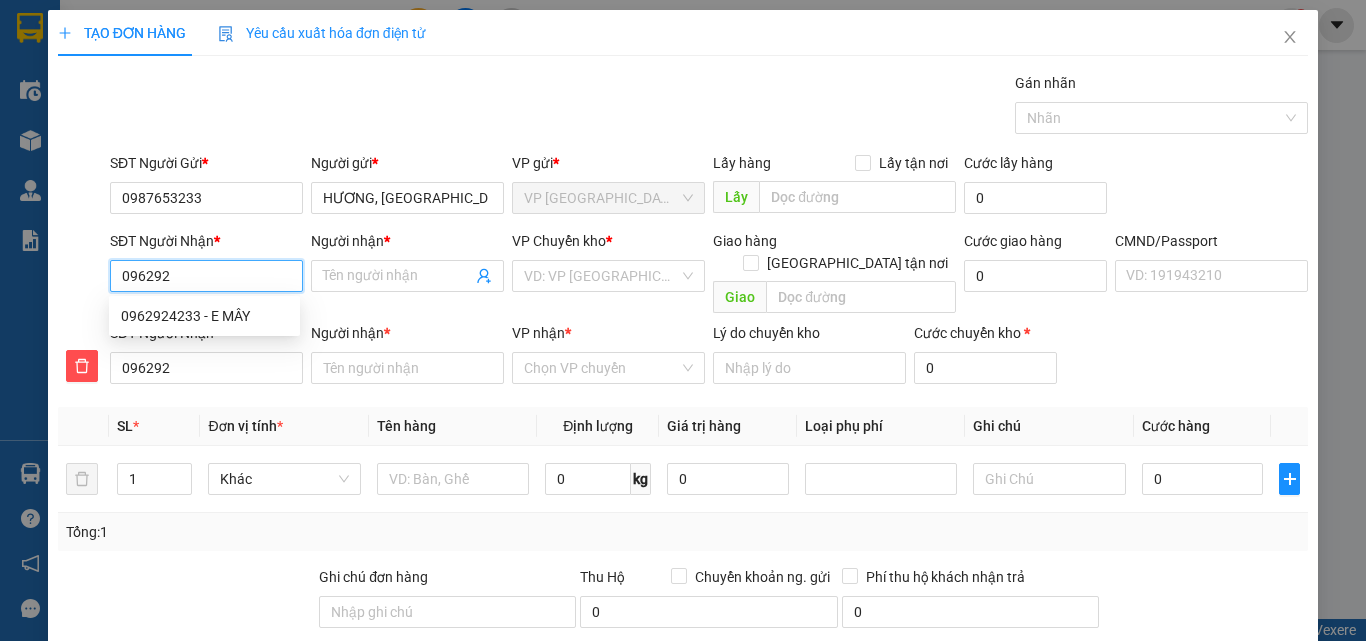 type on "0962924" 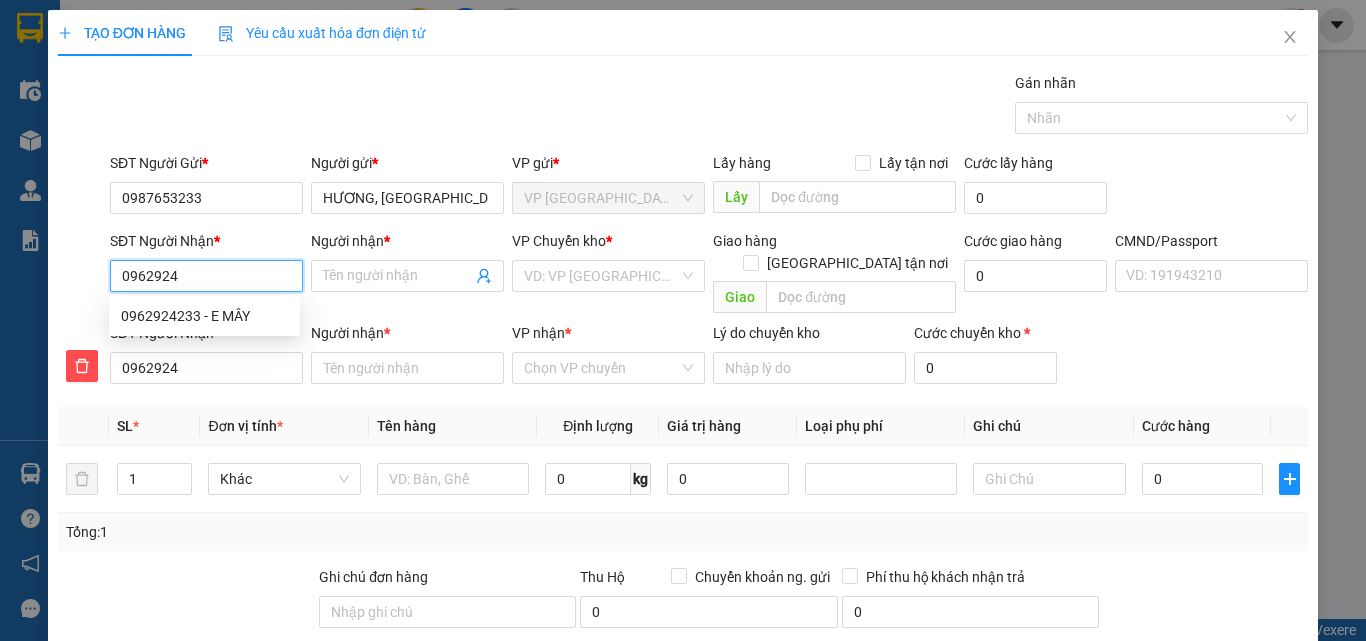 type on "09629242" 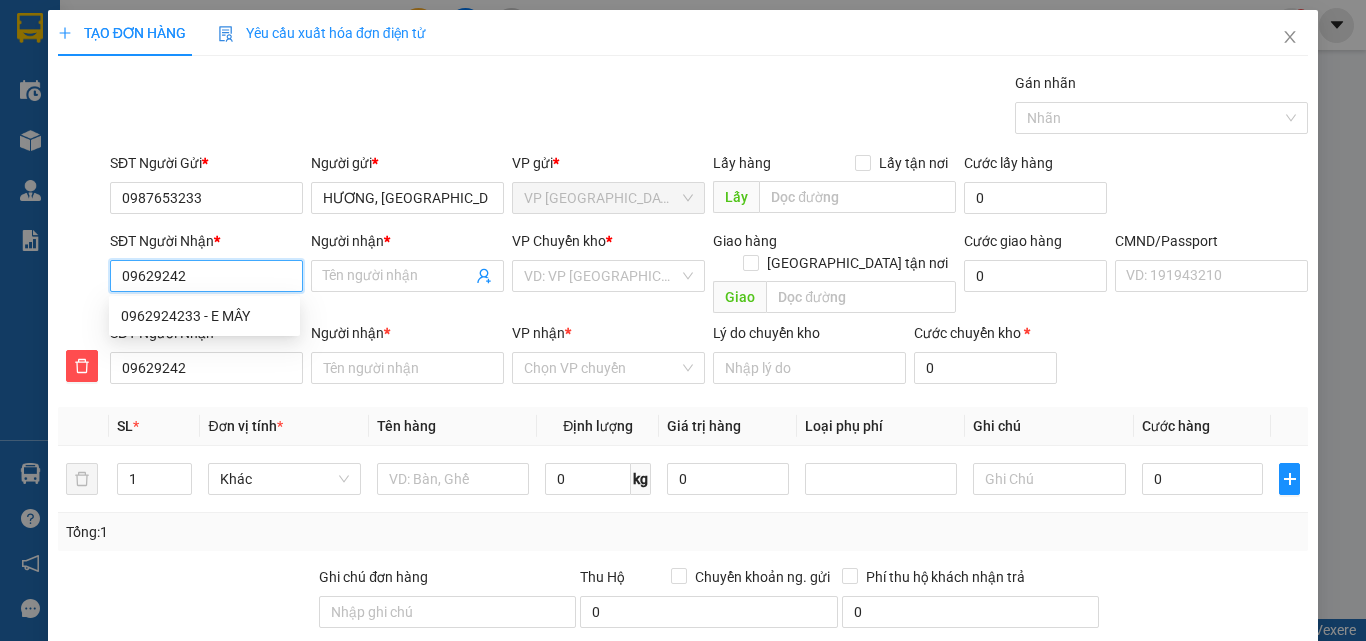 type on "096292423" 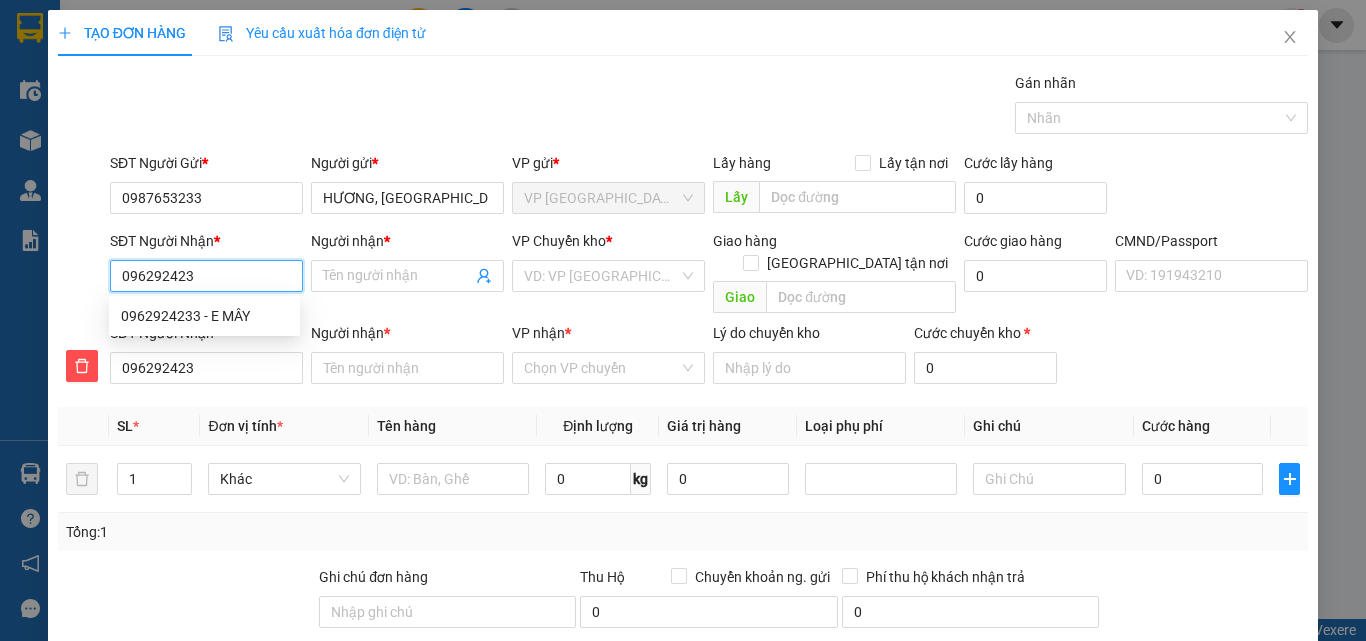 type on "0962924233" 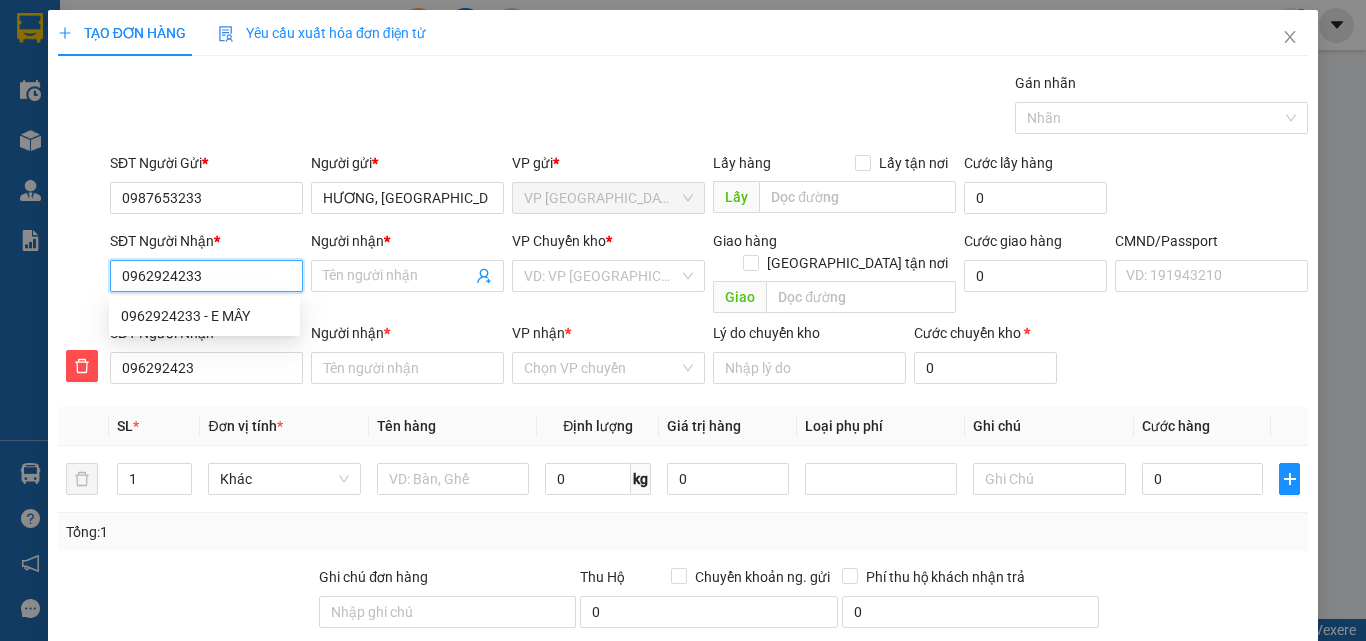 type on "0962924233" 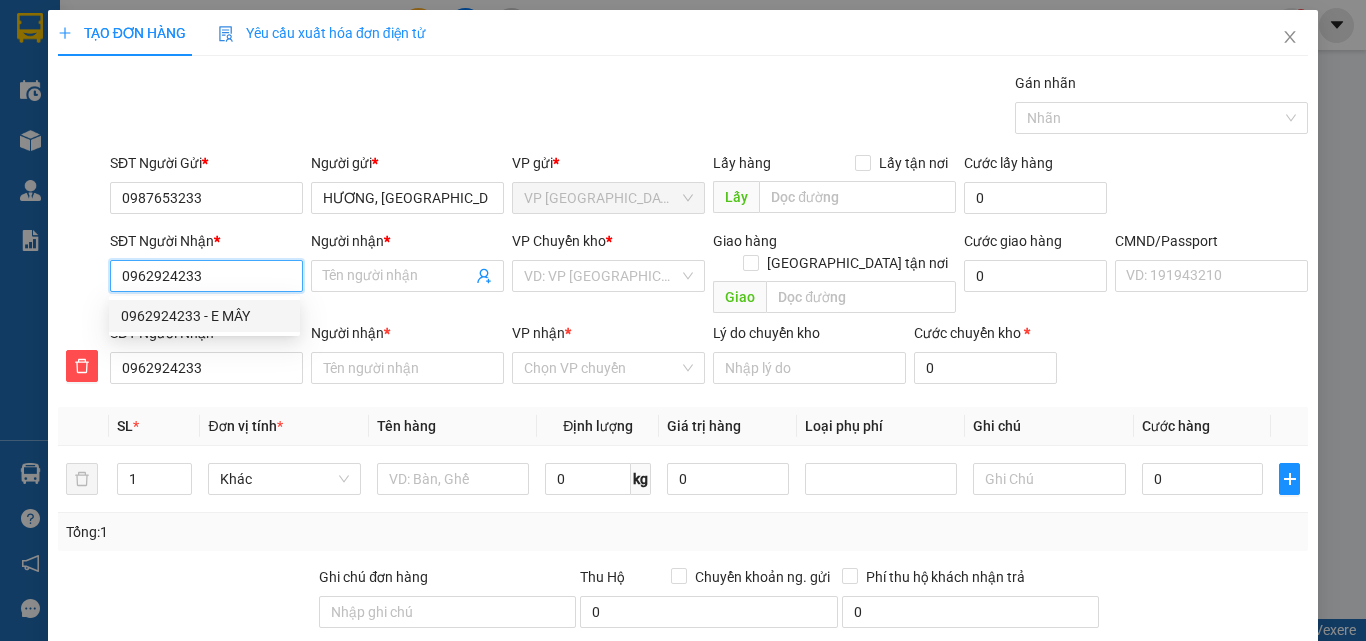 click on "0962924233 - E MÂY" at bounding box center [204, 316] 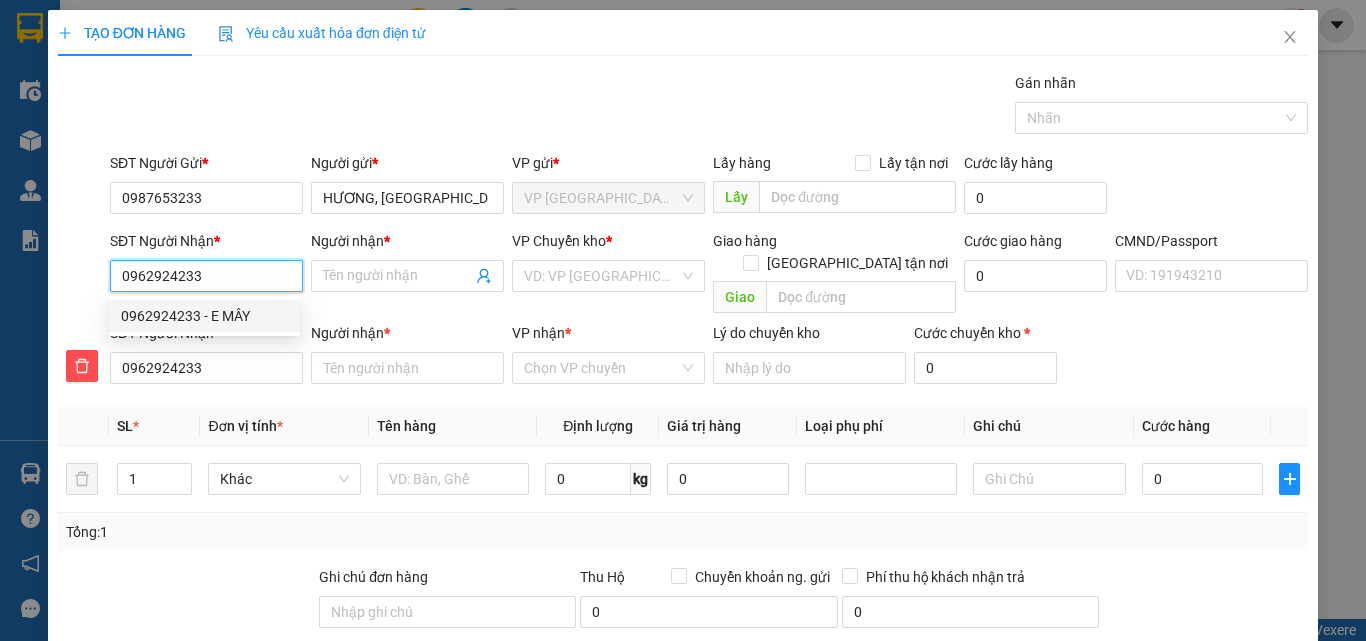 type on "E MÂY" 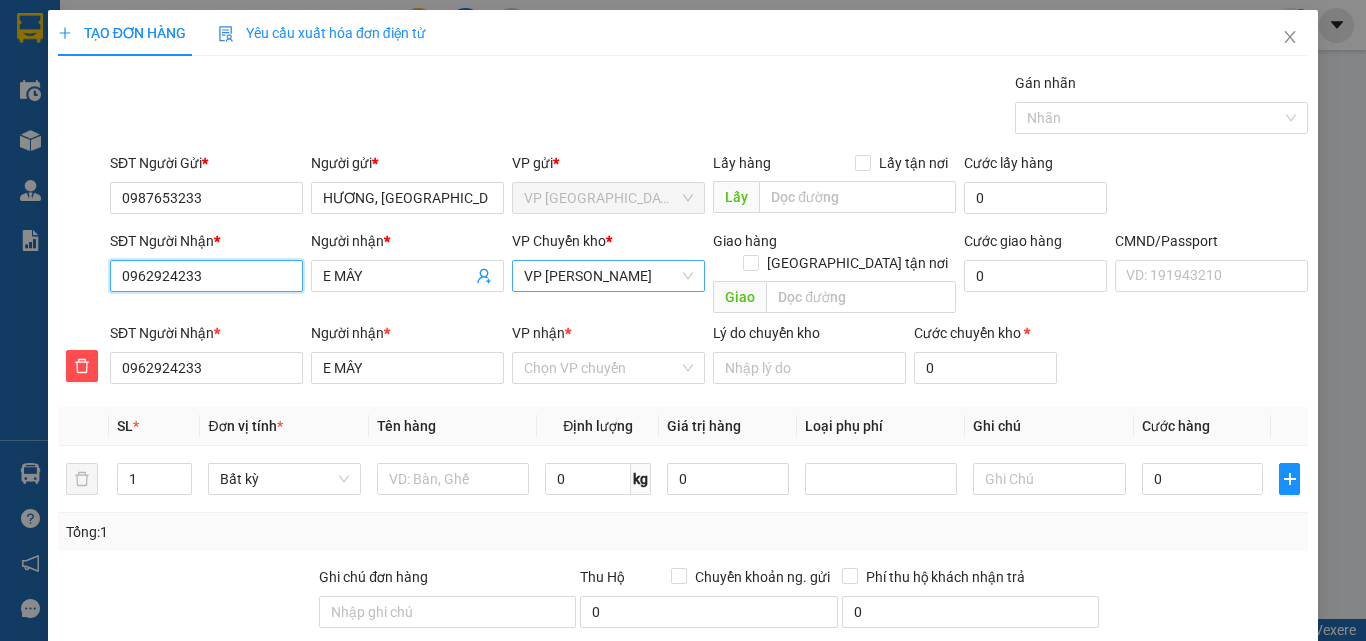 click on "VP [PERSON_NAME]" at bounding box center [608, 276] 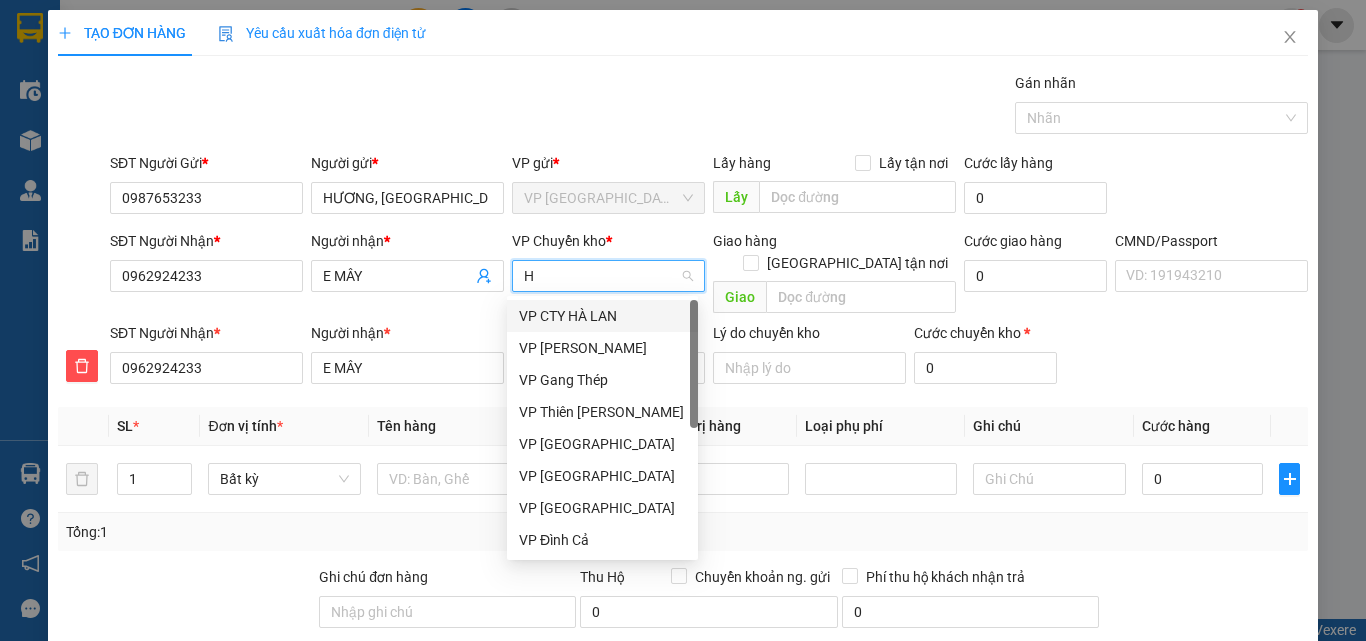 type on "HO" 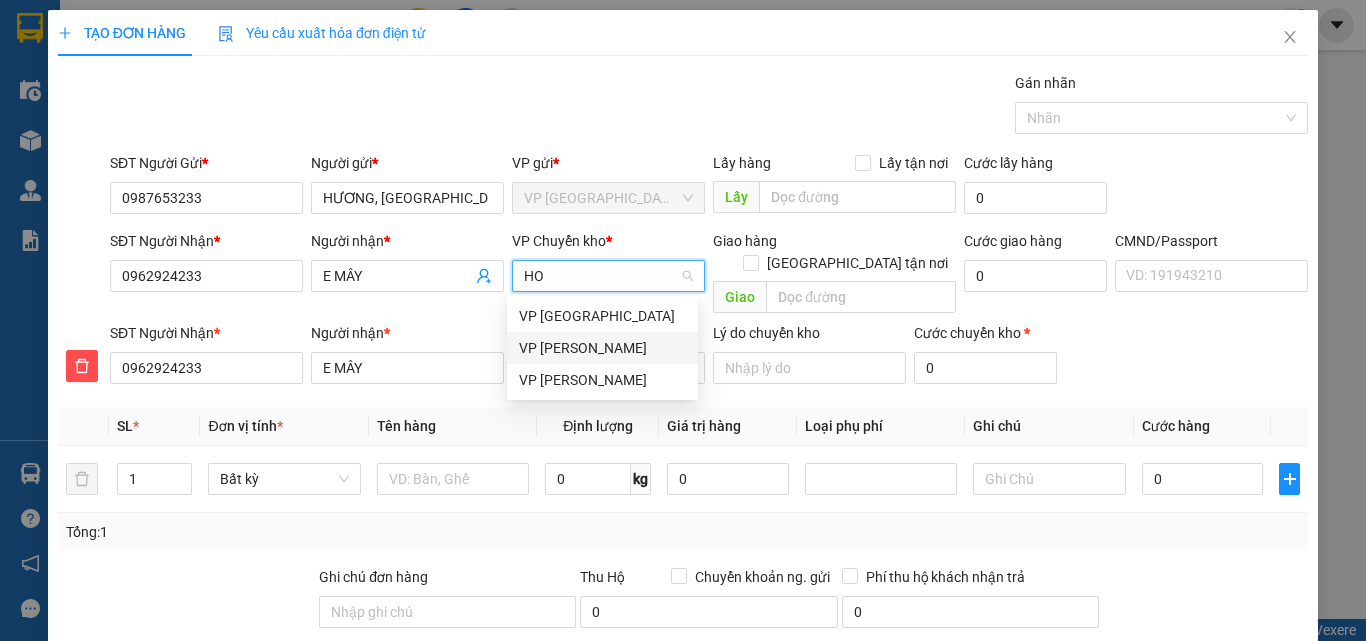 drag, startPoint x: 582, startPoint y: 346, endPoint x: 582, endPoint y: 387, distance: 41 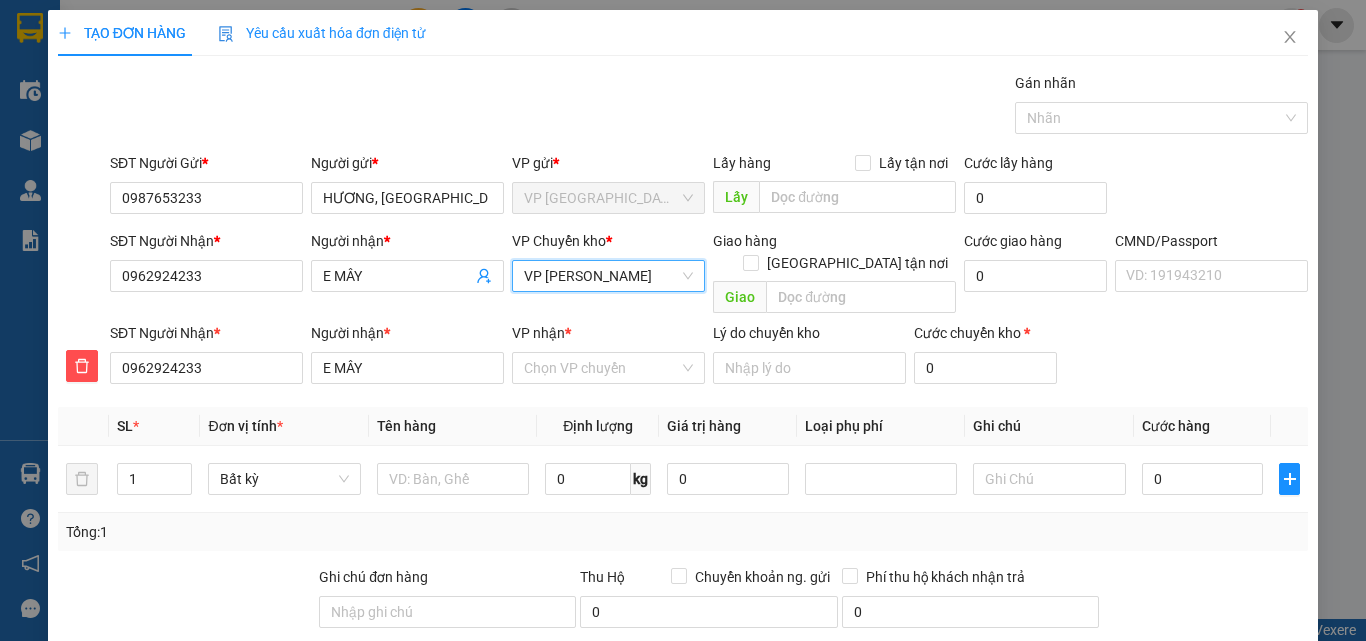 click on "VP [PERSON_NAME]" at bounding box center (608, 276) 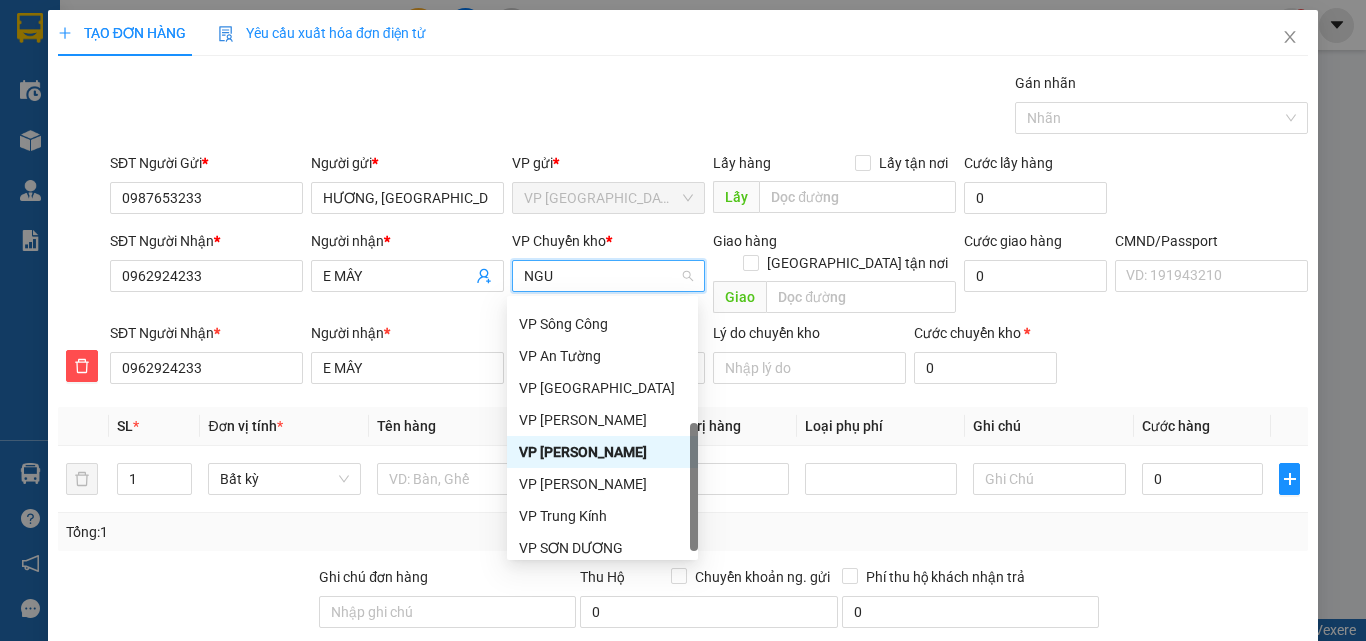 scroll, scrollTop: 0, scrollLeft: 0, axis: both 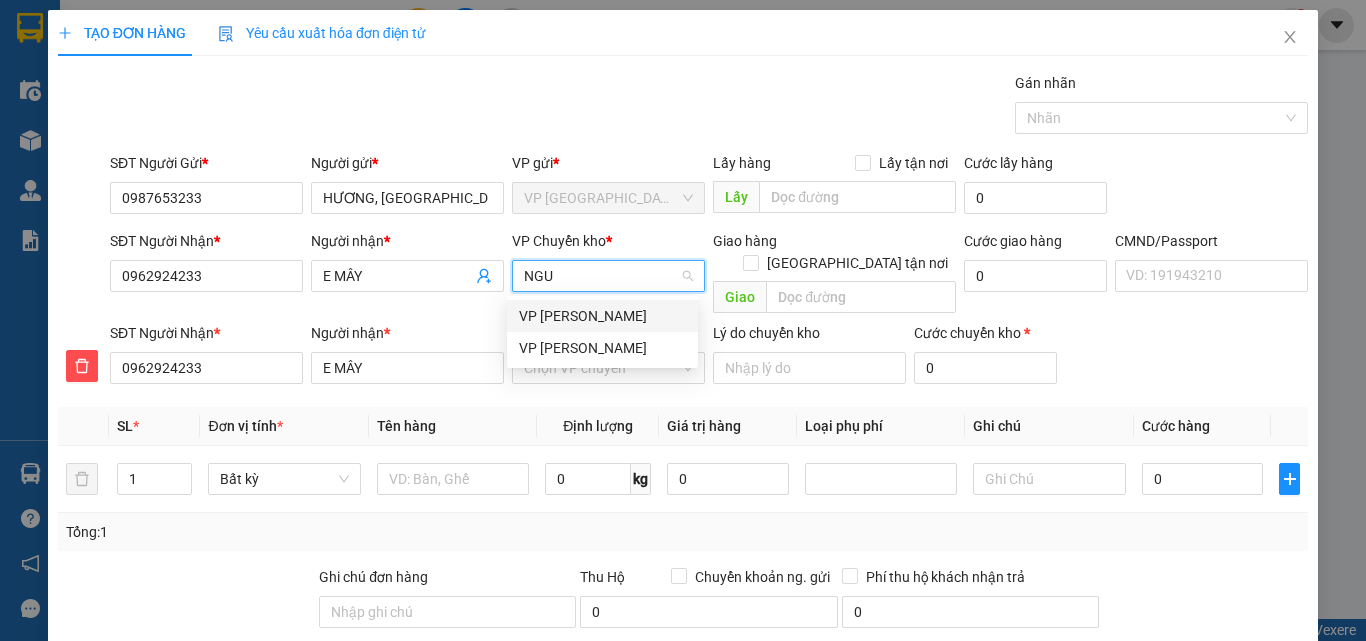 type on "NGUY" 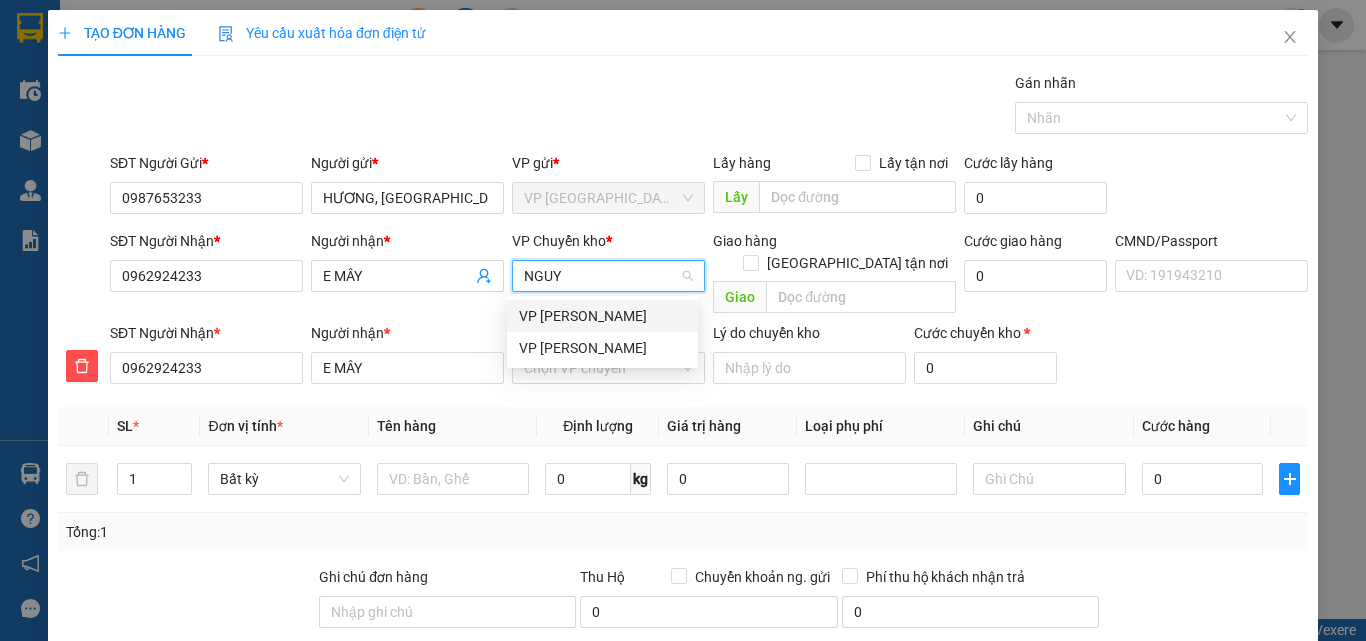 click on "VP [PERSON_NAME]" at bounding box center (602, 316) 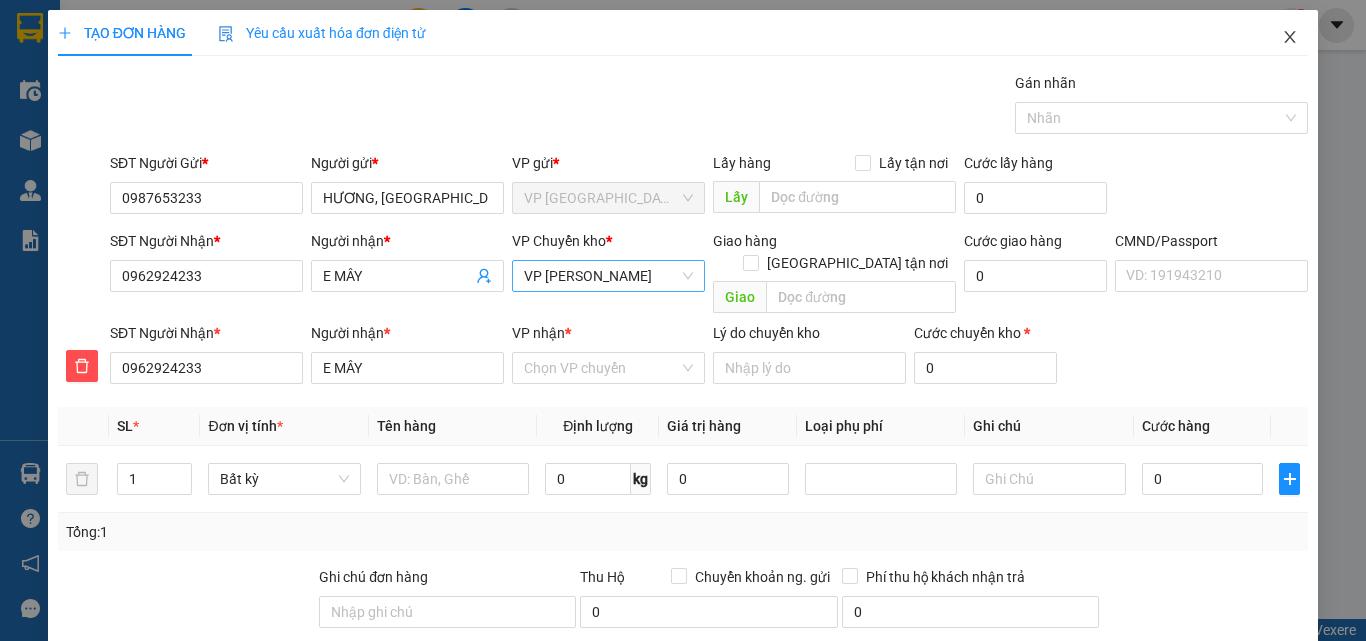 click 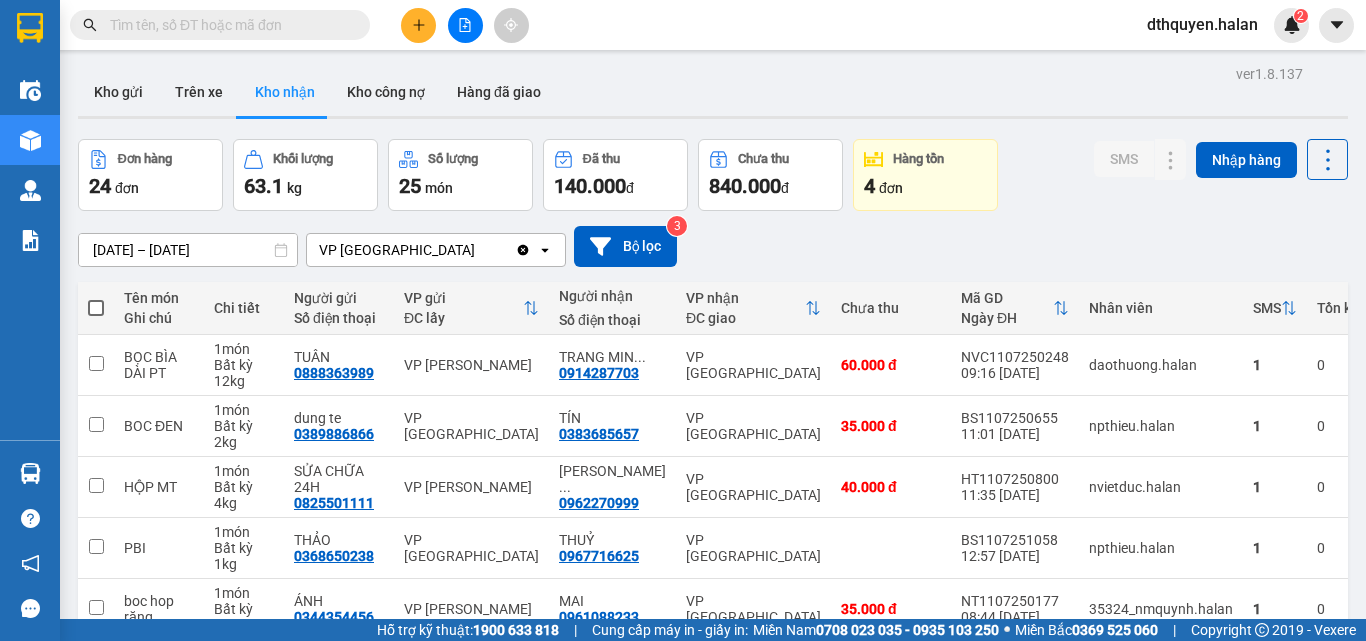 click 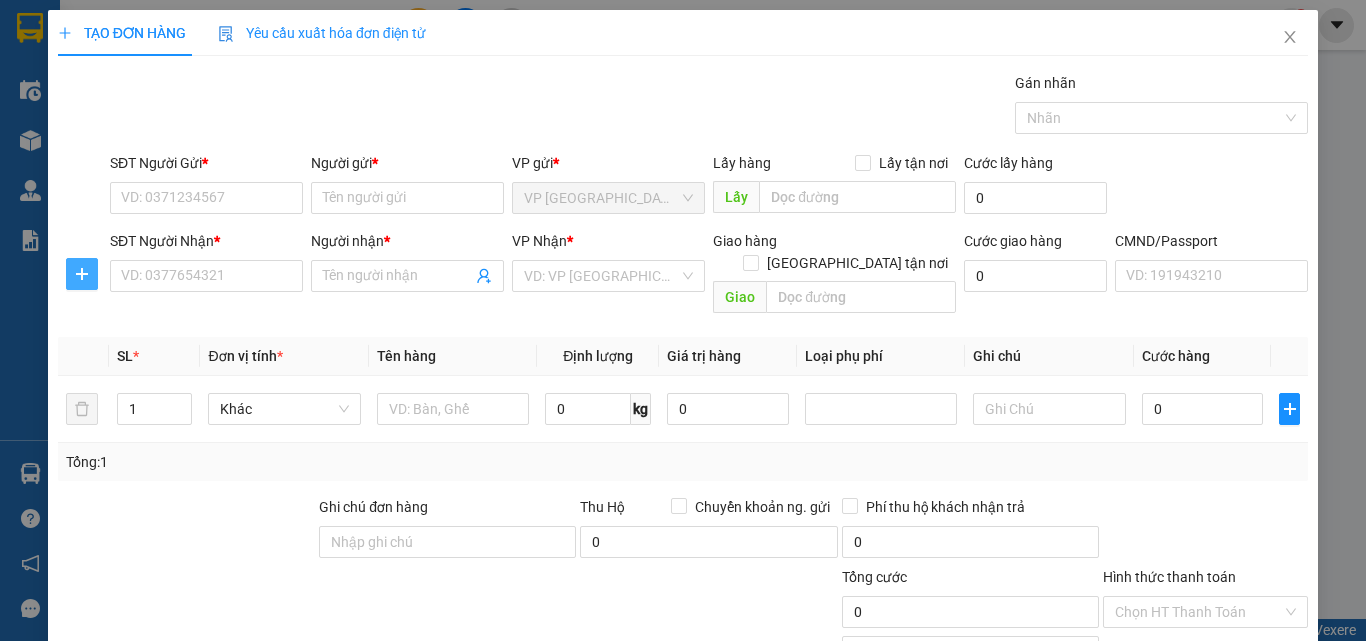 click 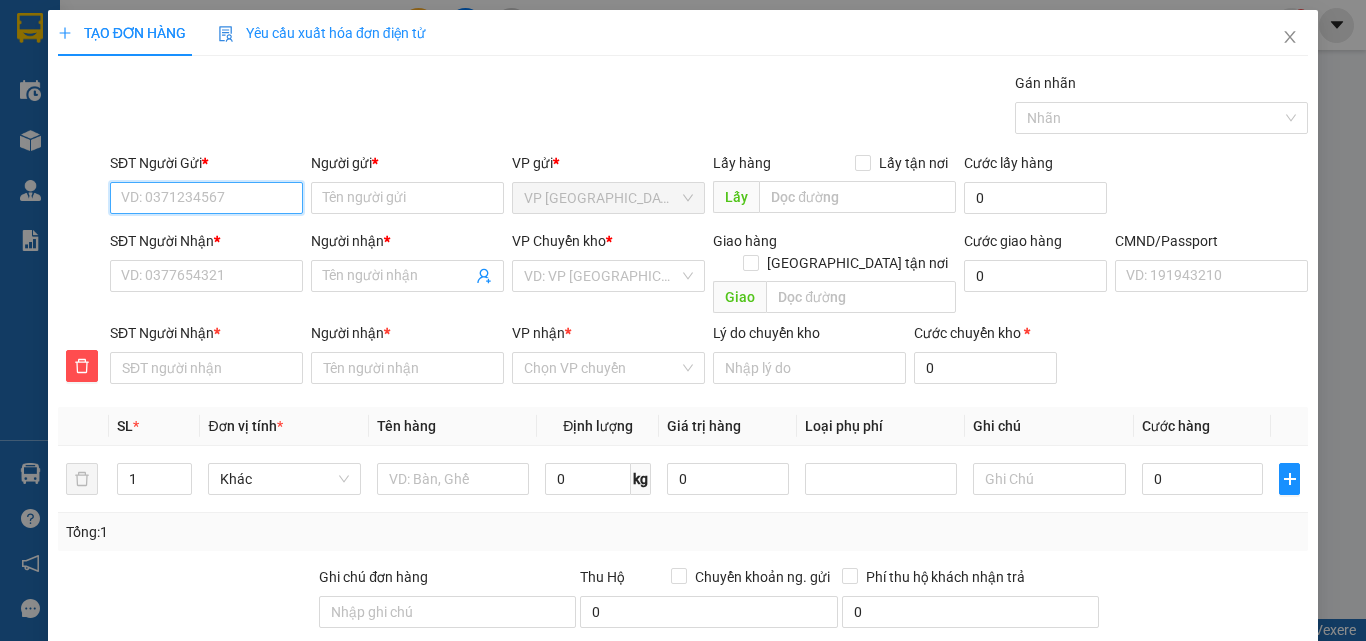 click on "SĐT Người Gửi  *" at bounding box center [206, 198] 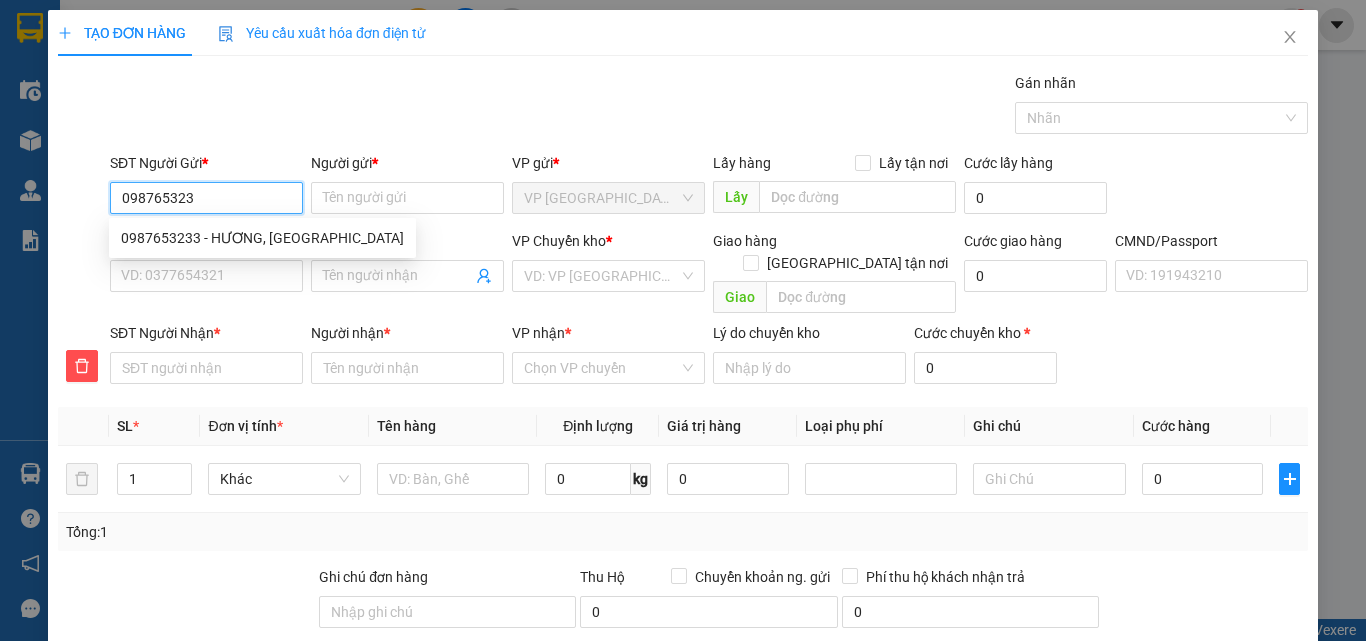 type on "0987653233" 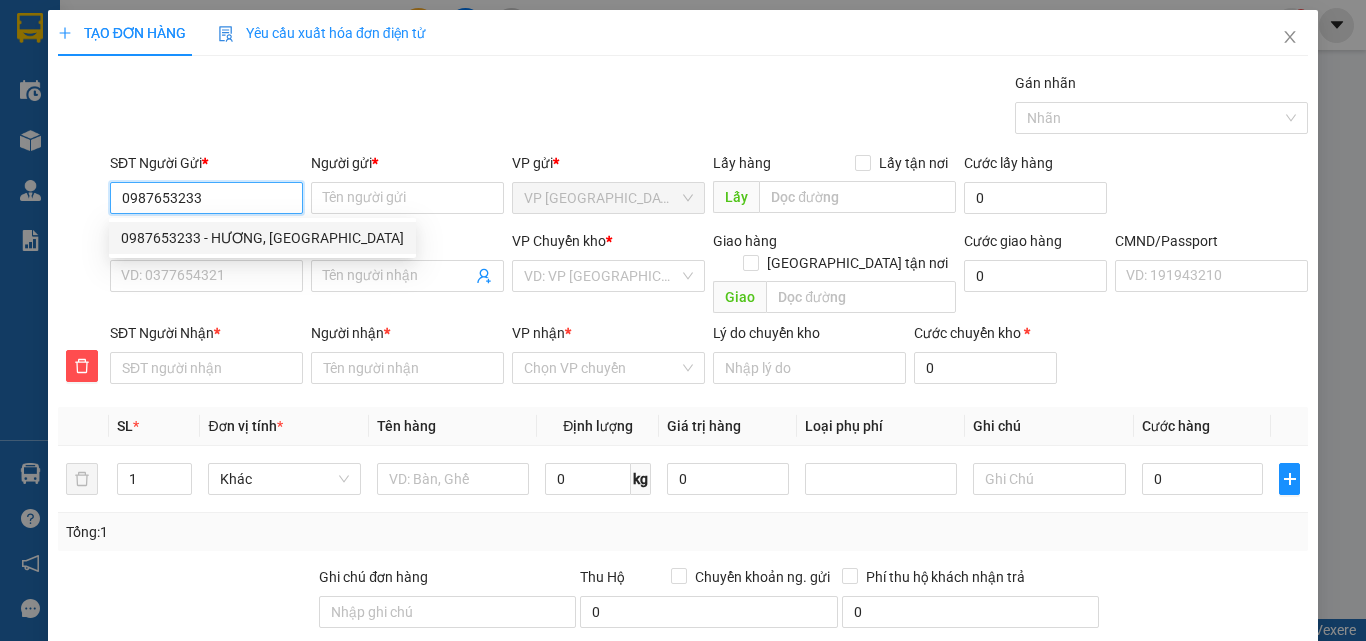 click on "0987653233 - HƯƠNG, SD" at bounding box center [262, 238] 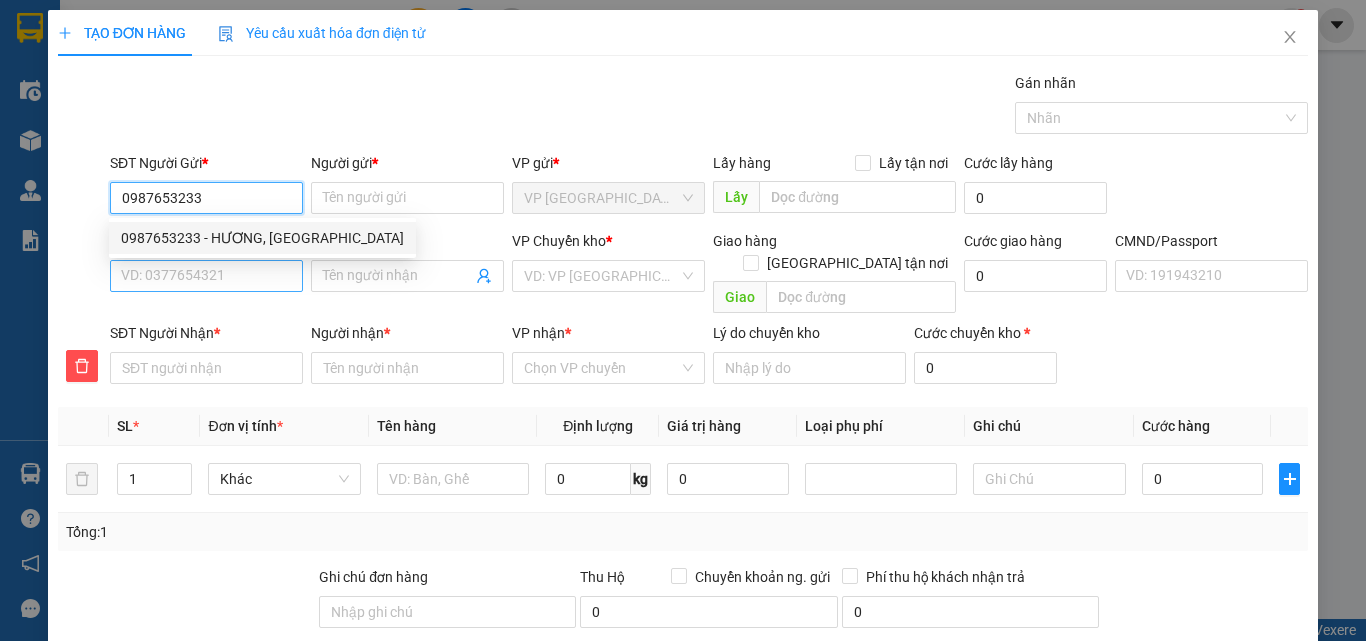 type on "HƯƠNG, SD" 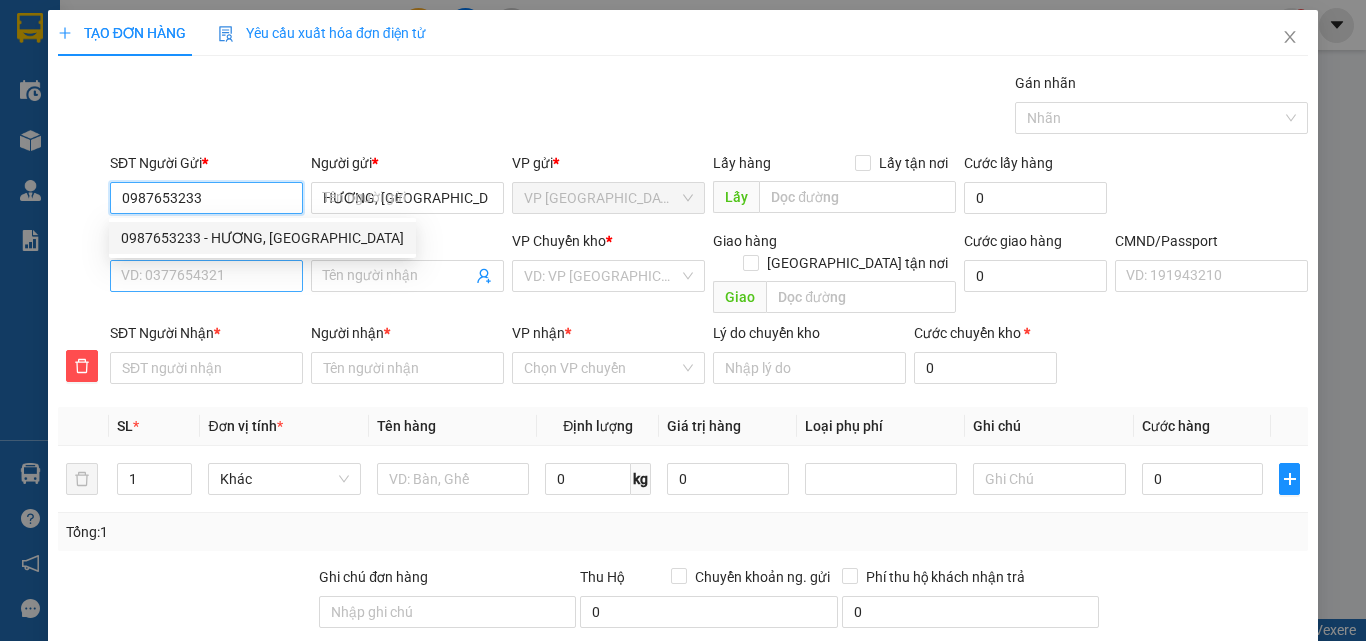 type on "0987653233" 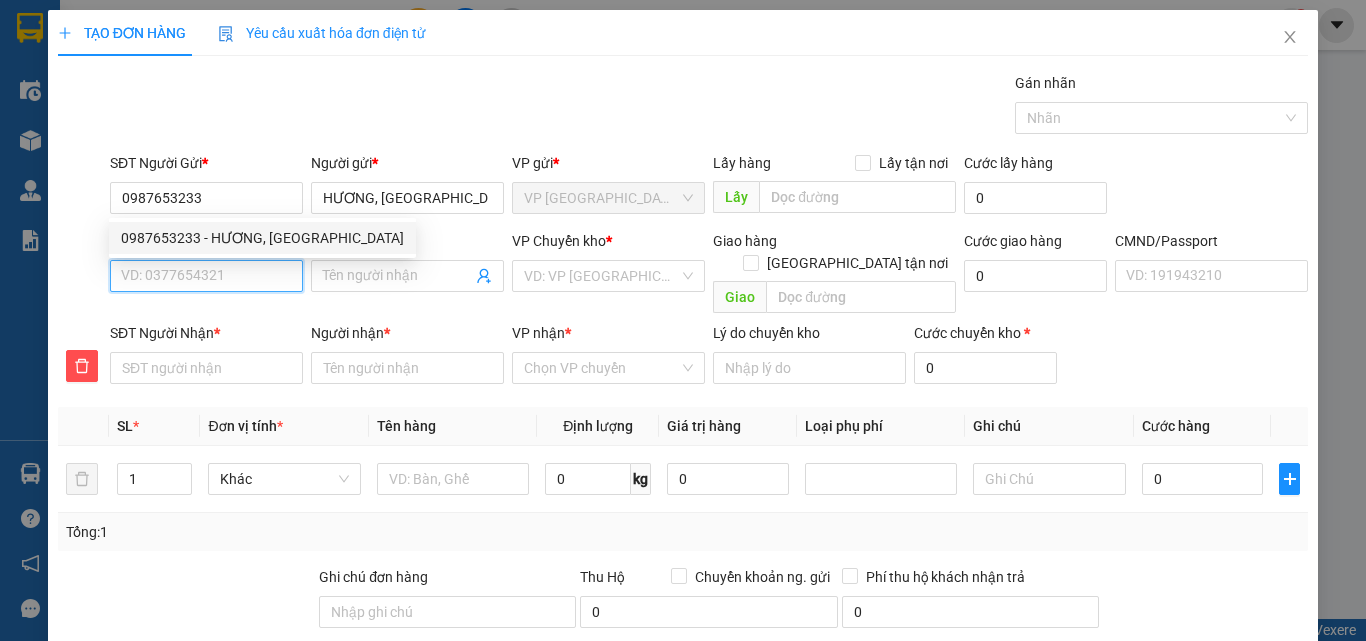 click on "SĐT Người Nhận  *" at bounding box center [206, 276] 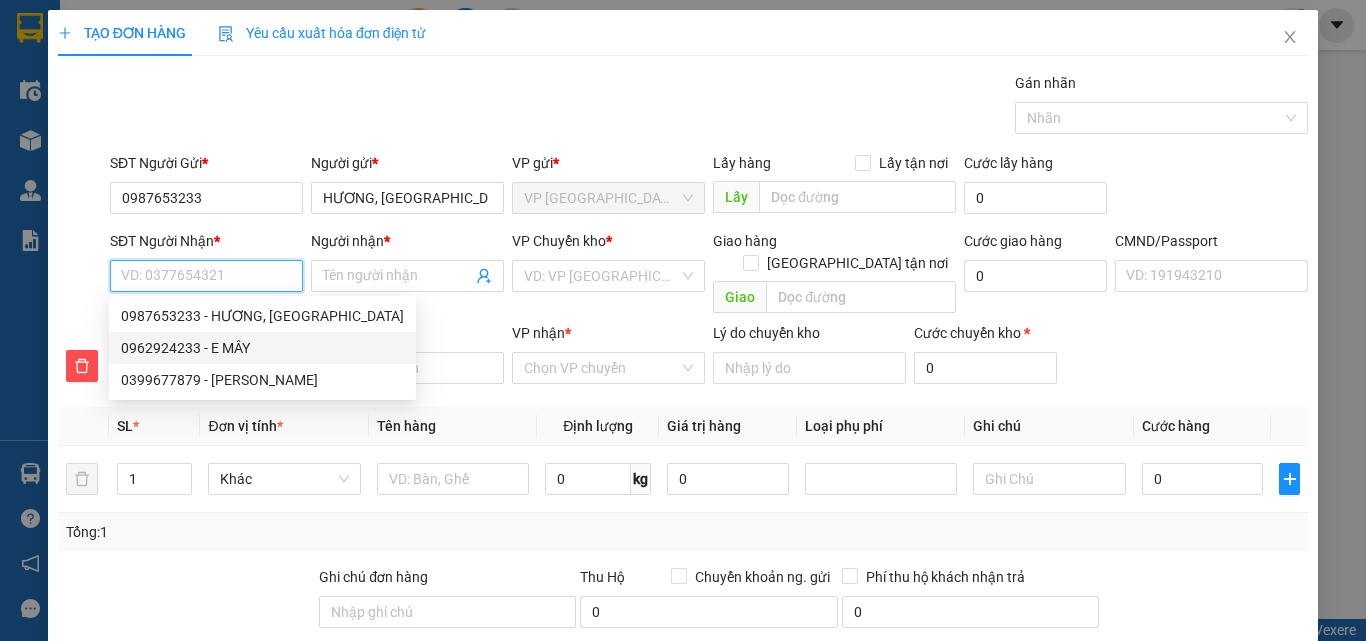click on "0962924233 - E MÂY" at bounding box center (262, 348) 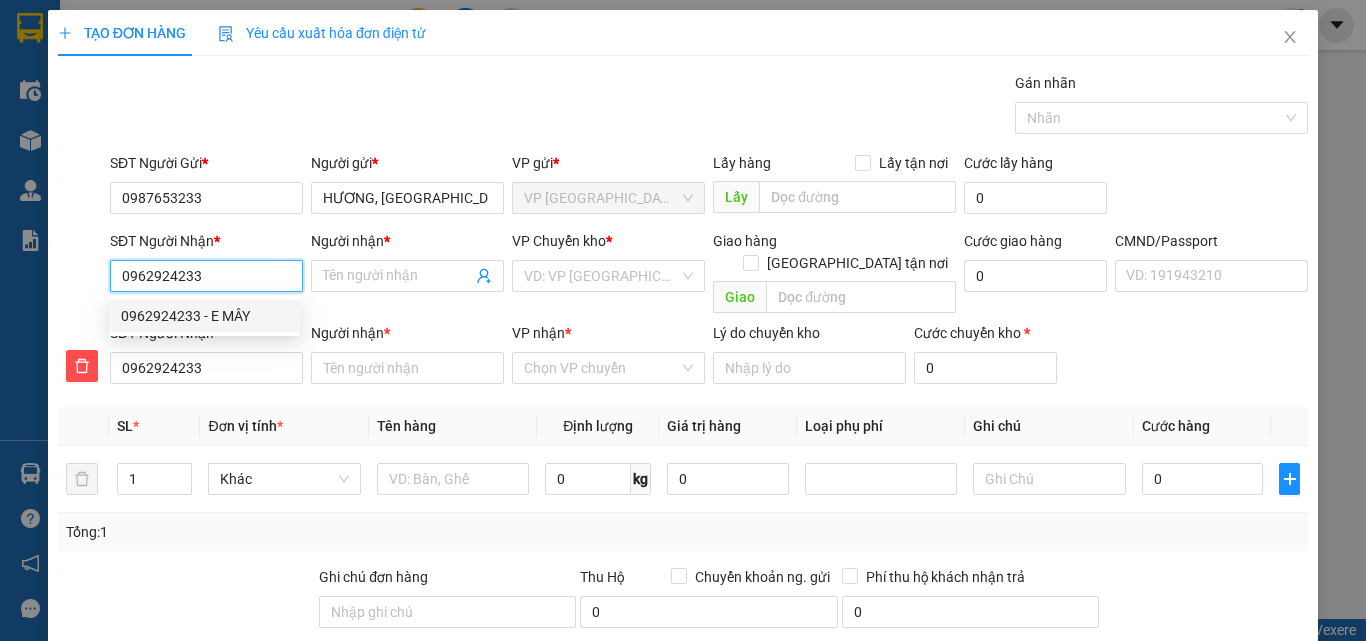 type on "E MÂY" 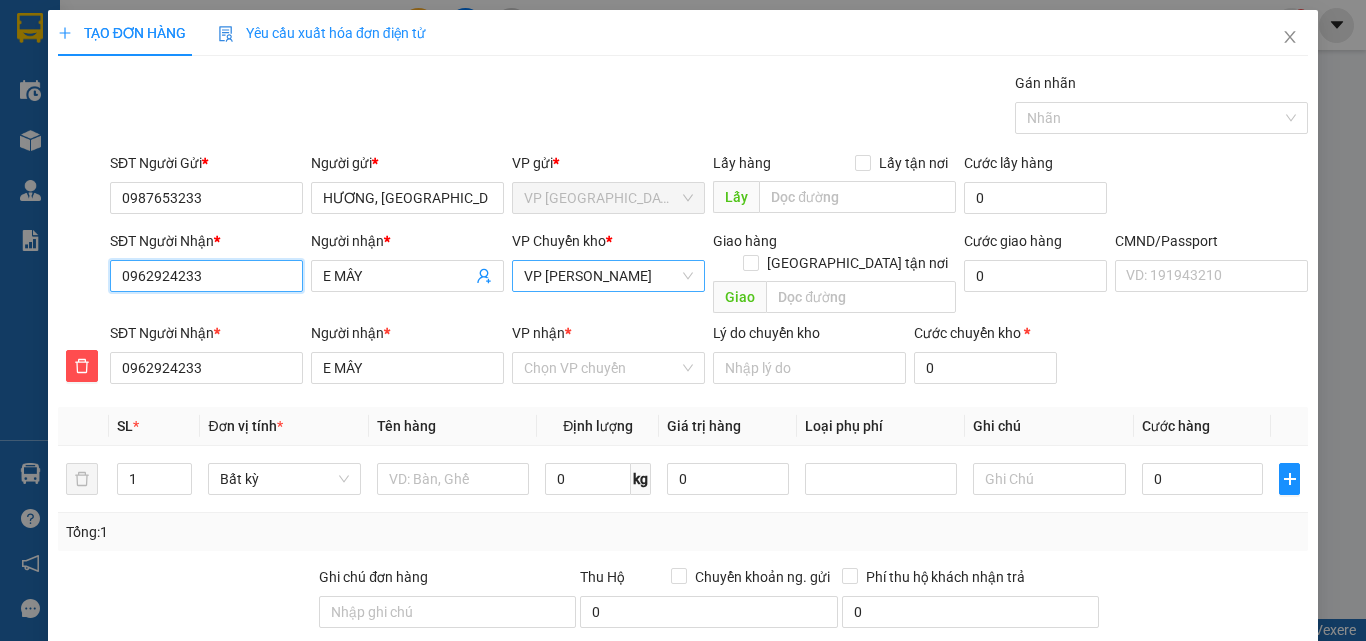 click on "VP [PERSON_NAME]" at bounding box center [608, 276] 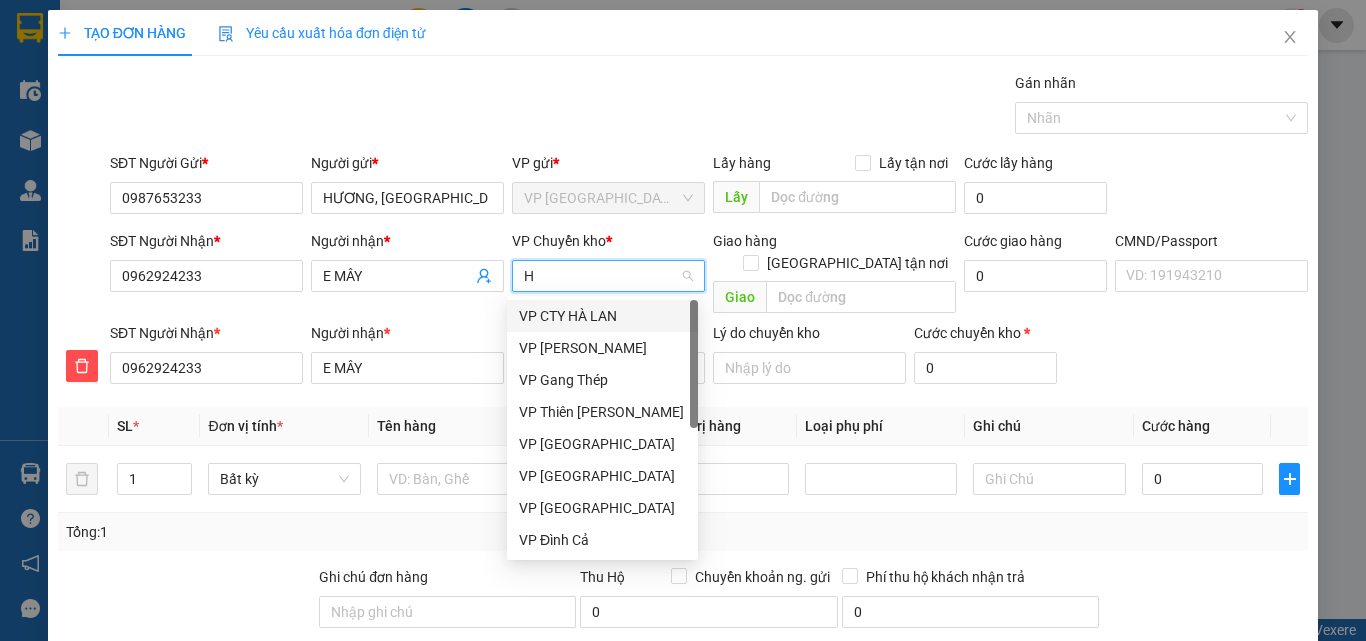 type on "HO" 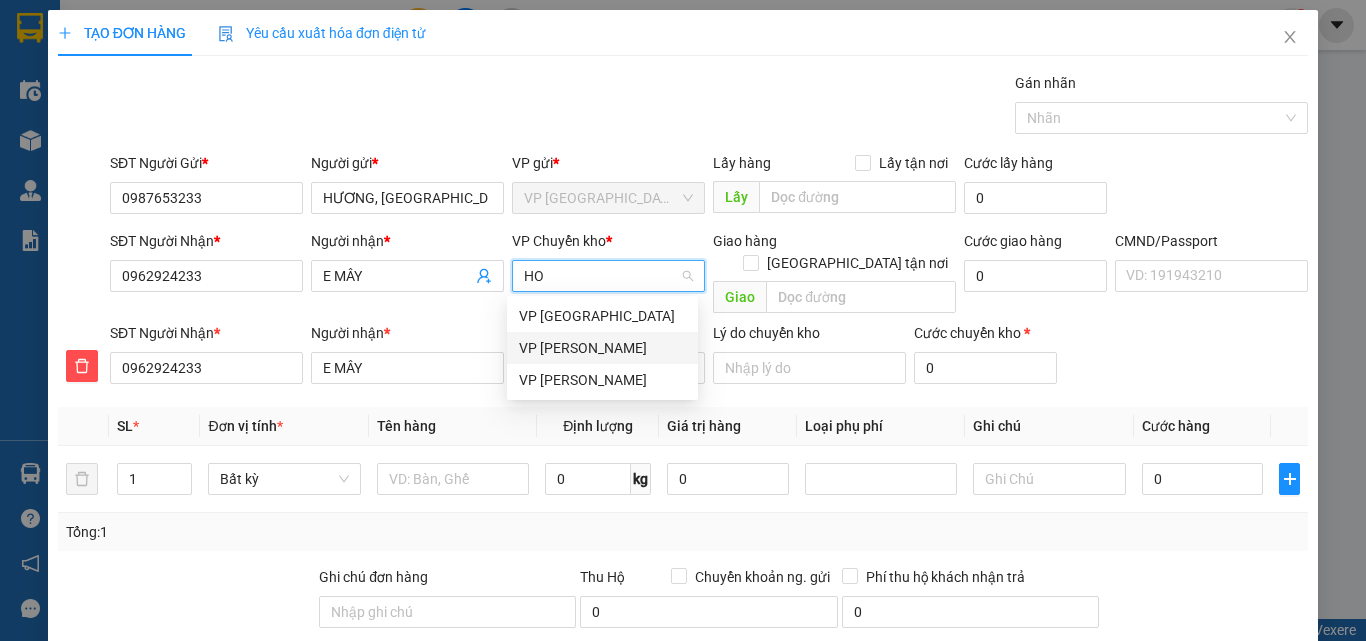 click on "VP [PERSON_NAME]" at bounding box center [602, 348] 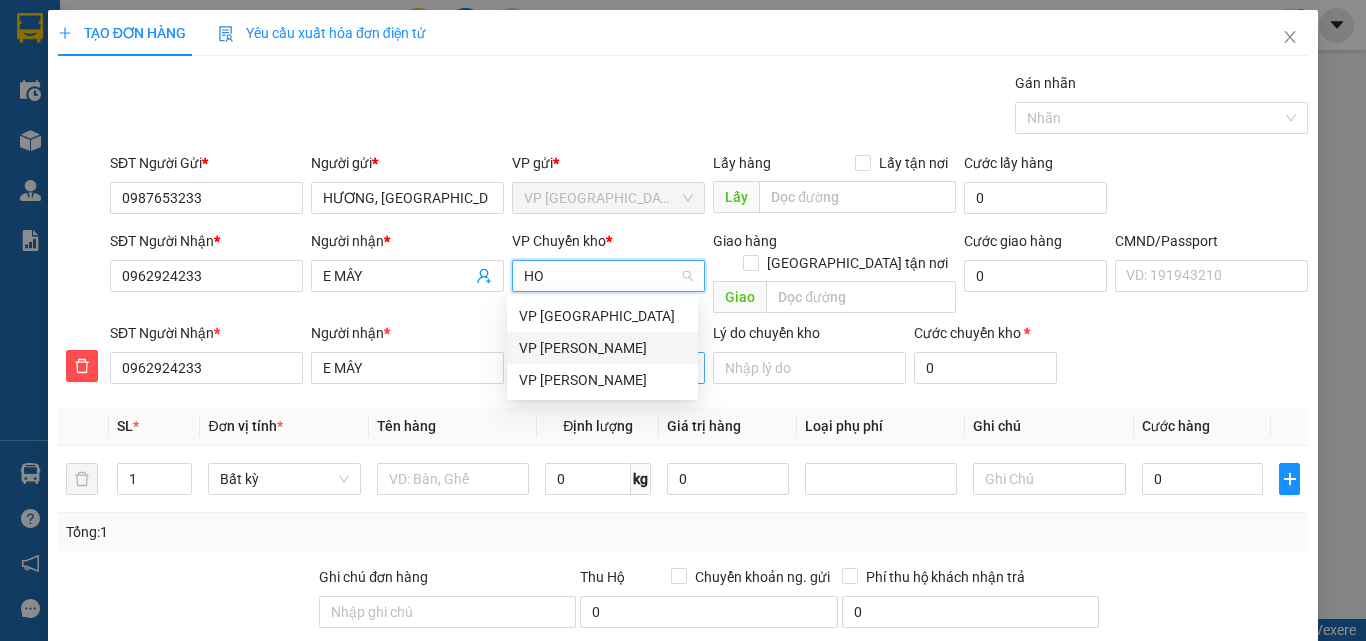 type 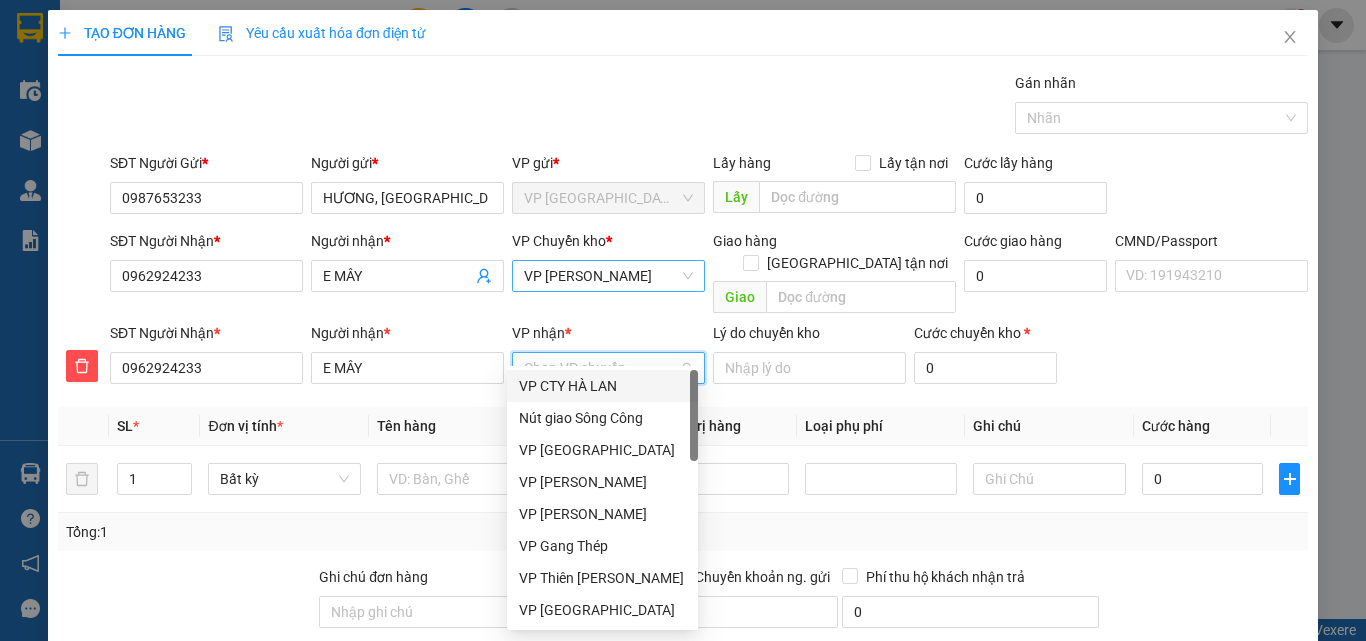 click on "VP nhận  *" at bounding box center (601, 368) 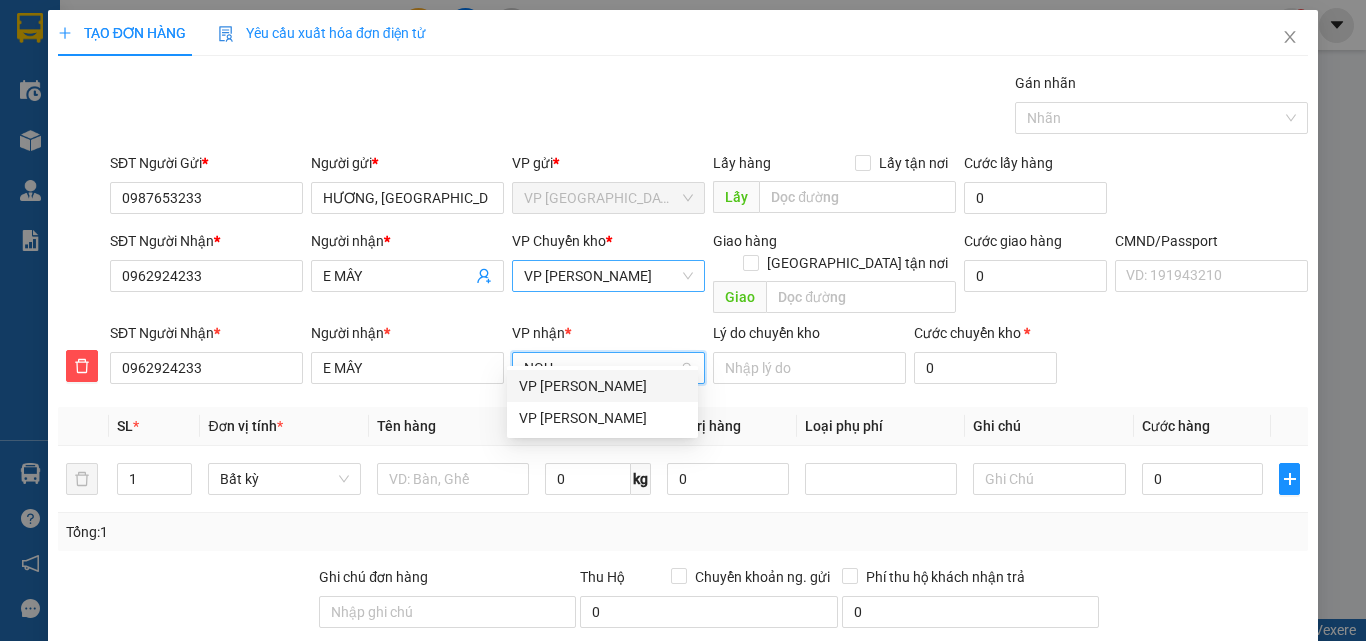 type on "NGUY" 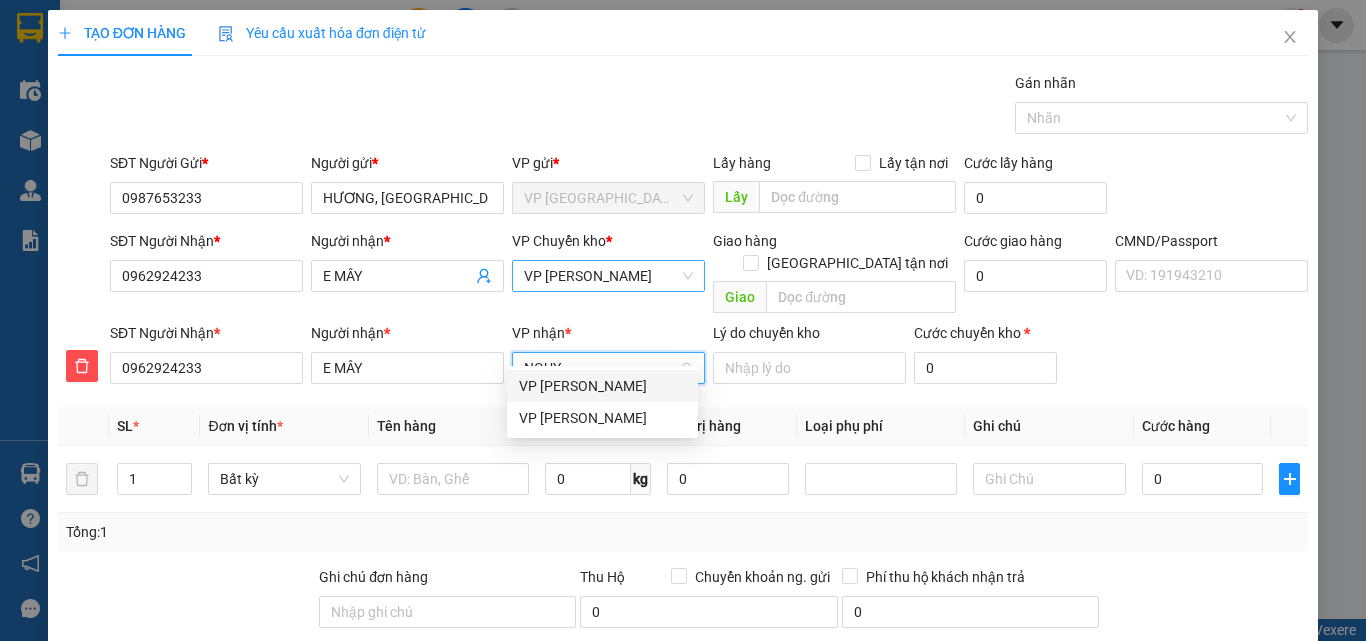 click on "VP [PERSON_NAME]" at bounding box center [602, 386] 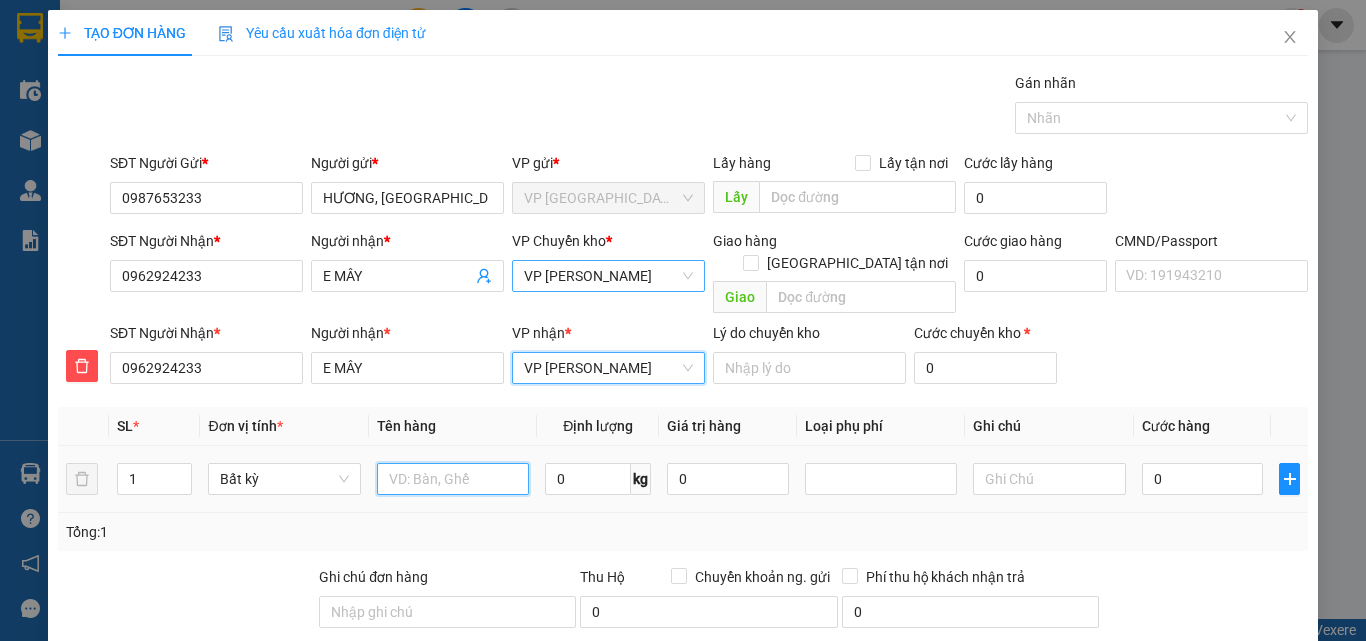 click at bounding box center [453, 479] 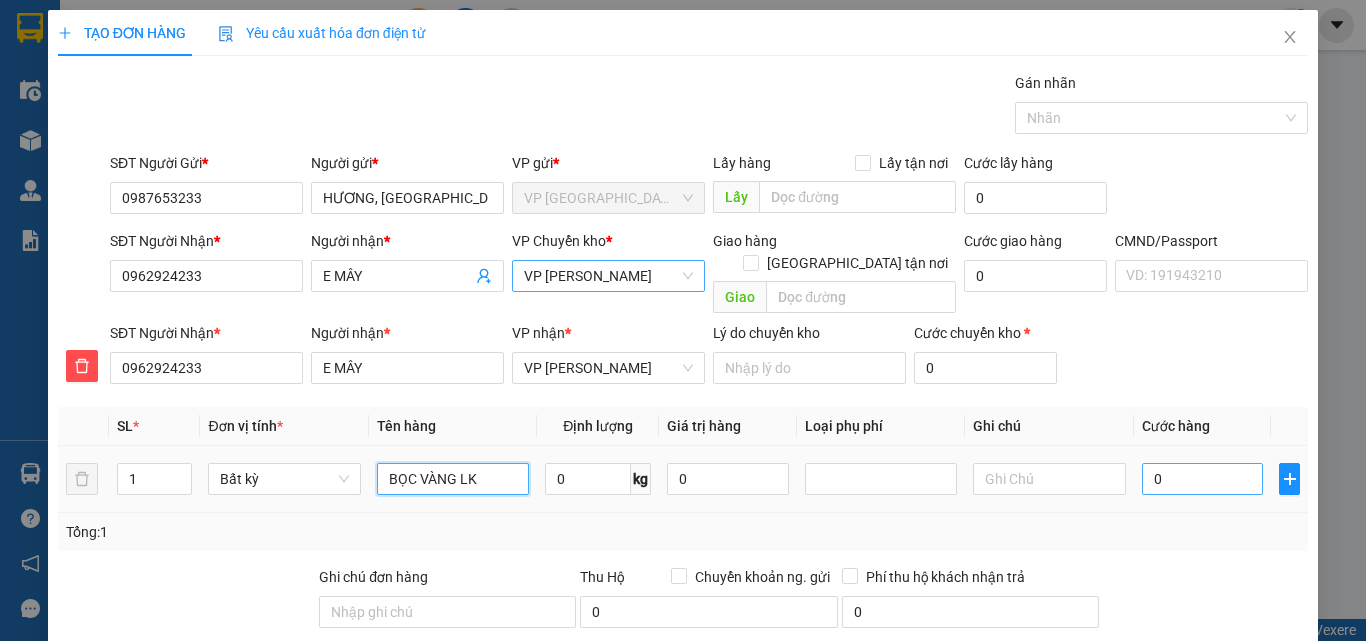 type on "BỌC VÀNG LK" 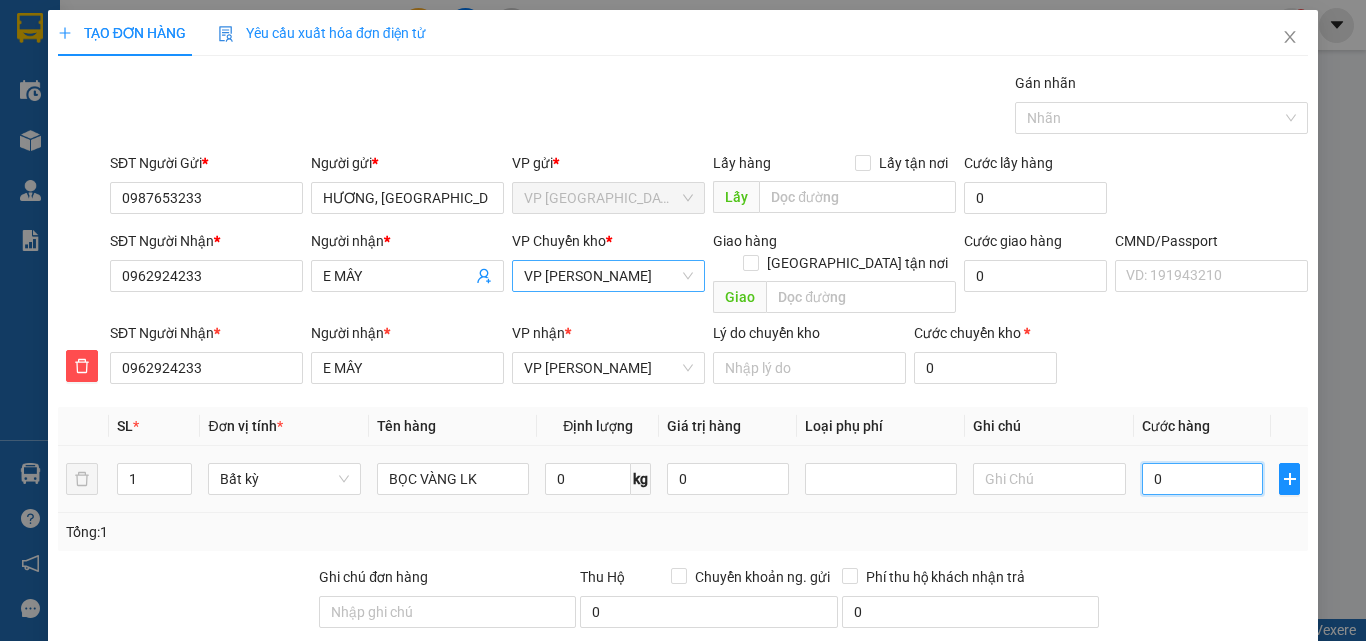 click on "0" at bounding box center [1203, 479] 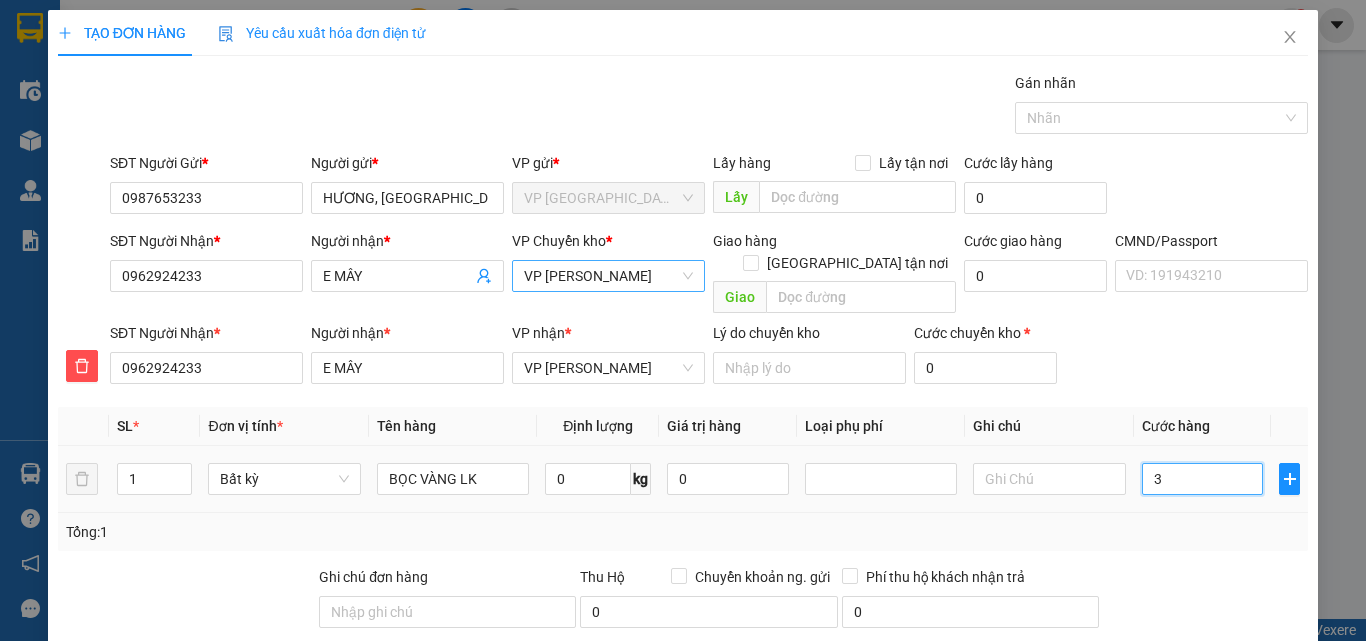 type on "35" 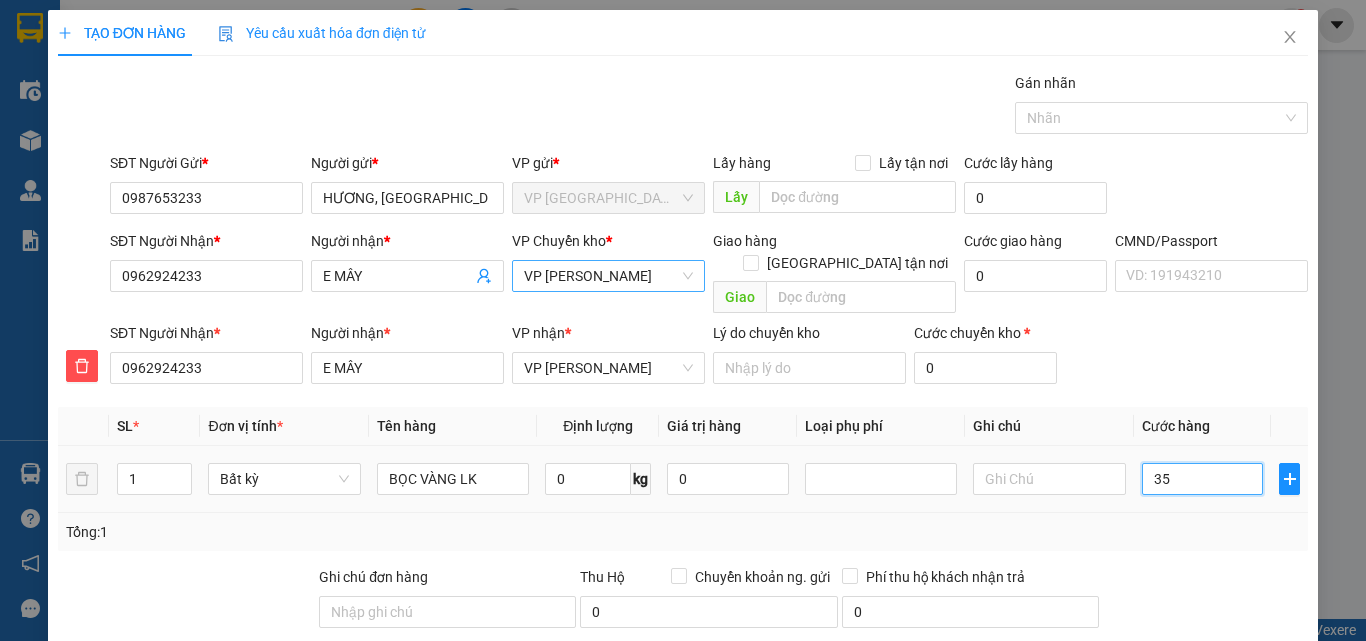 type on "350" 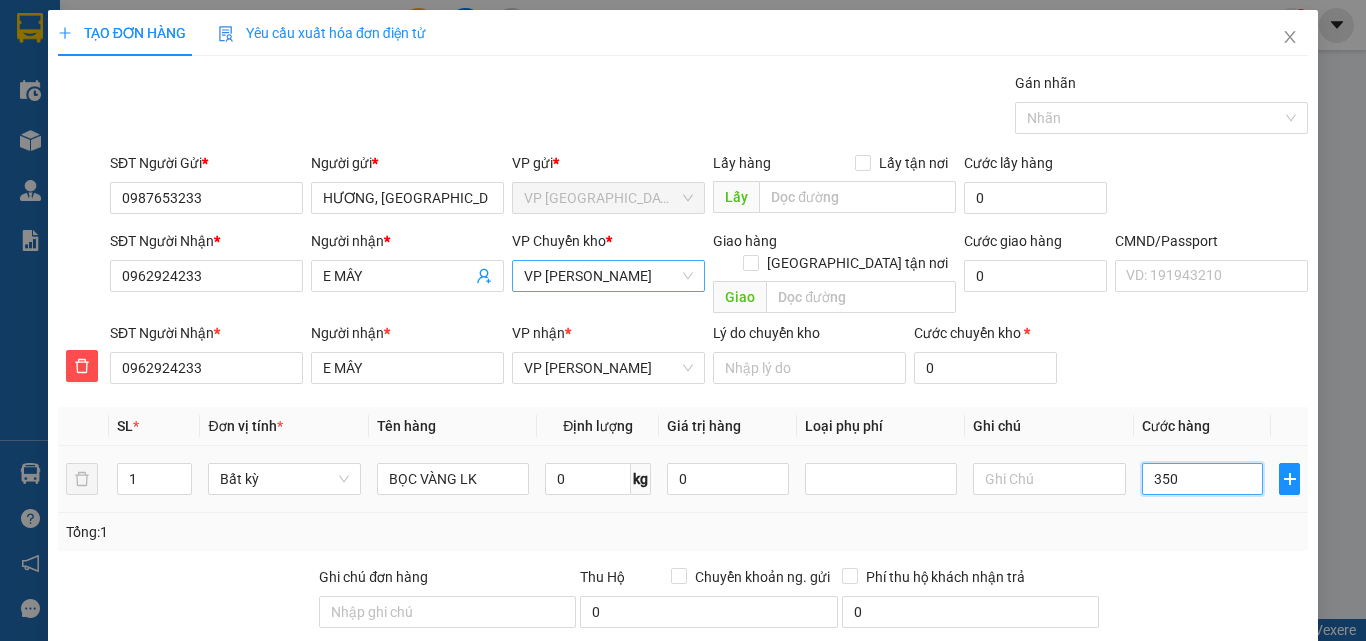 type on "3.500" 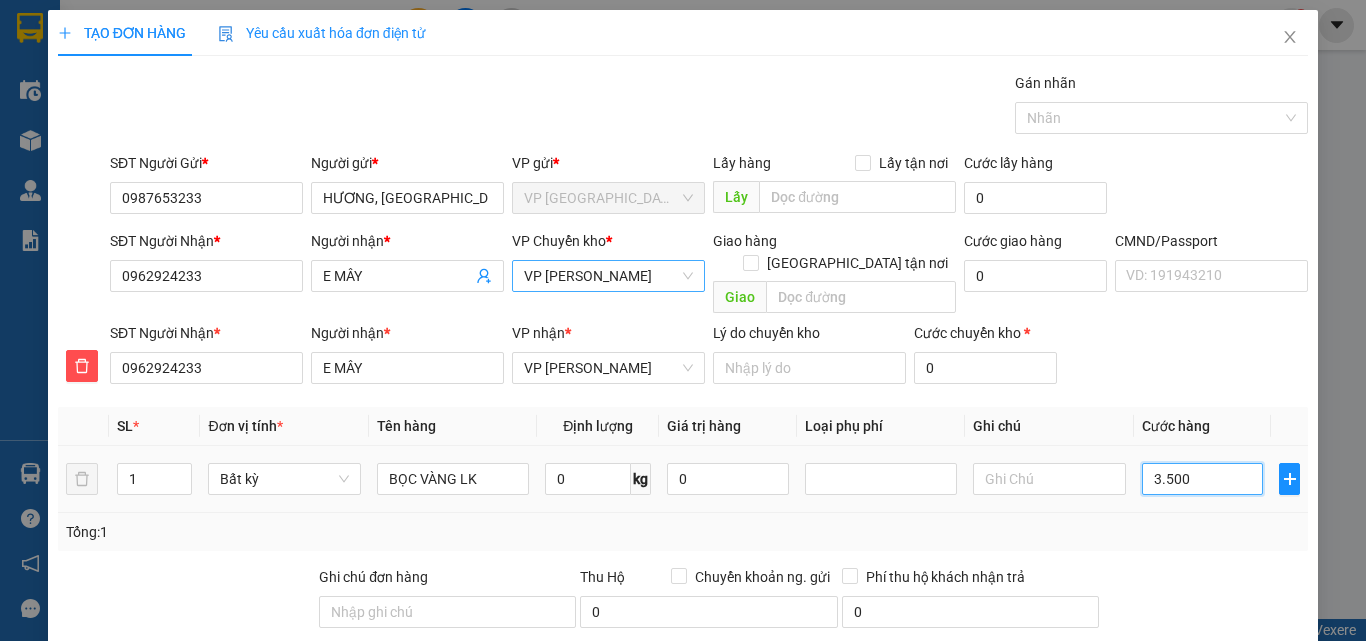 type on "3.500" 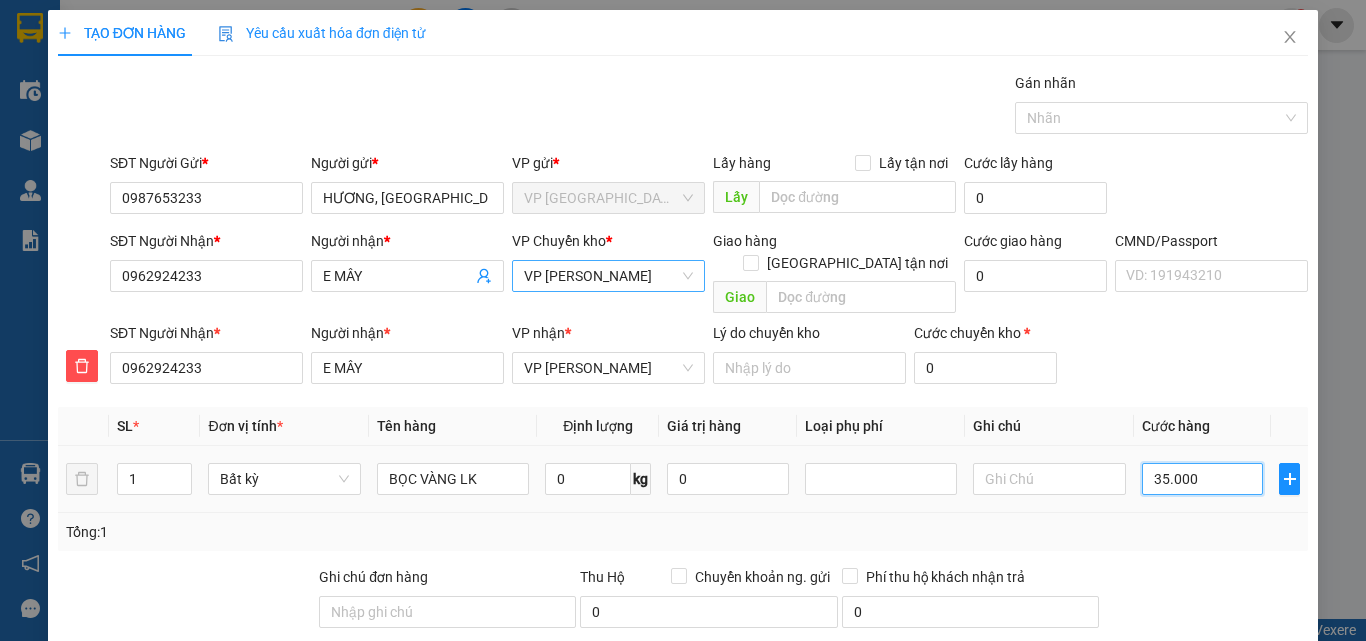 type on "35.000" 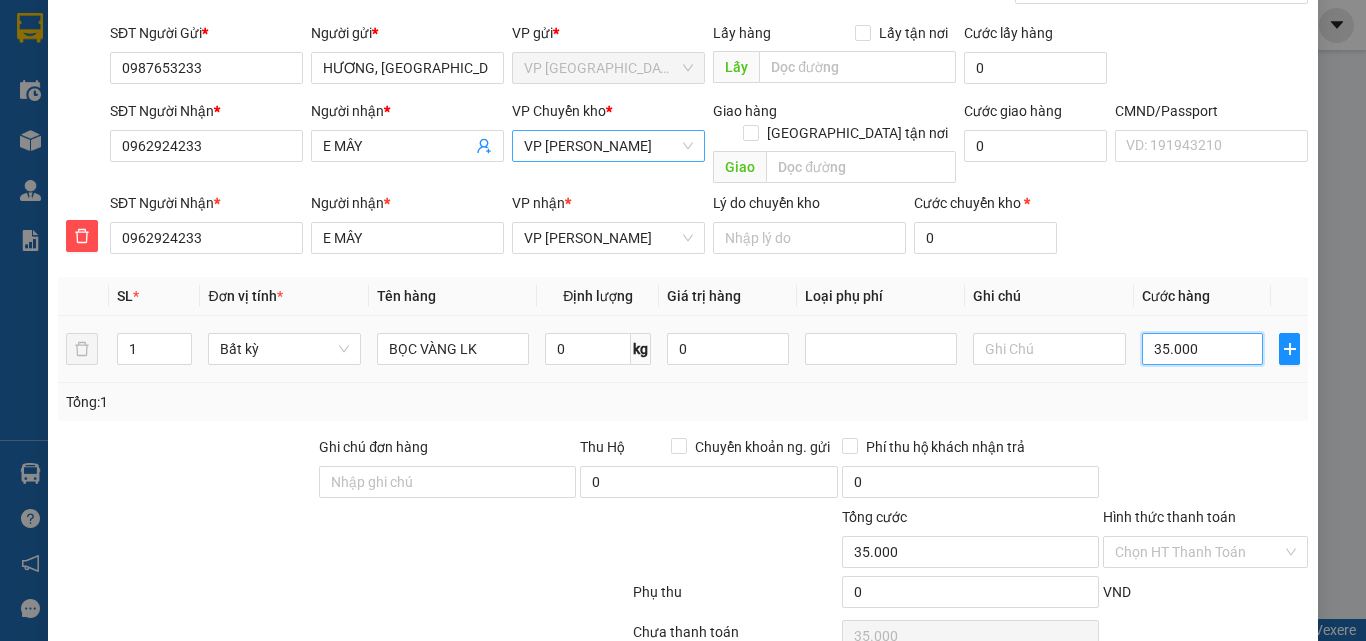 scroll, scrollTop: 209, scrollLeft: 0, axis: vertical 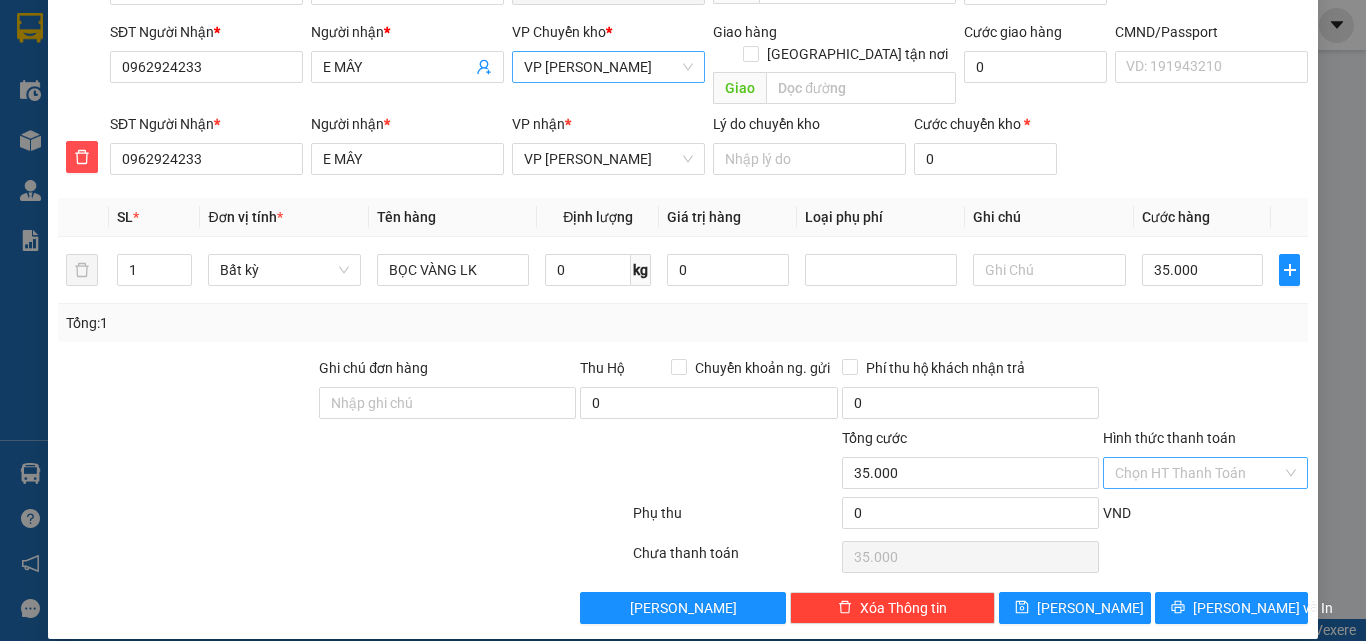 click on "Hình thức thanh toán" at bounding box center (1198, 473) 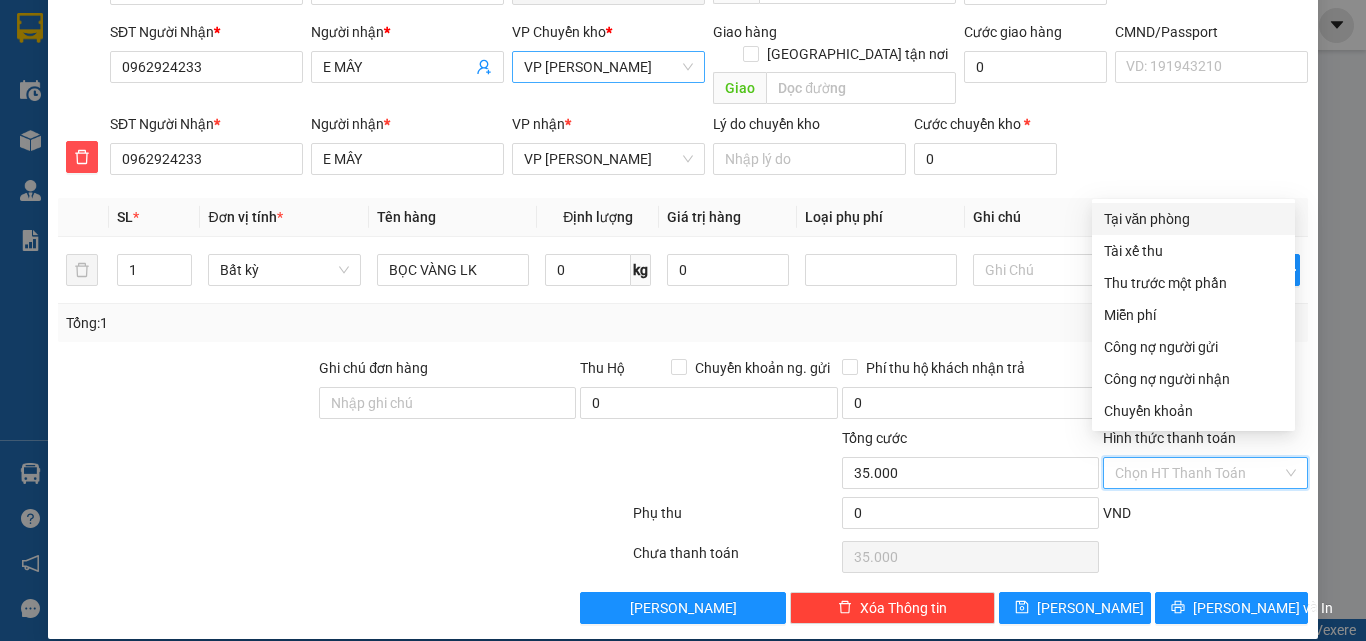 drag, startPoint x: 1163, startPoint y: 209, endPoint x: 1239, endPoint y: 529, distance: 328.9012 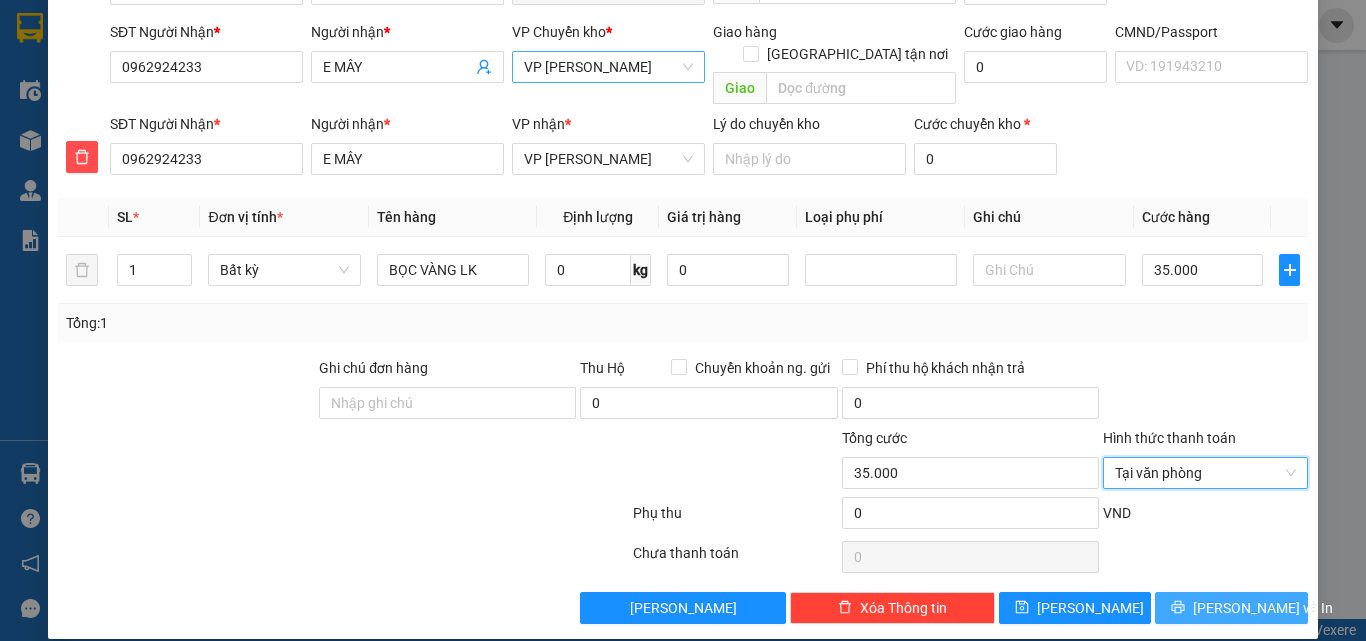 click on "[PERSON_NAME] và In" at bounding box center [1231, 608] 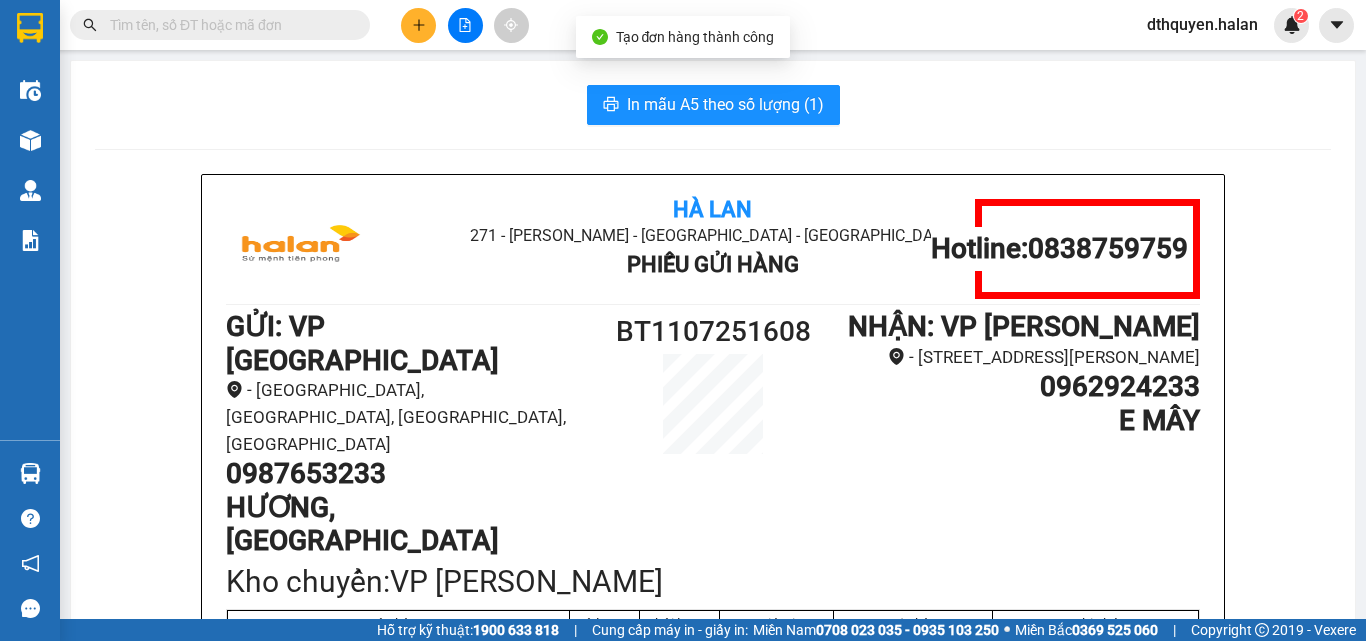 scroll, scrollTop: 100, scrollLeft: 0, axis: vertical 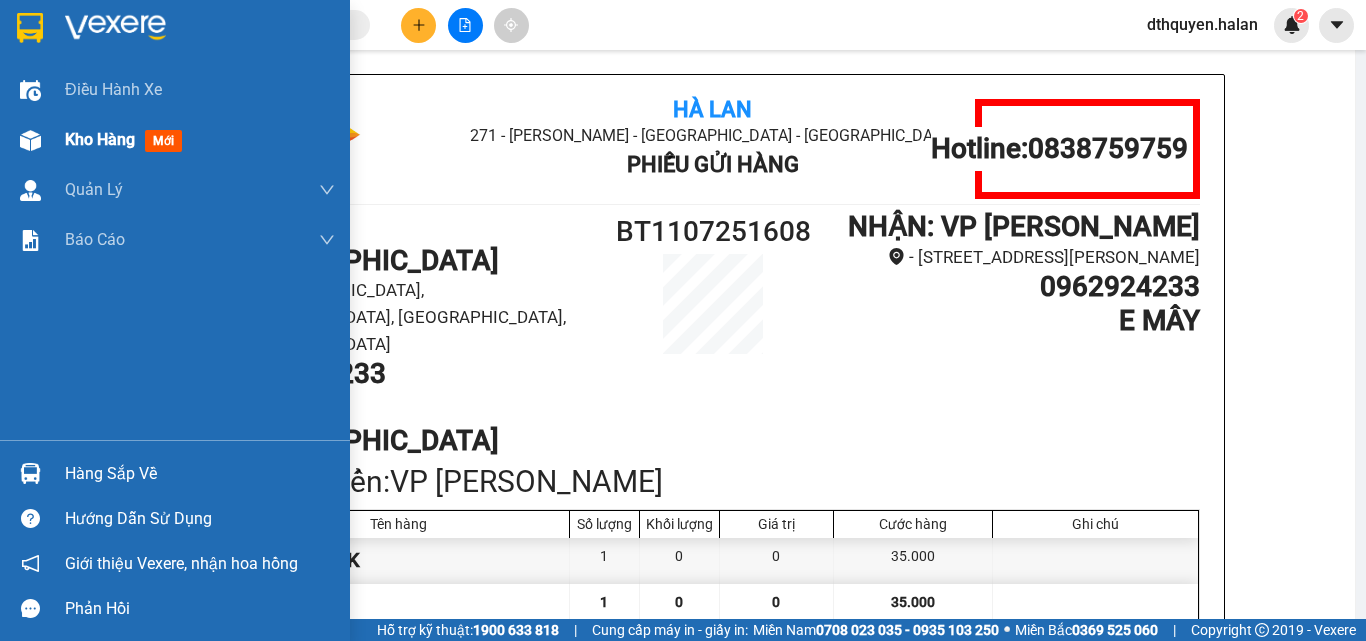 click on "Kho hàng mới" at bounding box center [127, 139] 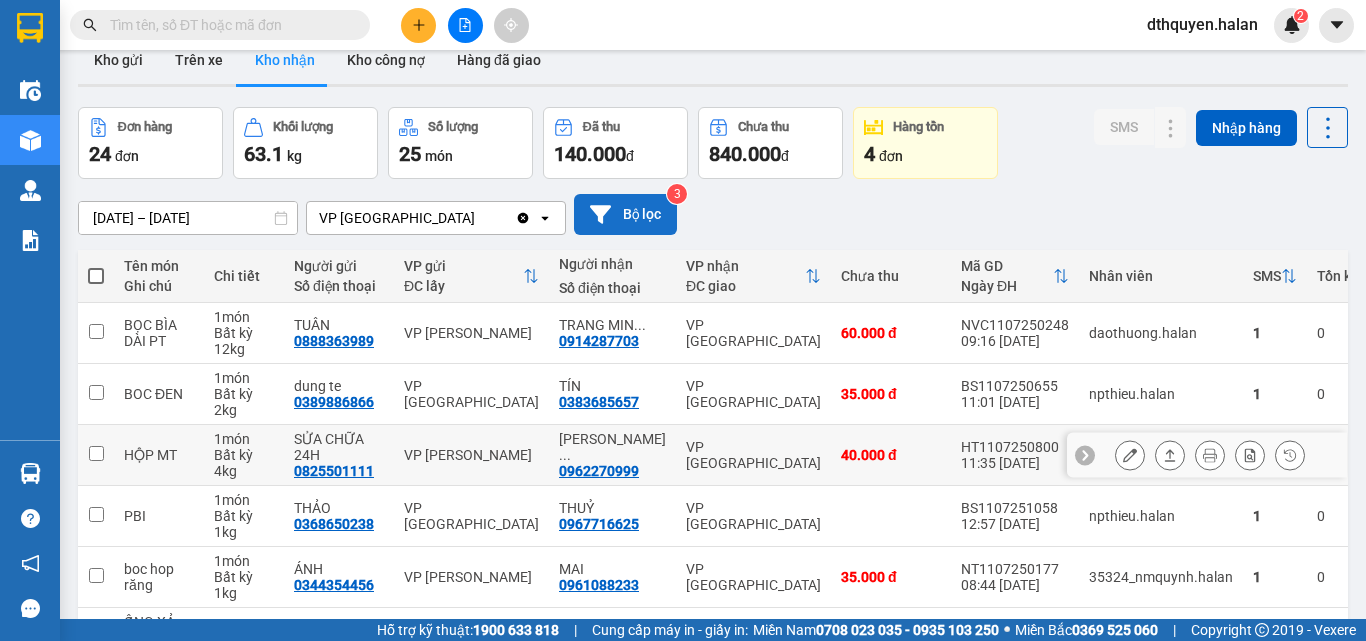 scroll, scrollTop: 0, scrollLeft: 0, axis: both 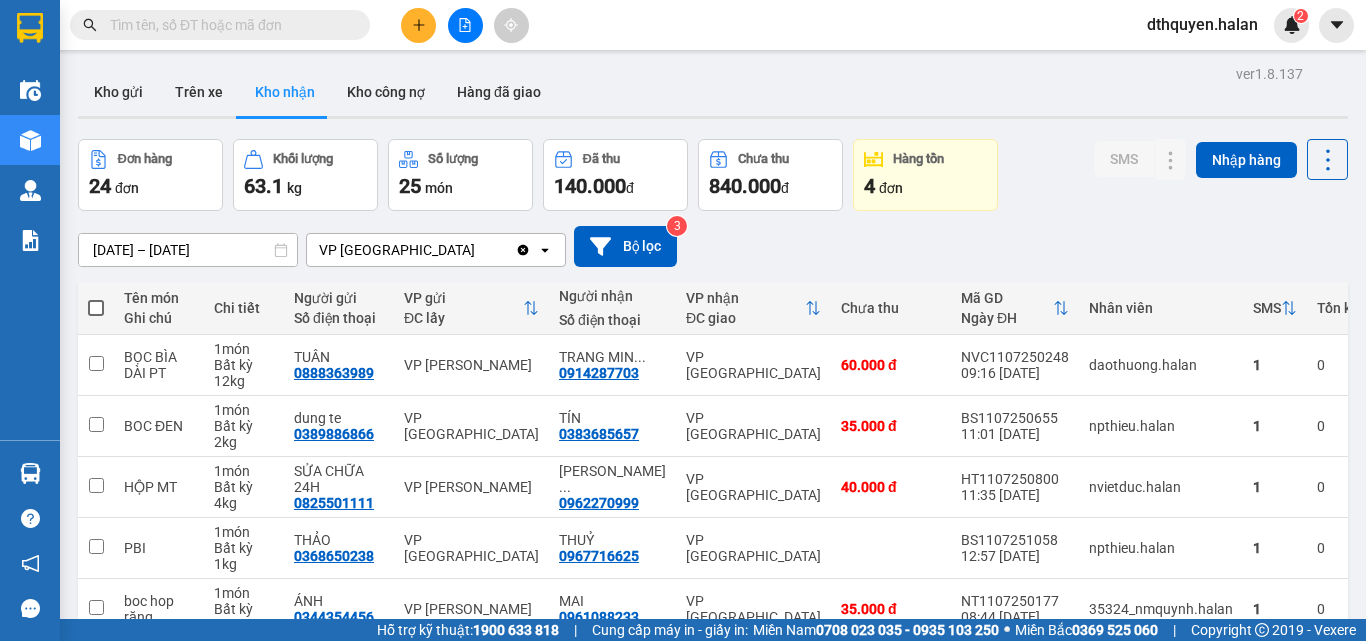 drag, startPoint x: 83, startPoint y: 71, endPoint x: 781, endPoint y: 230, distance: 715.88055 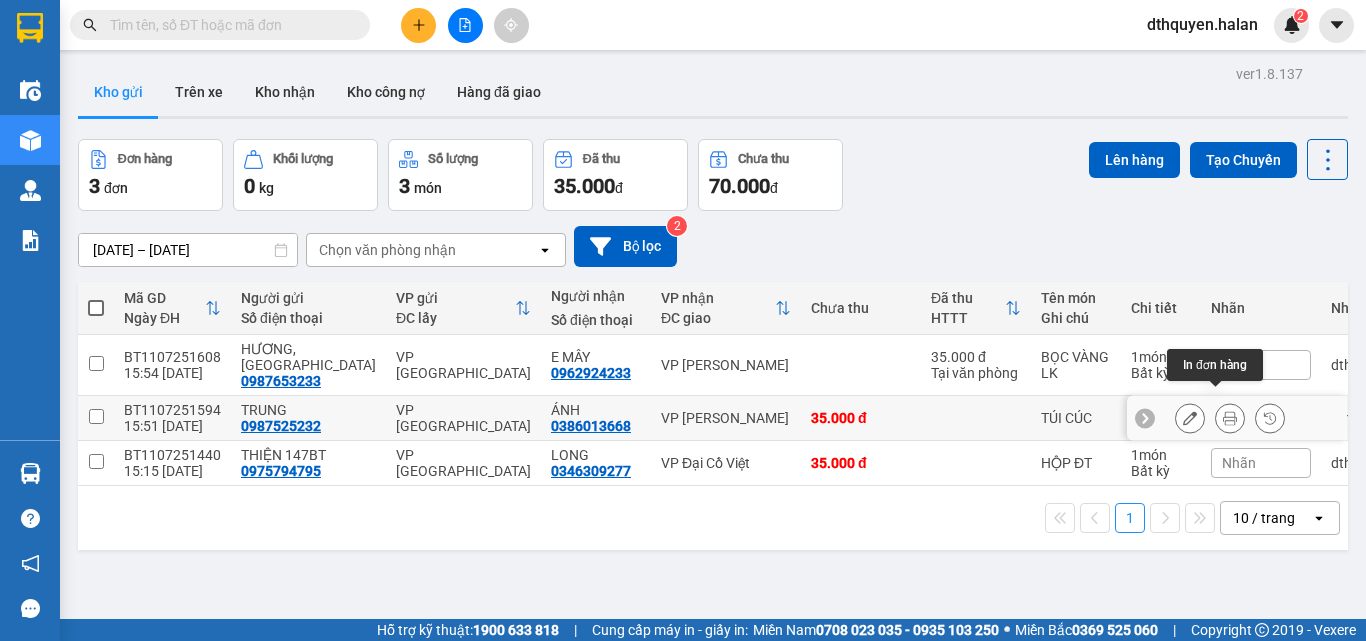 click 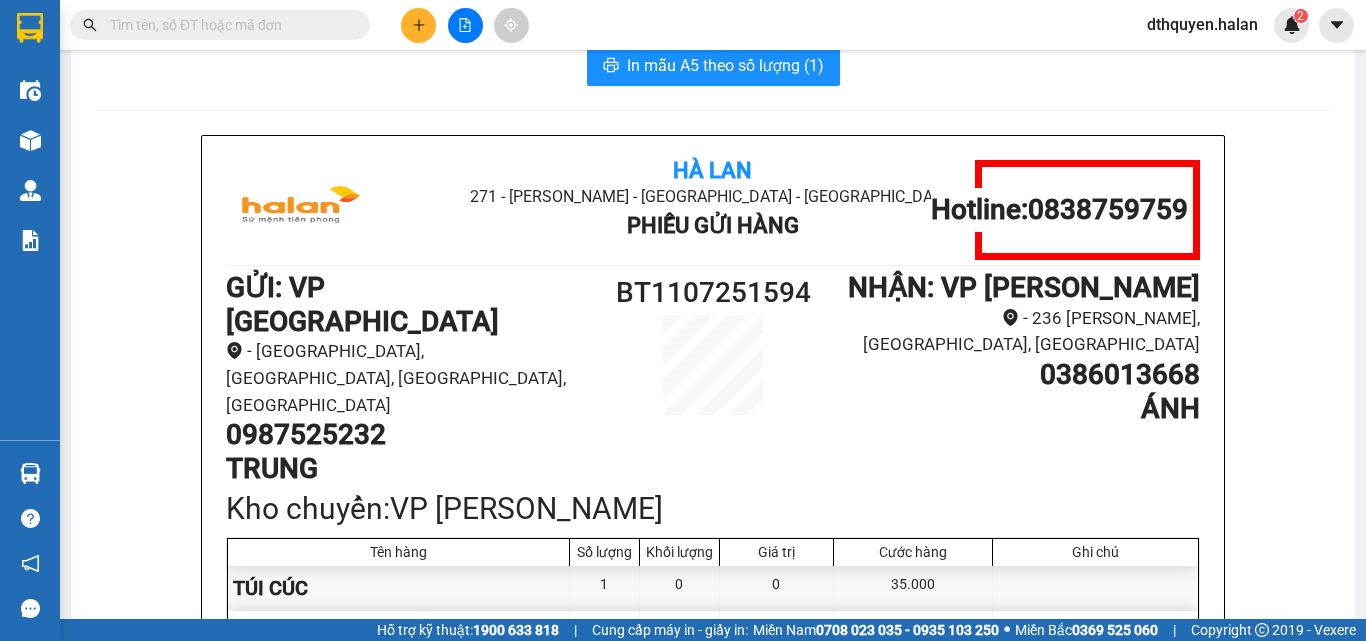 scroll, scrollTop: 100, scrollLeft: 0, axis: vertical 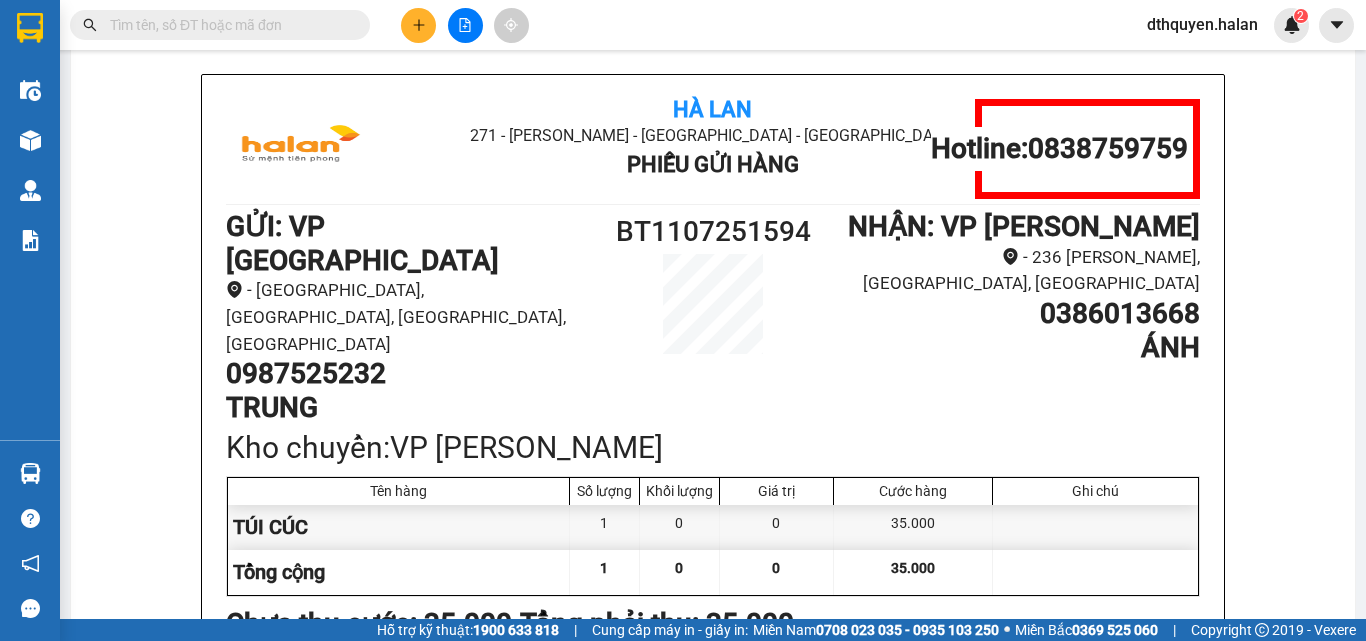 click at bounding box center [228, 25] 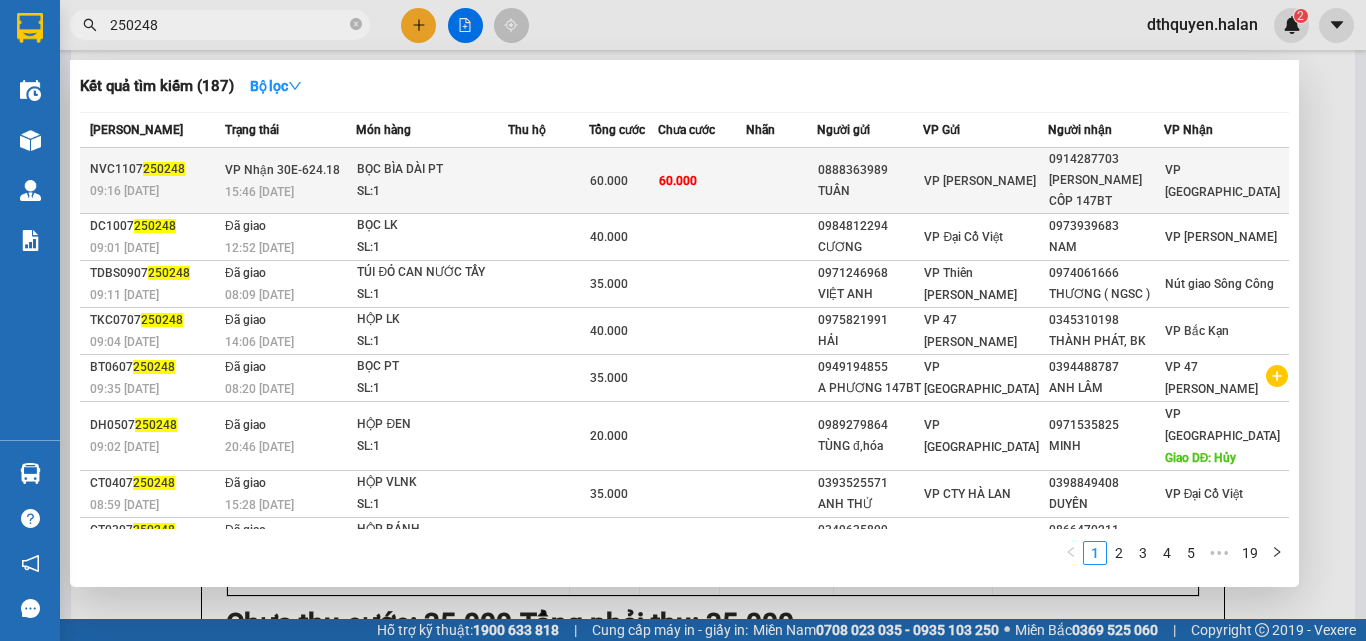 click on "15:46 - 11/07" at bounding box center (290, 192) 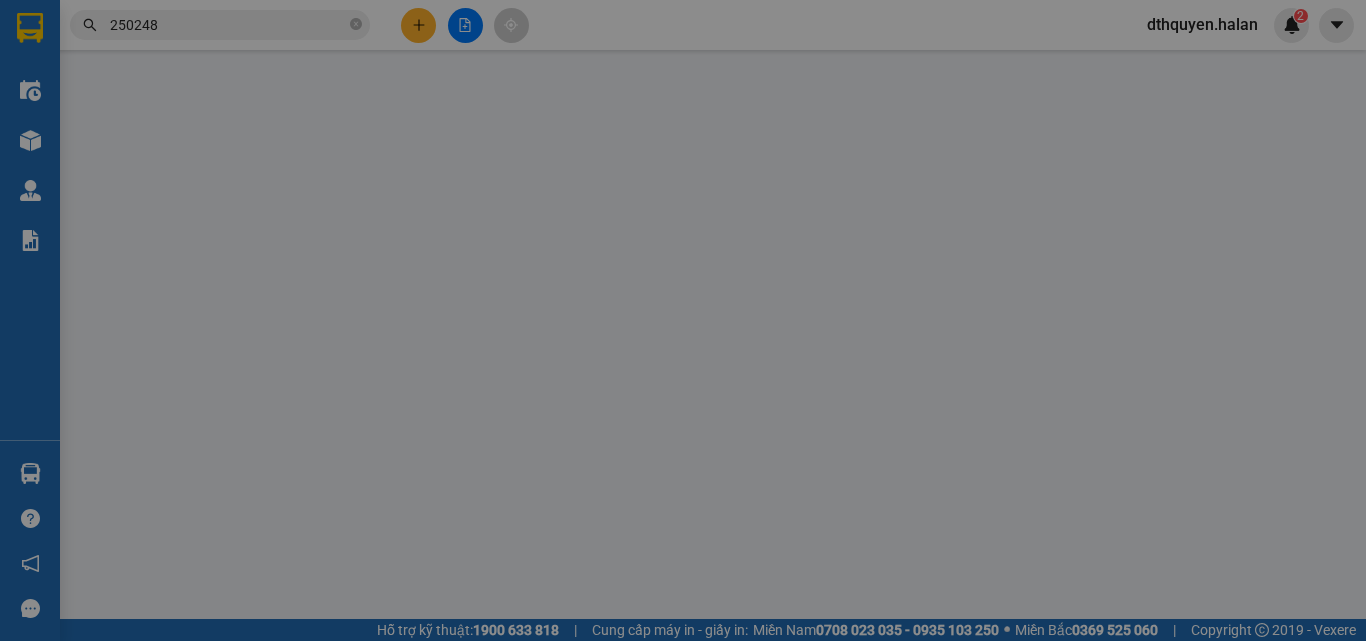 scroll, scrollTop: 0, scrollLeft: 0, axis: both 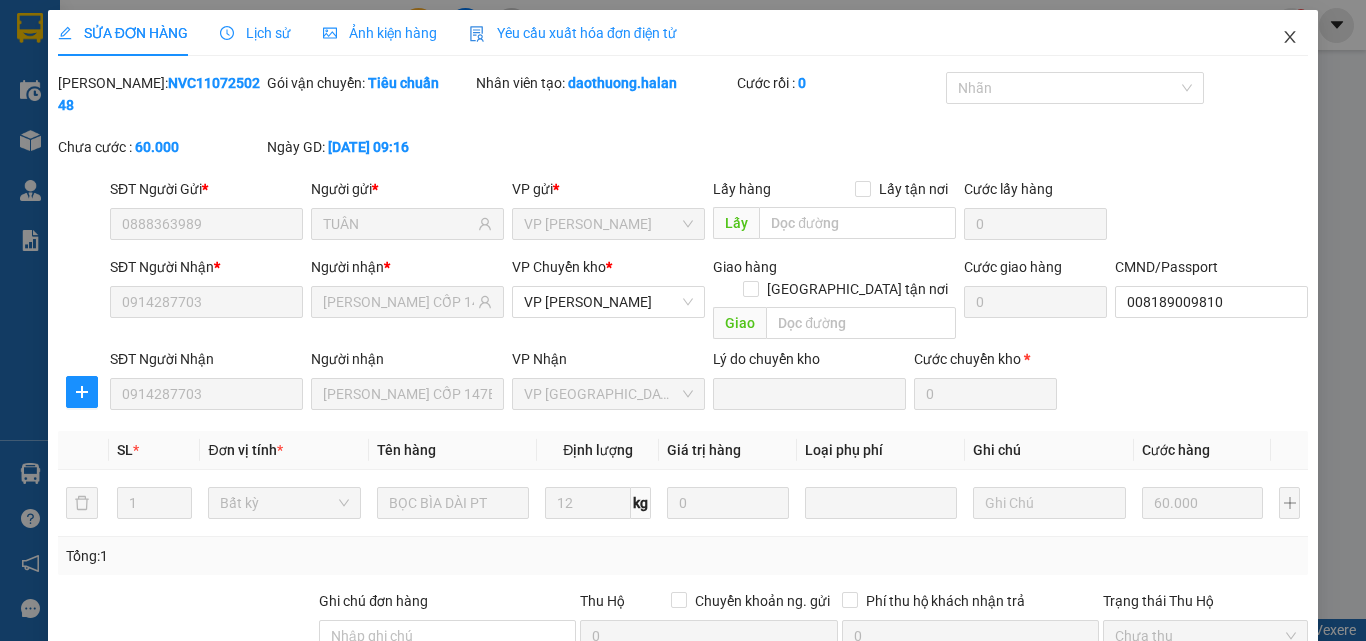 click 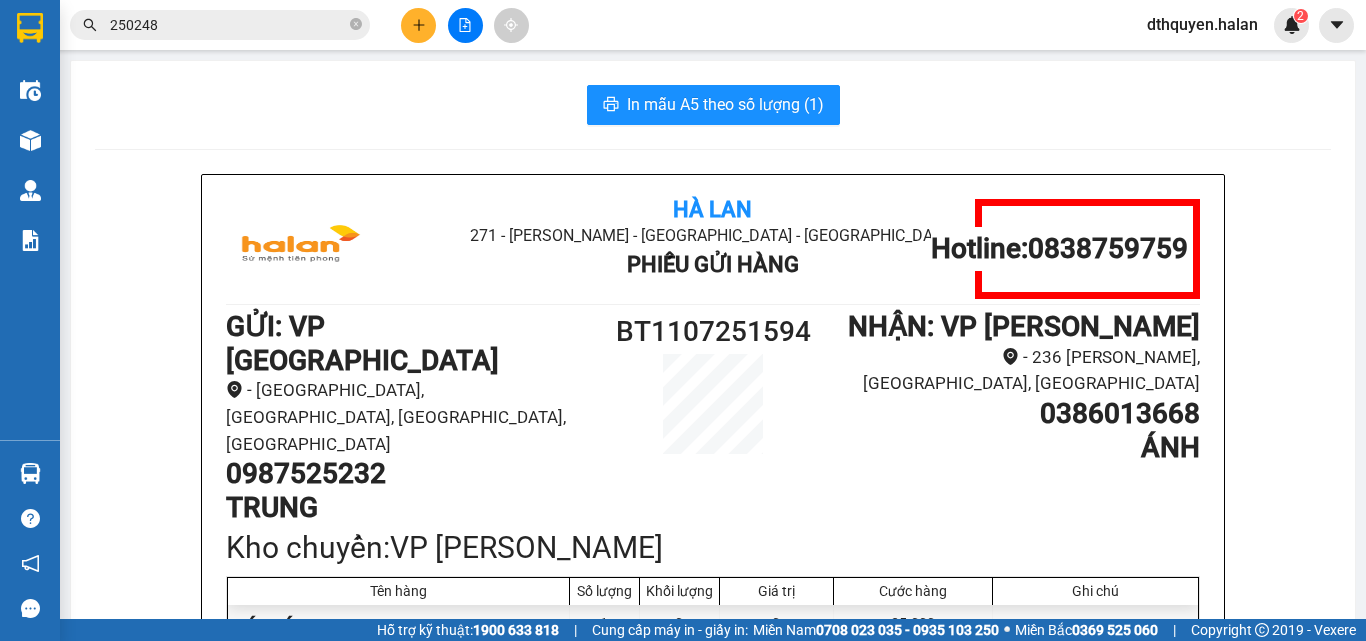 click on "250248" at bounding box center (228, 25) 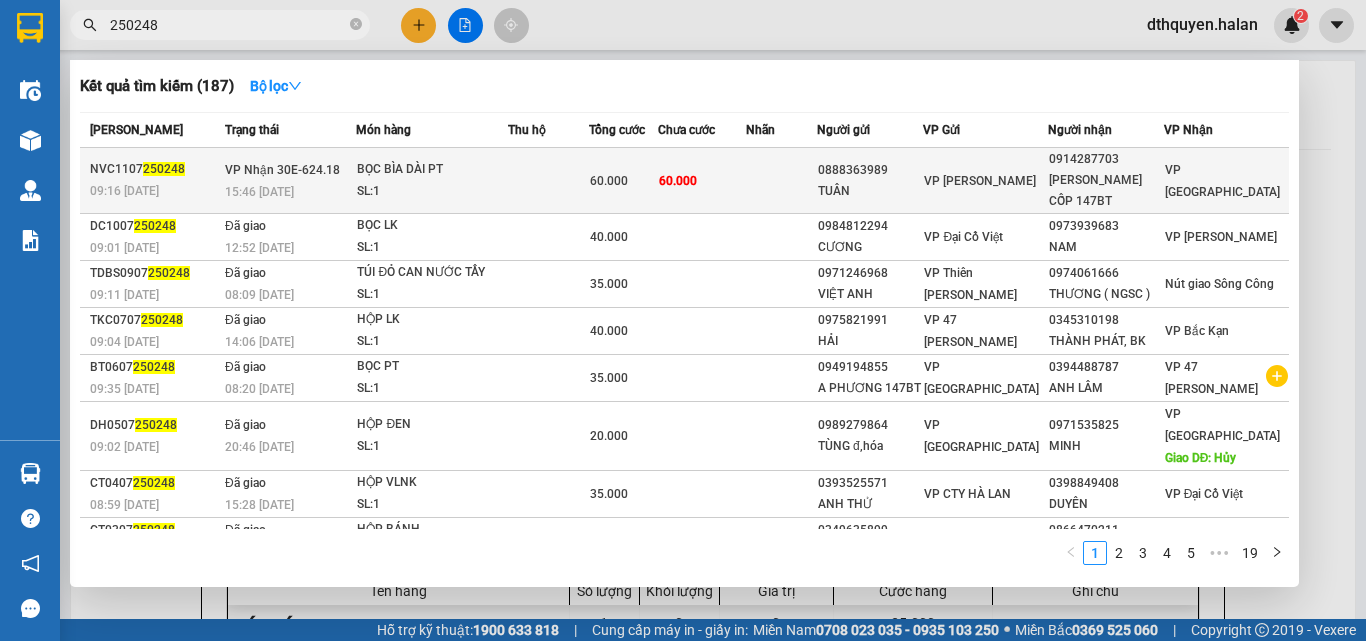 click on "15:46 - 11/07" at bounding box center (259, 192) 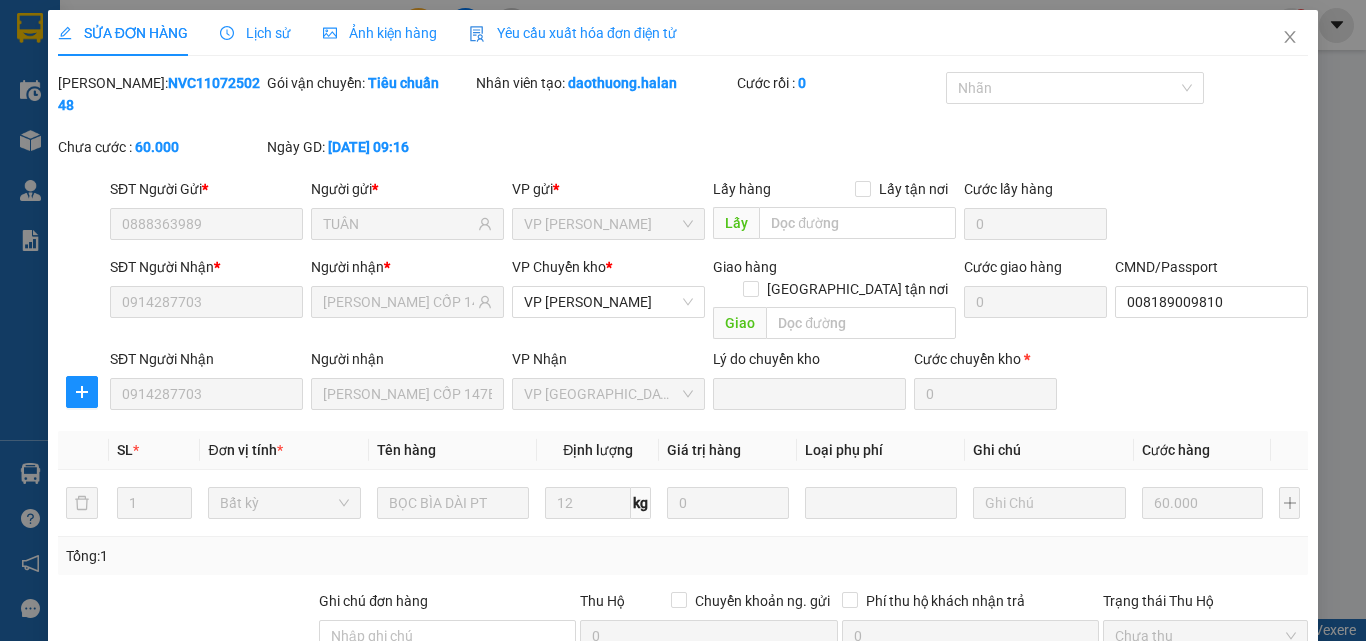 click on "Lịch sử" at bounding box center [255, 33] 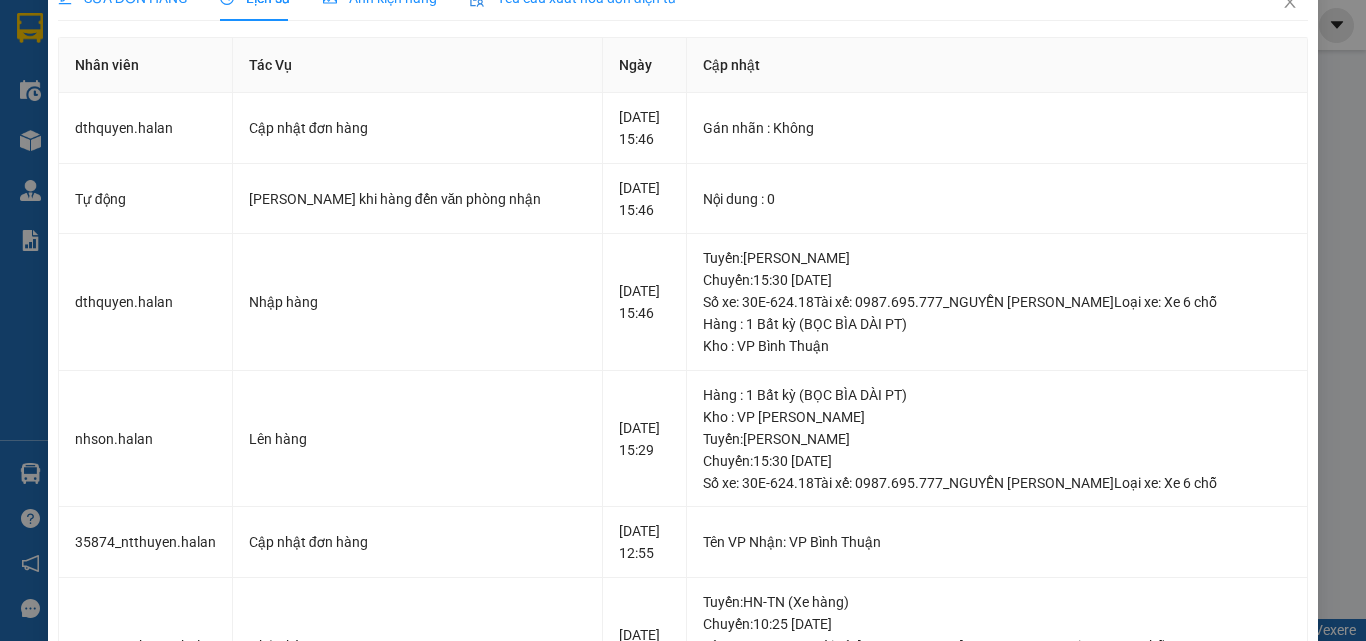 scroll, scrollTop: 0, scrollLeft: 0, axis: both 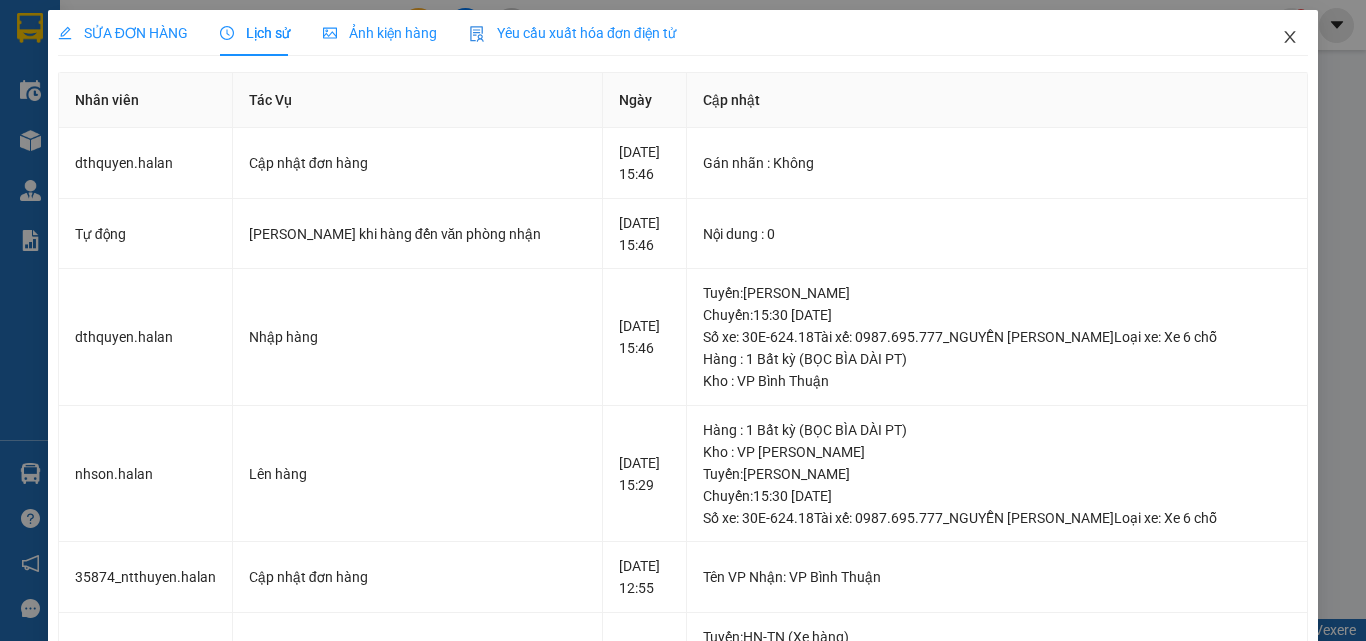 click 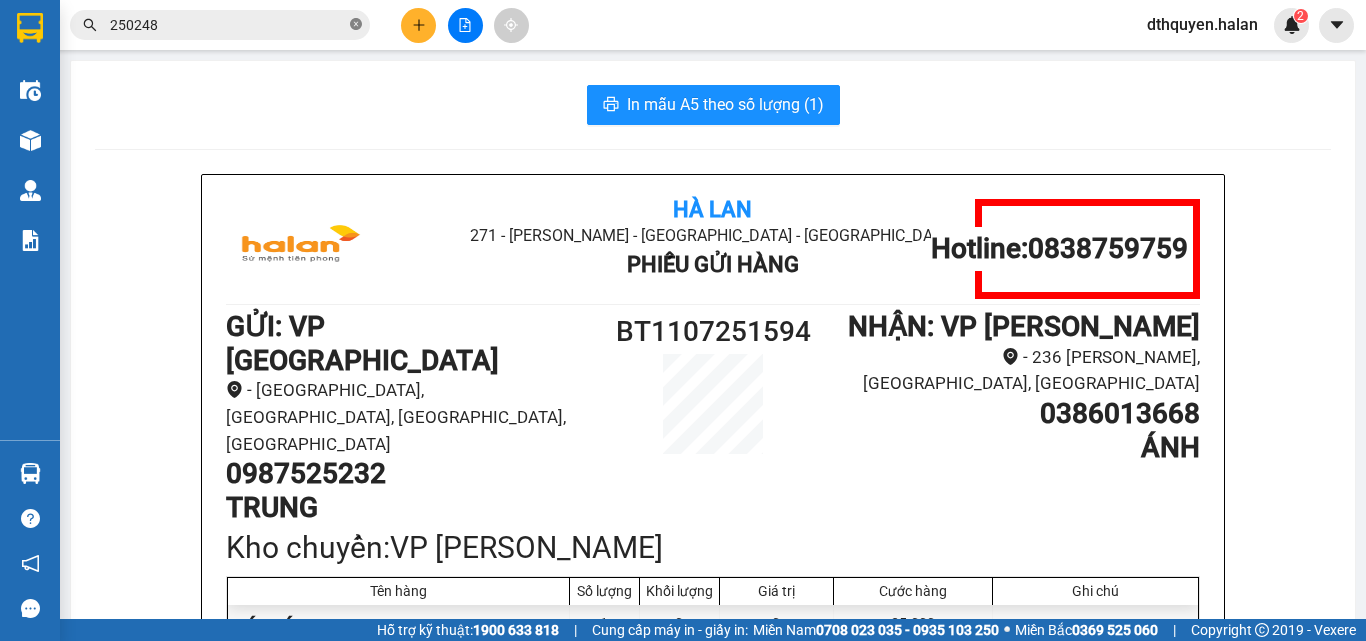 click 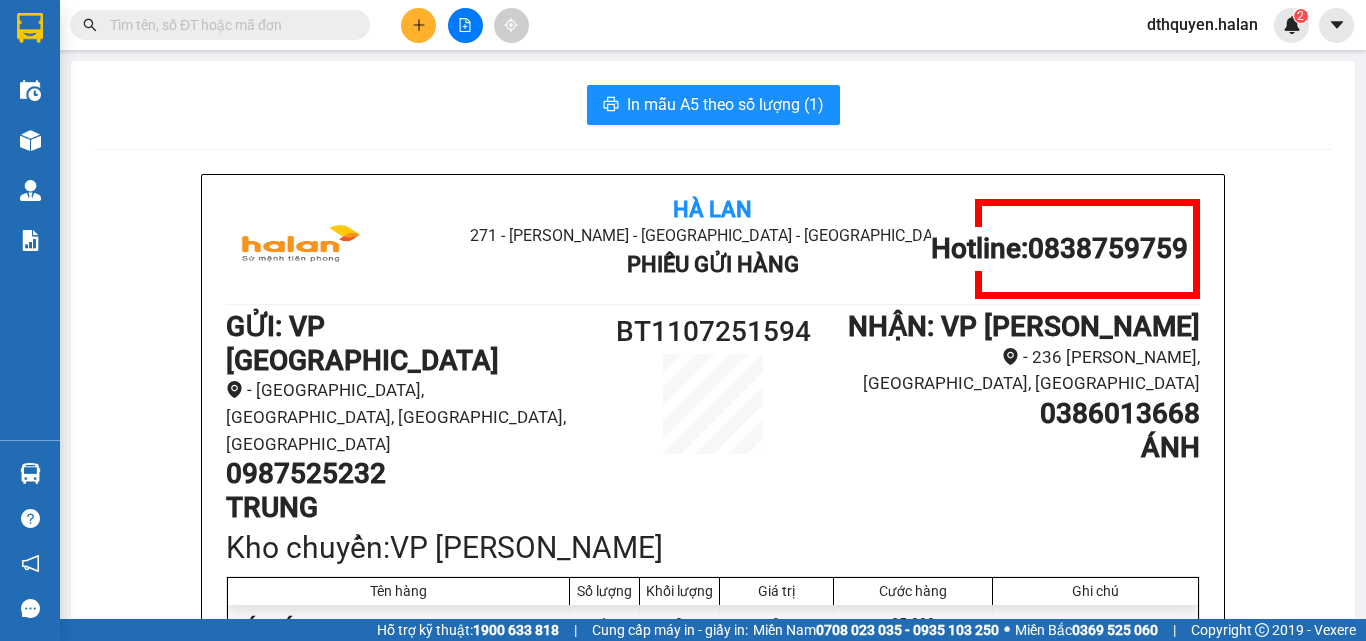 click 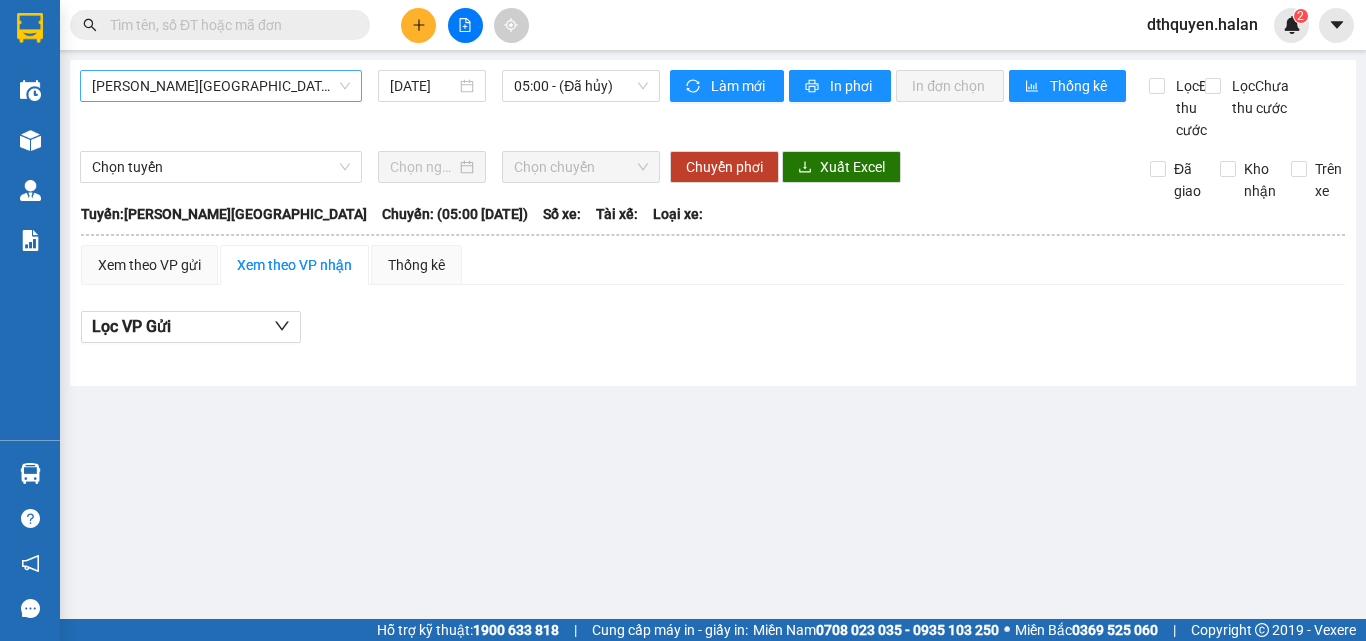 click on "[PERSON_NAME][GEOGRAPHIC_DATA]" at bounding box center (221, 86) 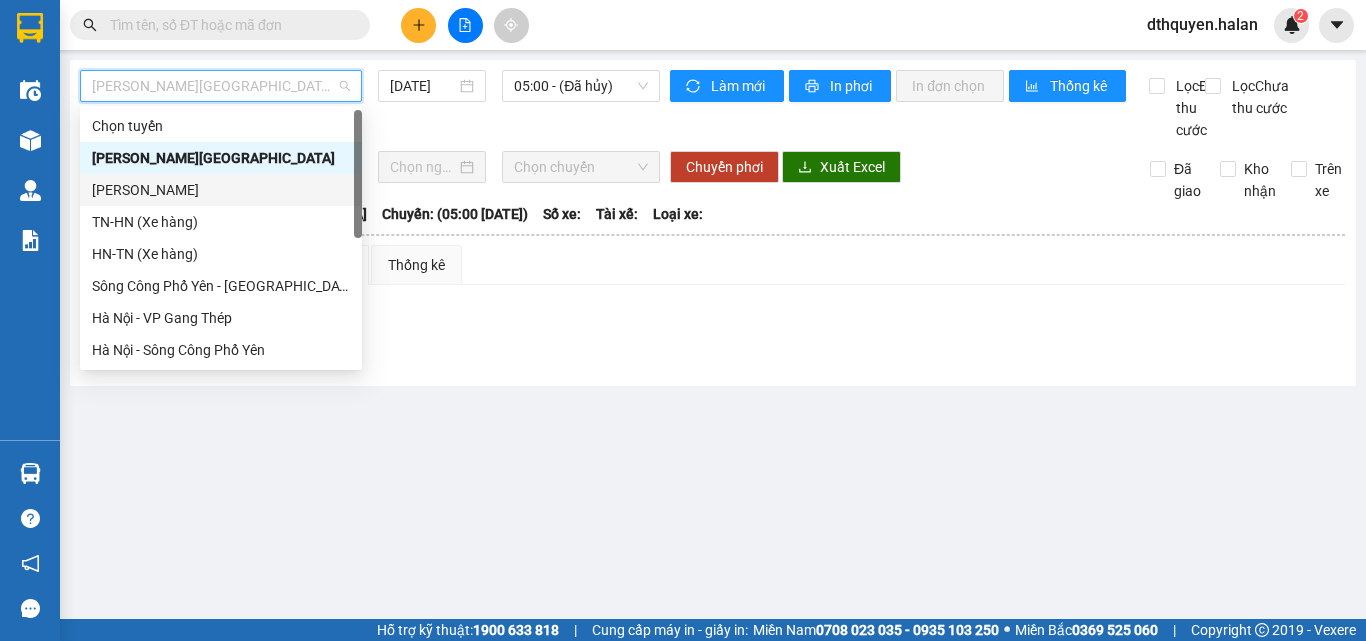 click on "[PERSON_NAME]" at bounding box center [221, 190] 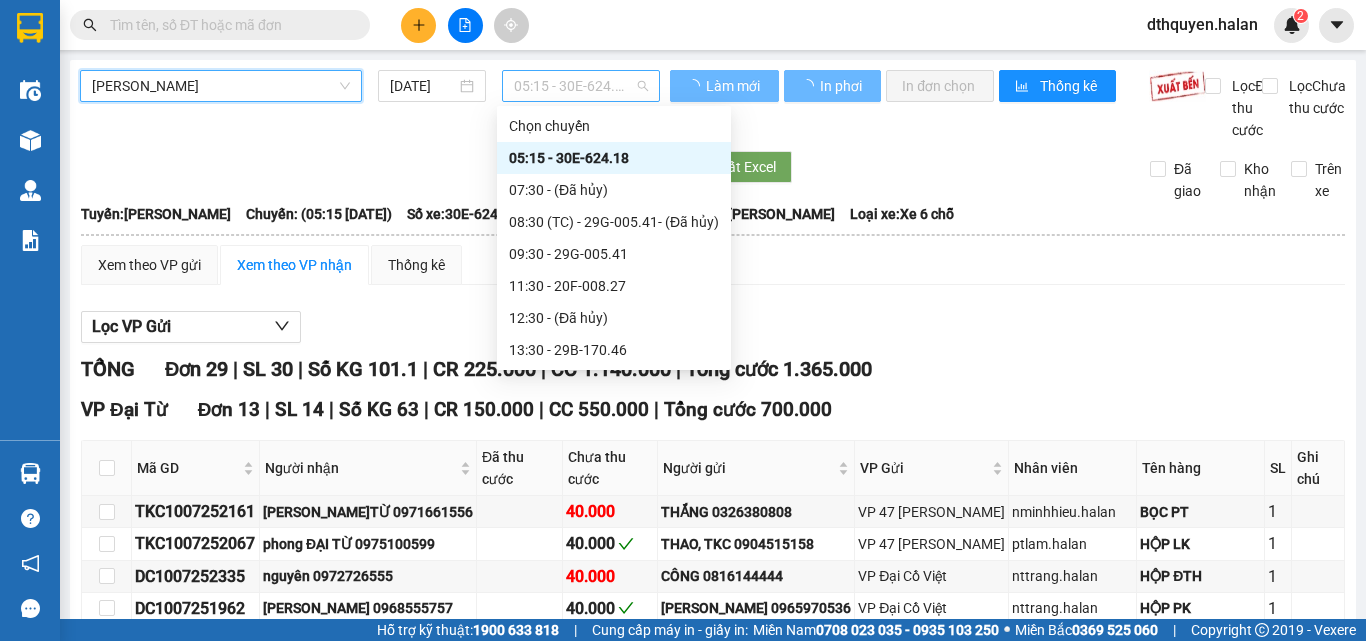 click on "05:15     - 30E-624.18" at bounding box center (581, 86) 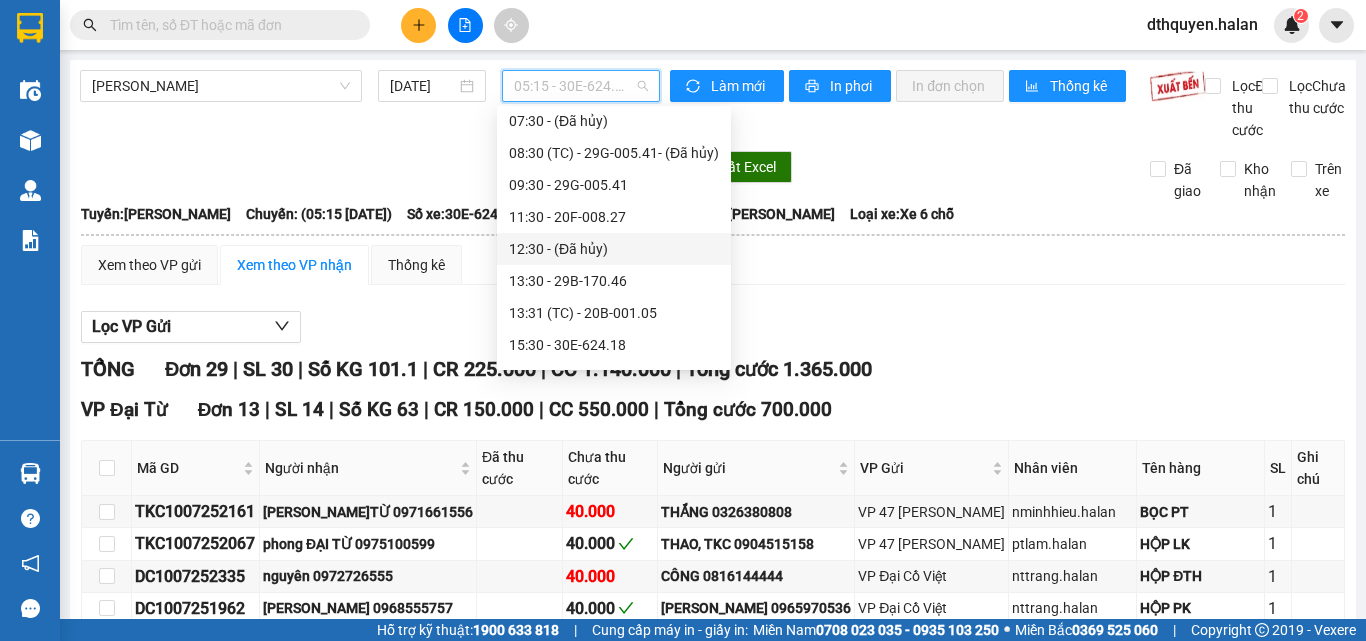 scroll, scrollTop: 100, scrollLeft: 0, axis: vertical 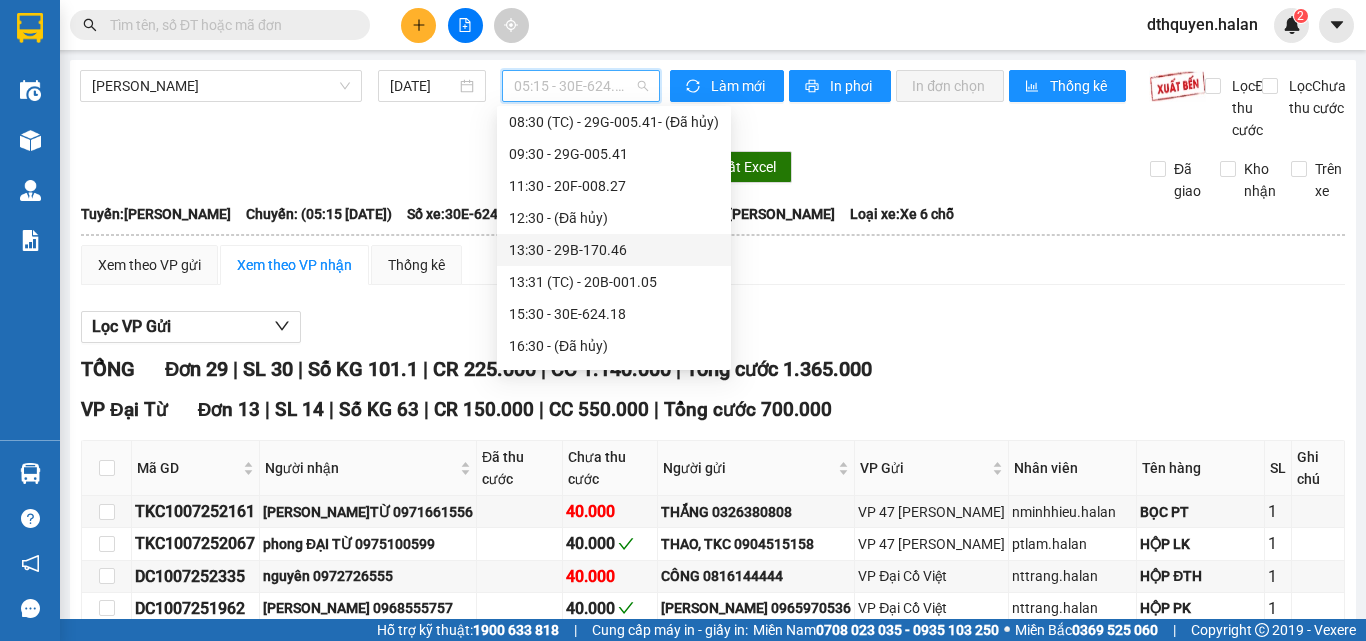 click on "13:30     - 29B-170.46" at bounding box center (614, 250) 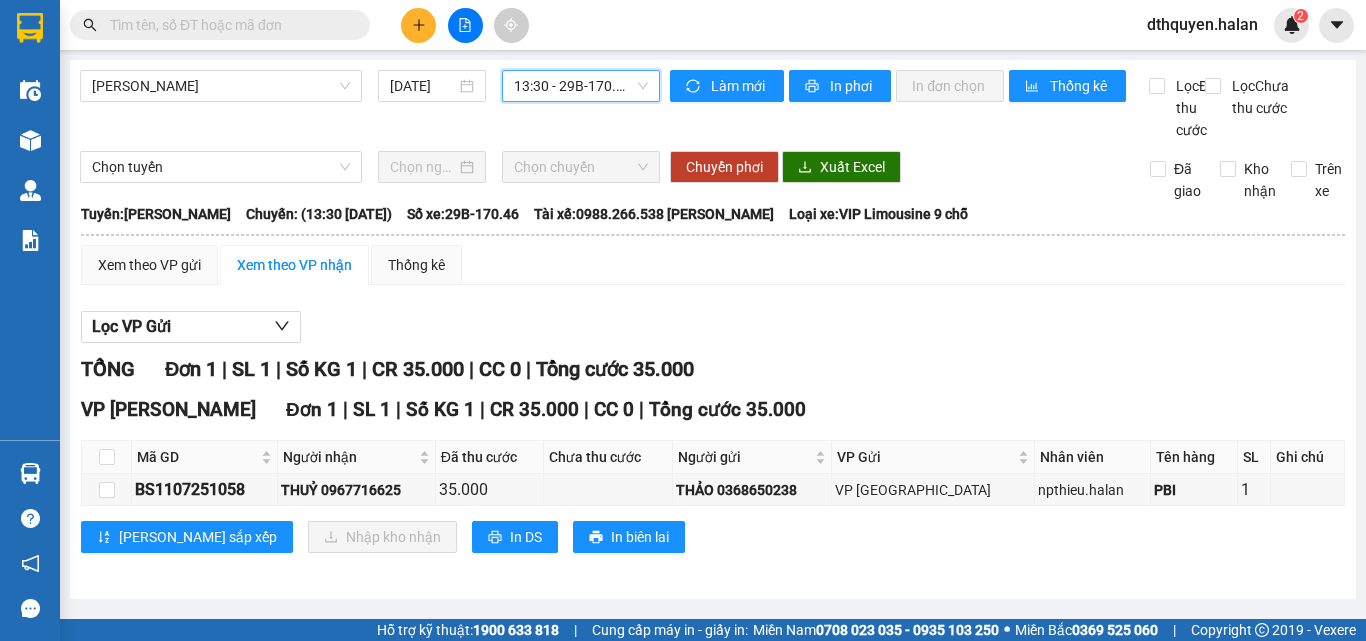 scroll, scrollTop: 0, scrollLeft: 0, axis: both 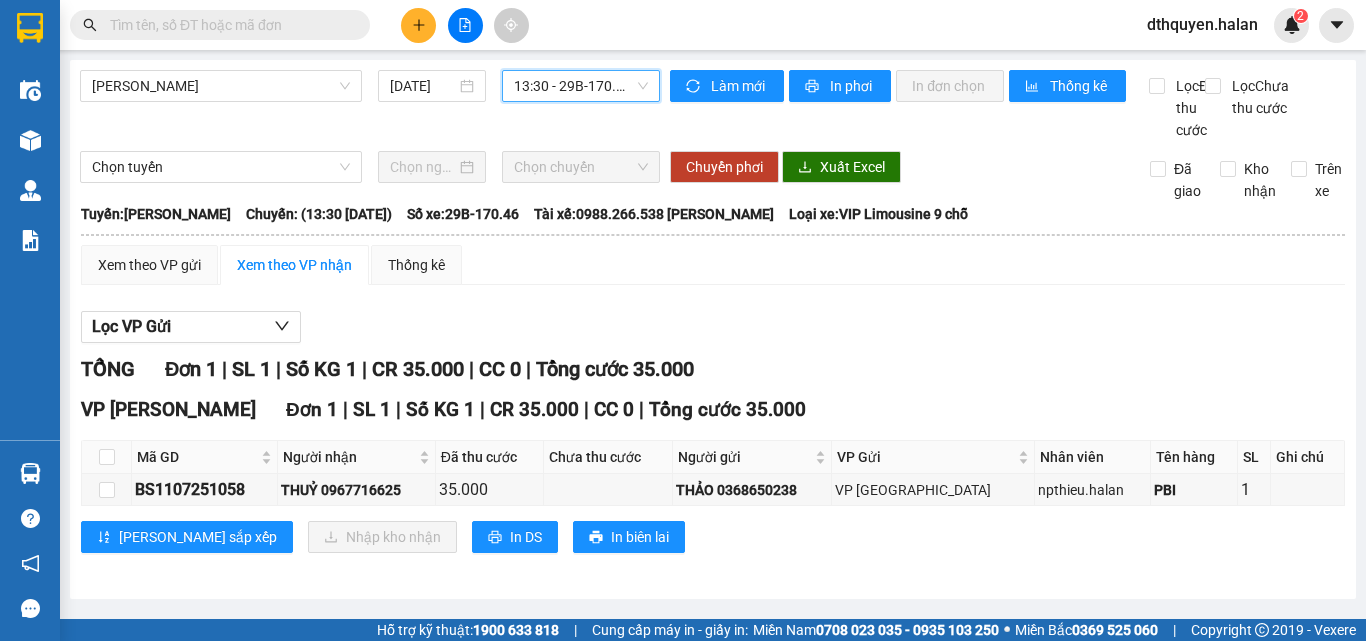 click on "13:30     - 29B-170.46" at bounding box center [581, 86] 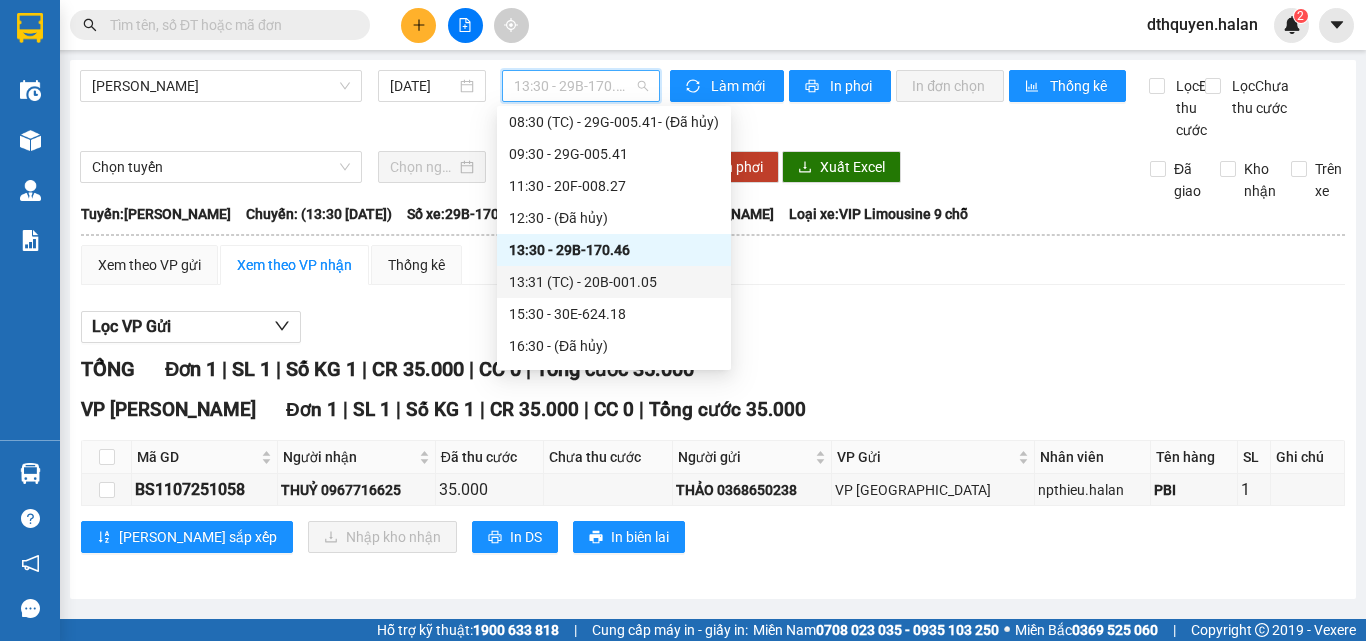 click on "13:31   (TC)   - 20B-001.05" at bounding box center (614, 282) 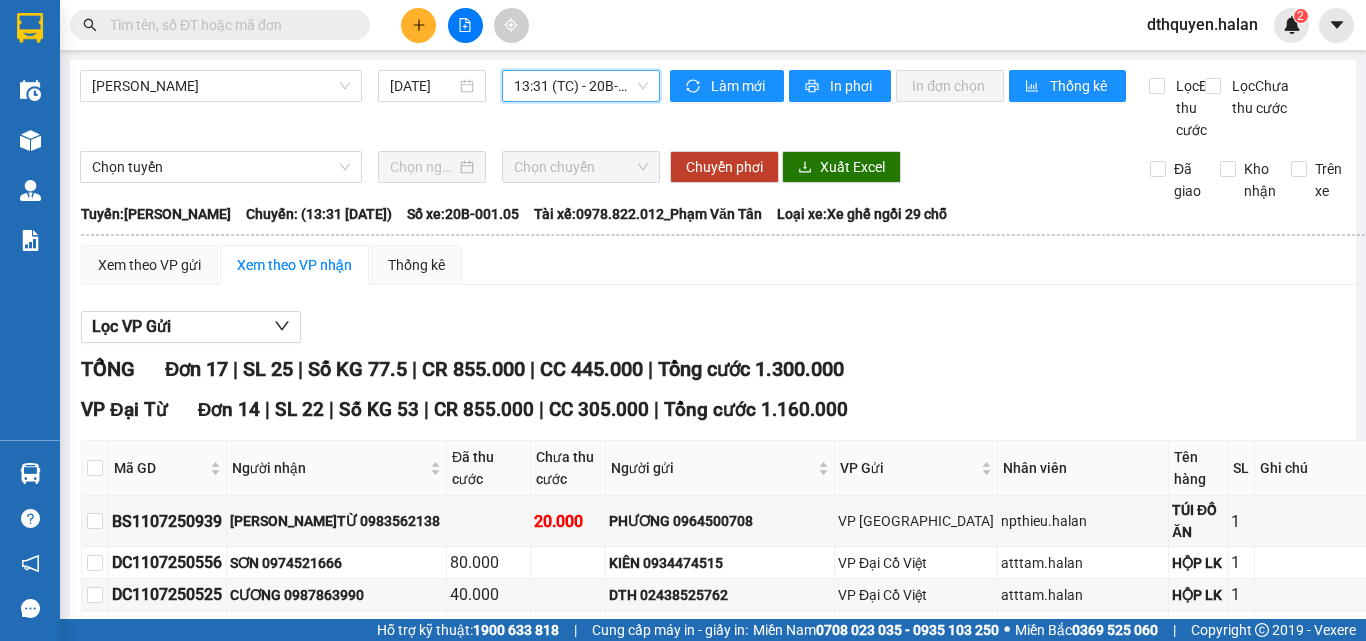 click on "13:31   (TC)   - 20B-001.05" at bounding box center (581, 86) 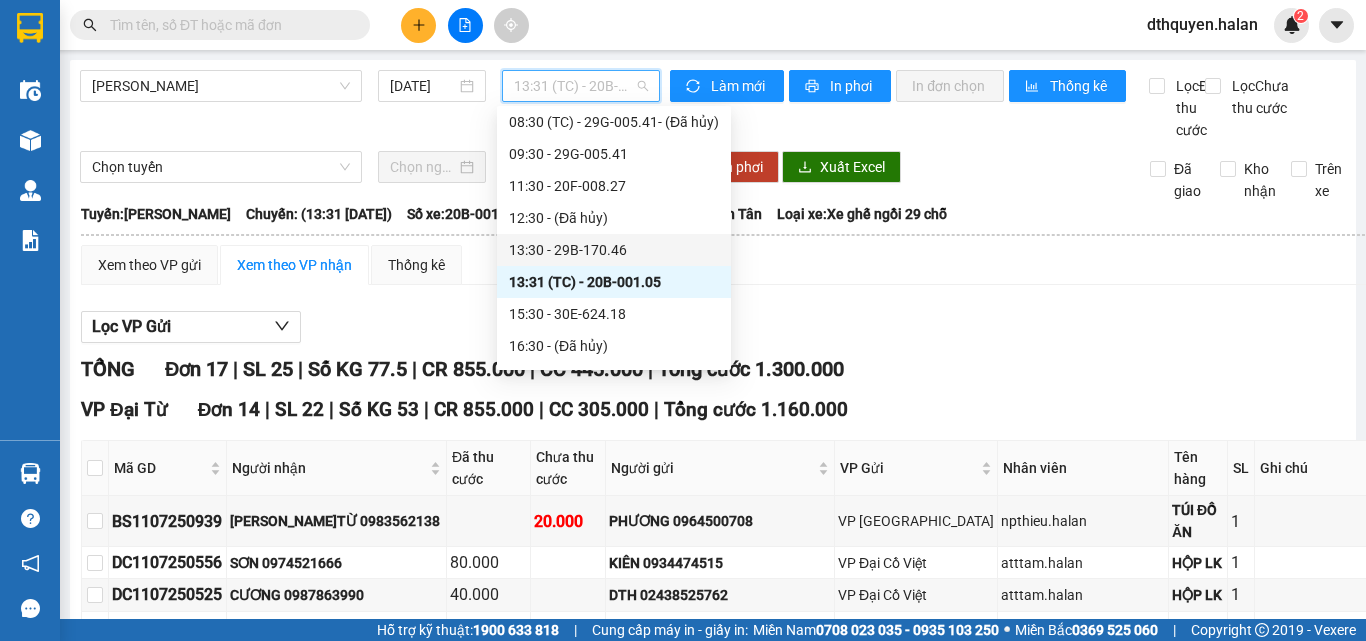 click on "13:30     - 29B-170.46" at bounding box center [614, 250] 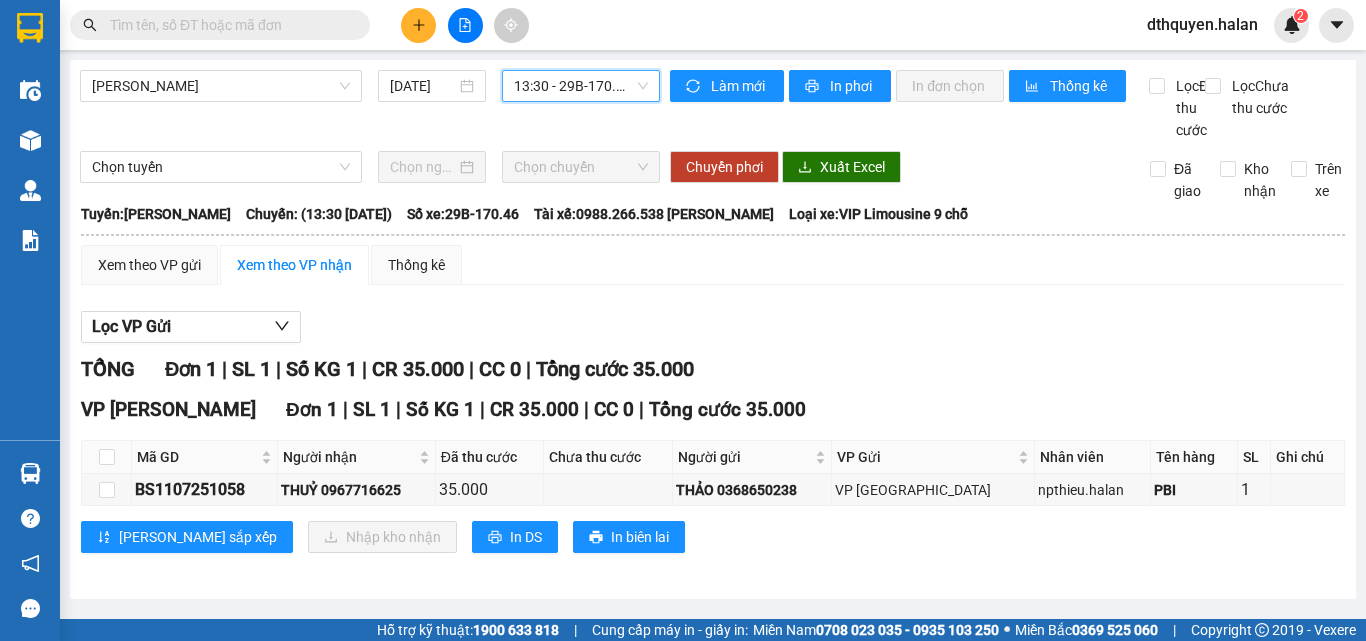 scroll, scrollTop: 12, scrollLeft: 0, axis: vertical 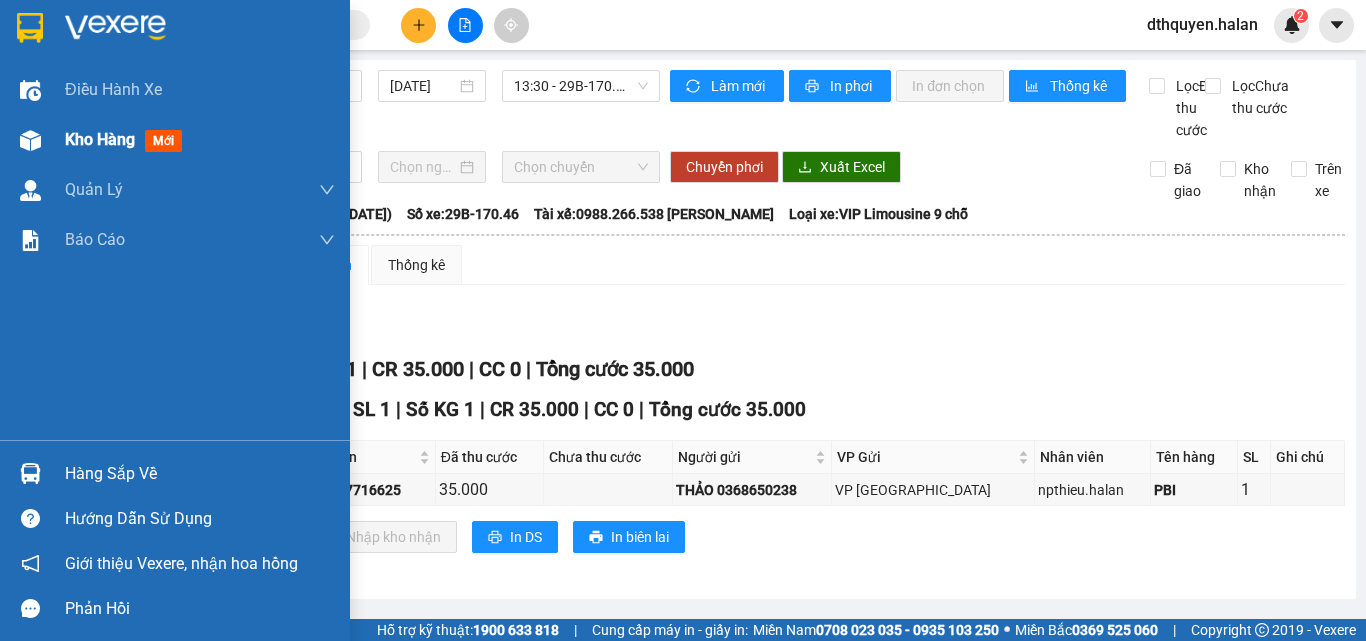 click on "Kho hàng" at bounding box center [100, 139] 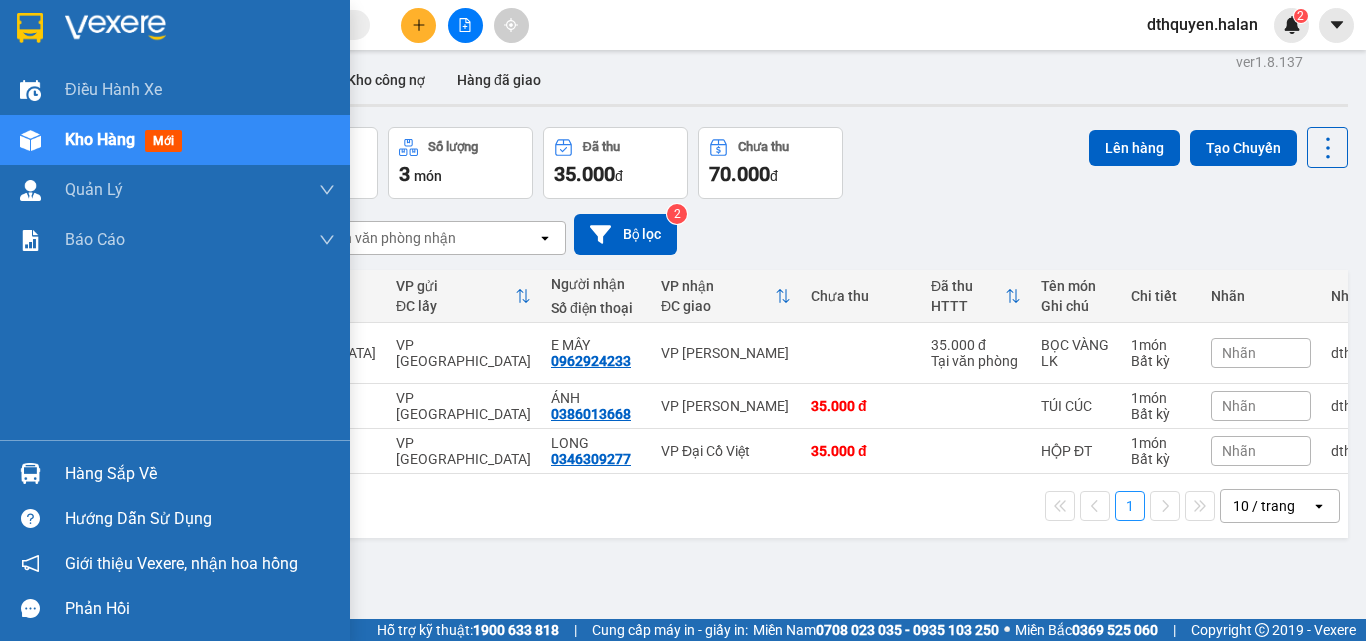 drag, startPoint x: 68, startPoint y: 468, endPoint x: 80, endPoint y: 466, distance: 12.165525 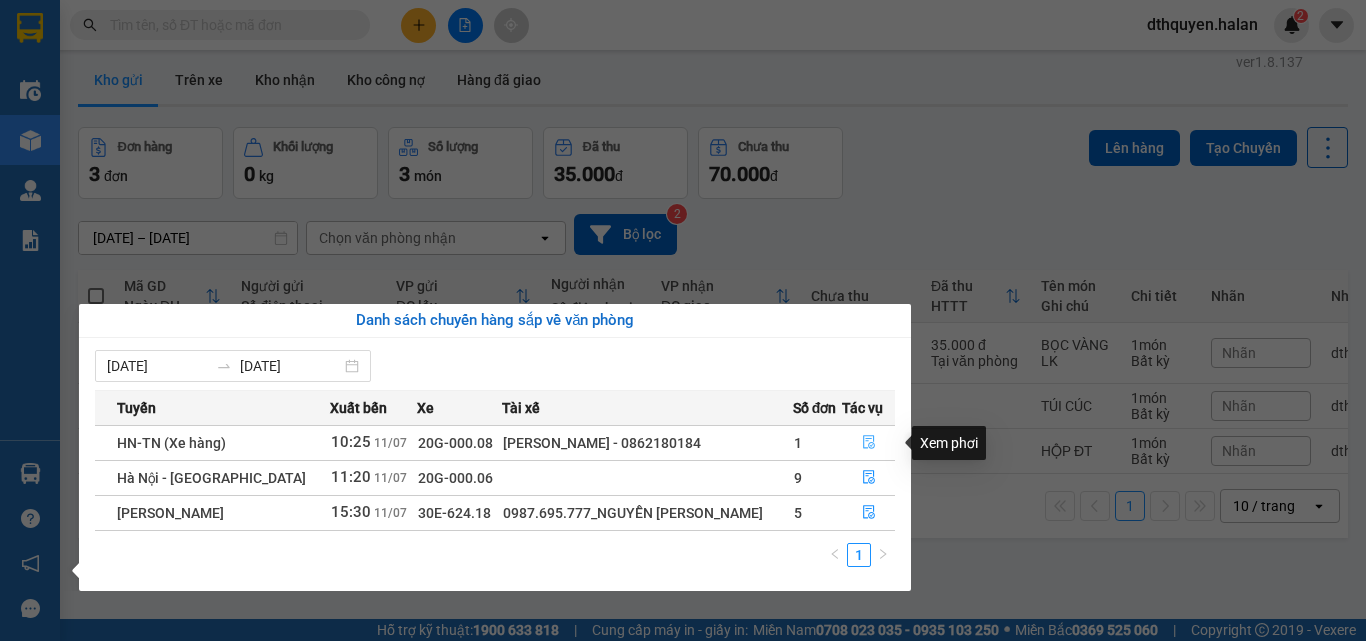 click 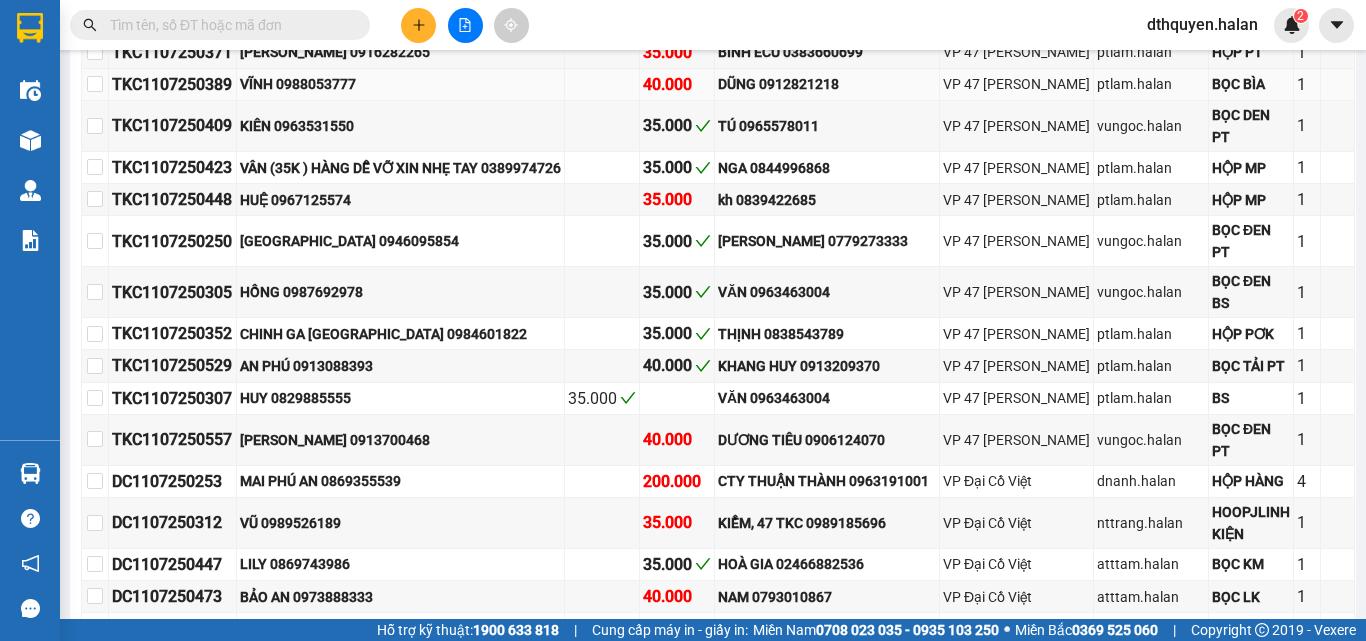 scroll, scrollTop: 1312, scrollLeft: 0, axis: vertical 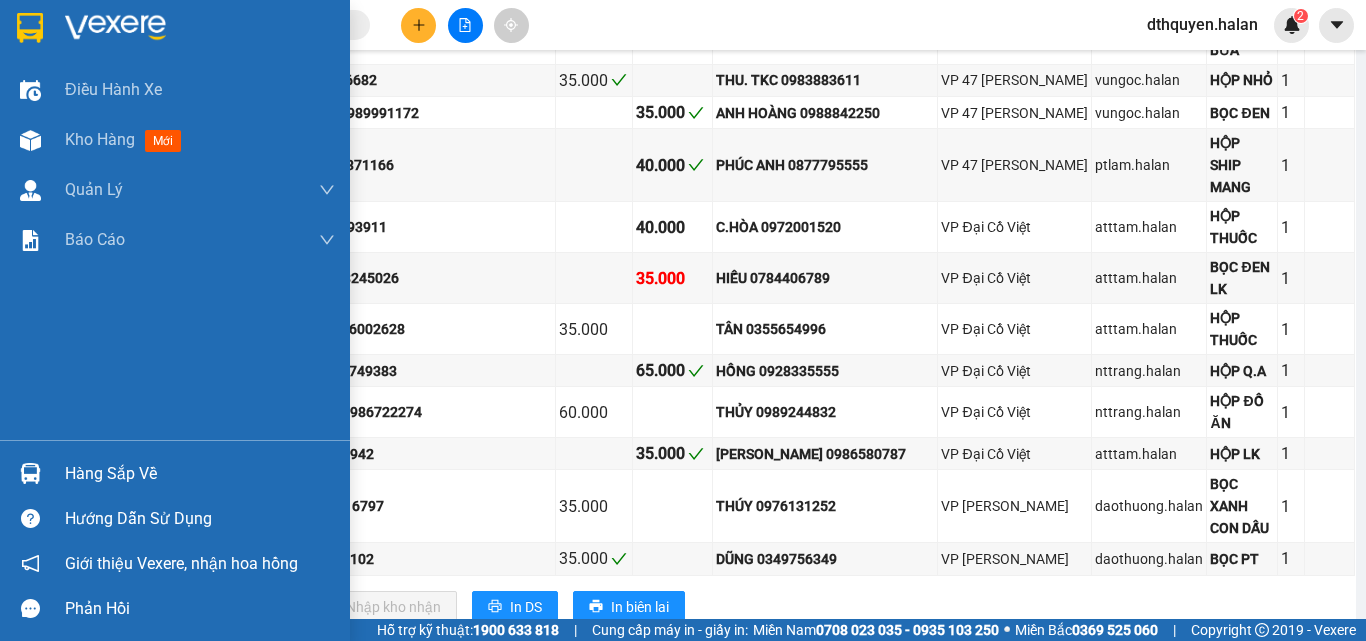 click on "Hàng sắp về" at bounding box center [200, 474] 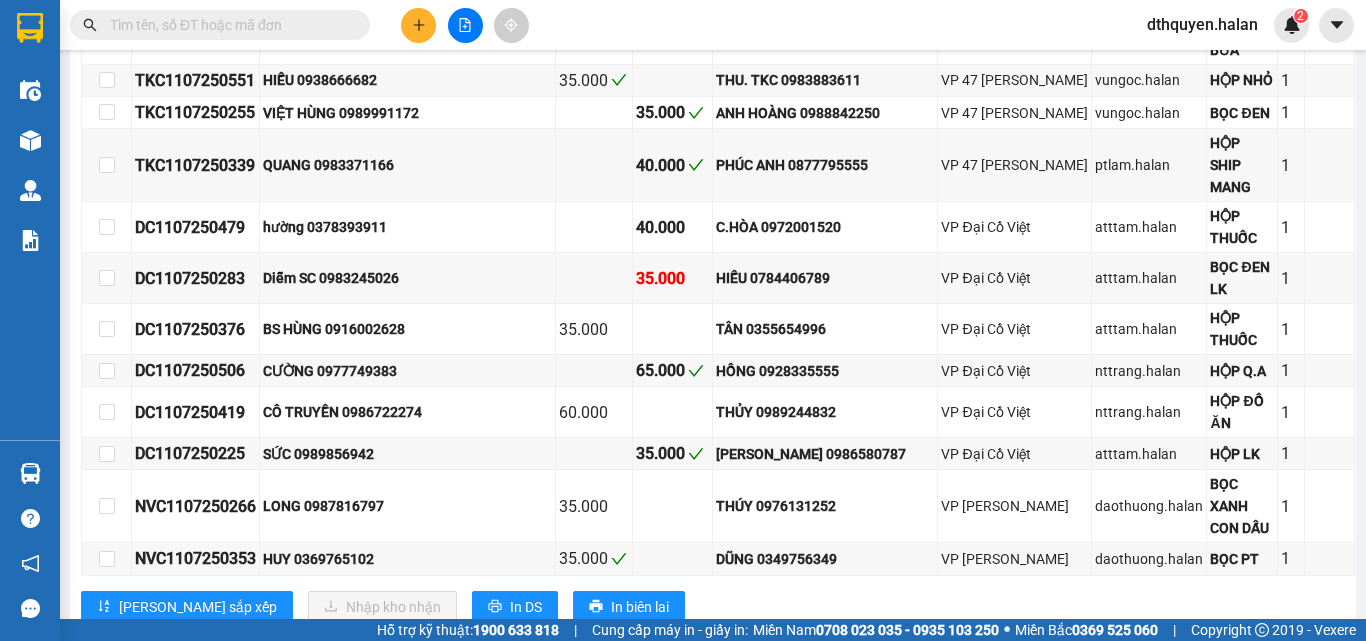 click on "Kết quả tìm kiếm ( 187 )  Bộ lọc  Mã ĐH Trạng thái Món hàng Thu hộ Tổng cước Chưa cước Nhãn Người gửi VP Gửi Người nhận VP Nhận NVC1107250248 09:16 - 11/07 VP Nhận   30E-624.18 15:46 - 11/07 BỌC BÌA DÀI PT SL:  1 60.000 60.000 0888363989 TUÂN VP Nguyễn Văn Cừ 0914287703 TRANG MINH CỐP 147BT VP Bình Thuận DC1007250248 09:01 - 10/07 Đã giao   12:52 - 10/07 BỌC LK SL:  1 40.000 0984812294 CƯƠNG  VP Đại Cồ Việt 0973939683 NAM VP Hoàng Văn Thụ TDBS0907250248 09:11 - 09/07 Đã giao   08:09 - 10/07 TÚI ĐỎ CAN NƯỚC TẨY SL:  1 35.000 0971246968 VIỆT ANH VP Thiên Đường Bảo Sơn 0974061666 THƯƠNG ( NGSC ) Nút giao Sông Công TKC0707250248 09:04 - 07/07 Đã giao   14:06 - 07/07 HỘP LK SL:  1 40.000 0975821991 HẢI  VP 47 Trần Khát Chân 0345310198 THÀNH PHÁT, BK VP Bắc Kạn BT0607250248 09:35 - 06/07 Đã giao   08:20 - 07/07 BỌC PT SL:  1 35.000 0949194855 A PHƯƠNG 147BT VP Bình Thuận 0394488787   SL:" at bounding box center (683, 320) 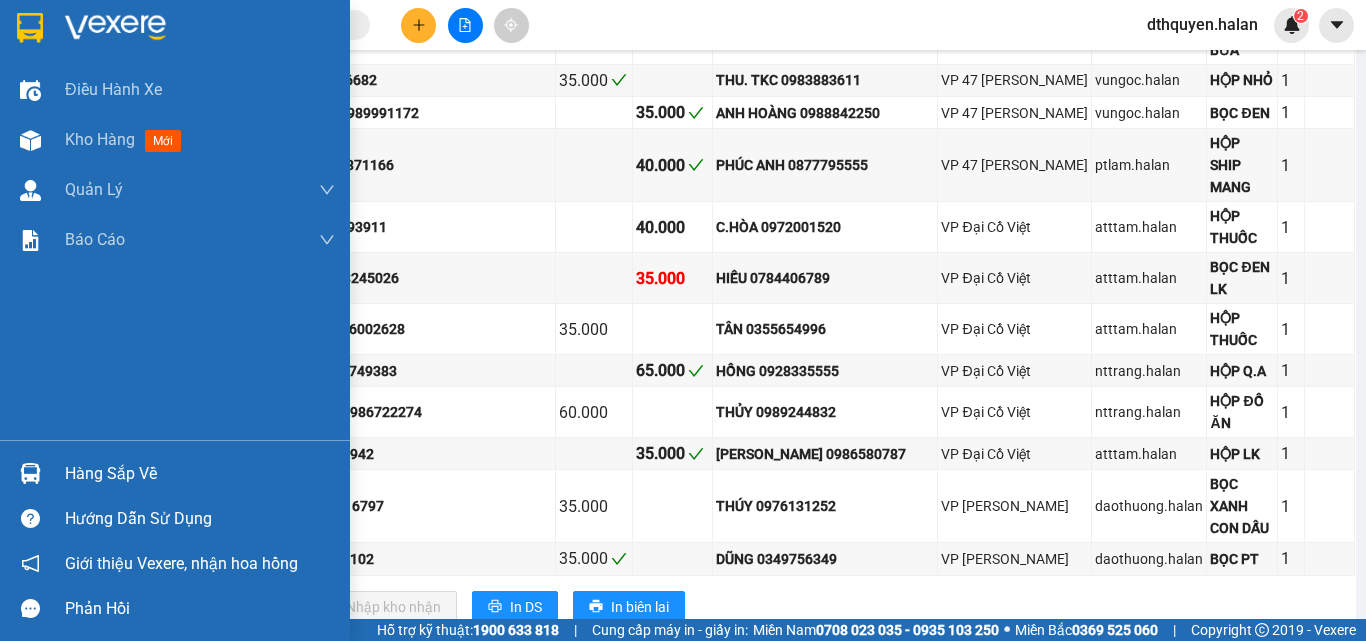 click on "Hàng sắp về" at bounding box center [200, 474] 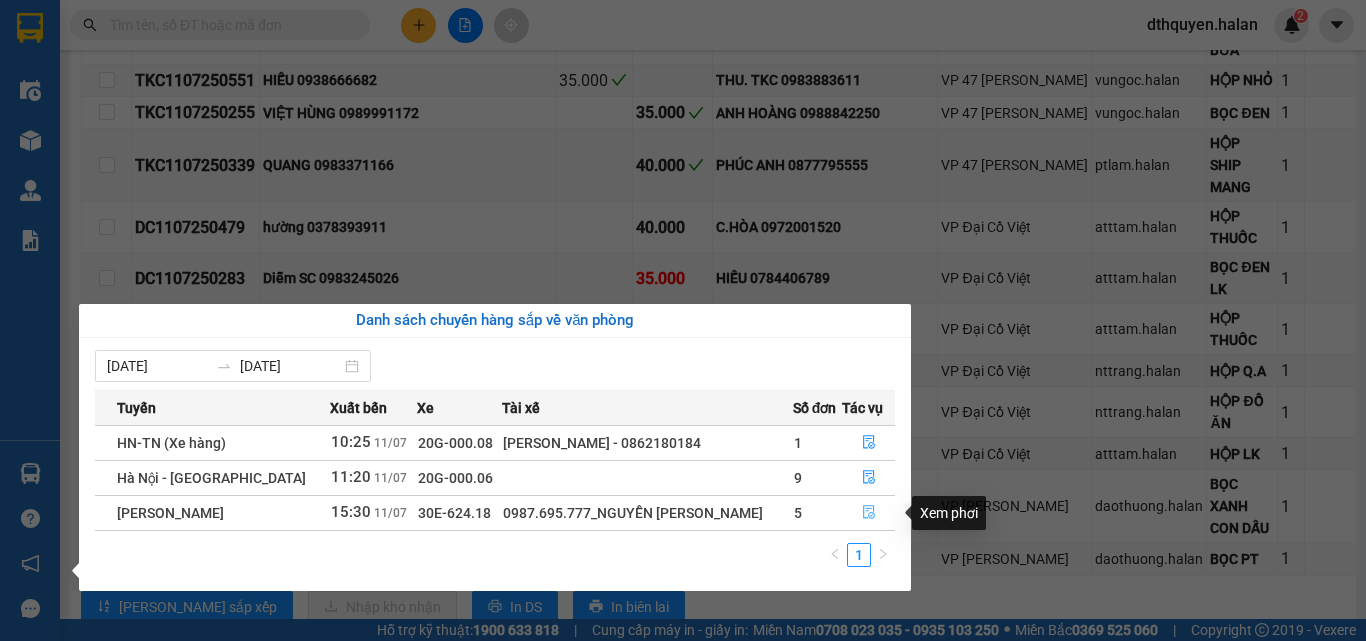 click 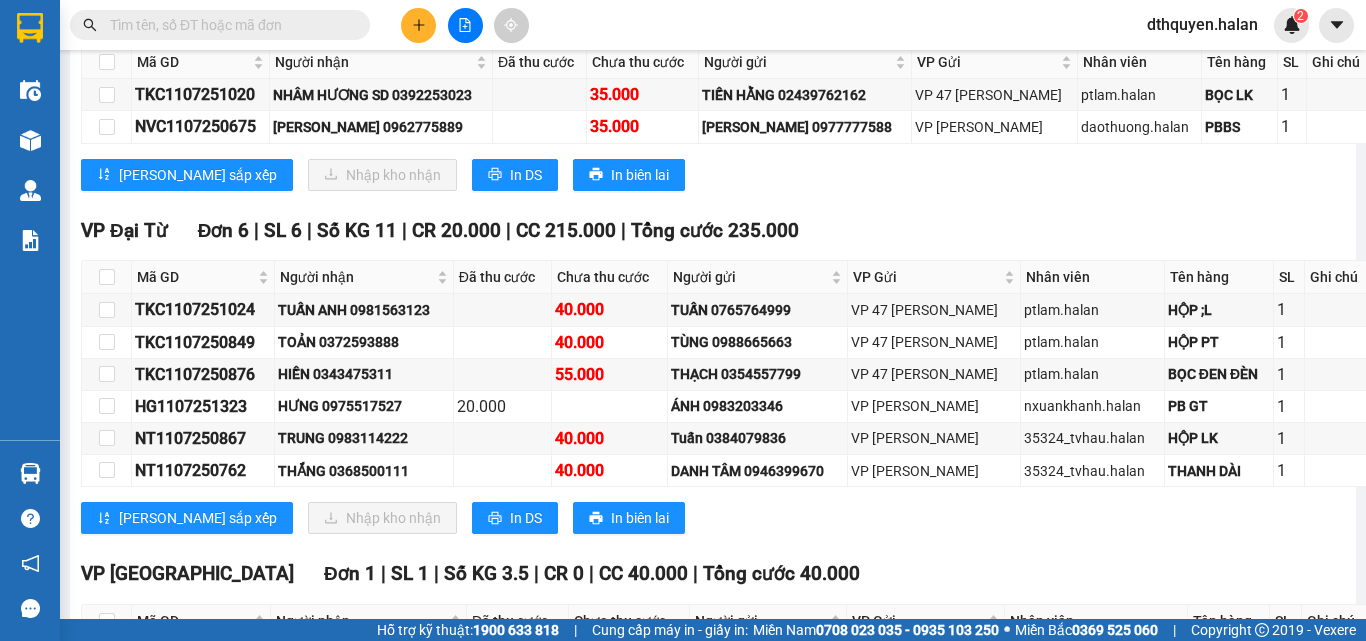 scroll, scrollTop: 650, scrollLeft: 0, axis: vertical 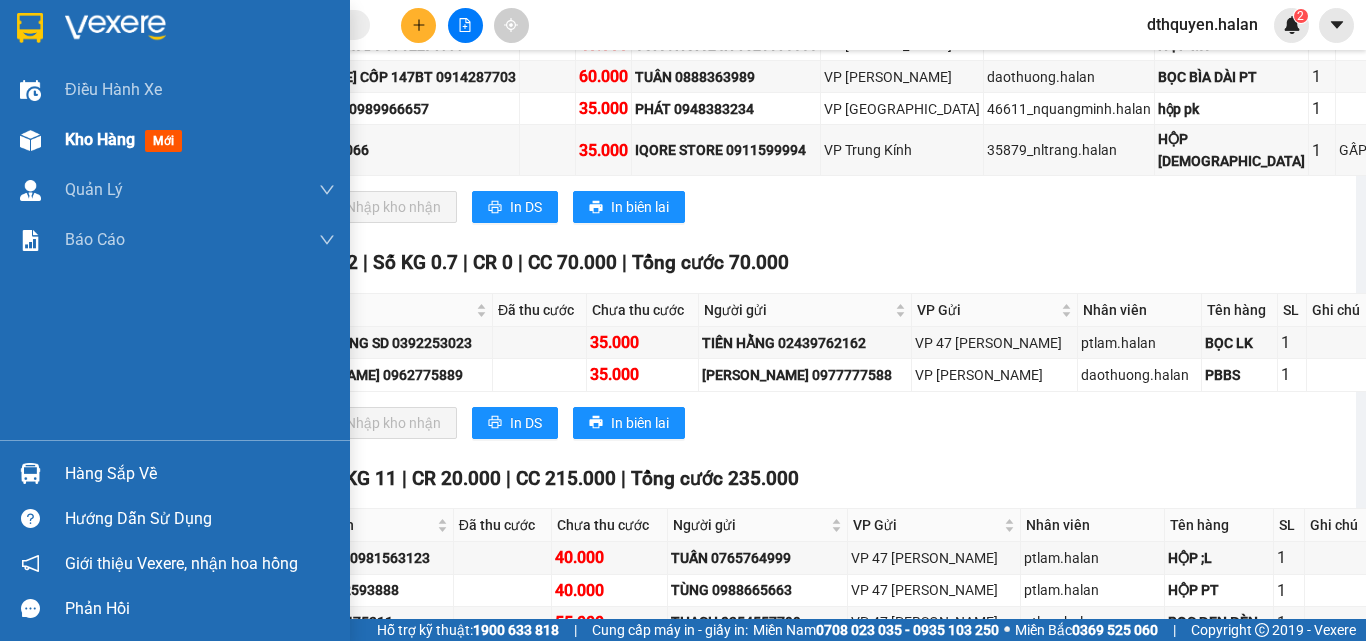 click on "Kho hàng" at bounding box center [100, 139] 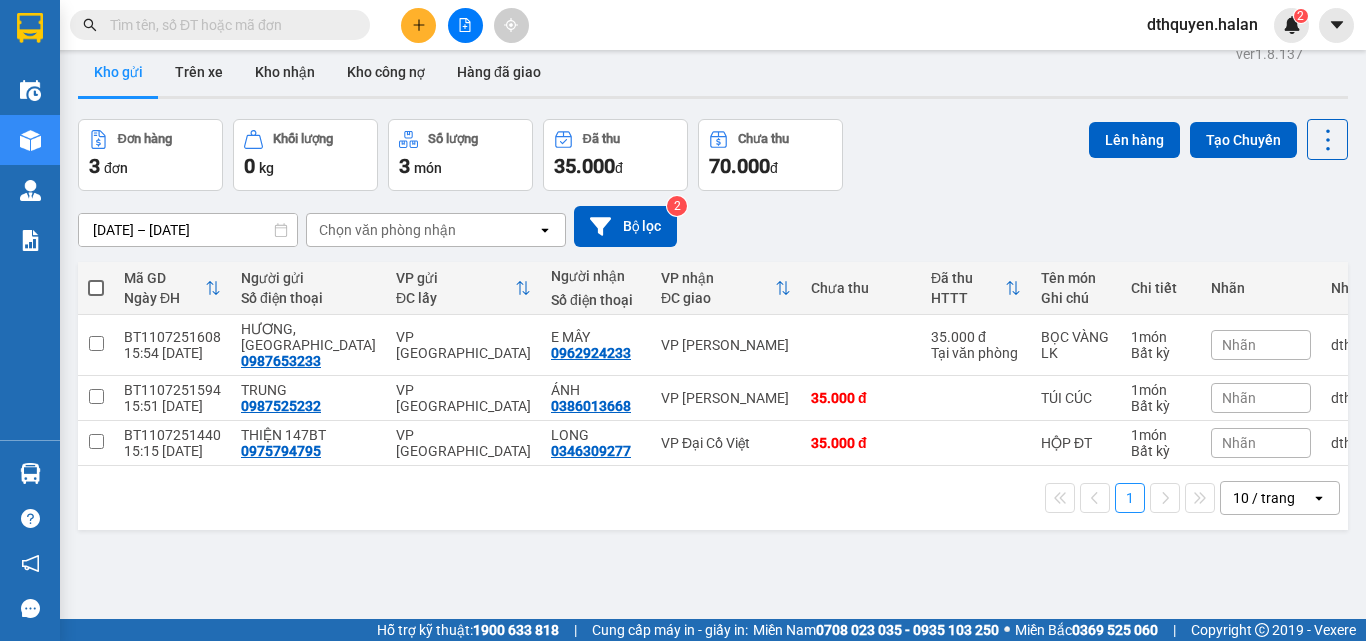 scroll, scrollTop: 0, scrollLeft: 0, axis: both 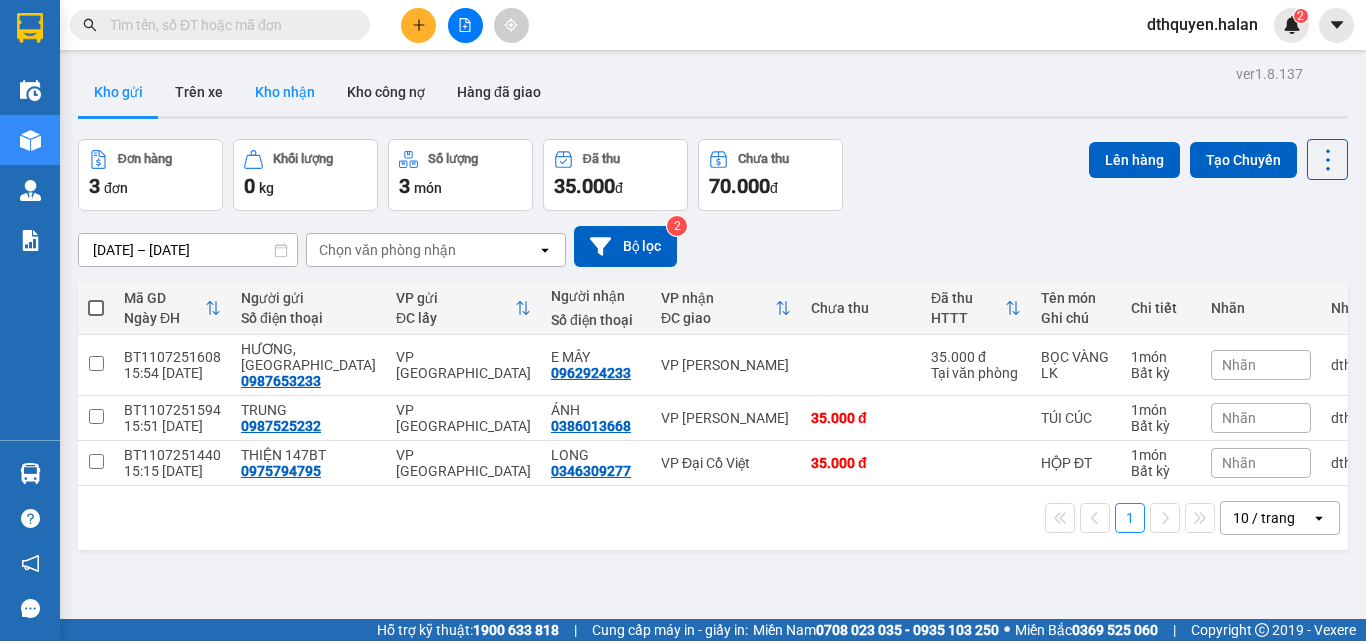 click on "Kho nhận" at bounding box center (285, 92) 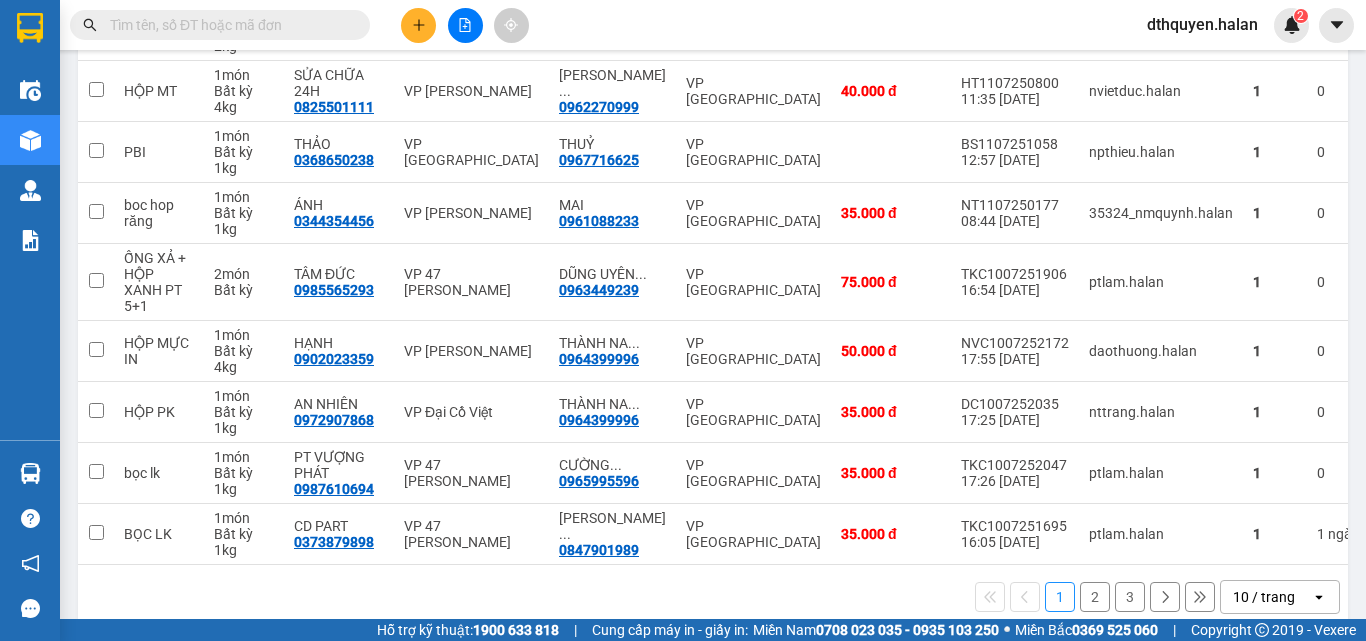 scroll, scrollTop: 400, scrollLeft: 0, axis: vertical 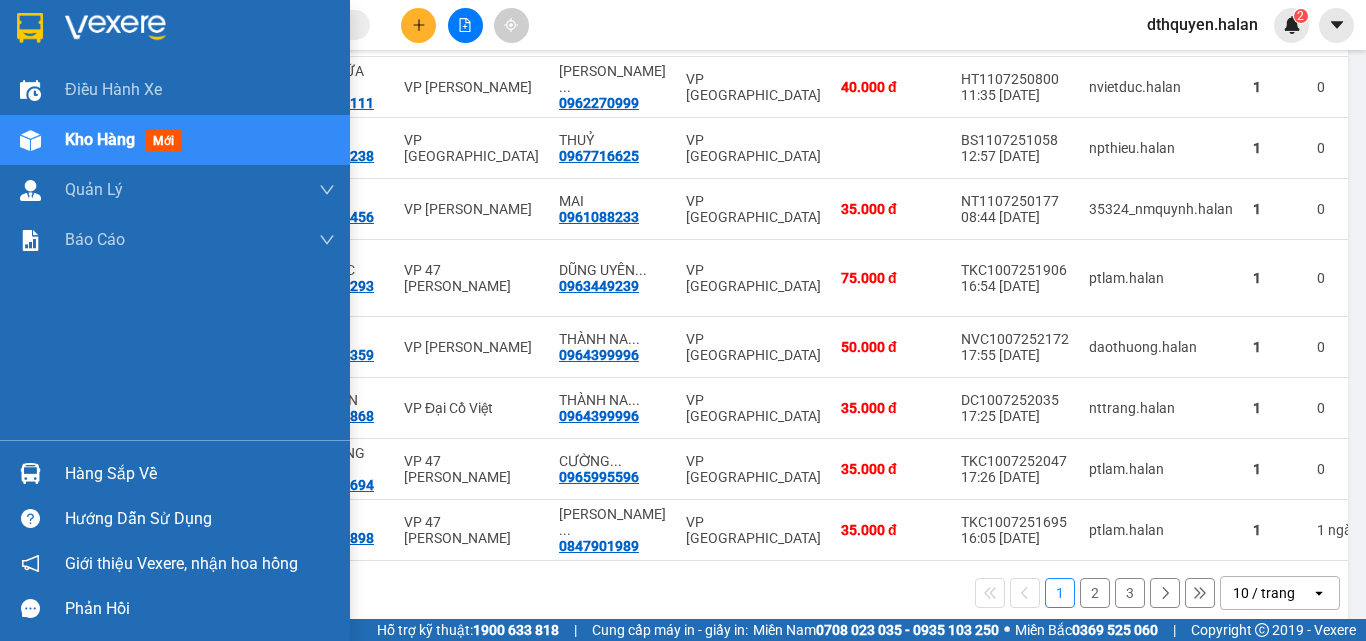 click on "Hàng sắp về" at bounding box center [200, 474] 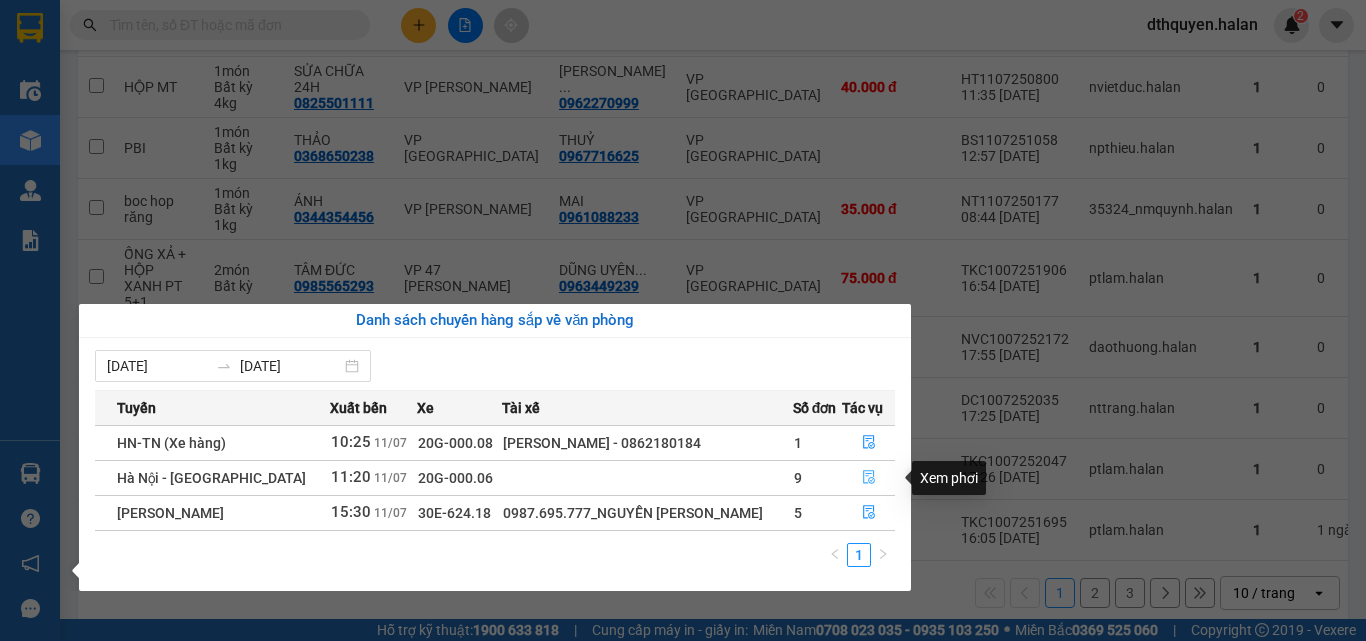 click 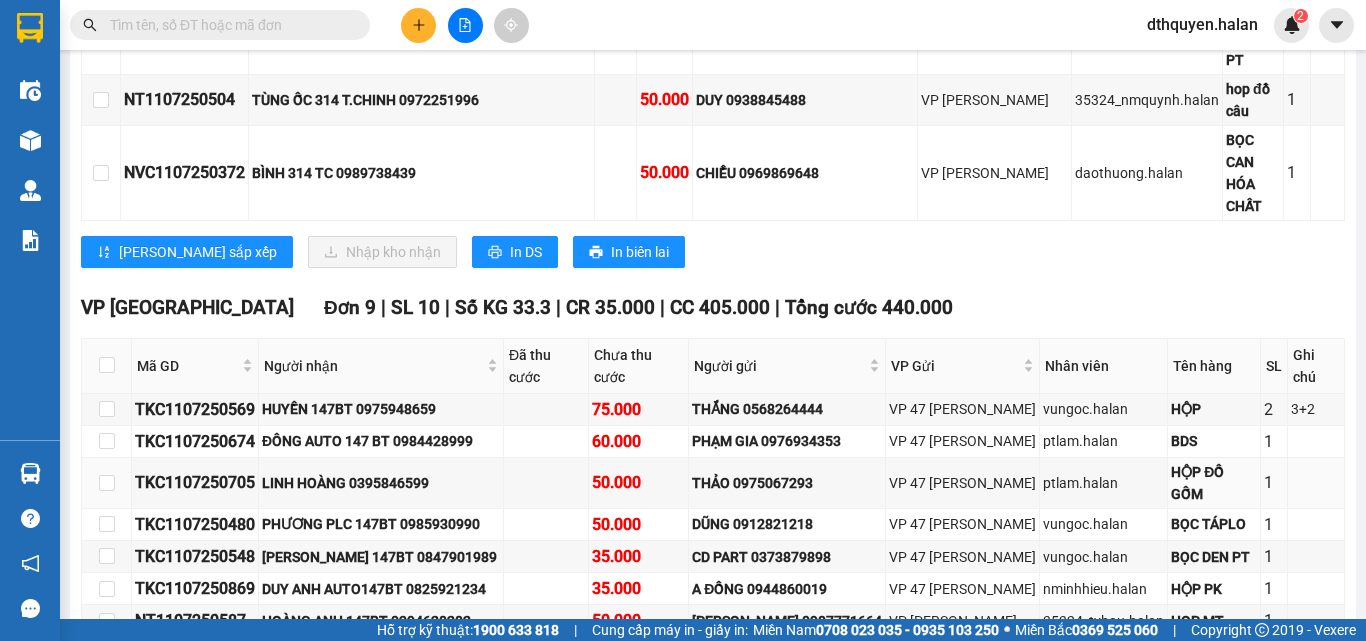 scroll, scrollTop: 2100, scrollLeft: 0, axis: vertical 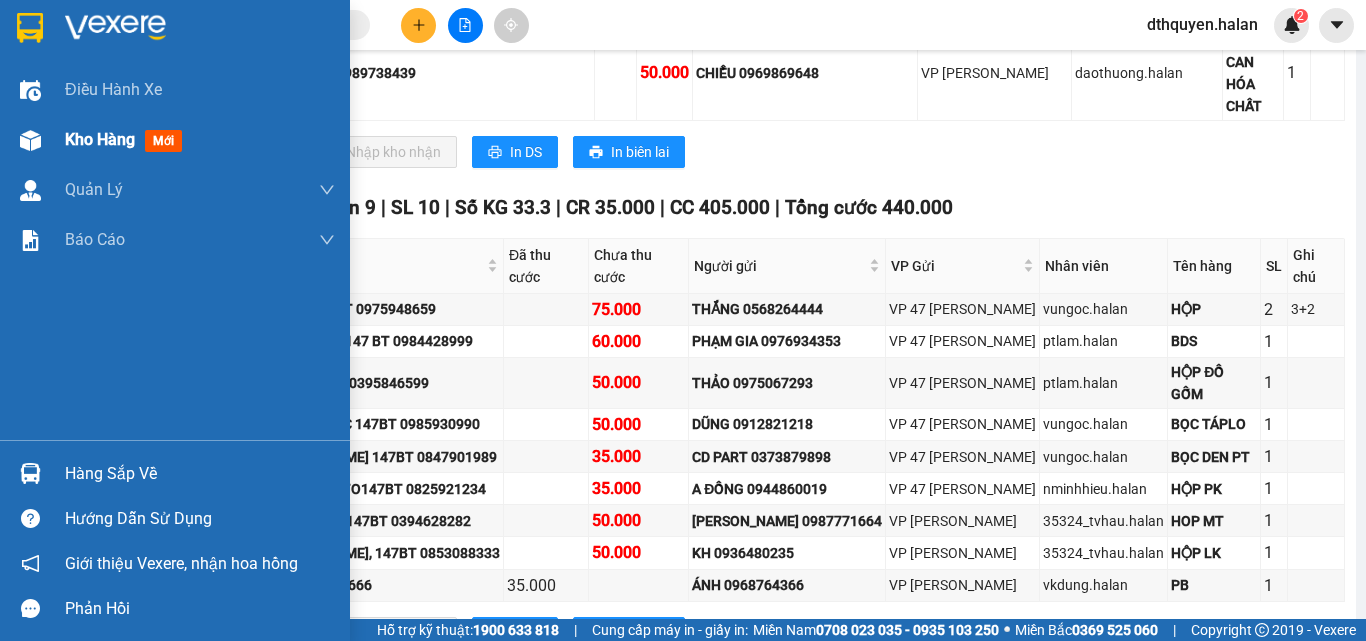 click on "Kho hàng" at bounding box center [100, 139] 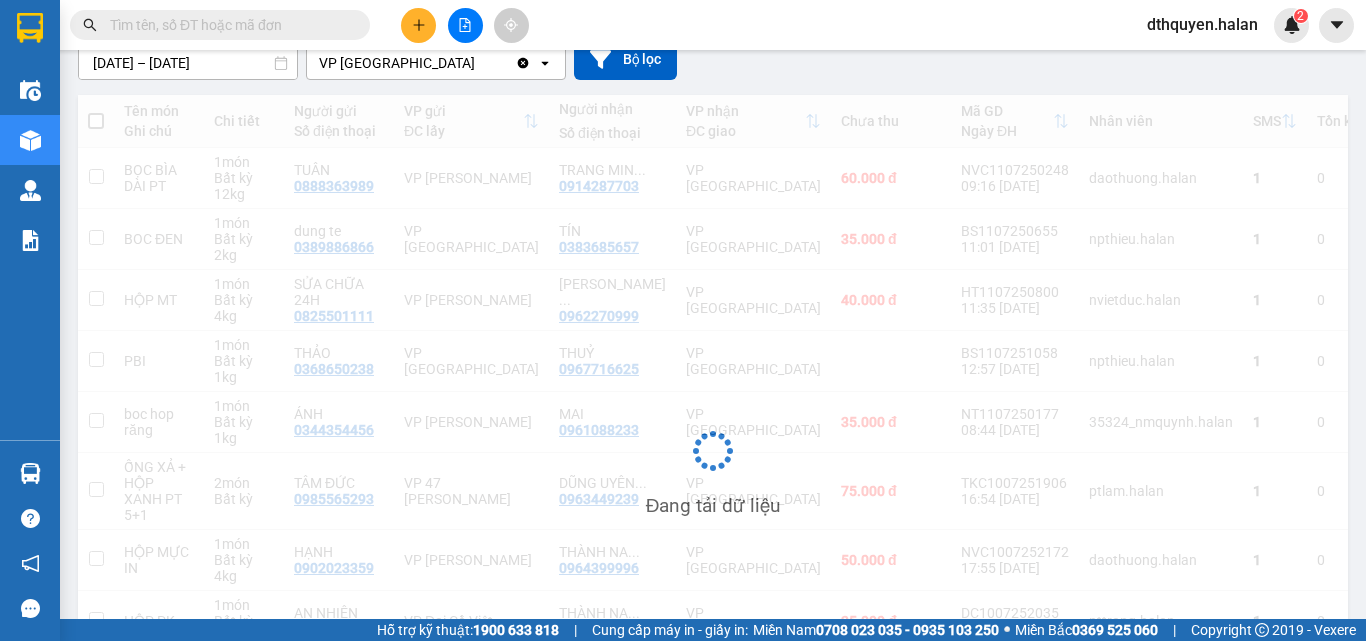 scroll, scrollTop: 0, scrollLeft: 0, axis: both 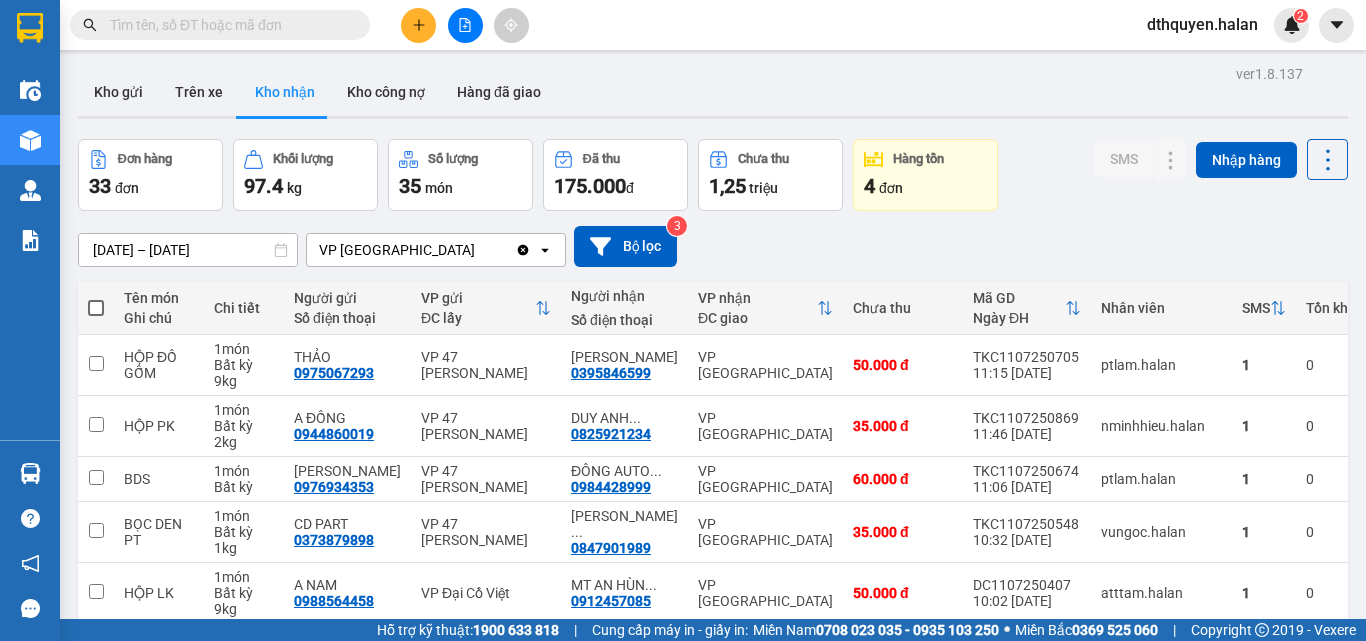 click at bounding box center [228, 25] 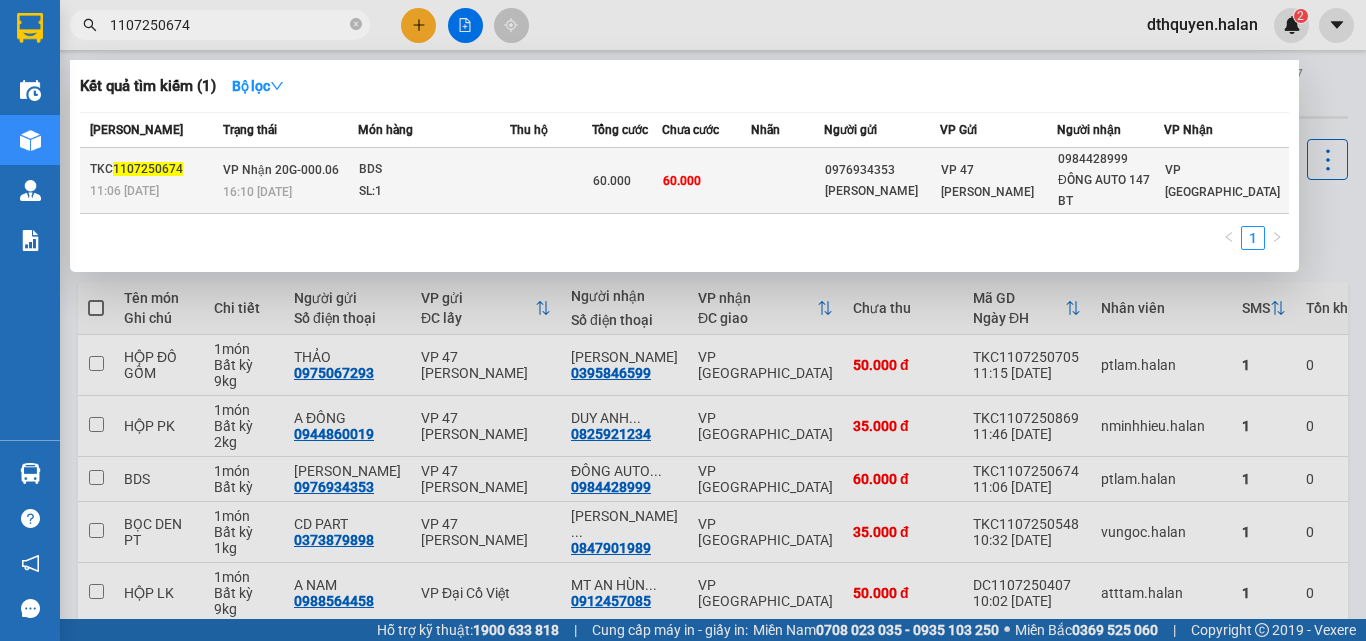 type on "1107250674" 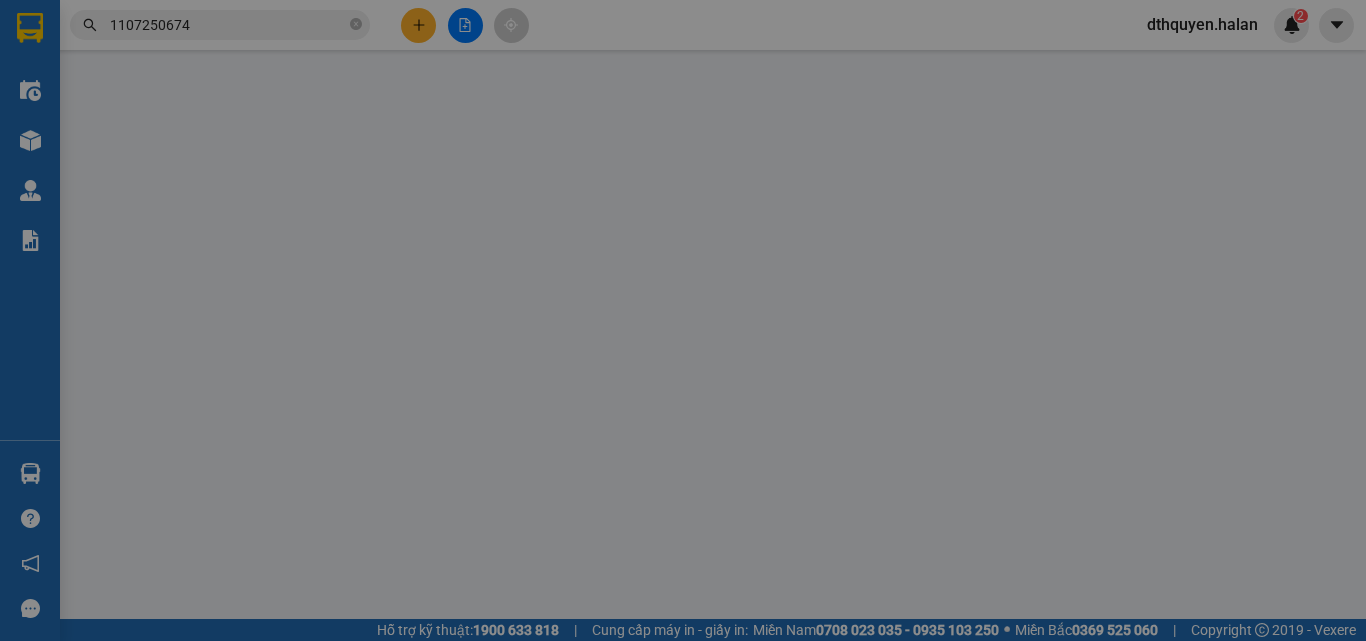 type on "0976934353" 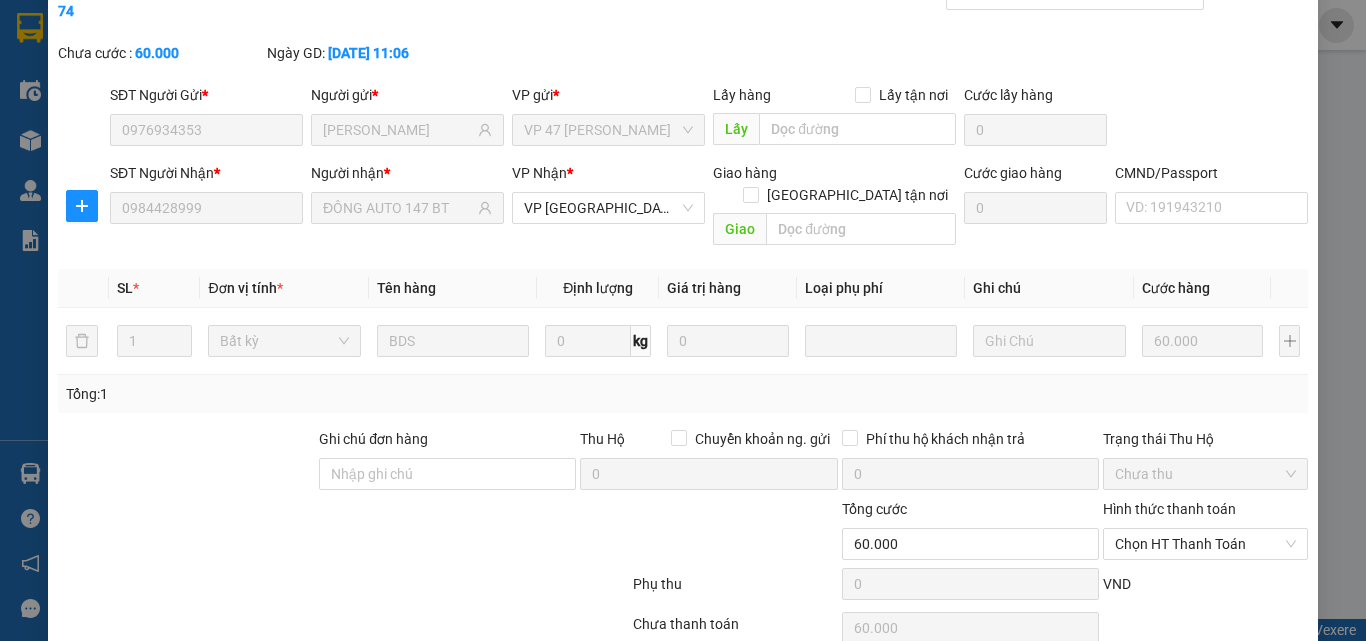 scroll, scrollTop: 143, scrollLeft: 0, axis: vertical 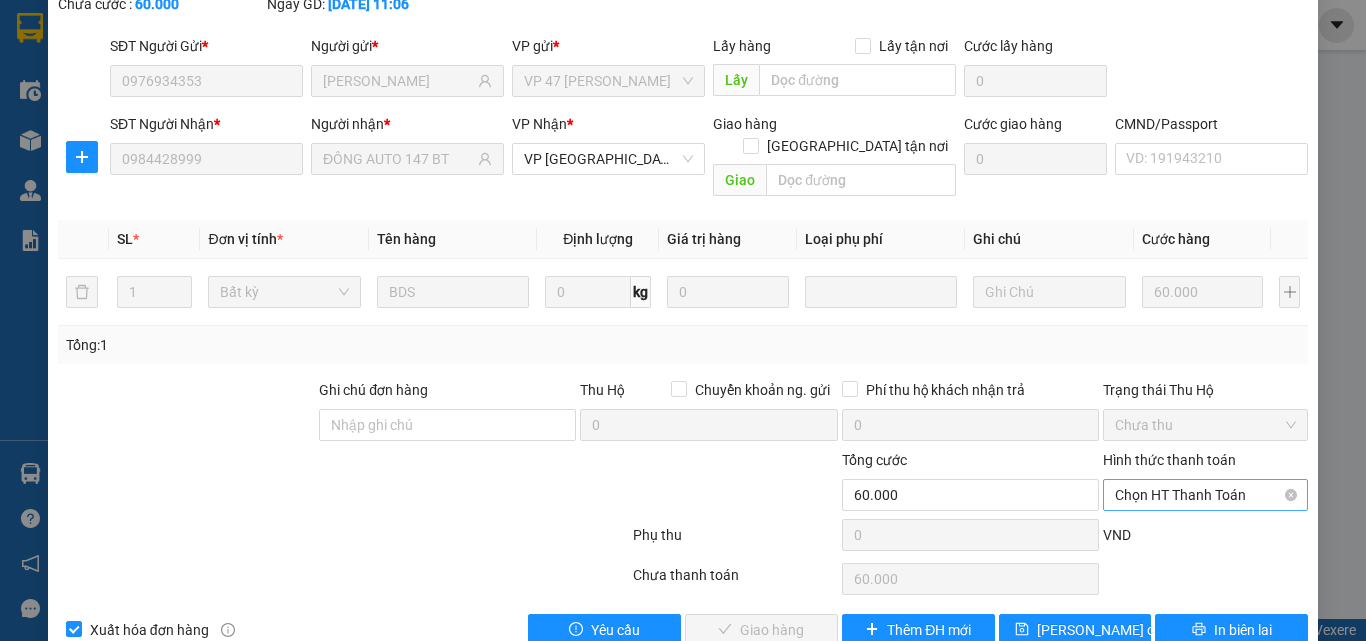 click on "Chọn HT Thanh Toán" at bounding box center [1205, 495] 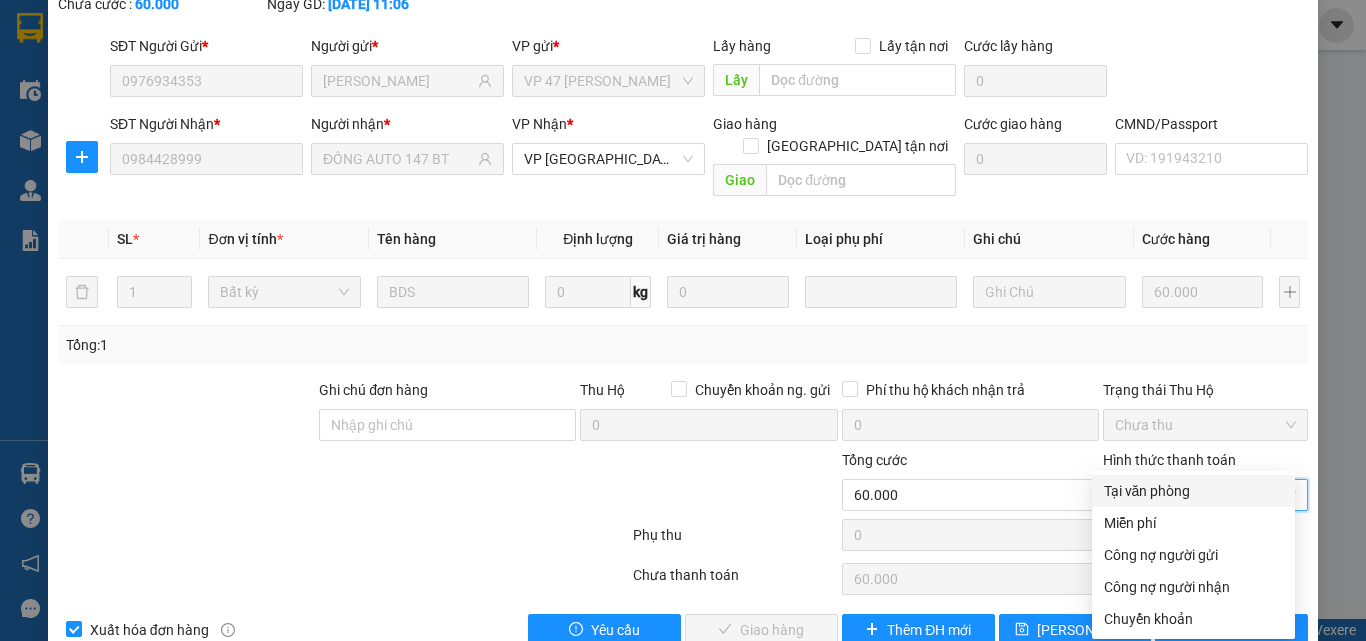 click on "Tại văn phòng" at bounding box center [1193, 491] 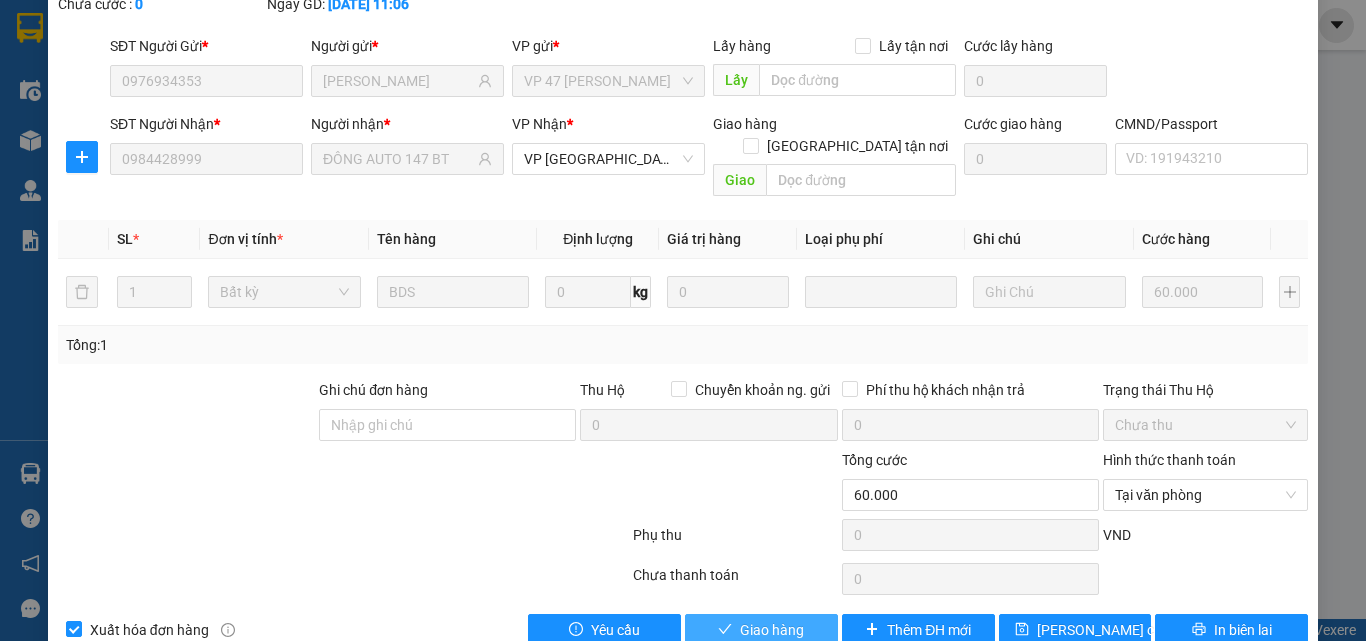 drag, startPoint x: 784, startPoint y: 581, endPoint x: 1022, endPoint y: 534, distance: 242.59637 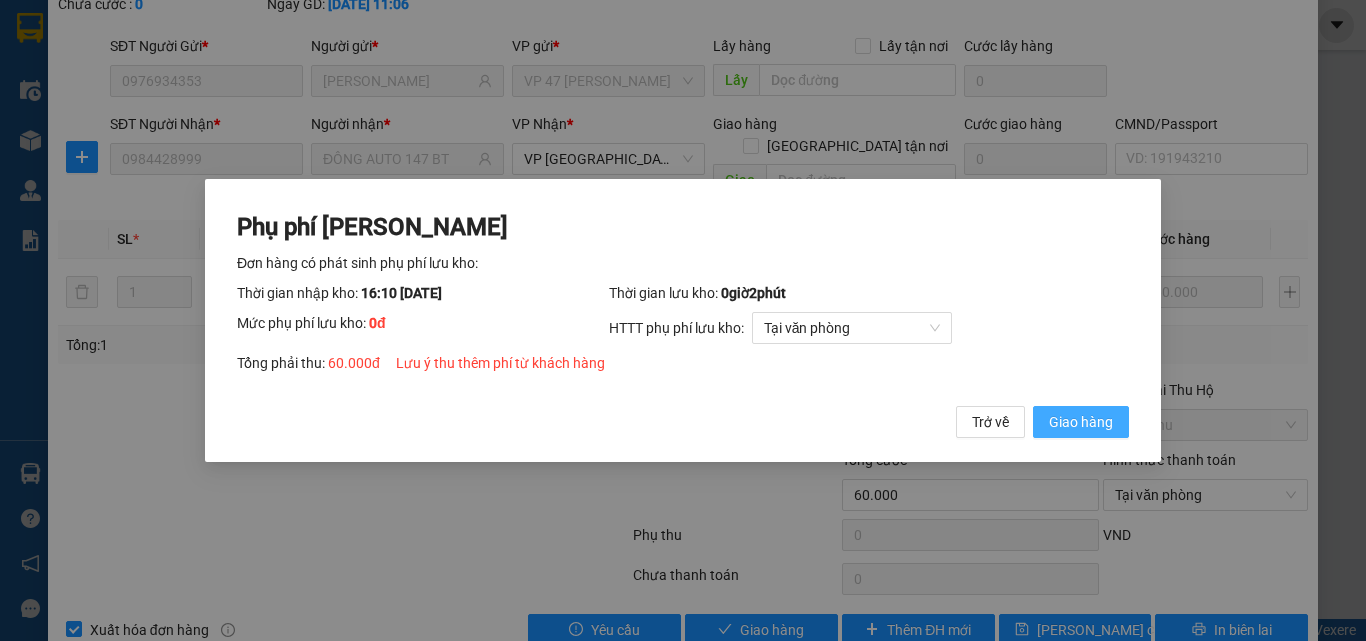 click on "Giao hàng" at bounding box center (1081, 422) 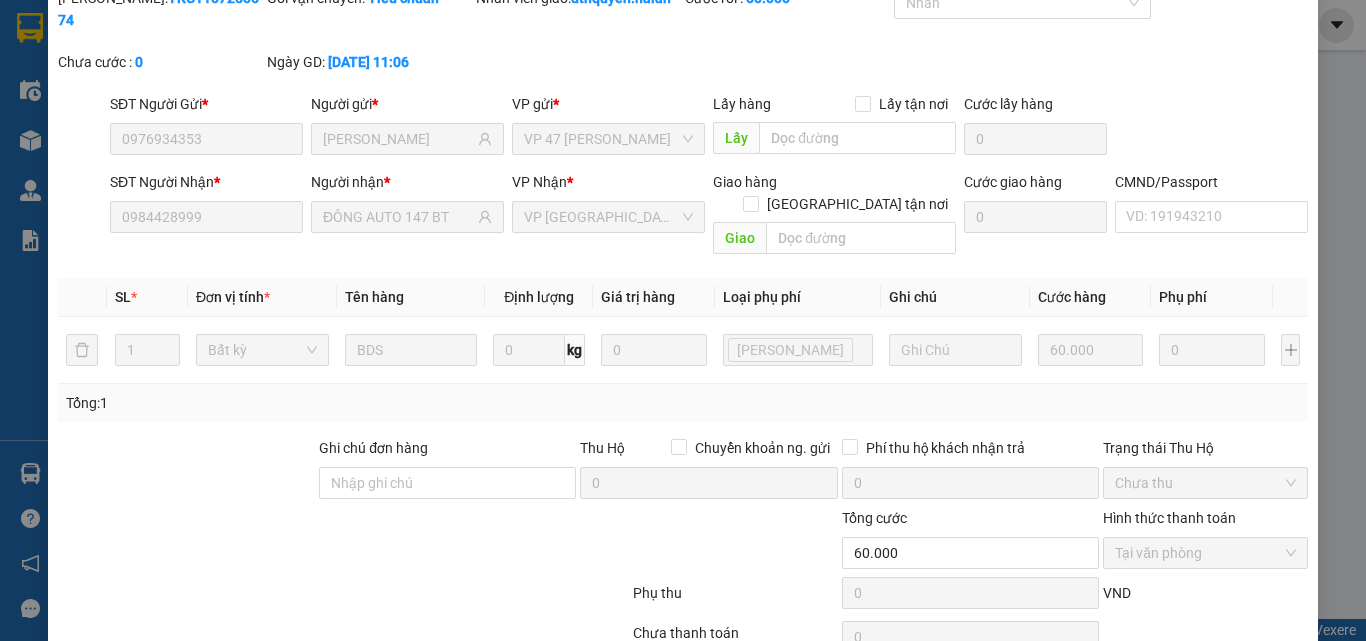 scroll, scrollTop: 0, scrollLeft: 0, axis: both 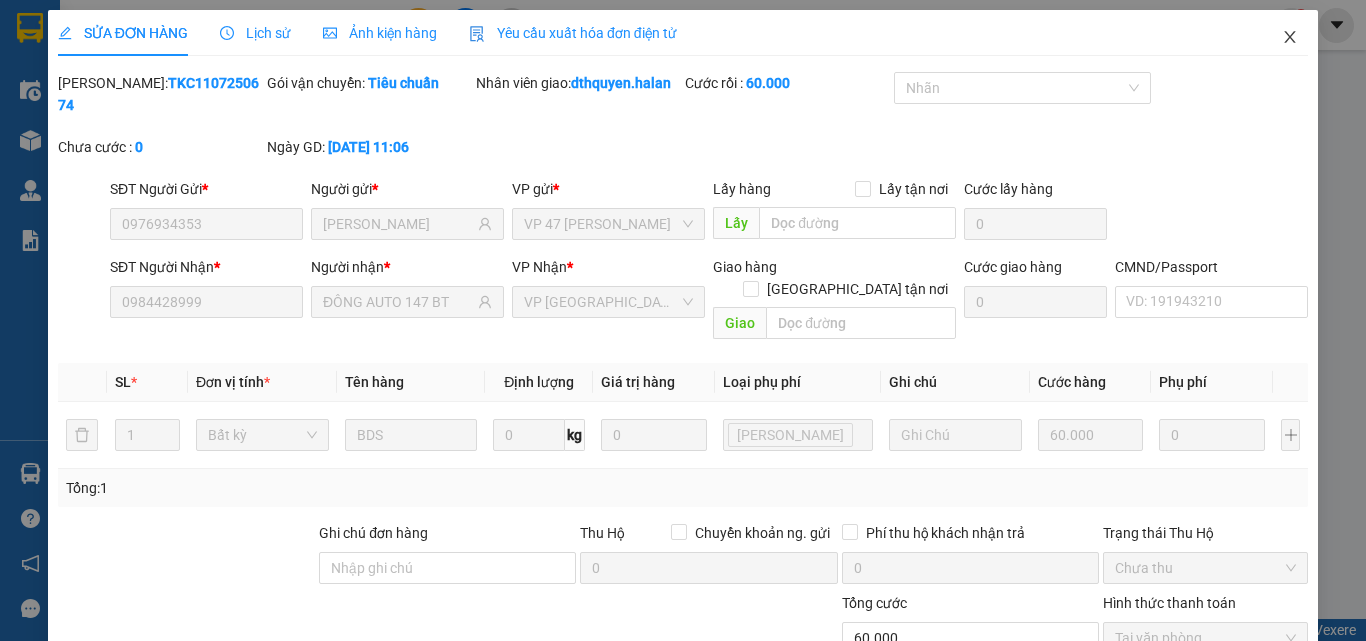 click at bounding box center (1290, 38) 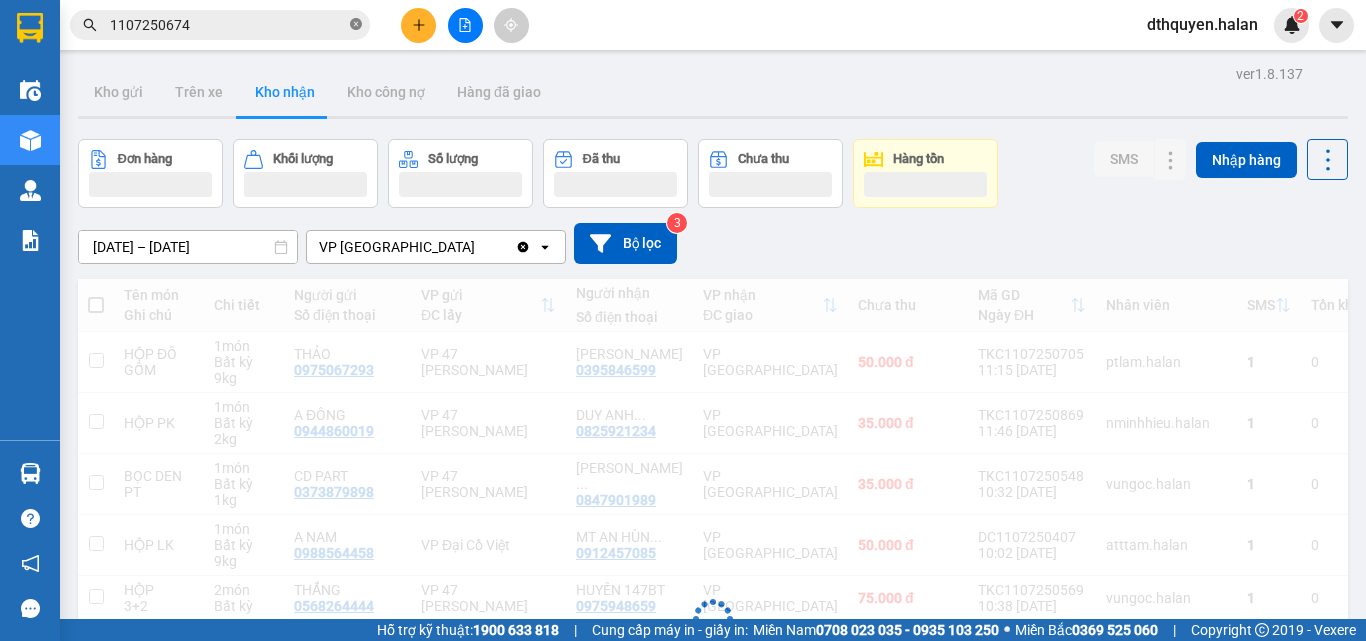 click 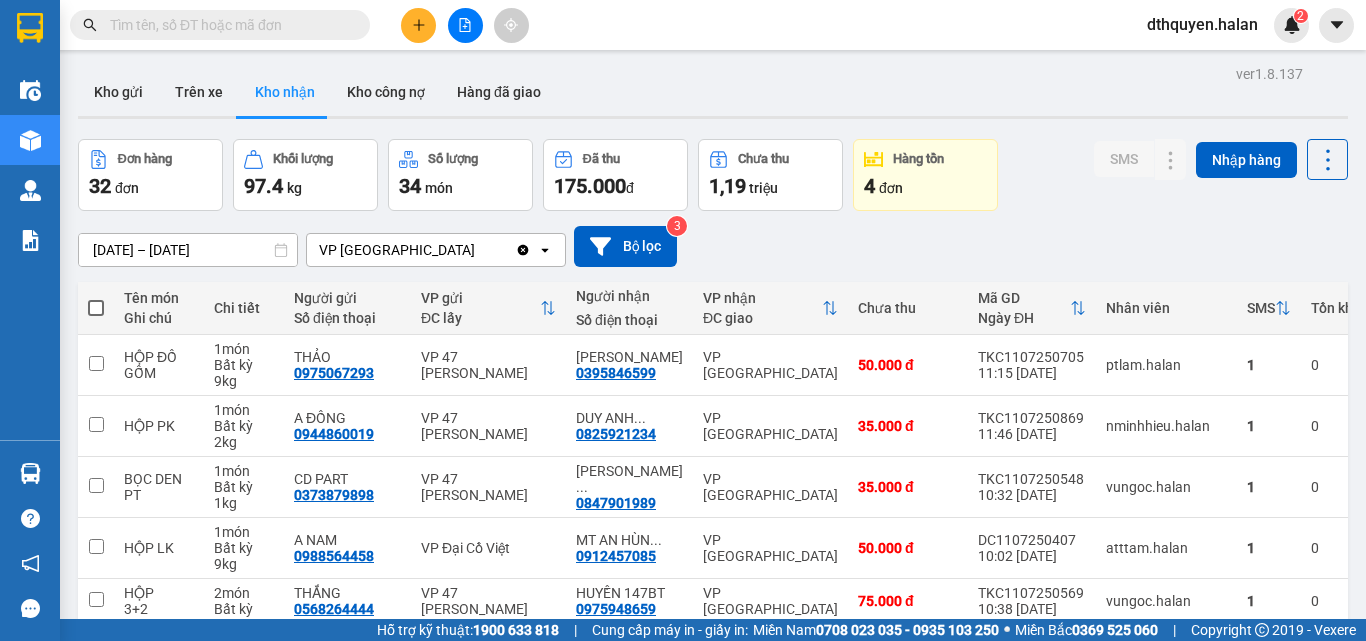 click at bounding box center (228, 25) 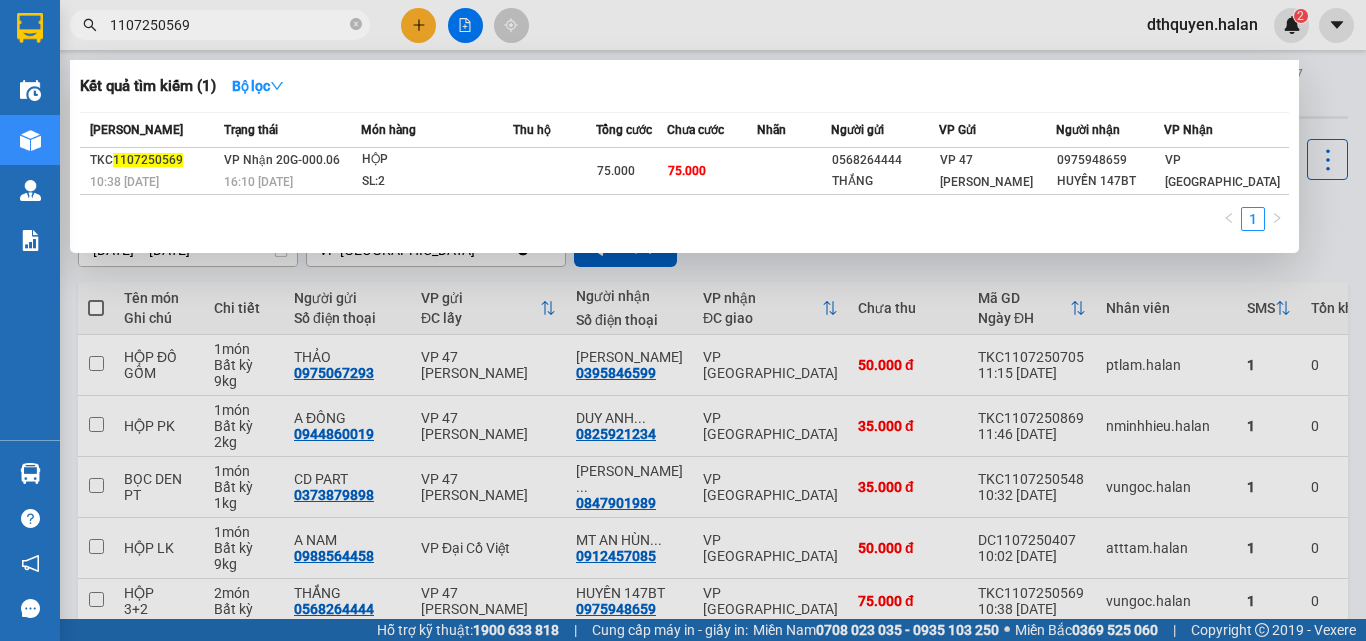 type on "1107250569" 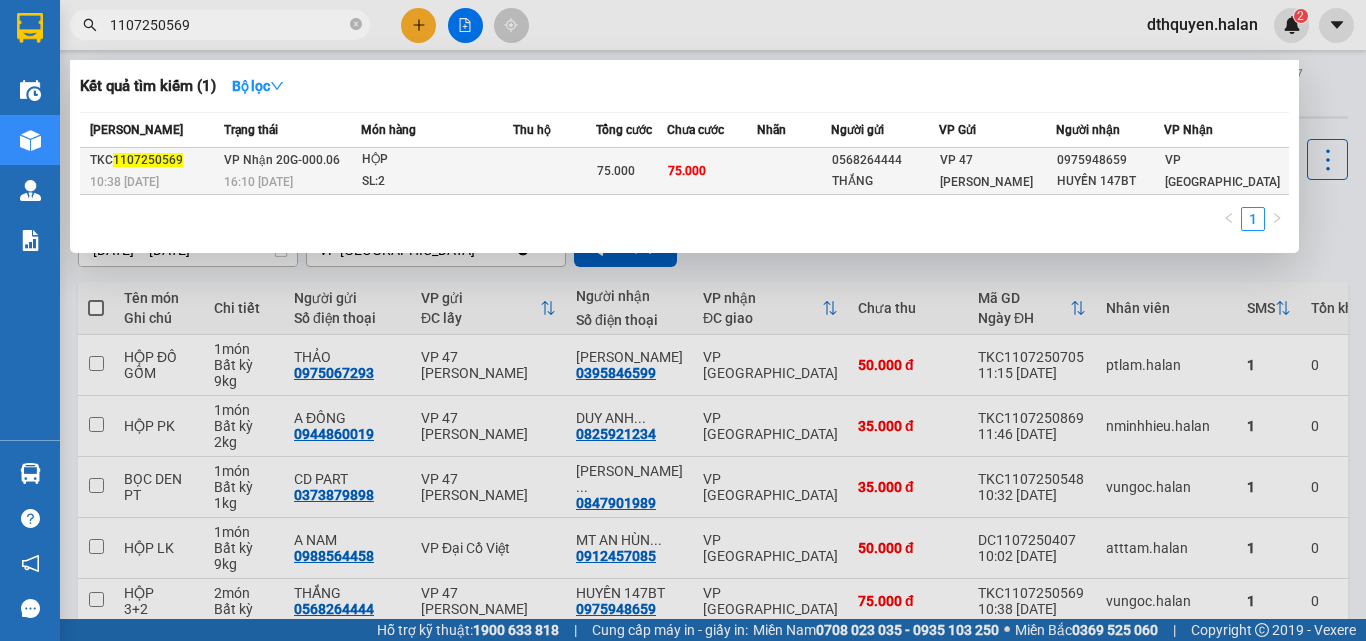 click on "16:10 [DATE]" at bounding box center [292, 182] 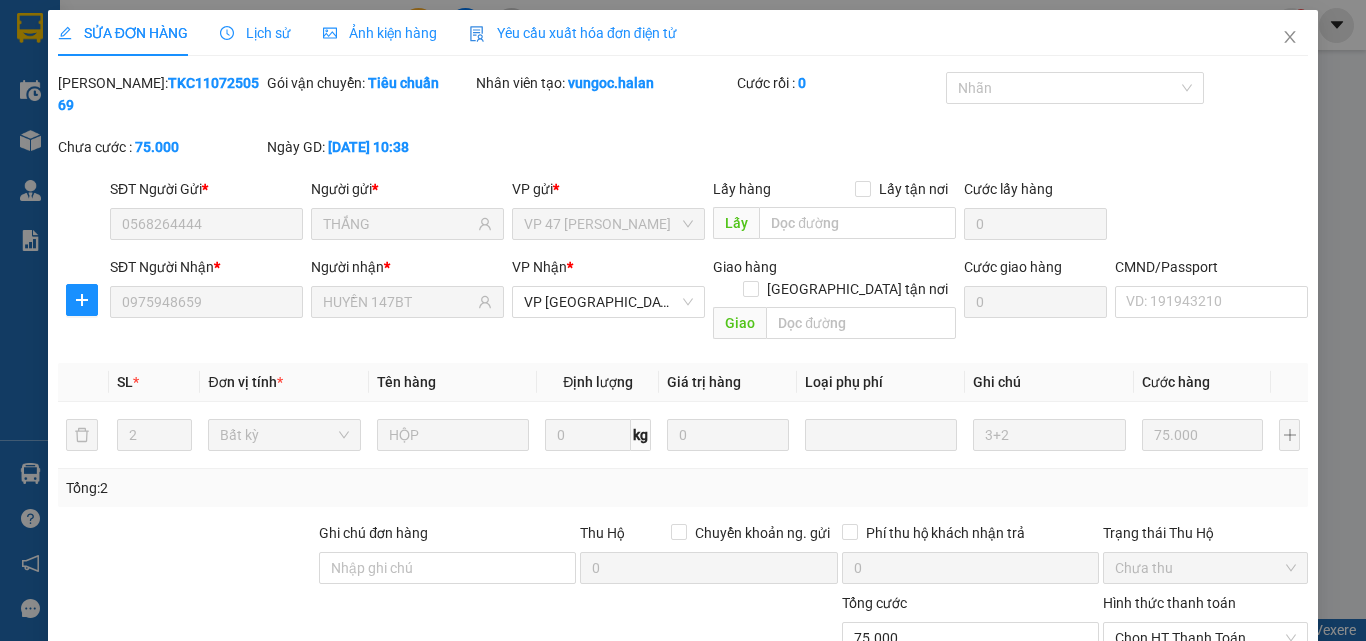 type on "0568264444" 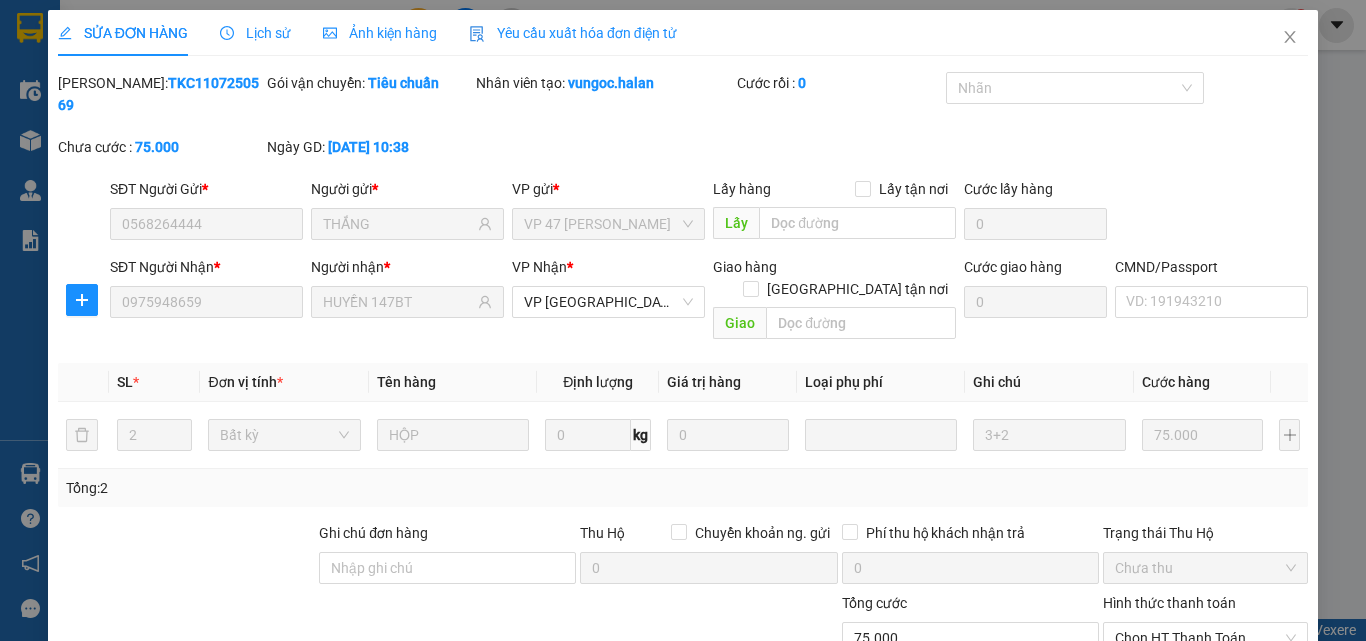 type on "THẮNG" 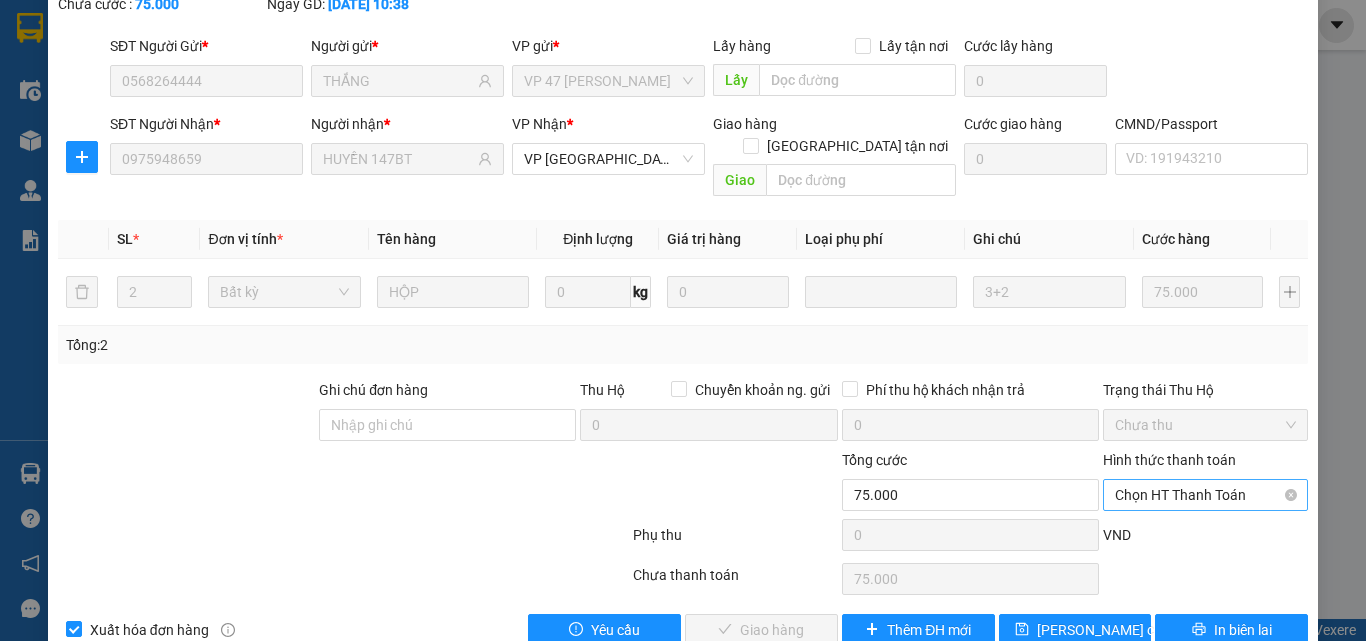 click on "Chọn HT Thanh Toán" at bounding box center [1205, 495] 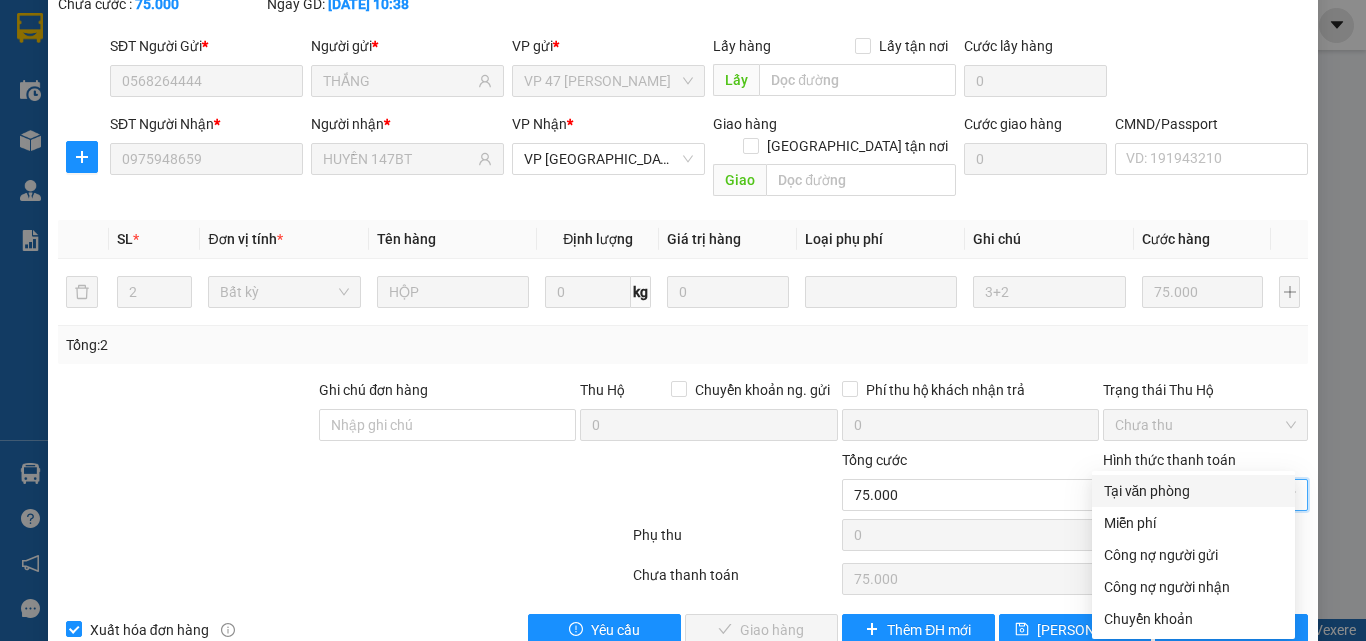 click on "Tại văn phòng" at bounding box center [1193, 491] 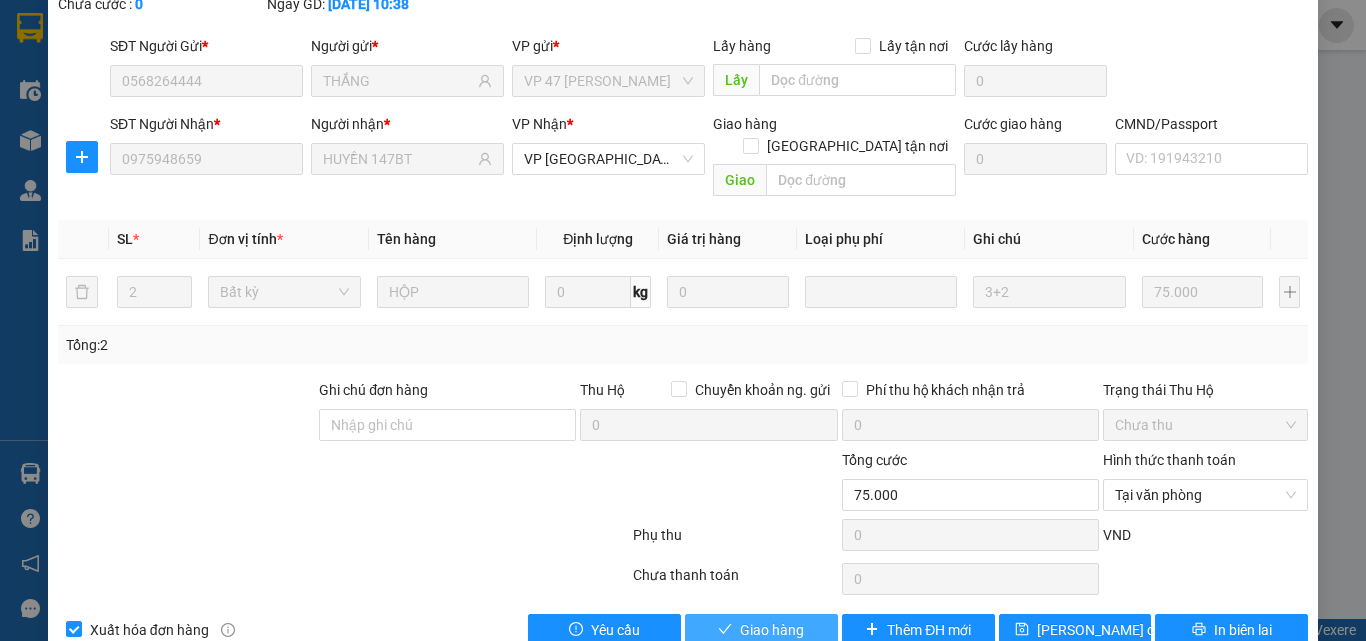 click on "Giao hàng" at bounding box center (761, 630) 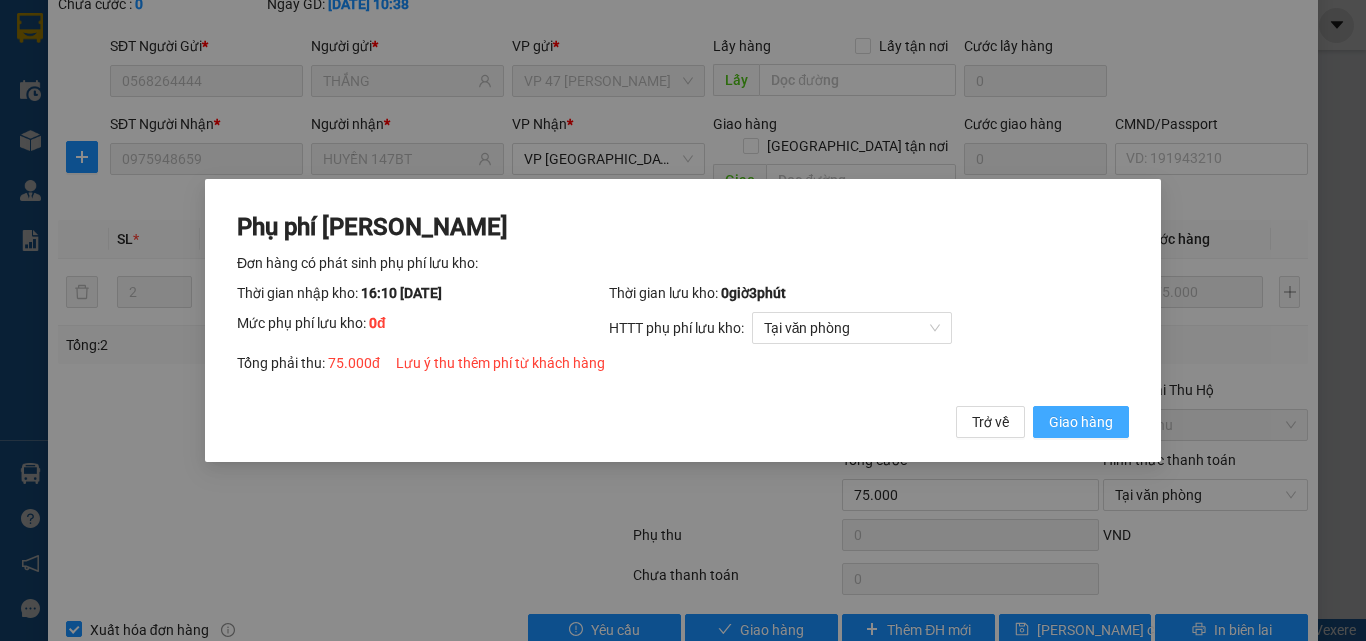 click on "Giao hàng" at bounding box center (1081, 422) 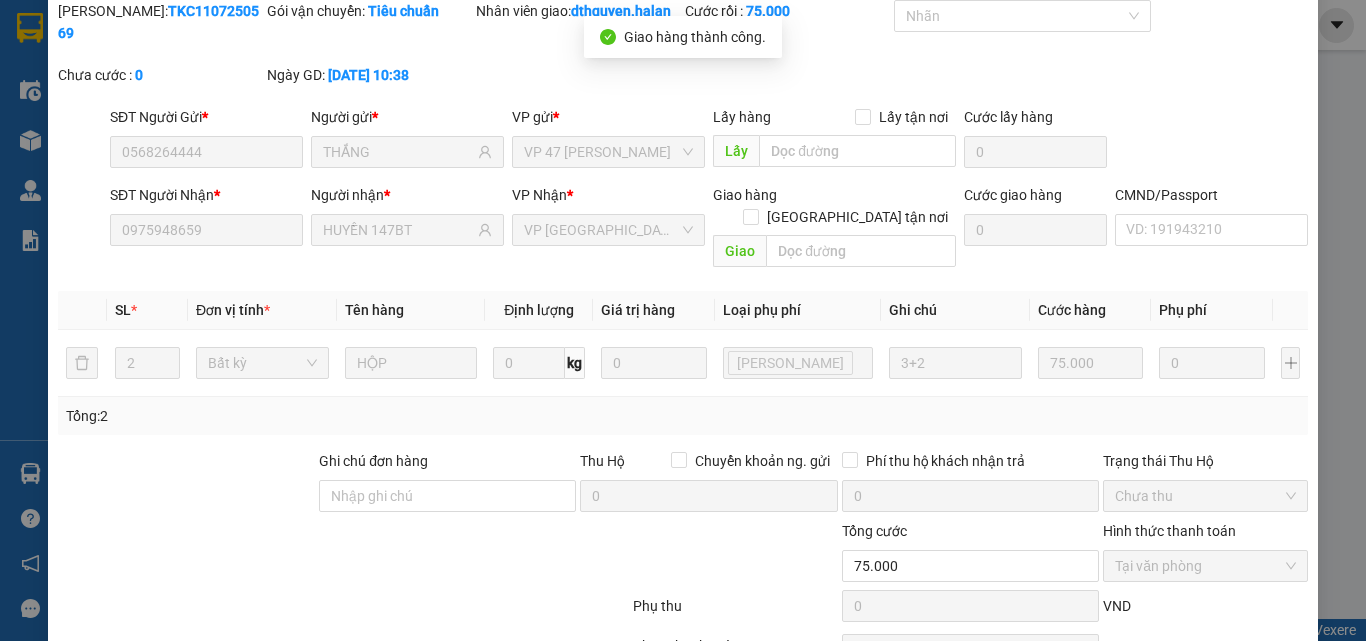 scroll, scrollTop: 0, scrollLeft: 0, axis: both 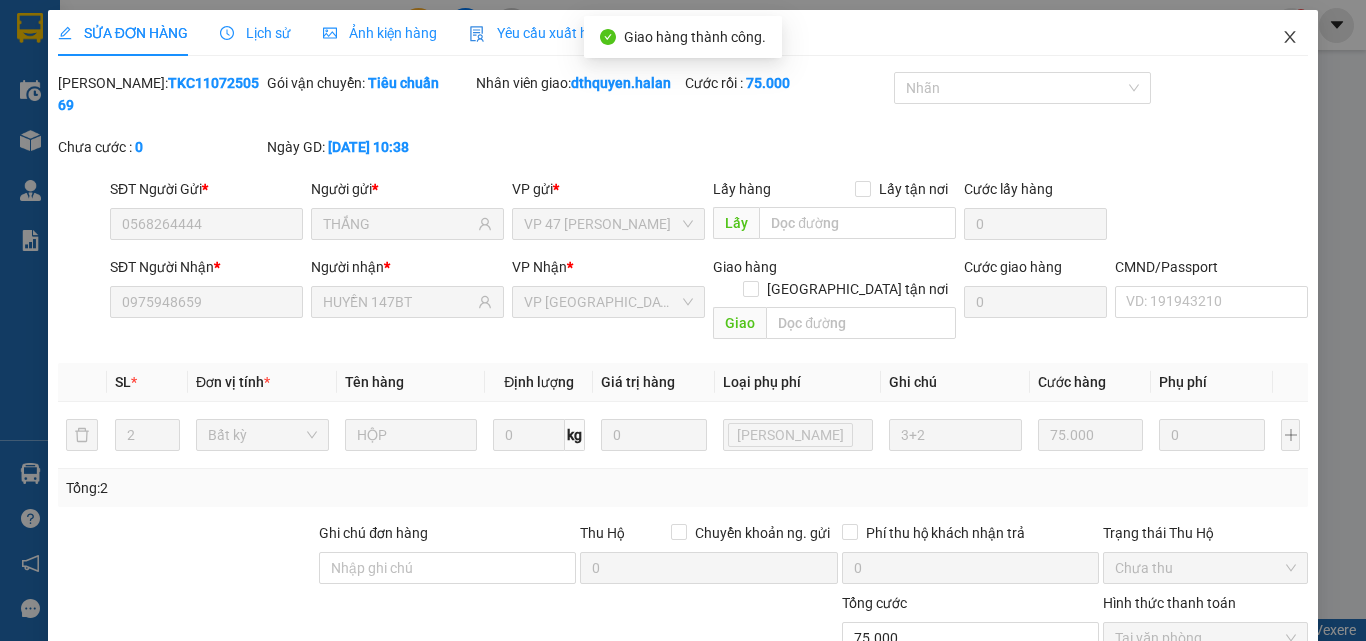 click at bounding box center [1290, 38] 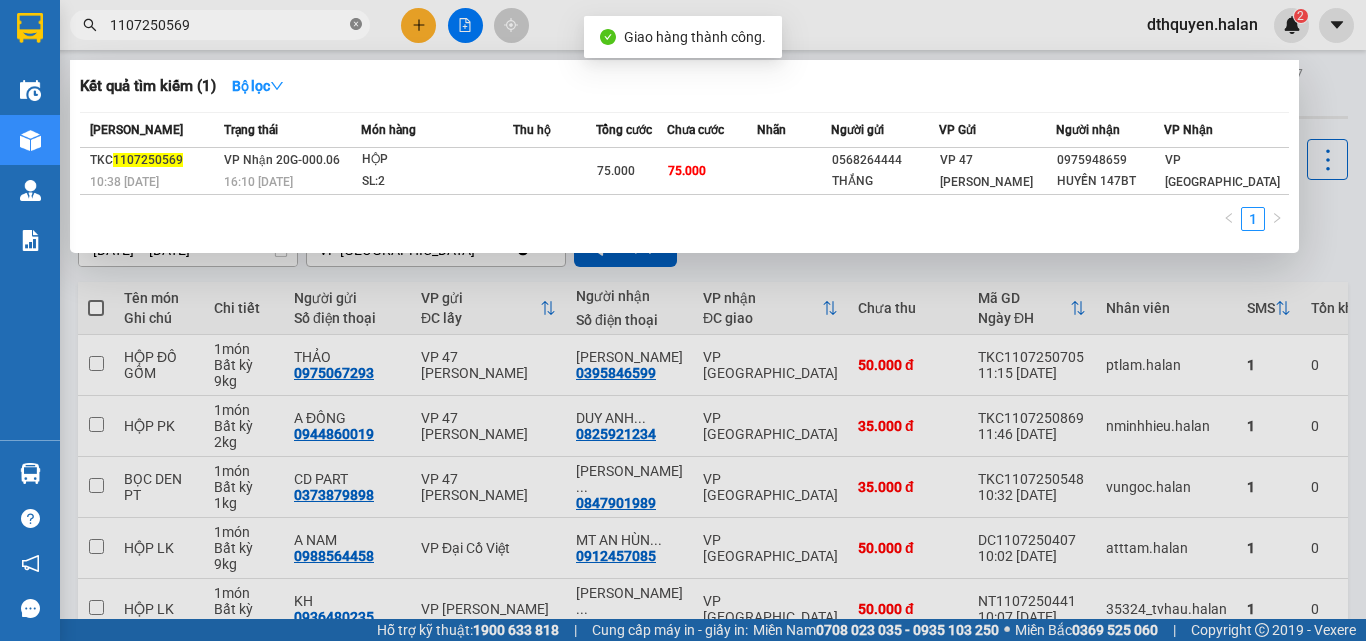 click 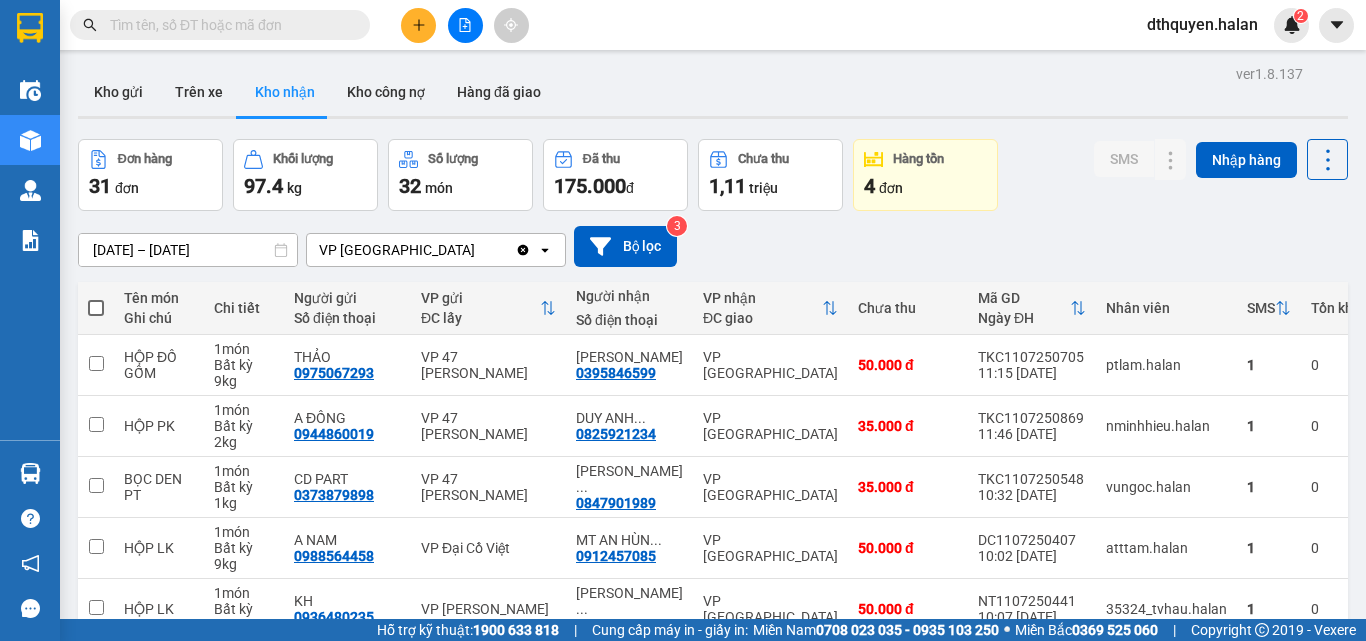click at bounding box center (228, 25) 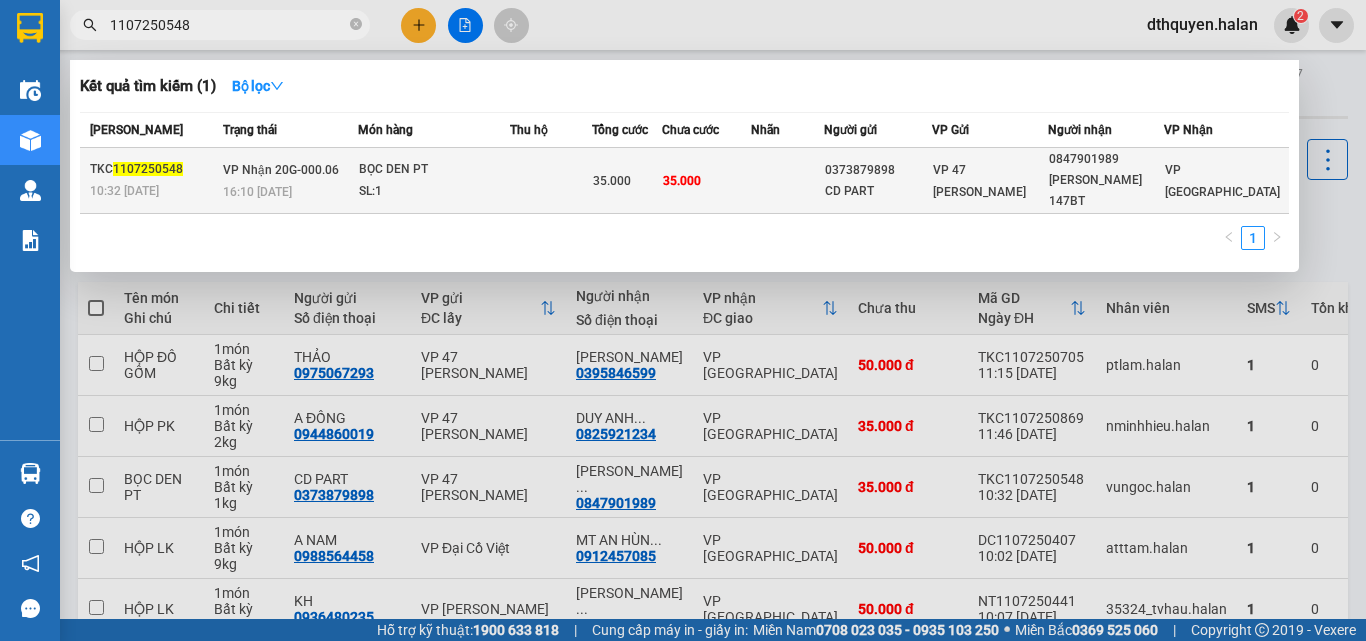 type on "1107250548" 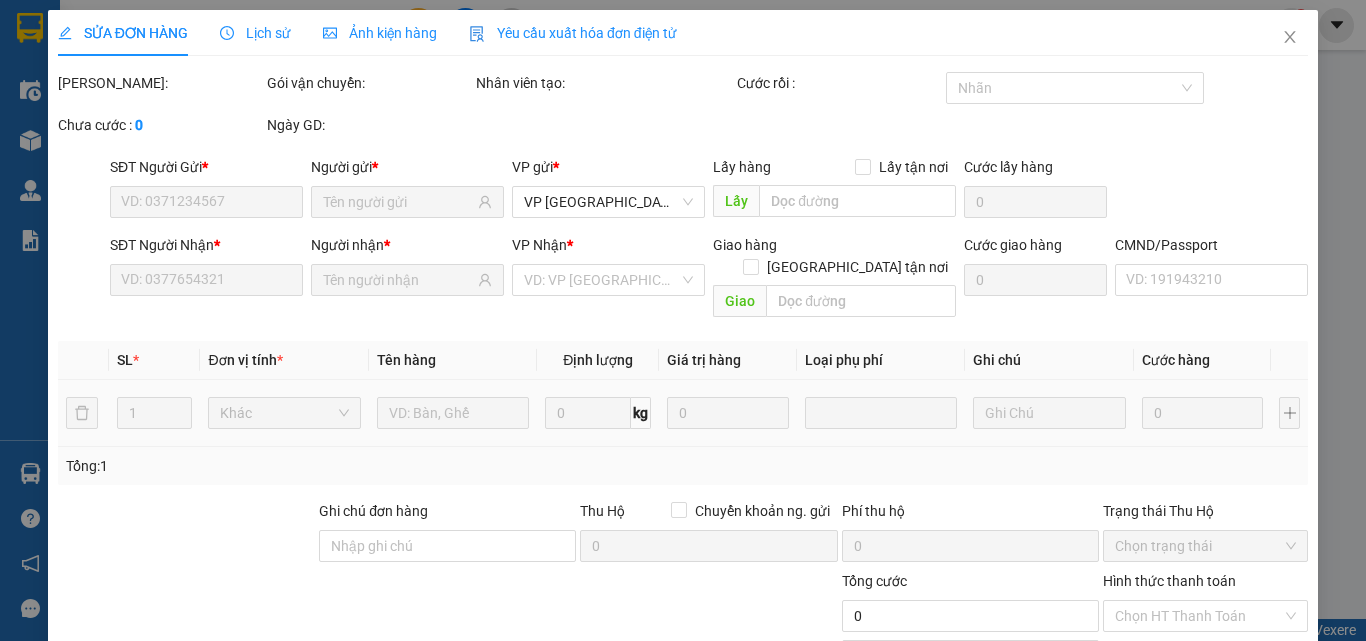 type on "0373879898" 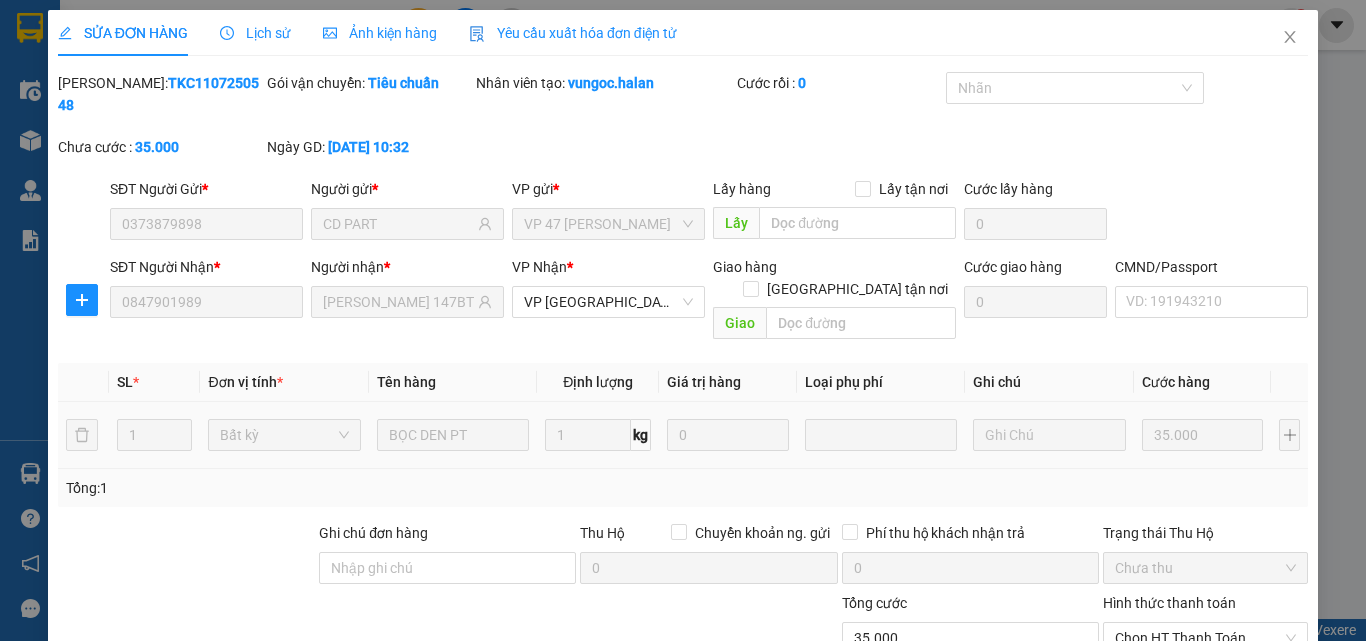 scroll, scrollTop: 143, scrollLeft: 0, axis: vertical 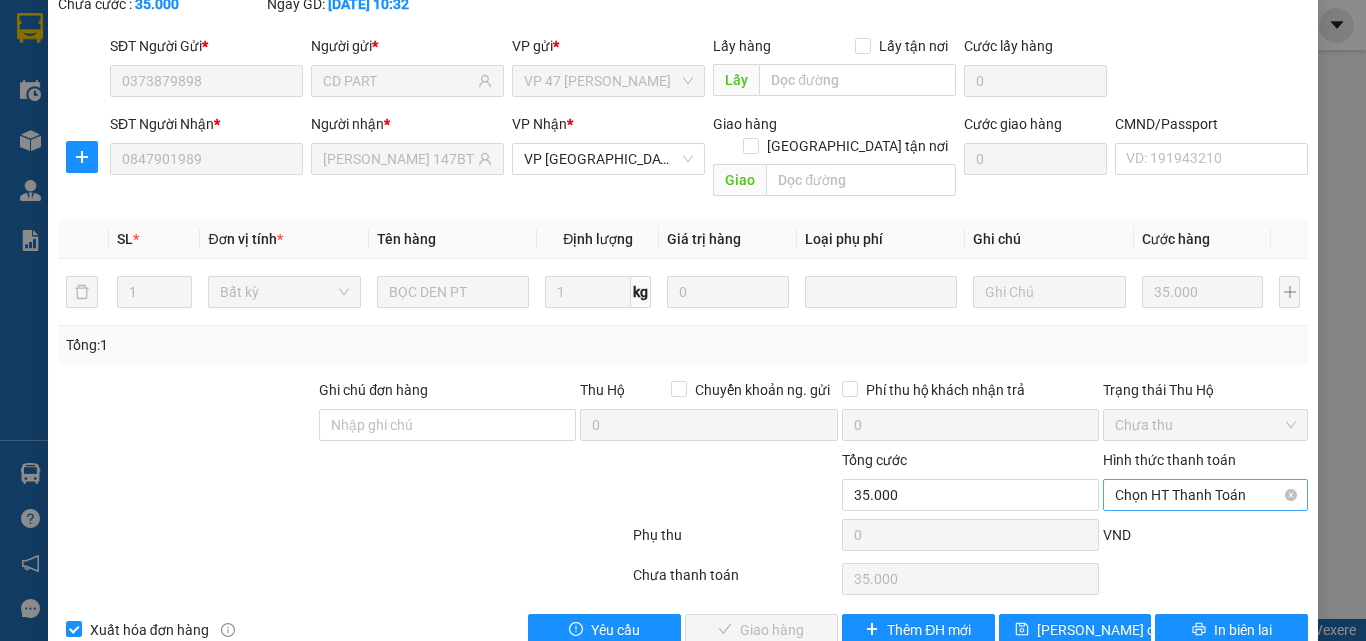 click on "Chọn HT Thanh Toán" at bounding box center (1205, 495) 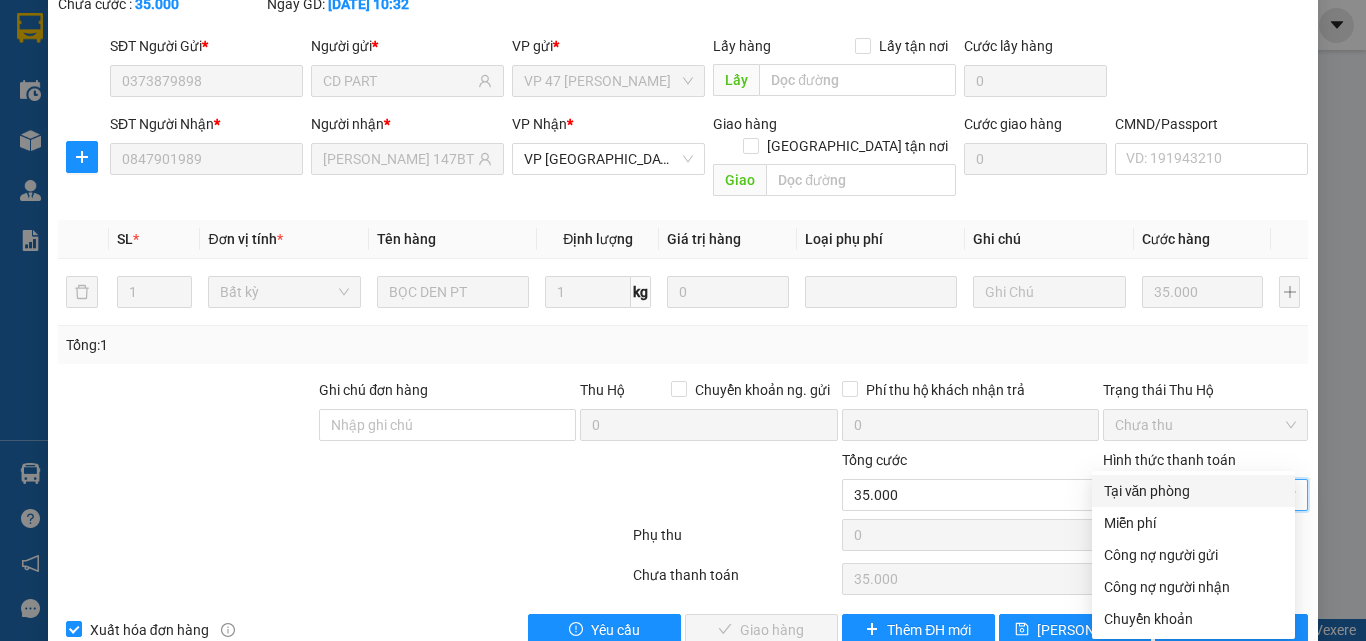 click on "Tại văn phòng" at bounding box center [1193, 491] 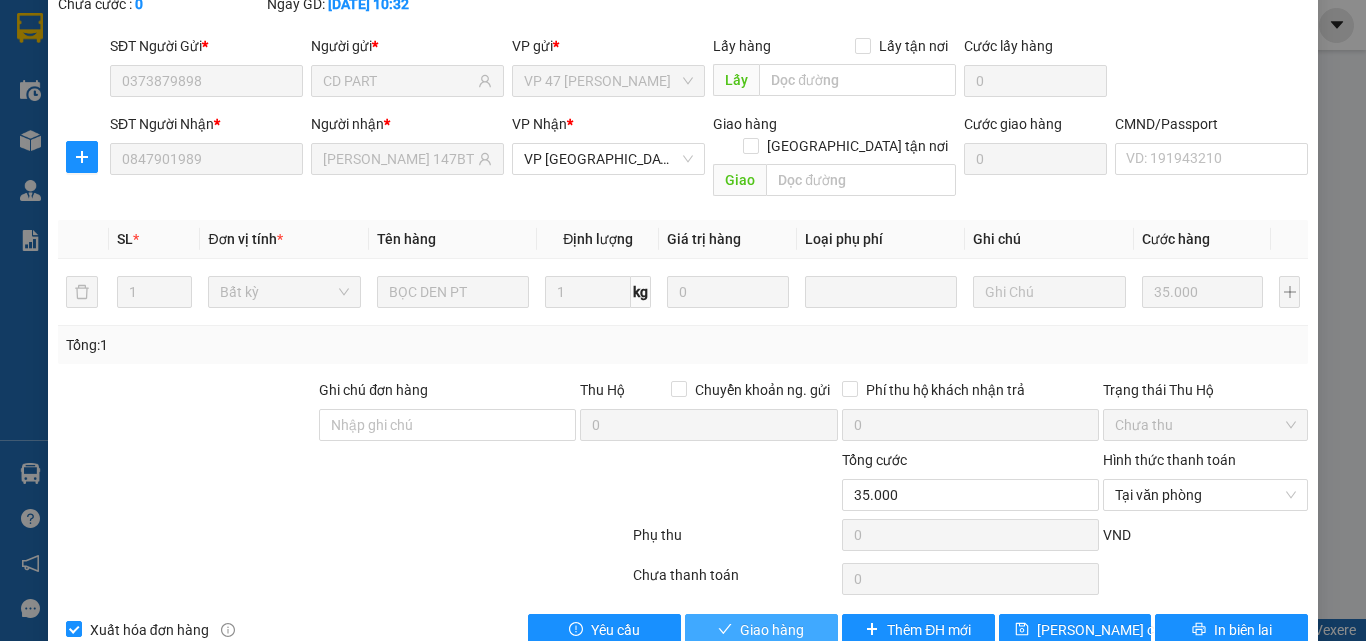 click on "Giao hàng" at bounding box center (772, 630) 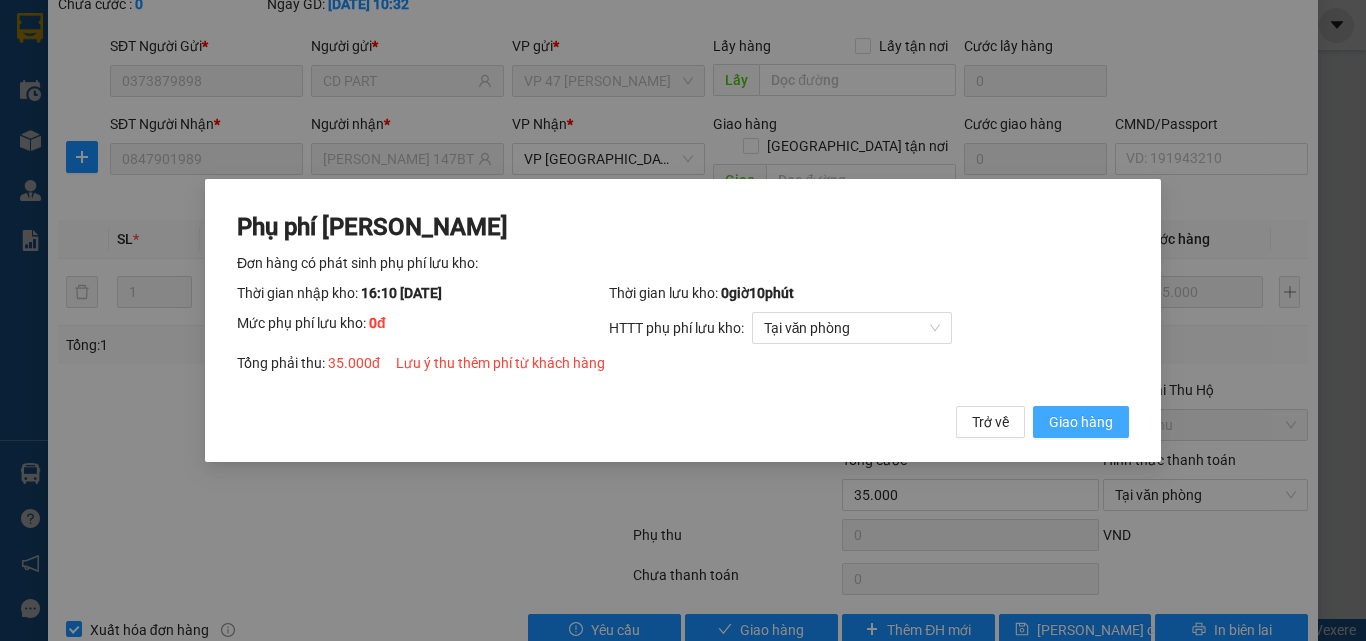 click on "Giao hàng" at bounding box center (1081, 422) 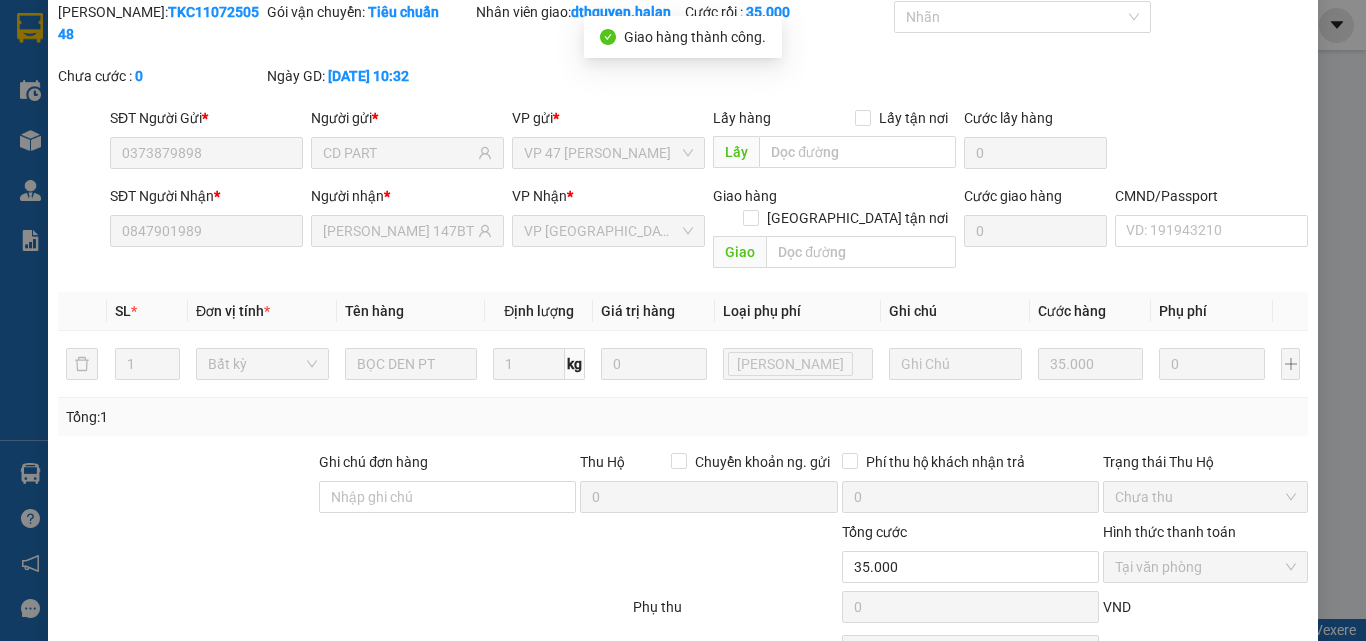 scroll, scrollTop: 0, scrollLeft: 0, axis: both 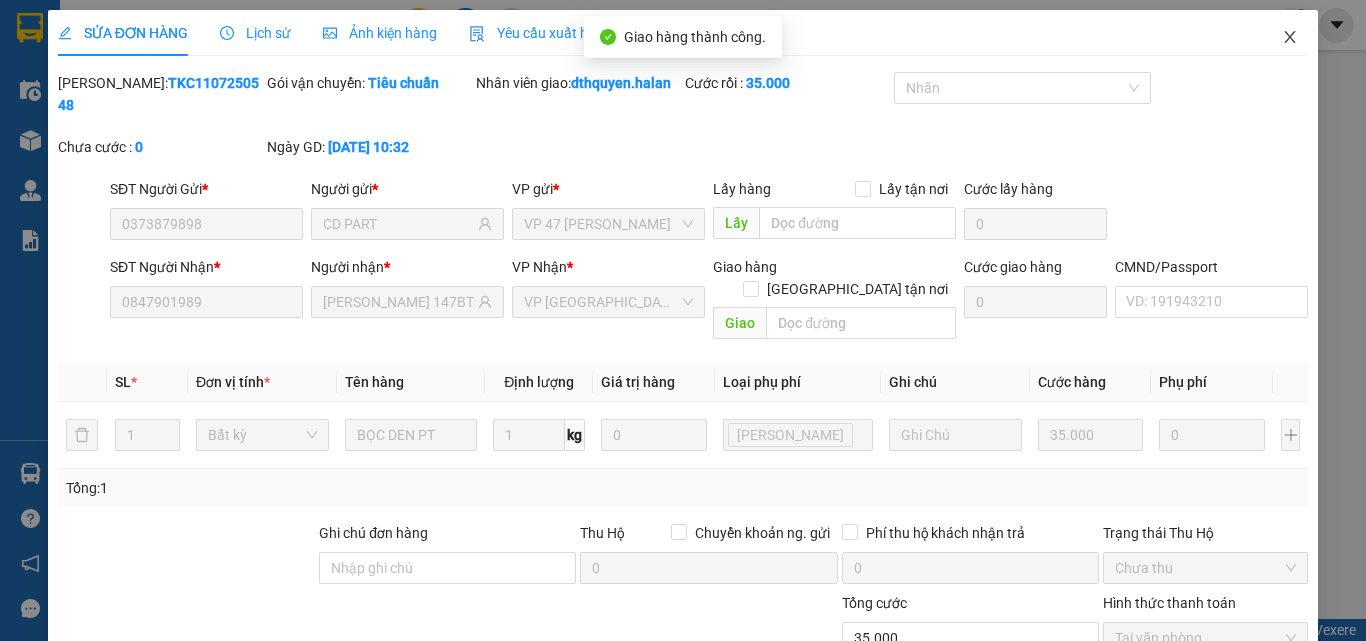 click 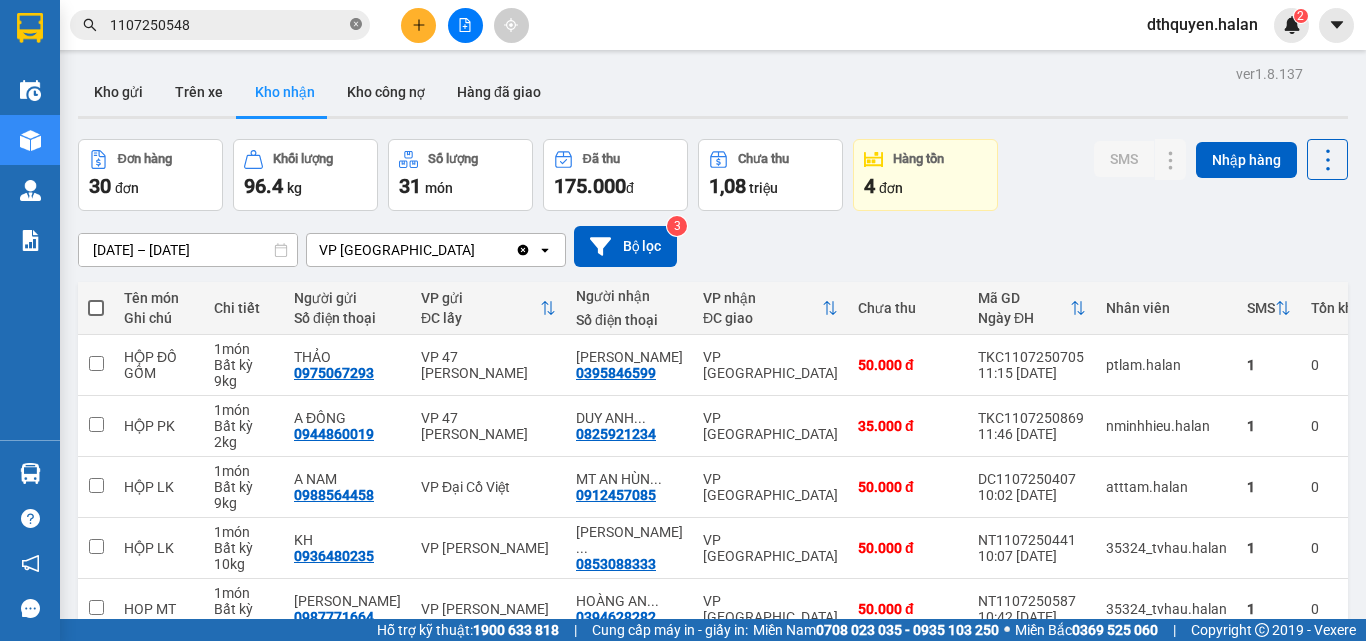 click 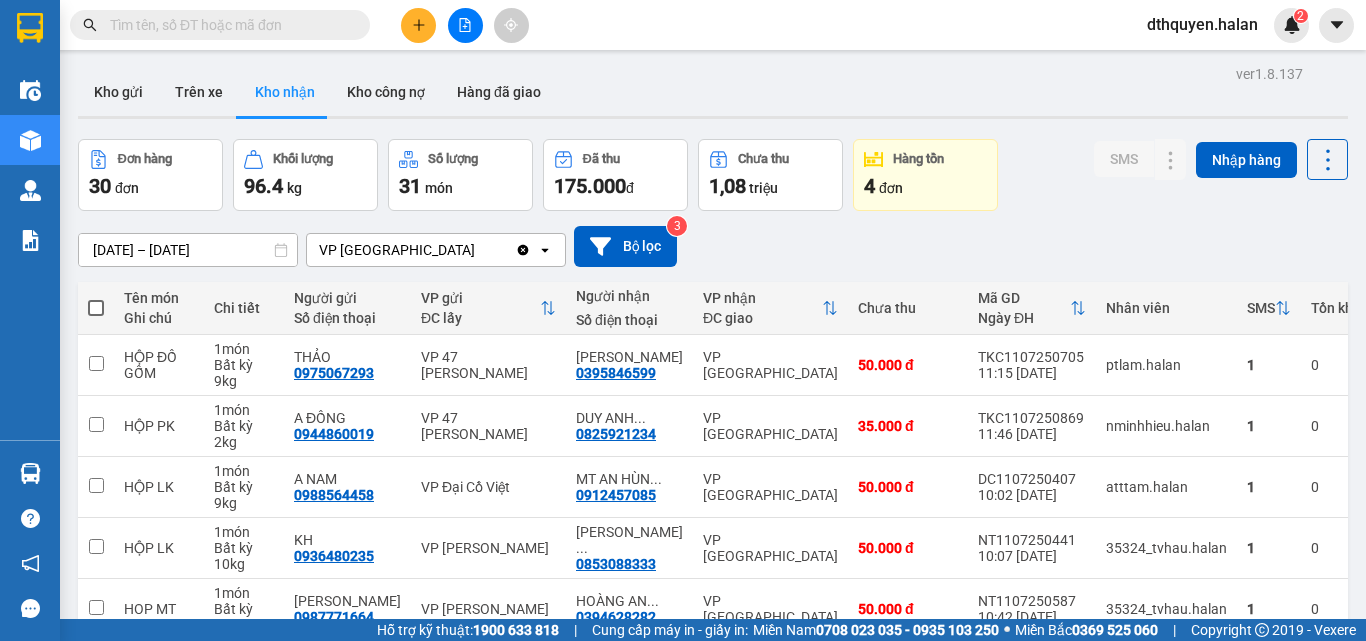 click at bounding box center (228, 25) 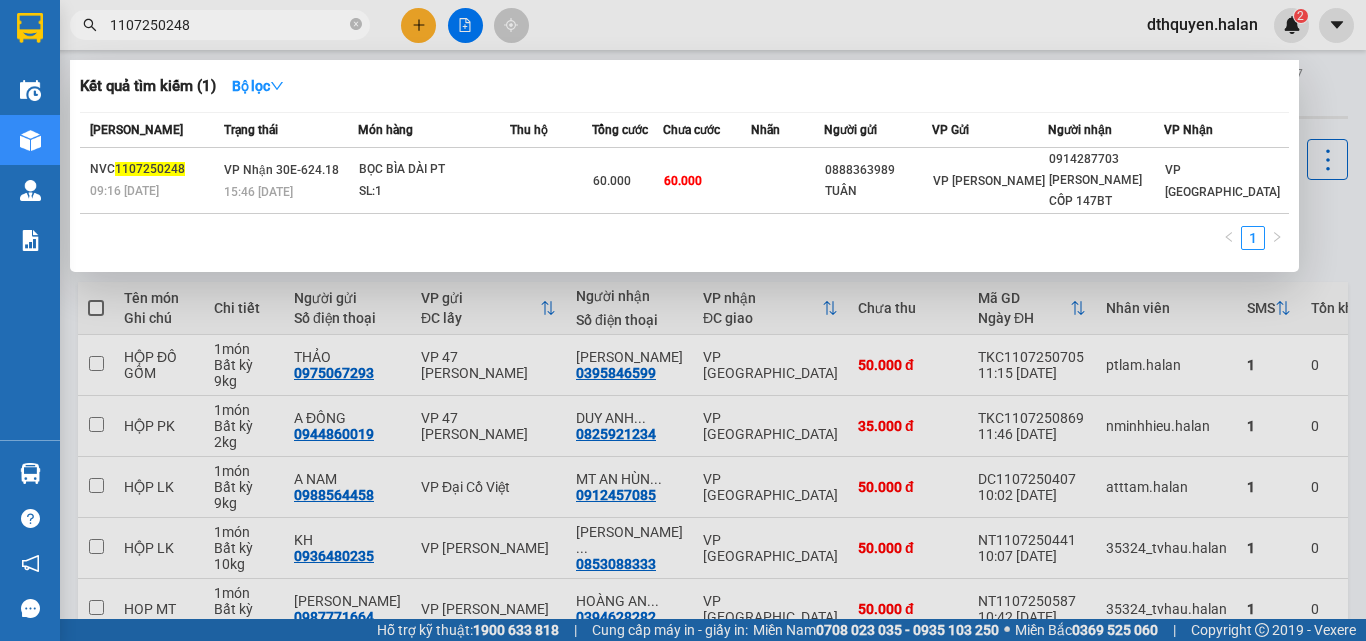 type on "1107250248" 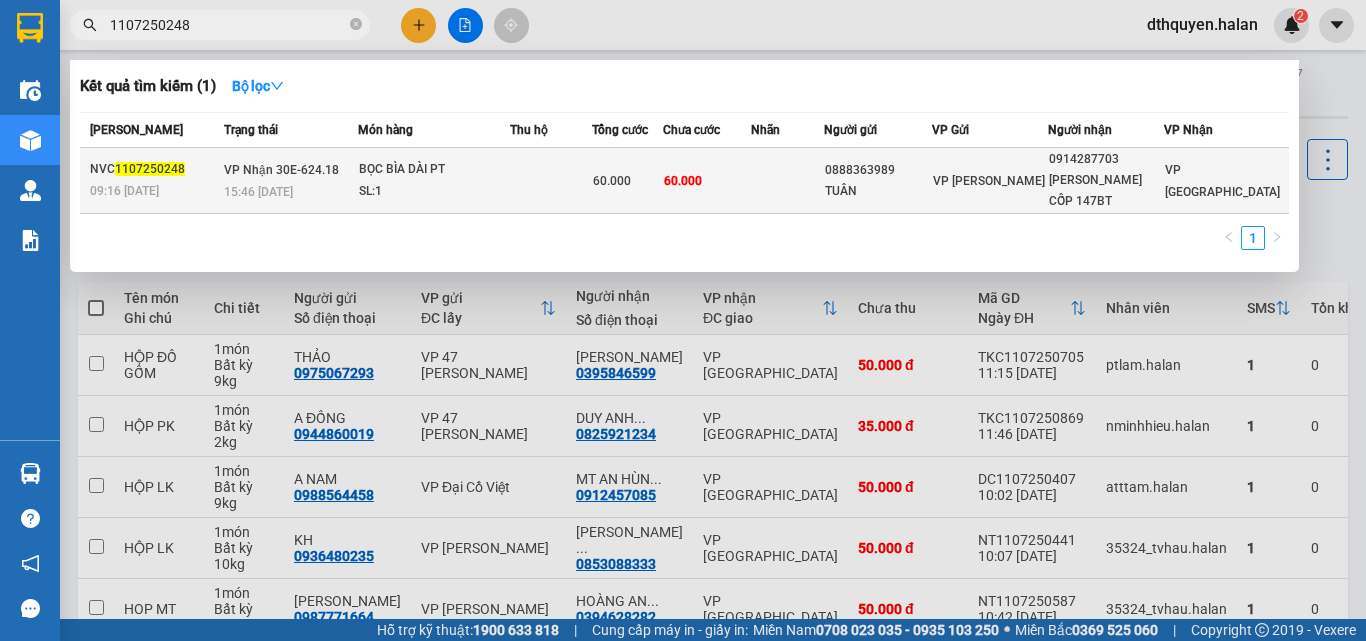 click on "VP Nhận   30E-624.18 15:46 - 11/07" at bounding box center [288, 181] 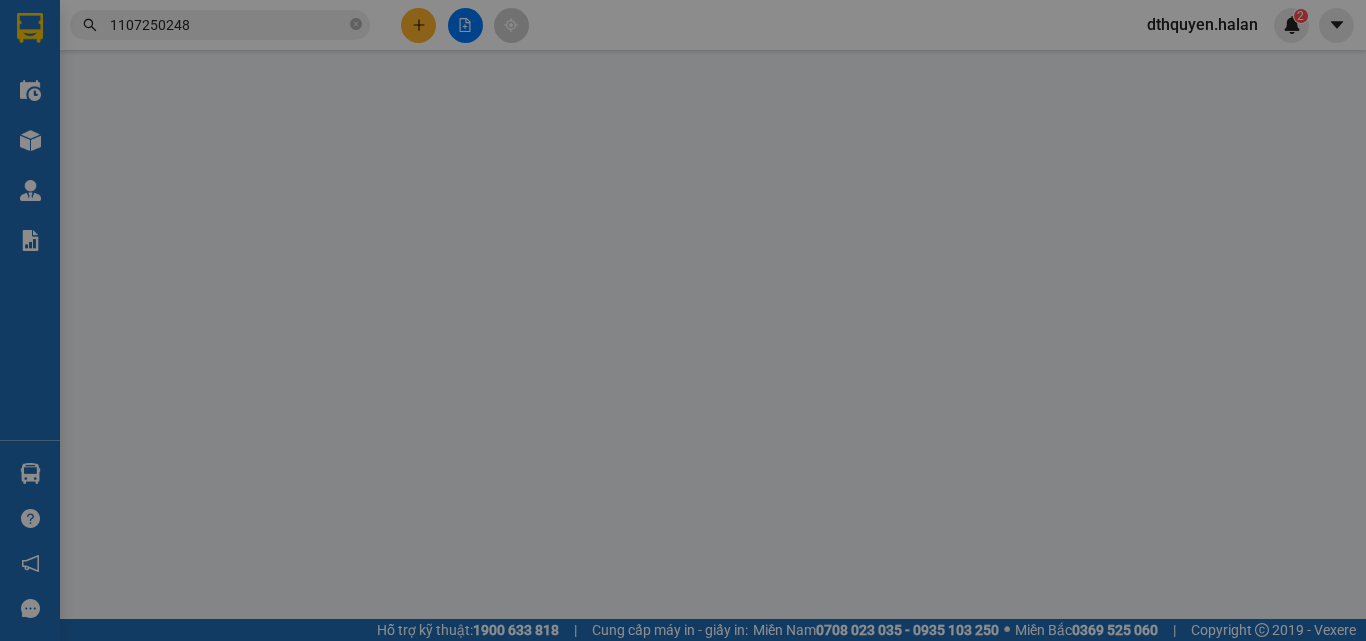 type on "0888363989" 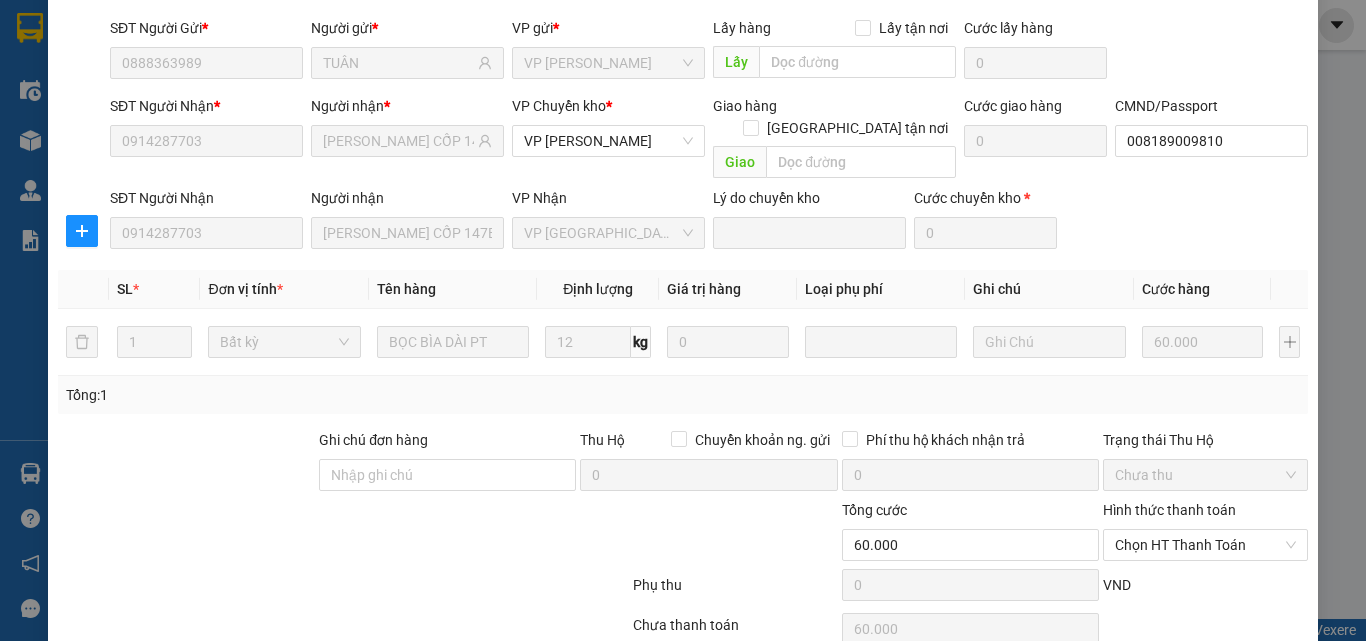 scroll, scrollTop: 211, scrollLeft: 0, axis: vertical 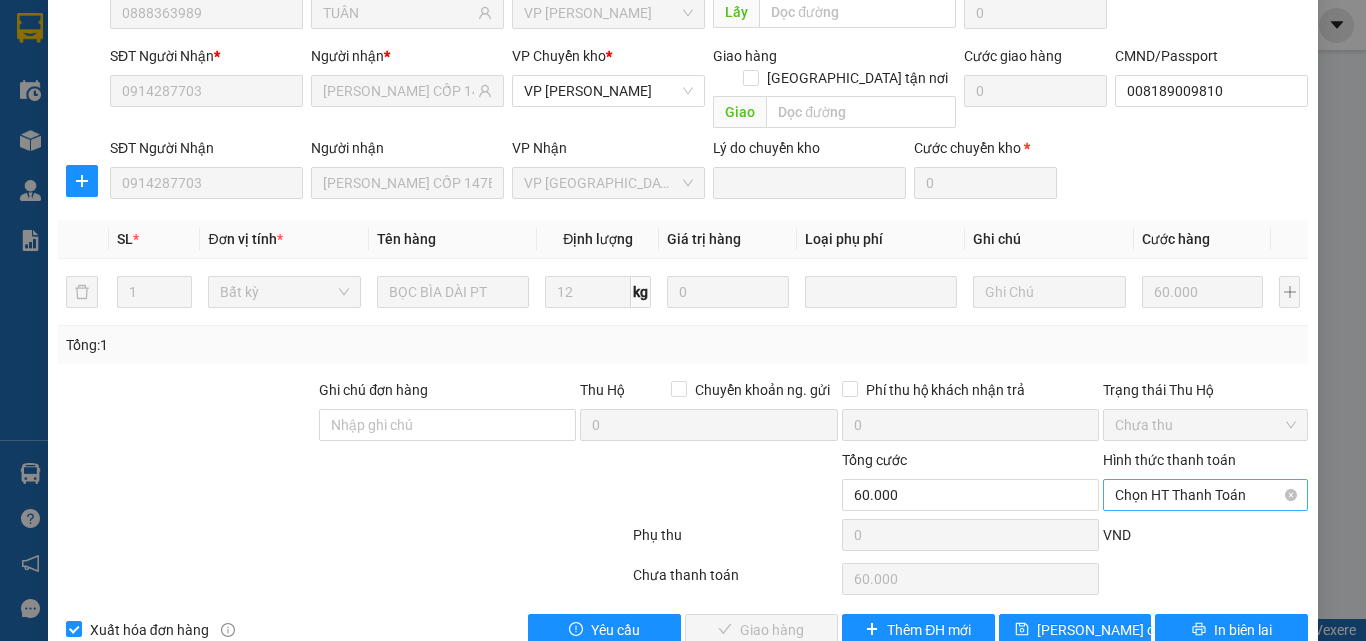 click on "Chọn HT Thanh Toán" at bounding box center [1205, 495] 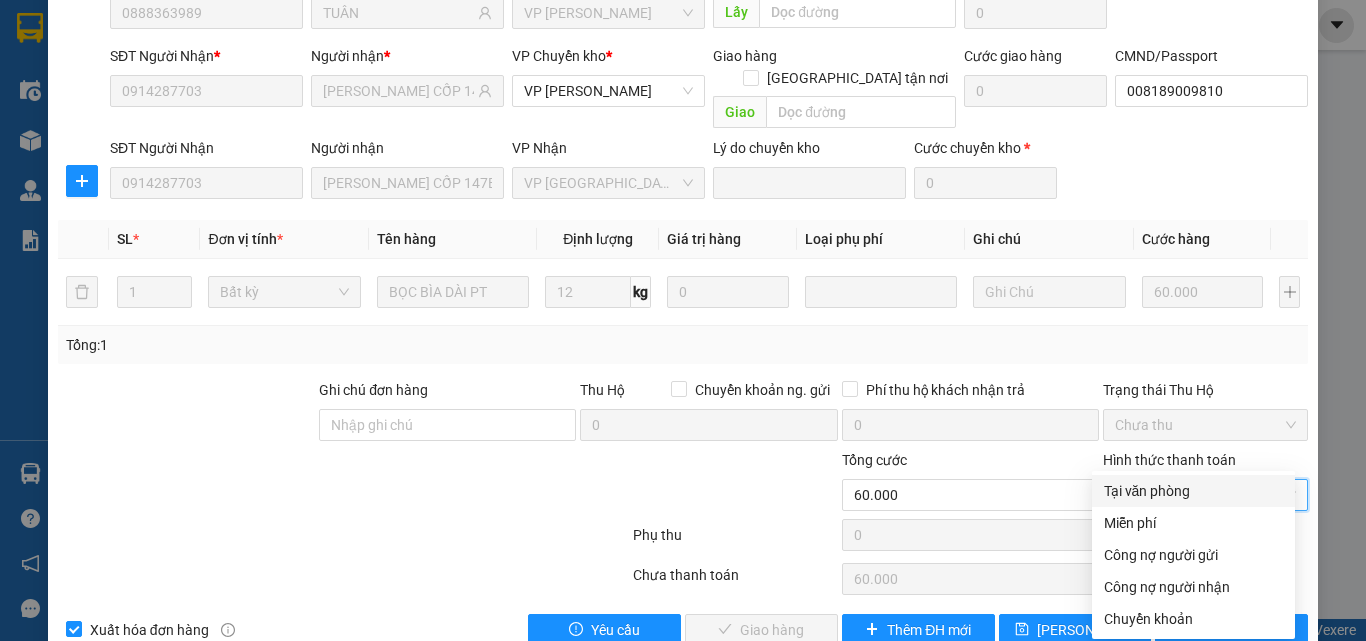 click on "Tại văn phòng" at bounding box center [1193, 491] 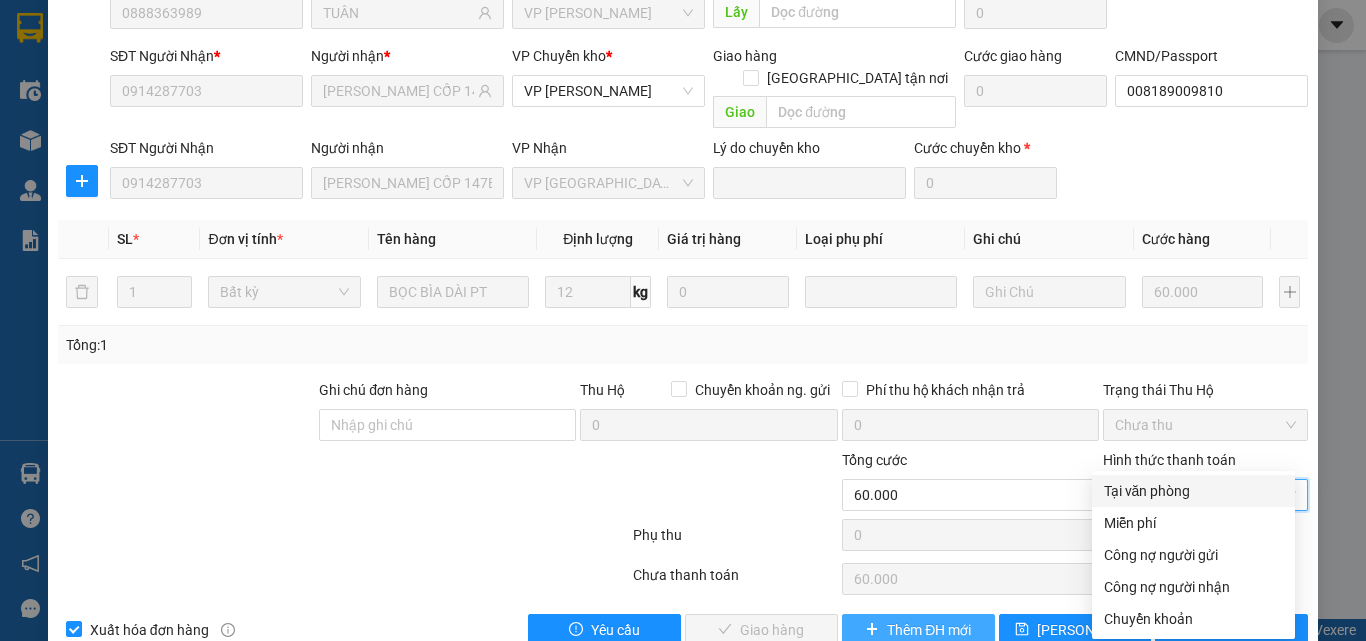 type on "0" 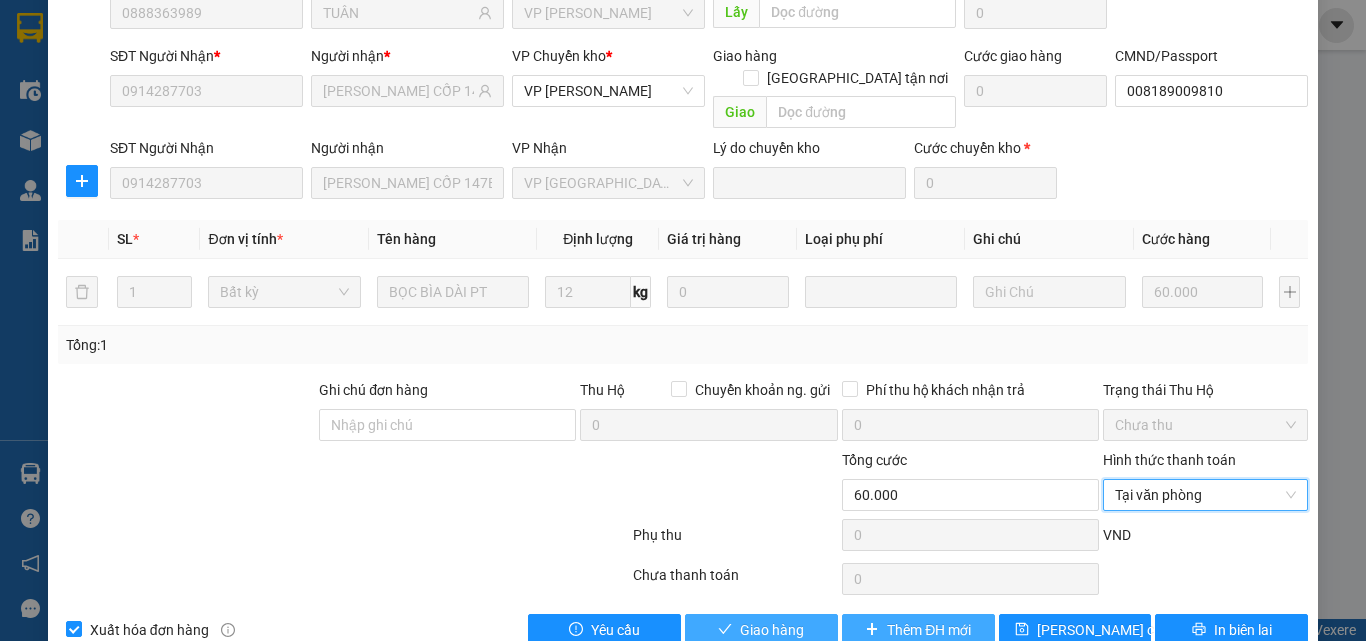 click on "Giao hàng" at bounding box center [761, 630] 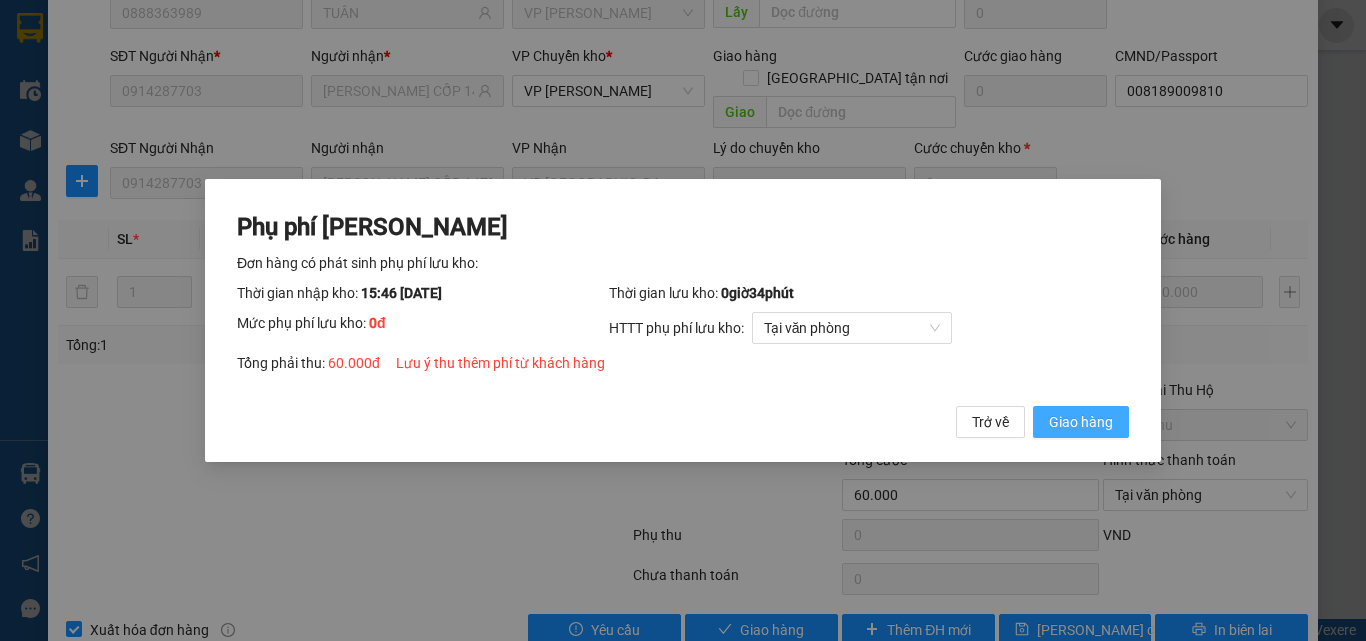 click on "Giao hàng" at bounding box center [1081, 422] 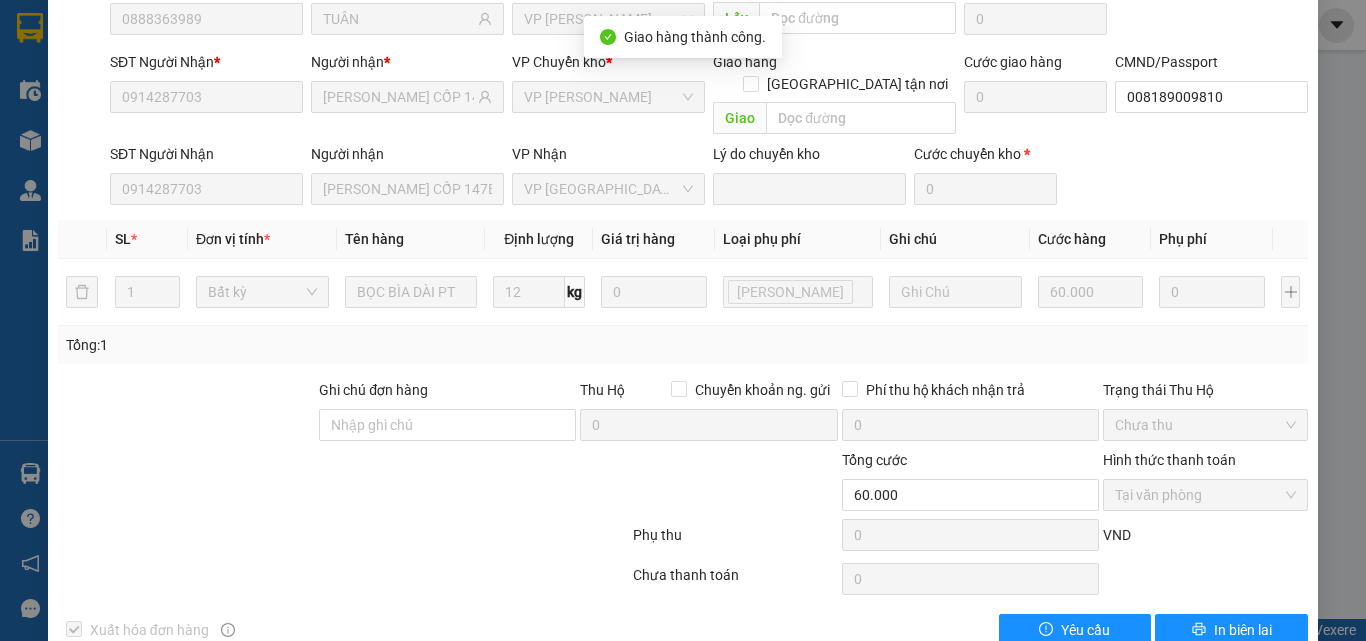 scroll, scrollTop: 0, scrollLeft: 0, axis: both 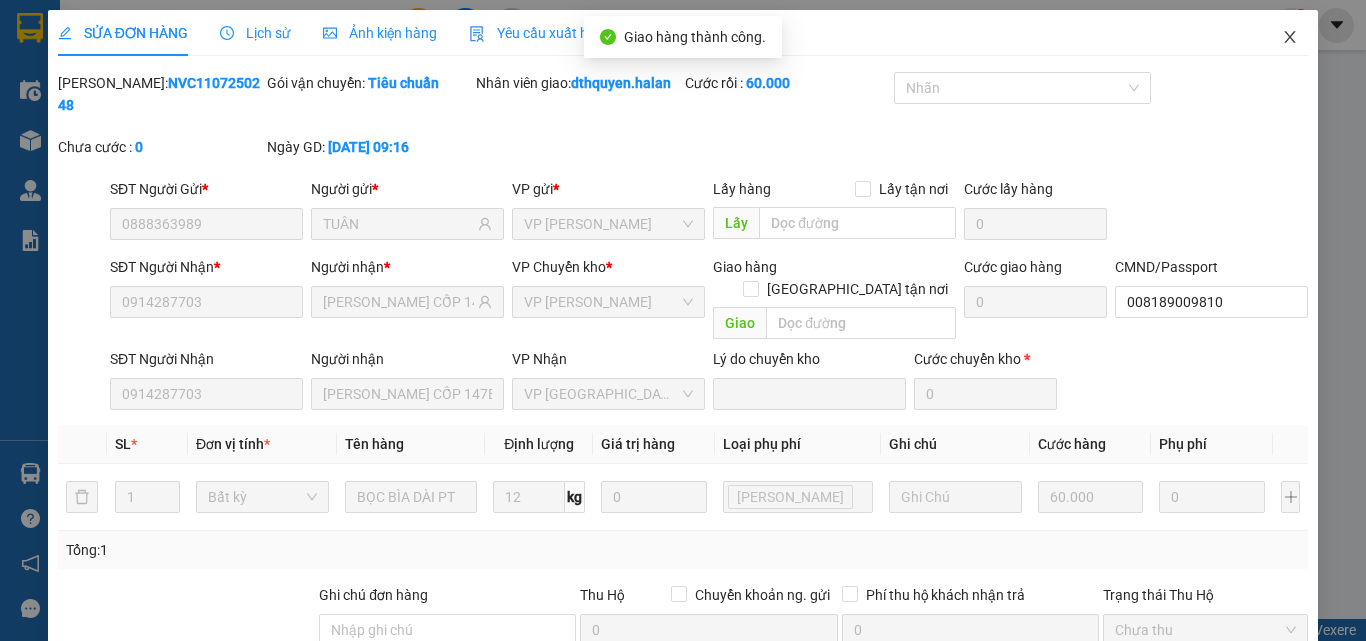 click 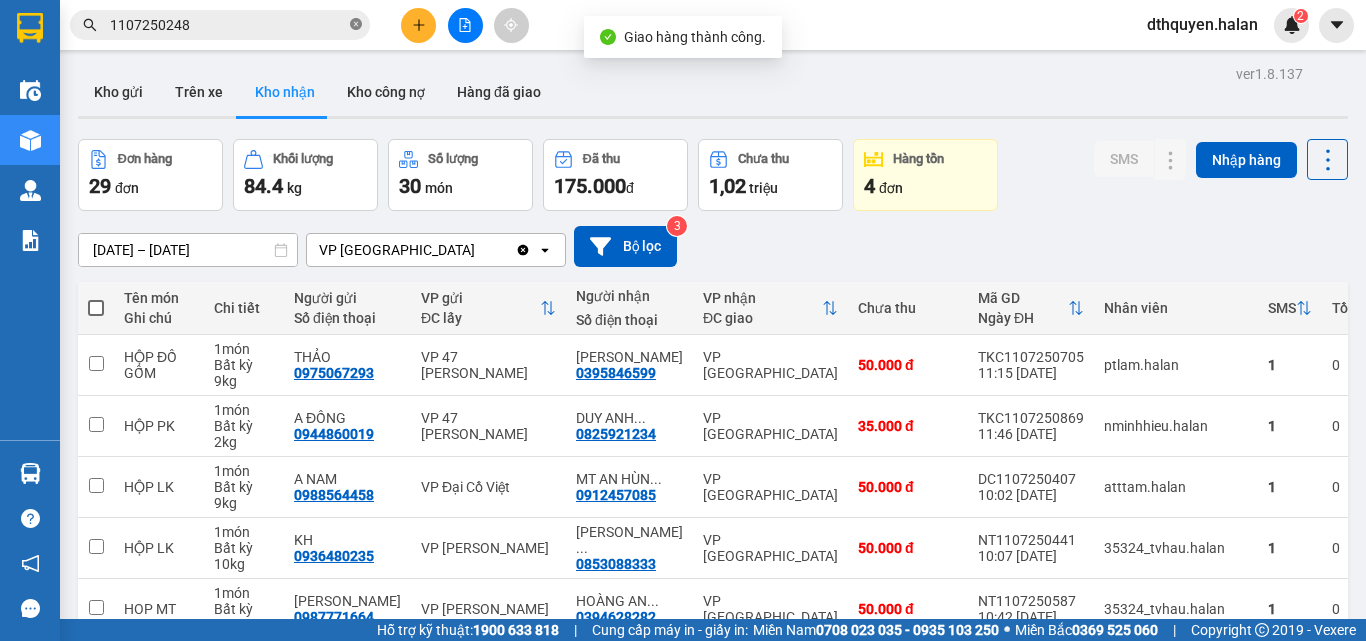 click 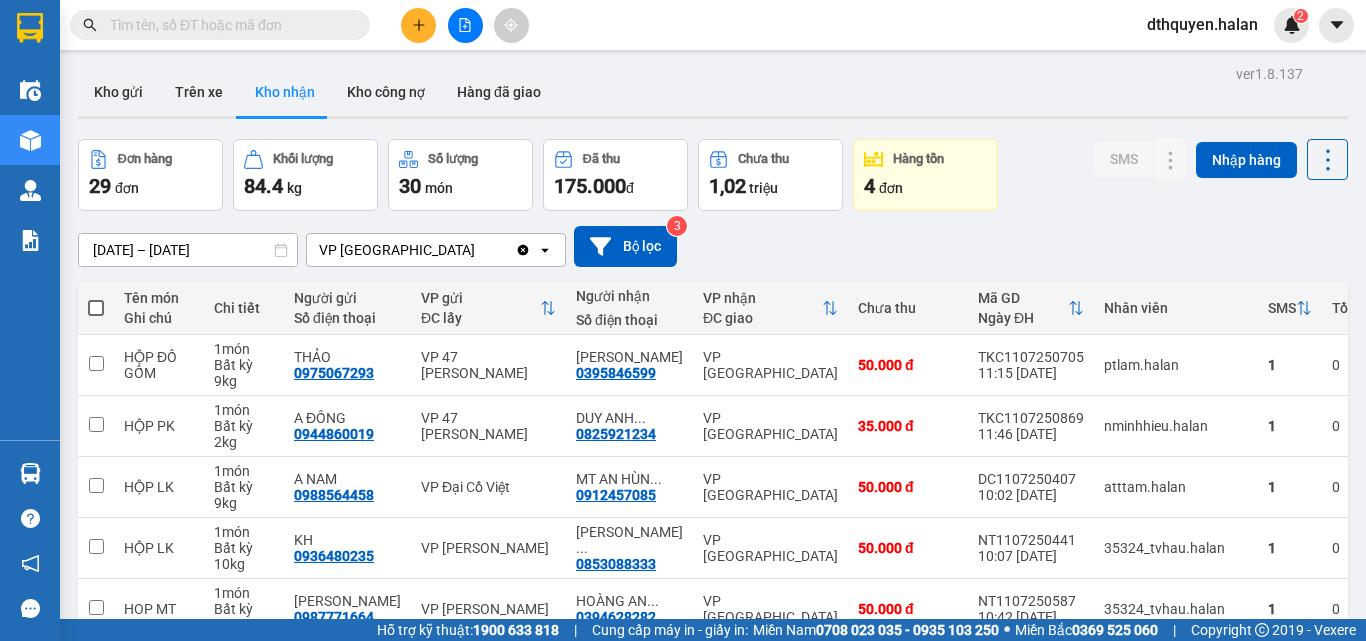 click at bounding box center (228, 25) 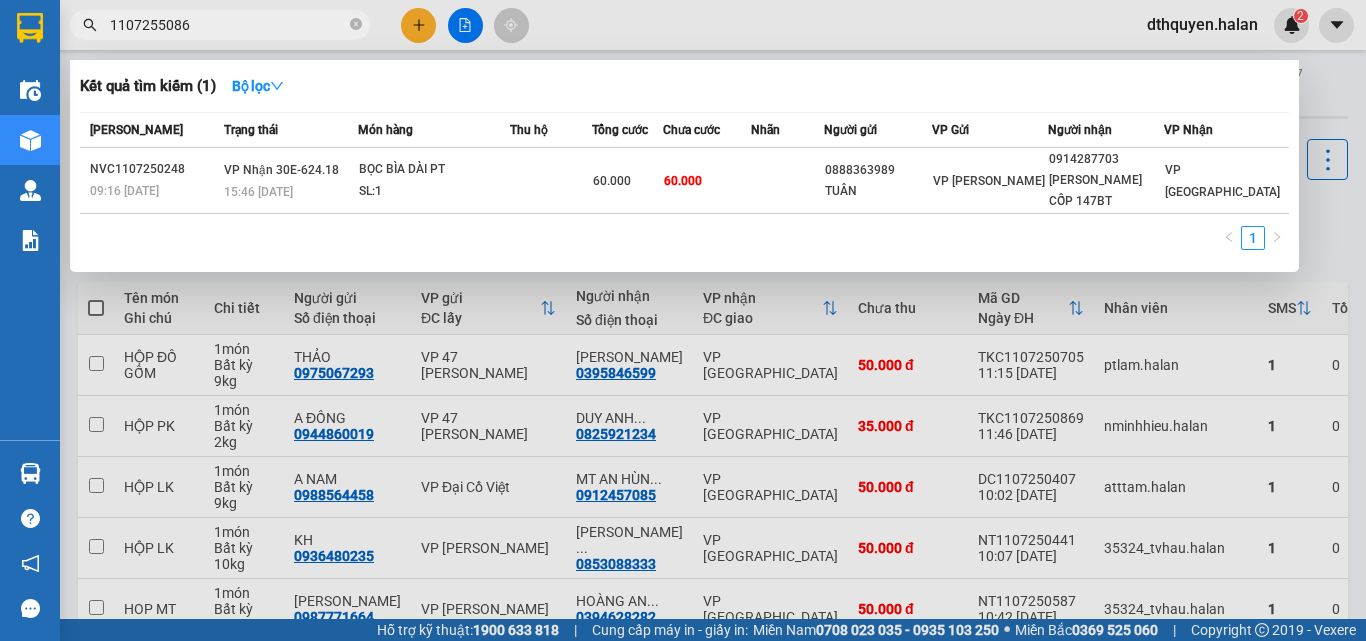 type on "11072550869" 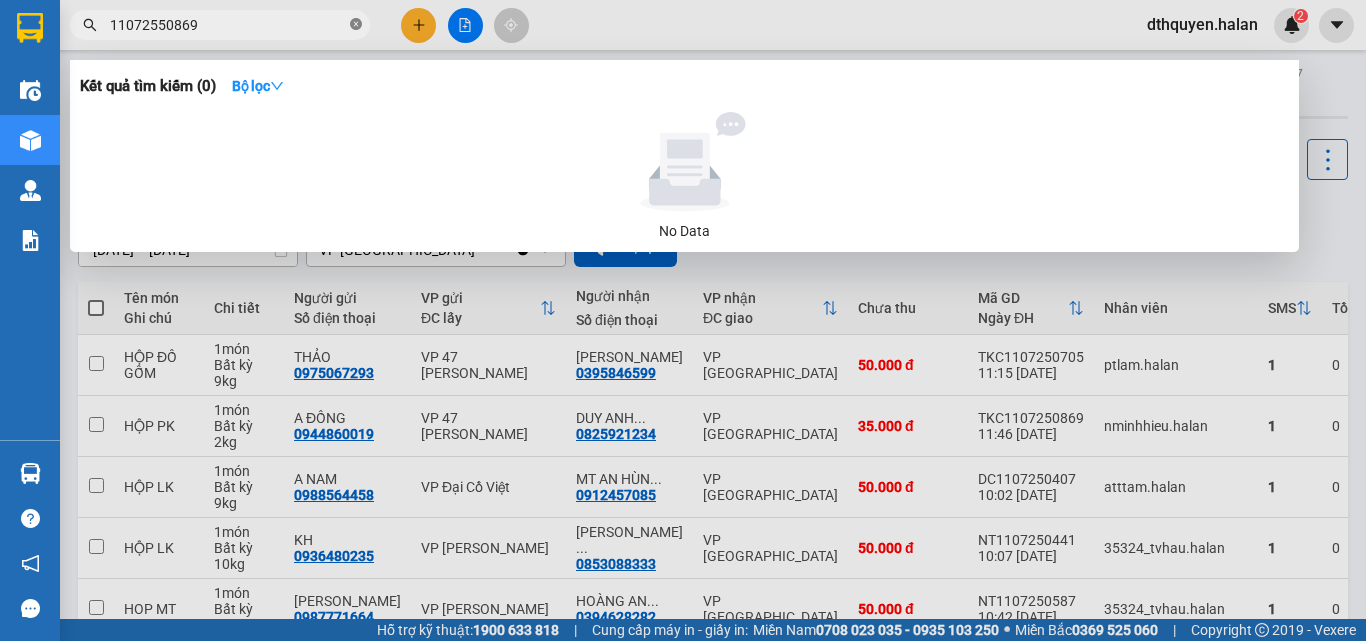 click 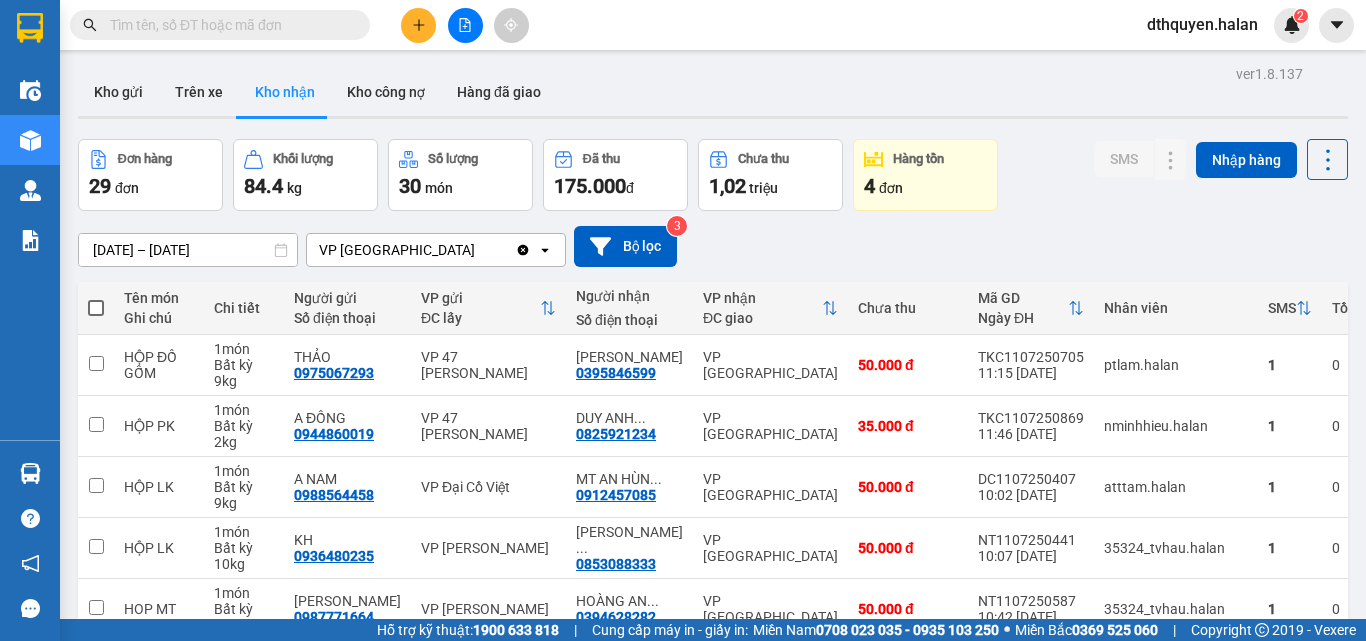click at bounding box center (228, 25) 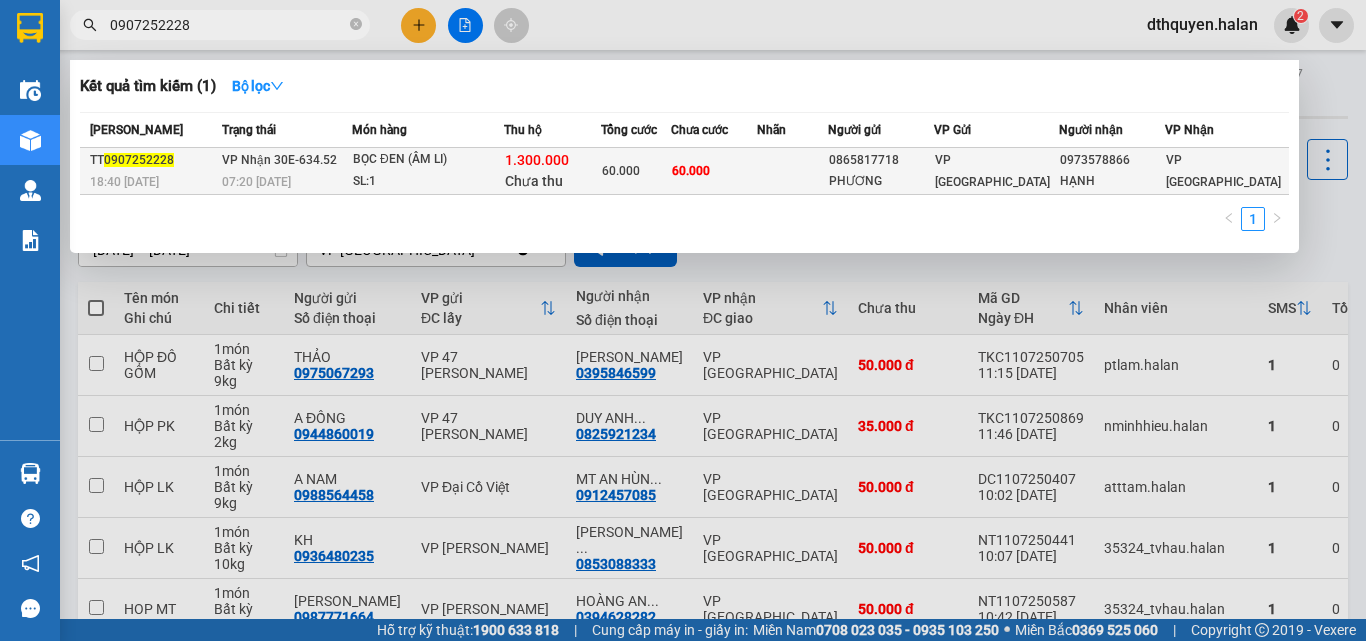 type on "0907252228" 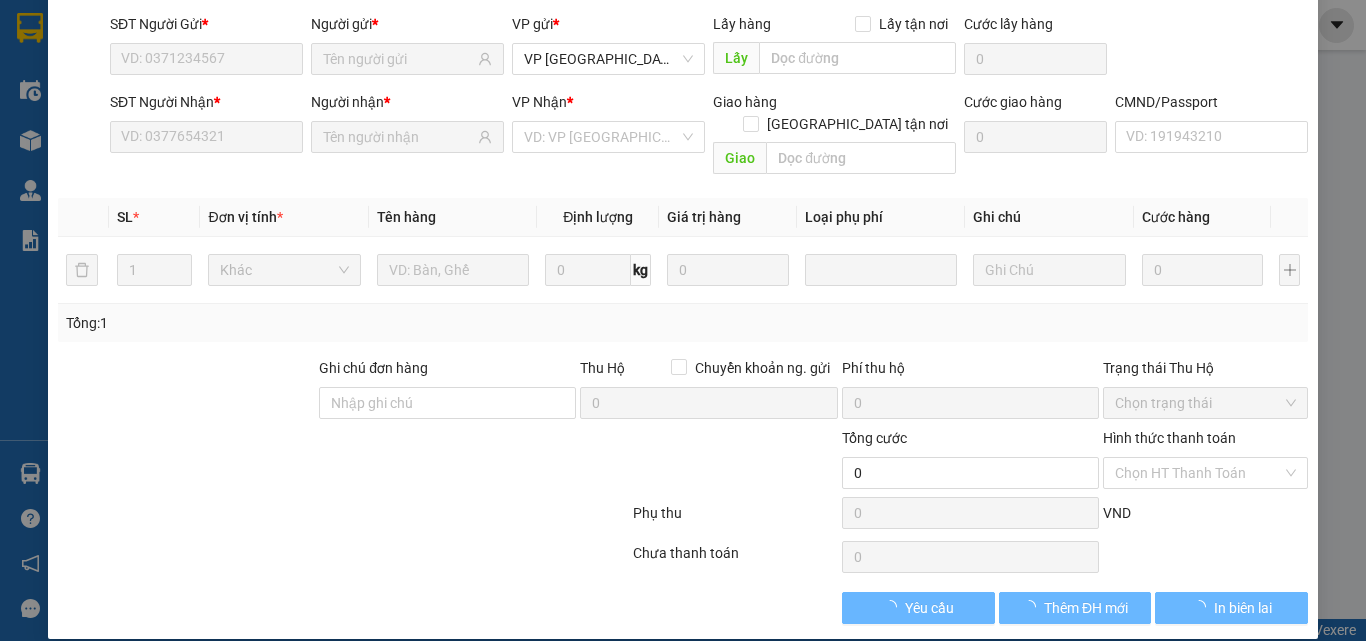 type on "0865817718" 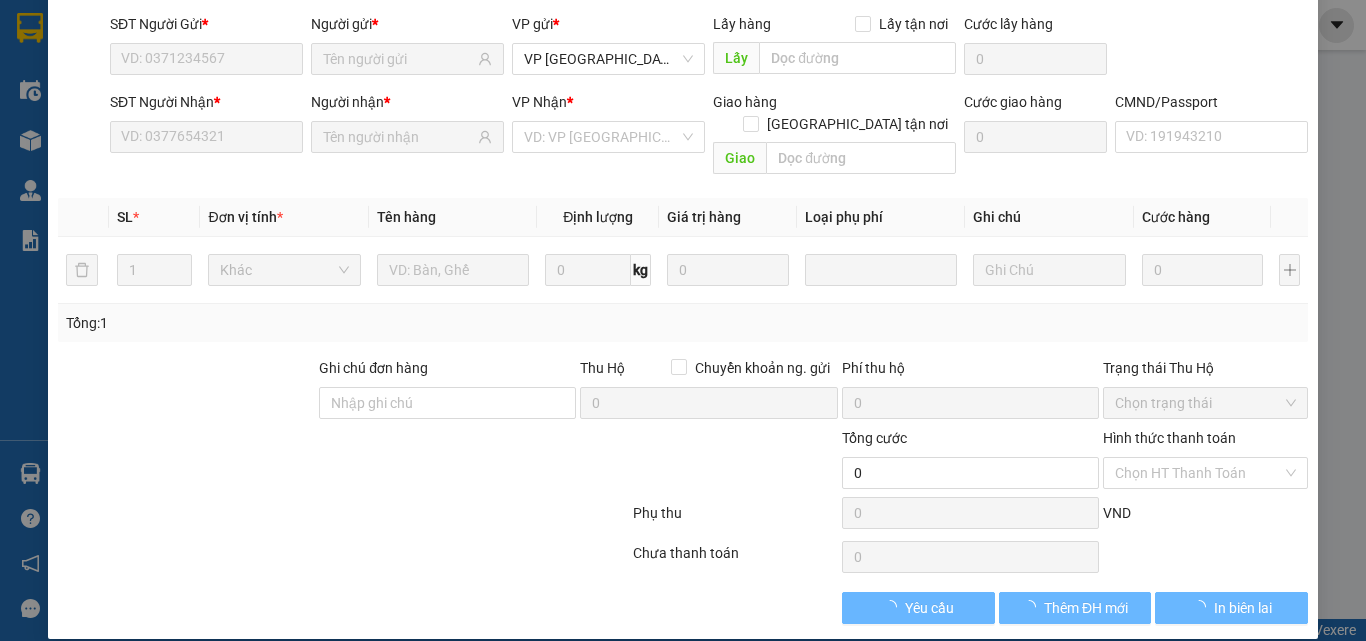 type on "PHƯƠNG" 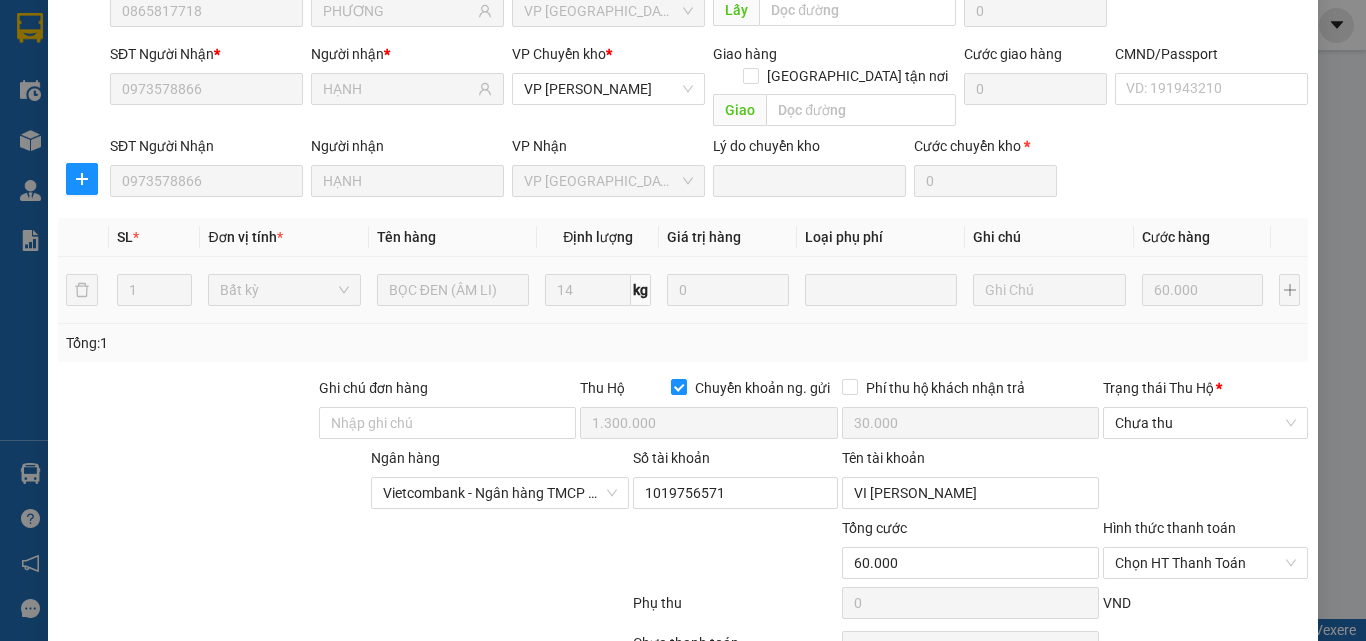 scroll, scrollTop: 345, scrollLeft: 0, axis: vertical 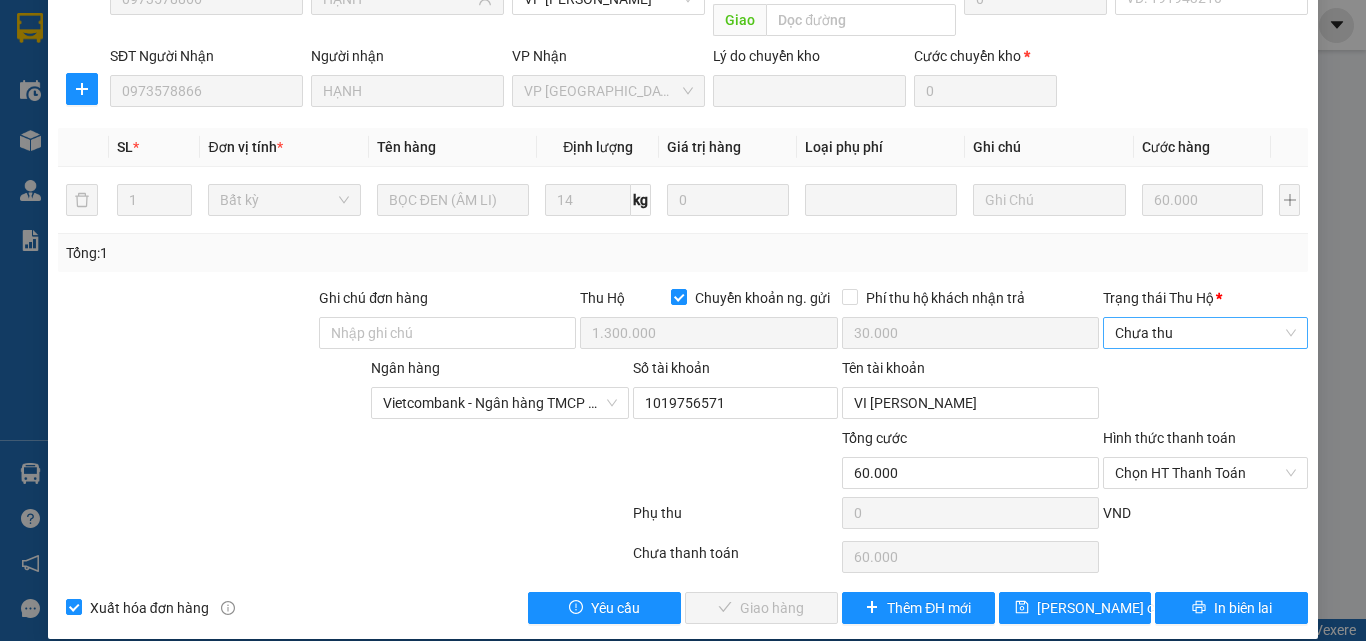 click on "Chưa thu" at bounding box center (1205, 333) 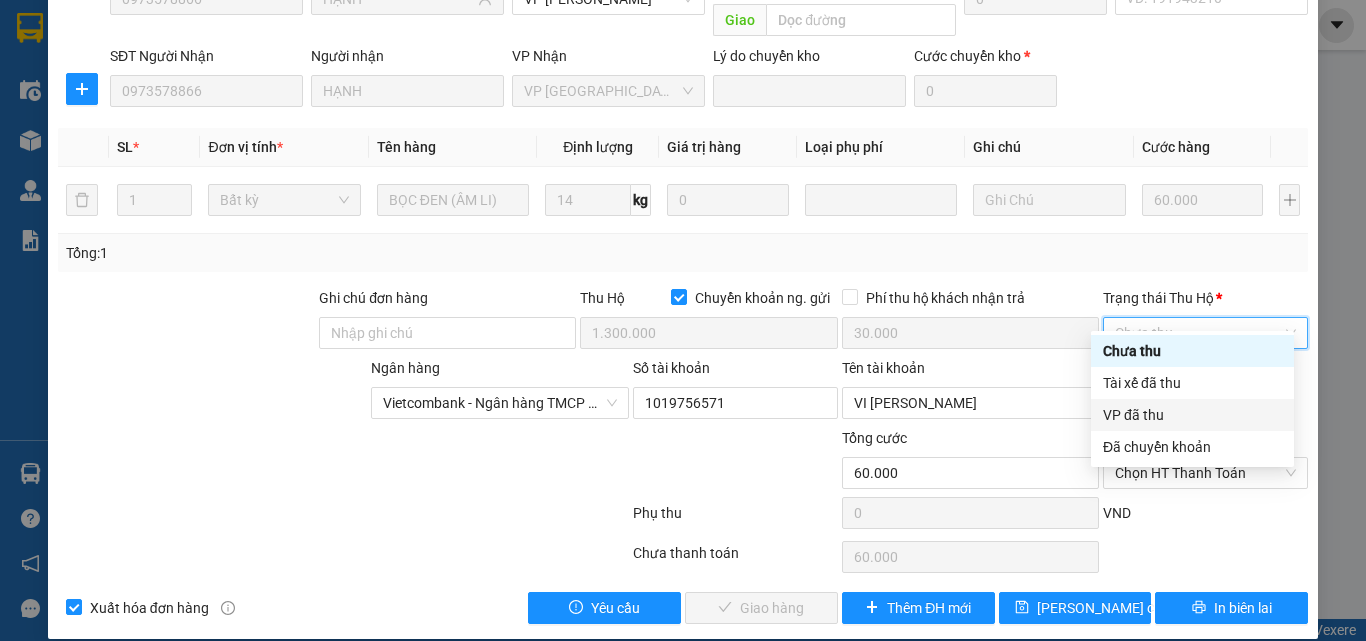 click on "VP đã thu" at bounding box center [1192, 415] 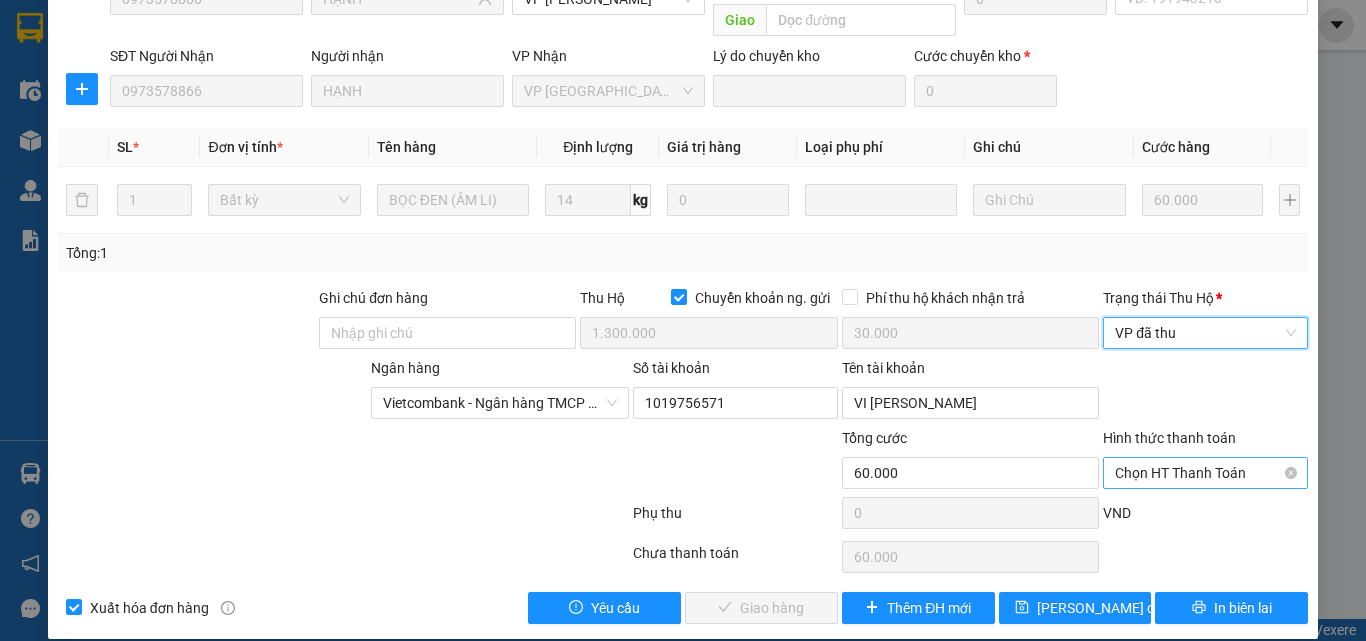 click on "Chọn HT Thanh Toán" at bounding box center [1205, 473] 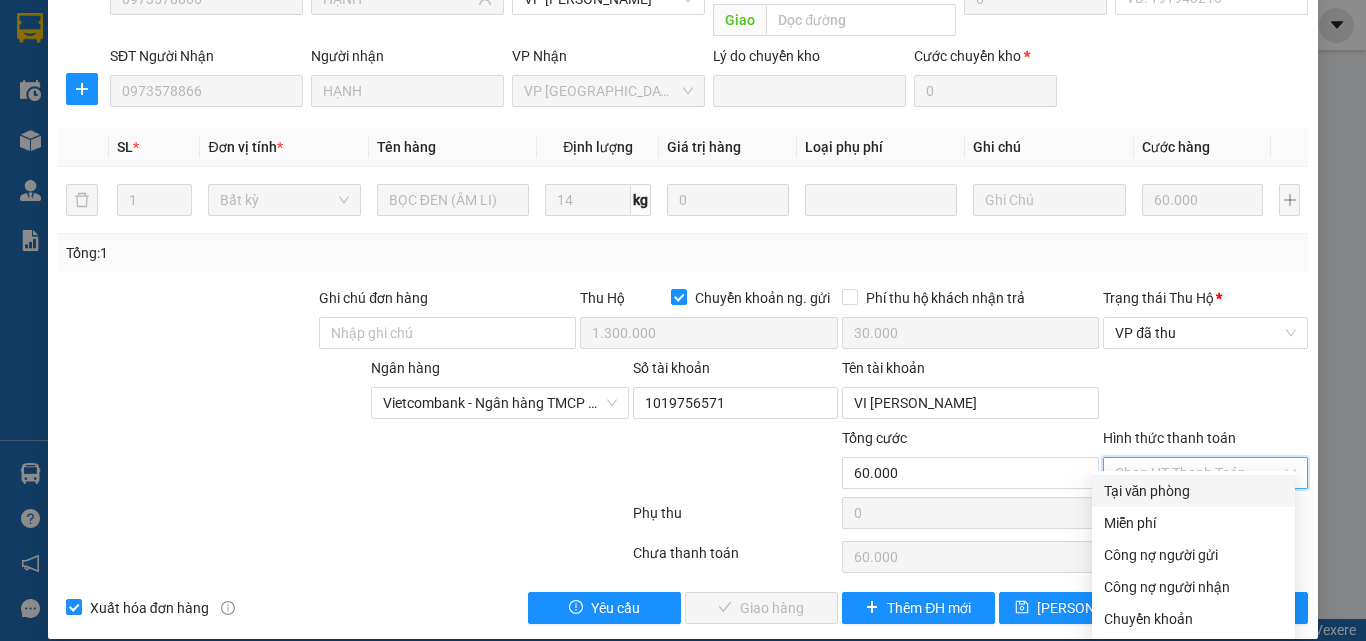 drag, startPoint x: 1140, startPoint y: 488, endPoint x: 884, endPoint y: 592, distance: 276.31866 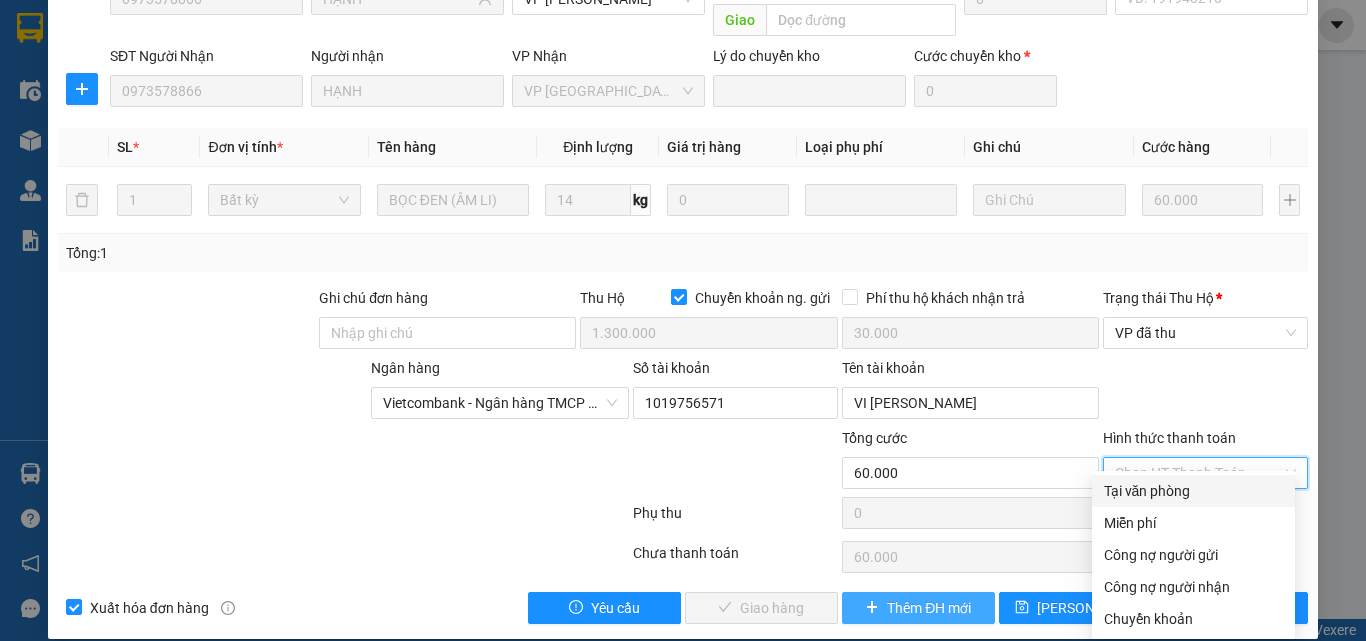 type on "0" 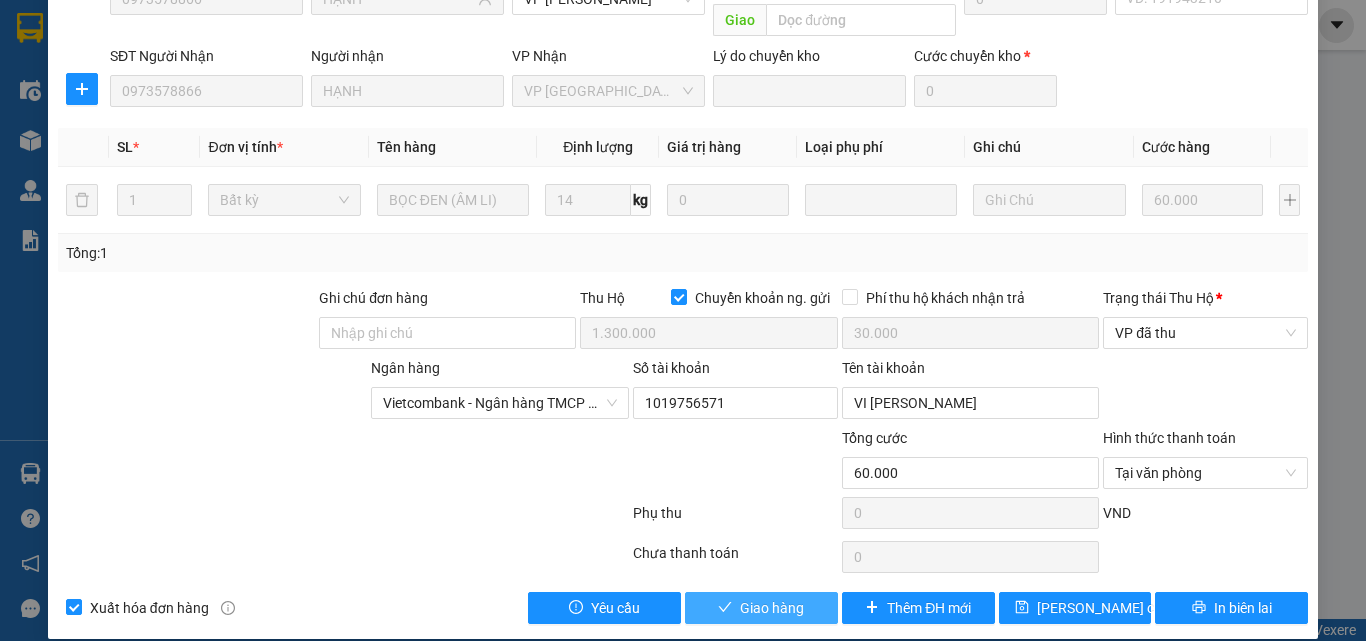 click on "Giao hàng" at bounding box center (772, 608) 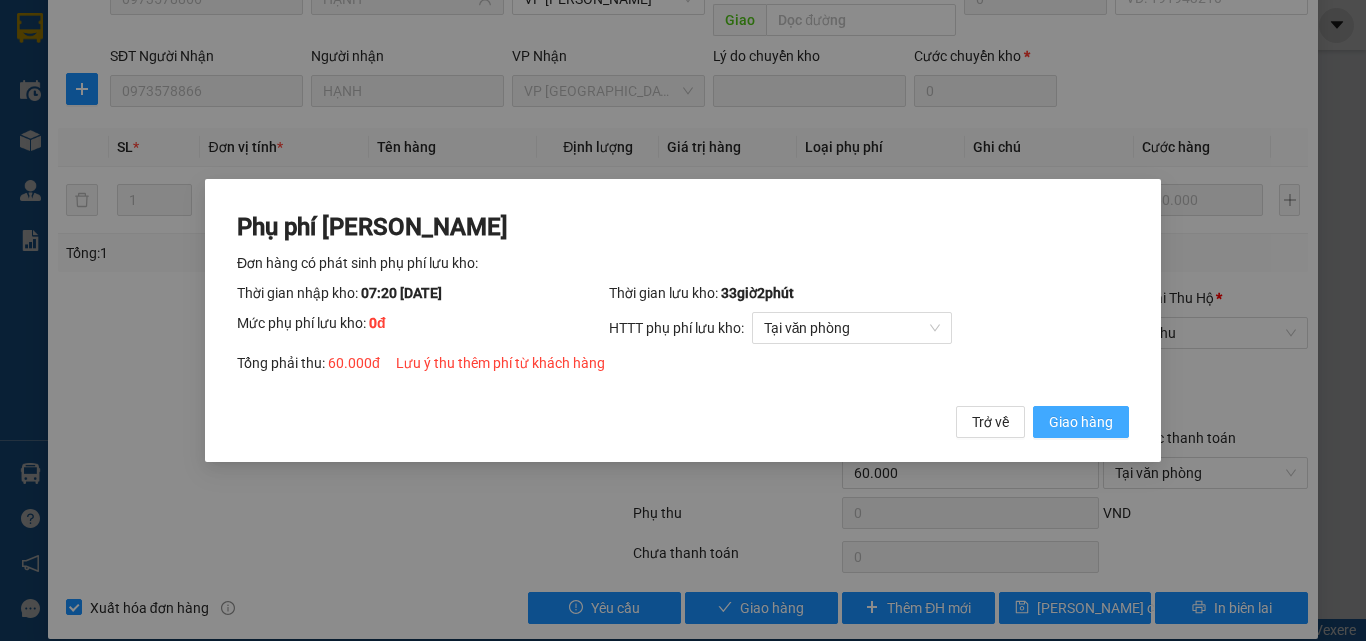 click on "Giao hàng" at bounding box center [1081, 422] 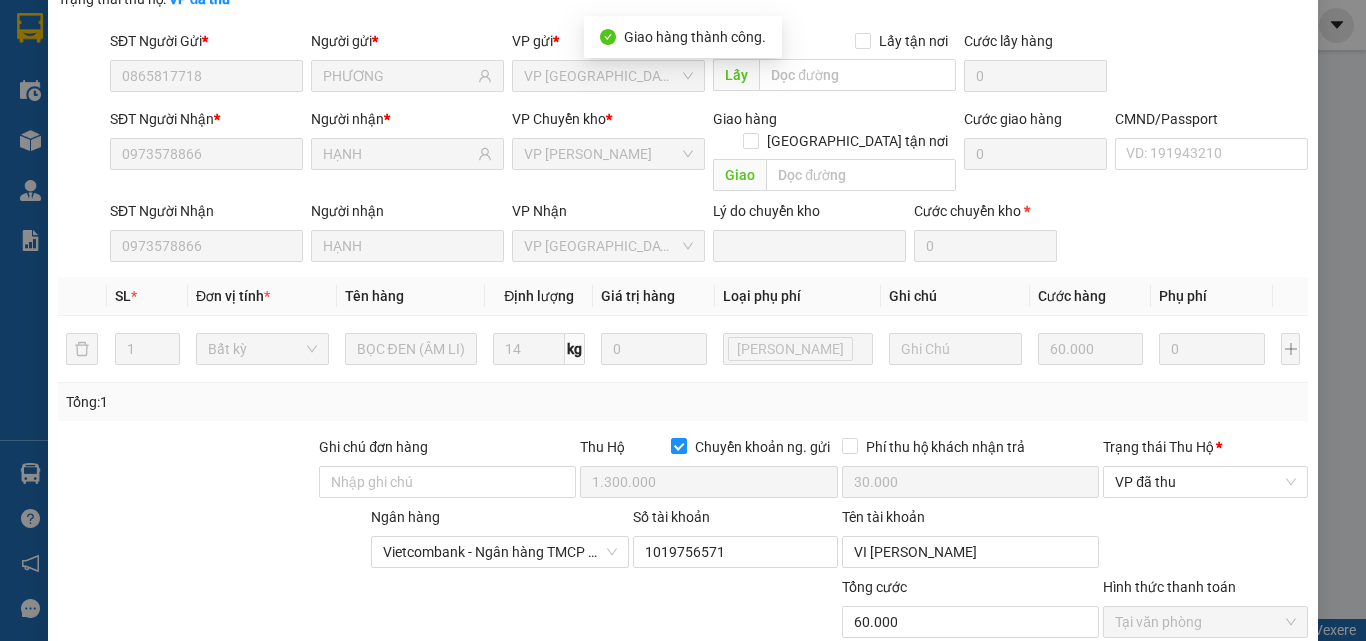 scroll, scrollTop: 0, scrollLeft: 0, axis: both 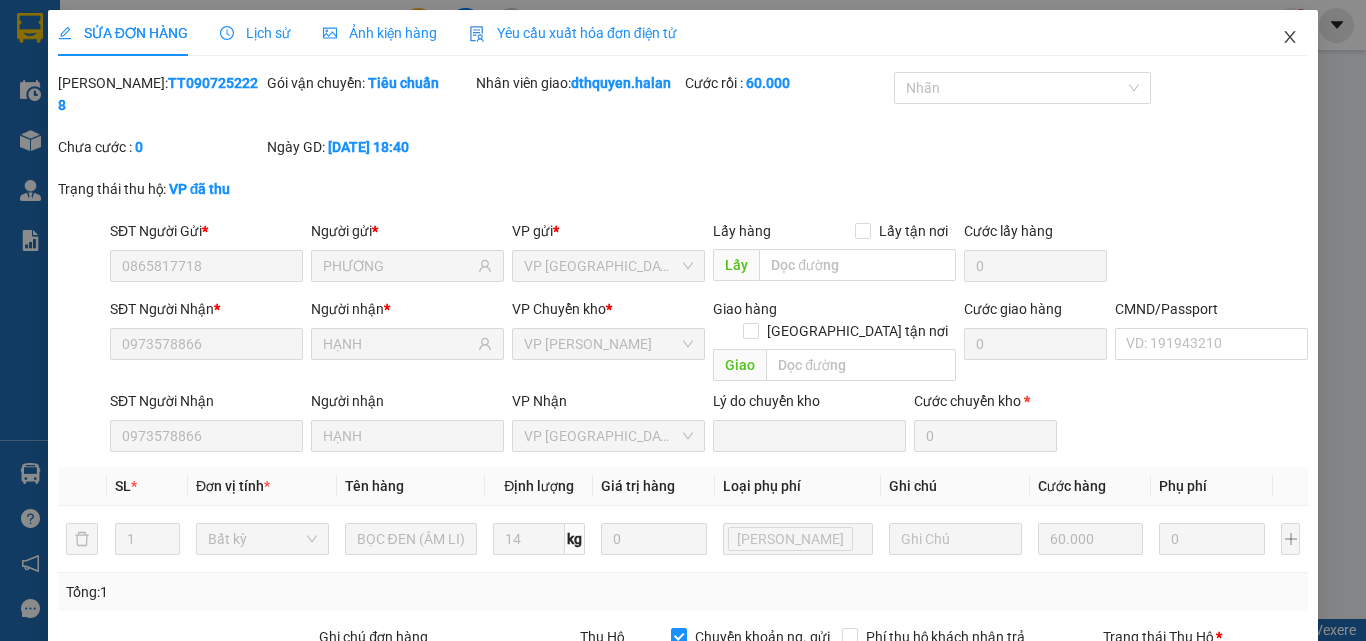 drag, startPoint x: 1279, startPoint y: 39, endPoint x: 385, endPoint y: 45, distance: 894.02014 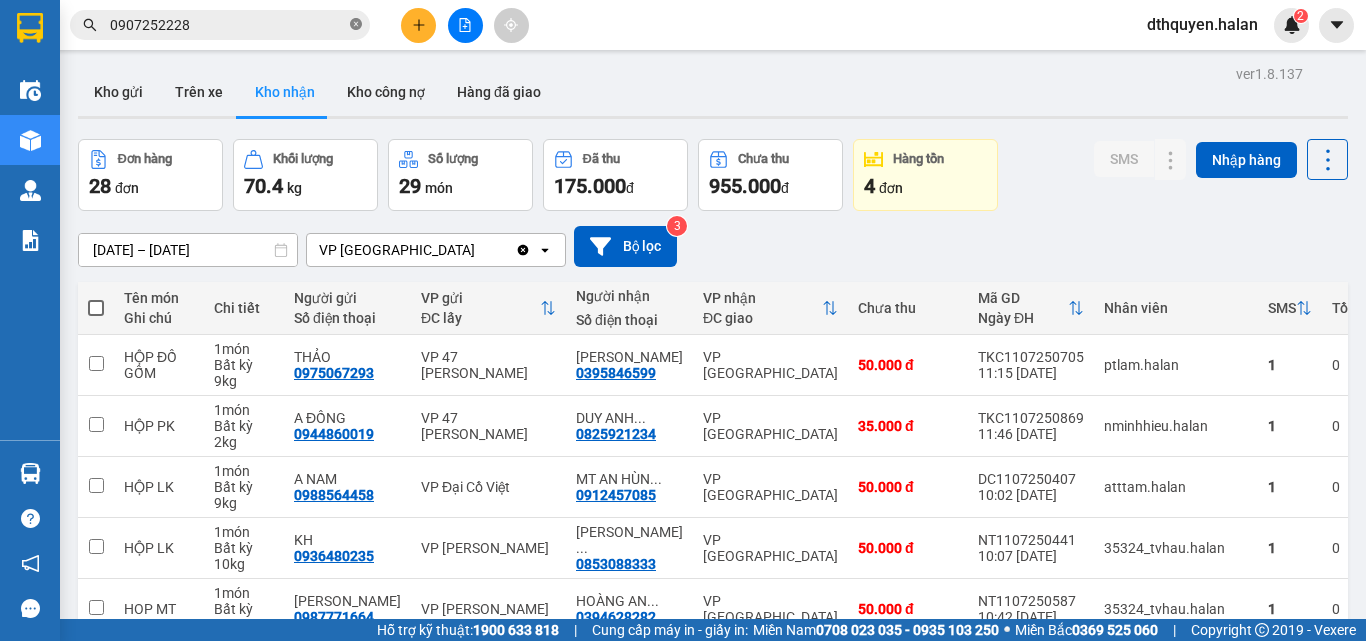 click 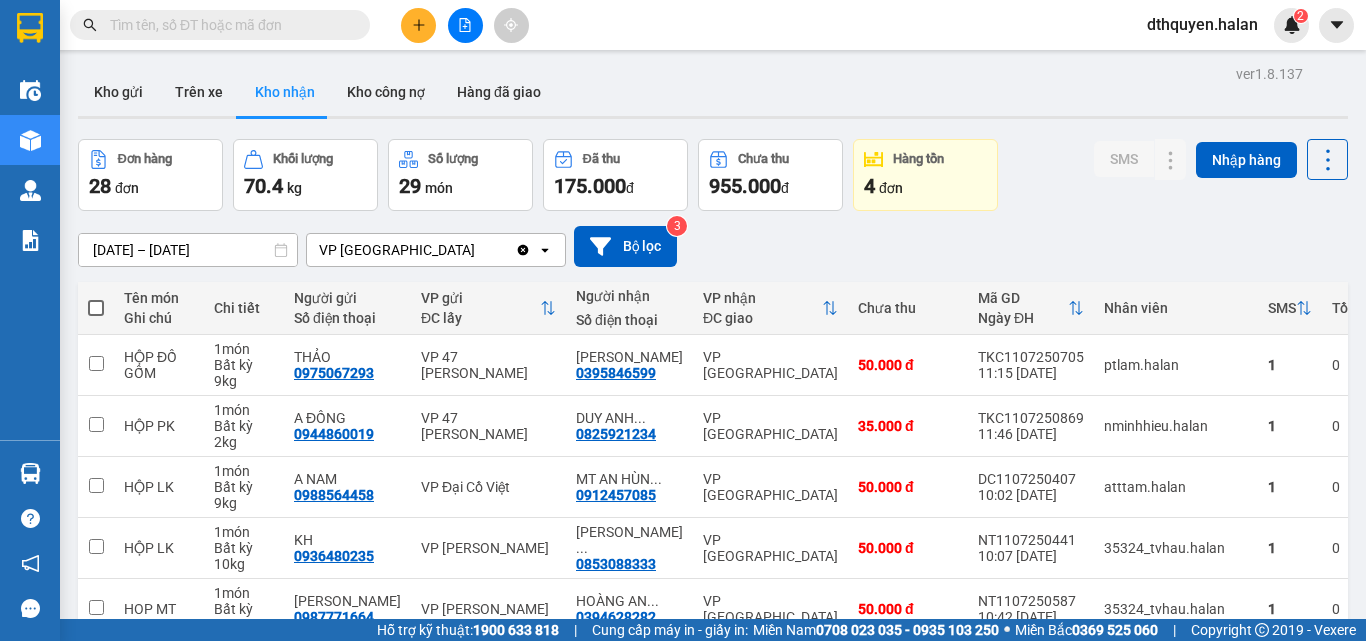 click at bounding box center [228, 25] 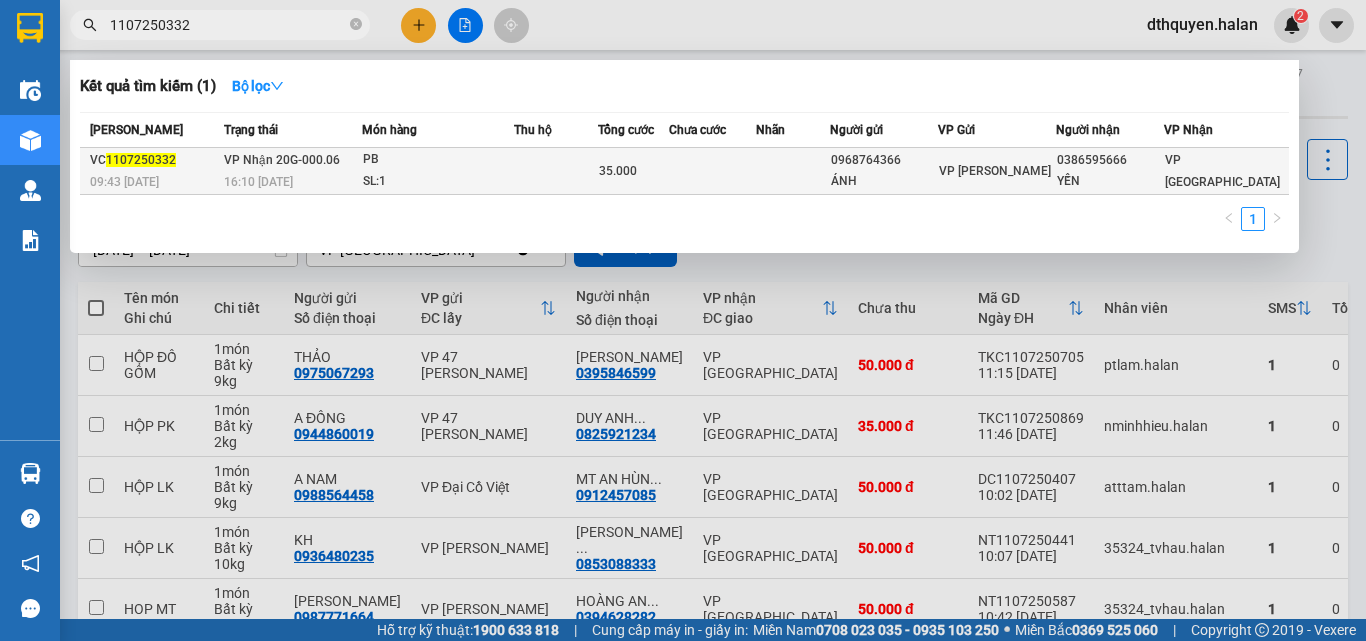 type on "1107250332" 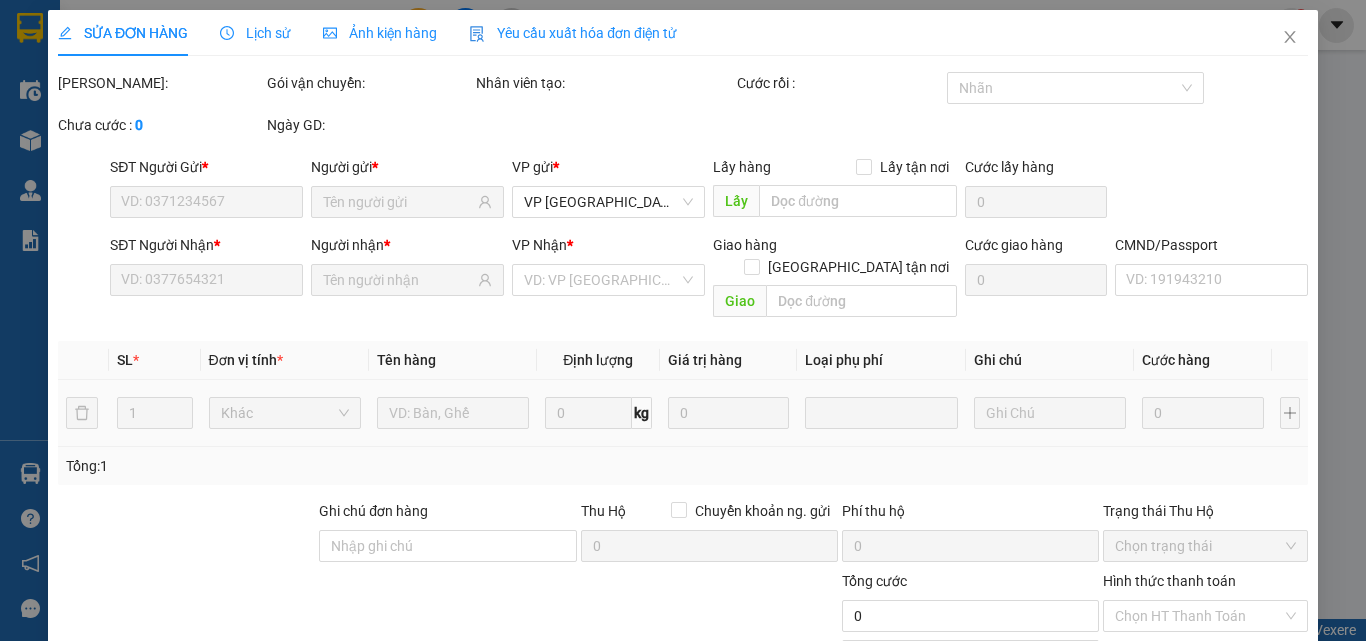 type on "0968764366" 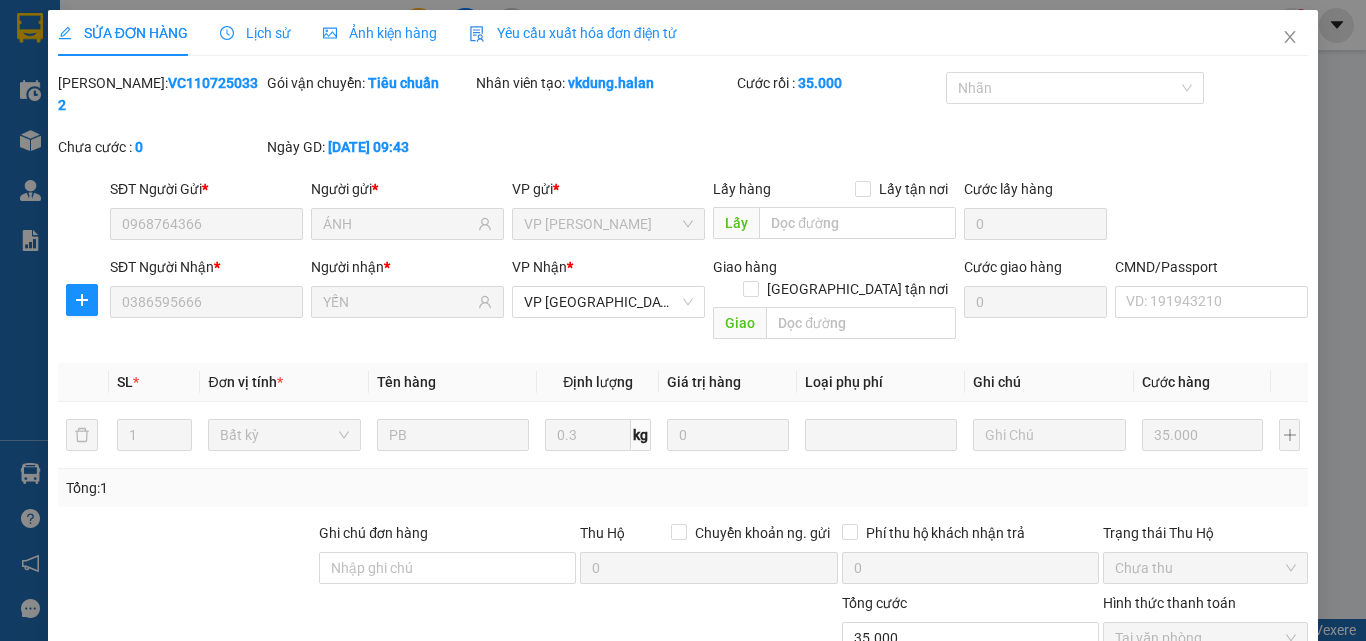 scroll, scrollTop: 143, scrollLeft: 0, axis: vertical 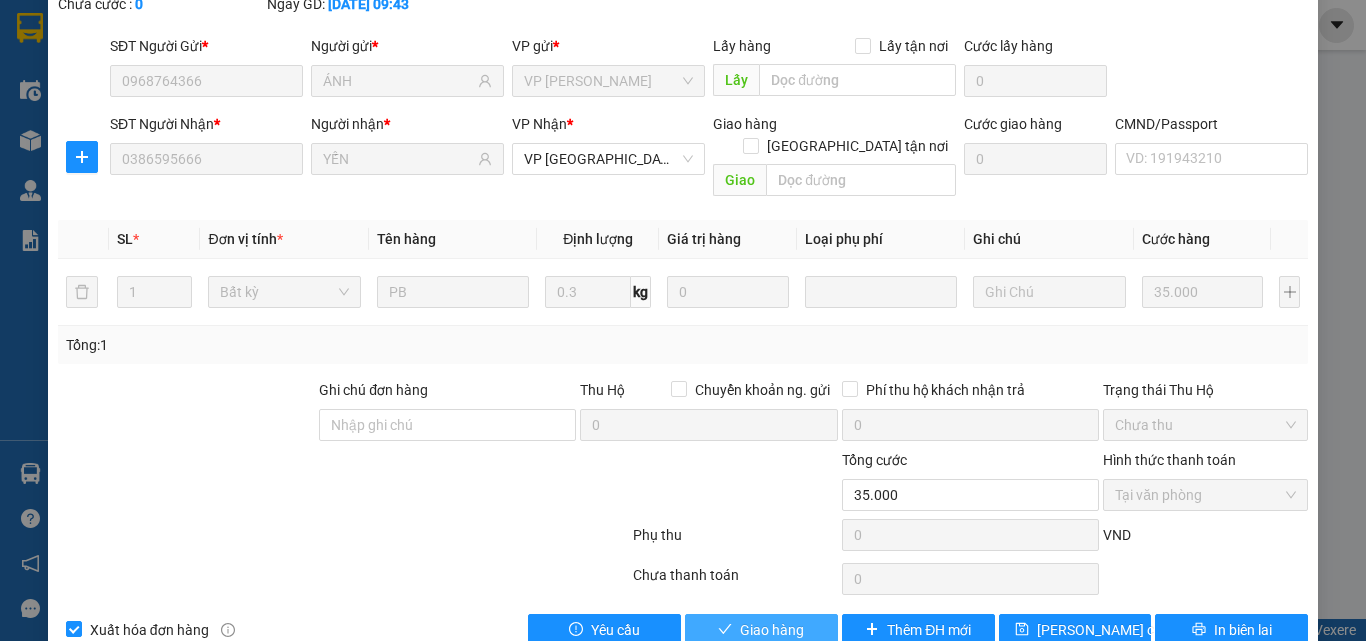 click on "Giao hàng" at bounding box center (761, 630) 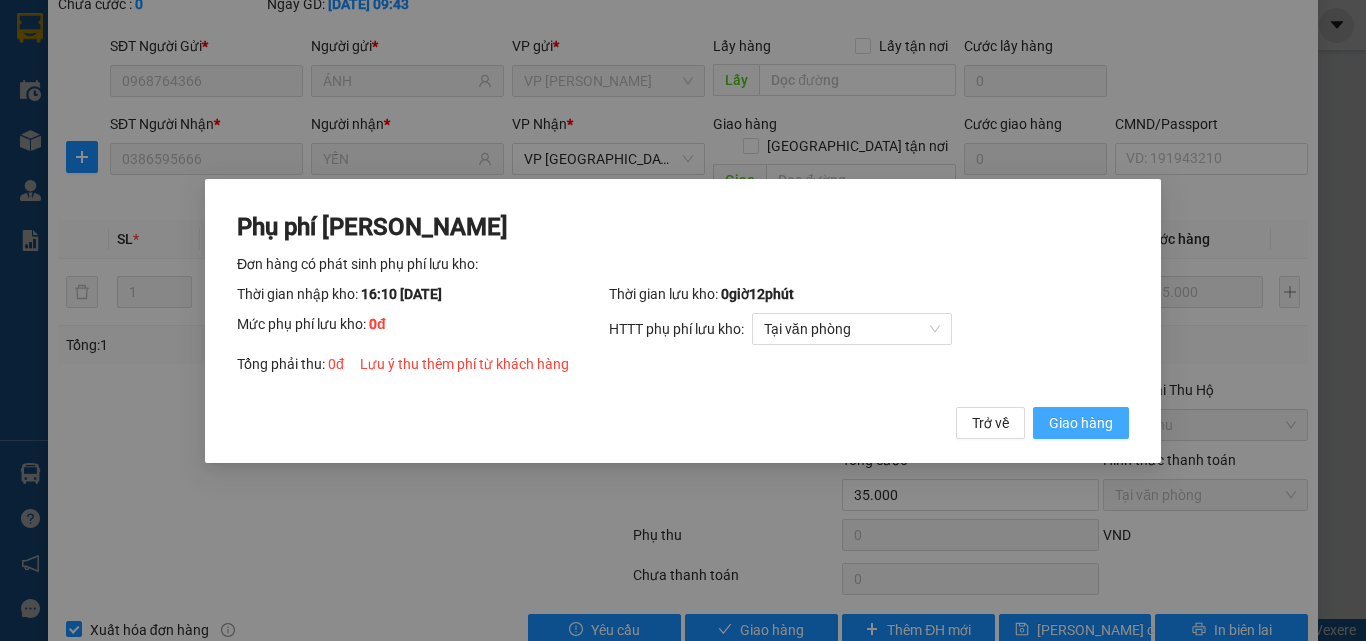 click on "Giao hàng" at bounding box center [1081, 422] 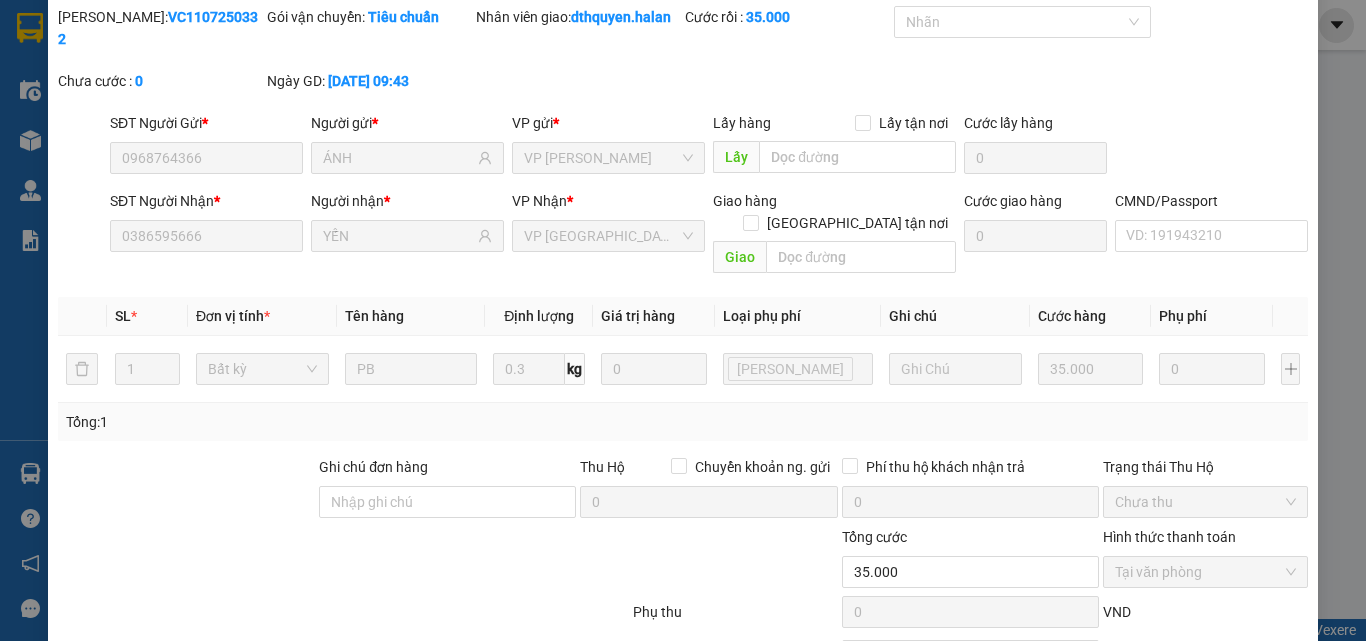 scroll, scrollTop: 0, scrollLeft: 0, axis: both 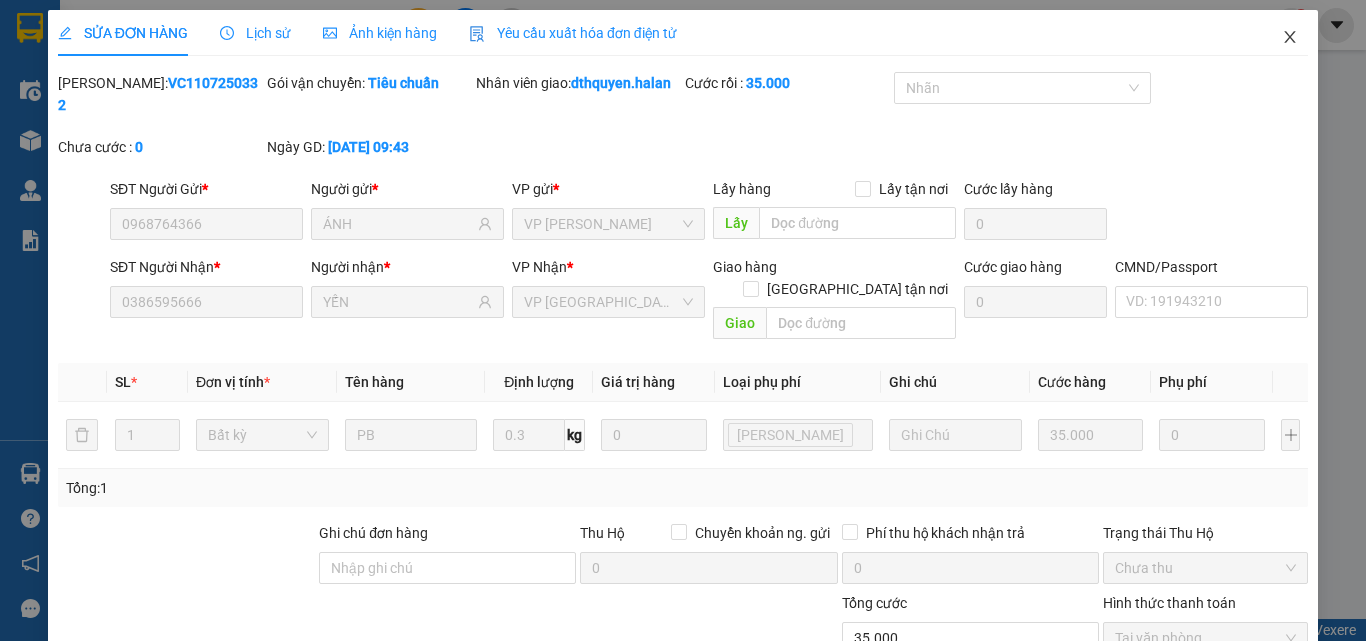 click 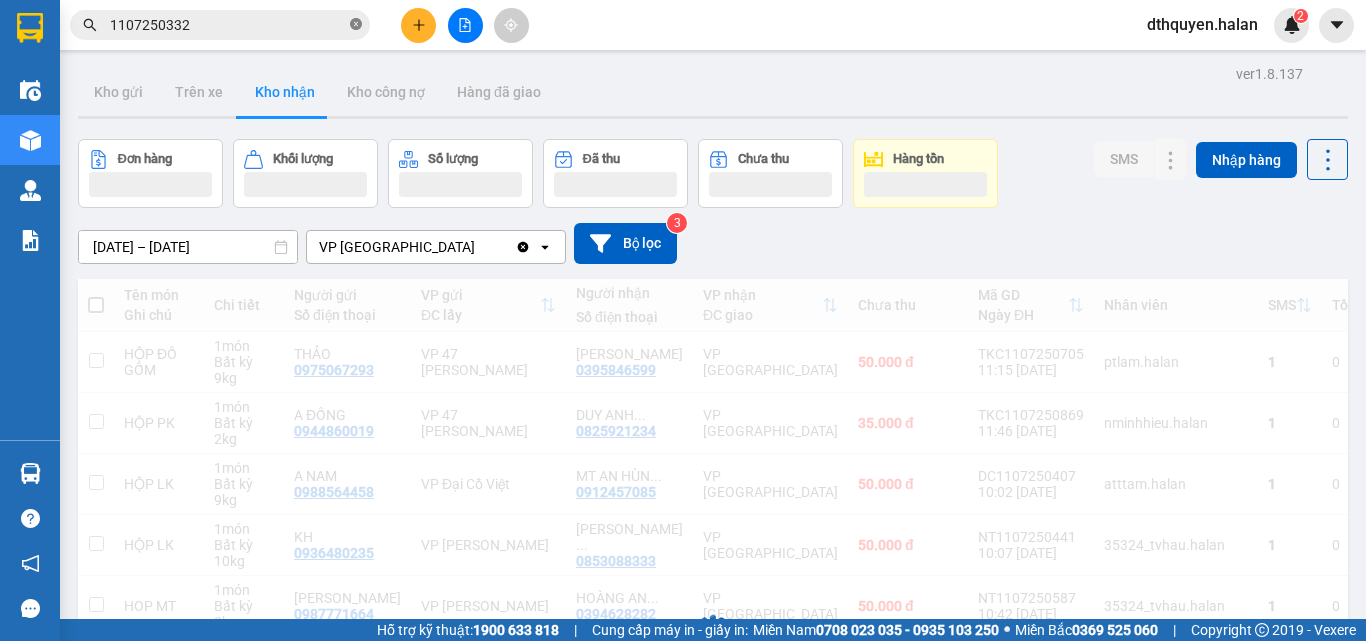 click 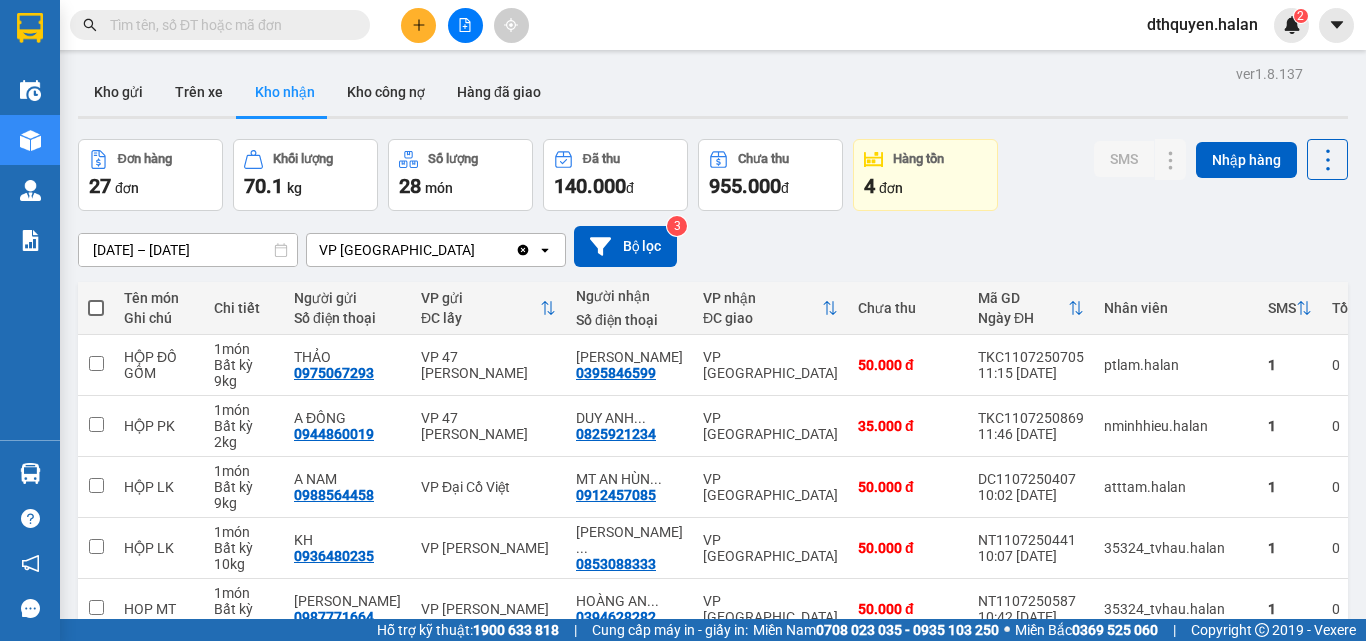 click at bounding box center (228, 25) 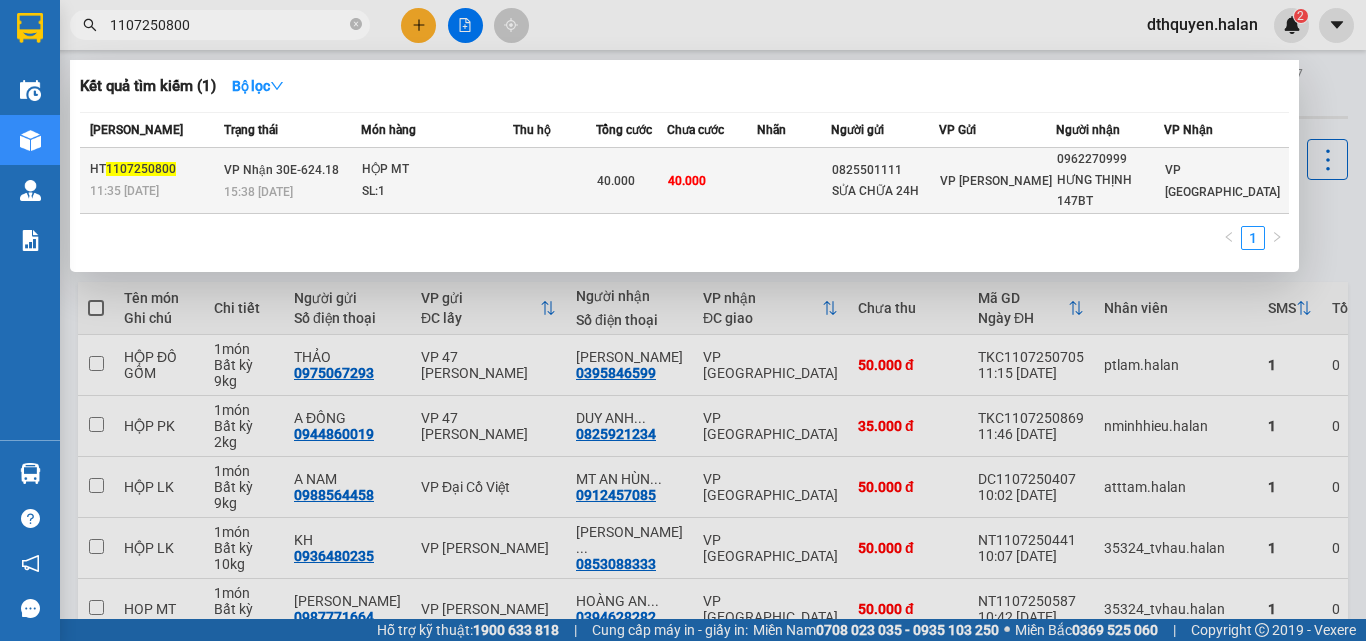 type on "1107250800" 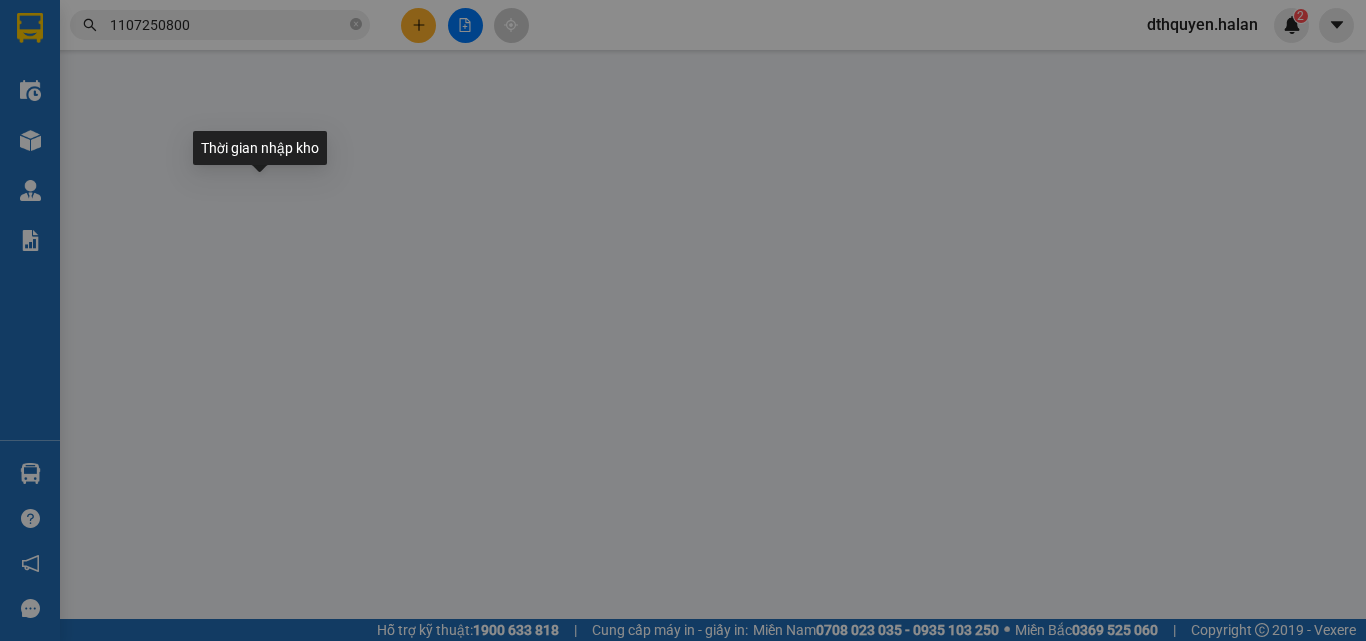 type on "0825501111" 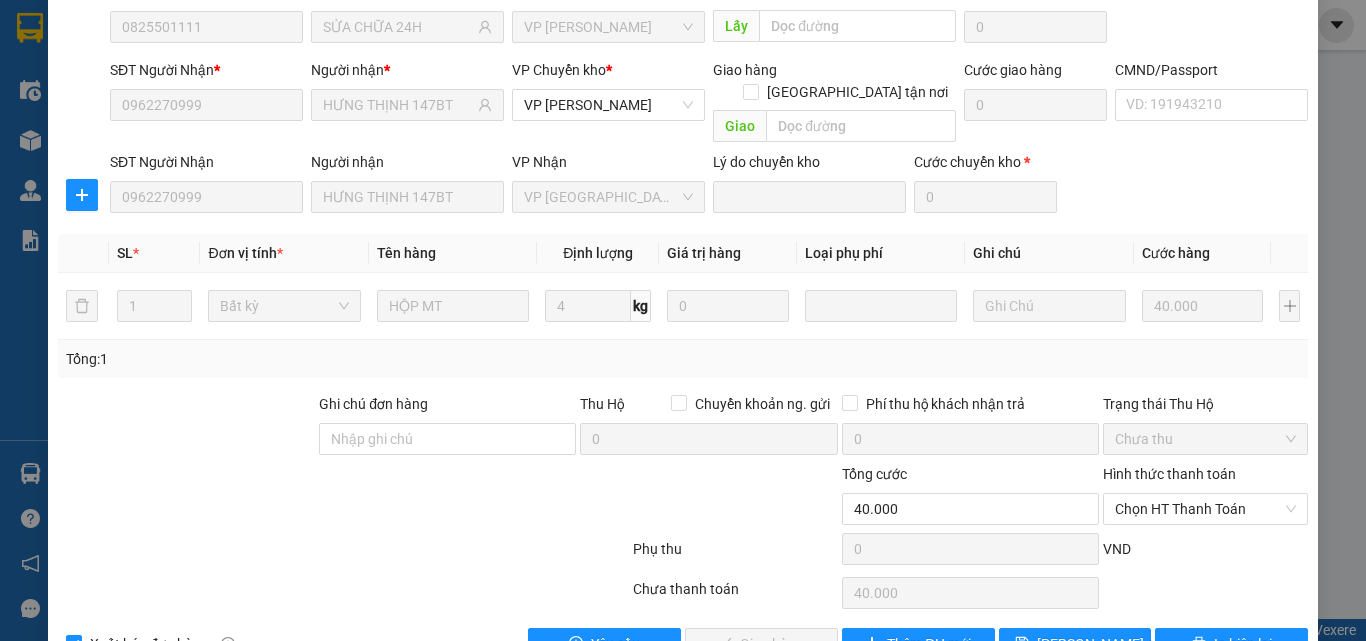 scroll, scrollTop: 211, scrollLeft: 0, axis: vertical 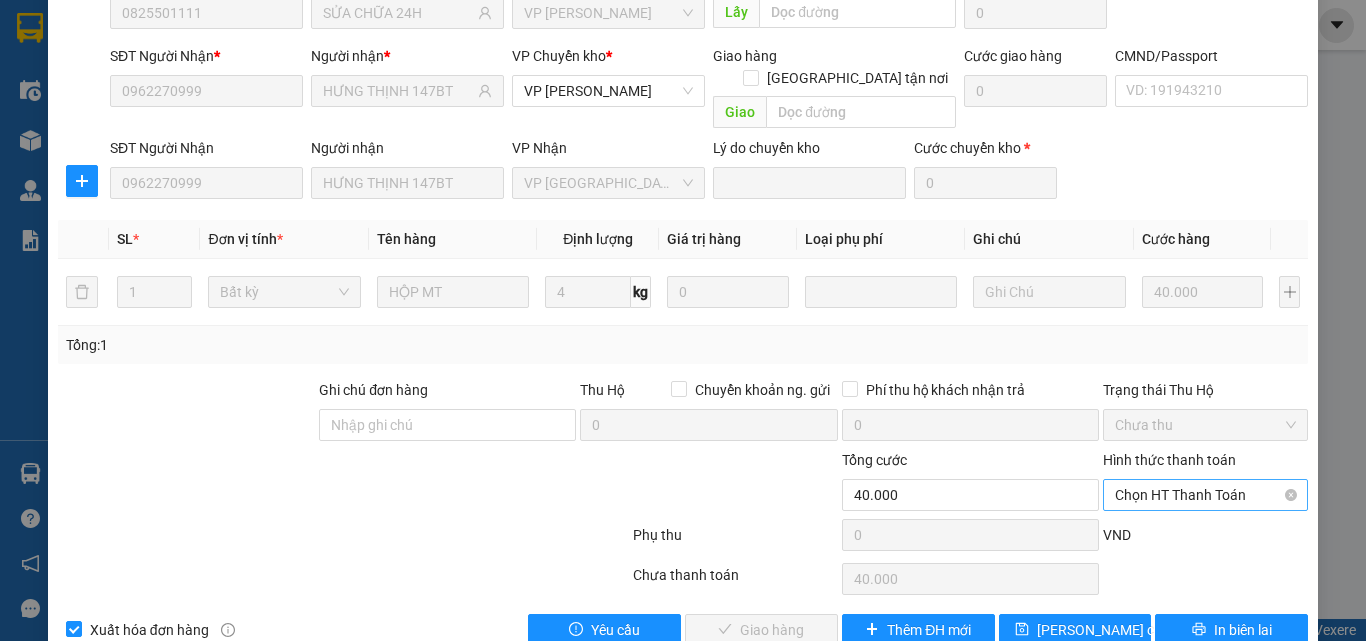 click on "Chọn HT Thanh Toán" at bounding box center (1205, 495) 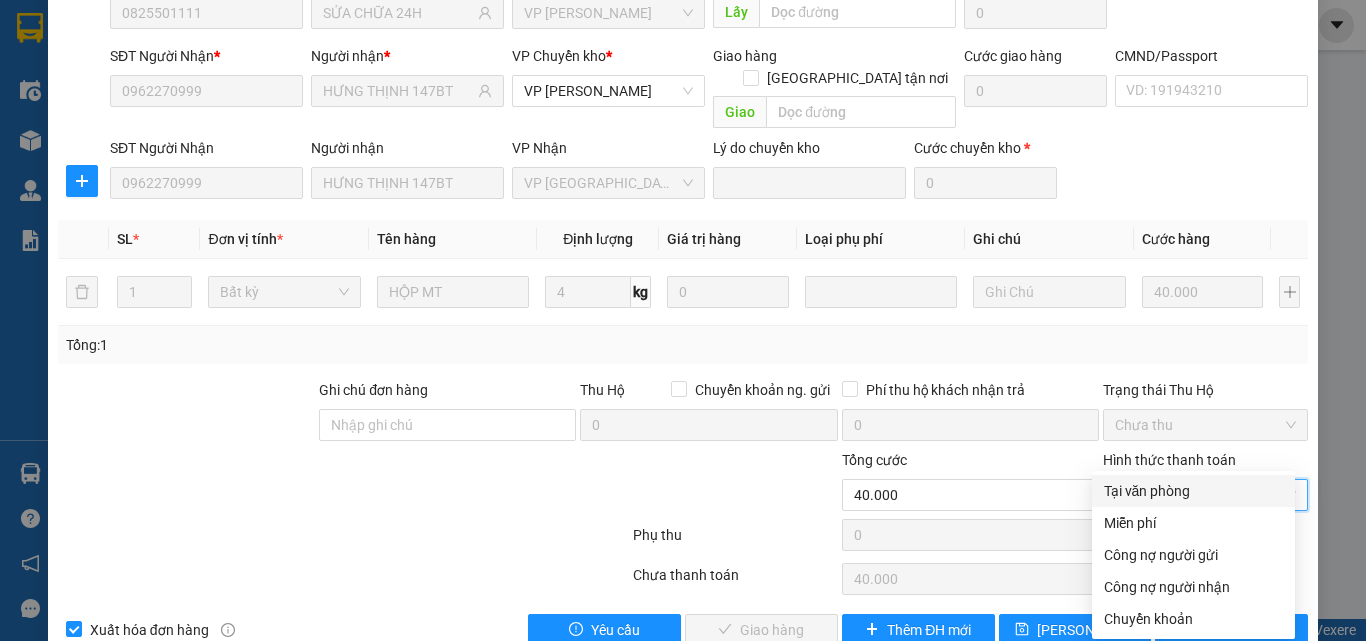 click on "Tại văn phòng" at bounding box center [1193, 491] 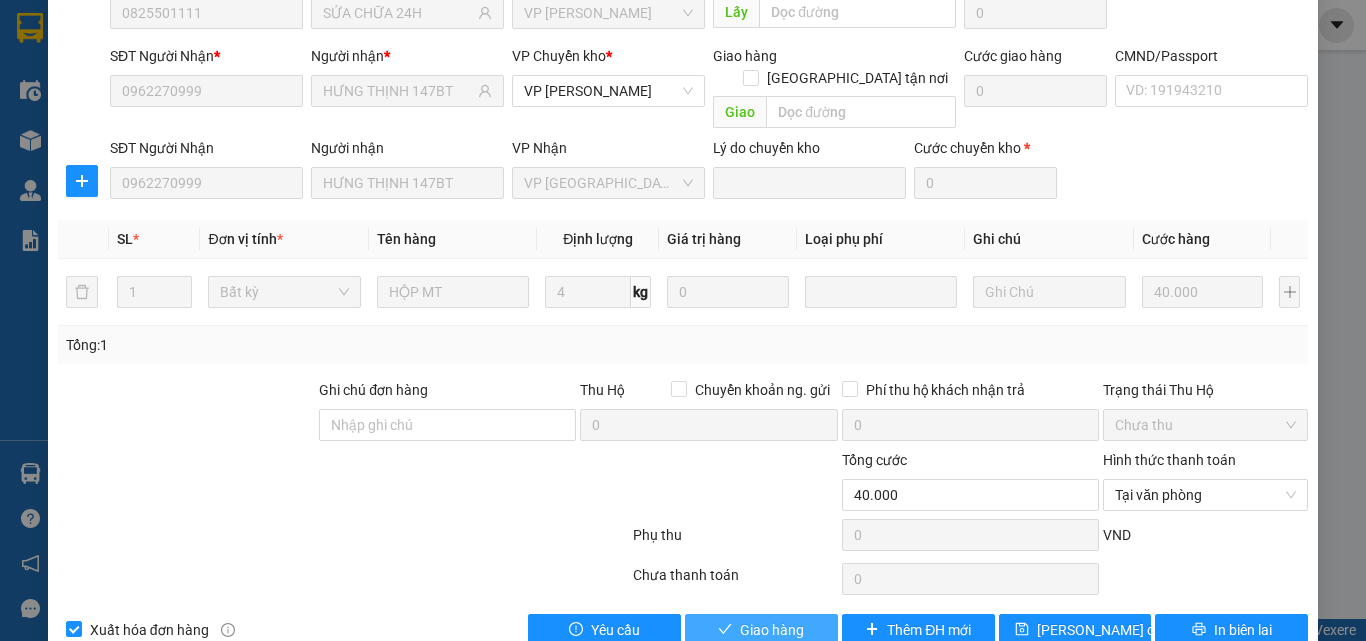 click on "Giao hàng" at bounding box center (772, 630) 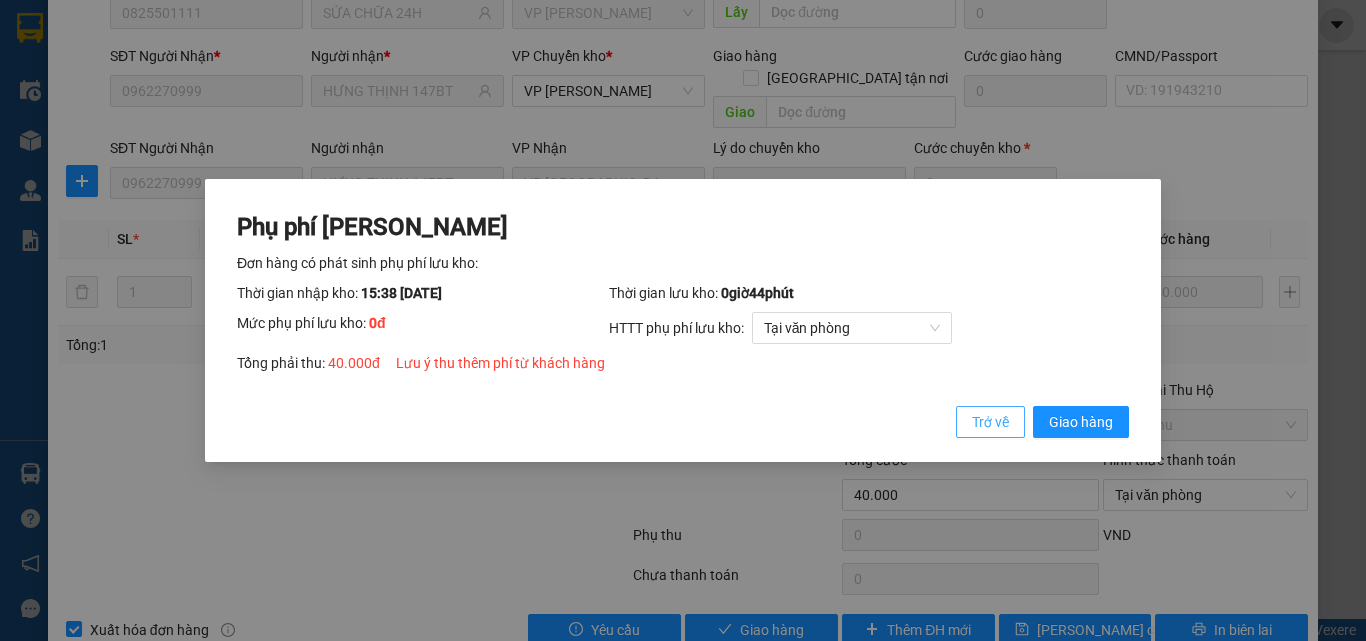 drag, startPoint x: 1017, startPoint y: 421, endPoint x: 1077, endPoint y: 419, distance: 60.033325 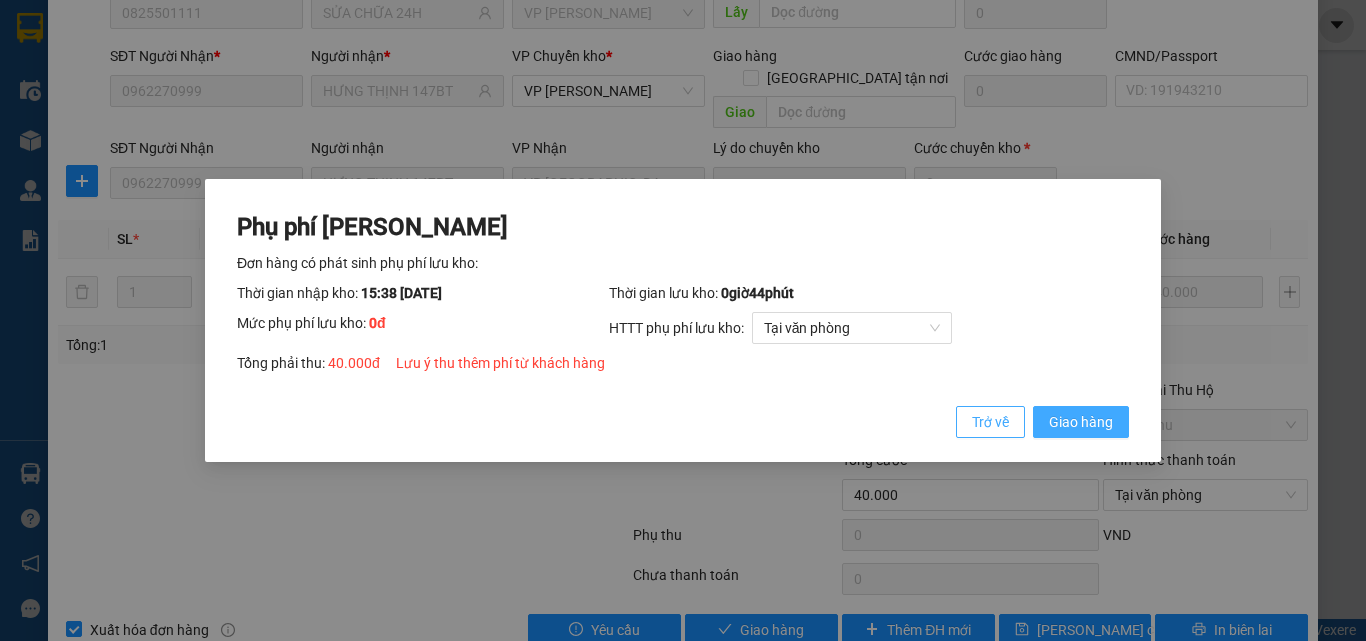 click on "Trở về Giao hàng" at bounding box center [1042, 422] 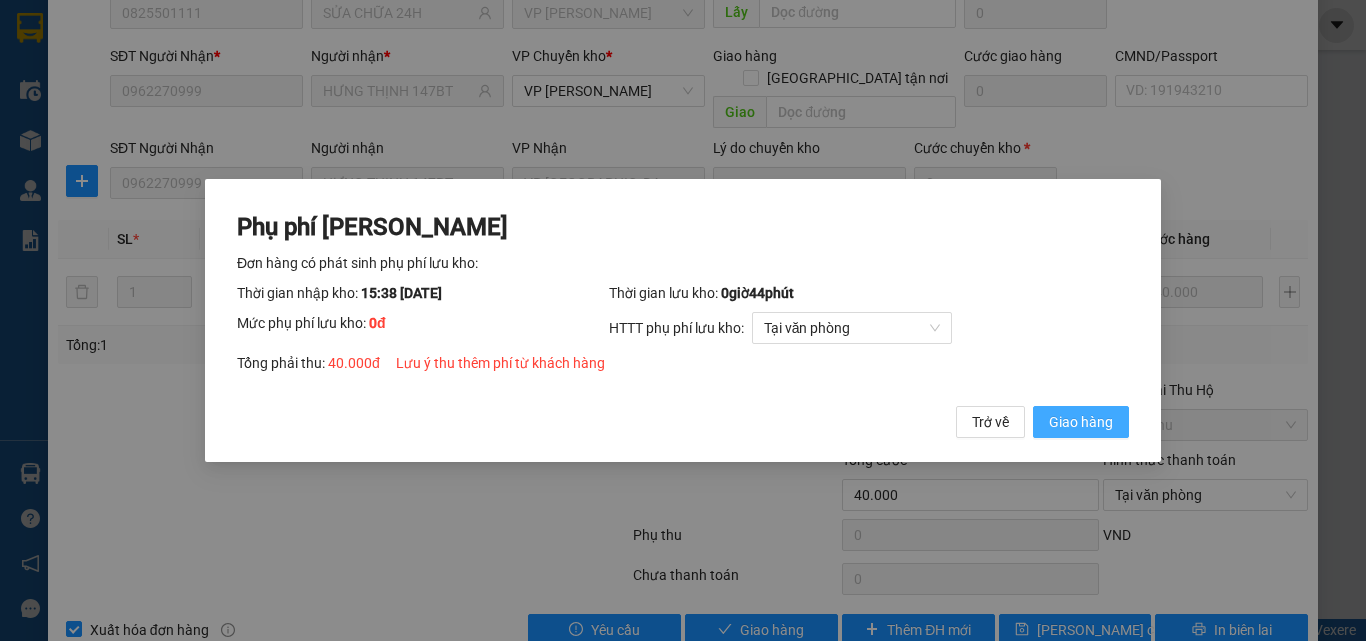 click on "Giao hàng" at bounding box center [1081, 422] 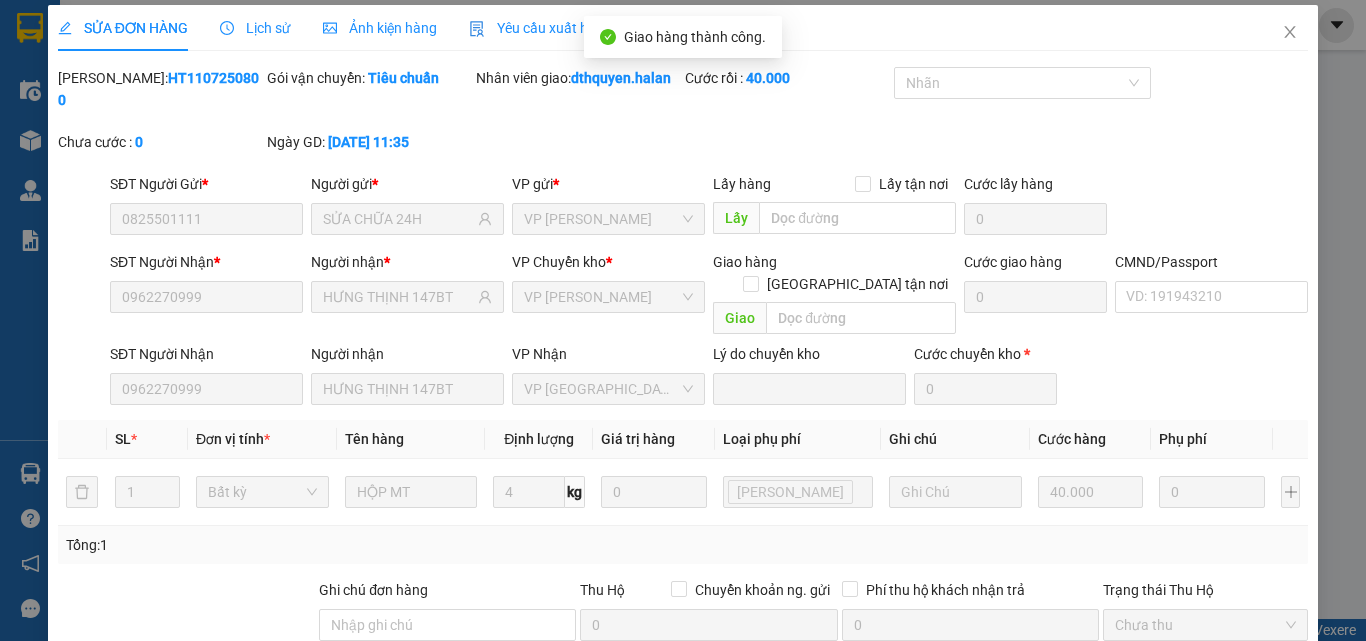 scroll, scrollTop: 0, scrollLeft: 0, axis: both 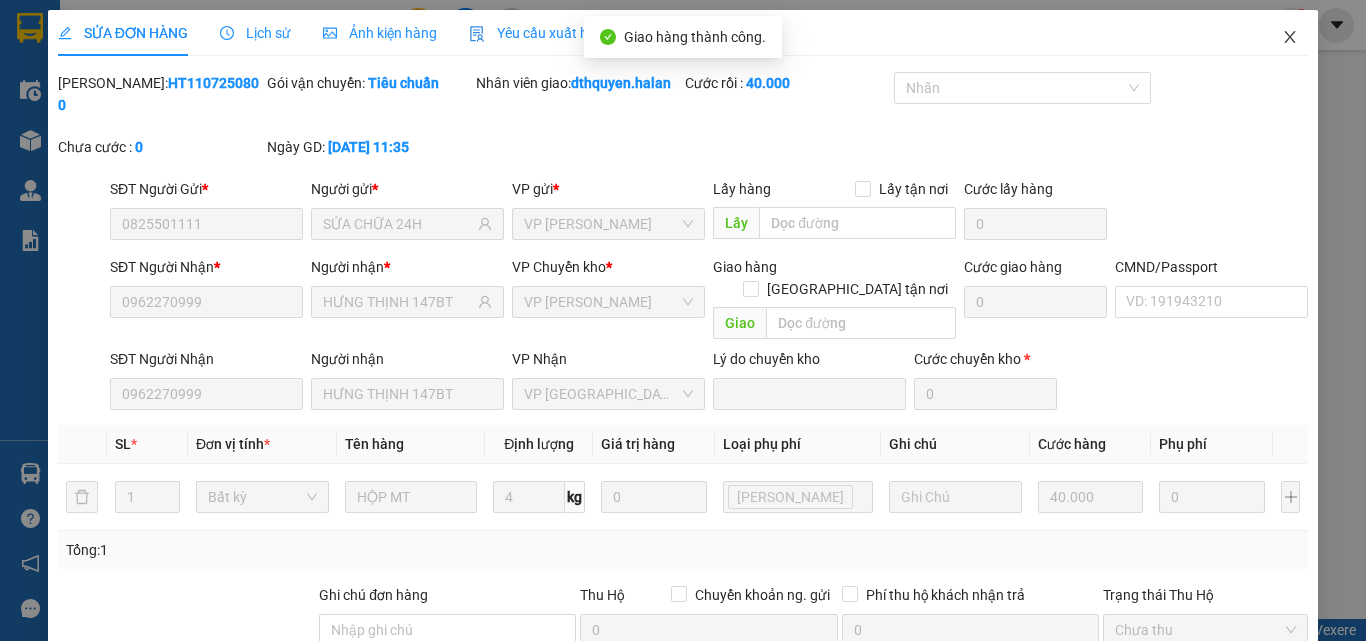 click 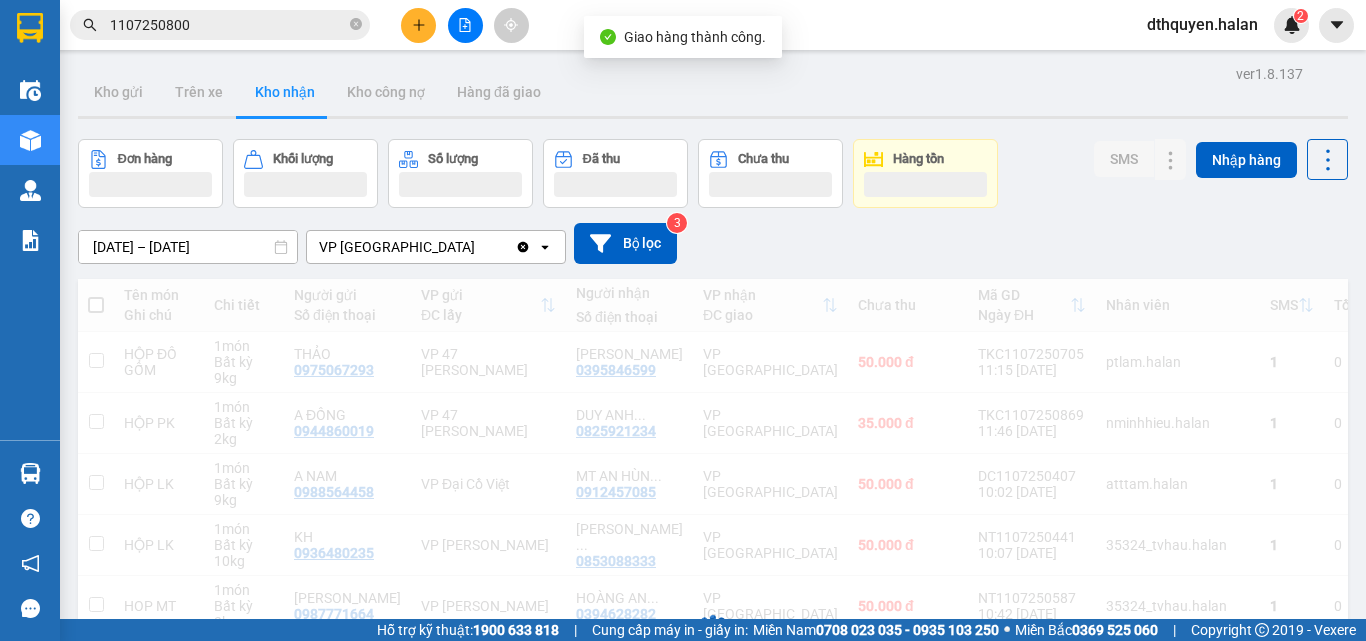 click on "1107250800" at bounding box center (220, 25) 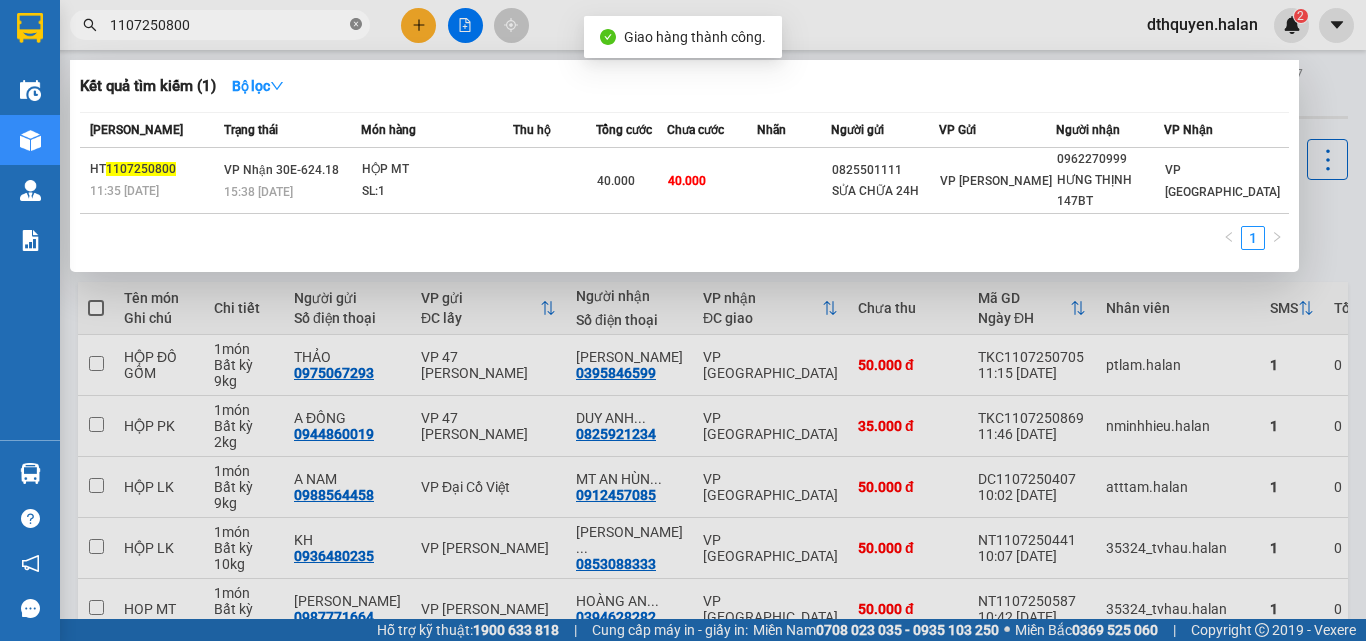 click 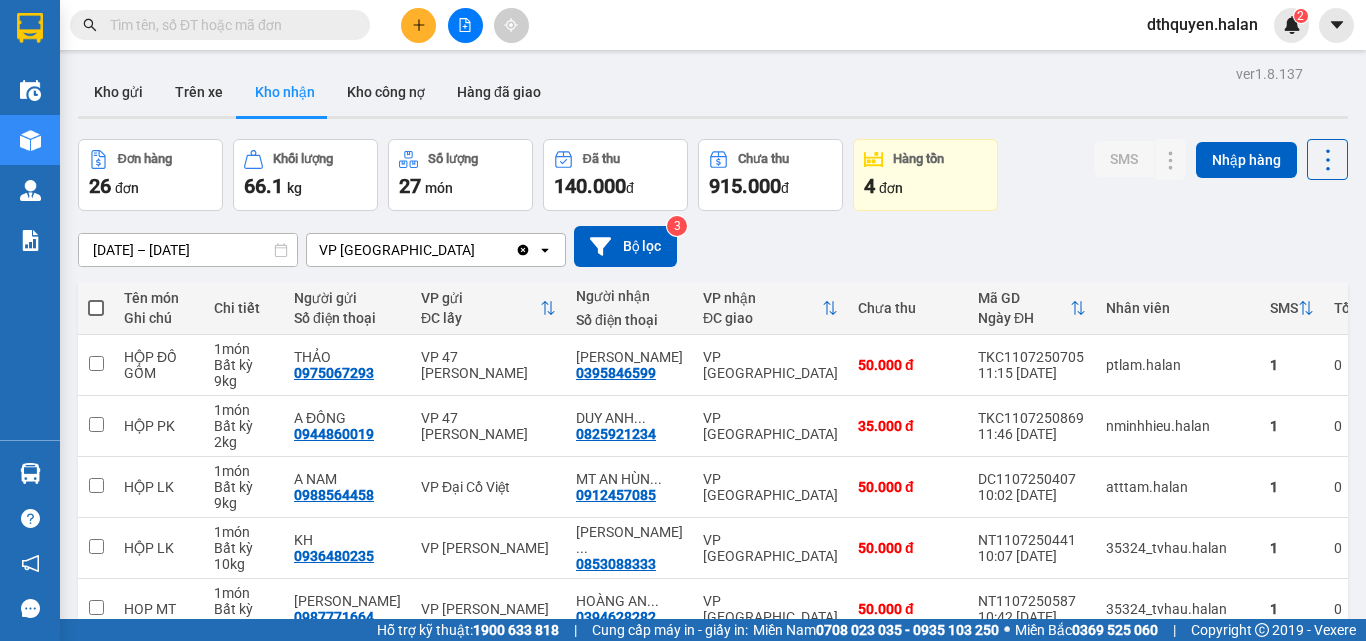 click at bounding box center [228, 25] 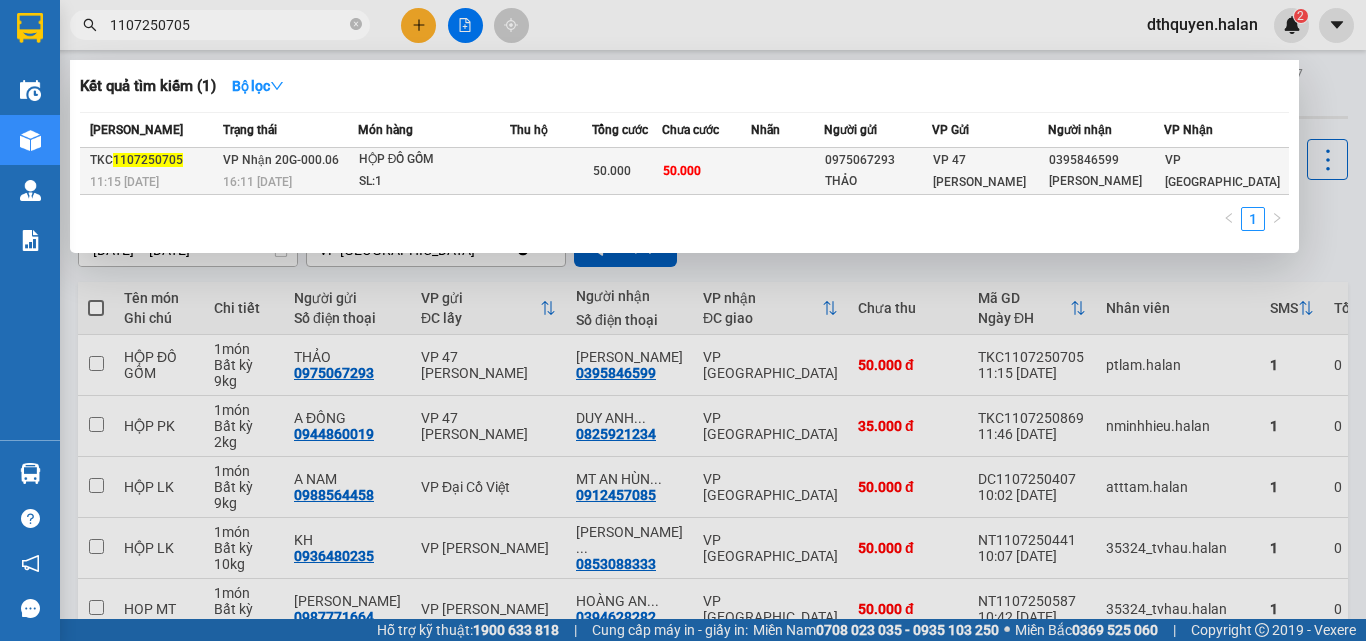 type on "1107250705" 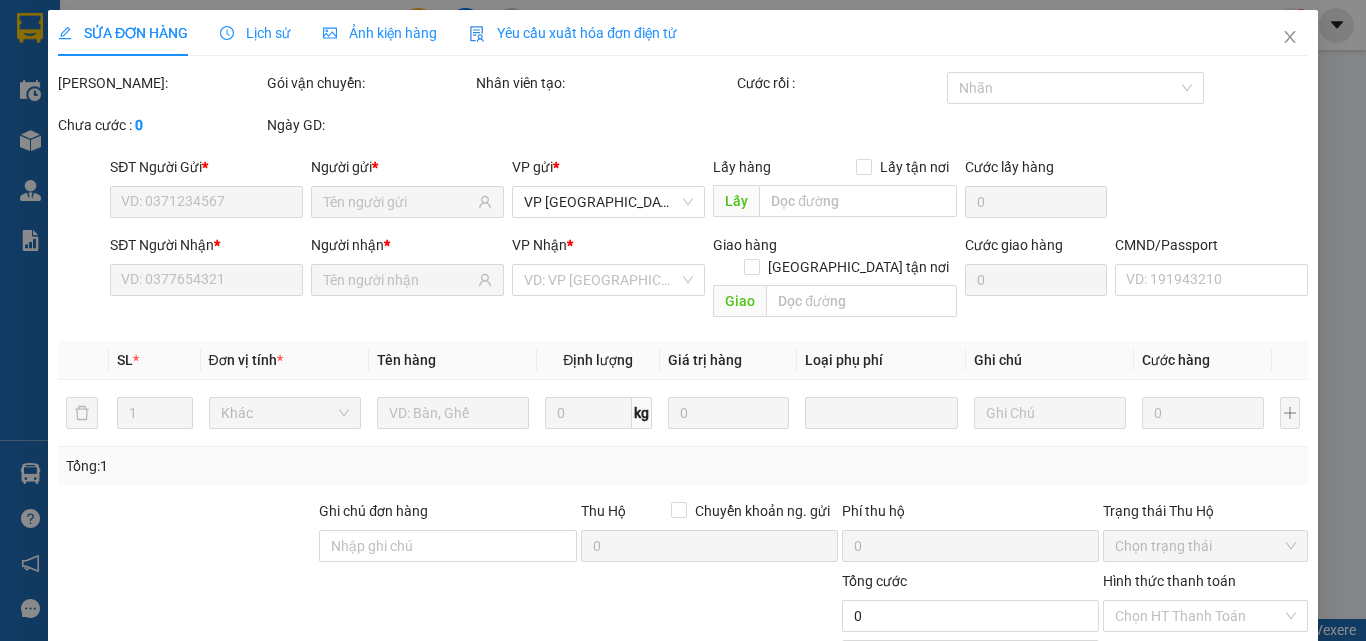 type on "0975067293" 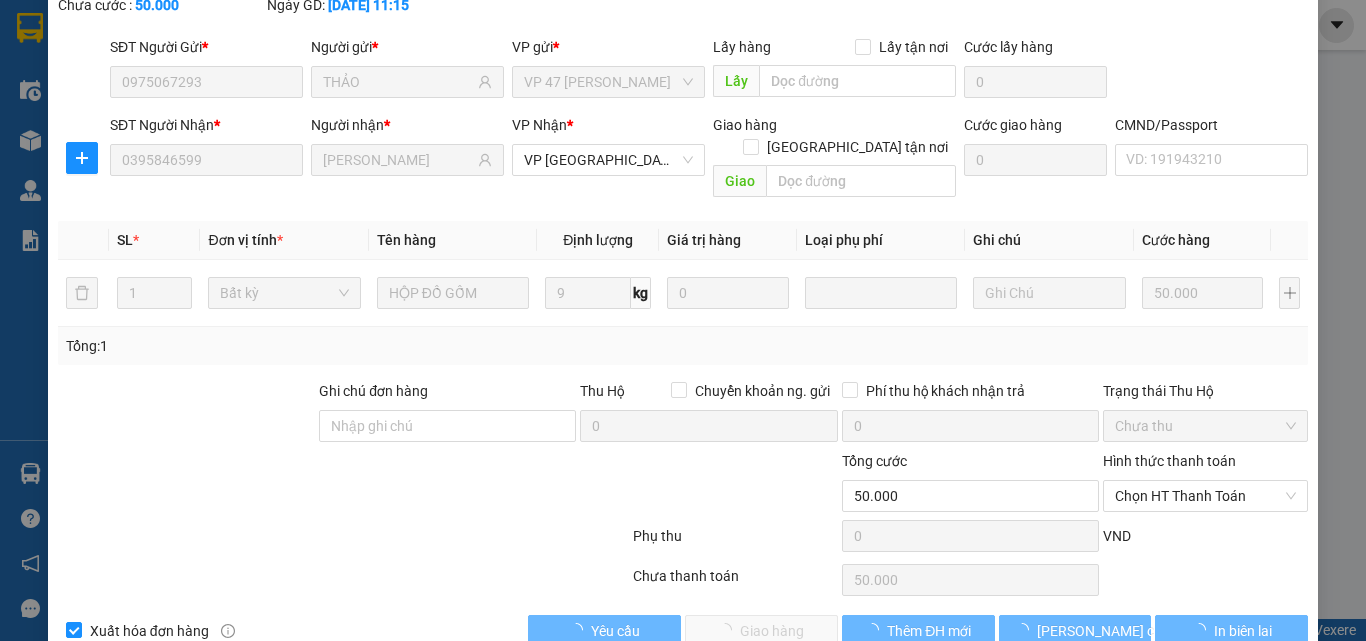 scroll, scrollTop: 143, scrollLeft: 0, axis: vertical 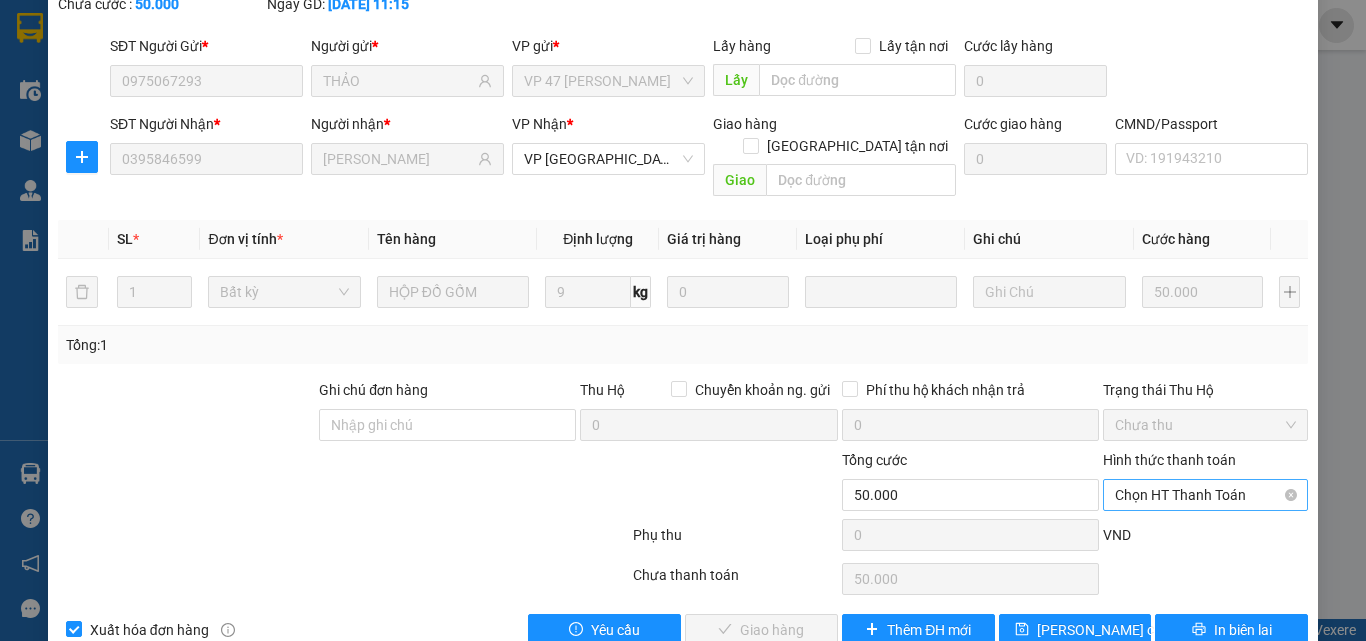 click on "Chọn HT Thanh Toán" at bounding box center (1205, 495) 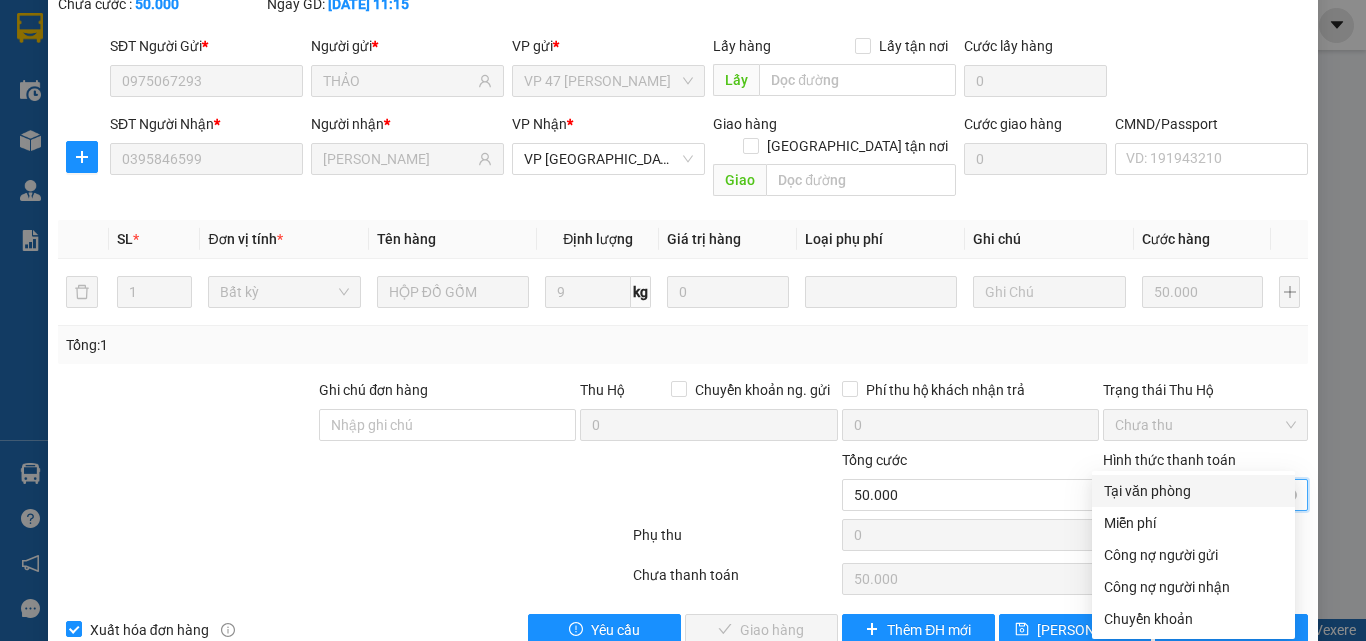 click on "Tại văn phòng" at bounding box center (1193, 491) 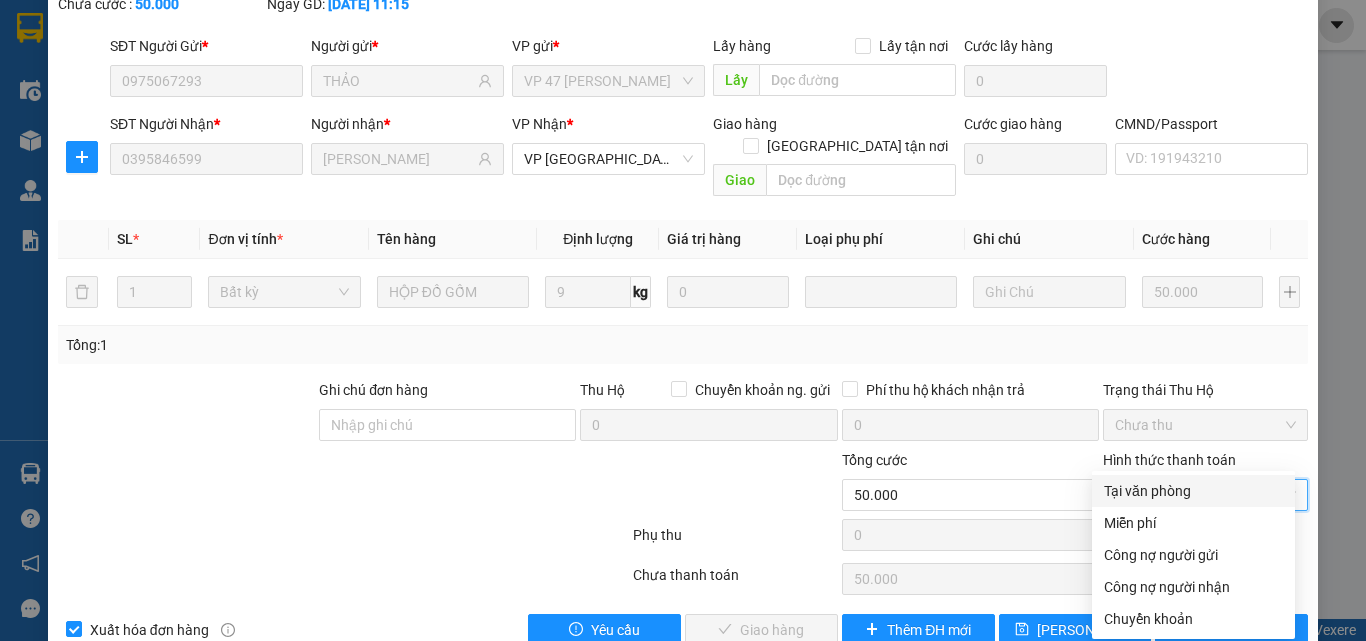 type on "0" 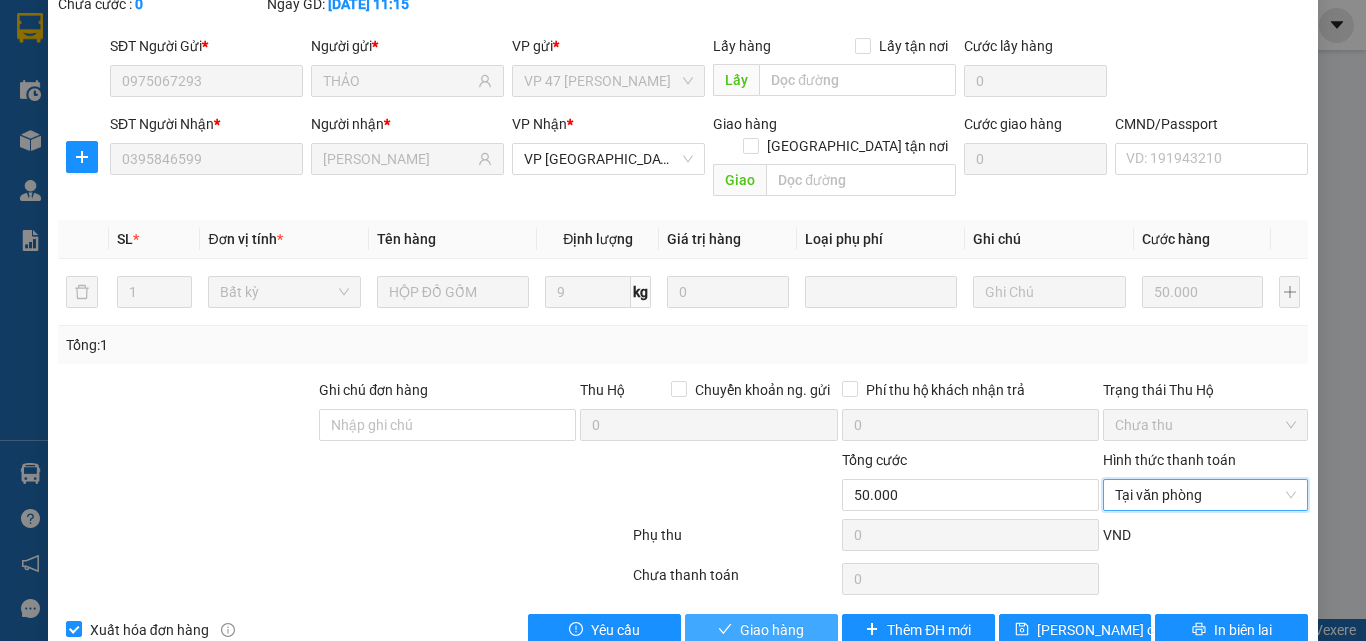 click on "Giao hàng" at bounding box center (772, 630) 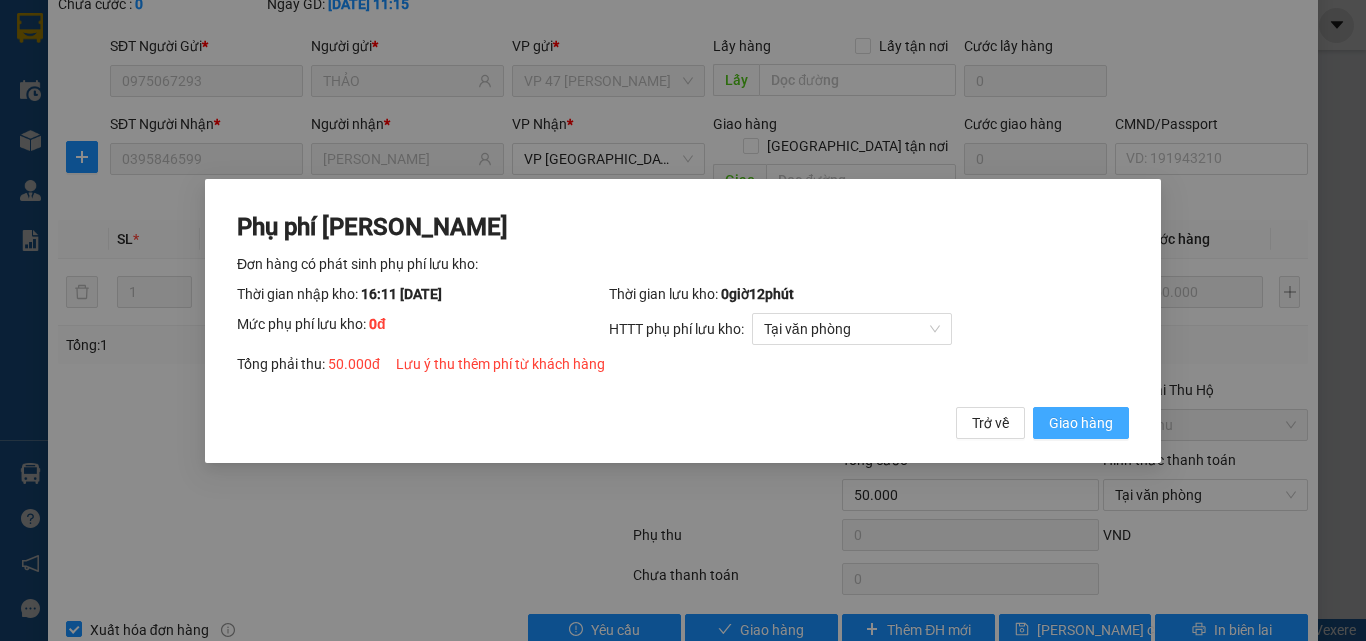 click on "Giao hàng" at bounding box center [1081, 422] 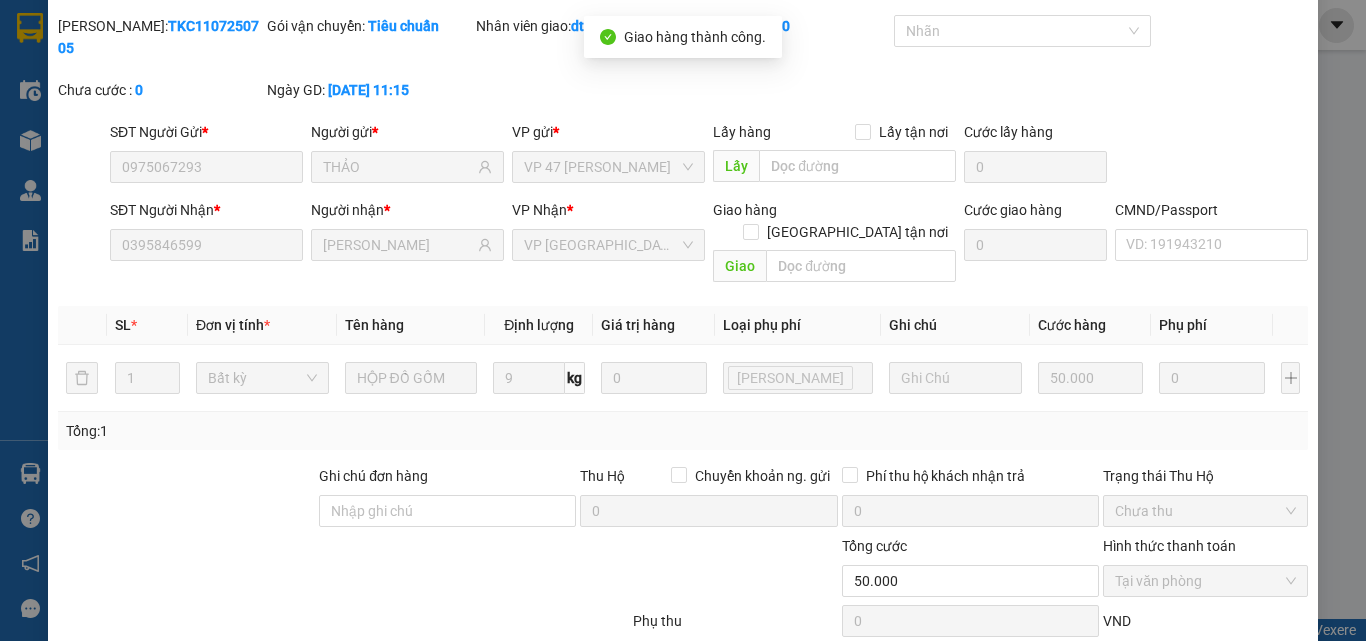 scroll, scrollTop: 0, scrollLeft: 0, axis: both 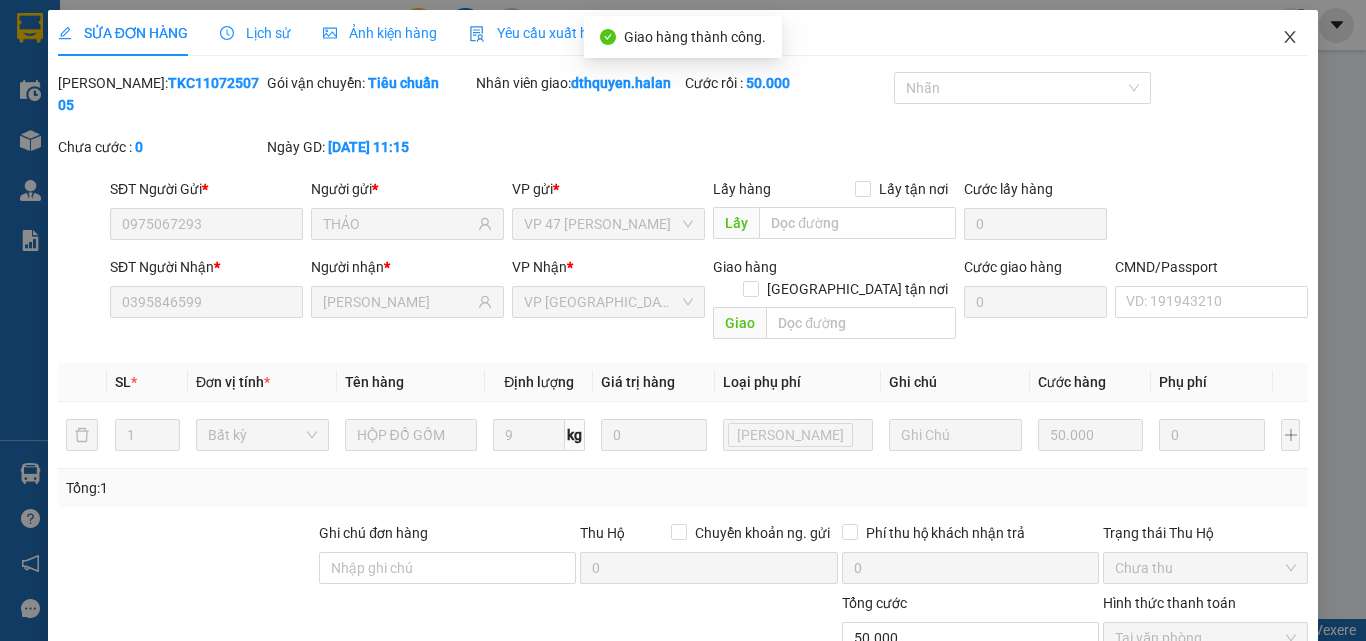 click 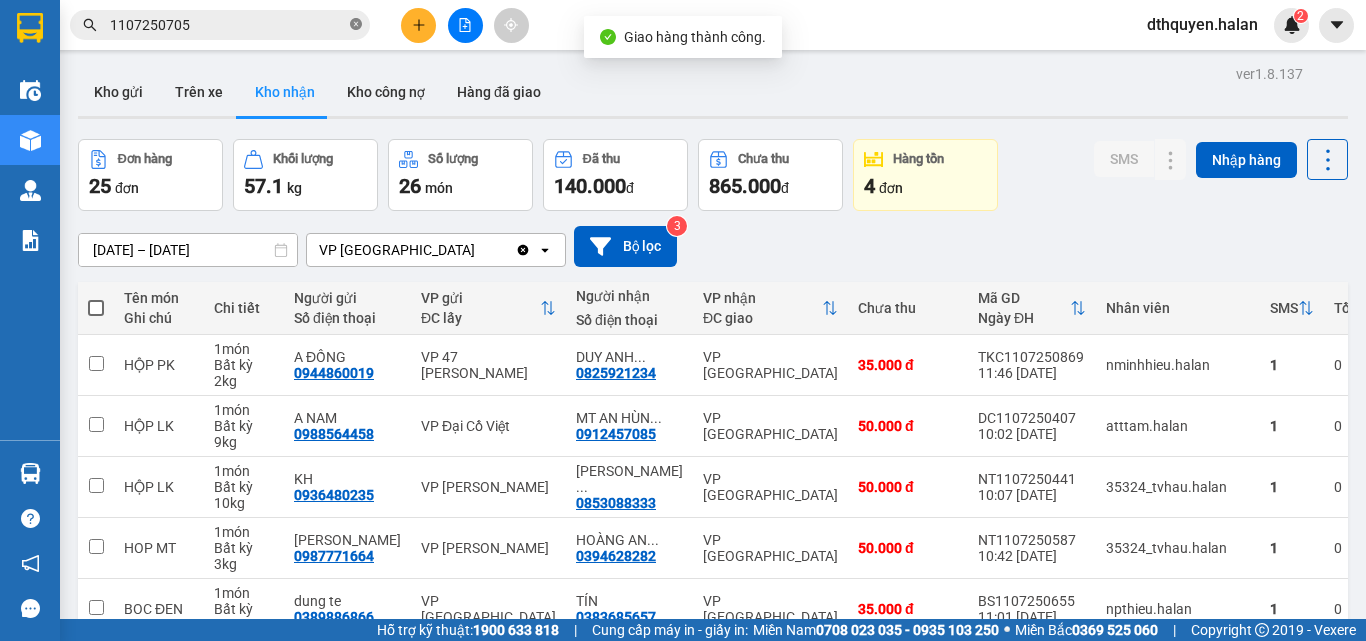 drag, startPoint x: 358, startPoint y: 29, endPoint x: 328, endPoint y: 23, distance: 30.594116 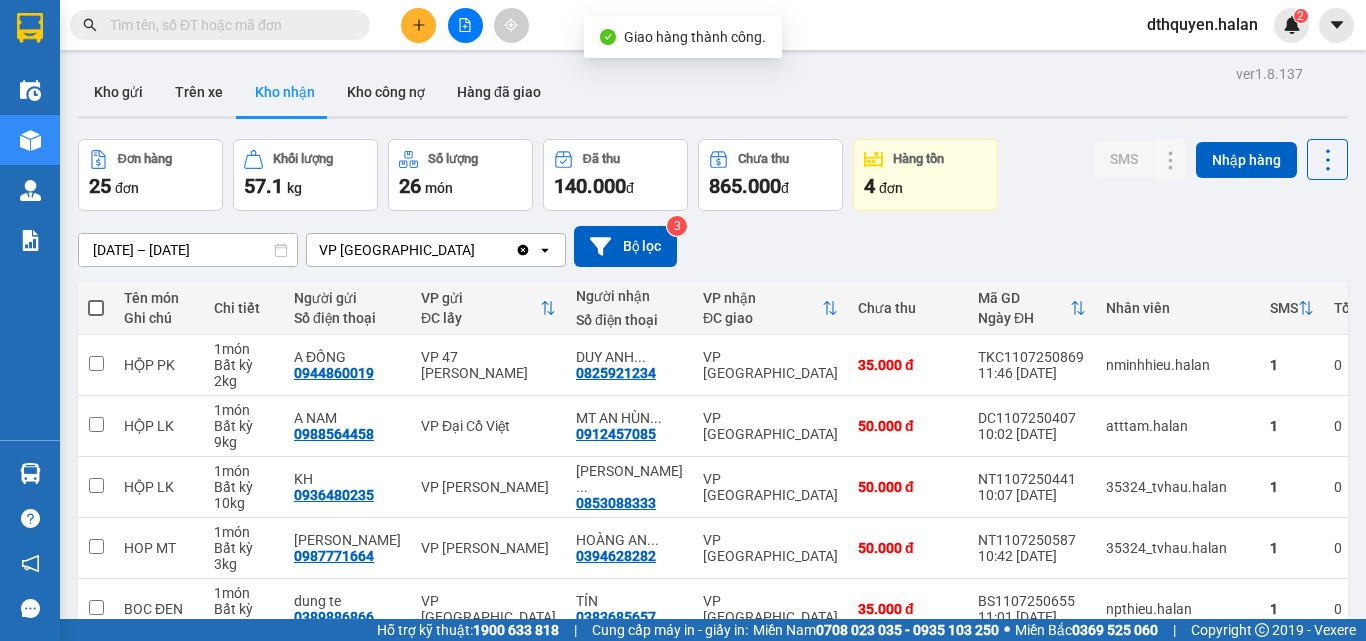 click at bounding box center [228, 25] 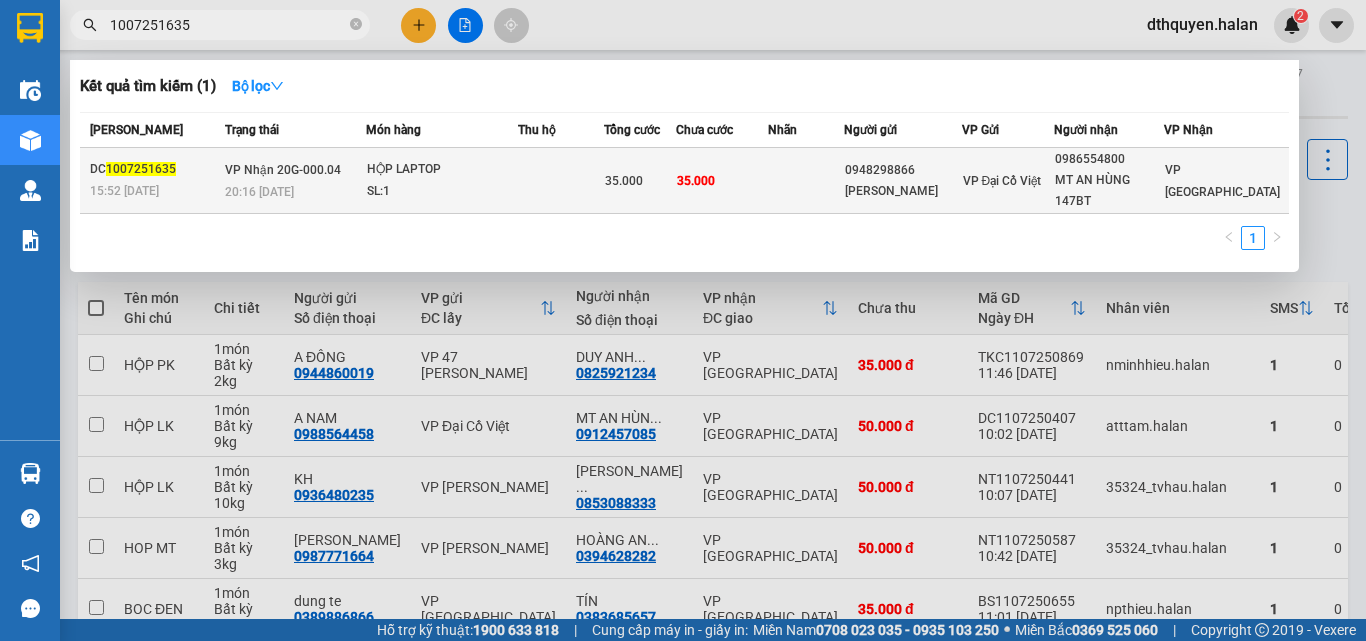 type on "1007251635" 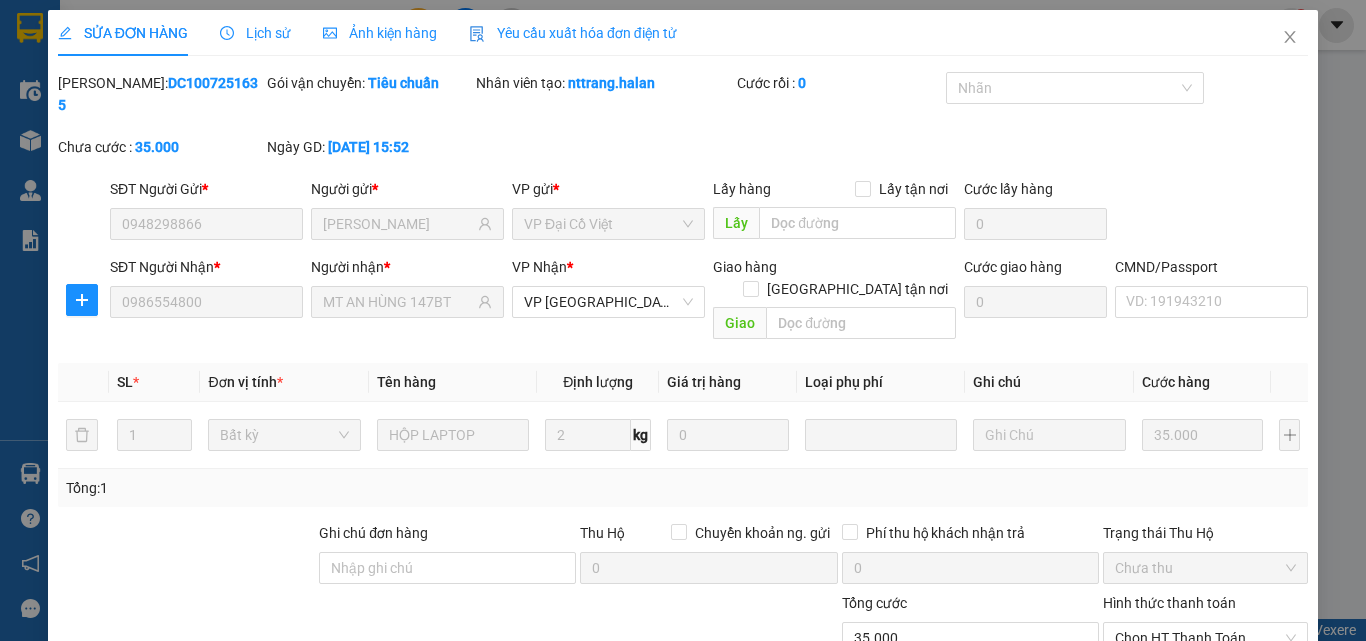 type on "0948298866" 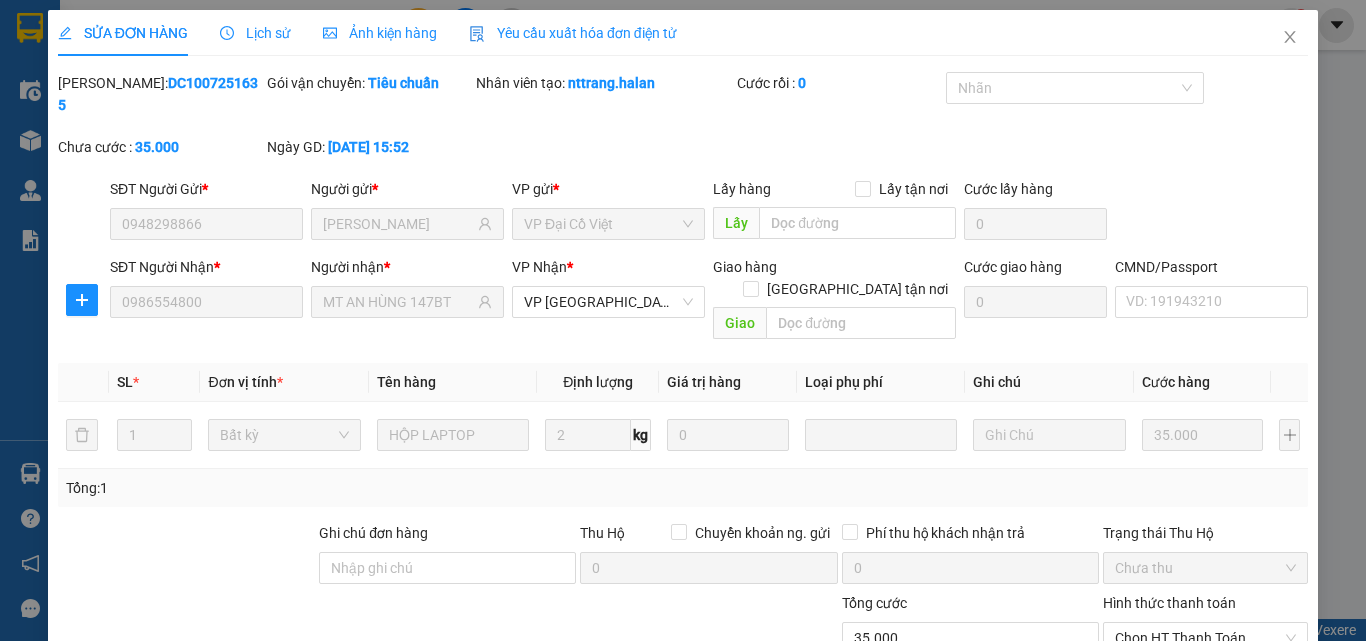 type on "TƯỜNG CHÍ LÂM" 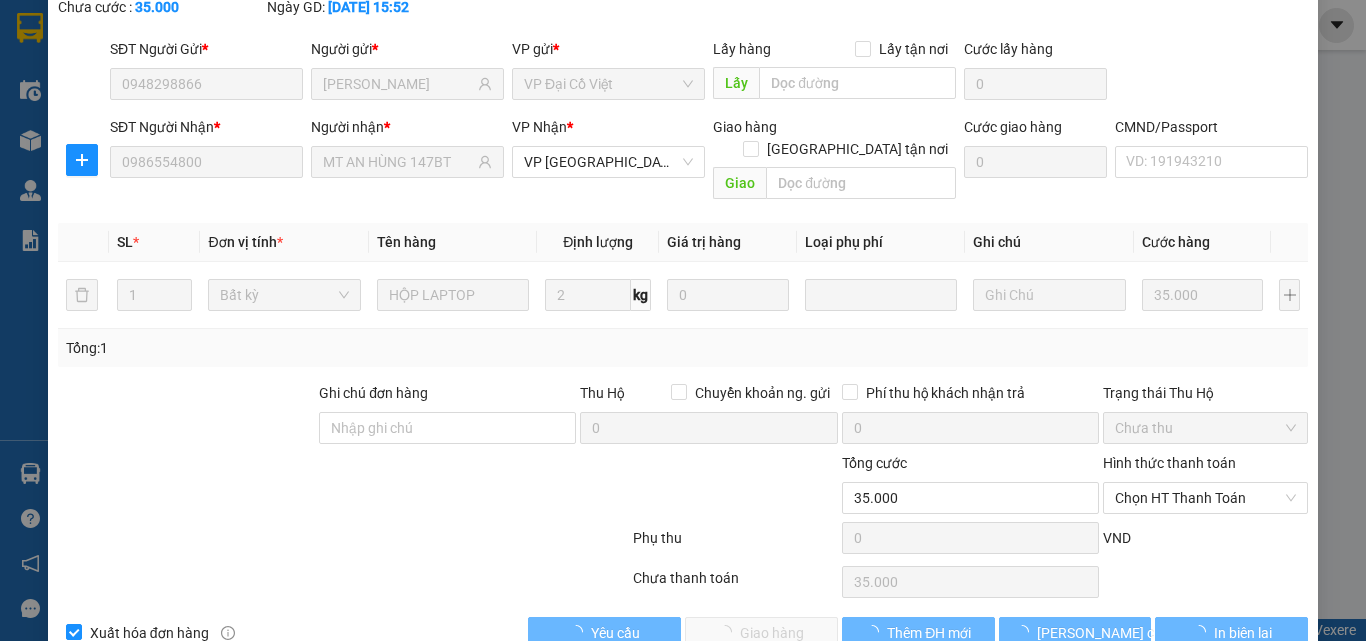 scroll, scrollTop: 143, scrollLeft: 0, axis: vertical 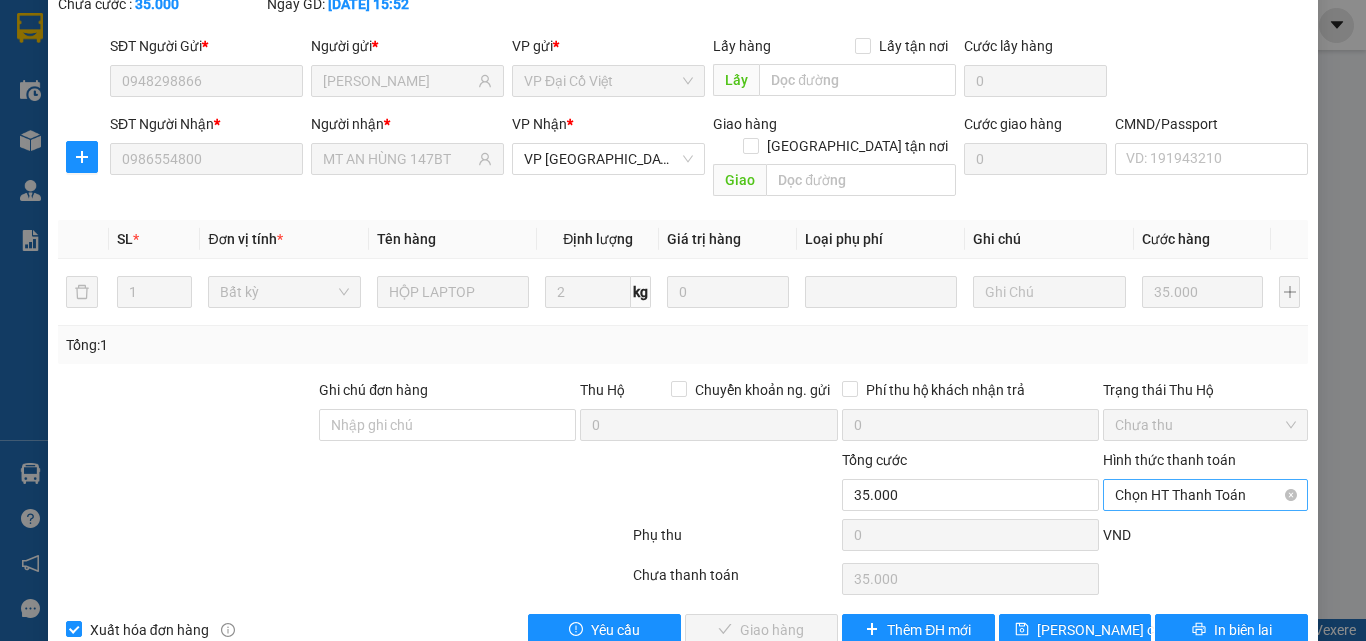 click on "Chọn HT Thanh Toán" at bounding box center (1205, 495) 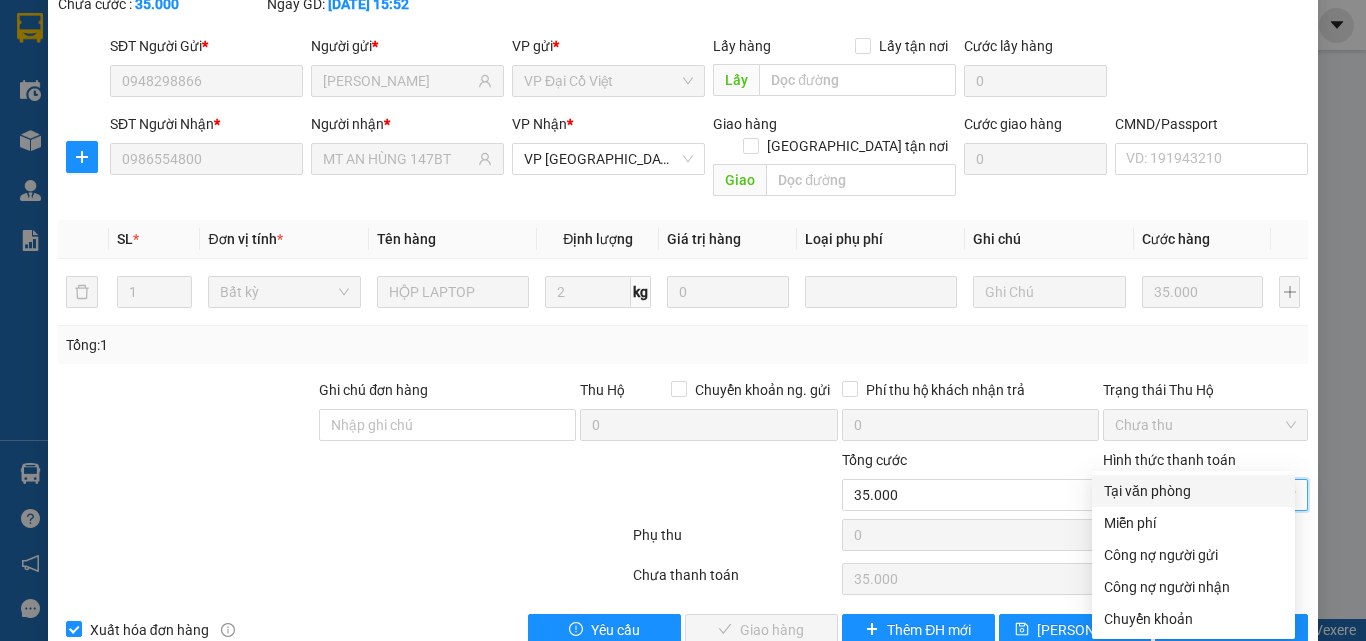 click on "Tại văn phòng" at bounding box center (1193, 491) 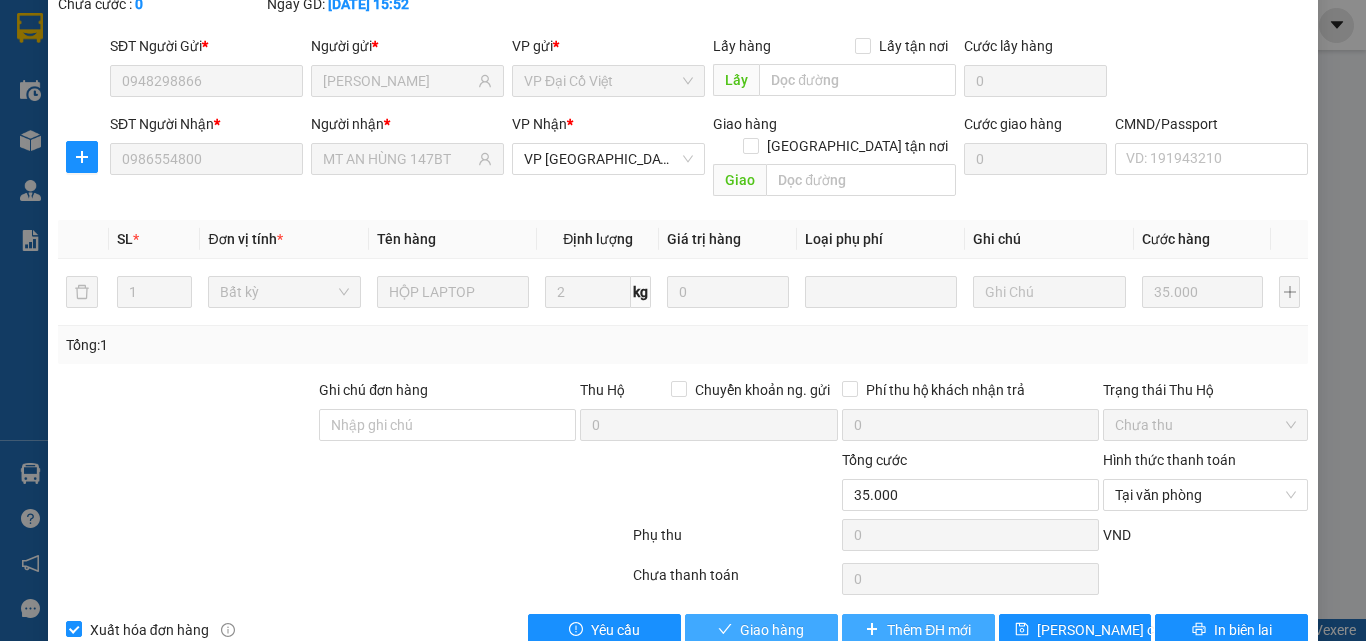 drag, startPoint x: 768, startPoint y: 586, endPoint x: 846, endPoint y: 595, distance: 78.51752 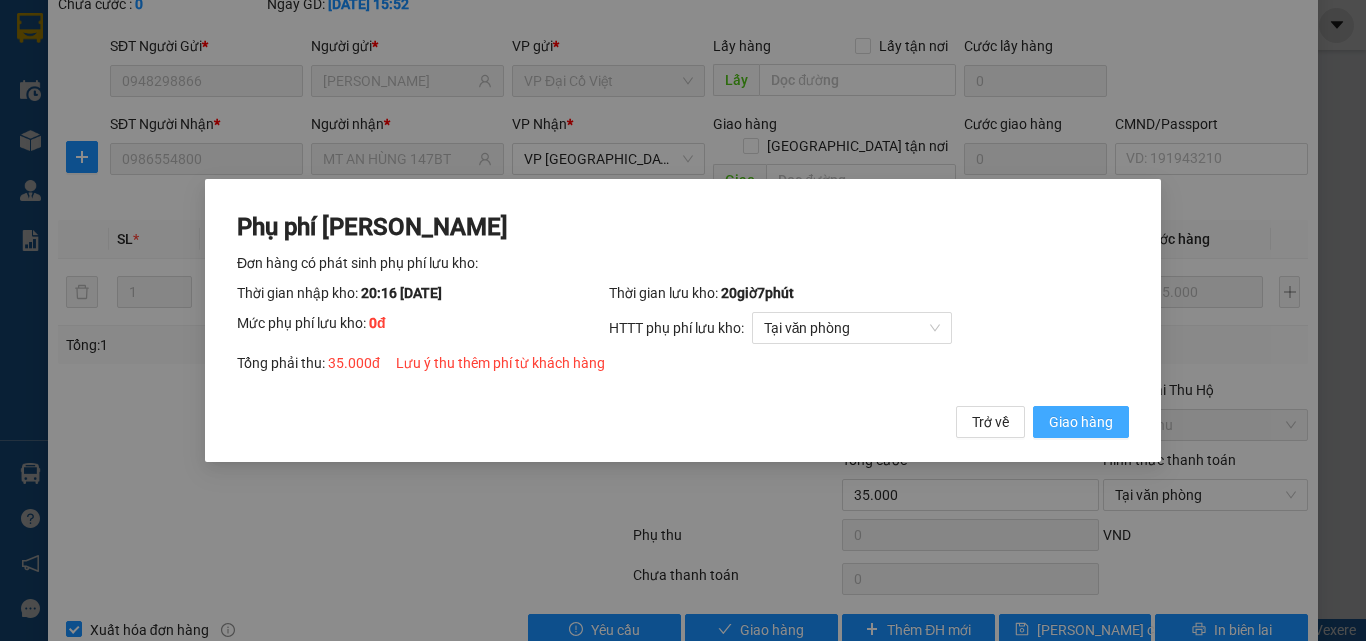 click on "Giao hàng" at bounding box center (1081, 422) 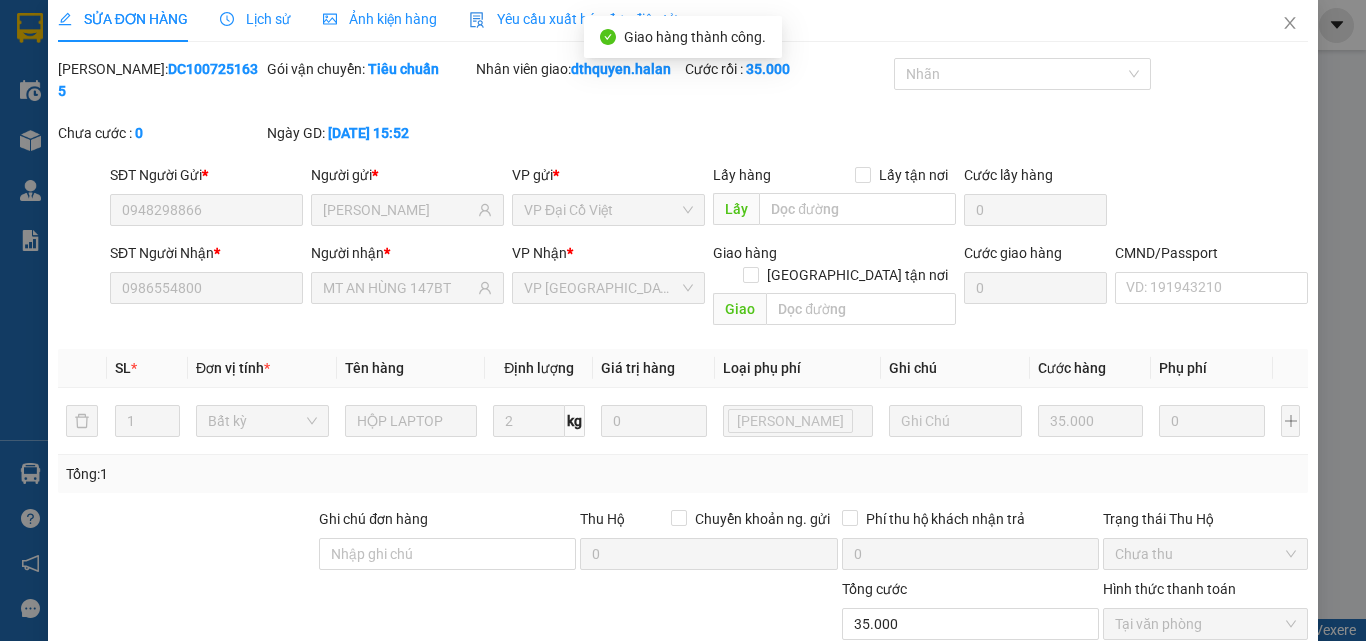scroll, scrollTop: 0, scrollLeft: 0, axis: both 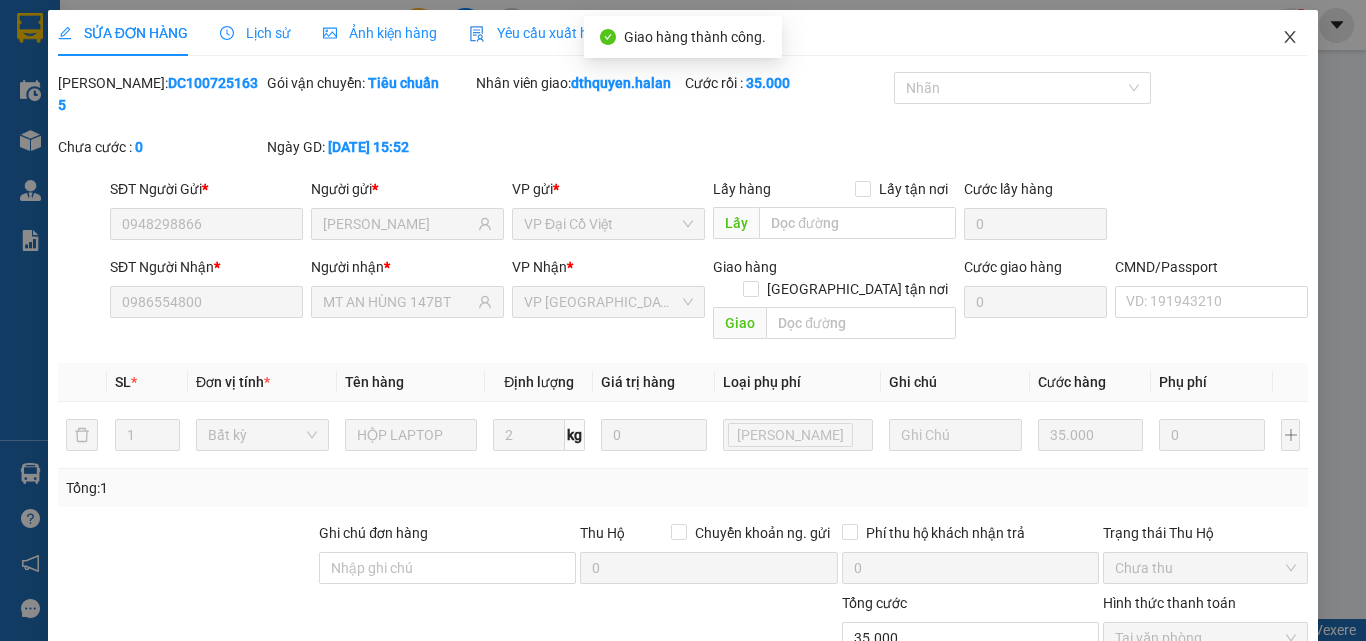 click at bounding box center [1290, 38] 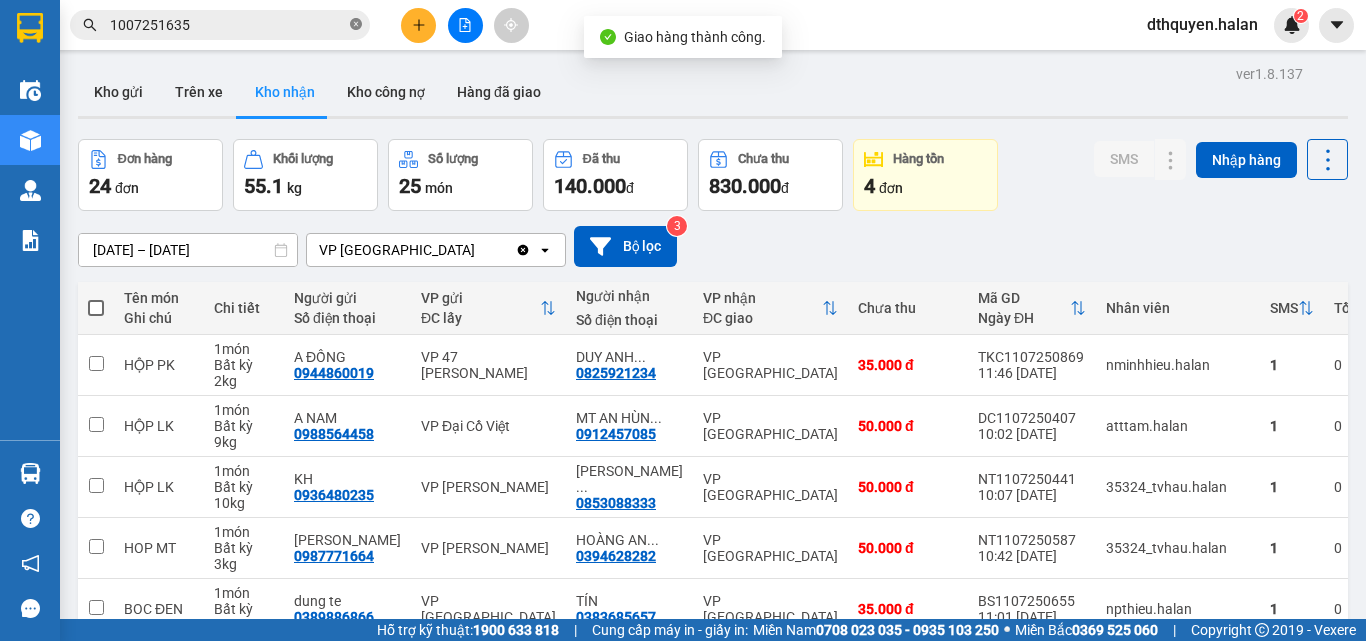 click 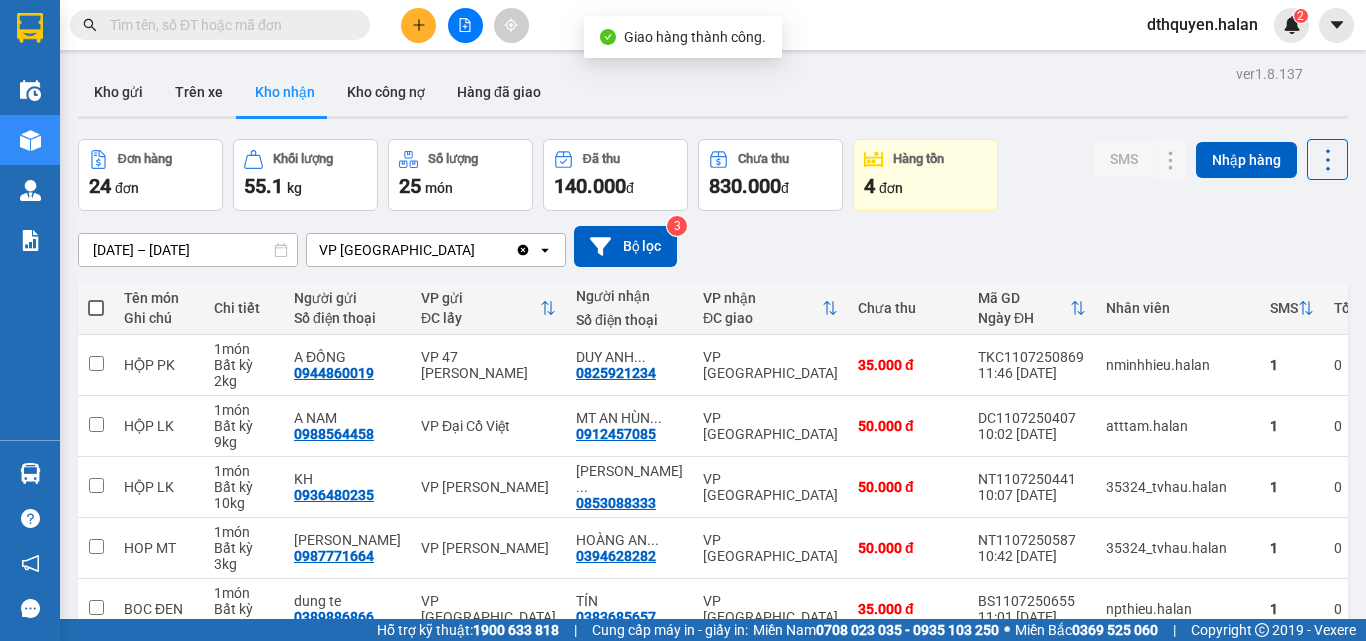 click at bounding box center (228, 25) 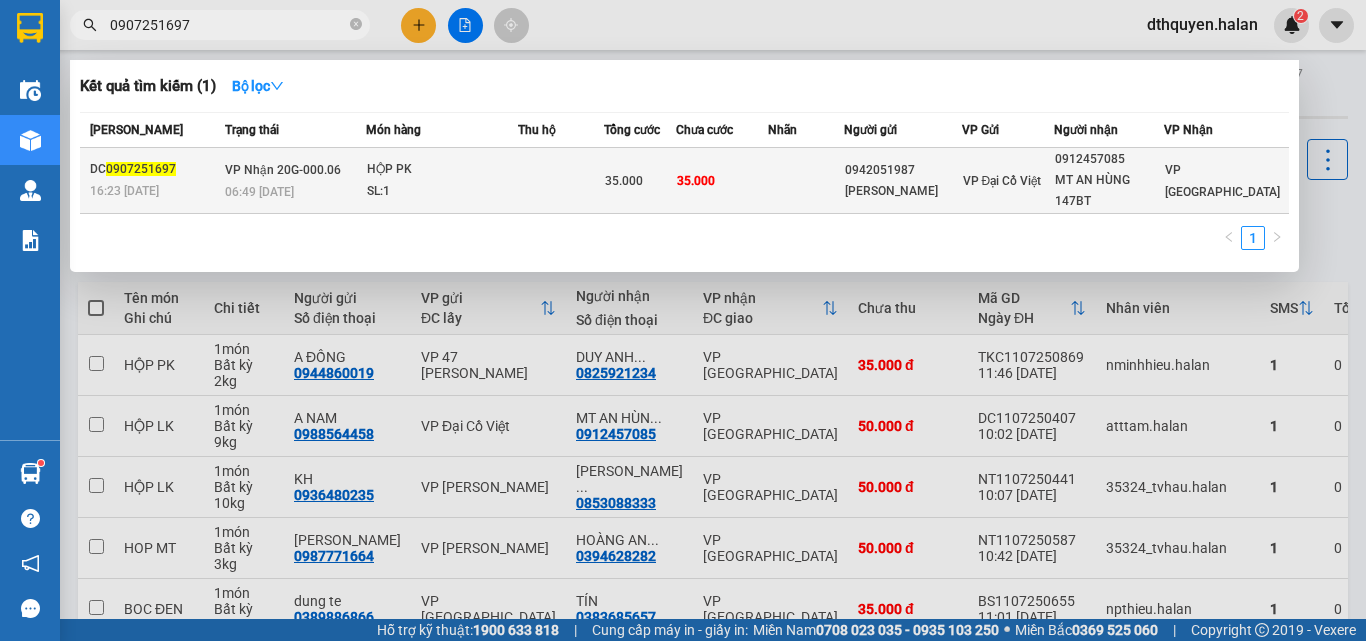 type on "0907251697" 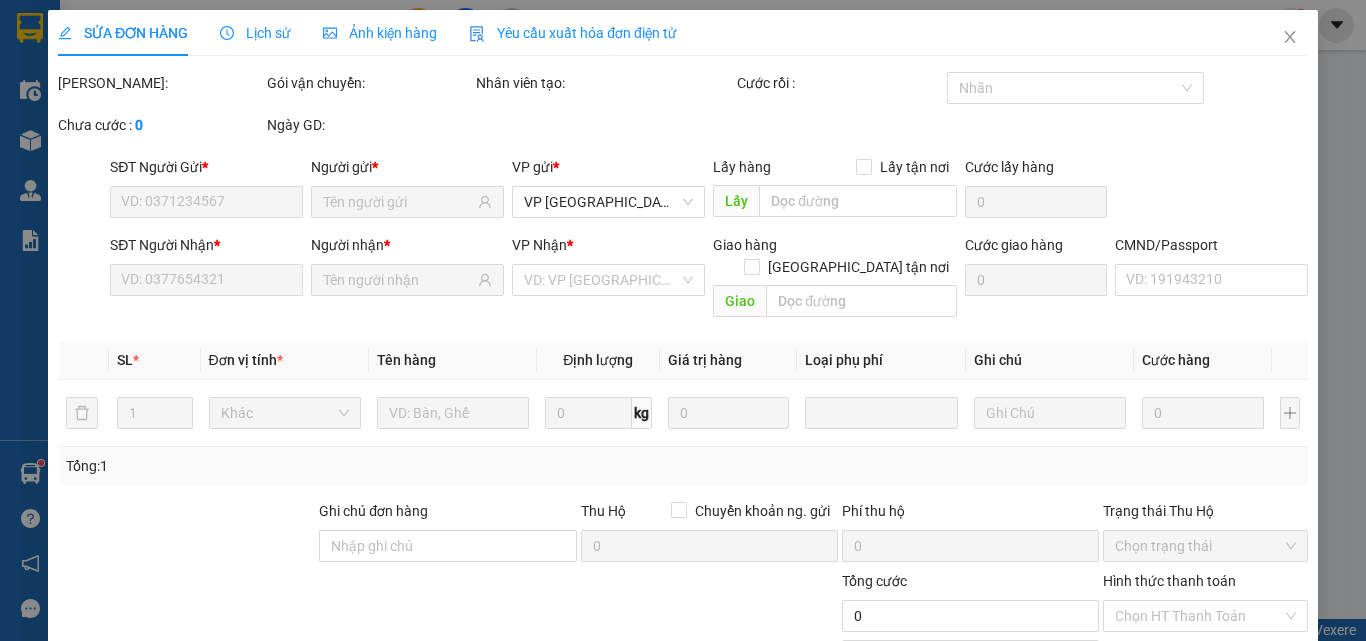 type on "0942051987" 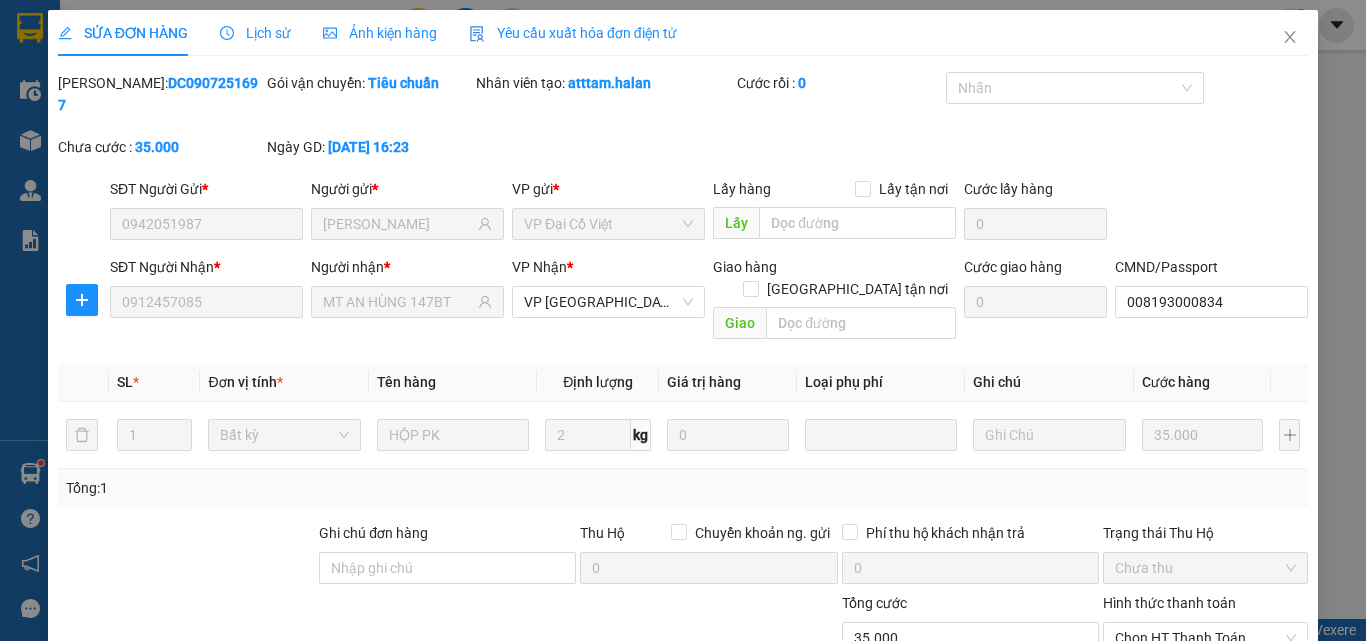 scroll, scrollTop: 143, scrollLeft: 0, axis: vertical 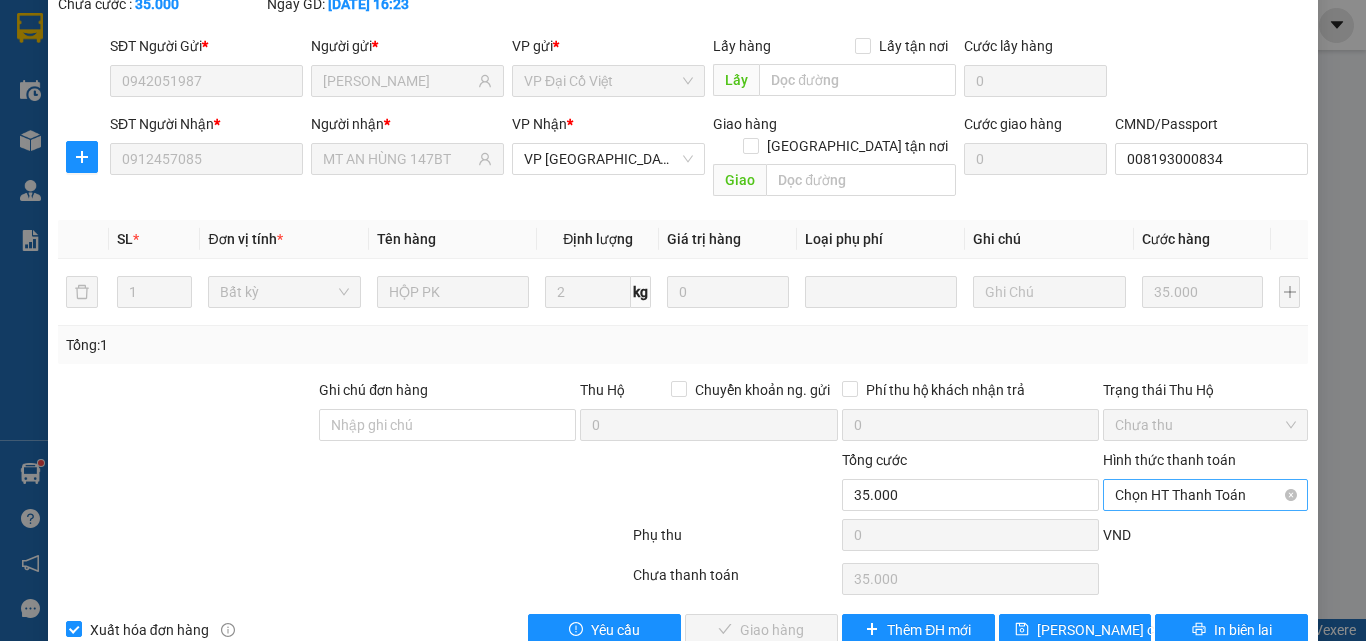 click on "Chọn HT Thanh Toán" at bounding box center (1205, 495) 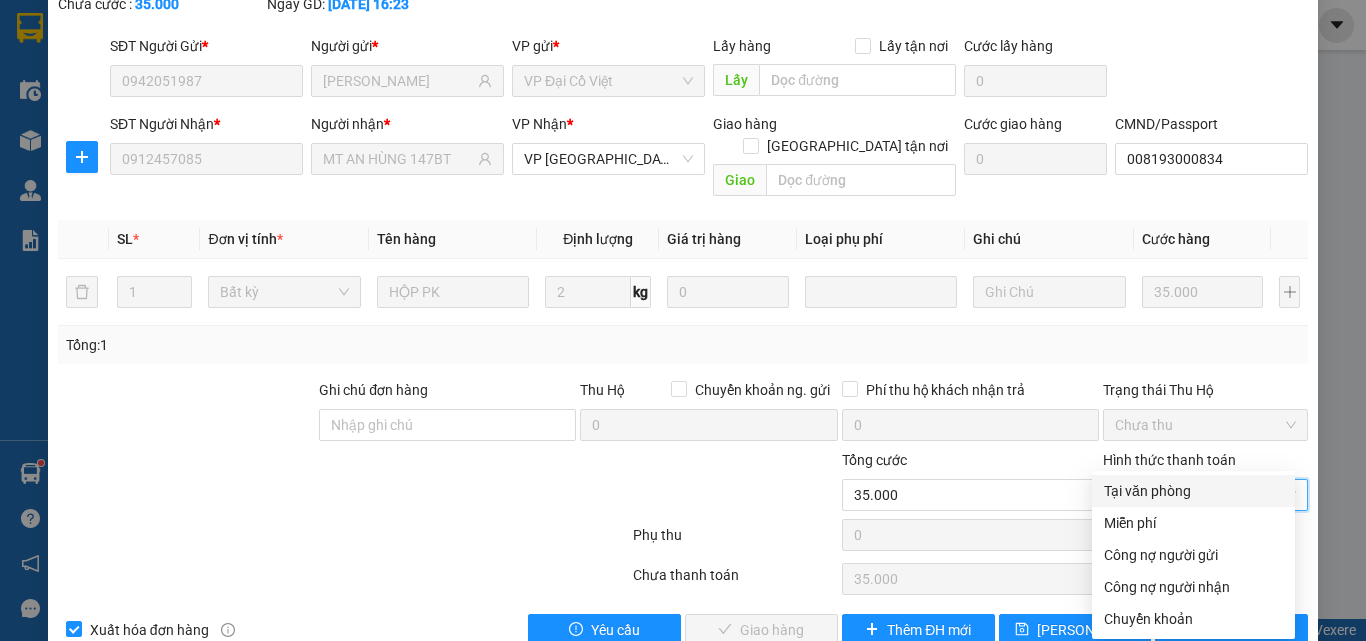click on "Tại văn phòng" at bounding box center [1193, 491] 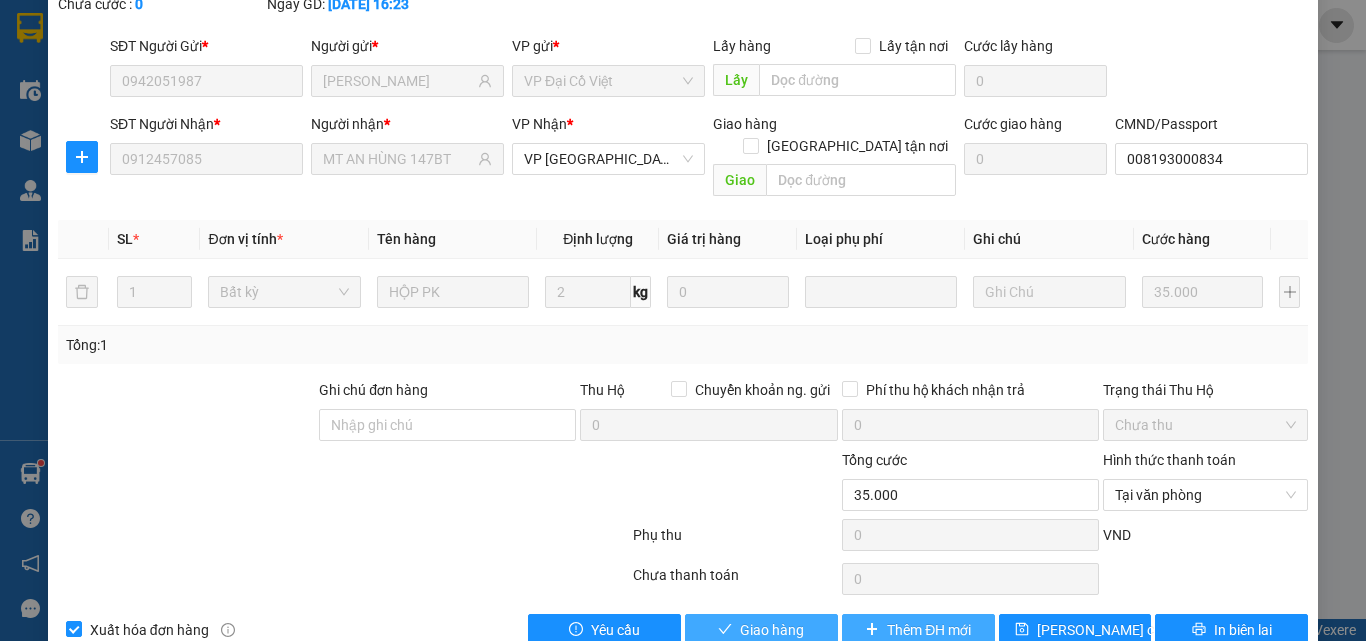 drag, startPoint x: 786, startPoint y: 582, endPoint x: 846, endPoint y: 592, distance: 60.827625 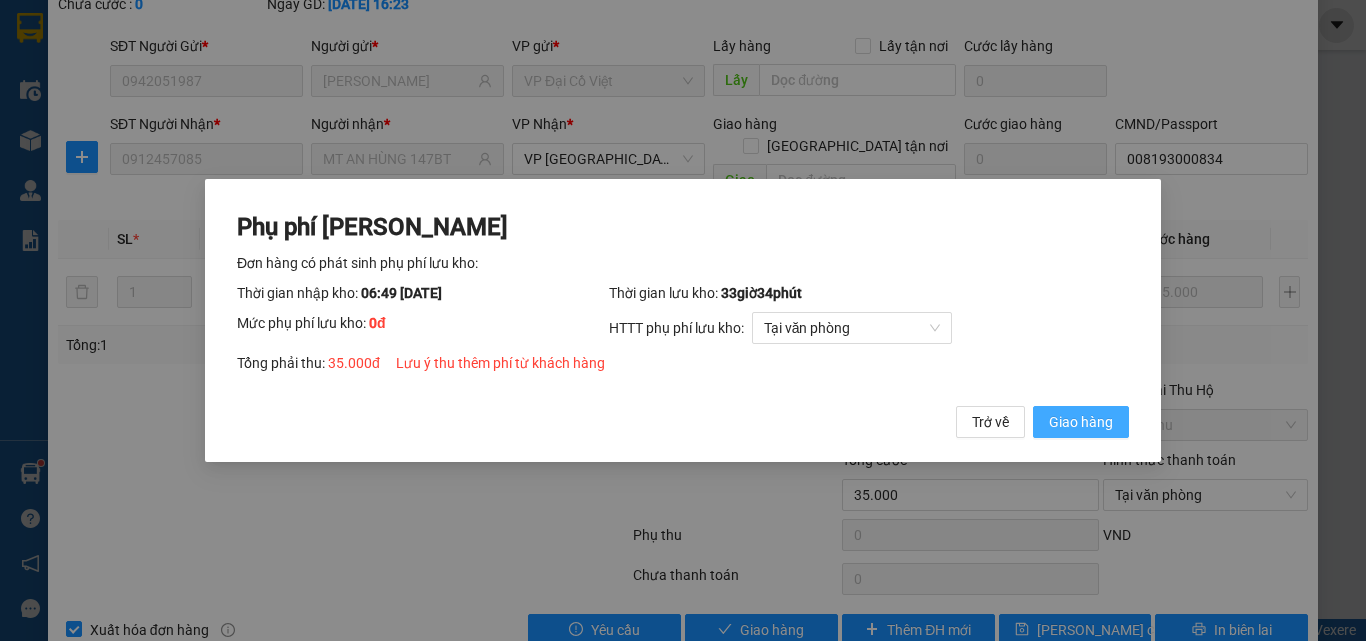 click on "Giao hàng" at bounding box center (1081, 422) 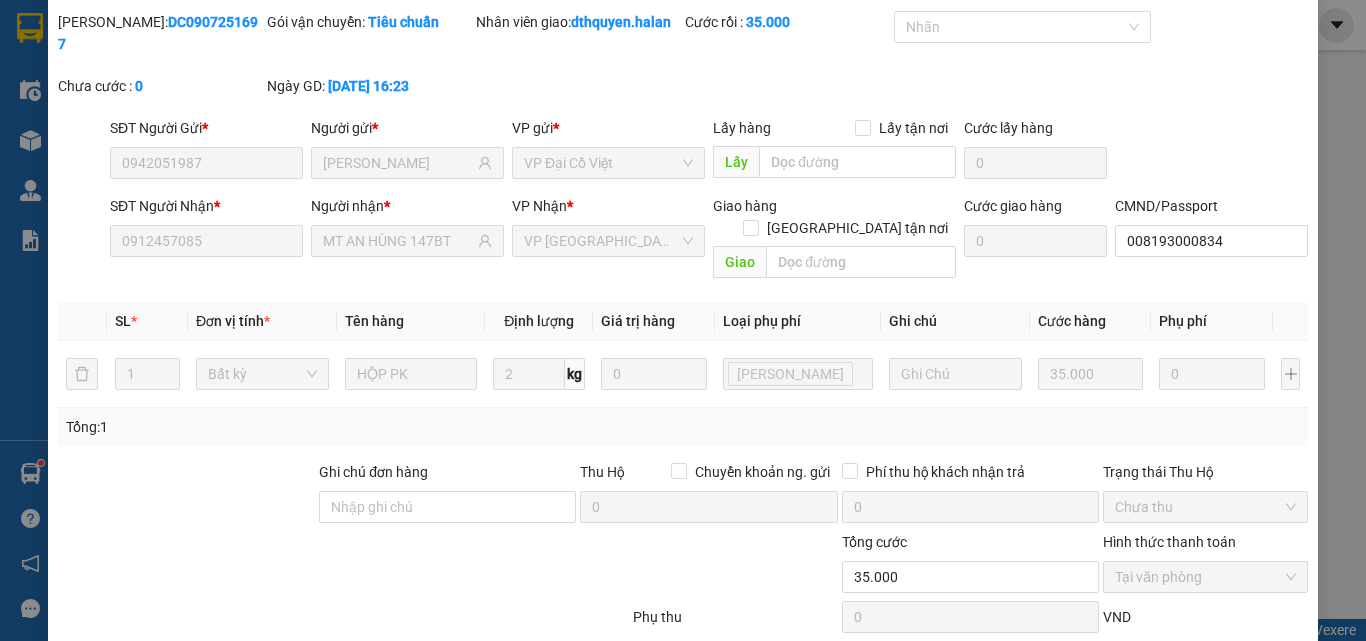 scroll, scrollTop: 0, scrollLeft: 0, axis: both 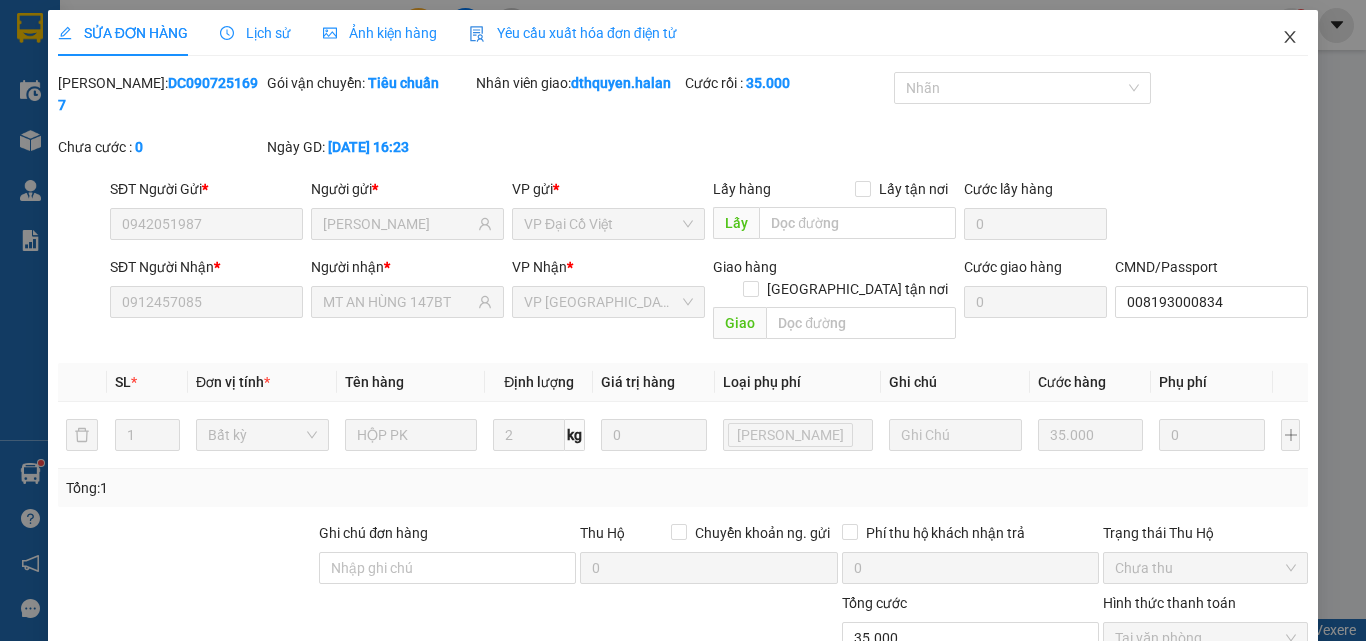 click 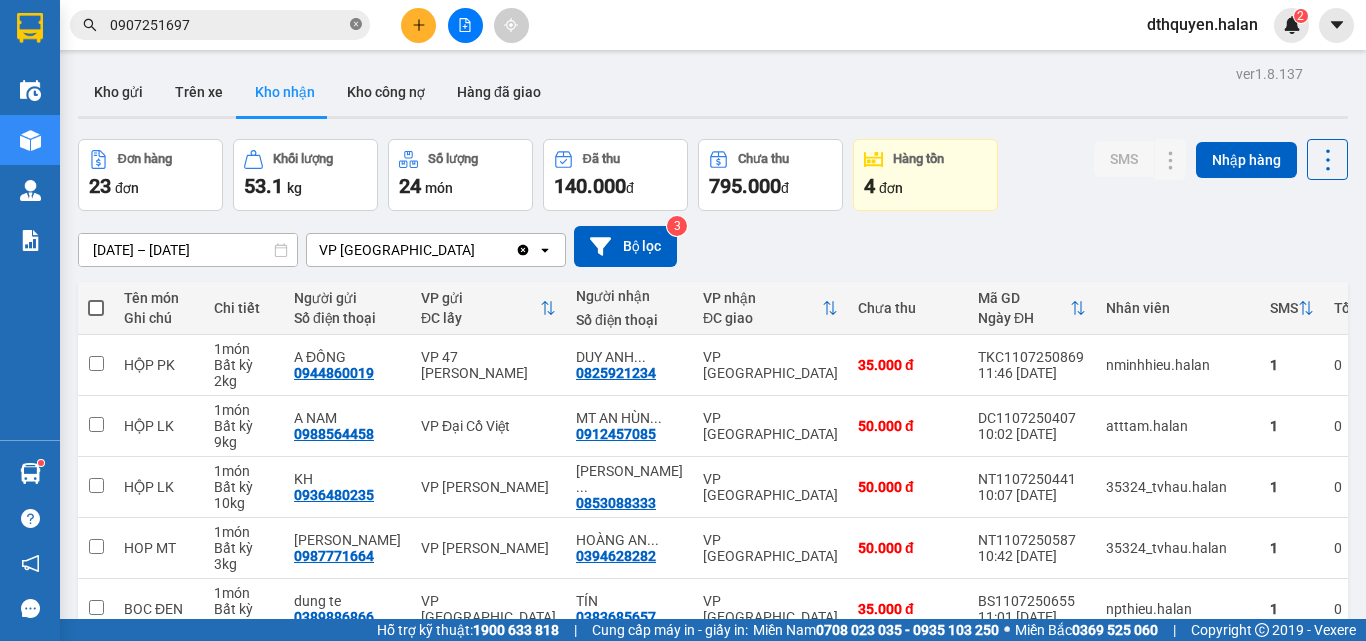 click 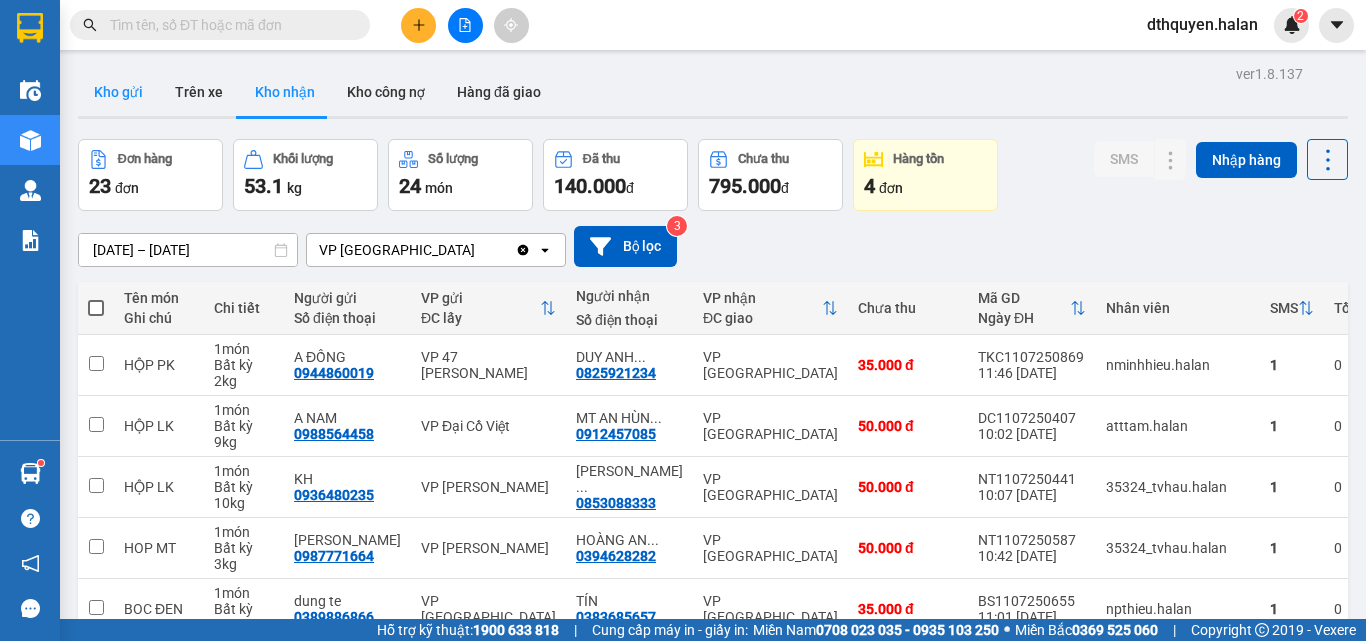 click on "Kho gửi" at bounding box center [118, 92] 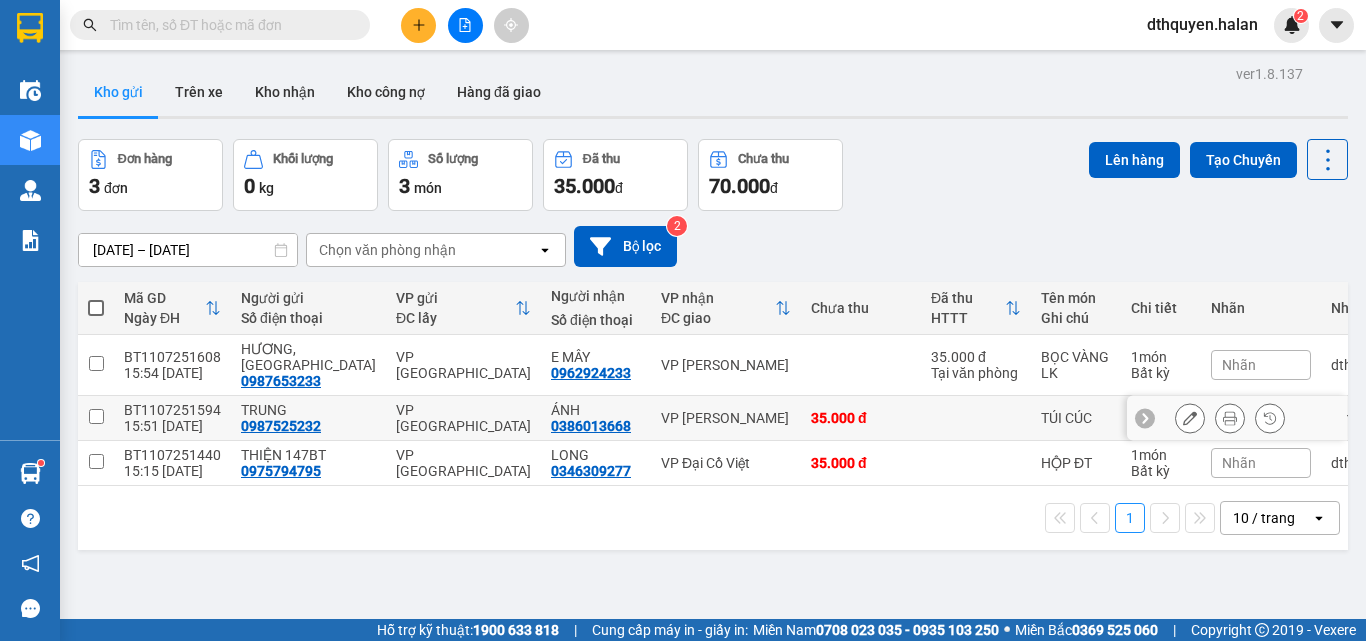 click on "ÁNH" at bounding box center [596, 410] 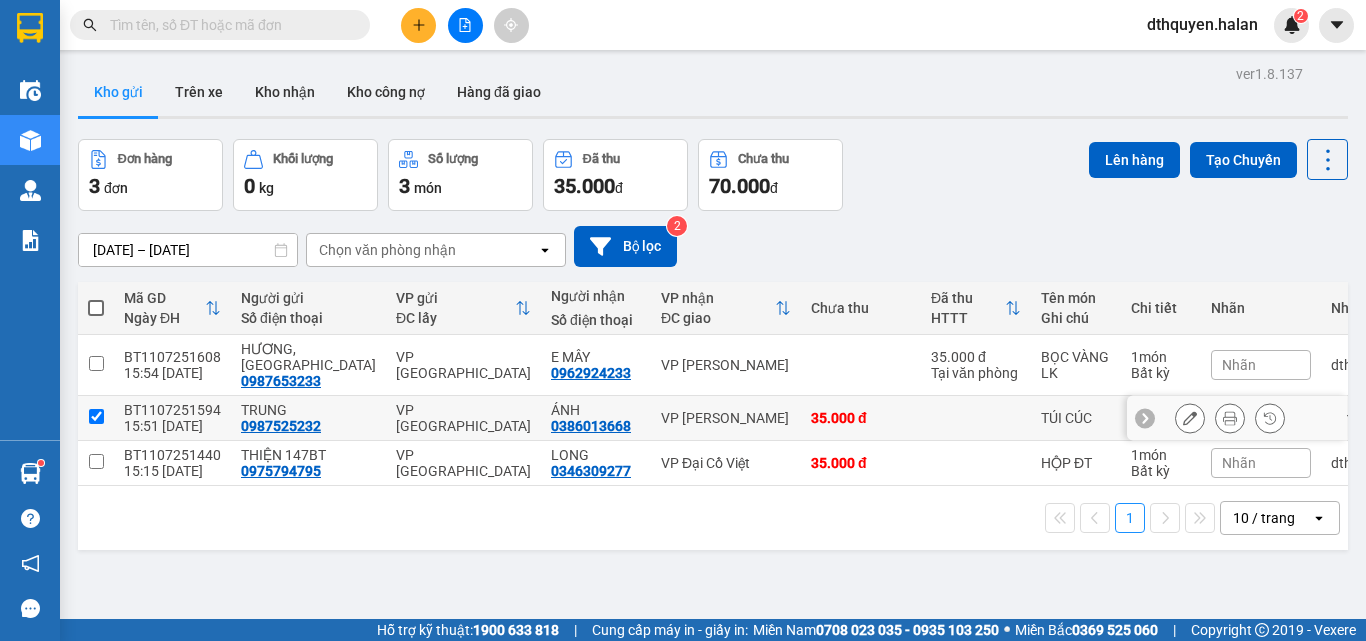 checkbox on "true" 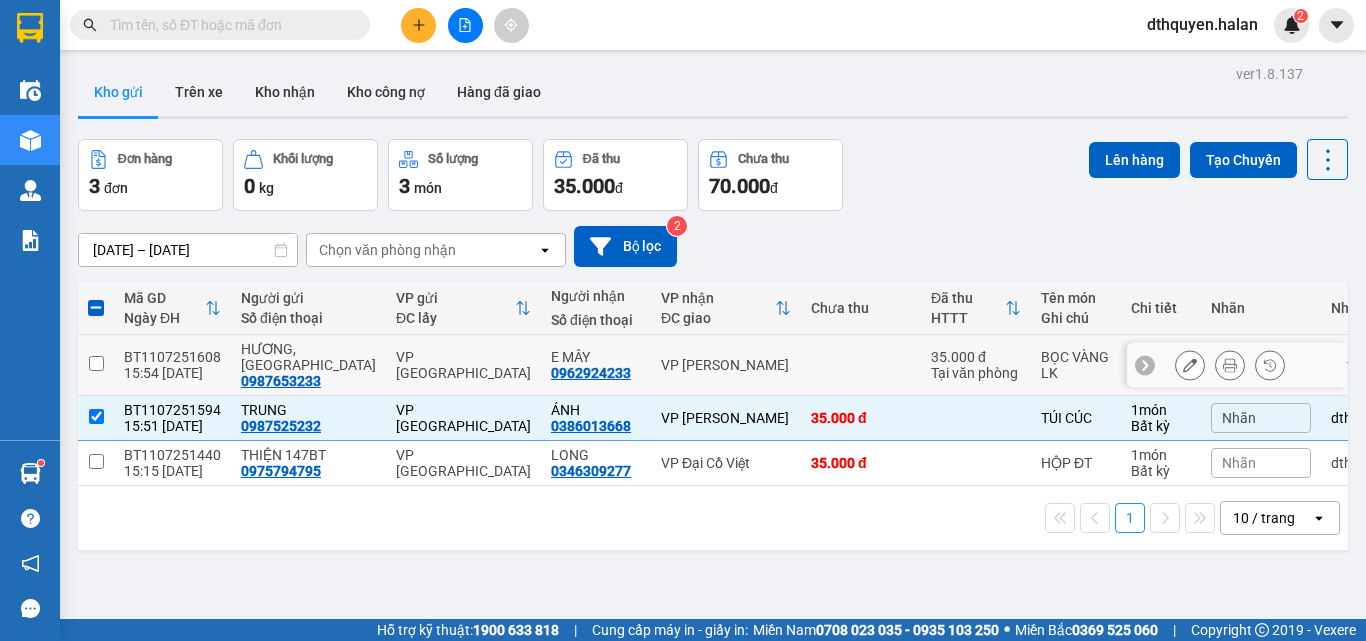 drag, startPoint x: 513, startPoint y: 347, endPoint x: 652, endPoint y: 367, distance: 140.43147 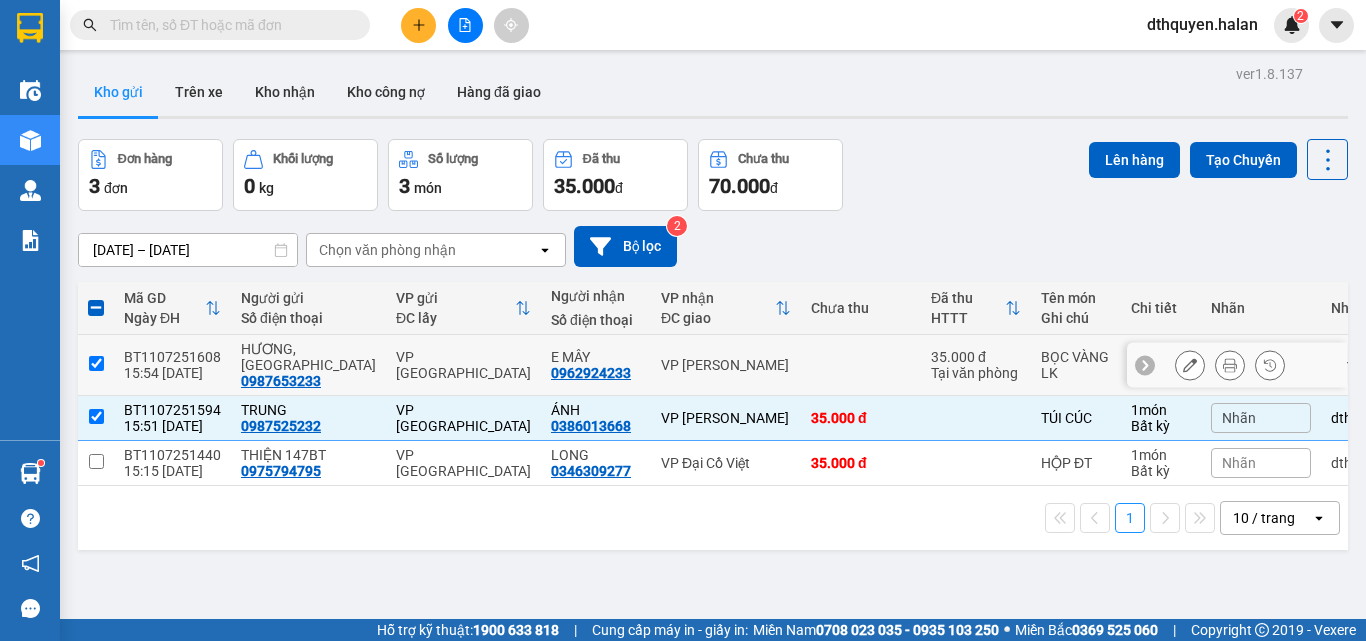 checkbox on "true" 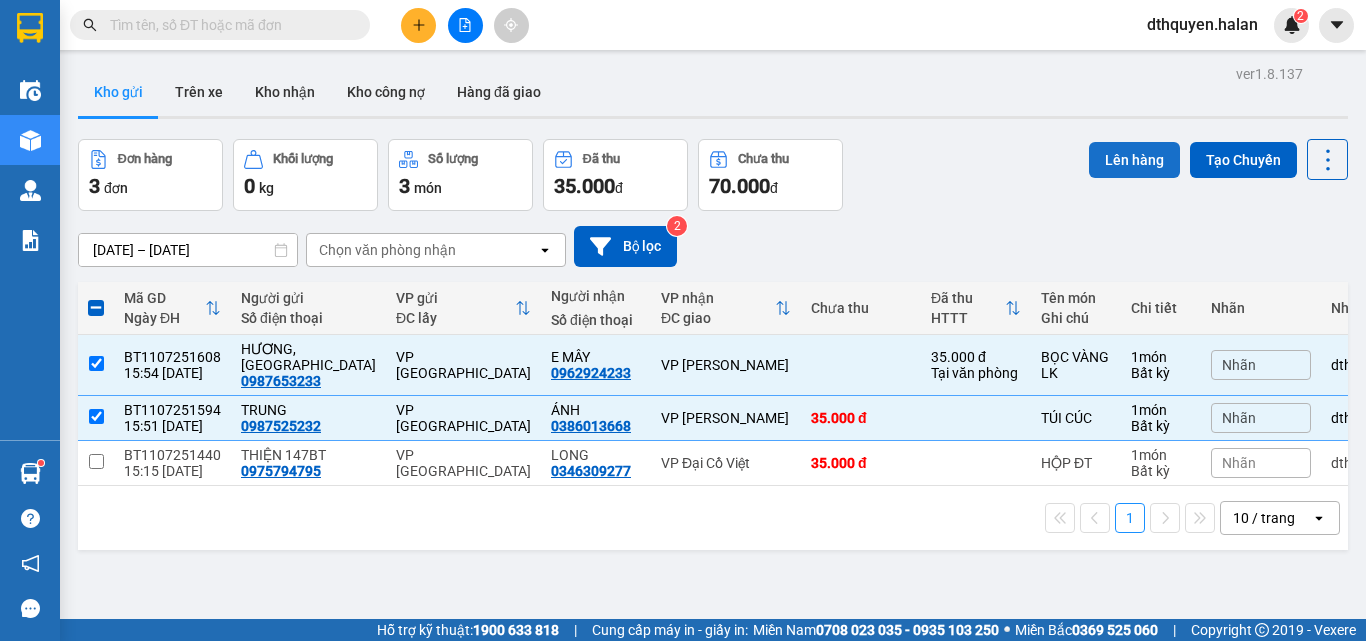 click on "Lên hàng" at bounding box center [1134, 160] 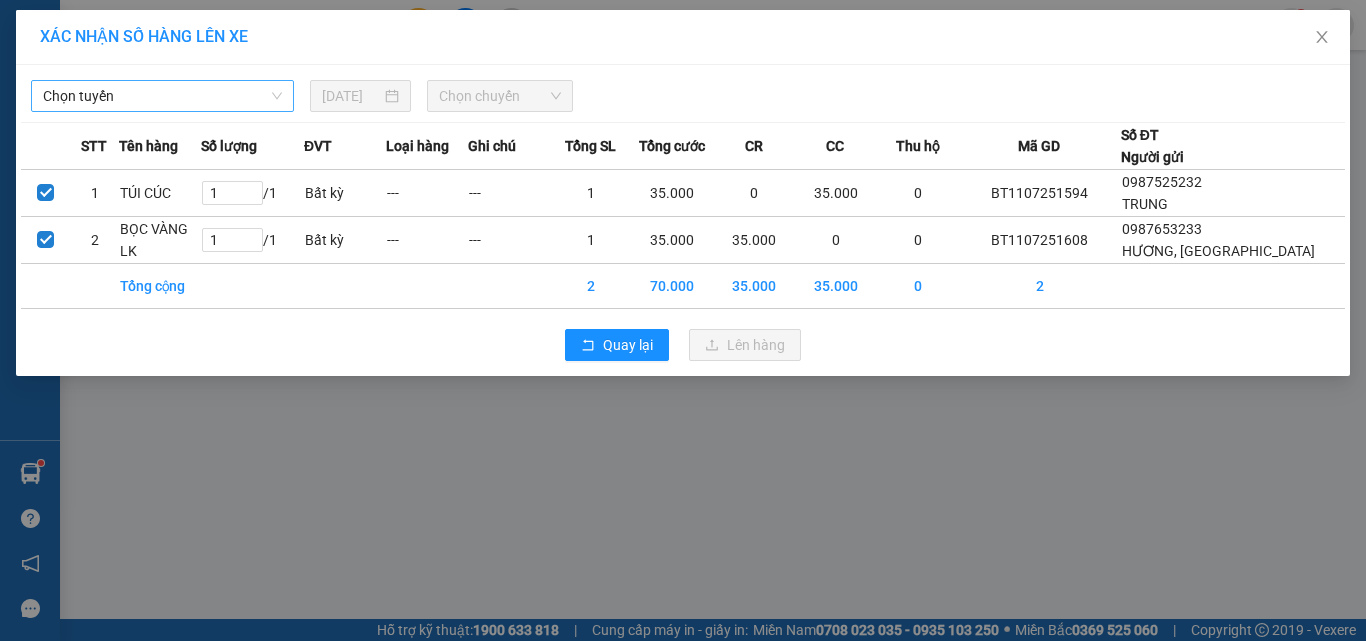 click on "Chọn tuyến" at bounding box center [162, 96] 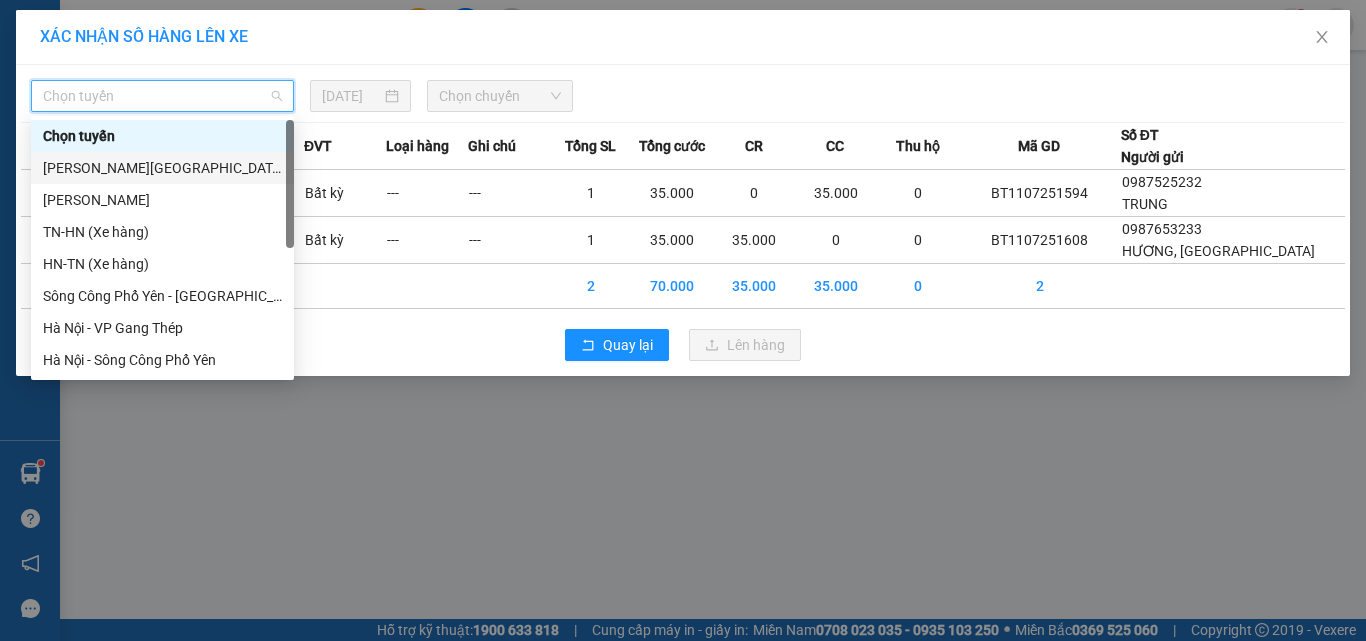 click on "[PERSON_NAME][GEOGRAPHIC_DATA]" at bounding box center [162, 168] 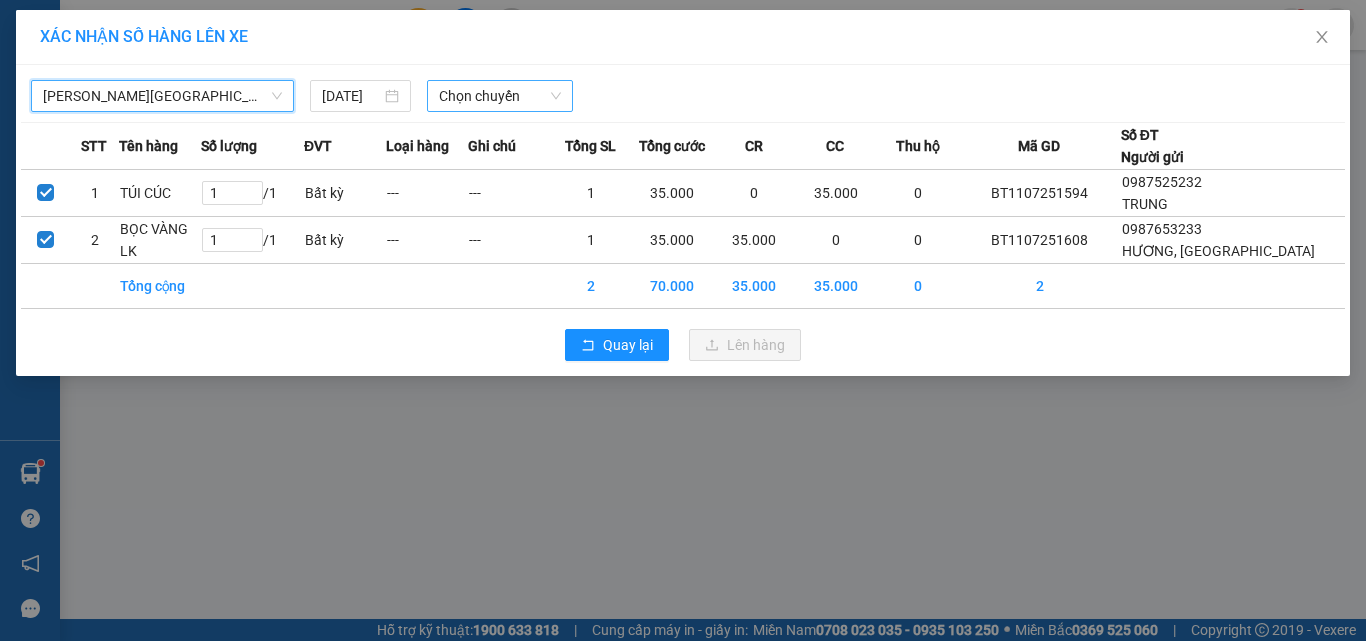 click on "Chọn chuyến" at bounding box center [500, 96] 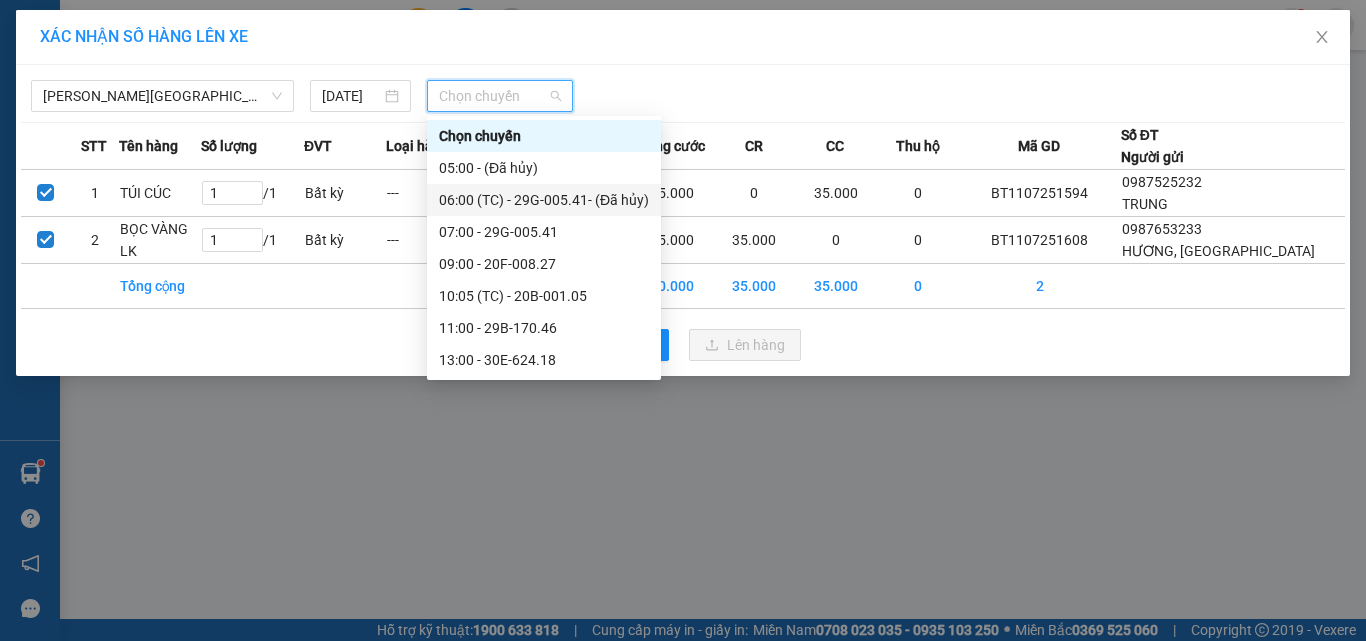 scroll, scrollTop: 128, scrollLeft: 0, axis: vertical 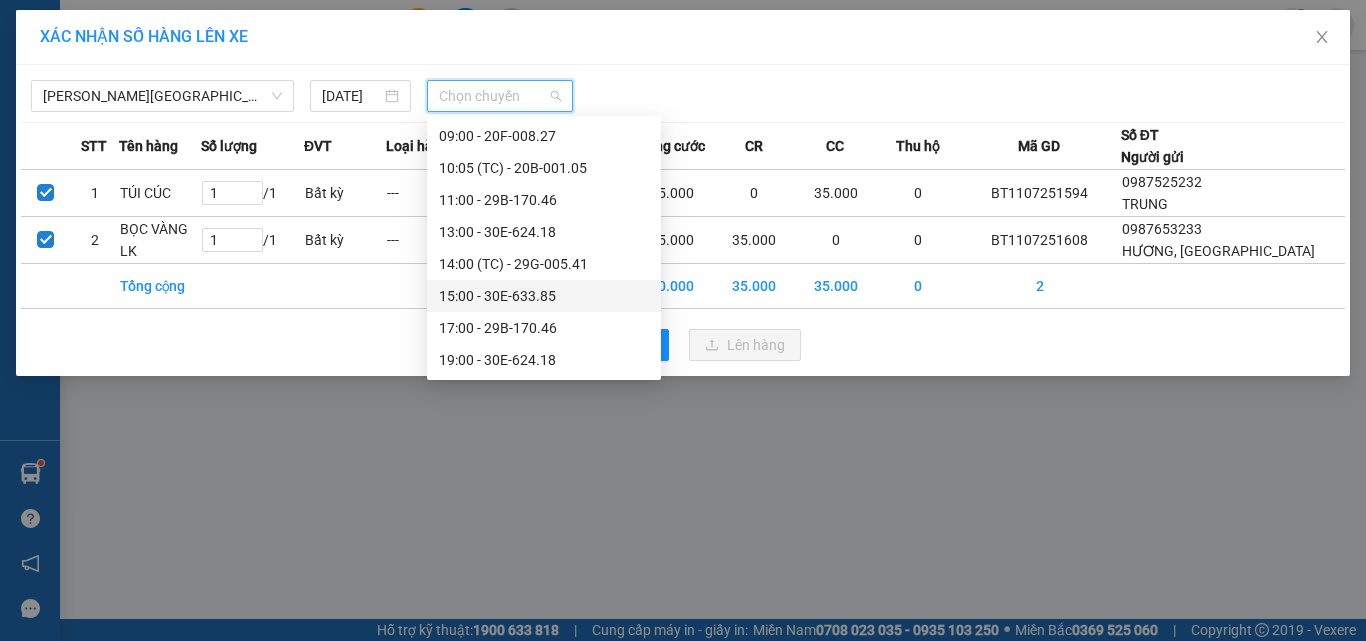 click on "15:00     - 30E-633.85" at bounding box center (544, 296) 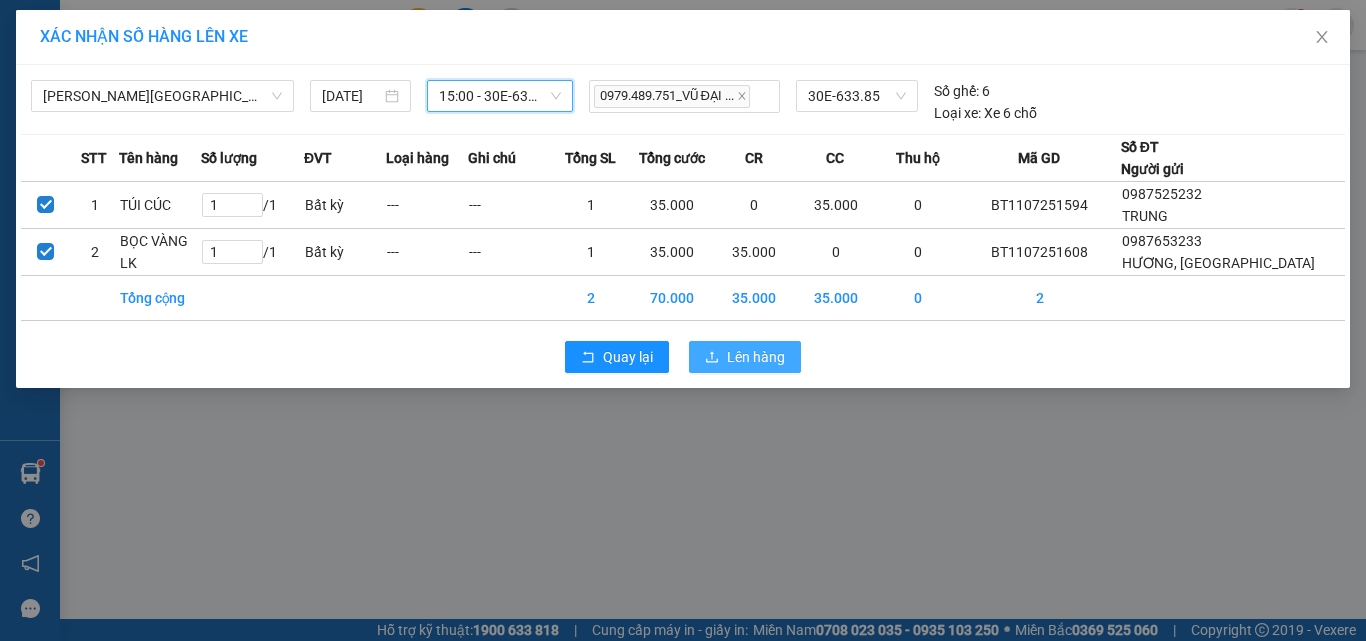 click on "Lên hàng" at bounding box center (756, 357) 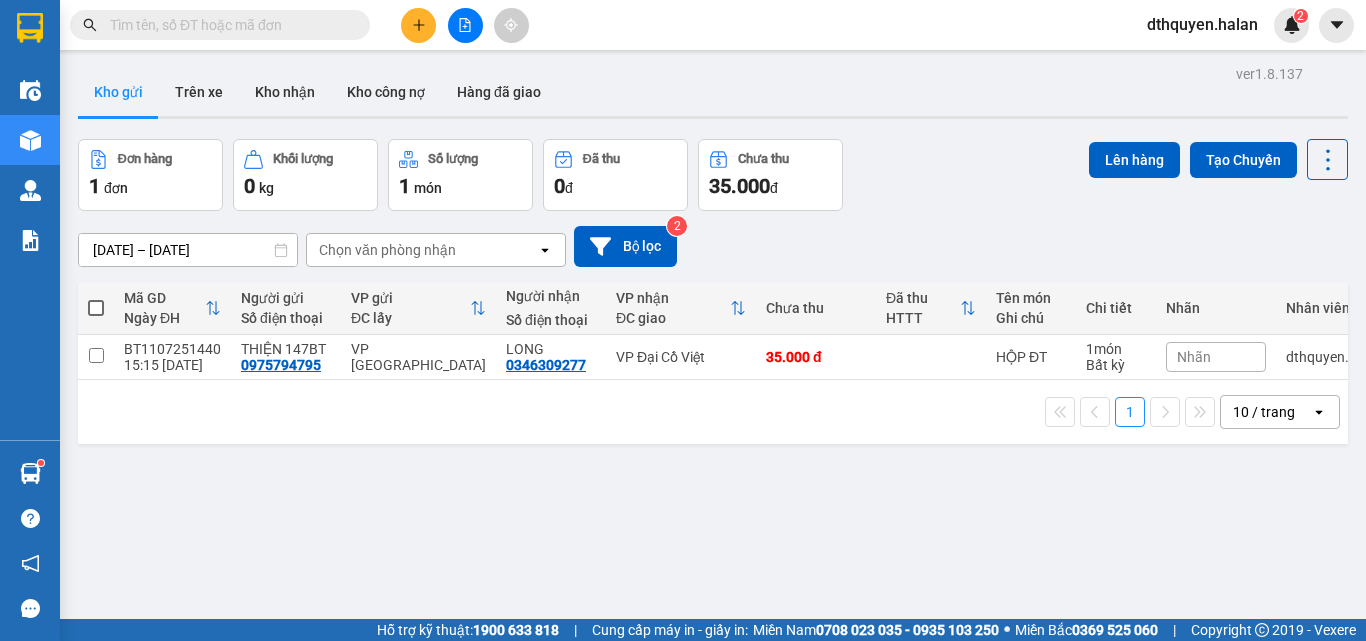 click at bounding box center [228, 25] 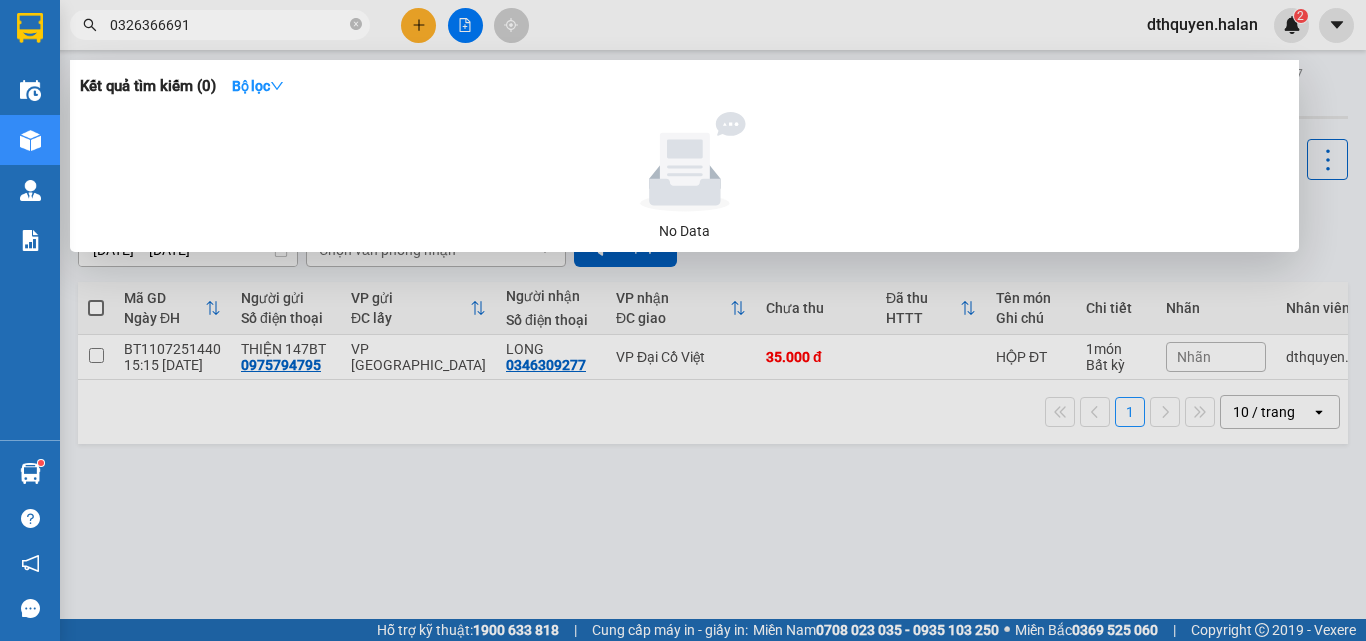 drag, startPoint x: 219, startPoint y: 32, endPoint x: 74, endPoint y: 24, distance: 145.22052 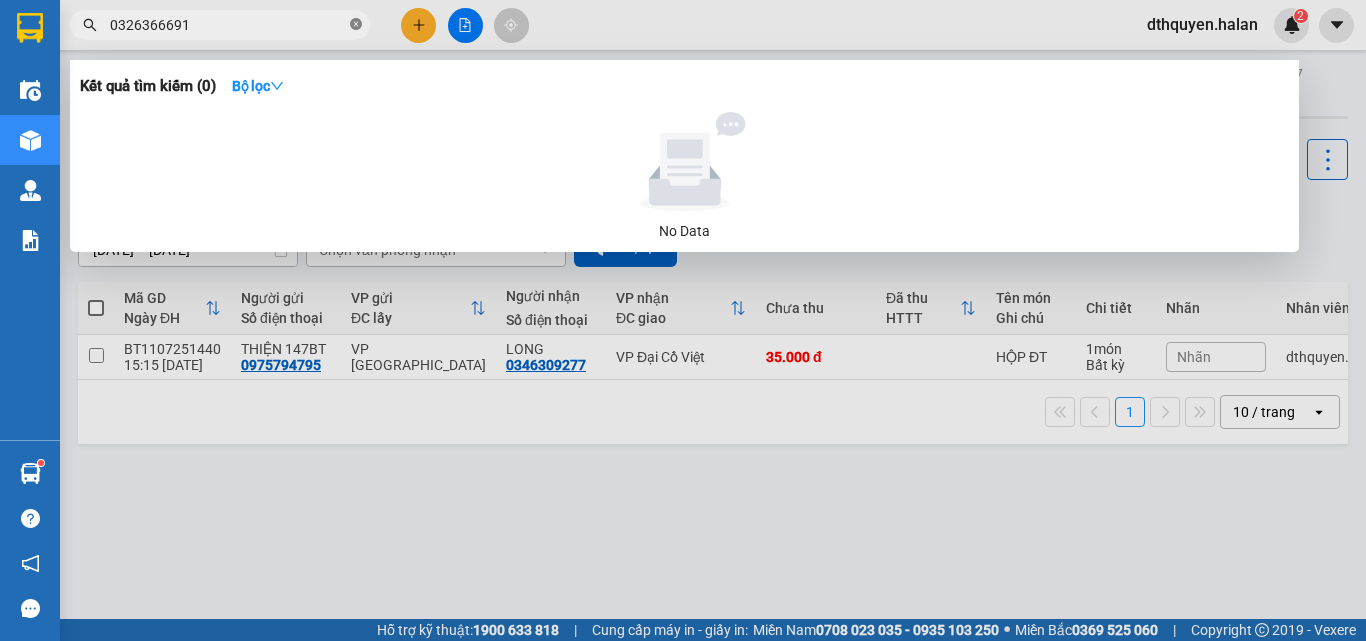 click 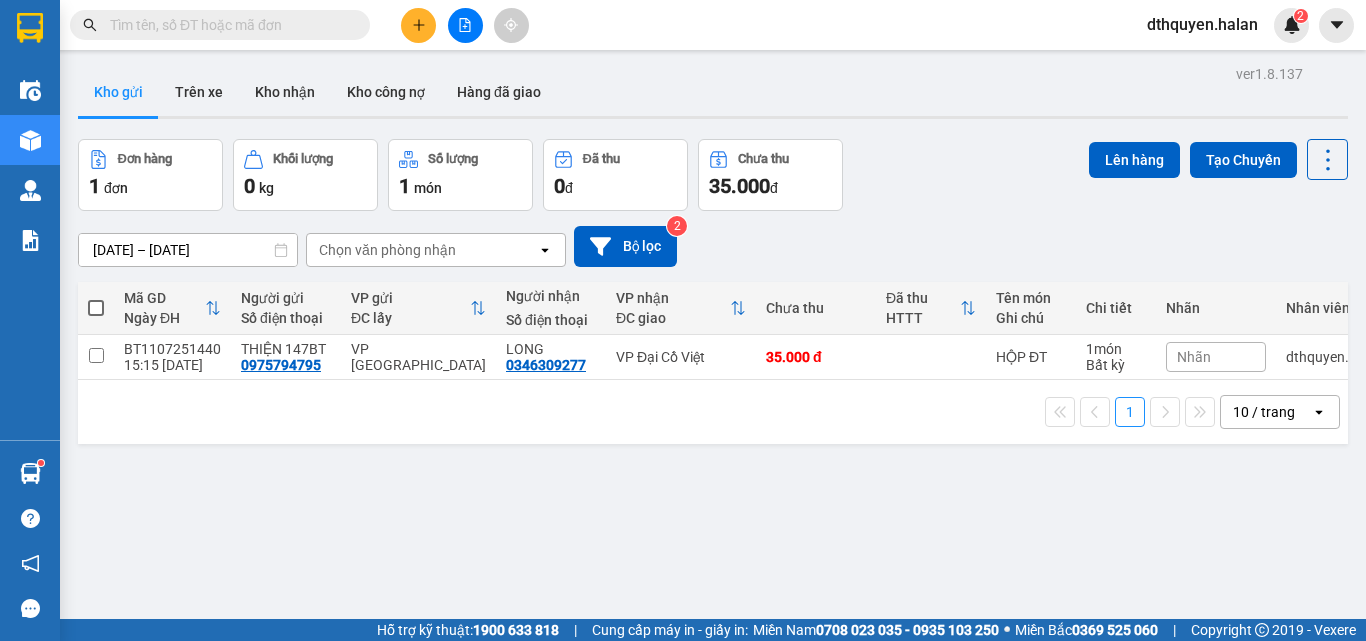 click at bounding box center [228, 25] 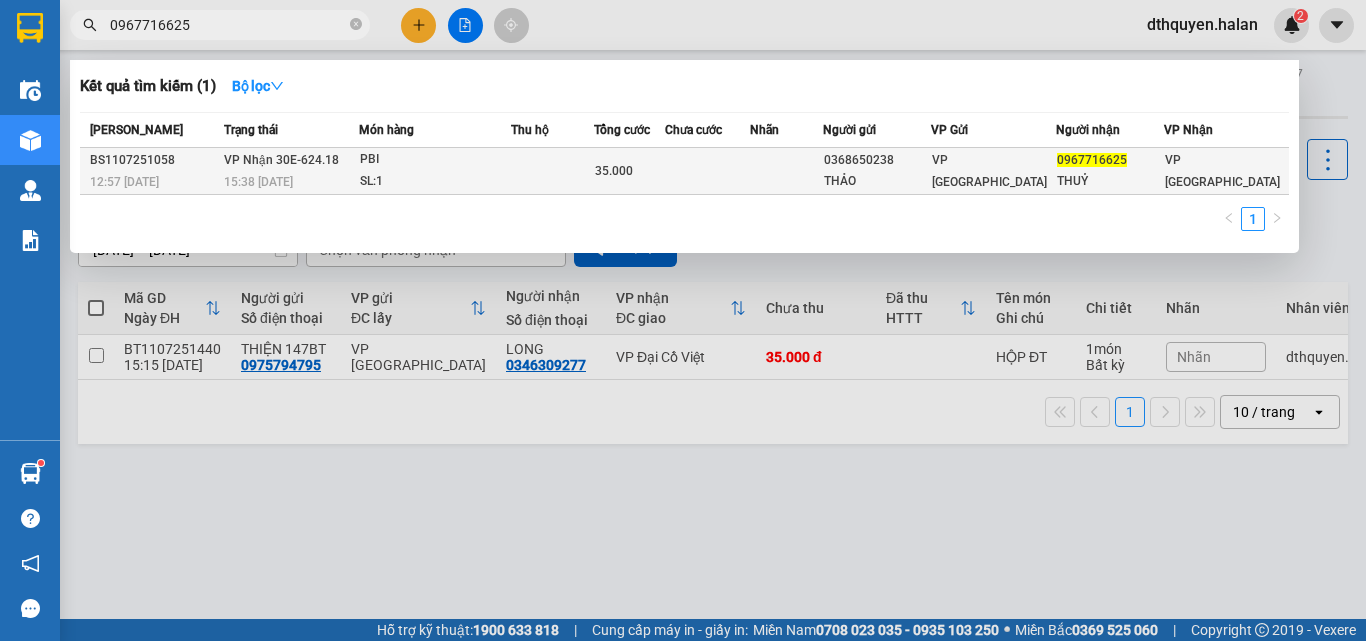 type on "0967716625" 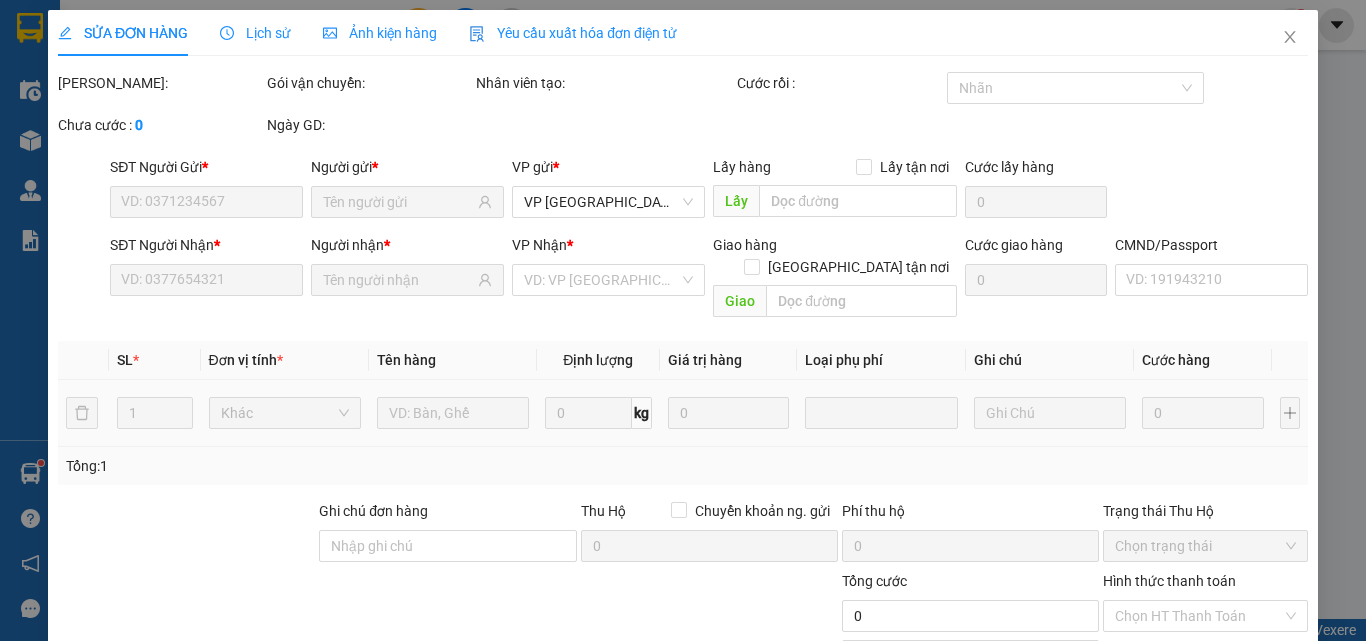type on "0368650238" 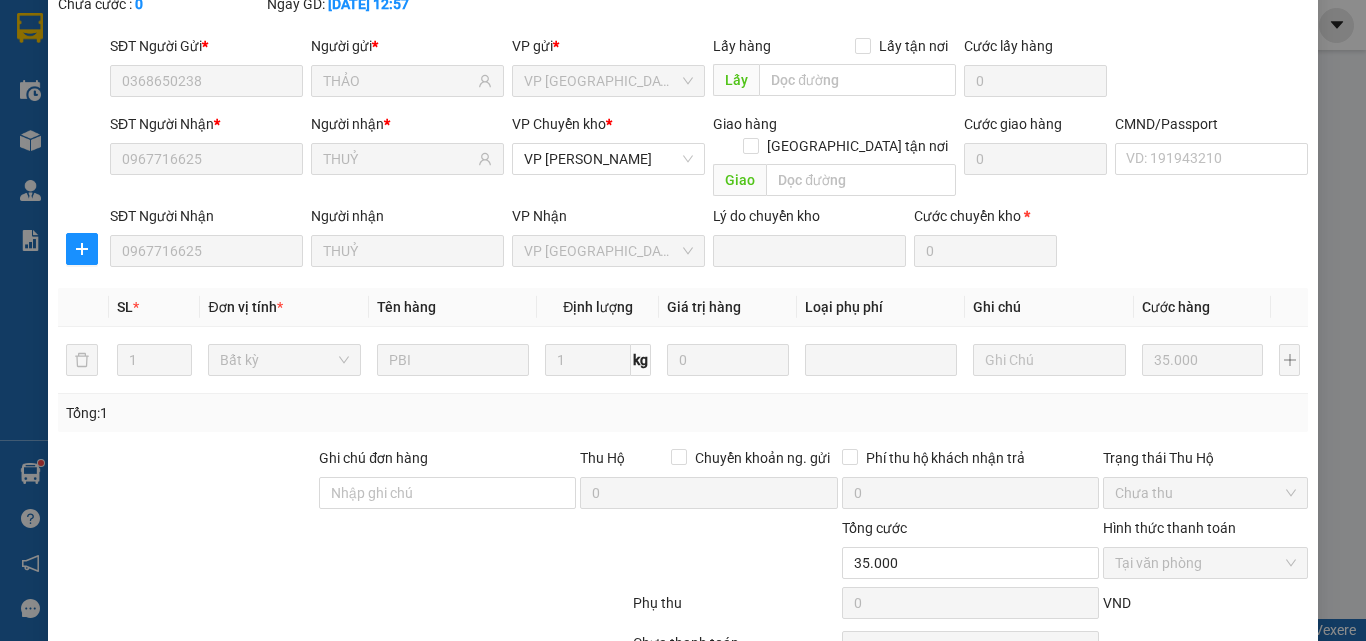 scroll, scrollTop: 211, scrollLeft: 0, axis: vertical 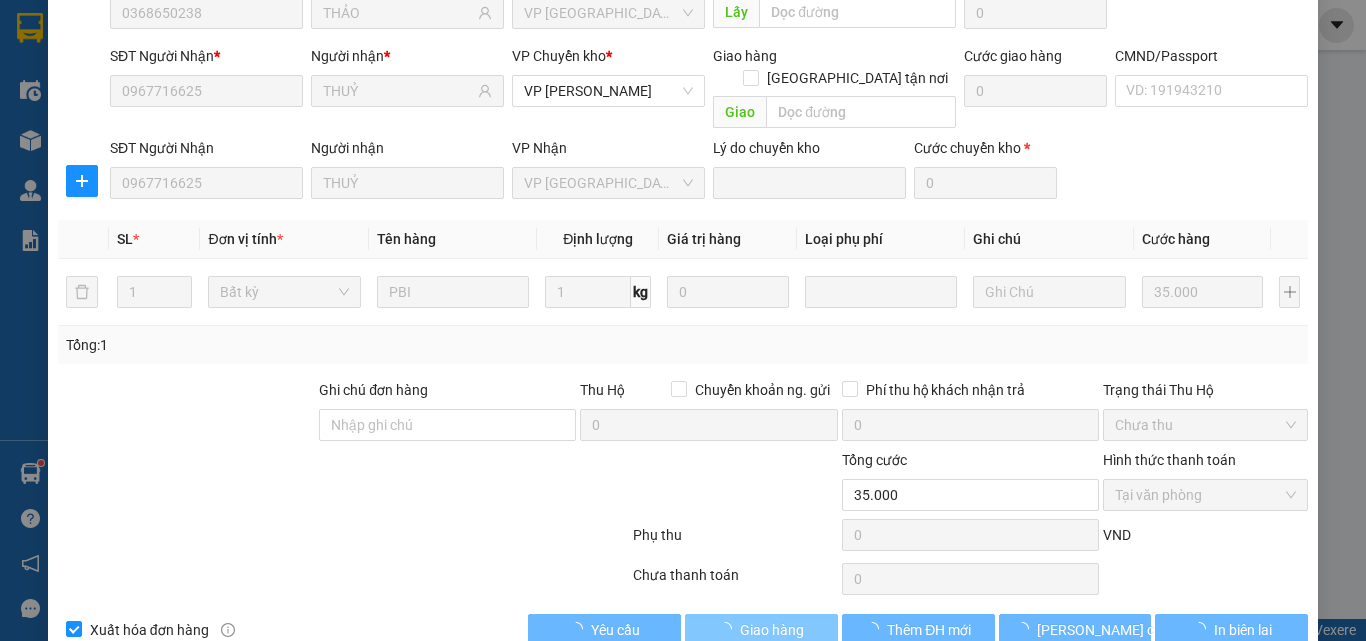 click on "Giao hàng" at bounding box center [772, 630] 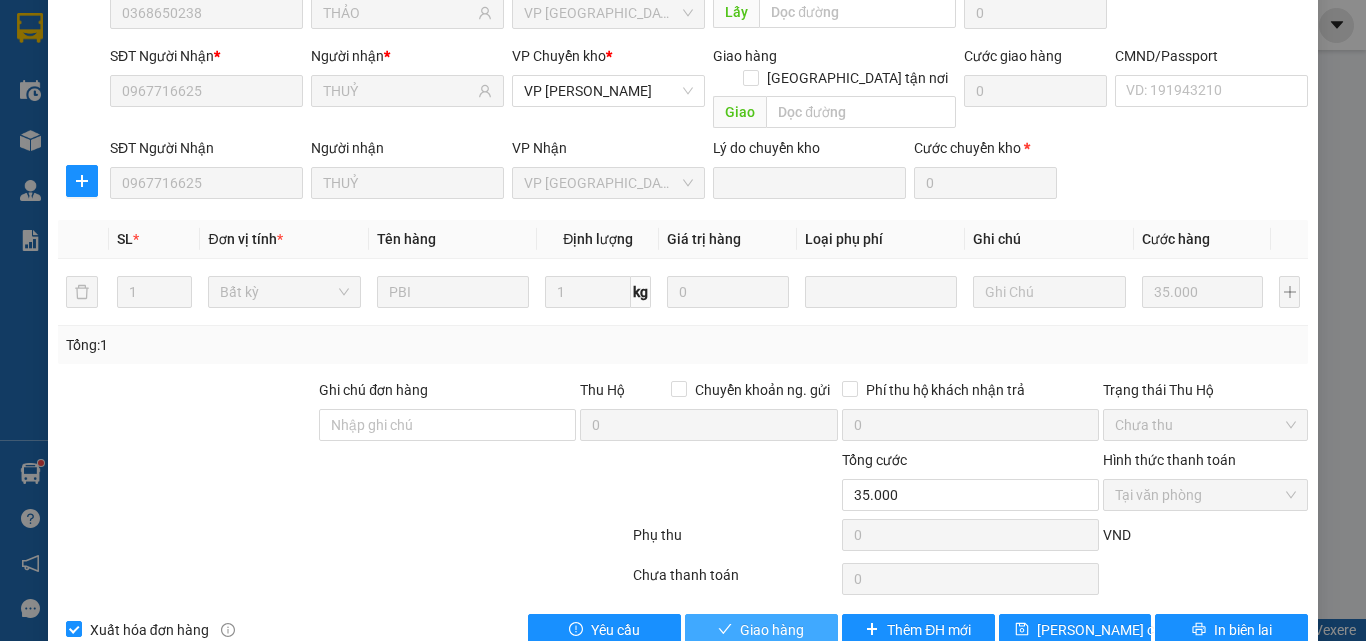 drag, startPoint x: 764, startPoint y: 587, endPoint x: 813, endPoint y: 596, distance: 49.819675 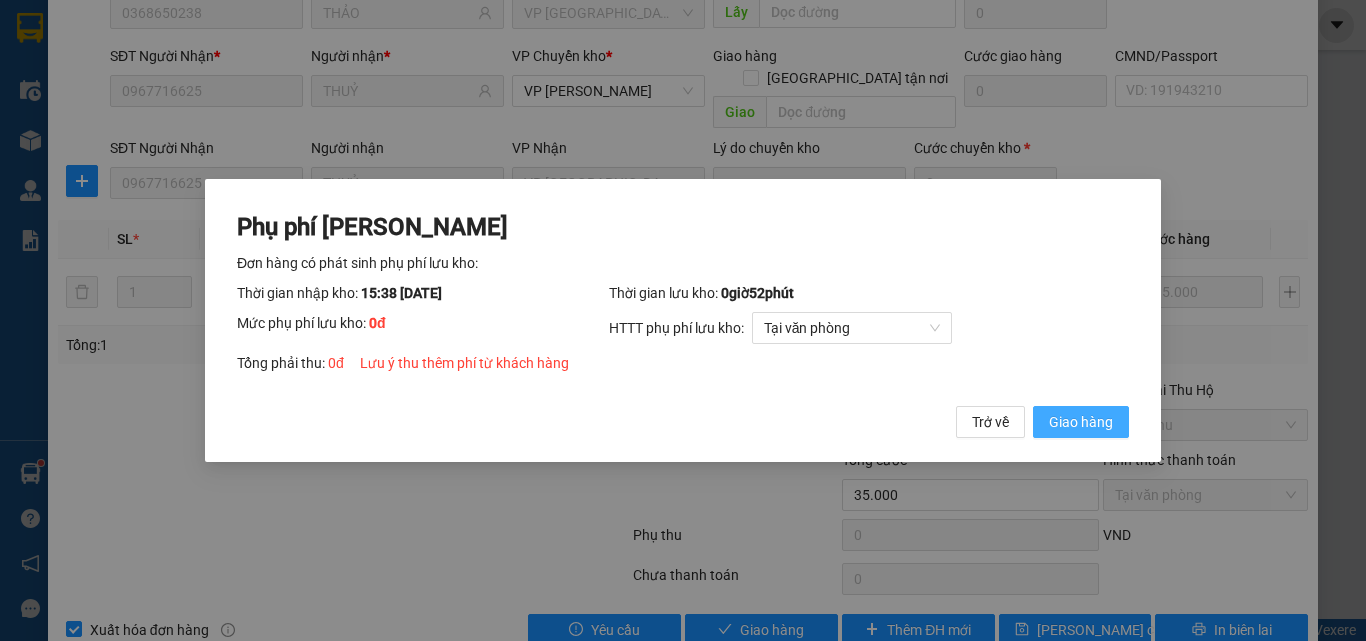 click on "Giao hàng" at bounding box center [1081, 422] 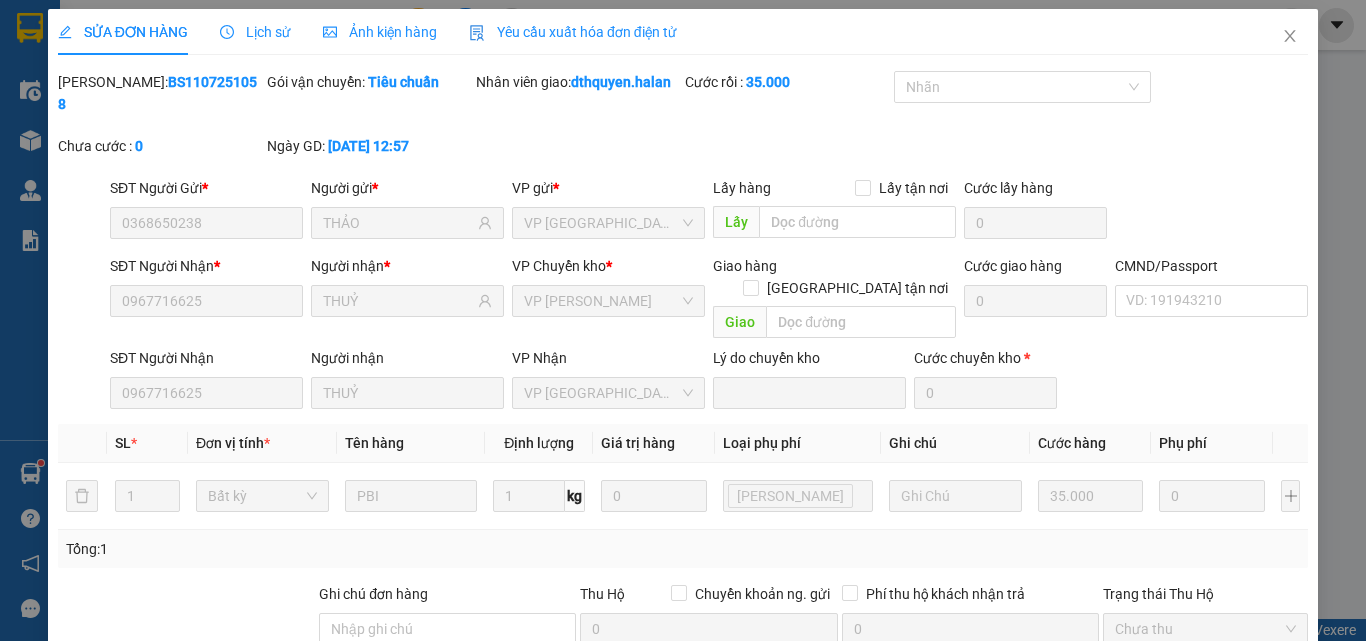 scroll, scrollTop: 0, scrollLeft: 0, axis: both 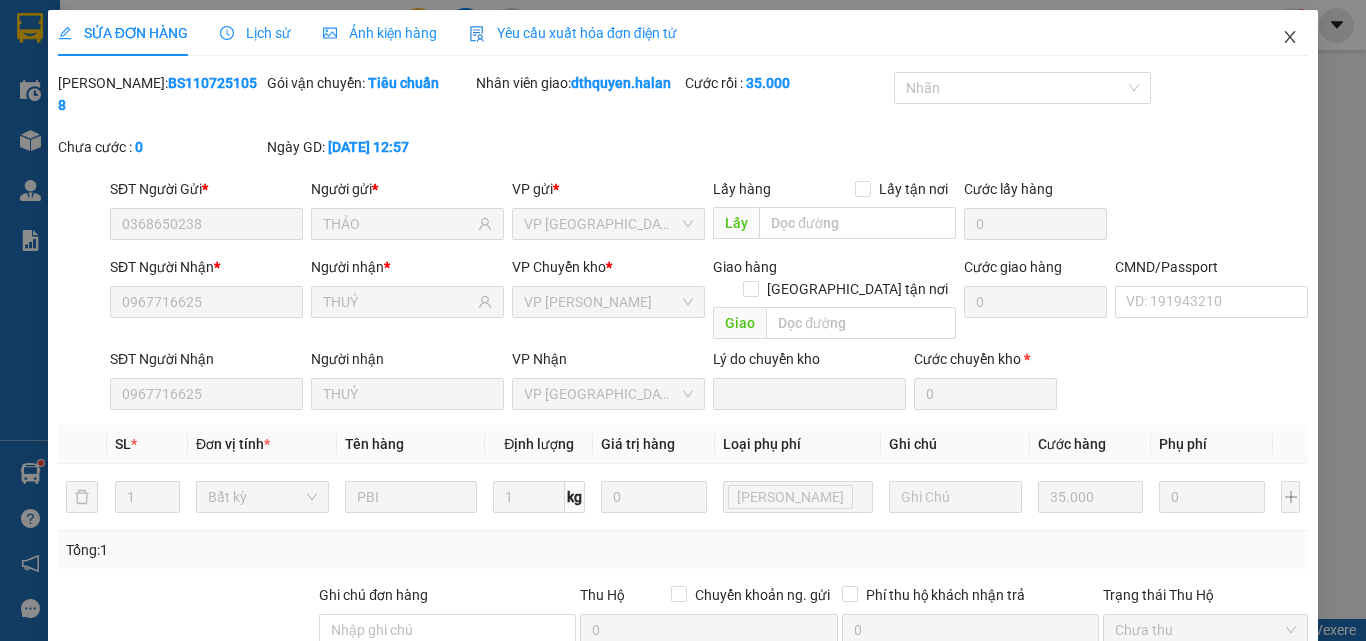 click 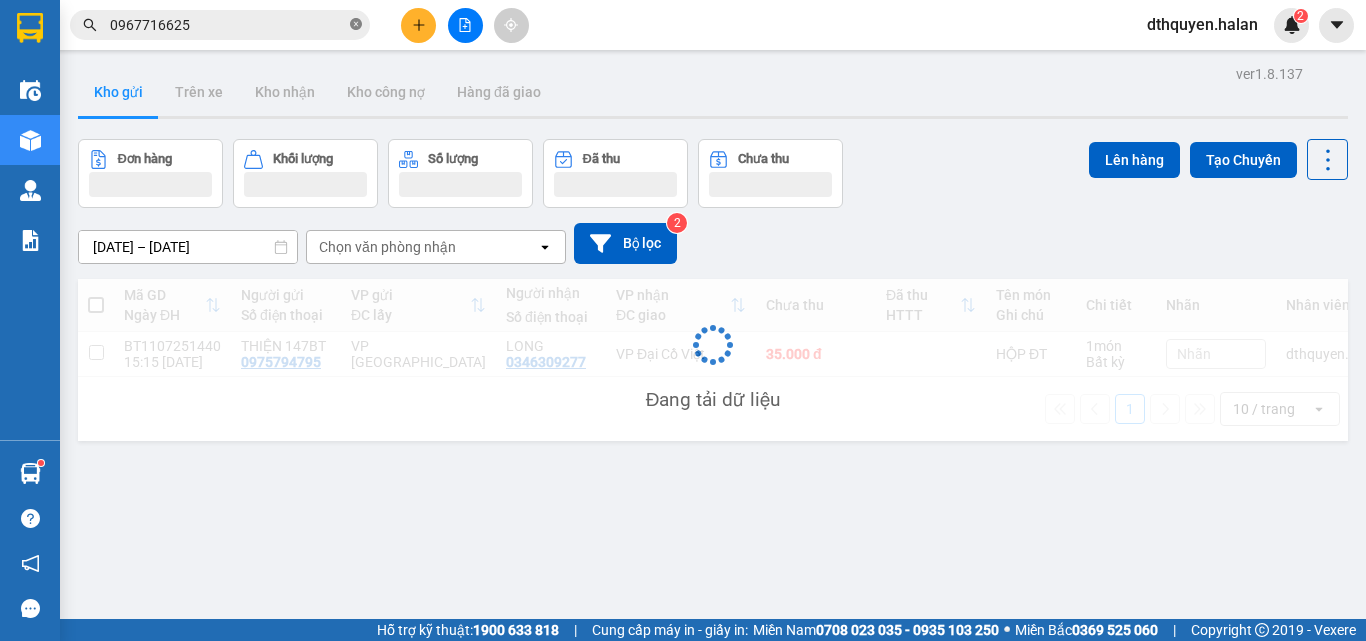 click 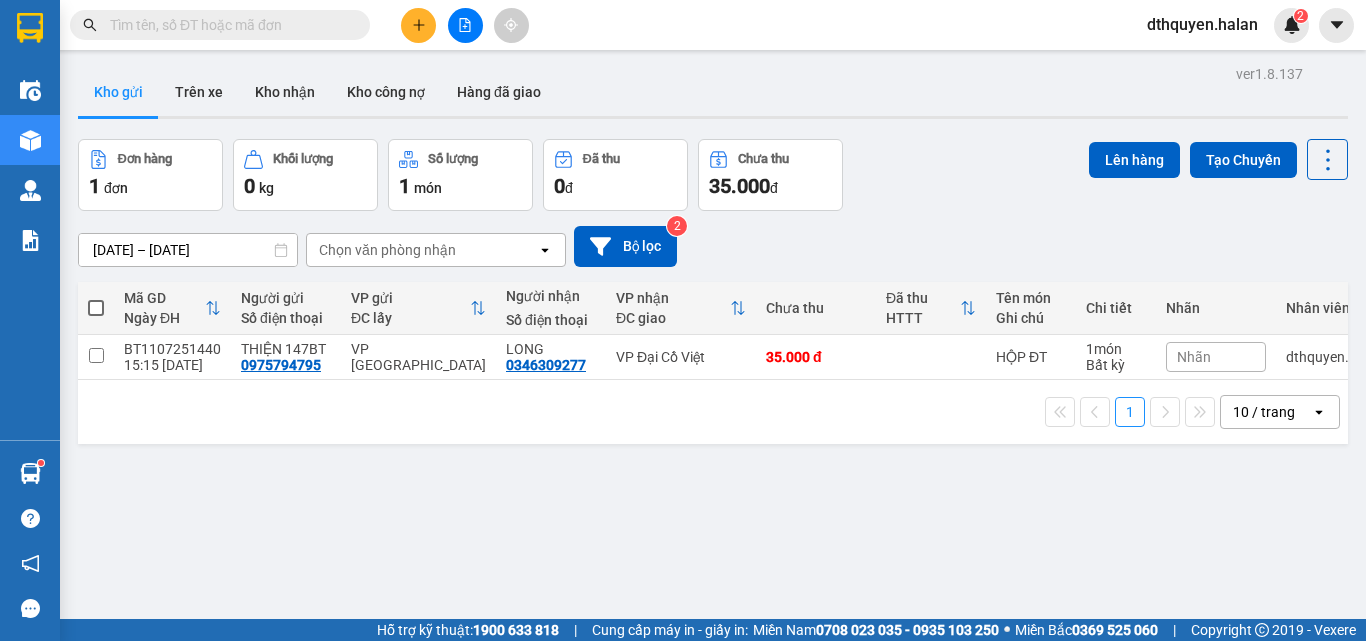 click at bounding box center [228, 25] 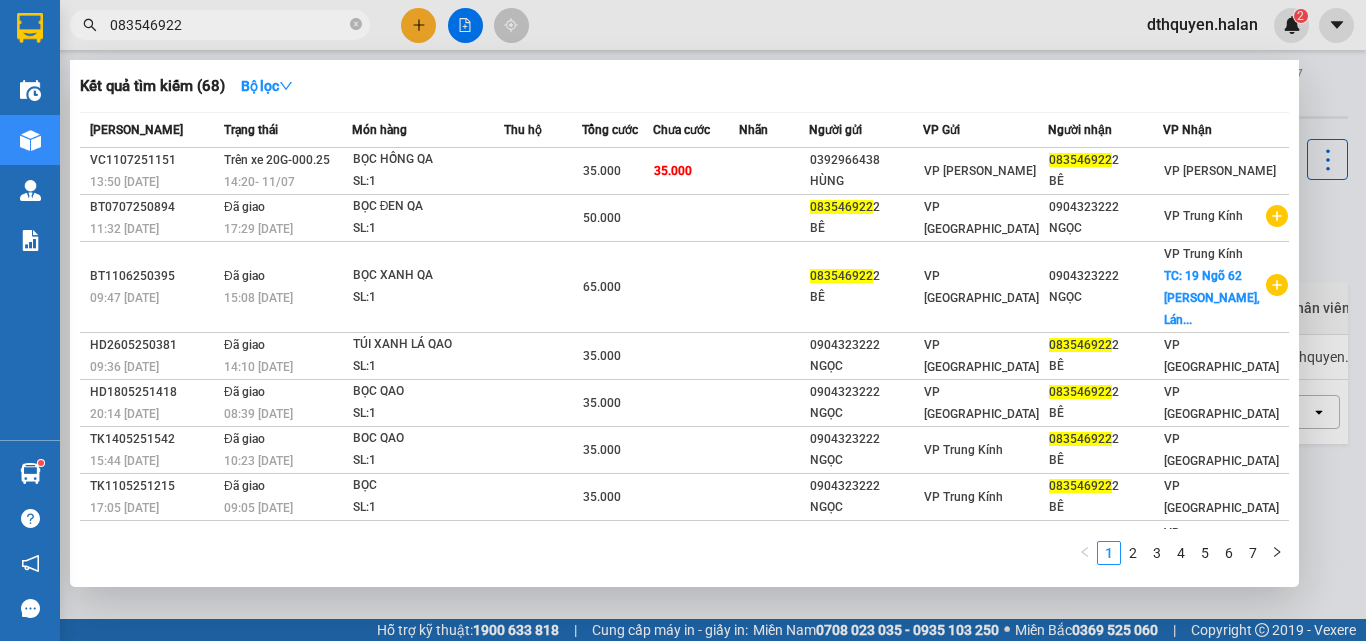 type on "0835469222" 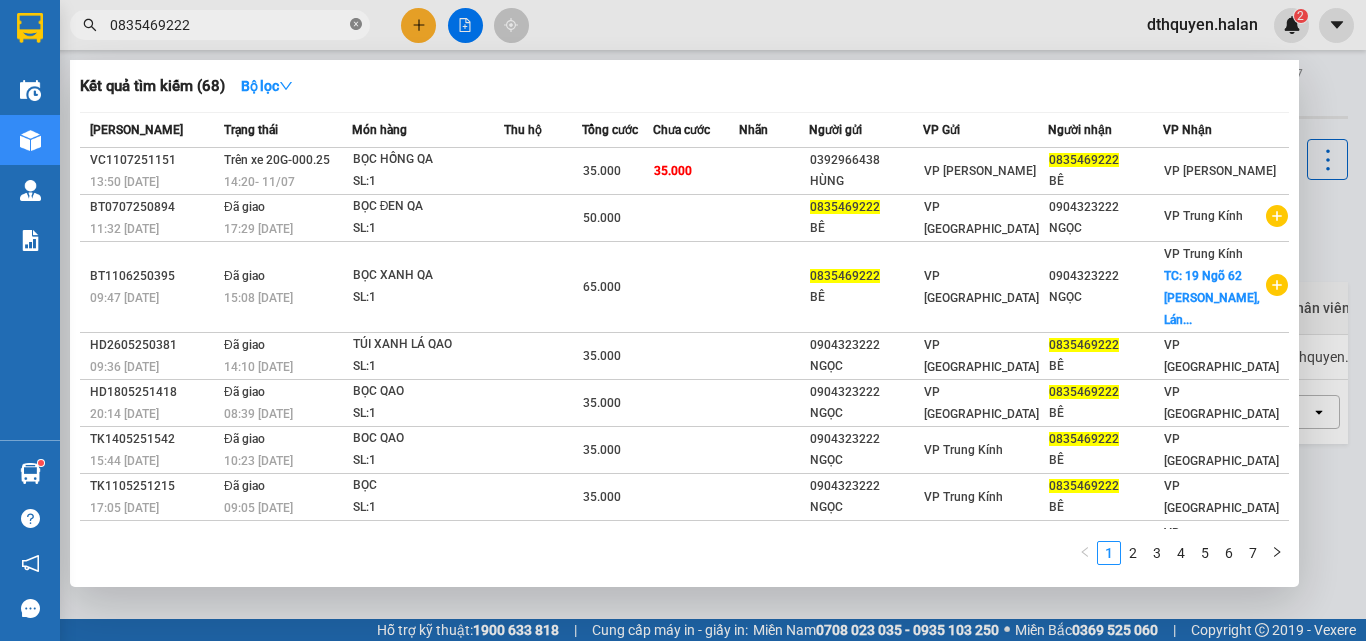 click 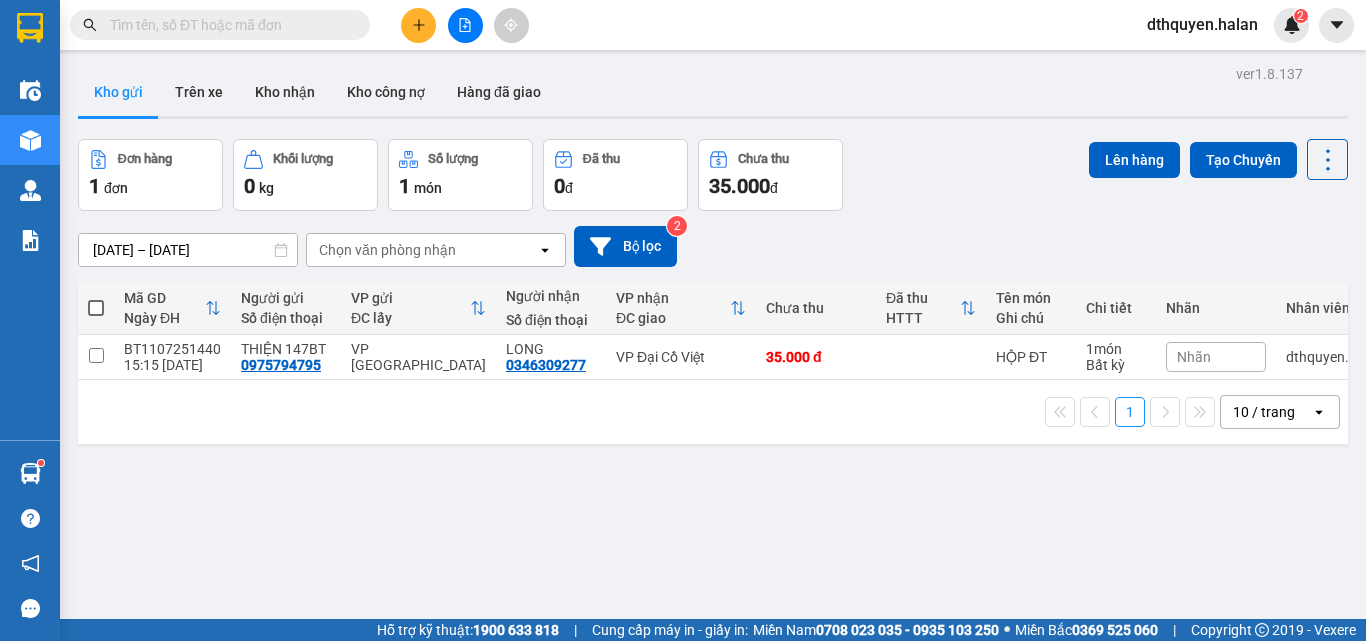 click at bounding box center [228, 25] 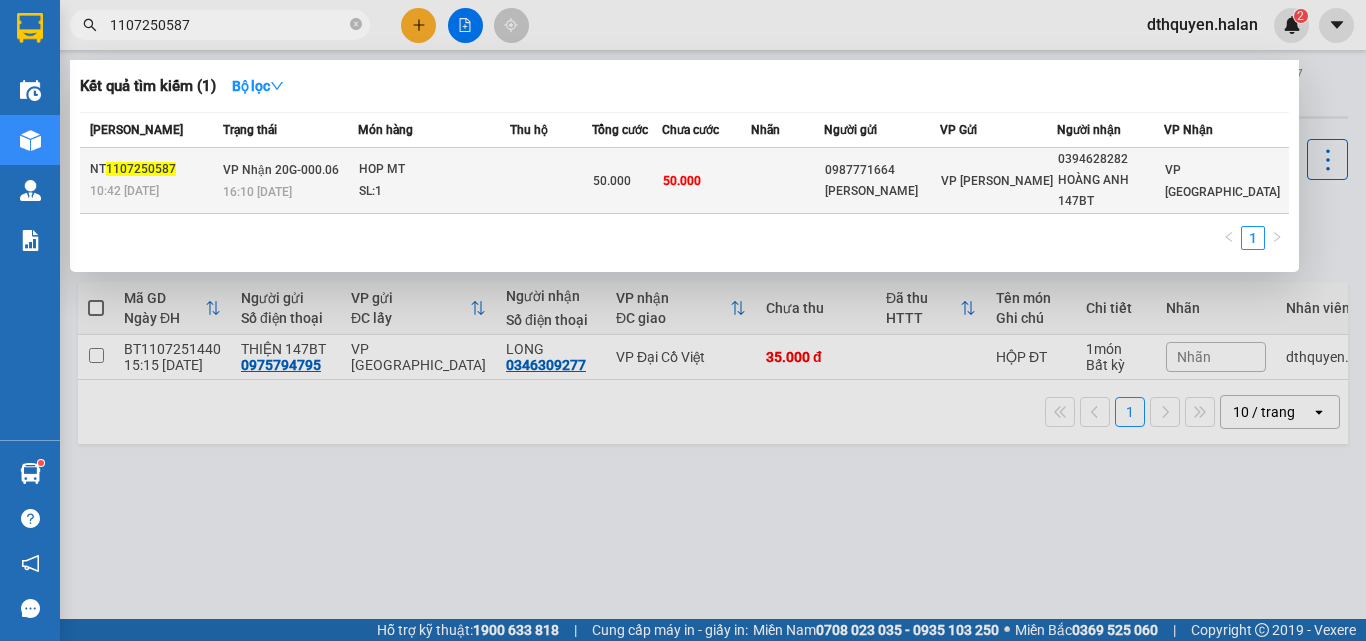 type on "1107250587" 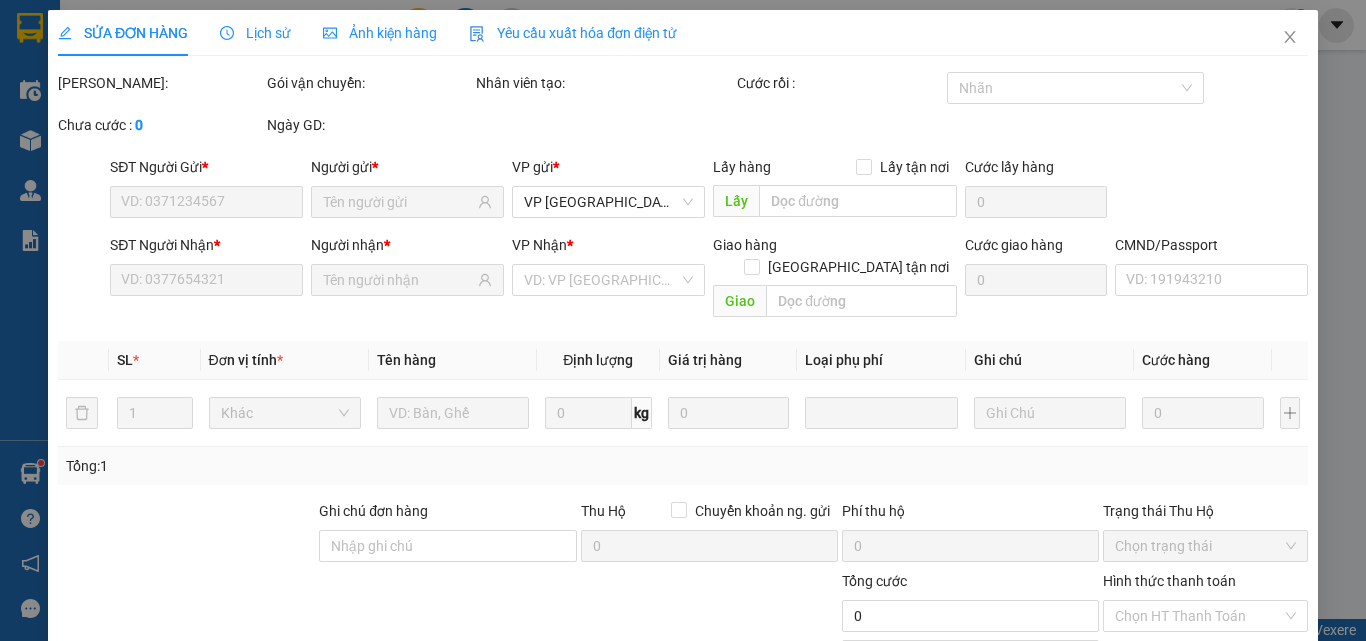 type on "0987771664" 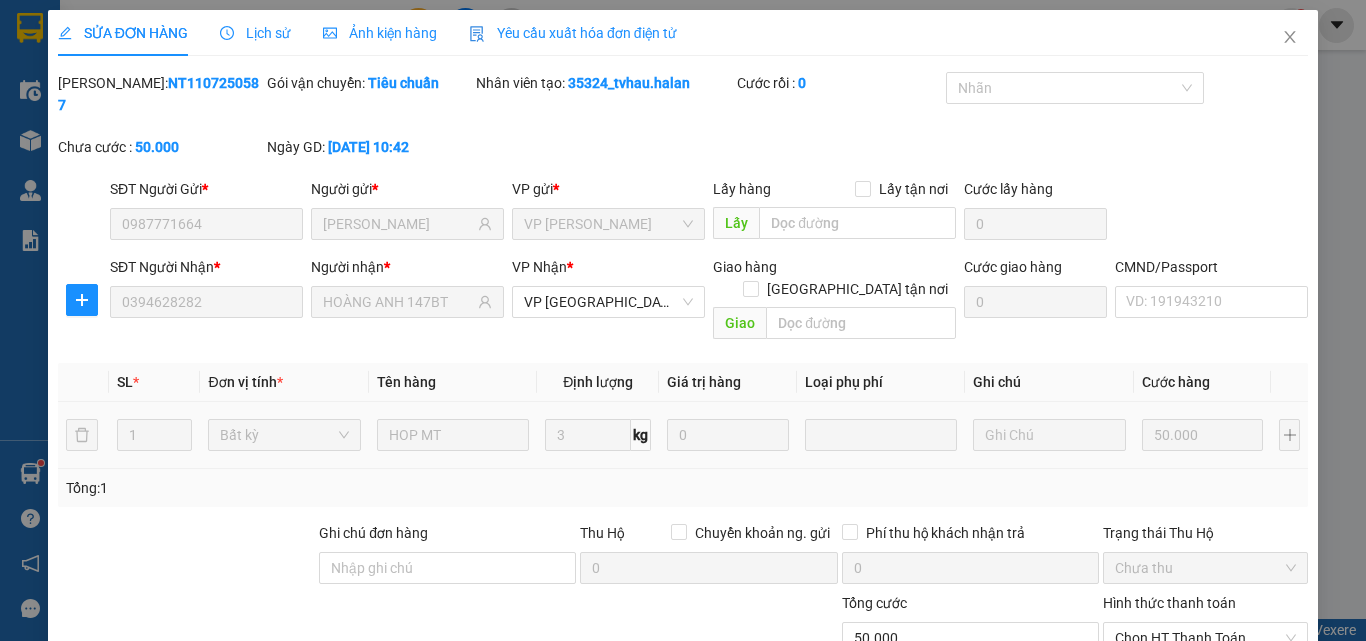 scroll, scrollTop: 143, scrollLeft: 0, axis: vertical 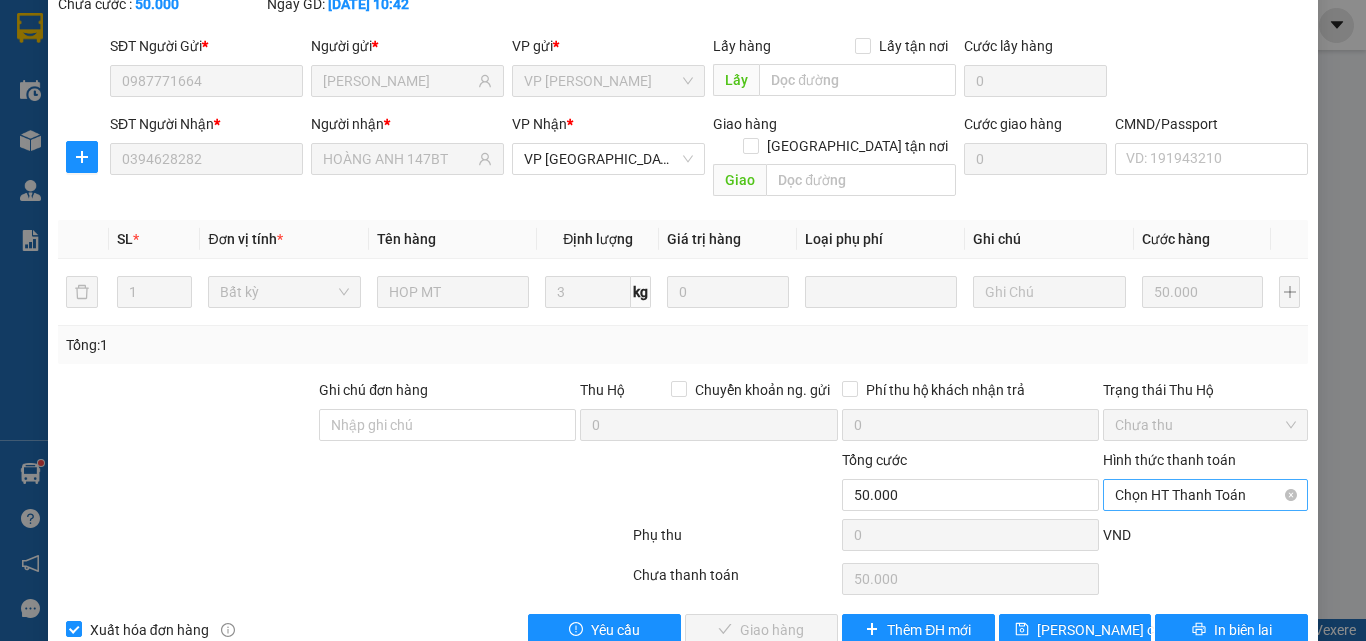 click on "Chọn HT Thanh Toán" at bounding box center (1205, 495) 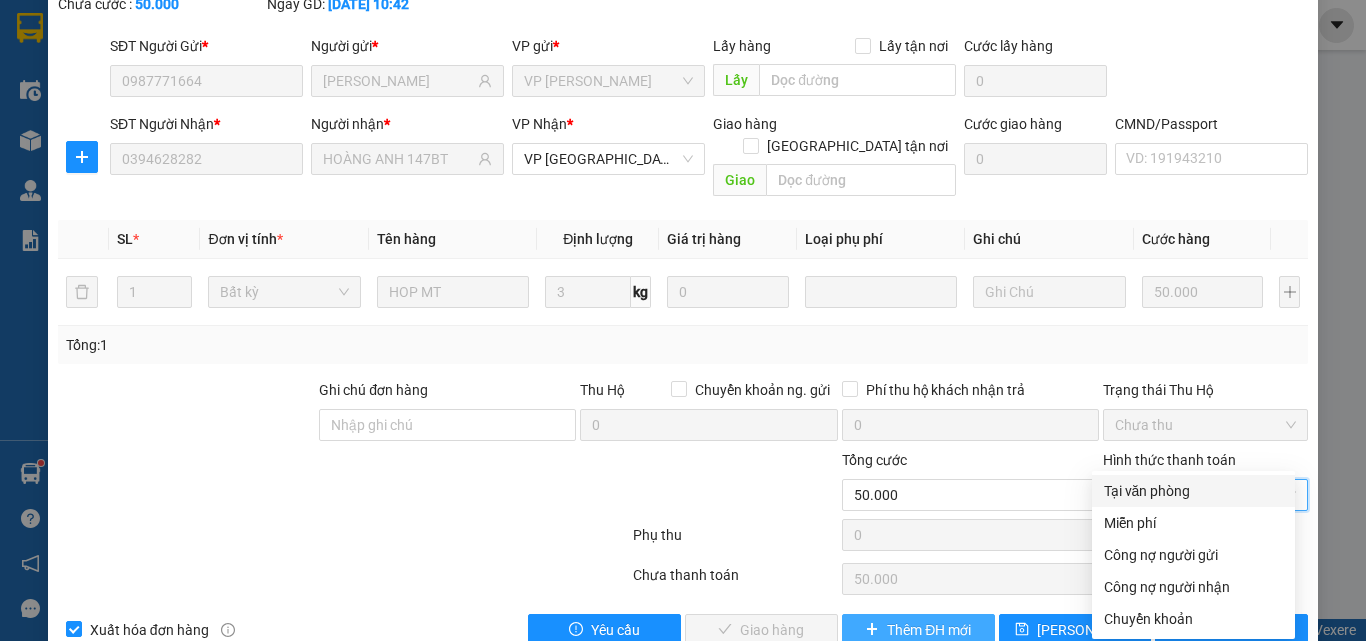 drag, startPoint x: 1147, startPoint y: 491, endPoint x: 875, endPoint y: 594, distance: 290.84875 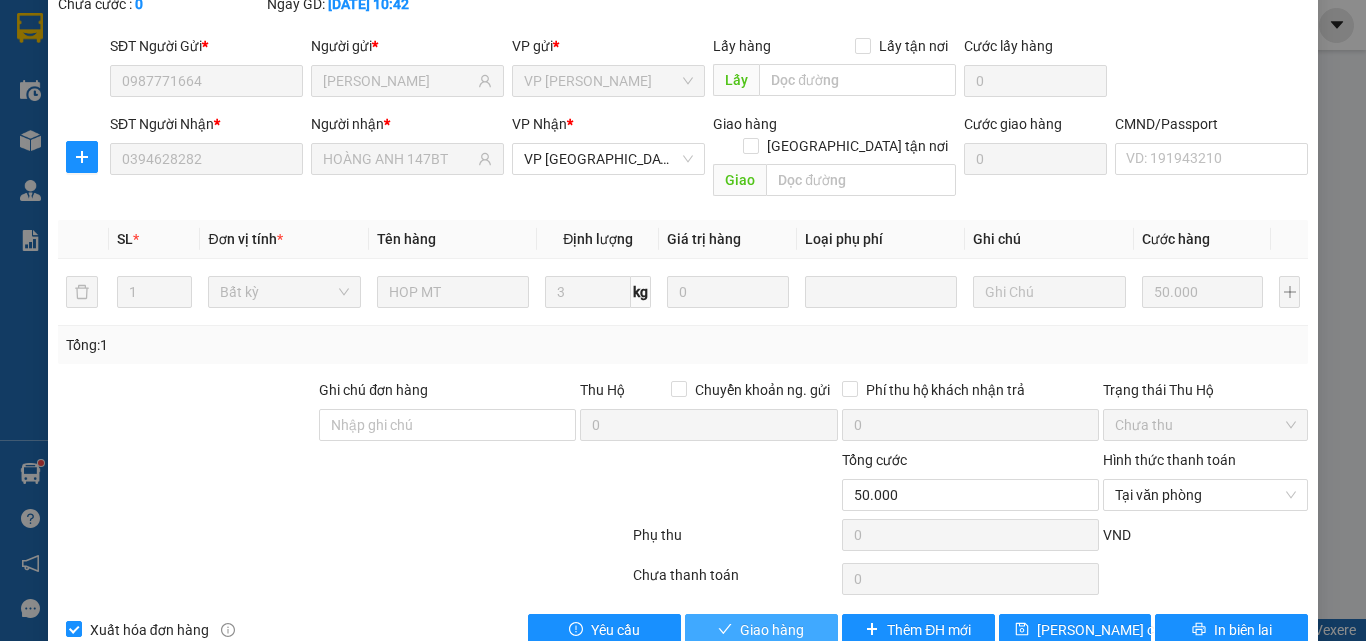 click on "Giao hàng" at bounding box center (772, 630) 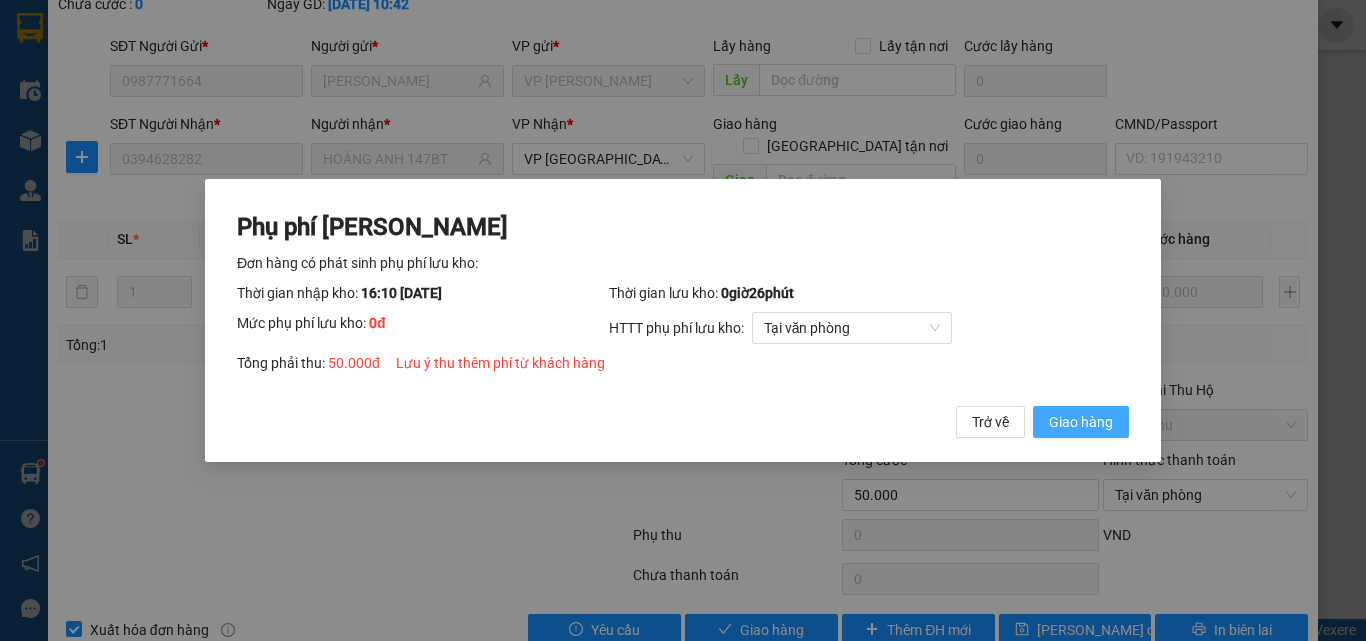 click on "Giao hàng" at bounding box center [1081, 422] 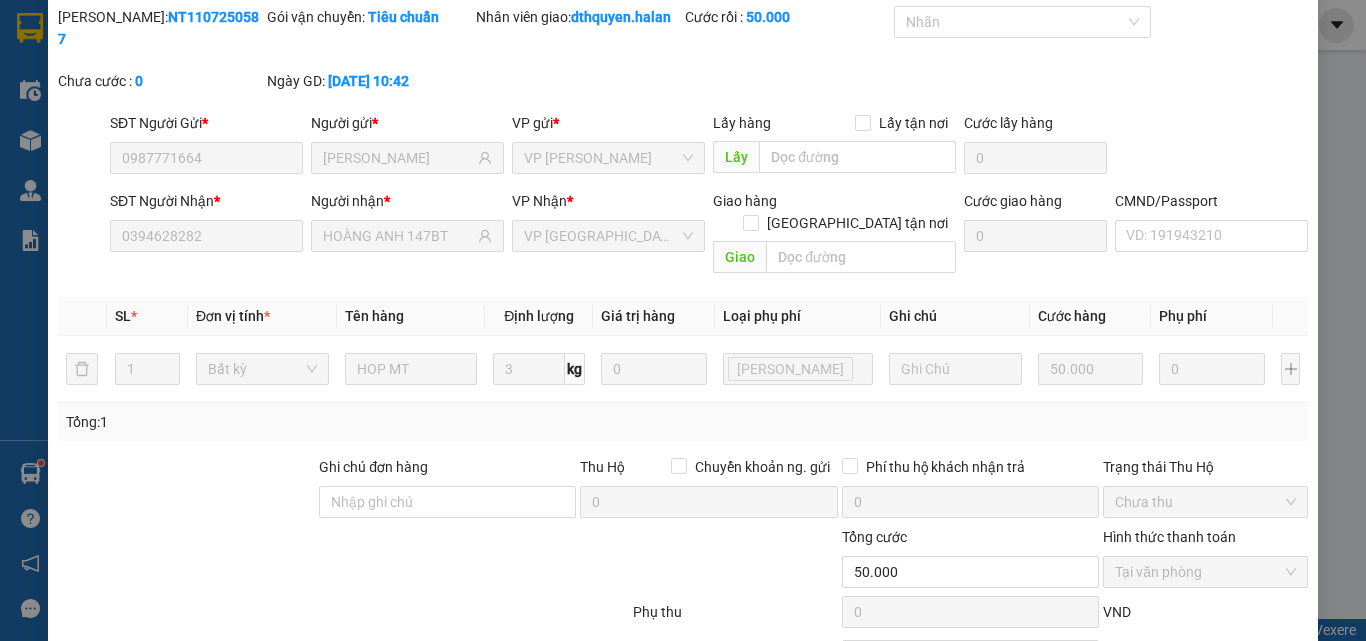 scroll, scrollTop: 0, scrollLeft: 0, axis: both 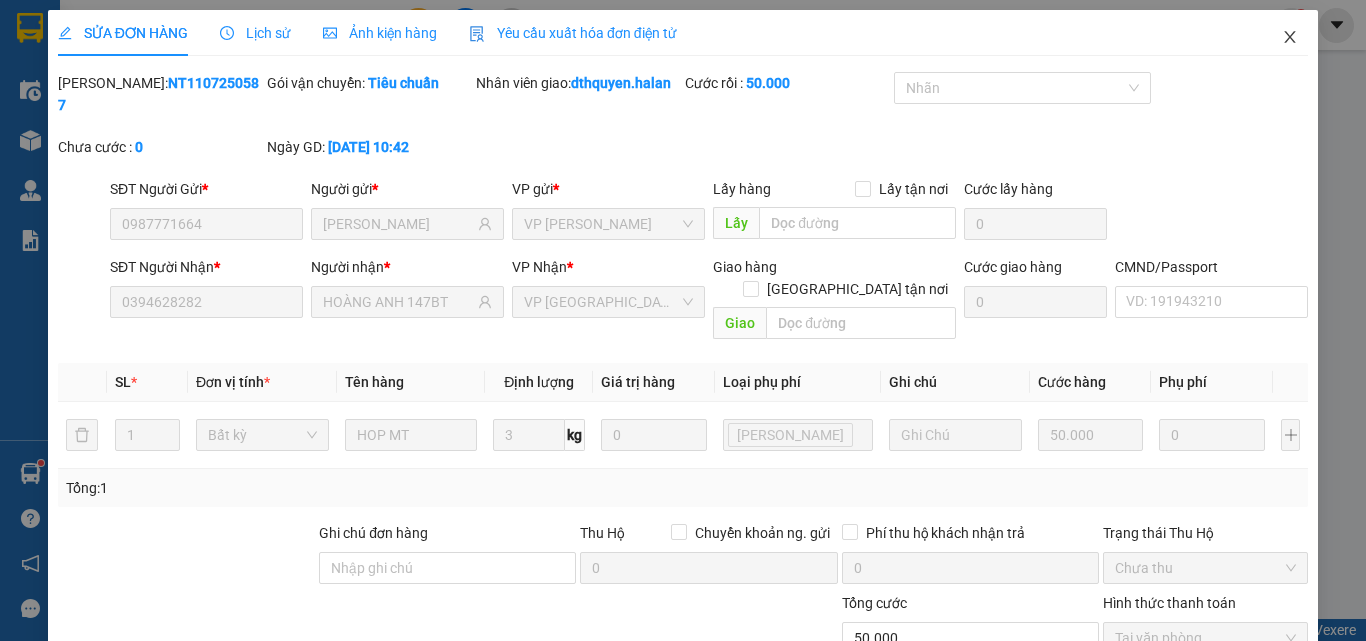 click 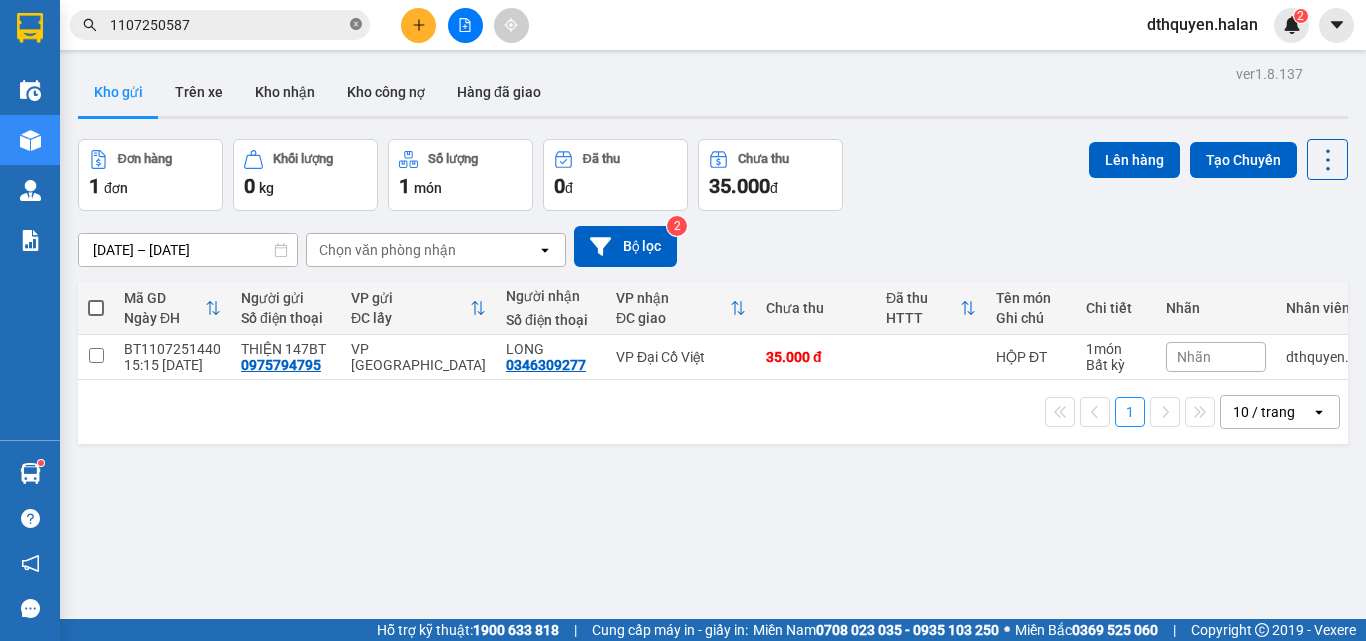 click 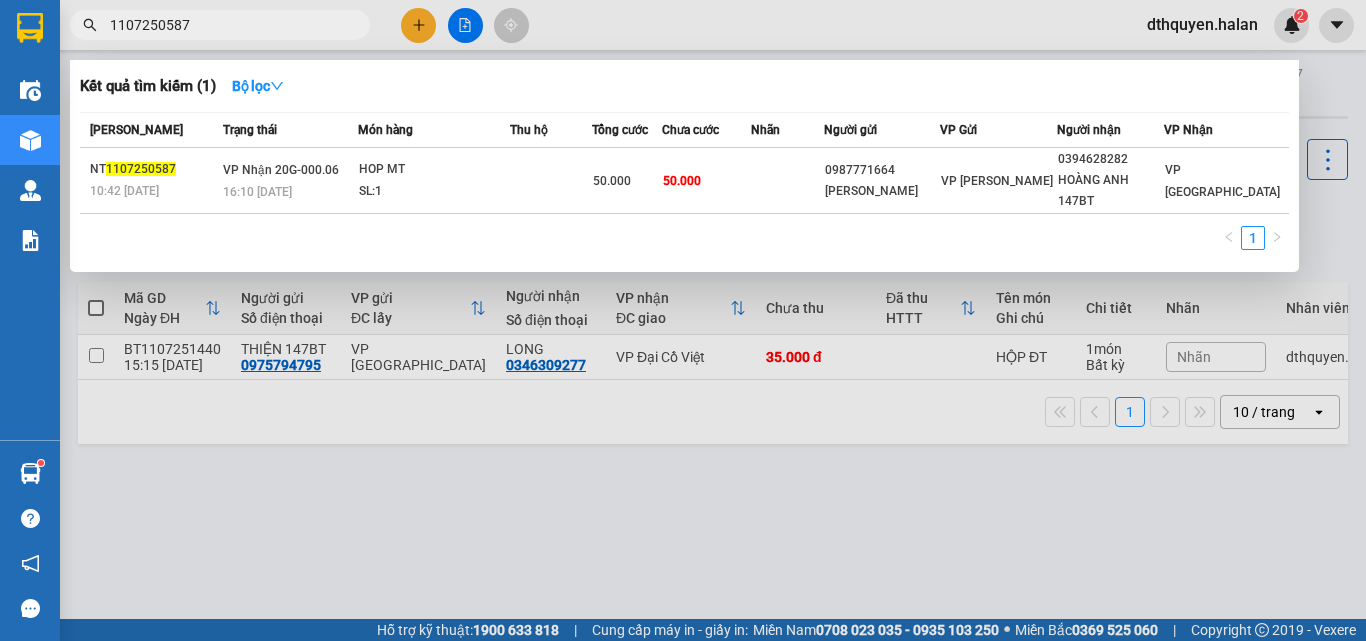 type 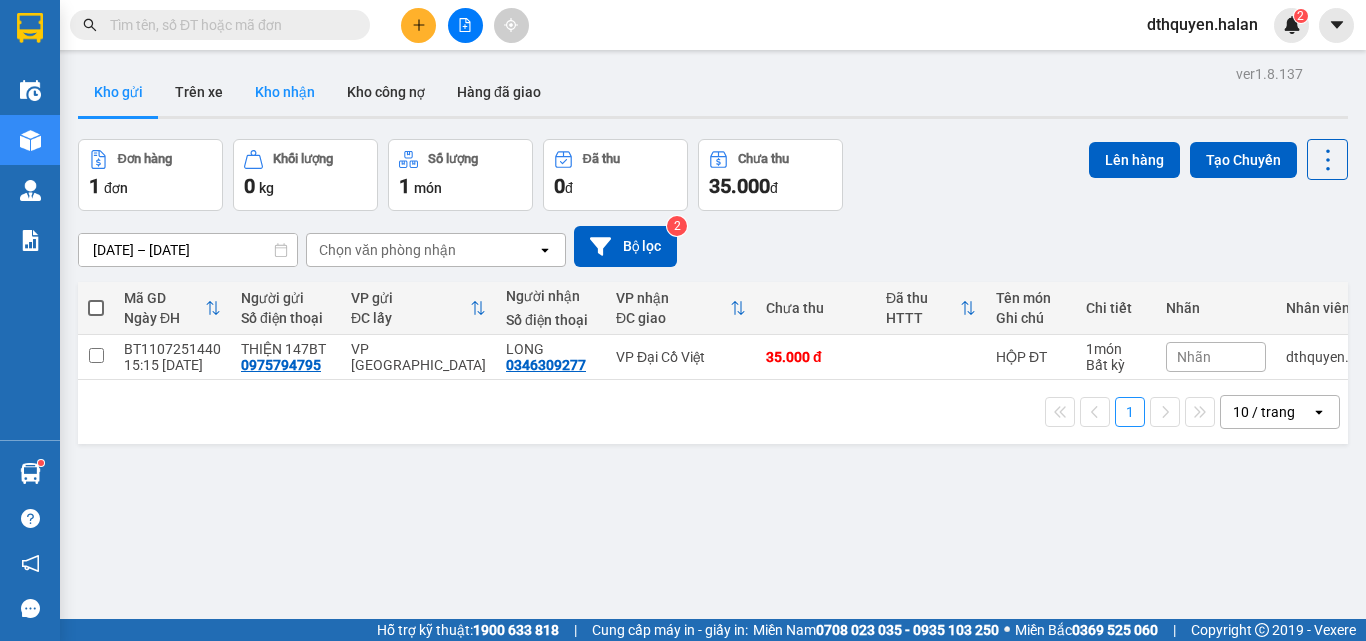 click on "Kho nhận" at bounding box center (285, 92) 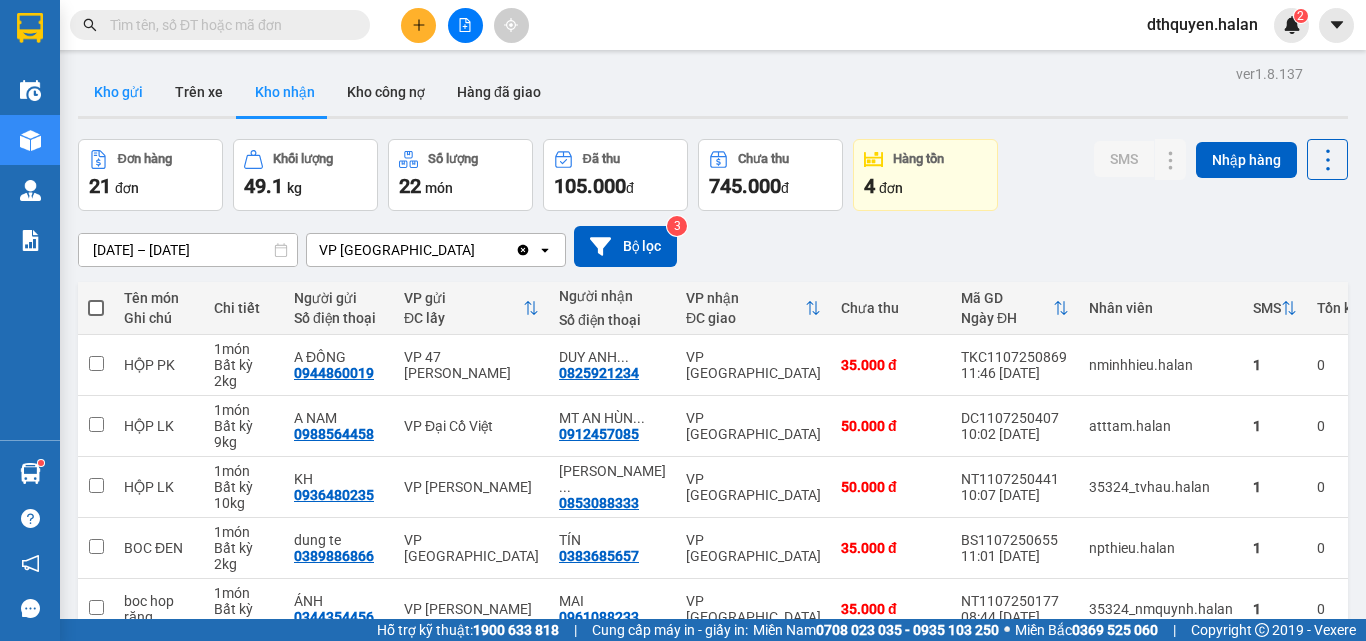 click on "Kho gửi" at bounding box center (118, 92) 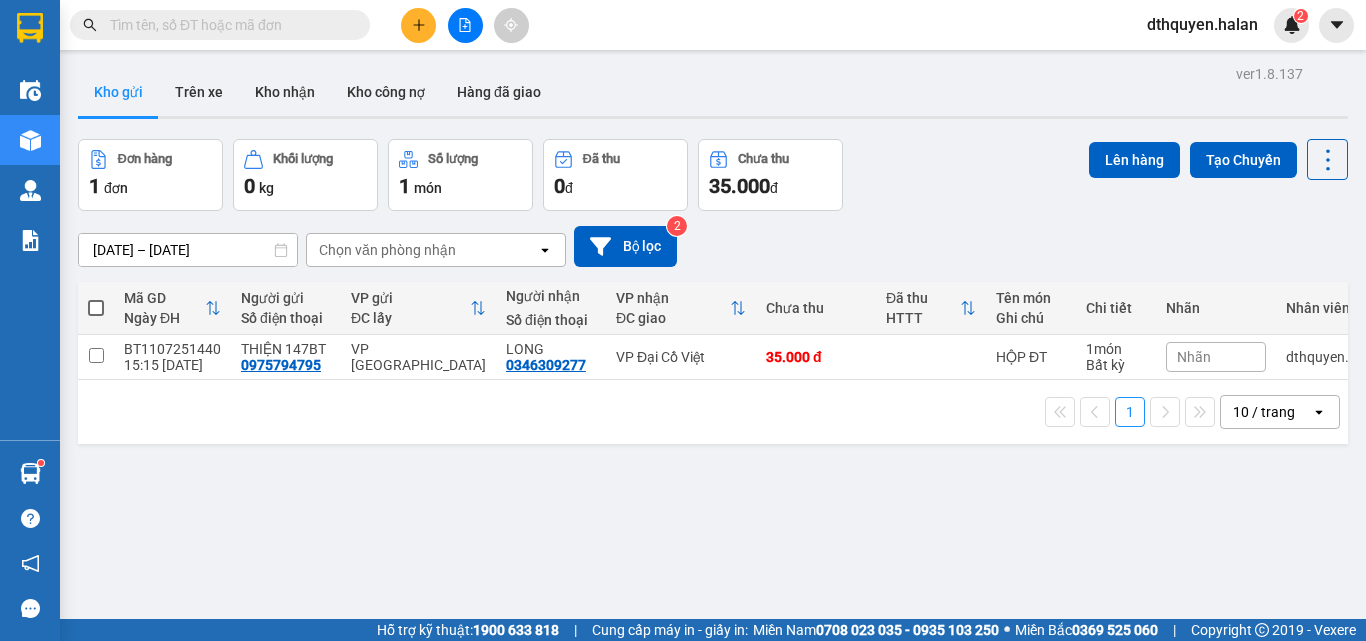 click at bounding box center [96, 308] 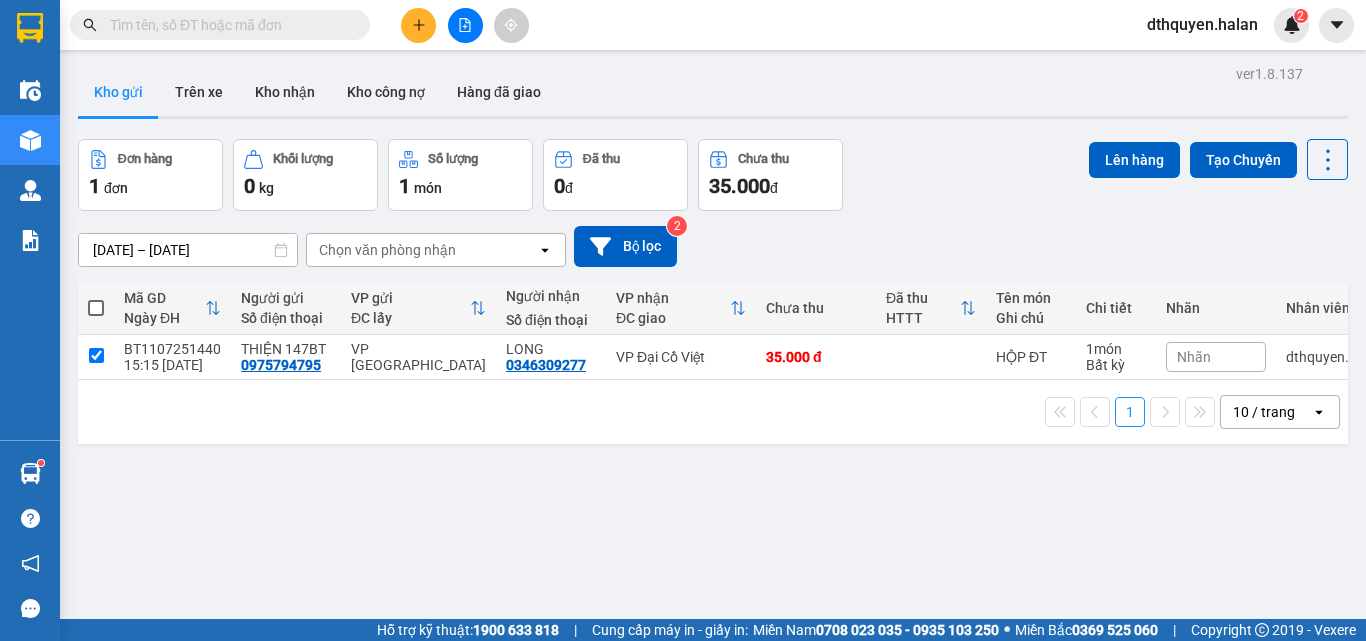 checkbox on "true" 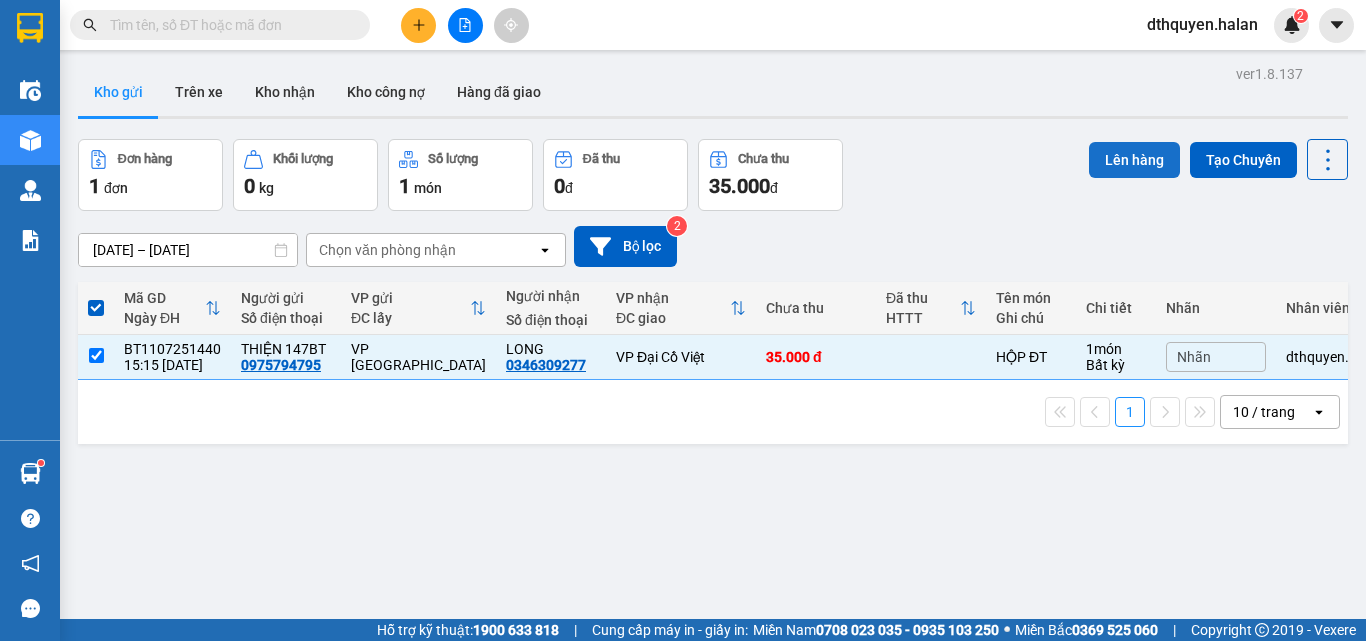 click on "Lên hàng" at bounding box center (1134, 160) 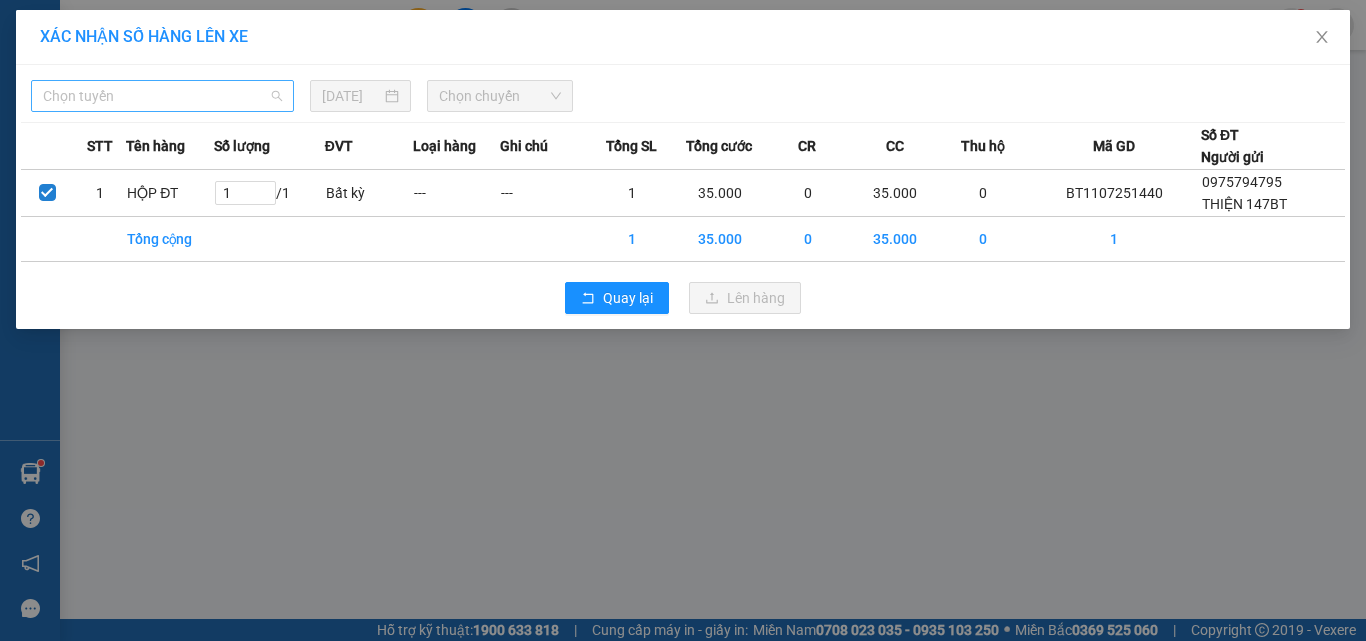 click on "Chọn tuyến" at bounding box center [162, 96] 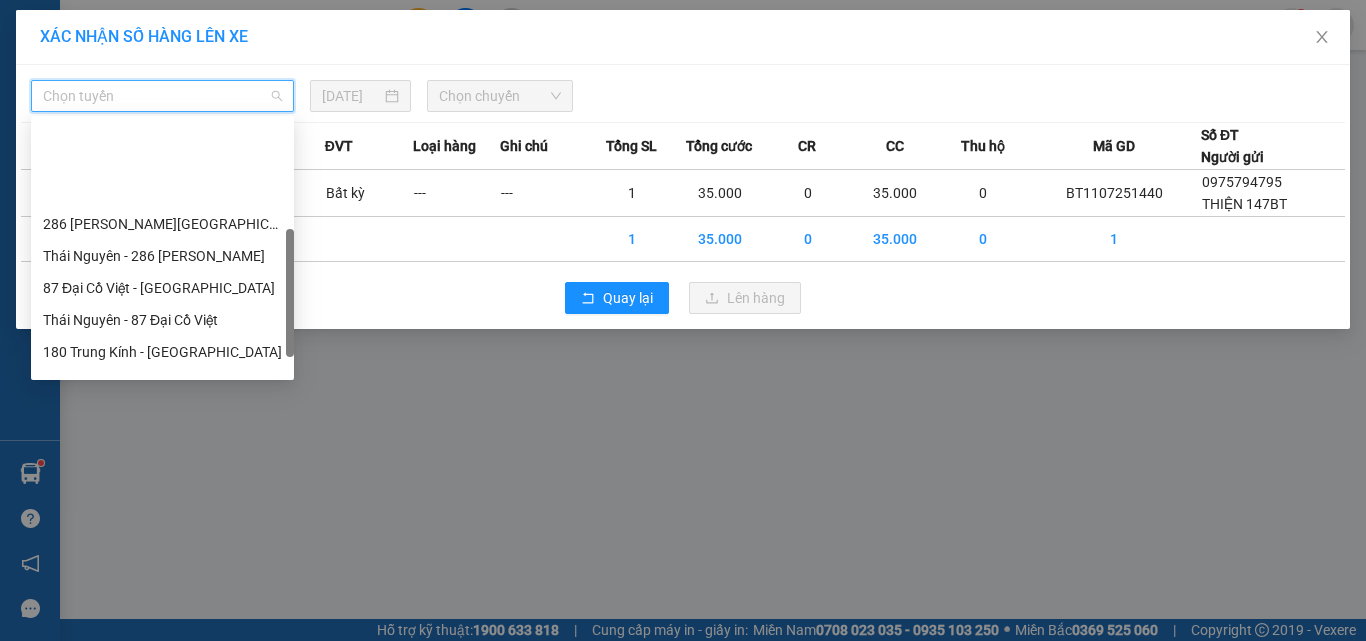 scroll, scrollTop: 300, scrollLeft: 0, axis: vertical 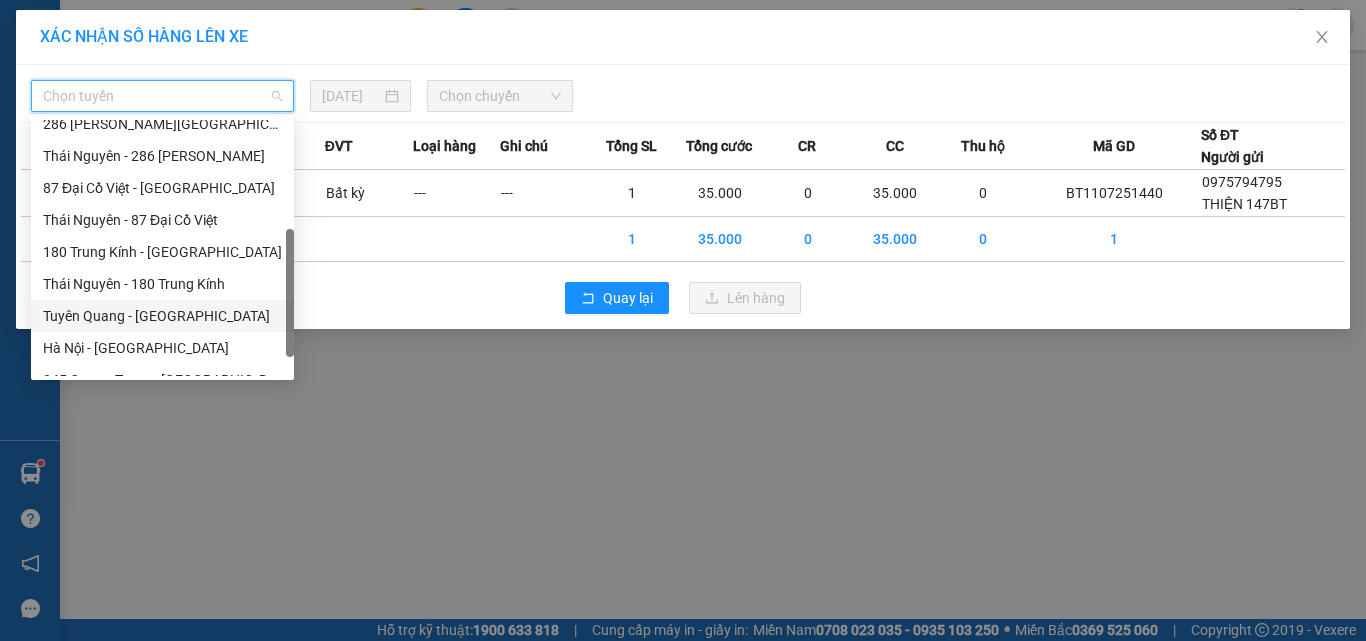 click on "Tuyên Quang - Hà Nội" at bounding box center [162, 316] 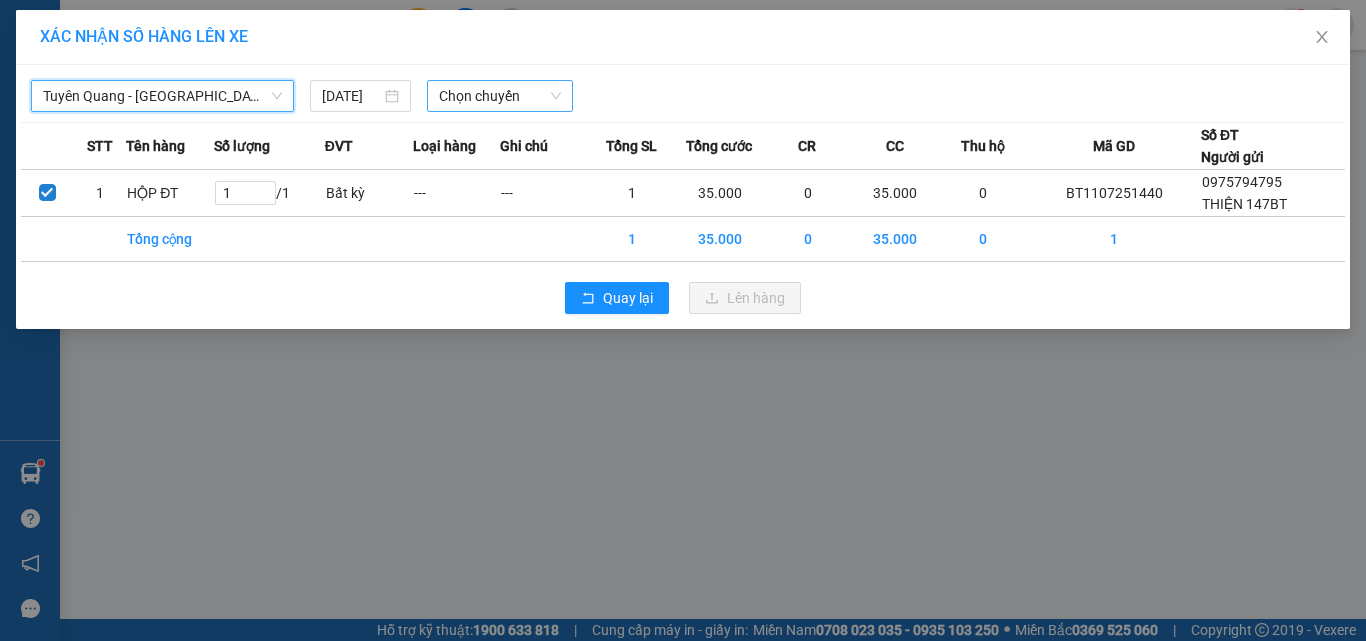 click on "Chọn chuyến" at bounding box center (500, 96) 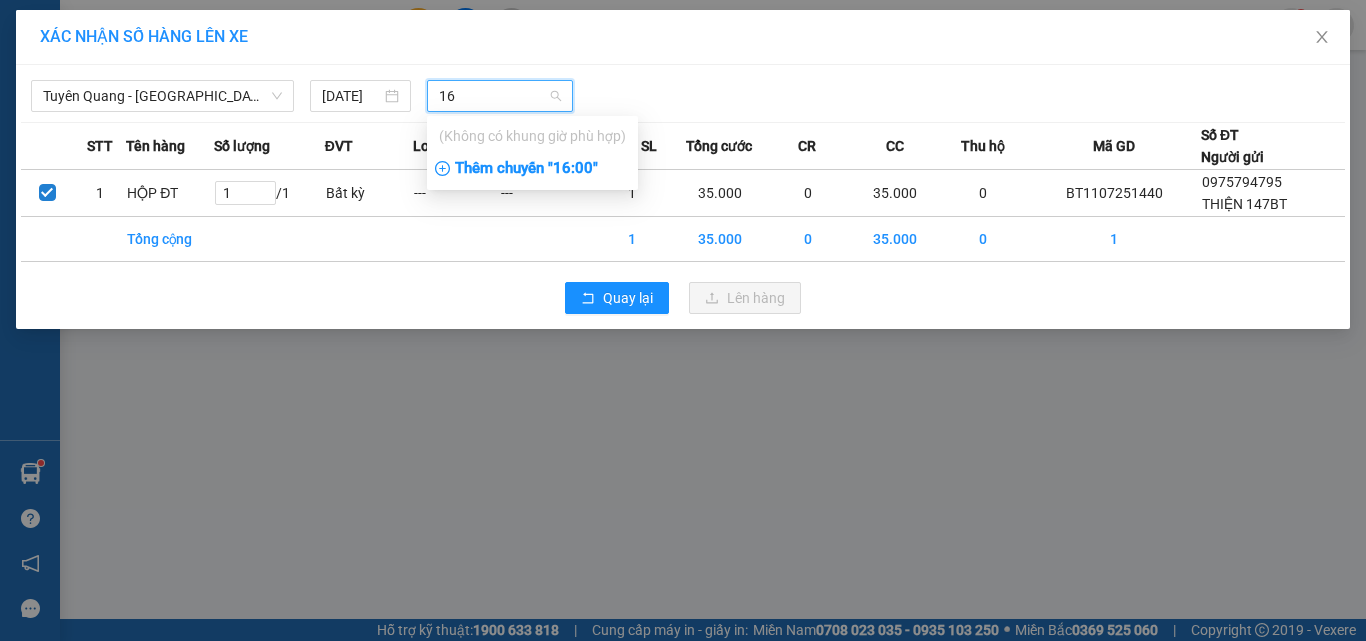 type on "16" 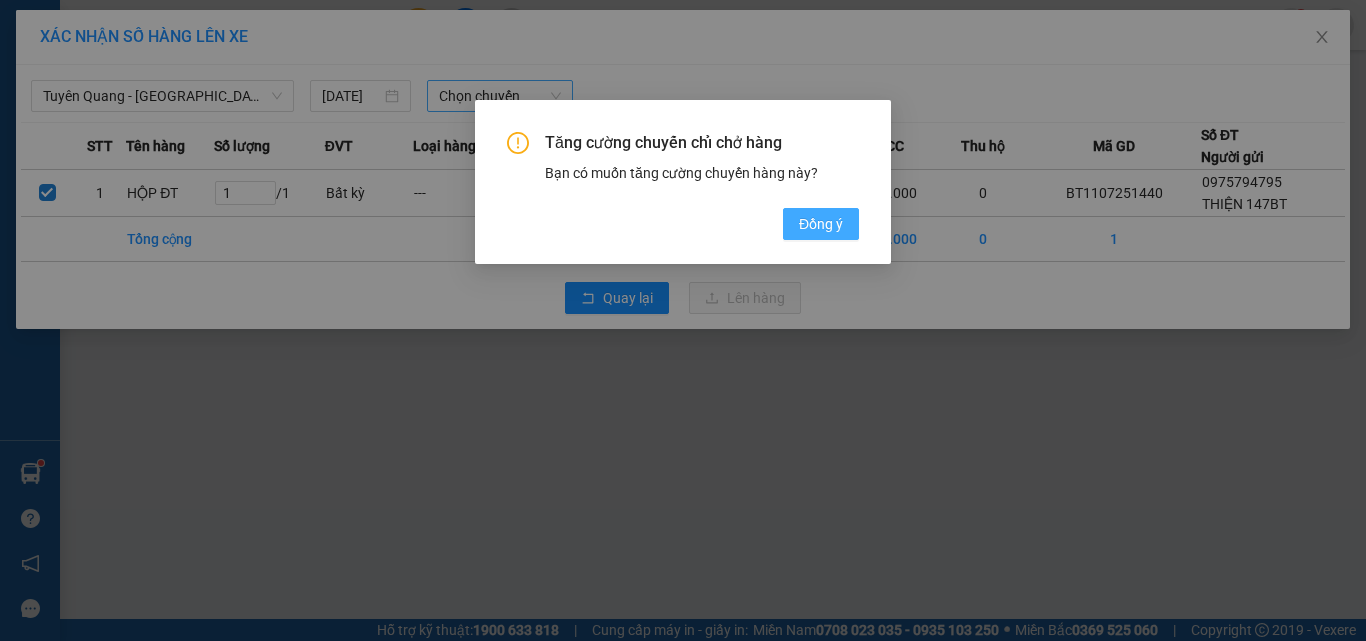 click on "Đồng ý" at bounding box center [821, 224] 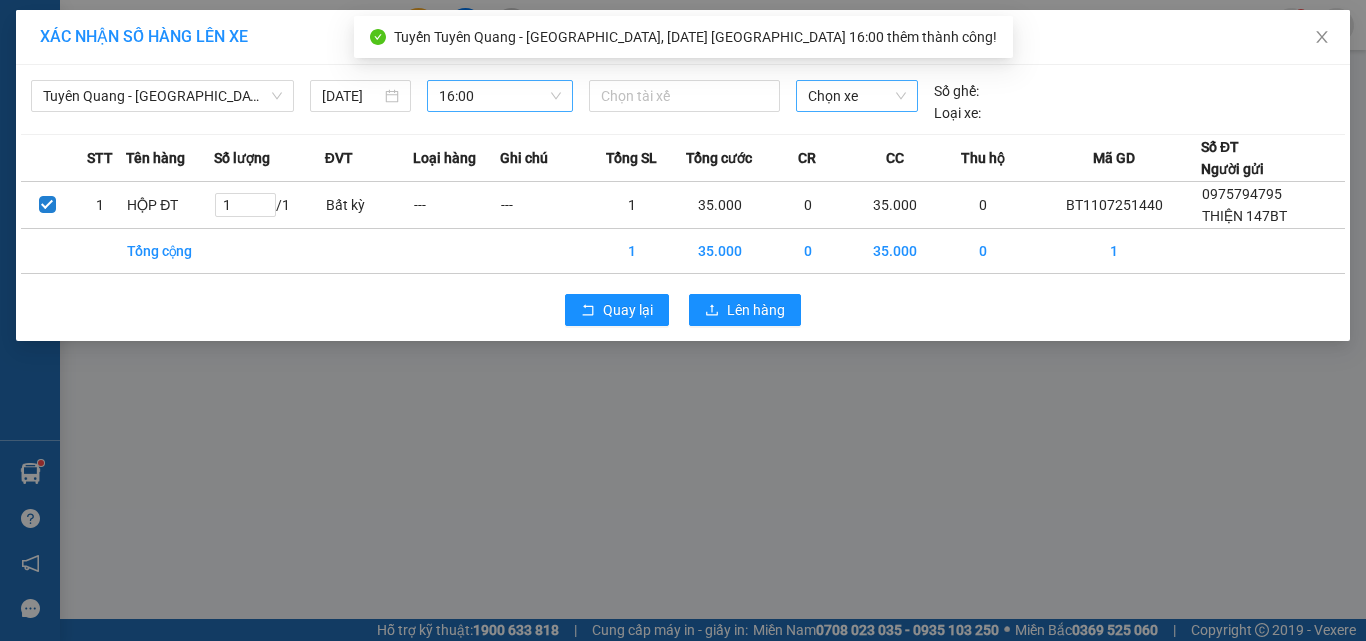 click on "Chọn xe" at bounding box center (857, 102) 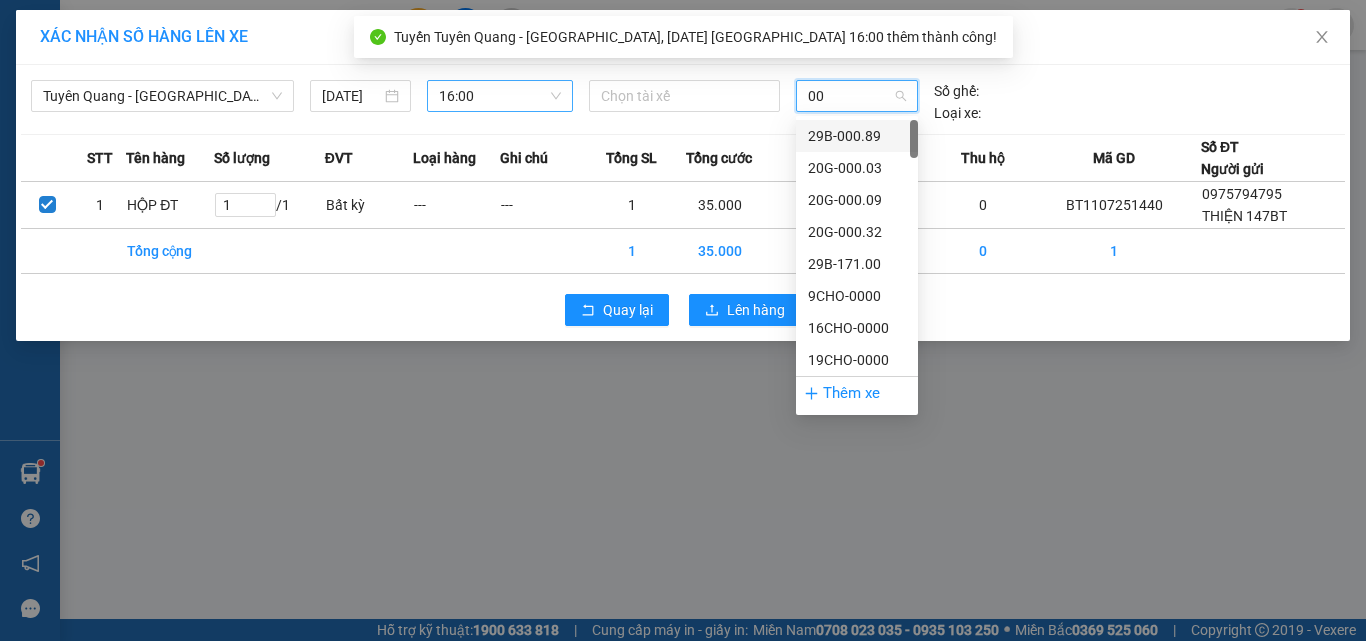 type on "006" 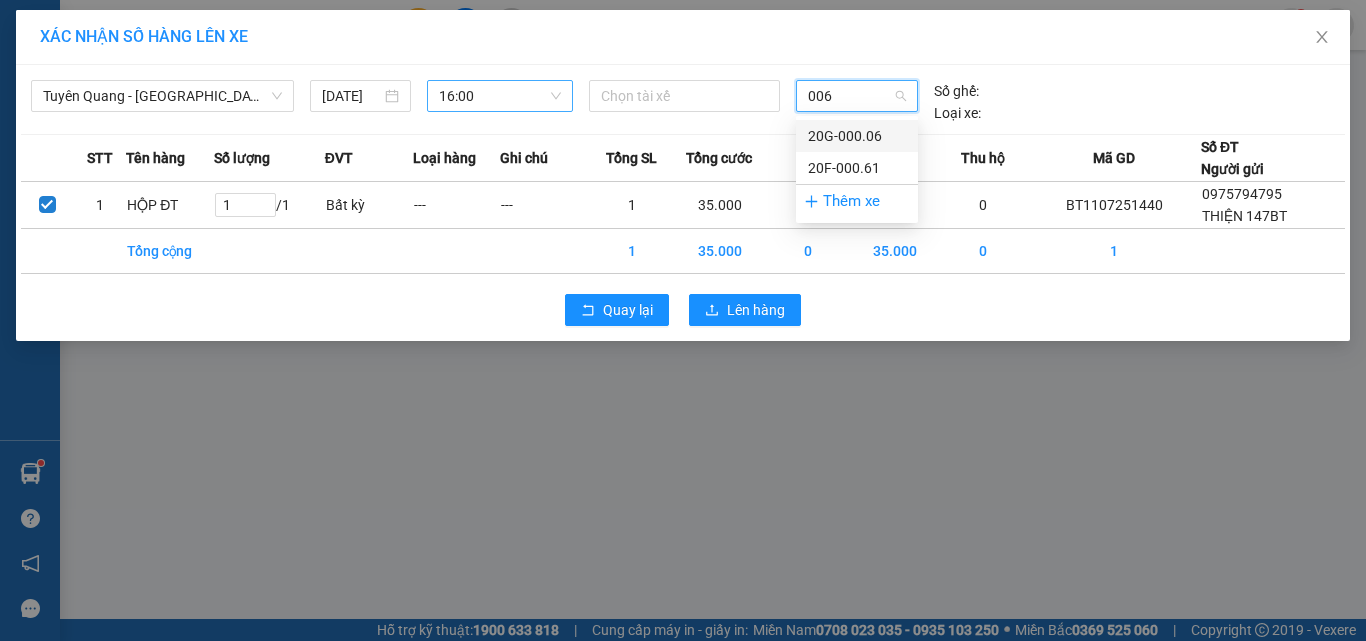 click on "20G-000.06" at bounding box center [857, 136] 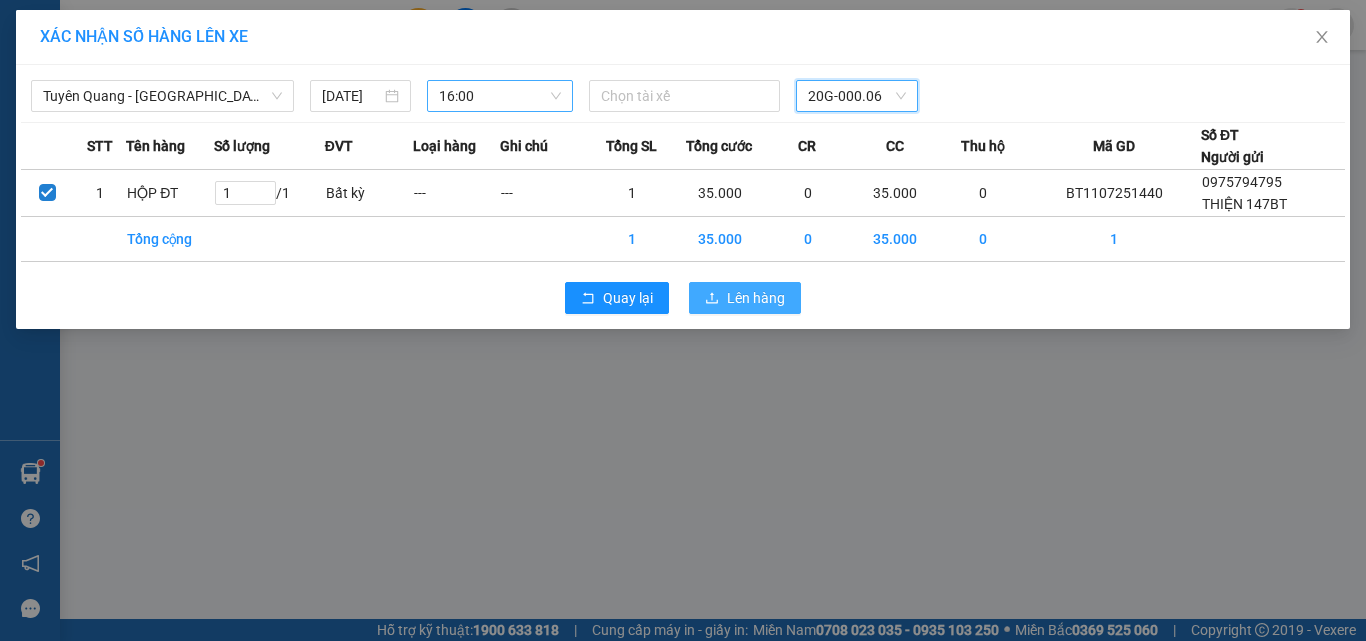 click on "Lên hàng" at bounding box center (756, 298) 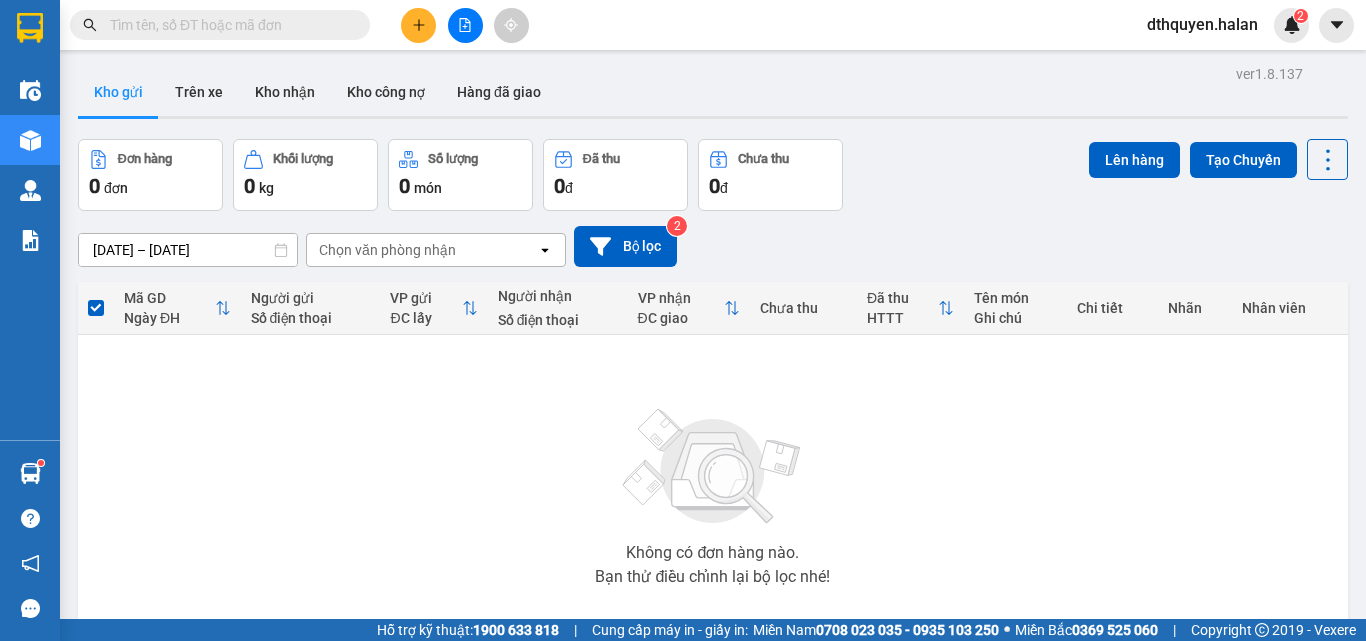 click at bounding box center [418, 25] 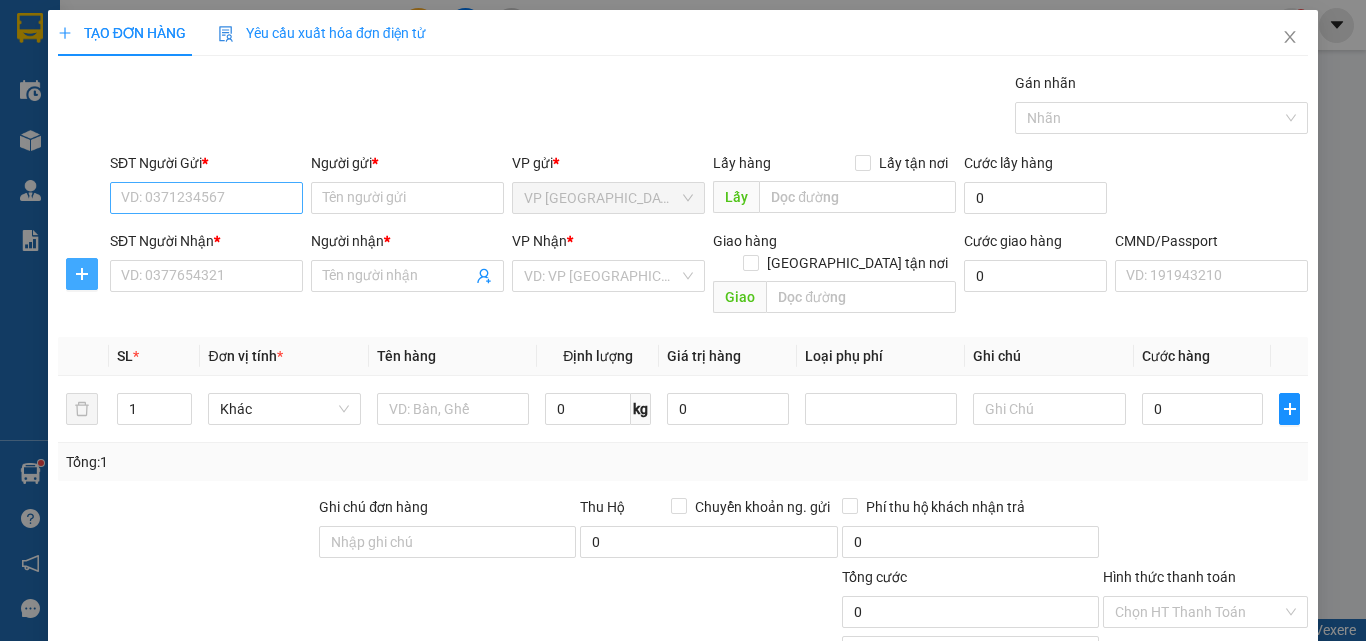 drag, startPoint x: 82, startPoint y: 278, endPoint x: 174, endPoint y: 204, distance: 118.06778 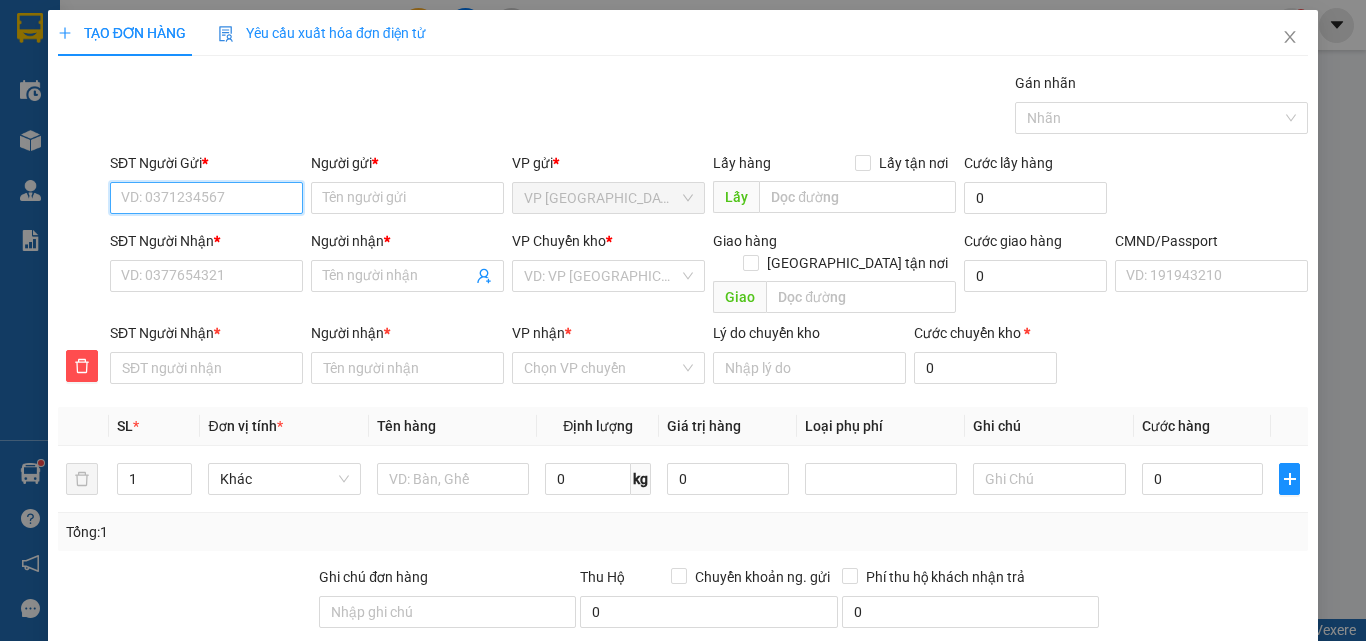 click on "SĐT Người Gửi  *" at bounding box center [206, 198] 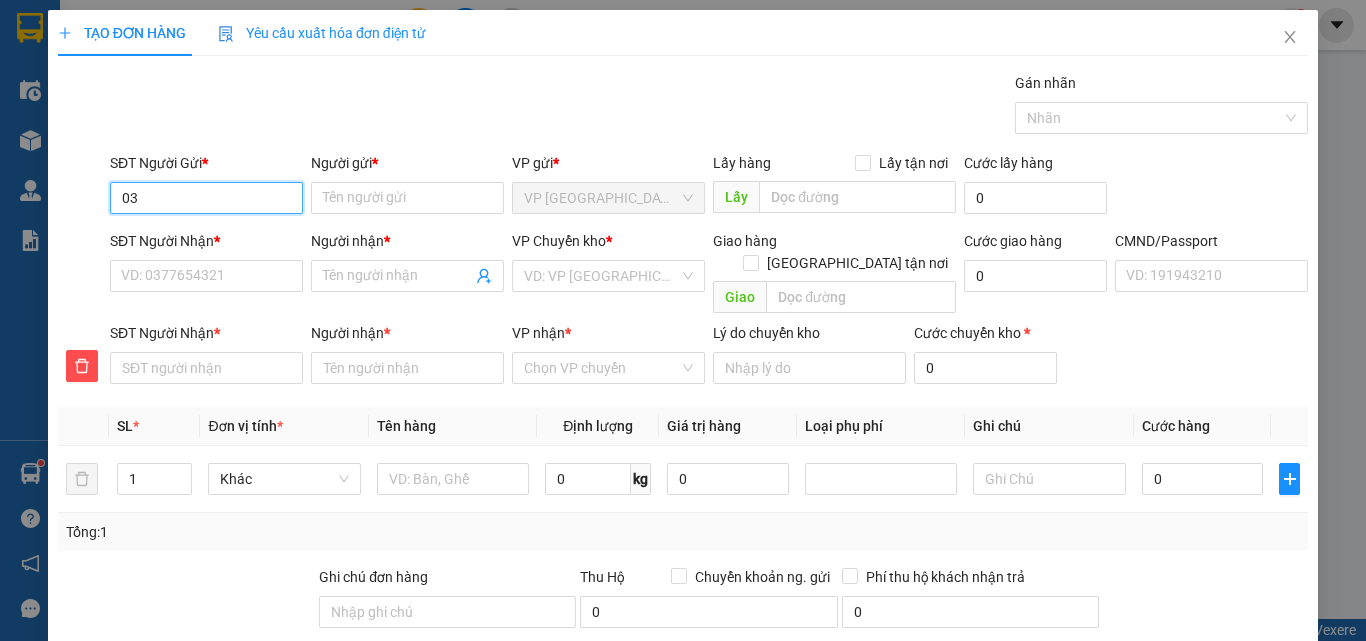 click on "03" at bounding box center [206, 198] 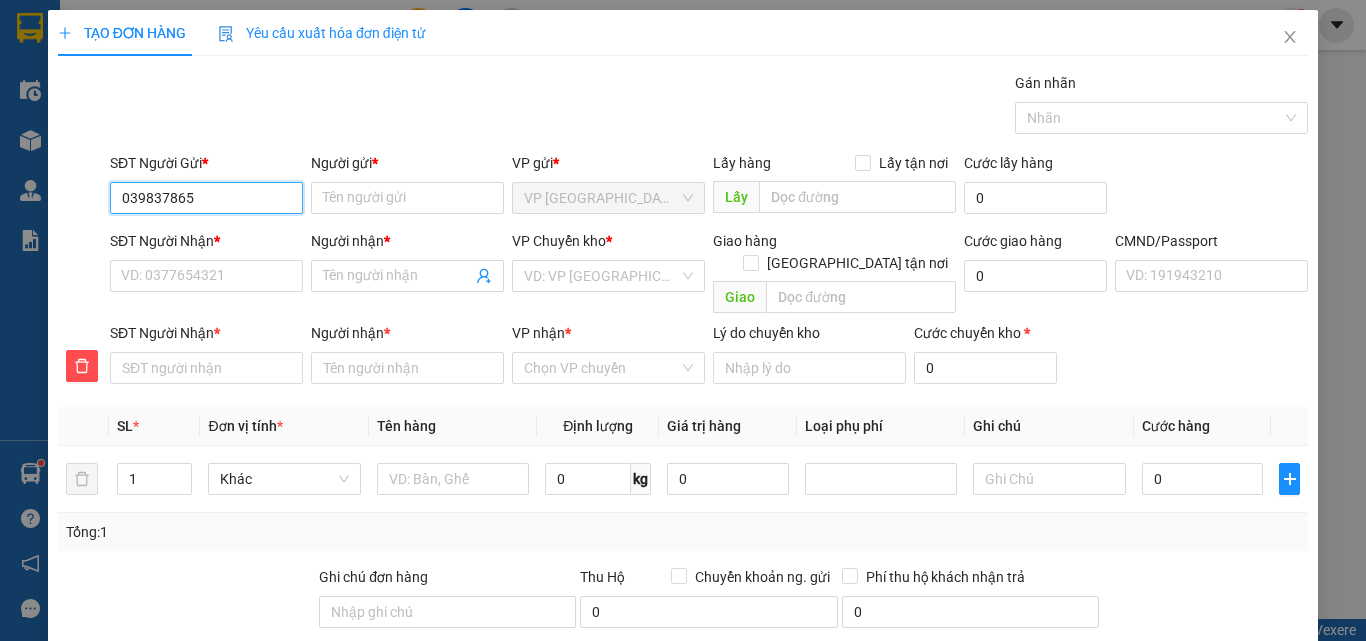 type on "0398378659" 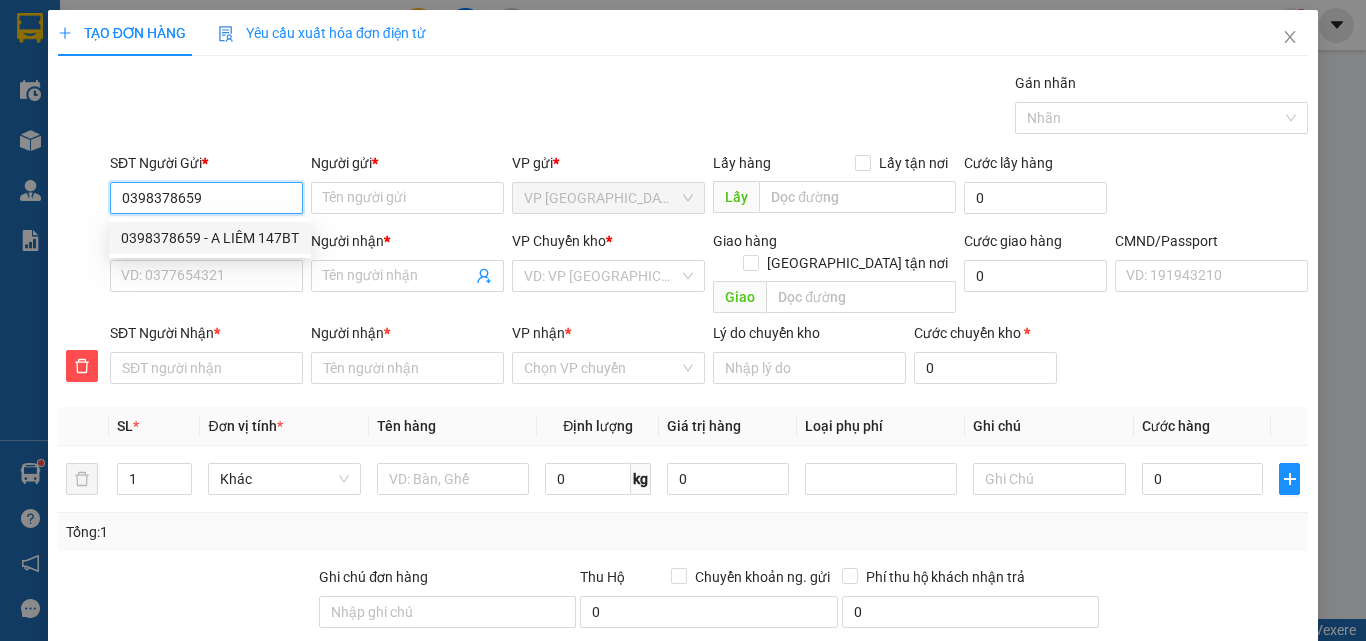 click on "0398378659 - A LIÊM 147BT" at bounding box center [210, 238] 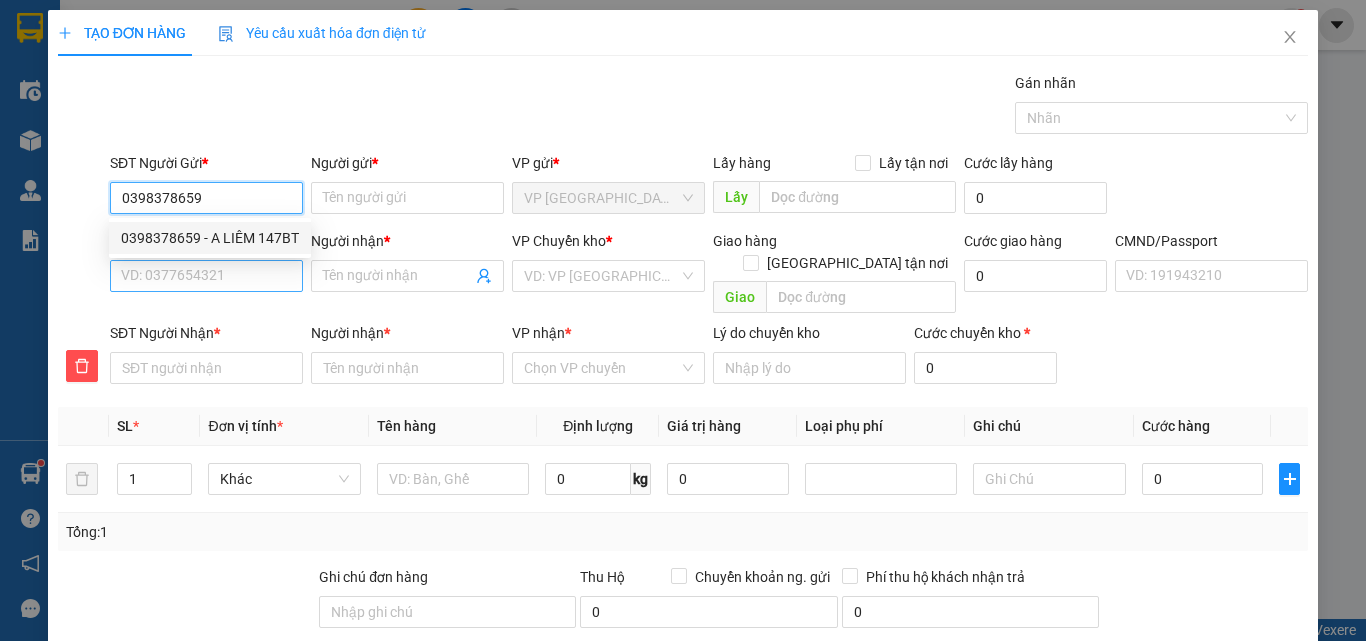 type on "A LIÊM 147BT" 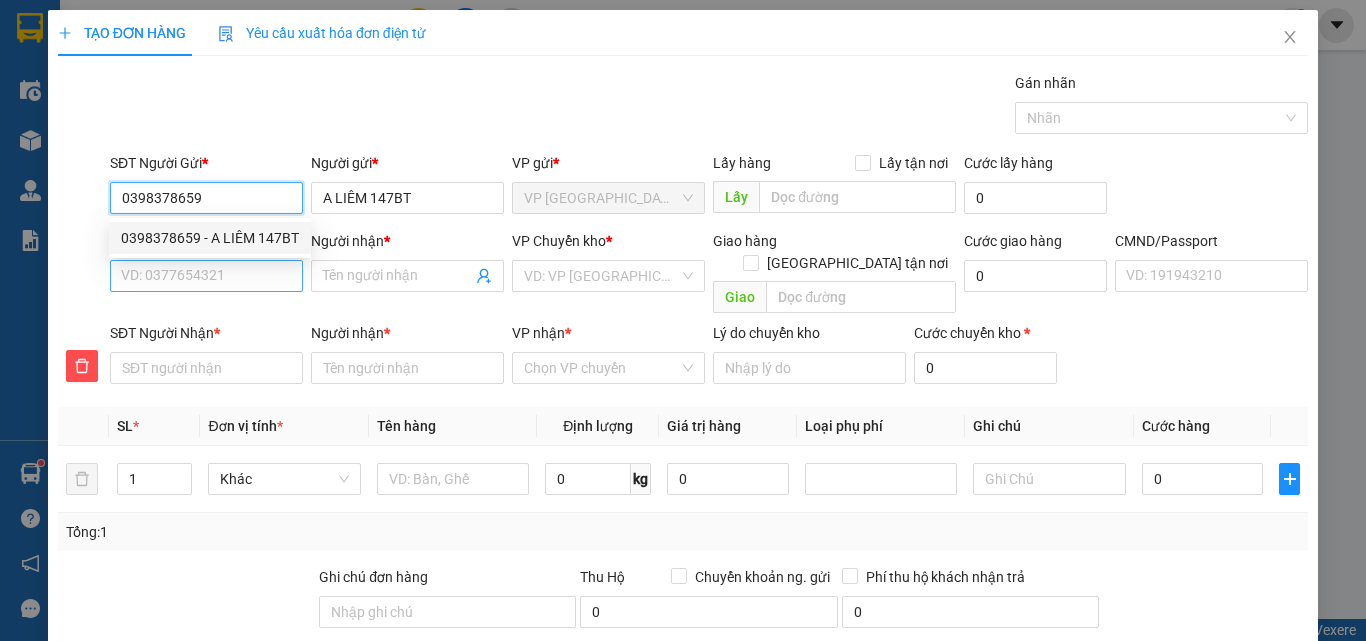 type on "0398378659" 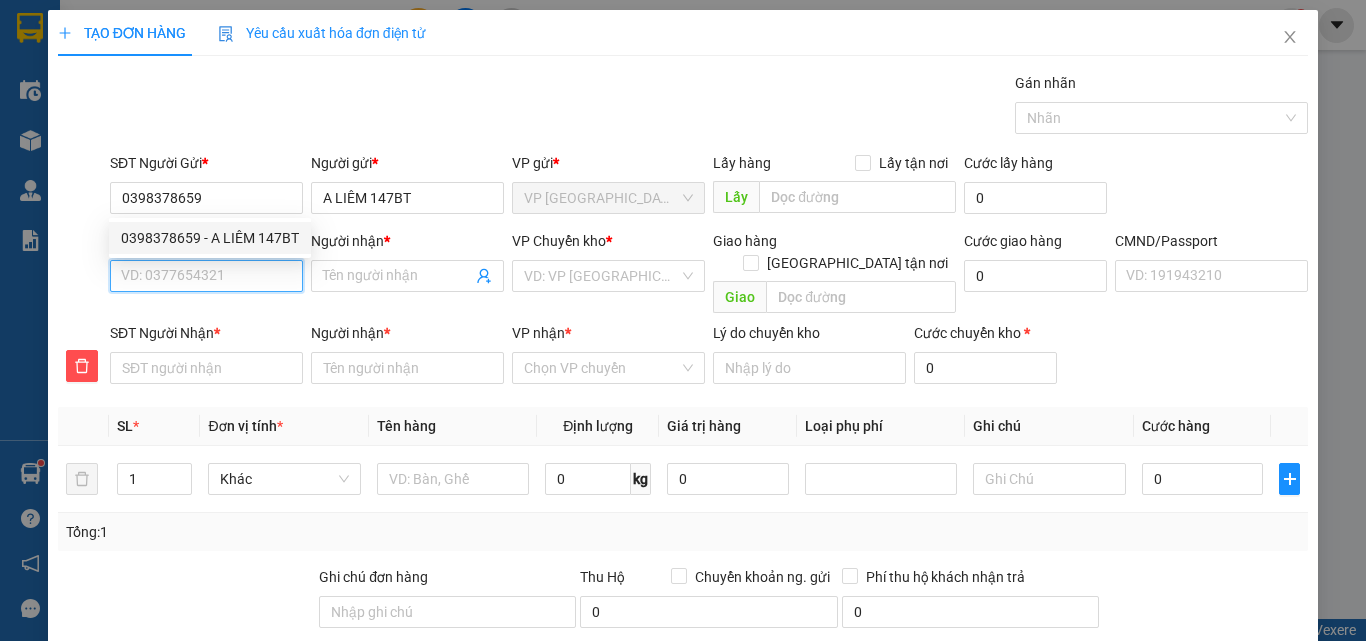 click on "SĐT Người Nhận  *" at bounding box center (206, 276) 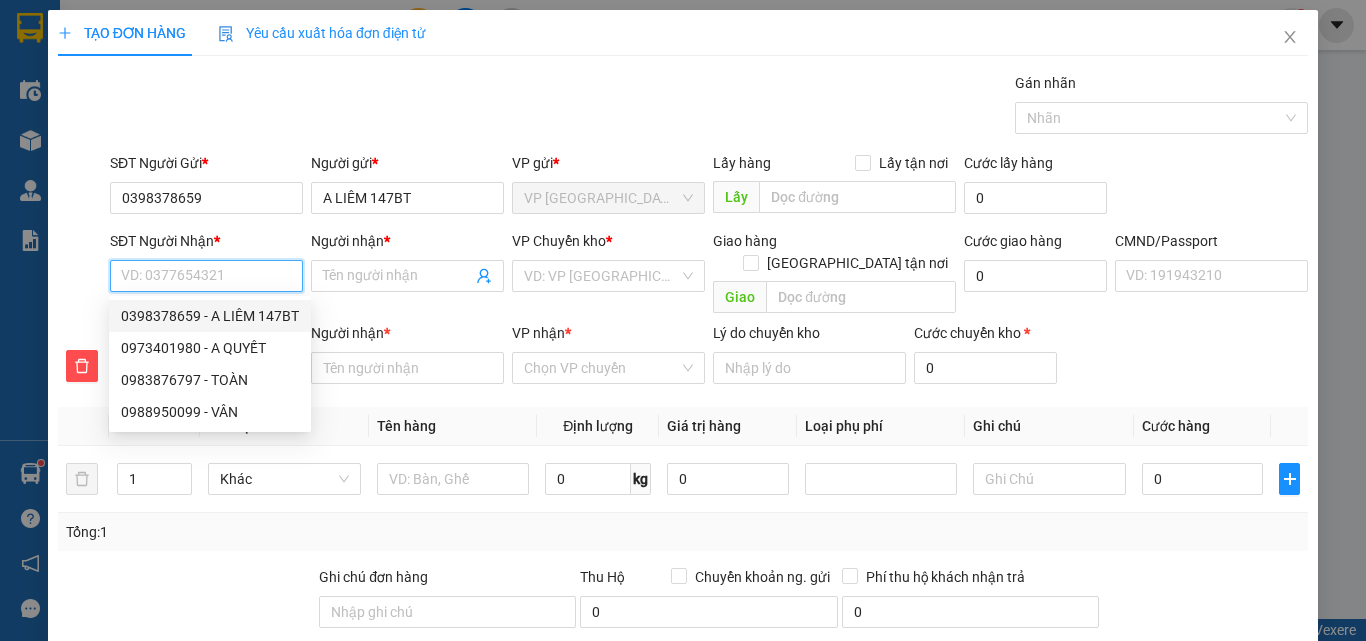 click on "SĐT Người Nhận  *" at bounding box center (206, 276) 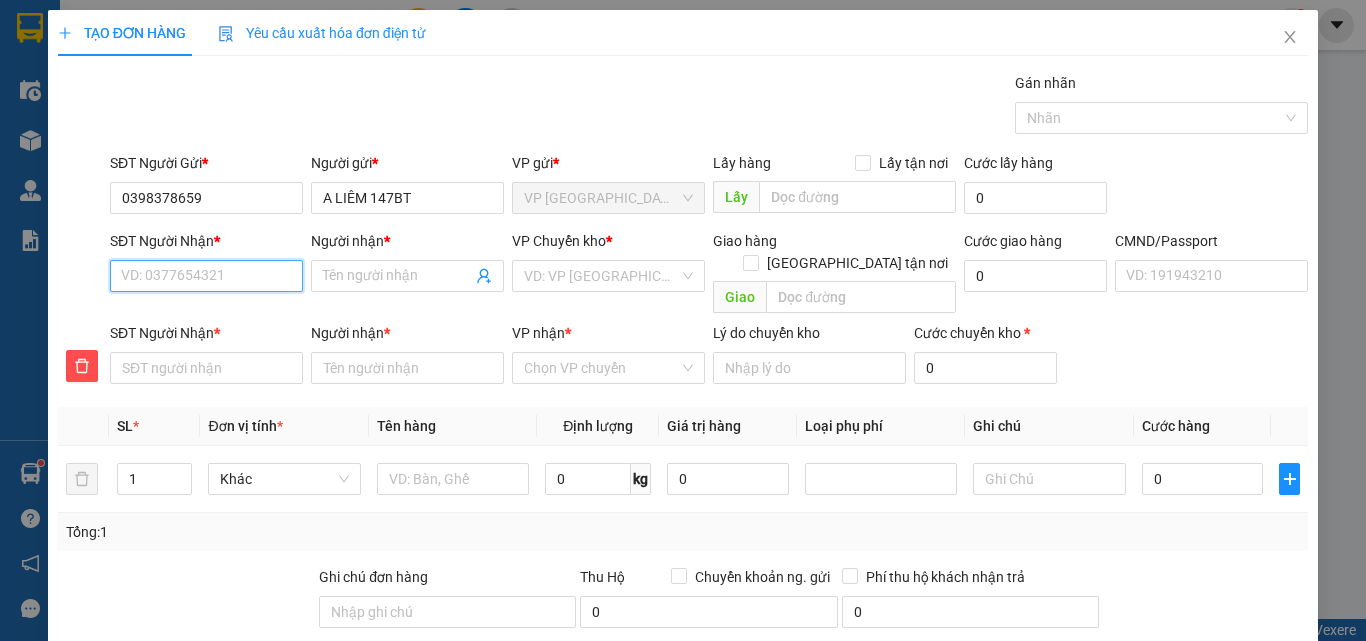 type on "0" 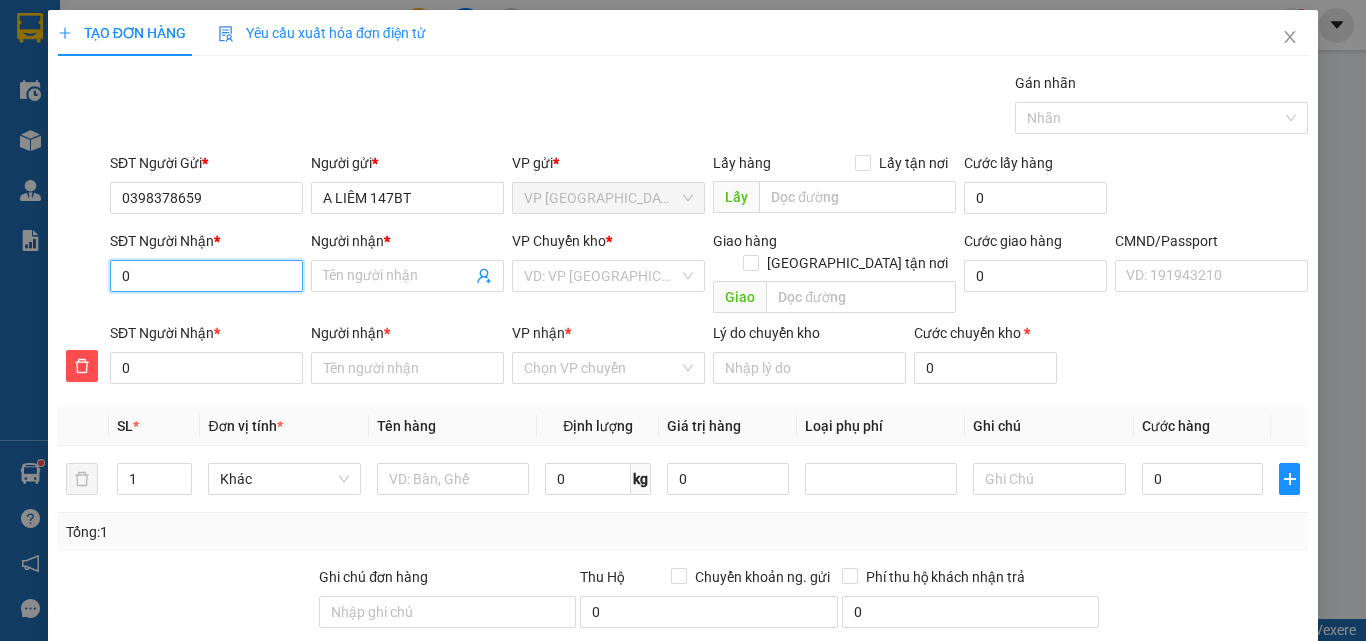 type on "09" 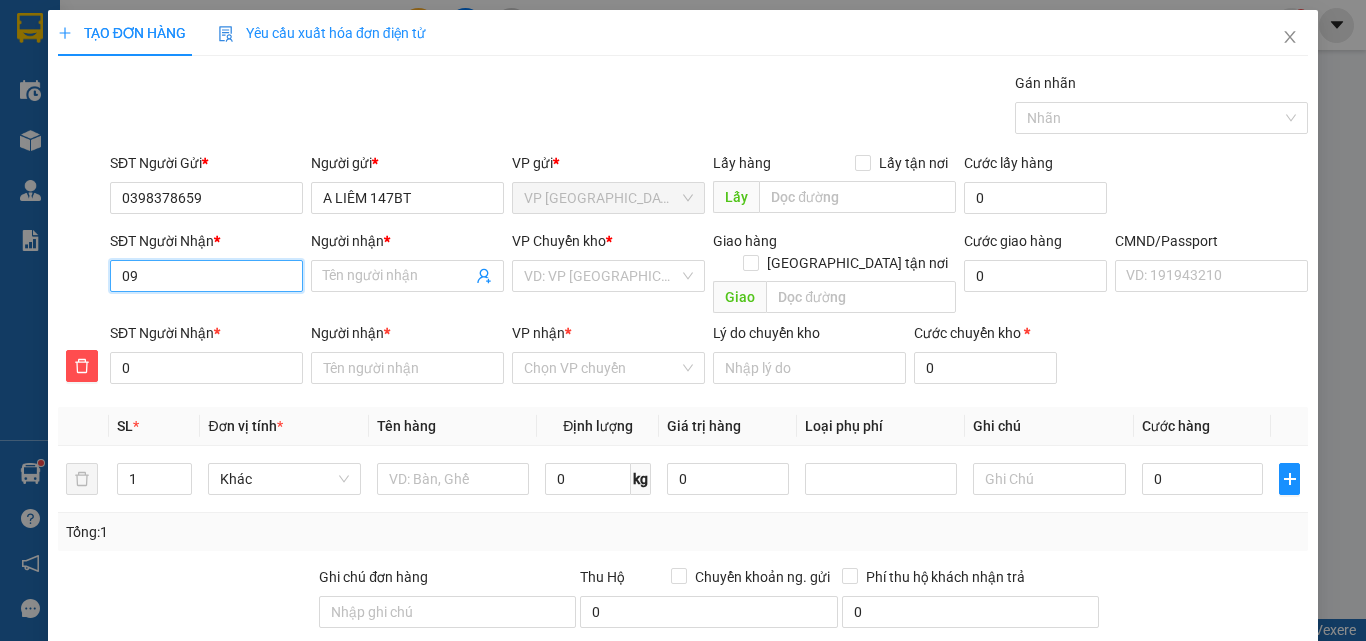 type on "09" 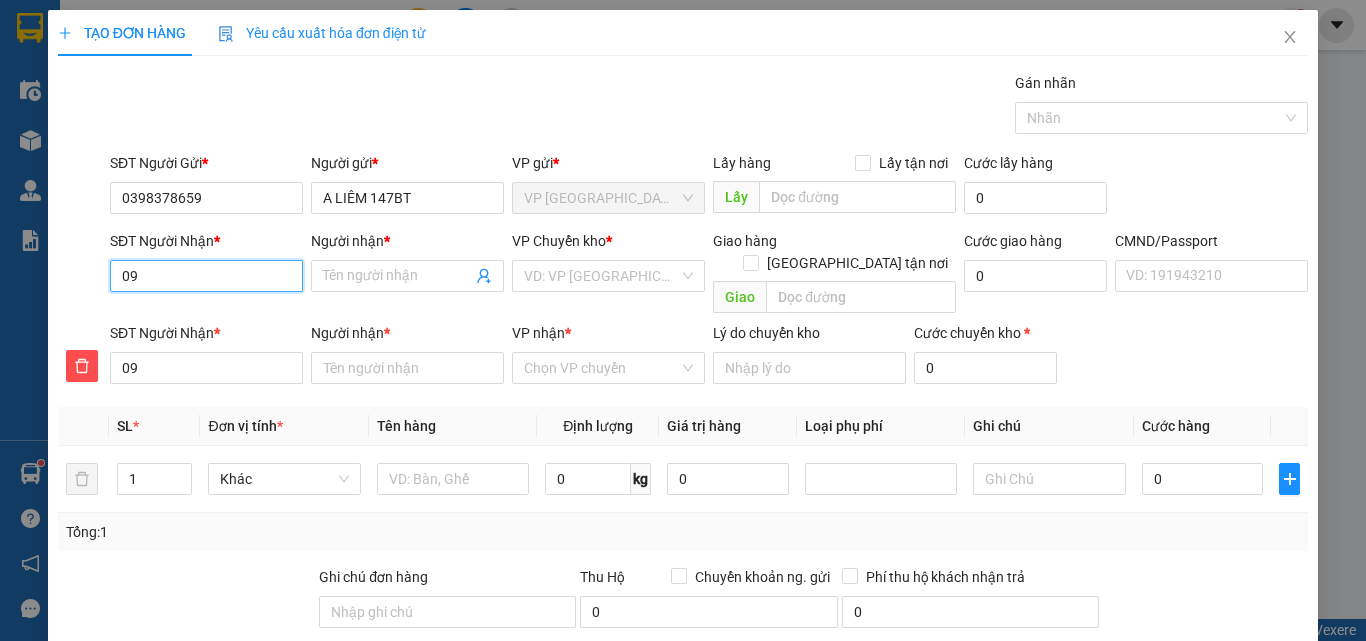 type on "096" 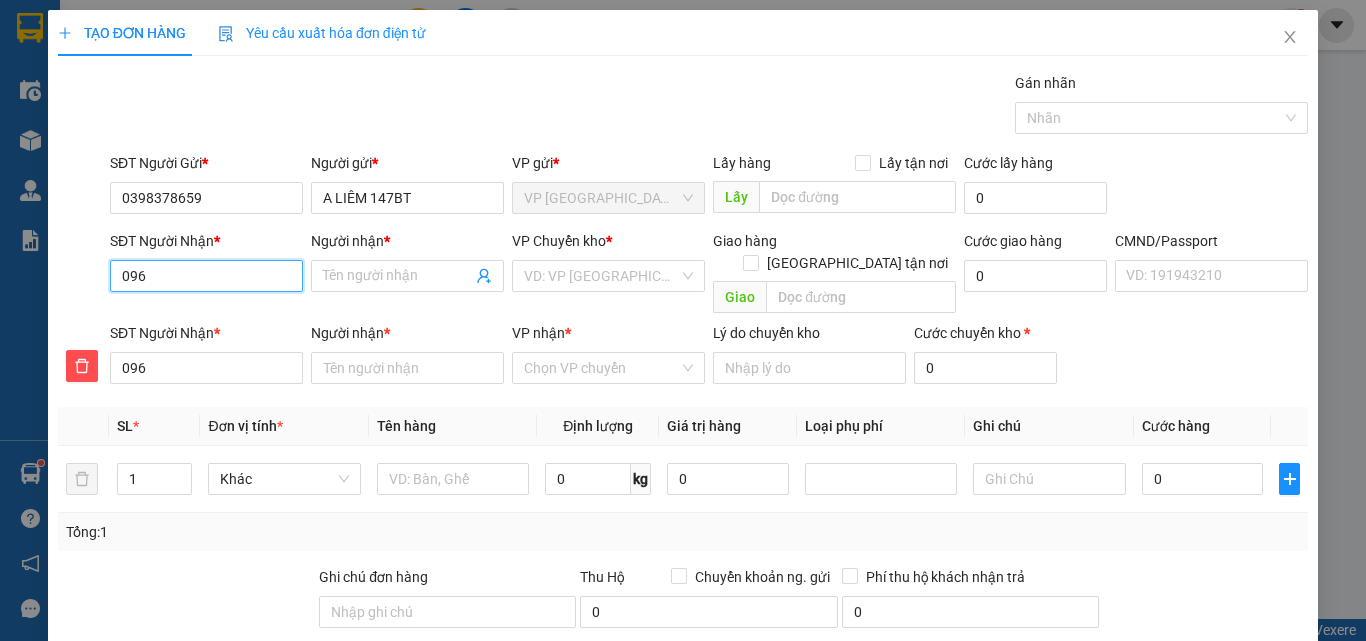 type on "0969" 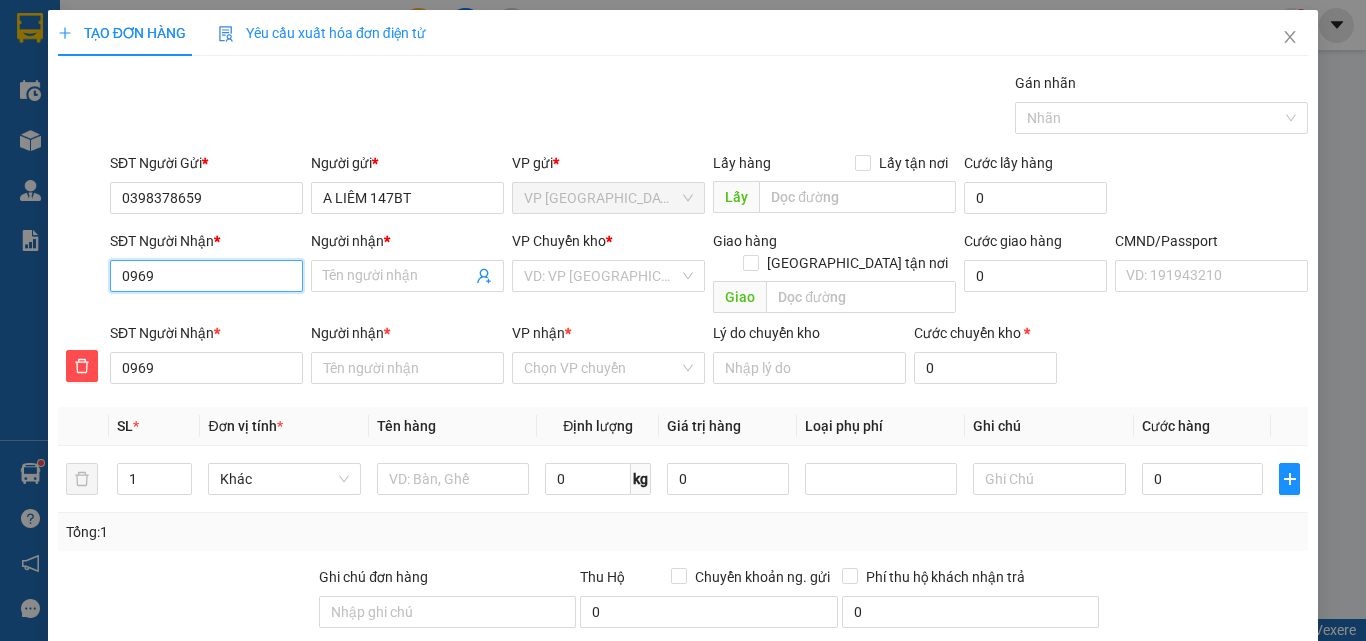 type on "09690" 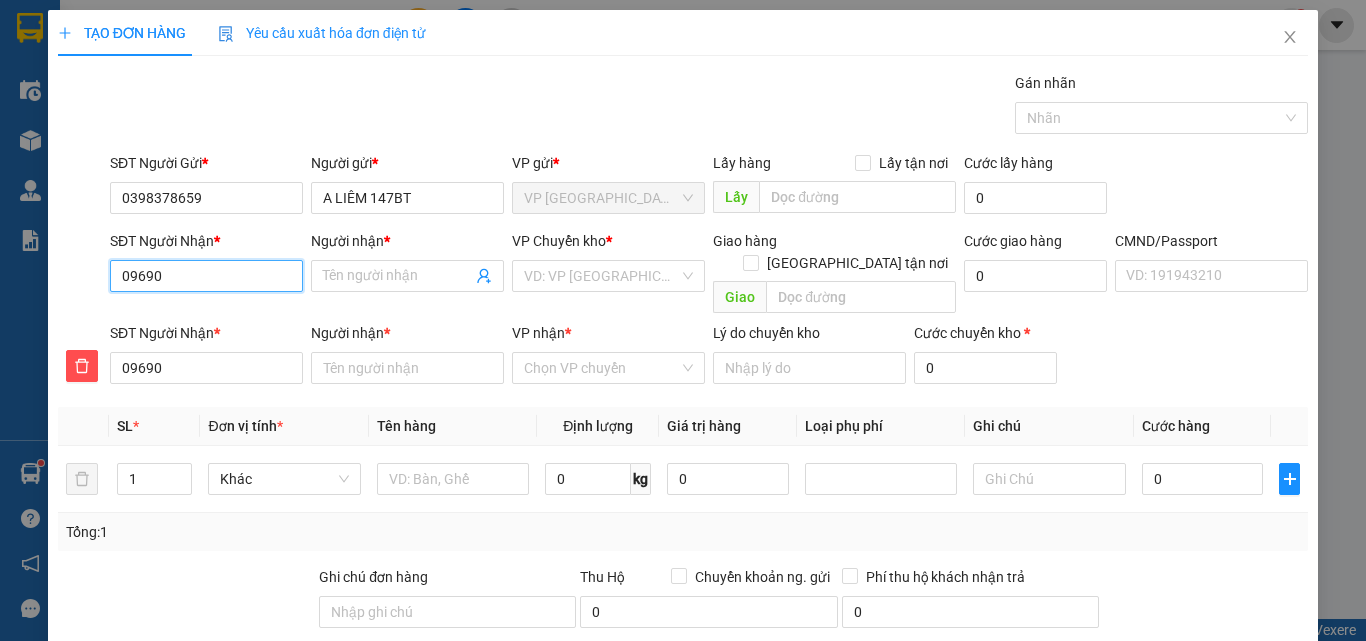 type on "096901" 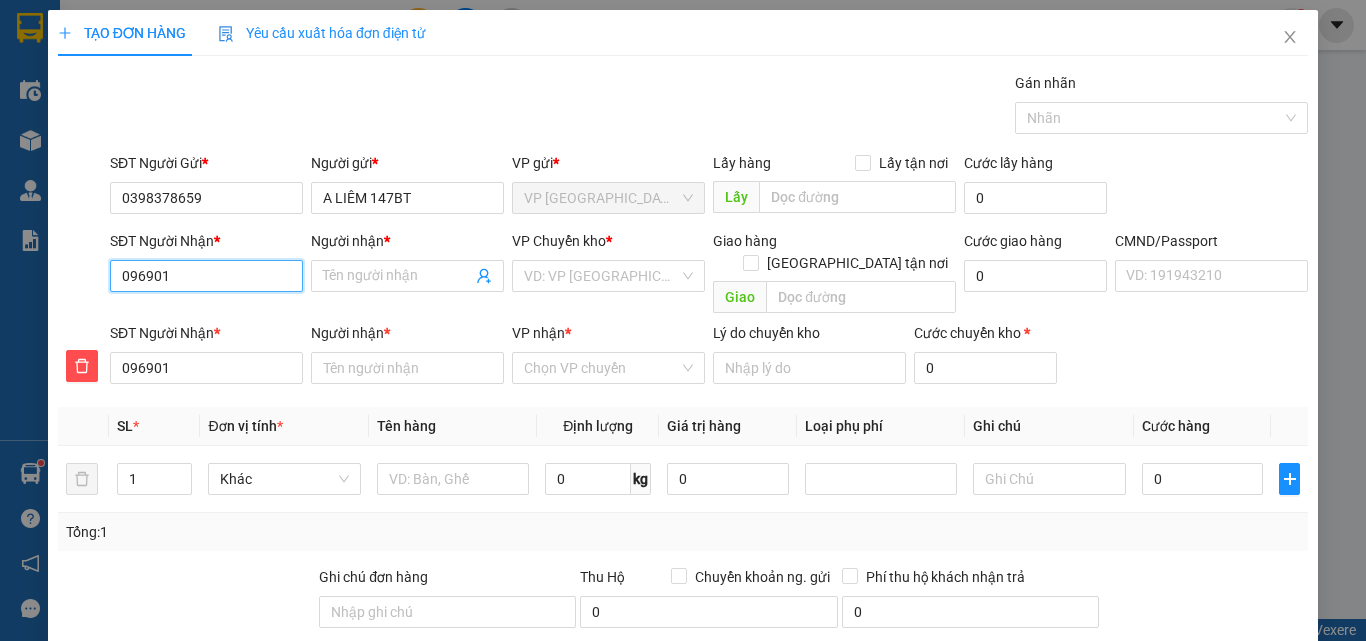 type on "0969017" 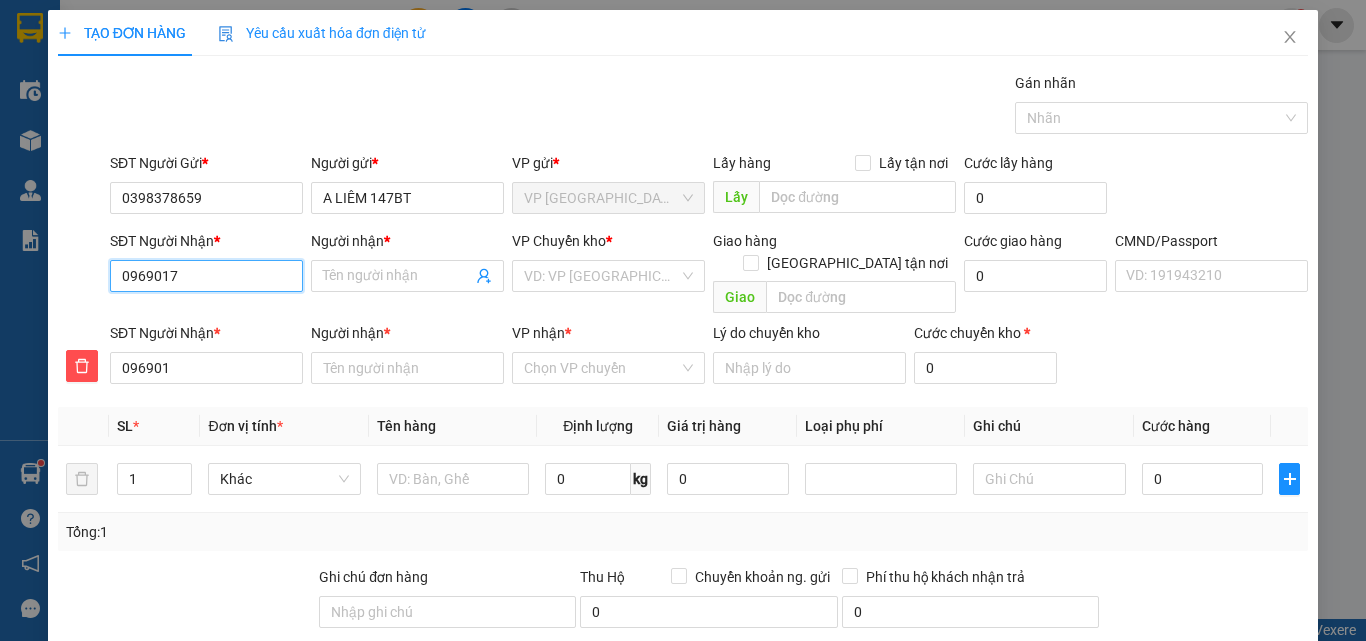 type on "0969017" 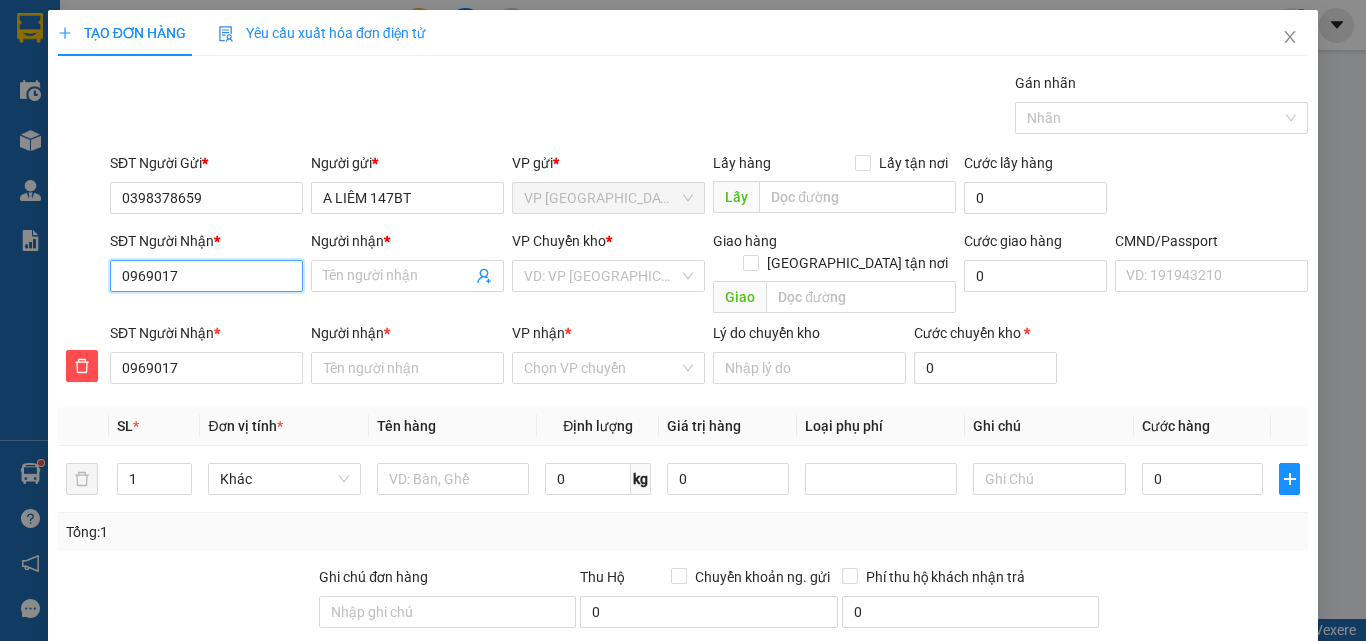 type on "09690179" 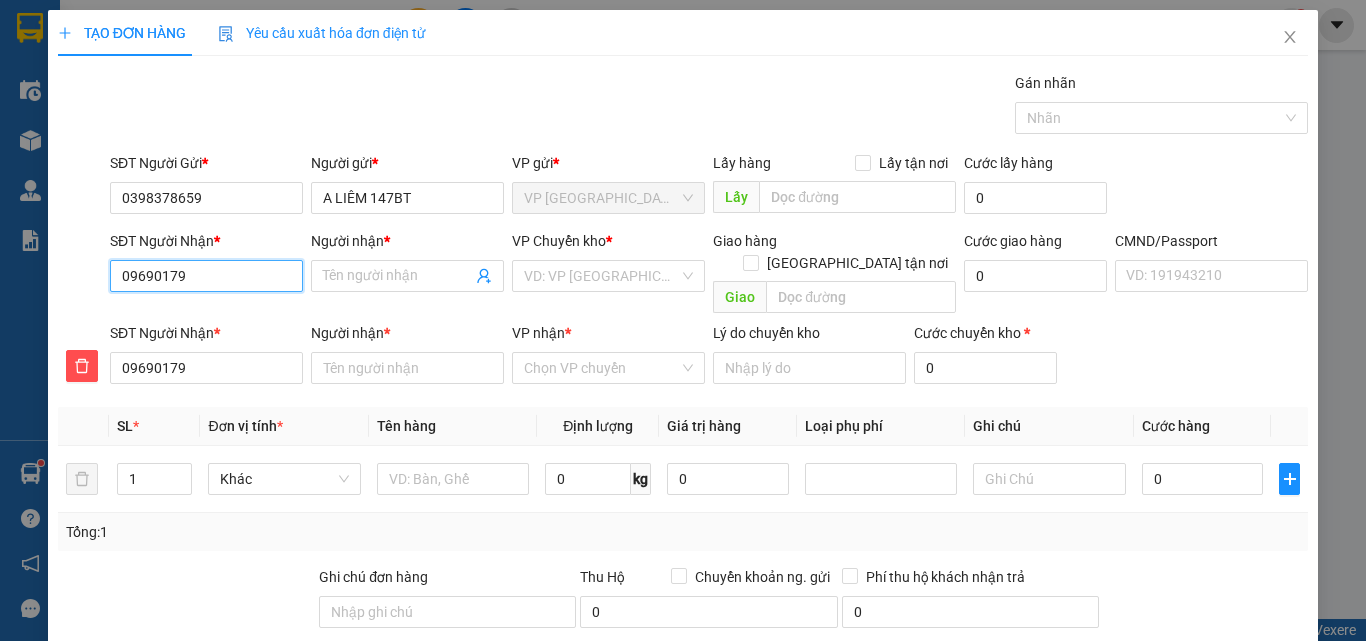 type on "096901799" 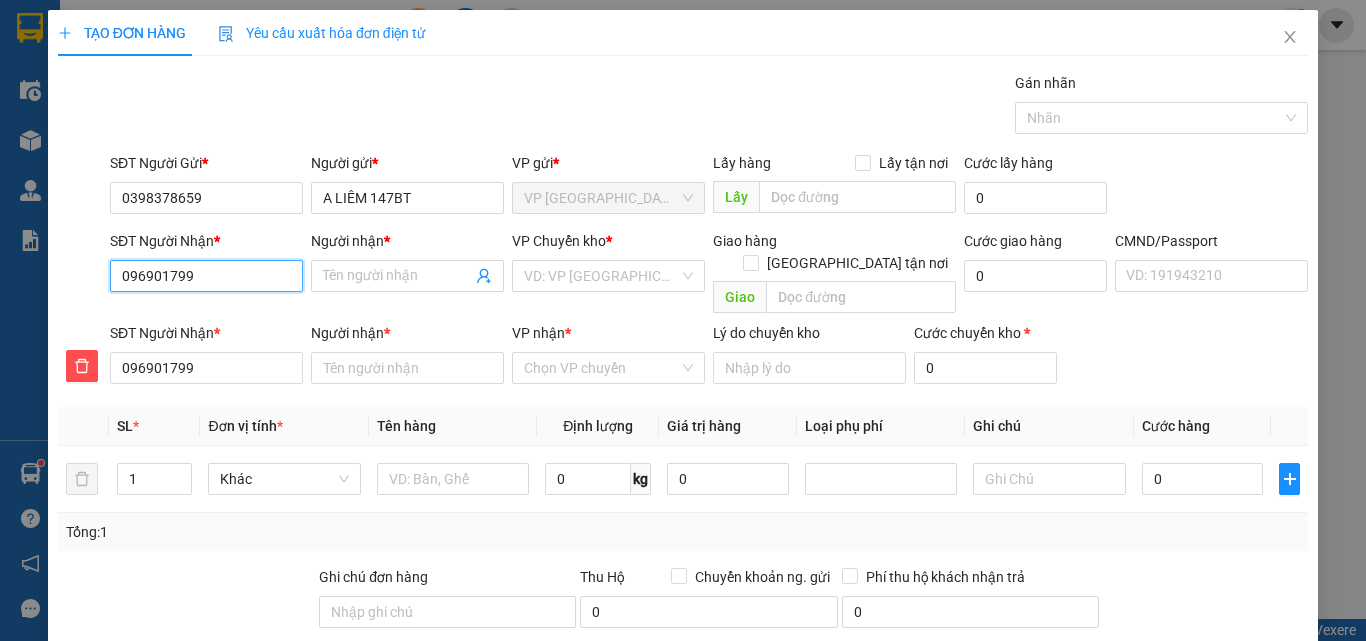 type on "0969017997" 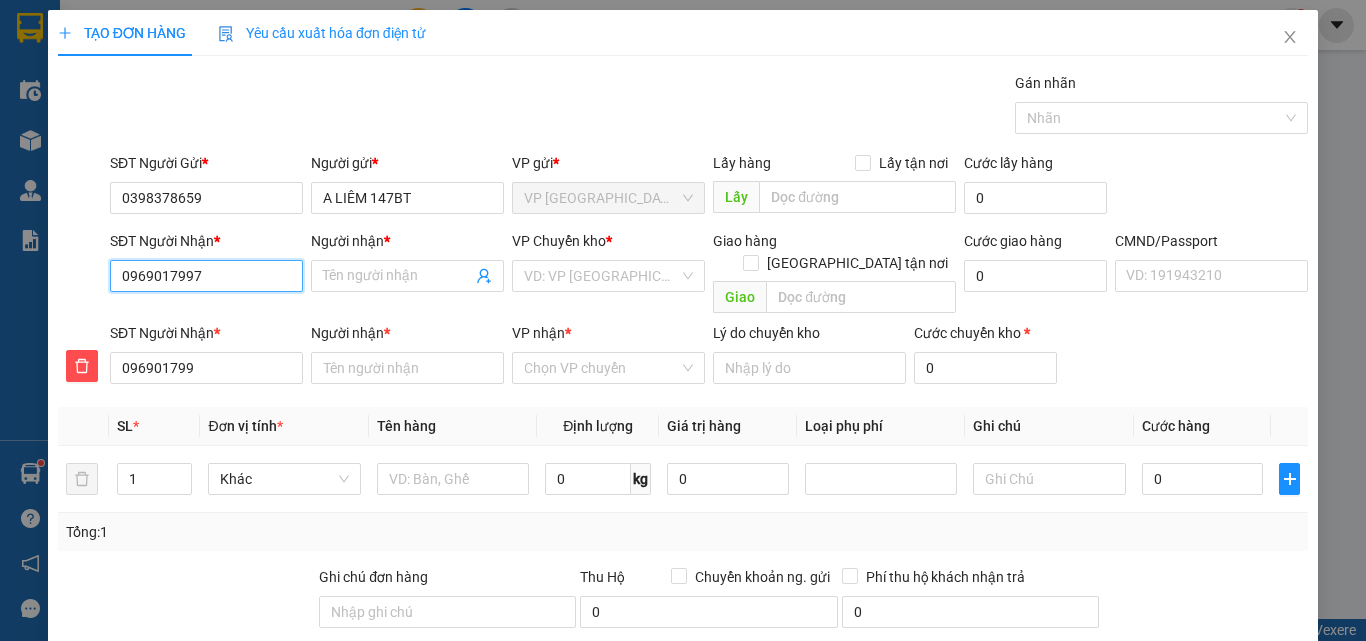 type on "0969017997" 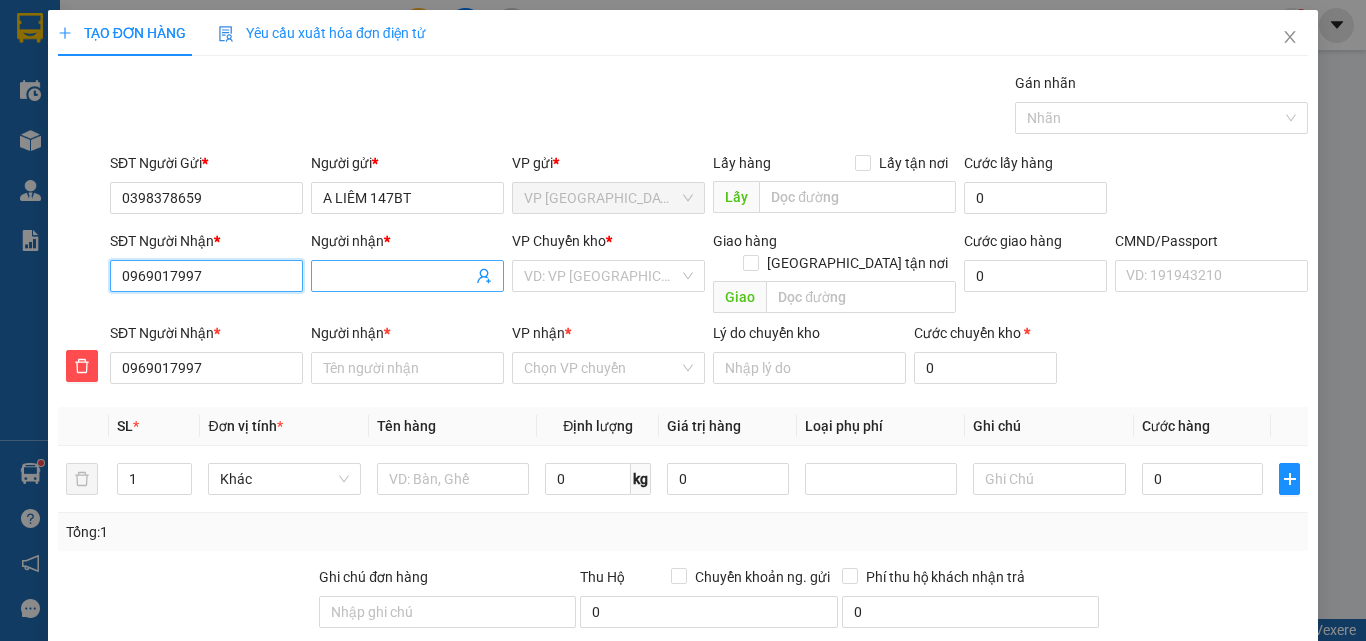 type on "0969017997" 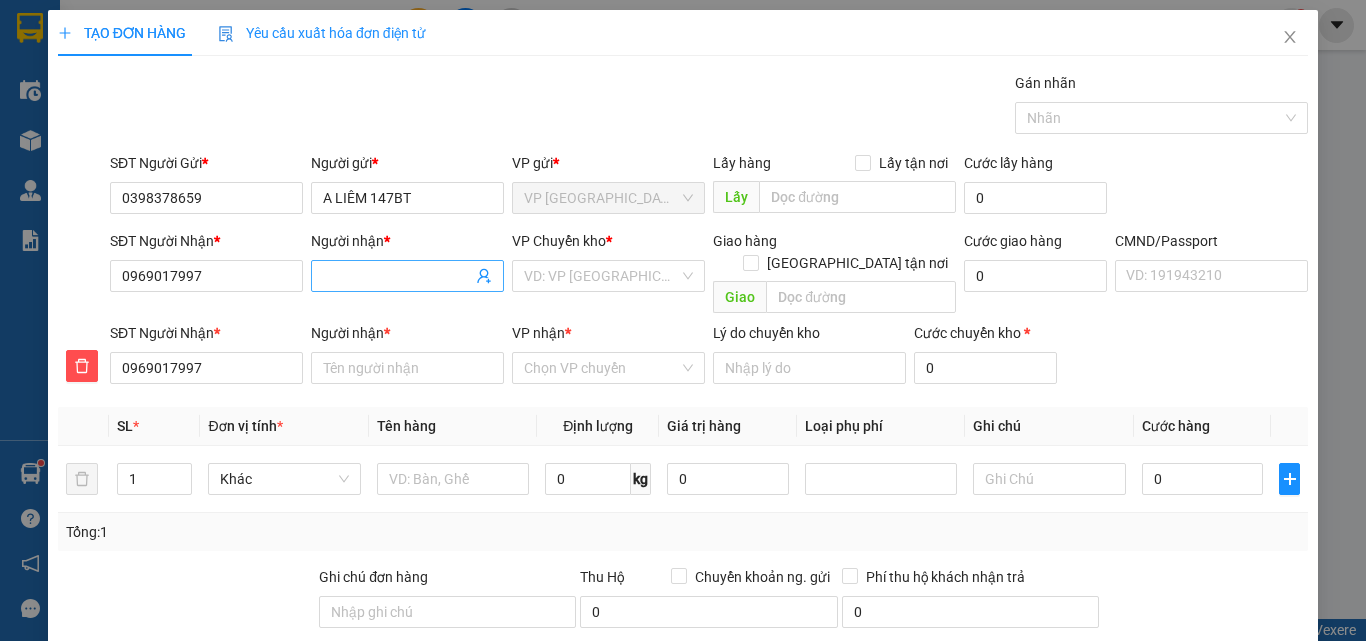 click on "Người nhận  *" at bounding box center (397, 276) 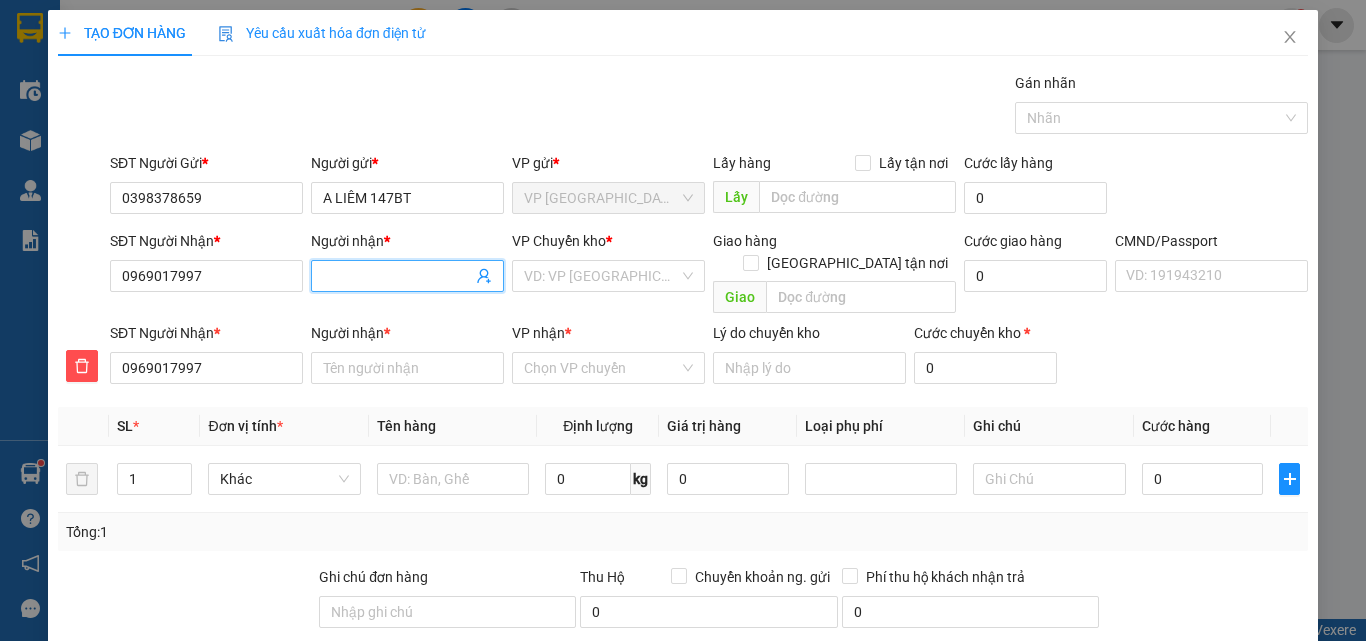 type on "S" 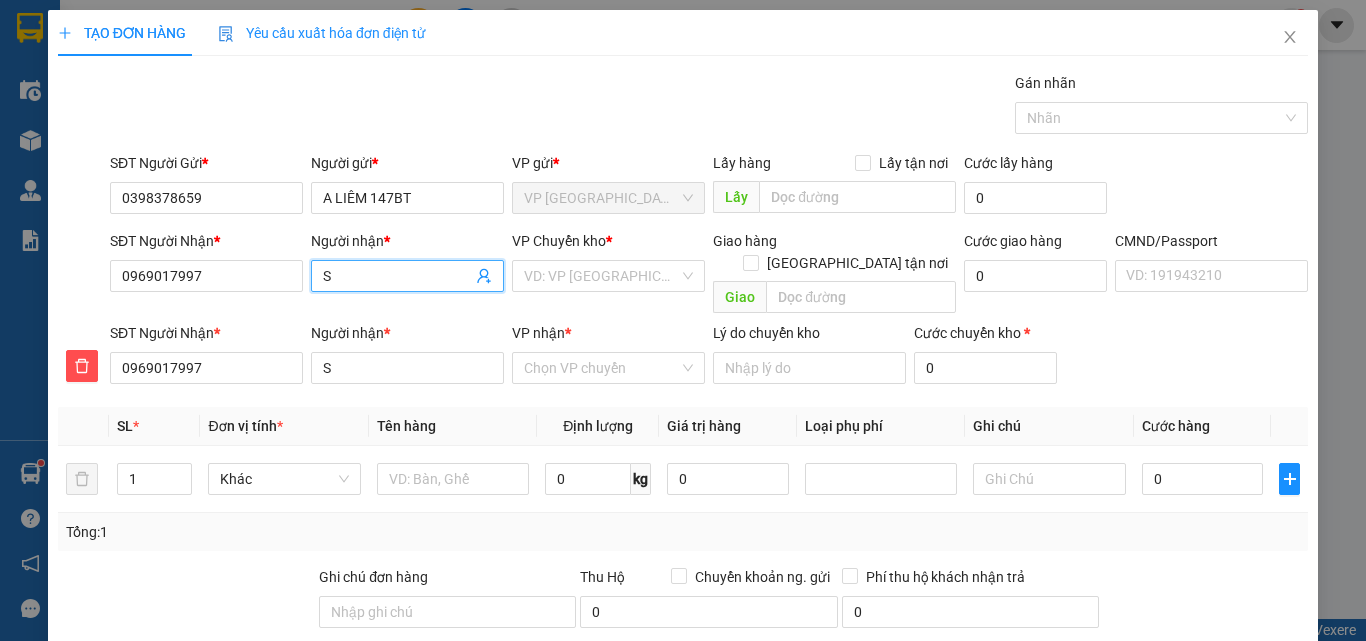 type on "SO" 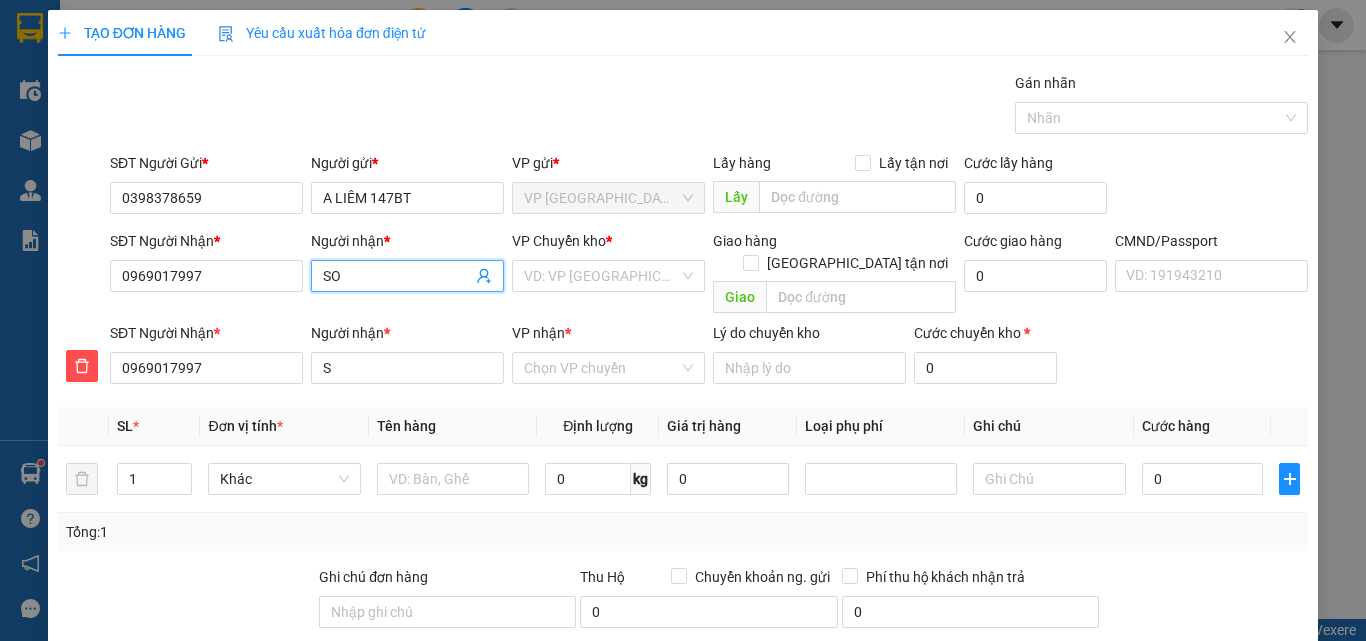 type on "SO" 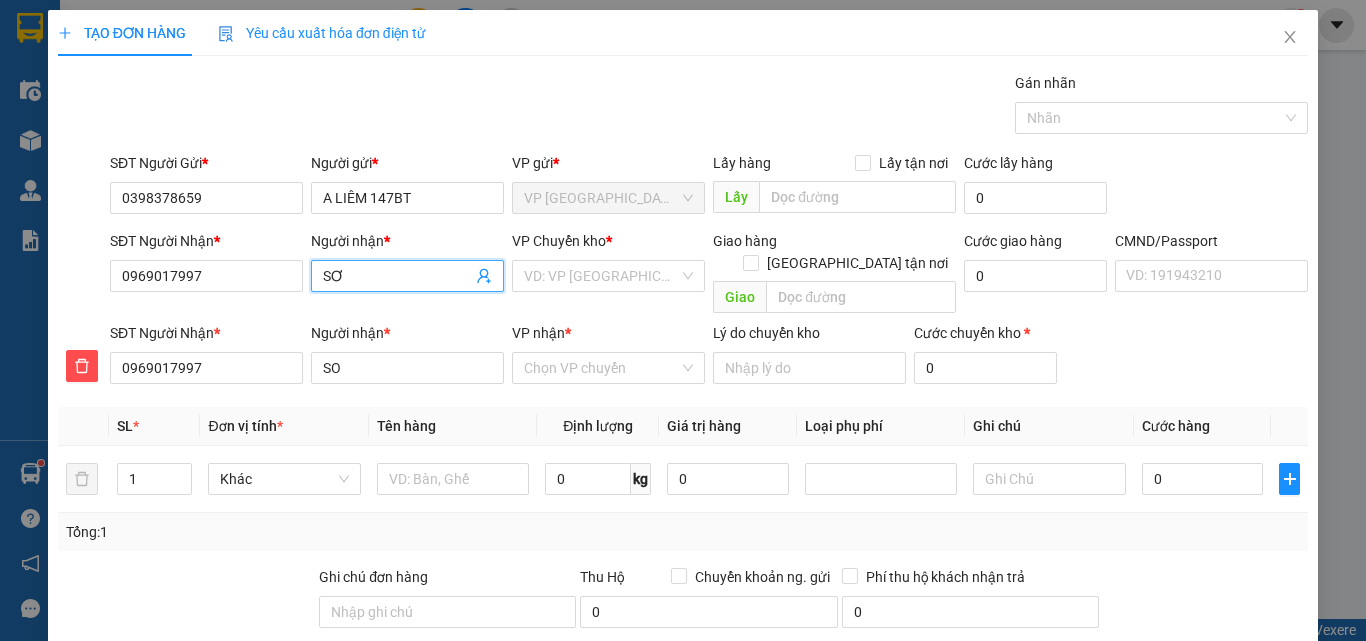 type on "SƠN" 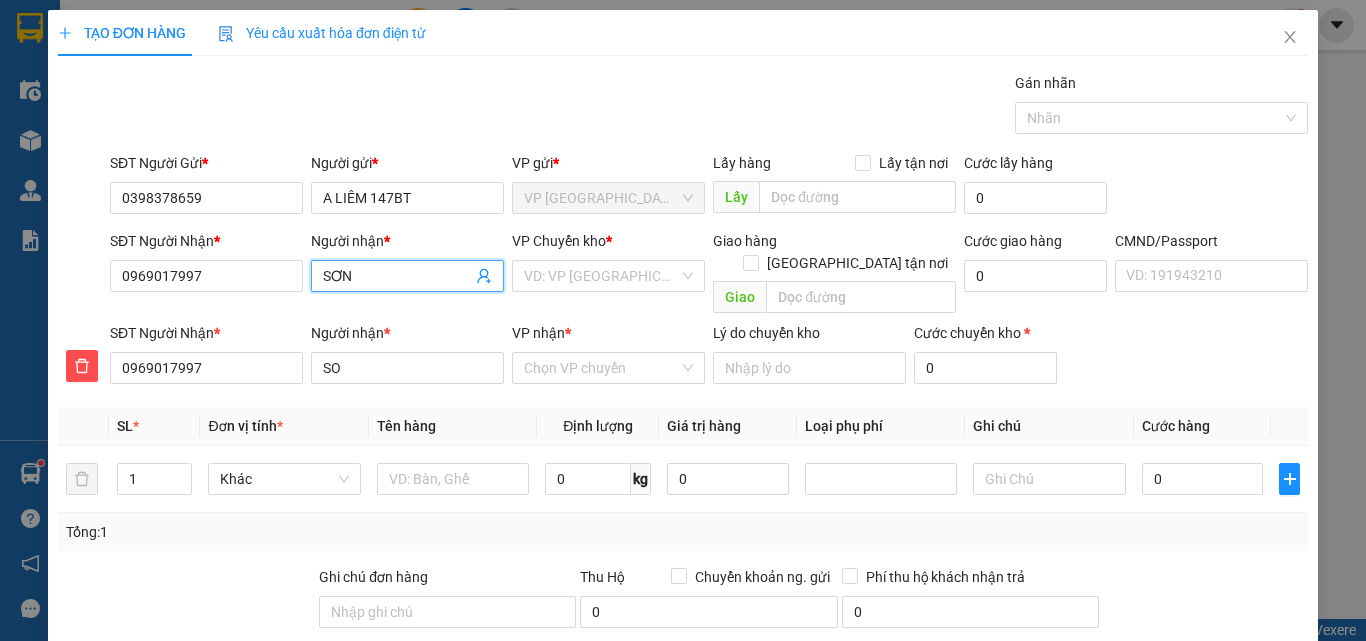 type on "SƠN" 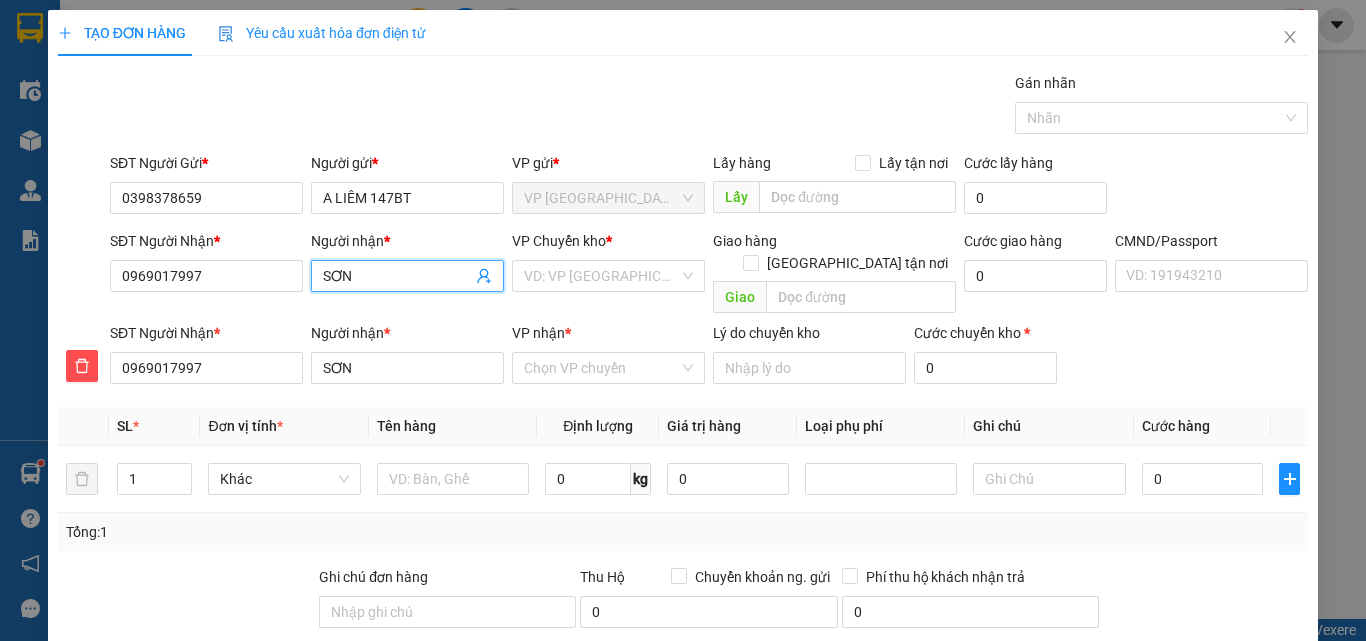 type on "SƠN" 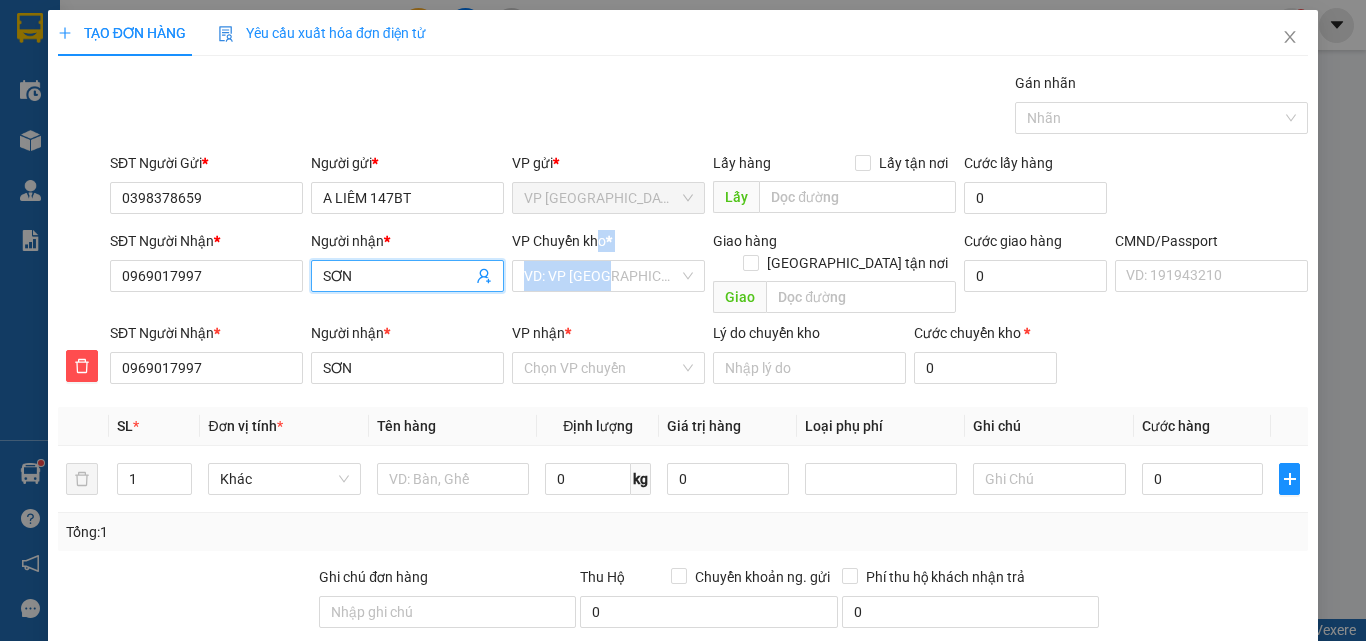 drag, startPoint x: 596, startPoint y: 259, endPoint x: 592, endPoint y: 294, distance: 35.22783 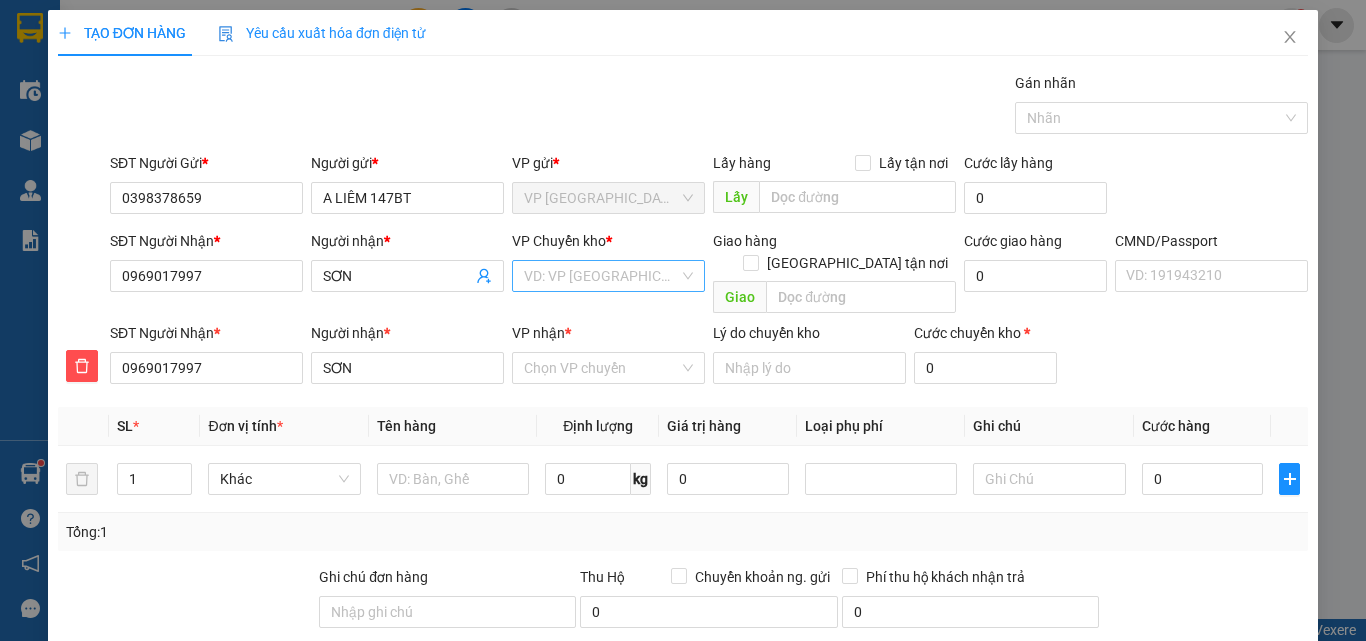 click at bounding box center (601, 276) 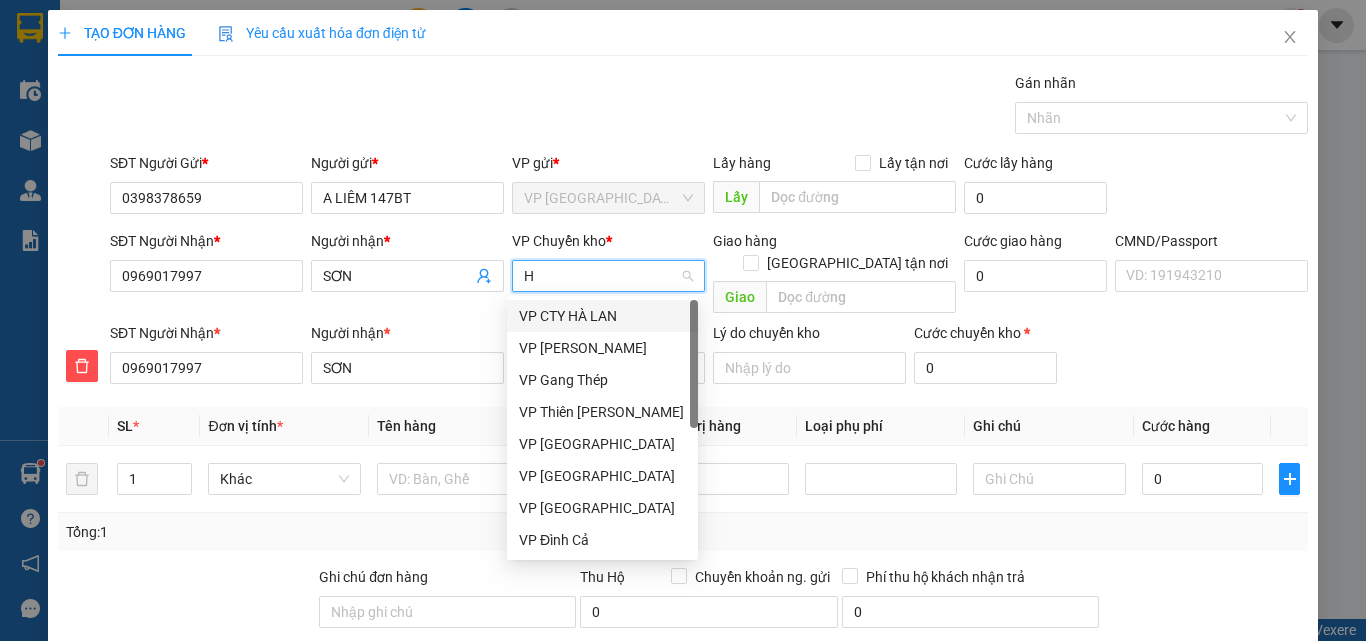 type on "HO" 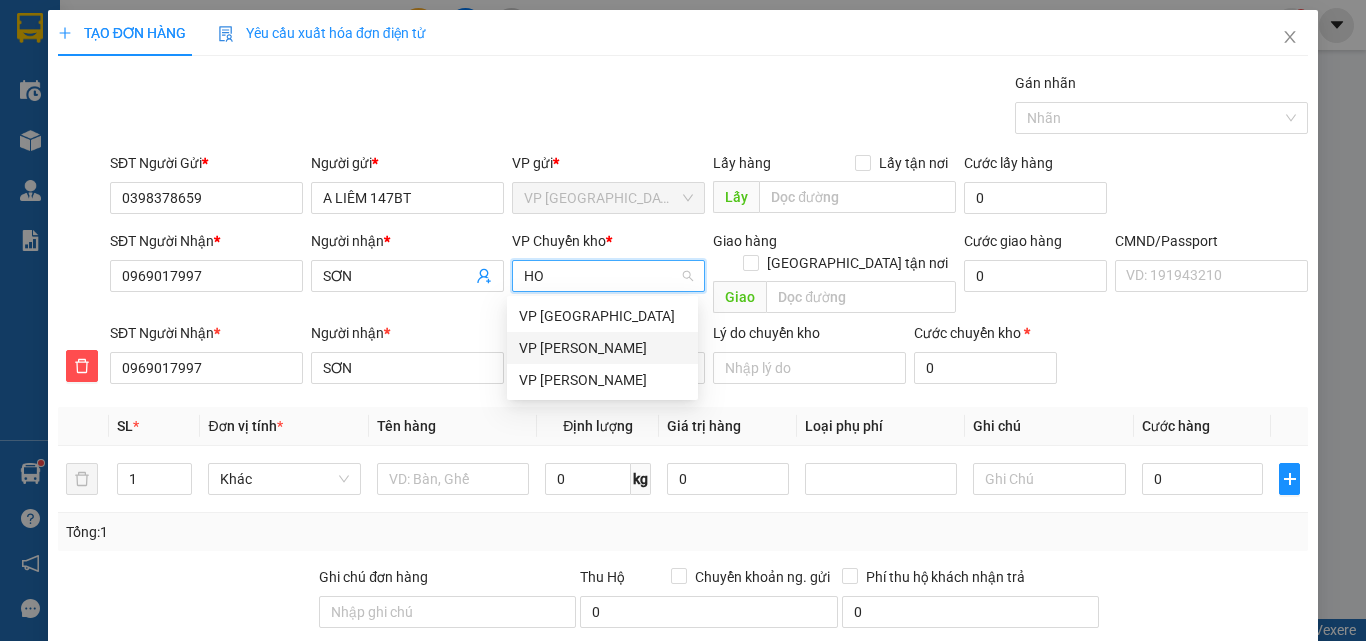 click on "VP [PERSON_NAME]" at bounding box center [602, 348] 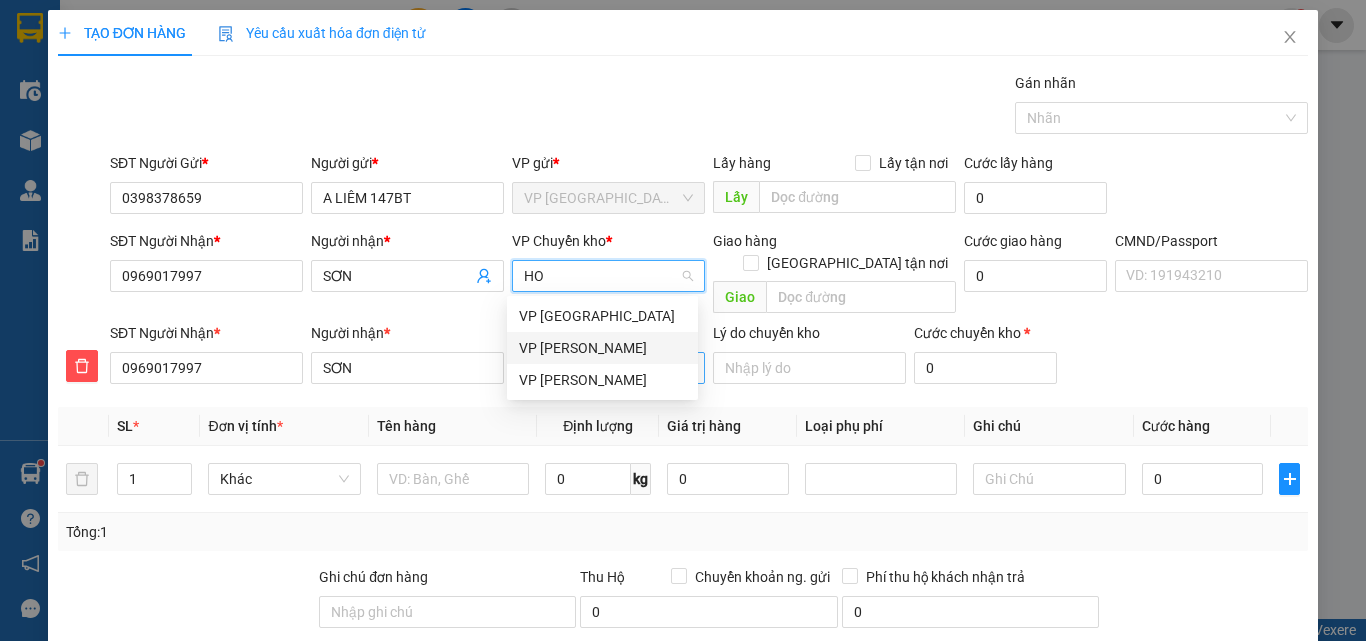 type 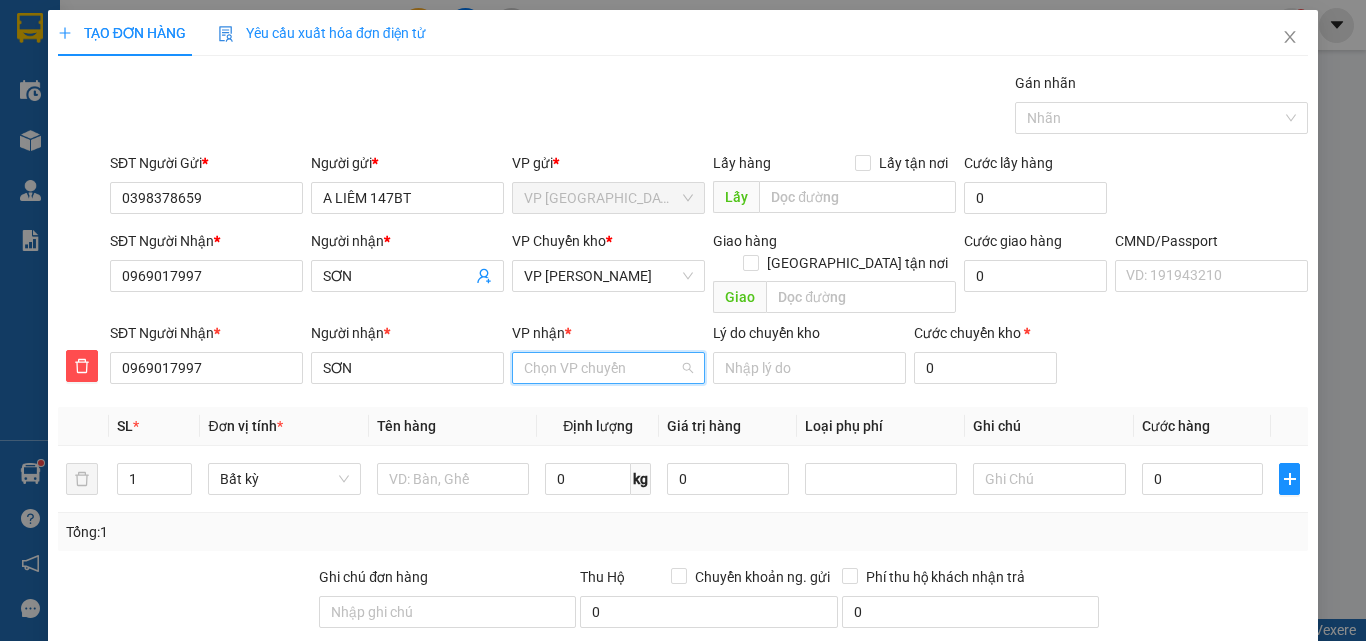 click on "VP nhận  *" at bounding box center (601, 368) 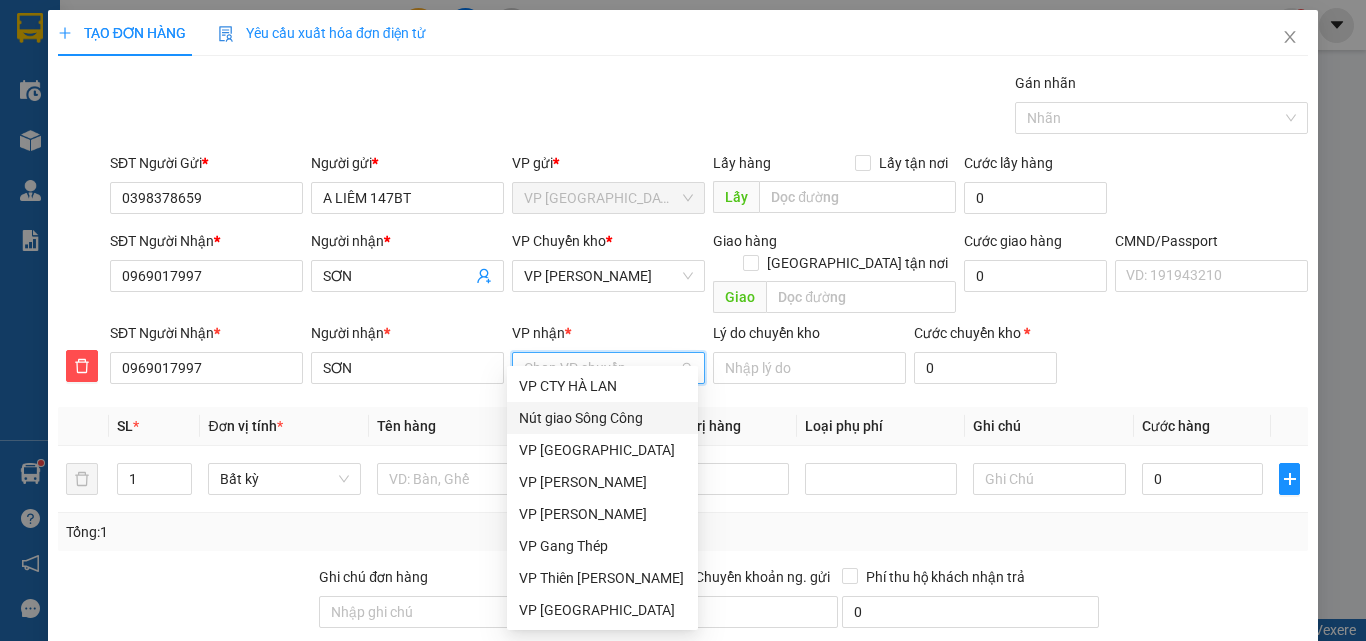 click on "VP nhận  *" at bounding box center [601, 368] 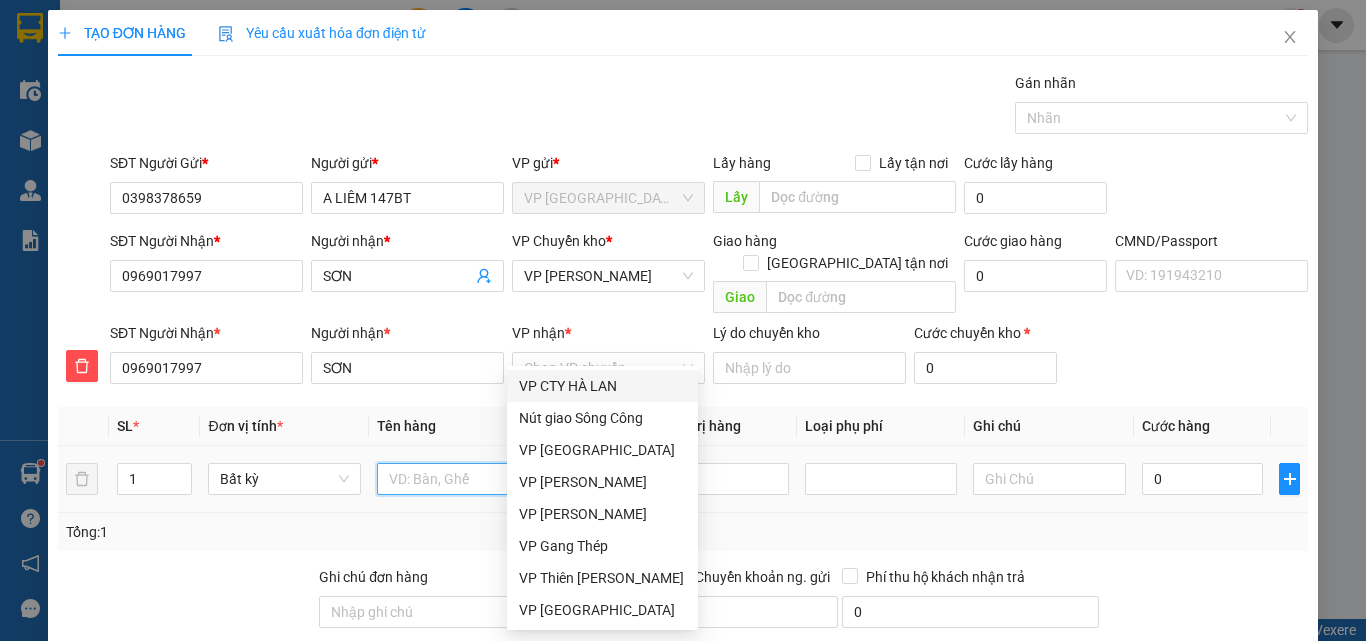 click at bounding box center (453, 479) 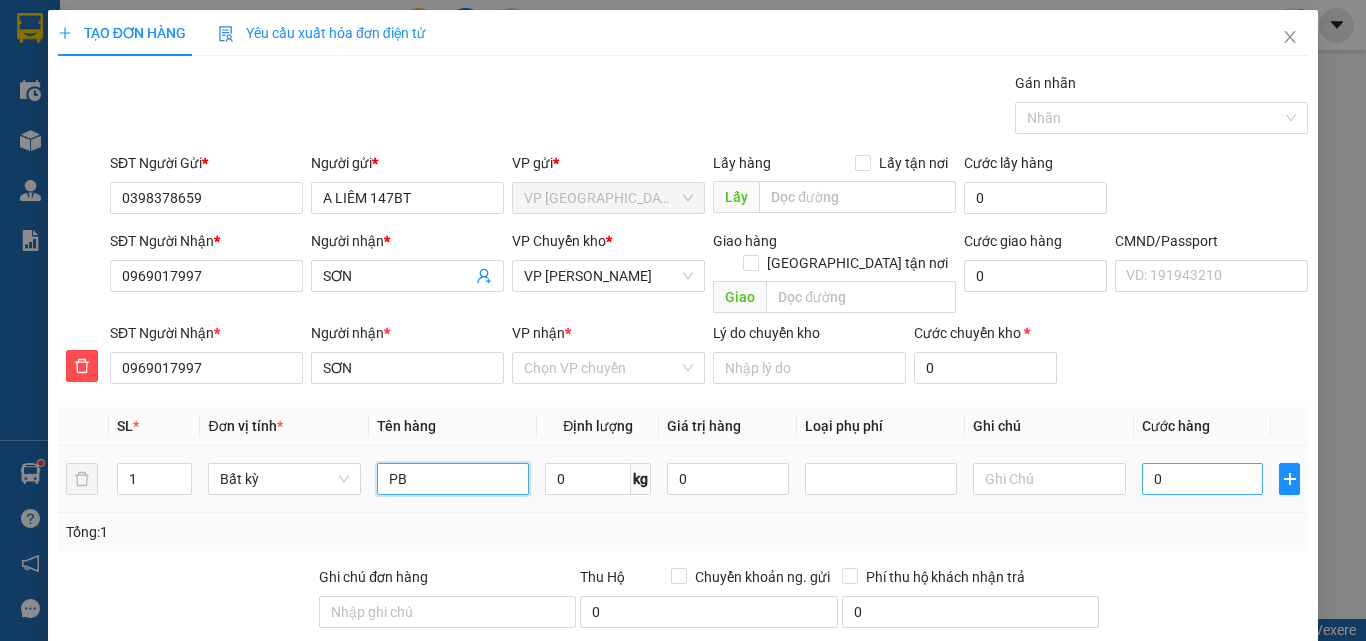 type on "PB" 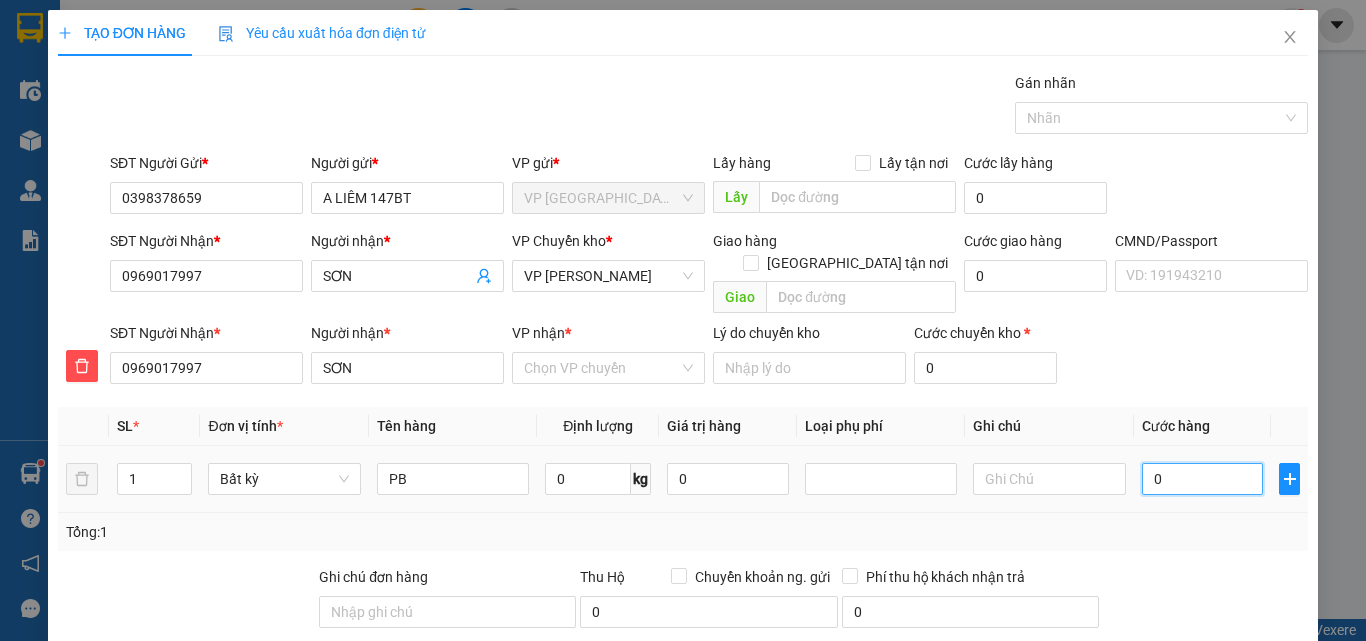click on "0" at bounding box center (1203, 479) 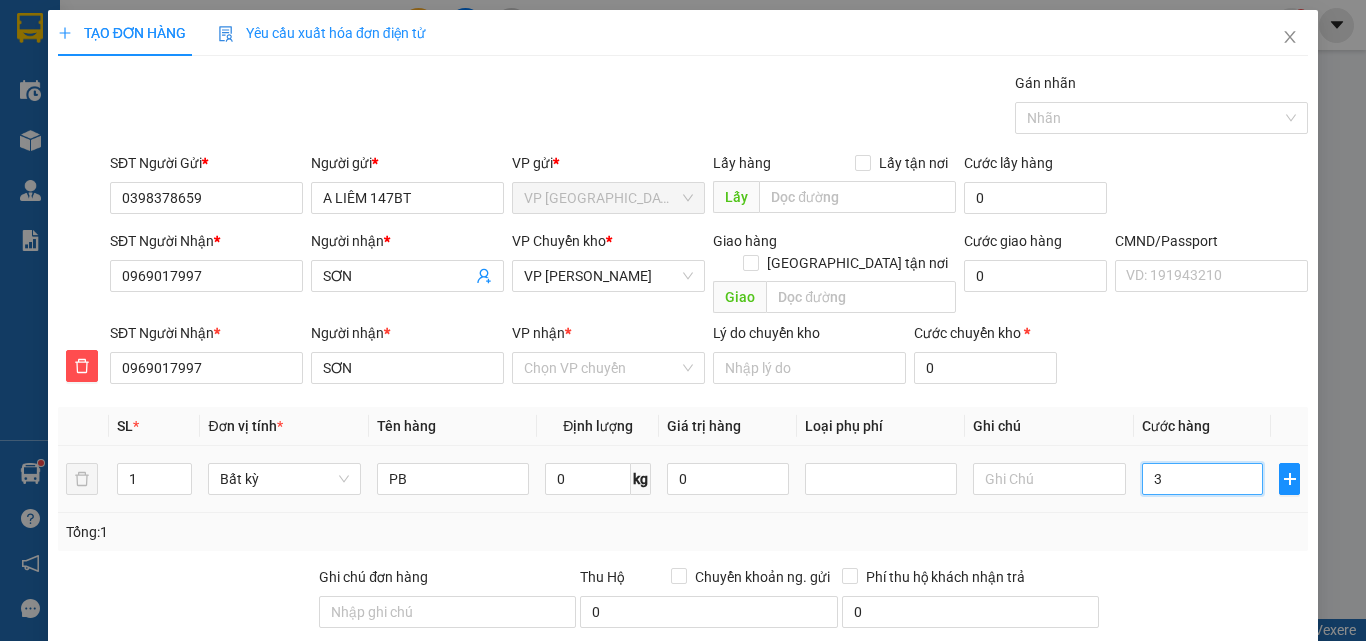 type on "35" 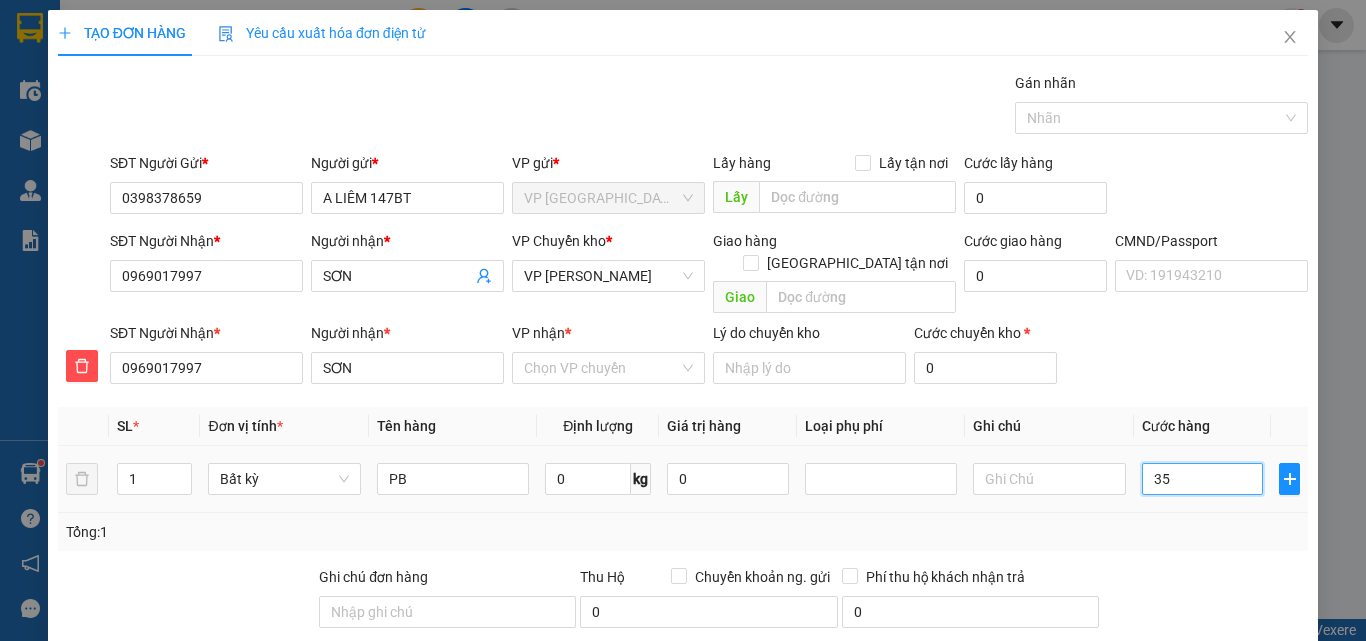 type on "350" 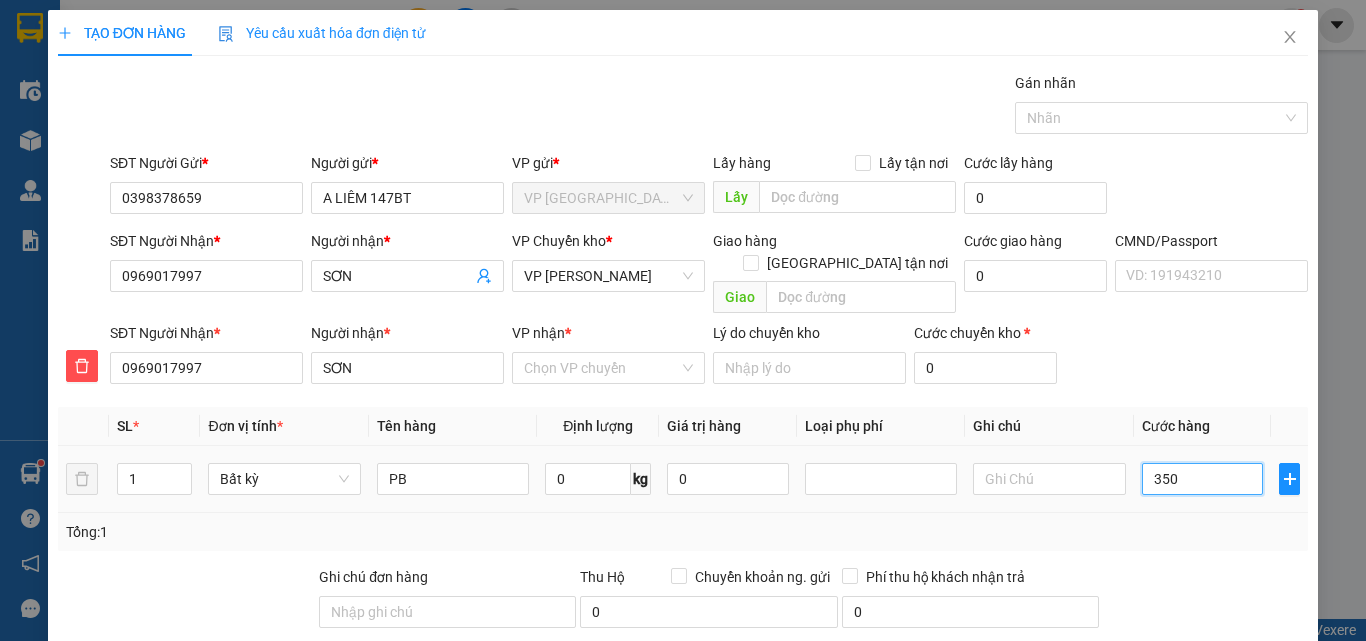 type on "3.500" 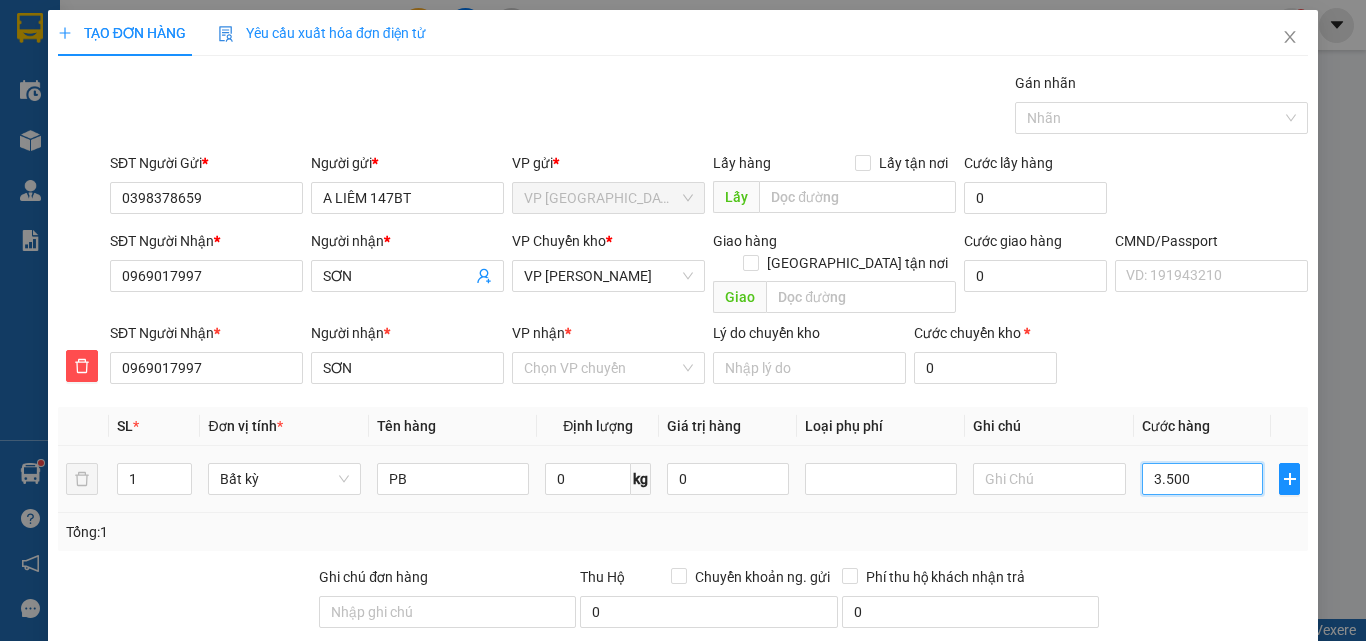 type on "3.500" 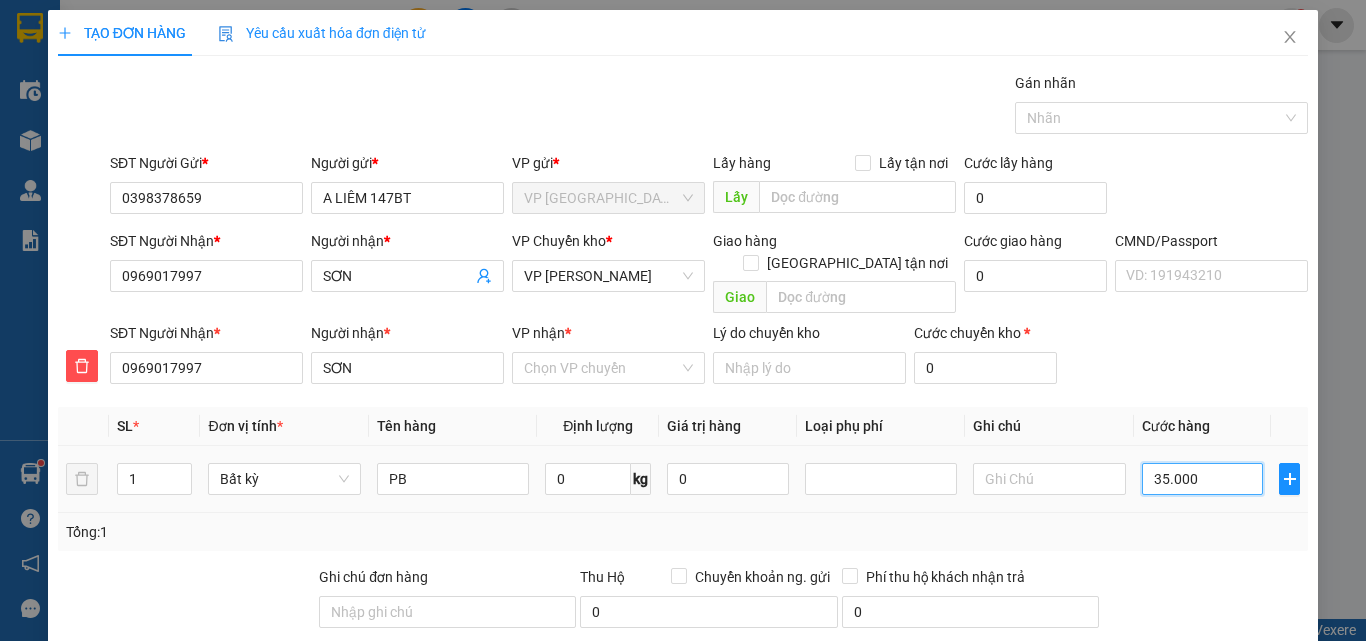 type on "35.000" 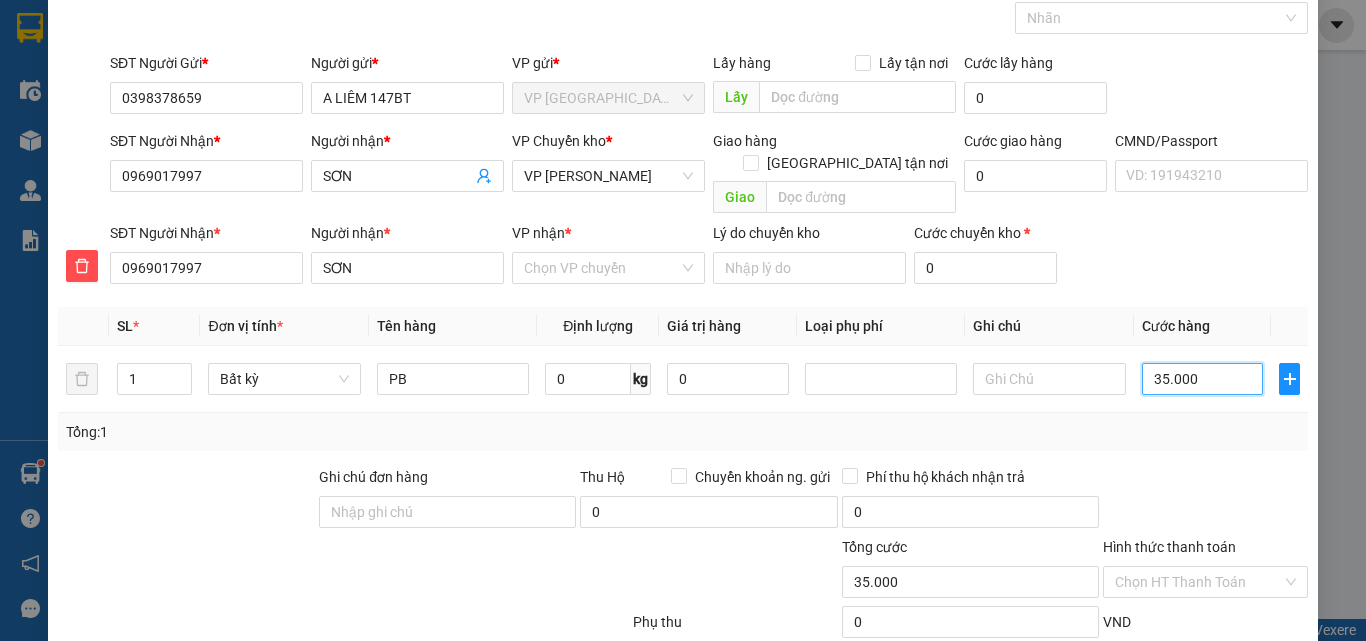 scroll, scrollTop: 209, scrollLeft: 0, axis: vertical 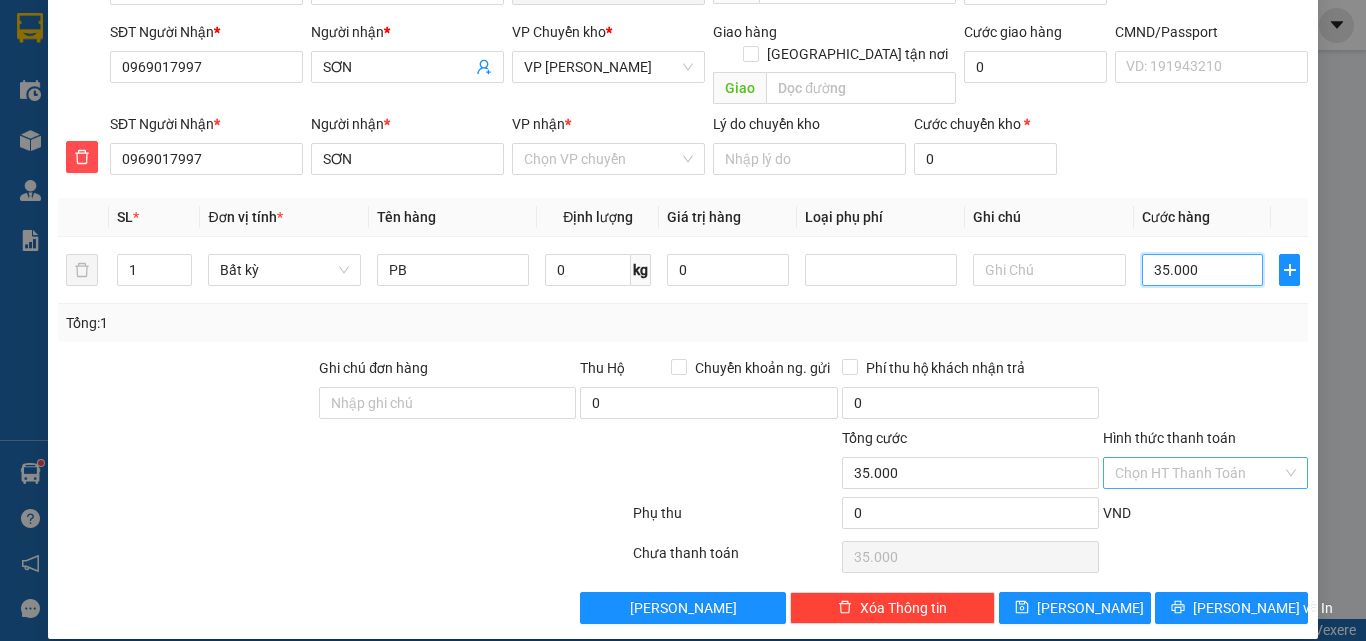type on "35.000" 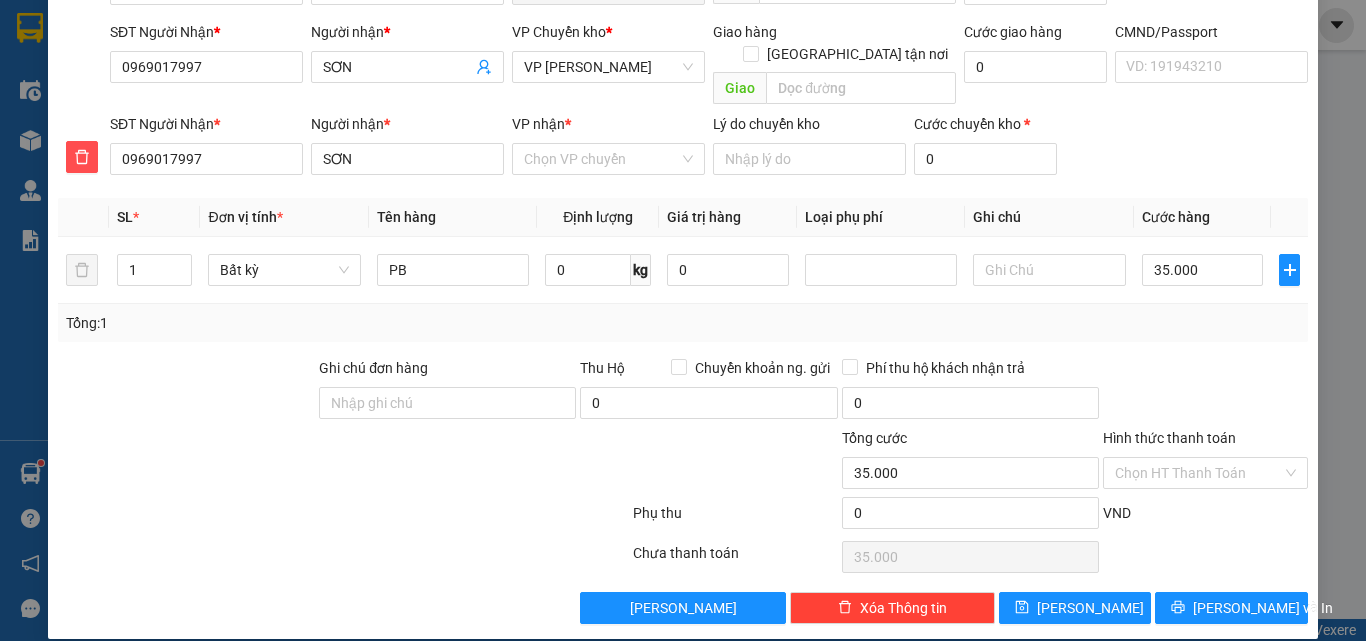 drag, startPoint x: 1164, startPoint y: 440, endPoint x: 1286, endPoint y: 349, distance: 152.20053 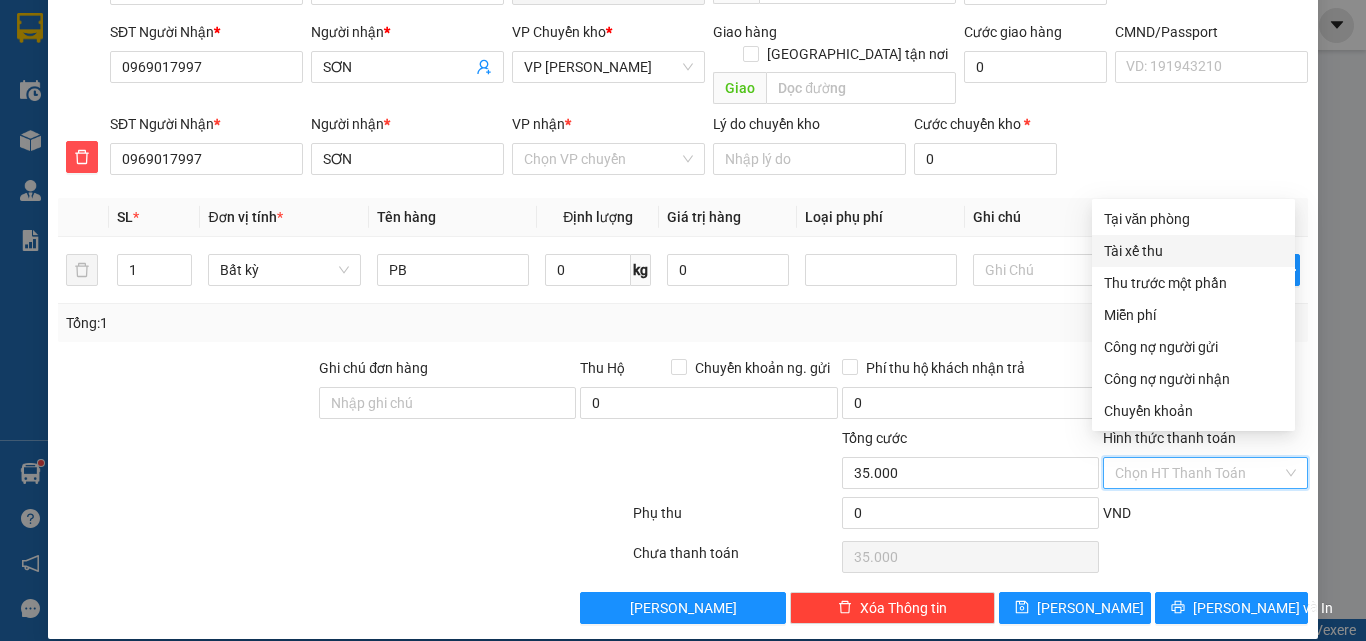 click on "Tại văn phòng" at bounding box center (1193, 219) 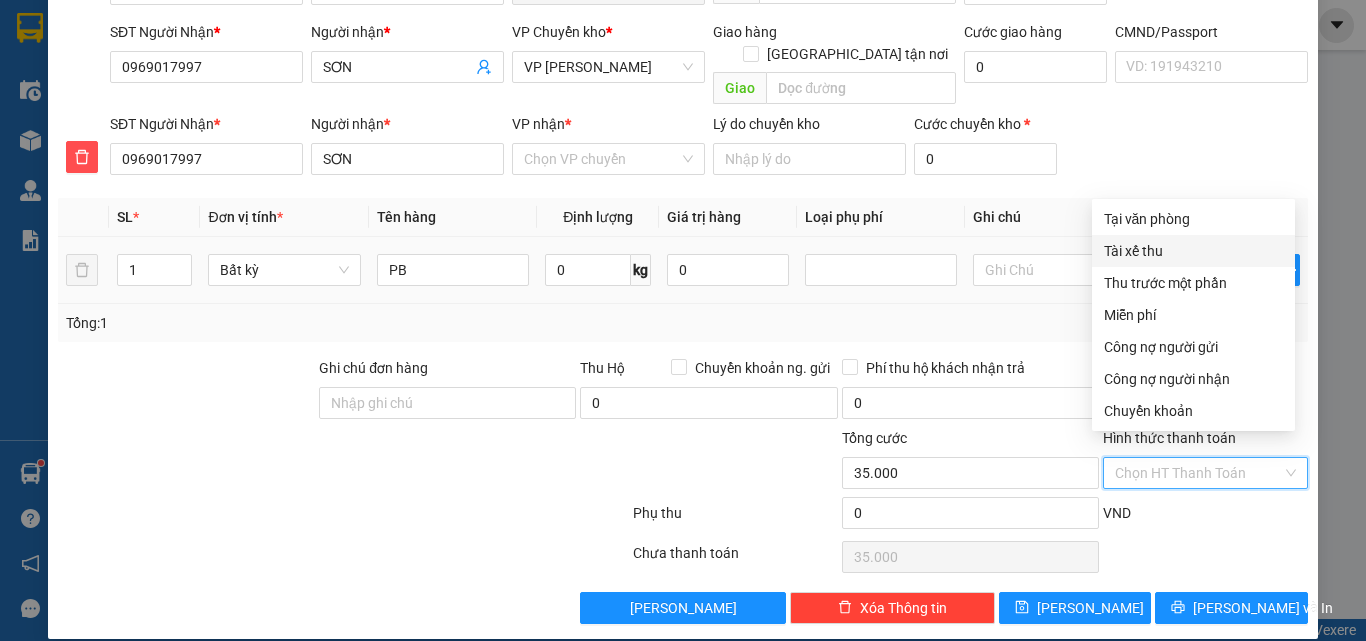 type on "0" 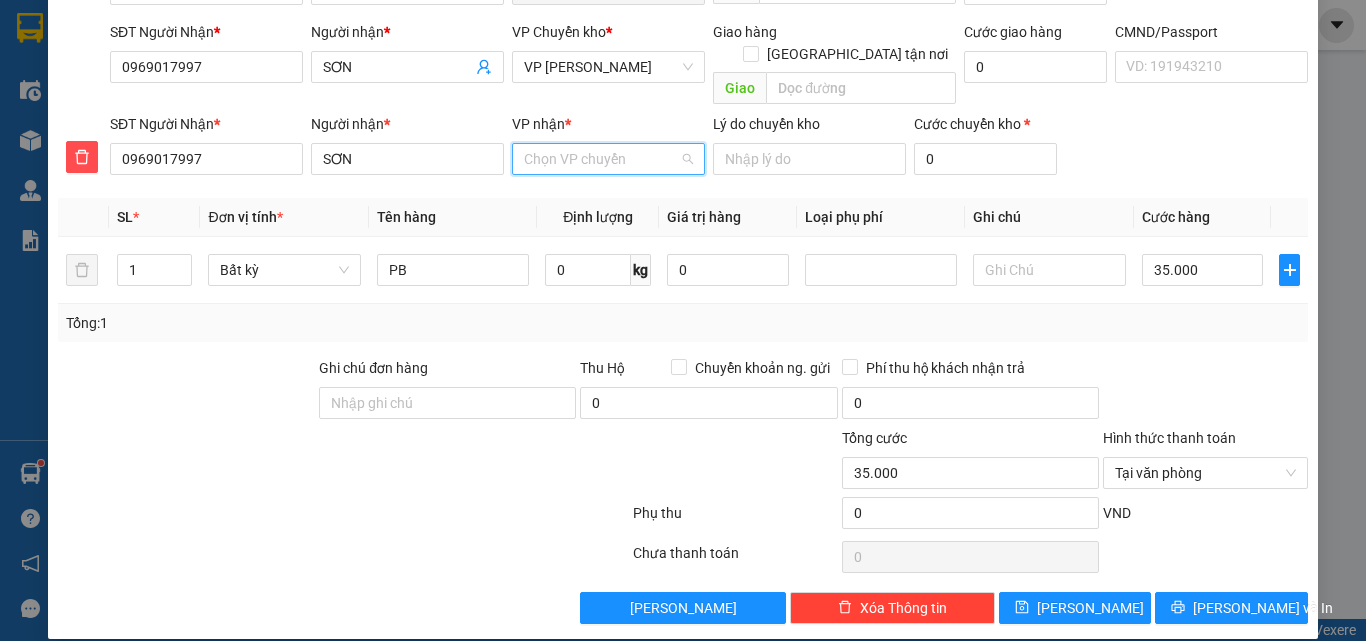 click on "VP nhận  *" at bounding box center (601, 159) 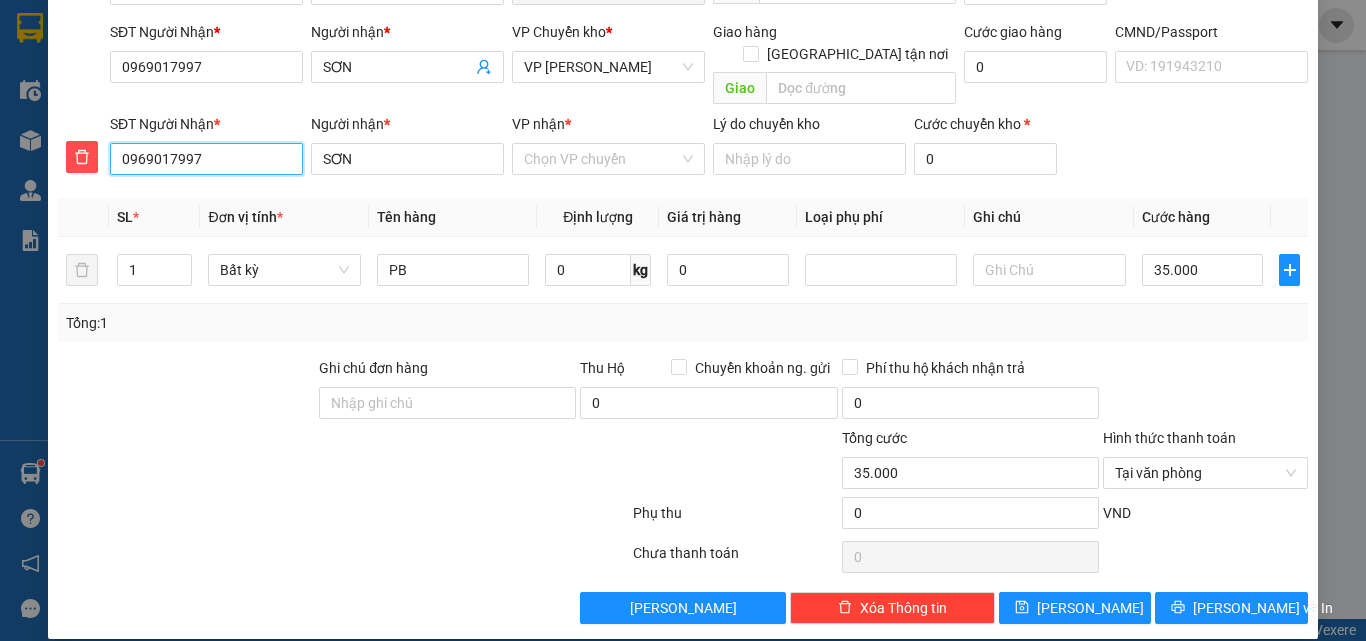 drag, startPoint x: 226, startPoint y: 141, endPoint x: 114, endPoint y: 141, distance: 112 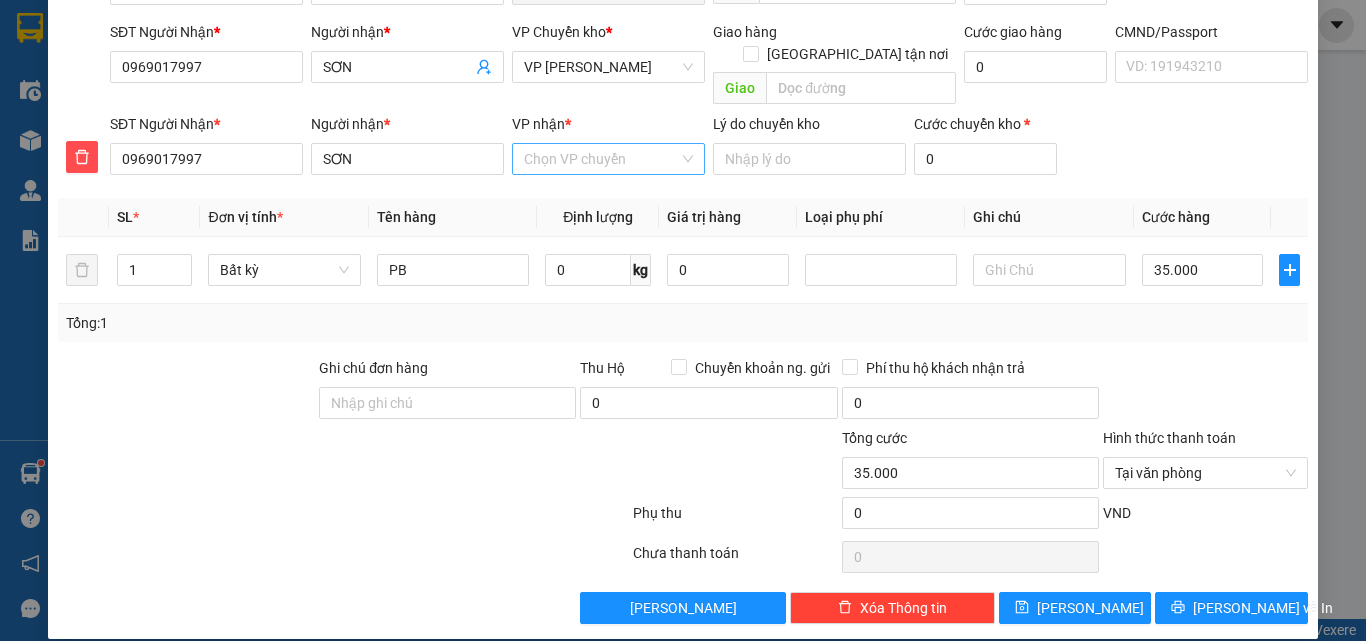click on "VP nhận  *" at bounding box center [601, 159] 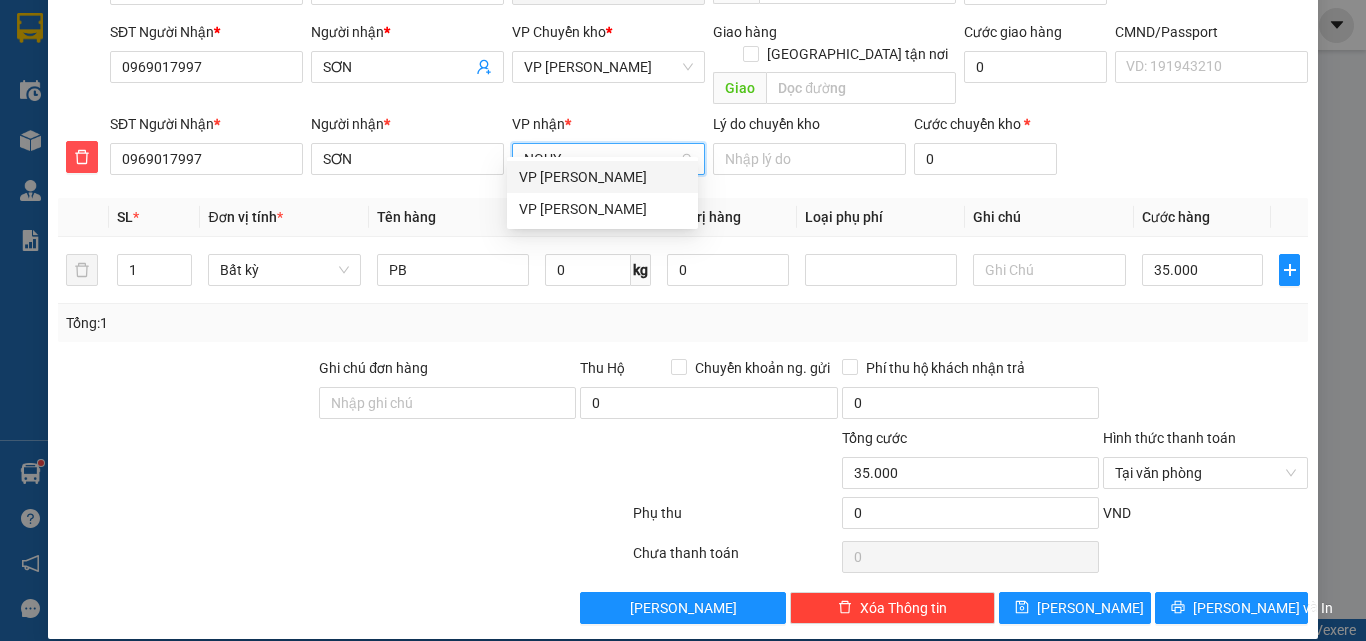 type on "NGUYE" 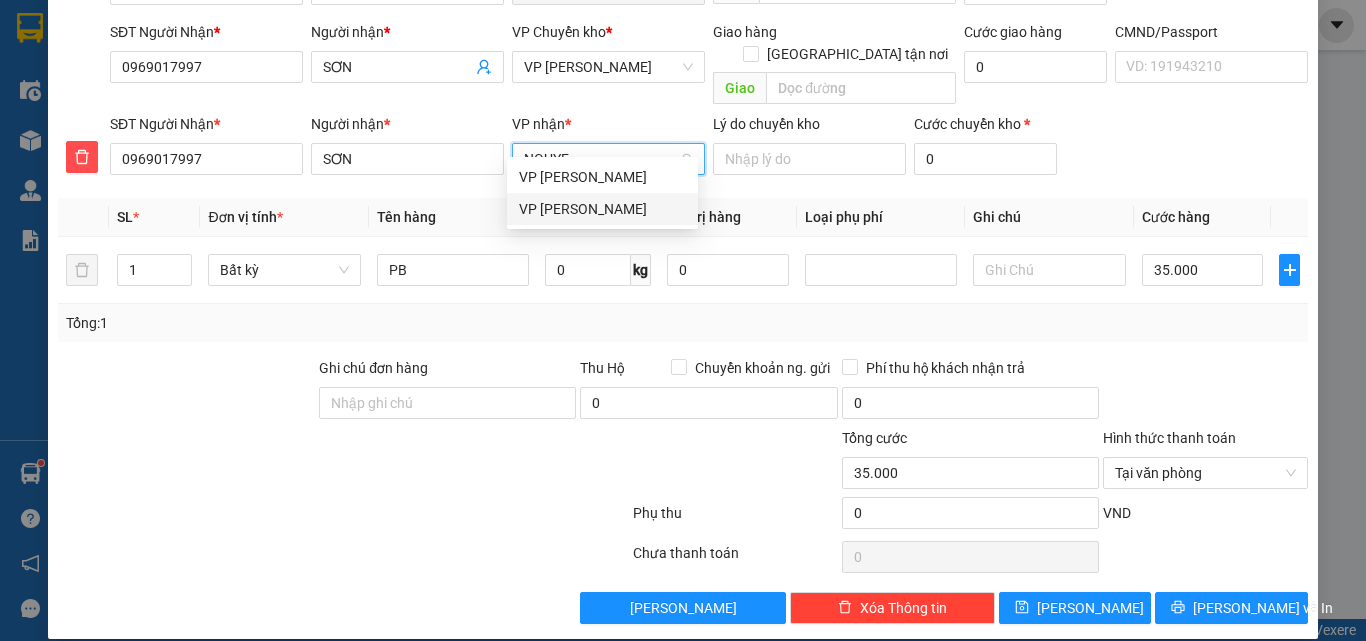 click on "VP [PERSON_NAME]" at bounding box center [602, 209] 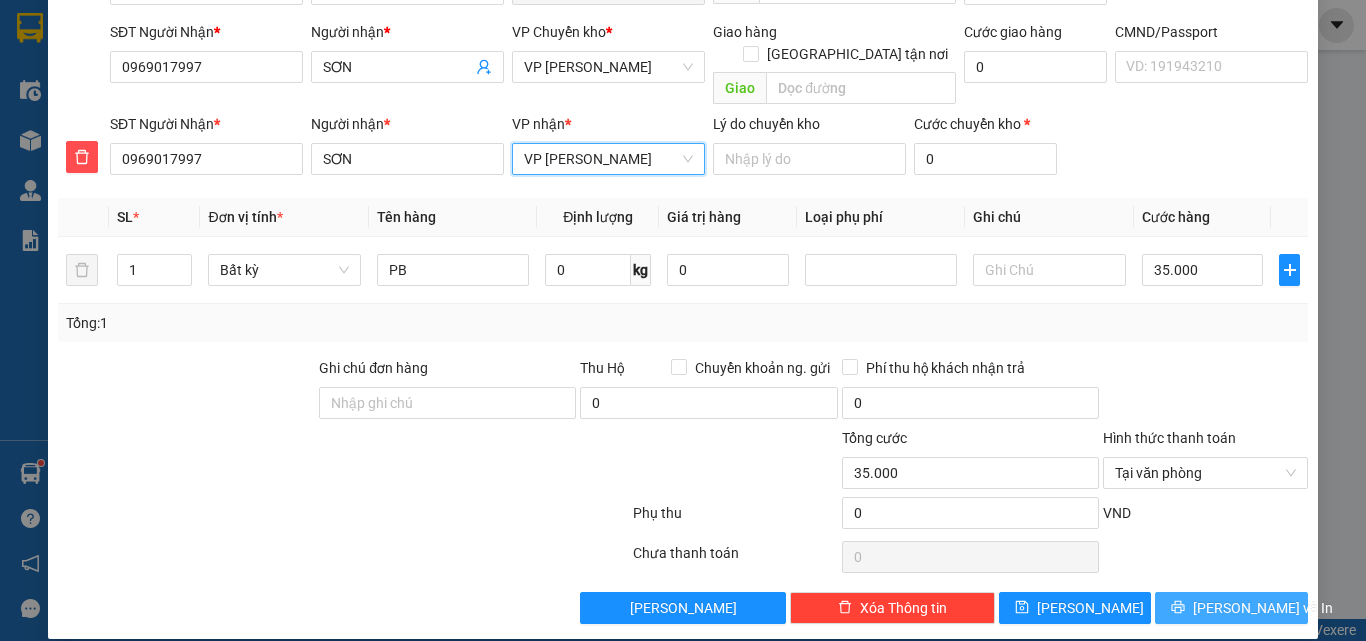 click on "[PERSON_NAME] và In" at bounding box center (1263, 608) 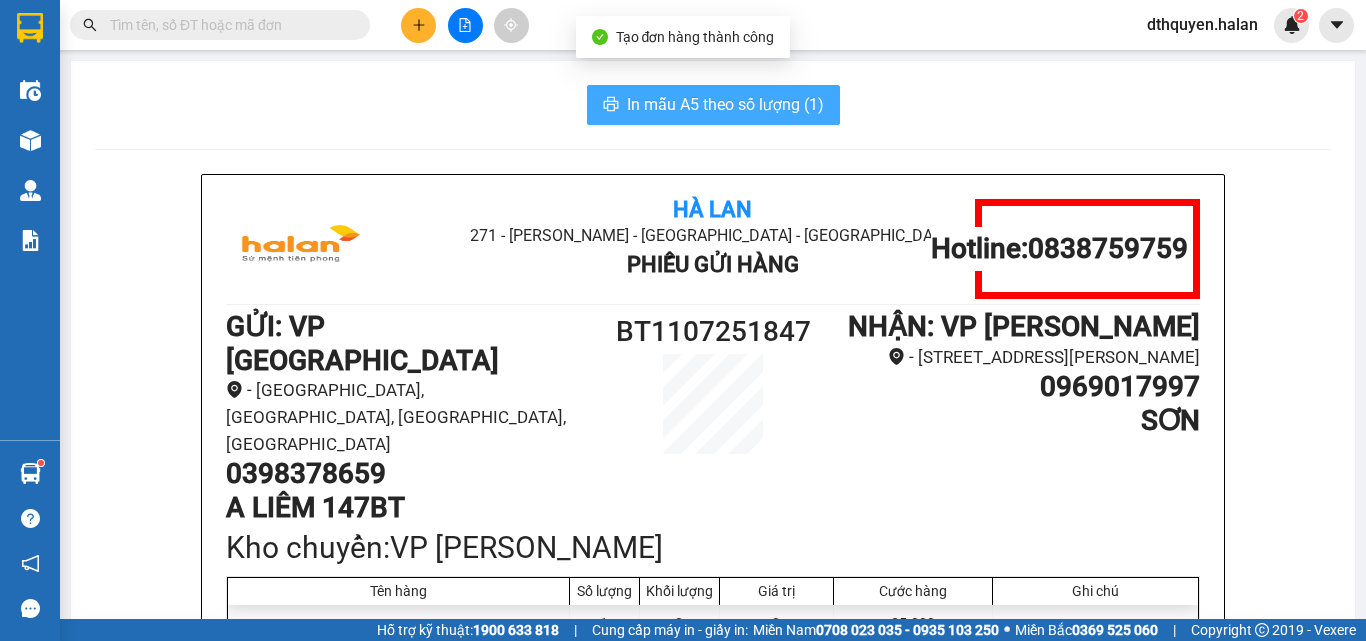 click on "In mẫu A5 theo số lượng
(1)" at bounding box center [725, 104] 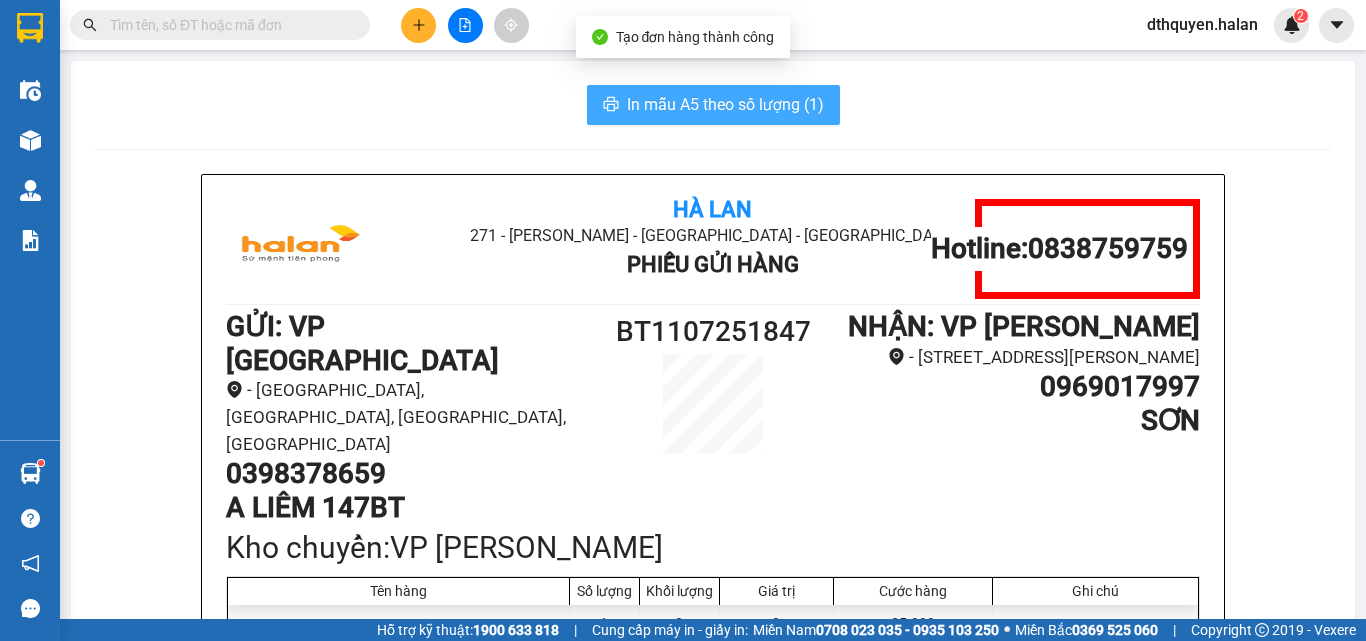 scroll, scrollTop: 0, scrollLeft: 0, axis: both 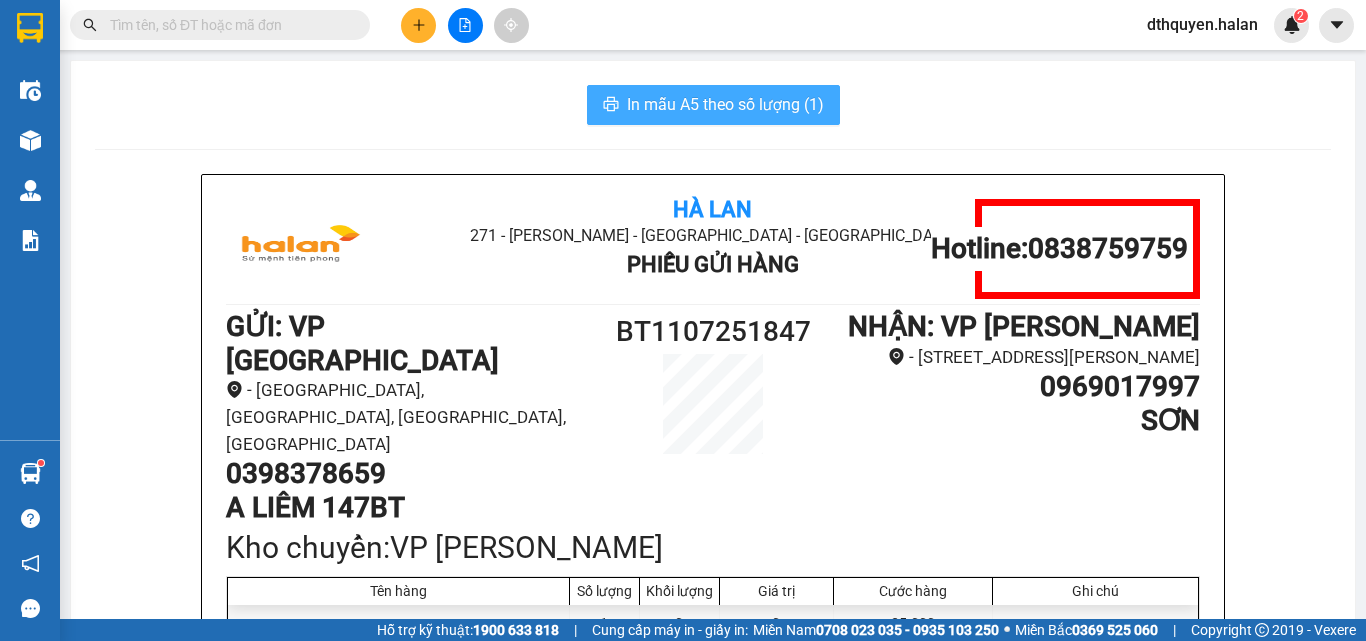click on "In mẫu A5 theo số lượng
(1)" at bounding box center [725, 104] 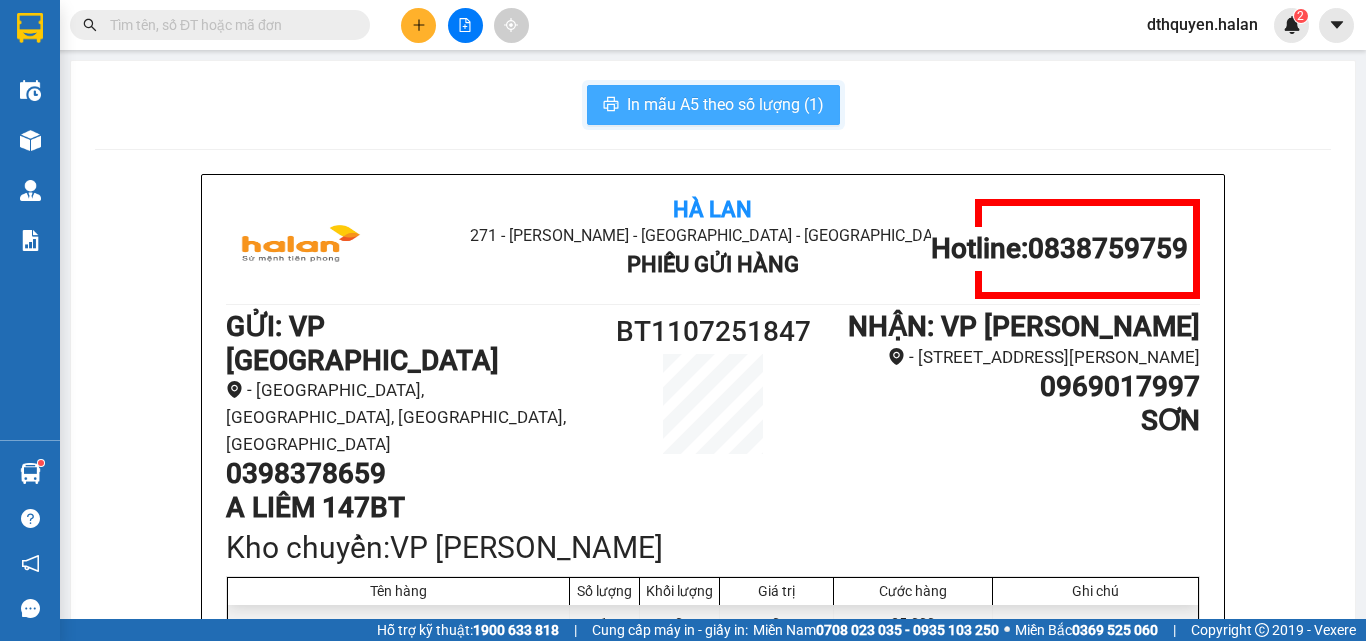 scroll, scrollTop: 0, scrollLeft: 0, axis: both 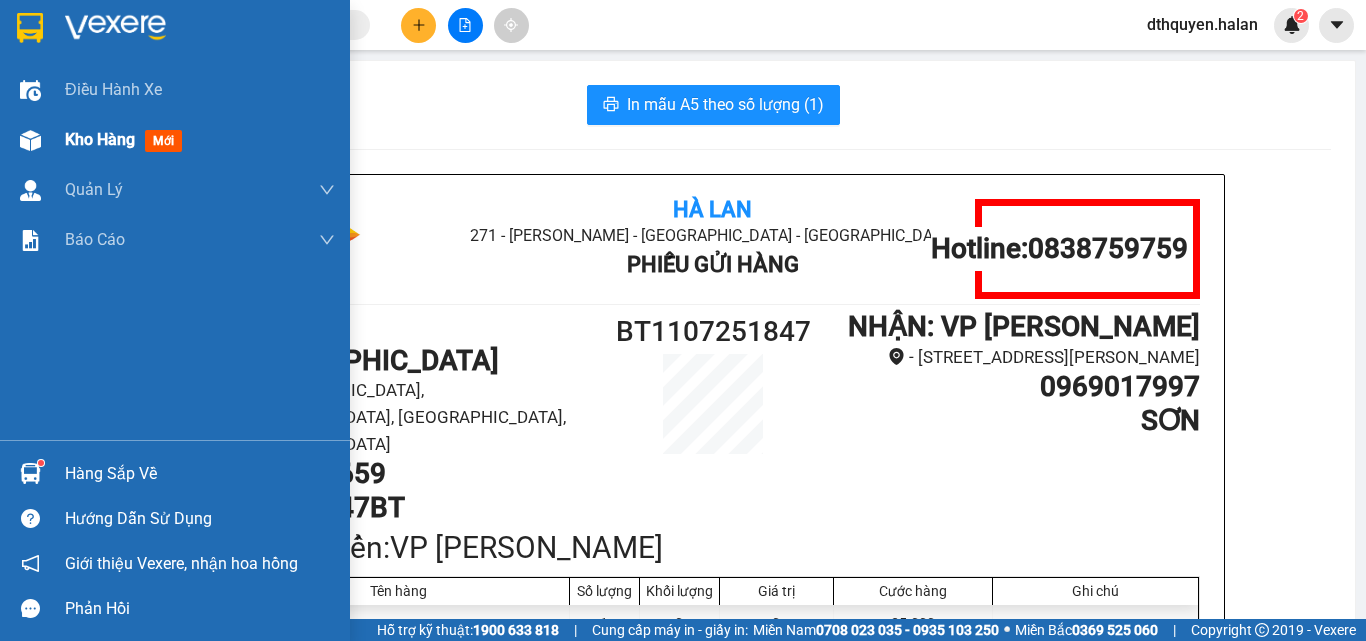 click on "Kho hàng" at bounding box center [100, 139] 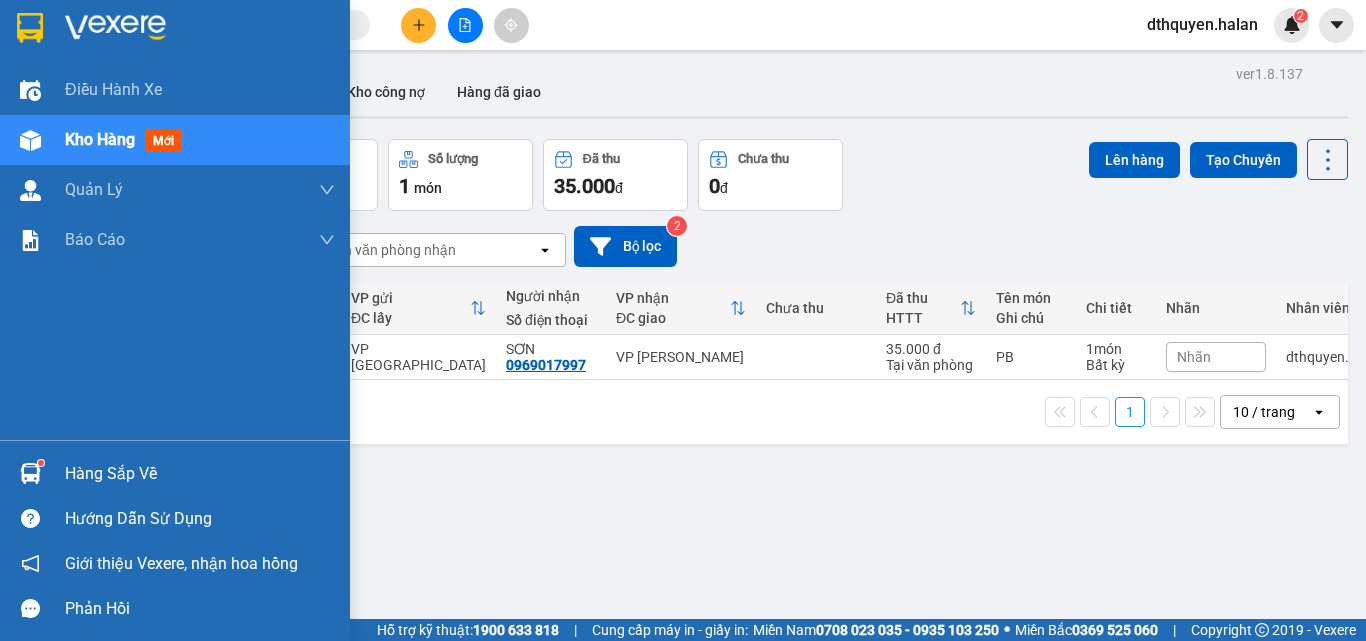 click on "Hàng sắp về" at bounding box center (200, 474) 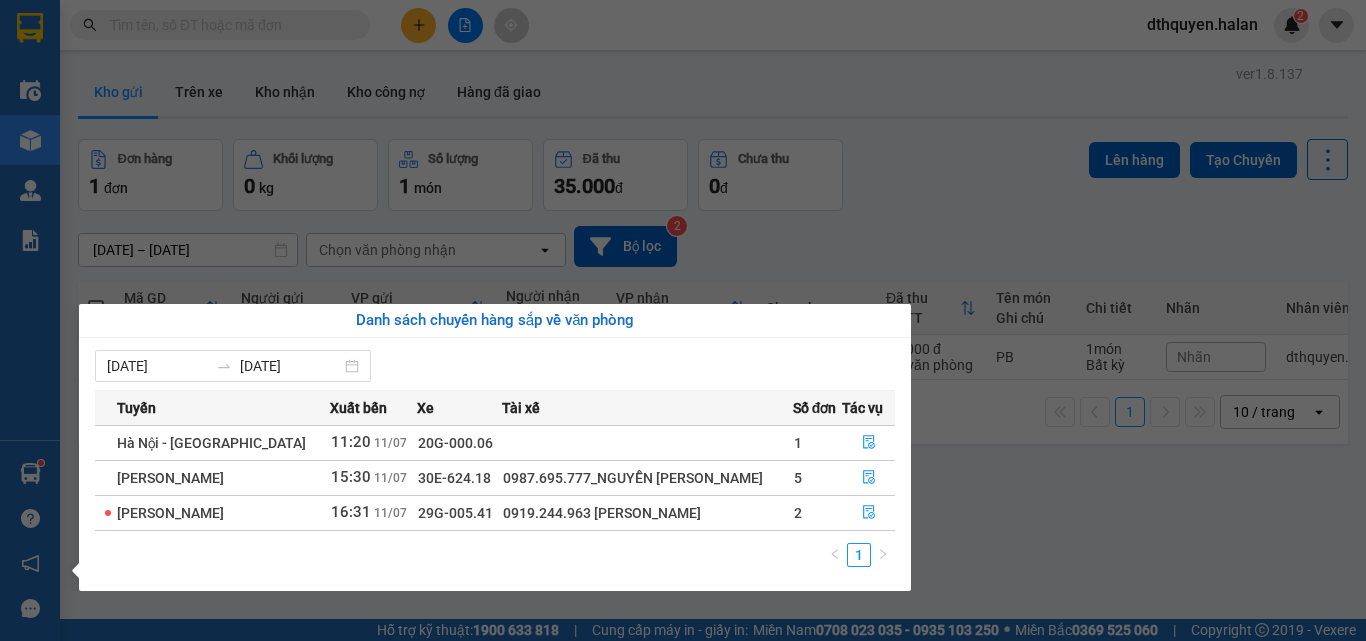 click on "Kết quả tìm kiếm ( 1 )  Bộ lọc  Mã ĐH Trạng thái Món hàng Thu hộ Tổng cước Chưa cước Nhãn Người gửi VP Gửi Người nhận VP Nhận NT1107250587 10:42 - 11/07 VP Nhận   20G-000.06 16:10 - 11/07 HOP MT SL:  1 50.000 50.000 0987771664 HOÀNG MINH VP Nguyễn Trãi 0394628282 HOÀNG ANH 147BT VP Bình Thuận 1 dthquyen.halan 2     Điều hành xe     Kho hàng mới     Quản Lý Quản lý chuyến Quản lý kiểm kho     Báo cáo 12. Thống kê đơn đối tác 2. Doanh thu thực tế theo từng văn phòng 4. Thống kê đơn hàng theo văn phòng Hàng sắp về Hướng dẫn sử dụng Giới thiệu Vexere, nhận hoa hồng Phản hồi Phần mềm hỗ trợ bạn tốt chứ? ver  1.8.137 Kho gửi Trên xe Kho nhận Kho công nợ Hàng đã giao Đơn hàng 1 đơn Khối lượng 0 kg Số lượng 1 món Đã thu 35.000  đ Chưa thu 0  đ Lên hàng Tạo Chuyến 28/05/2025 – 11/07/2025 Selected date range is from 28/05/2025 to 11/07/2025." at bounding box center (683, 320) 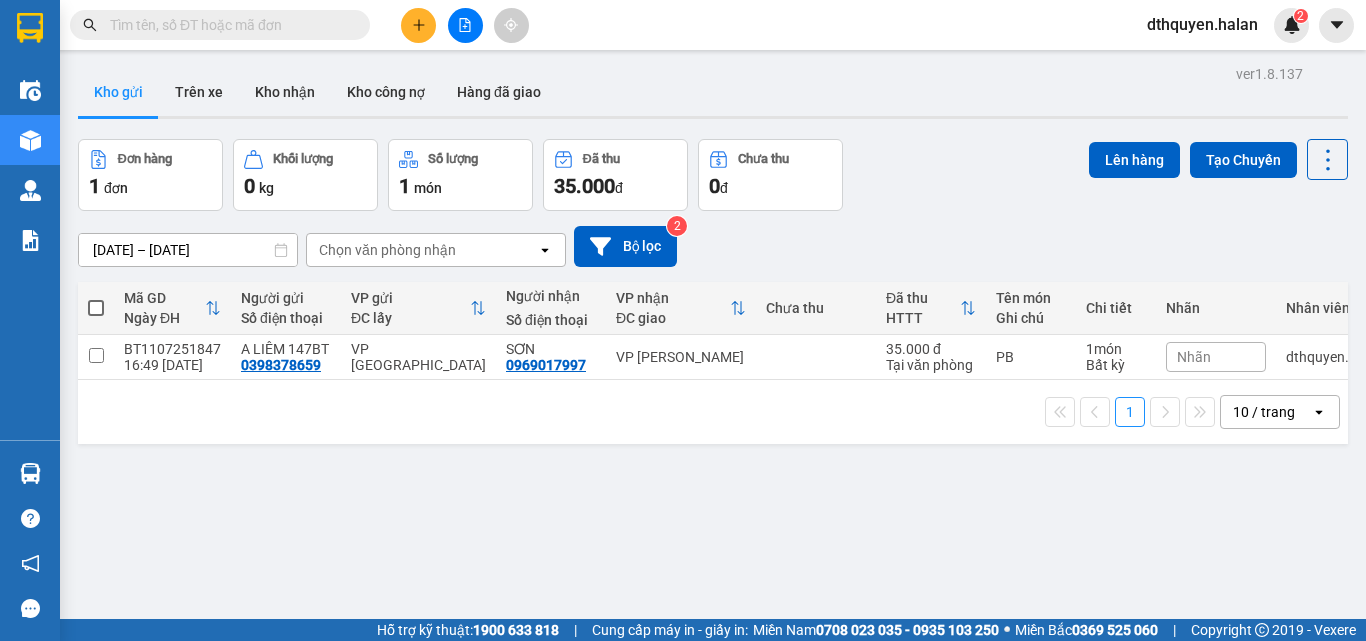 drag, startPoint x: 287, startPoint y: 83, endPoint x: 657, endPoint y: 272, distance: 415.47684 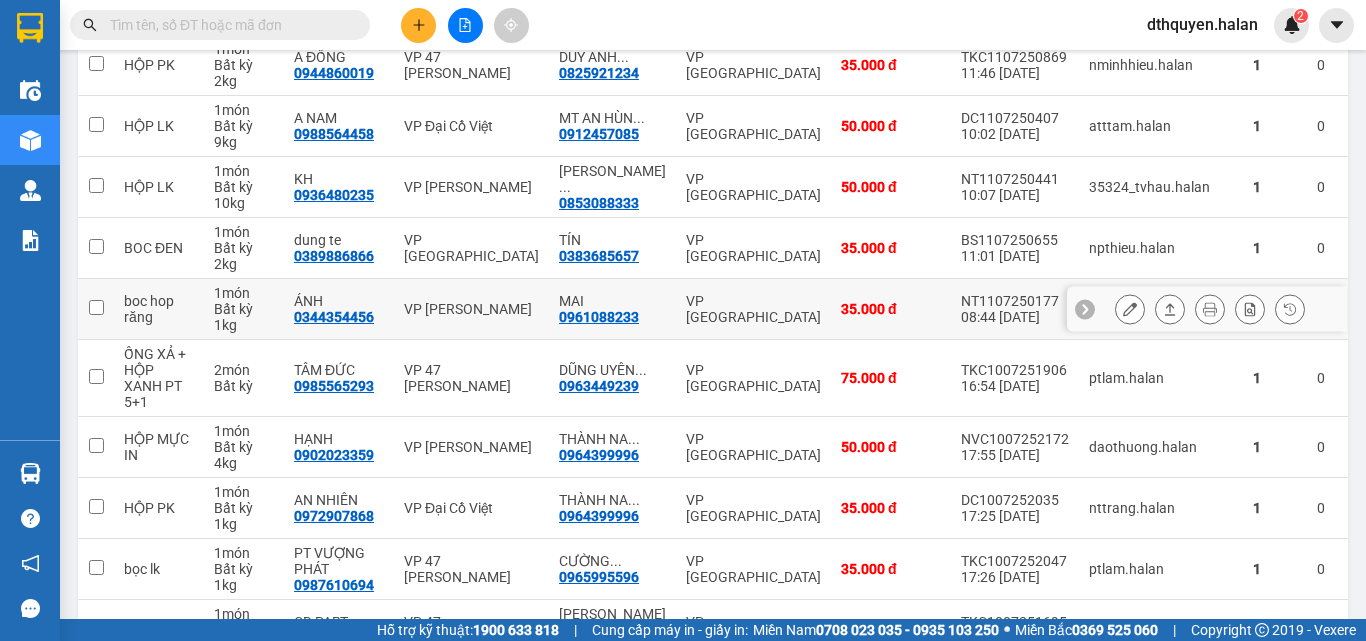 scroll, scrollTop: 400, scrollLeft: 0, axis: vertical 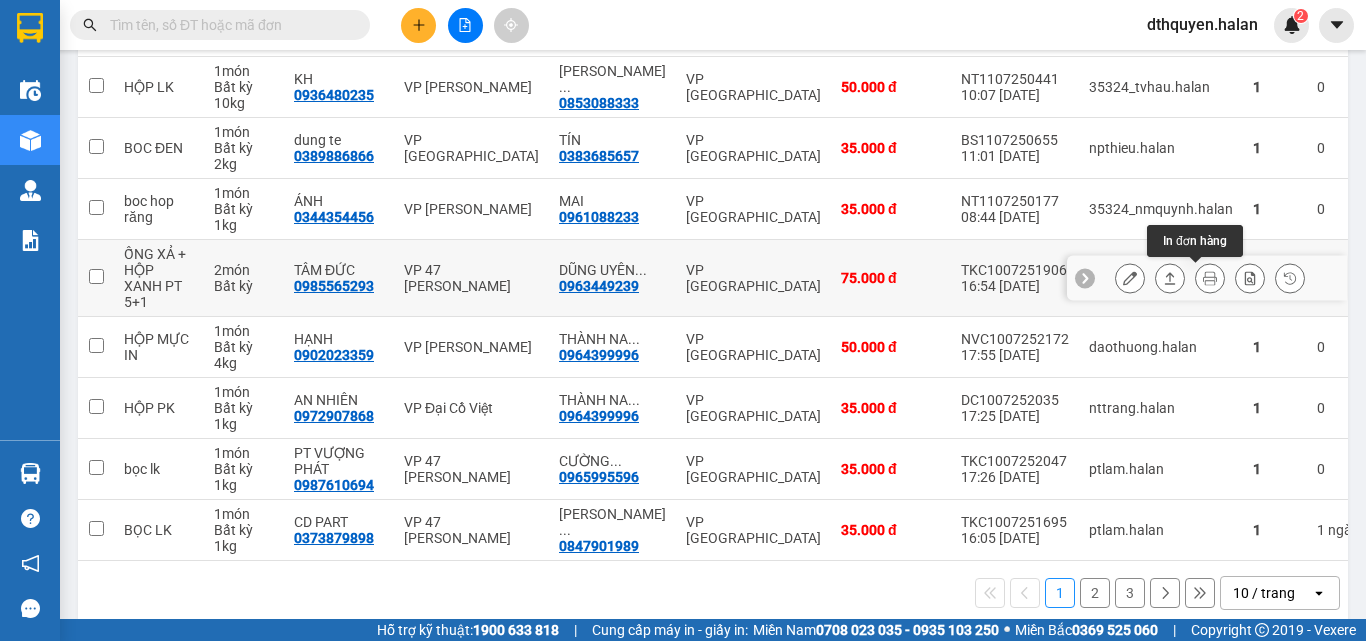 click 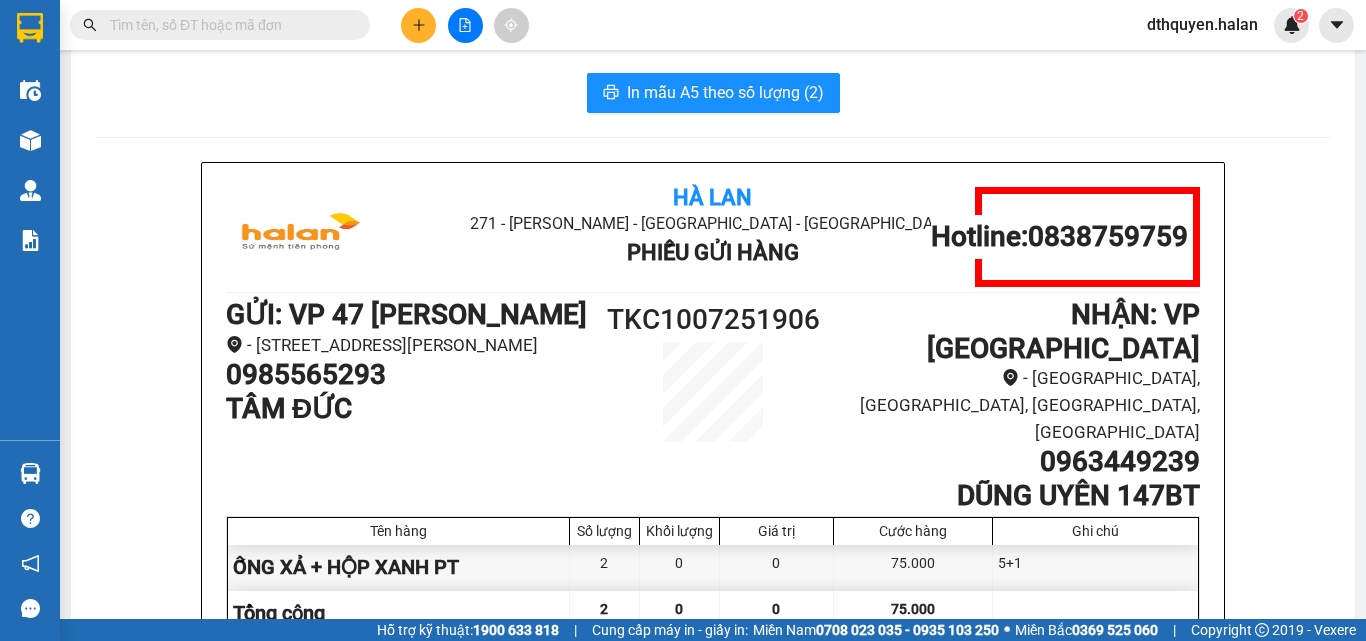scroll, scrollTop: 0, scrollLeft: 0, axis: both 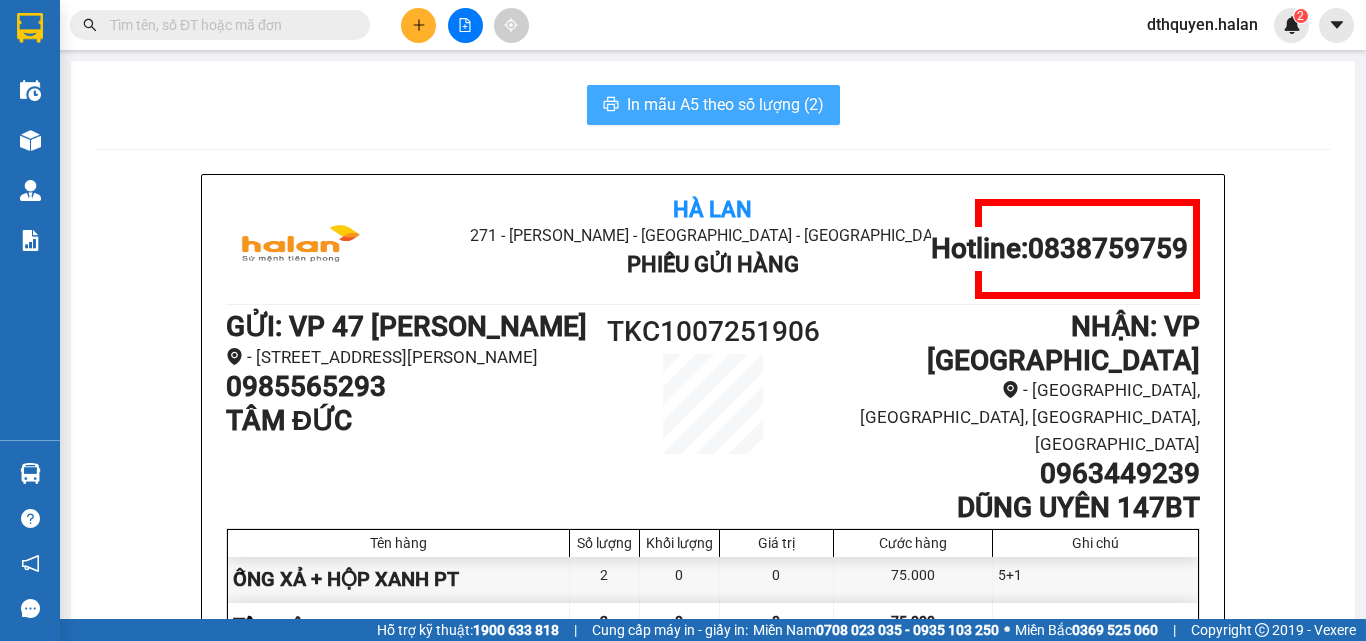 click on "In mẫu A5 theo số lượng
(2)" at bounding box center [713, 105] 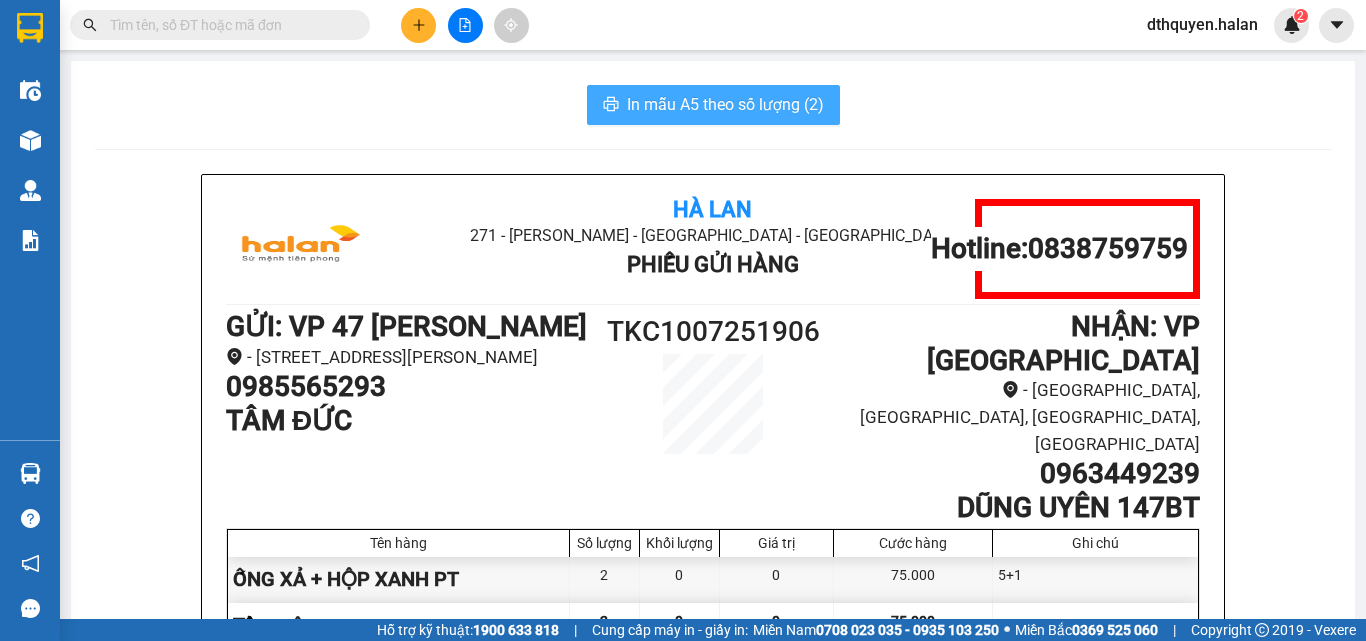 click on "In mẫu A5 theo số lượng
(2)" at bounding box center (725, 104) 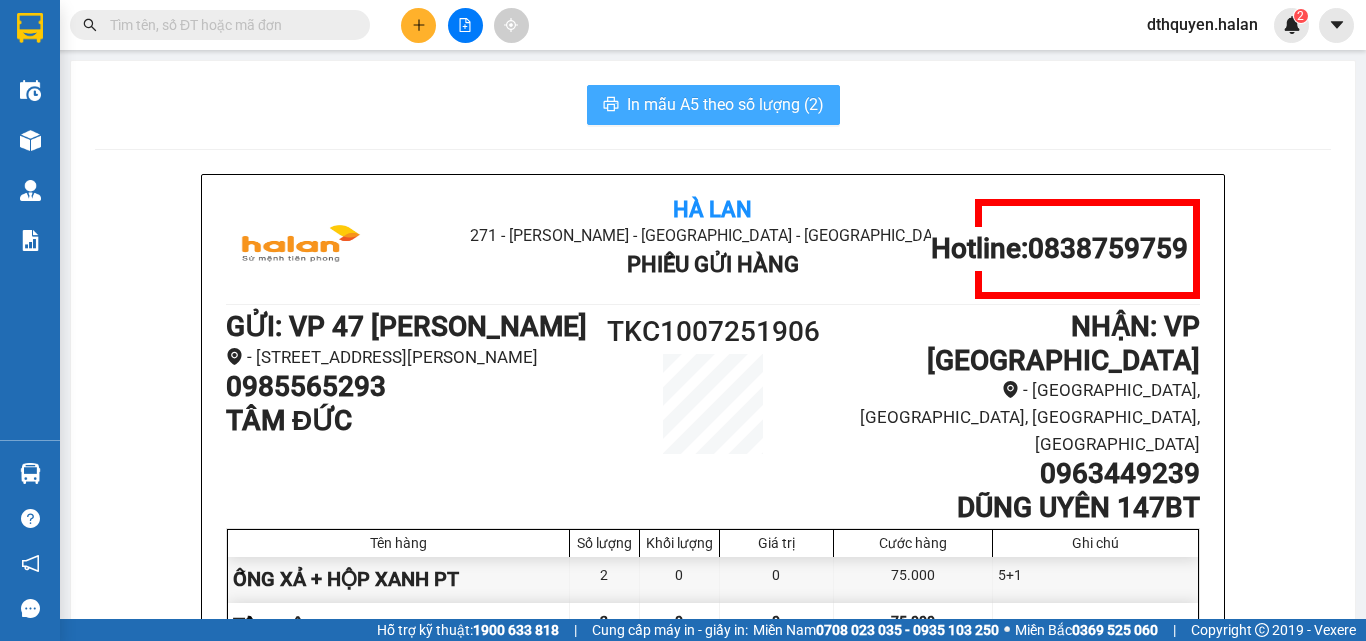 scroll, scrollTop: 0, scrollLeft: 0, axis: both 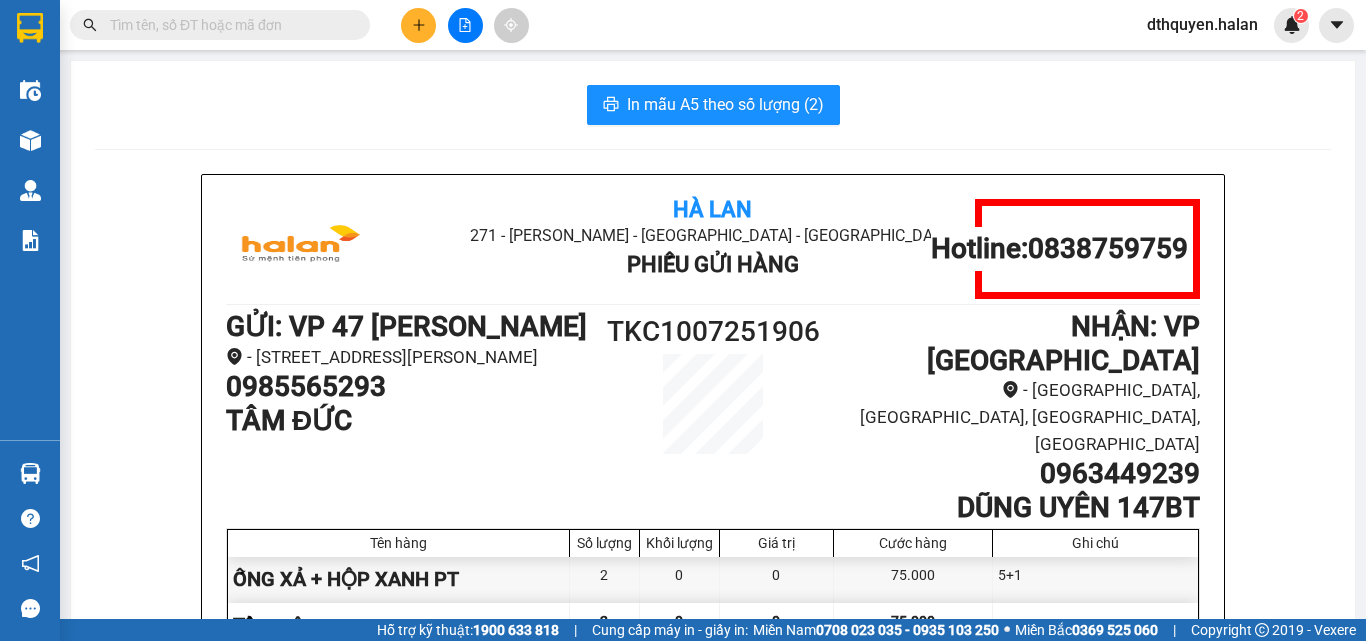 click 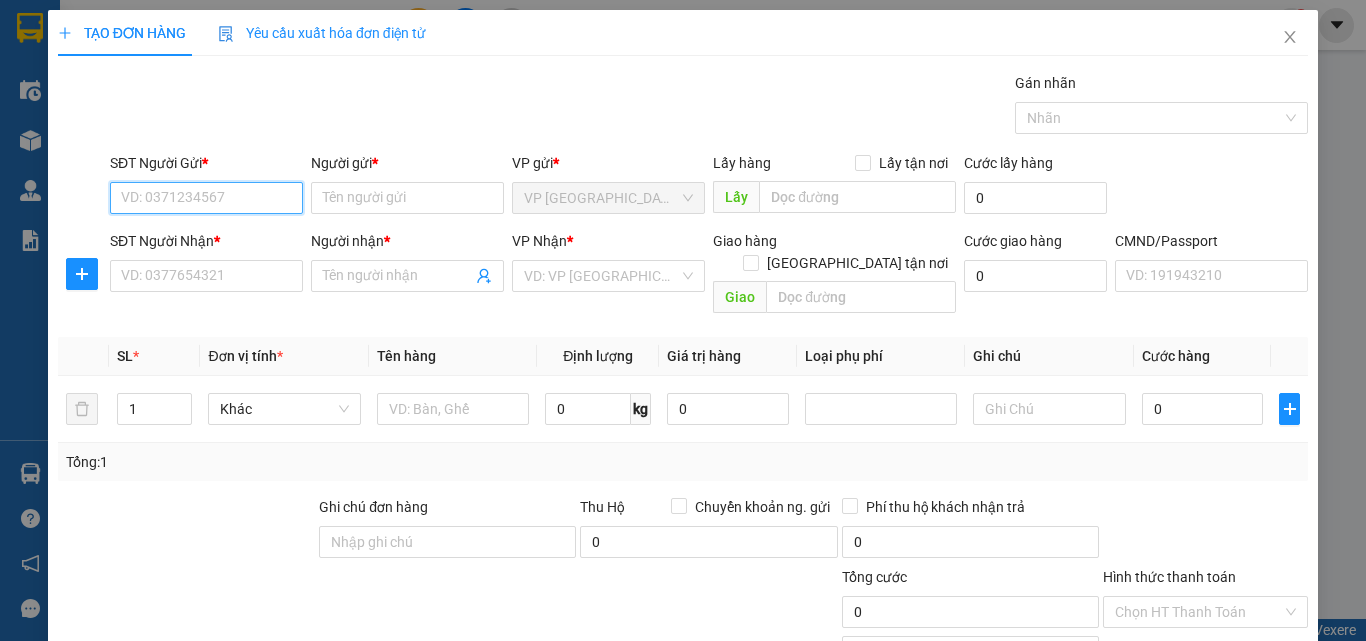click on "SĐT Người Gửi  *" at bounding box center (206, 198) 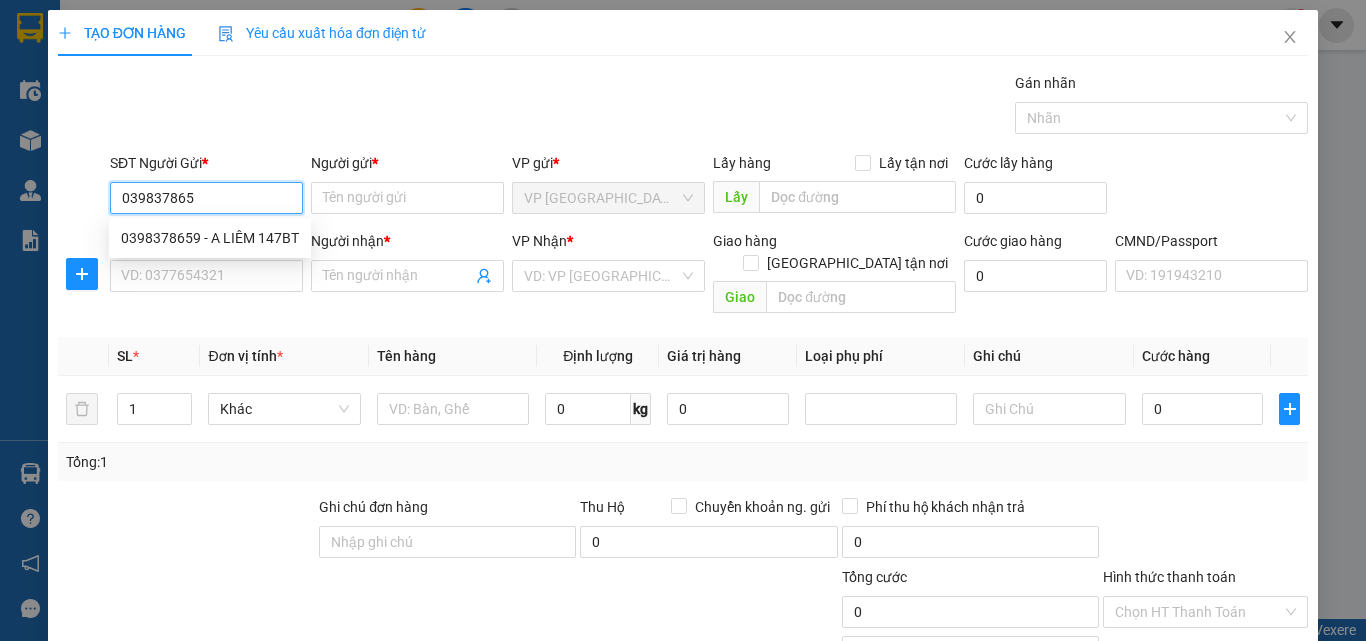 type on "0398378659" 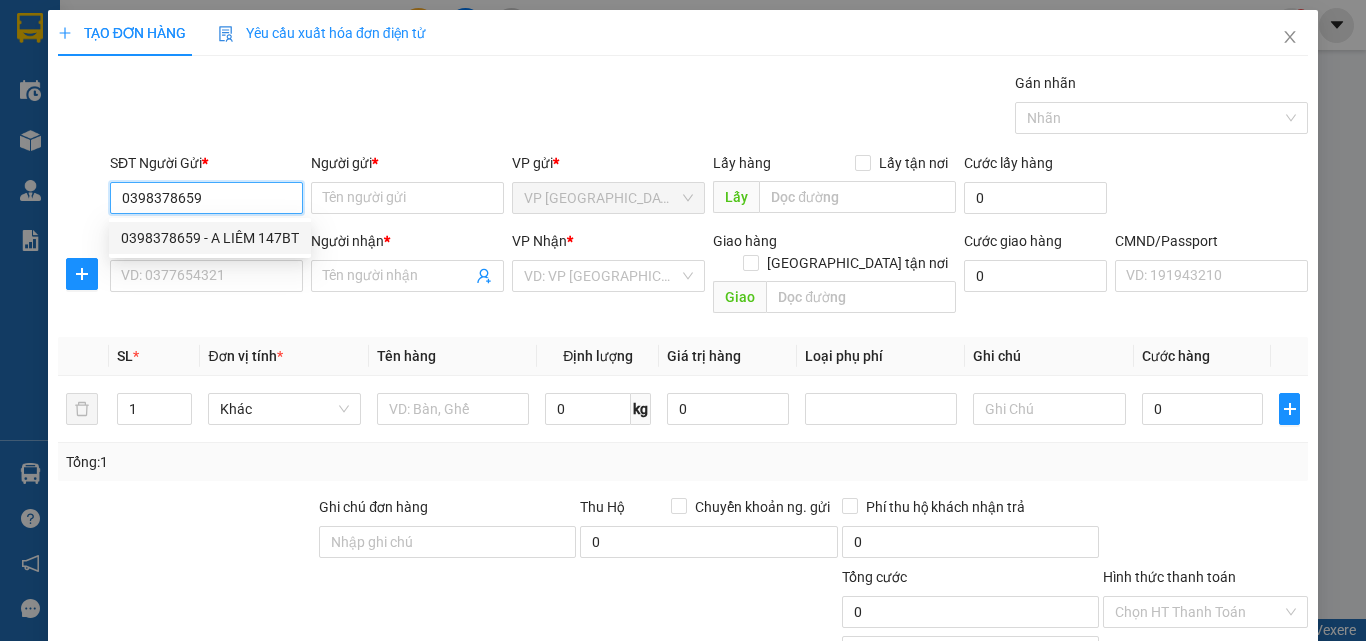 click on "0398378659 - A LIÊM 147BT" at bounding box center [210, 238] 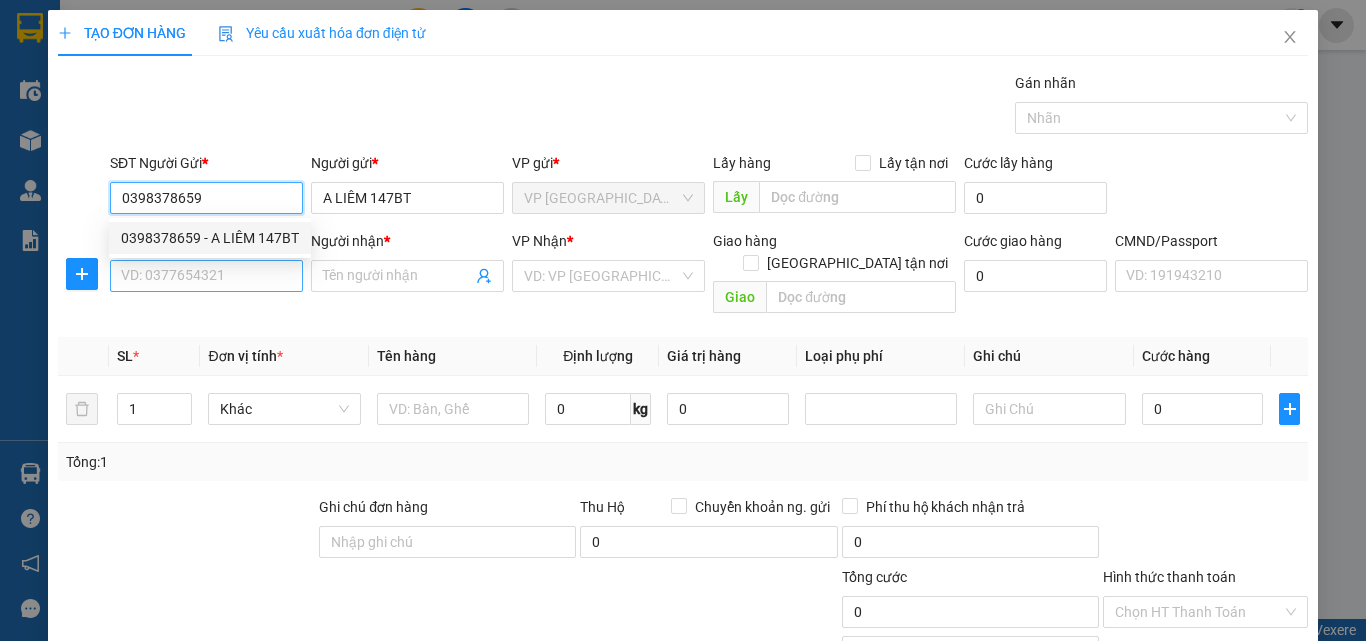 type on "0398378659" 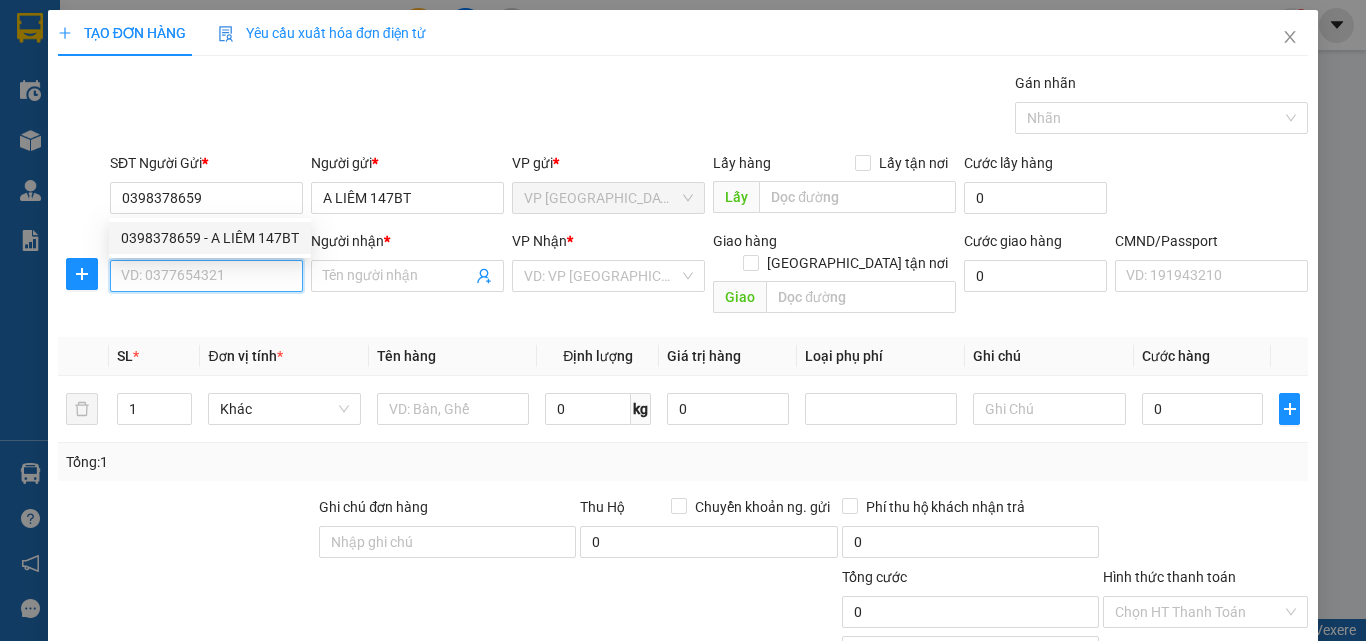 click on "SĐT Người Nhận  *" at bounding box center [206, 276] 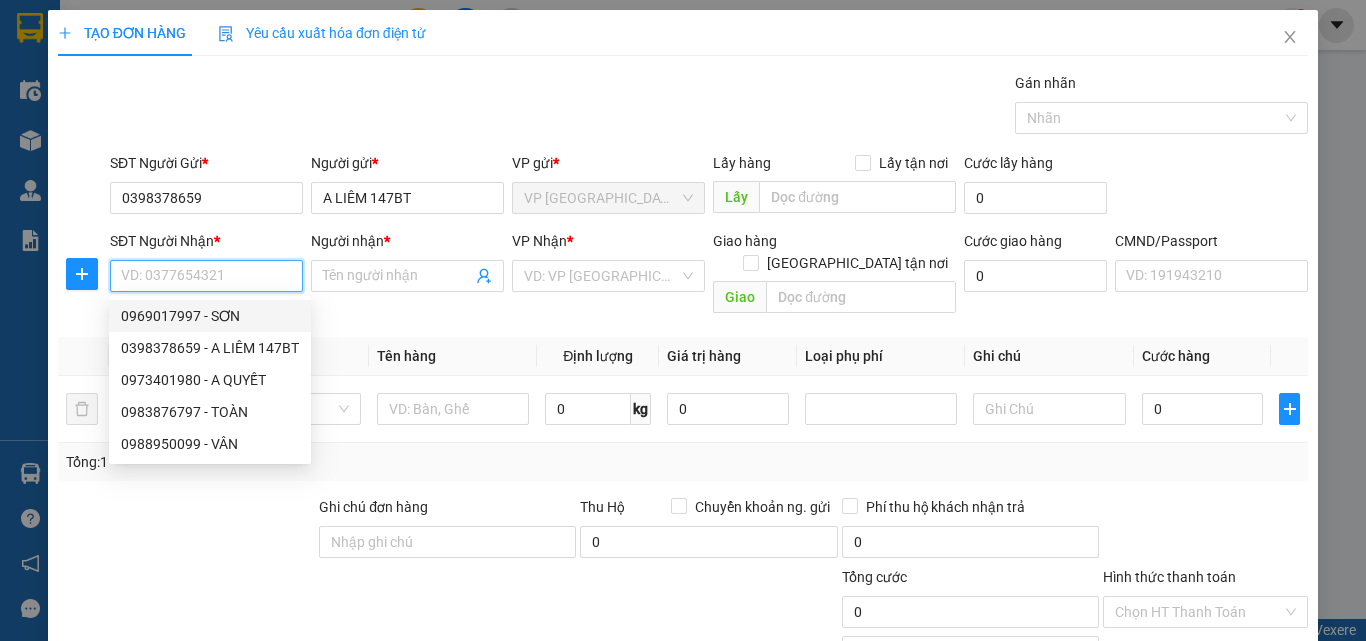 click on "SĐT Người Nhận  *" at bounding box center (206, 276) 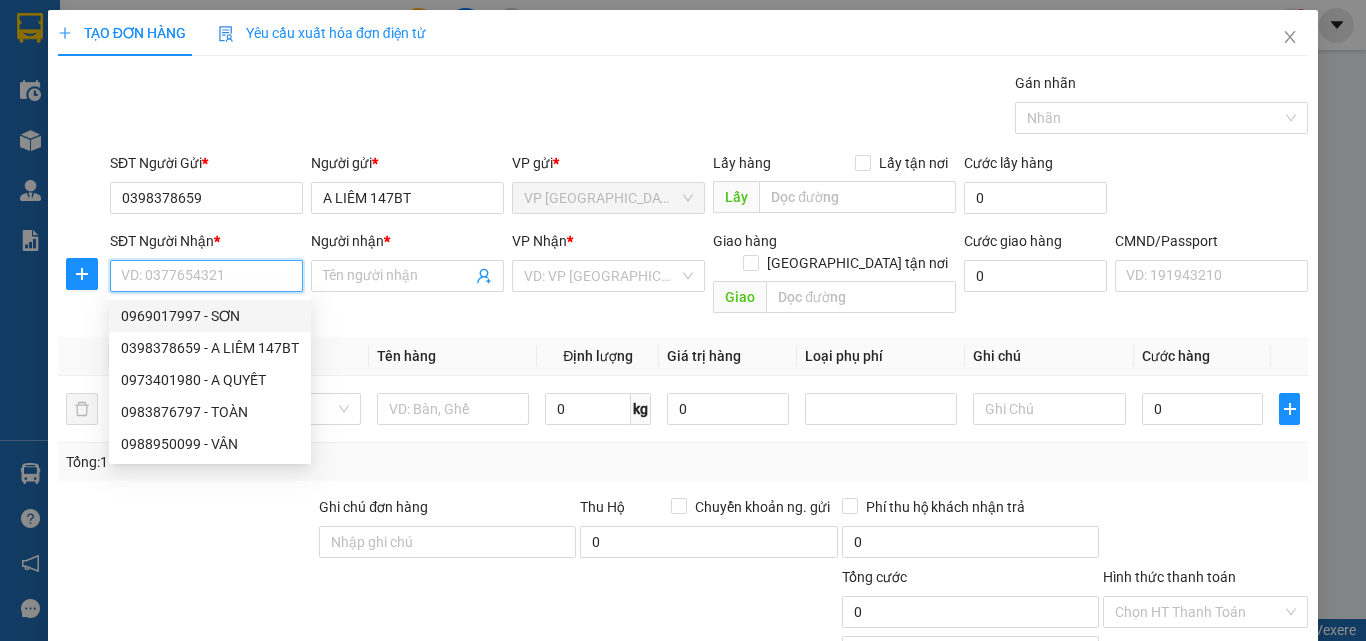 click on "SĐT Người Nhận  *" at bounding box center (206, 276) 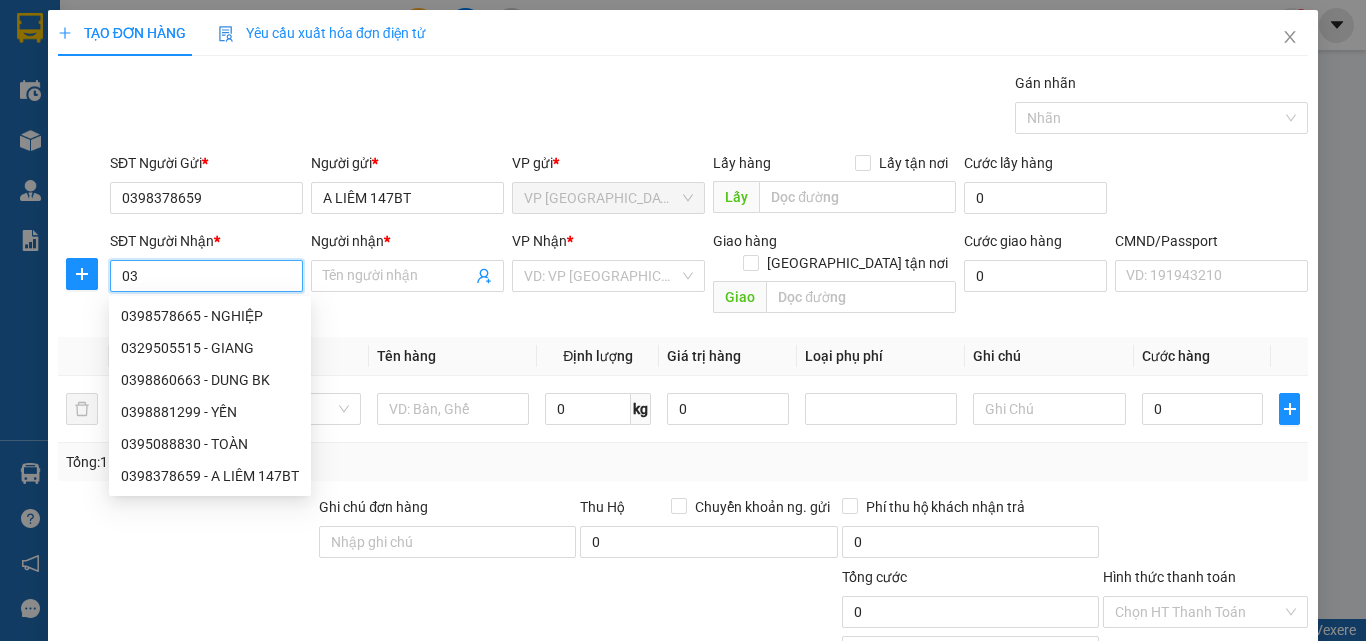 type on "0" 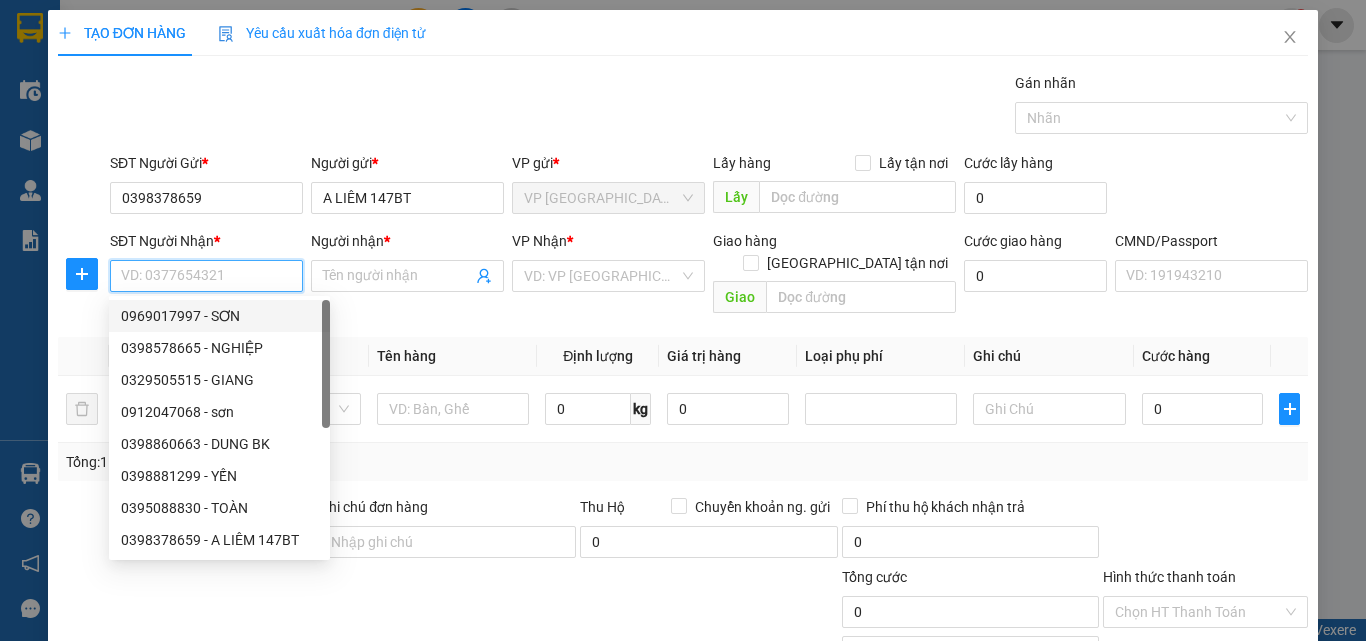 click on "SĐT Người Nhận  *" at bounding box center [206, 276] 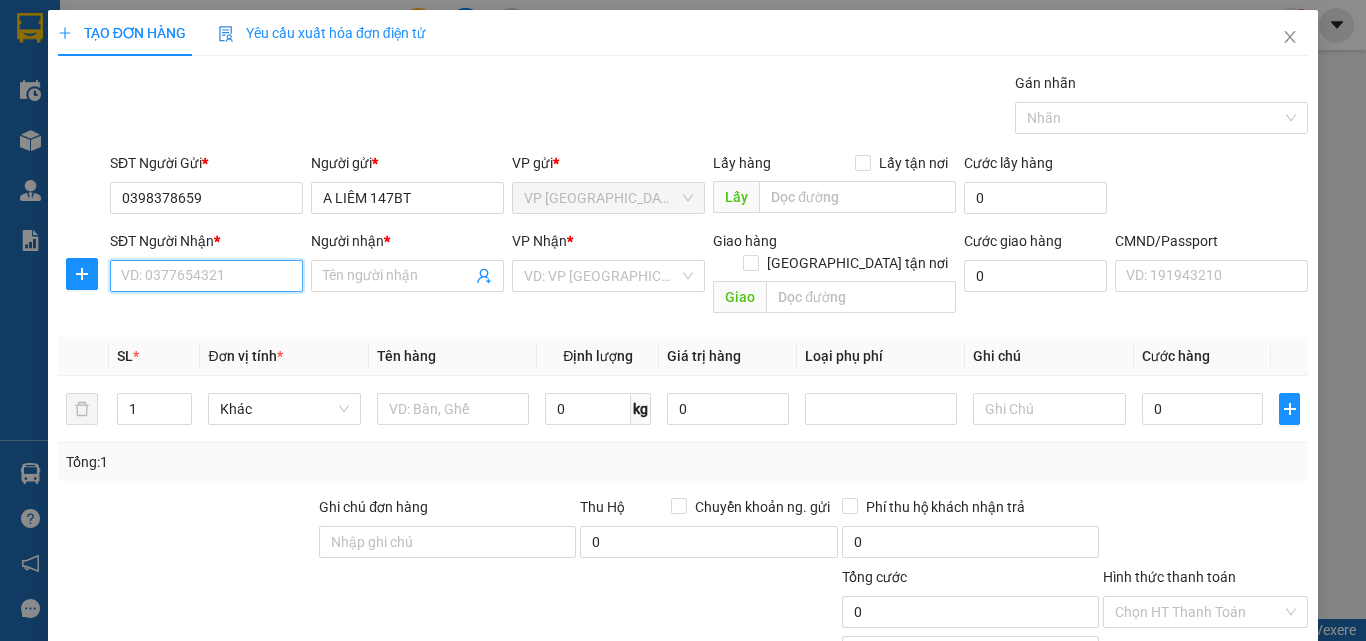 click on "SĐT Người Nhận  *" at bounding box center [206, 276] 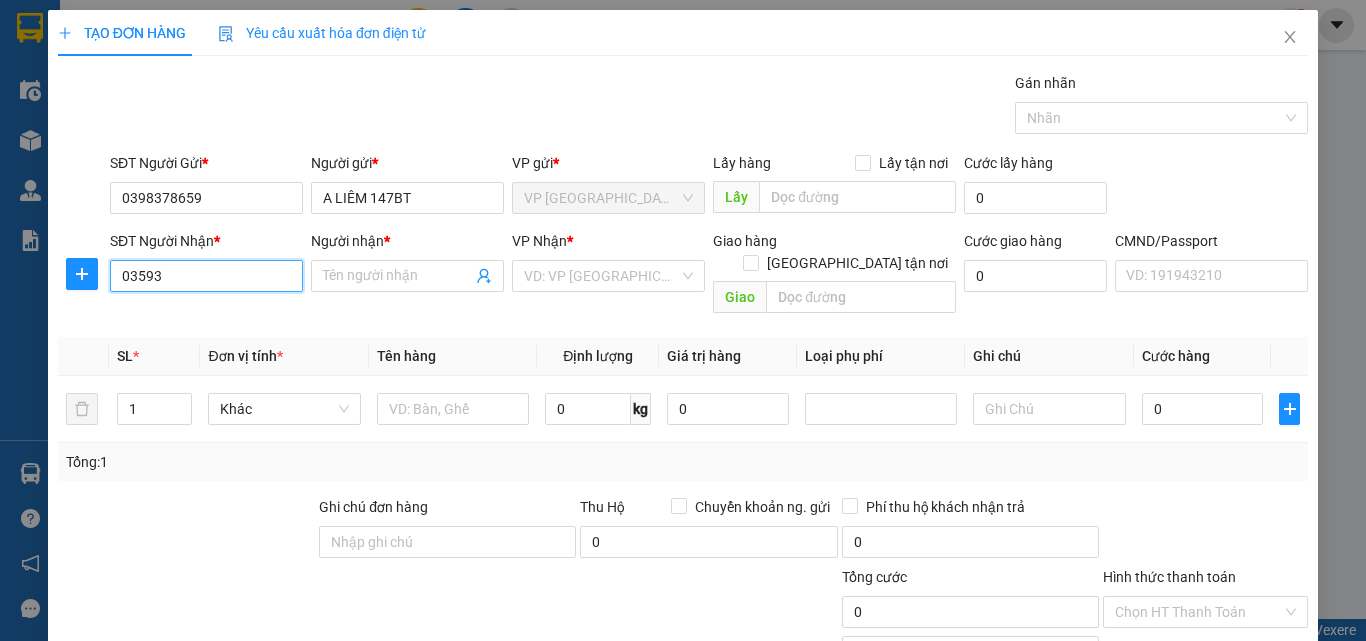 type on "035932" 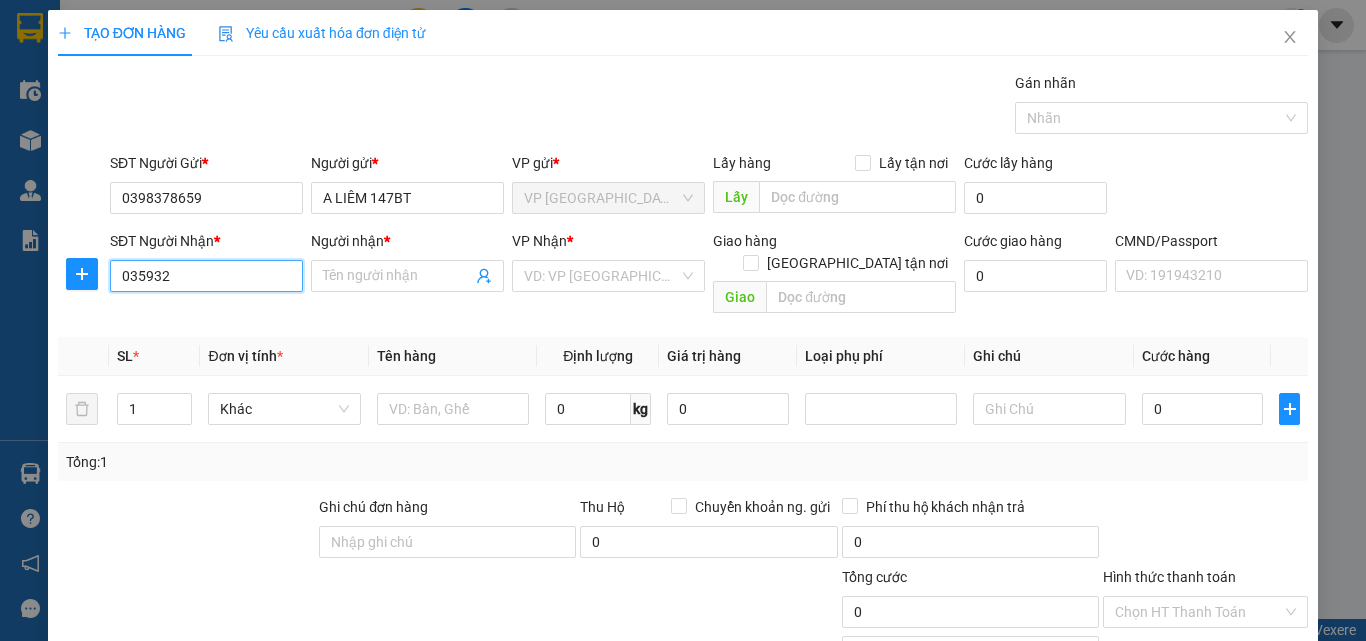 scroll, scrollTop: 0, scrollLeft: 0, axis: both 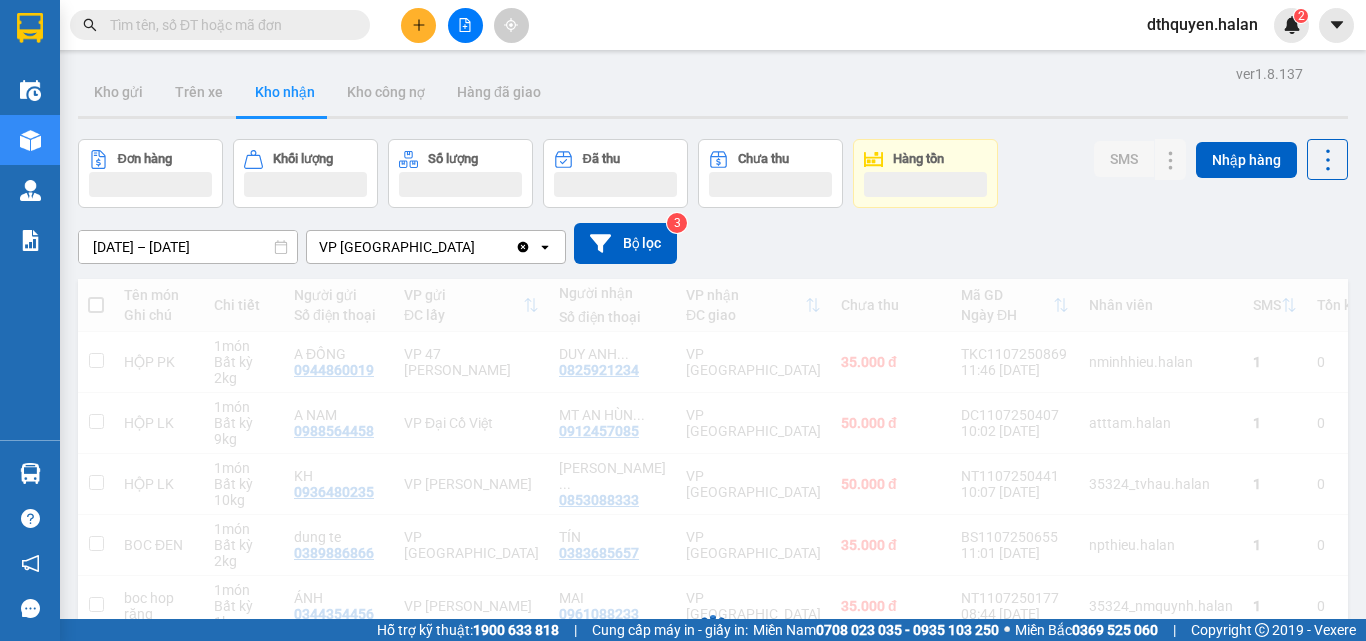click at bounding box center (228, 25) 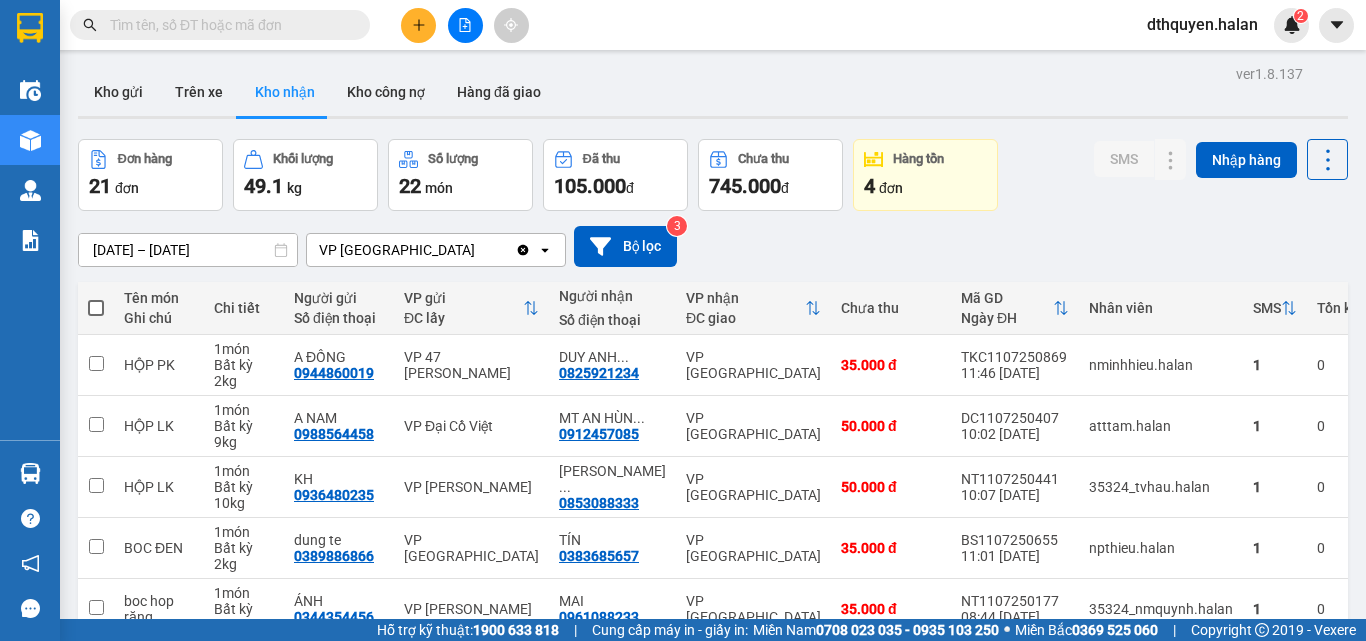 paste on "0969017997" 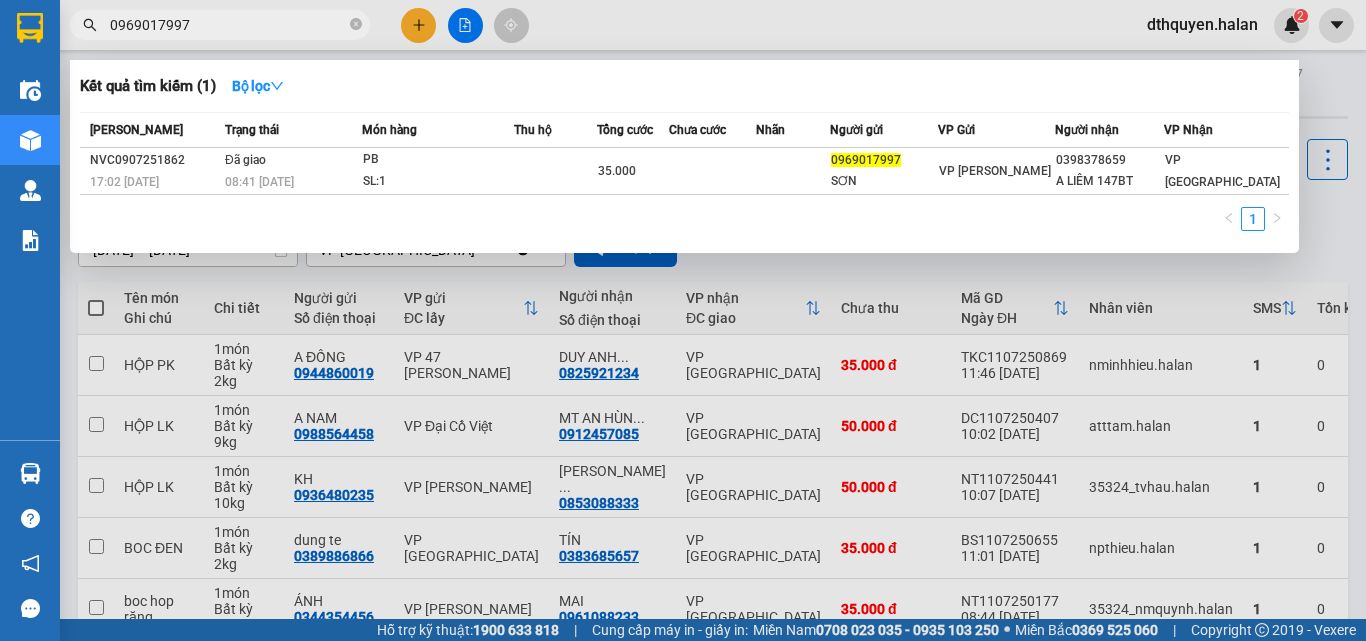 type on "0969017997" 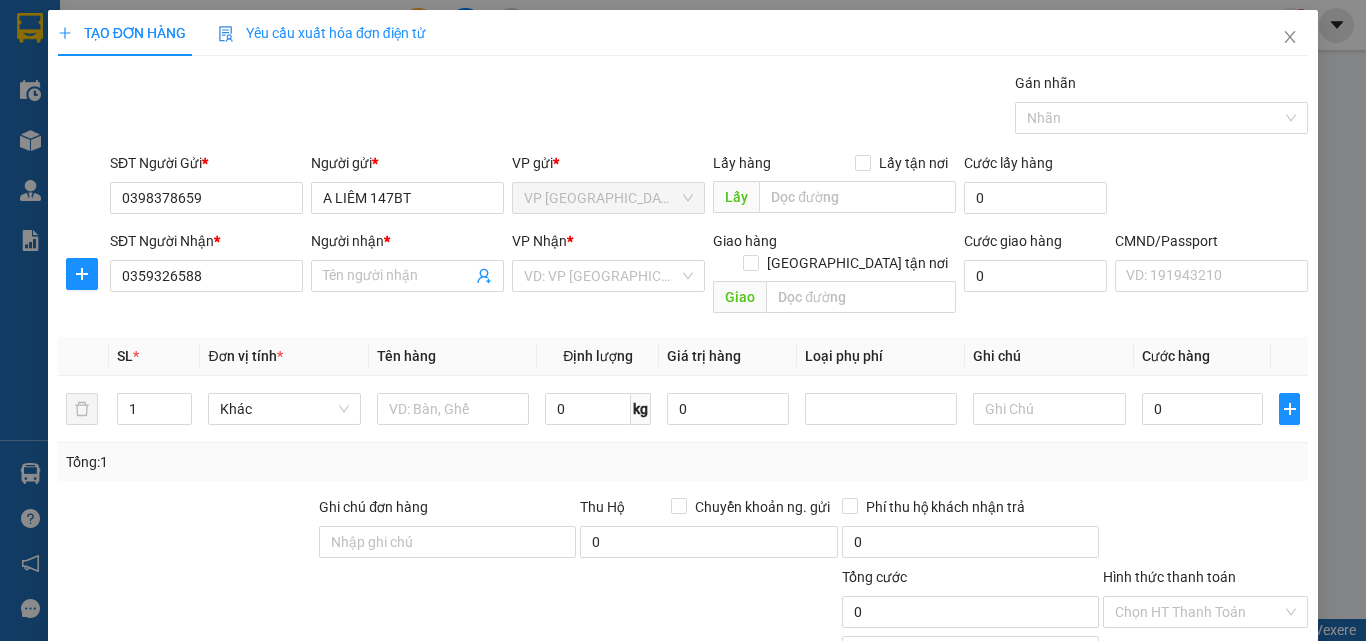scroll, scrollTop: 0, scrollLeft: 0, axis: both 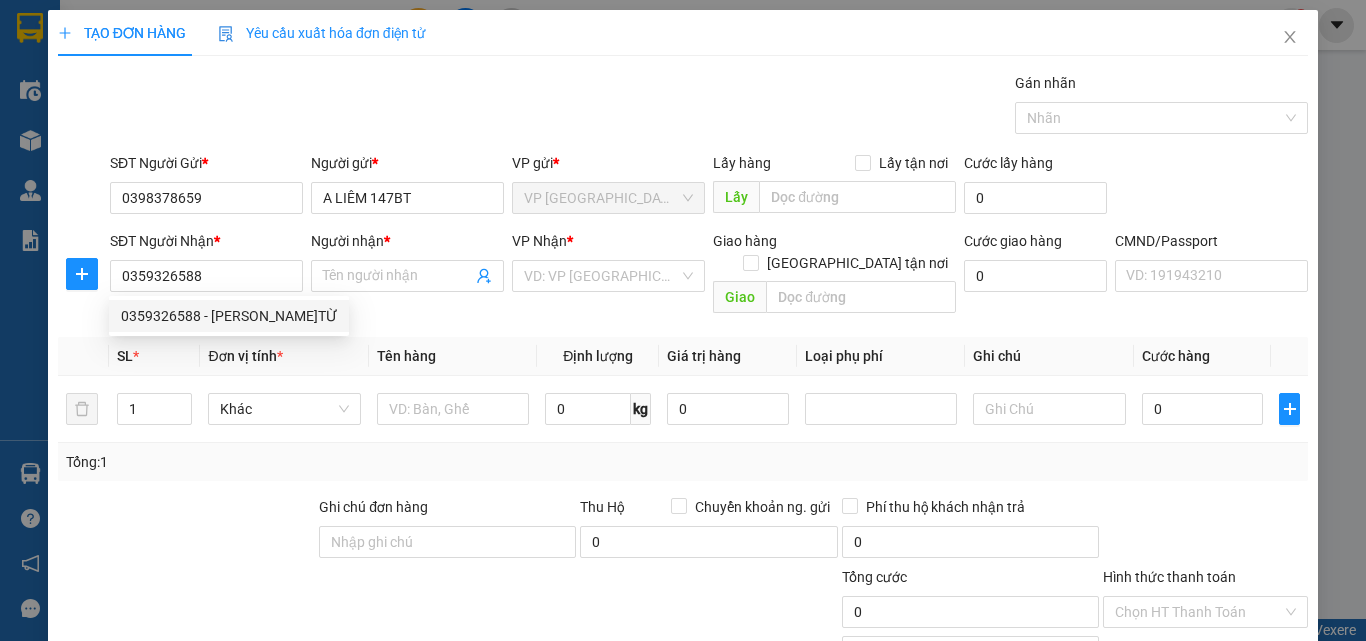 click on "0359326588 - [PERSON_NAME]TỪ" at bounding box center [229, 316] 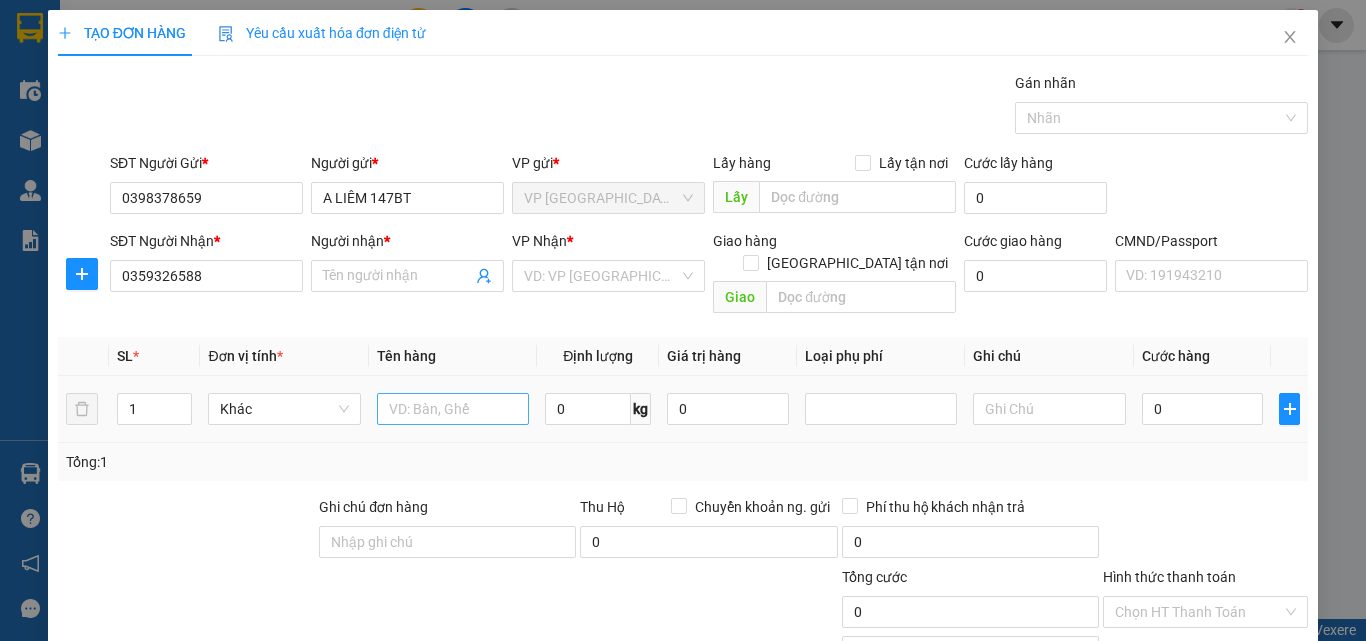 type on "0359326588" 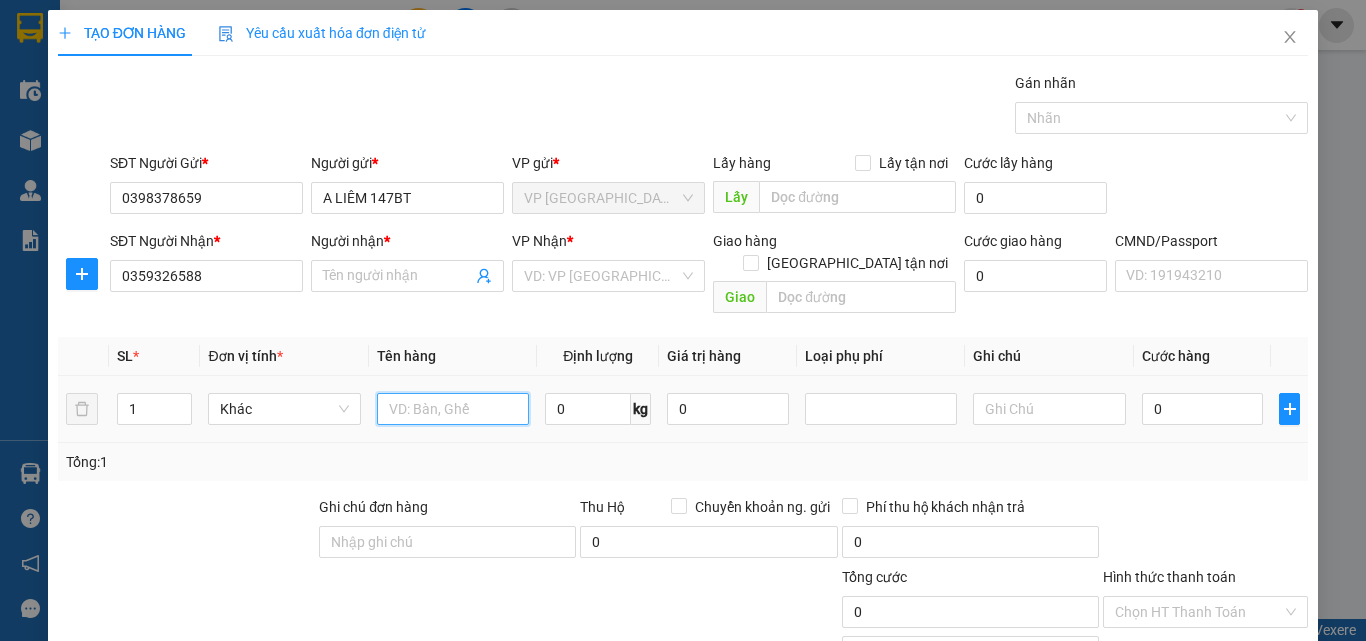 click at bounding box center [453, 409] 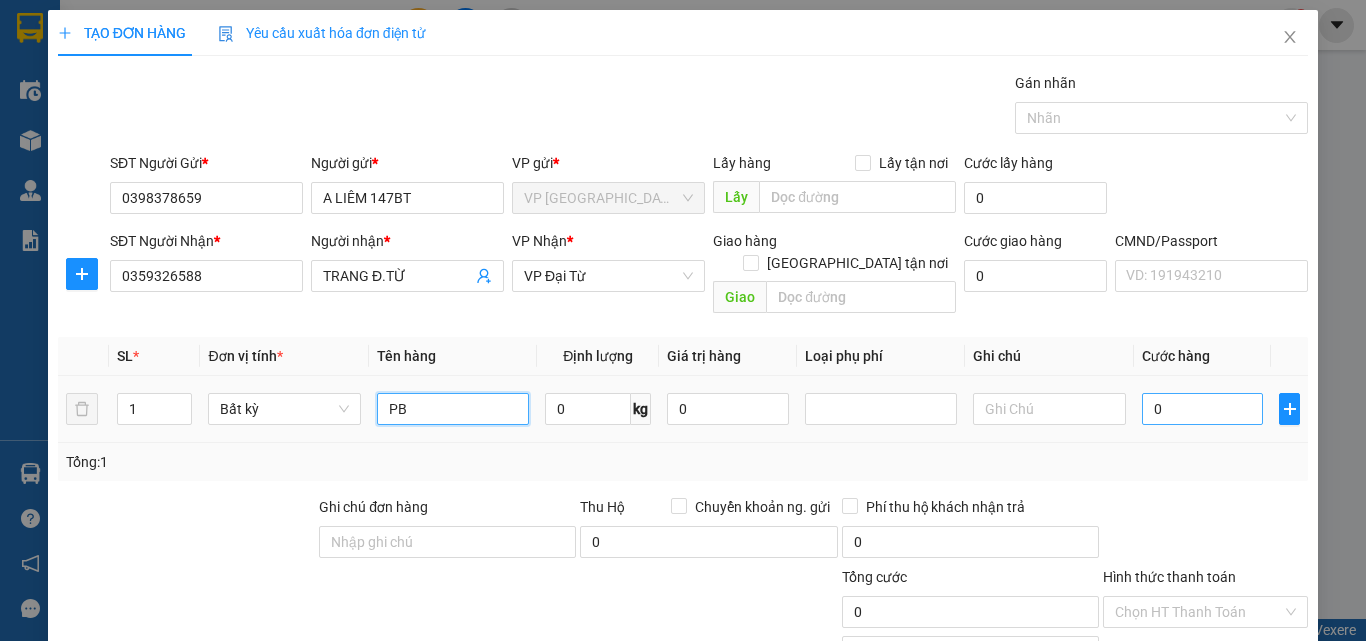 type on "PB" 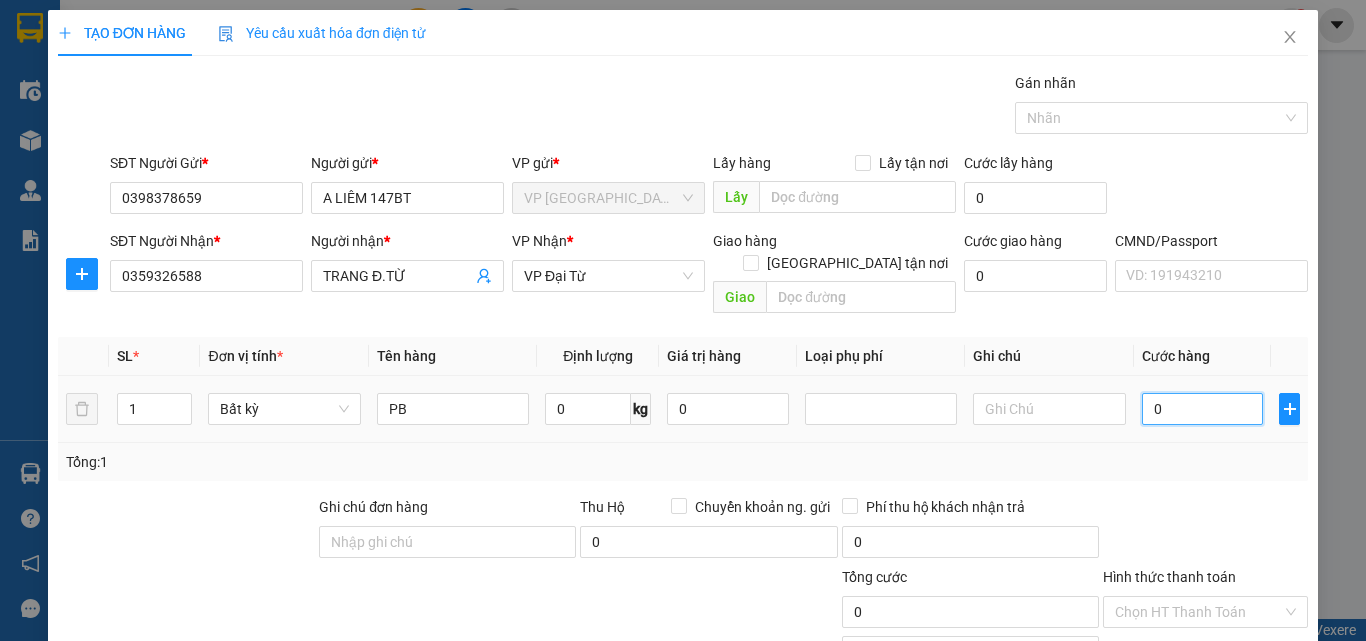 click on "0" at bounding box center (1203, 409) 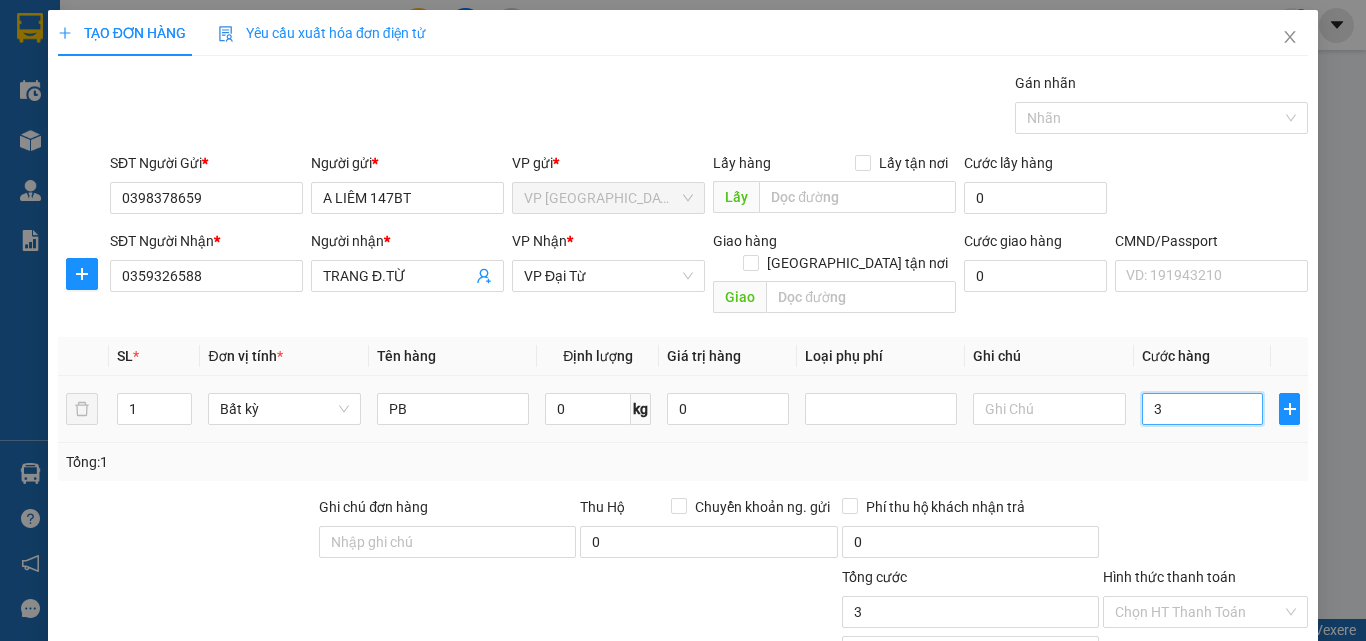 type on "35" 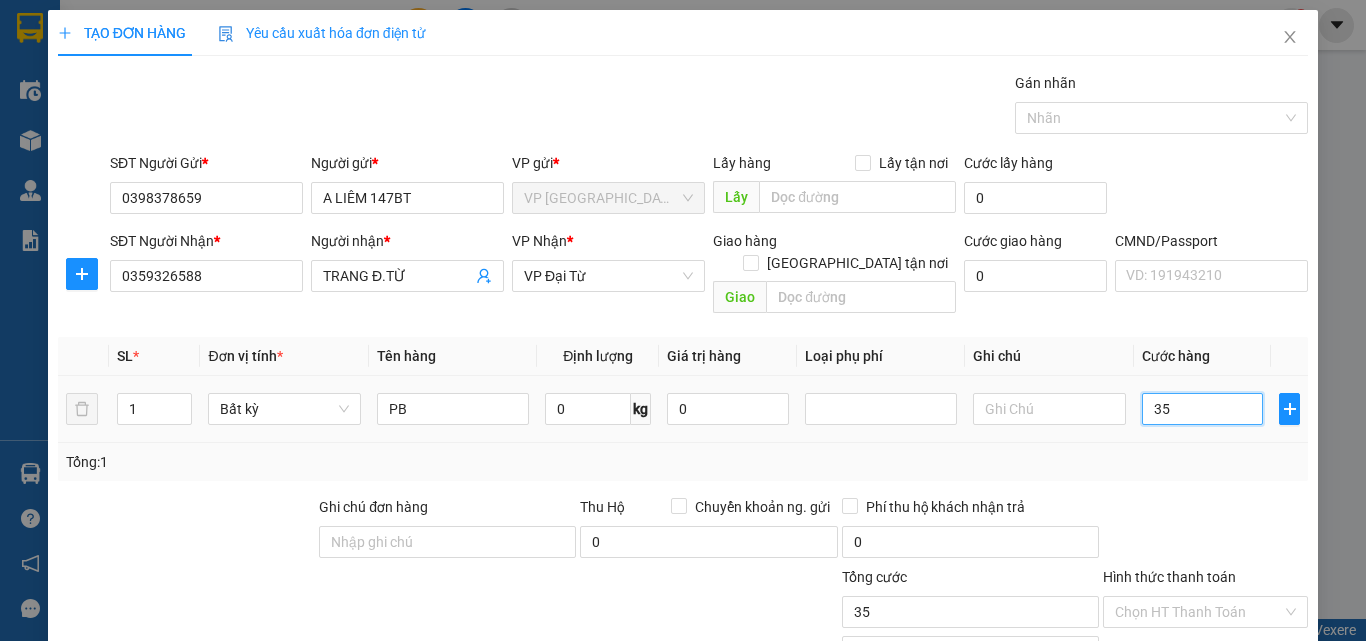 type on "350" 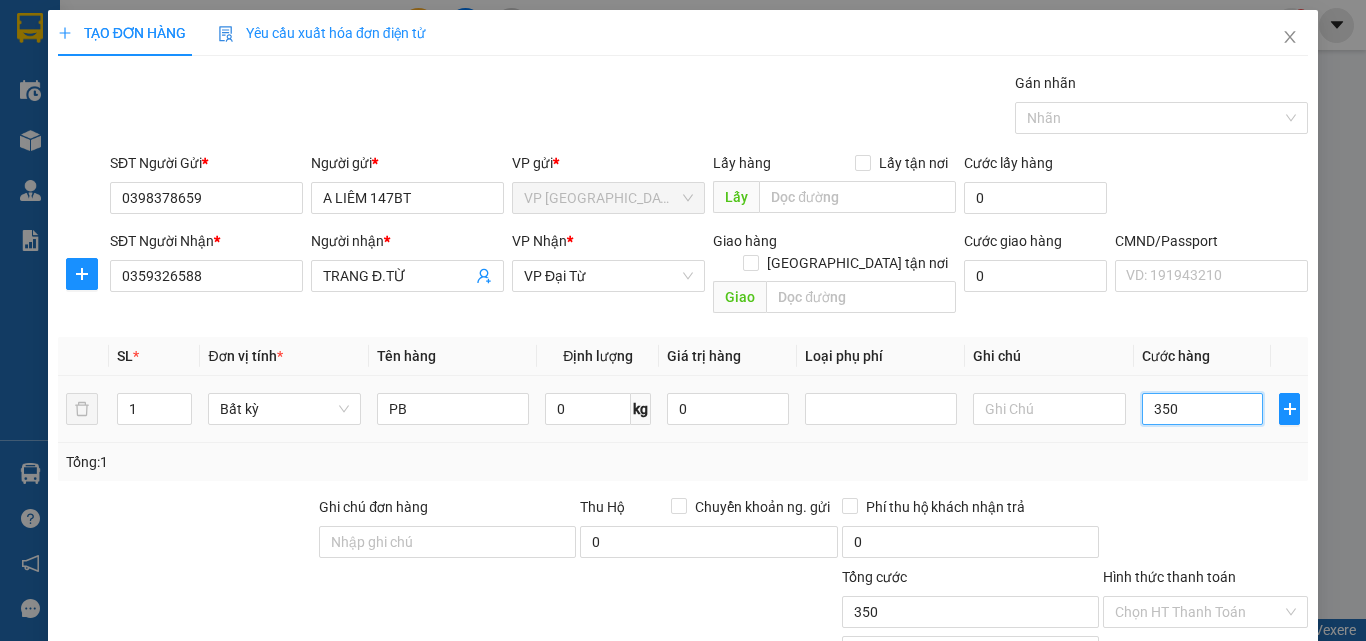 type on "3.500" 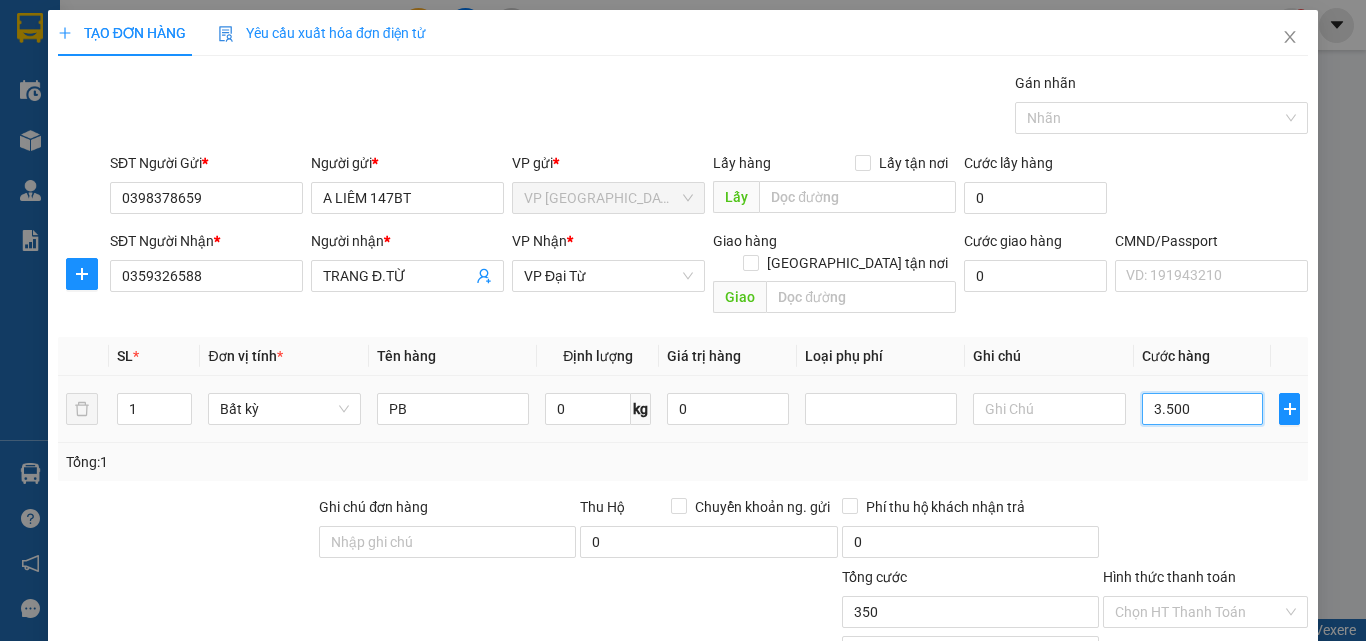 type on "3.500" 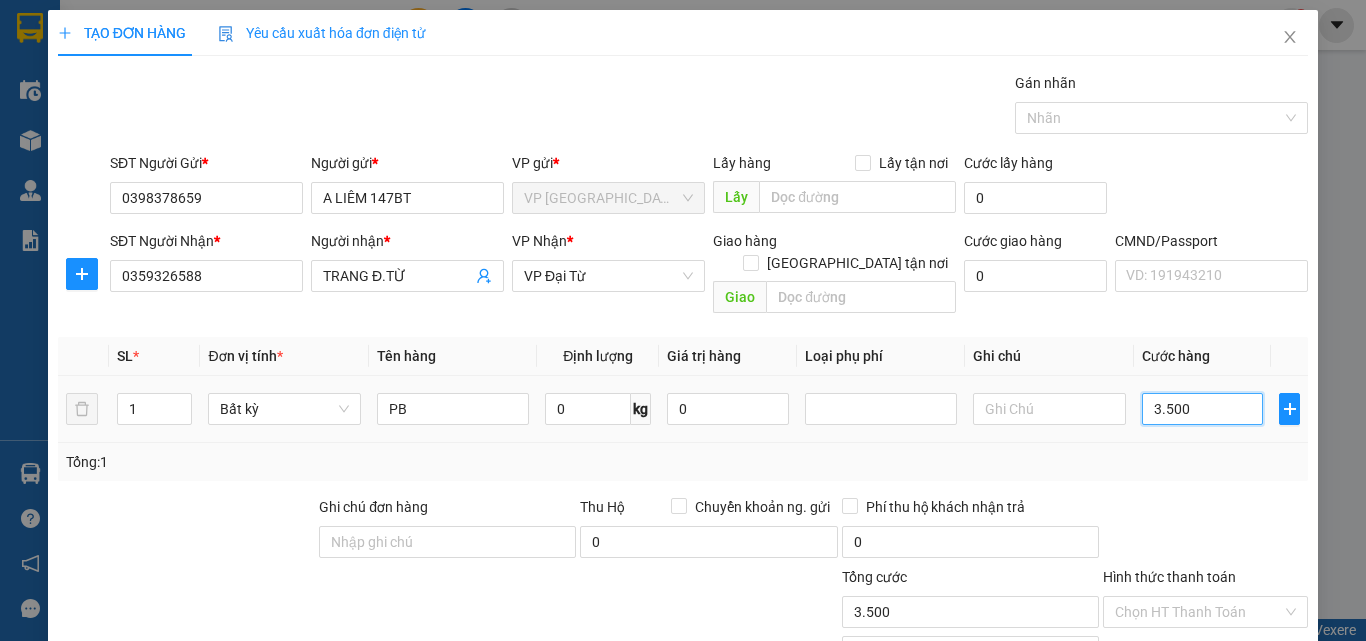 type on "35.000" 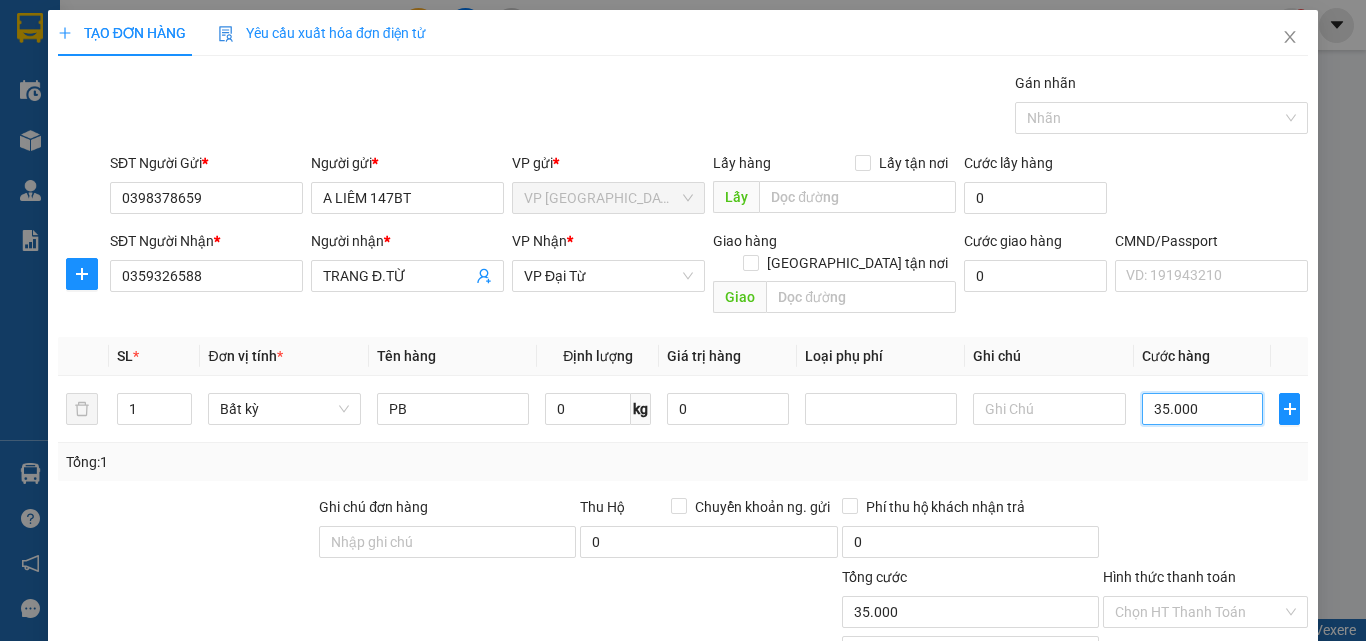 scroll, scrollTop: 139, scrollLeft: 0, axis: vertical 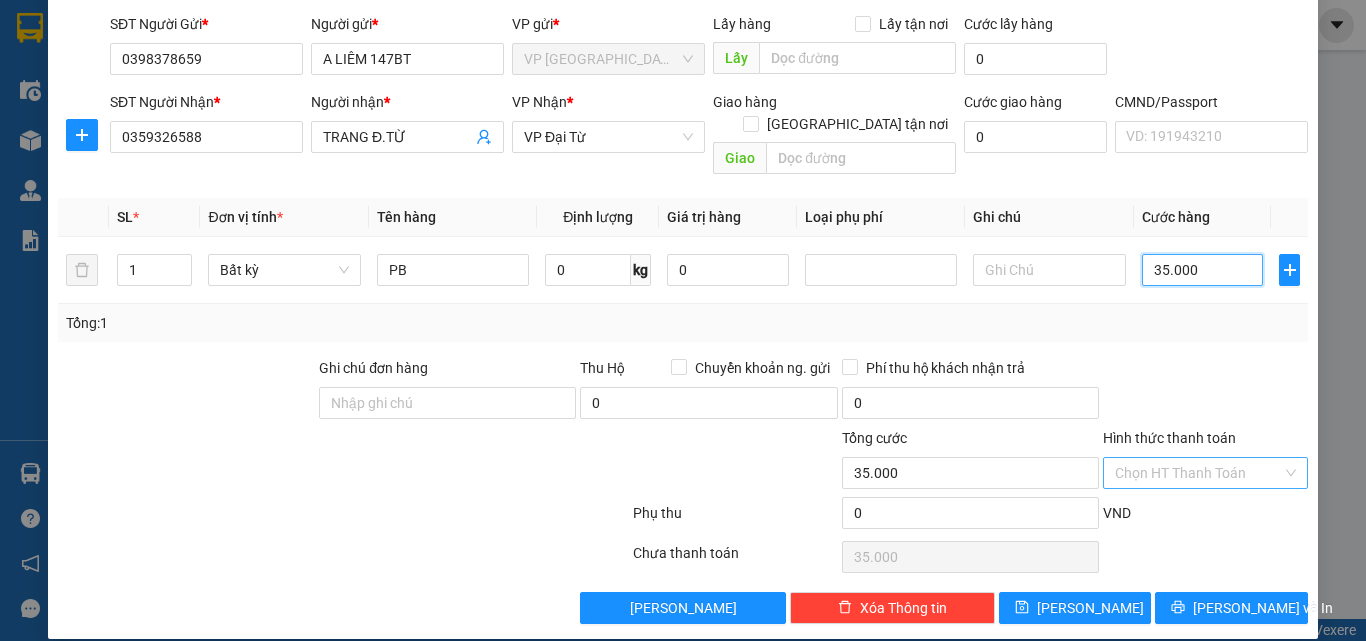 type on "35.000" 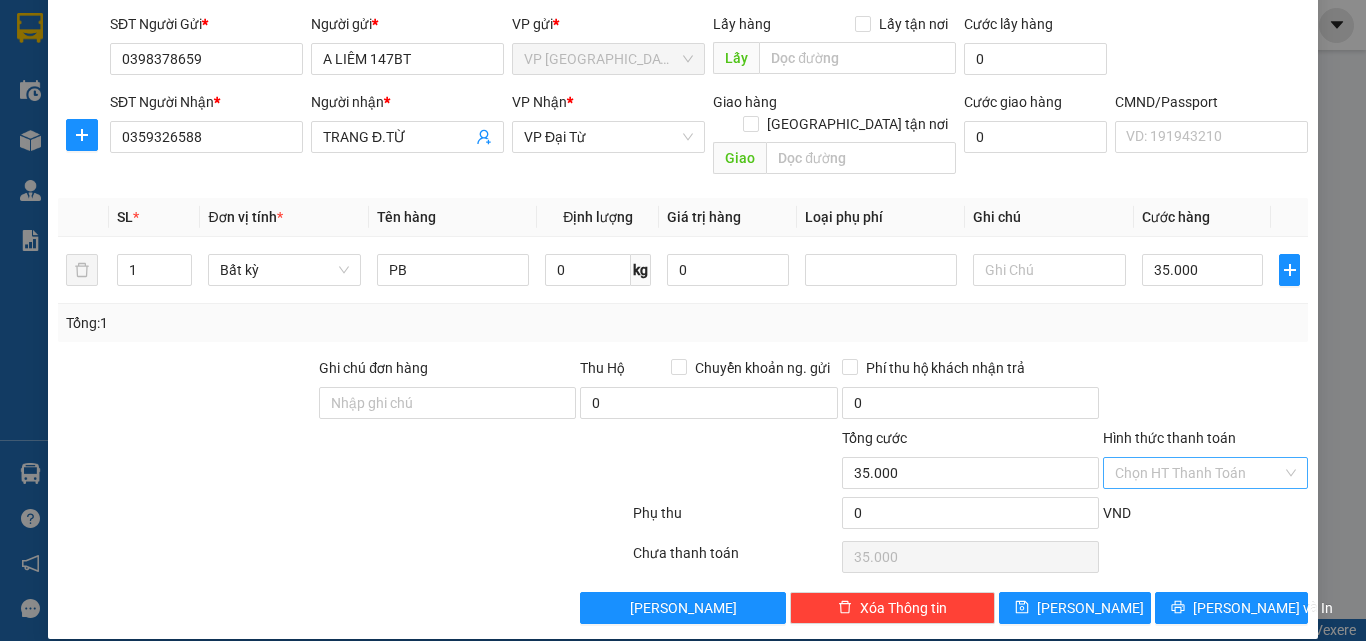 drag, startPoint x: 1182, startPoint y: 452, endPoint x: 1249, endPoint y: 438, distance: 68.44706 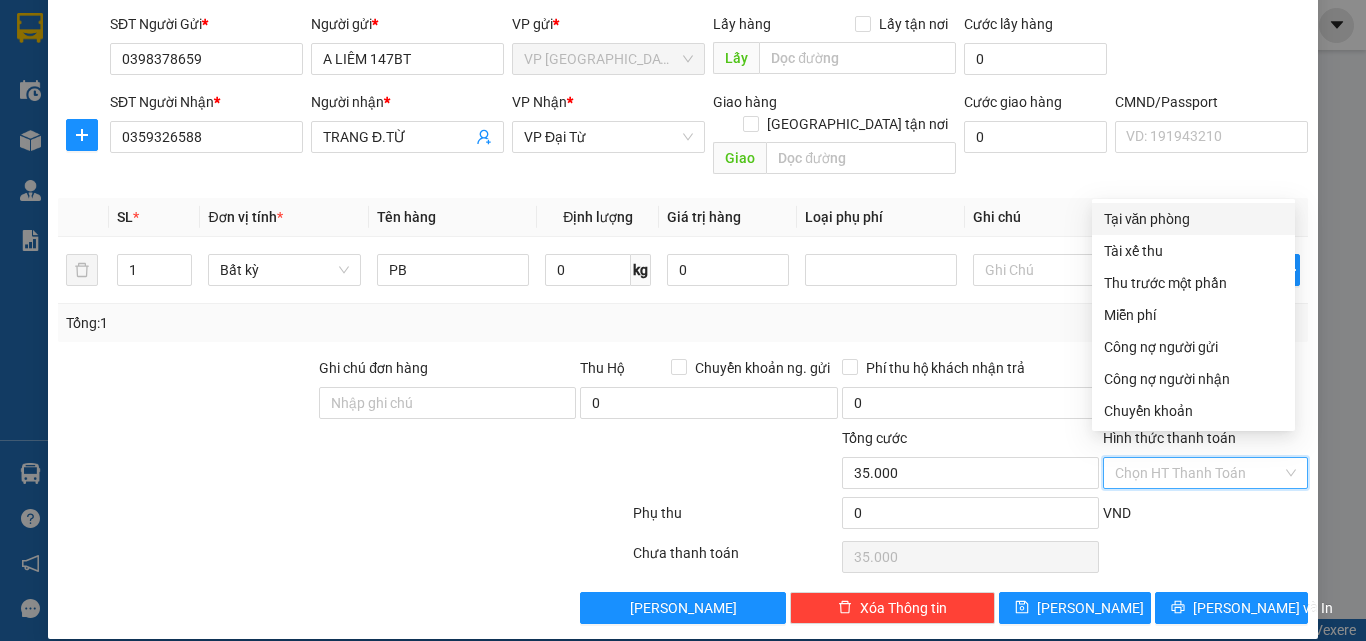click on "Tại văn phòng" at bounding box center [1193, 219] 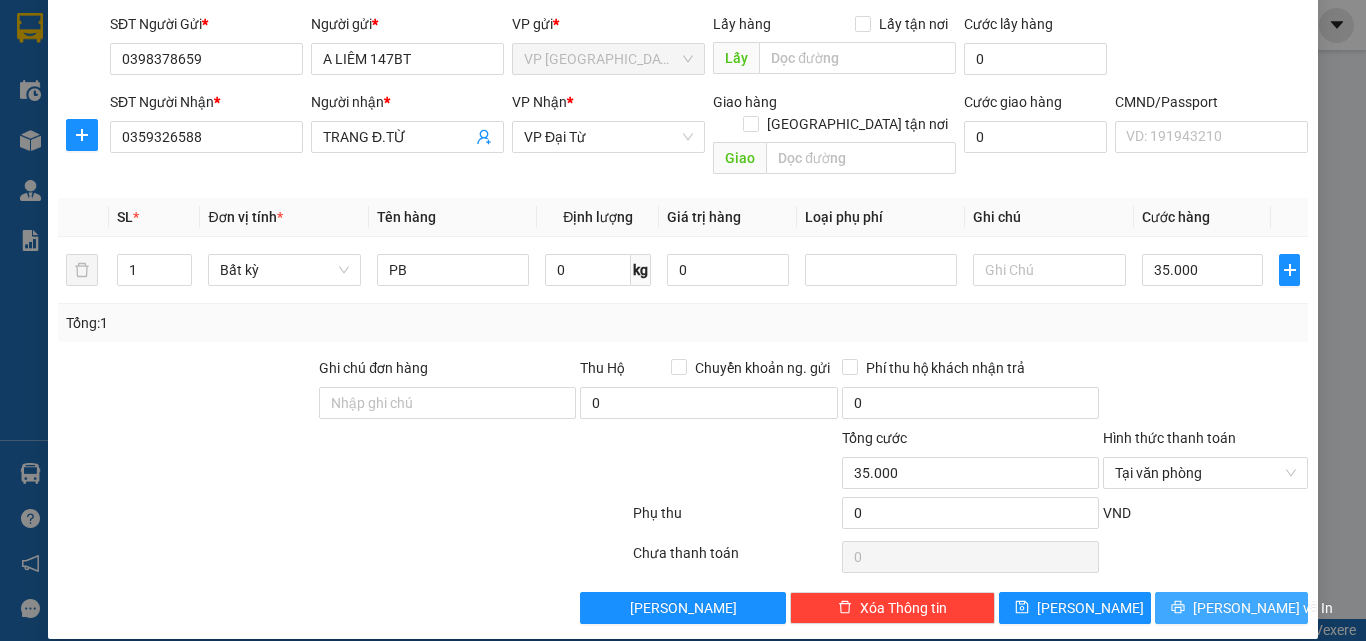 click on "[PERSON_NAME] và In" at bounding box center (1231, 608) 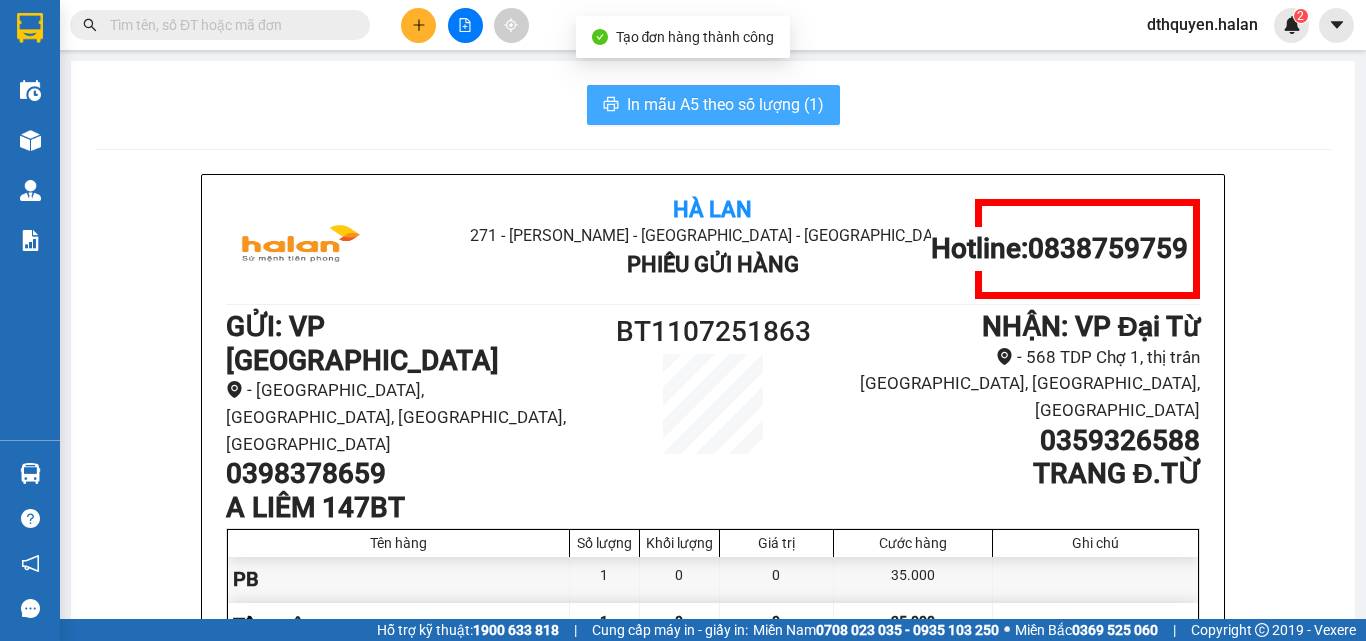 click on "In mẫu A5 theo số lượng
(1)" at bounding box center (725, 104) 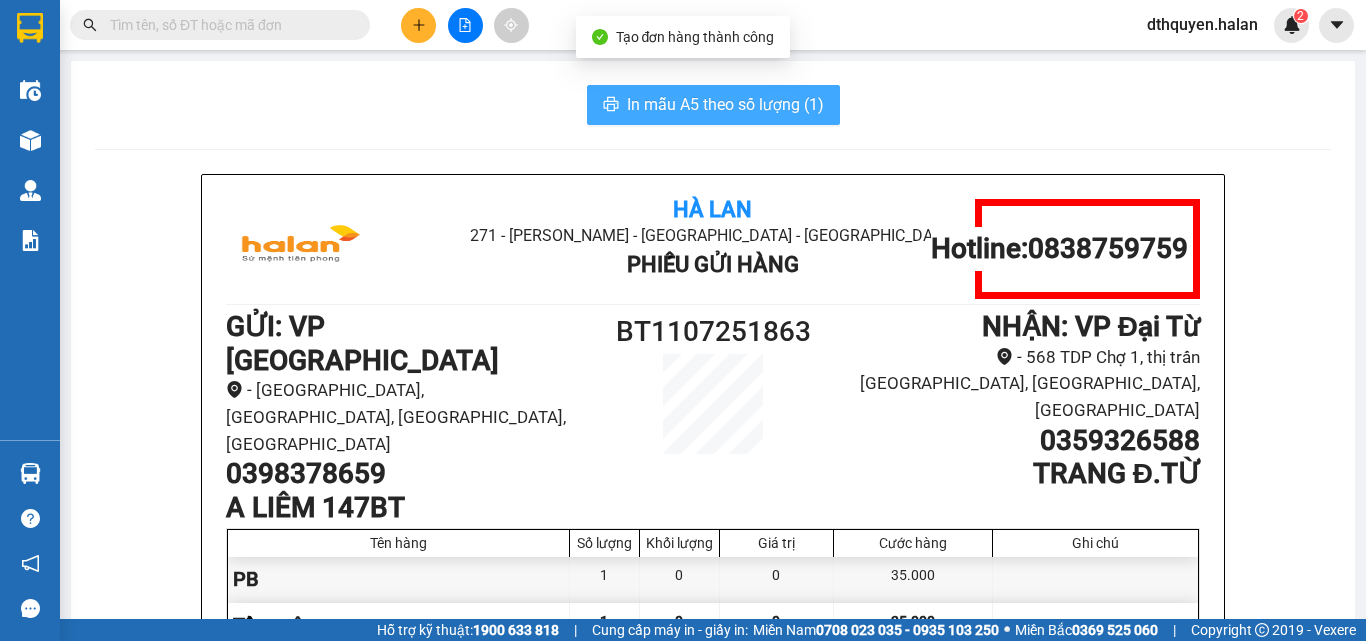 scroll, scrollTop: 0, scrollLeft: 0, axis: both 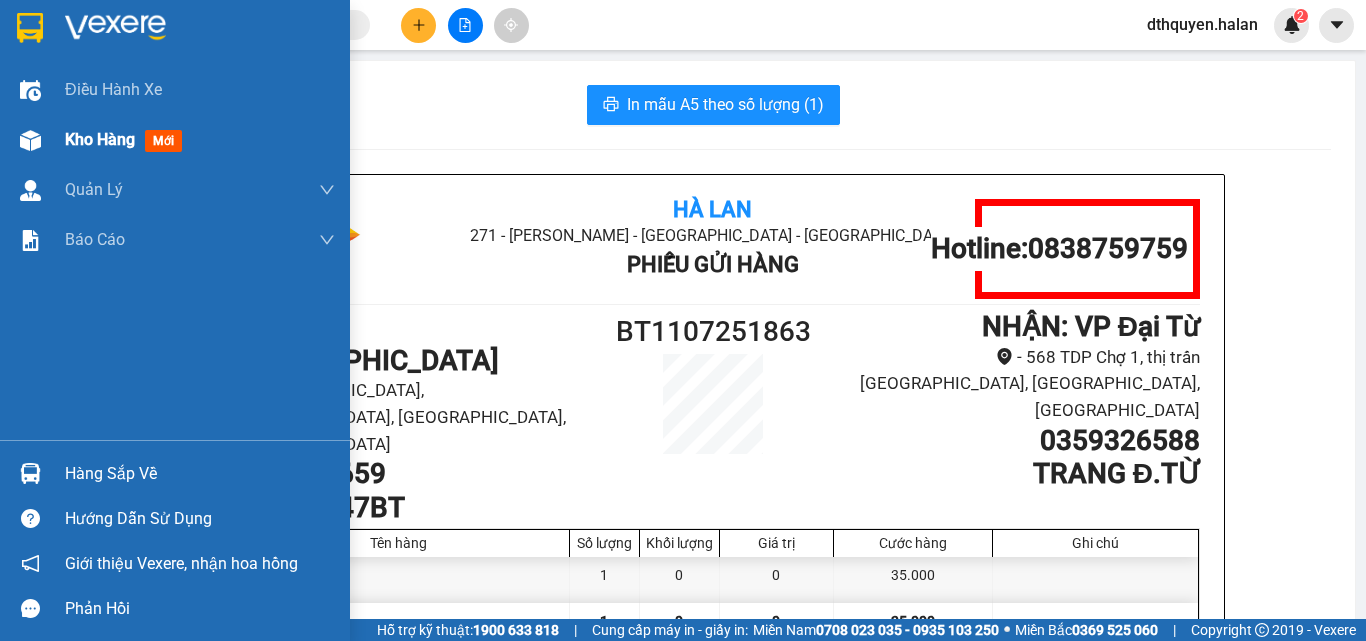 click on "Kho hàng" at bounding box center [100, 139] 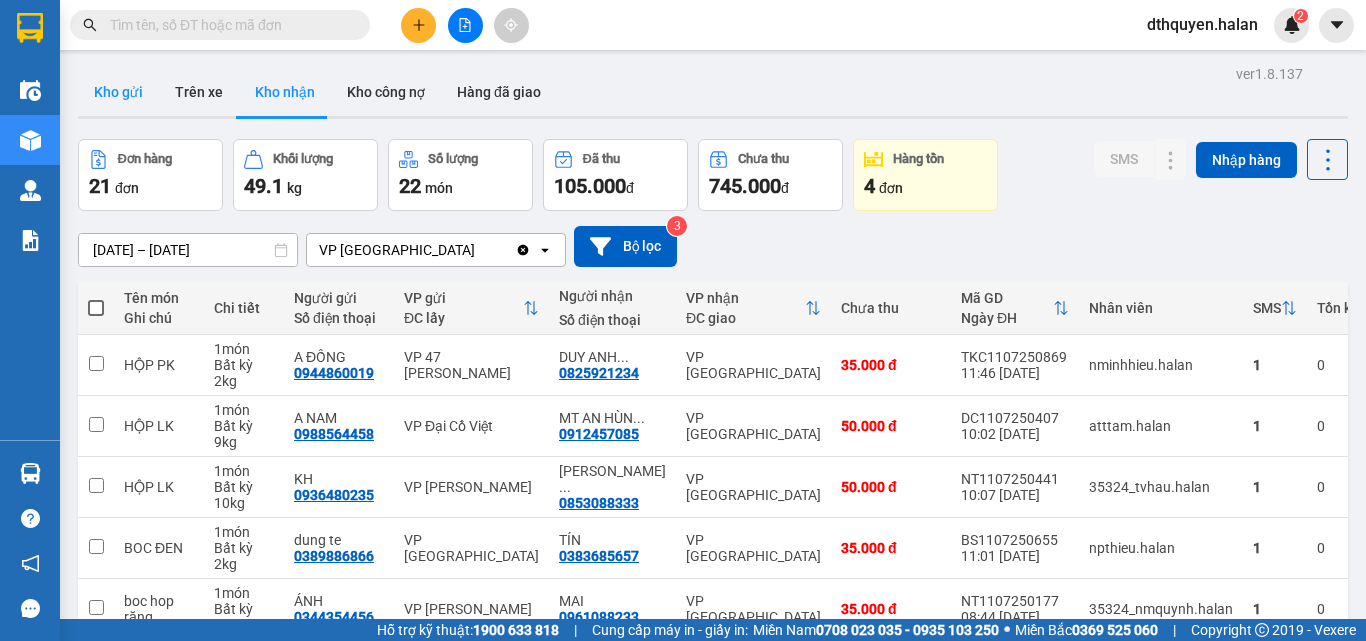 click on "Kho gửi" at bounding box center [118, 92] 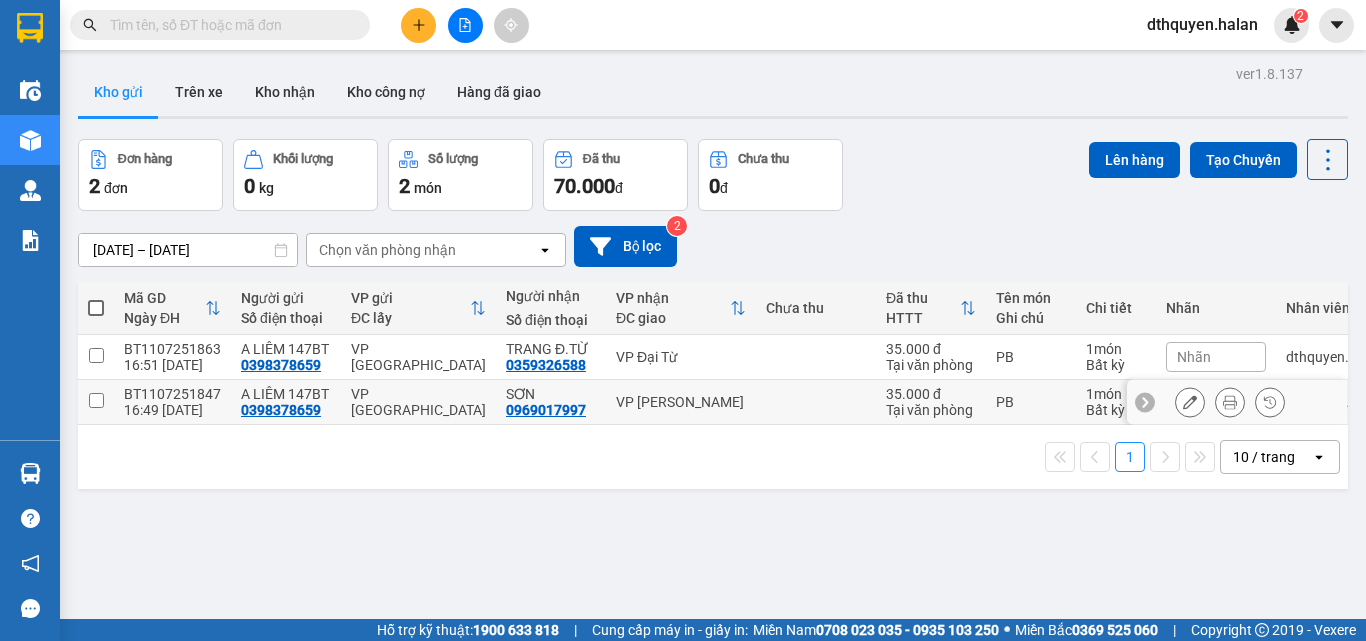 scroll, scrollTop: 92, scrollLeft: 0, axis: vertical 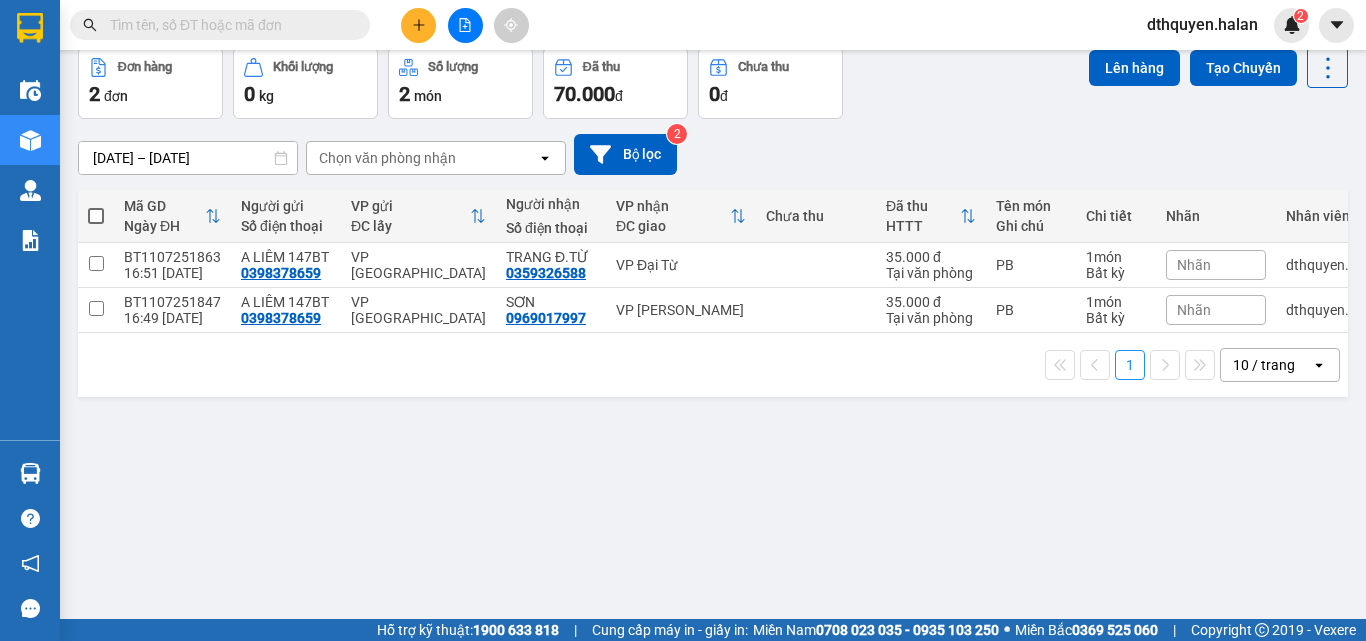 drag, startPoint x: 89, startPoint y: 213, endPoint x: 112, endPoint y: 213, distance: 23 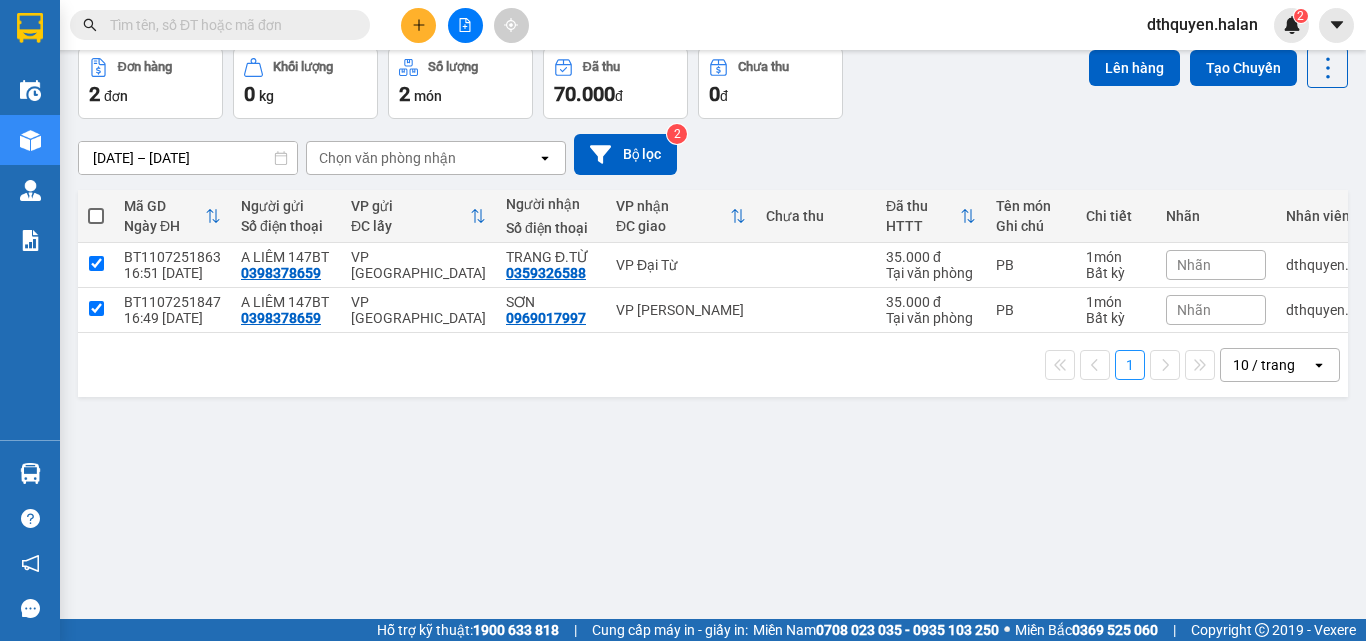 checkbox on "true" 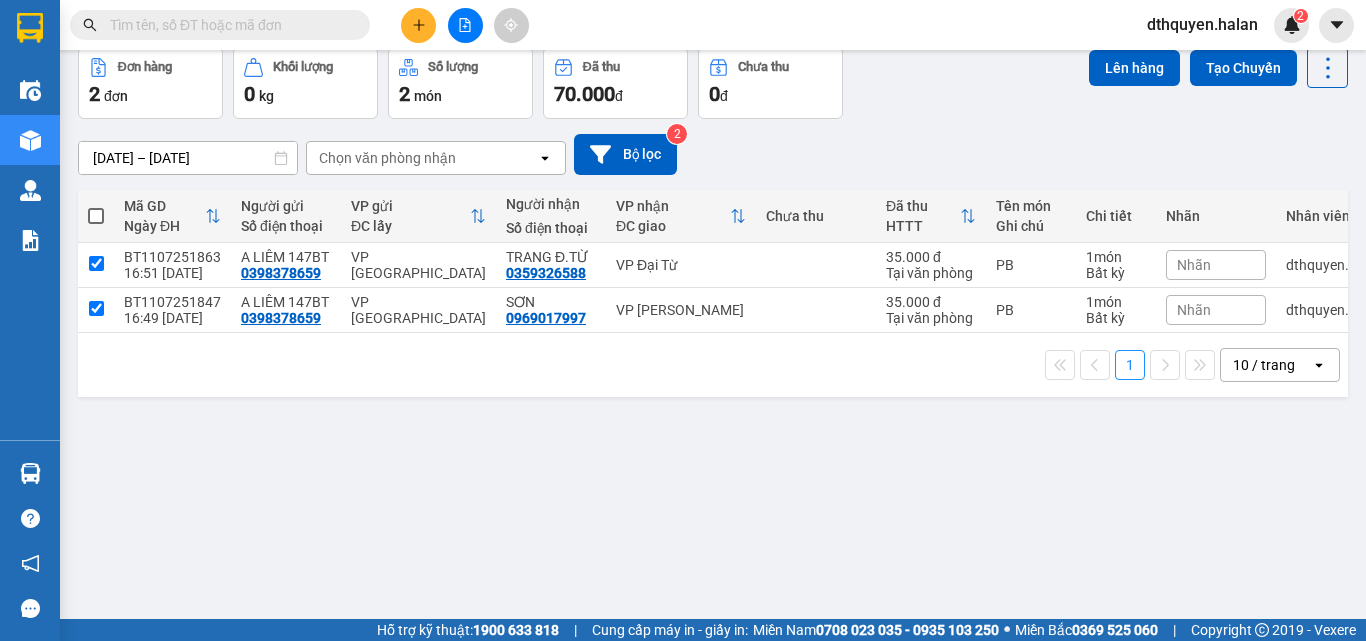checkbox on "true" 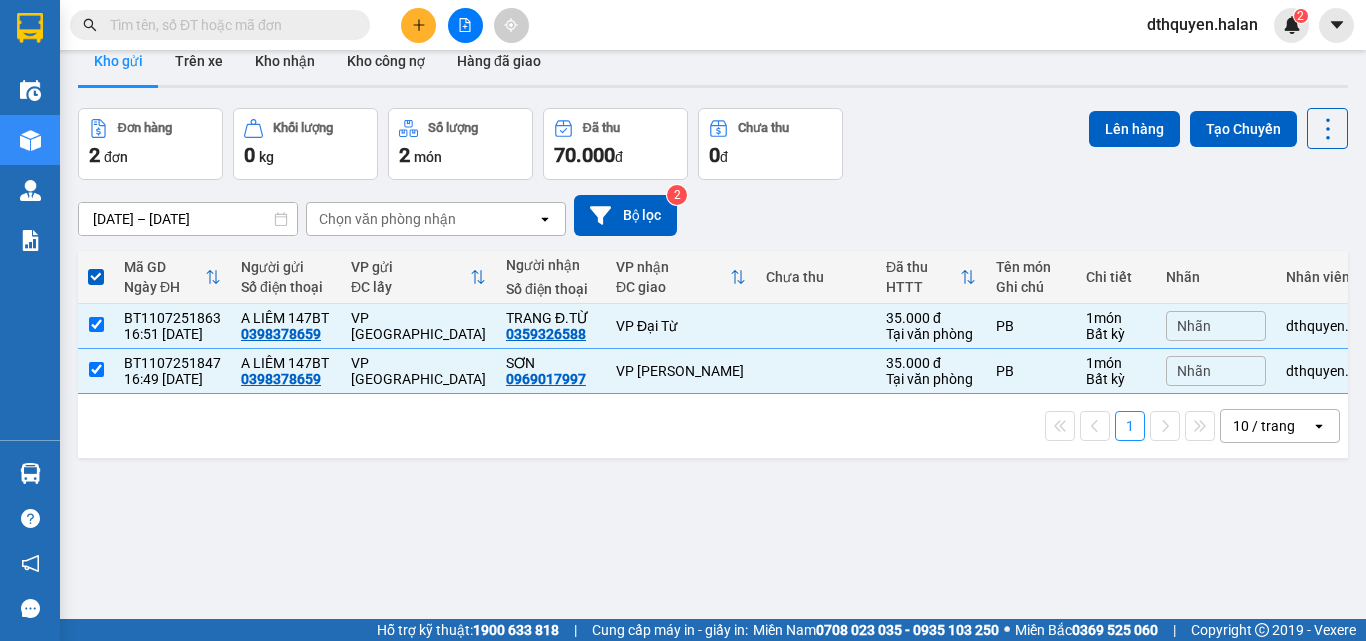 scroll, scrollTop: 0, scrollLeft: 0, axis: both 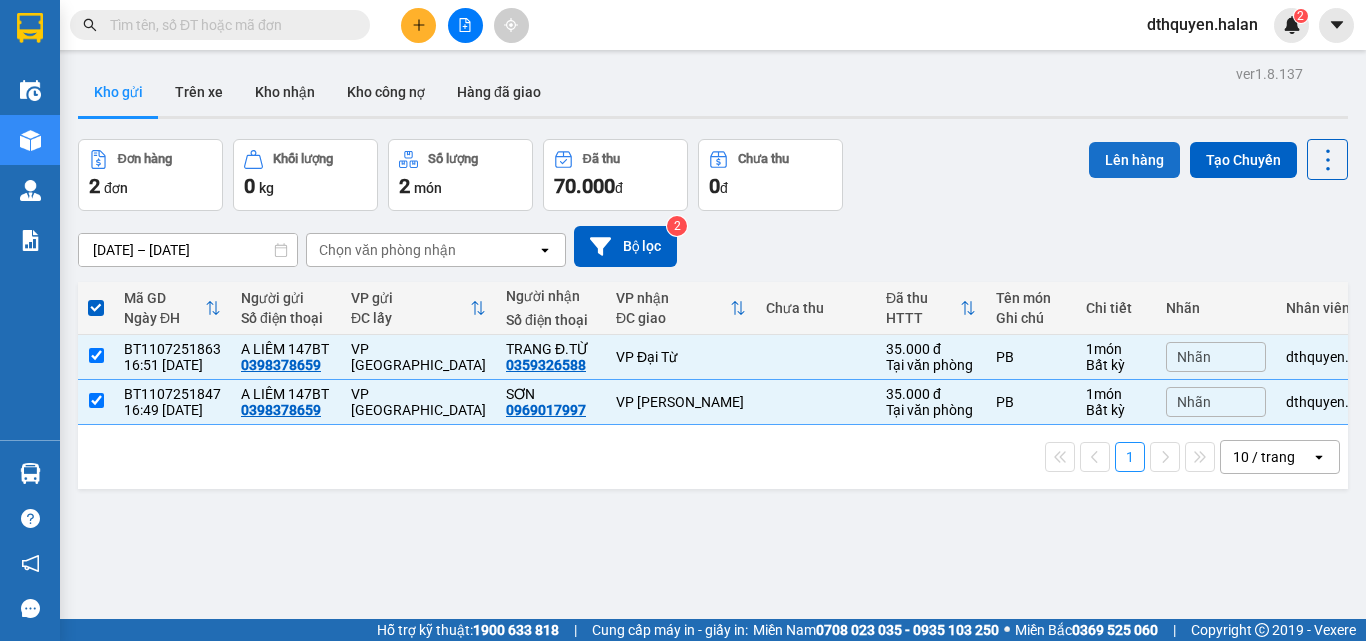 click on "Lên hàng" at bounding box center (1134, 160) 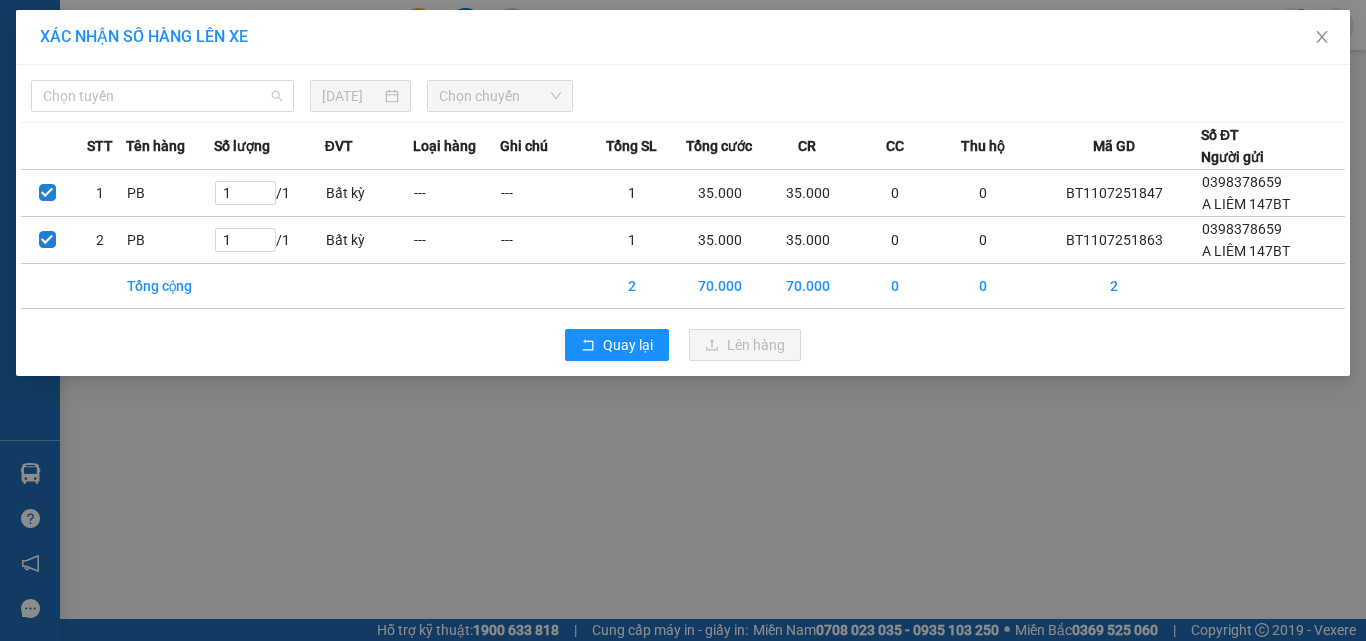 drag, startPoint x: 205, startPoint y: 85, endPoint x: 198, endPoint y: 194, distance: 109.22454 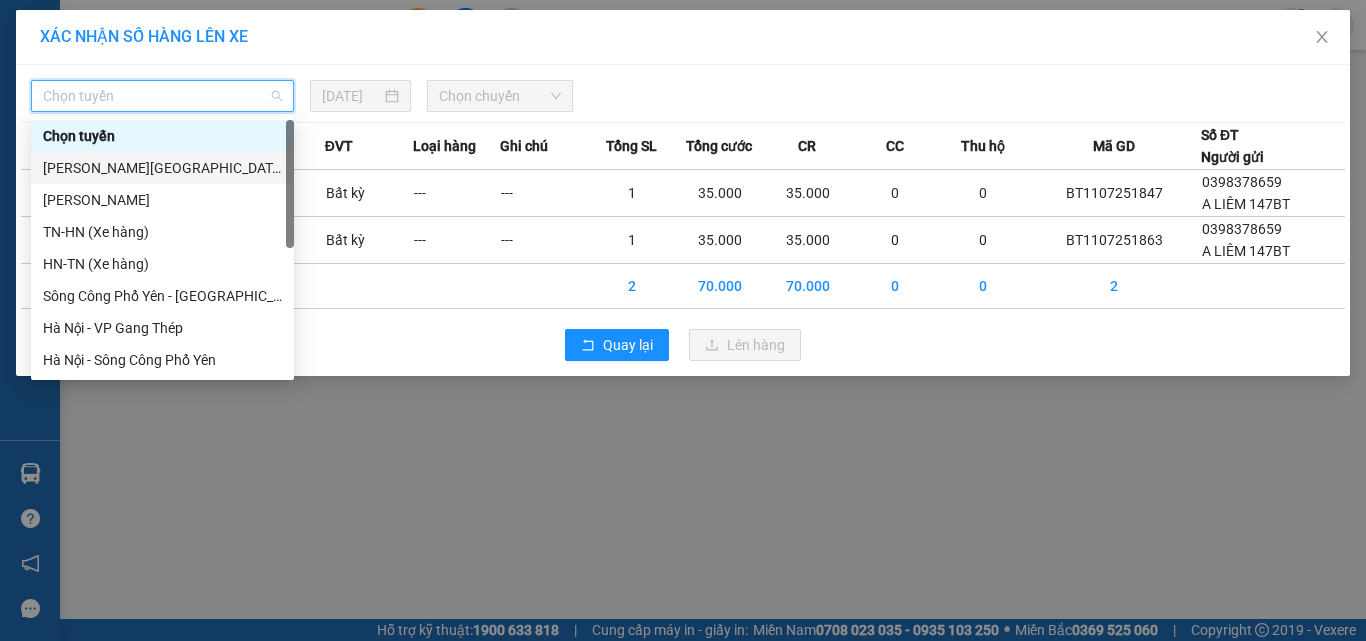 drag, startPoint x: 153, startPoint y: 163, endPoint x: 448, endPoint y: 141, distance: 295.8192 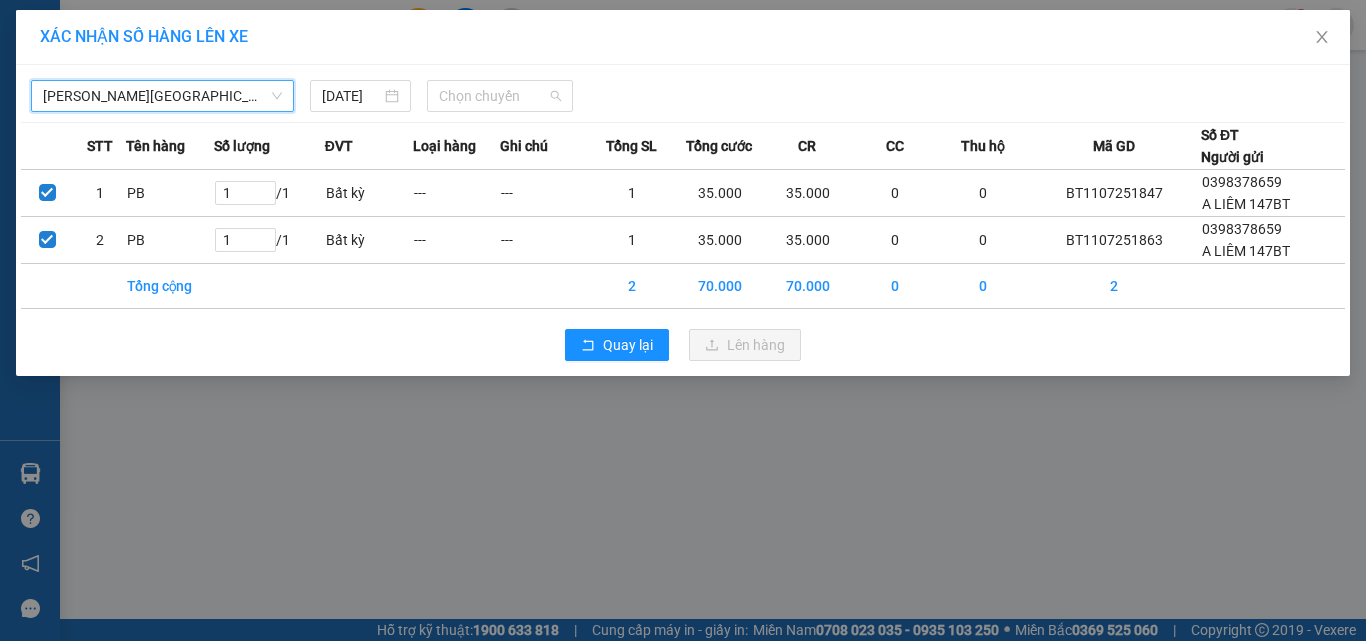 drag, startPoint x: 460, startPoint y: 93, endPoint x: 667, endPoint y: 155, distance: 216.08563 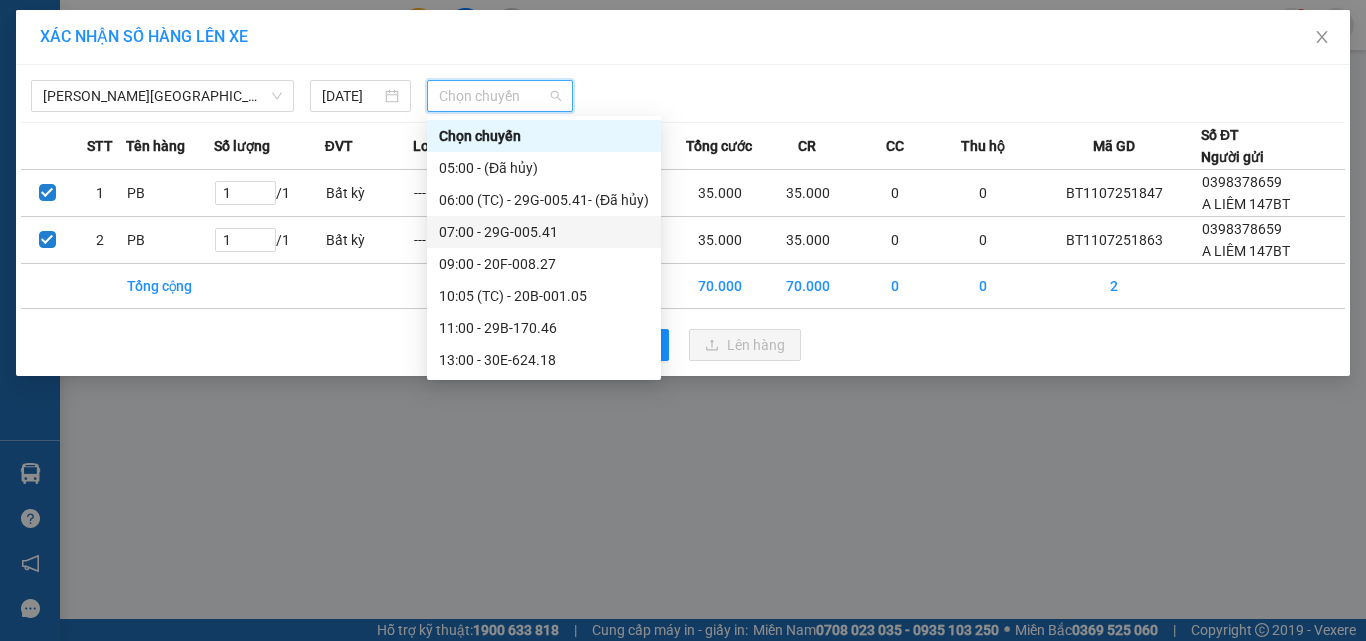 scroll, scrollTop: 160, scrollLeft: 0, axis: vertical 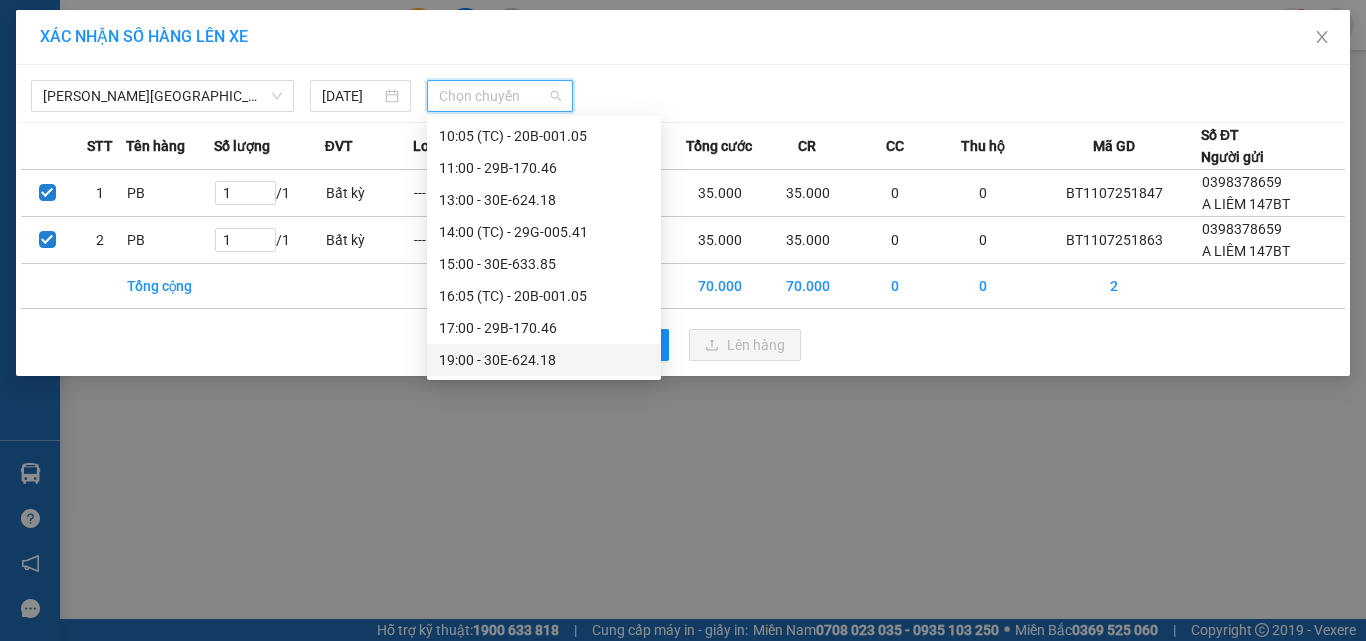 click on "17:00     - 29B-170.46" at bounding box center [544, 328] 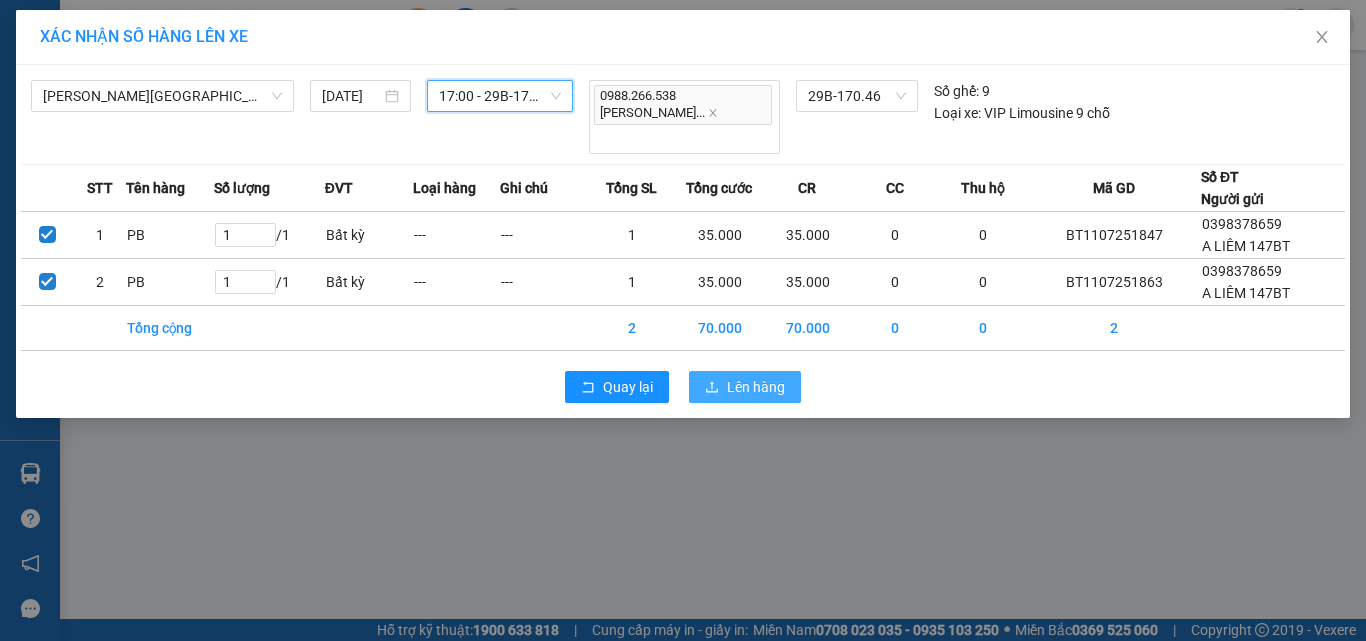 drag, startPoint x: 766, startPoint y: 357, endPoint x: 808, endPoint y: 411, distance: 68.41052 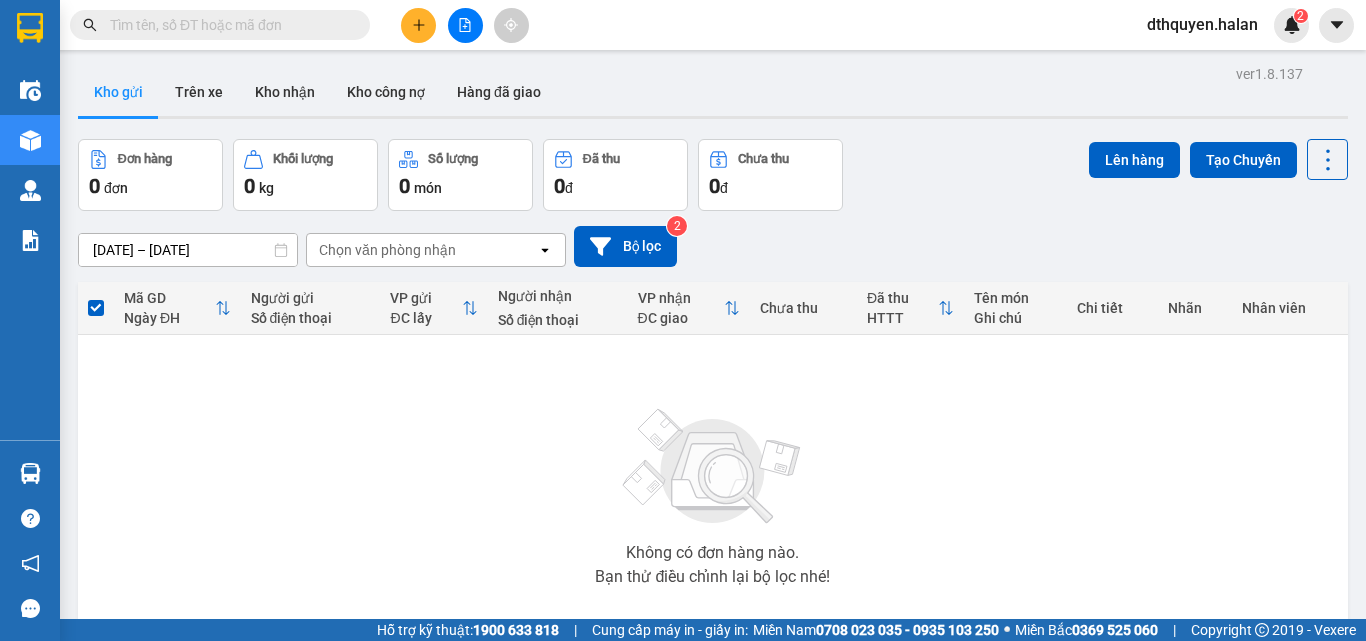 click at bounding box center (228, 25) 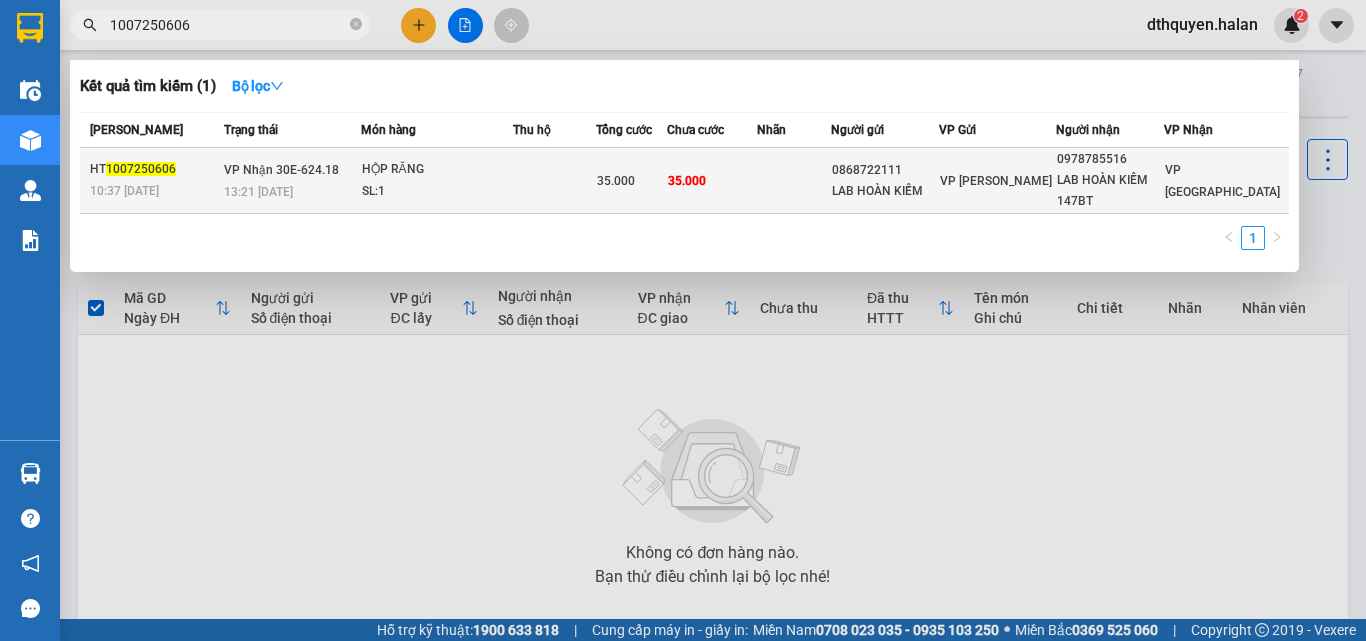 type on "1007250606" 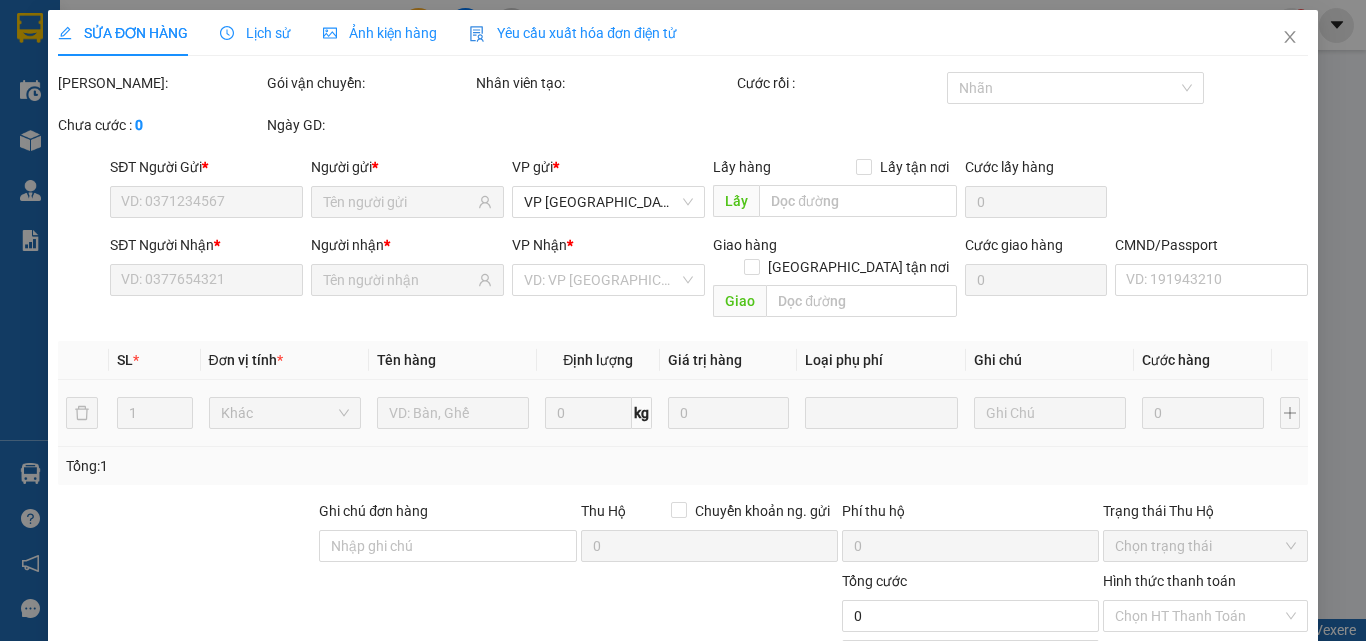 type on "0868722111" 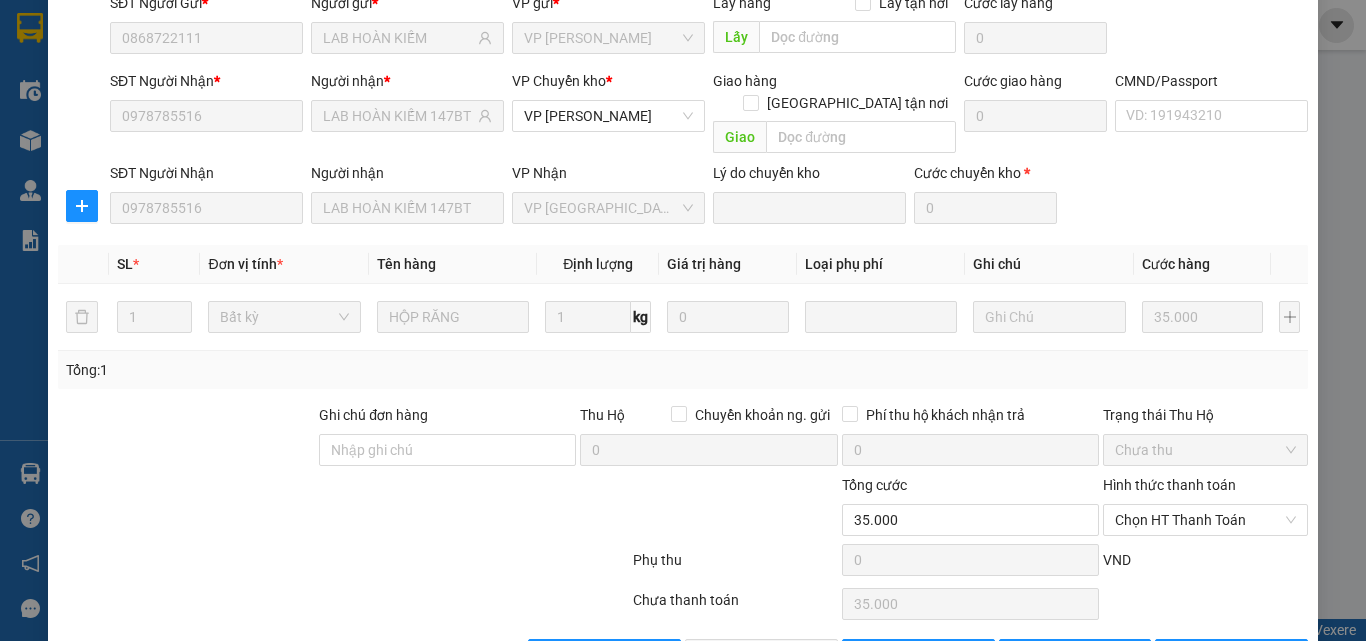 scroll, scrollTop: 211, scrollLeft: 0, axis: vertical 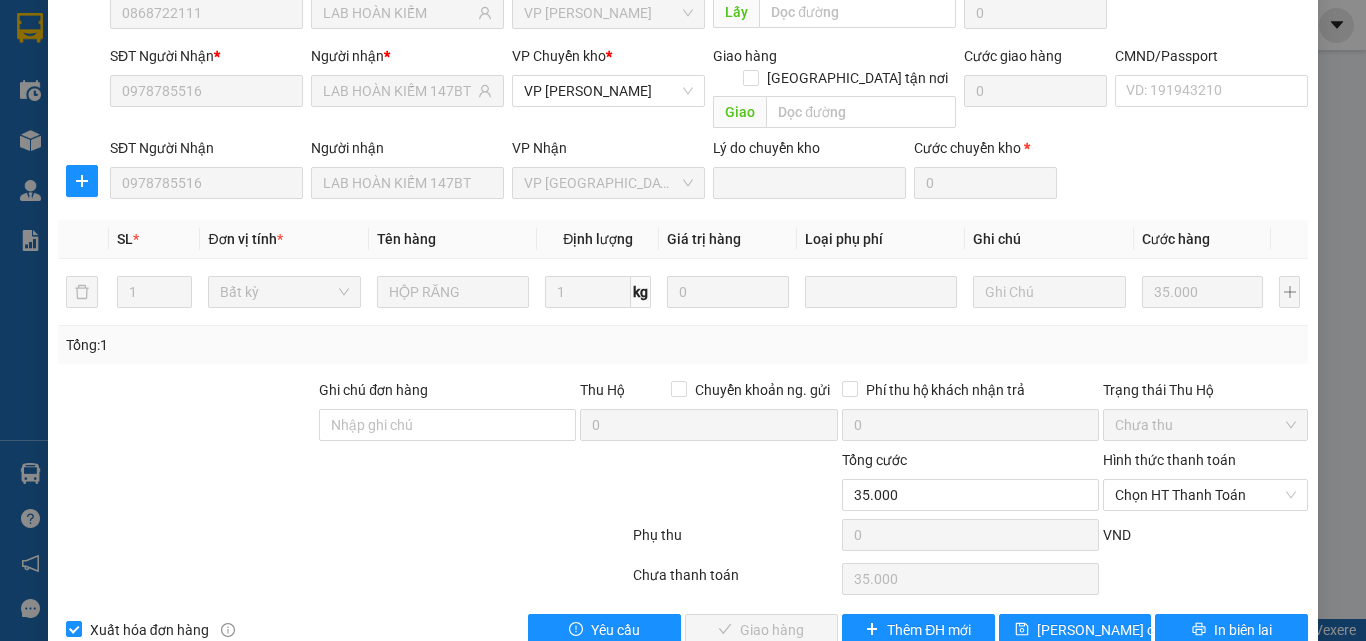 drag, startPoint x: 1171, startPoint y: 452, endPoint x: 1196, endPoint y: 470, distance: 30.805843 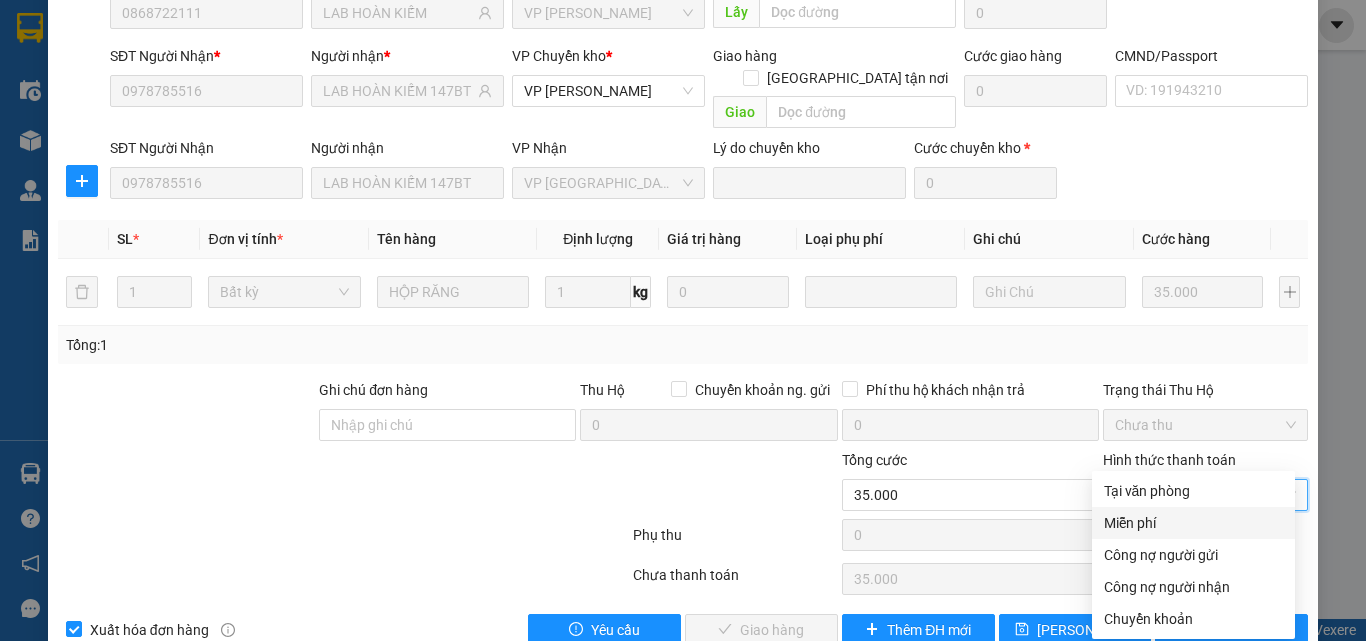 click on "Tại văn phòng" at bounding box center (1193, 491) 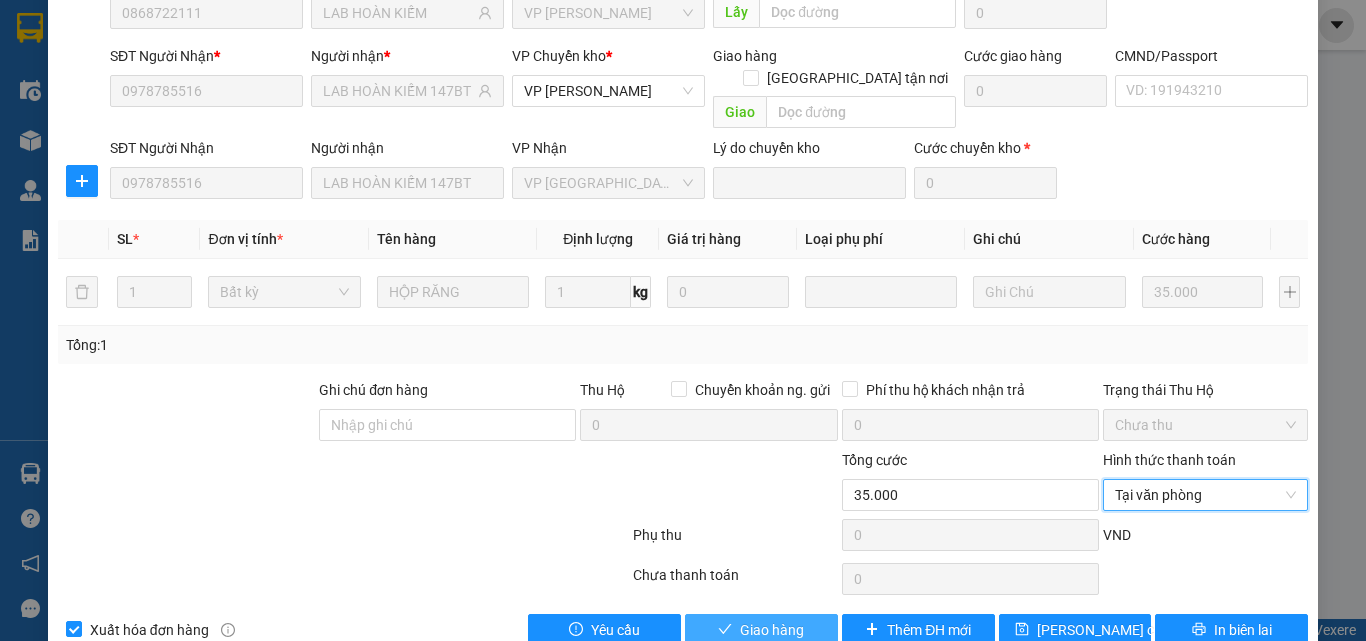 click on "Giao hàng" at bounding box center [772, 630] 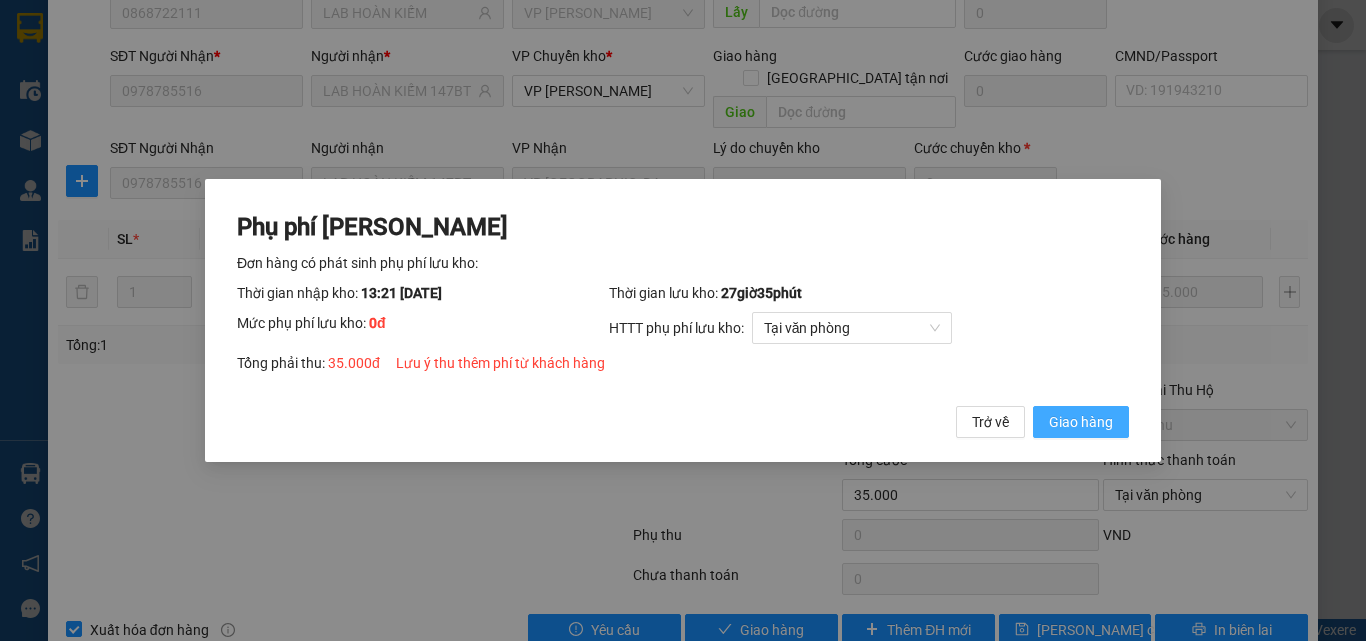 click on "Giao hàng" at bounding box center (1081, 422) 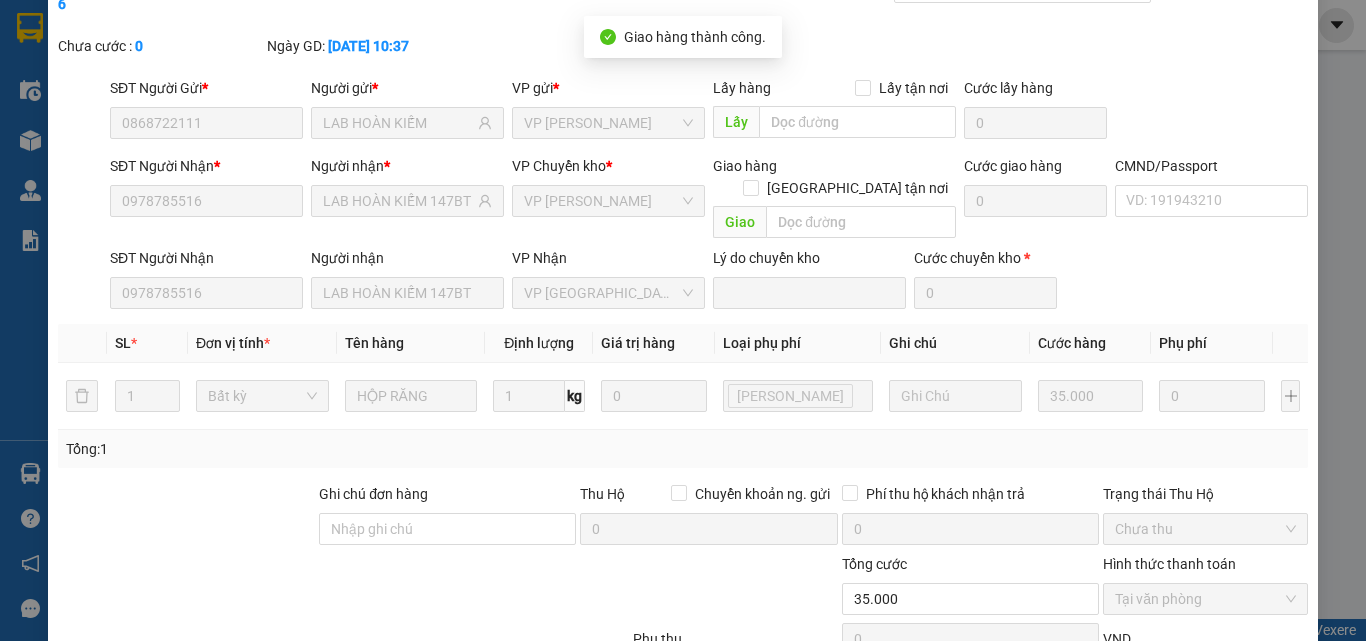scroll, scrollTop: 0, scrollLeft: 0, axis: both 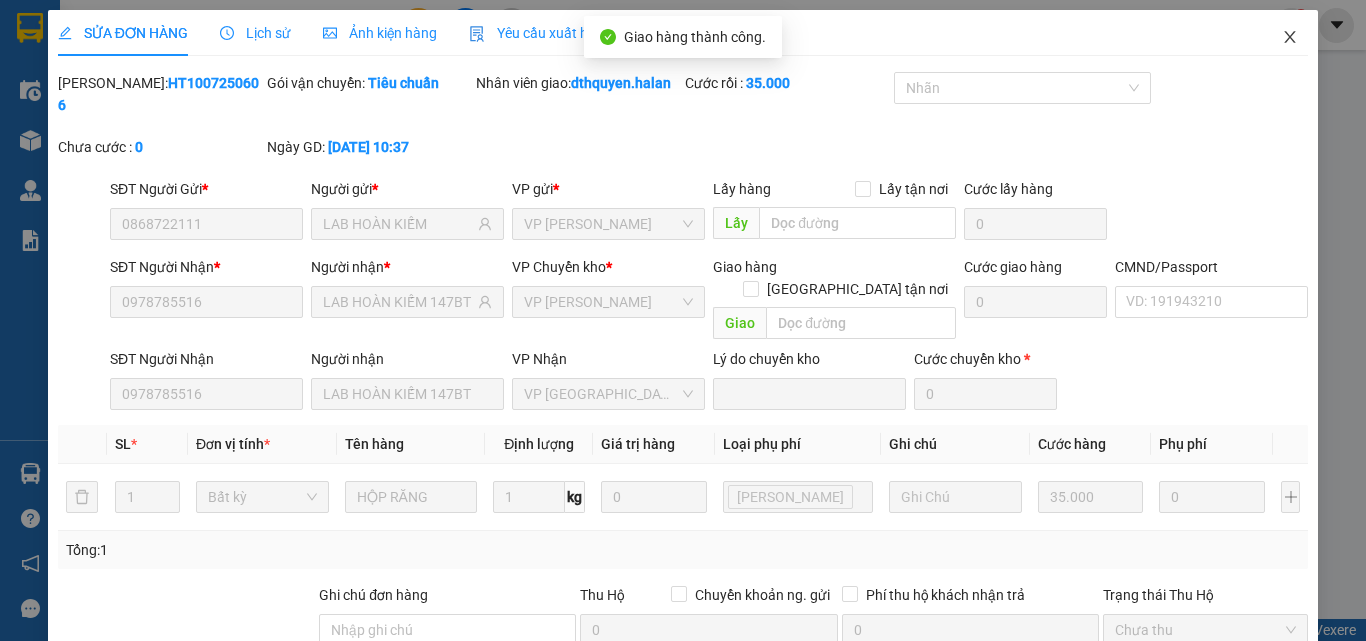 click 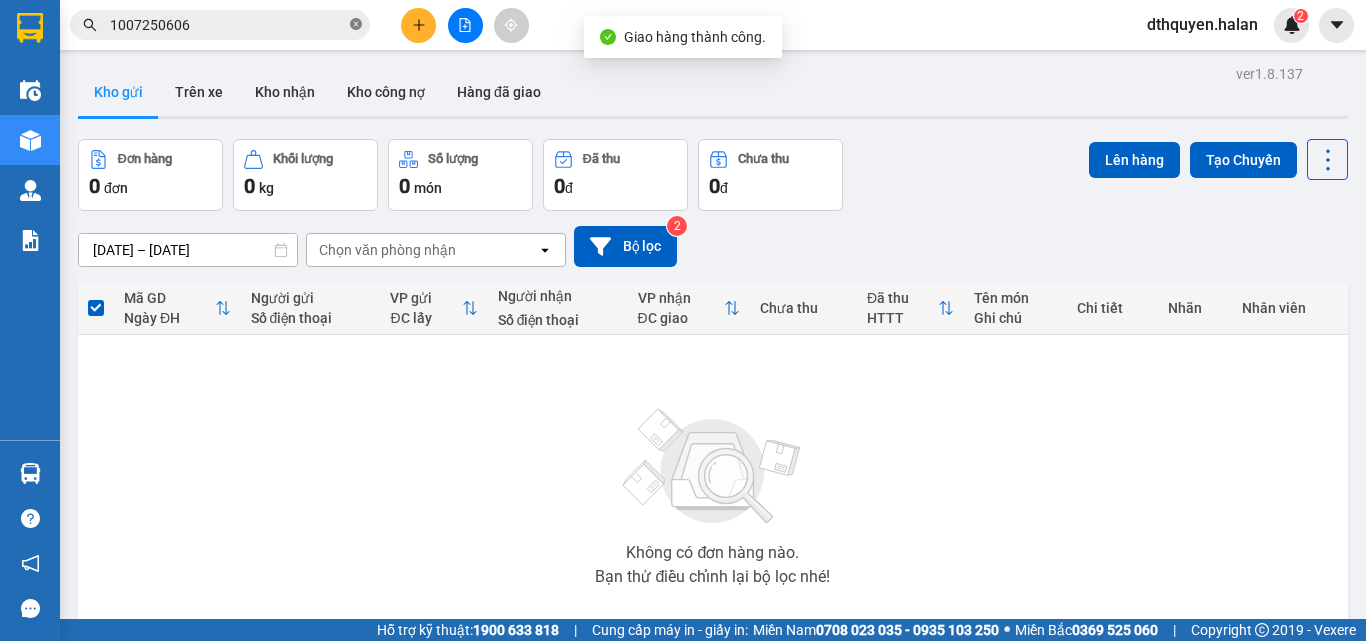 click 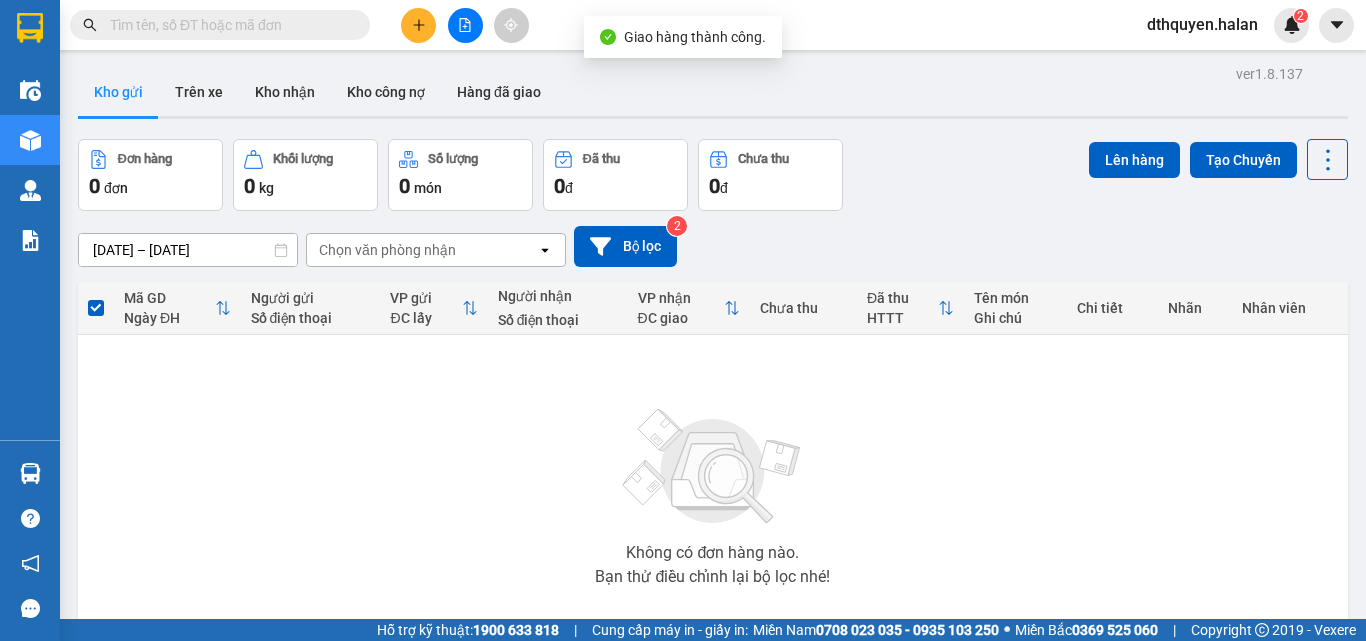 click 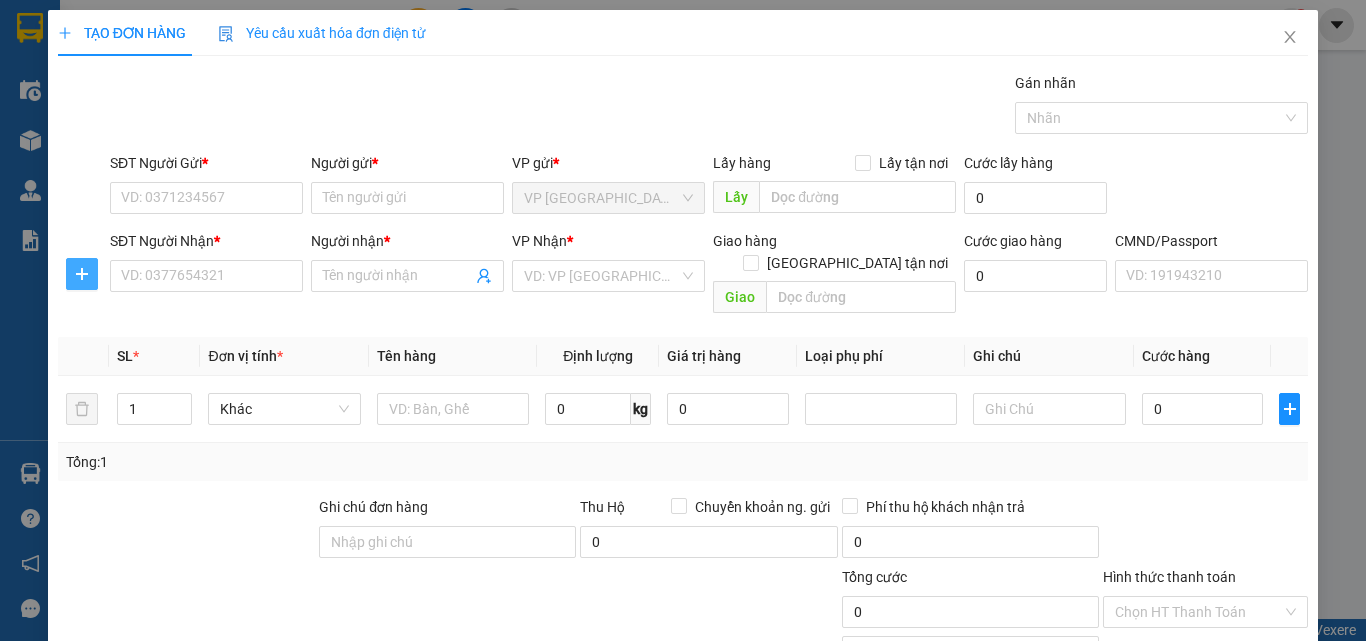 click at bounding box center [82, 274] 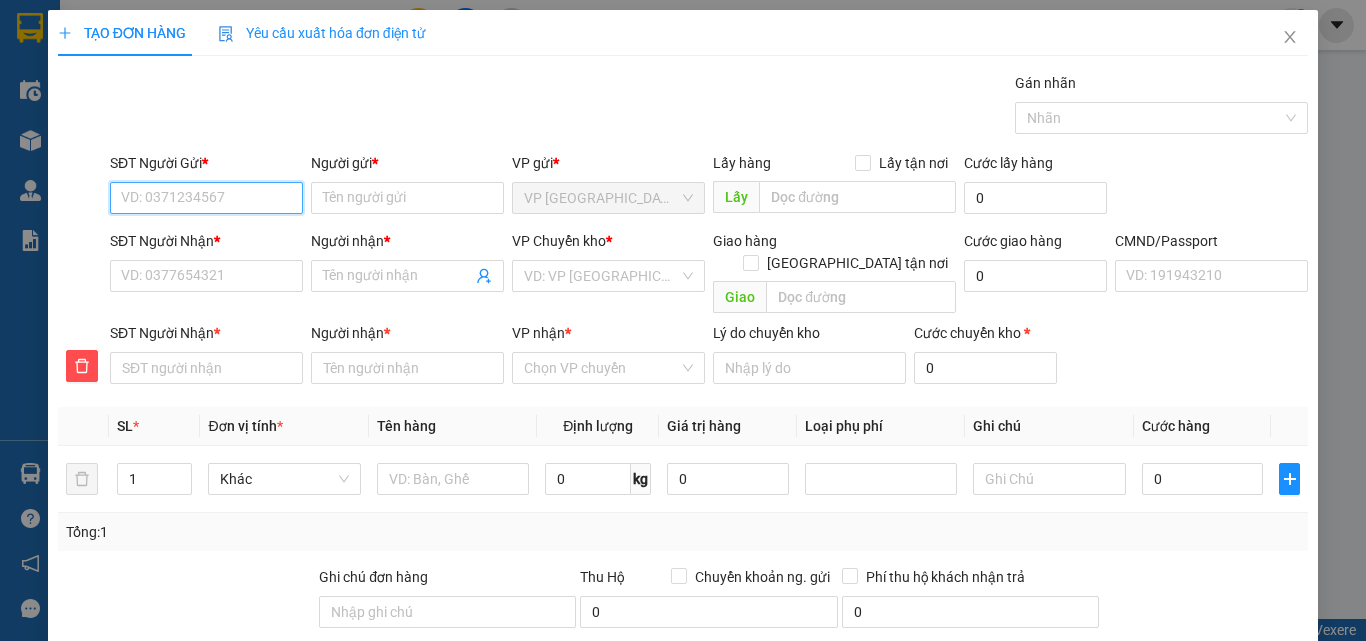 click on "SĐT Người Gửi  *" at bounding box center [206, 198] 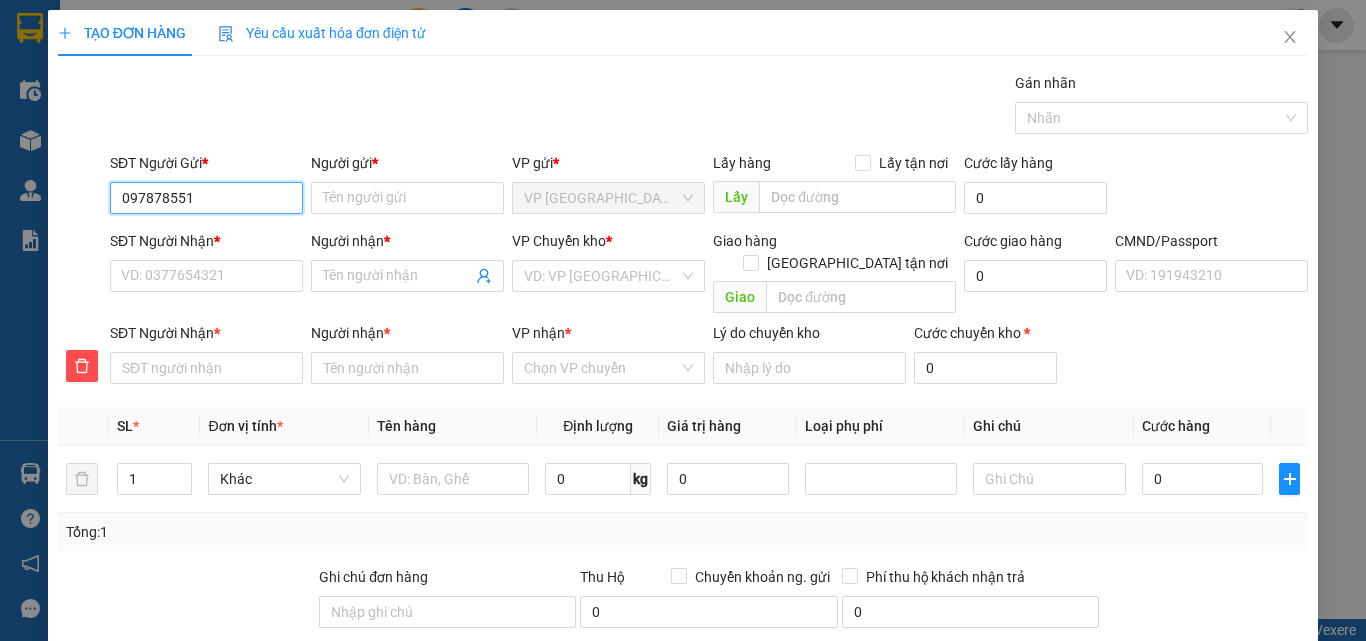 type on "0978785516" 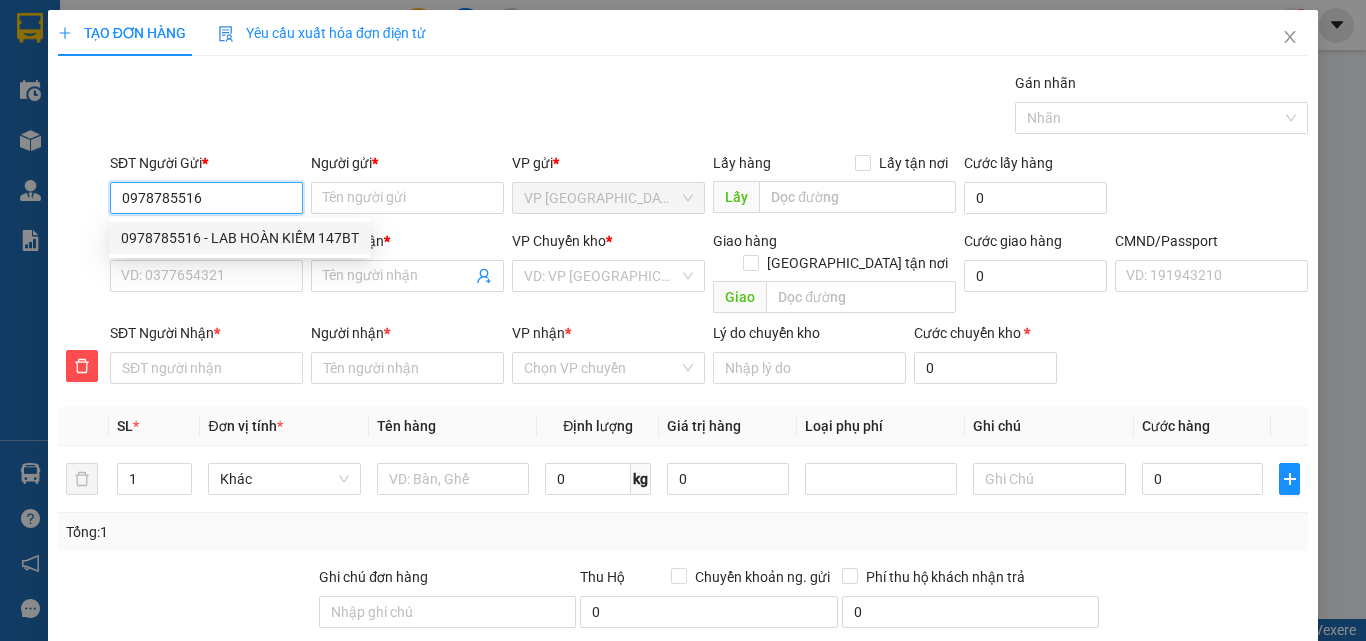 click on "0978785516 - LAB HOÀN KIẾM 147BT" at bounding box center (240, 238) 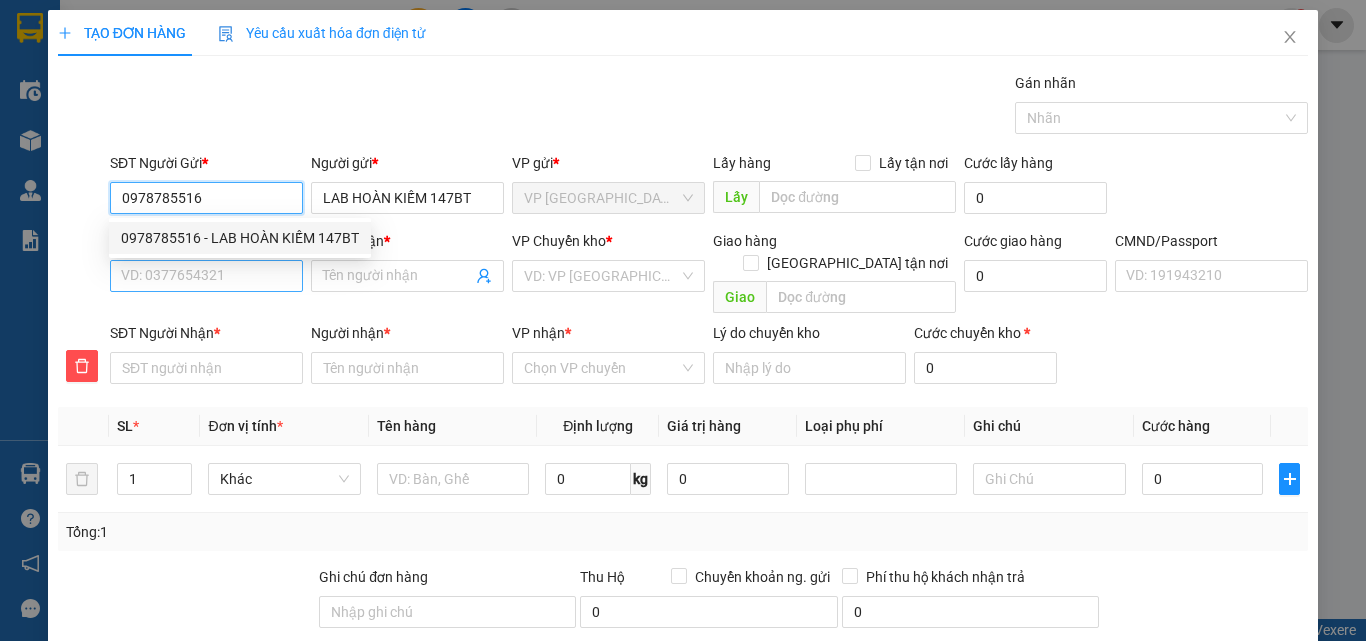 type on "0978785516" 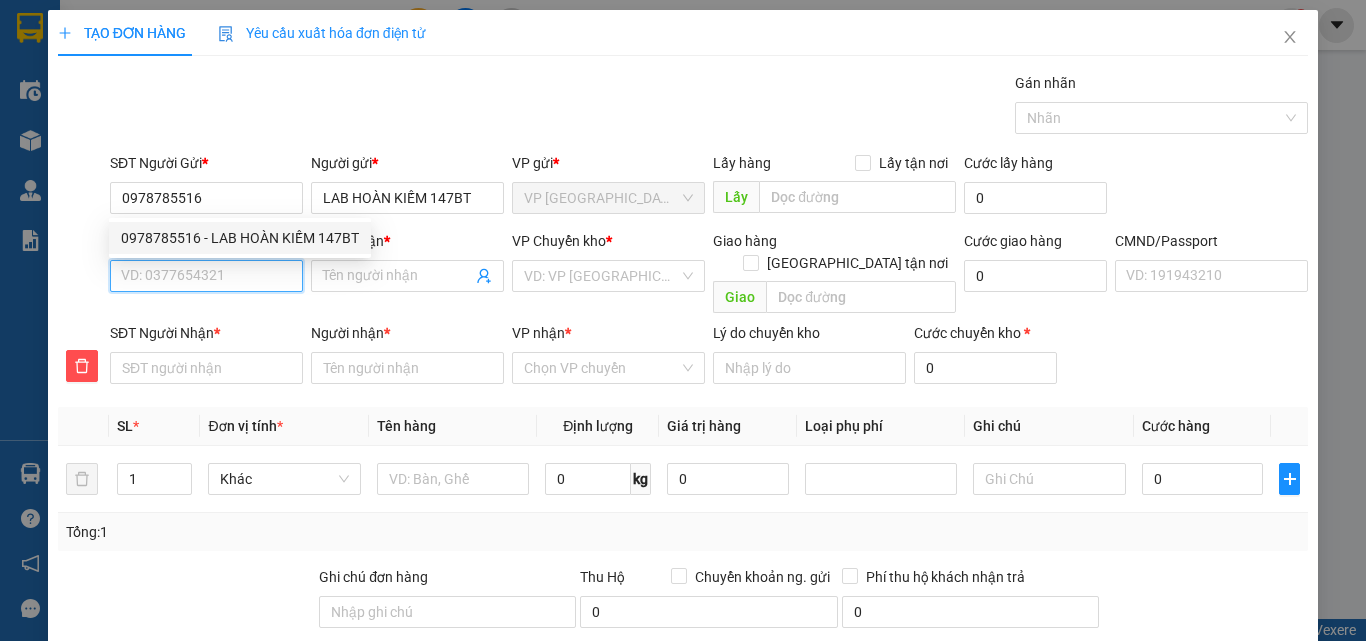 click on "SĐT Người Nhận  *" at bounding box center (206, 276) 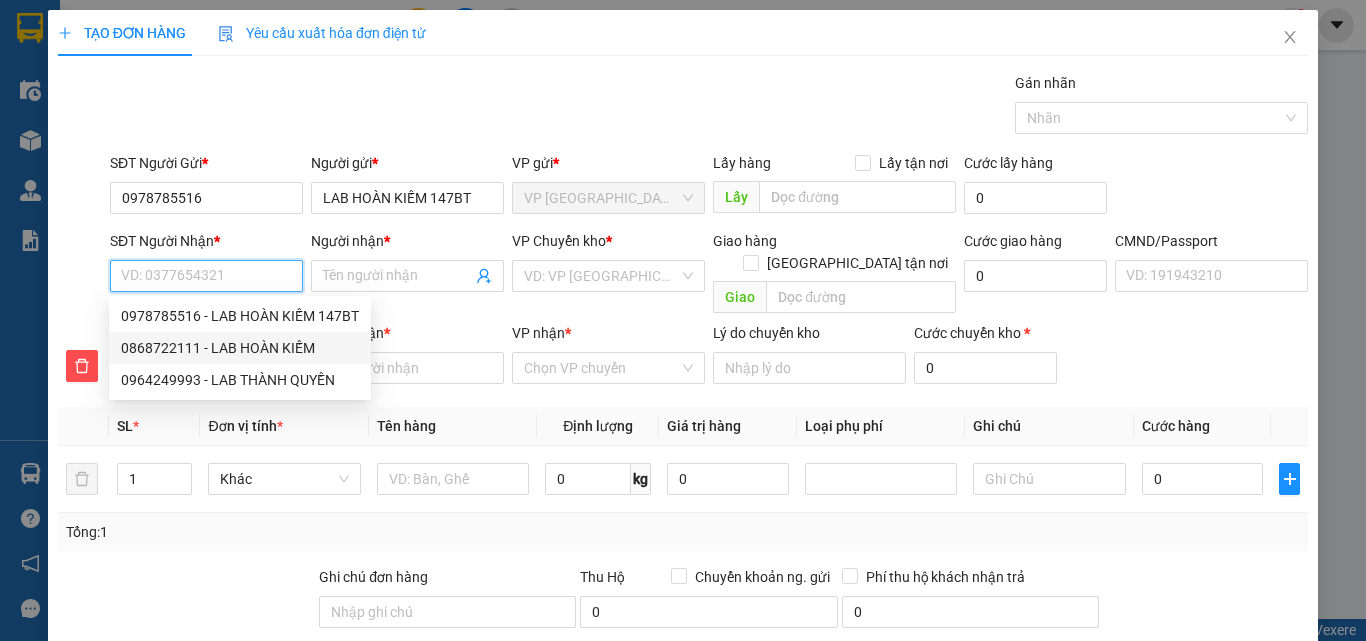 drag, startPoint x: 229, startPoint y: 352, endPoint x: 295, endPoint y: 372, distance: 68.96376 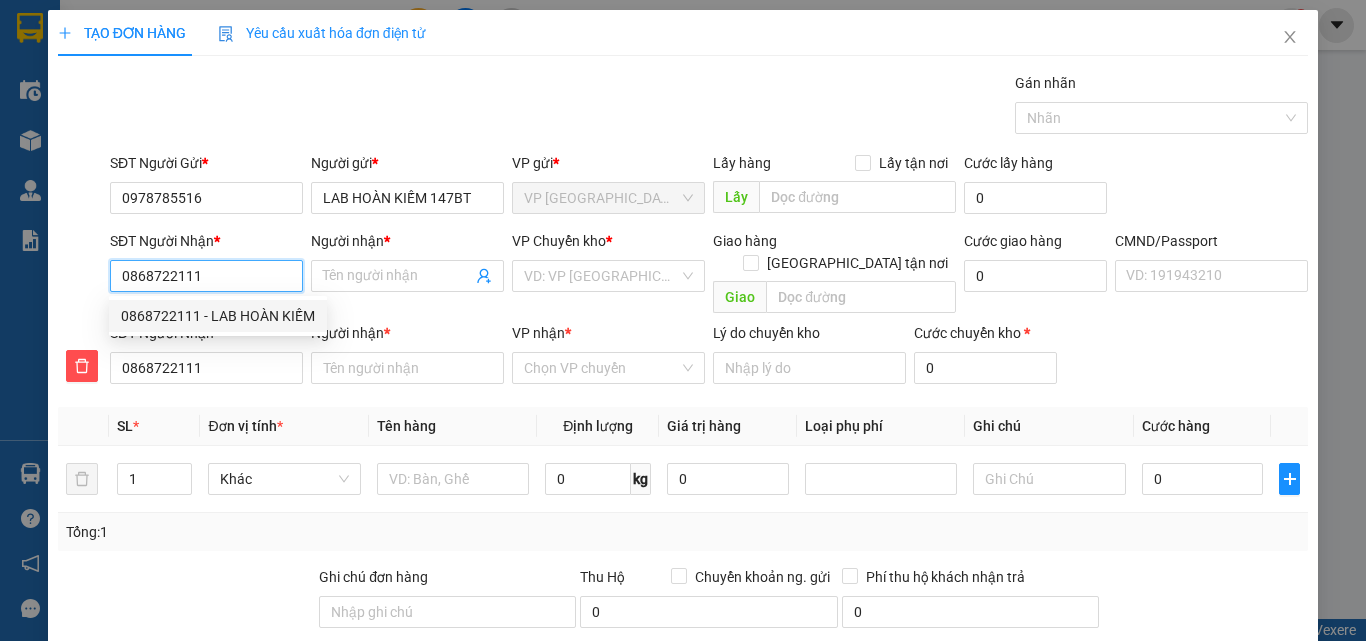 type on "LAB HOÀN KIẾM" 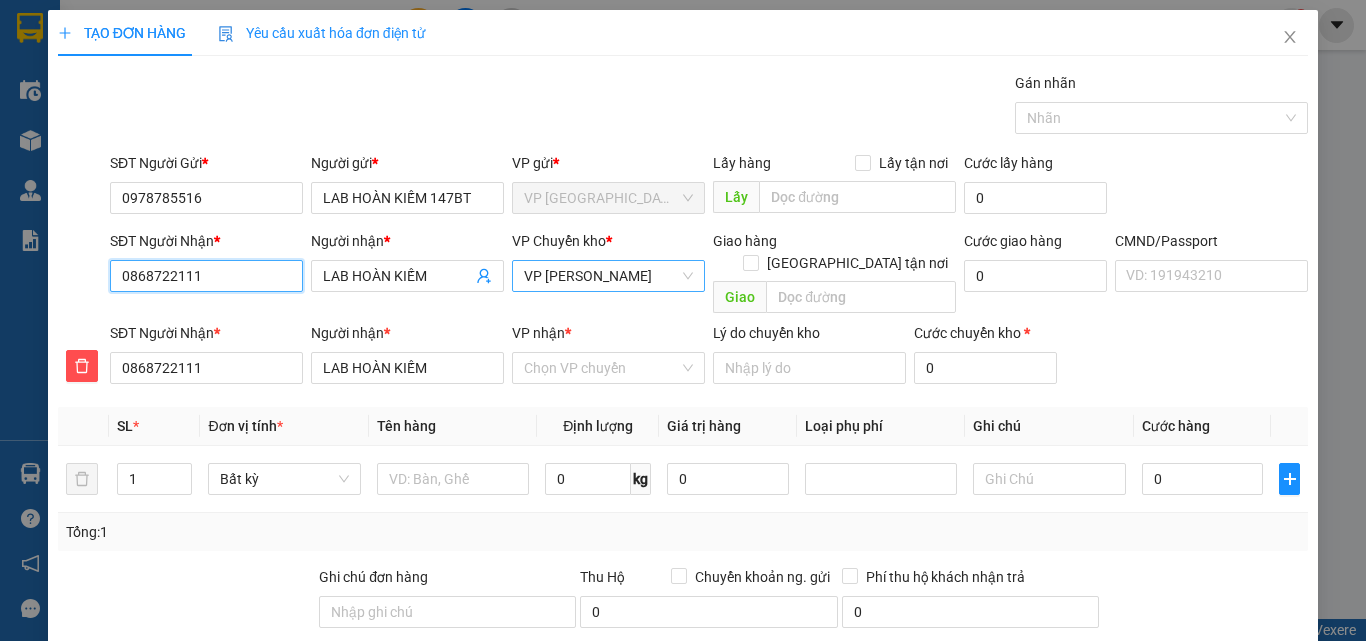 click on "VP [PERSON_NAME]" at bounding box center [608, 276] 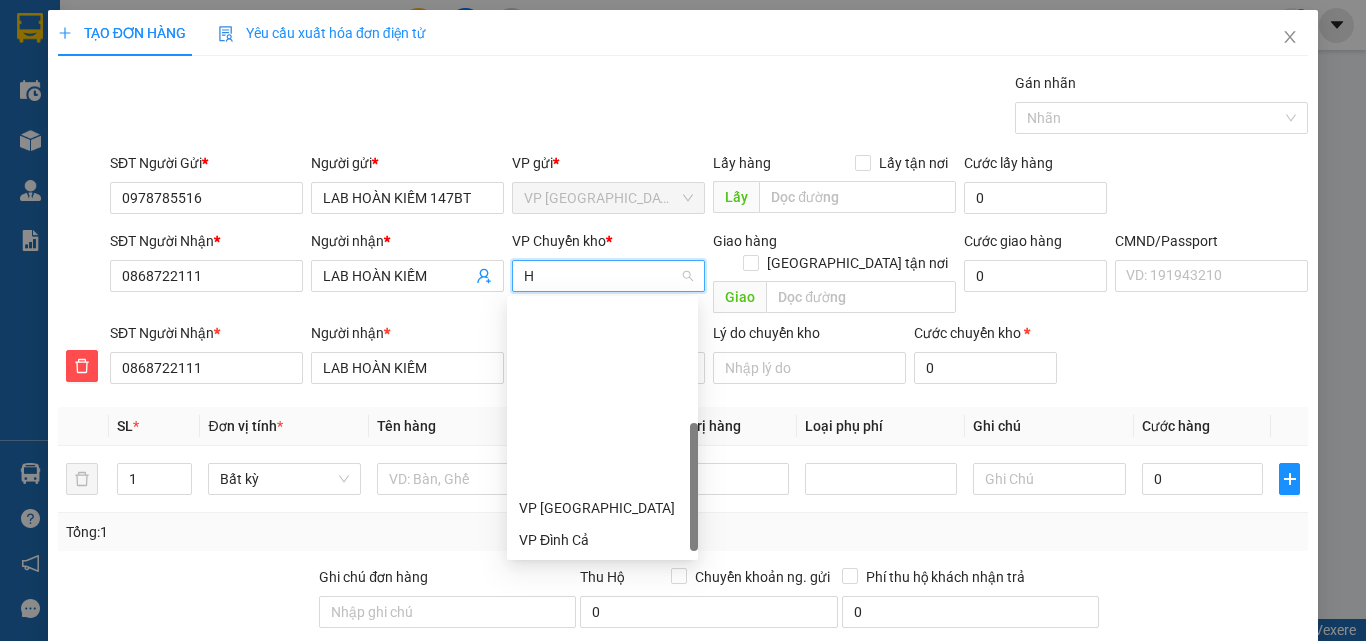 scroll, scrollTop: 216, scrollLeft: 0, axis: vertical 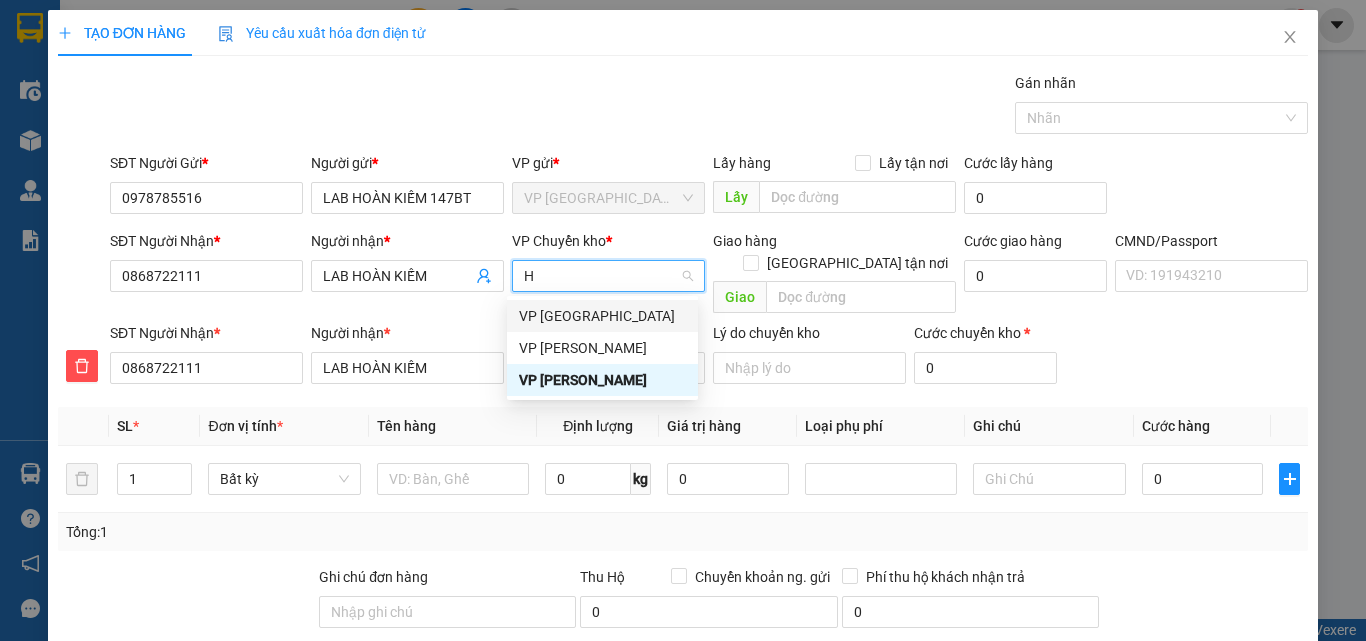 type on "HO" 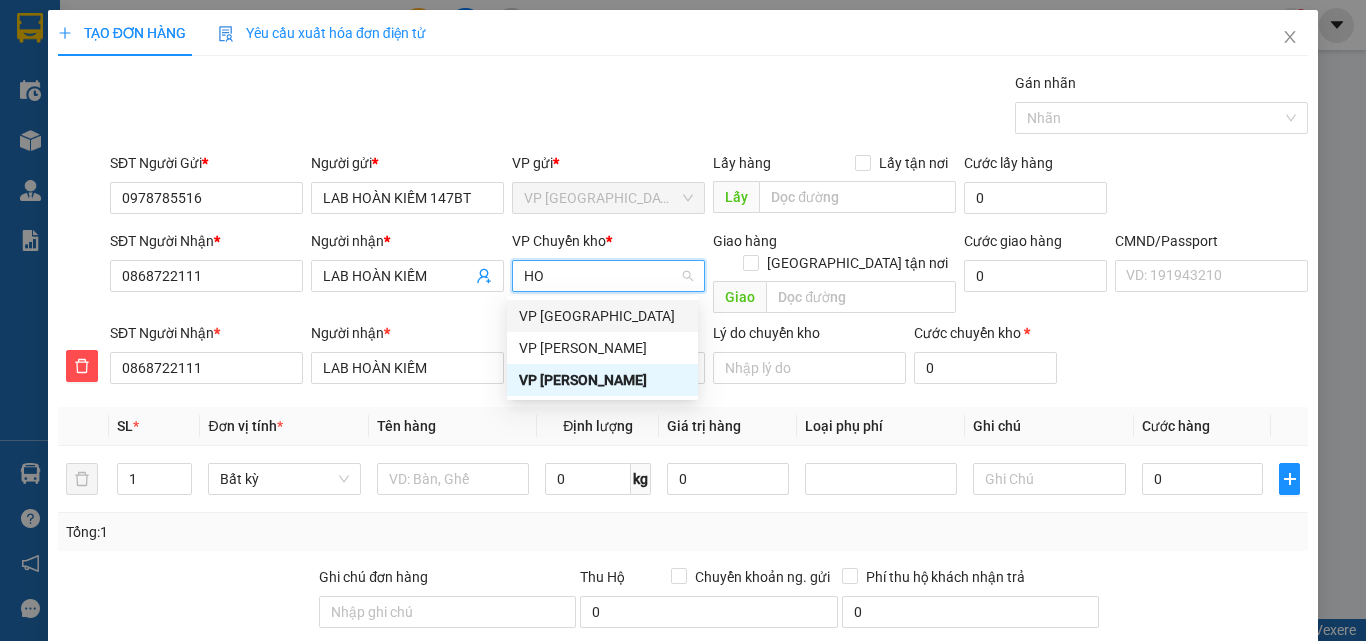 scroll, scrollTop: 0, scrollLeft: 0, axis: both 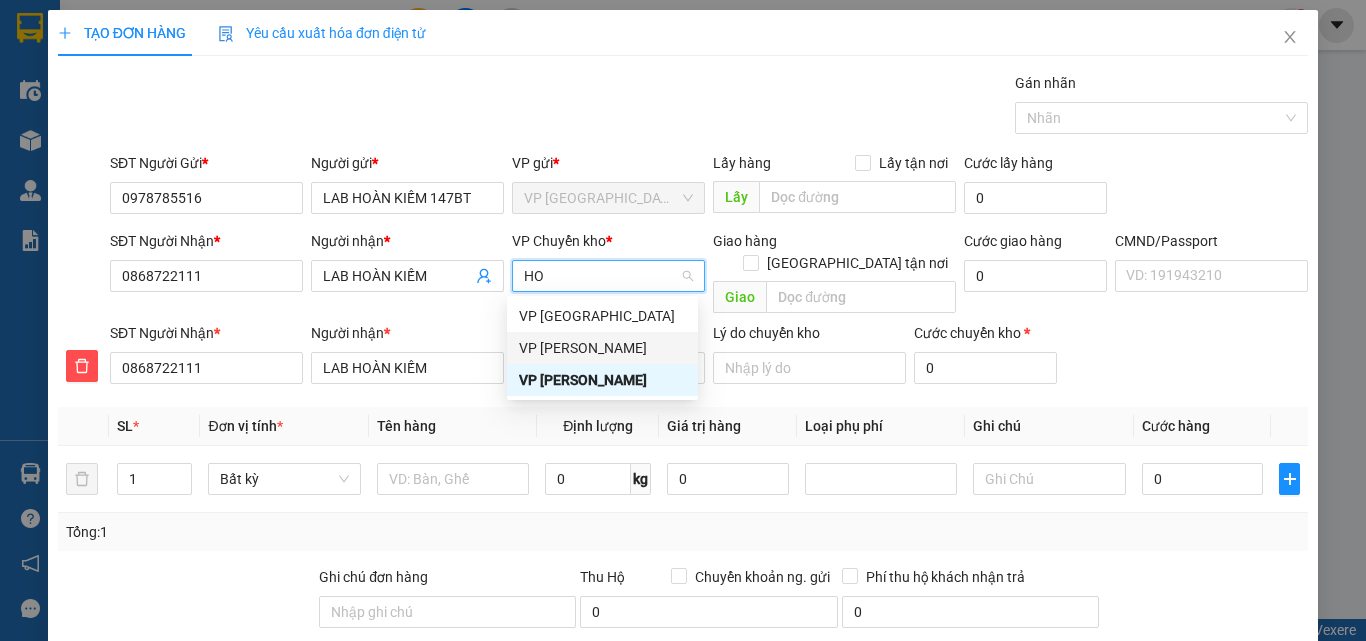 click on "VP [PERSON_NAME]" at bounding box center [602, 348] 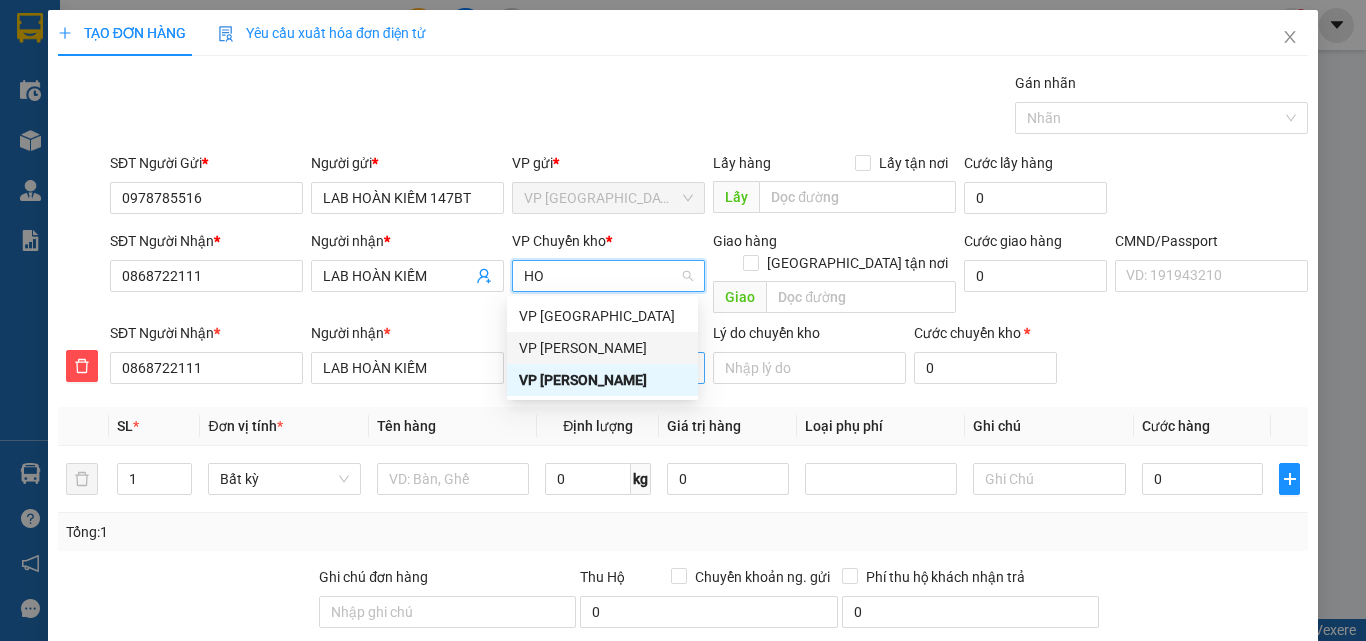 type 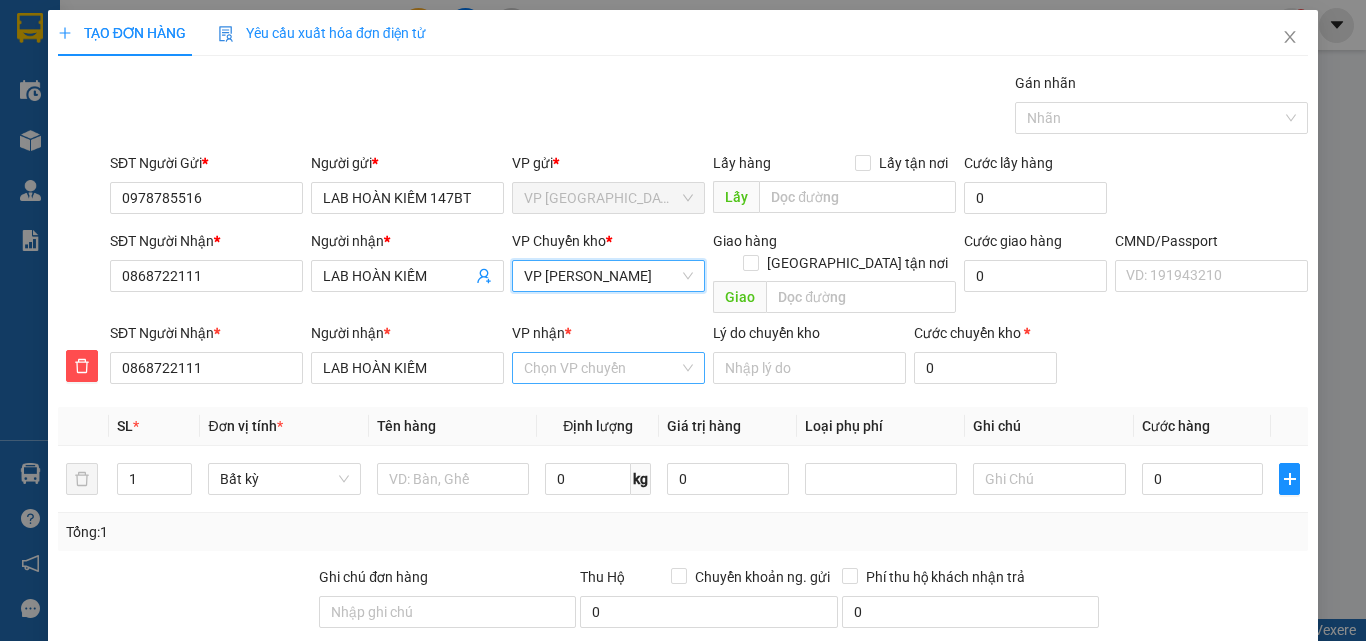 click on "VP nhận  *" at bounding box center [601, 368] 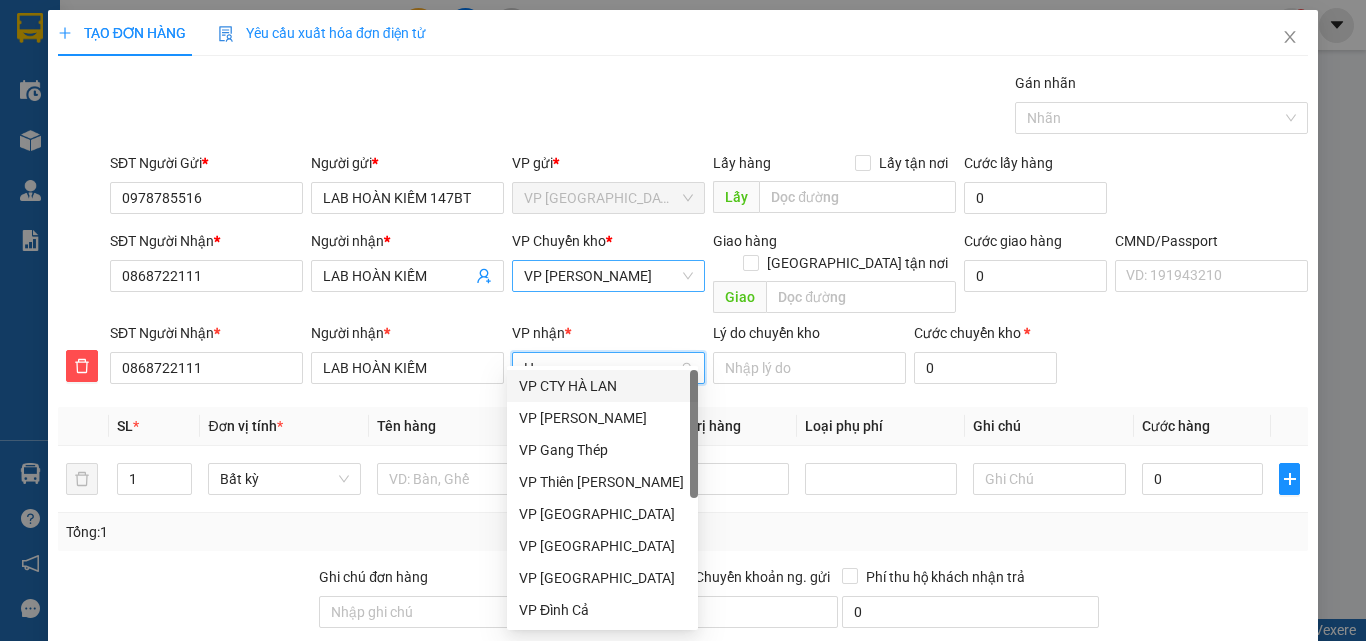 type on "HO" 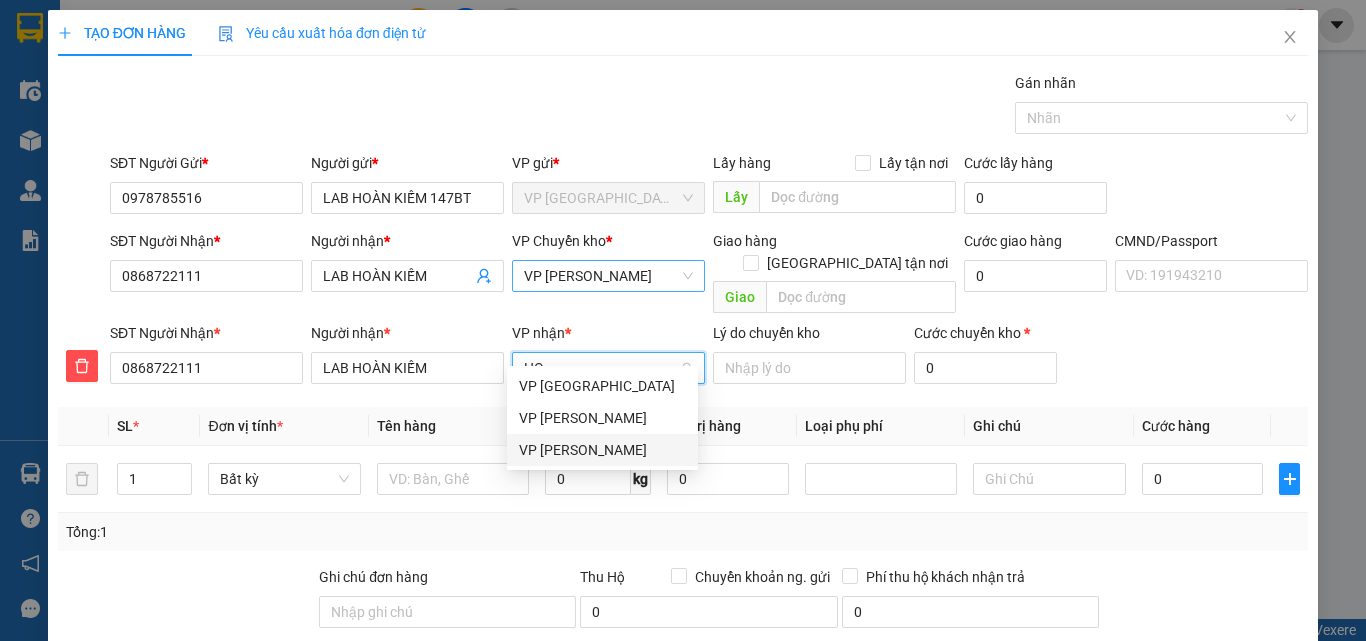 click on "VP [PERSON_NAME]" at bounding box center [602, 450] 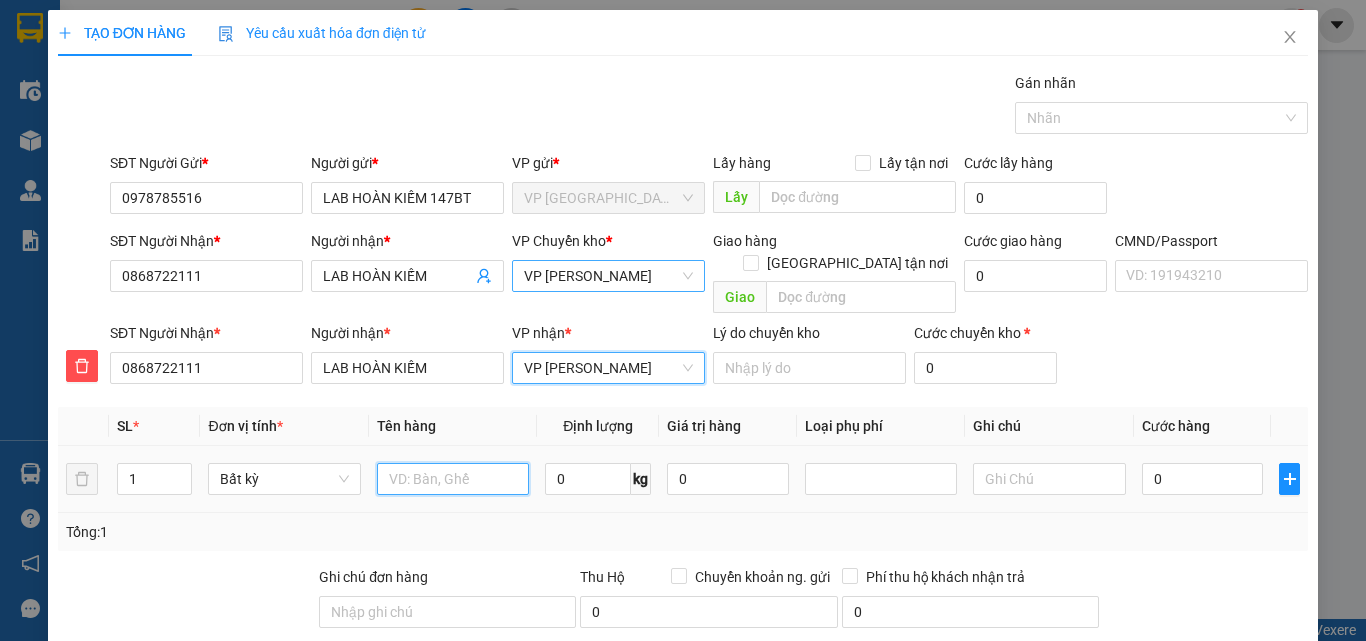 click at bounding box center (453, 479) 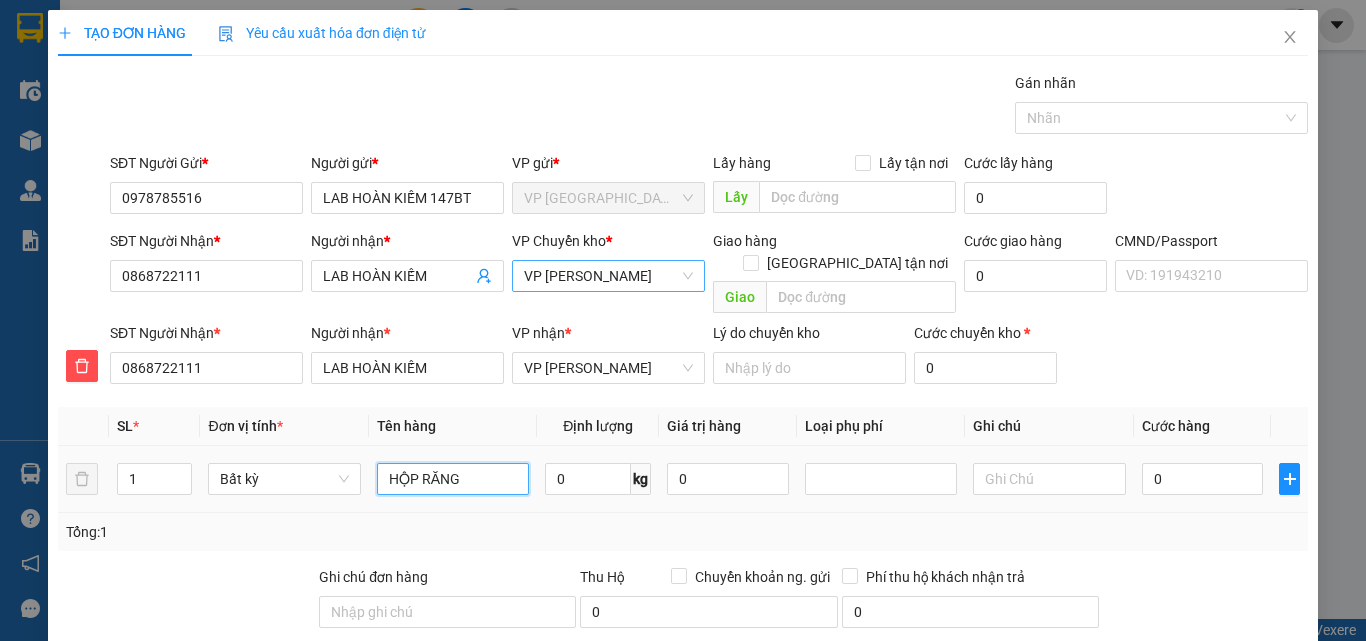 type on "HỘP RĂNG" 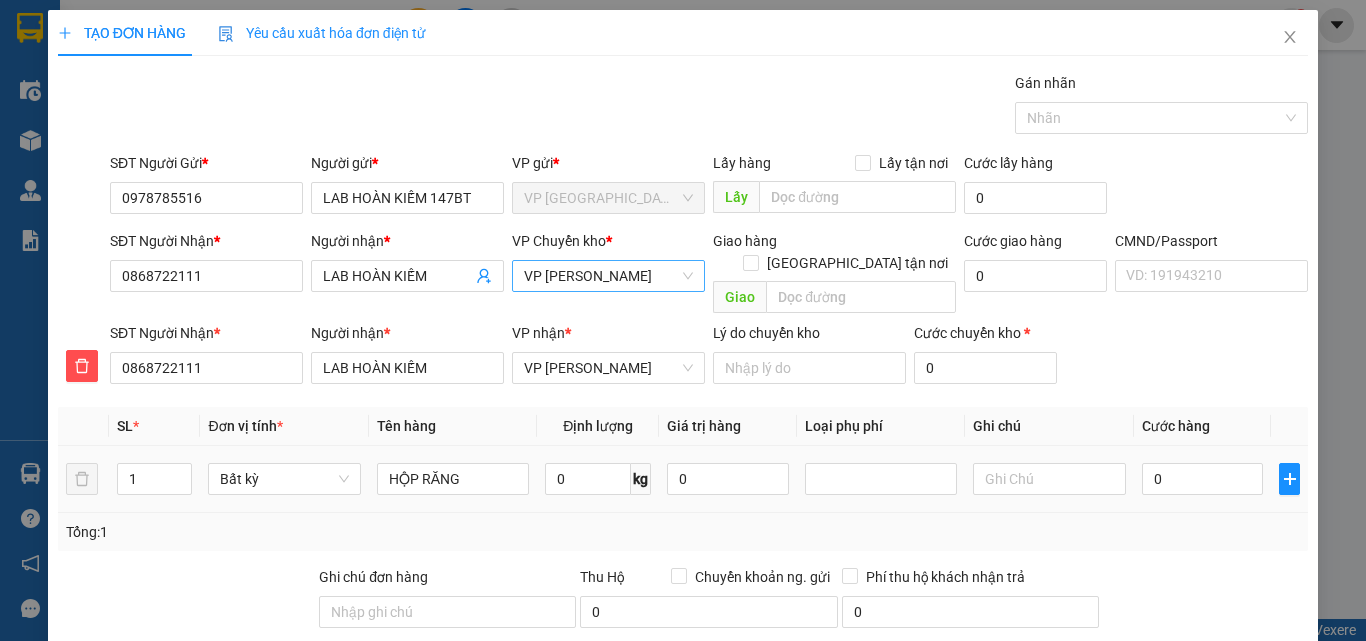 click on "0" at bounding box center (1203, 479) 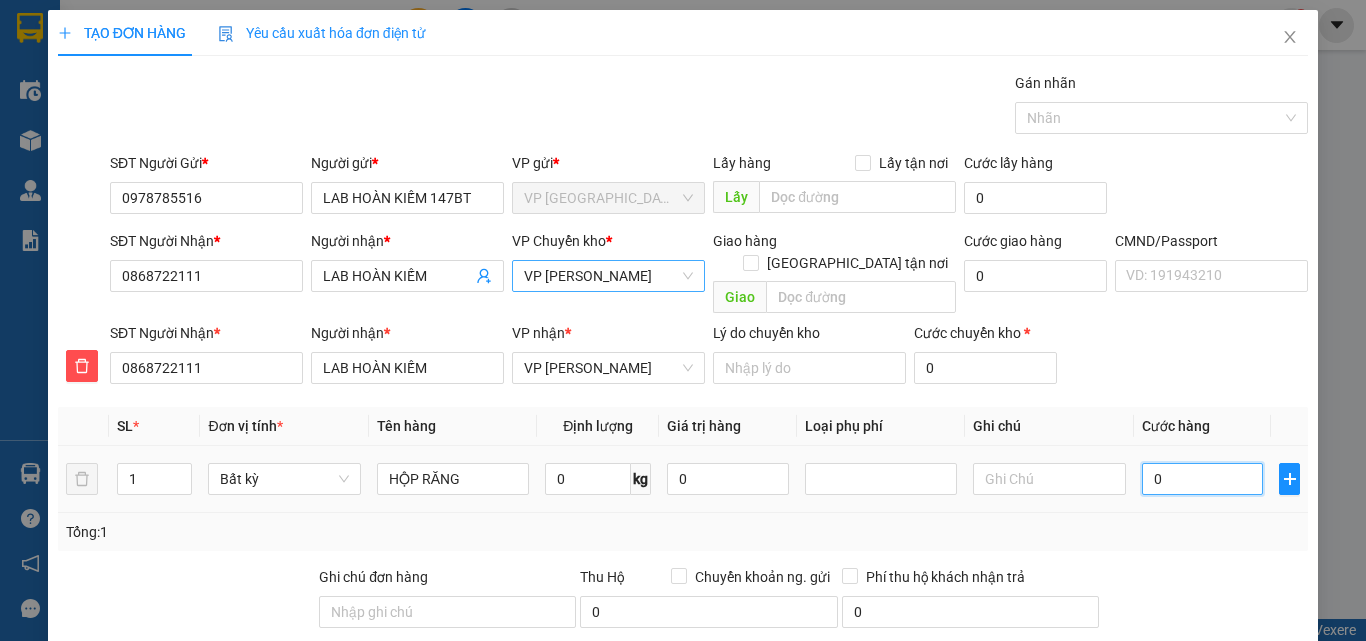click on "0" at bounding box center (1203, 479) 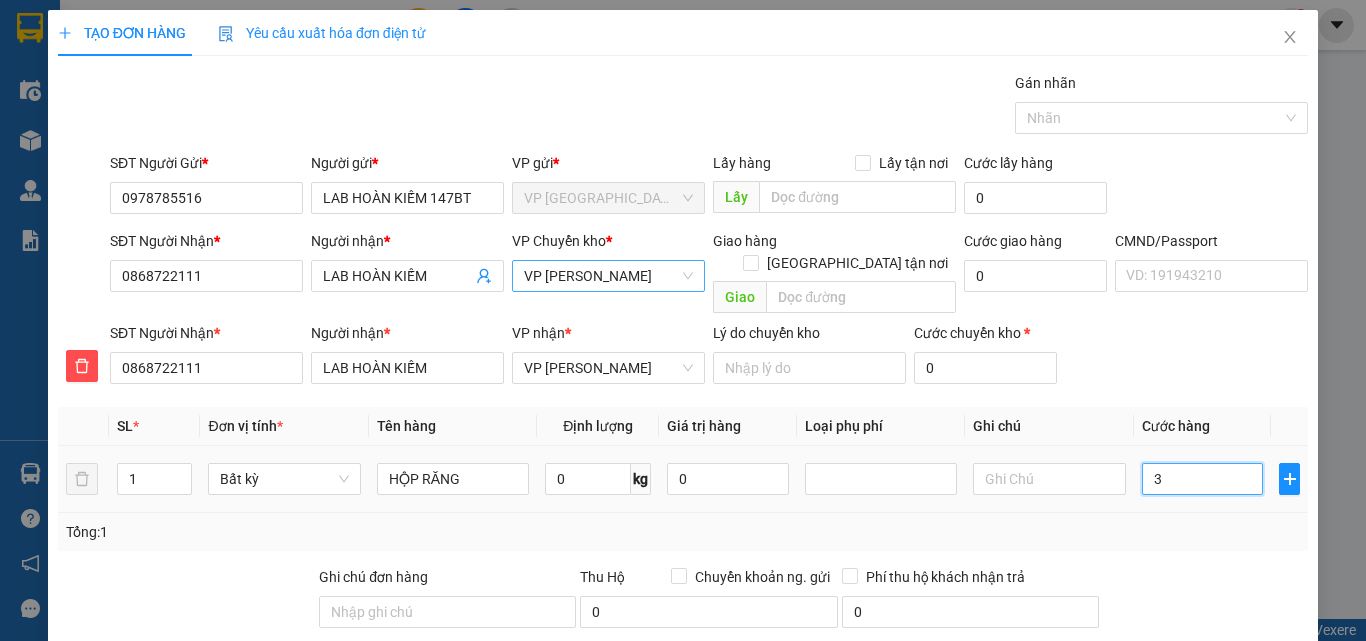 type on "35" 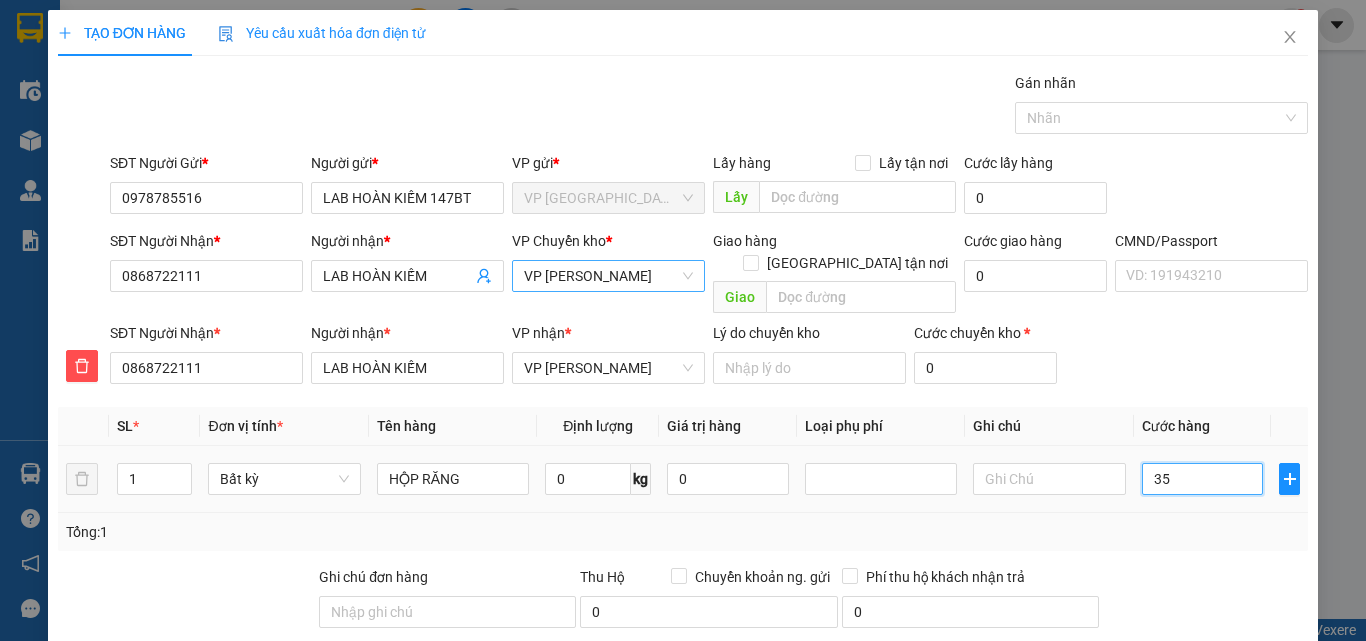 type on "350" 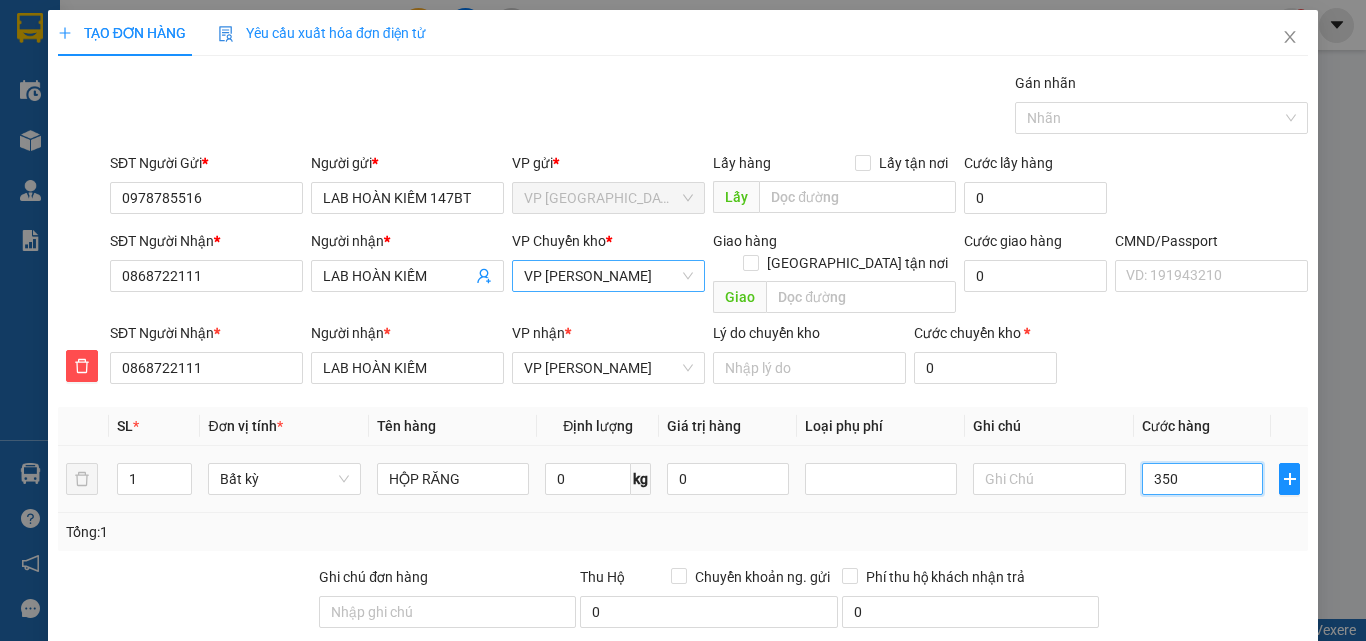 type on "350" 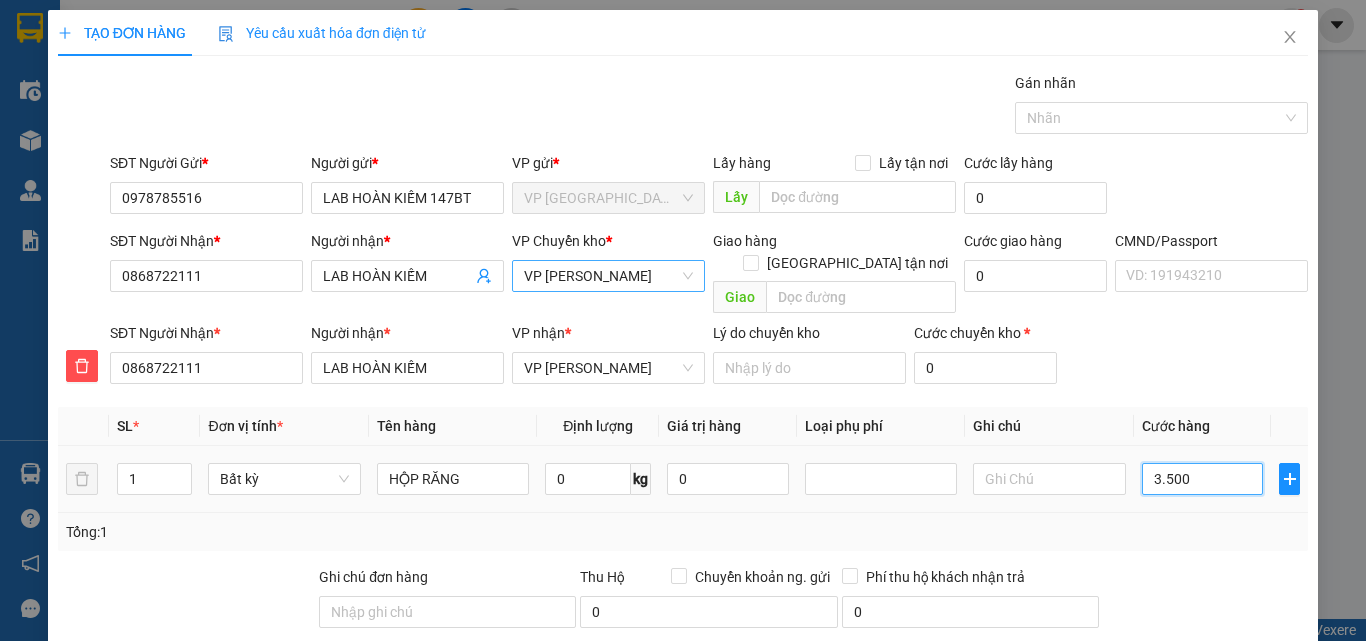 type on "3.500" 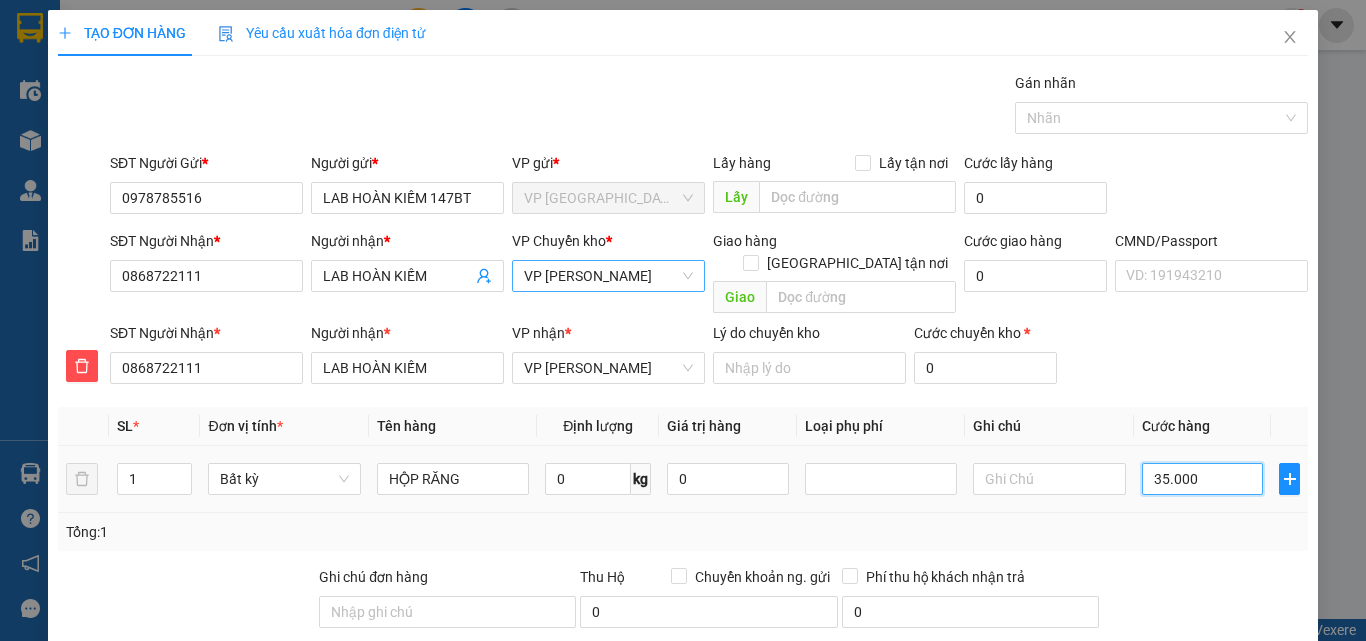 scroll, scrollTop: 209, scrollLeft: 0, axis: vertical 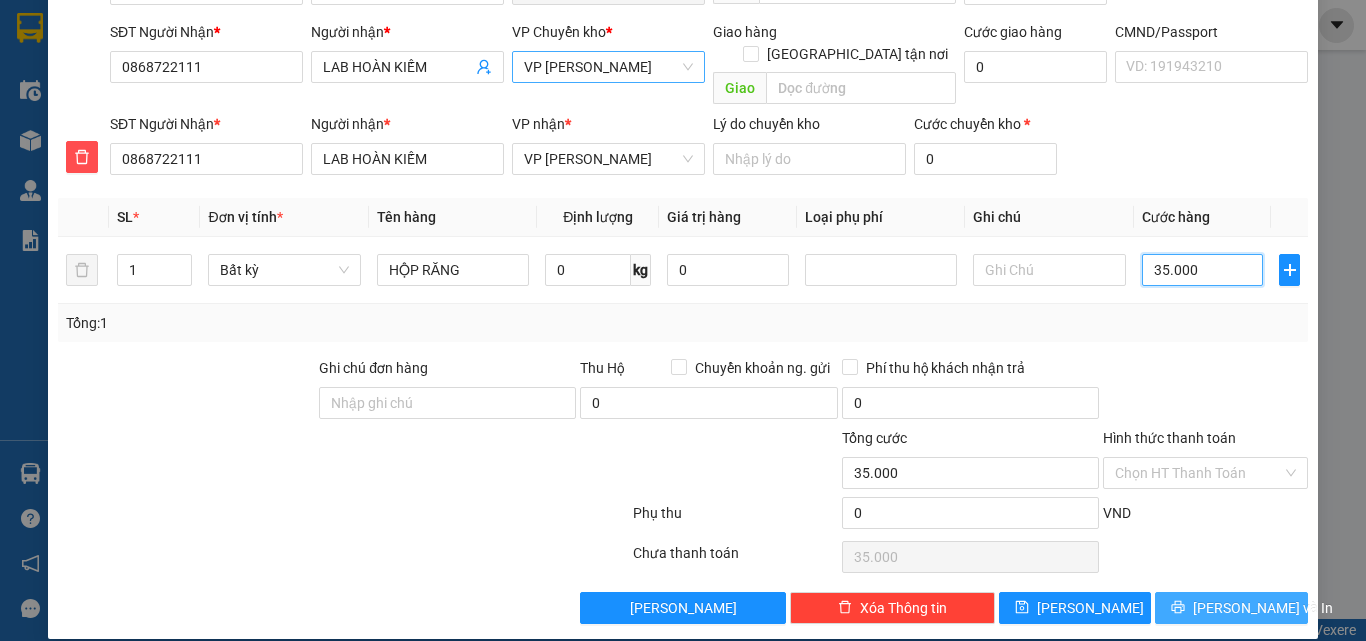 type on "35.000" 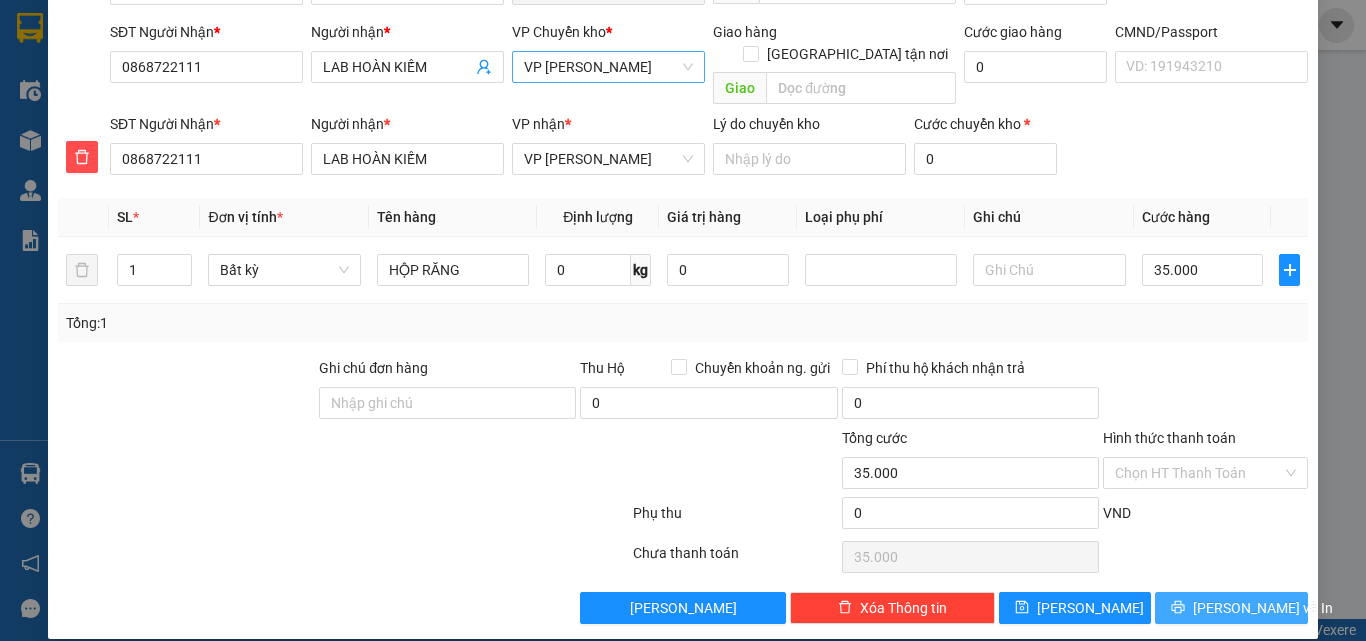 click on "[PERSON_NAME] và In" at bounding box center [1231, 608] 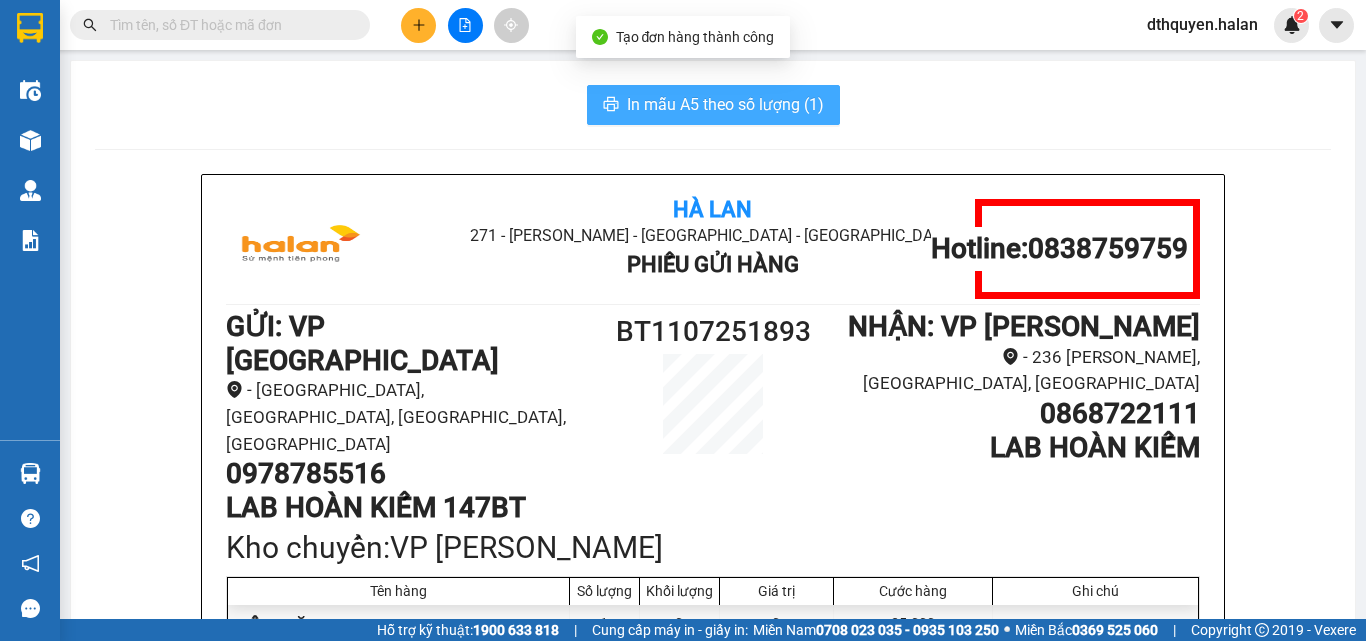 click on "In mẫu A5 theo số lượng
(1)" at bounding box center [725, 104] 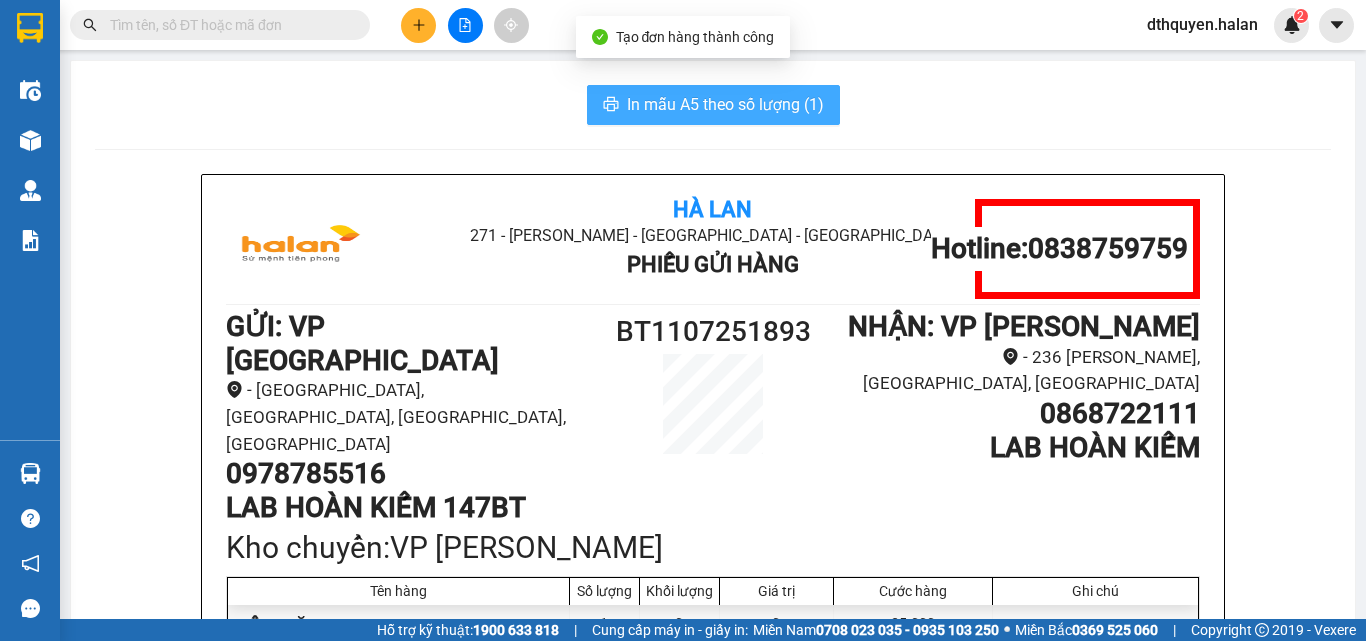 scroll, scrollTop: 0, scrollLeft: 0, axis: both 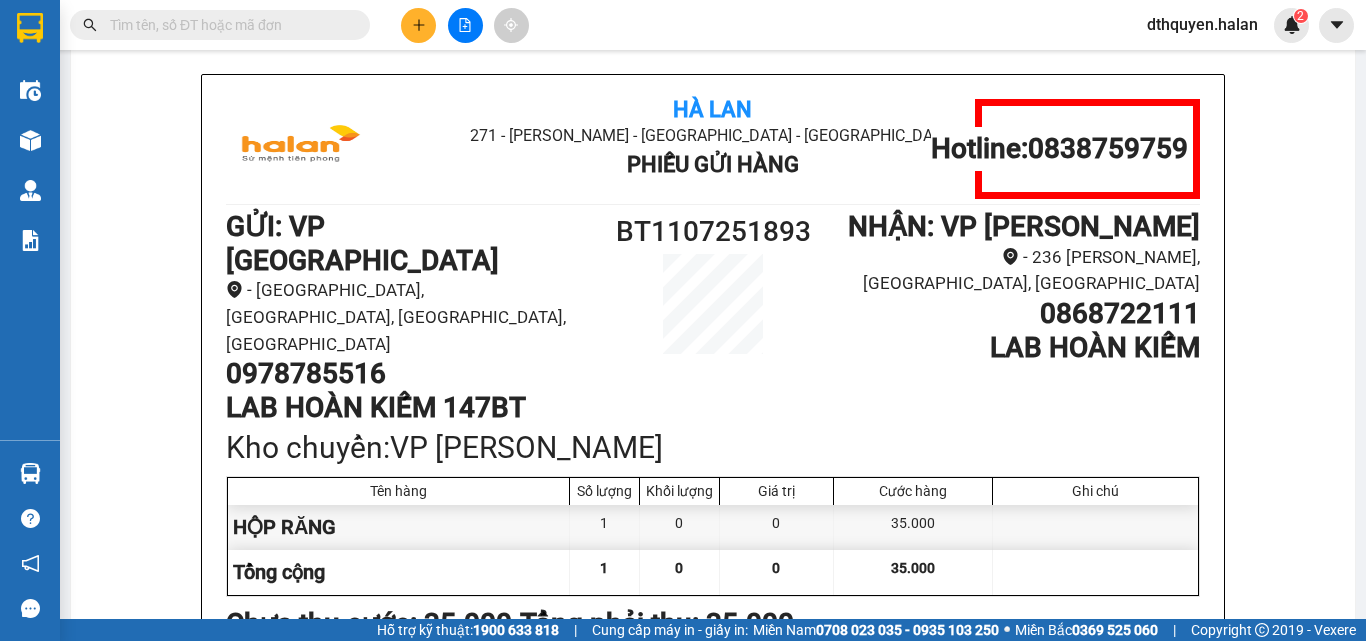 click at bounding box center [228, 25] 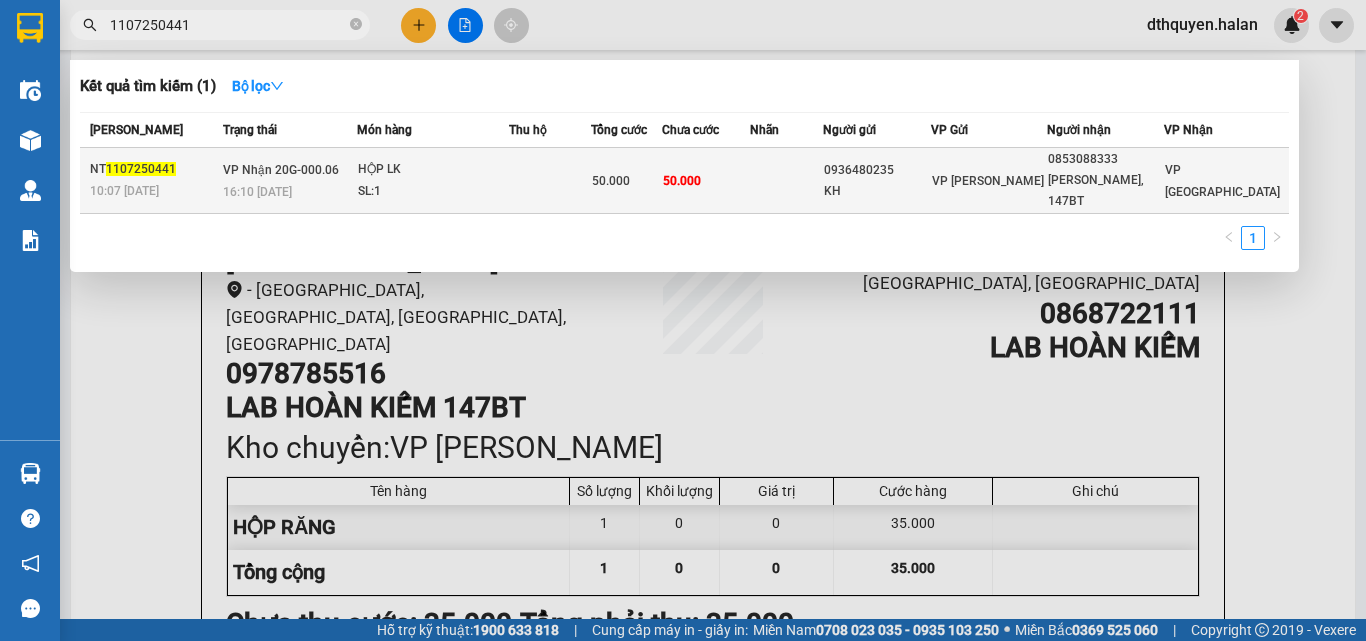 type on "1107250441" 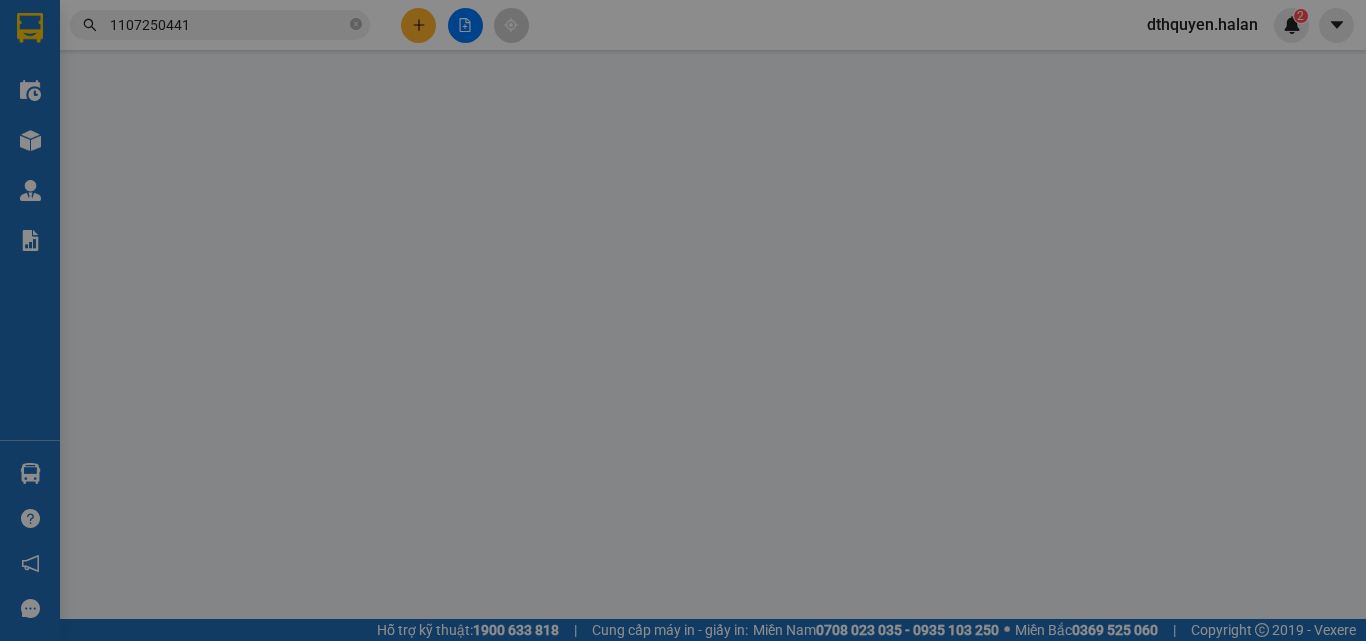 scroll, scrollTop: 0, scrollLeft: 0, axis: both 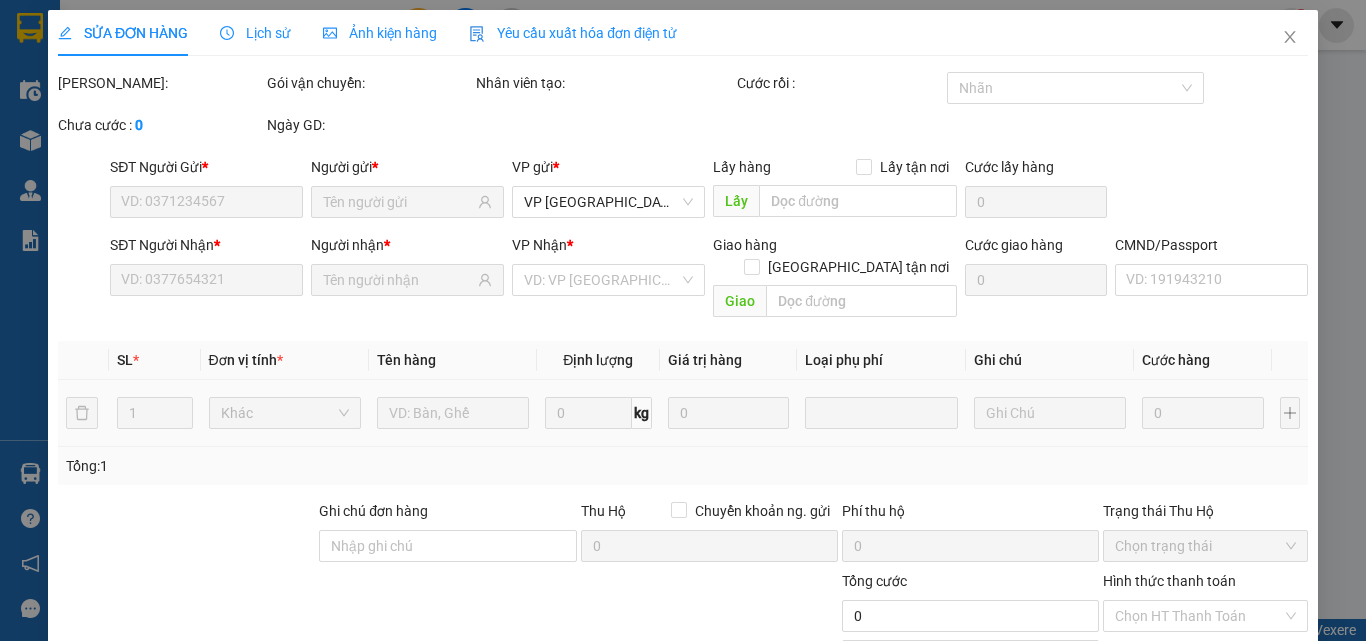 type on "0936480235" 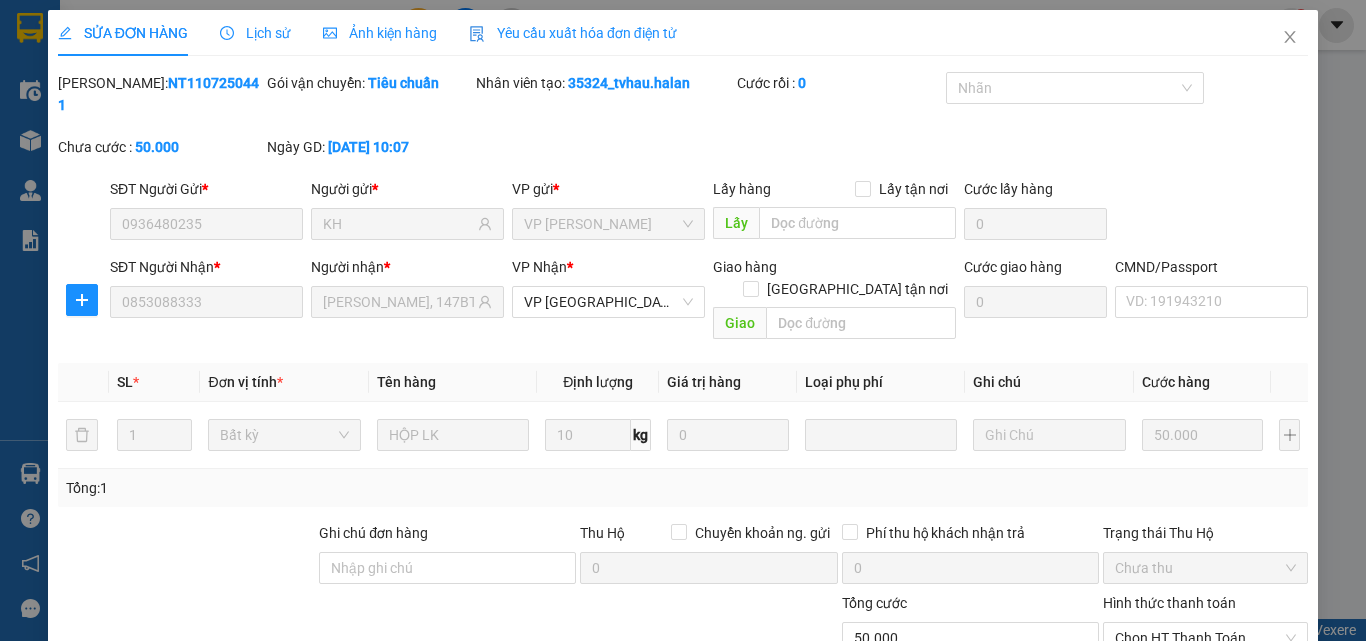 scroll, scrollTop: 143, scrollLeft: 0, axis: vertical 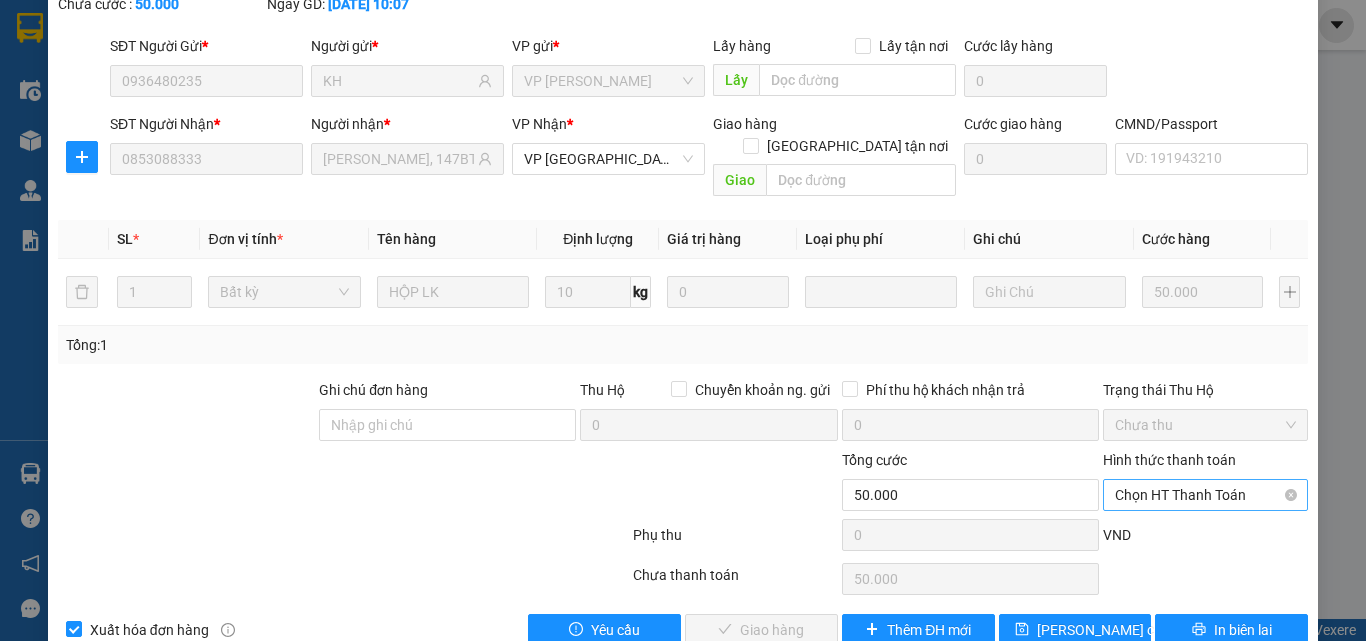 click on "Chọn HT Thanh Toán" at bounding box center (1205, 495) 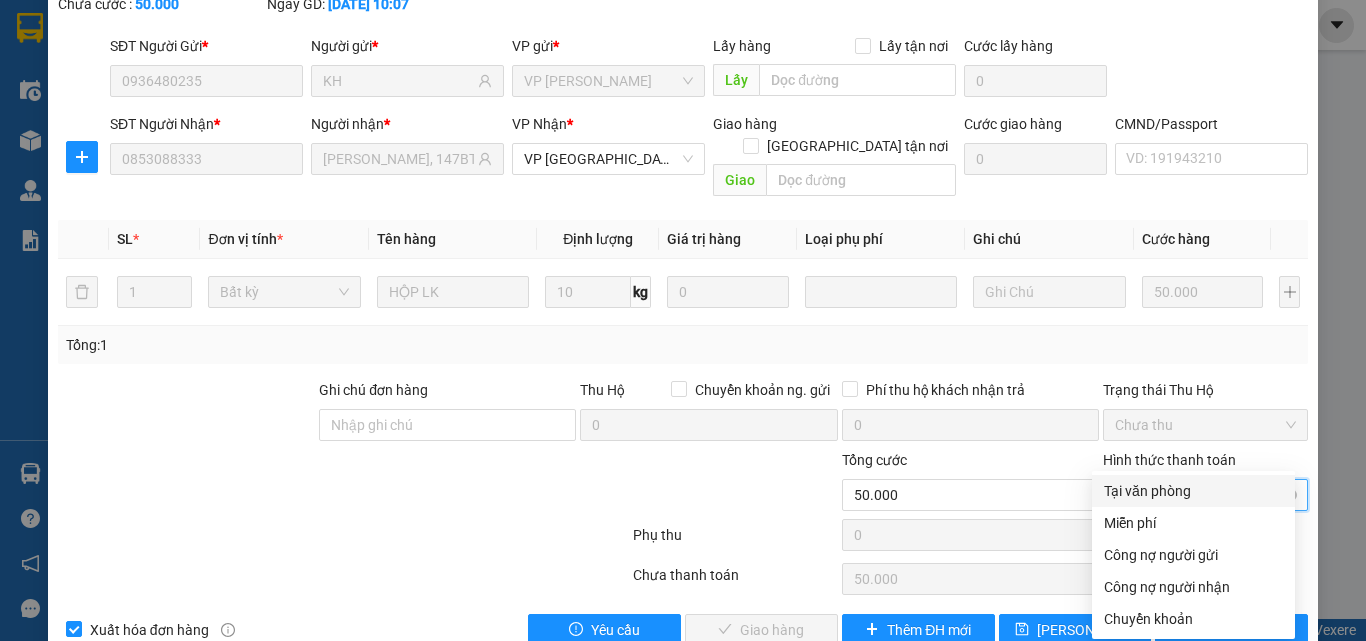 click on "Tại văn phòng" at bounding box center (1193, 491) 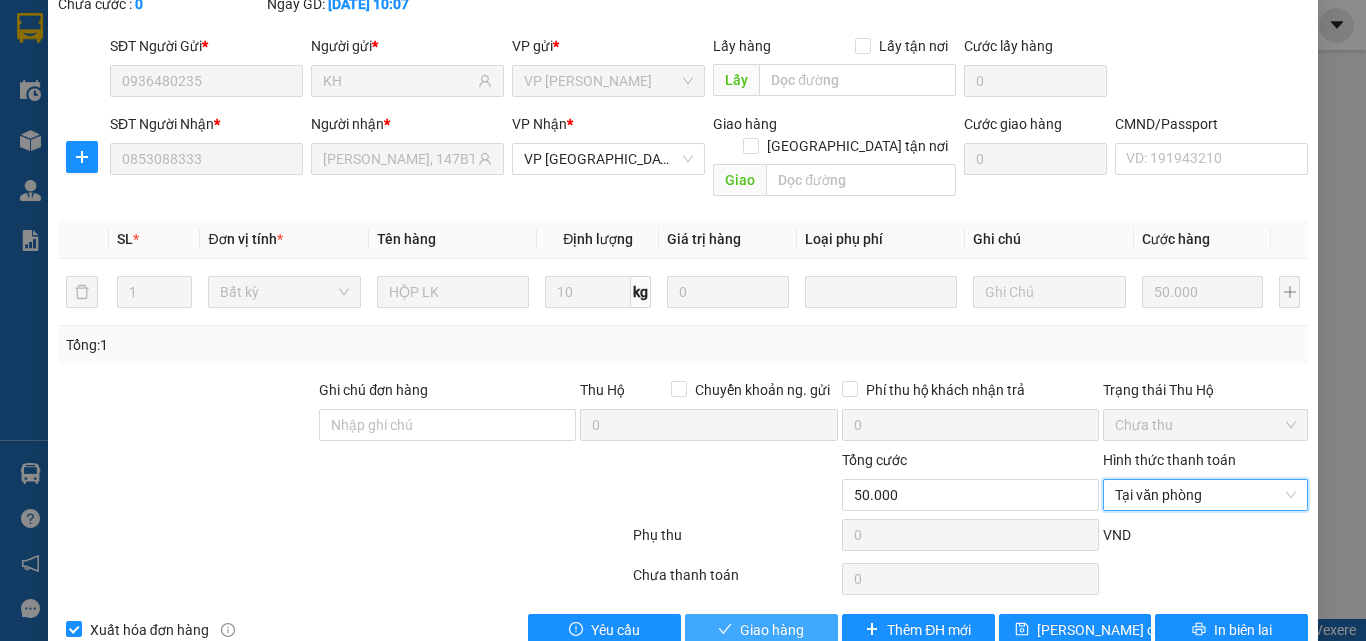 click on "Giao hàng" at bounding box center (761, 630) 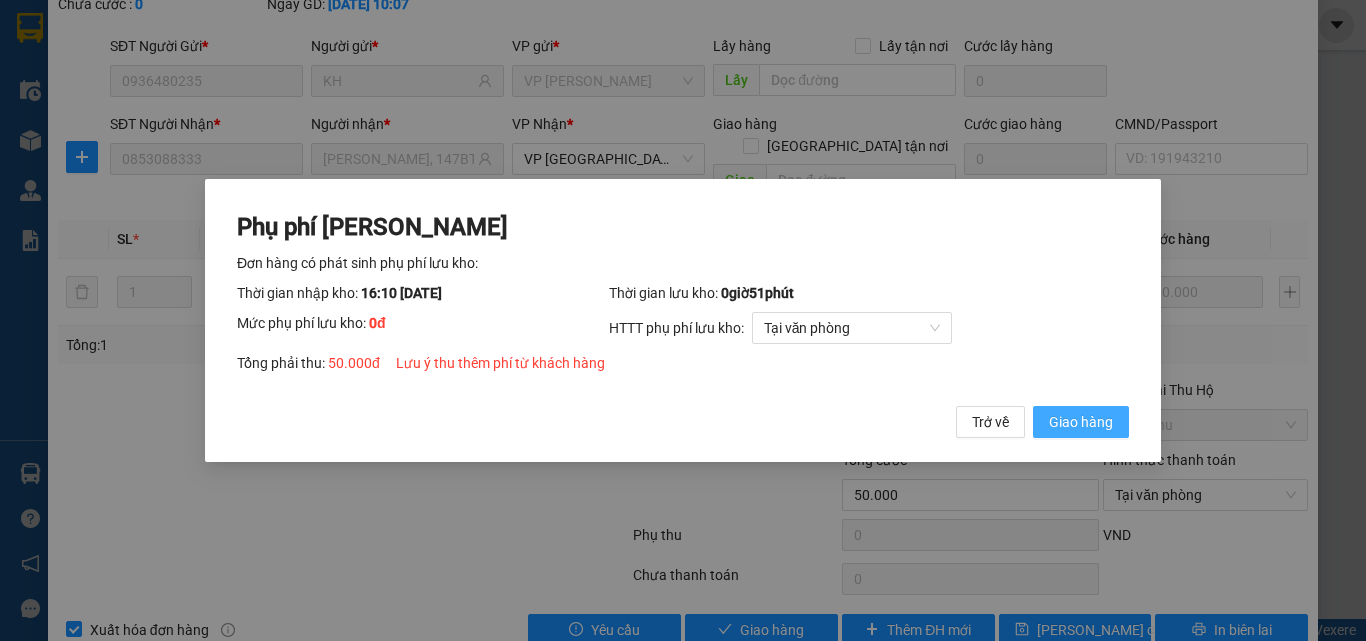 click on "Giao hàng" at bounding box center [1081, 422] 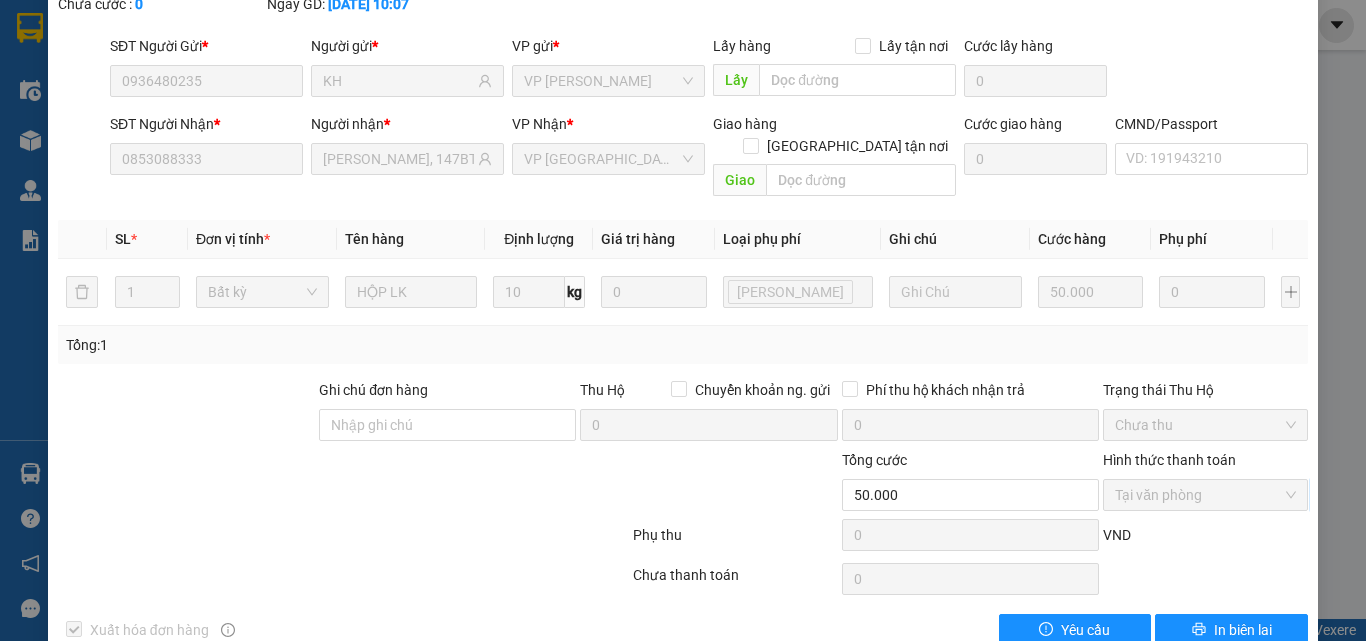 scroll, scrollTop: 0, scrollLeft: 0, axis: both 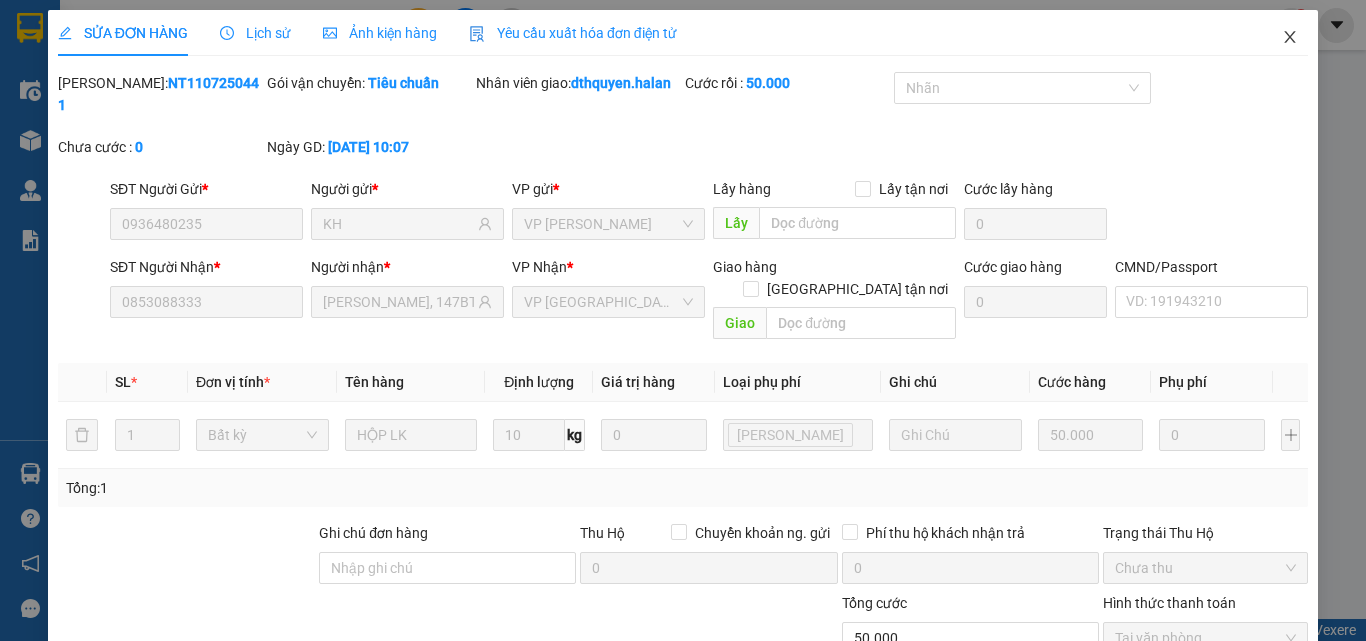 click 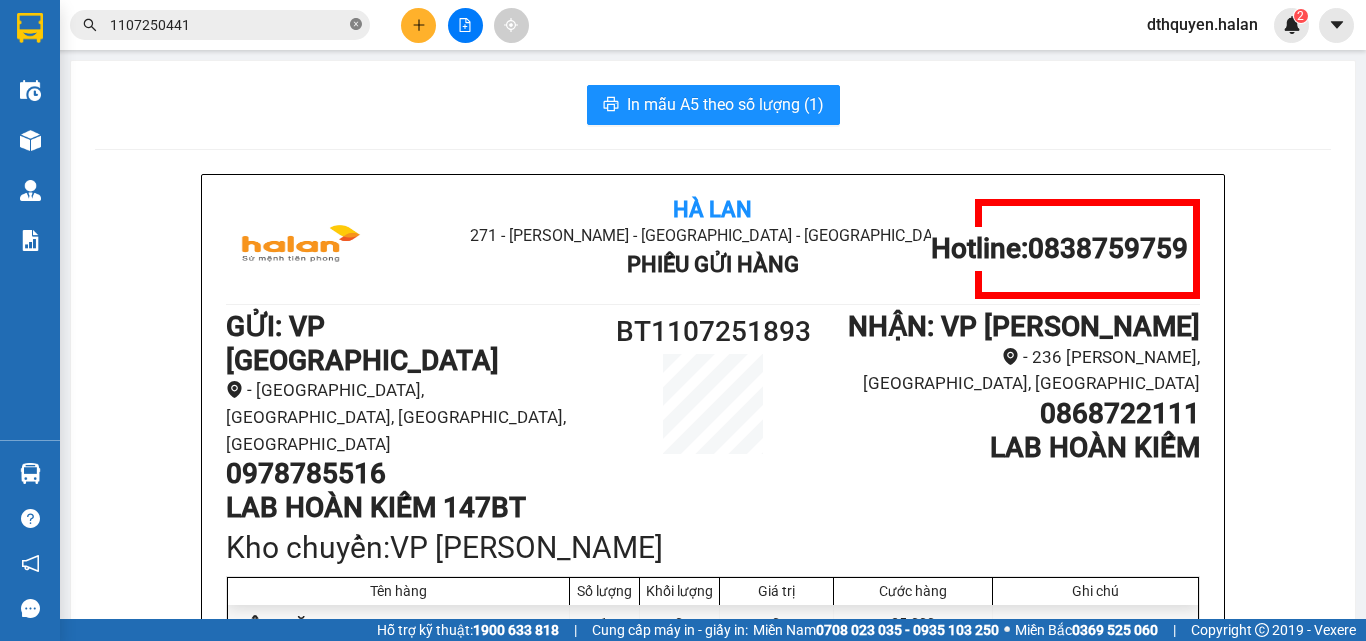 click 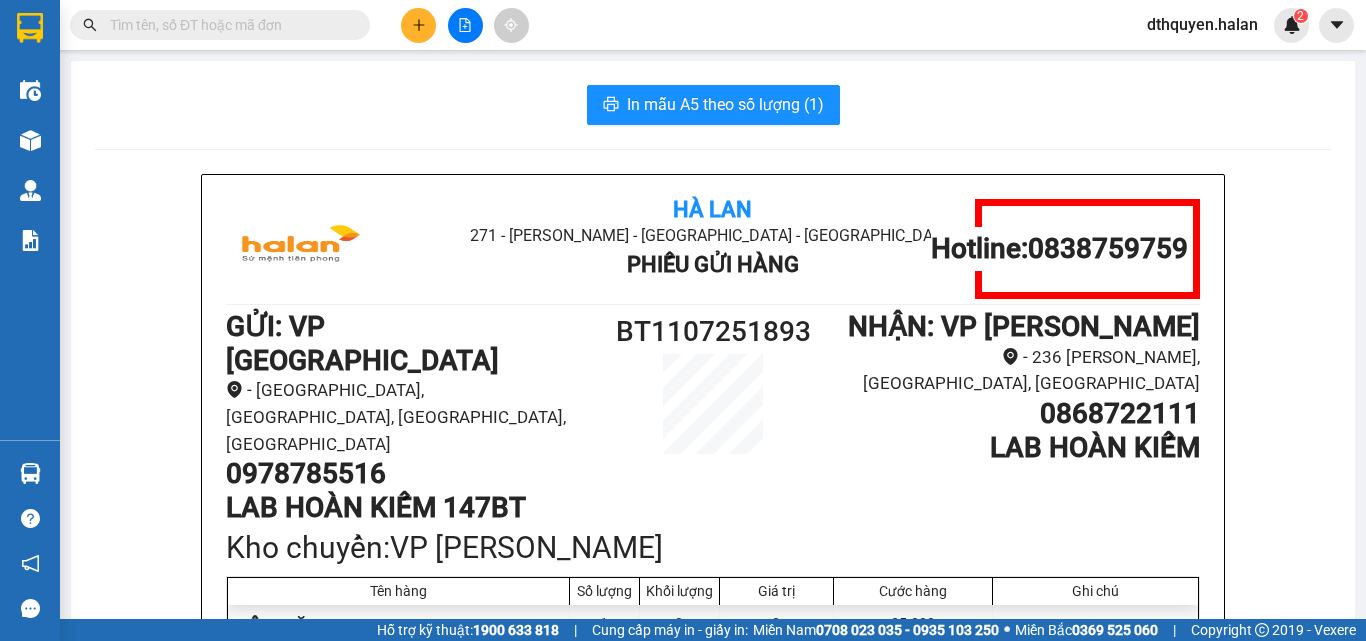 click at bounding box center (228, 25) 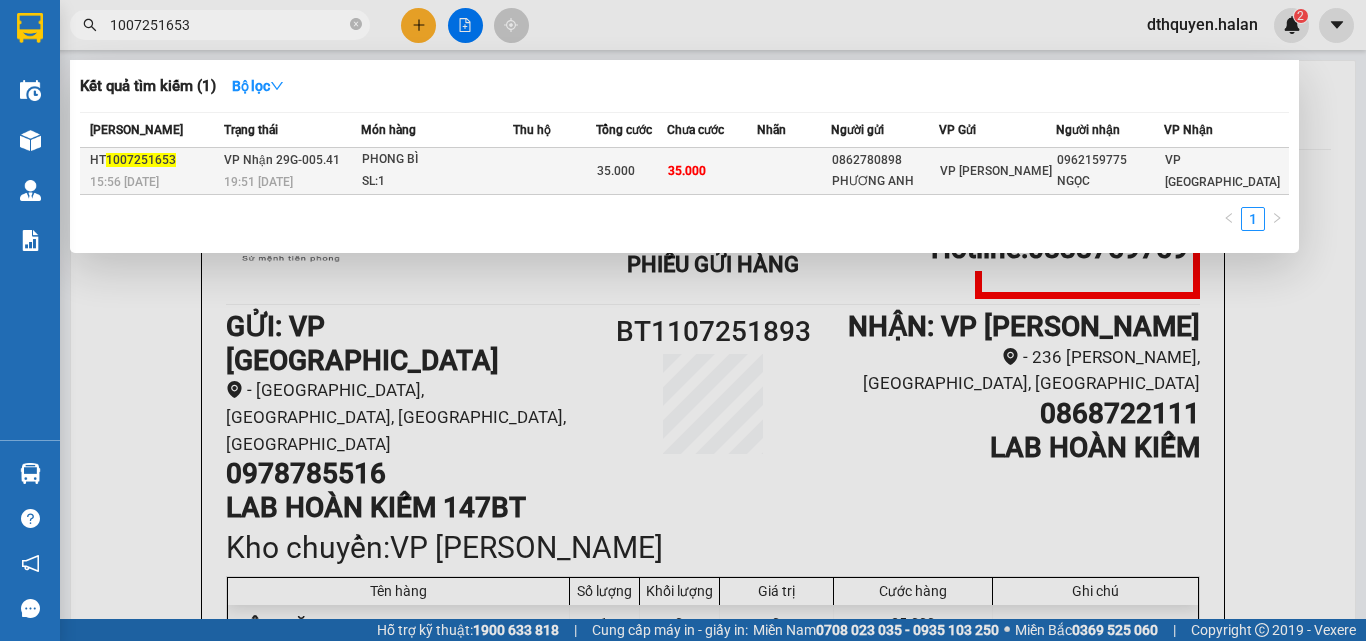 type on "1007251653" 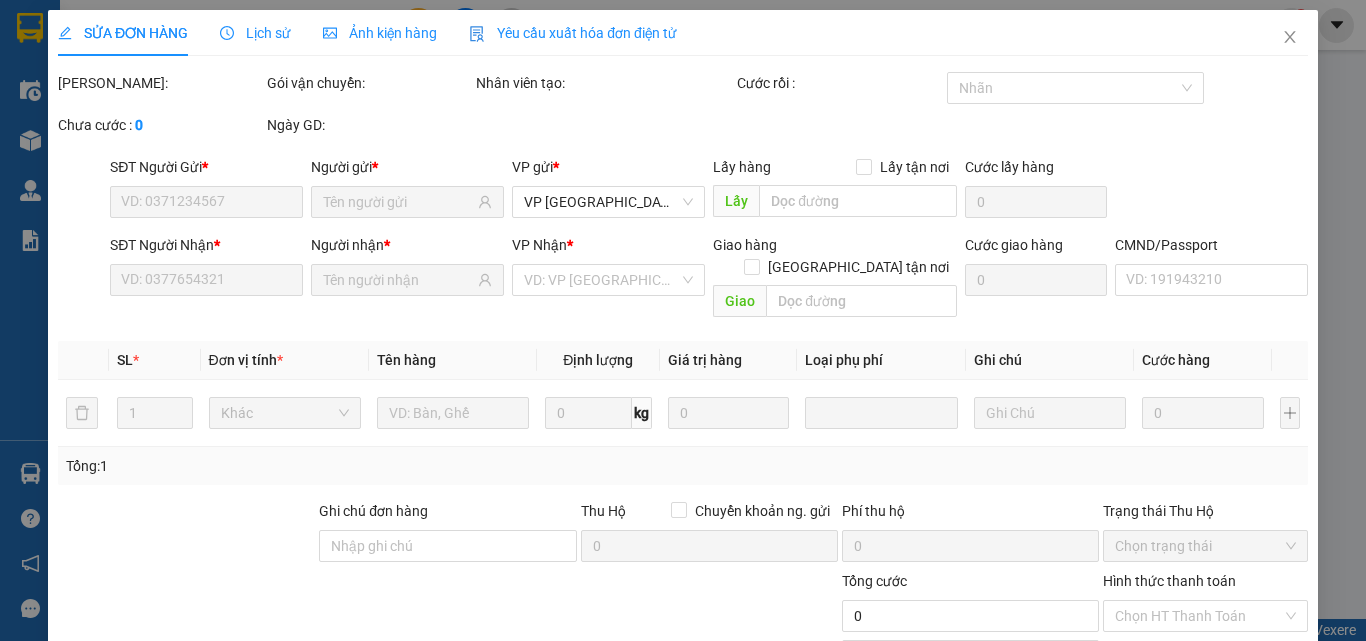 type on "0862780898" 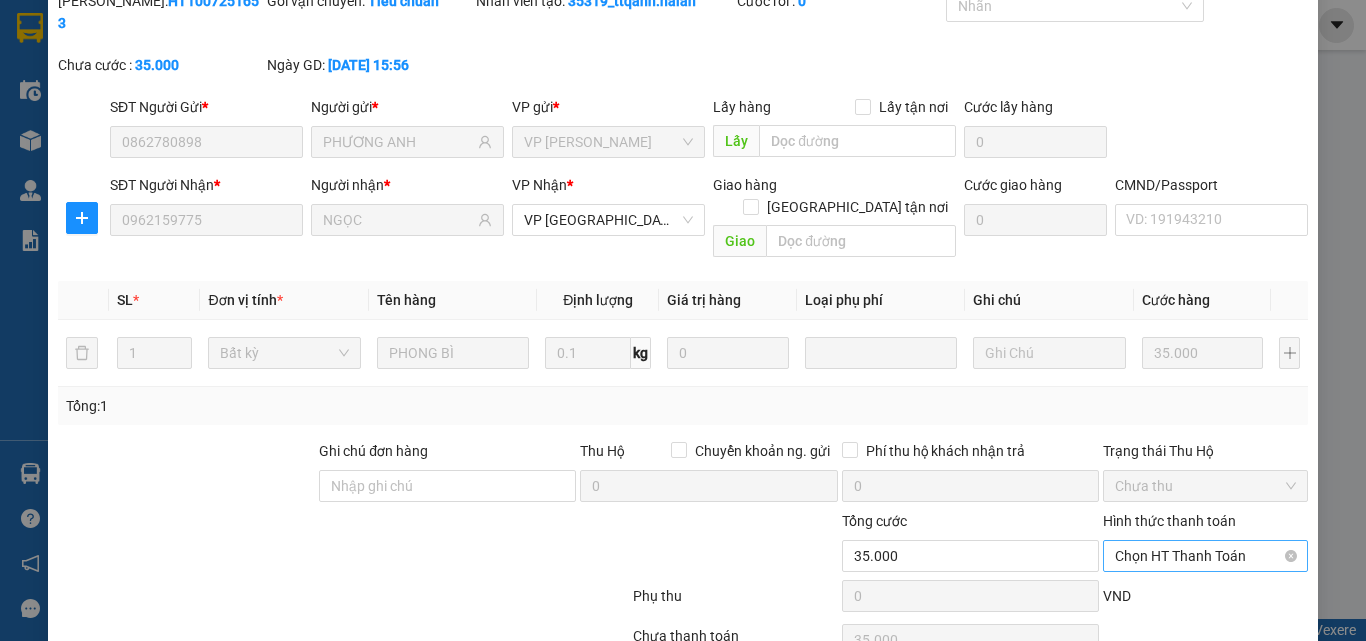 scroll, scrollTop: 143, scrollLeft: 0, axis: vertical 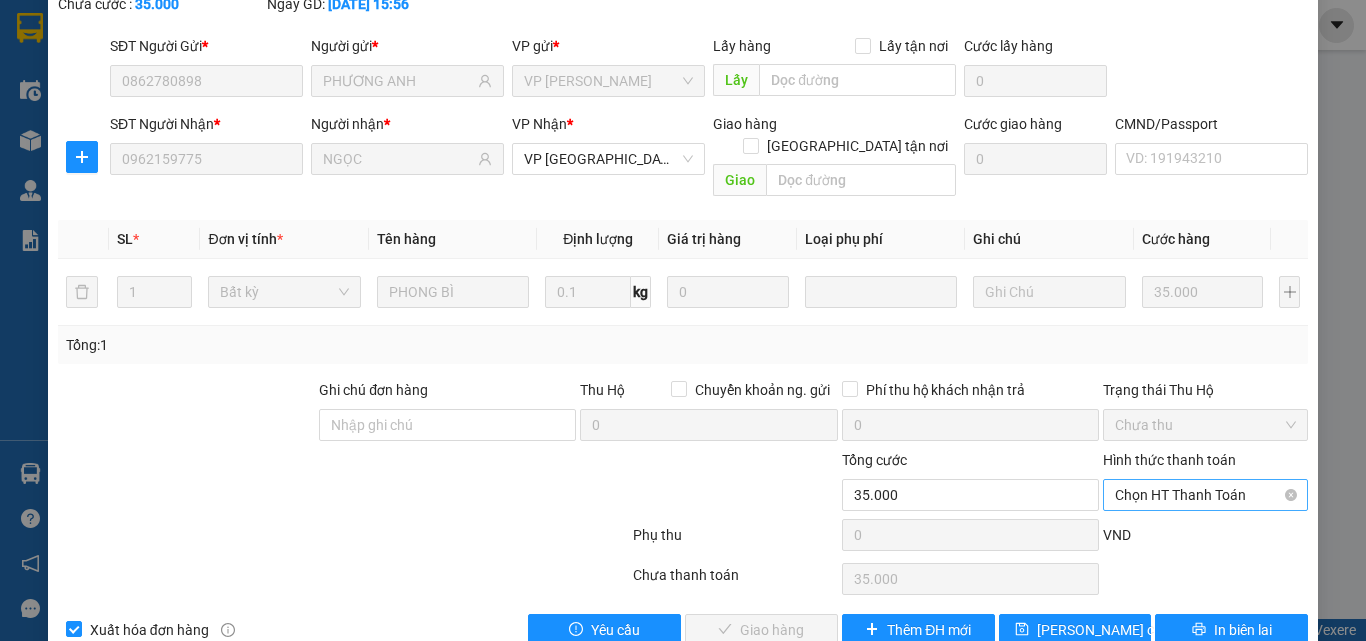 click on "Chọn HT Thanh Toán" at bounding box center (1205, 495) 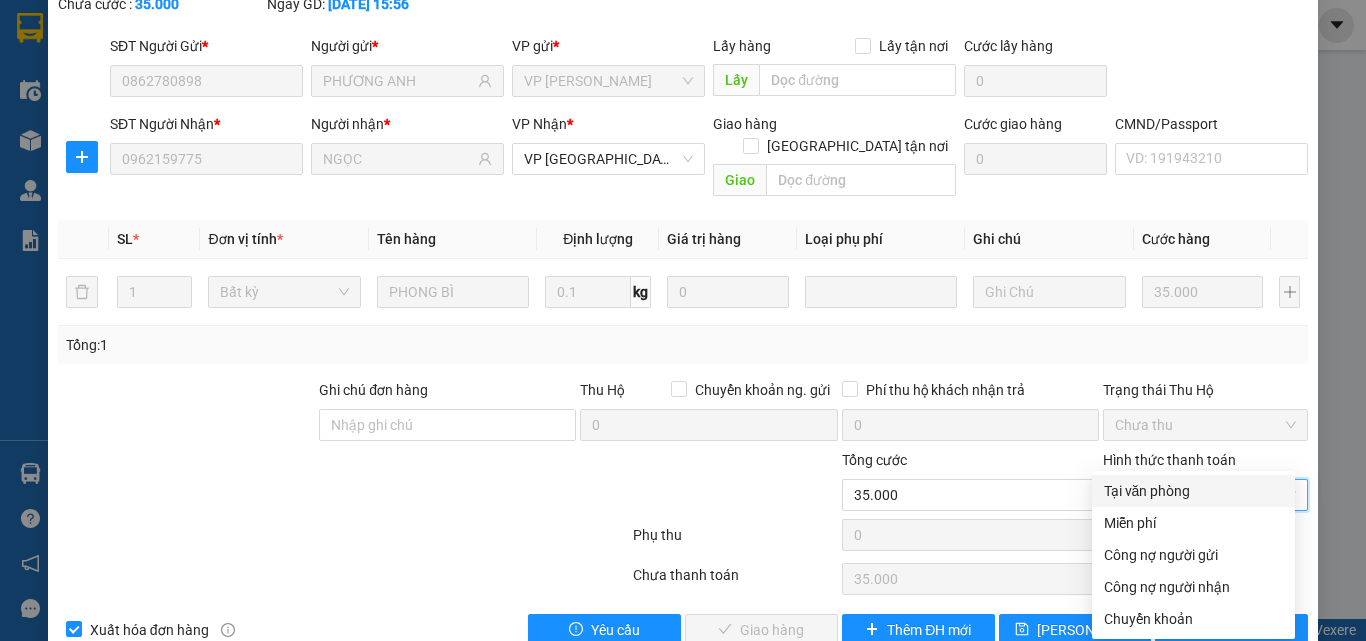 click on "Tại văn phòng" at bounding box center (1193, 491) 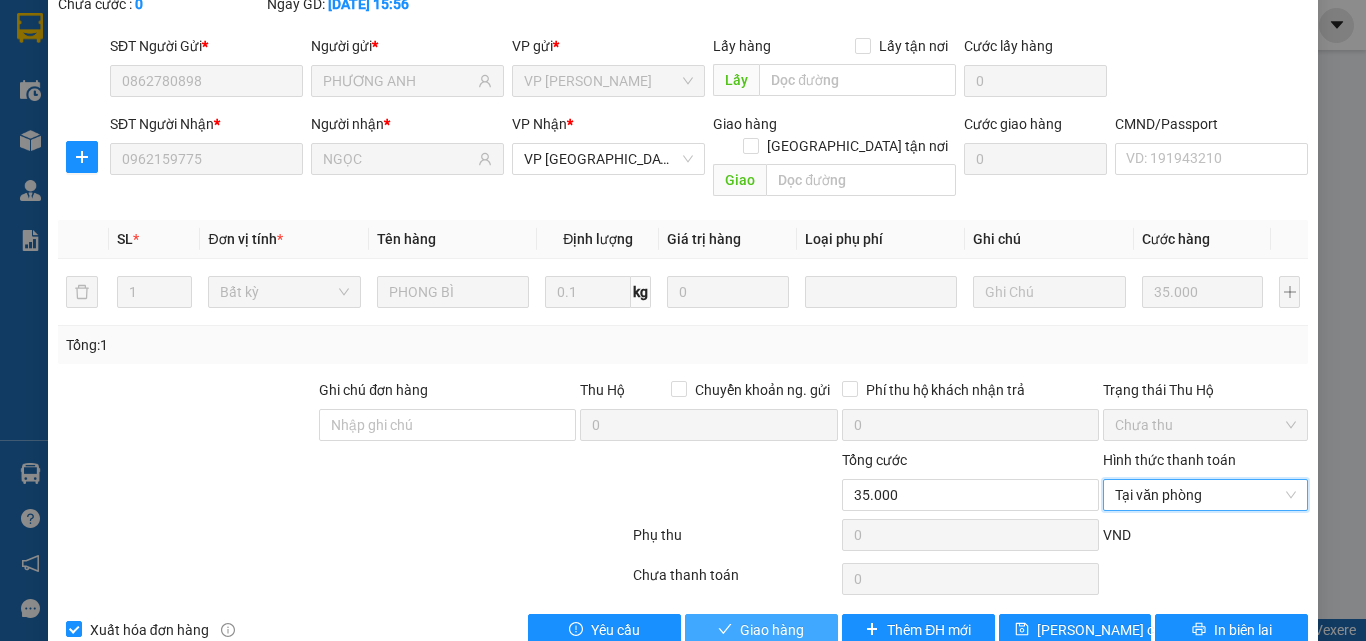 click on "Giao hàng" at bounding box center (761, 630) 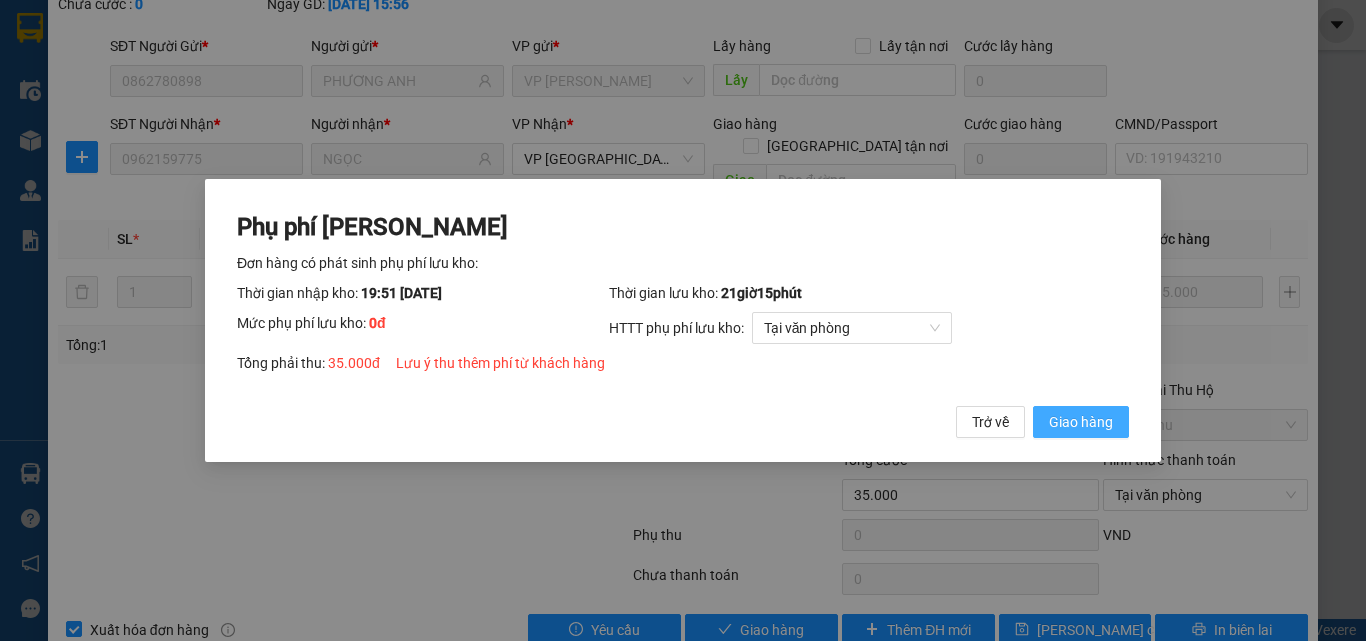 click on "Giao hàng" at bounding box center (1081, 422) 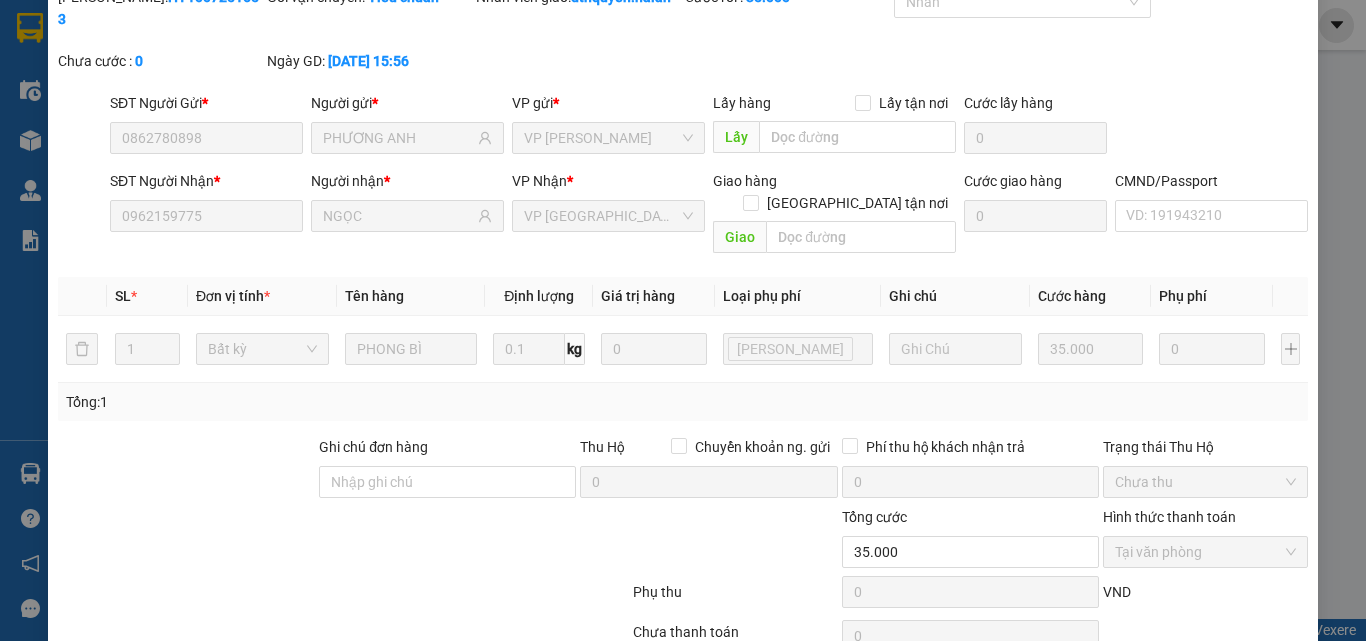 scroll, scrollTop: 0, scrollLeft: 0, axis: both 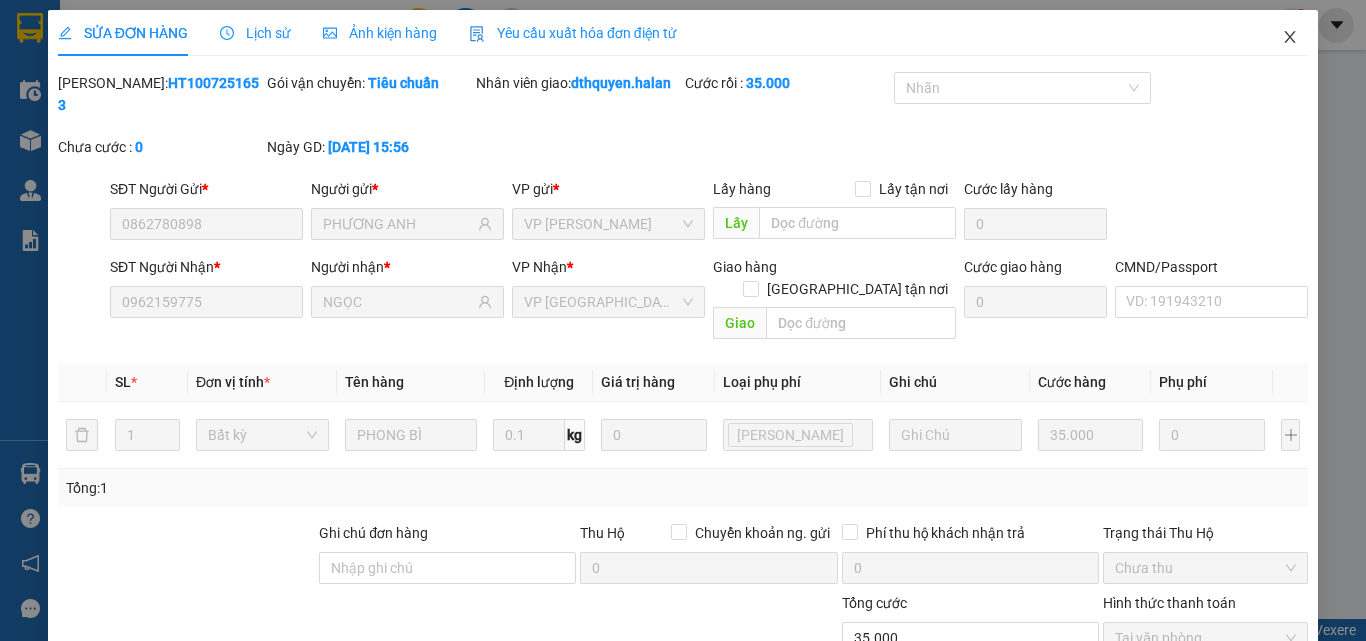 click at bounding box center (1290, 38) 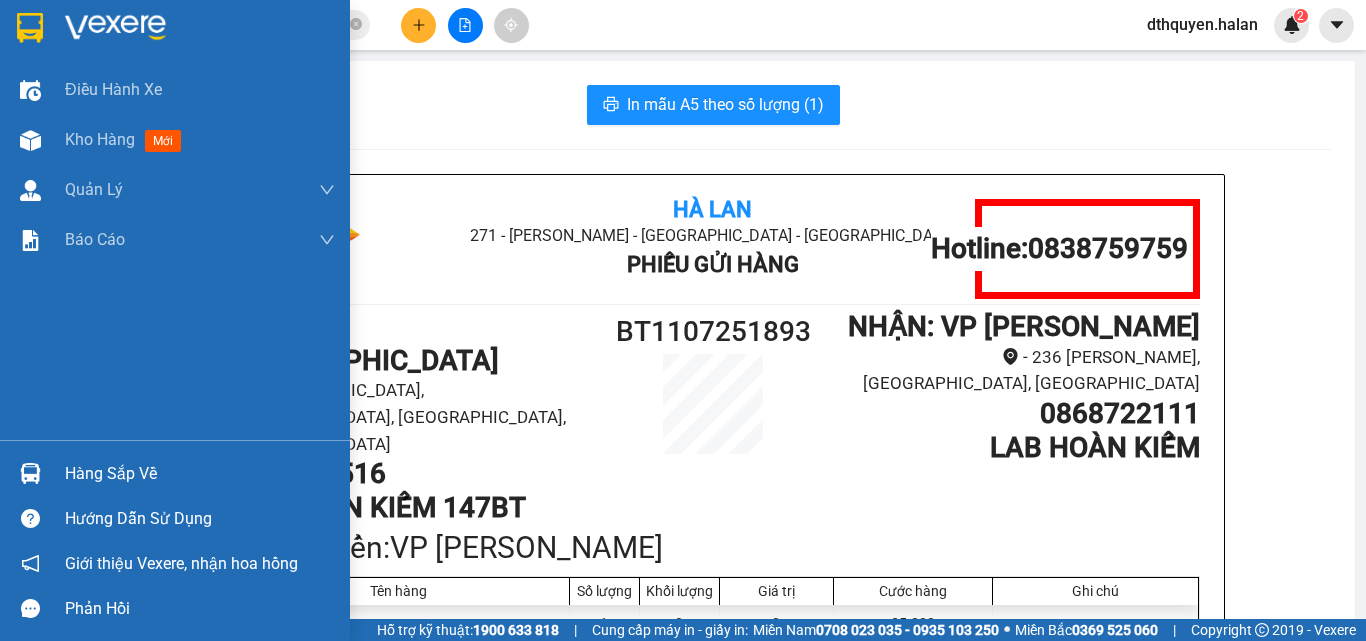 click on "Hàng sắp về" at bounding box center [200, 474] 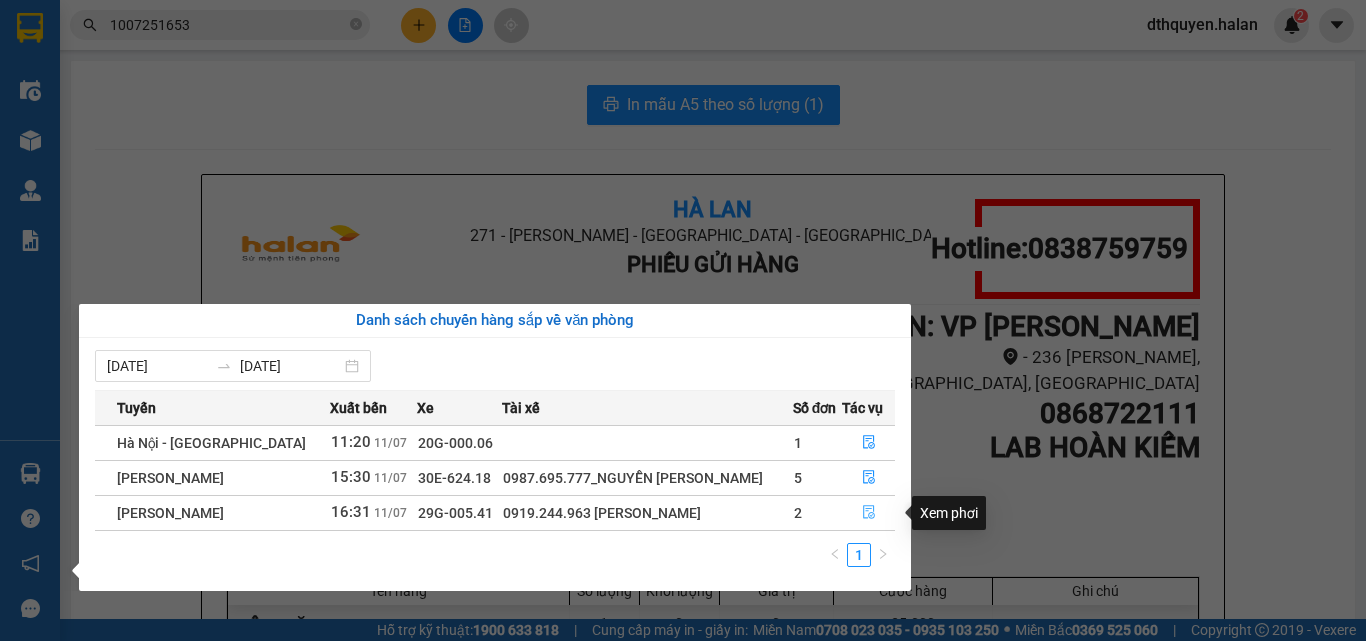 click 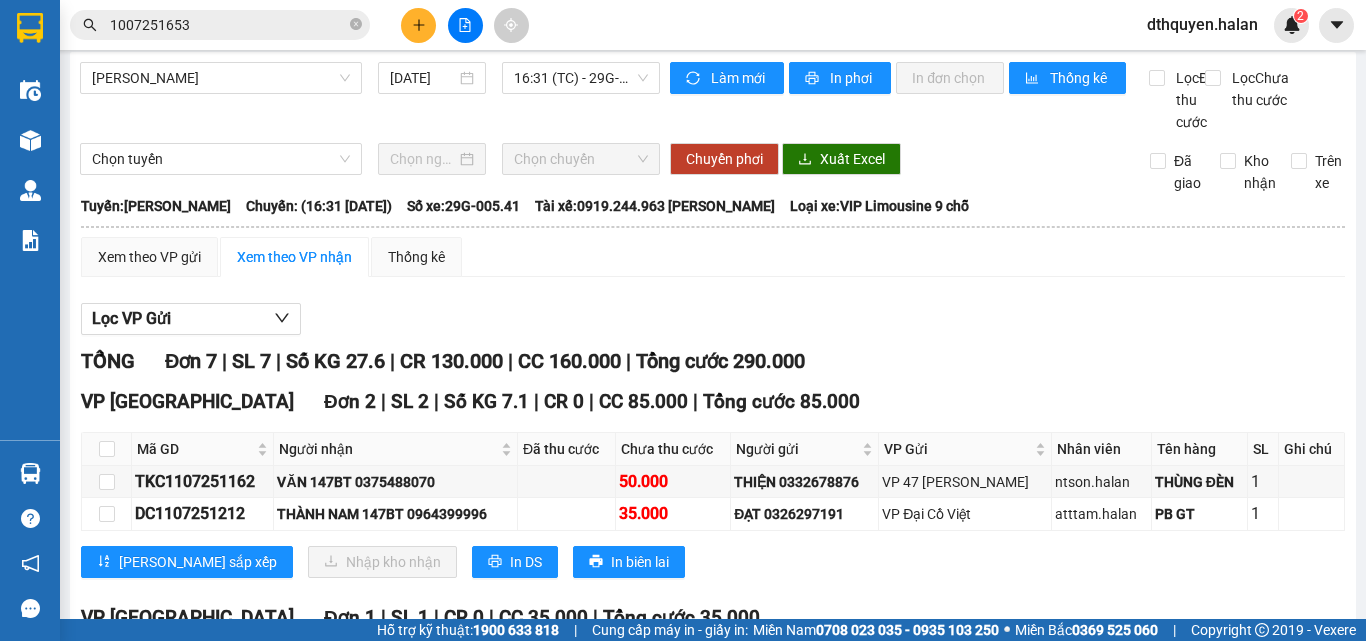 scroll, scrollTop: 7, scrollLeft: 0, axis: vertical 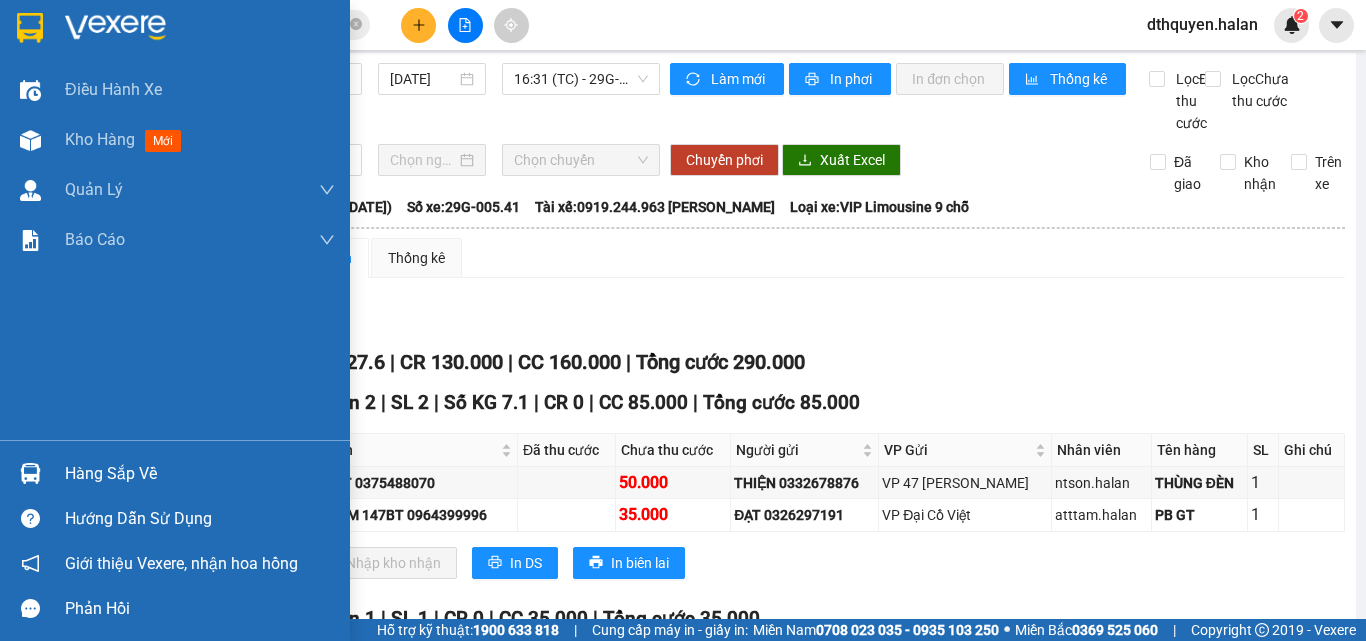drag, startPoint x: 115, startPoint y: 470, endPoint x: 173, endPoint y: 470, distance: 58 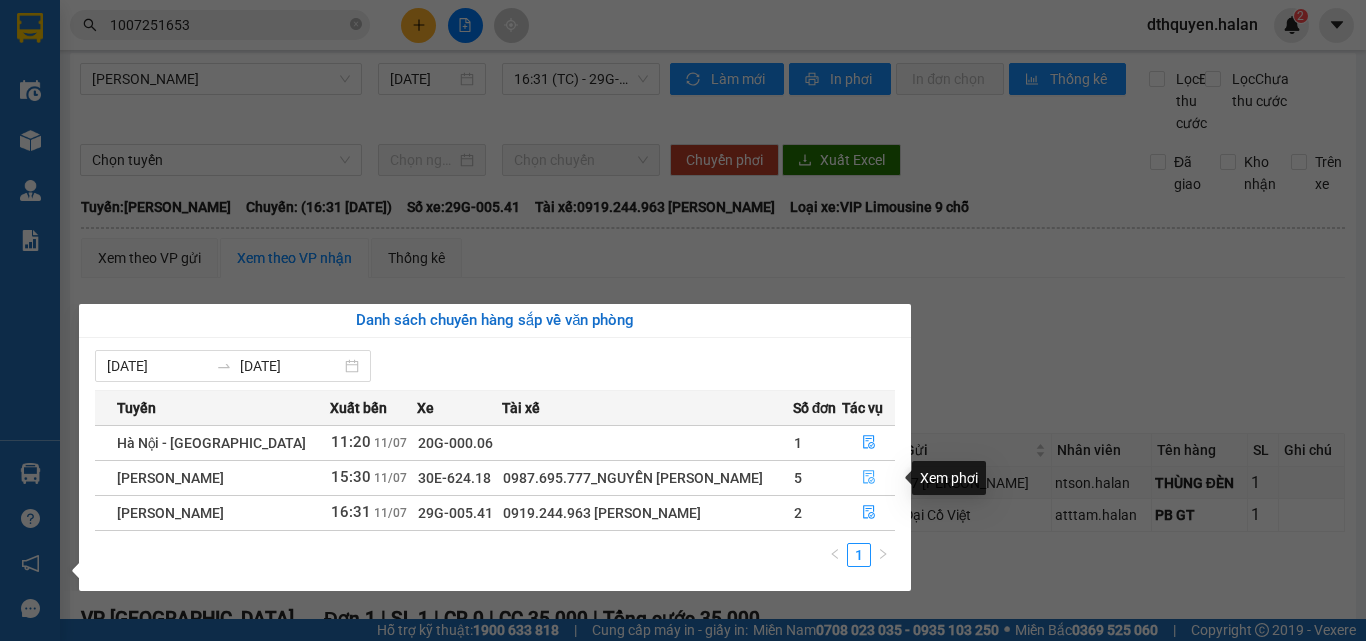 click 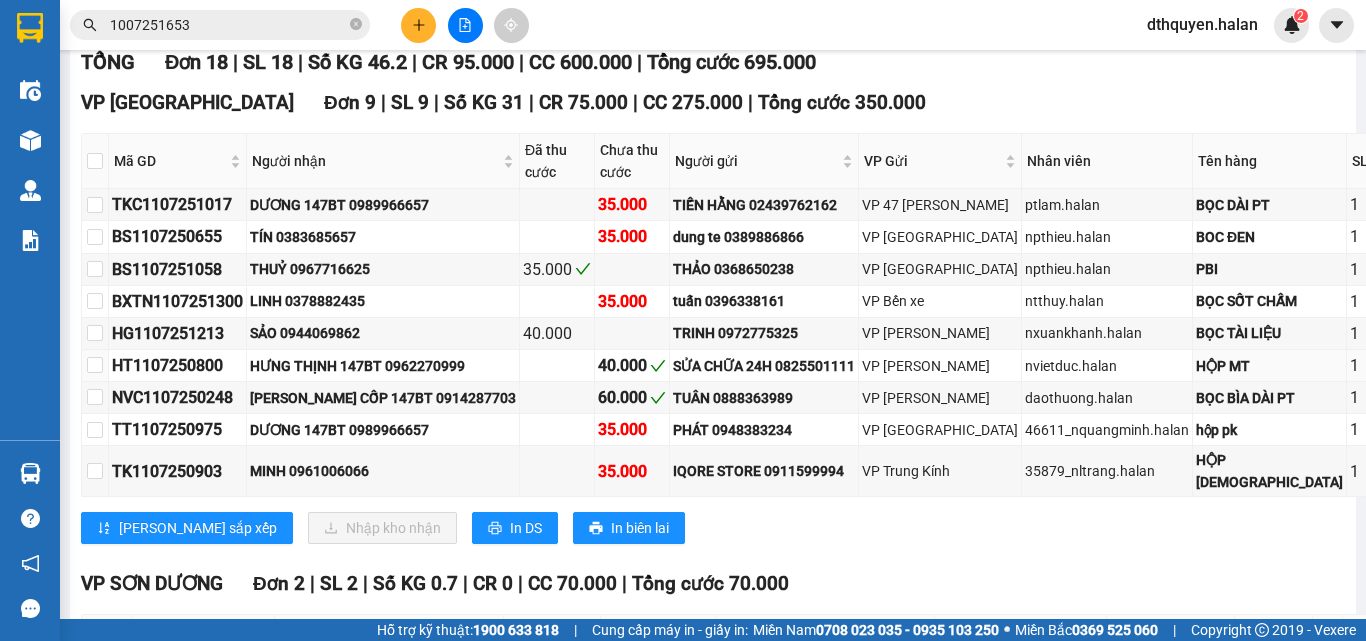 scroll, scrollTop: 407, scrollLeft: 0, axis: vertical 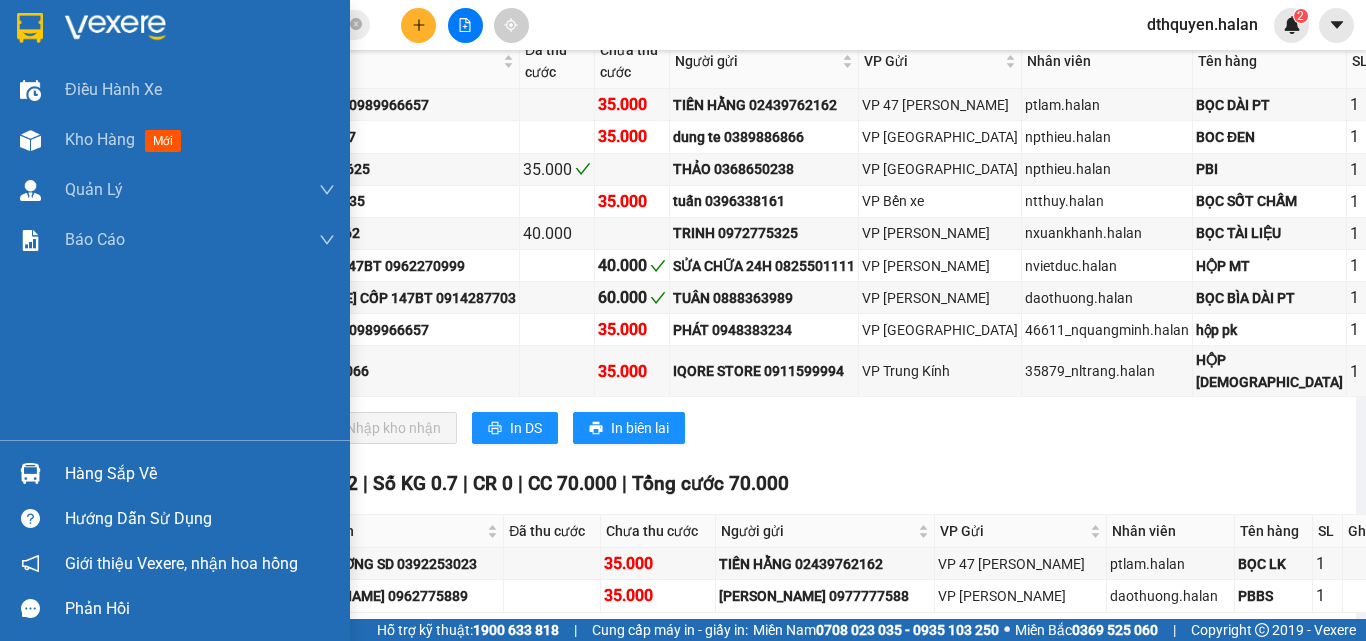 click on "Hàng sắp về" at bounding box center (200, 474) 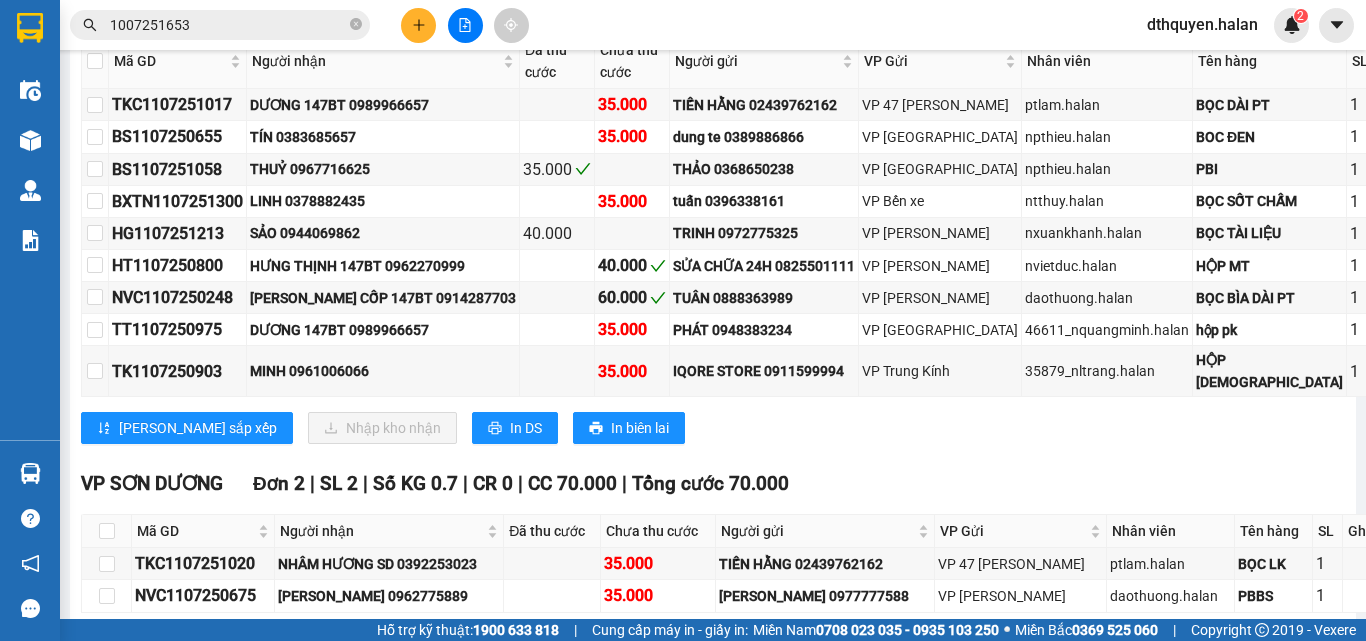 click on "Kết quả tìm kiếm ( 1 )  Bộ lọc  Mã ĐH Trạng thái Món hàng Thu hộ Tổng cước Chưa cước Nhãn Người gửi VP Gửi Người nhận VP Nhận HT 1007251653 15:56 [DATE] VP Nhận   29G-005.41 19:51 [DATE] PHONG BÌ SL:  1 35.000 35.000 0862780898 PHƯƠNG ANH VP [PERSON_NAME] 0962159775 NGỌC  VP [GEOGRAPHIC_DATA] 1 1007251653 dthquyen.halan 2     Điều hành xe     Kho hàng mới     Quản [PERSON_NAME] lý chuyến Quản lý kiểm kho     Báo cáo 12. Thống kê đơn đối tác 2. Doanh thu thực tế theo từng văn phòng 4. Thống kê đơn hàng theo văn phòng Hàng sắp về Hướng dẫn sử dụng Giới thiệu Vexere, nhận hoa hồng Phản hồi Phần mềm hỗ trợ bạn tốt chứ? [GEOGRAPHIC_DATA][PERSON_NAME][GEOGRAPHIC_DATA] [DATE] 15:30     - 30E-624.18  Làm mới In phơi In đơn chọn Thống kê Lọc  Đã thu cước Lọc  Chưa thu cước Chọn tuyến Chọn chuyến Chuyển phơi Xuất Excel Đã giao Kho nhận Trên xe [GEOGRAPHIC_DATA]" at bounding box center (683, 320) 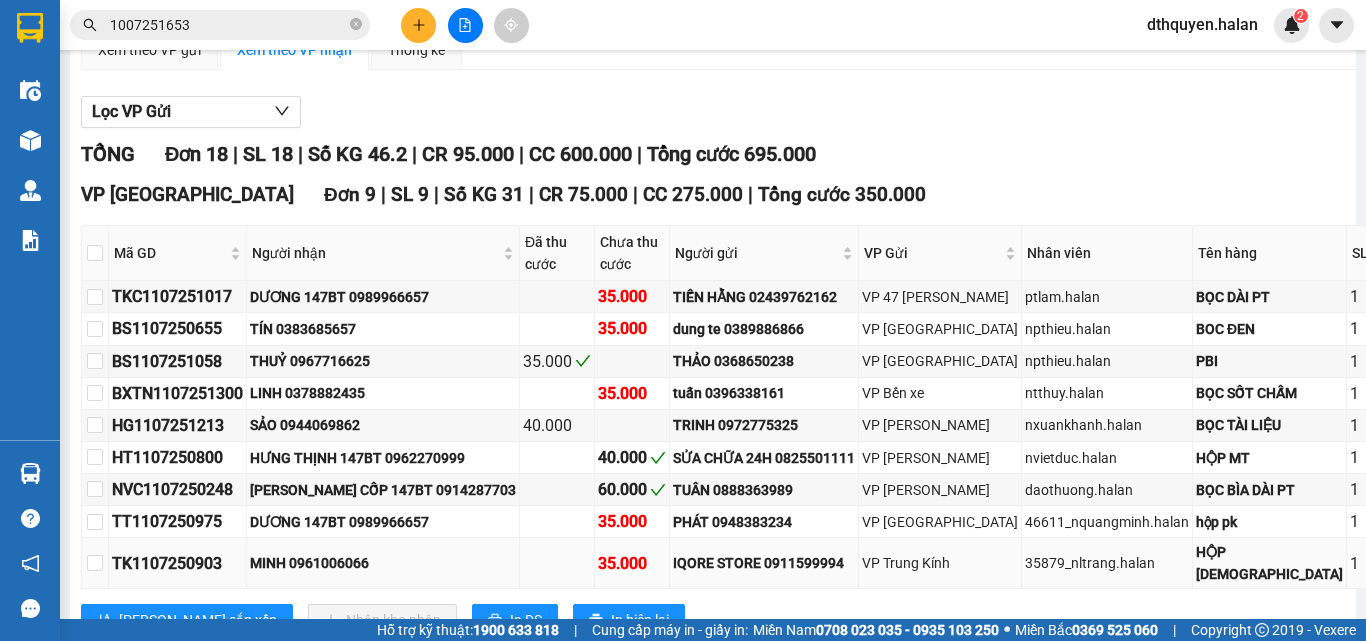 scroll, scrollTop: 207, scrollLeft: 0, axis: vertical 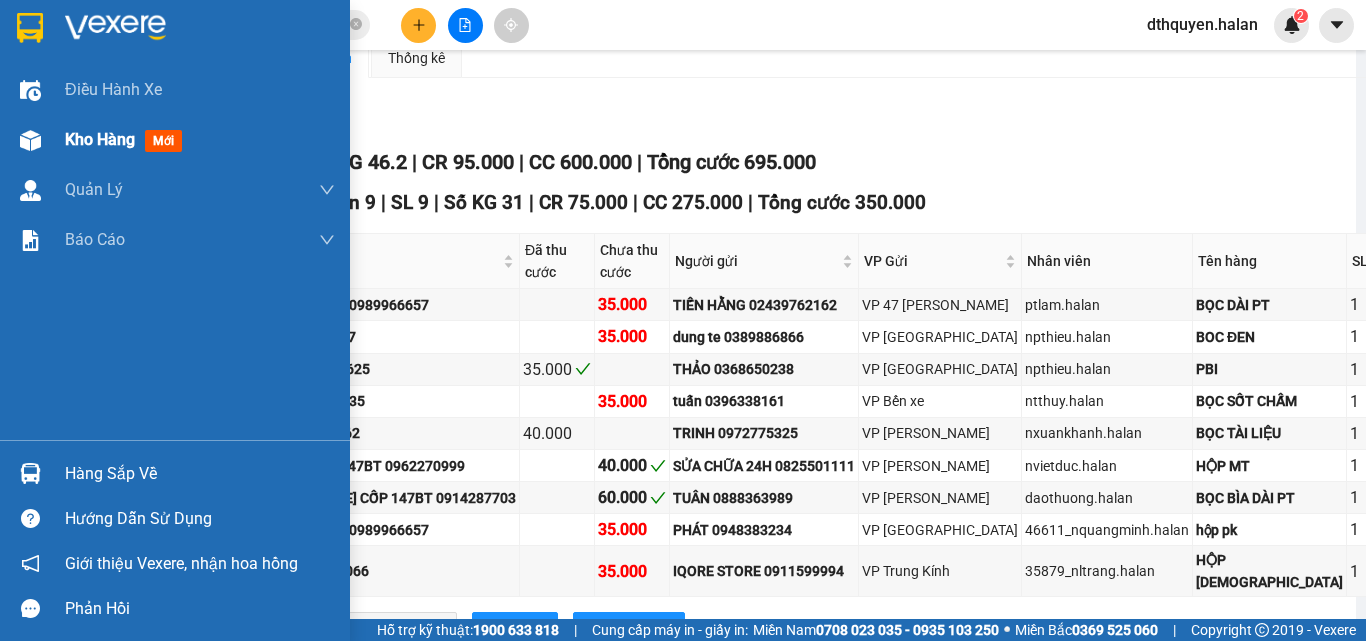 click on "Kho hàng" at bounding box center (100, 139) 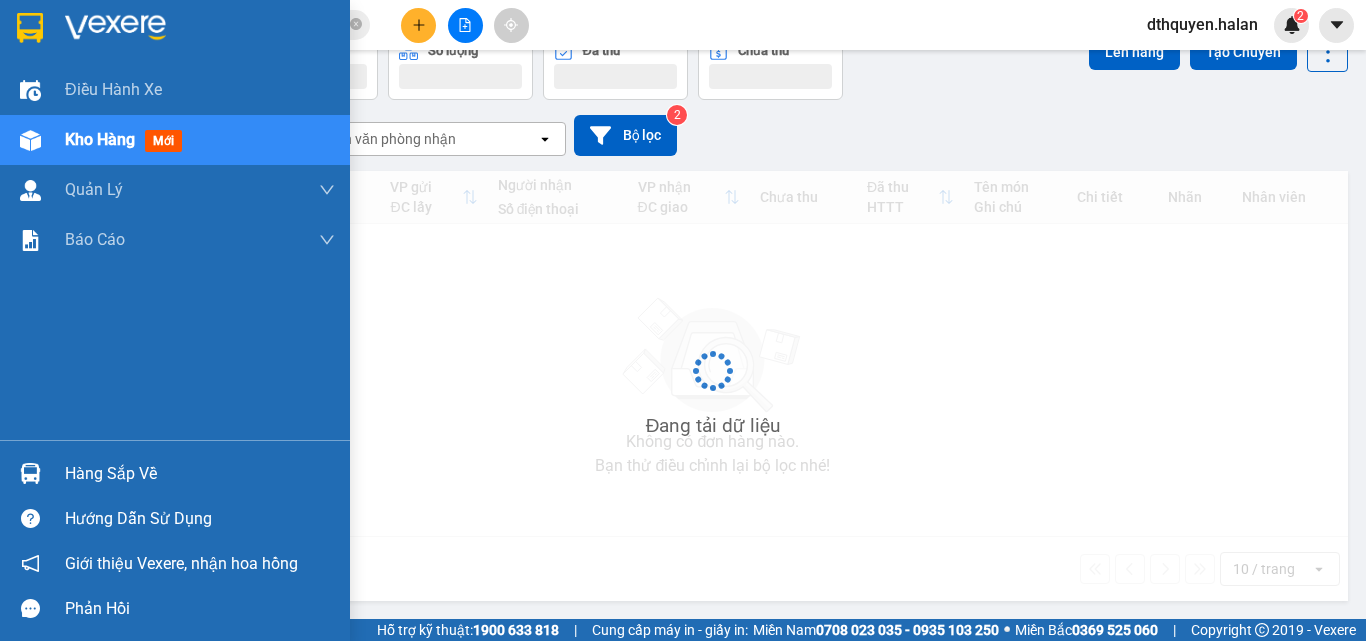 scroll, scrollTop: 92, scrollLeft: 0, axis: vertical 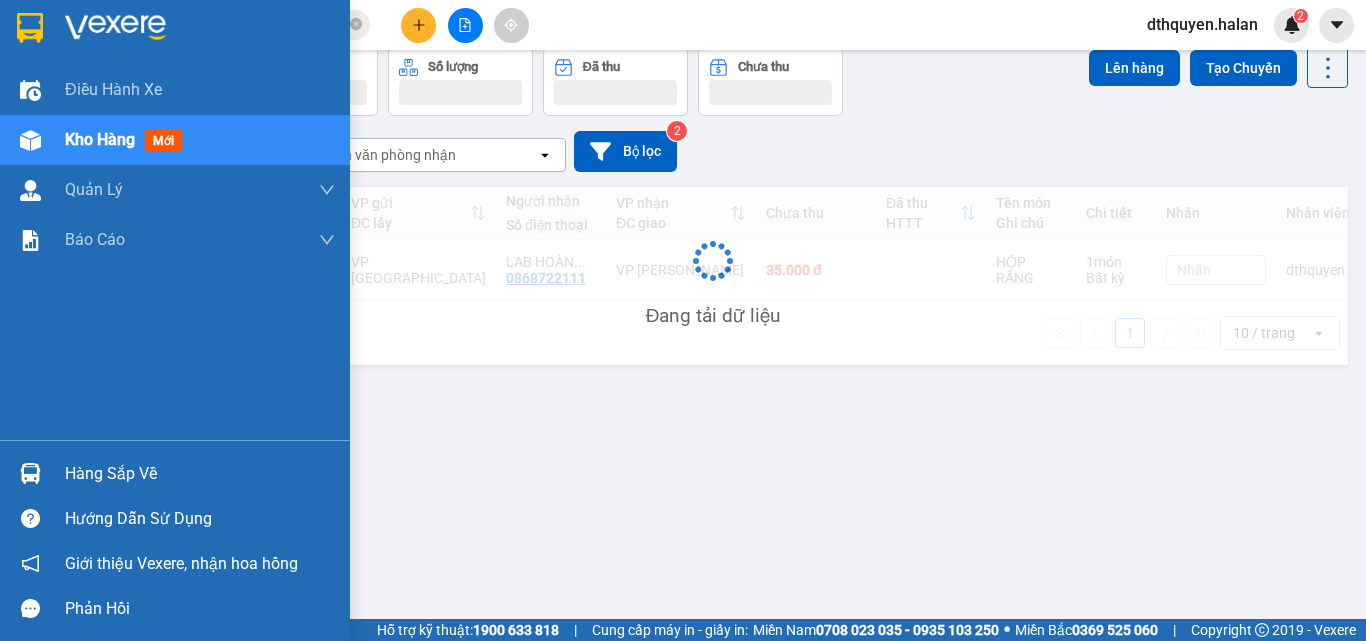 click on "Hàng sắp về" at bounding box center [200, 474] 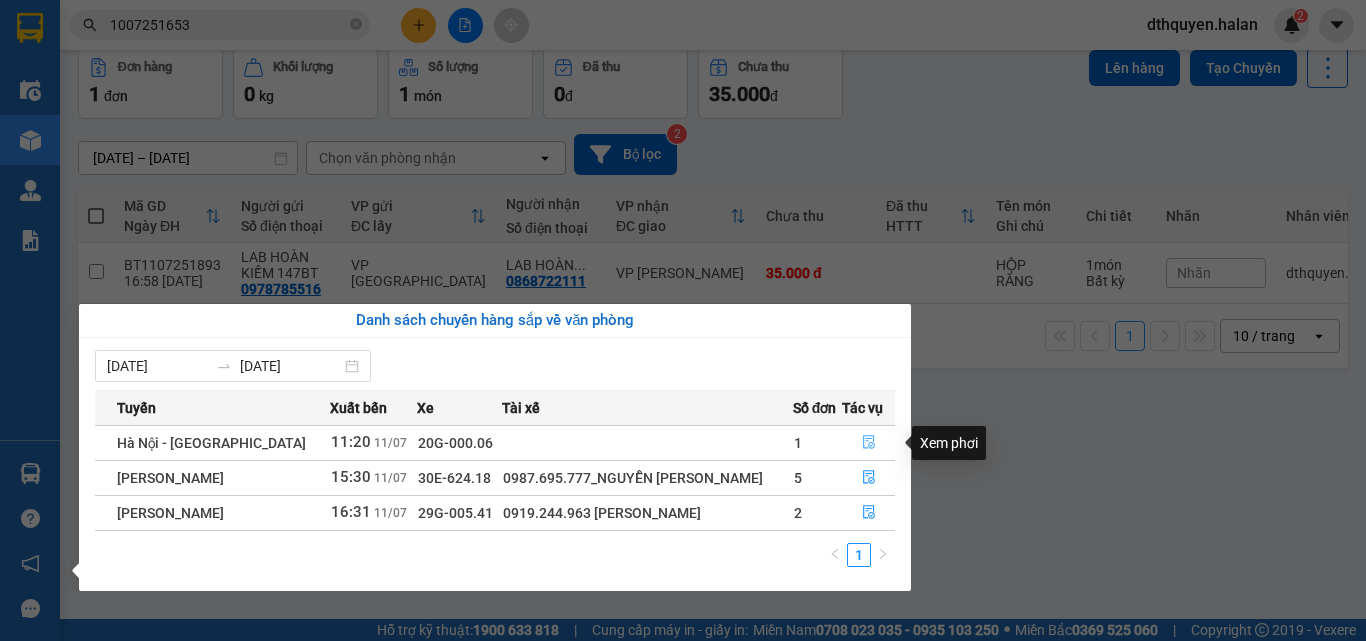 click 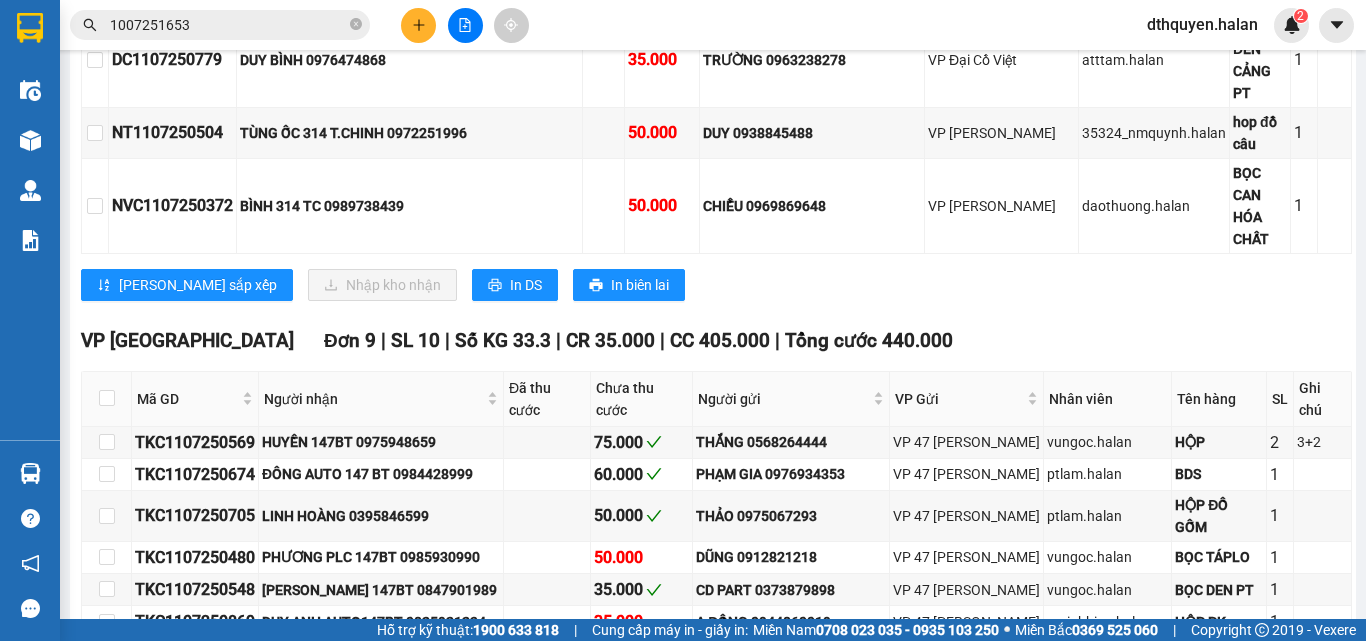 scroll, scrollTop: 2100, scrollLeft: 0, axis: vertical 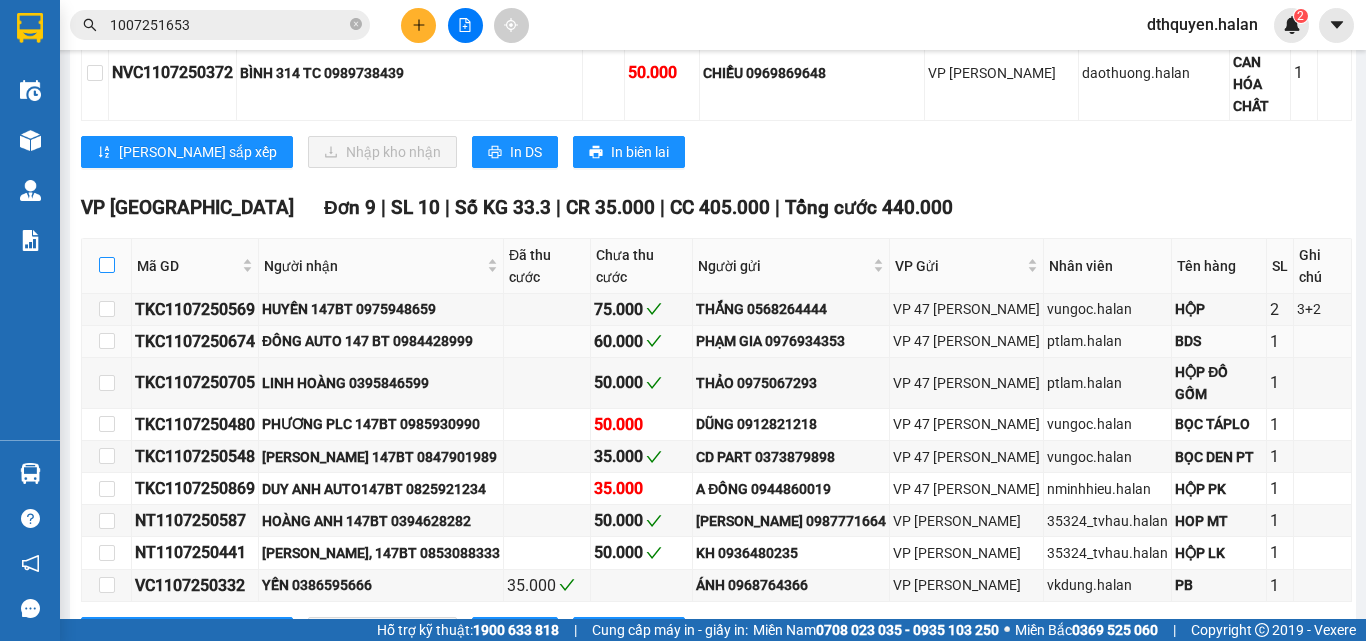 drag, startPoint x: 109, startPoint y: 178, endPoint x: 450, endPoint y: 264, distance: 351.6774 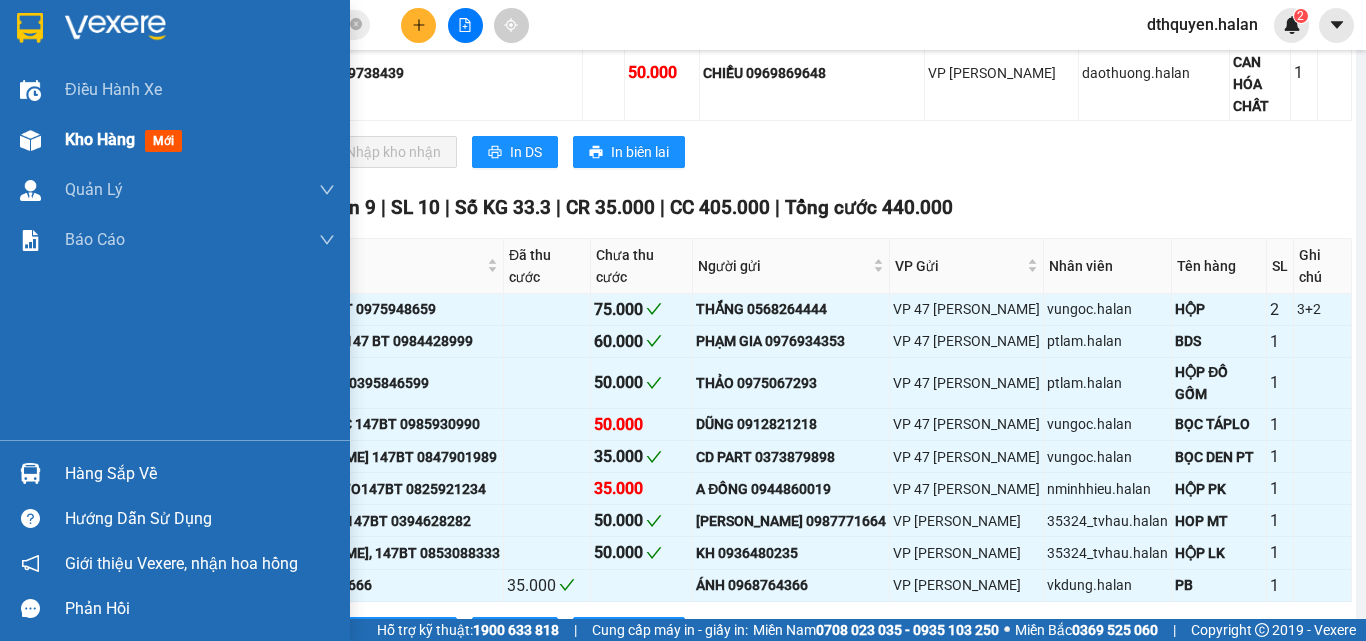 click on "Kho hàng" at bounding box center [100, 139] 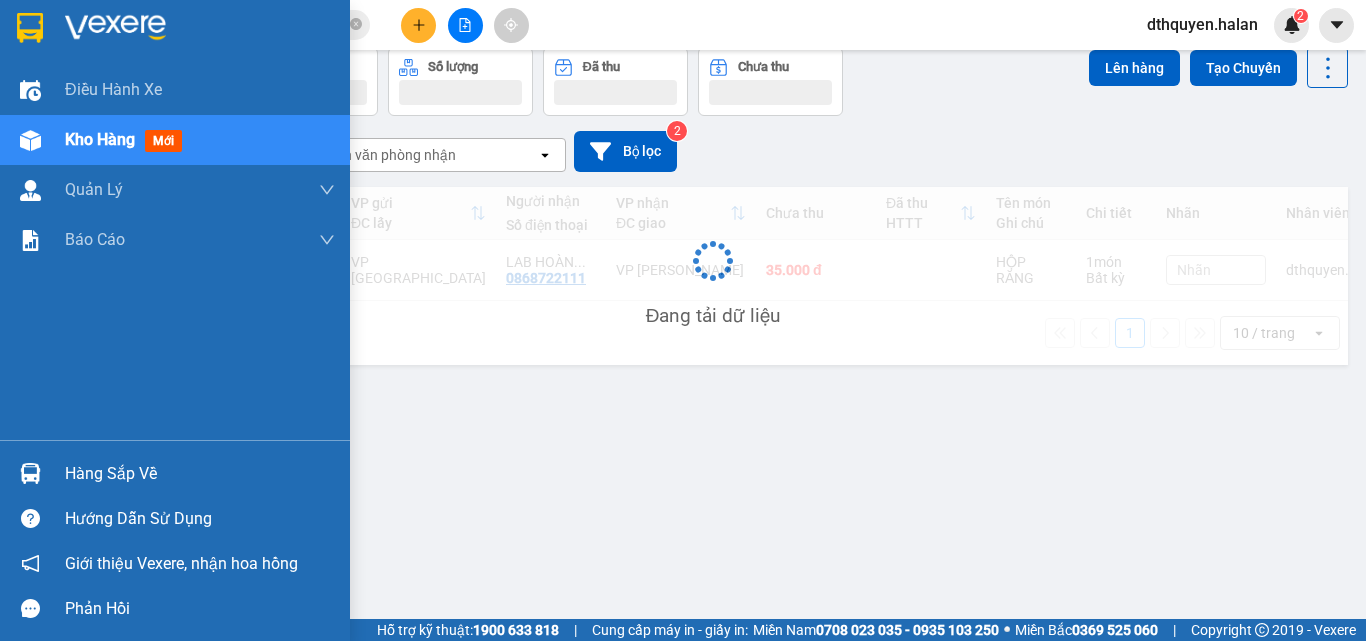 scroll, scrollTop: 92, scrollLeft: 0, axis: vertical 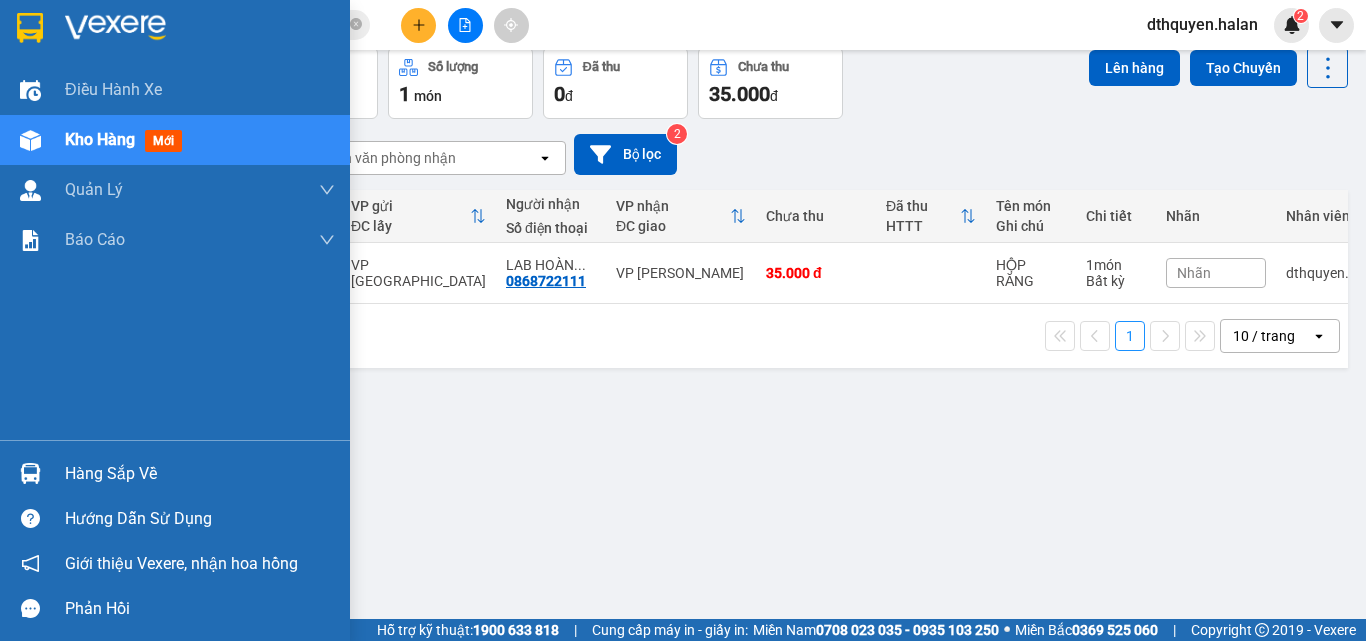 click on "Hàng sắp về" at bounding box center [200, 474] 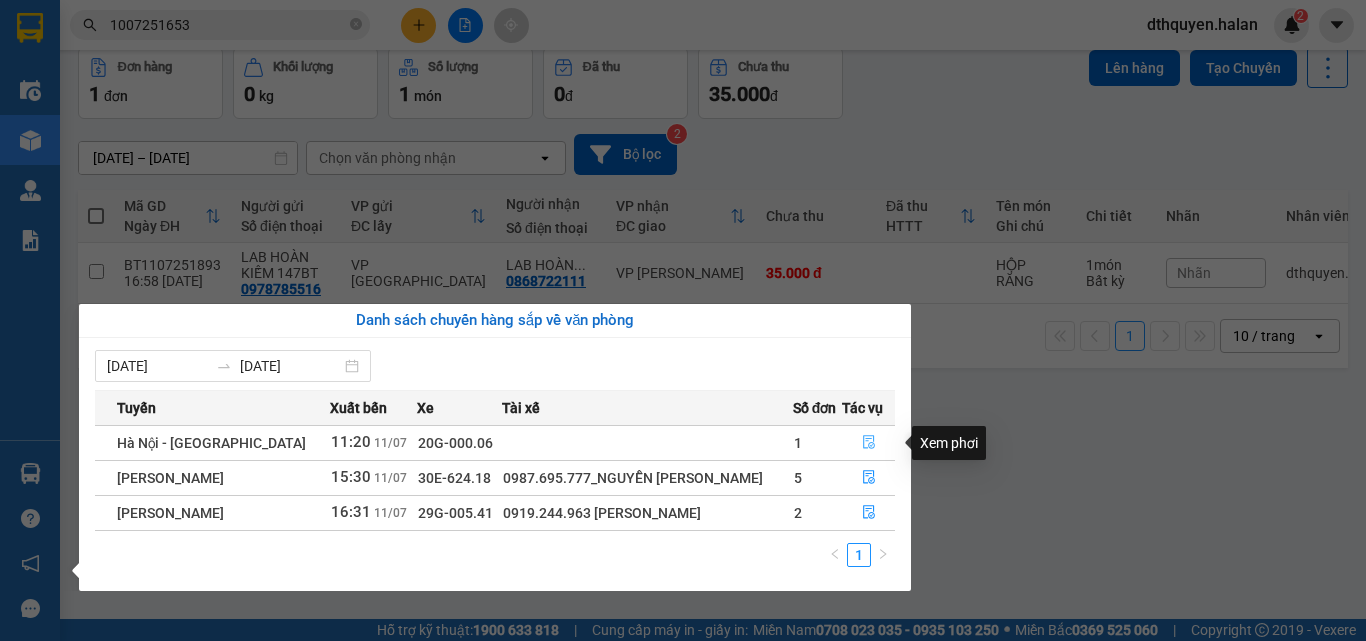 click 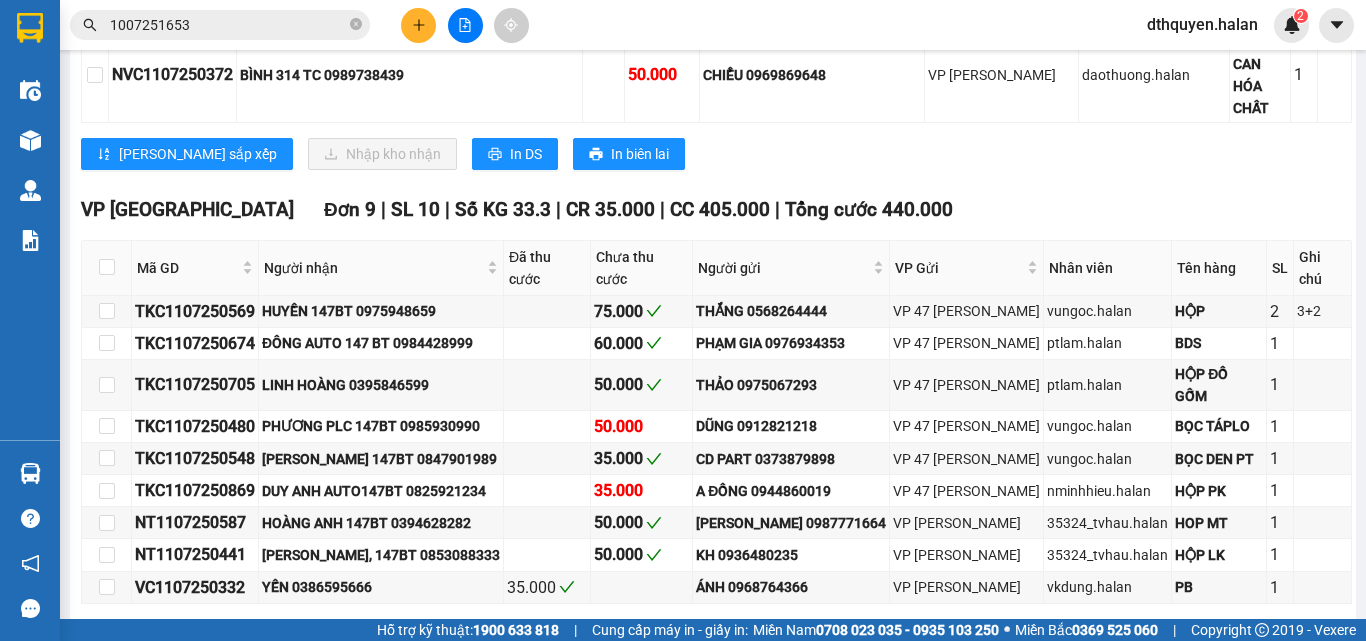 scroll, scrollTop: 2100, scrollLeft: 0, axis: vertical 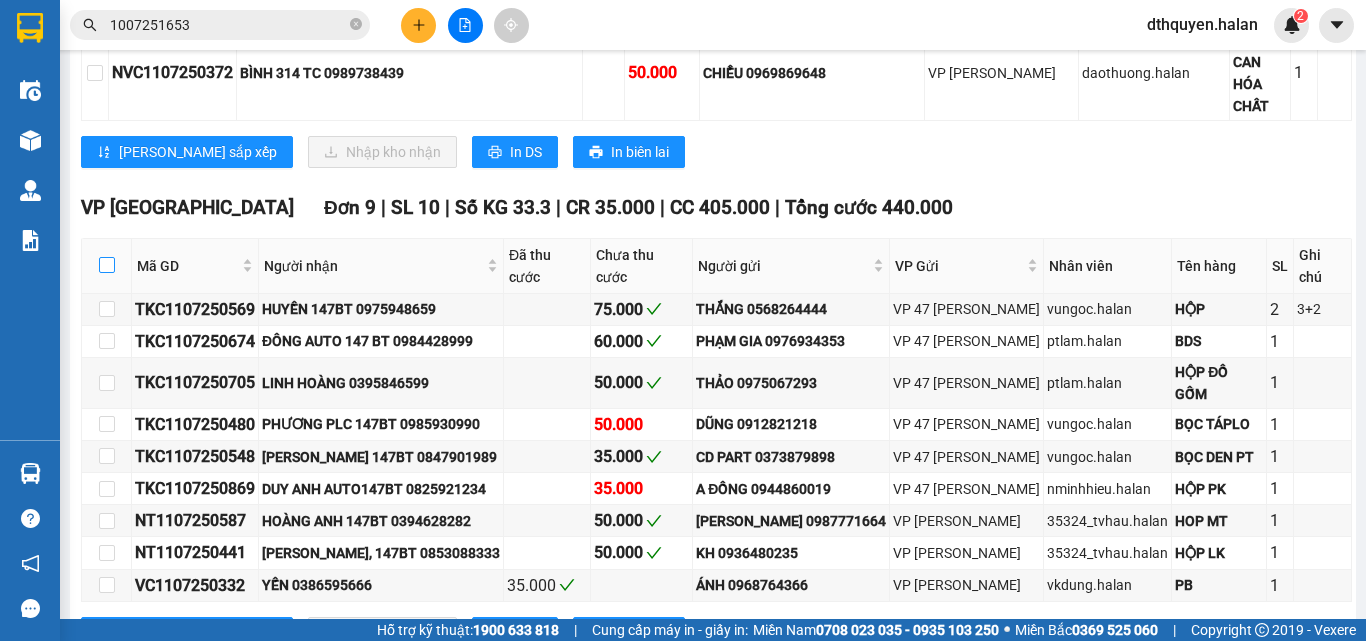 click at bounding box center [107, 265] 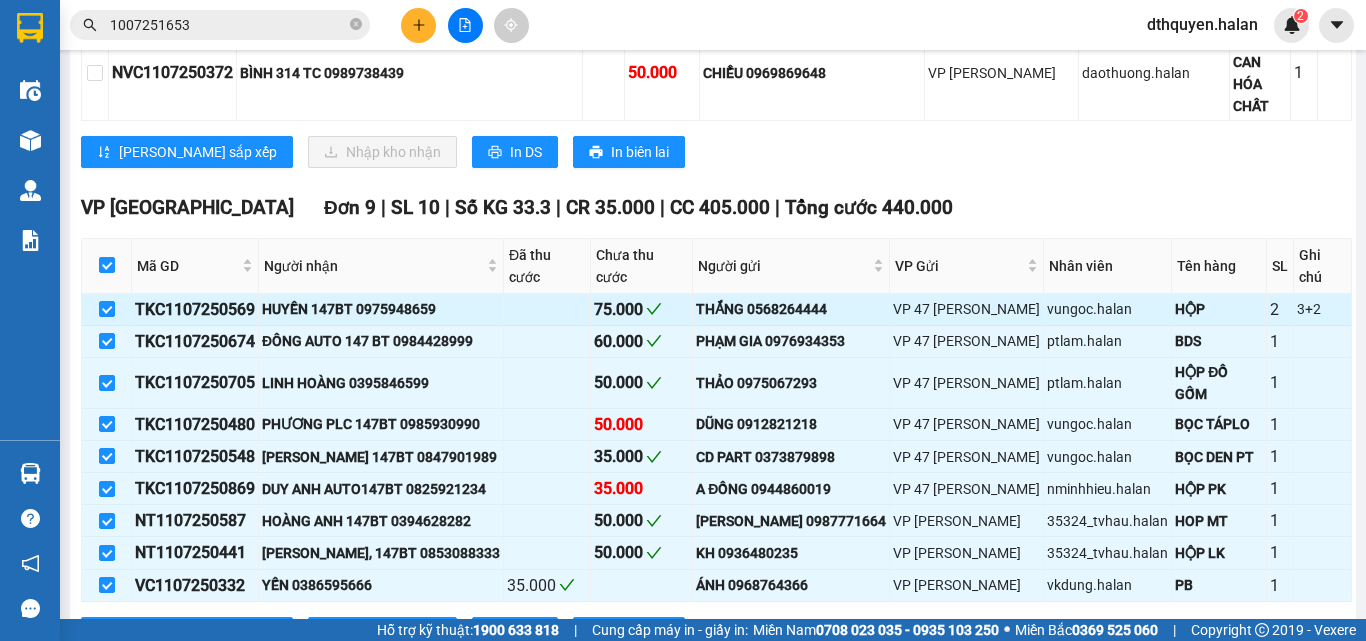 checkbox on "true" 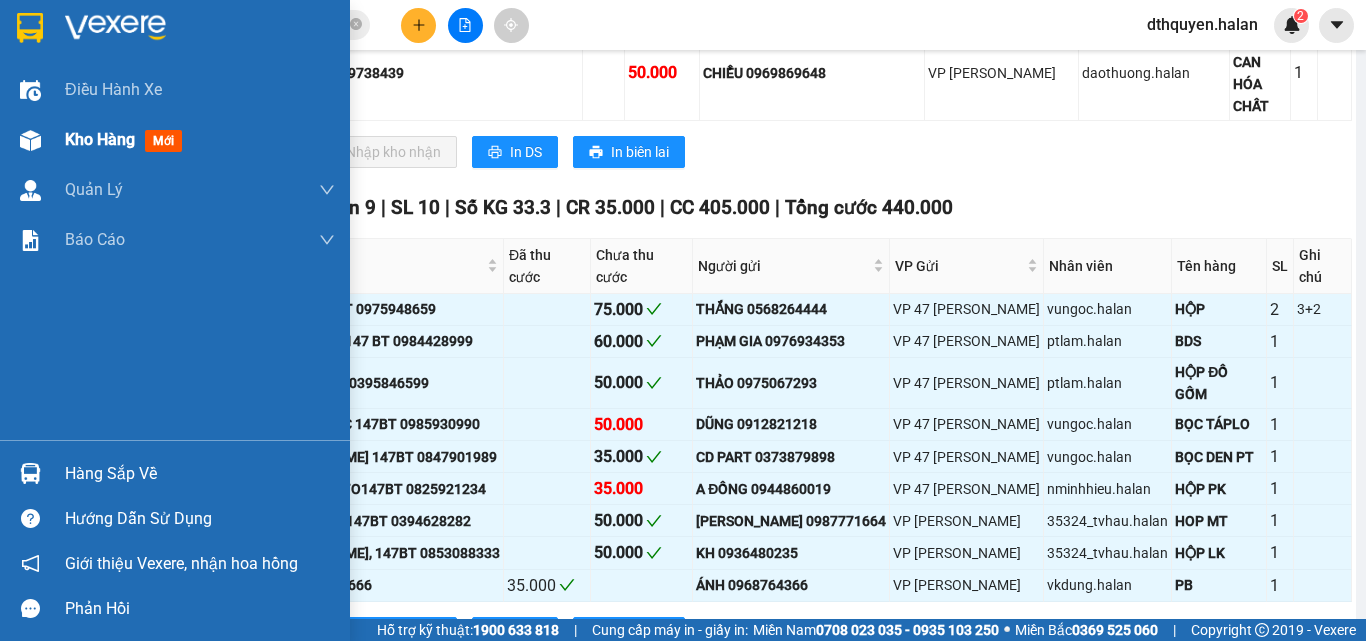 click on "Kho hàng mới" at bounding box center (200, 140) 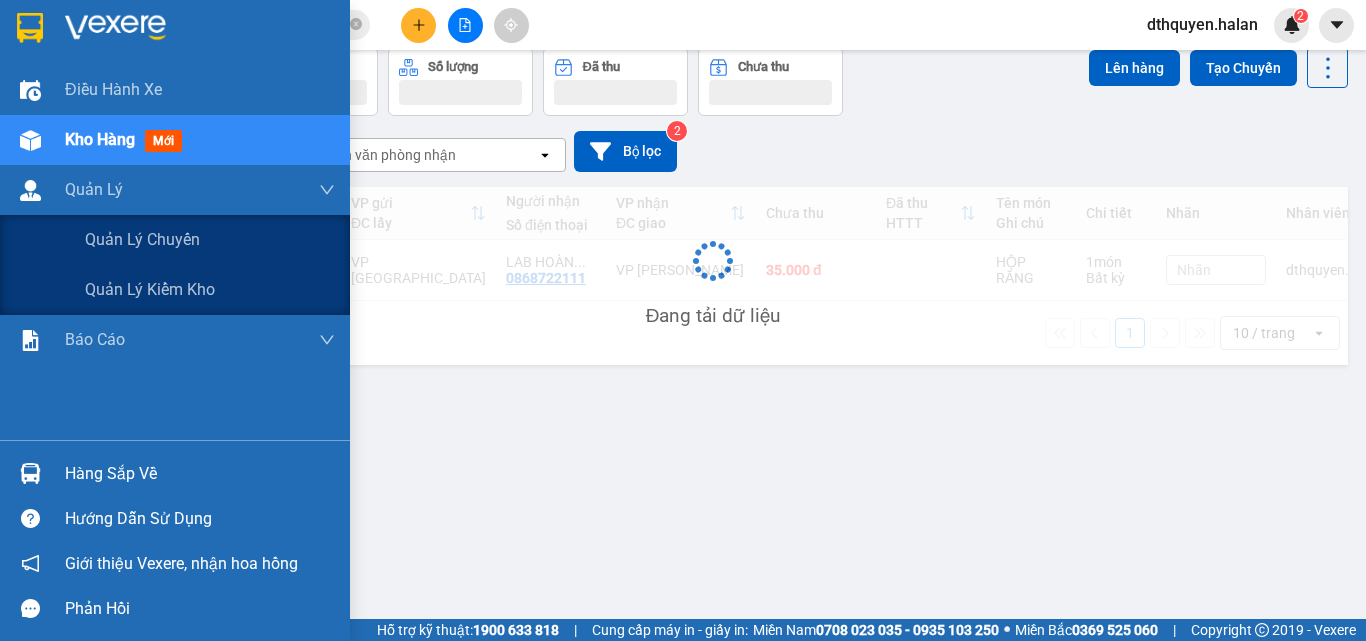 scroll, scrollTop: 92, scrollLeft: 0, axis: vertical 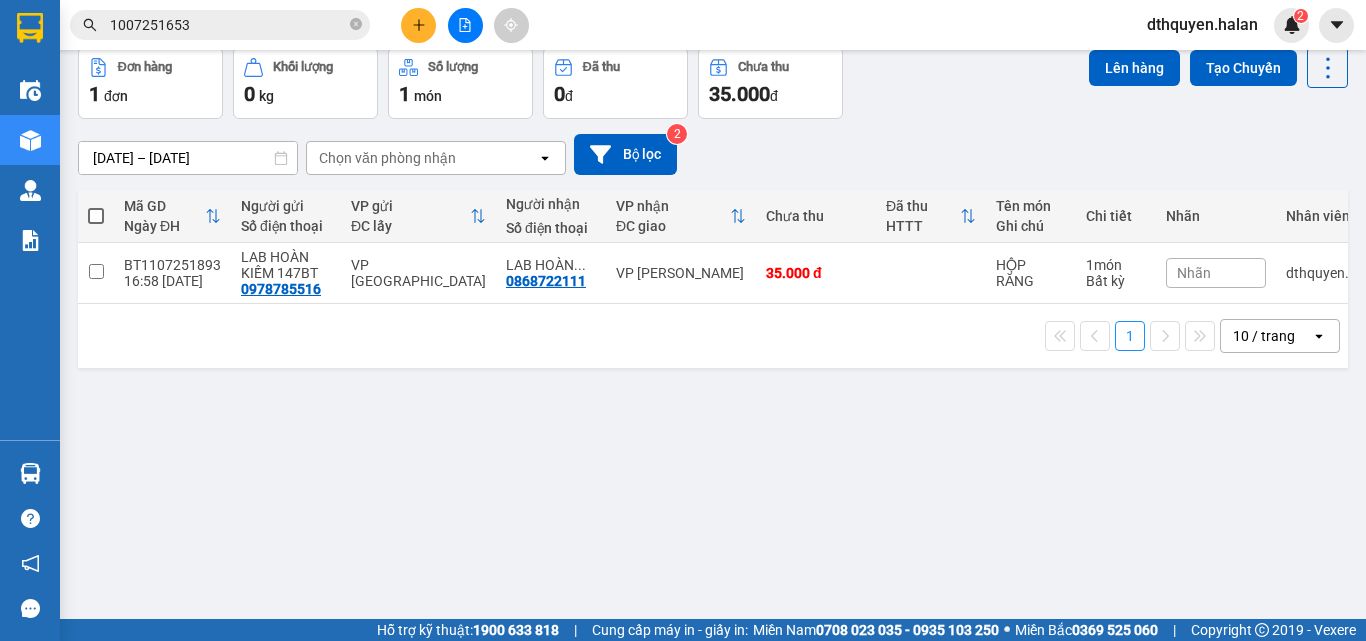 click on "ver  1.8.137 Kho gửi Trên xe Kho nhận Kho công nợ Hàng đã giao Đơn hàng 1 đơn Khối lượng 0 kg Số lượng 1 món Đã thu 0  đ Chưa thu 35.000  đ Lên hàng Tạo Chuyến 28/05/2025 – 11/07/2025 Press the down arrow key to interact with the calendar and select a date. Press the escape button to close the calendar. Selected date range is from 28/05/2025 to 11/07/2025. Chọn văn phòng nhận open Bộ lọc 2 Mã GD Ngày ĐH Người gửi Số điện thoại VP gửi ĐC lấy Người nhận Số điện thoại VP nhận ĐC giao Chưa thu Đã thu HTTT Tên món Ghi chú Chi tiết Nhãn Nhân viên BT1107251893 16:58 11/07 LAB HOÀN KIẾM 147BT 0978785516 VP Bình Thuận LAB HOÀN ... 0868722111 VP Hoàng Gia 35.000 đ HỘP RĂNG 1  món Bất kỳ Nhãn dthquyen.halan 1 10 / trang open Đang tải dữ liệu" at bounding box center [713, 288] 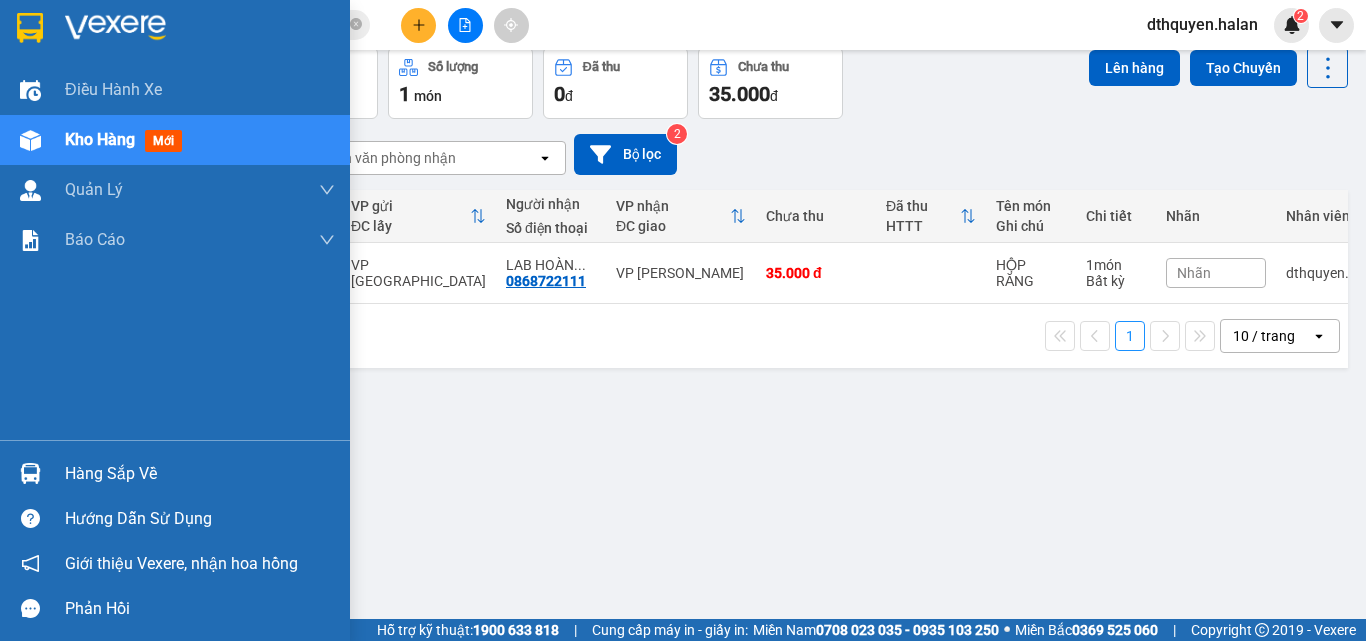 drag, startPoint x: 91, startPoint y: 468, endPoint x: 947, endPoint y: 587, distance: 864.23206 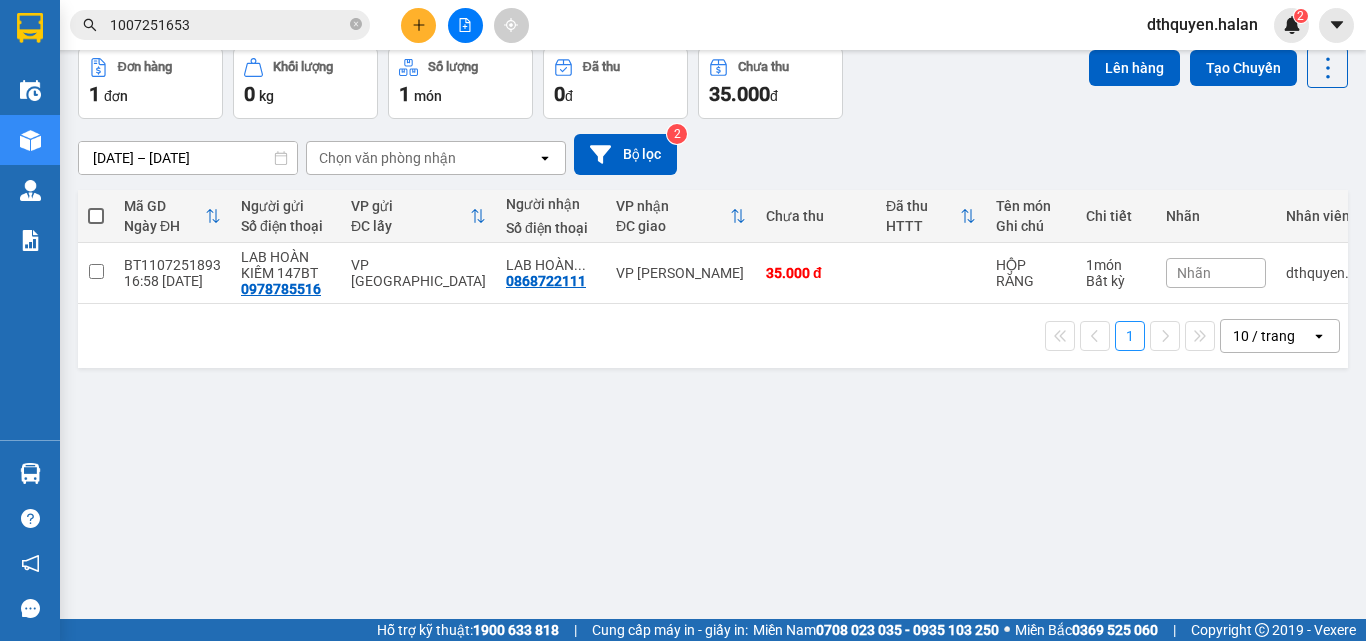 click on "Kết quả tìm kiếm ( 1 )  Bộ lọc  Mã ĐH Trạng thái Món hàng Thu hộ Tổng cước Chưa cước Nhãn Người gửi VP Gửi Người nhận VP Nhận HT 1007251653 15:56 - 10/07 VP Nhận   29G-005.41 19:51 - 10/07 PHONG BÌ SL:  1 35.000 35.000 0862780898 PHƯƠNG ANH VP Hoàng Văn Thụ 0962159775 NGỌC  VP Bình Thuận 1 1007251653 dthquyen.halan 2     Điều hành xe     Kho hàng mới     Quản Lý Quản lý chuyến Quản lý kiểm kho     Báo cáo 12. Thống kê đơn đối tác 2. Doanh thu thực tế theo từng văn phòng 4. Thống kê đơn hàng theo văn phòng Hàng sắp về Hướng dẫn sử dụng Giới thiệu Vexere, nhận hoa hồng Phản hồi Phần mềm hỗ trợ bạn tốt chứ? ver  1.8.137 Kho gửi Trên xe Kho nhận Kho công nợ Hàng đã giao Đơn hàng 1 đơn Khối lượng 0 kg Số lượng 1 món Đã thu 0  đ Chưa thu 35.000  đ Lên hàng Tạo Chuyến 28/05/2025 – 11/07/2025 Chọn văn phòng nhận open Bộ lọc 2" at bounding box center (683, 320) 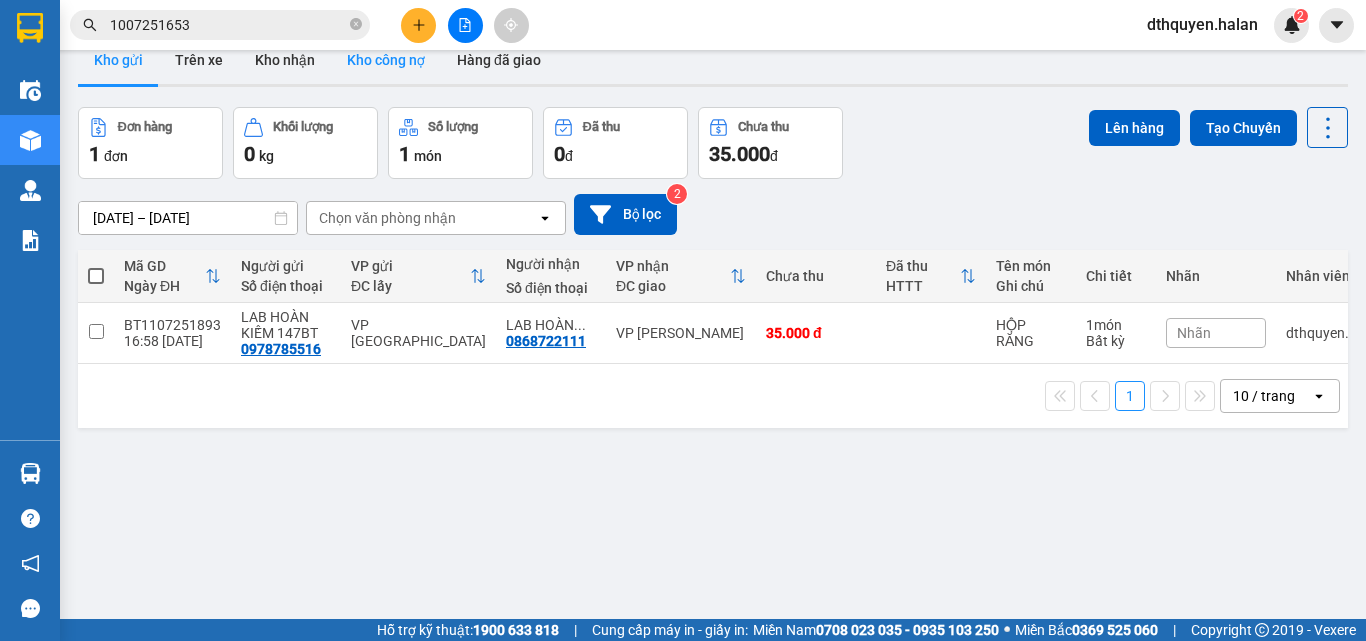 scroll, scrollTop: 0, scrollLeft: 0, axis: both 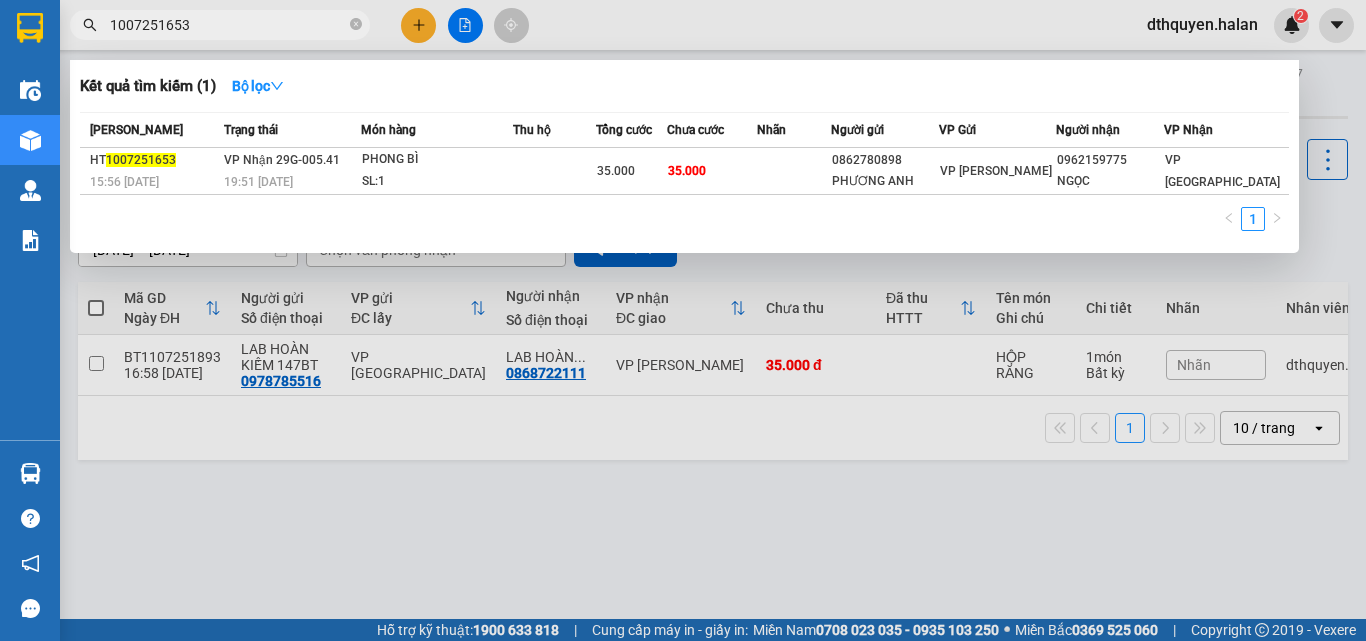 click 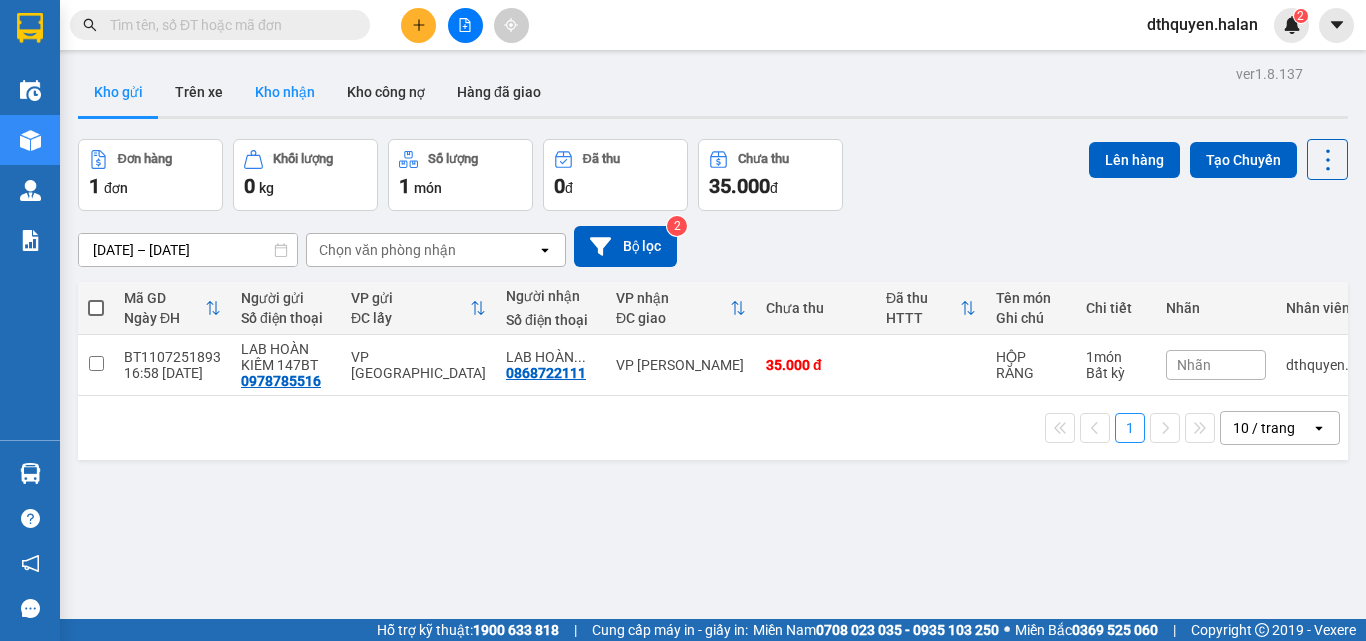 click on "Kho nhận" at bounding box center (285, 92) 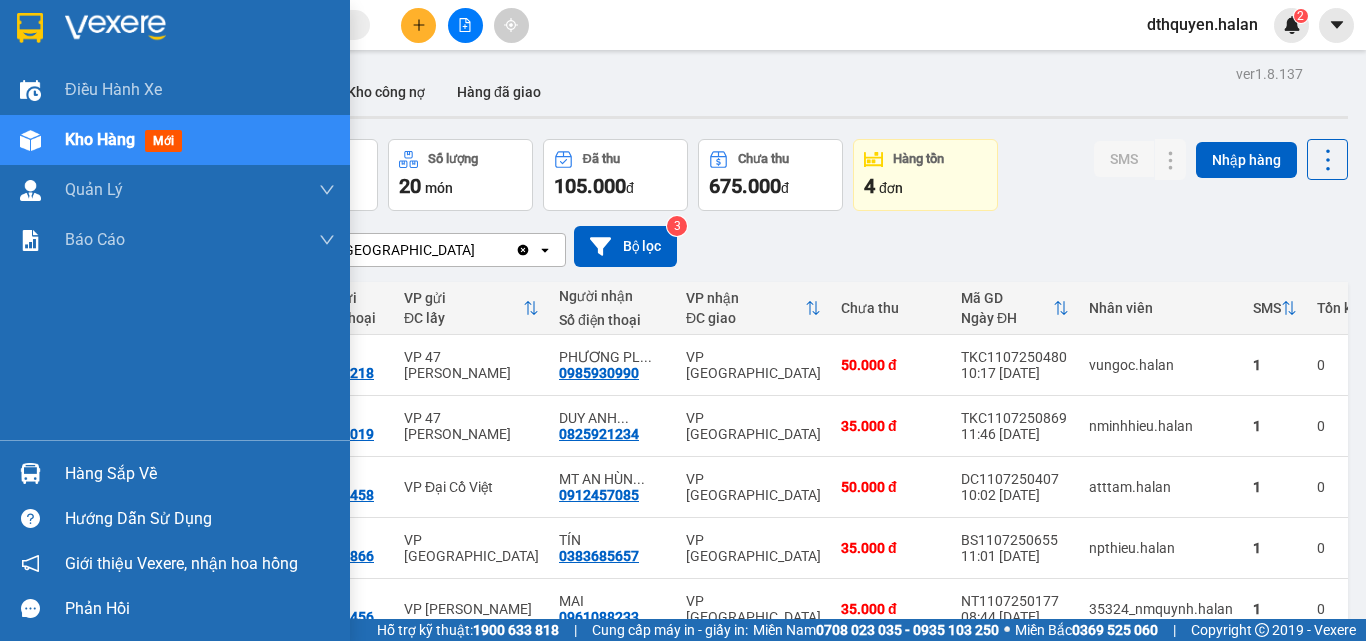 click on "Hàng sắp về" at bounding box center (200, 474) 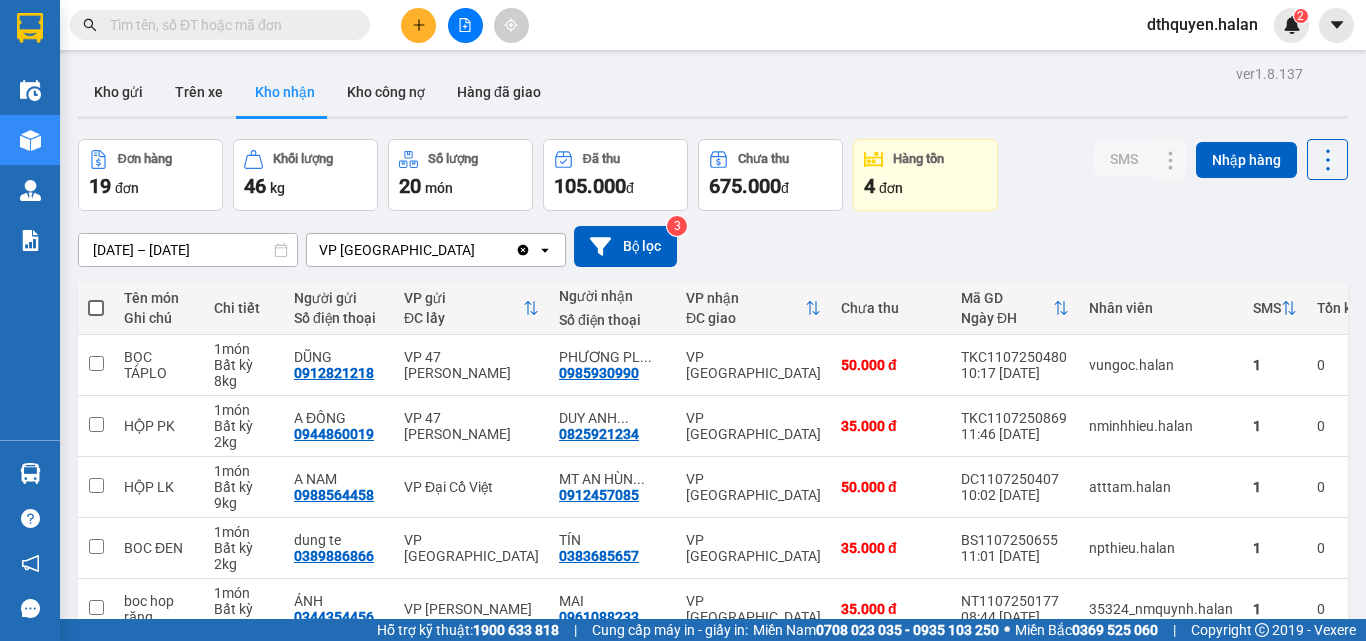 click on "Kết quả tìm kiếm ( 1 )  Bộ lọc  Mã ĐH Trạng thái Món hàng Thu hộ Tổng cước Chưa cước Nhãn Người gửi VP Gửi Người nhận VP Nhận HT1007251653 15:56 - 10/07 VP Nhận   29G-005.41 19:51 - 10/07 PHONG BÌ SL:  1 35.000 35.000 0862780898 PHƯƠNG ANH VP Hoàng Văn Thụ 0962159775 NGỌC  VP Bình Thuận 1 dthquyen.halan 2     Điều hành xe     Kho hàng mới     Quản Lý Quản lý chuyến Quản lý kiểm kho     Báo cáo 12. Thống kê đơn đối tác 2. Doanh thu thực tế theo từng văn phòng 4. Thống kê đơn hàng theo văn phòng Hàng sắp về Hướng dẫn sử dụng Giới thiệu Vexere, nhận hoa hồng Phản hồi Phần mềm hỗ trợ bạn tốt chứ? ver  1.8.137 Kho gửi Trên xe Kho nhận Kho công nợ Hàng đã giao Đơn hàng 19 đơn Khối lượng 46 kg Số lượng 20 món Đã thu 105.000  đ Chưa thu 675.000  đ Hàng tồn 4 đơn SMS Nhập hàng 13/05/2025 – 11/07/2025 VP Bình Thuận Clear value open" at bounding box center [683, 320] 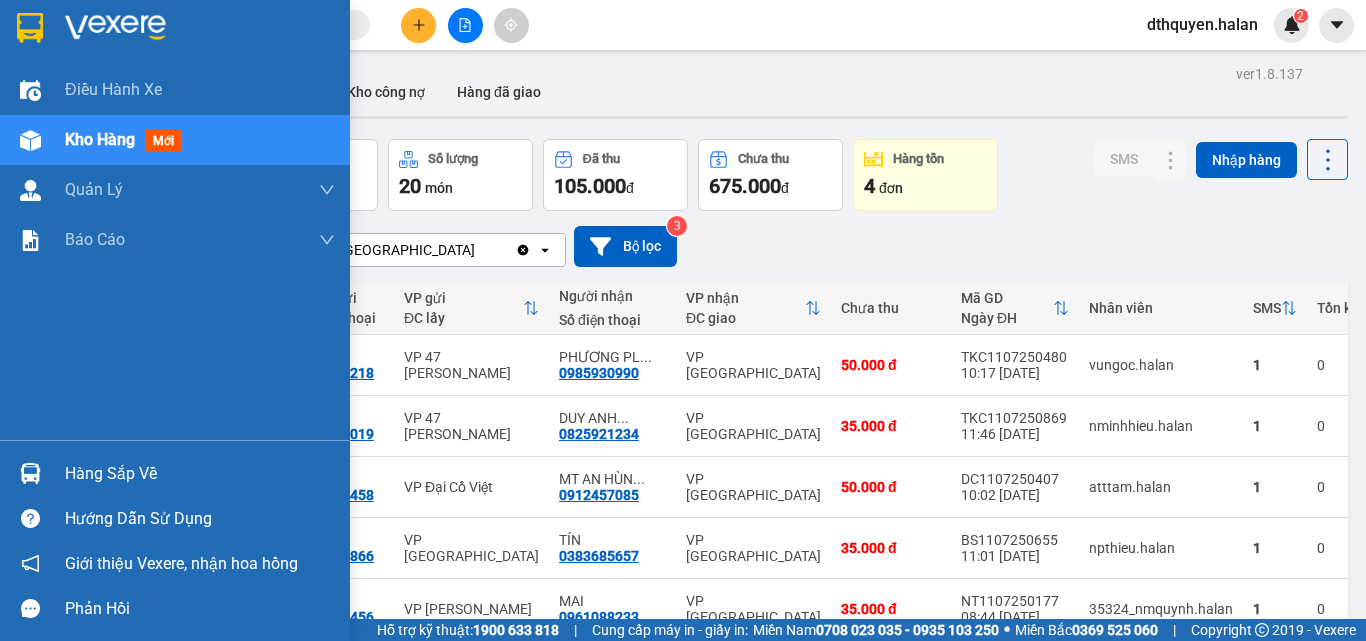 drag, startPoint x: 129, startPoint y: 470, endPoint x: 407, endPoint y: 560, distance: 292.2054 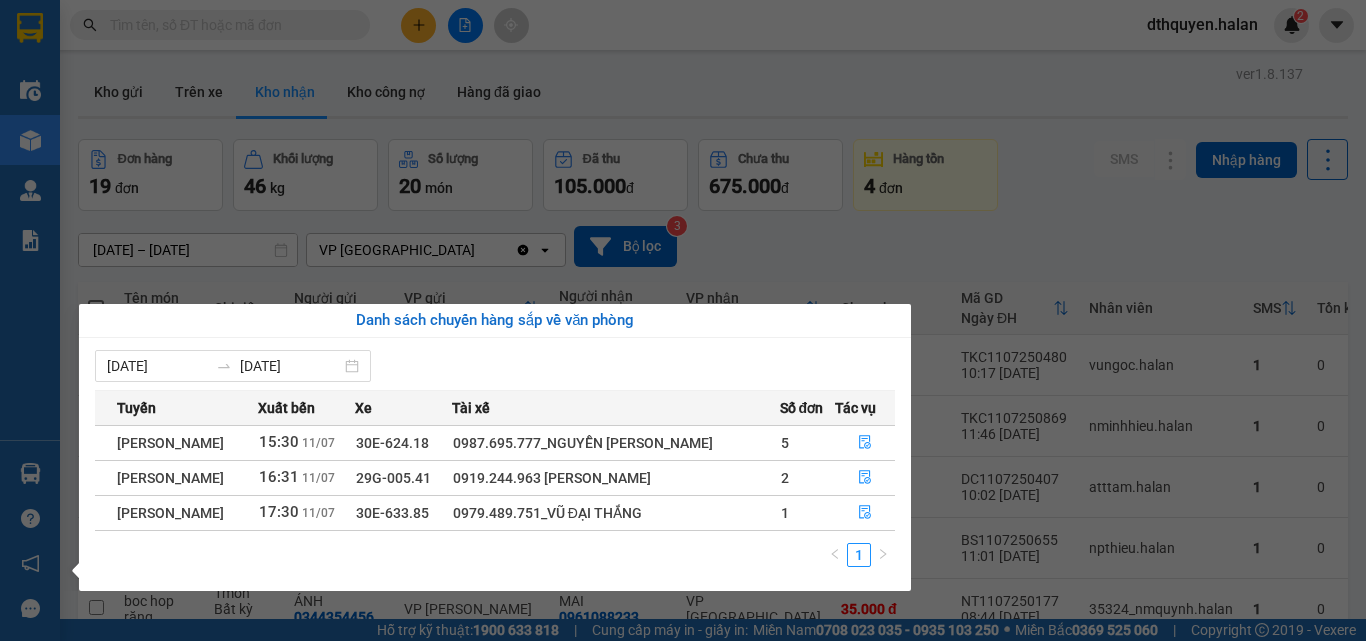 click on "Kết quả tìm kiếm ( 1 )  Bộ lọc  Mã ĐH Trạng thái Món hàng Thu hộ Tổng cước Chưa cước Nhãn Người gửi VP Gửi Người nhận VP Nhận HT1007251653 15:56 - 10/07 VP Nhận   29G-005.41 19:51 - 10/07 PHONG BÌ SL:  1 35.000 35.000 0862780898 PHƯƠNG ANH VP Hoàng Văn Thụ 0962159775 NGỌC  VP Bình Thuận 1 dthquyen.halan 2     Điều hành xe     Kho hàng mới     Quản Lý Quản lý chuyến Quản lý kiểm kho     Báo cáo 12. Thống kê đơn đối tác 2. Doanh thu thực tế theo từng văn phòng 4. Thống kê đơn hàng theo văn phòng Hàng sắp về Hướng dẫn sử dụng Giới thiệu Vexere, nhận hoa hồng Phản hồi Phần mềm hỗ trợ bạn tốt chứ? ver  1.8.137 Kho gửi Trên xe Kho nhận Kho công nợ Hàng đã giao Đơn hàng 19 đơn Khối lượng 46 kg Số lượng 20 món Đã thu 105.000  đ Chưa thu 675.000  đ Hàng tồn 4 đơn SMS Nhập hàng 13/05/2025 – 11/07/2025 VP Bình Thuận Clear value open" at bounding box center (683, 320) 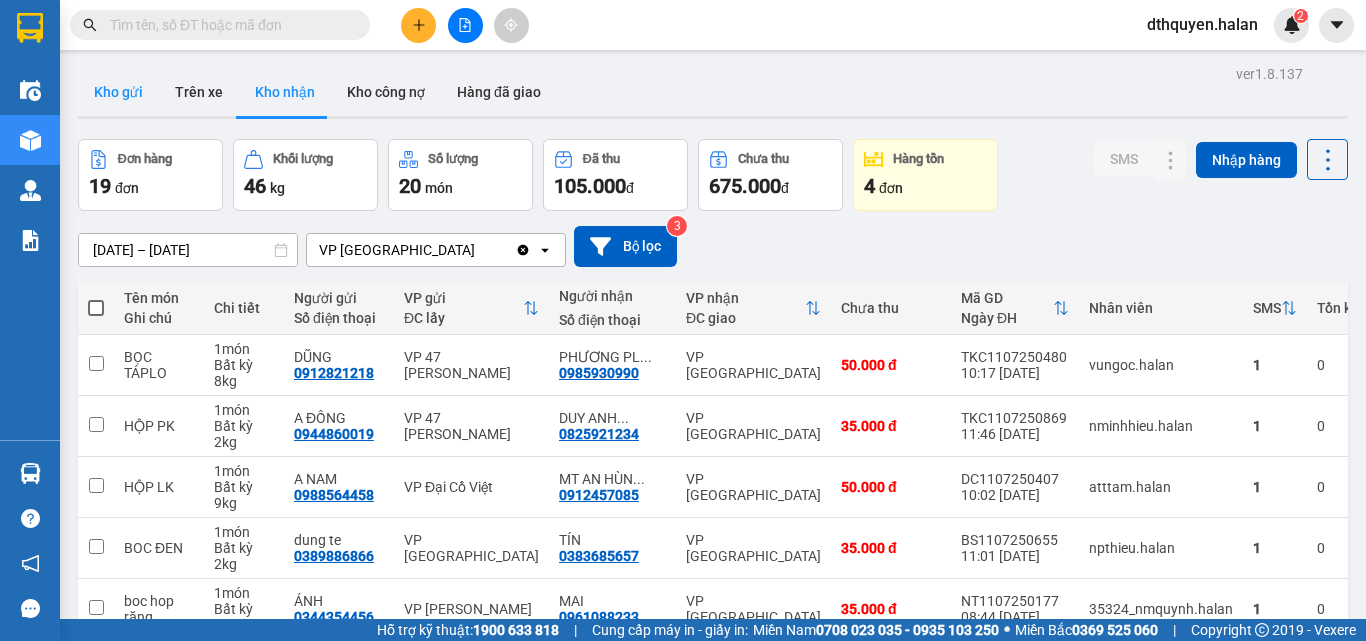 click on "Kho gửi" at bounding box center (118, 92) 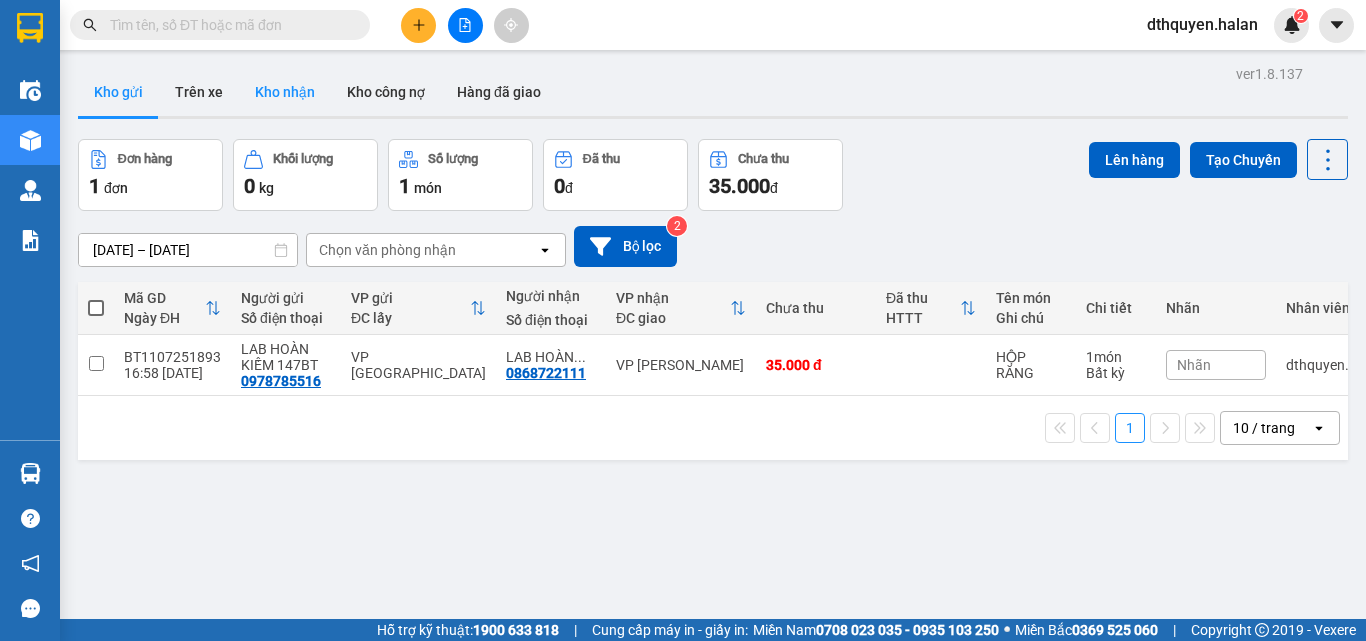 click on "Kho nhận" at bounding box center [285, 92] 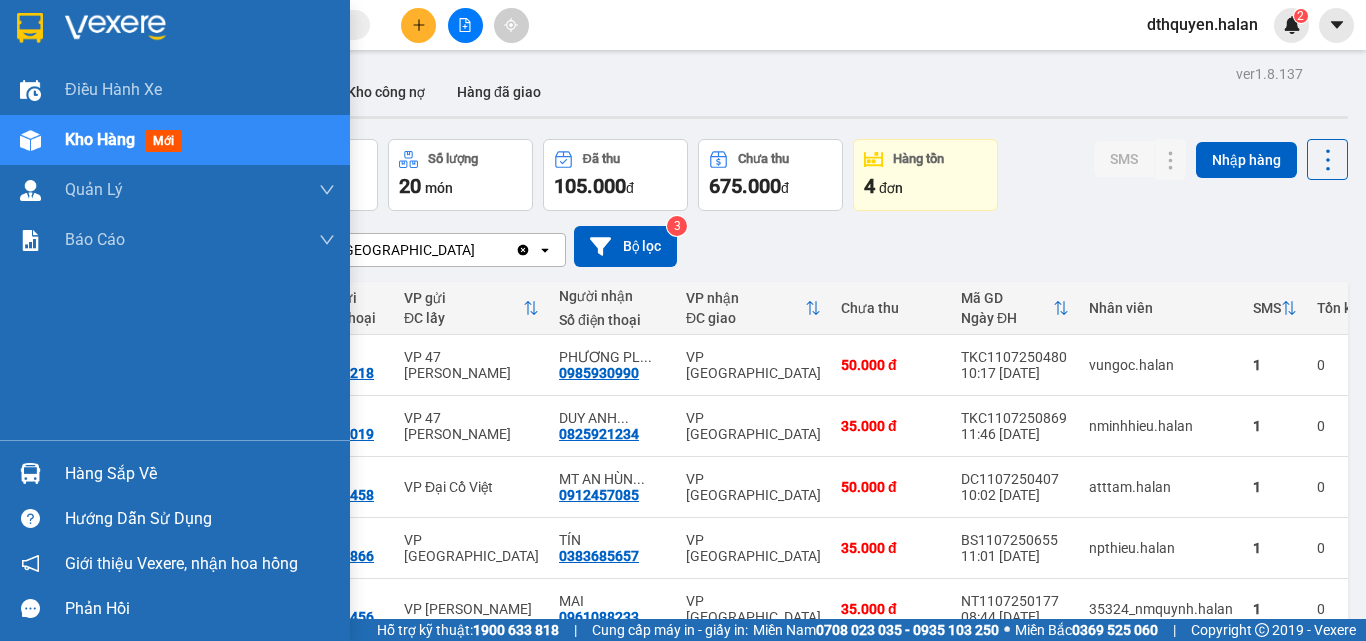click on "Hàng sắp về" at bounding box center (200, 474) 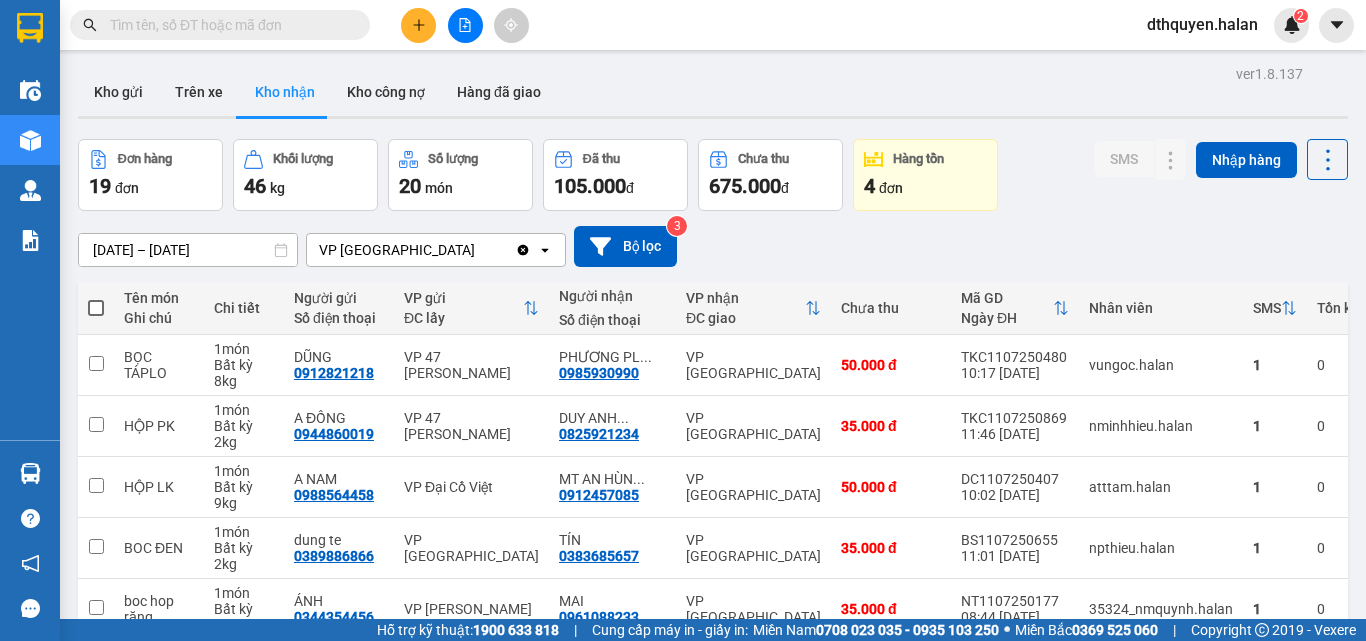 click on "Kết quả tìm kiếm ( 1 )  Bộ lọc  Mã ĐH Trạng thái Món hàng Thu hộ Tổng cước Chưa cước Nhãn Người gửi VP Gửi Người nhận VP Nhận HT1007251653 15:56 - 10/07 VP Nhận   29G-005.41 19:51 - 10/07 PHONG BÌ SL:  1 35.000 35.000 0862780898 PHƯƠNG ANH VP Hoàng Văn Thụ 0962159775 NGỌC  VP Bình Thuận 1 dthquyen.halan 2     Điều hành xe     Kho hàng mới     Quản Lý Quản lý chuyến Quản lý kiểm kho     Báo cáo 12. Thống kê đơn đối tác 2. Doanh thu thực tế theo từng văn phòng 4. Thống kê đơn hàng theo văn phòng Hàng sắp về Hướng dẫn sử dụng Giới thiệu Vexere, nhận hoa hồng Phản hồi Phần mềm hỗ trợ bạn tốt chứ? ver  1.8.137 Kho gửi Trên xe Kho nhận Kho công nợ Hàng đã giao Đơn hàng 19 đơn Khối lượng 46 kg Số lượng 20 món Đã thu 105.000  đ Chưa thu 675.000  đ Hàng tồn 4 đơn SMS Nhập hàng 13/05/2025 – 11/07/2025 VP Bình Thuận Clear value open" at bounding box center (683, 320) 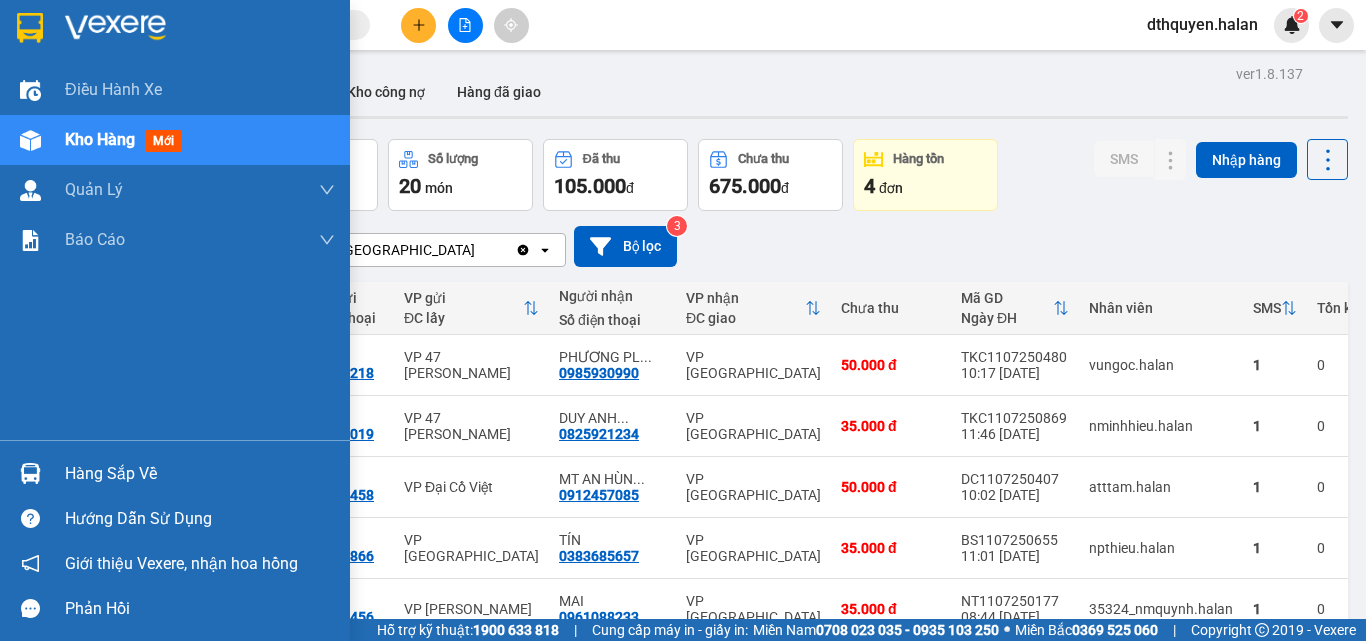 click on "Hàng sắp về" at bounding box center (200, 474) 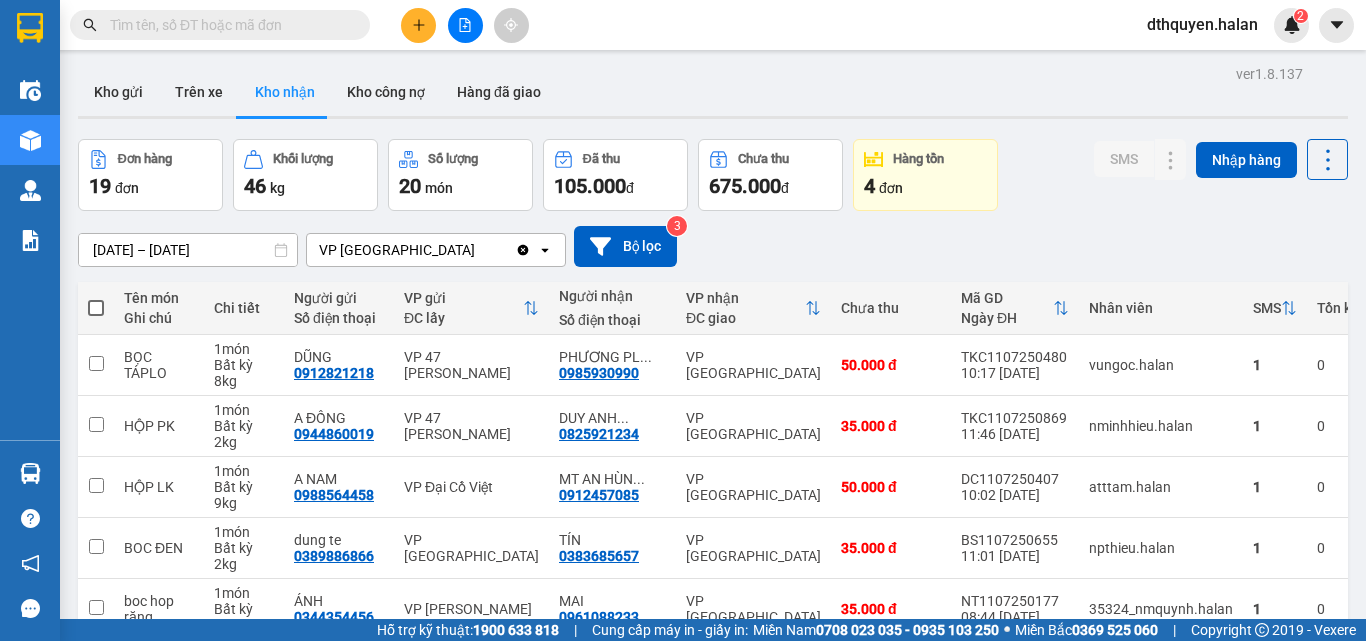click on "Kết quả tìm kiếm ( 1 )  Bộ lọc  Mã ĐH Trạng thái Món hàng Thu hộ Tổng cước Chưa cước Nhãn Người gửi VP Gửi Người nhận VP Nhận HT1007251653 15:56 - 10/07 VP Nhận   29G-005.41 19:51 - 10/07 PHONG BÌ SL:  1 35.000 35.000 0862780898 PHƯƠNG ANH VP Hoàng Văn Thụ 0962159775 NGỌC  VP Bình Thuận 1 dthquyen.halan 2     Điều hành xe     Kho hàng mới     Quản Lý Quản lý chuyến Quản lý kiểm kho     Báo cáo 12. Thống kê đơn đối tác 2. Doanh thu thực tế theo từng văn phòng 4. Thống kê đơn hàng theo văn phòng Hàng sắp về Hướng dẫn sử dụng Giới thiệu Vexere, nhận hoa hồng Phản hồi Phần mềm hỗ trợ bạn tốt chứ? ver  1.8.137 Kho gửi Trên xe Kho nhận Kho công nợ Hàng đã giao Đơn hàng 19 đơn Khối lượng 46 kg Số lượng 20 món Đã thu 105.000  đ Chưa thu 675.000  đ Hàng tồn 4 đơn SMS Nhập hàng 13/05/2025 – 11/07/2025 VP Bình Thuận Clear value open" at bounding box center [683, 320] 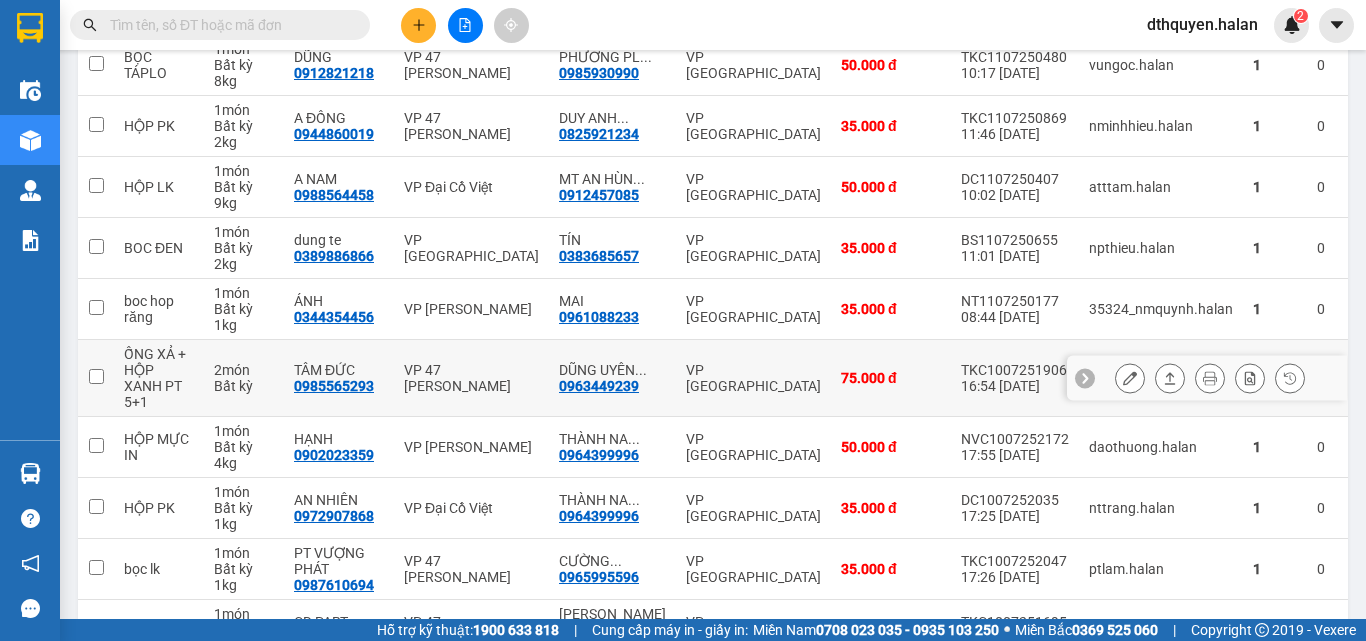 scroll, scrollTop: 0, scrollLeft: 0, axis: both 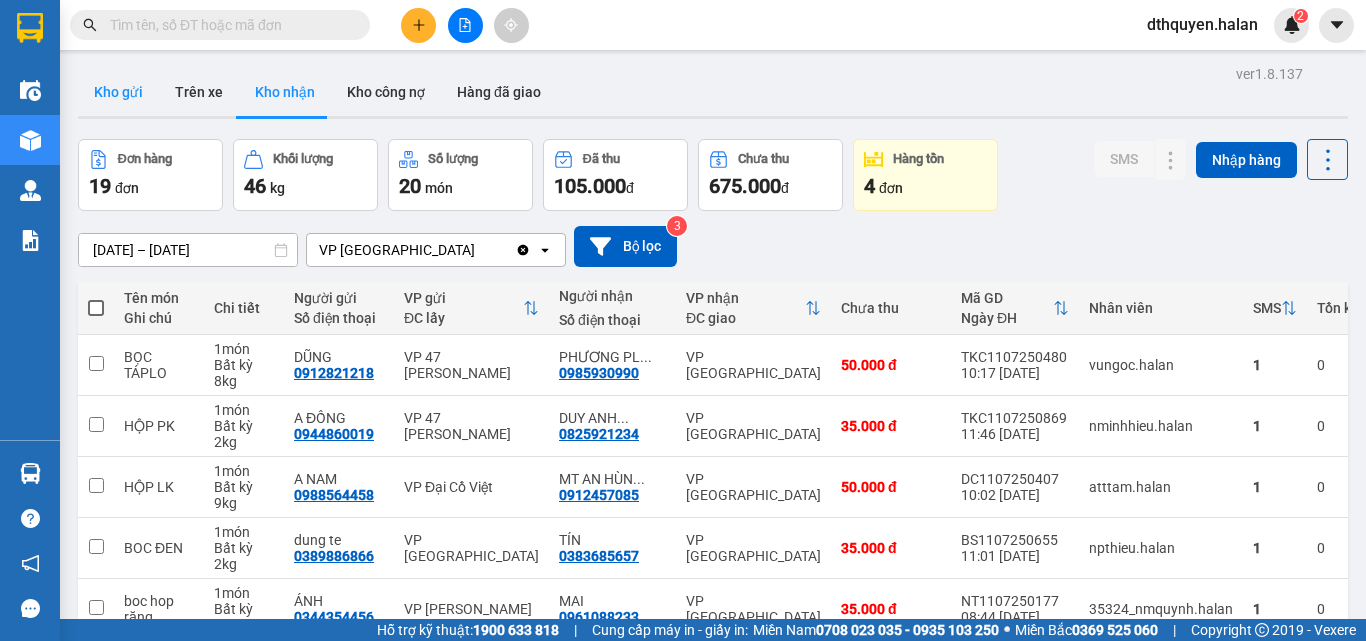 click on "Kho gửi" at bounding box center (118, 92) 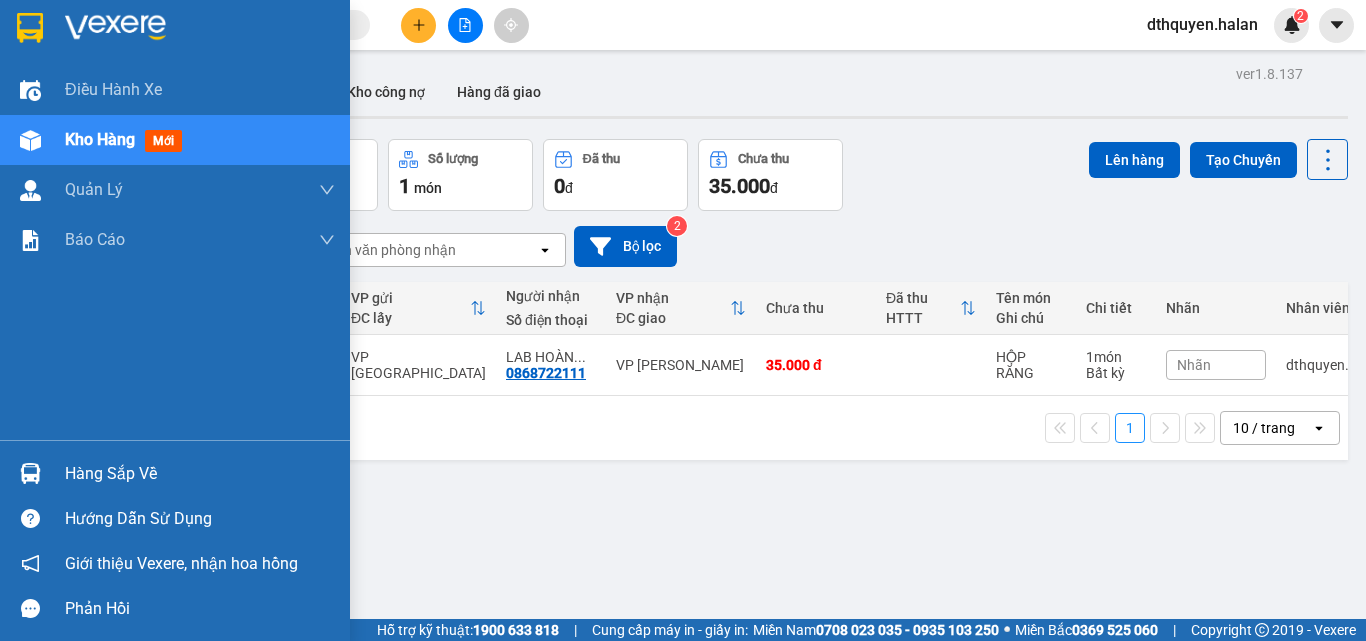 drag, startPoint x: 153, startPoint y: 472, endPoint x: 353, endPoint y: 472, distance: 200 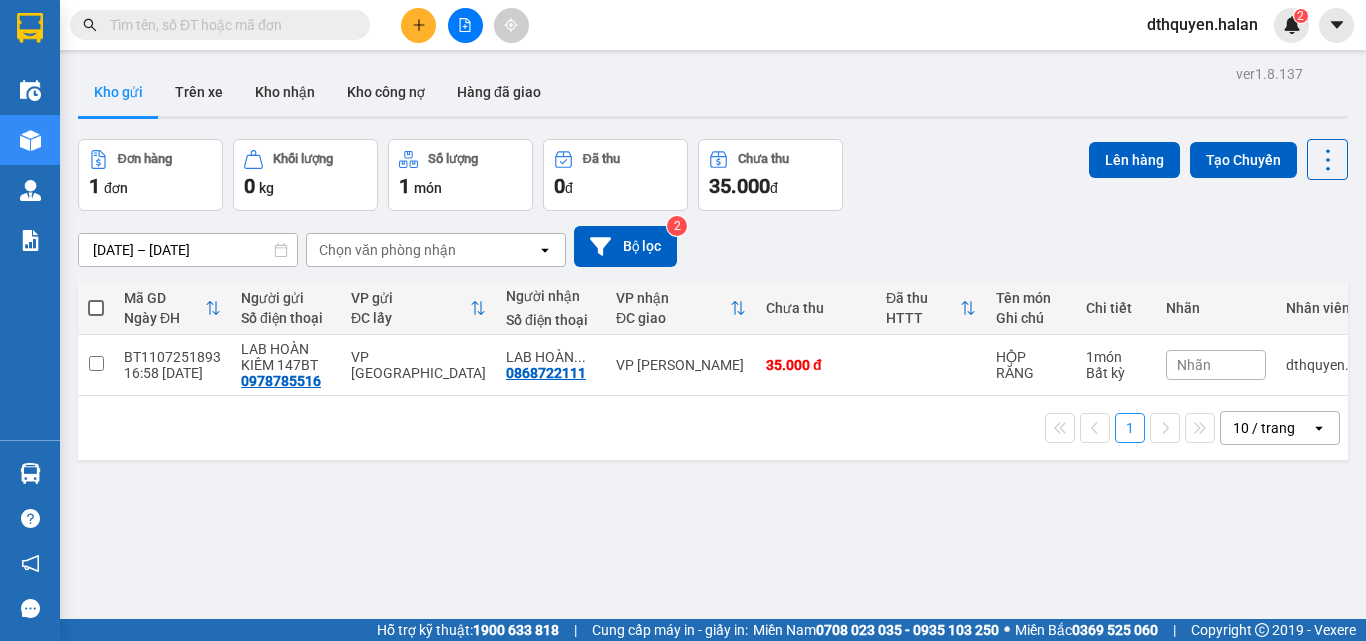click on "Kết quả tìm kiếm ( 1 )  Bộ lọc  Mã ĐH Trạng thái Món hàng Thu hộ Tổng cước Chưa cước Nhãn Người gửi VP Gửi Người nhận VP Nhận HT1007251653 15:56 - 10/07 VP Nhận   29G-005.41 19:51 - 10/07 PHONG BÌ SL:  1 35.000 35.000 0862780898 PHƯƠNG ANH VP Hoàng Văn Thụ 0962159775 NGỌC  VP Bình Thuận 1 dthquyen.halan 2     Điều hành xe     Kho hàng mới     Quản Lý Quản lý chuyến Quản lý kiểm kho     Báo cáo 12. Thống kê đơn đối tác 2. Doanh thu thực tế theo từng văn phòng 4. Thống kê đơn hàng theo văn phòng Hàng sắp về Hướng dẫn sử dụng Giới thiệu Vexere, nhận hoa hồng Phản hồi Phần mềm hỗ trợ bạn tốt chứ? ver  1.8.137 Kho gửi Trên xe Kho nhận Kho công nợ Hàng đã giao Đơn hàng 1 đơn Khối lượng 0 kg Số lượng 1 món Đã thu 0  đ Chưa thu 35.000  đ Lên hàng Tạo Chuyến 28/05/2025 – 11/07/2025 Selected date range is from 28/05/2025 to 11/07/2025. 2" at bounding box center (683, 320) 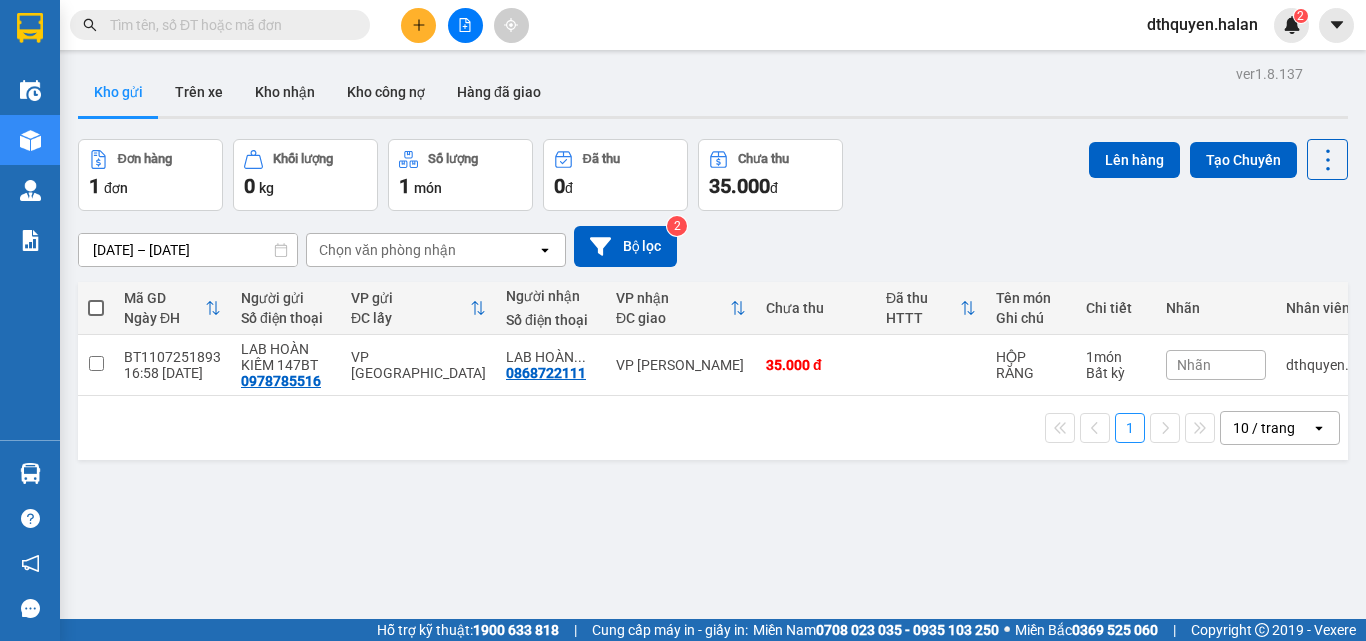 click at bounding box center (418, 25) 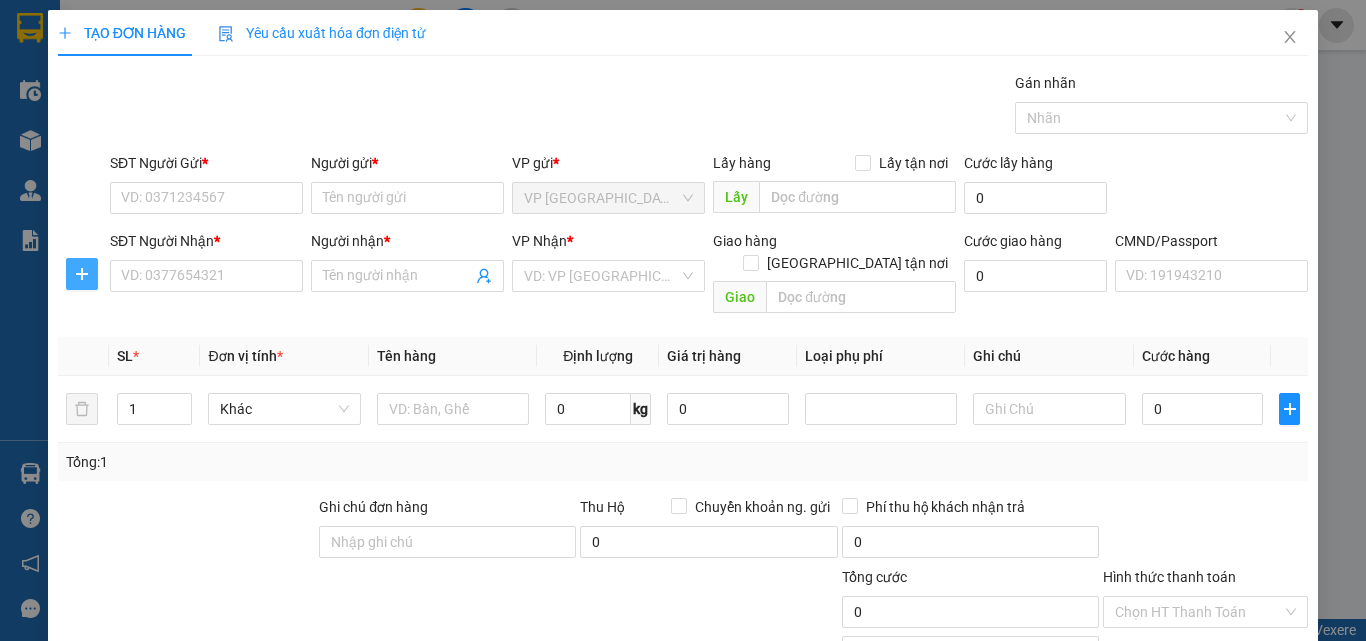 click 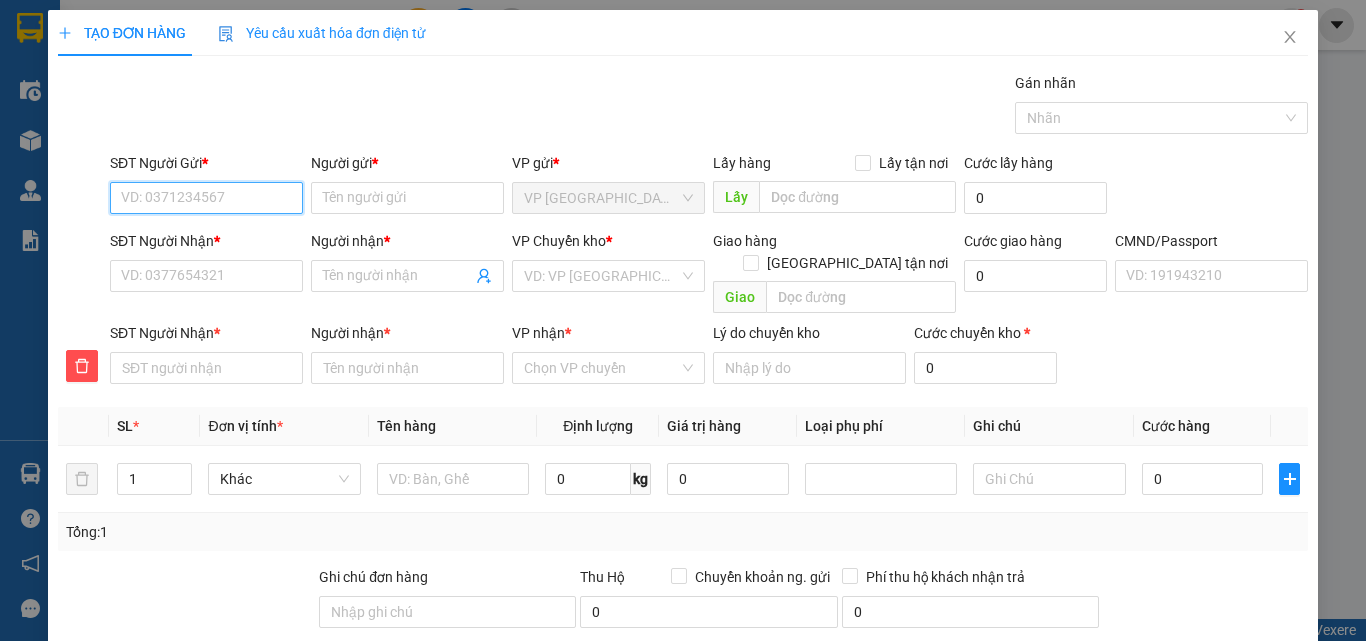 click on "SĐT Người Gửi  *" at bounding box center [206, 198] 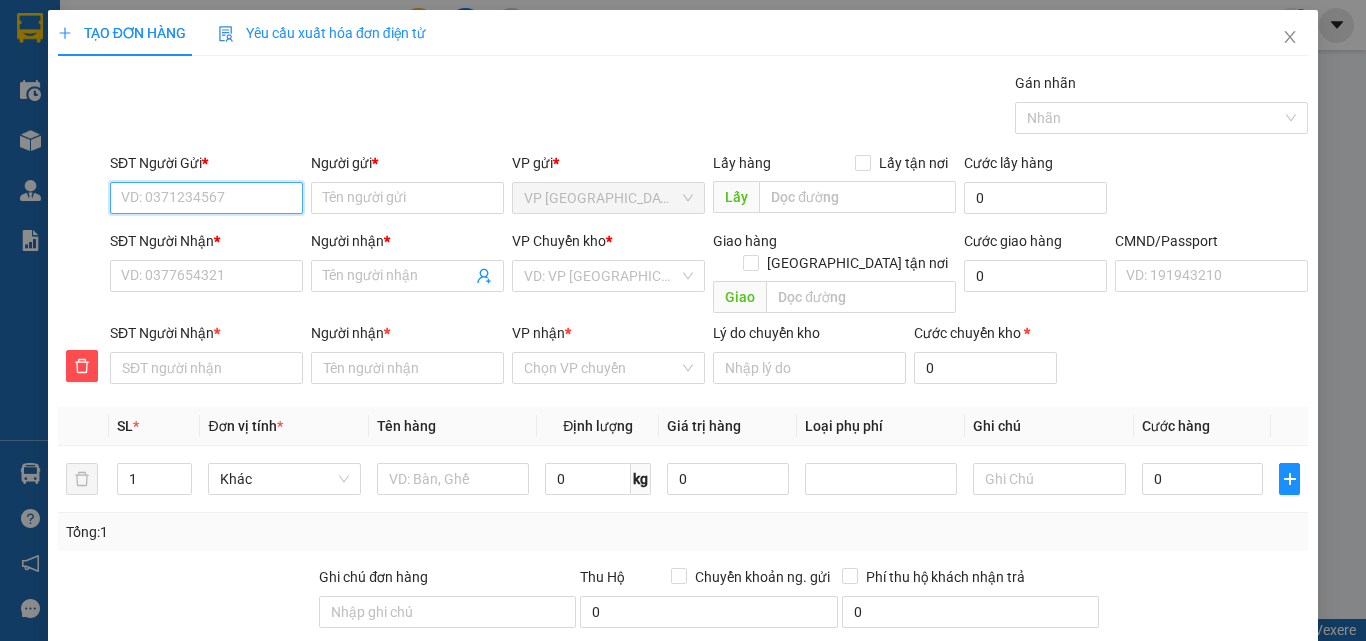 click on "SĐT Người Gửi  *" at bounding box center (206, 198) 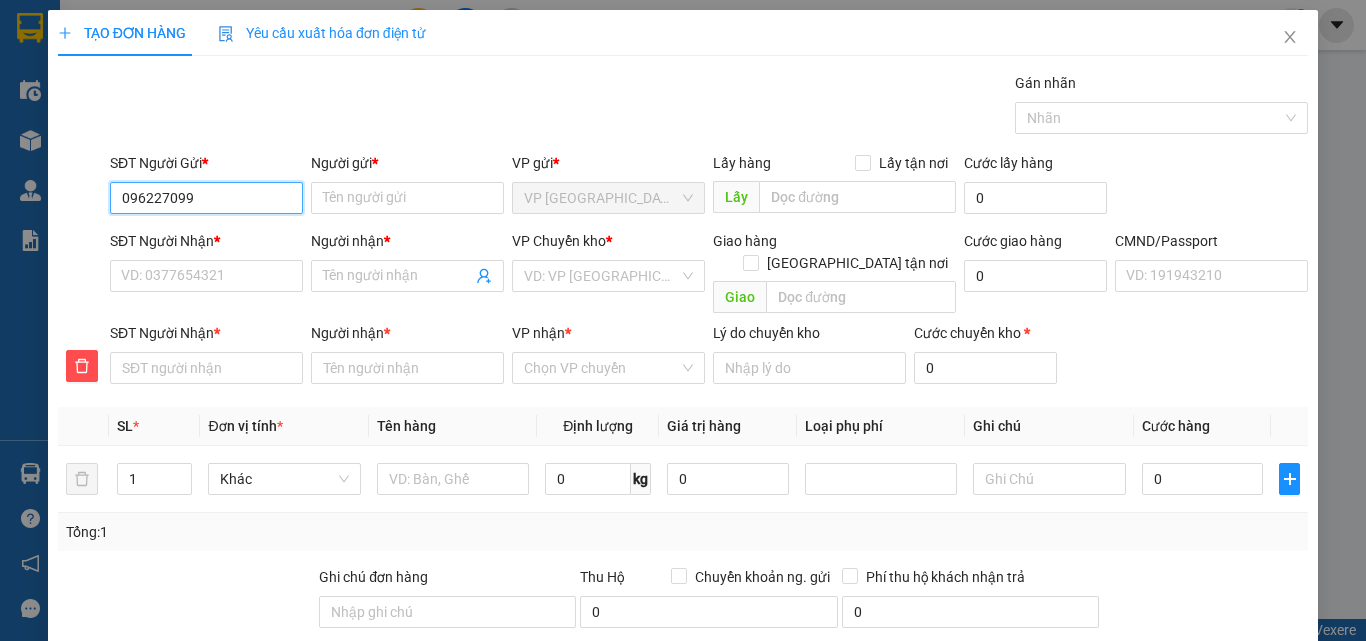 type on "0962270999" 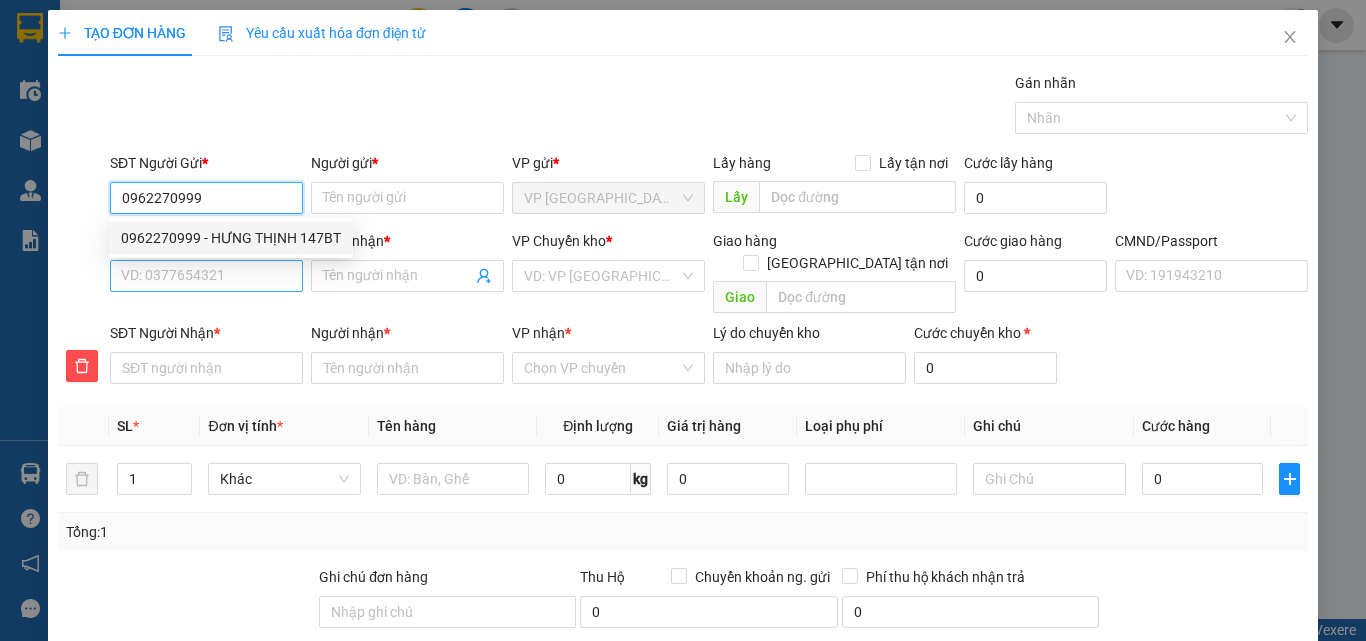 drag, startPoint x: 217, startPoint y: 244, endPoint x: 224, endPoint y: 285, distance: 41.59327 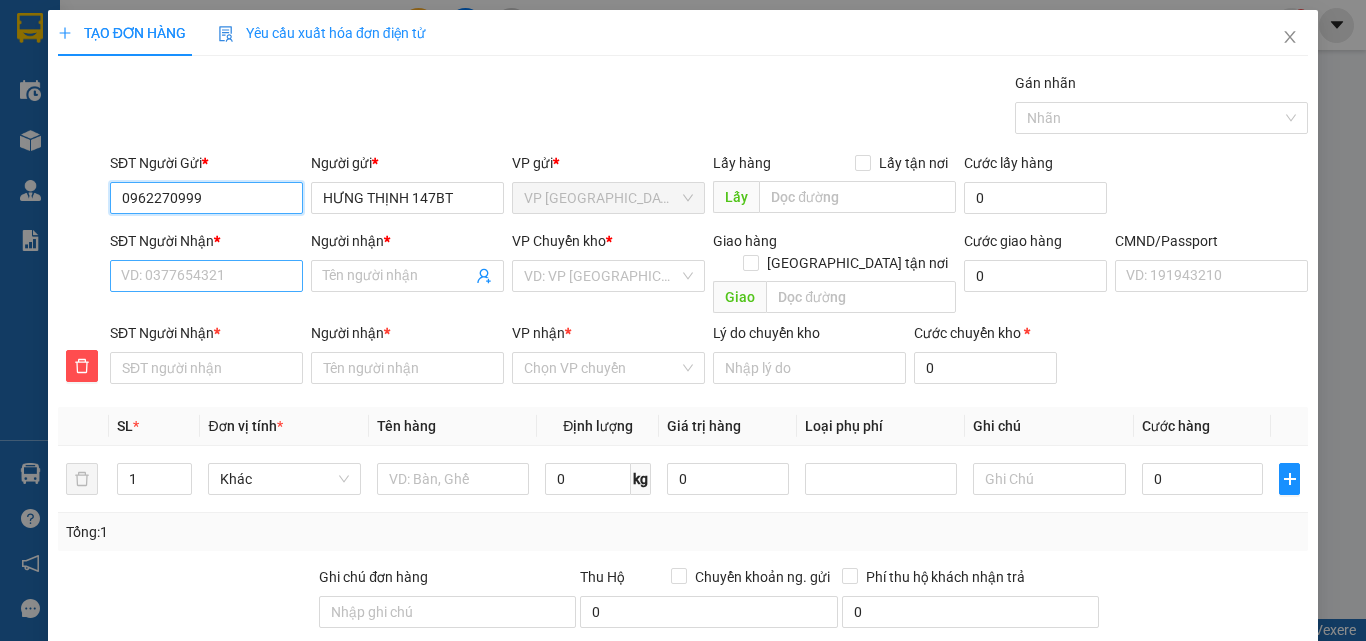 type on "0962270999" 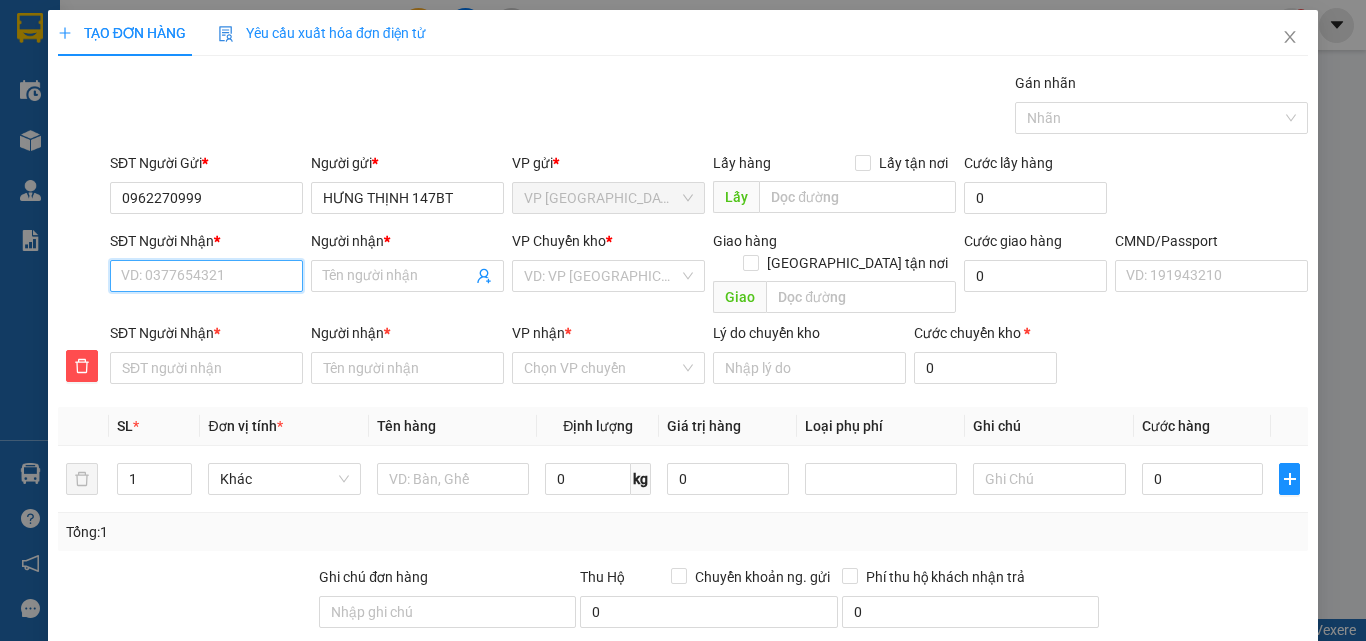 click on "SĐT Người Nhận  *" at bounding box center (206, 276) 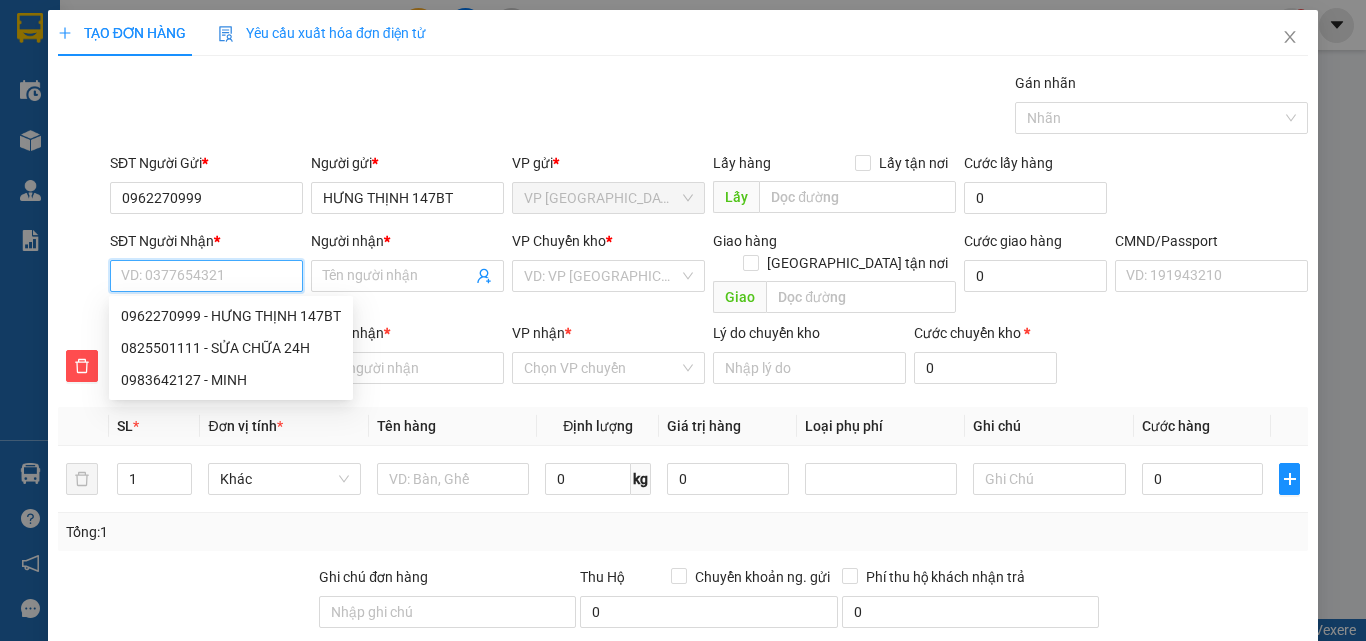 type on "0" 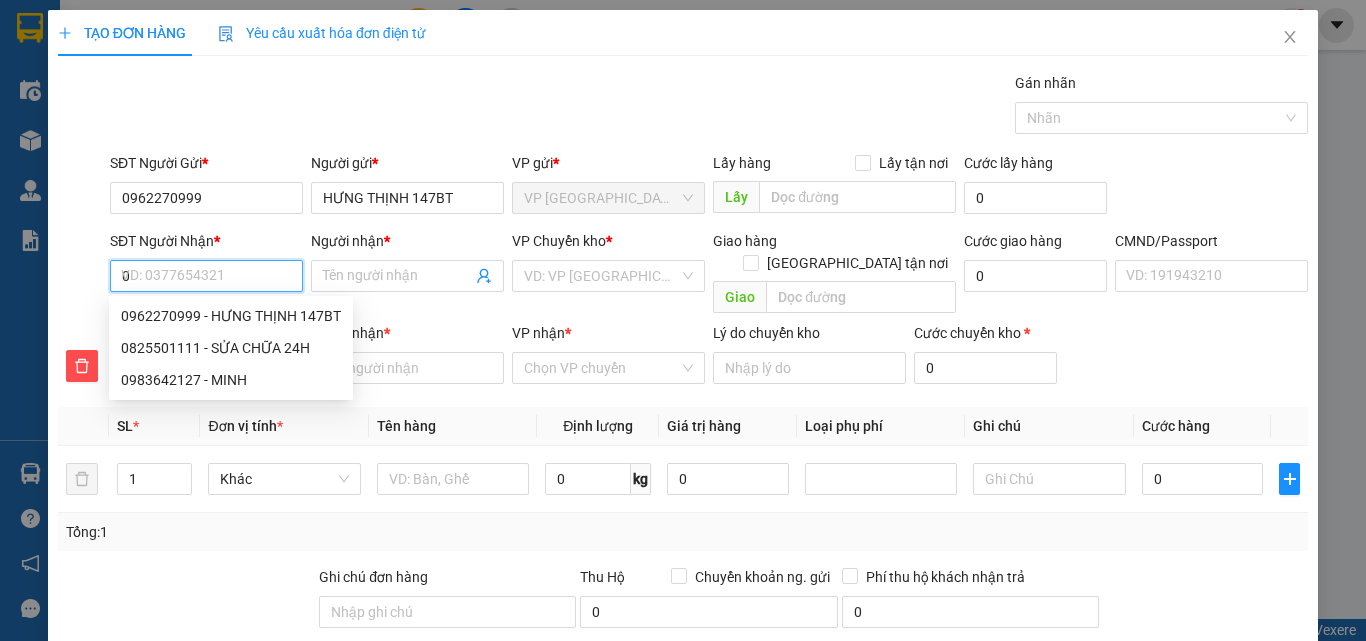 type on "0" 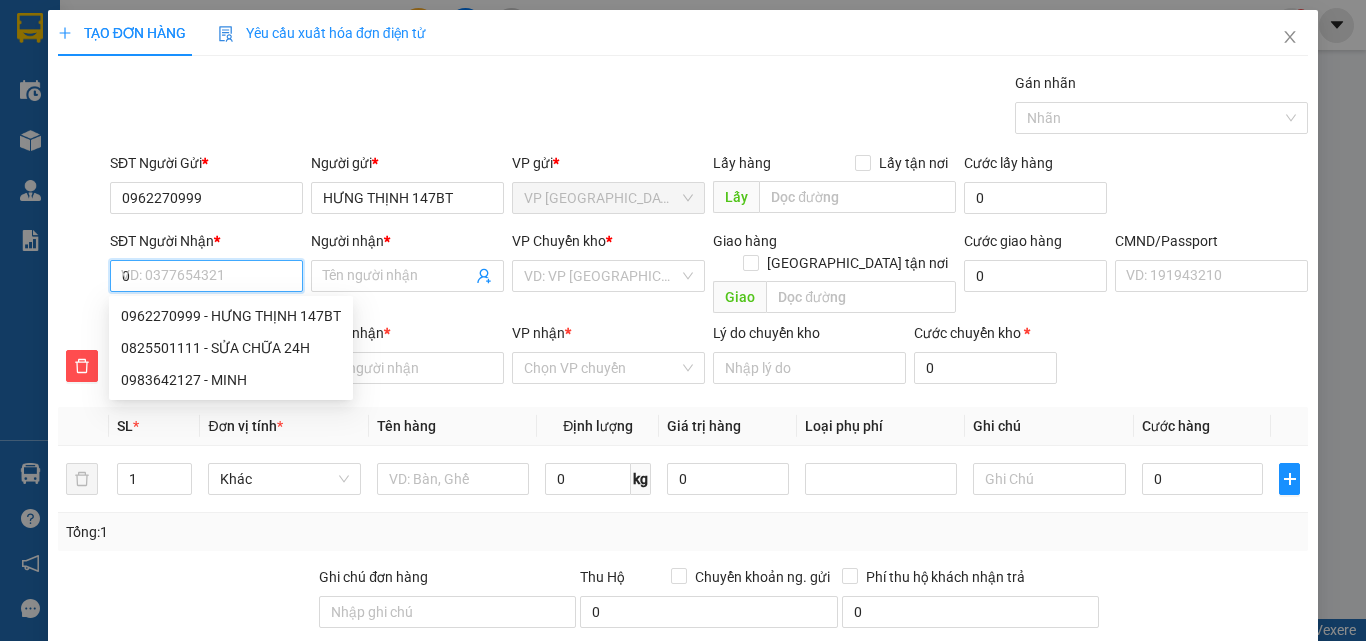 type on "08" 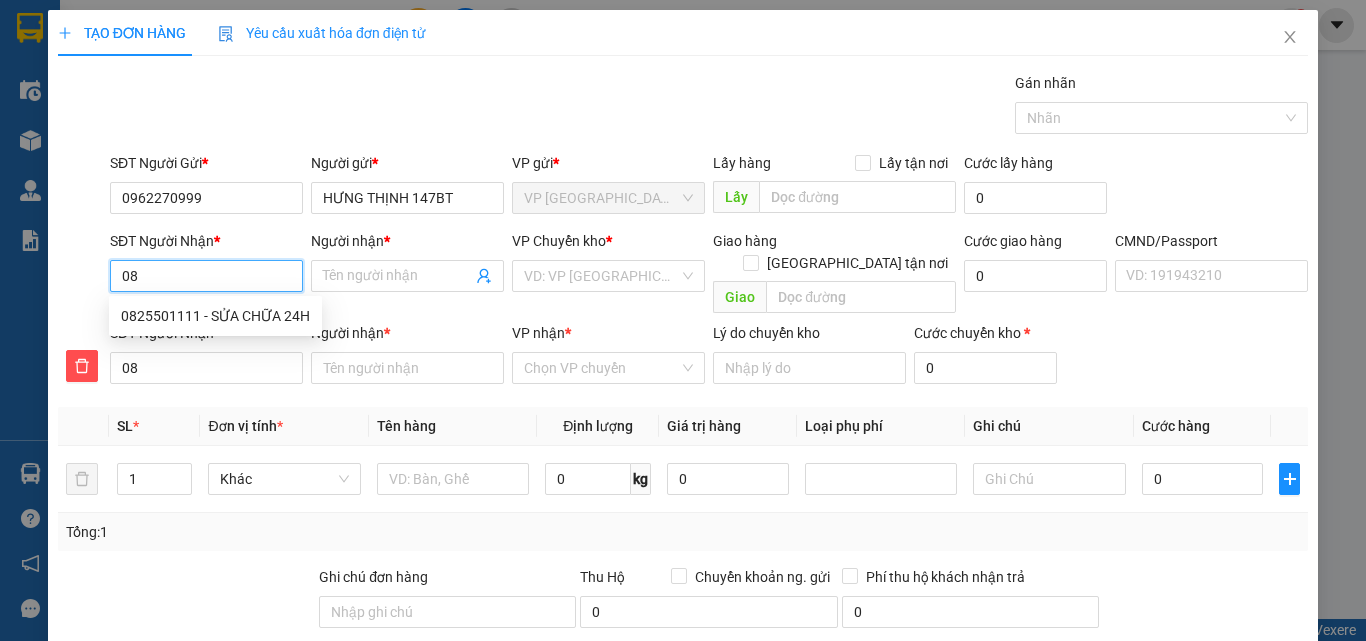 type on "082" 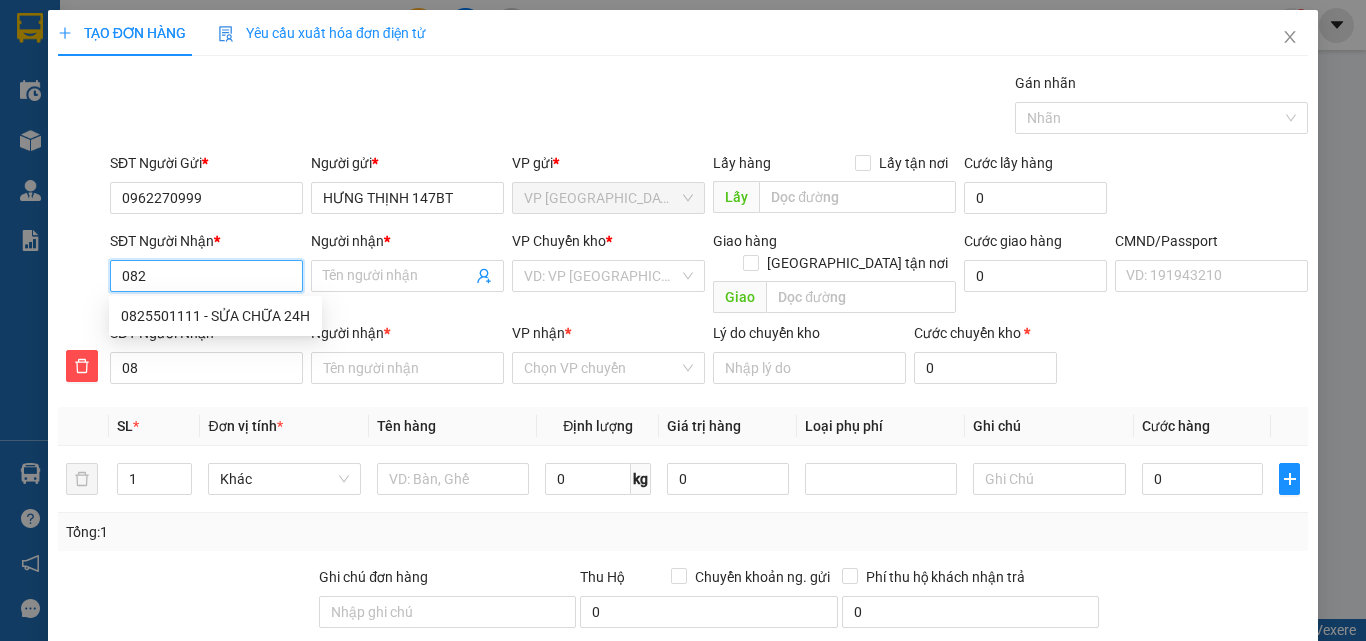 type on "082" 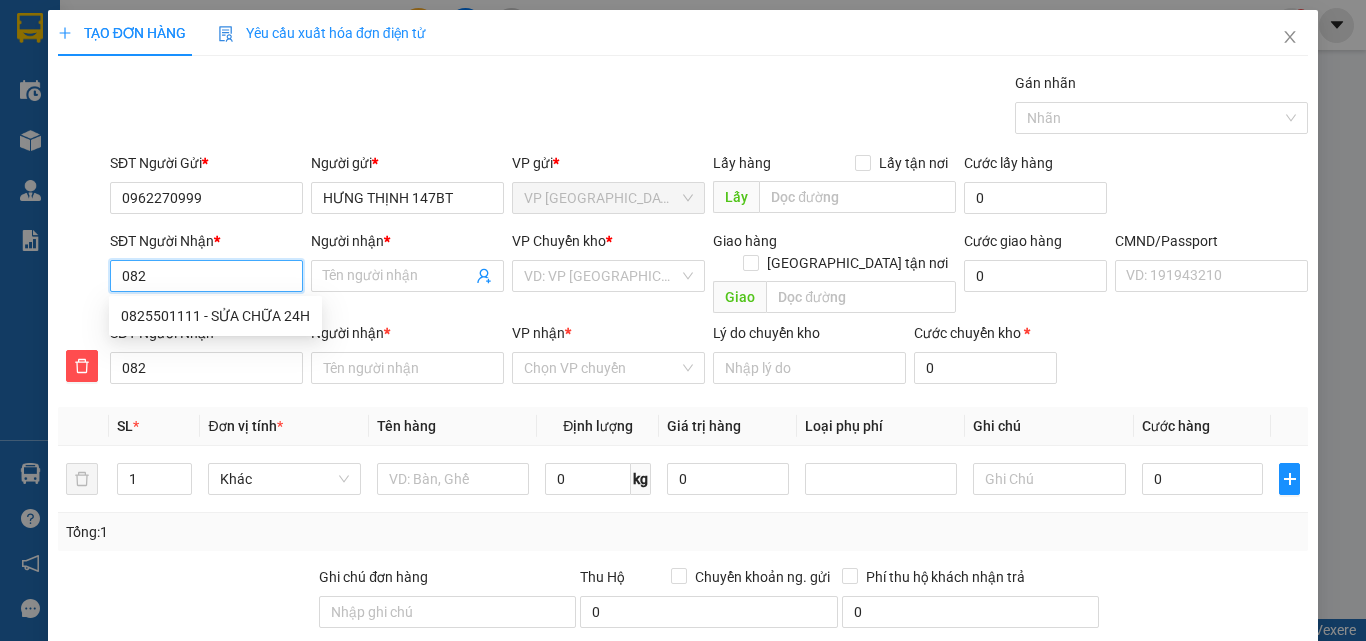 type on "0825" 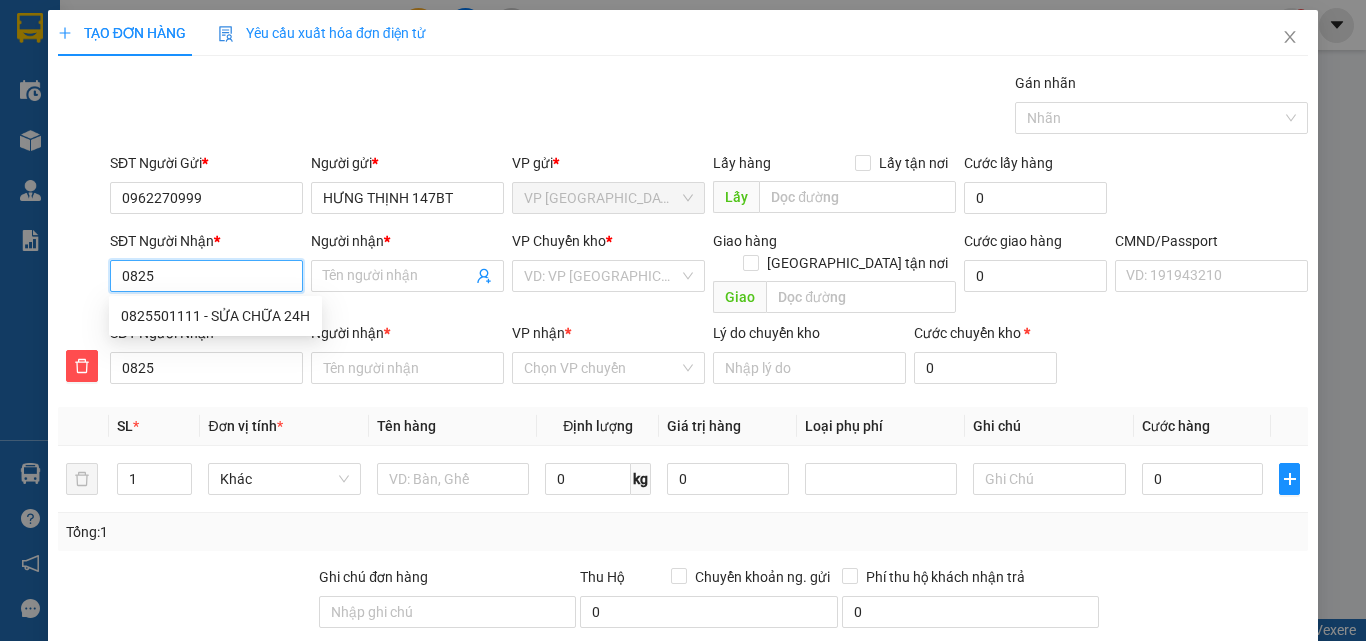 type on "08255" 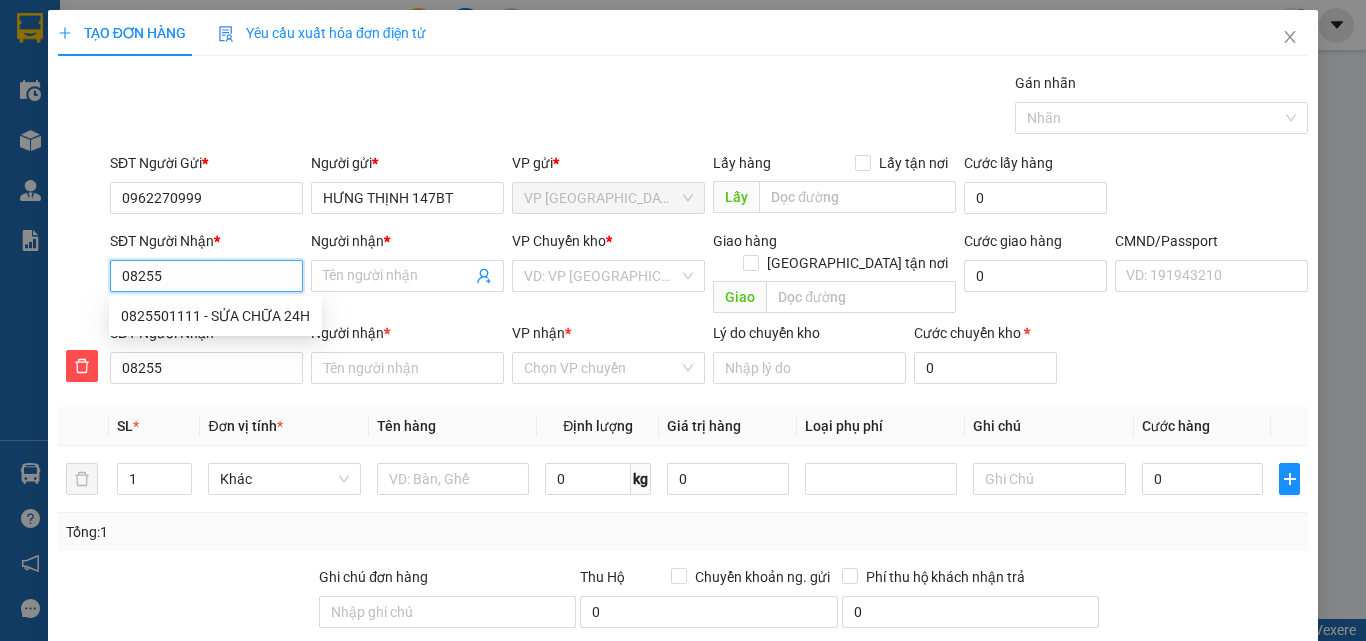 type on "082550" 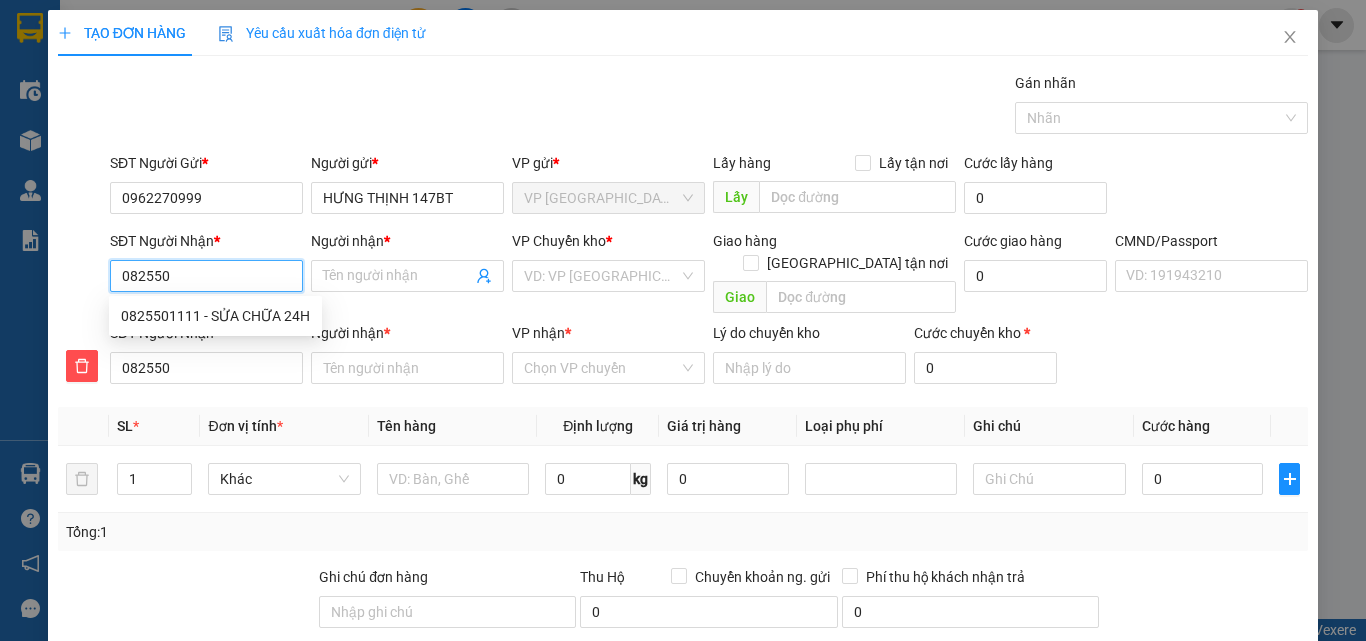 type on "0825501" 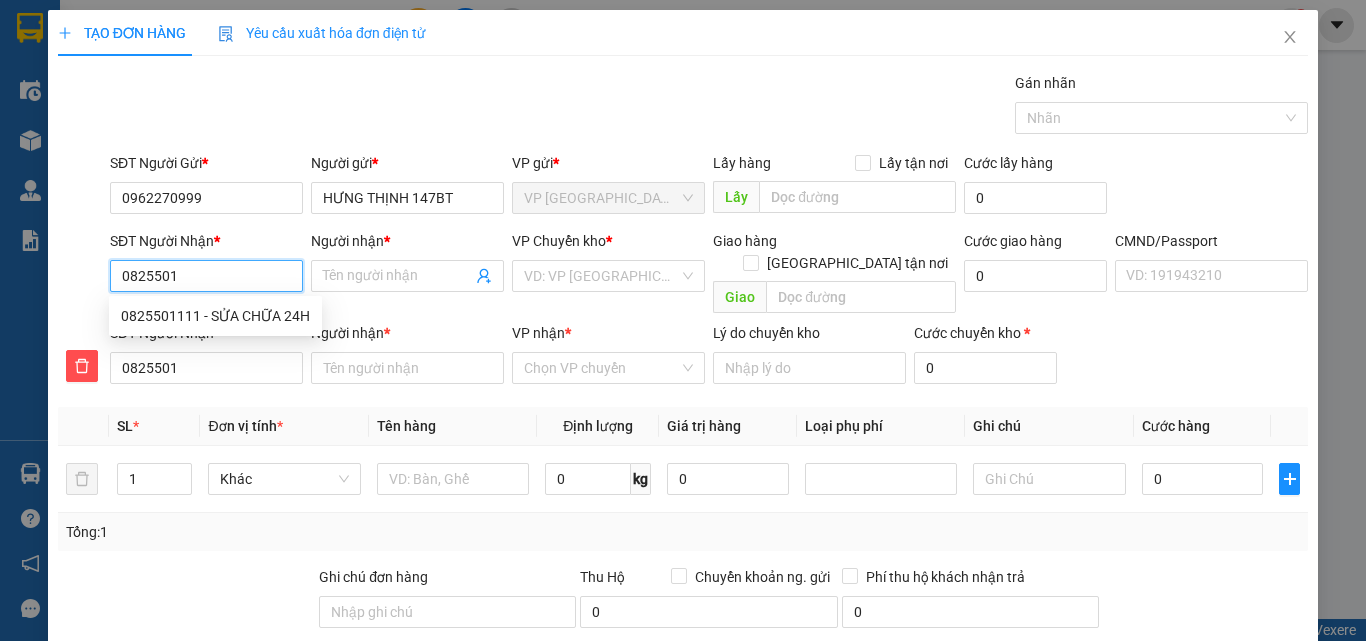 type on "08255011" 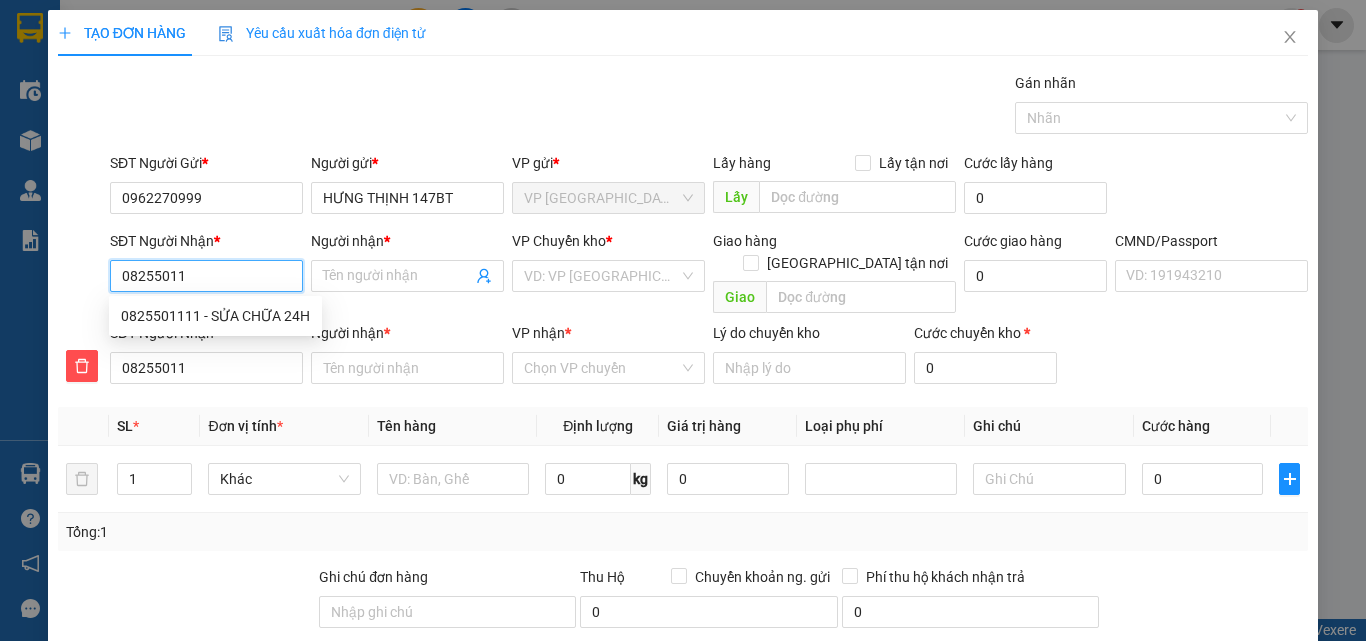 type on "082550111" 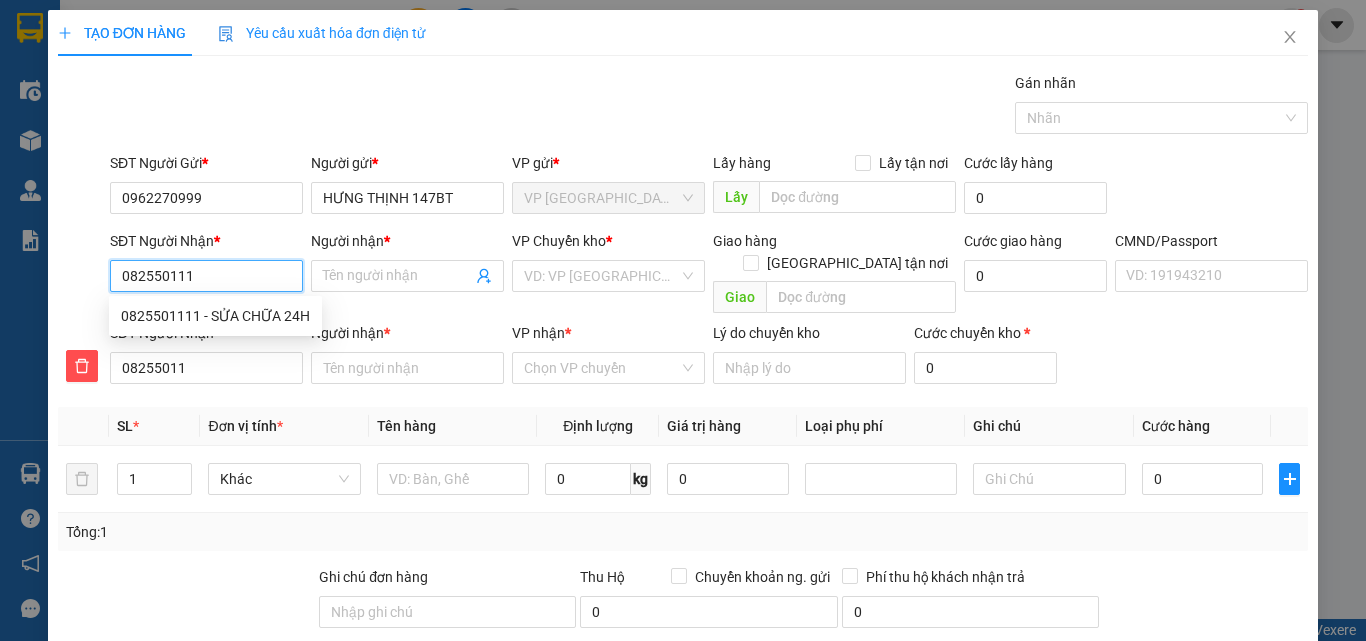 type on "082550111" 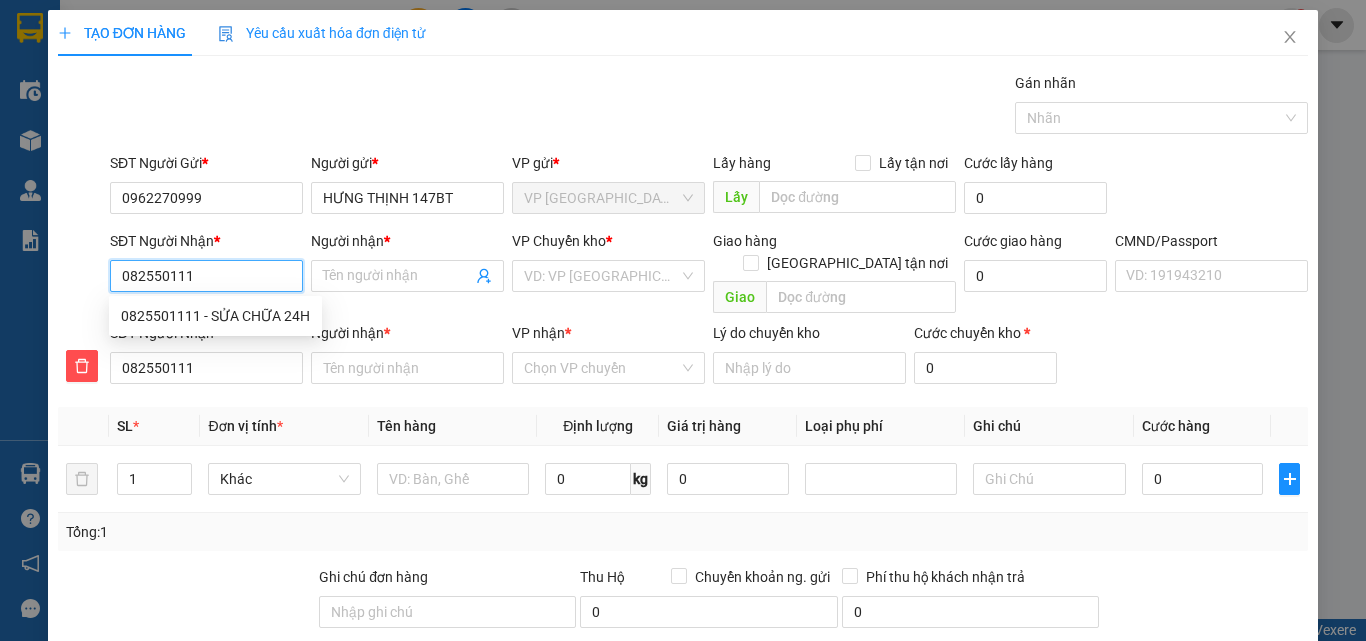 type on "0825501111" 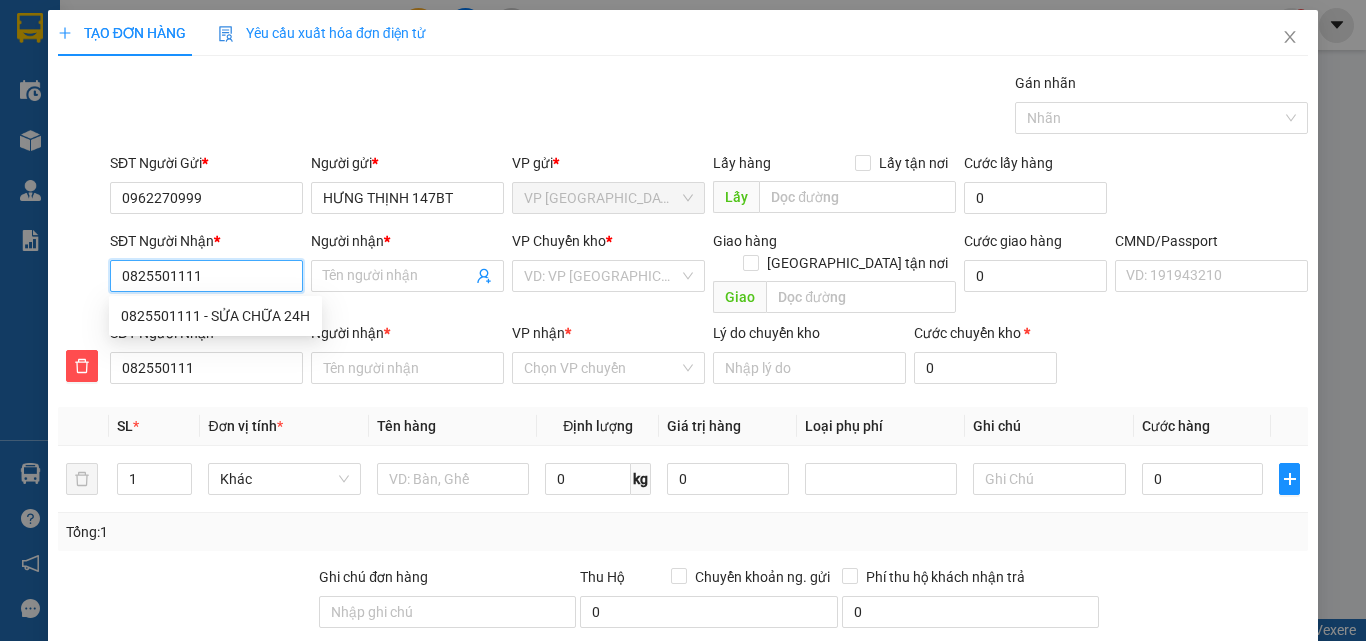 type on "0825501111" 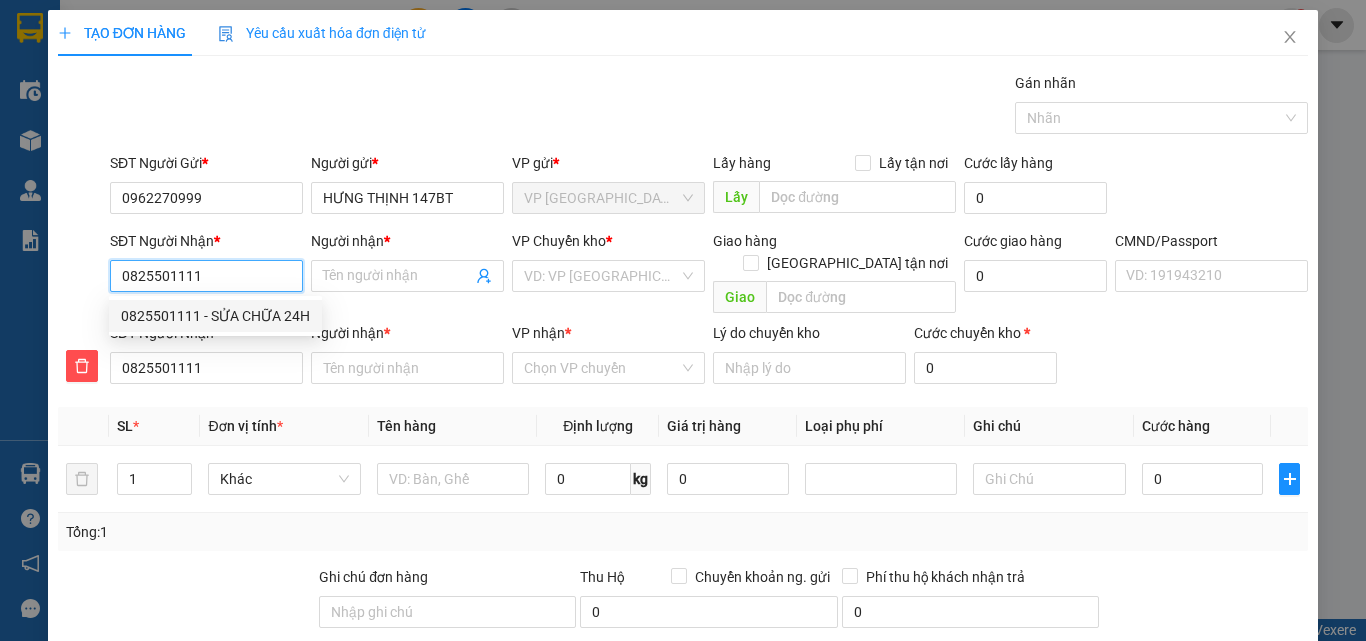 click on "0825501111 - SỬA CHỮA 24H" at bounding box center [215, 316] 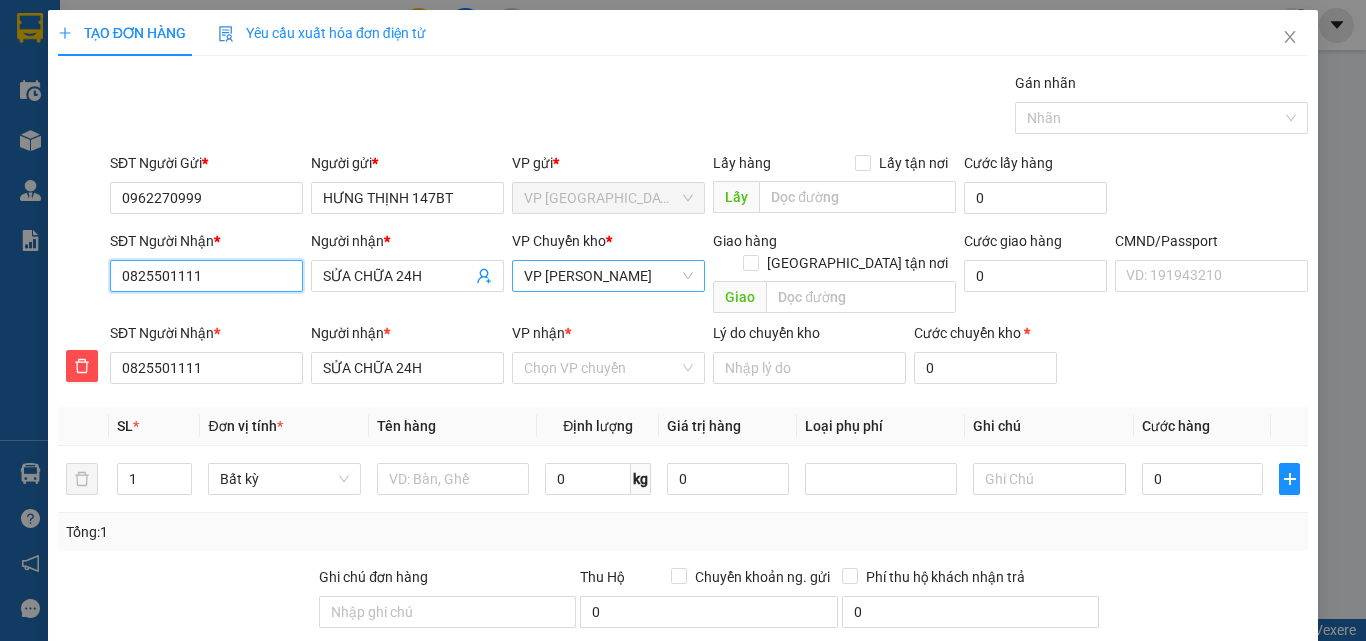 click on "VP [PERSON_NAME]" at bounding box center [608, 276] 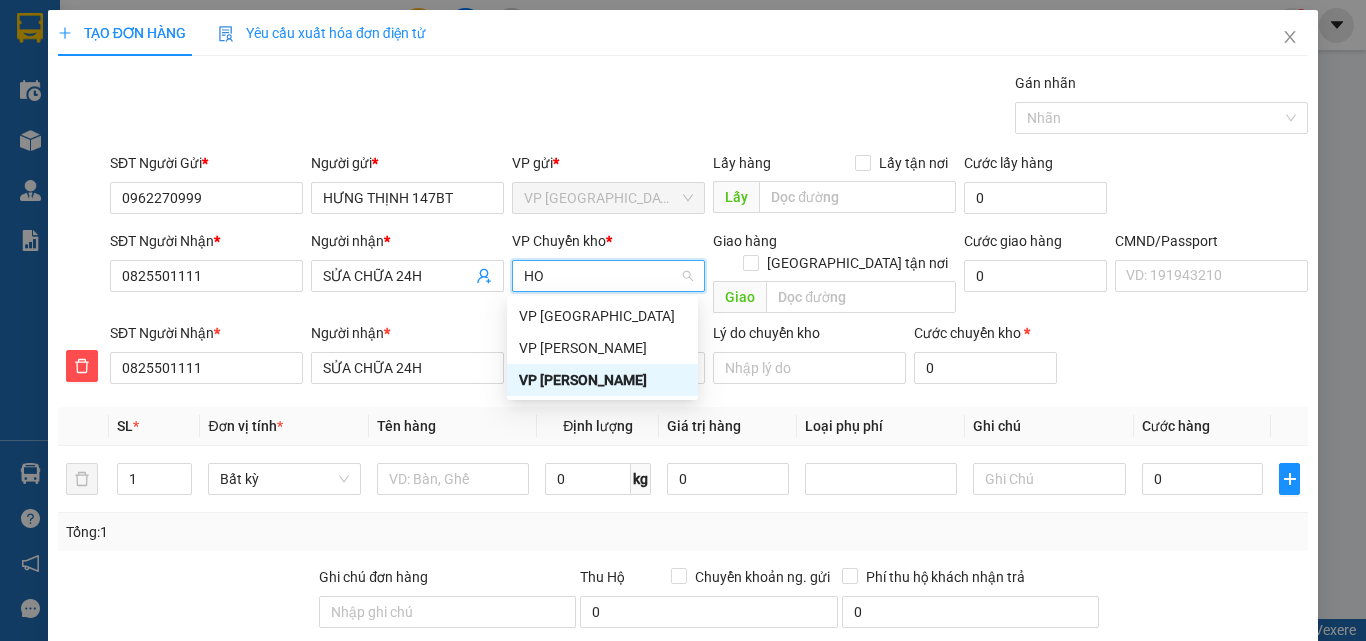 scroll, scrollTop: 0, scrollLeft: 0, axis: both 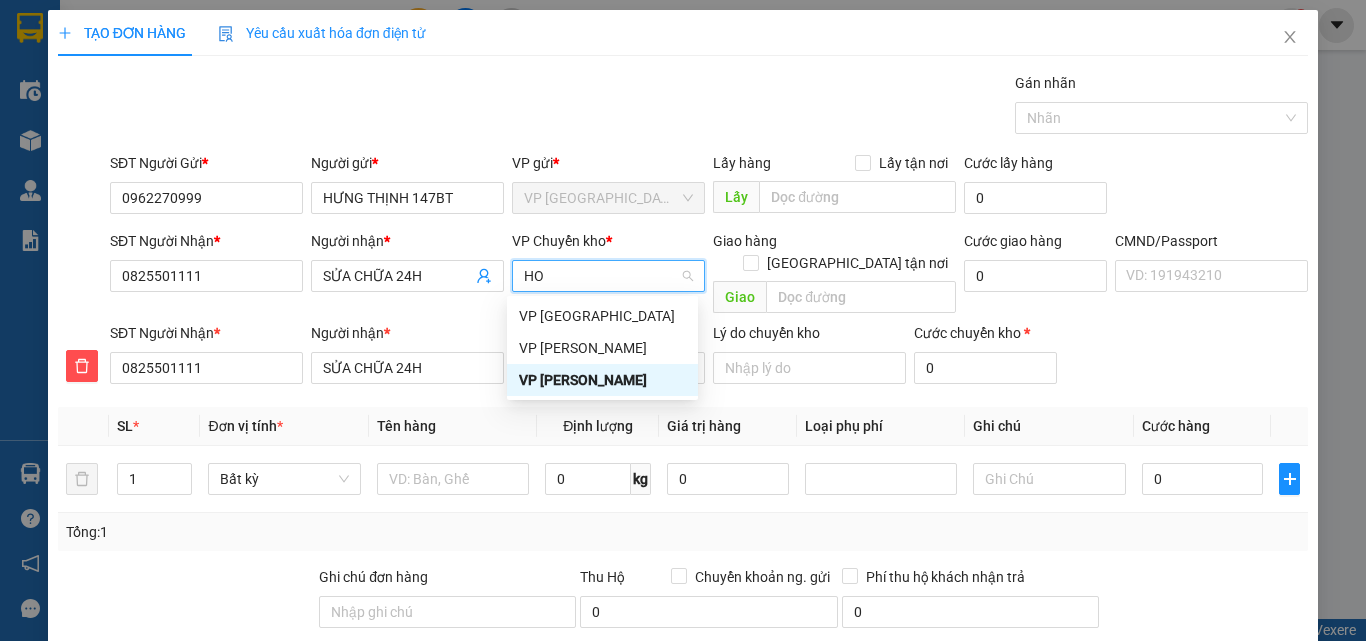 type on "HOA" 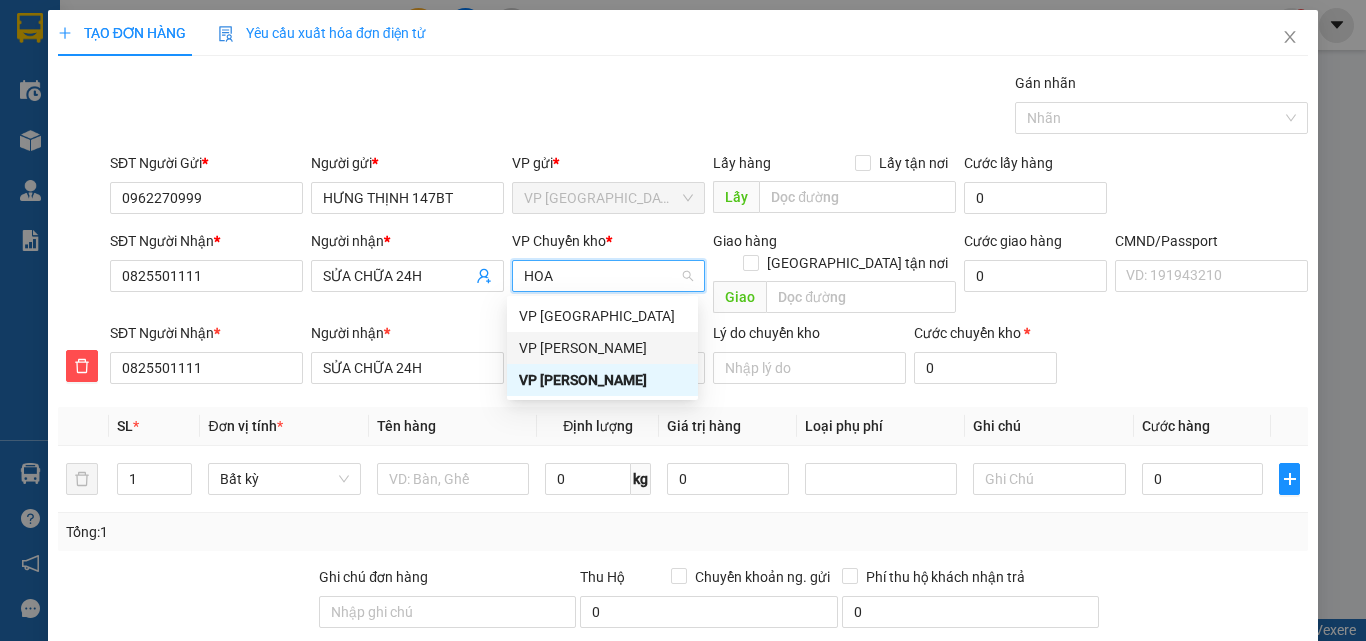 click on "VP [PERSON_NAME]" at bounding box center [602, 348] 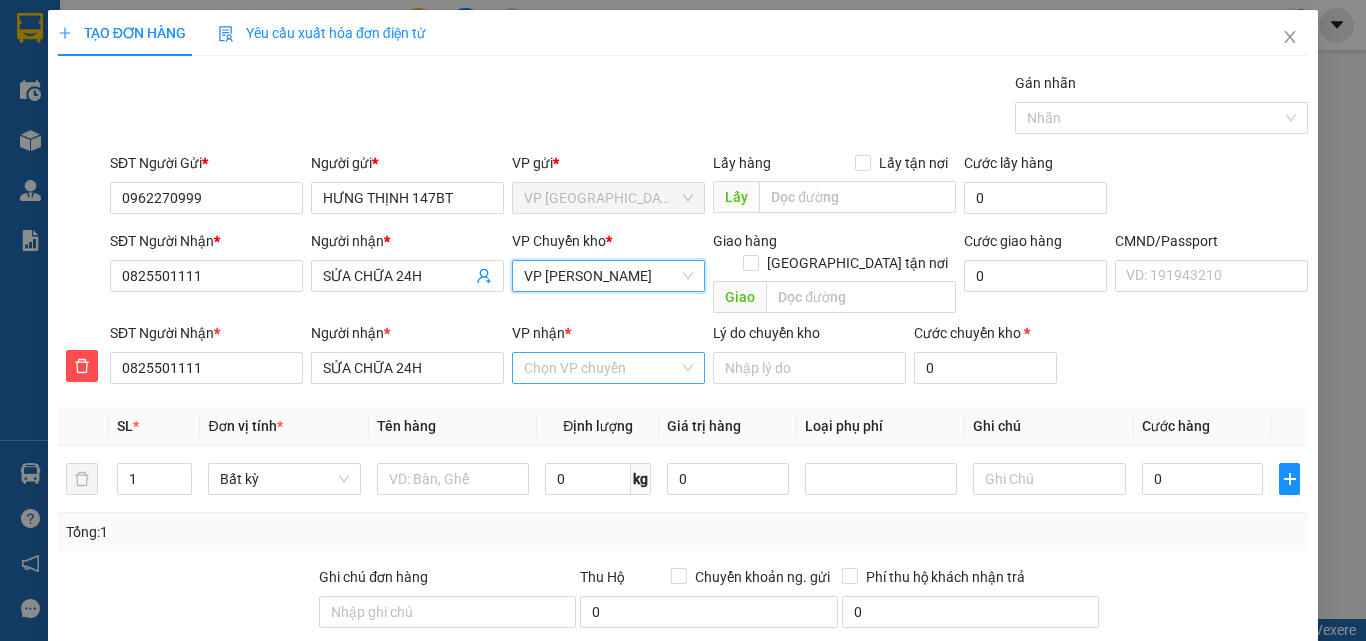 click on "VP nhận  *" at bounding box center [601, 368] 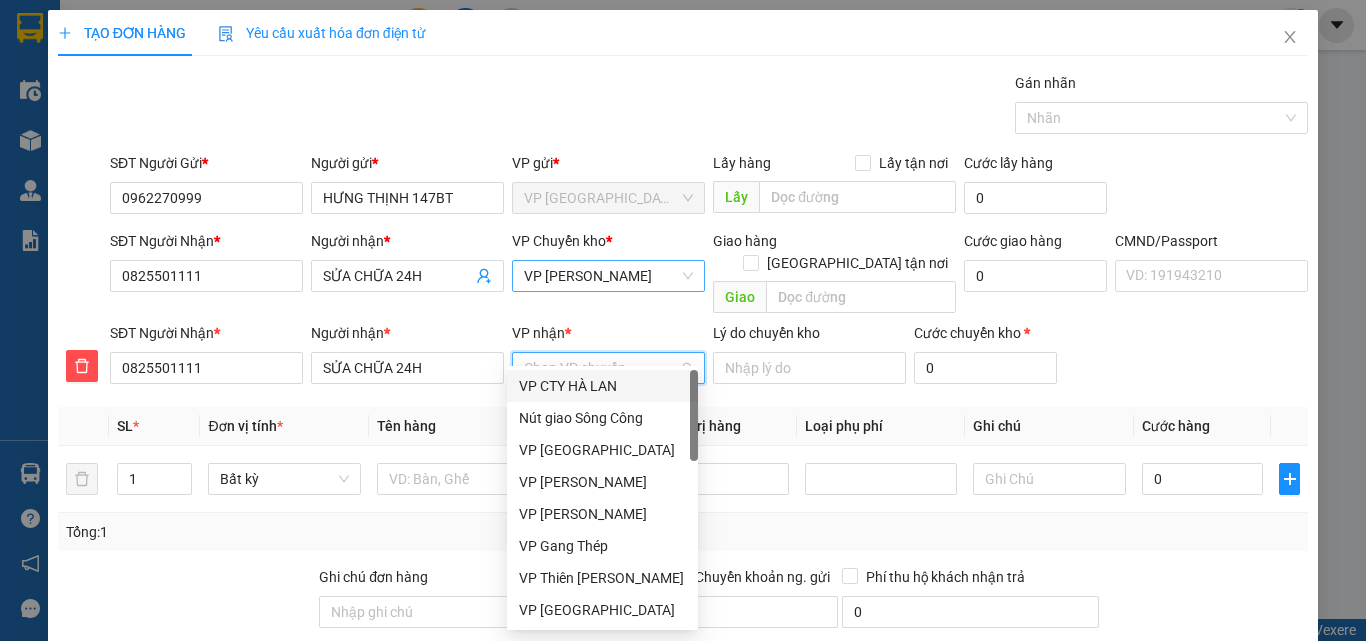 type on "G" 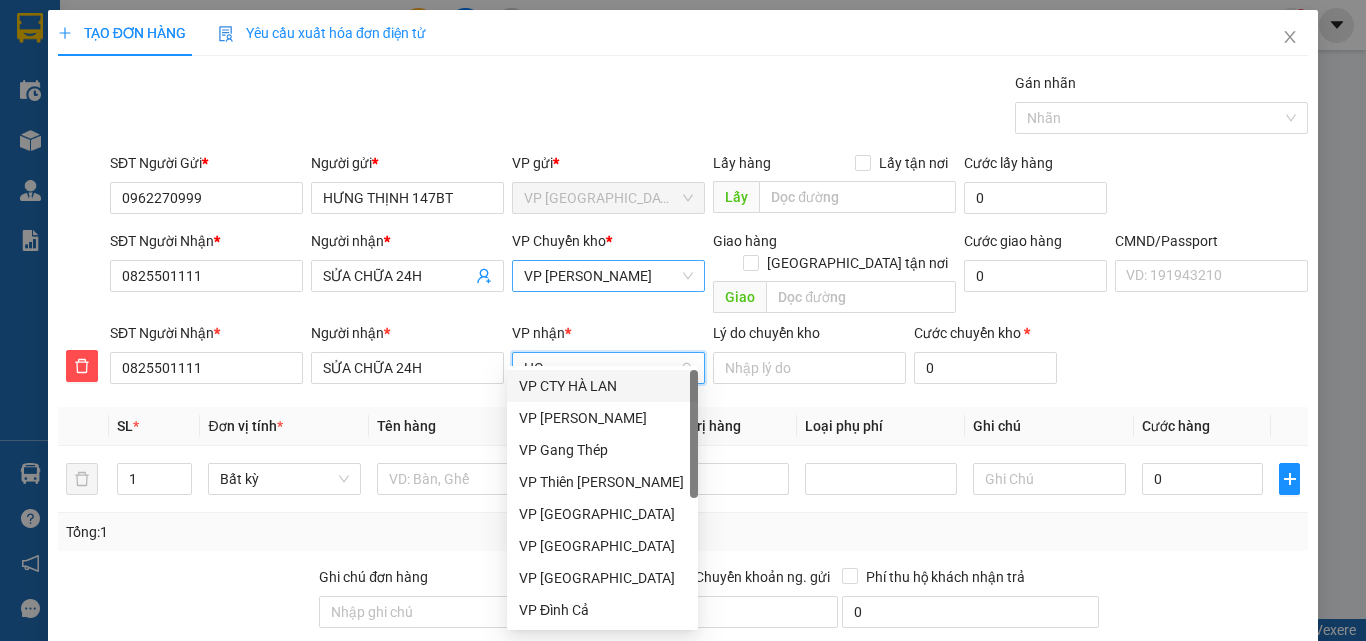 type on "HOA" 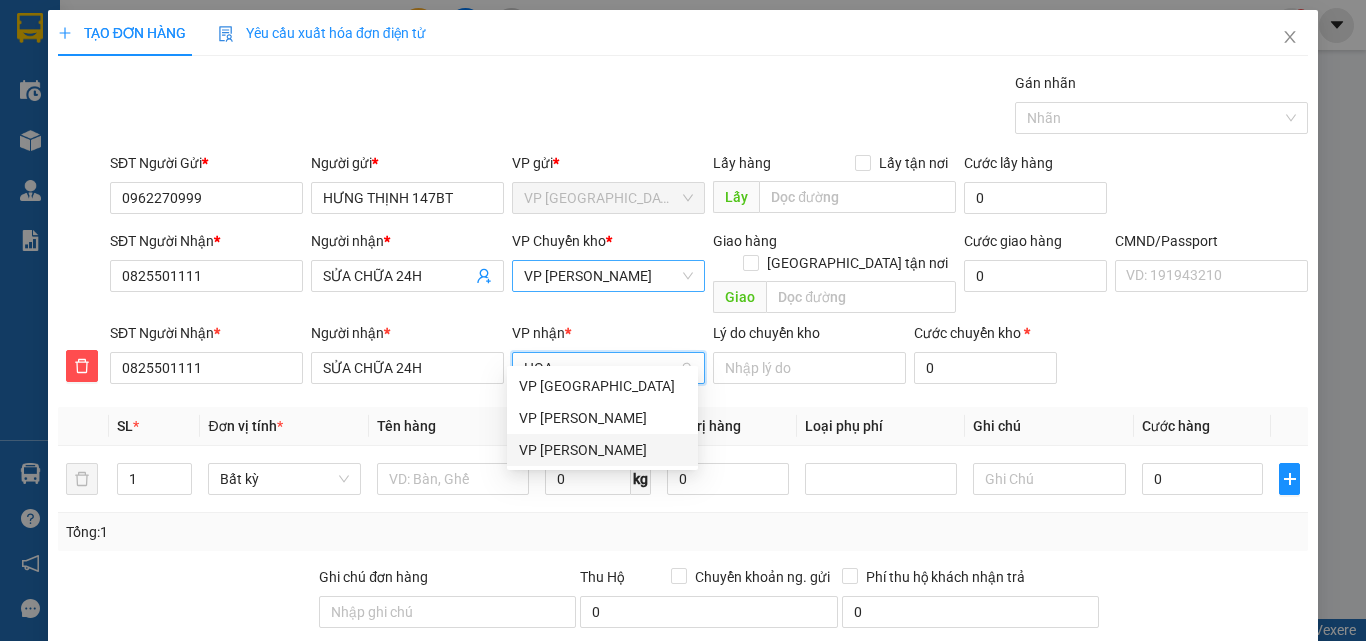 click on "VP [PERSON_NAME]" at bounding box center (602, 450) 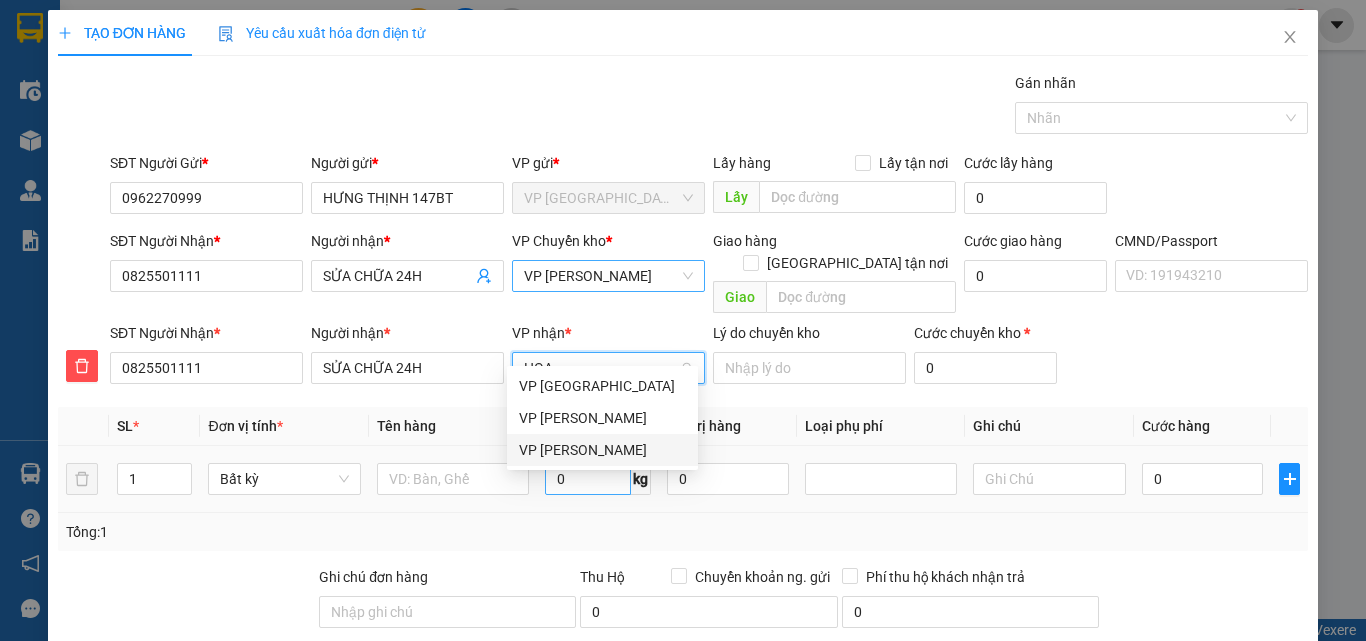 type 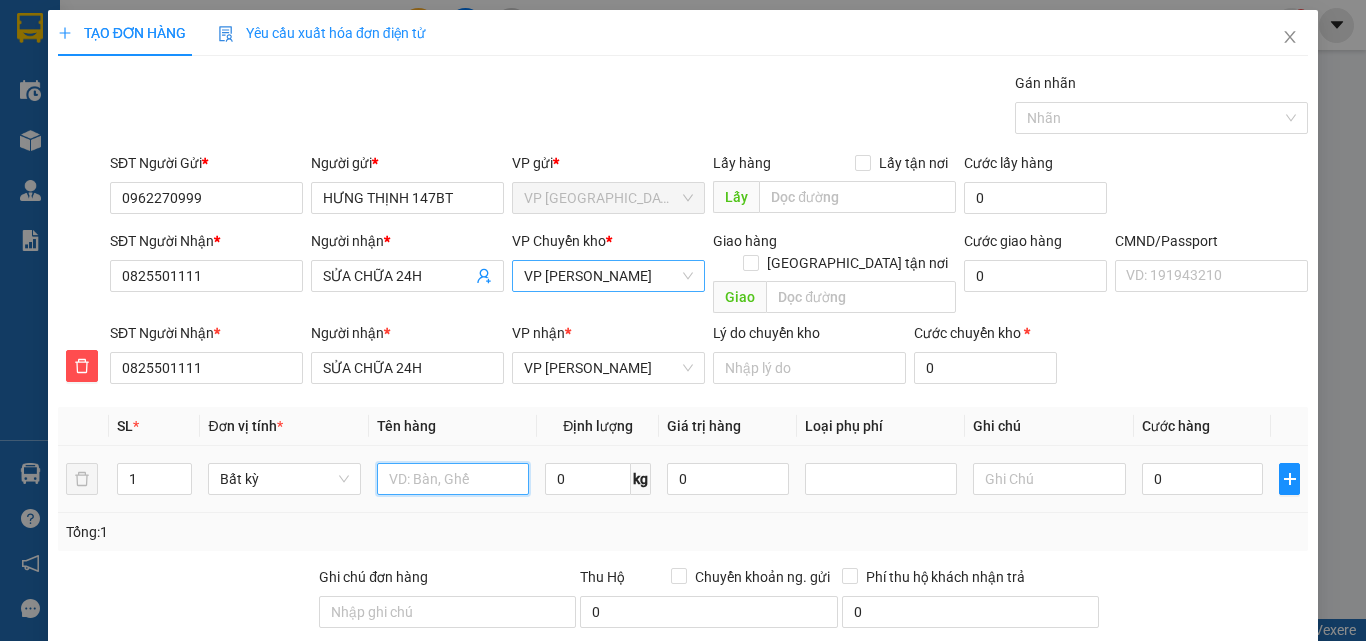 click at bounding box center [453, 479] 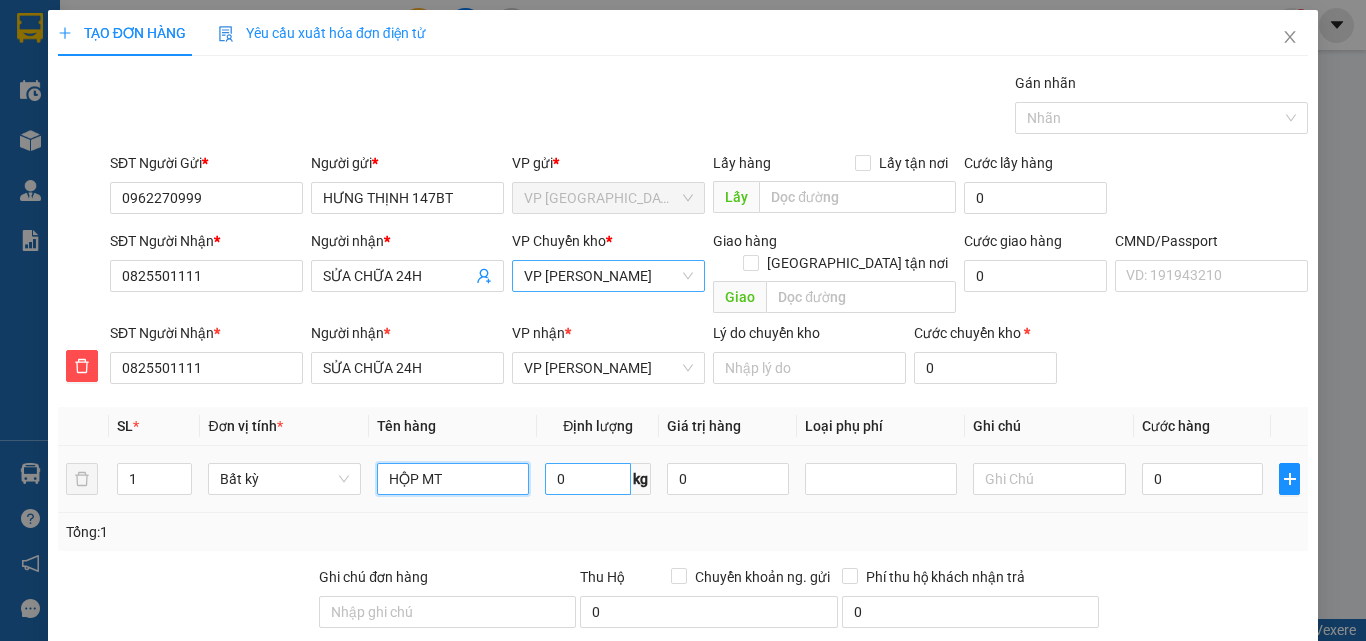 type on "HỘP MT" 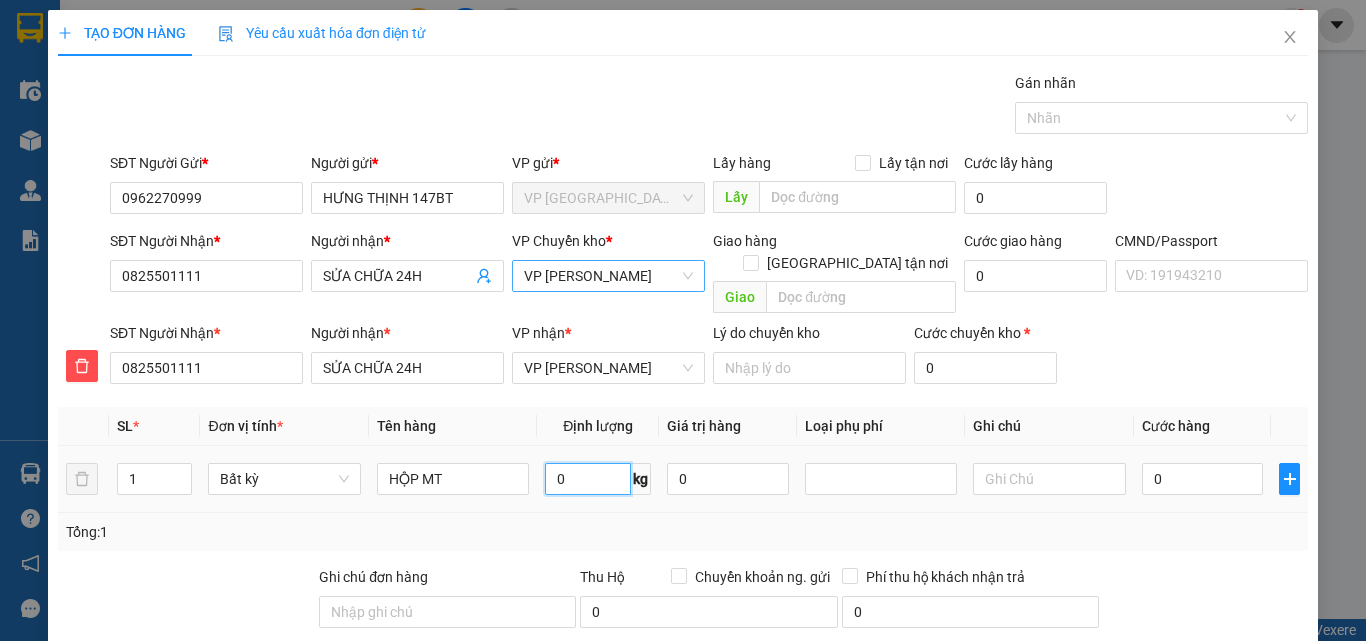 click on "0" at bounding box center (588, 479) 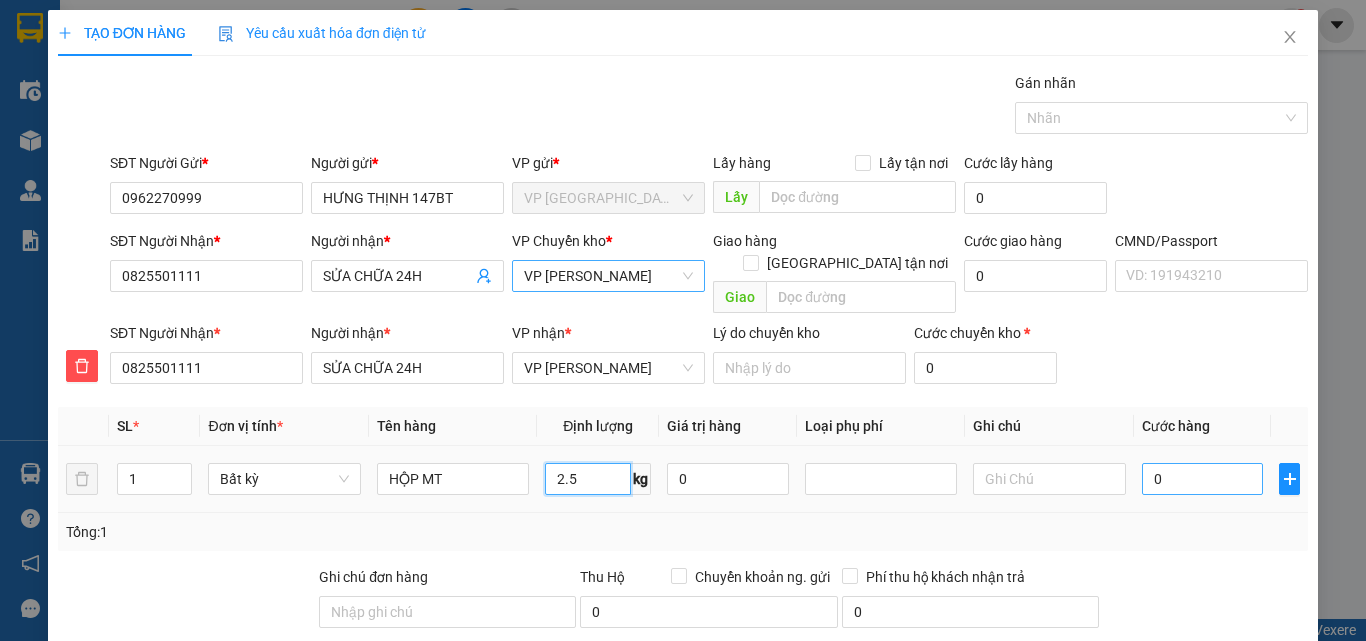 type on "2.5" 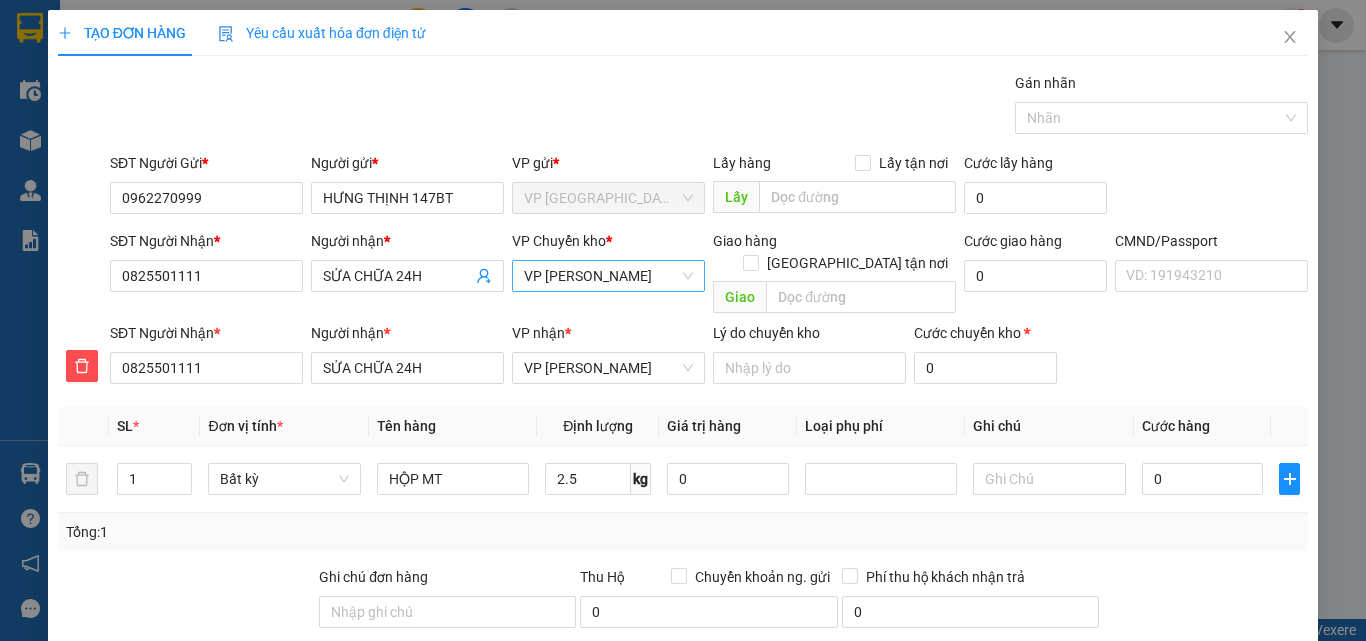 click at bounding box center (1205, 601) 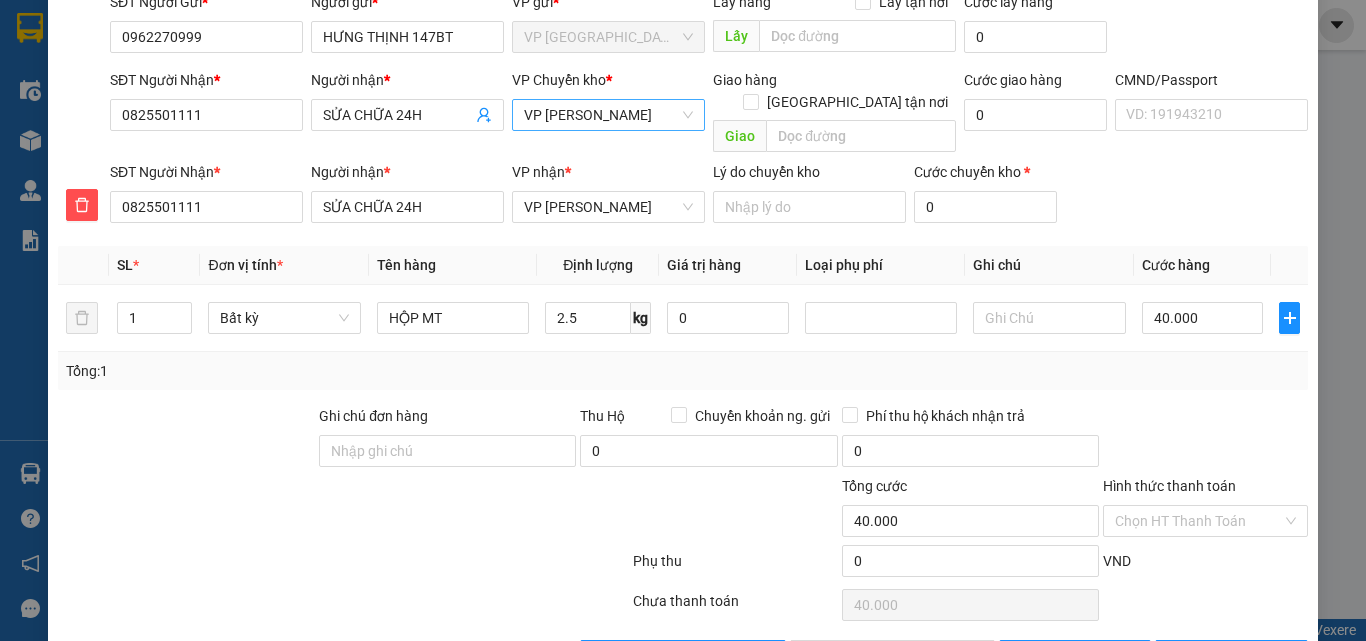 scroll, scrollTop: 209, scrollLeft: 0, axis: vertical 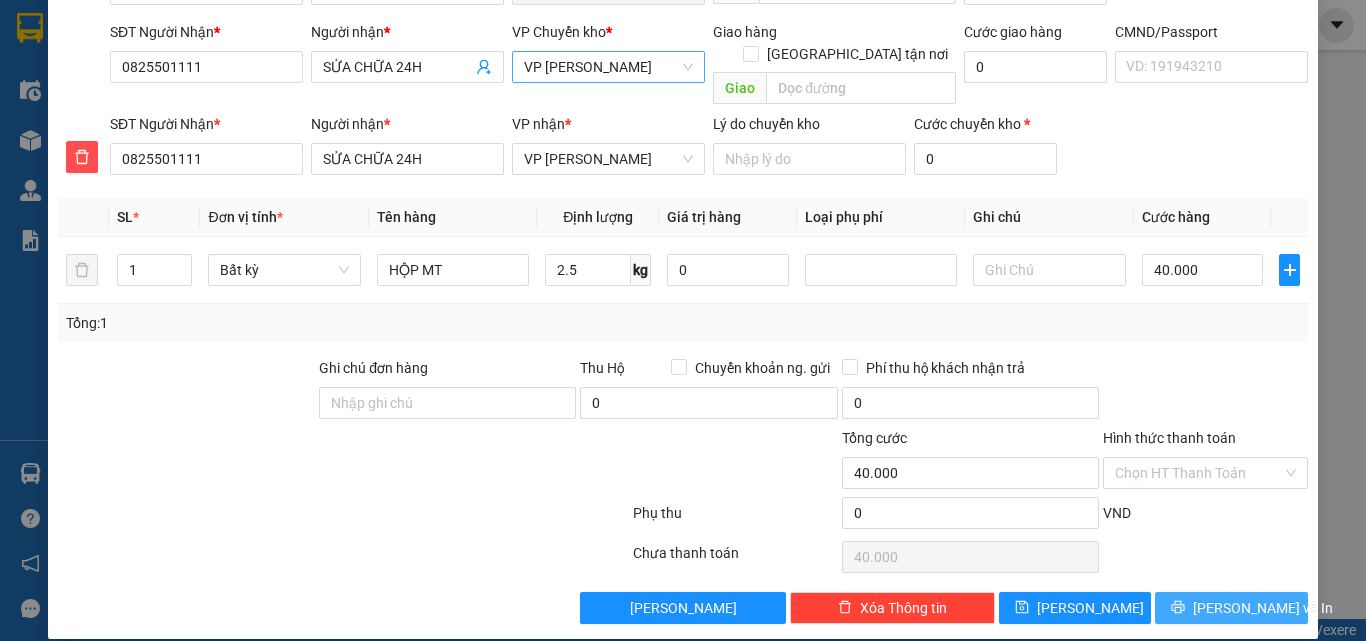 click on "[PERSON_NAME] và In" at bounding box center [1263, 608] 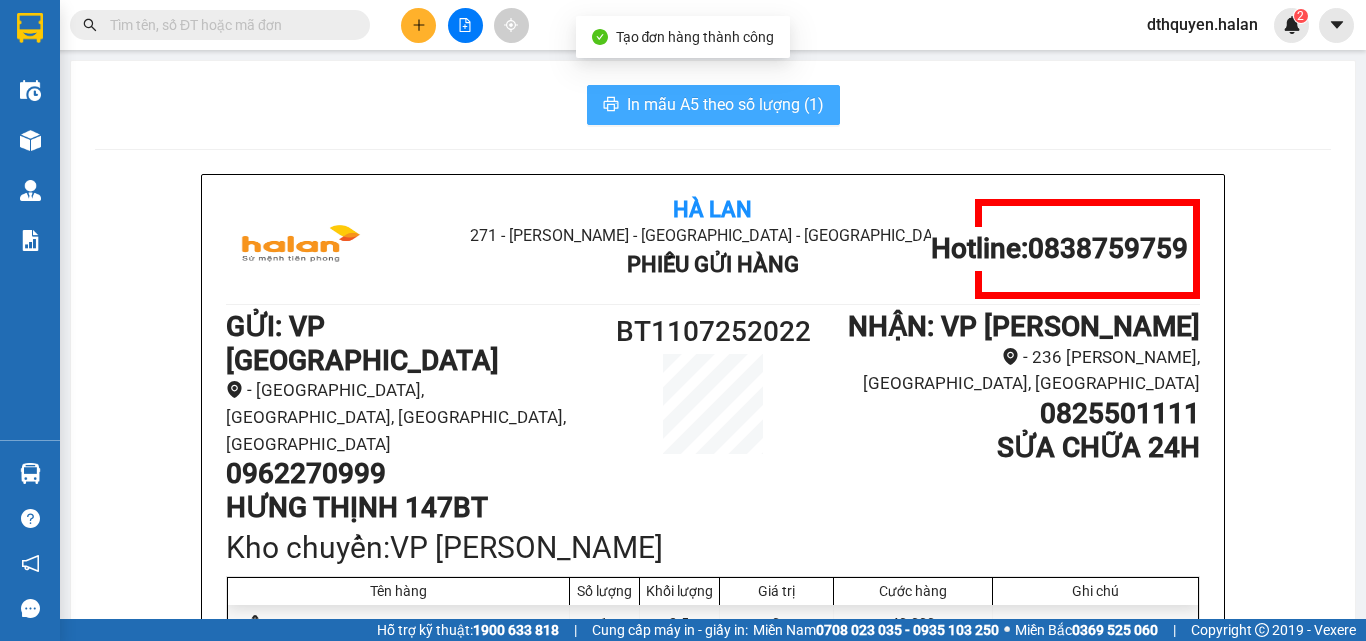 click on "In mẫu A5 theo số lượng
(1)" at bounding box center [725, 104] 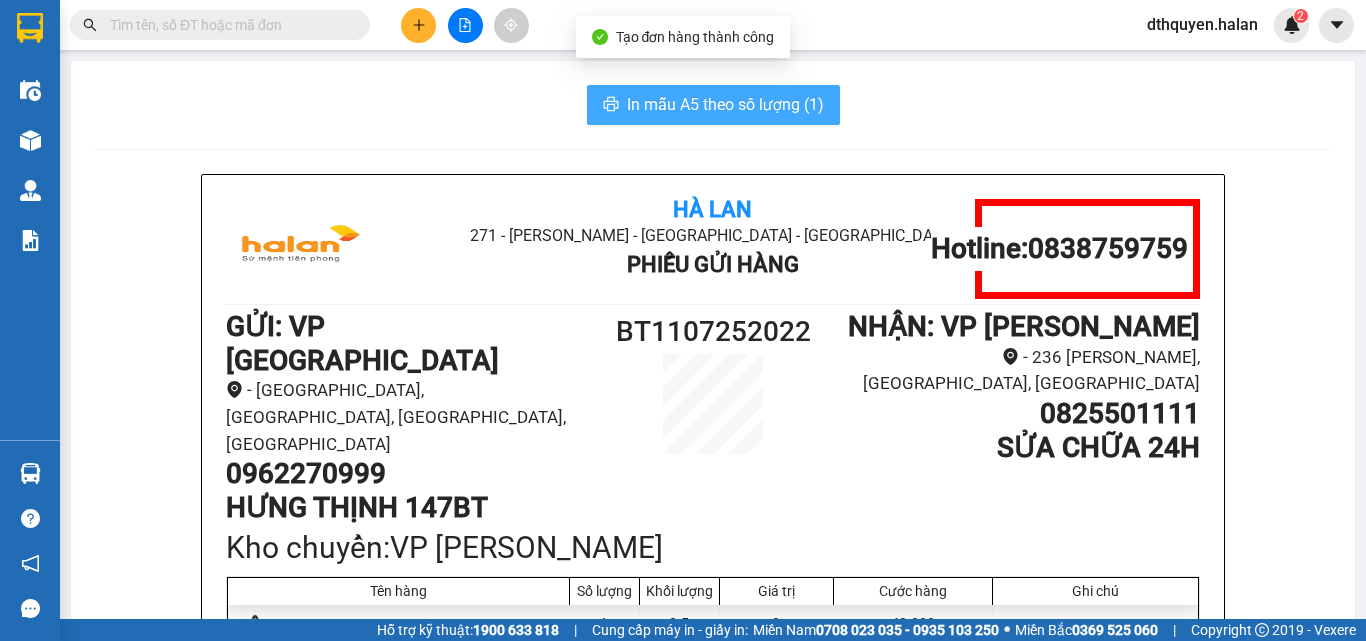 scroll, scrollTop: 0, scrollLeft: 0, axis: both 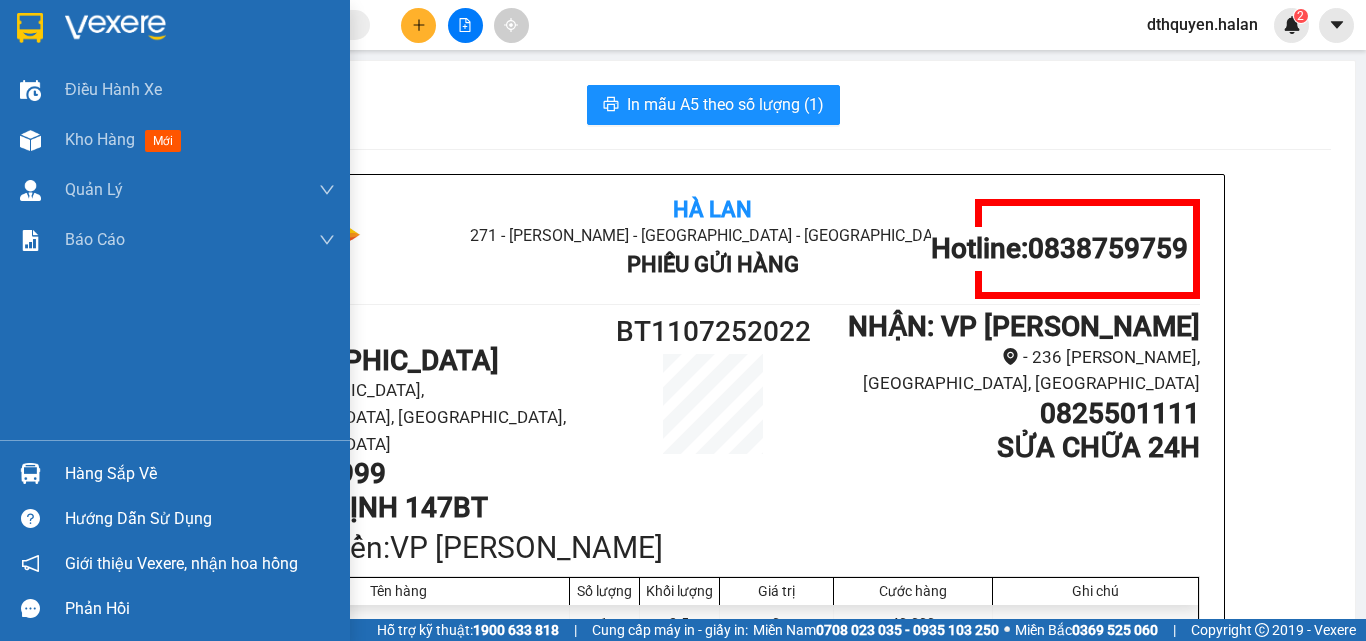 click on "Hàng sắp về" at bounding box center (200, 474) 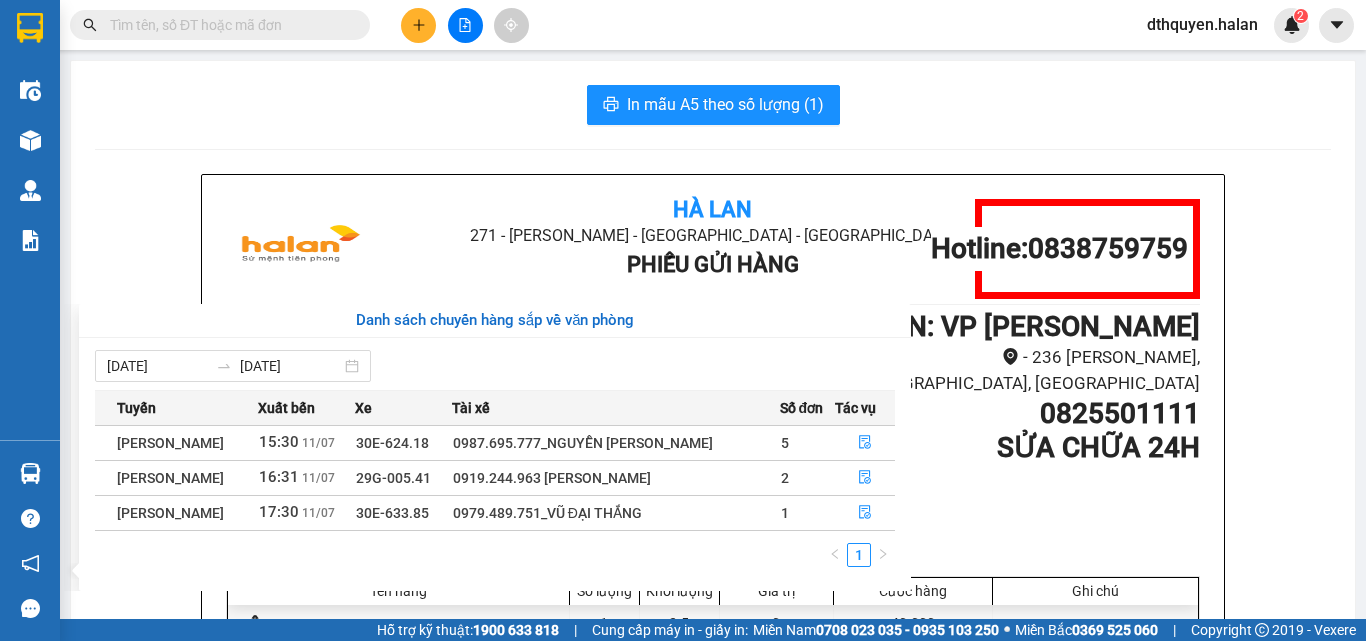drag, startPoint x: 995, startPoint y: 414, endPoint x: 494, endPoint y: 345, distance: 505.7292 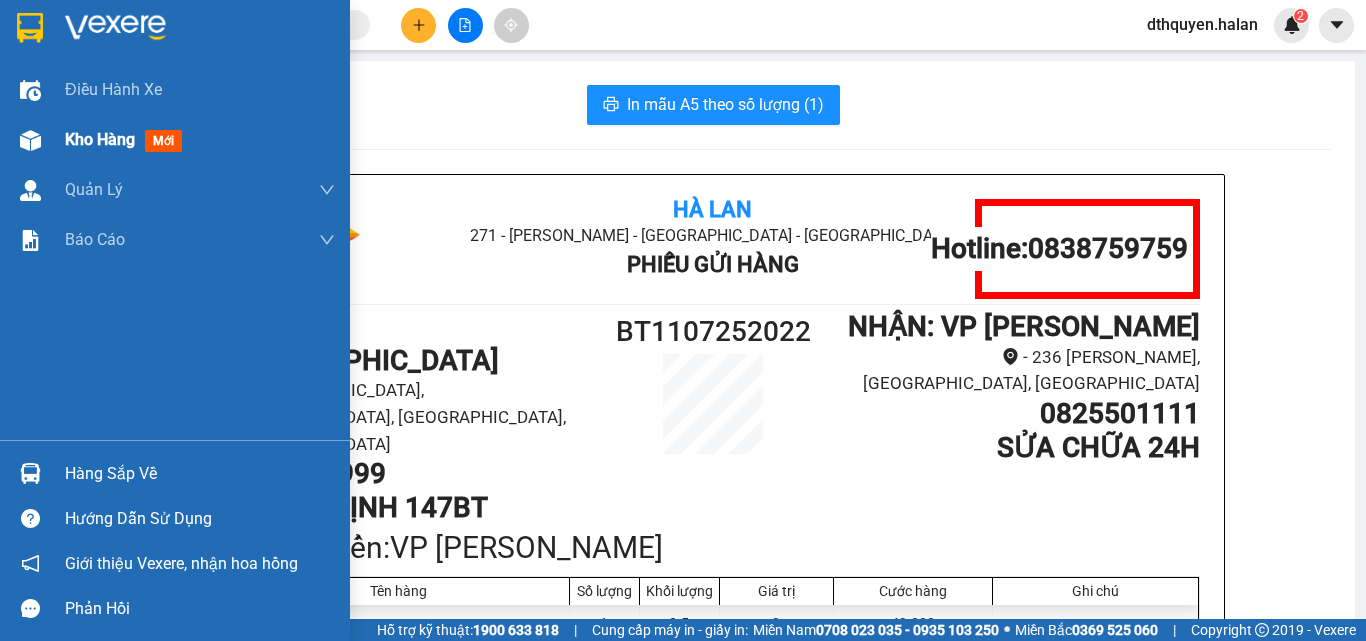 click on "Kho hàng" at bounding box center [100, 139] 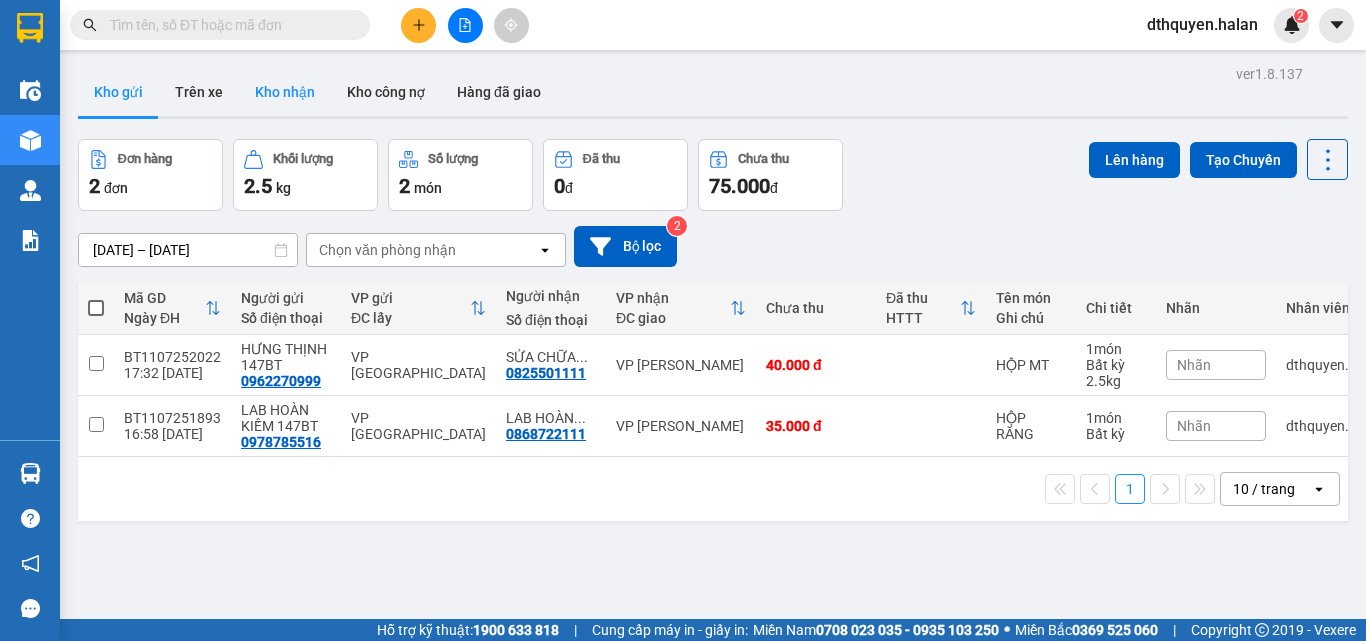 click on "Kho nhận" at bounding box center [285, 92] 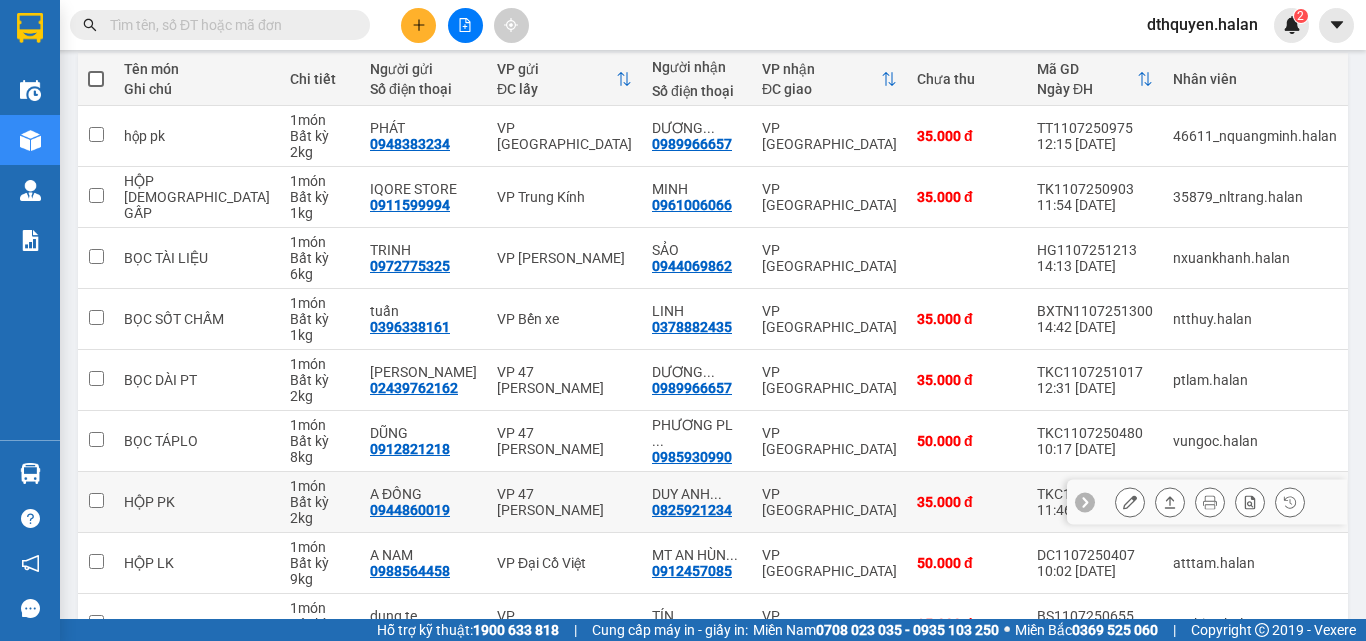 scroll, scrollTop: 200, scrollLeft: 0, axis: vertical 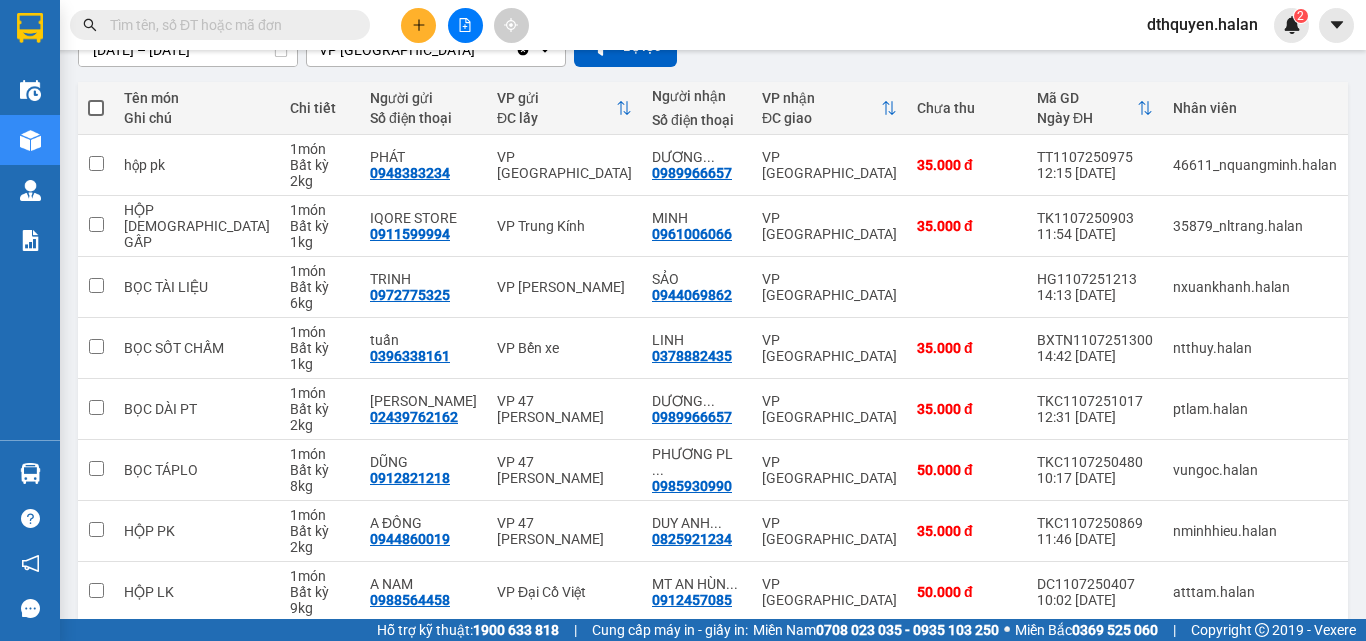click at bounding box center [228, 25] 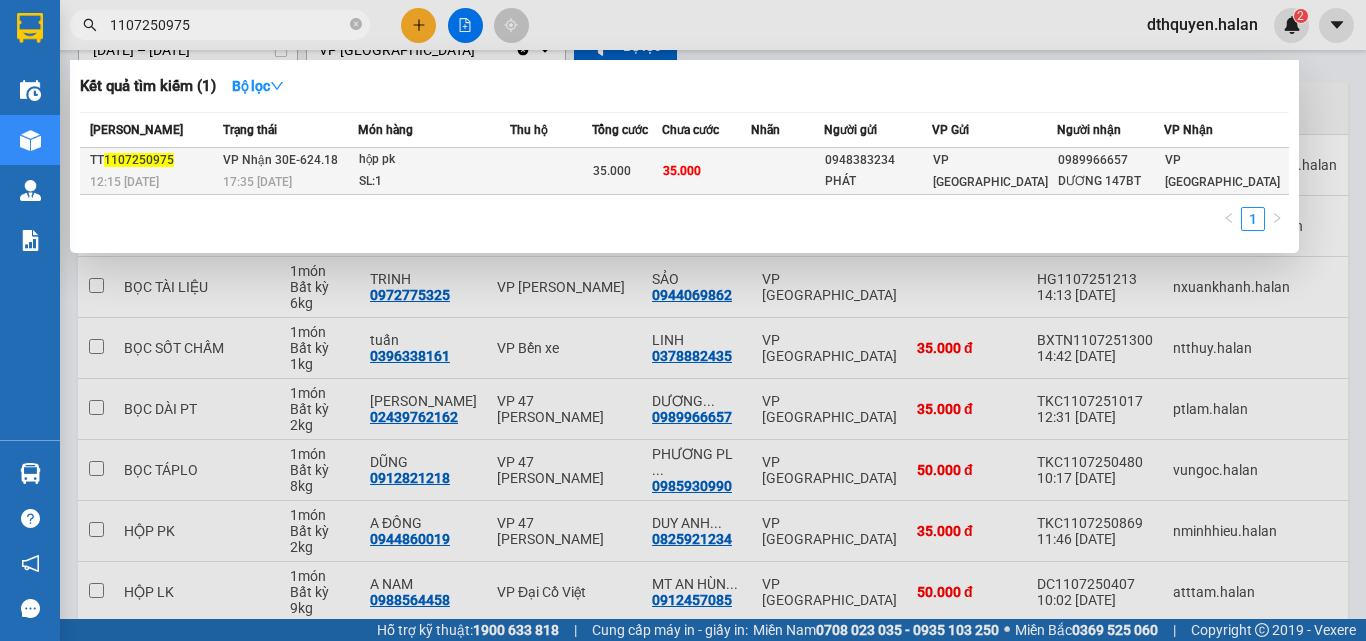 type on "1107250975" 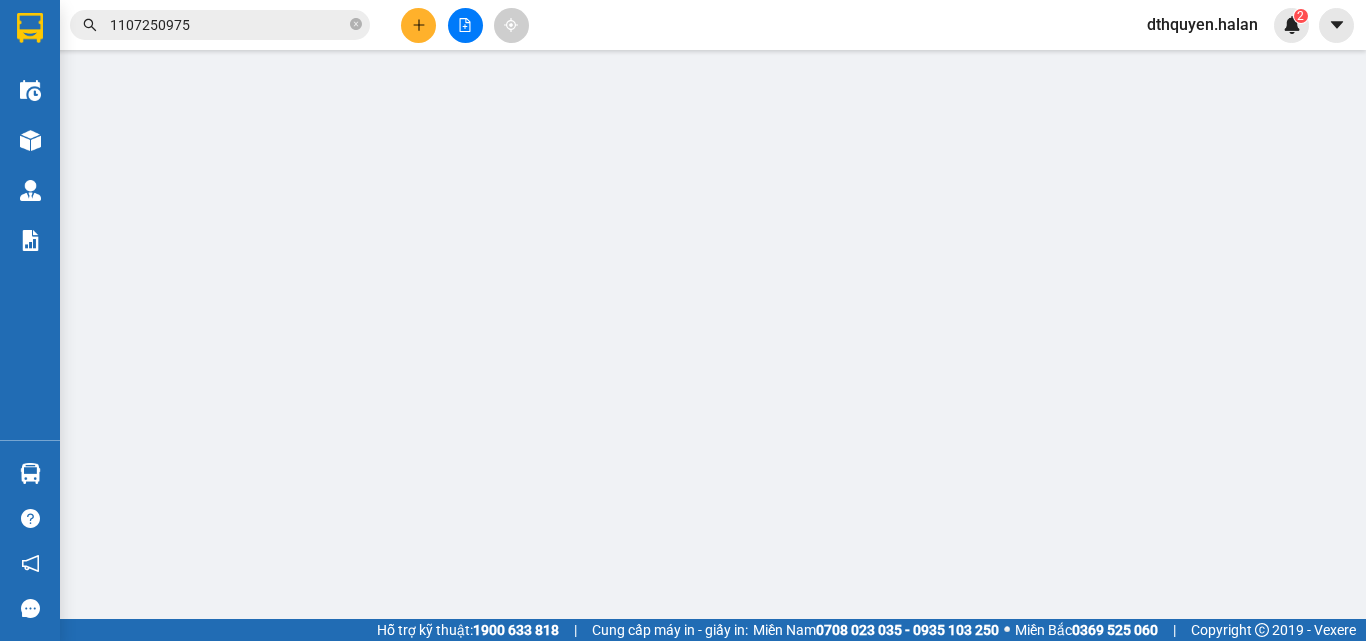 scroll, scrollTop: 0, scrollLeft: 0, axis: both 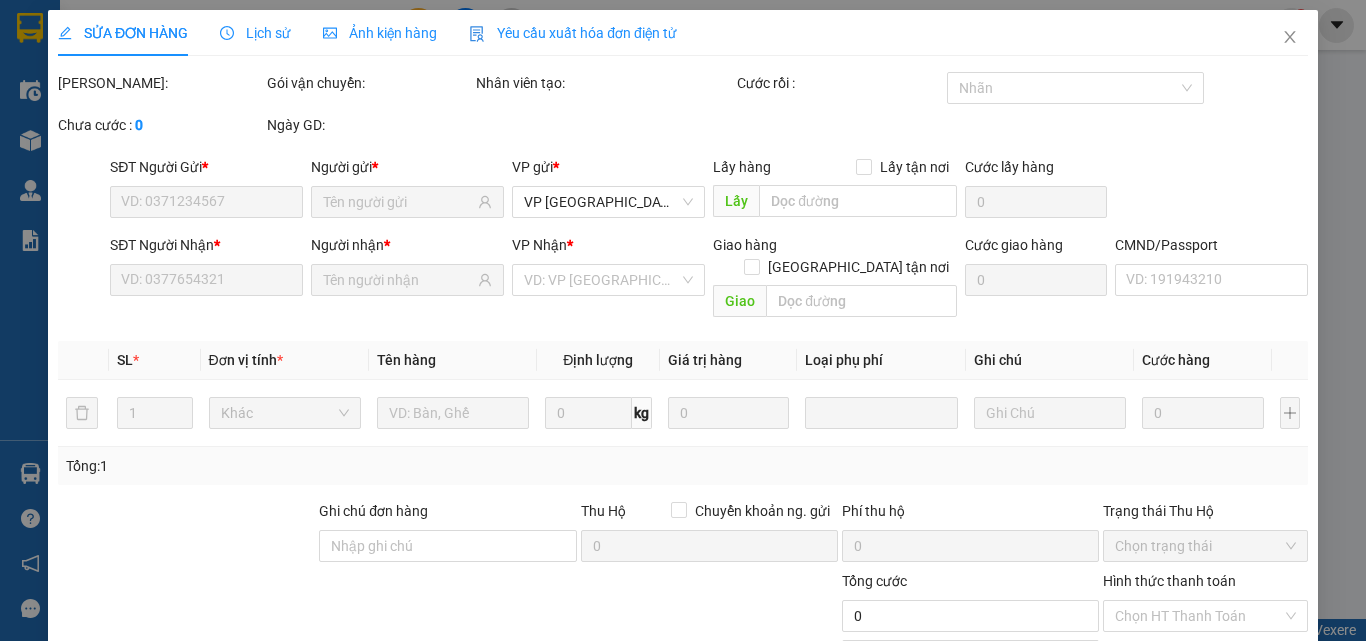 type on "0948383234" 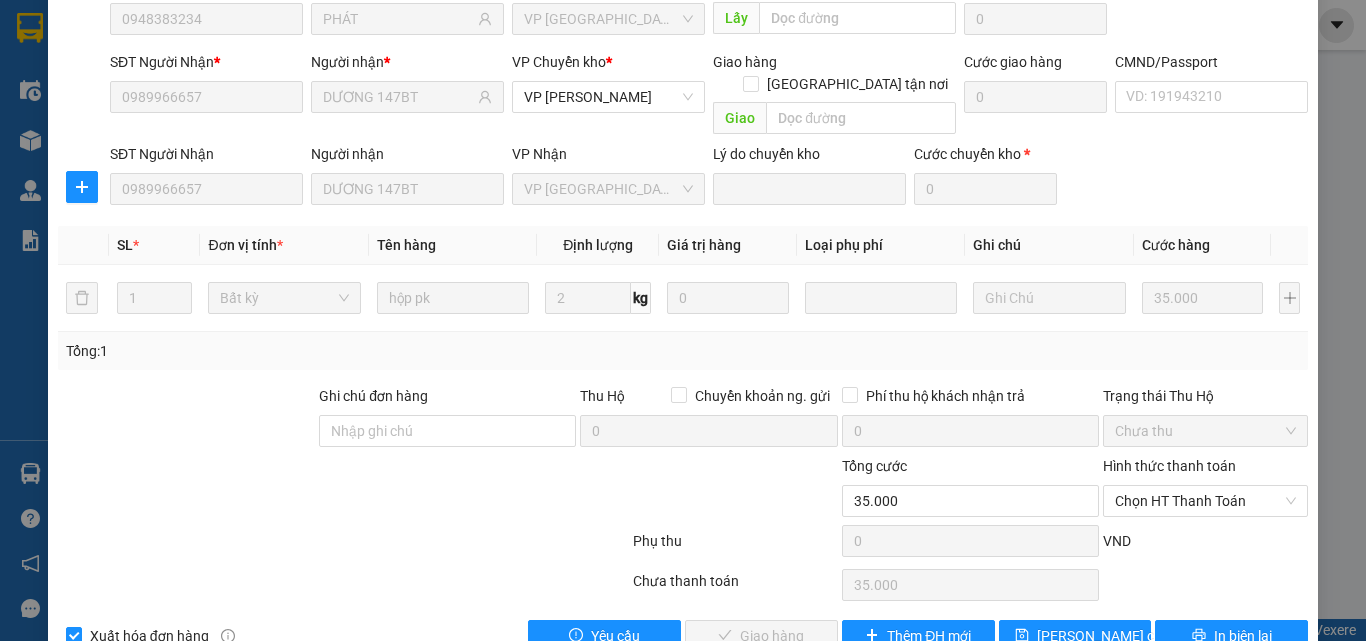 scroll, scrollTop: 233, scrollLeft: 0, axis: vertical 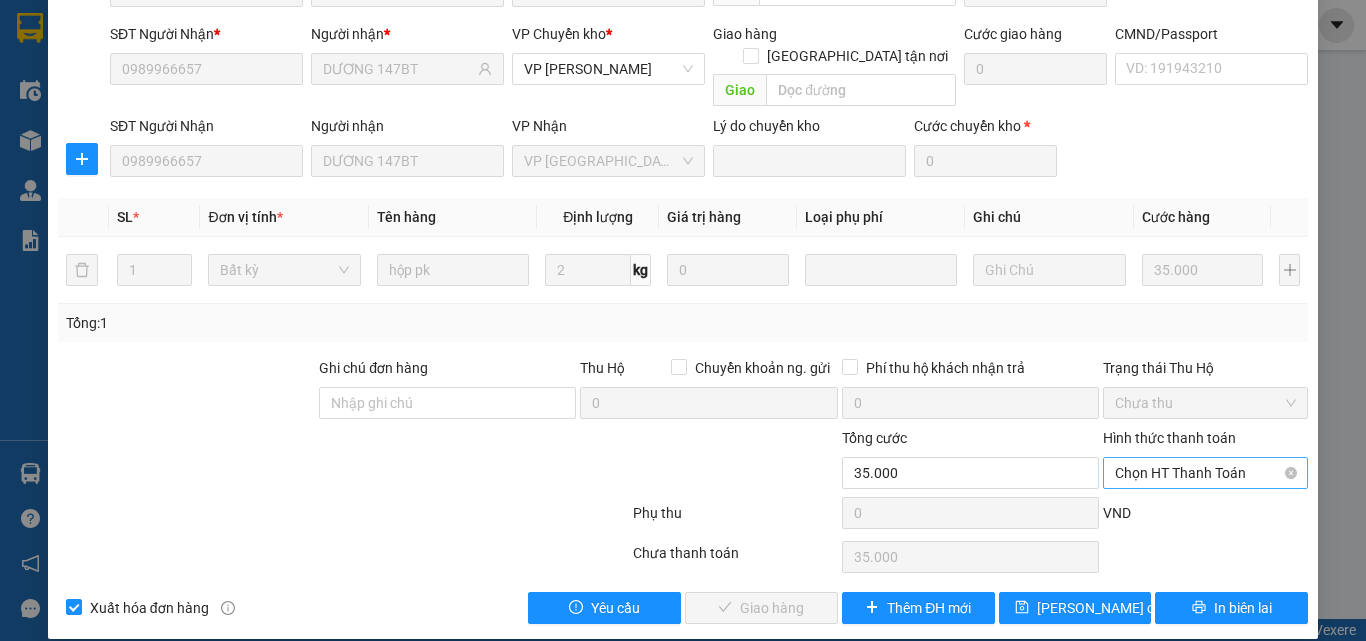 click on "Chọn HT Thanh Toán" at bounding box center [1205, 473] 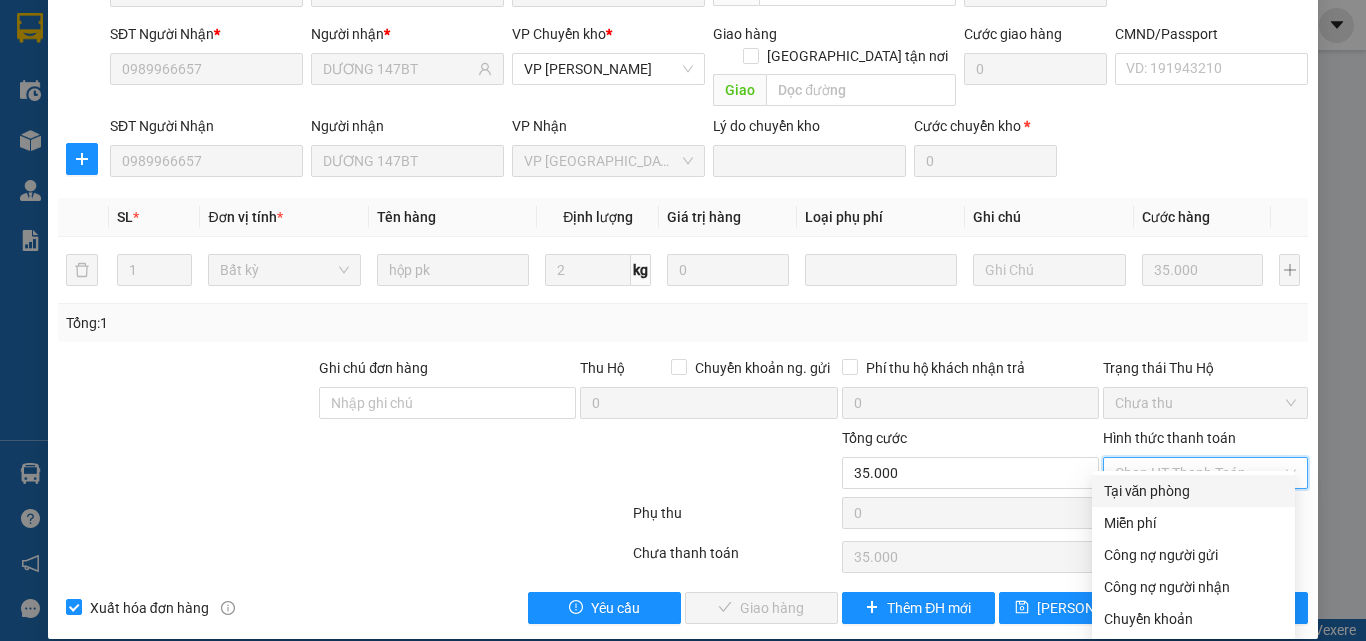drag, startPoint x: 1152, startPoint y: 484, endPoint x: 974, endPoint y: 638, distance: 235.37204 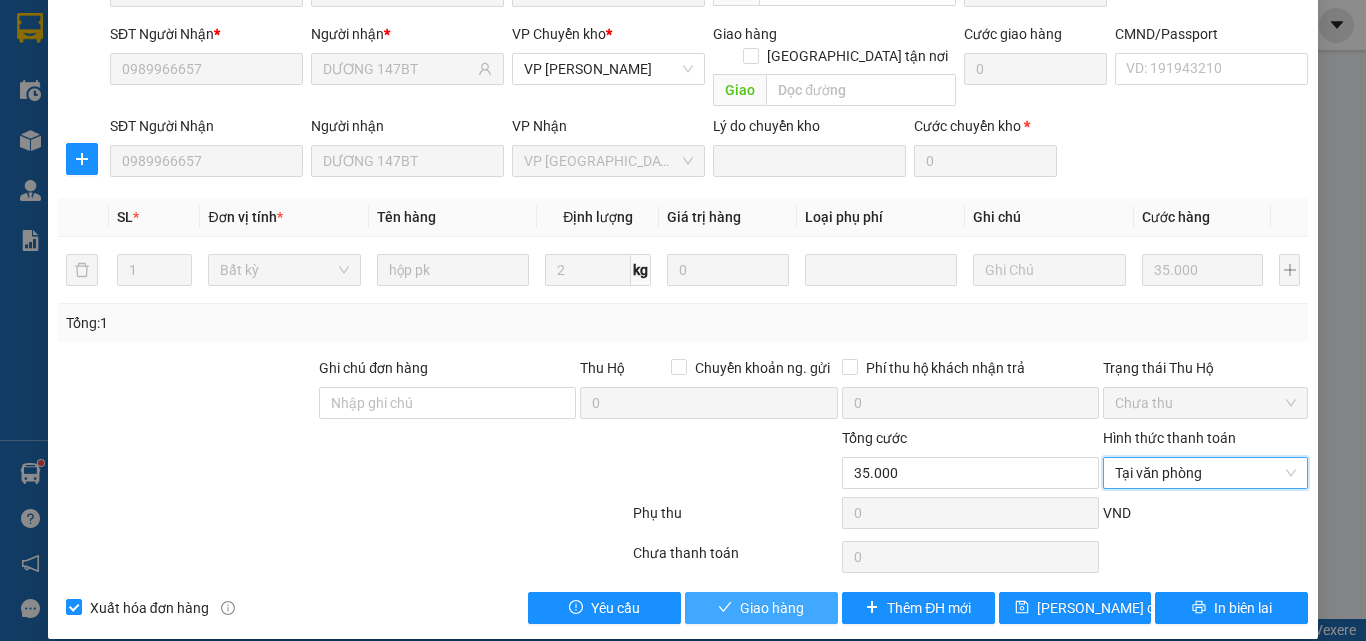 click on "Giao hàng" at bounding box center [761, 608] 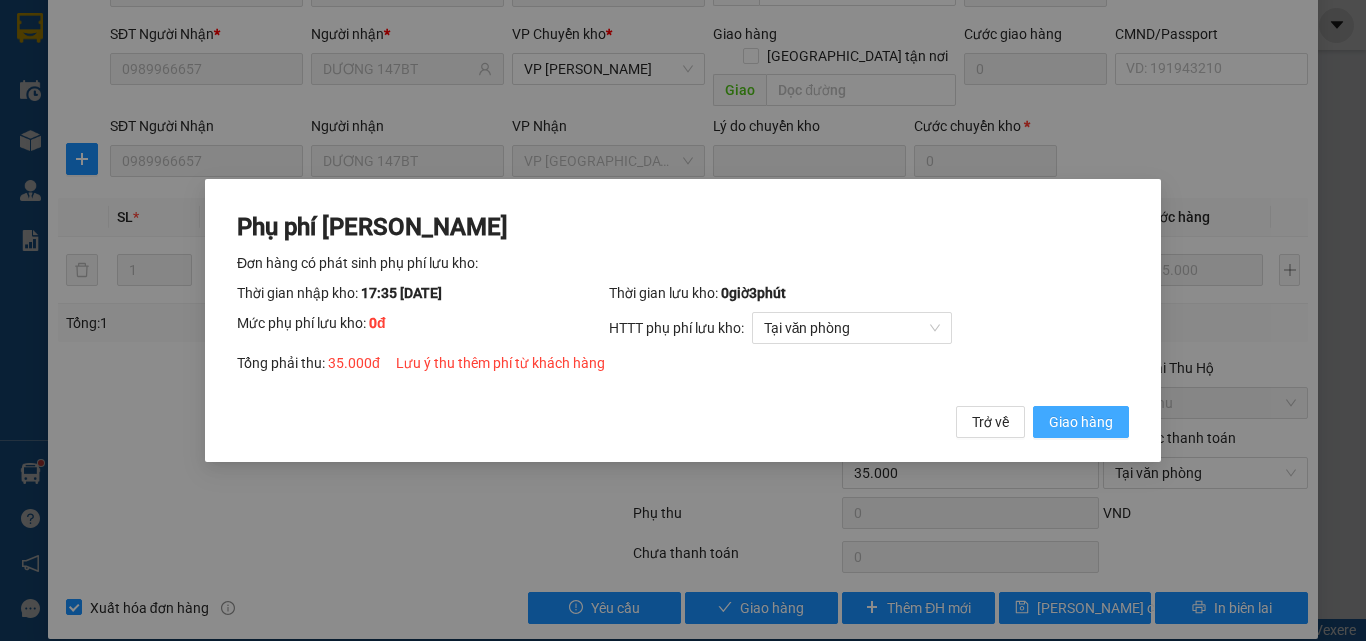 click on "Giao hàng" at bounding box center (1081, 422) 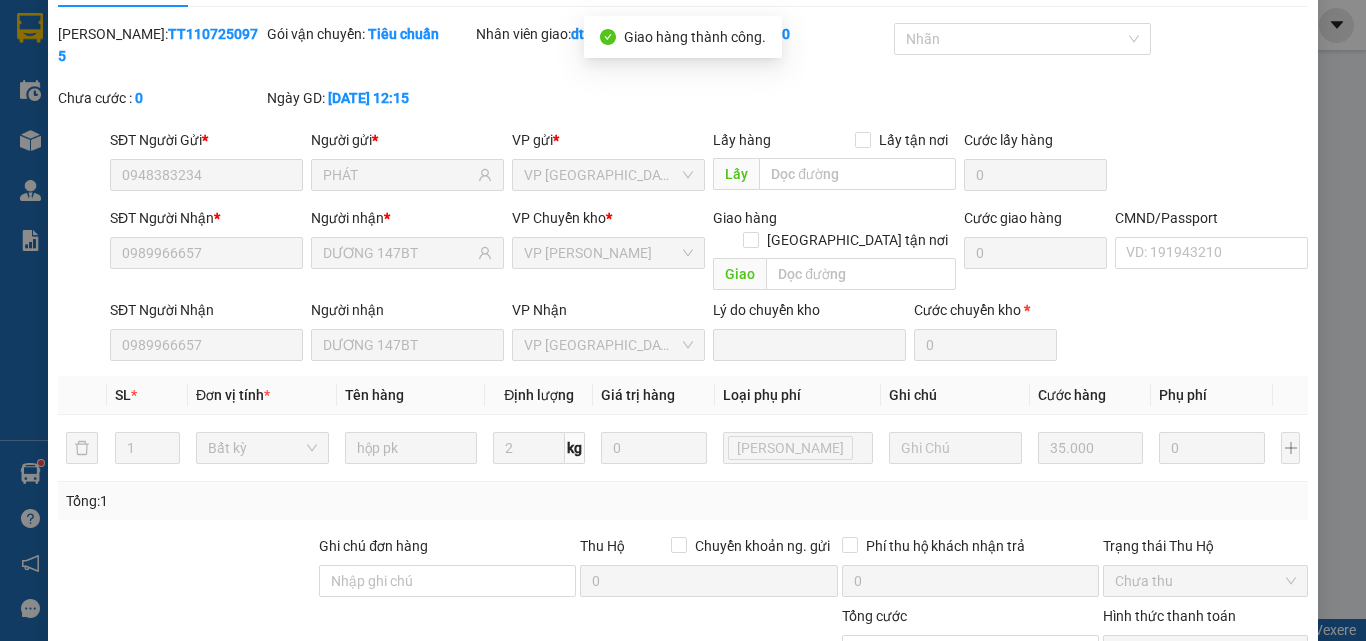 scroll, scrollTop: 0, scrollLeft: 0, axis: both 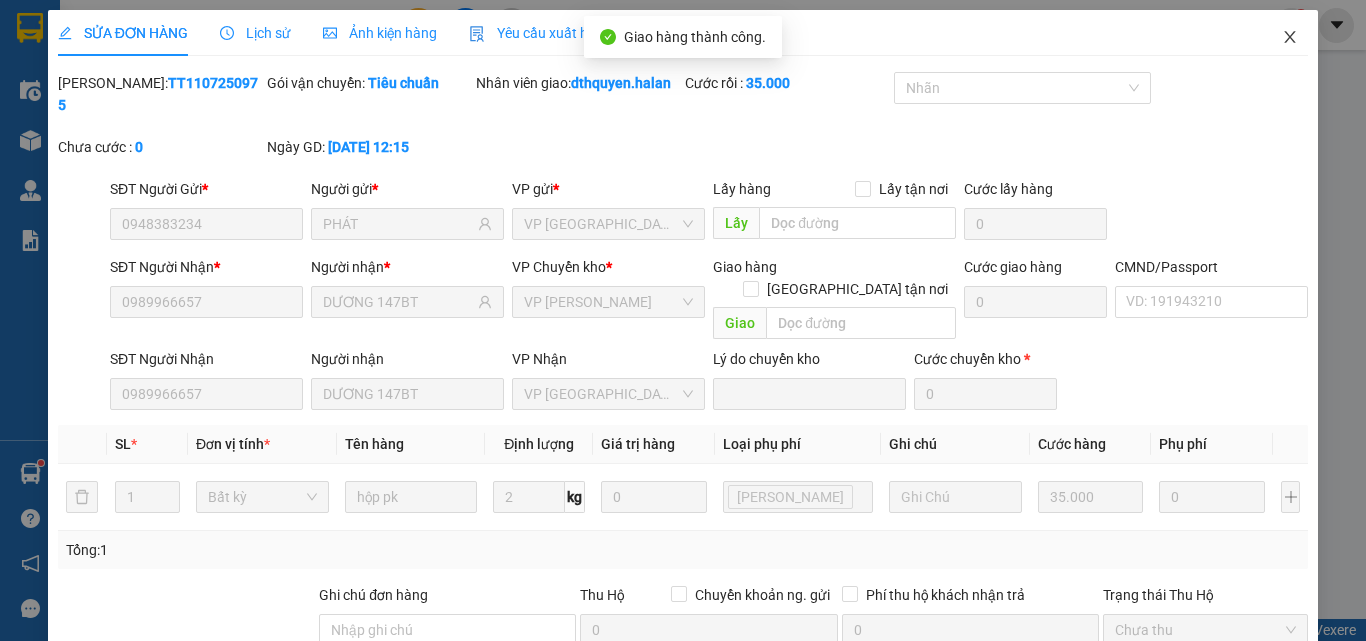 click 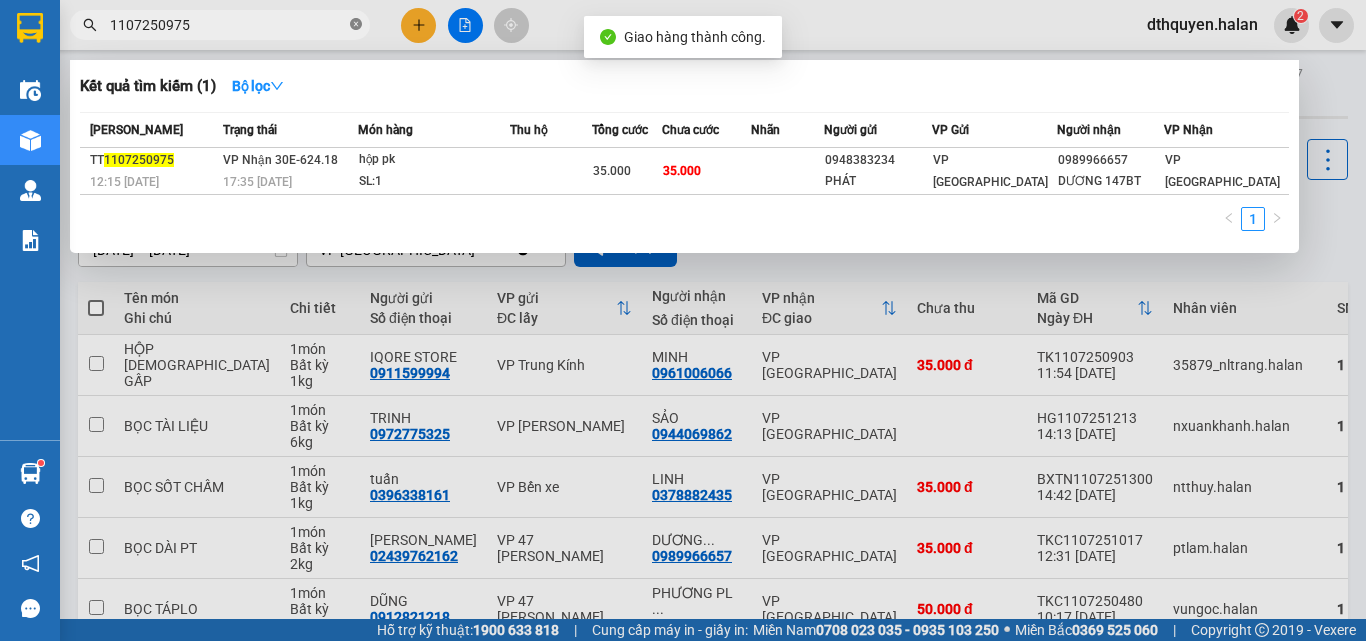 click 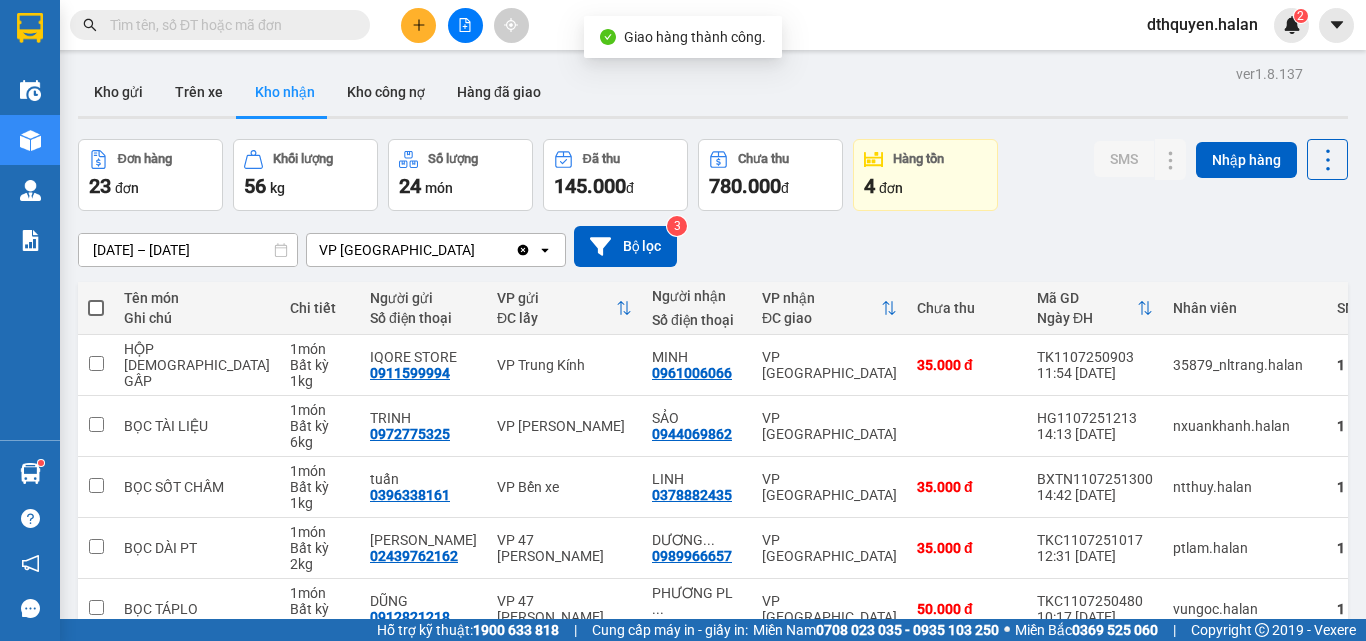 click at bounding box center (228, 25) 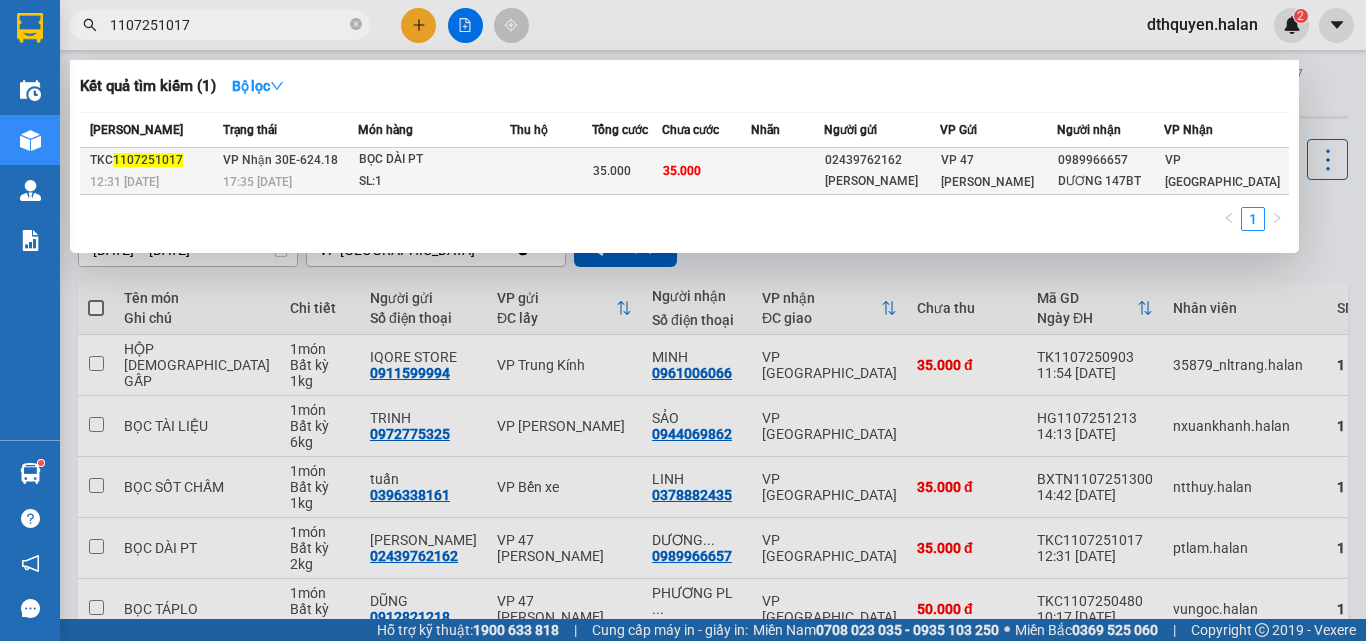 type on "1107251017" 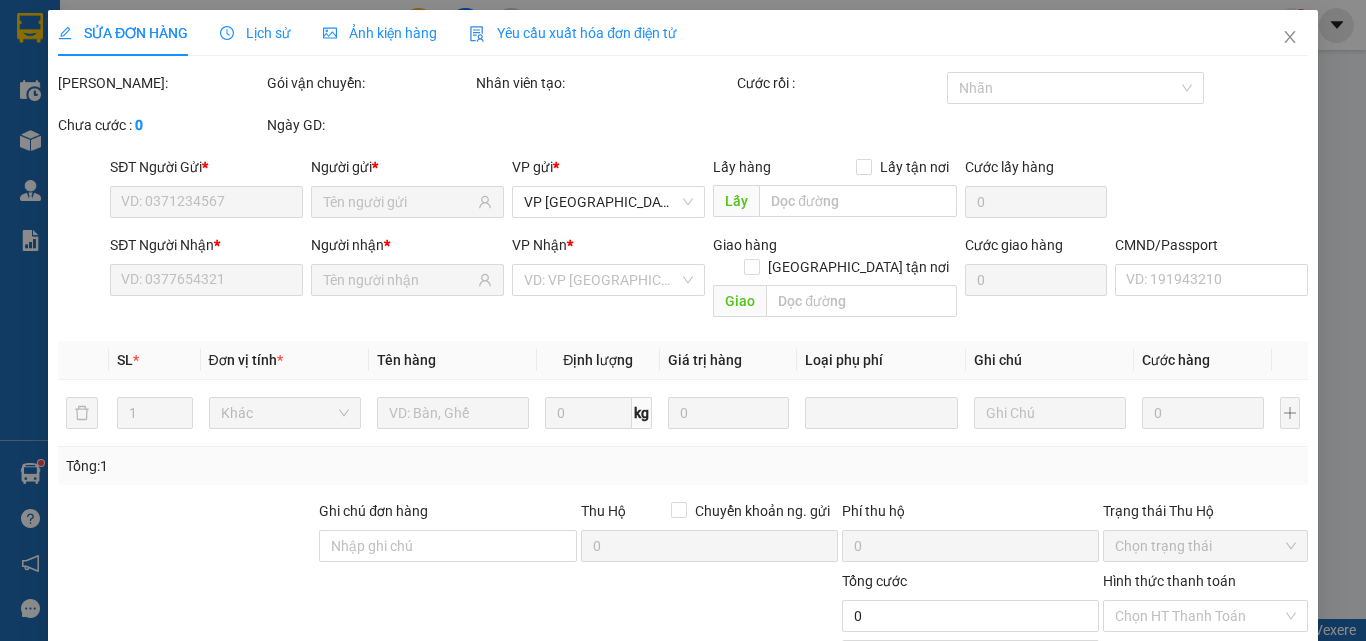 type on "02439762162" 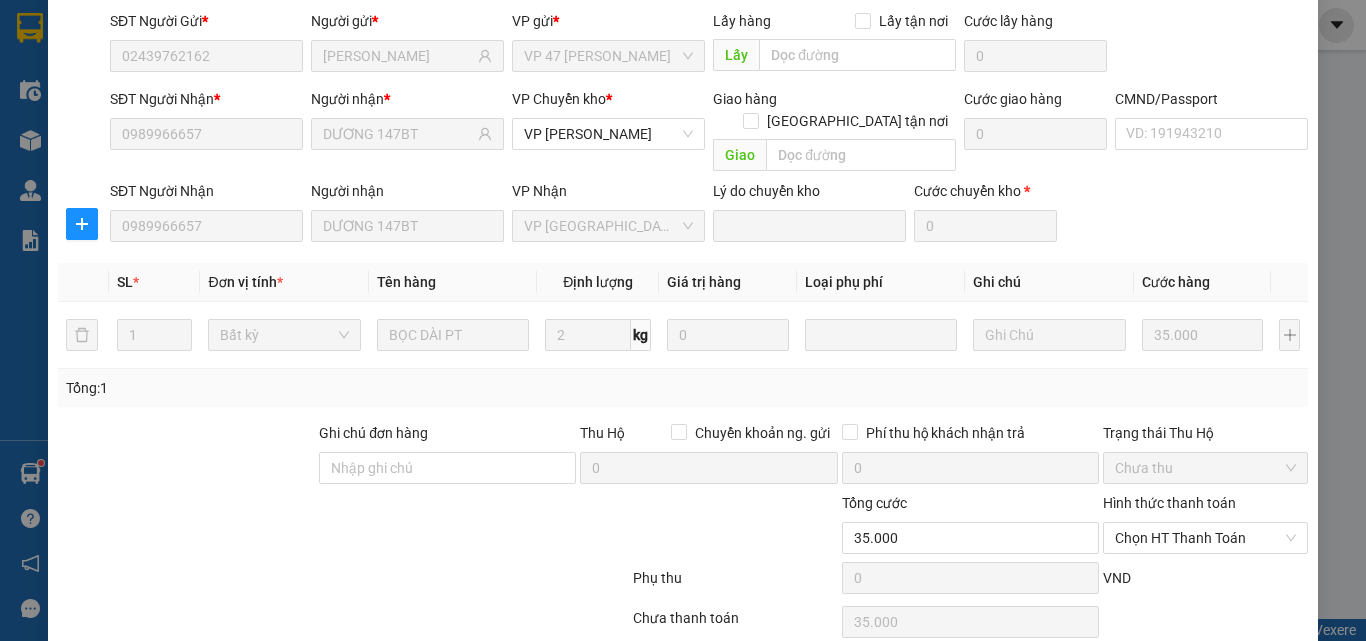 scroll, scrollTop: 211, scrollLeft: 0, axis: vertical 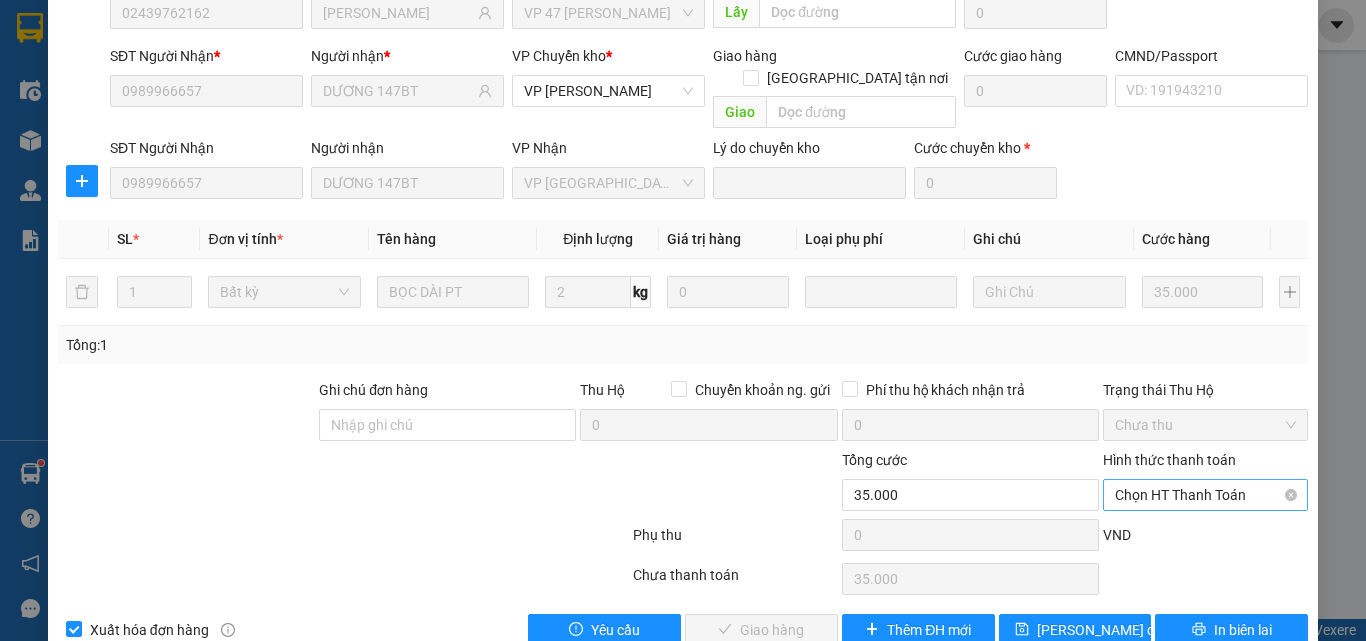 click on "Chọn HT Thanh Toán" at bounding box center (1205, 495) 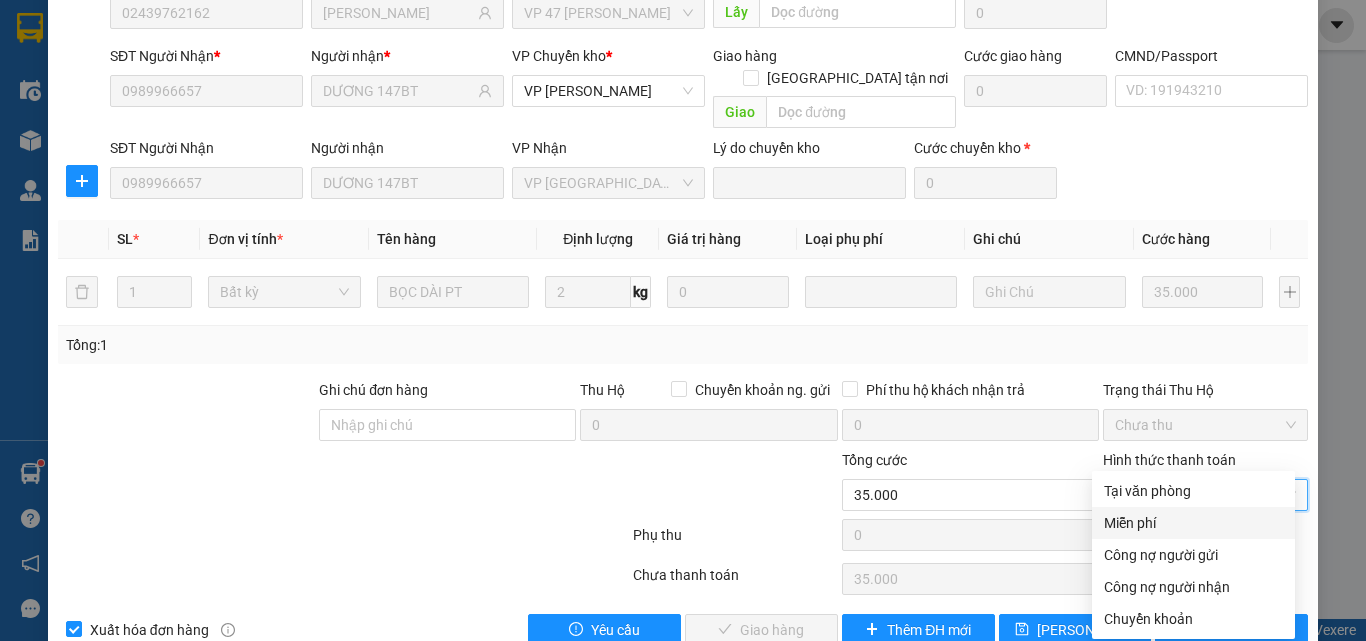 click on "Tại văn phòng Miễn phí Công nợ người gửi Công nợ người nhận Chuyển khoản" at bounding box center [1193, 555] 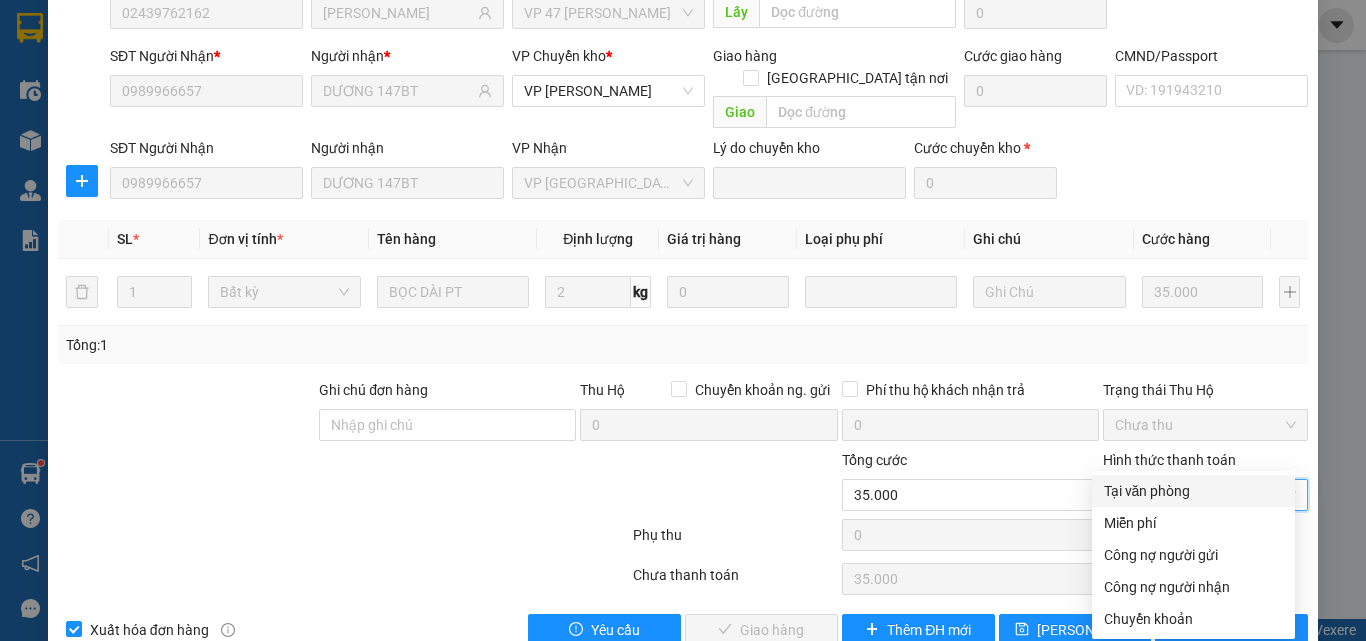click on "Tại văn phòng" at bounding box center (1193, 491) 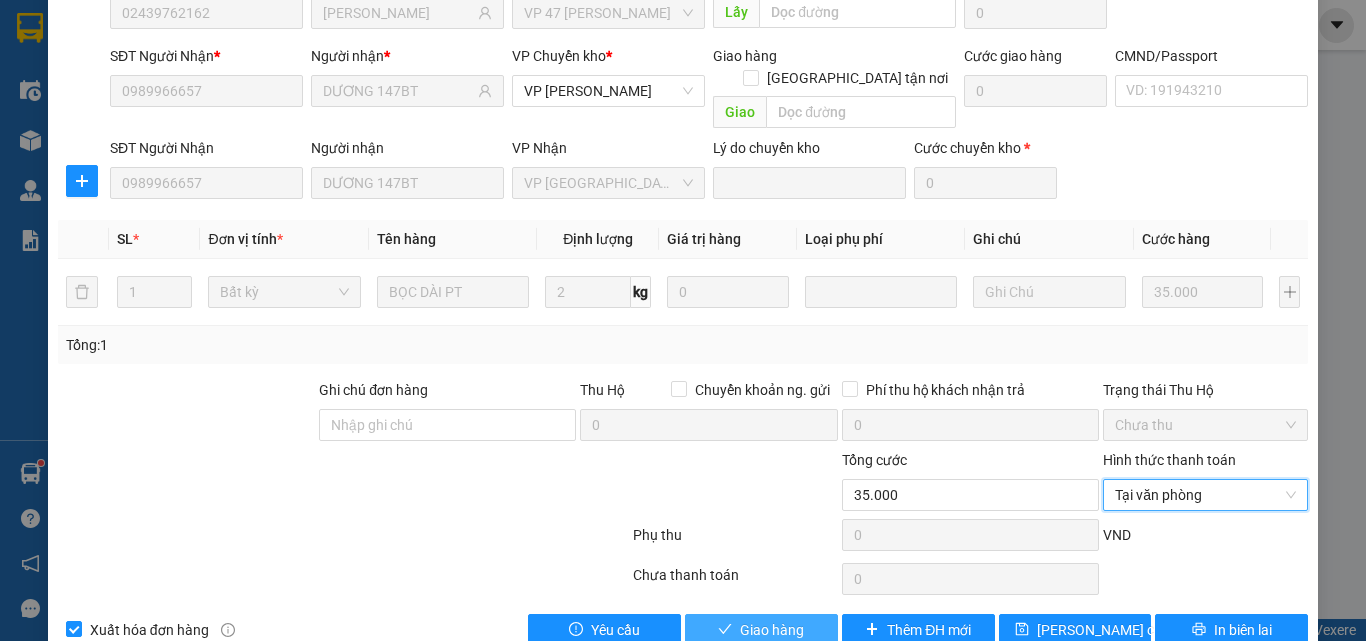 click on "Giao hàng" at bounding box center [772, 630] 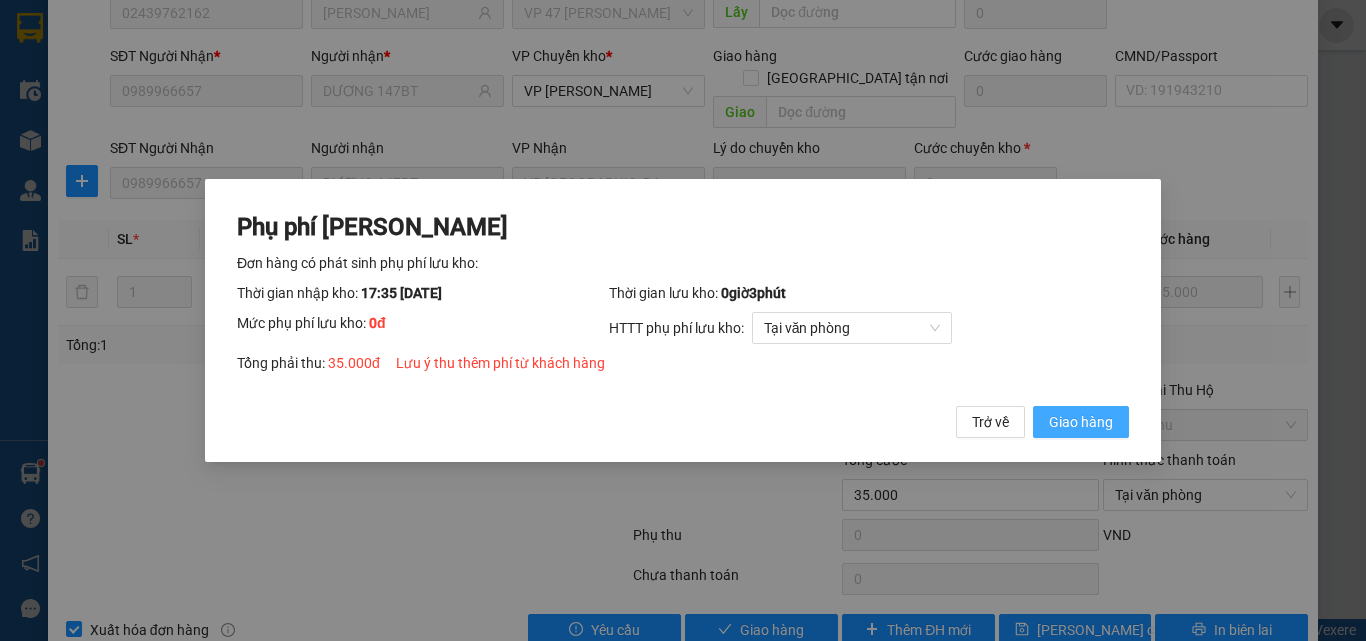 click on "Giao hàng" at bounding box center (1081, 422) 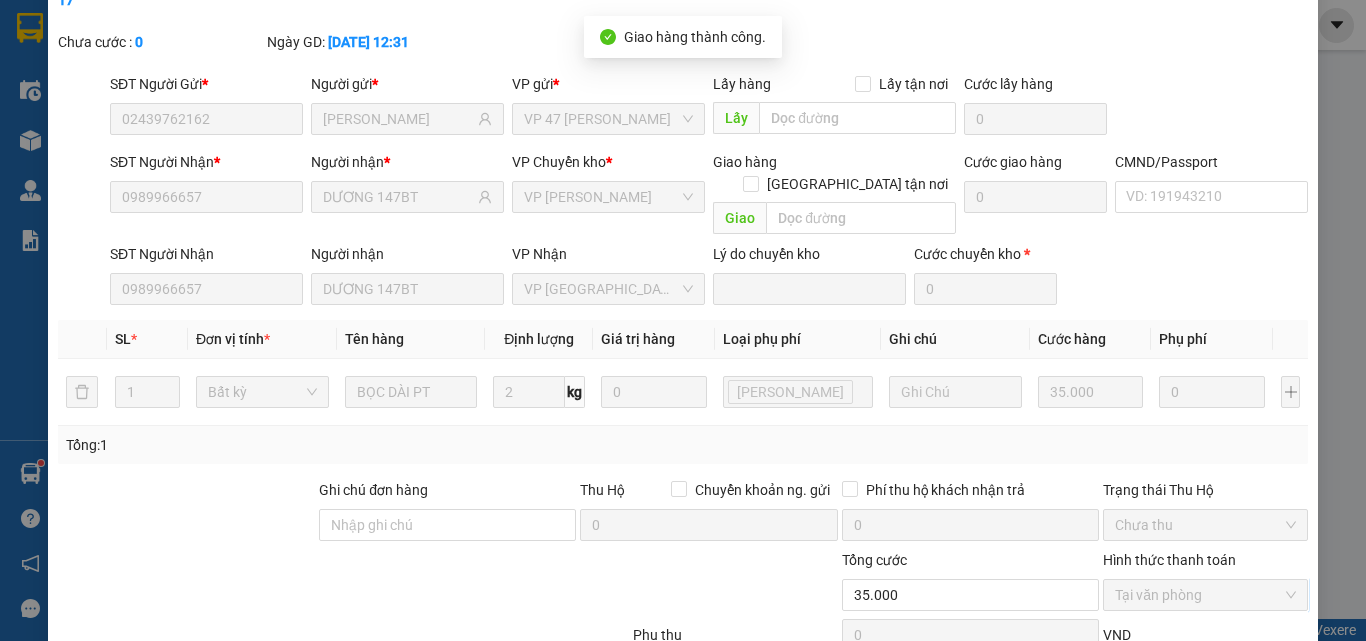 scroll, scrollTop: 0, scrollLeft: 0, axis: both 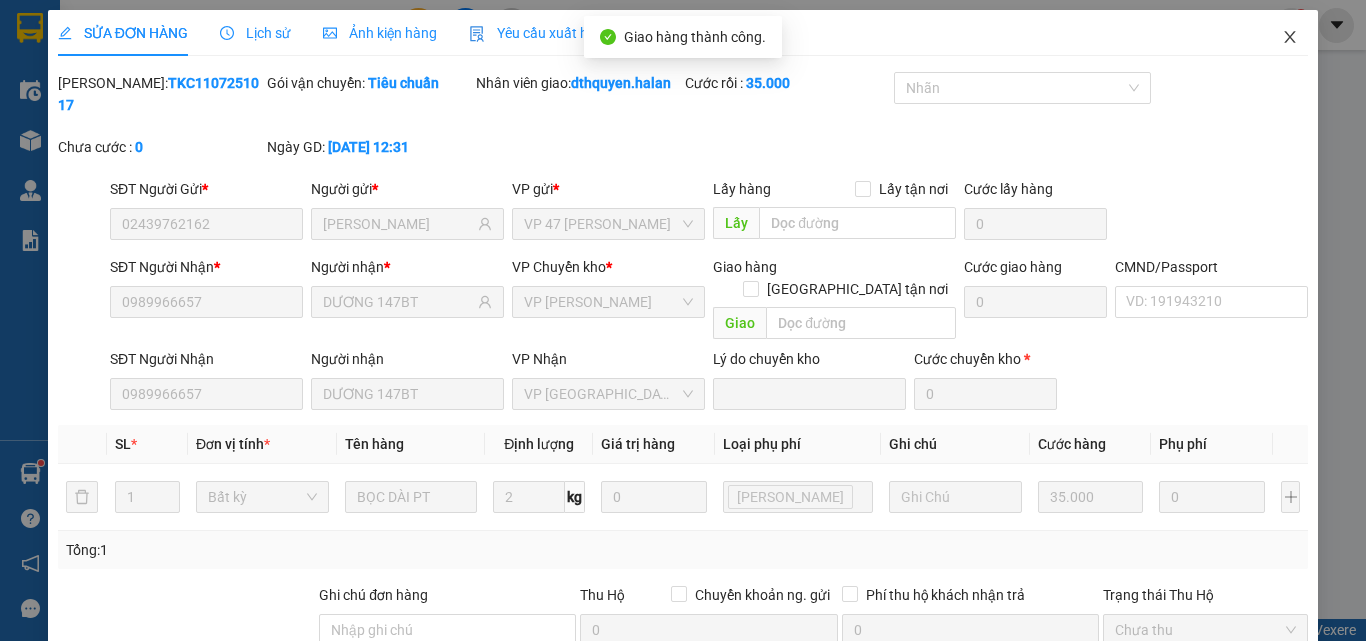 click 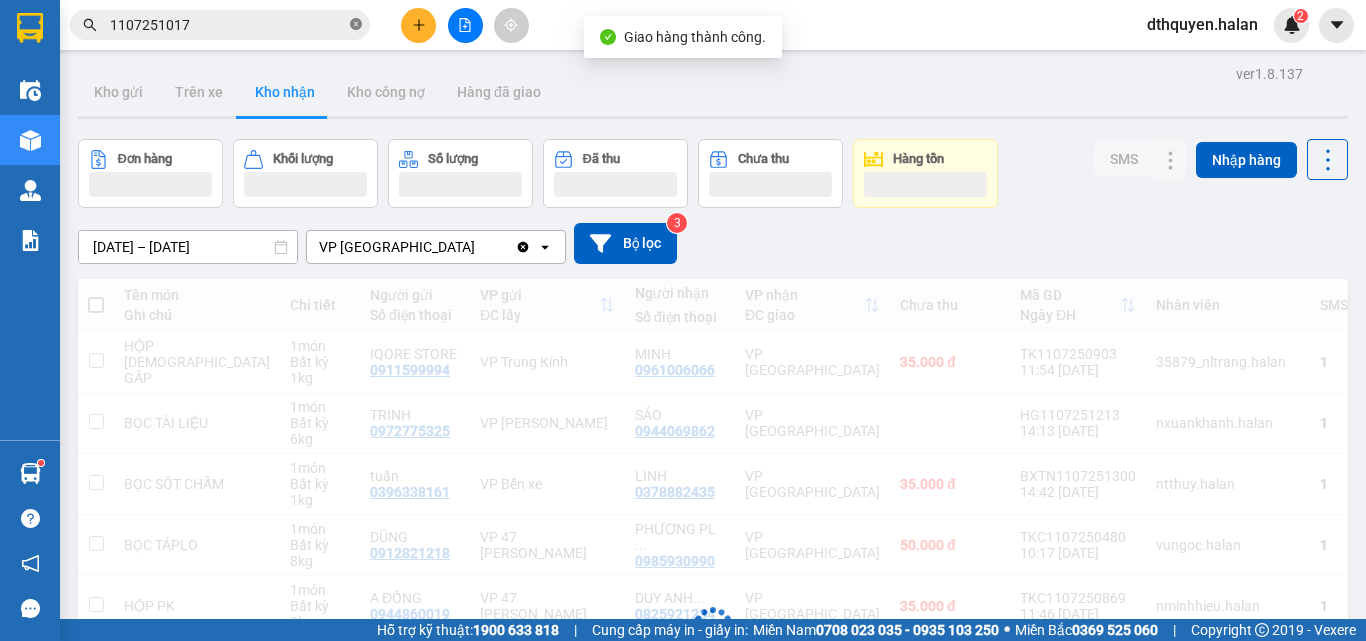 click 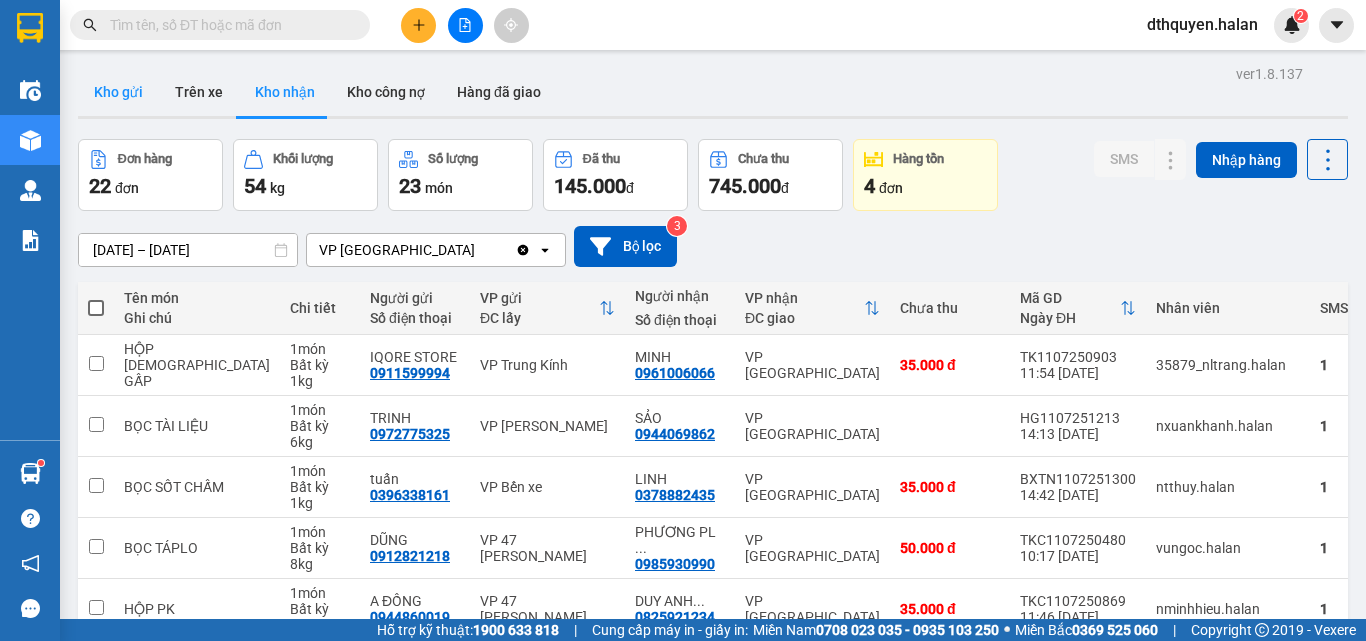 click on "Kho gửi" at bounding box center (118, 92) 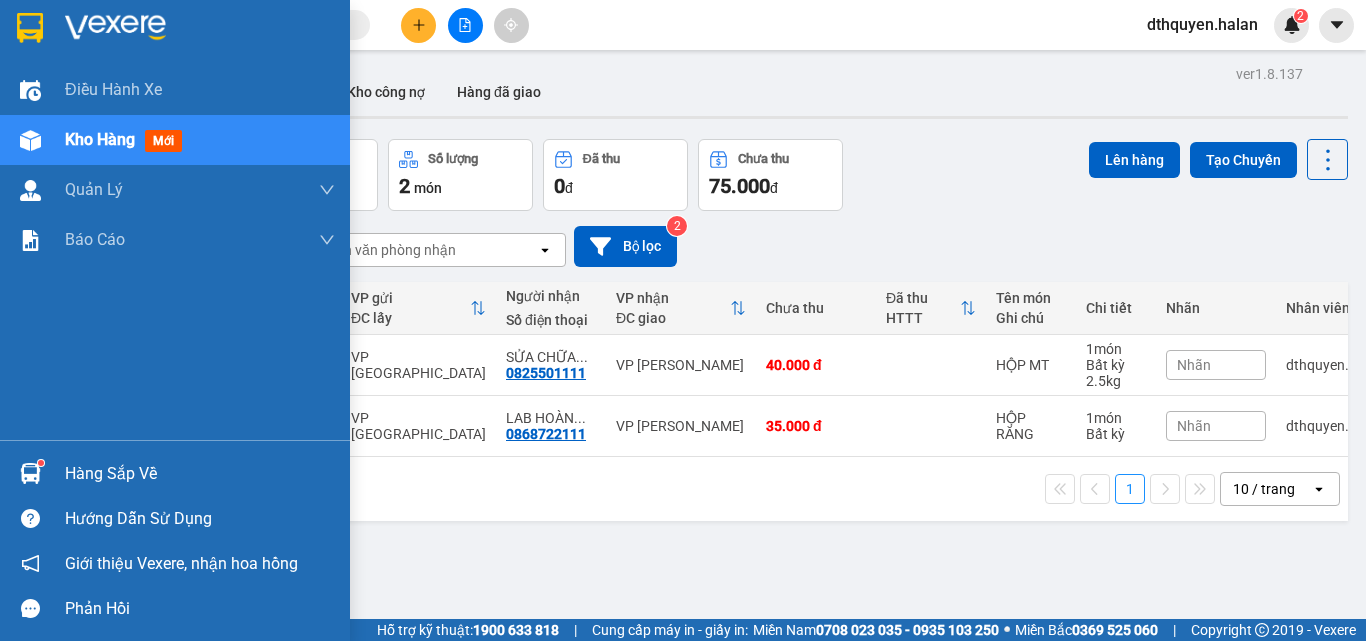 click on "Hàng sắp về" at bounding box center (200, 474) 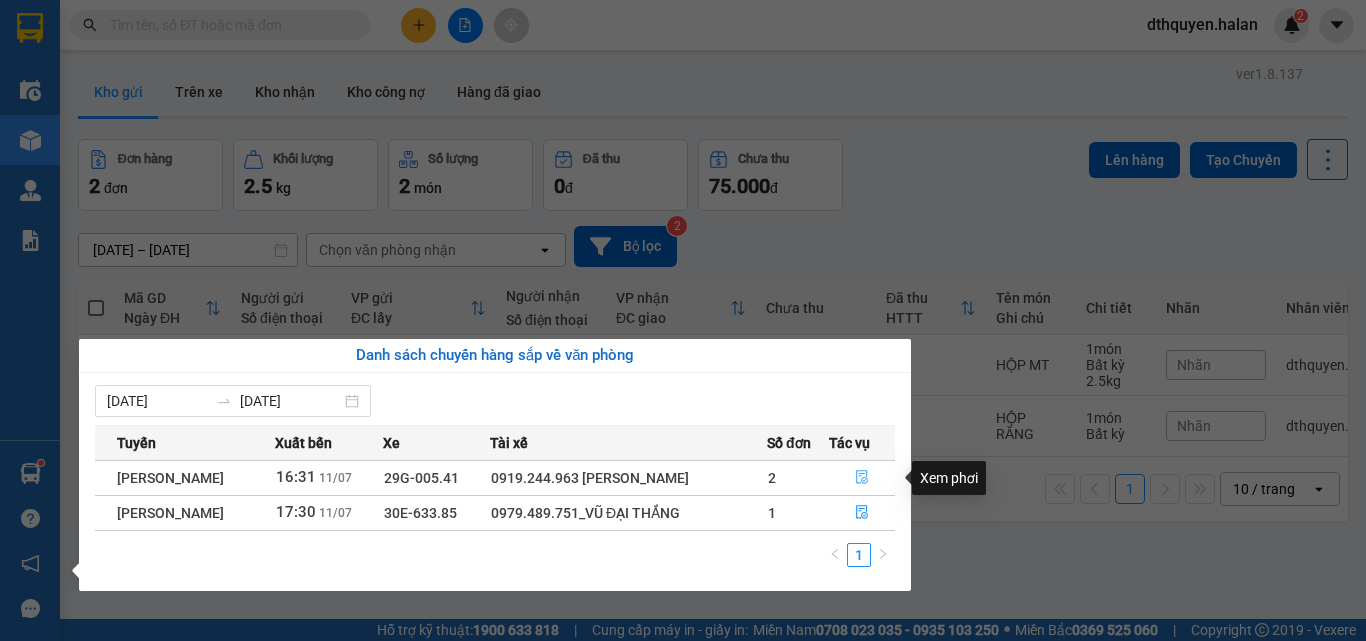 click 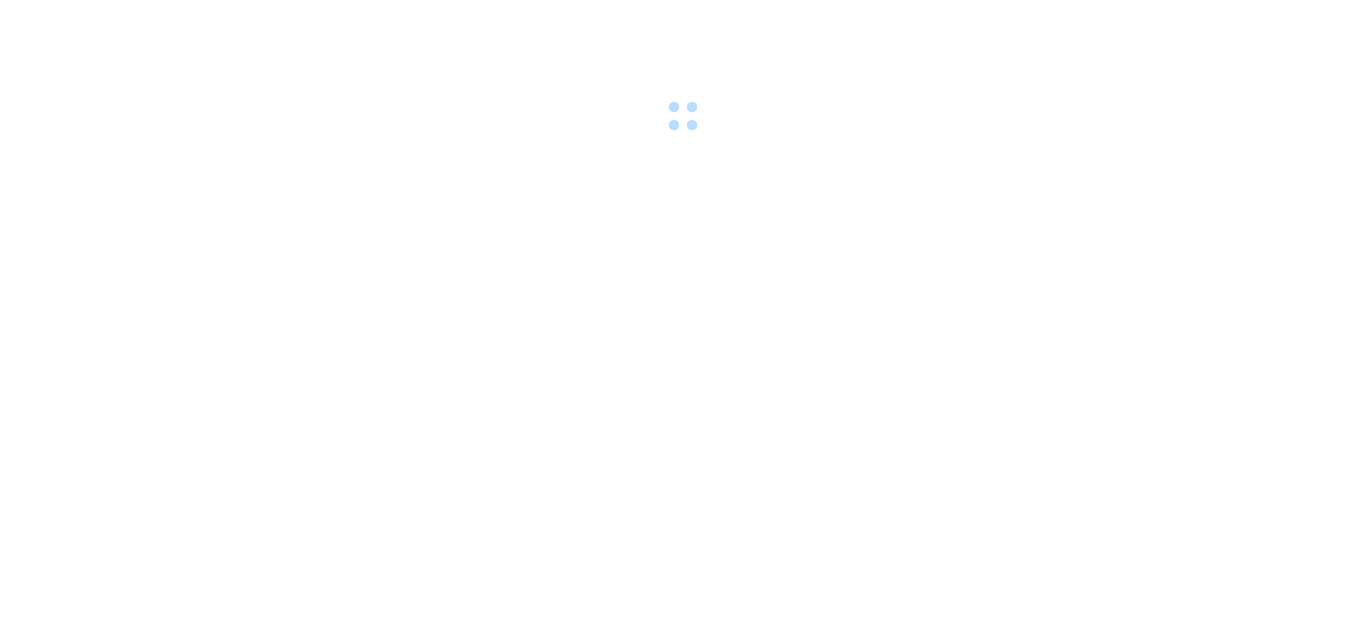 scroll, scrollTop: 0, scrollLeft: 0, axis: both 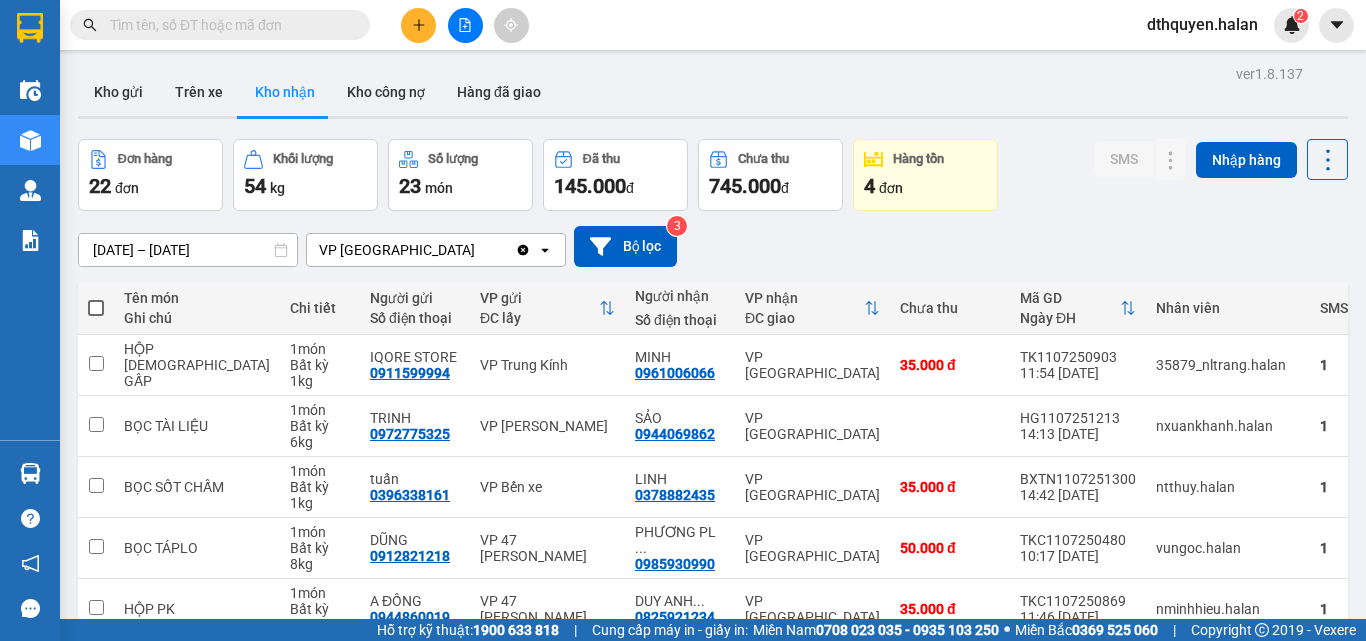 click at bounding box center (228, 25) 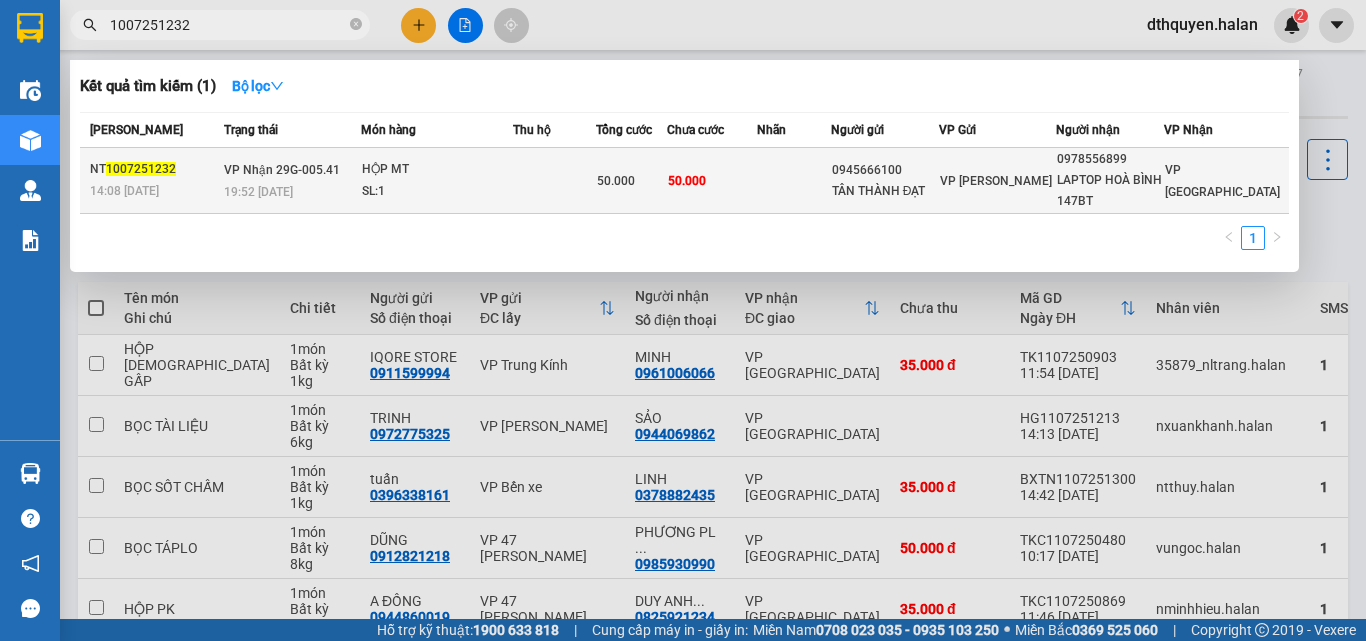 type on "1007251232" 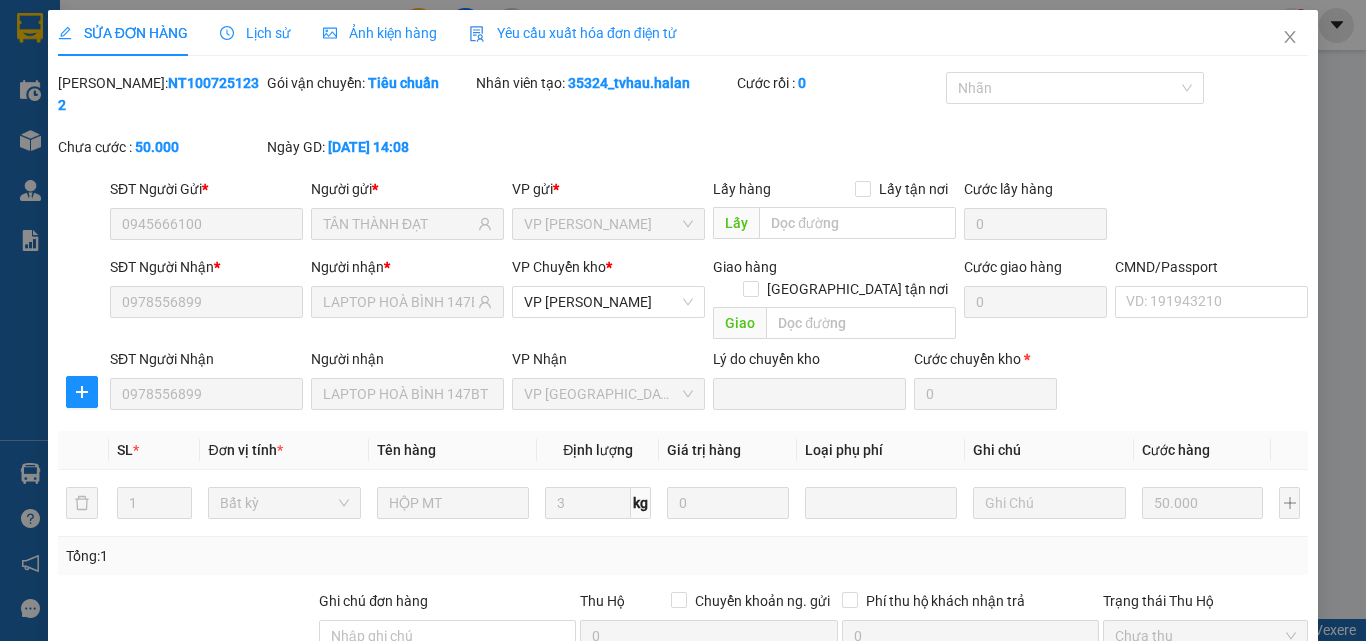 type on "0945666100" 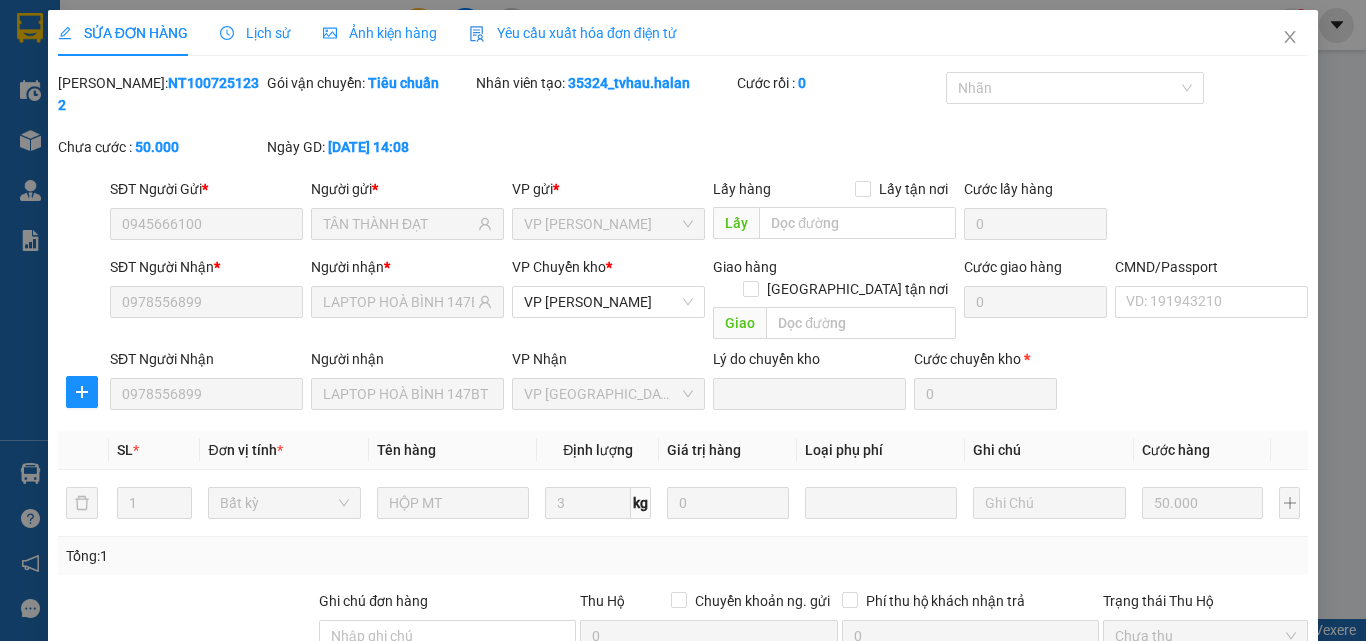 type on "TÂN THÀNH ĐẠT" 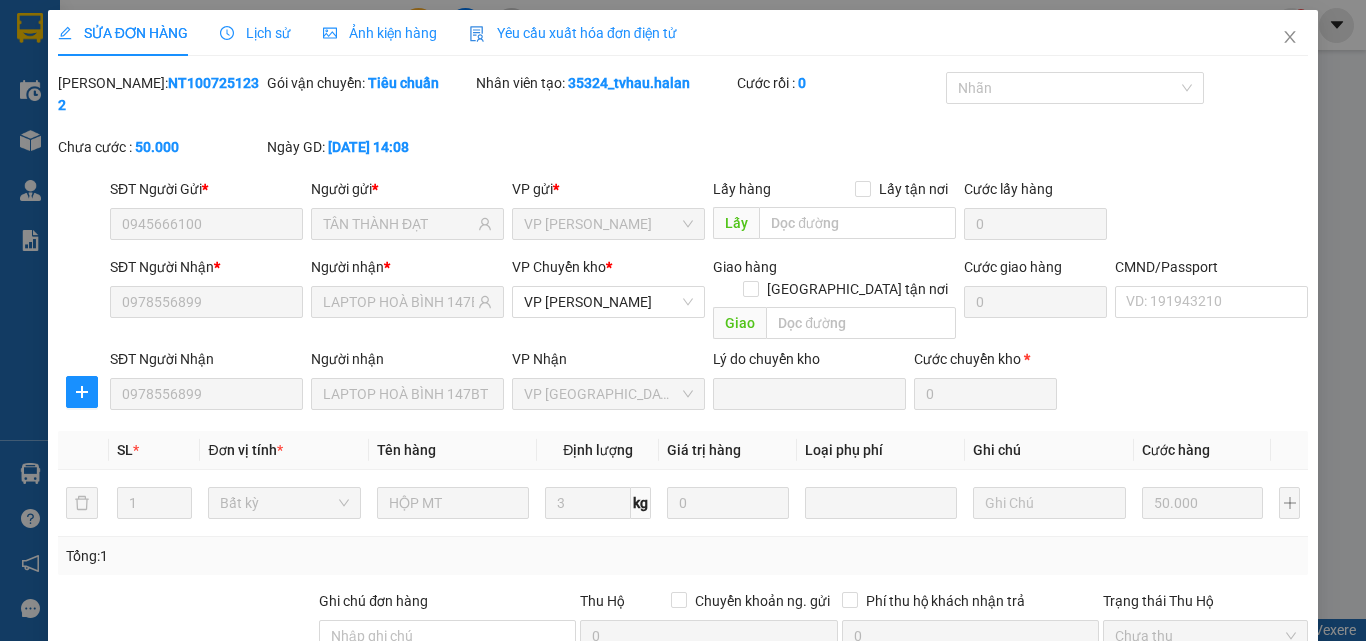 scroll, scrollTop: 211, scrollLeft: 0, axis: vertical 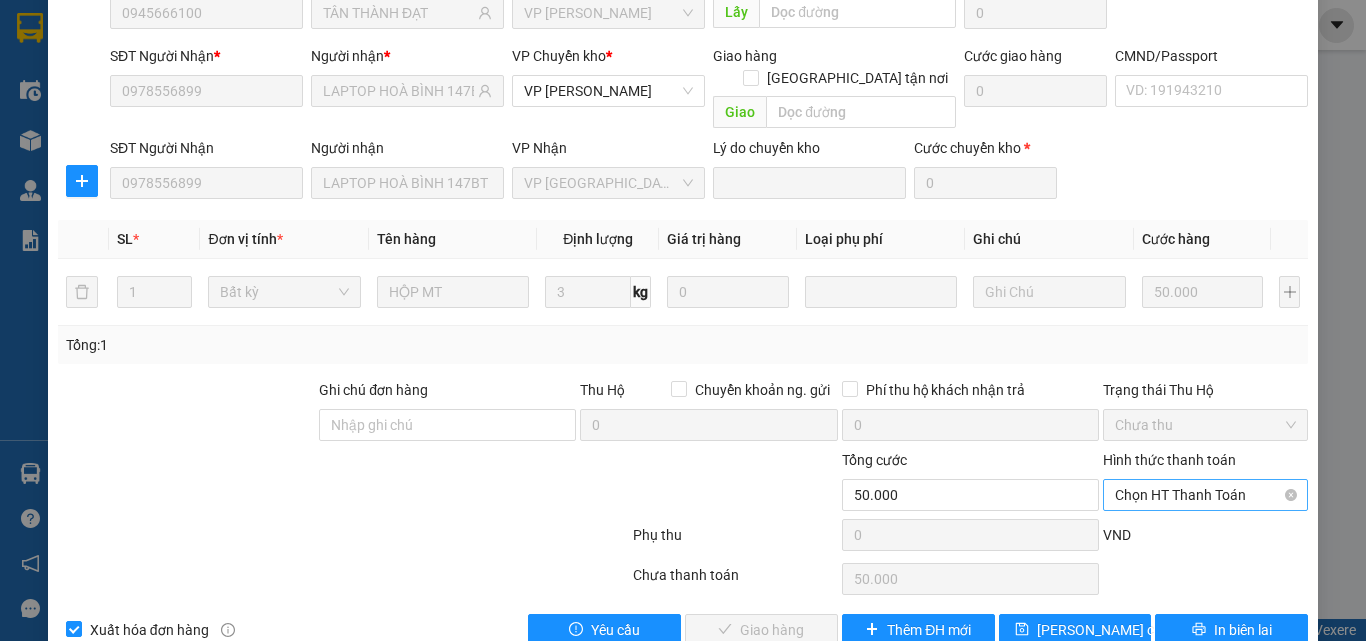 click on "Chọn HT Thanh Toán" at bounding box center [1205, 495] 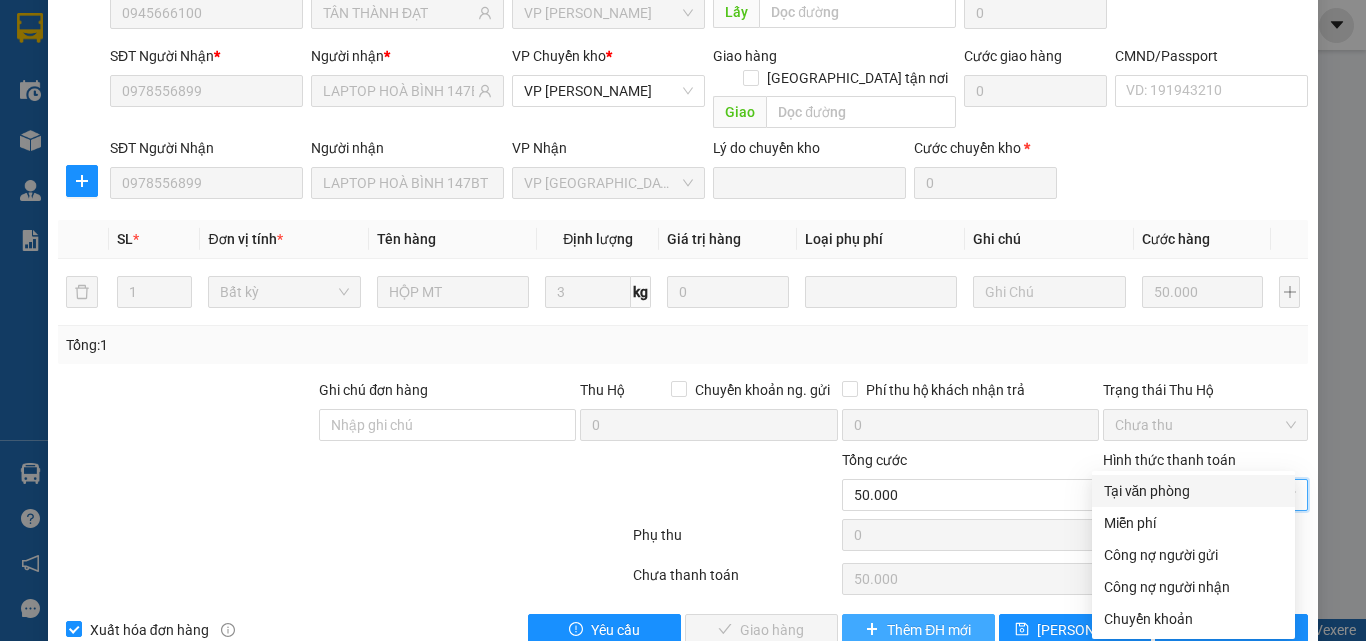 drag, startPoint x: 1144, startPoint y: 492, endPoint x: 843, endPoint y: 578, distance: 313.04474 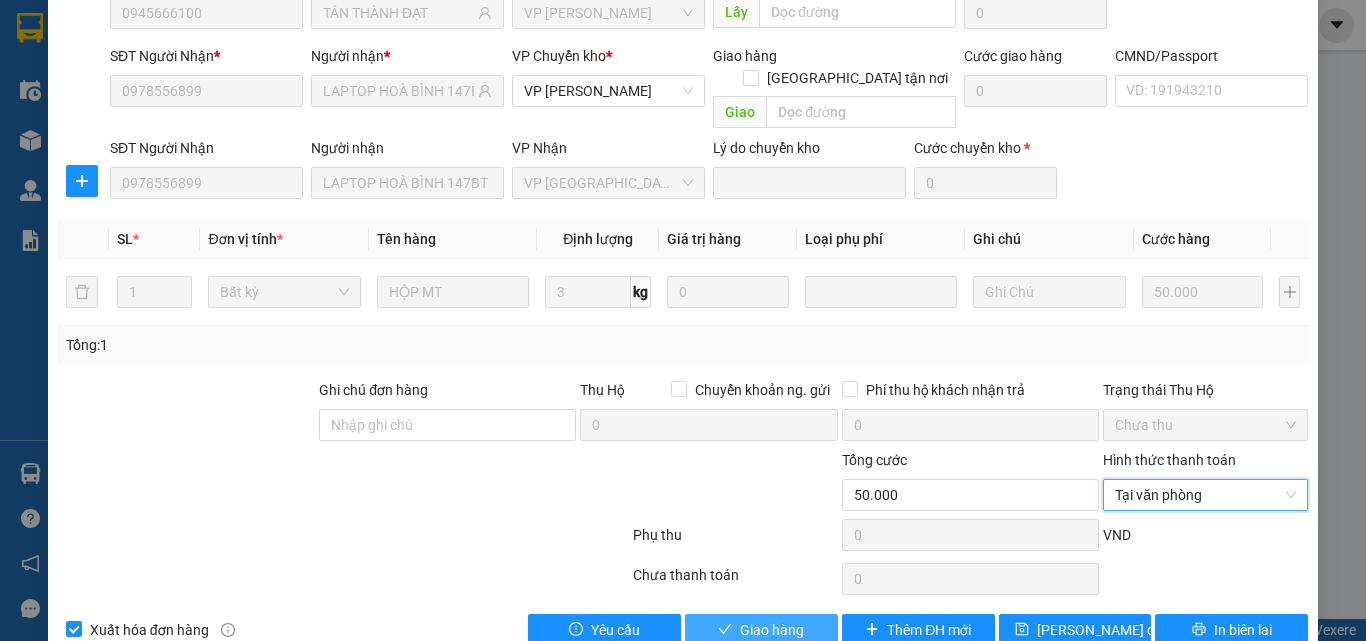 click on "Giao hàng" at bounding box center [772, 630] 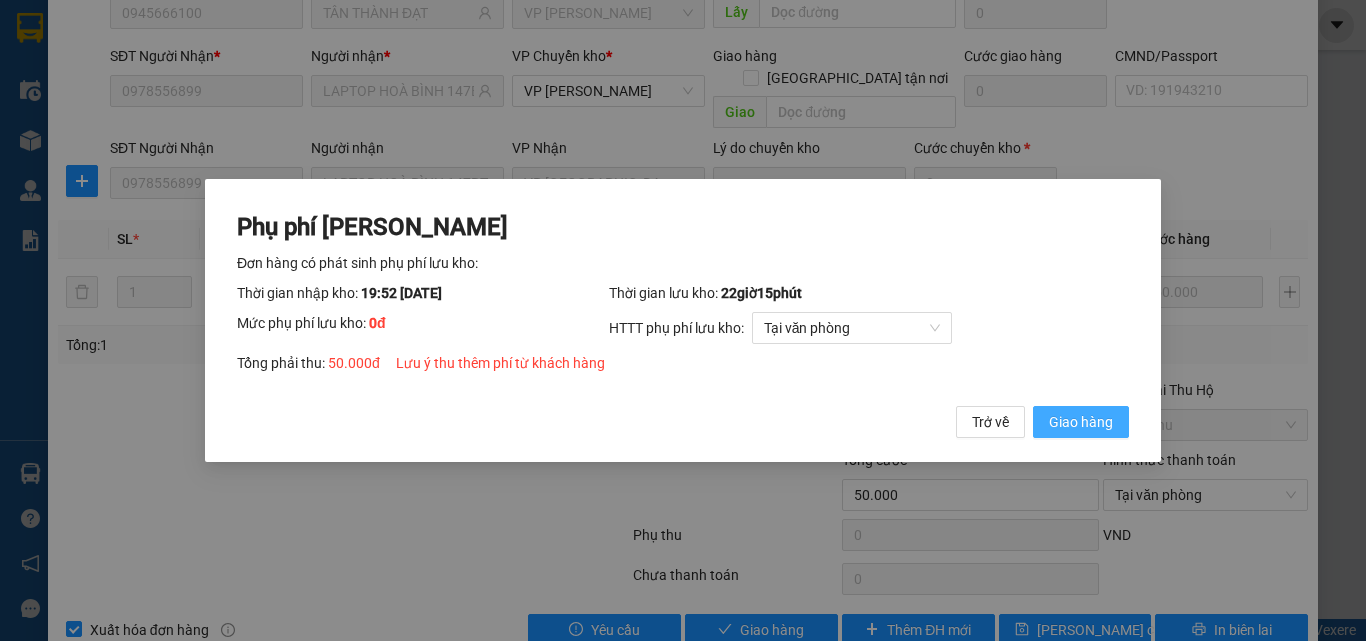 click on "Giao hàng" at bounding box center (1081, 422) 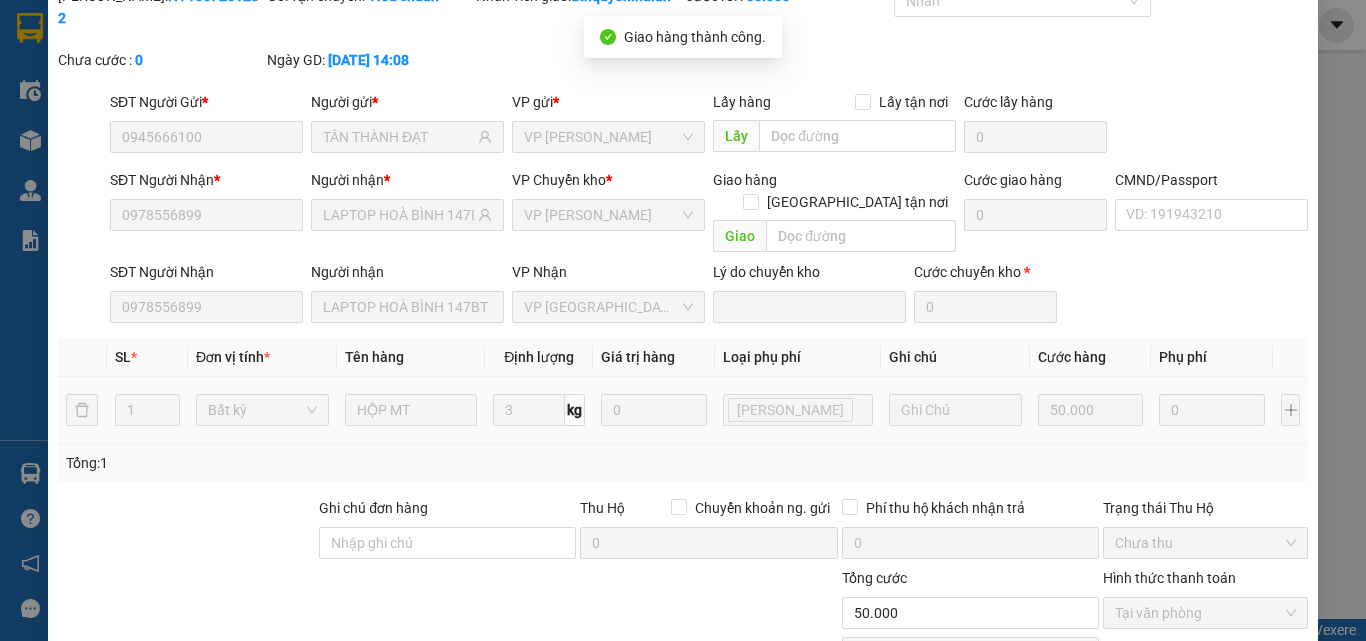 scroll, scrollTop: 0, scrollLeft: 0, axis: both 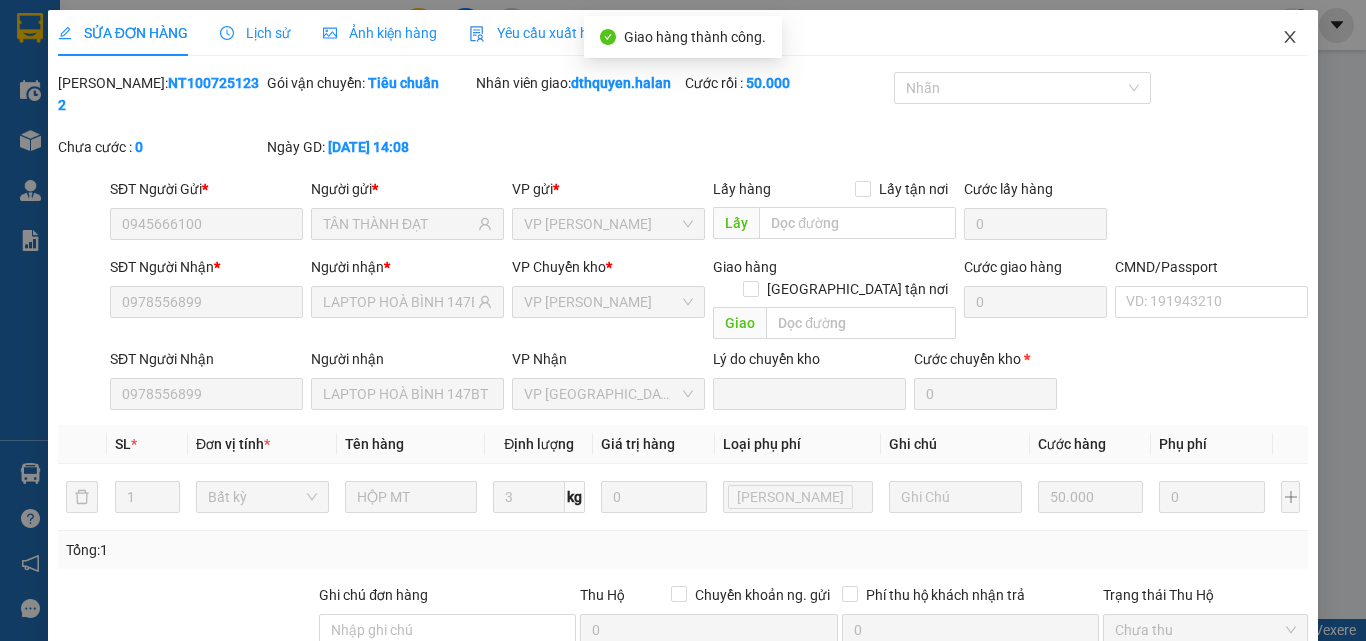 click 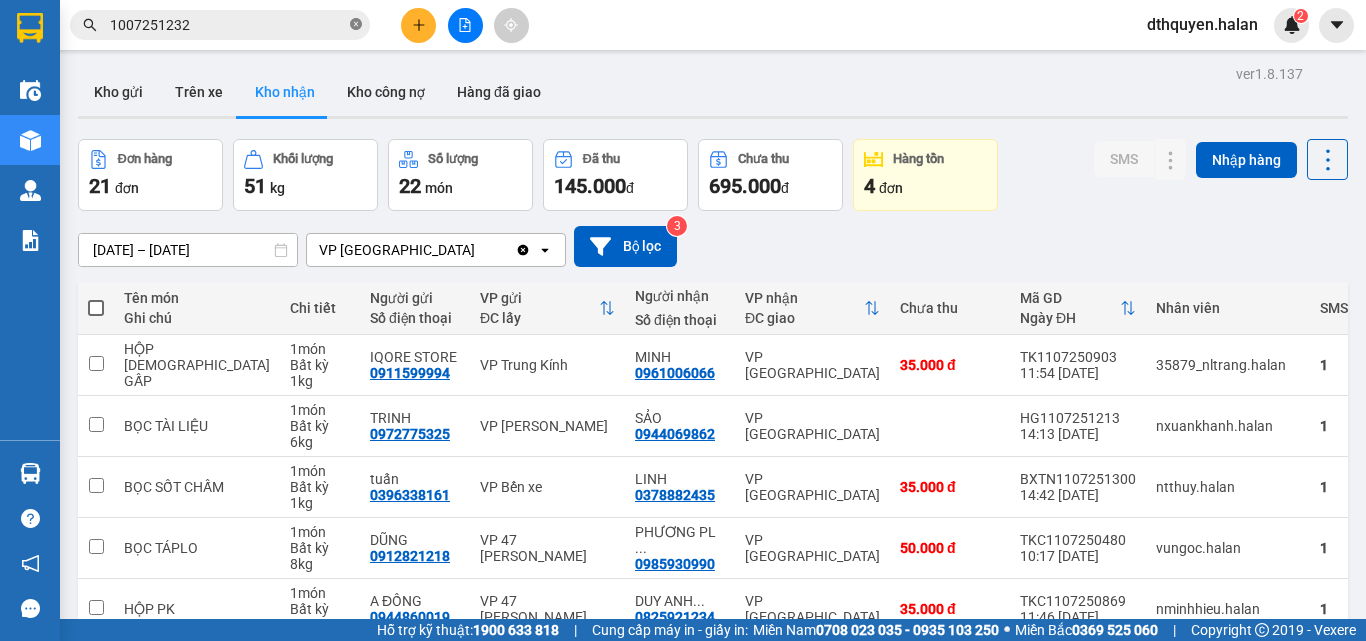 click 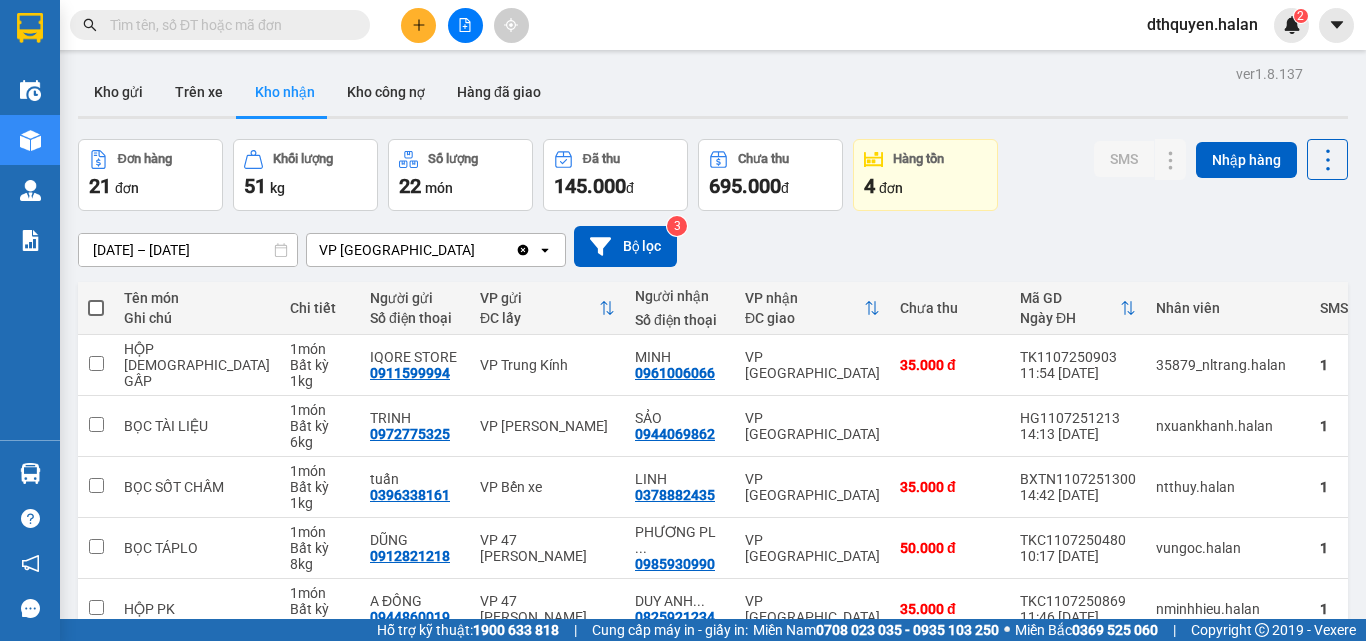 click at bounding box center (228, 25) 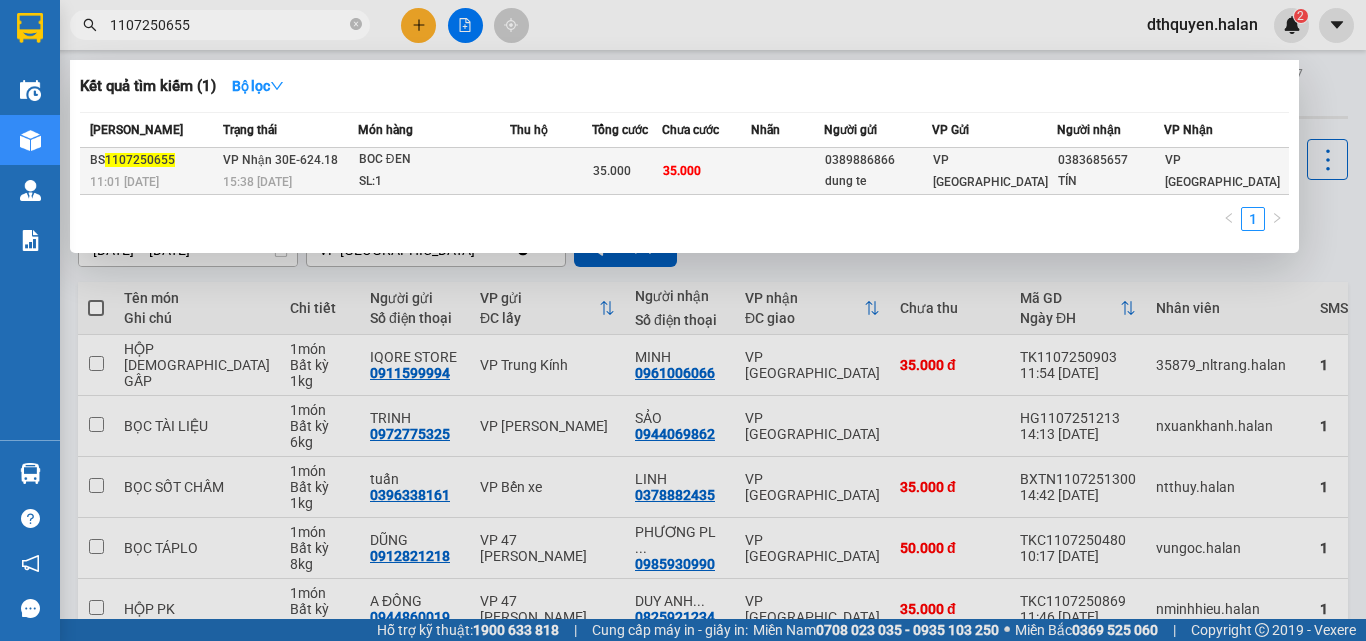 type on "1107250655" 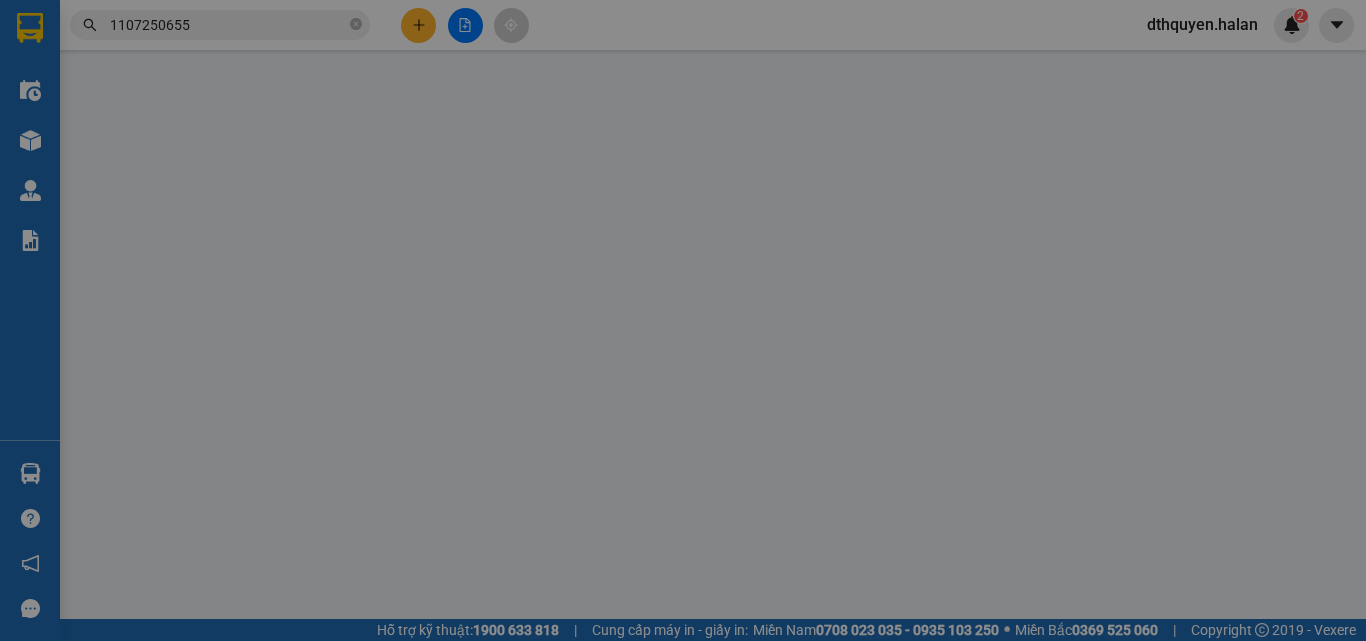 type on "0389886866" 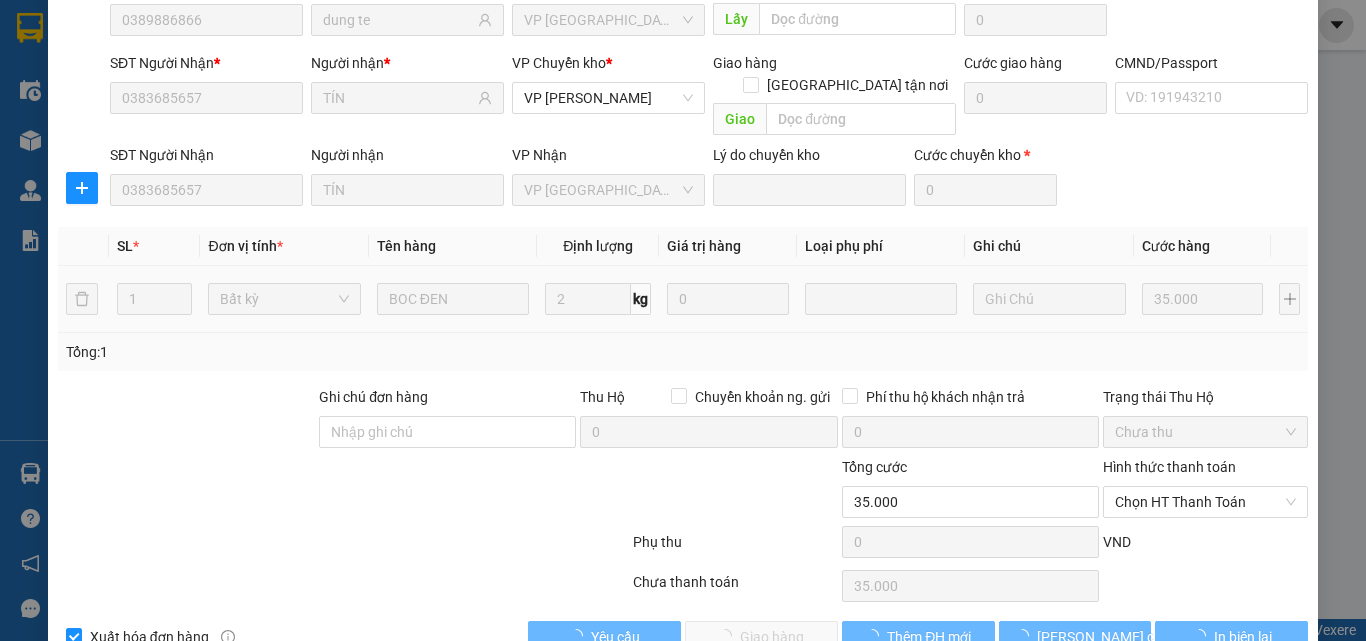 scroll, scrollTop: 211, scrollLeft: 0, axis: vertical 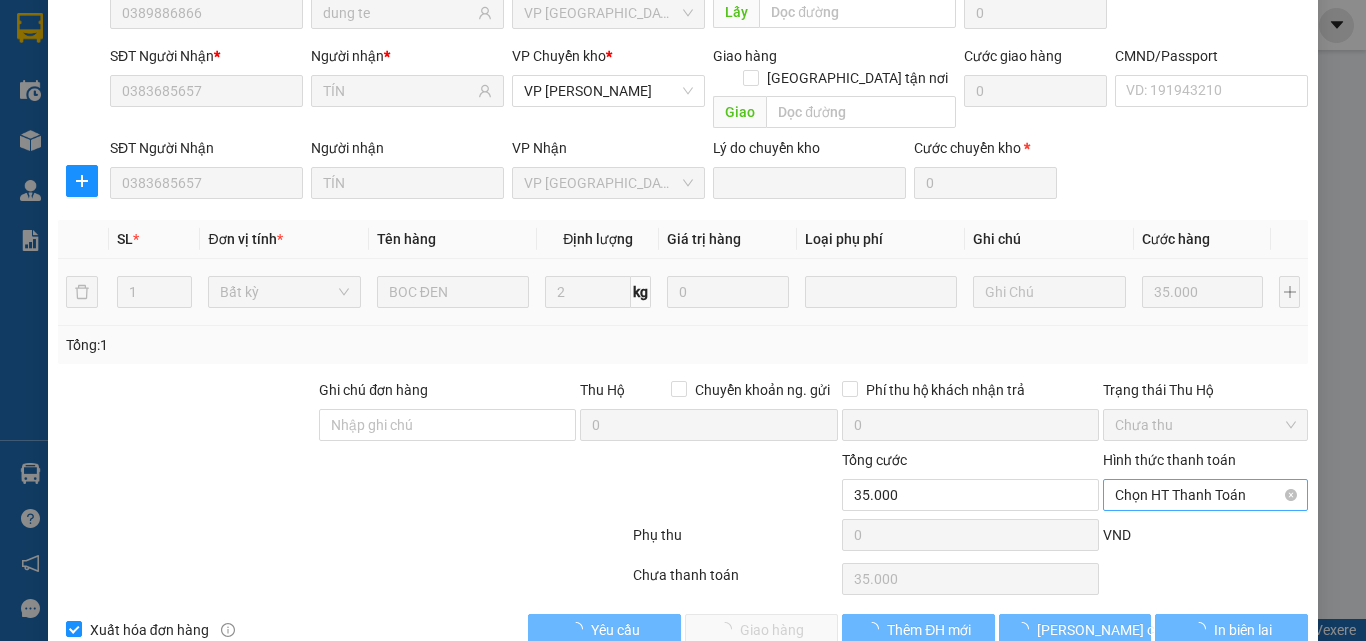 drag, startPoint x: 1112, startPoint y: 445, endPoint x: 1124, endPoint y: 454, distance: 15 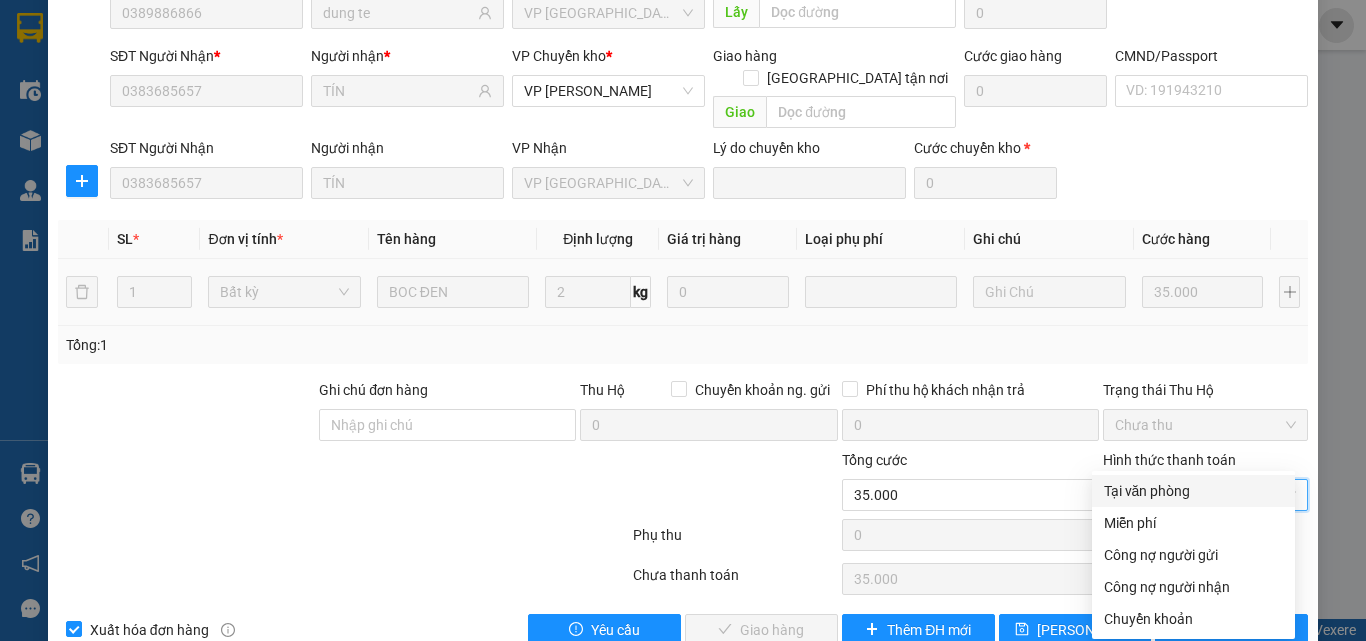 click on "Tại văn phòng" at bounding box center (1193, 491) 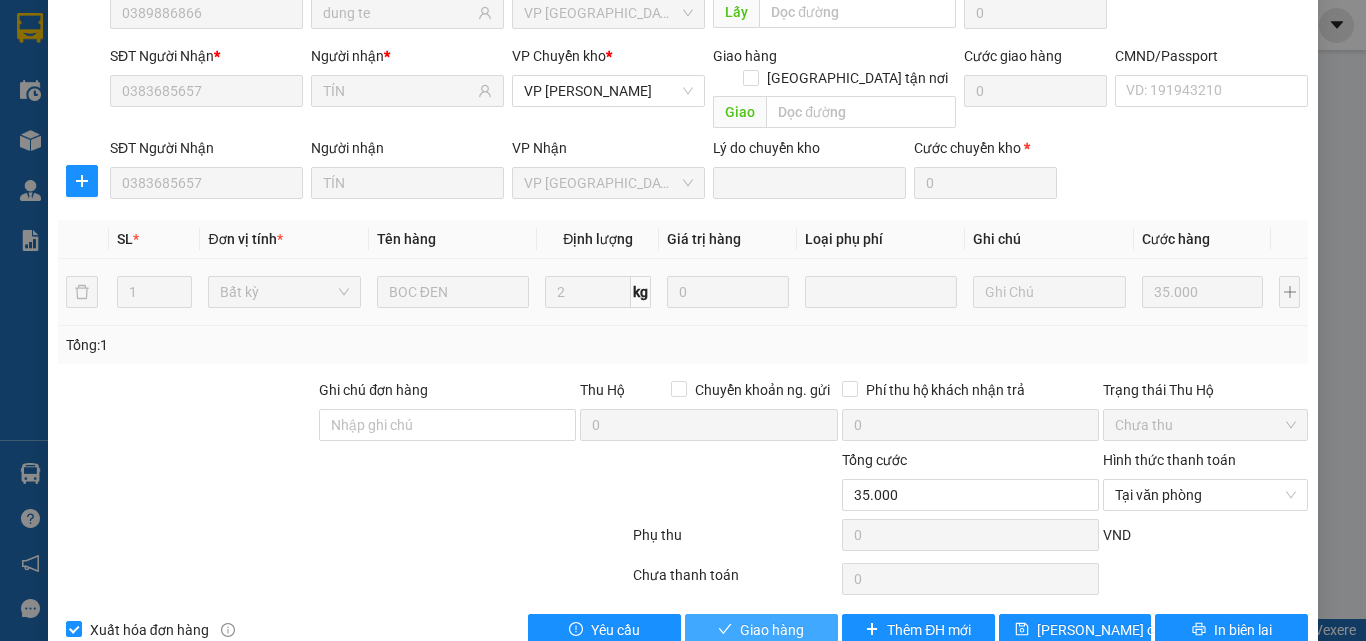 click on "Giao hàng" at bounding box center [772, 630] 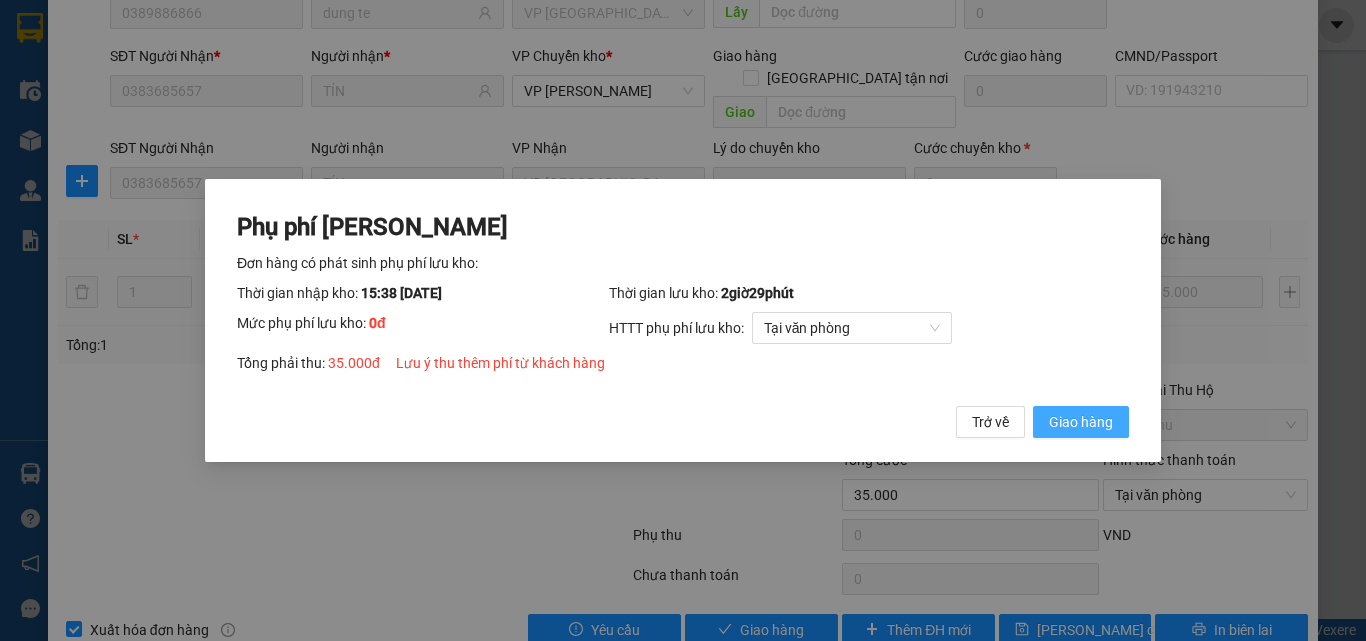 click on "Giao hàng" at bounding box center (1081, 422) 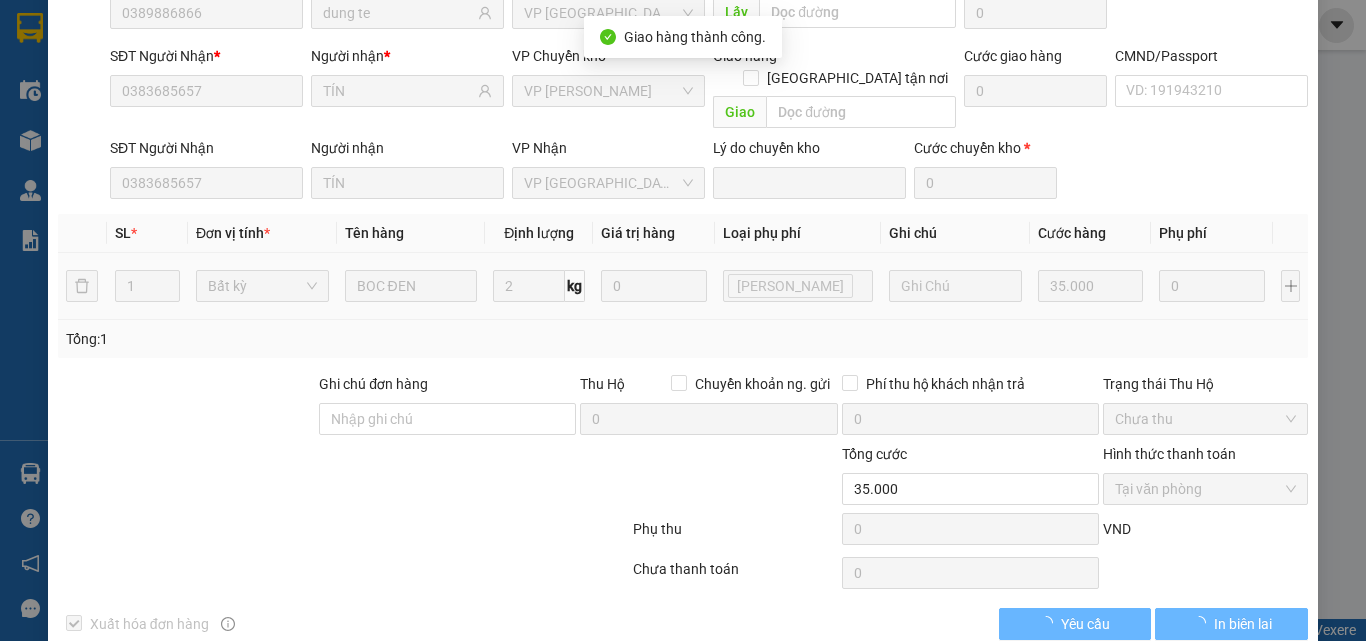 scroll, scrollTop: 205, scrollLeft: 0, axis: vertical 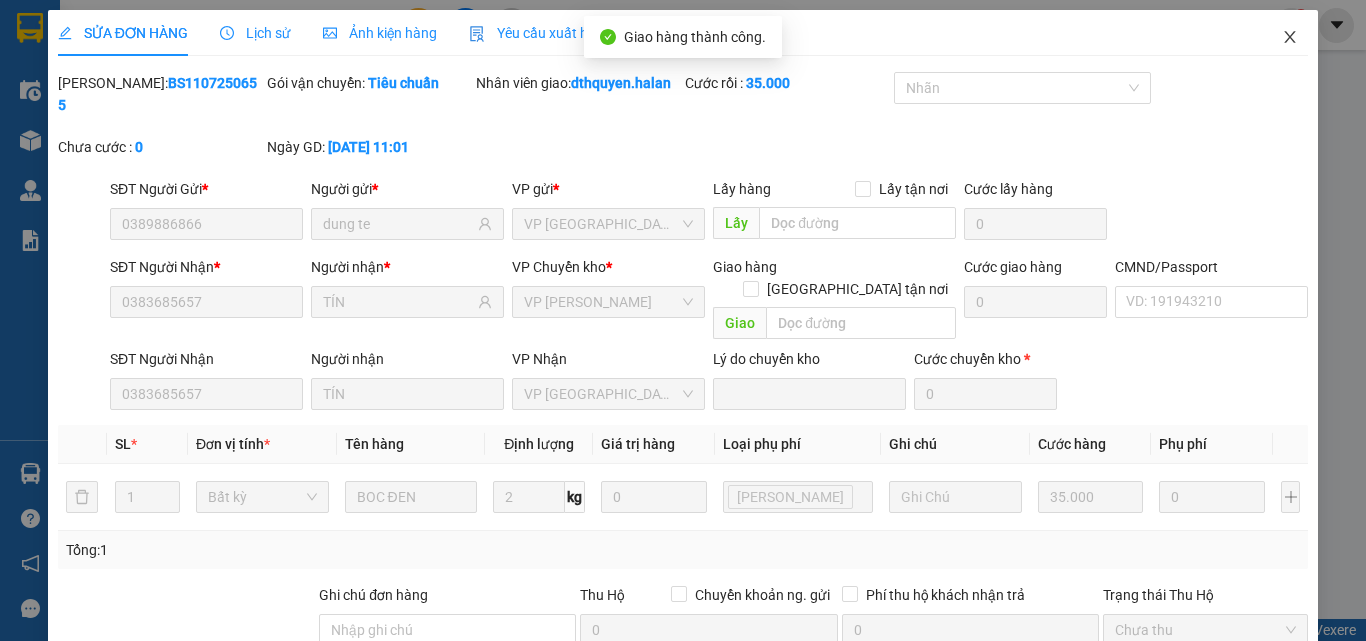 click 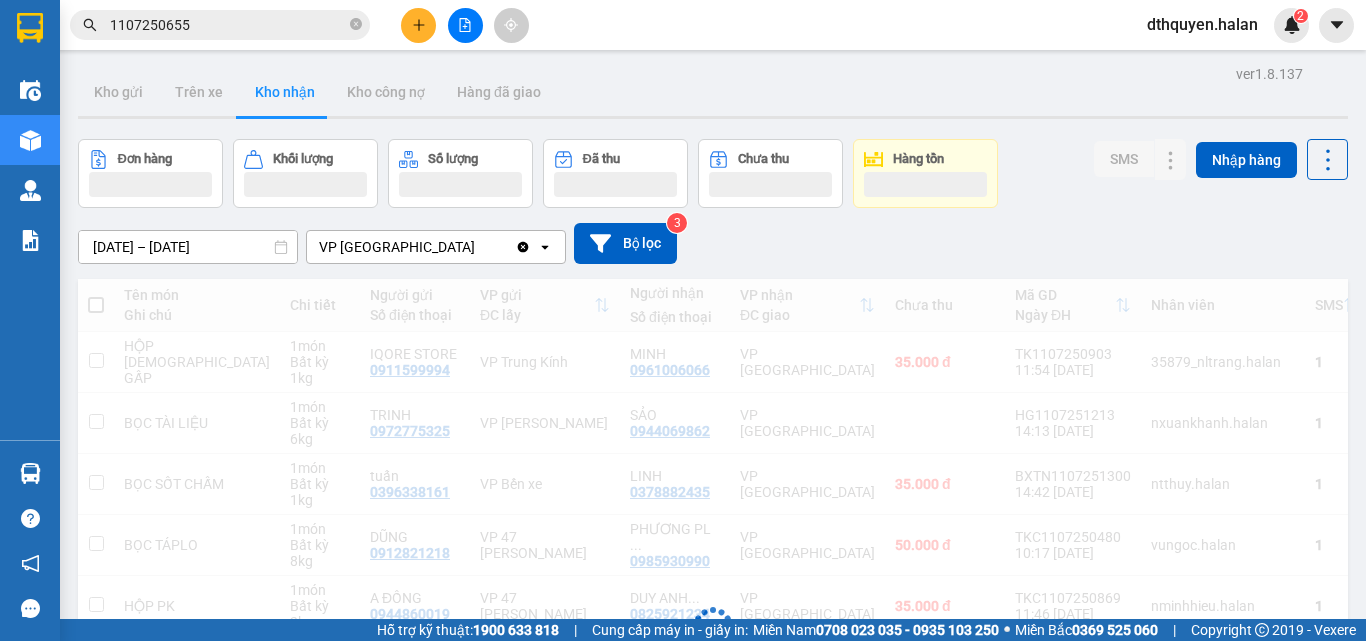 click on "1107250655" at bounding box center [220, 25] 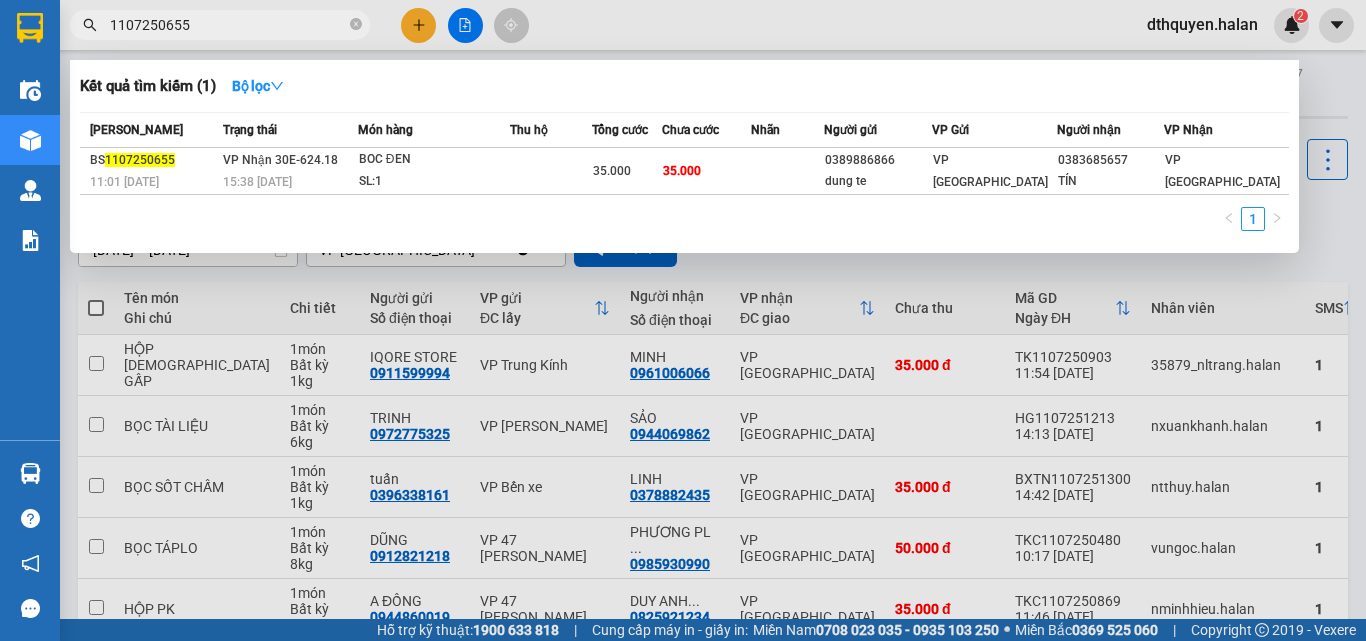 click at bounding box center [683, 320] 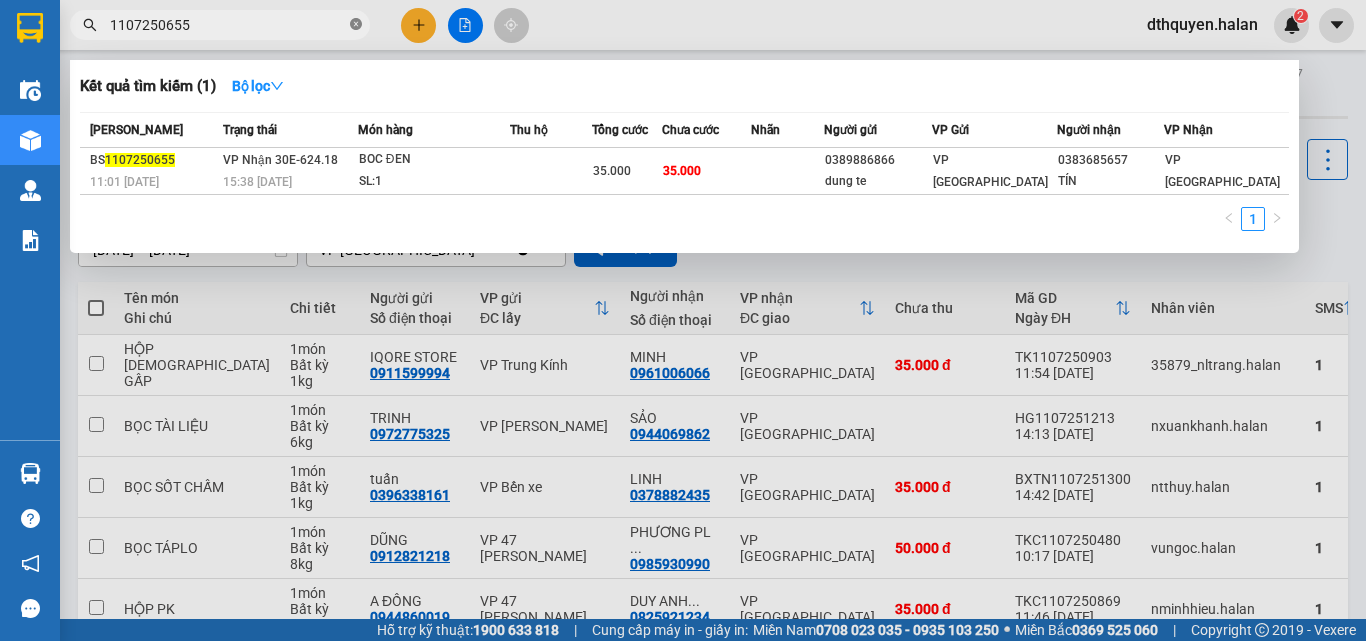 click 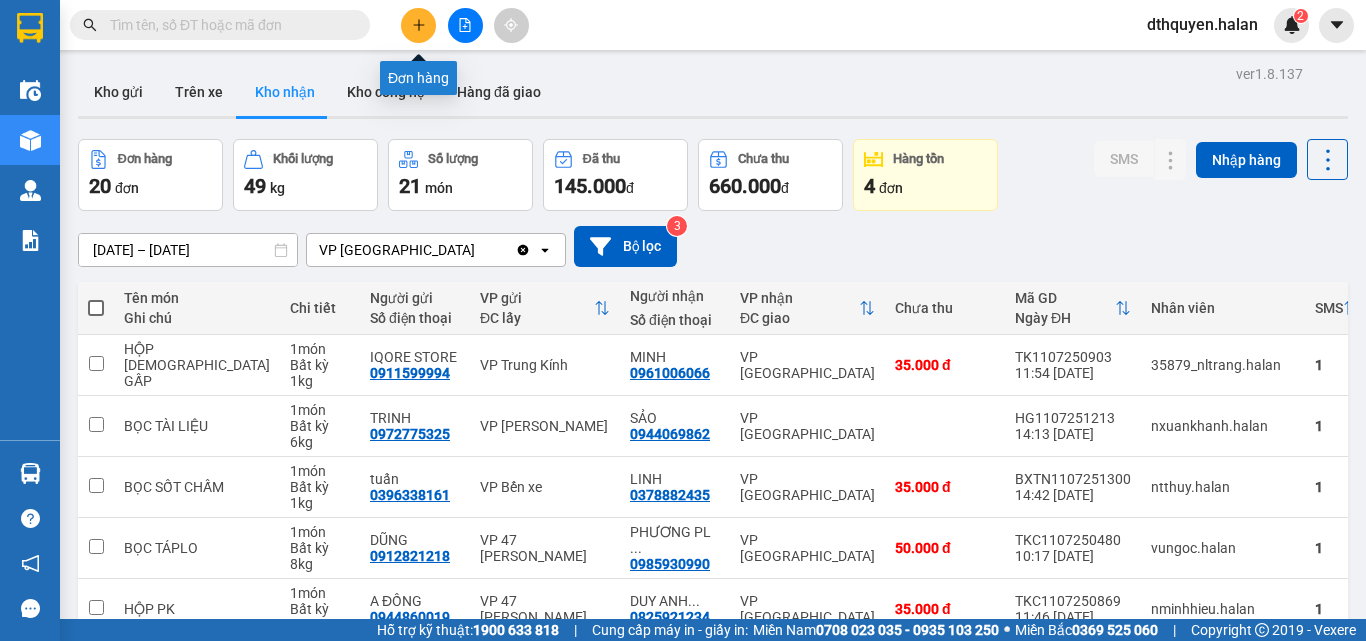 click 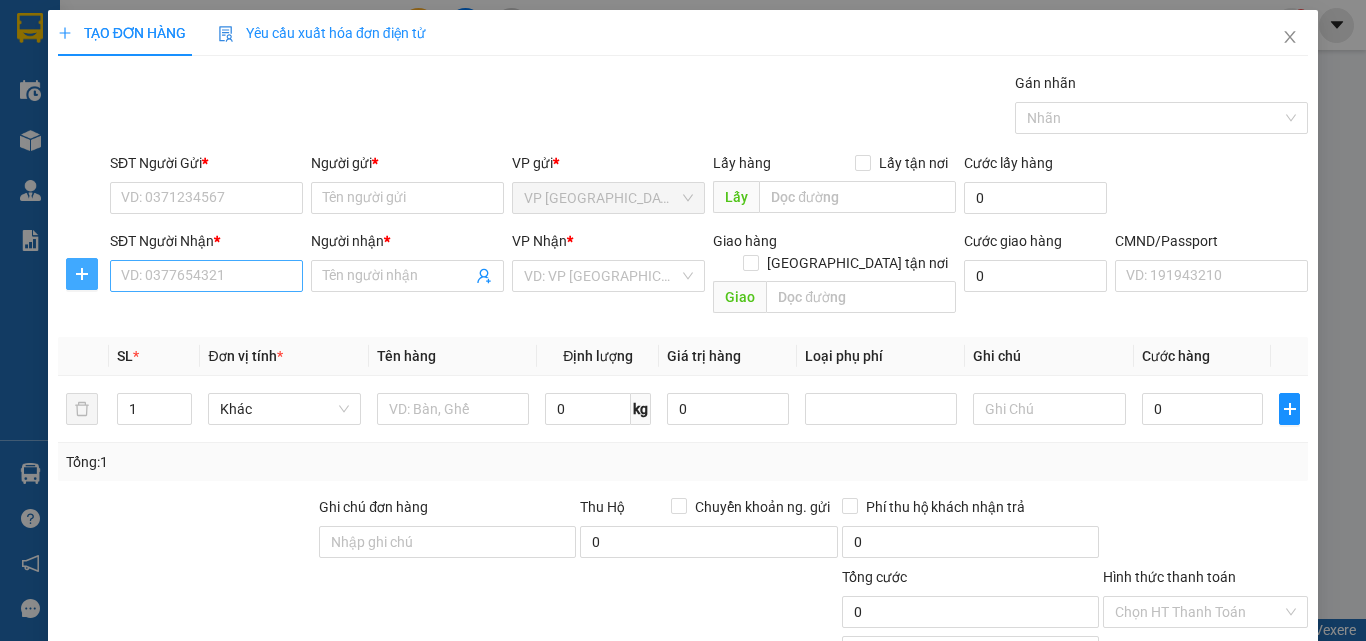 drag, startPoint x: 89, startPoint y: 274, endPoint x: 118, endPoint y: 264, distance: 30.675724 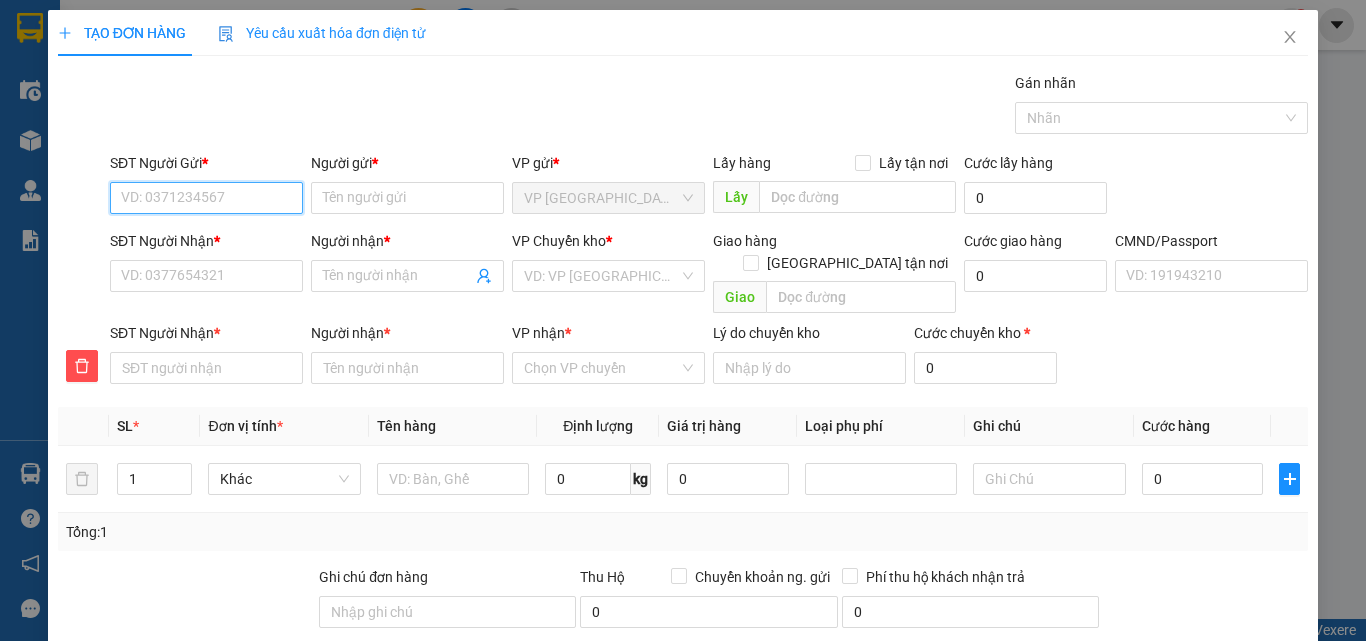 click on "SĐT Người Gửi  *" at bounding box center [206, 198] 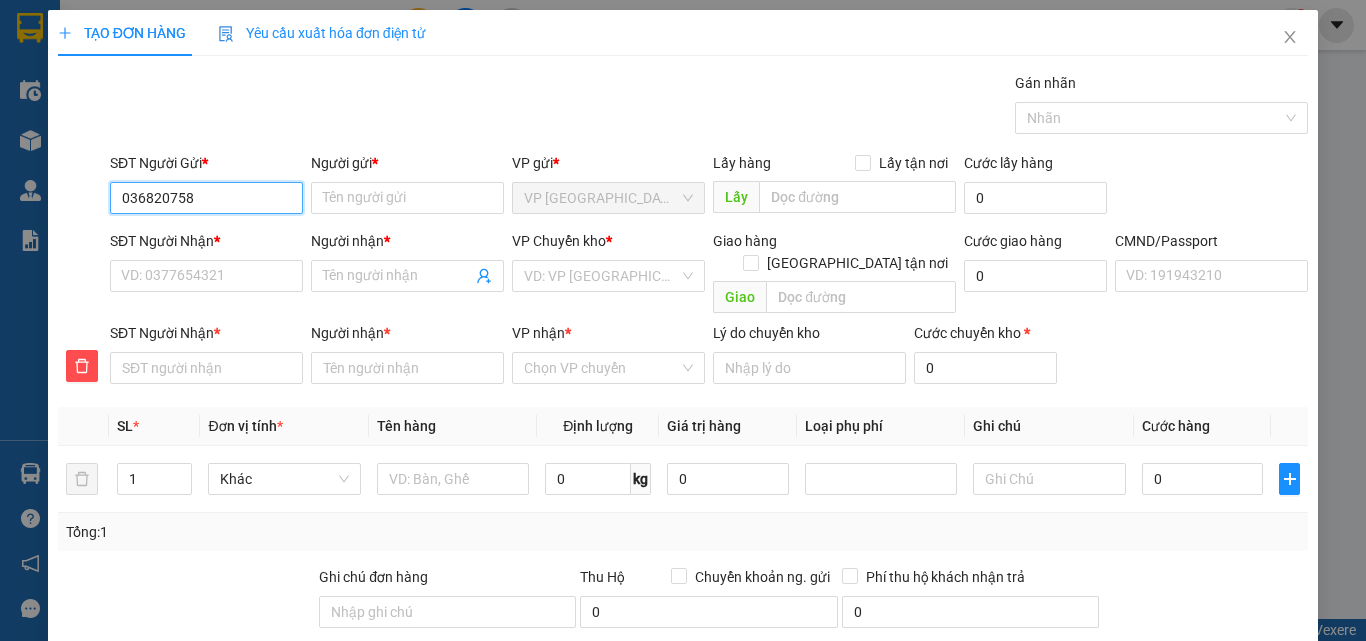 type on "0368207589" 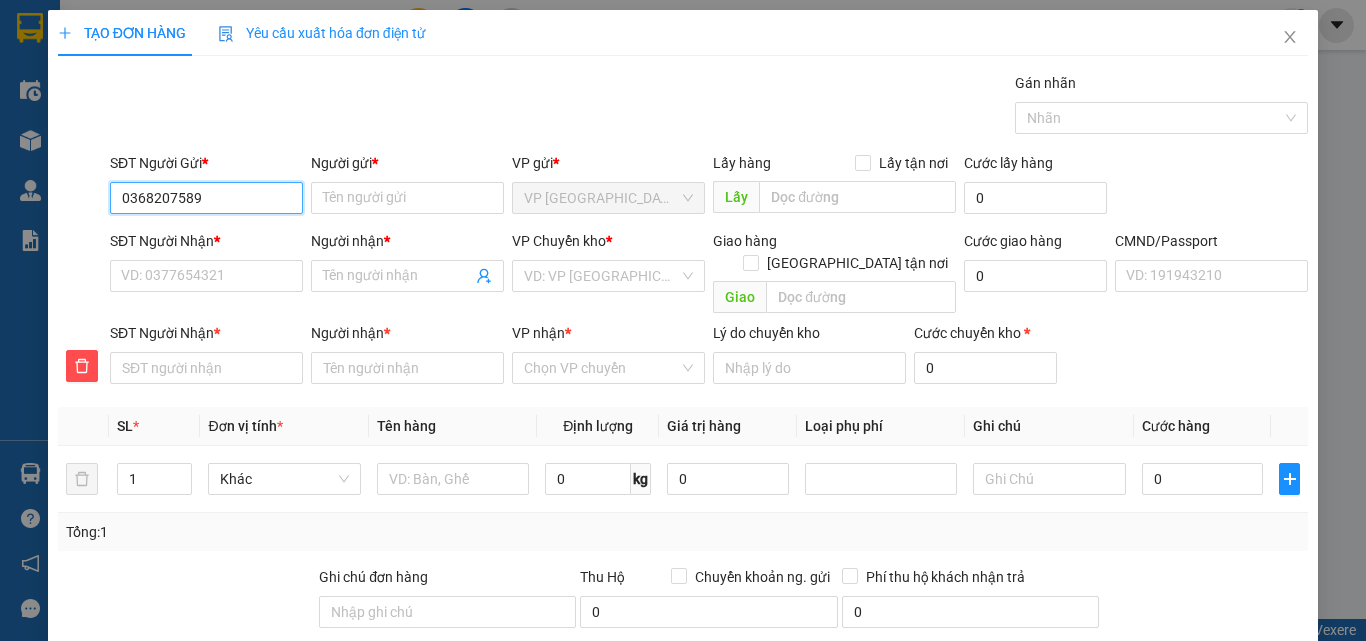 drag, startPoint x: 264, startPoint y: 199, endPoint x: 38, endPoint y: 172, distance: 227.60712 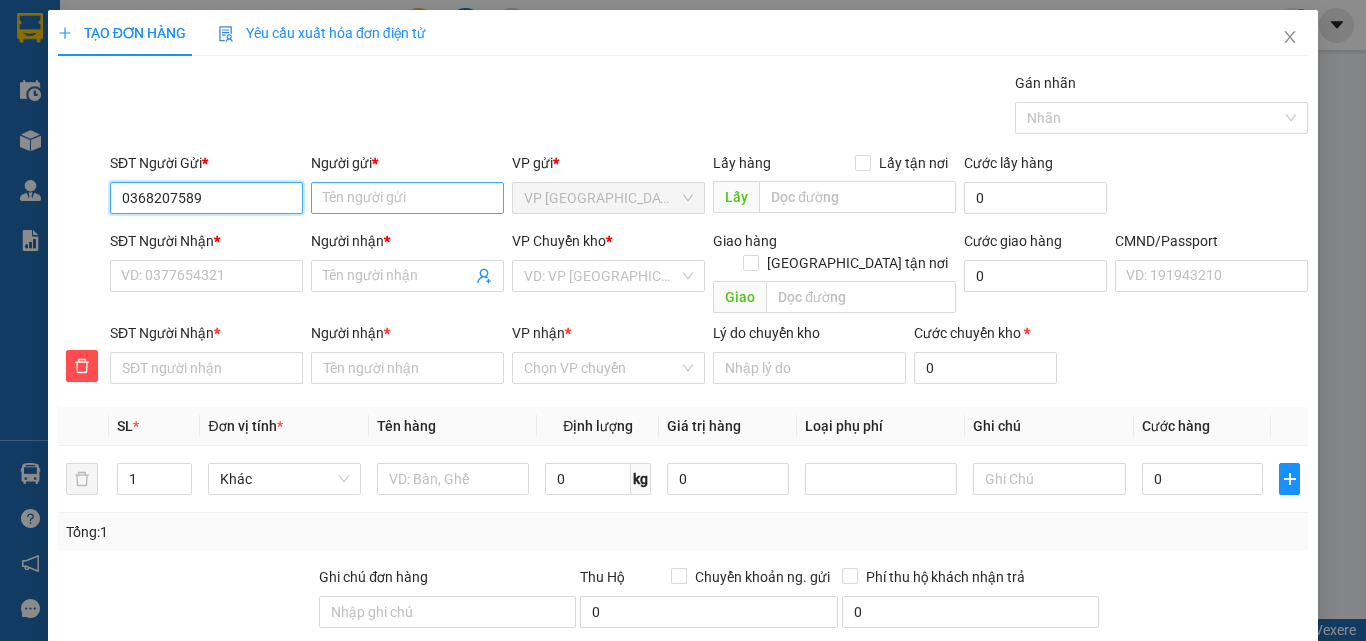 type on "0368207589" 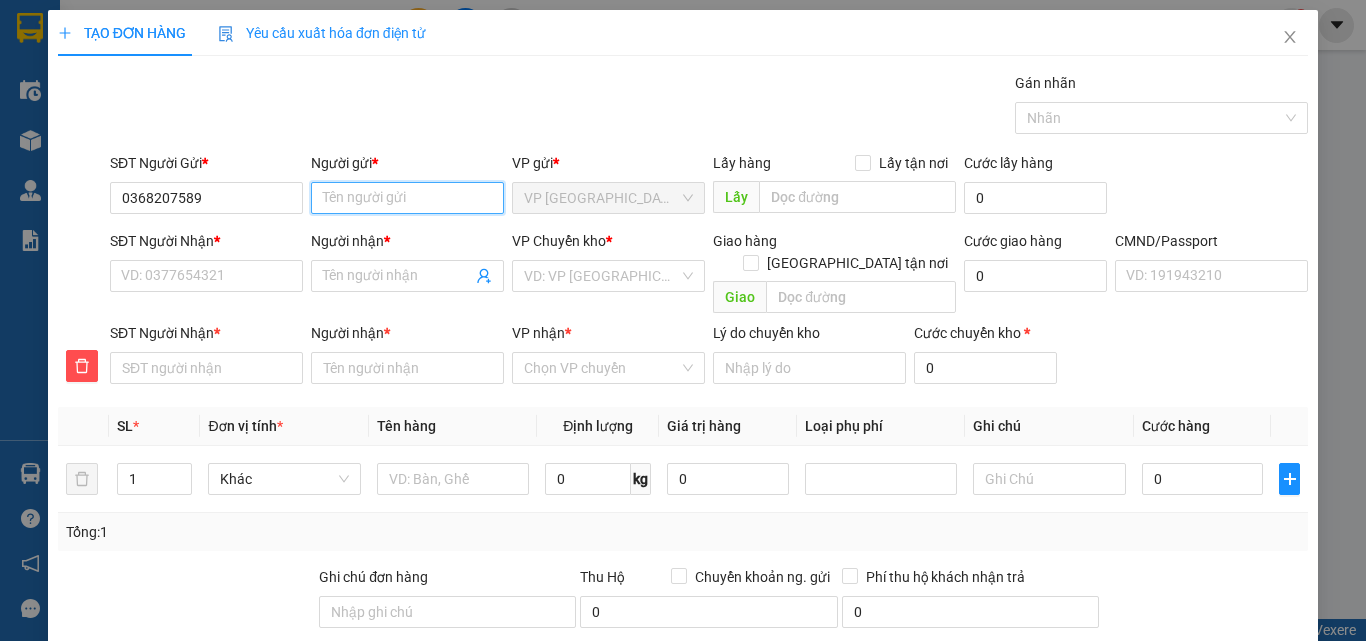 click on "Người gửi  *" at bounding box center [407, 198] 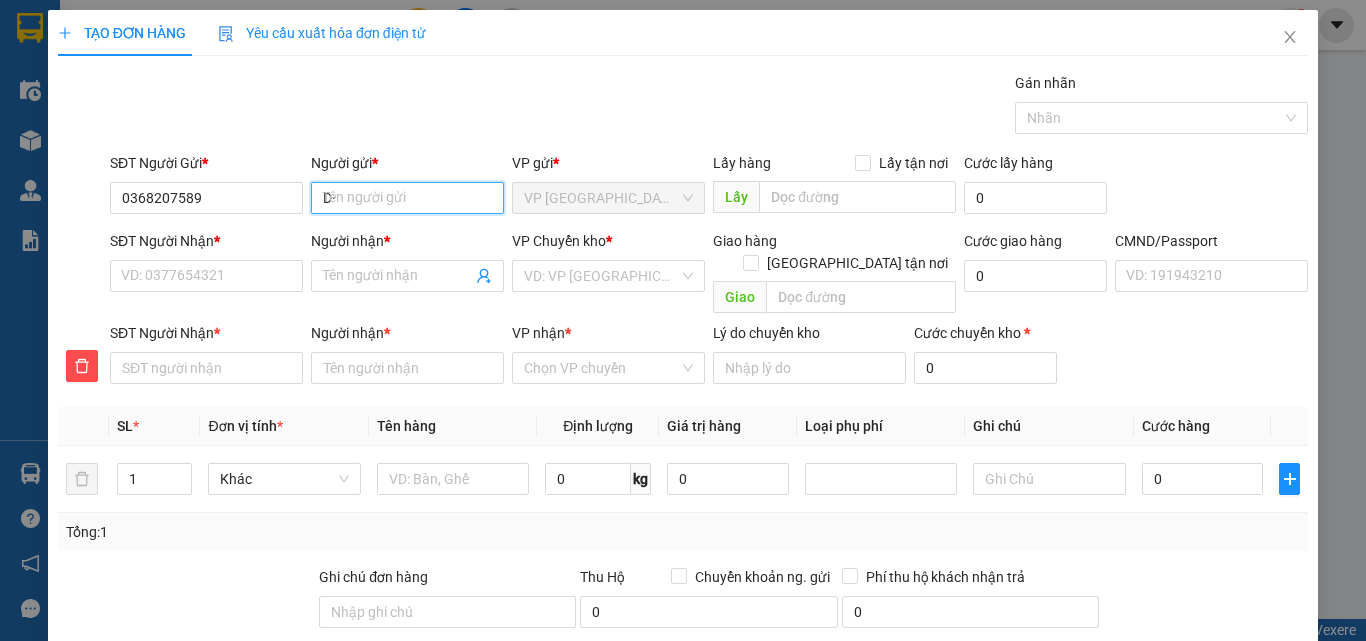 type on "D" 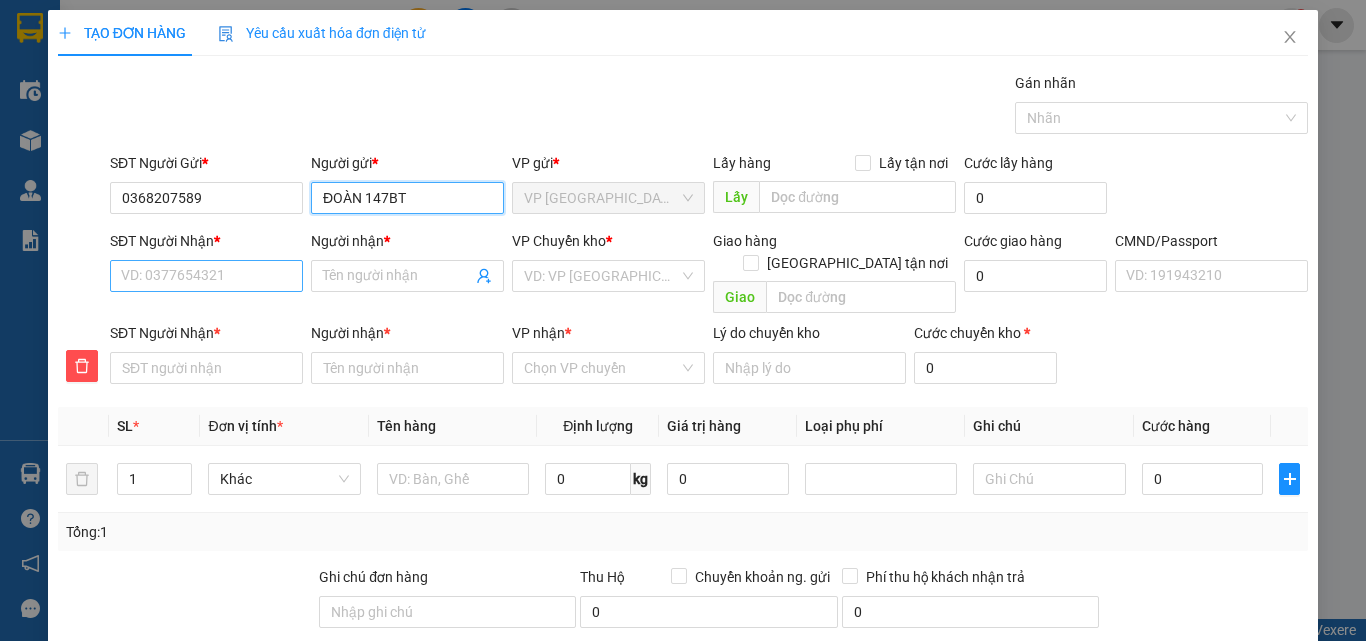type on "ĐOÀN 147BT" 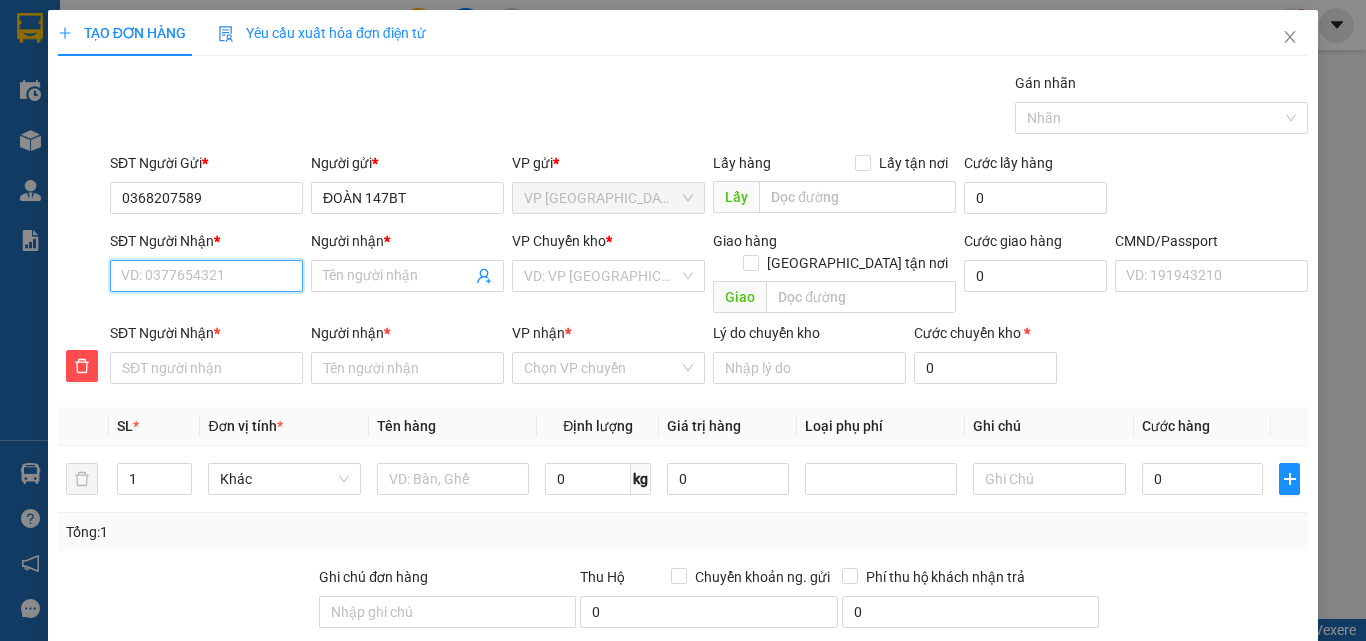 click on "SĐT Người Nhận  *" at bounding box center (206, 276) 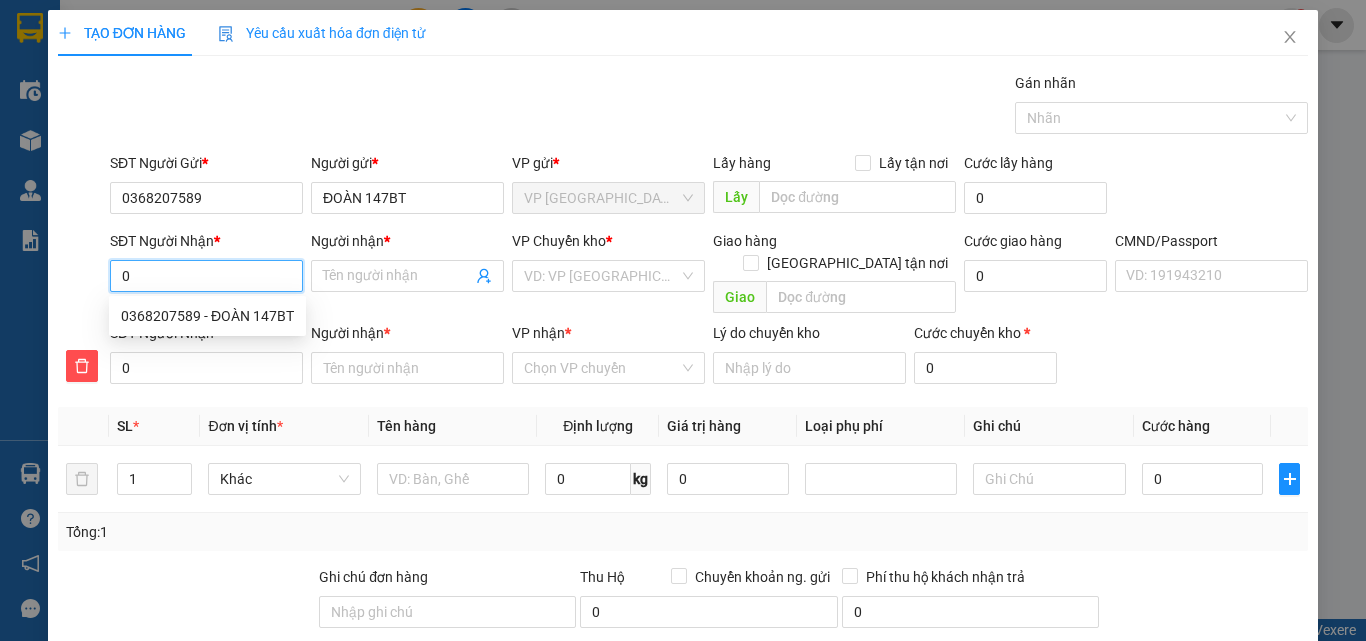 type on "0" 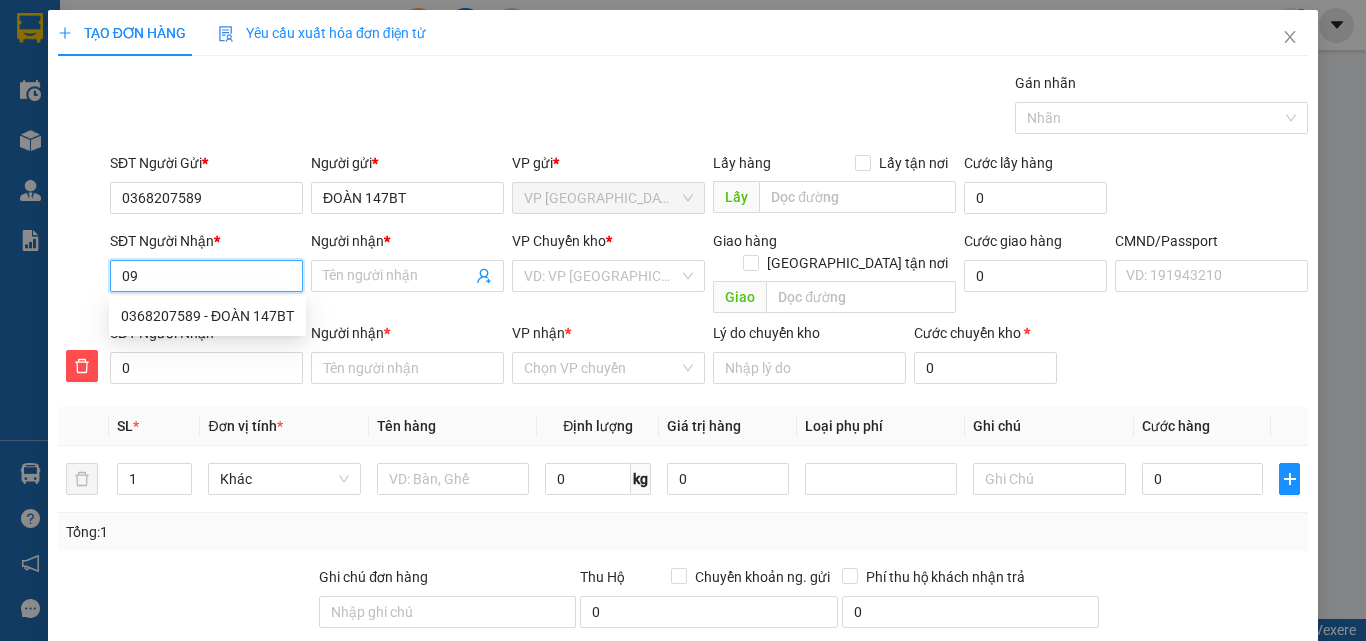 type on "09" 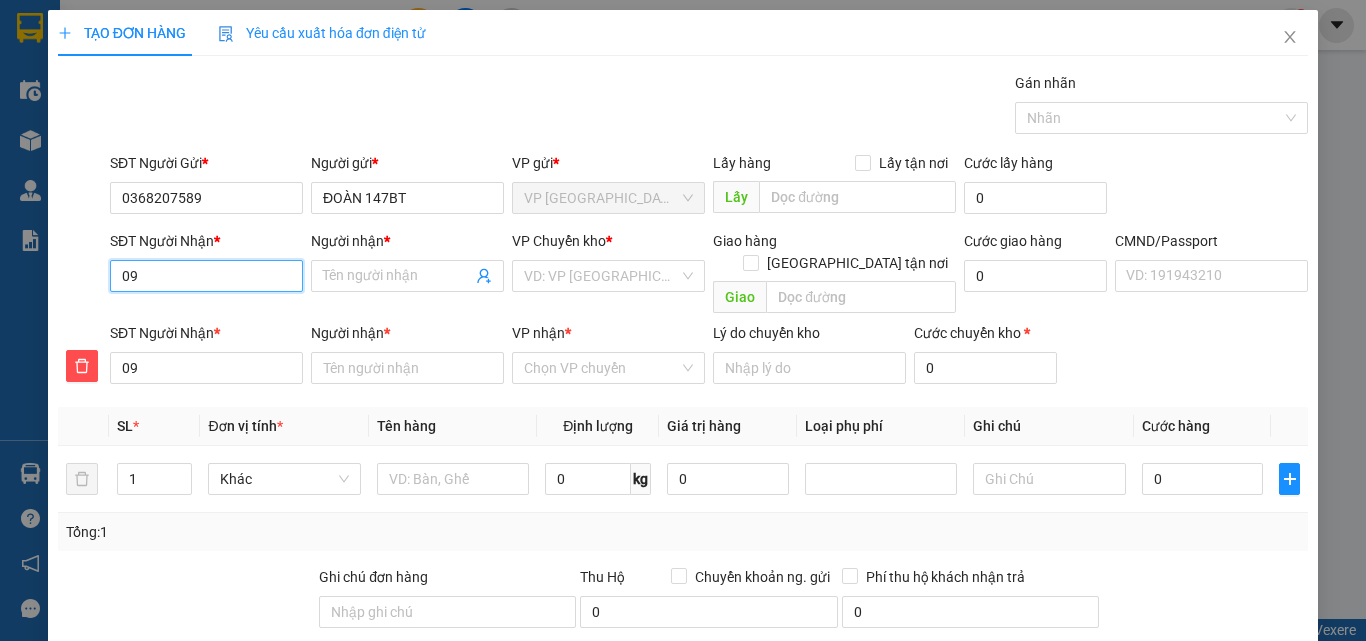 type on "091" 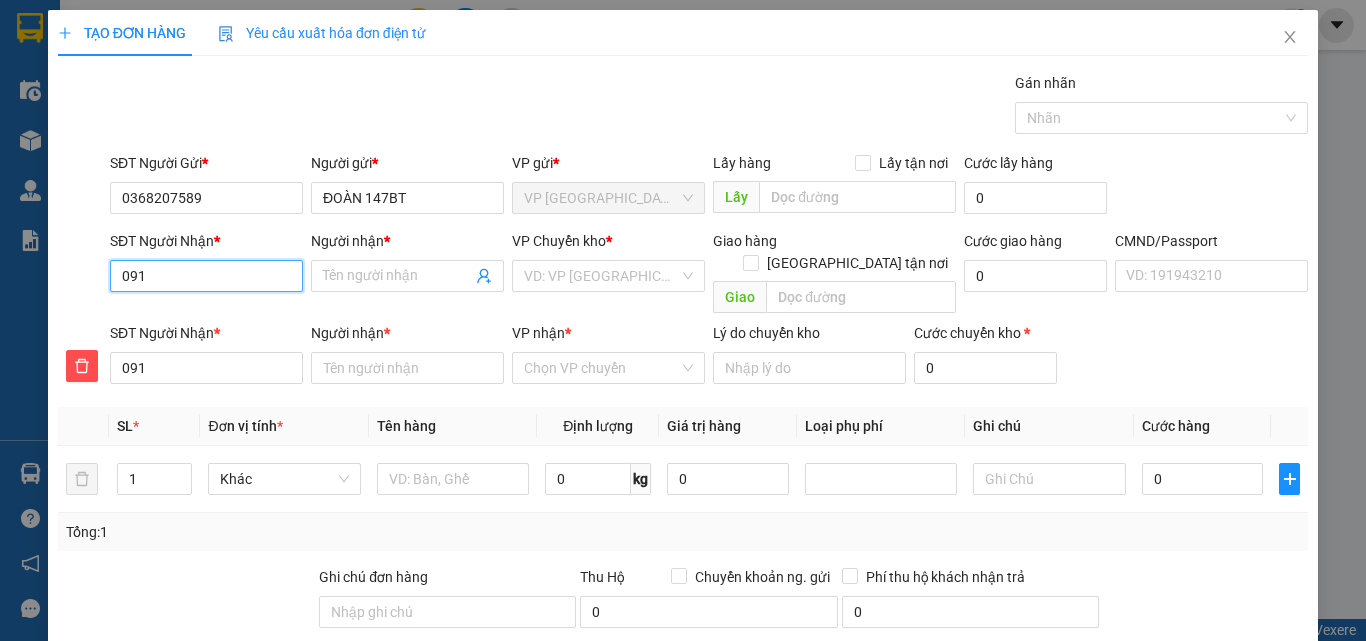 type on "0916" 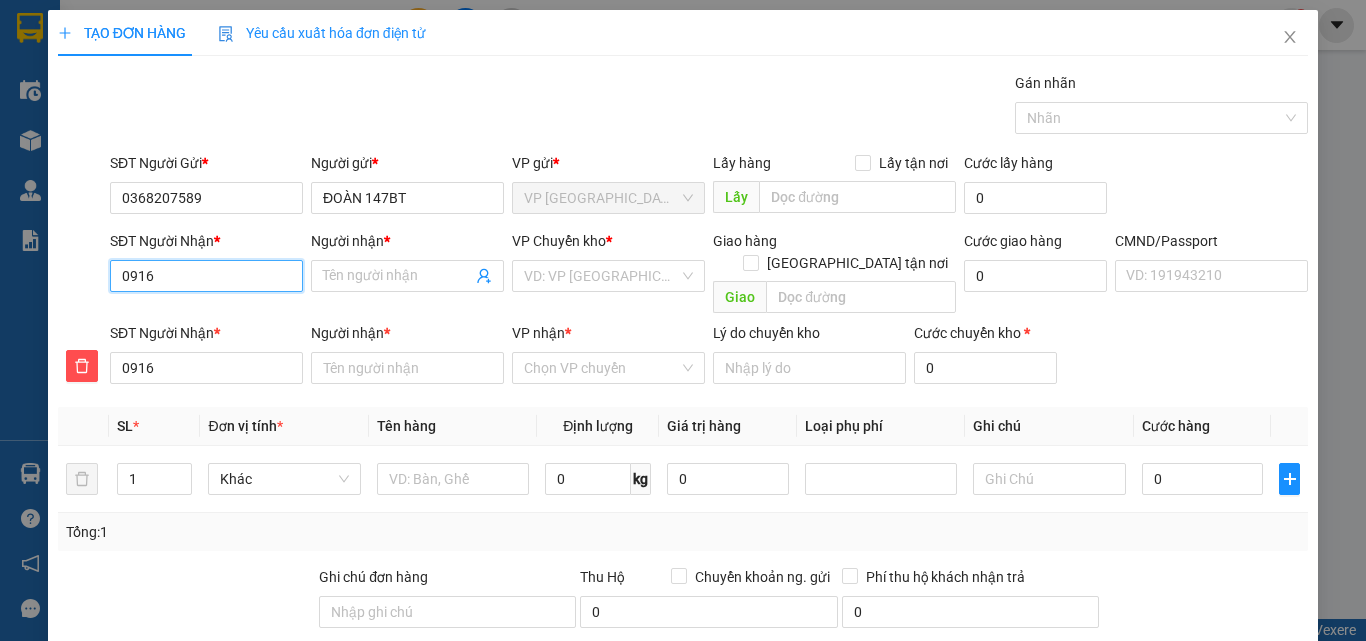 type on "09169" 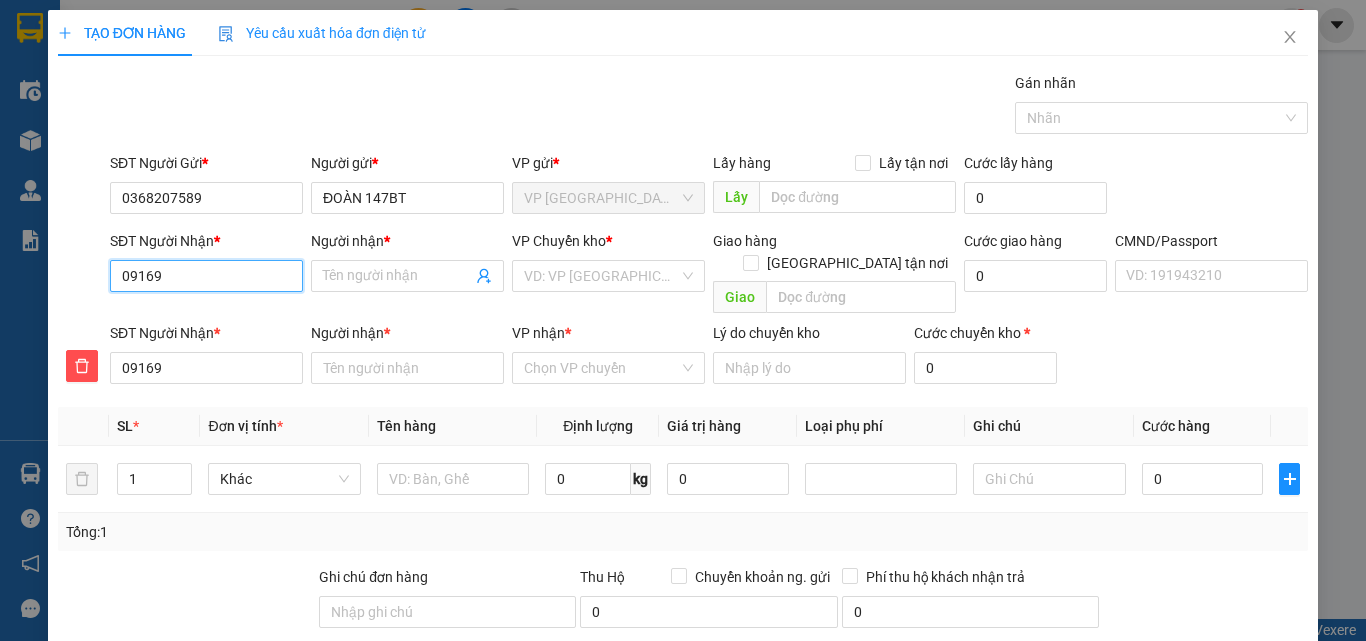 type on "091690" 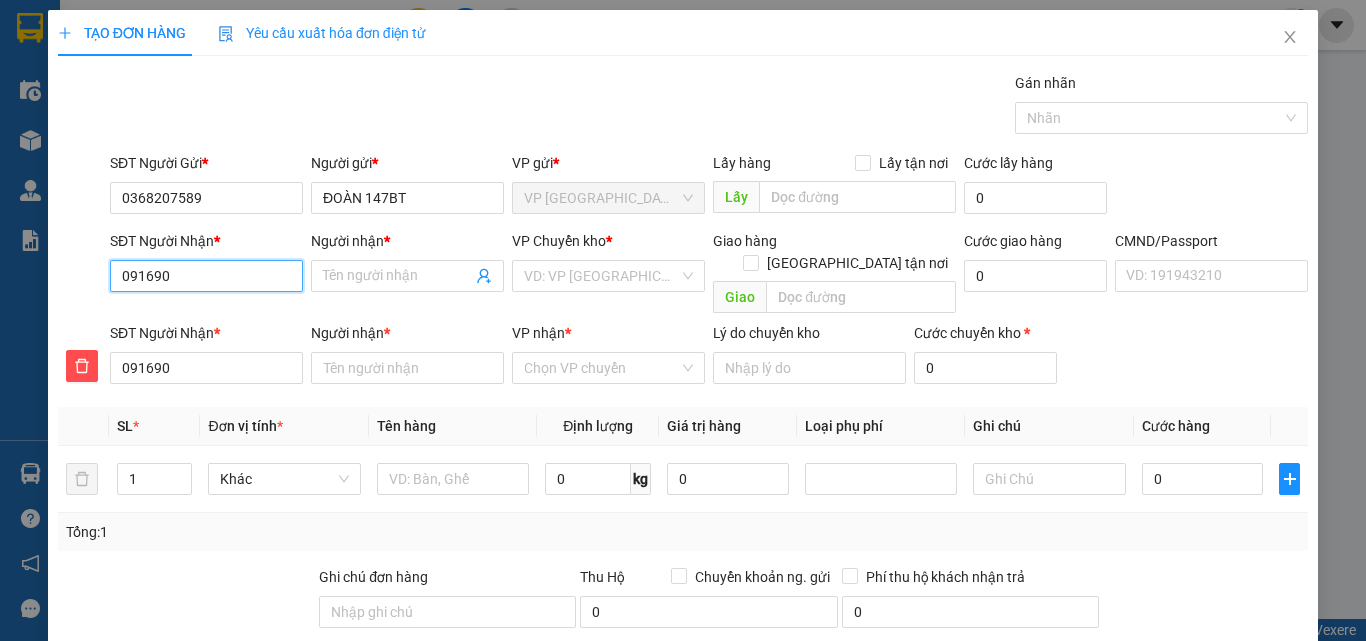 type on "0916906" 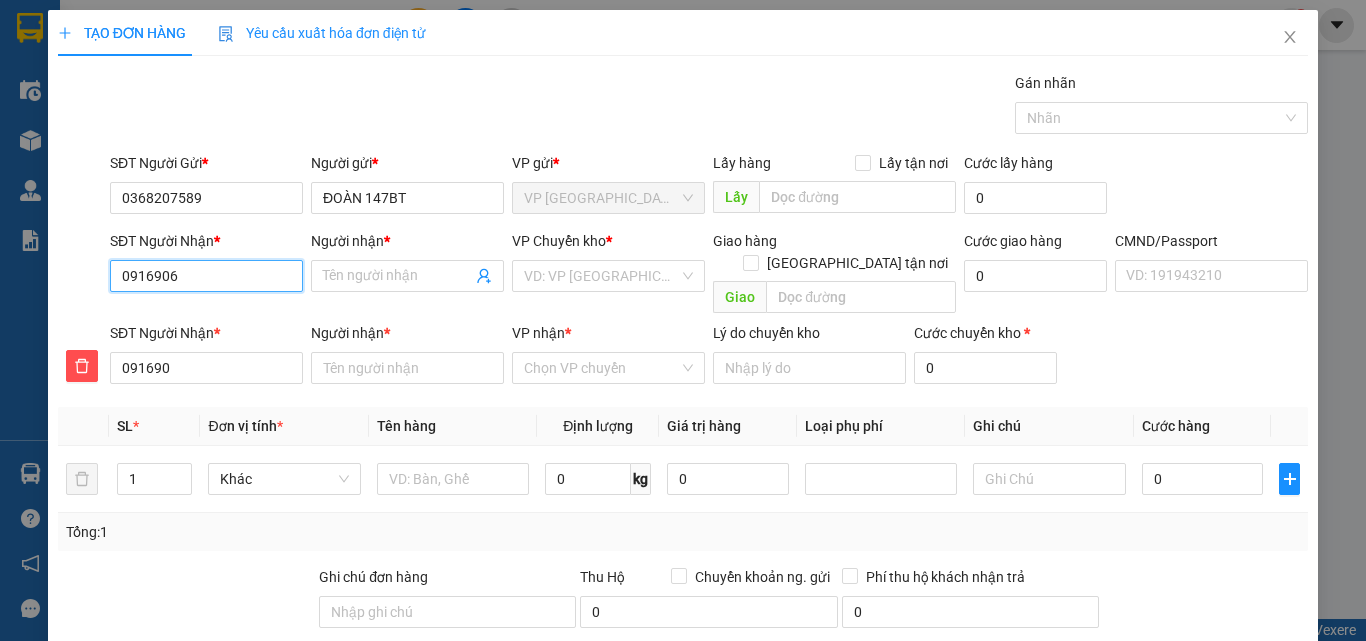 type on "0916906" 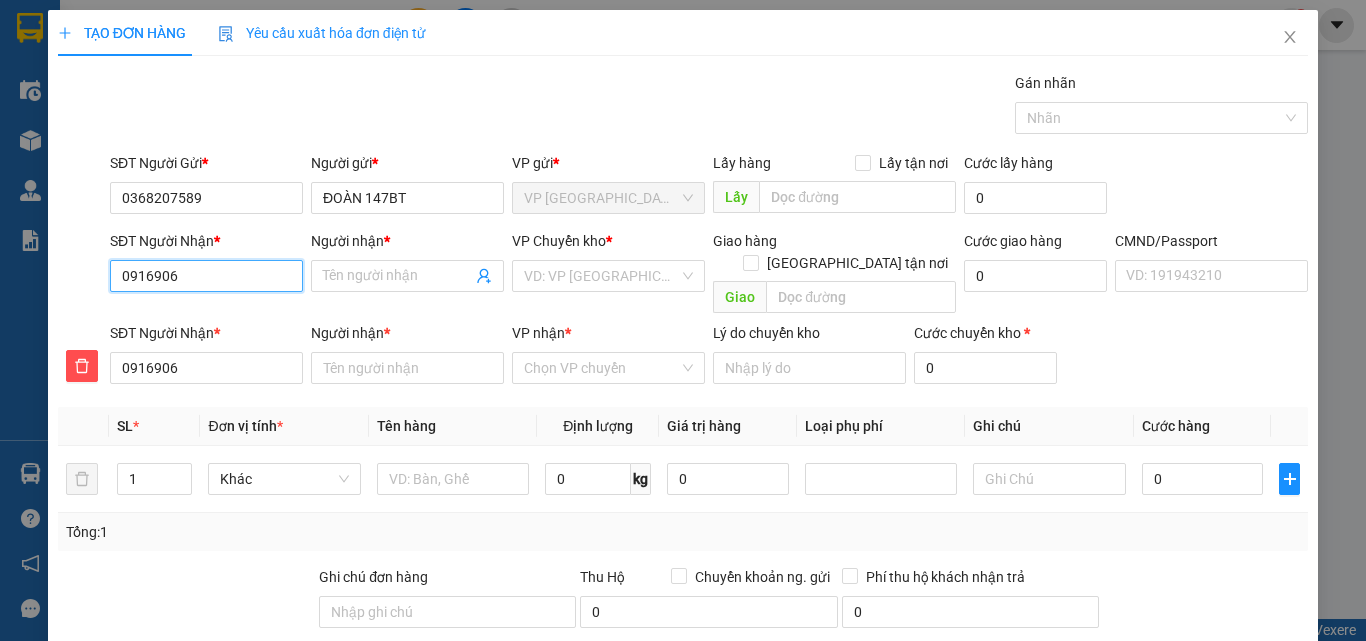 type on "09169068" 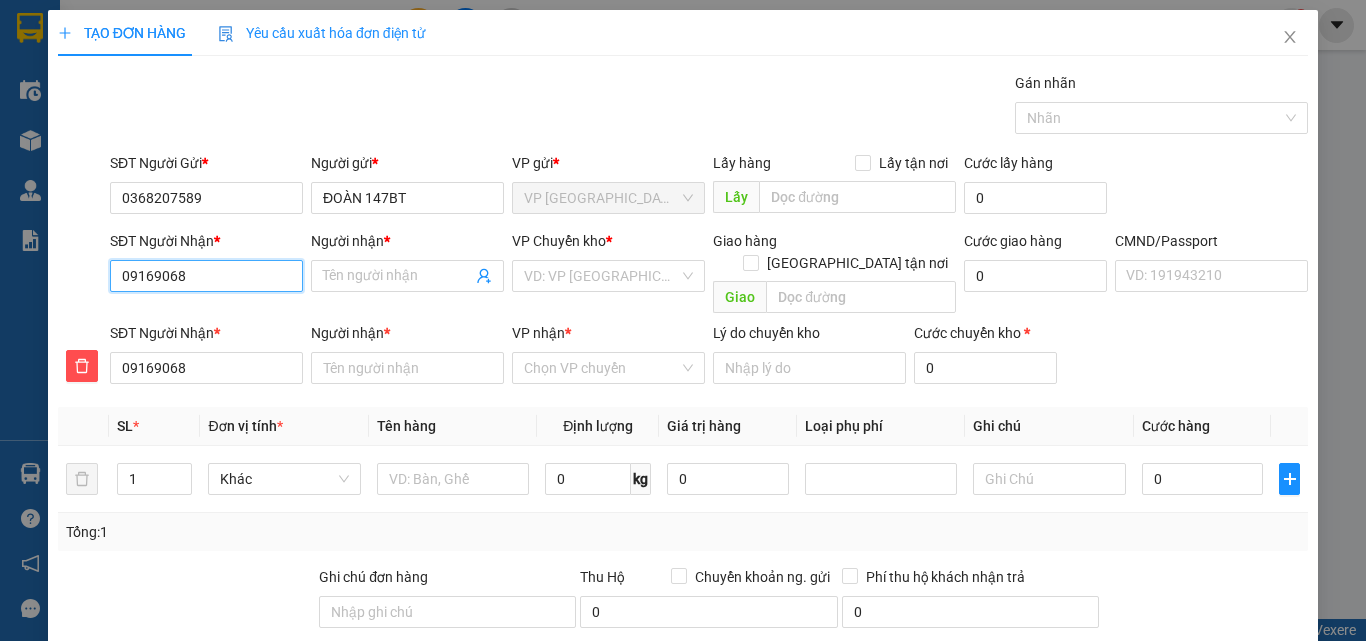type on "091690686" 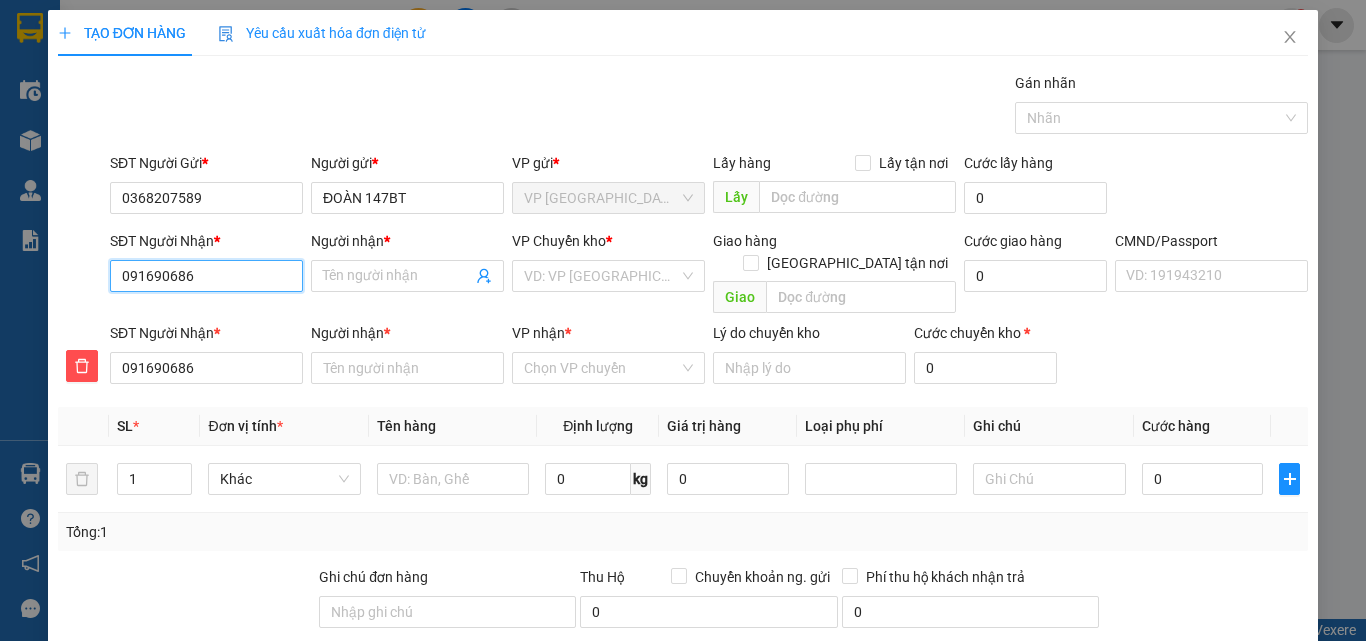 type on "0916906866" 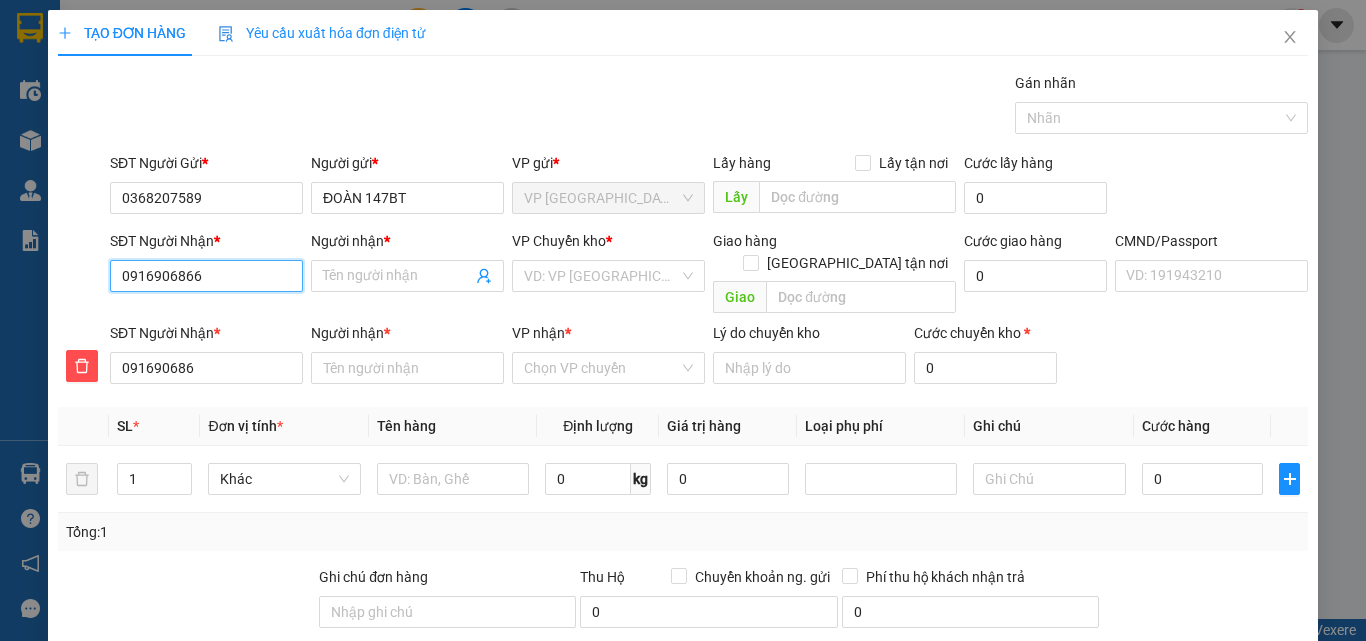 type on "0916906866" 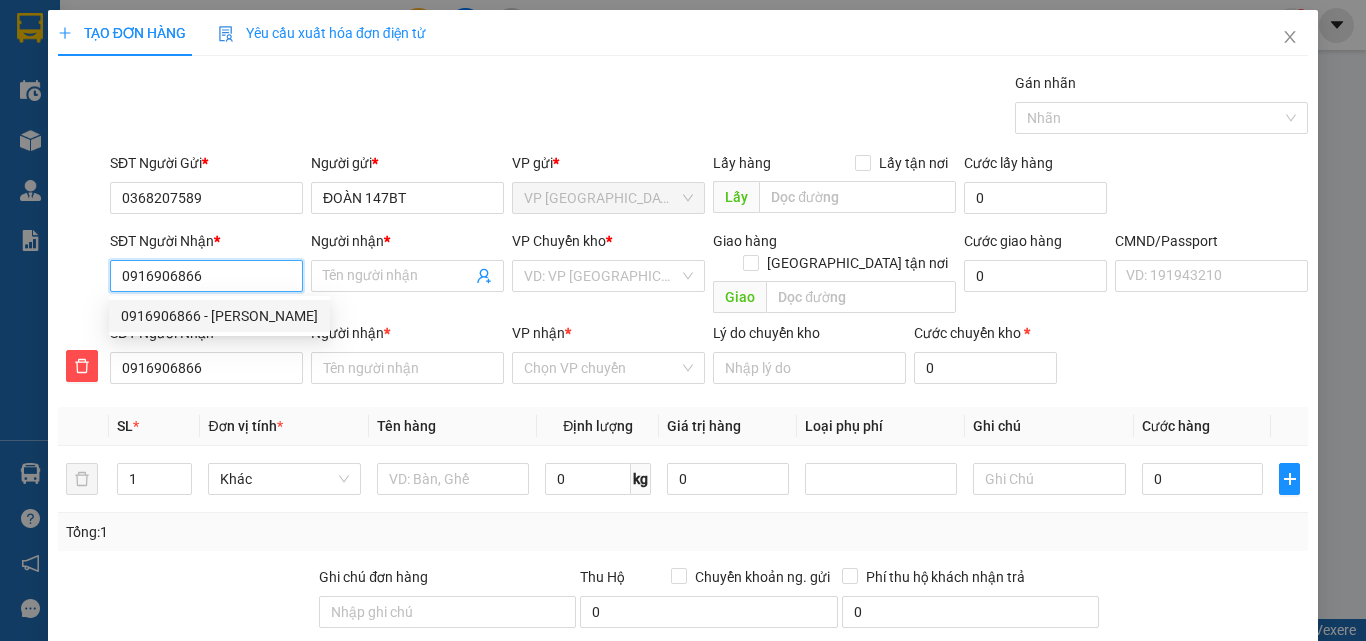 click on "0916906866 - [PERSON_NAME]" at bounding box center [219, 316] 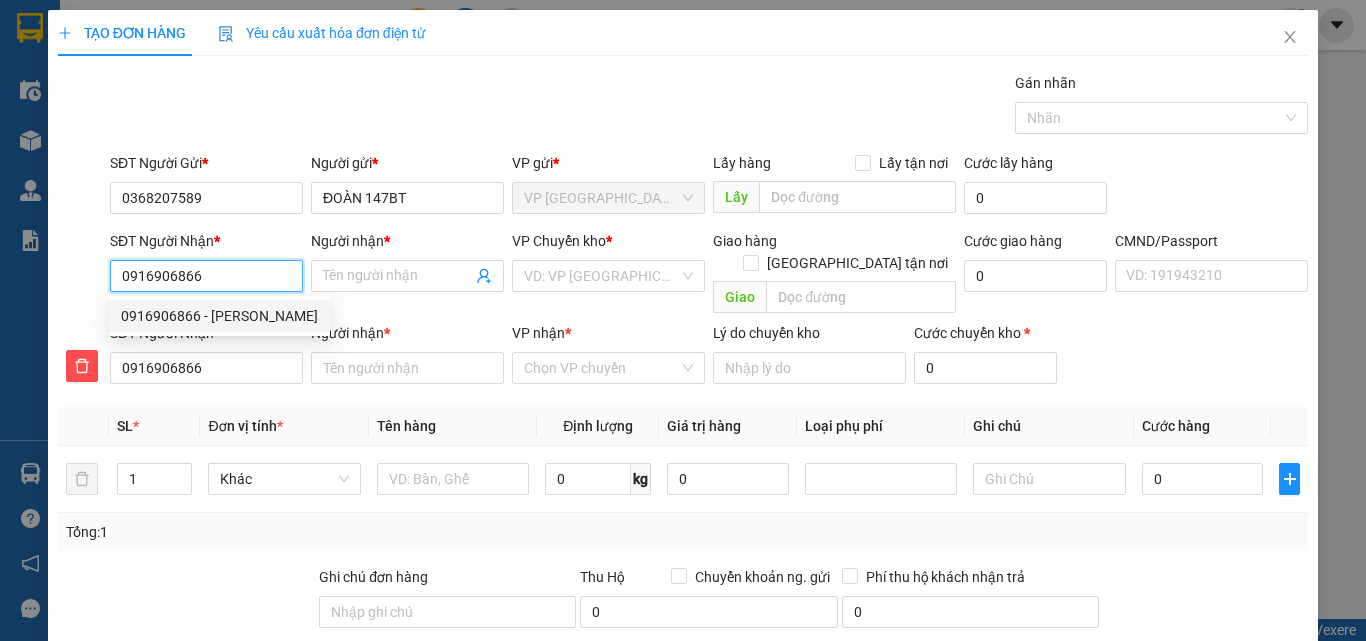 type on "[PERSON_NAME]" 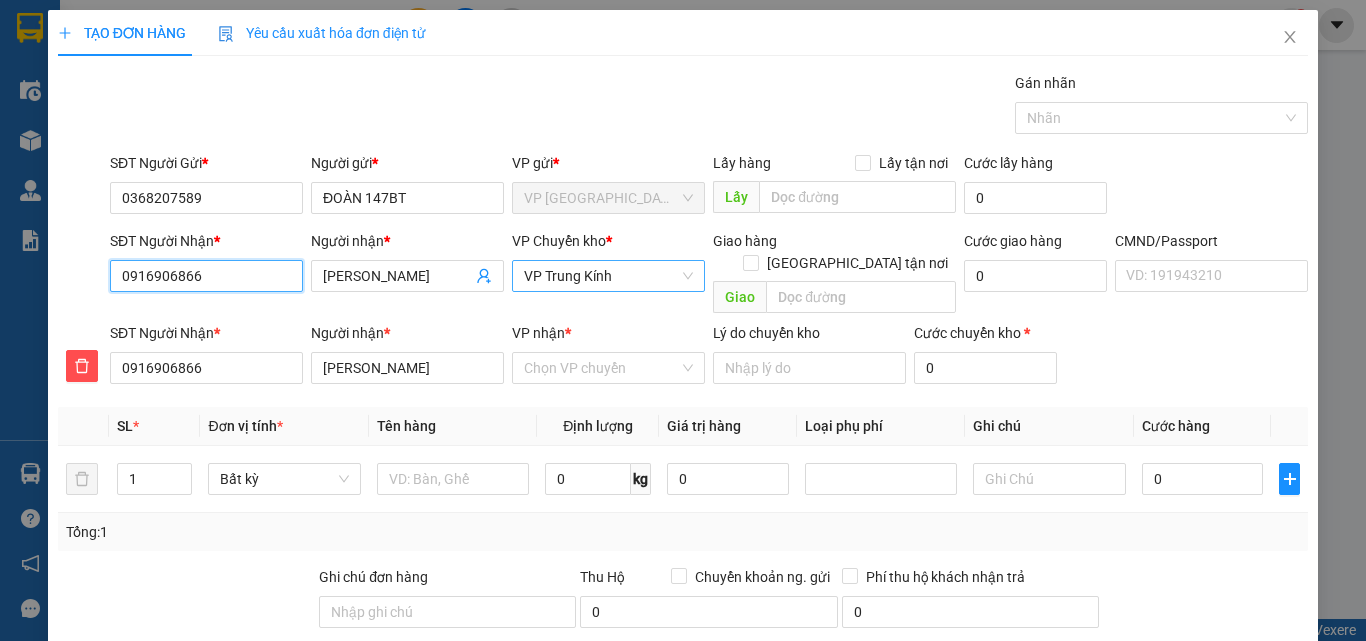 click on "VP Trung Kính" at bounding box center [608, 276] 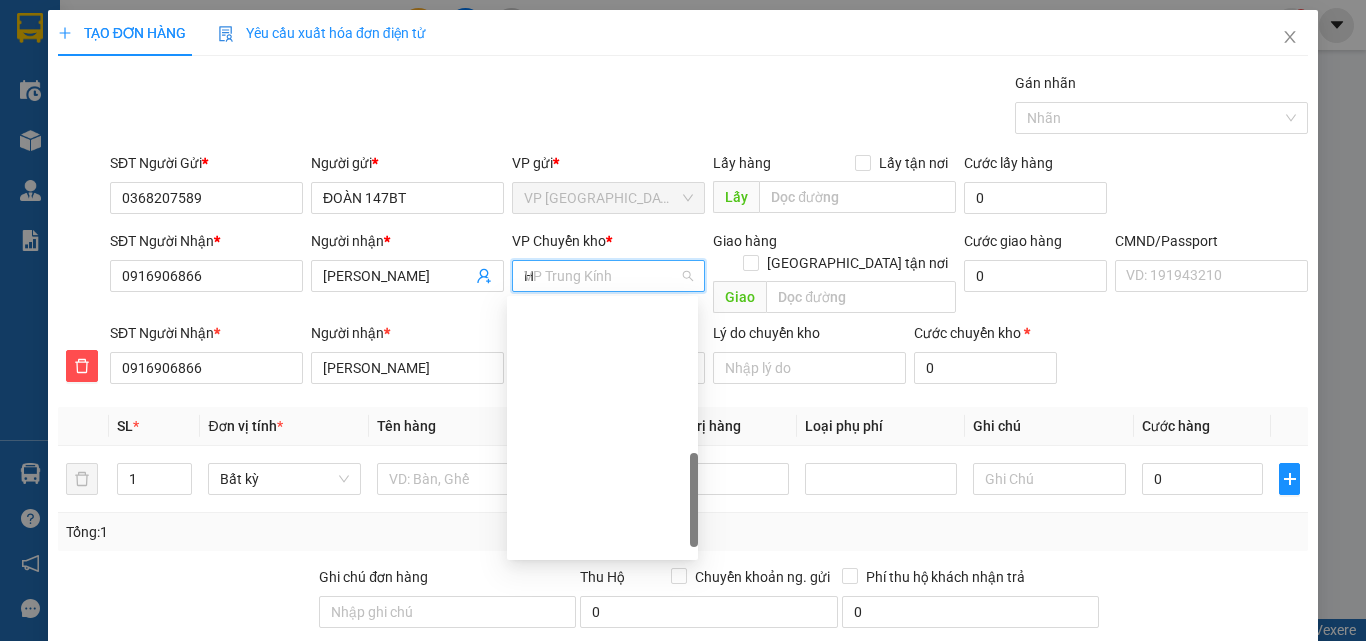 scroll, scrollTop: 224, scrollLeft: 0, axis: vertical 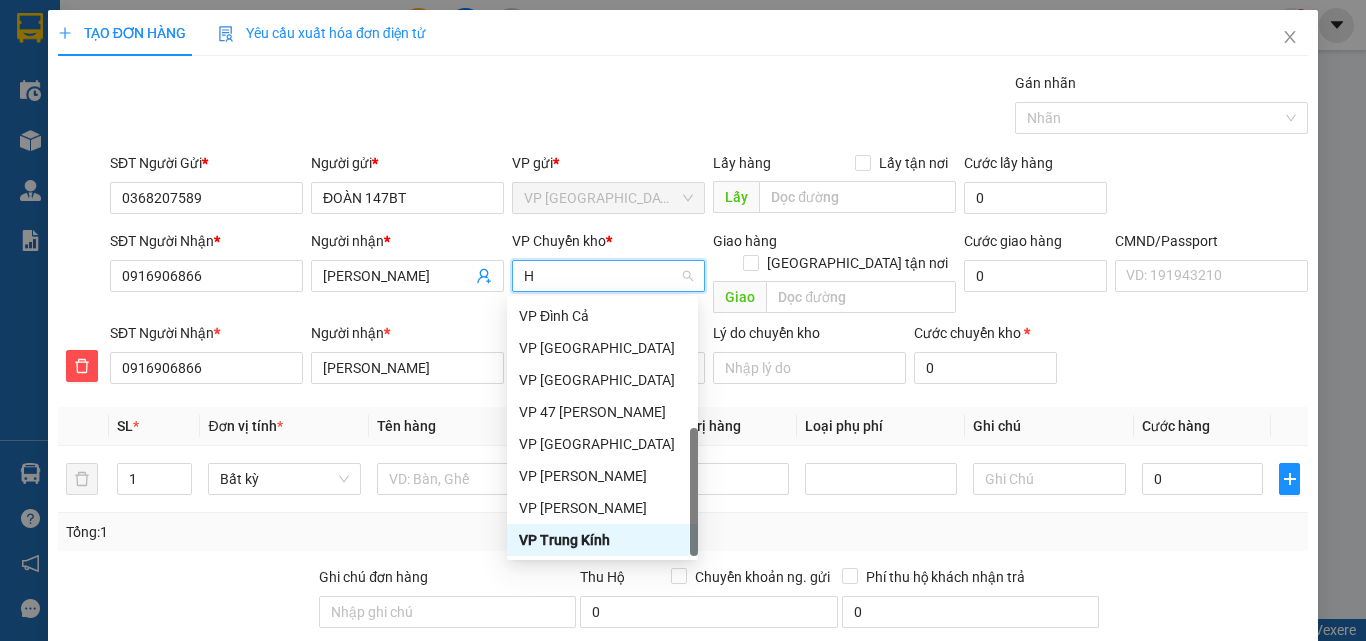 type on "HO" 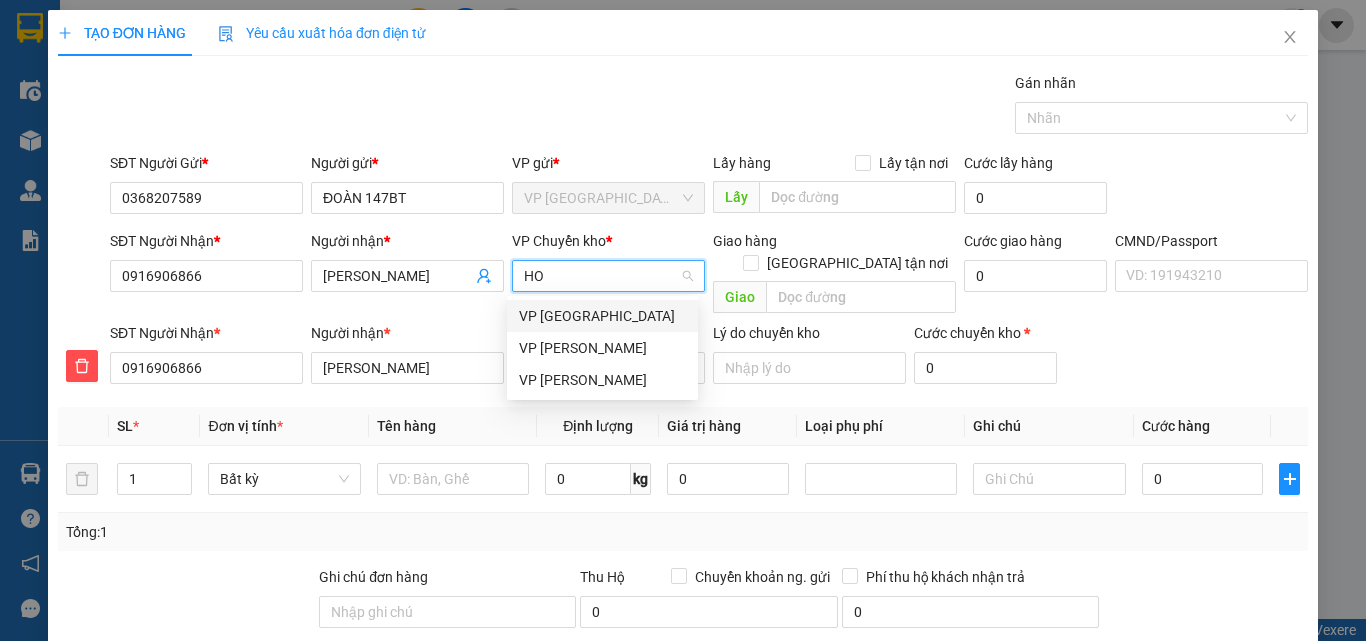 scroll, scrollTop: 0, scrollLeft: 0, axis: both 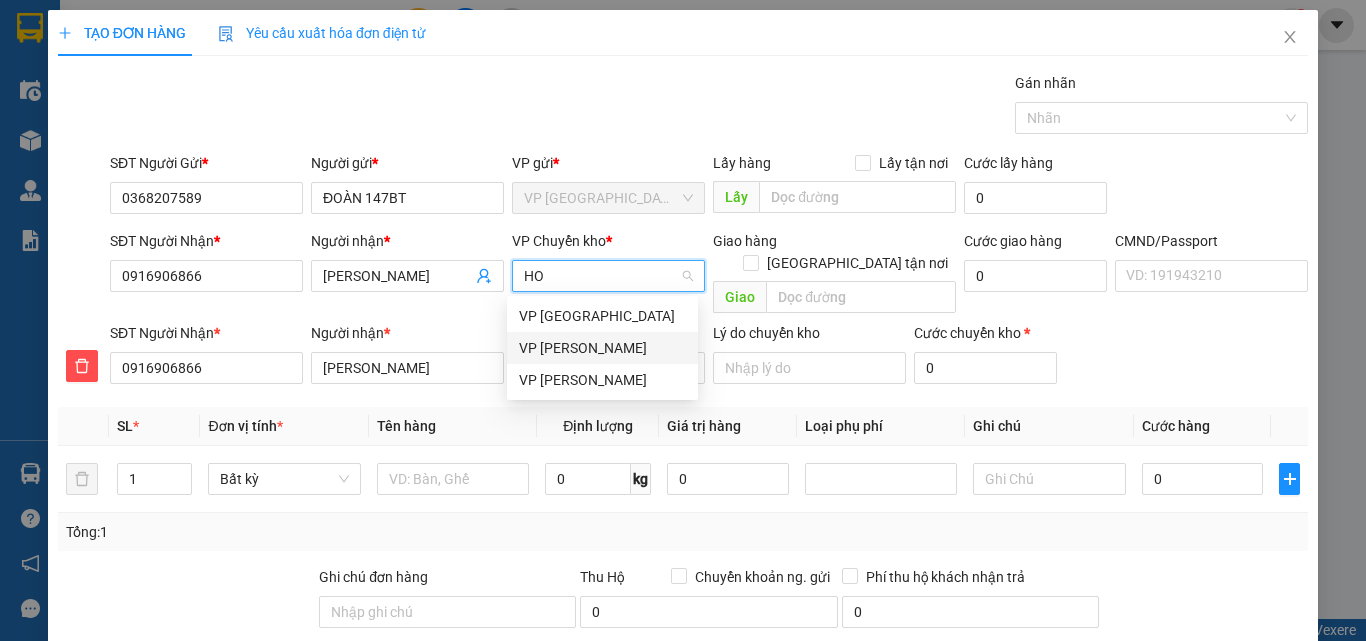 click on "VP [PERSON_NAME]" at bounding box center (602, 348) 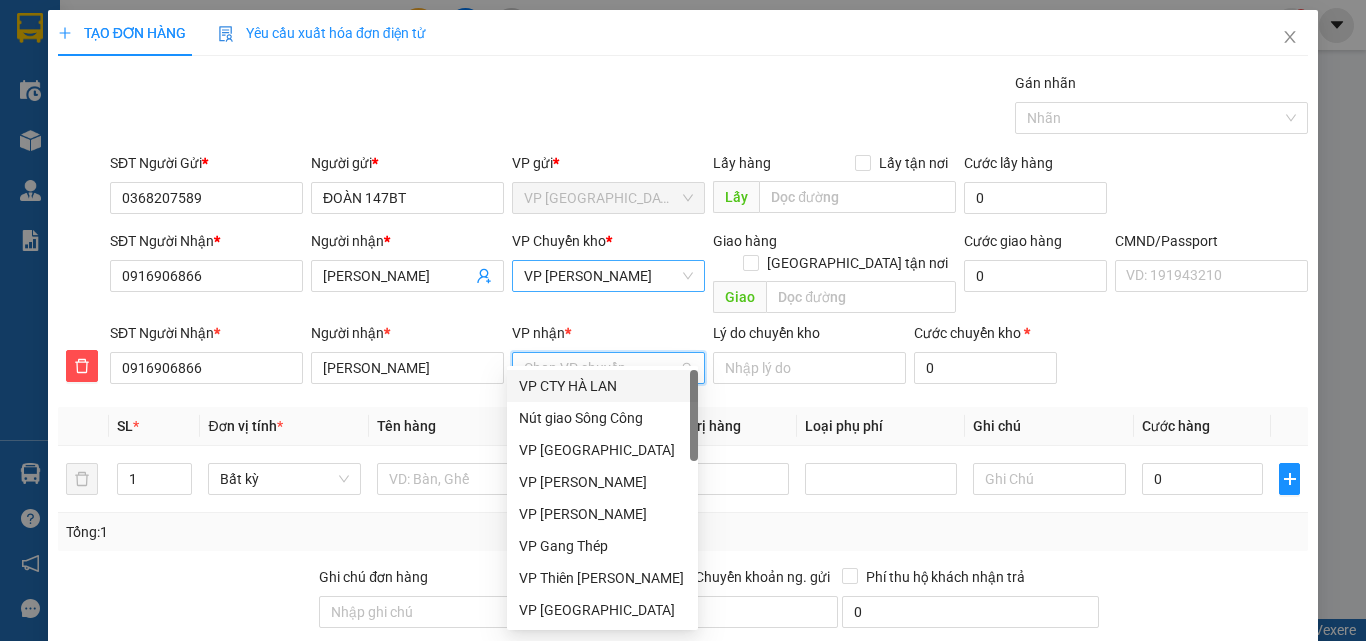click on "VP nhận  *" at bounding box center (601, 368) 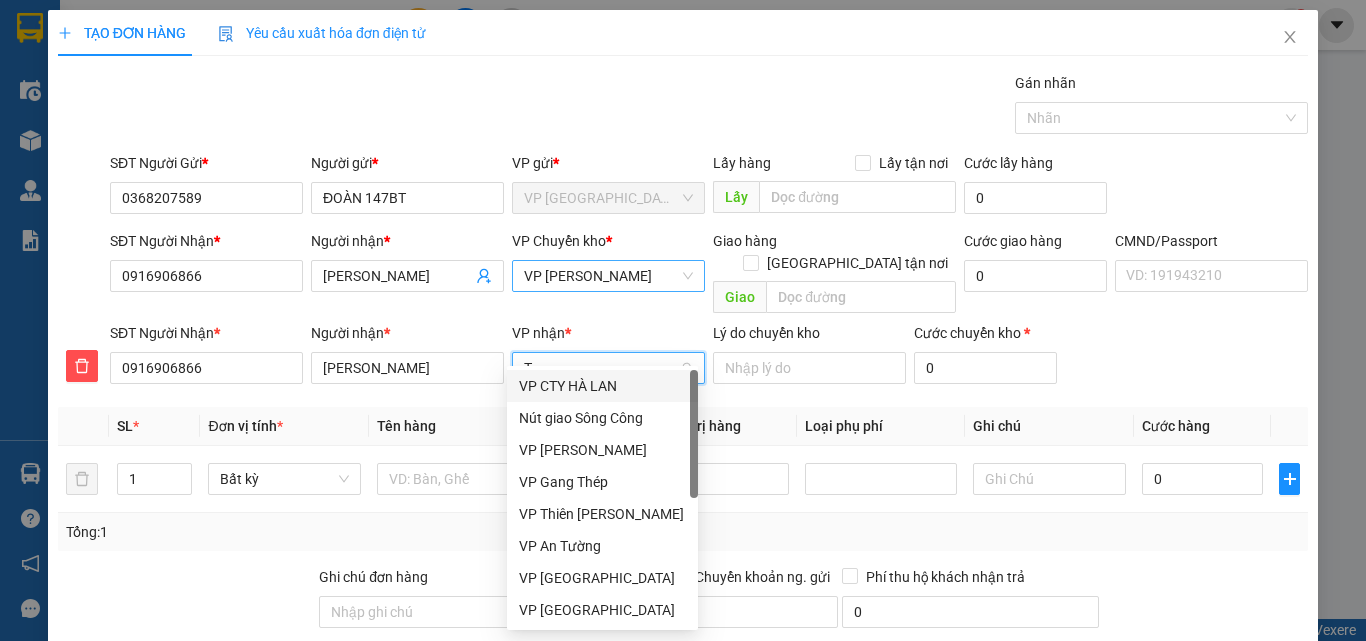type on "TR" 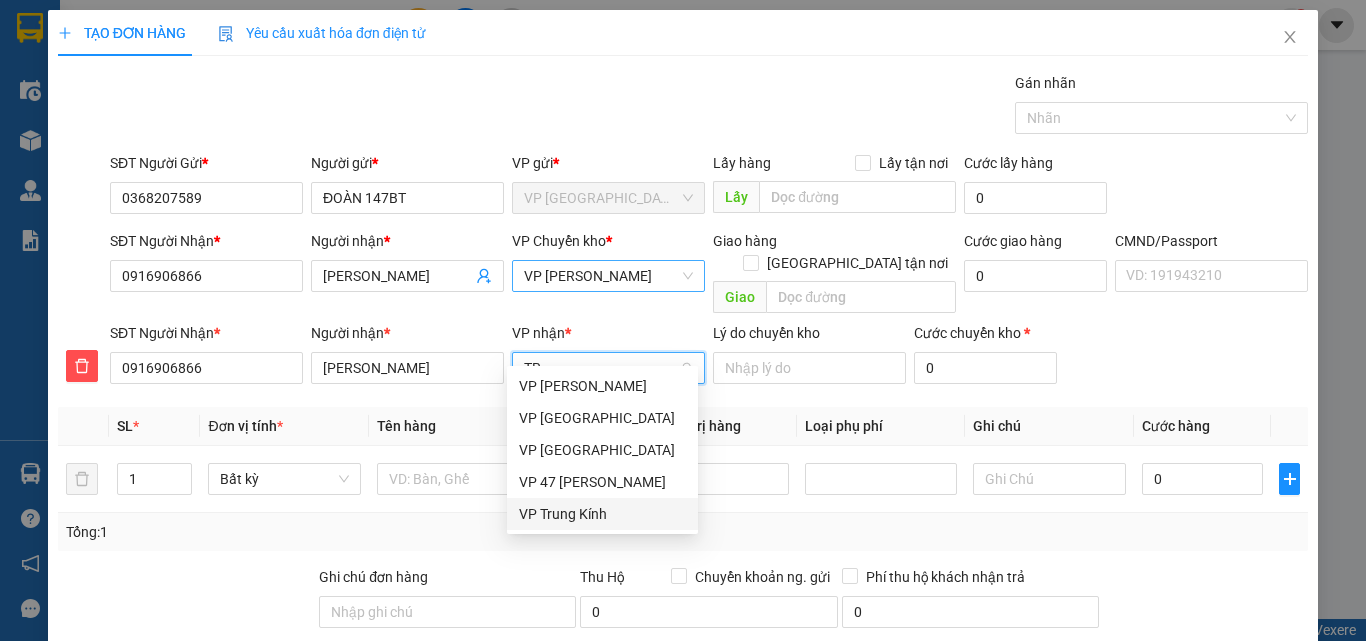 click on "VP Trung Kính" at bounding box center [602, 514] 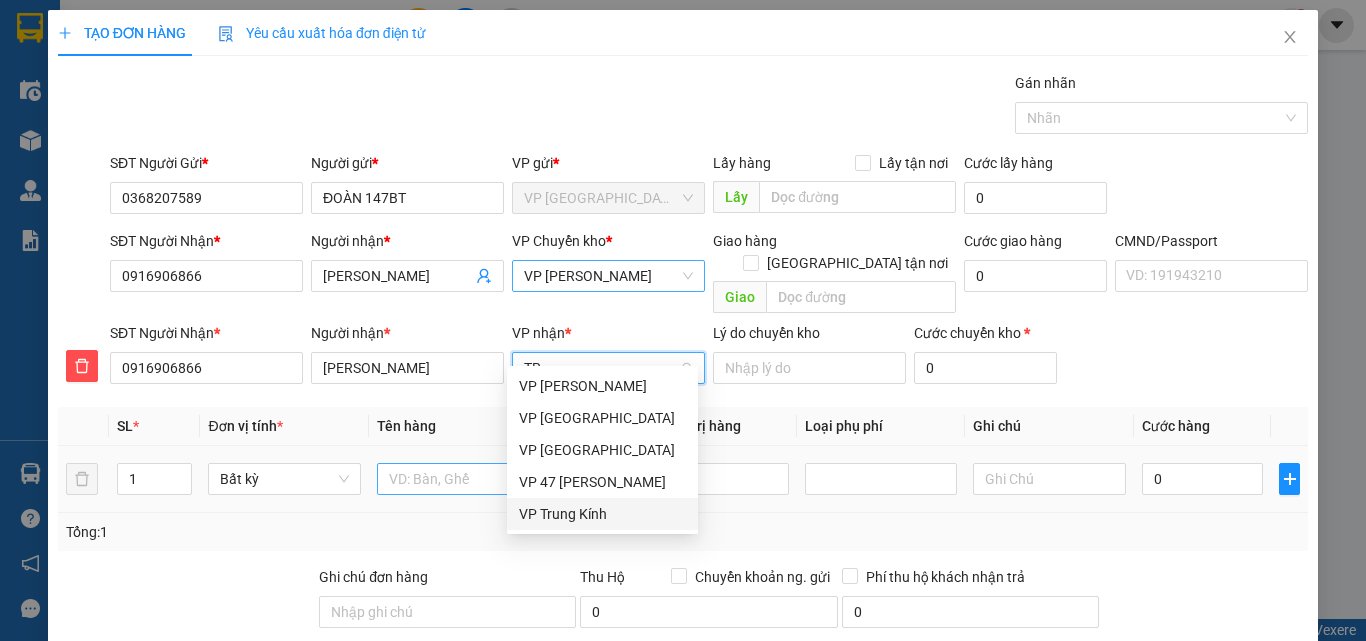 type 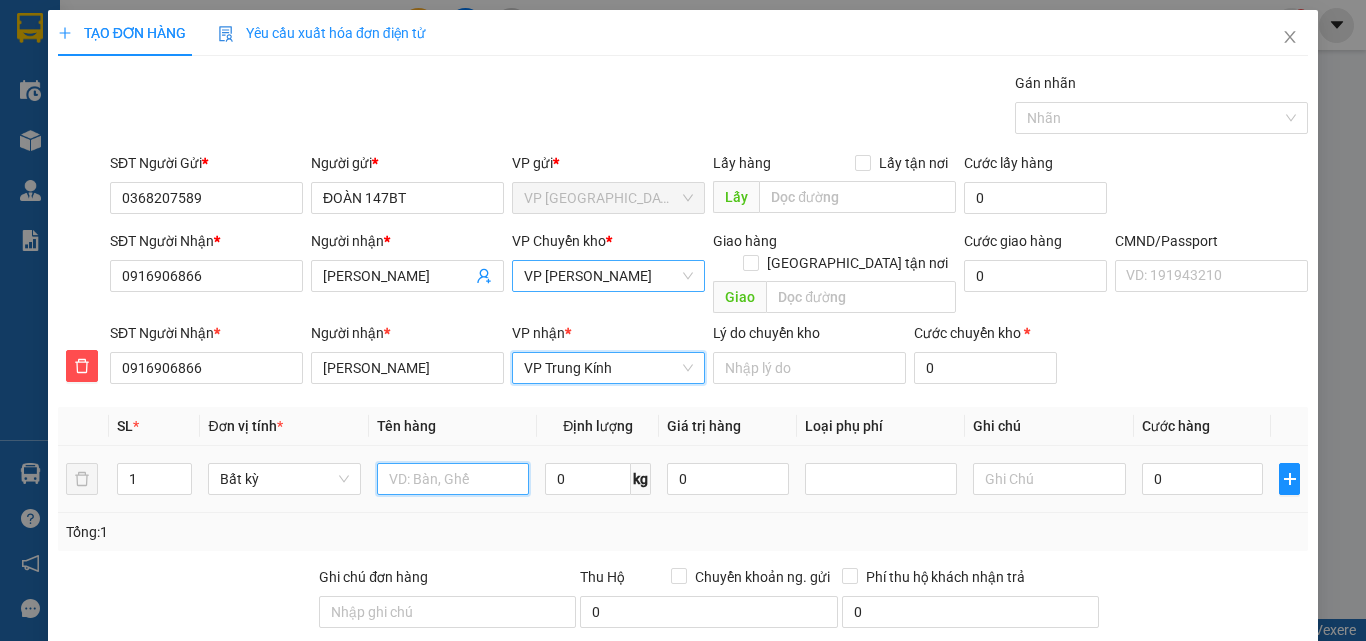 click at bounding box center (453, 479) 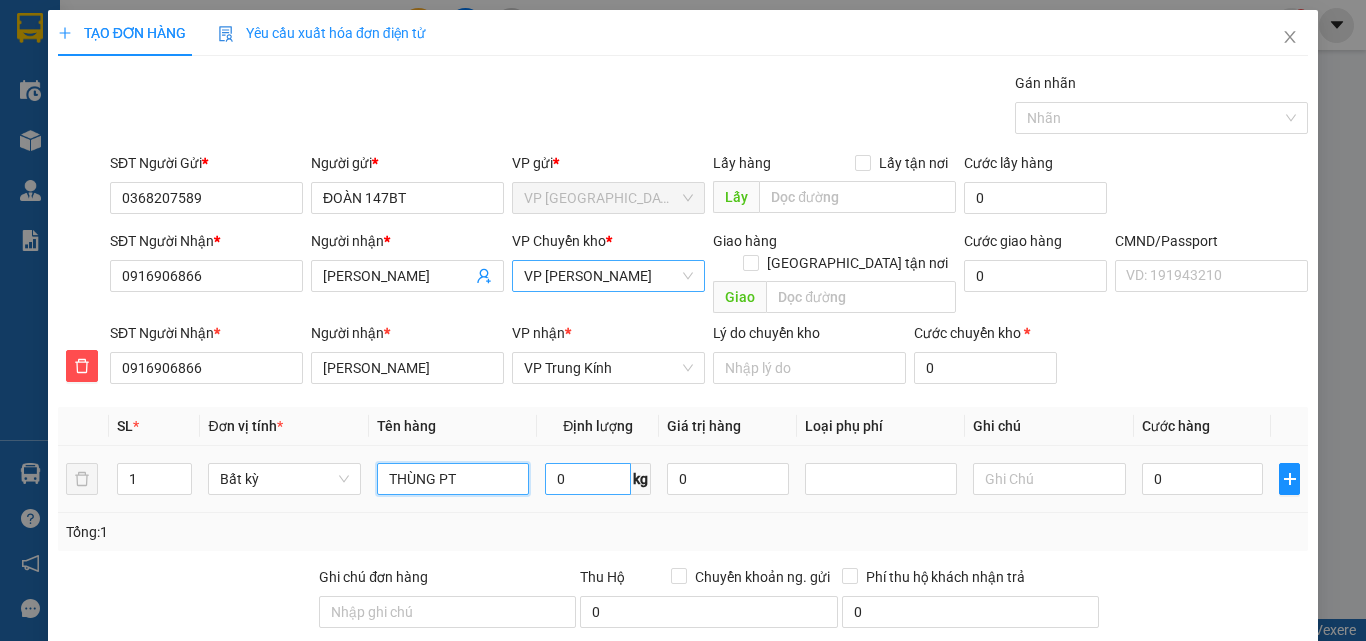type on "THÙNG PT" 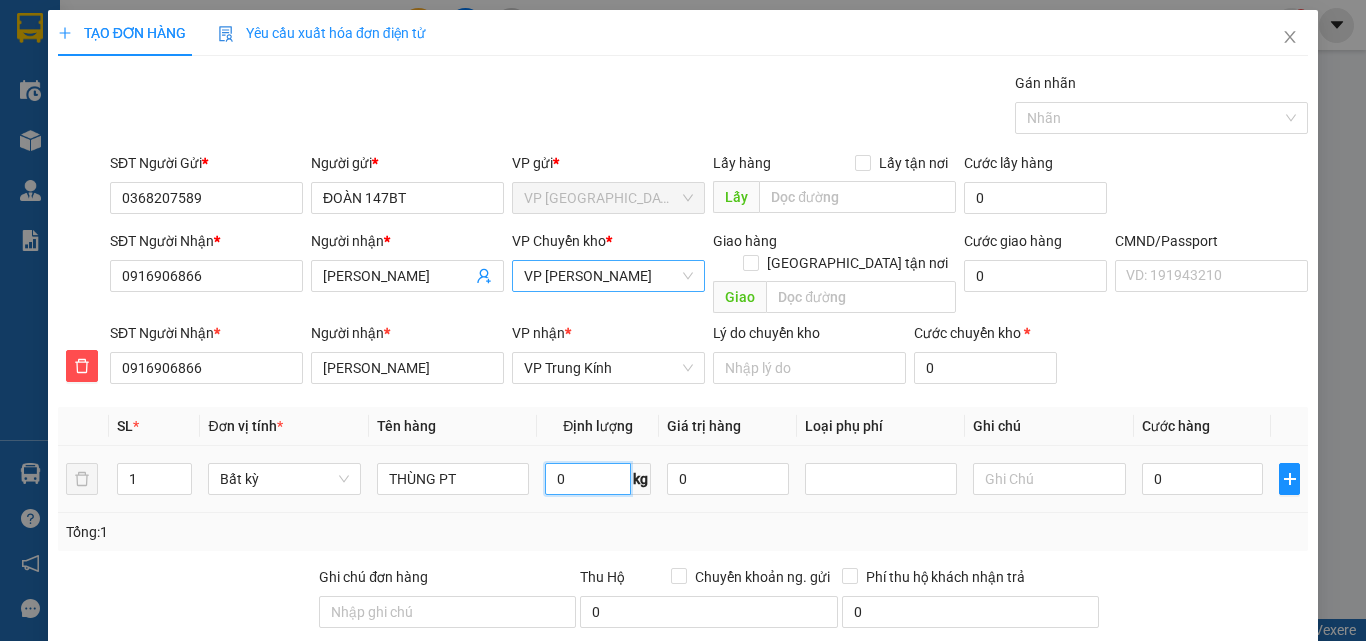 click on "0" at bounding box center (588, 479) 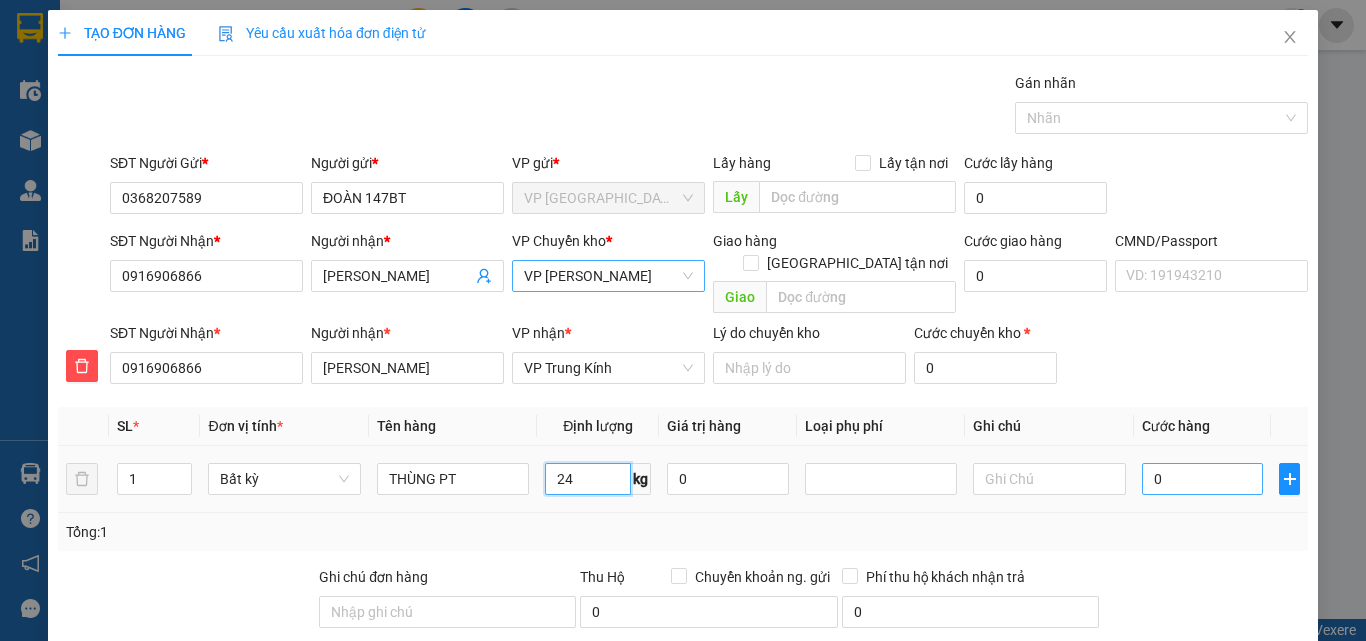 type on "24" 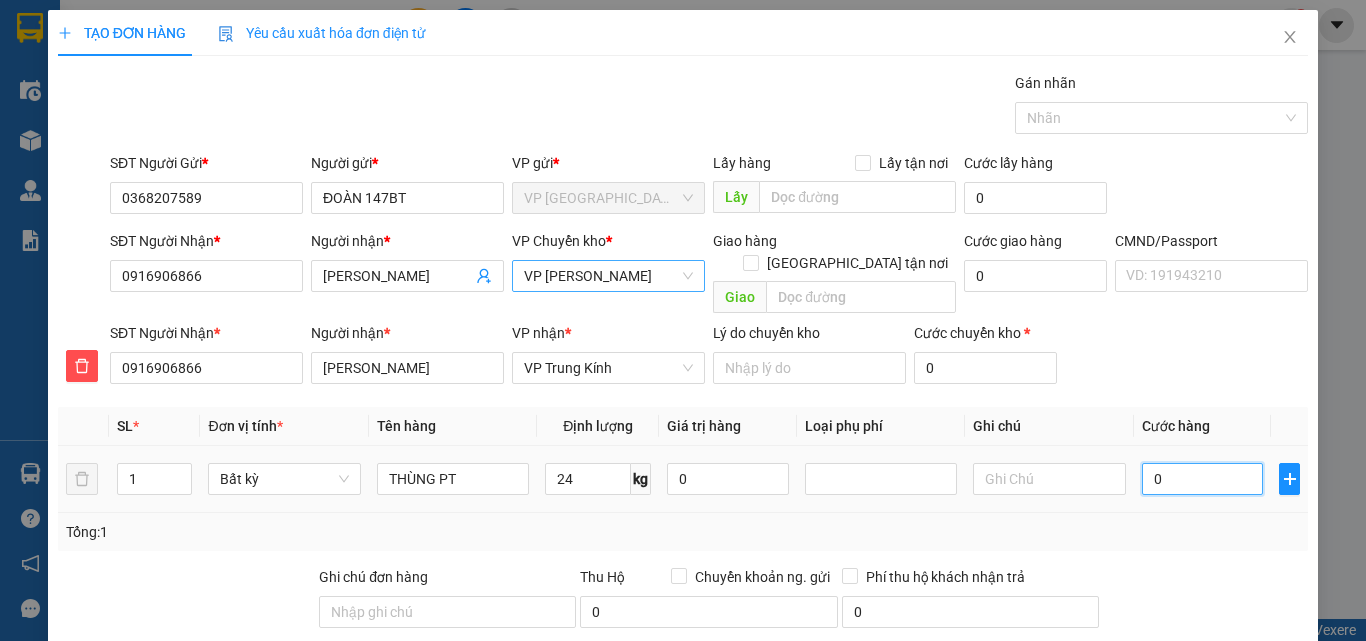 drag, startPoint x: 1181, startPoint y: 443, endPoint x: 1208, endPoint y: 513, distance: 75.026665 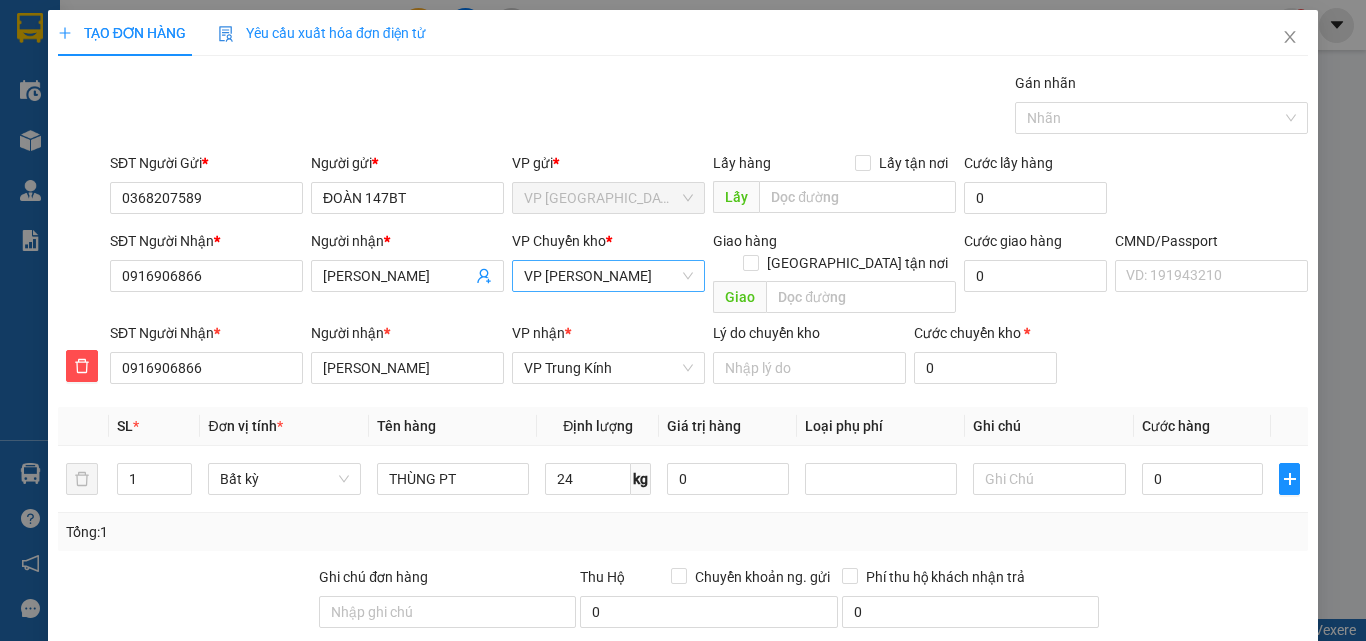 click on "Tổng:  1" at bounding box center [683, 532] 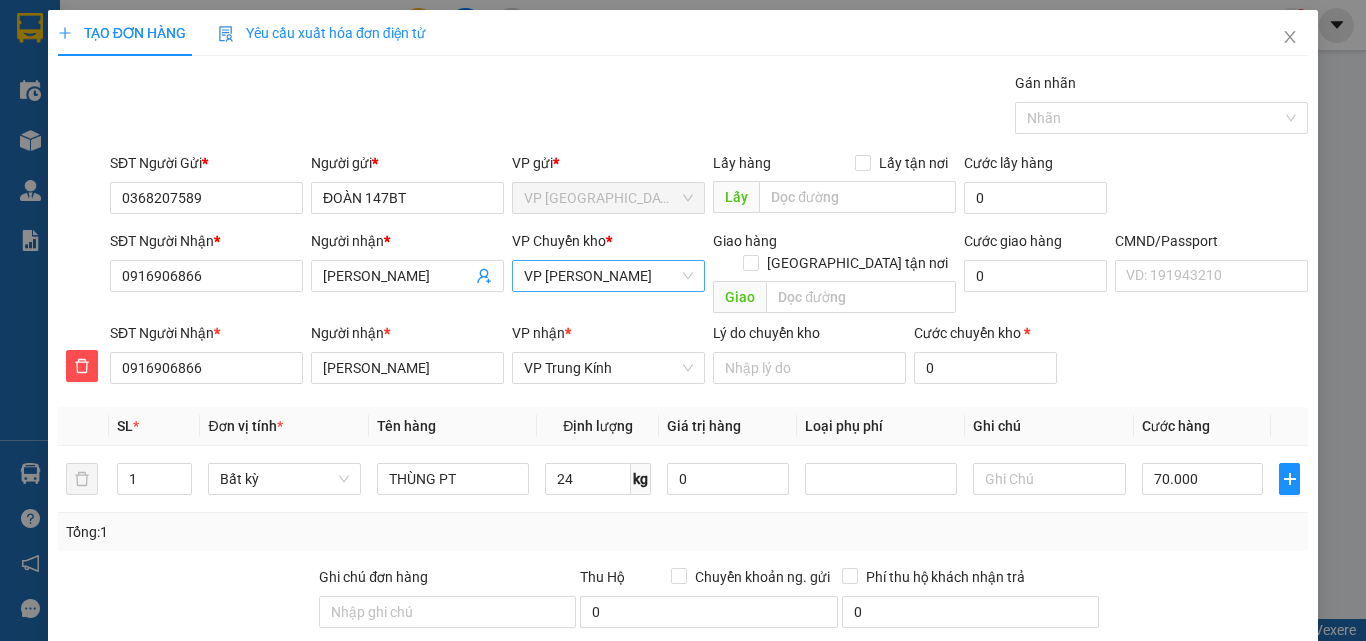 scroll, scrollTop: 209, scrollLeft: 0, axis: vertical 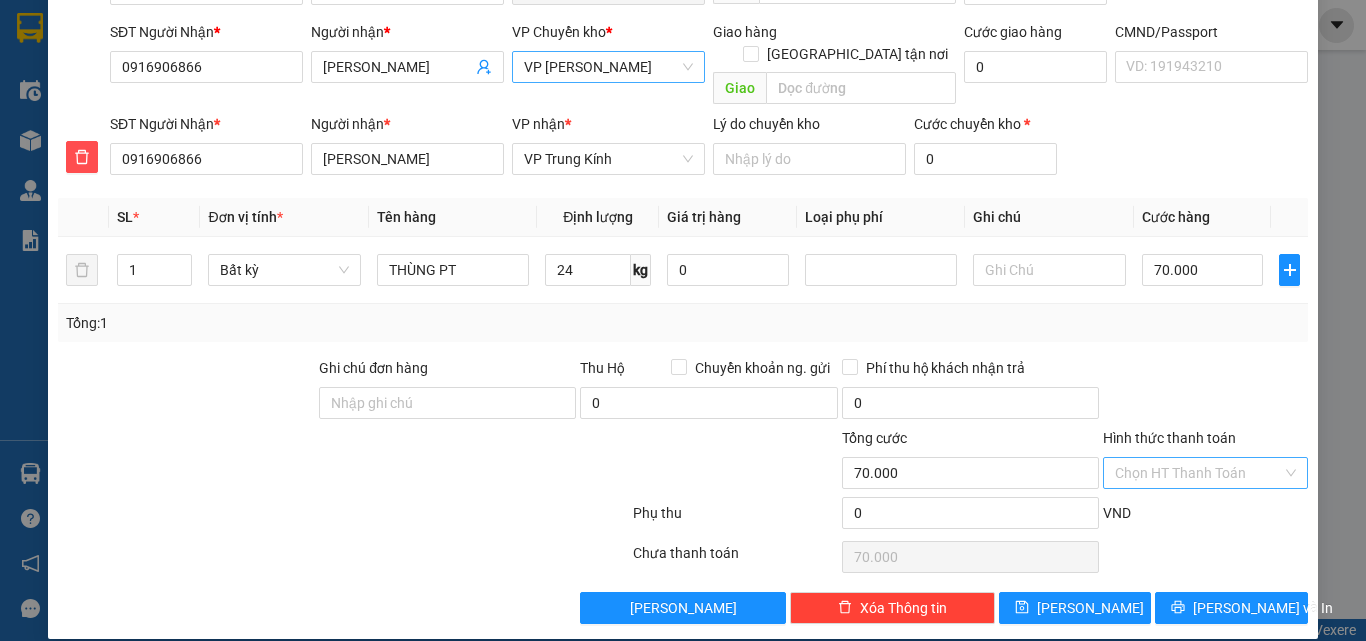 click on "Hình thức thanh toán" at bounding box center (1198, 473) 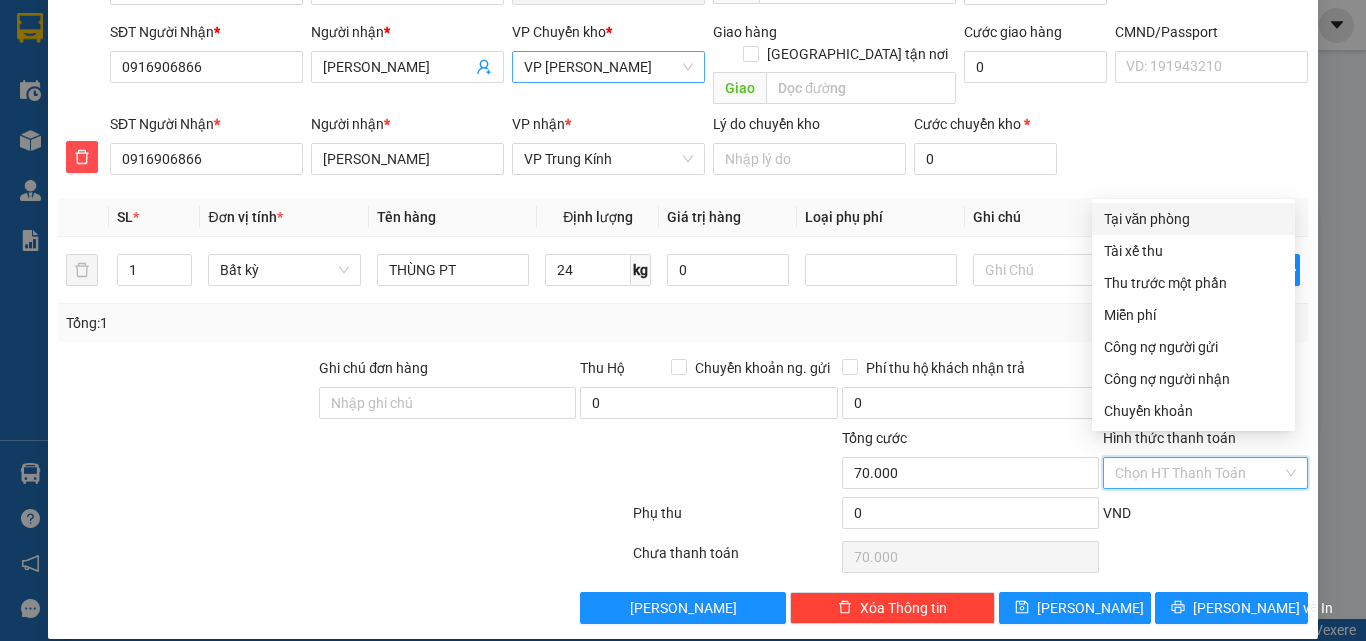 click on "Tại văn phòng" at bounding box center (1193, 219) 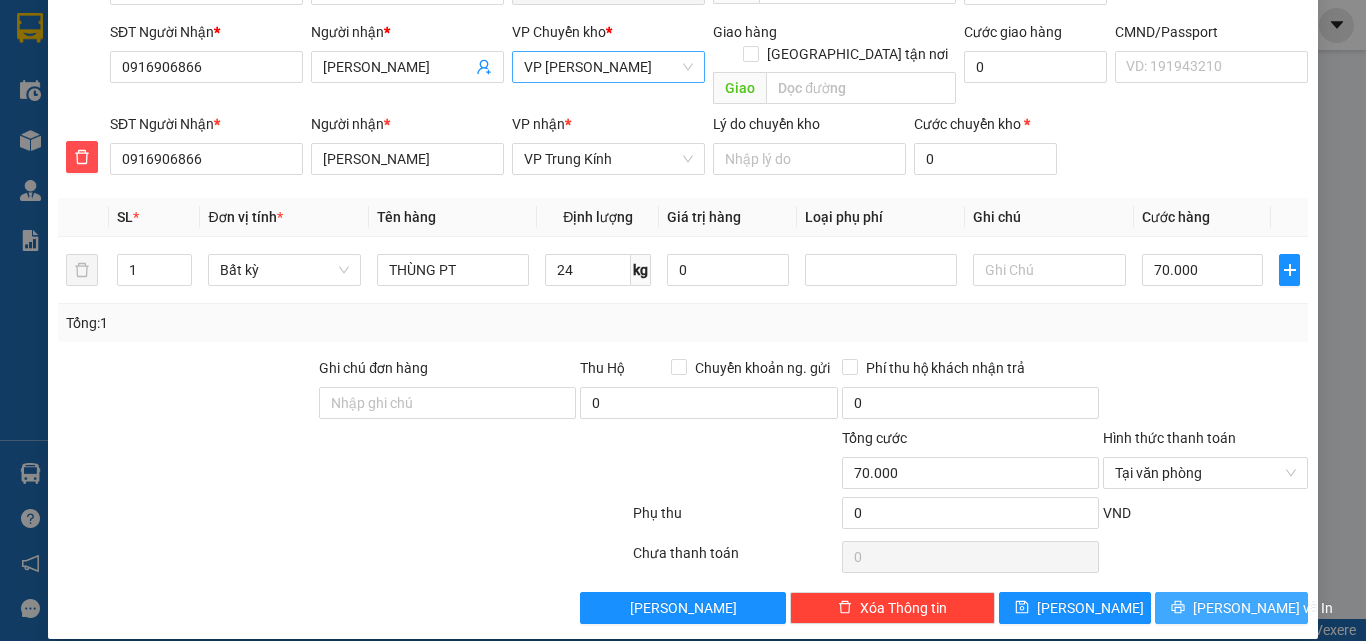 click on "[PERSON_NAME] và In" at bounding box center (1263, 608) 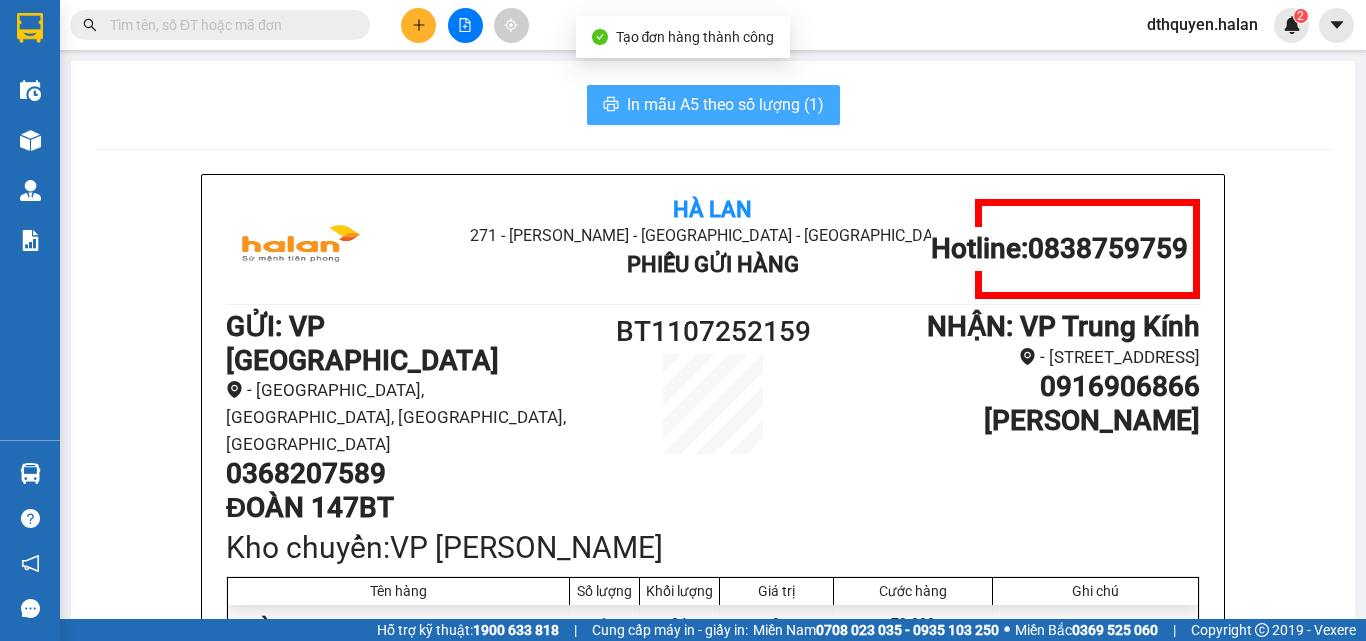 drag, startPoint x: 704, startPoint y: 76, endPoint x: 716, endPoint y: 88, distance: 16.970562 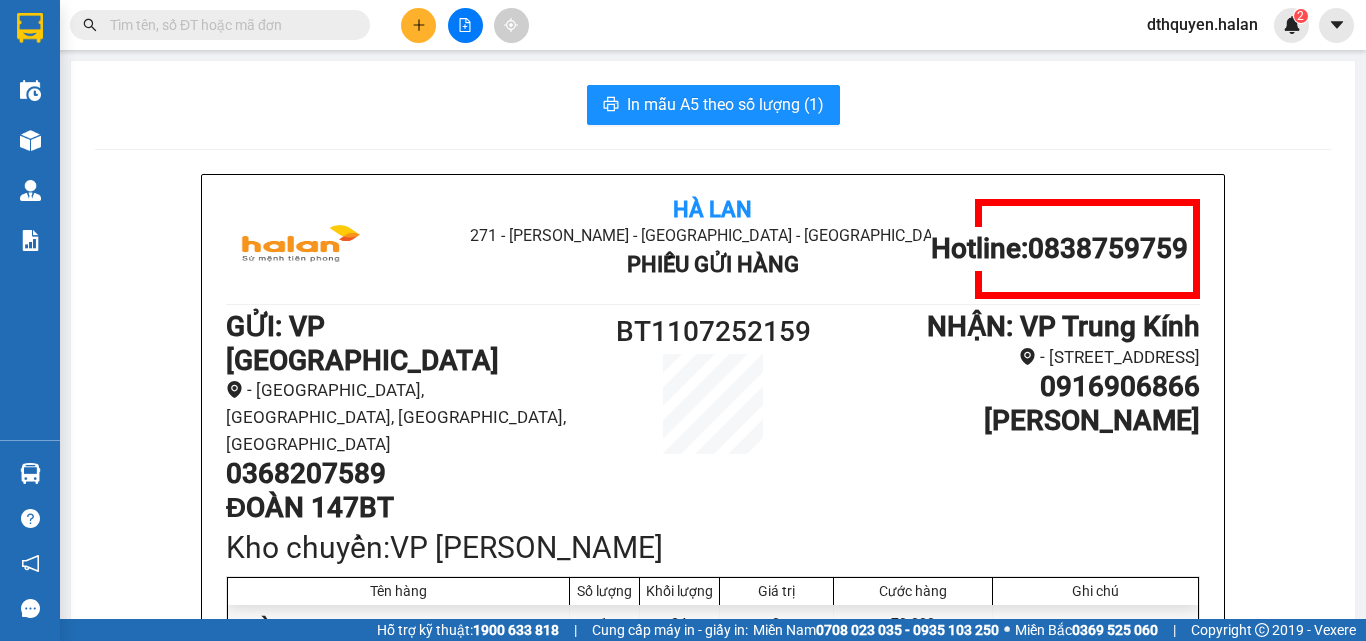 scroll, scrollTop: 0, scrollLeft: 0, axis: both 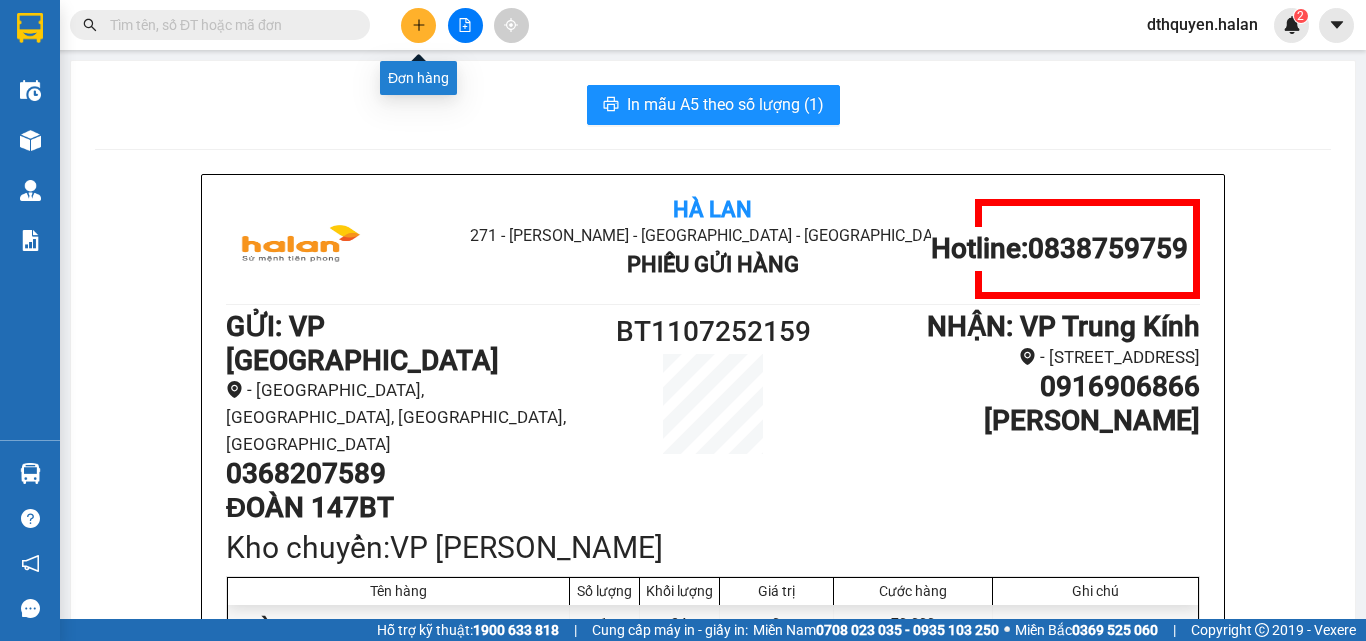 click 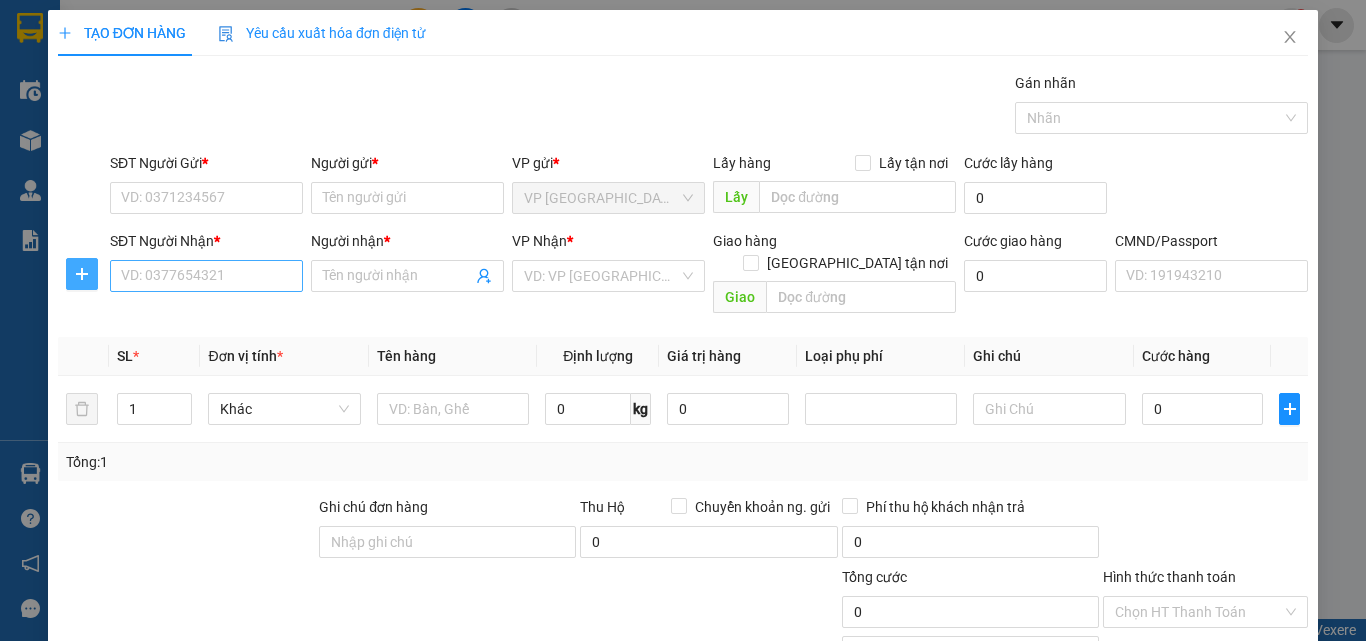 drag, startPoint x: 88, startPoint y: 278, endPoint x: 109, endPoint y: 263, distance: 25.806976 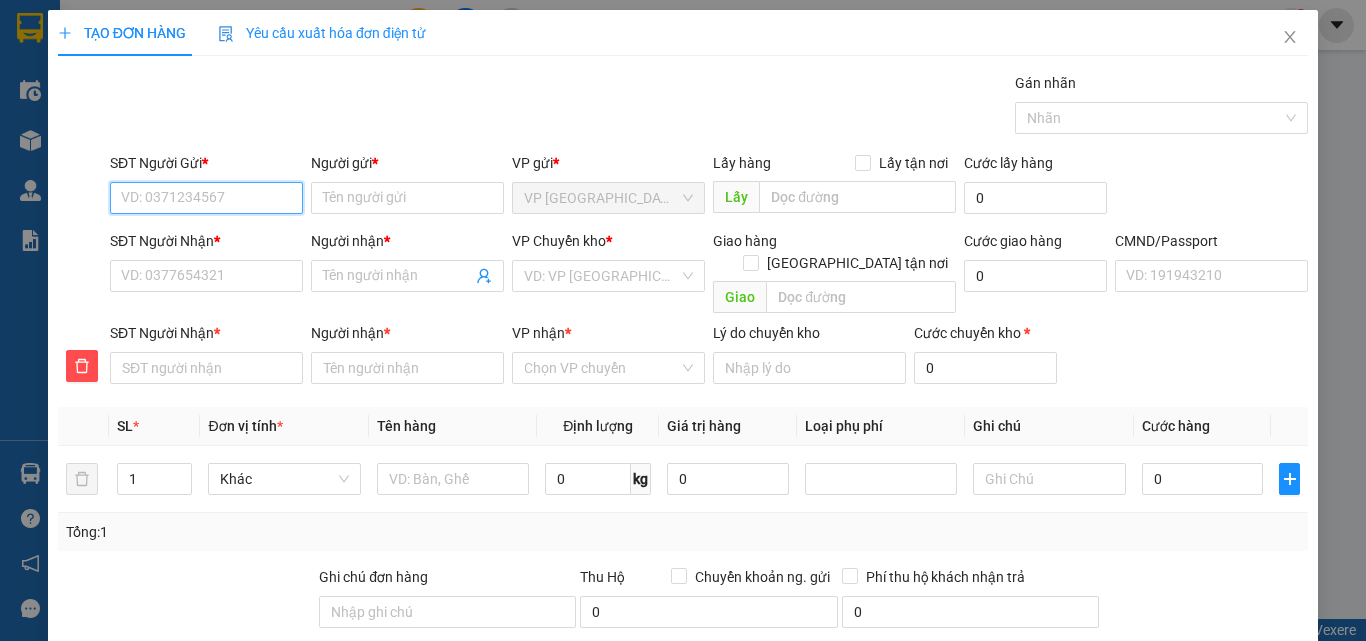 click on "SĐT Người Gửi  *" at bounding box center (206, 198) 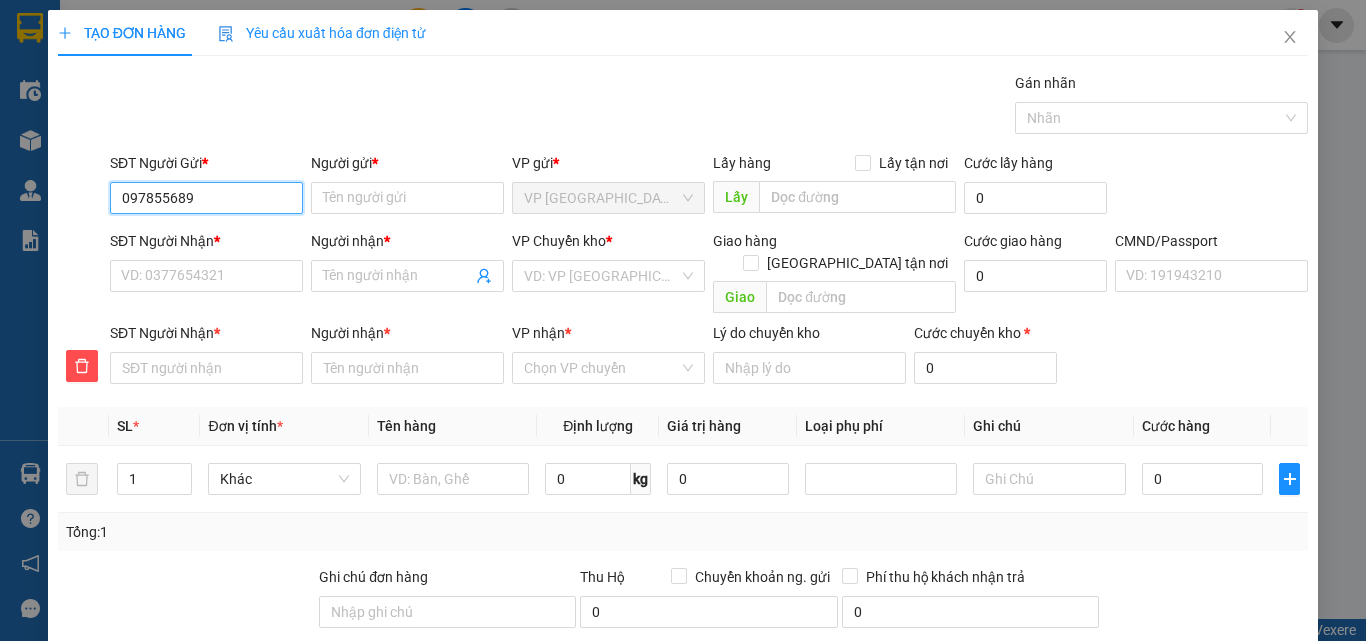 type on "0978556899" 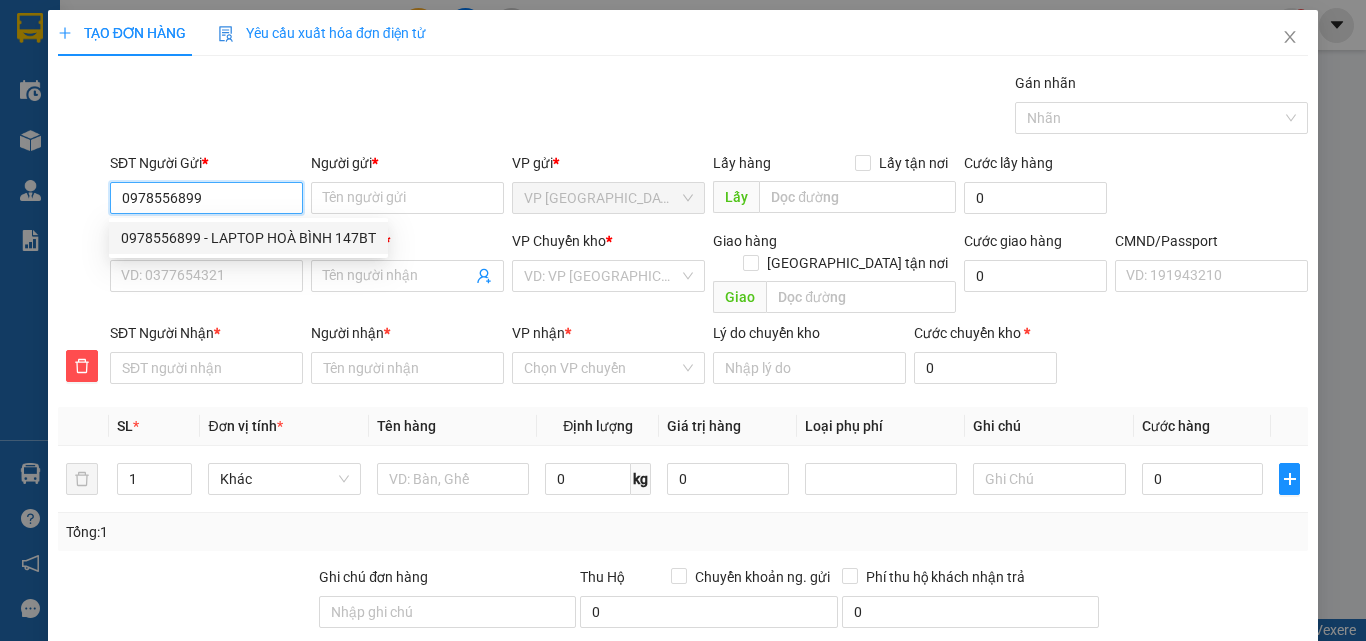 click on "0978556899 - LAPTOP HOÀ BÌNH 147BT" at bounding box center [248, 238] 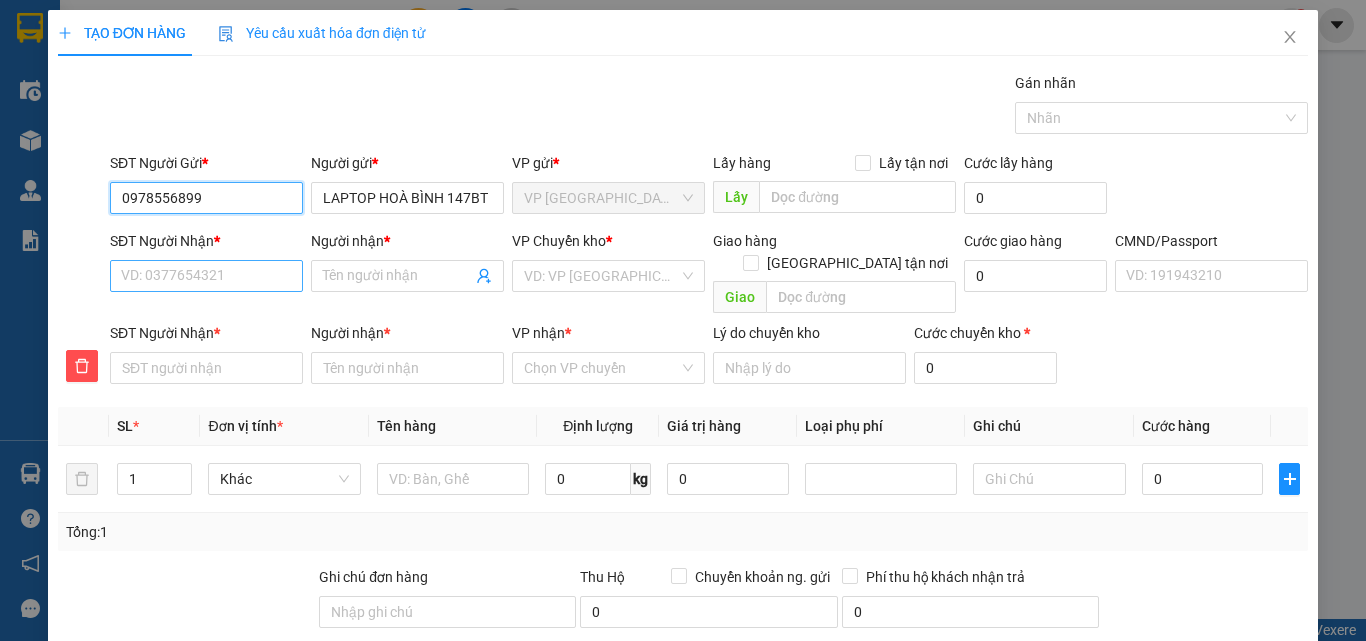 type on "0978556899" 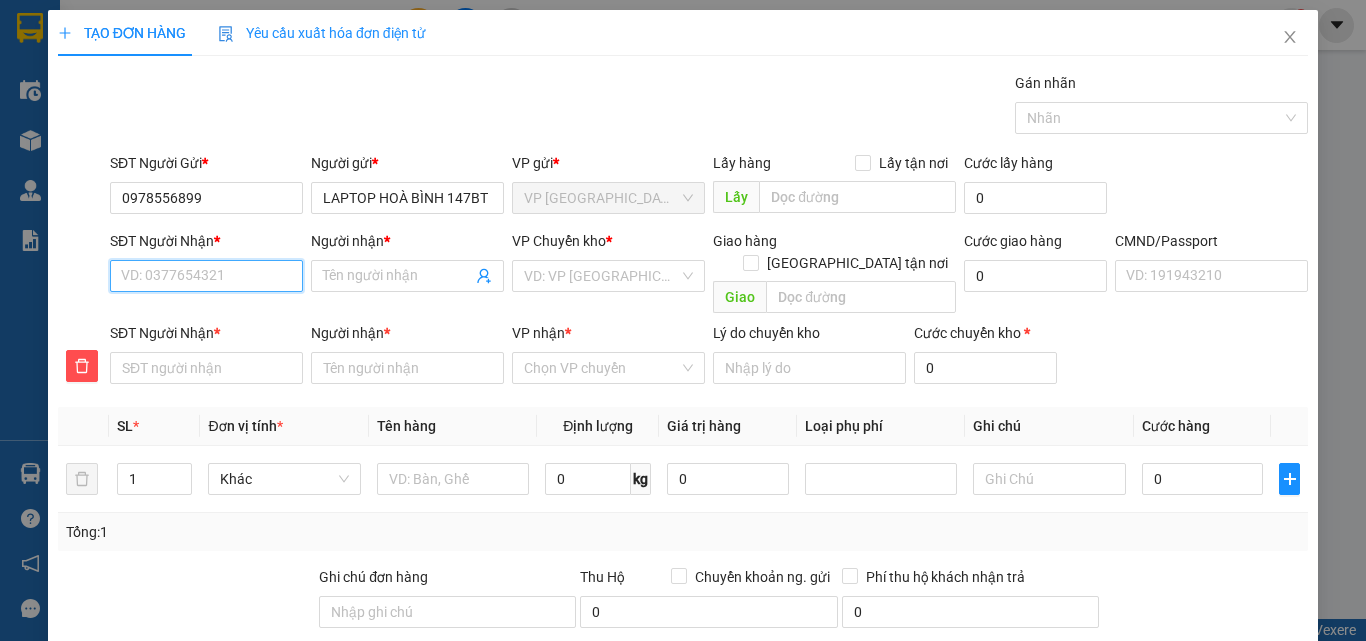 click on "SĐT Người Nhận  *" at bounding box center (206, 276) 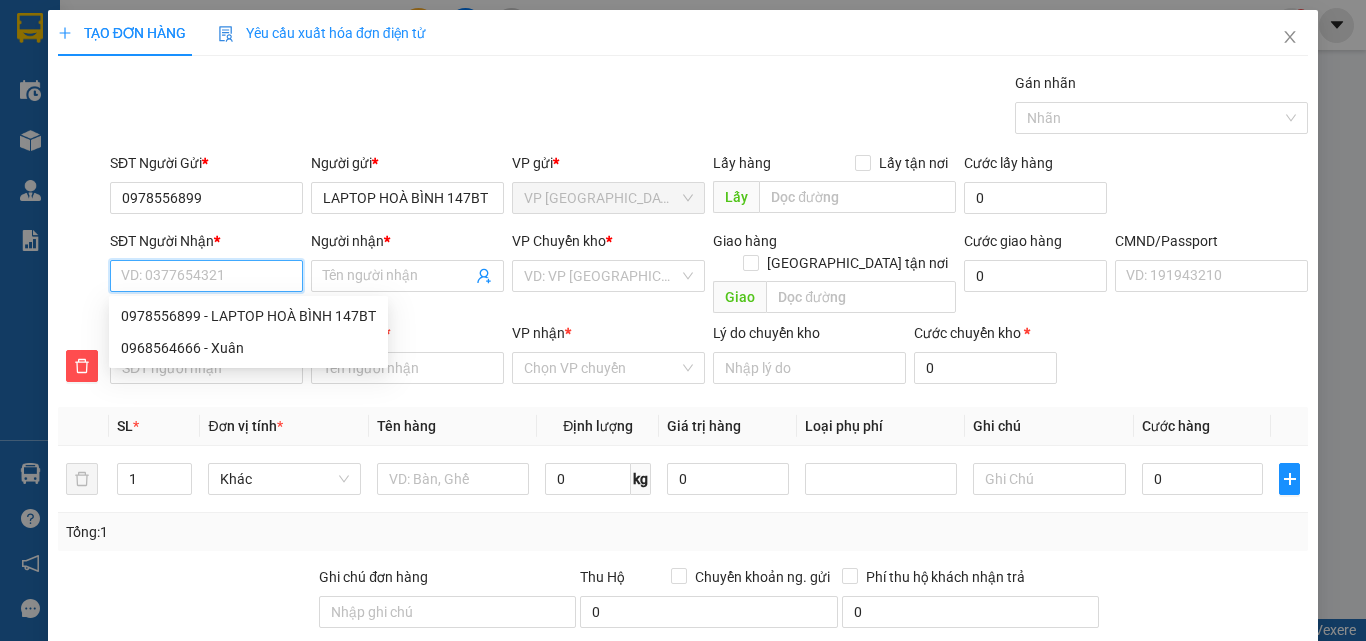 type on "0" 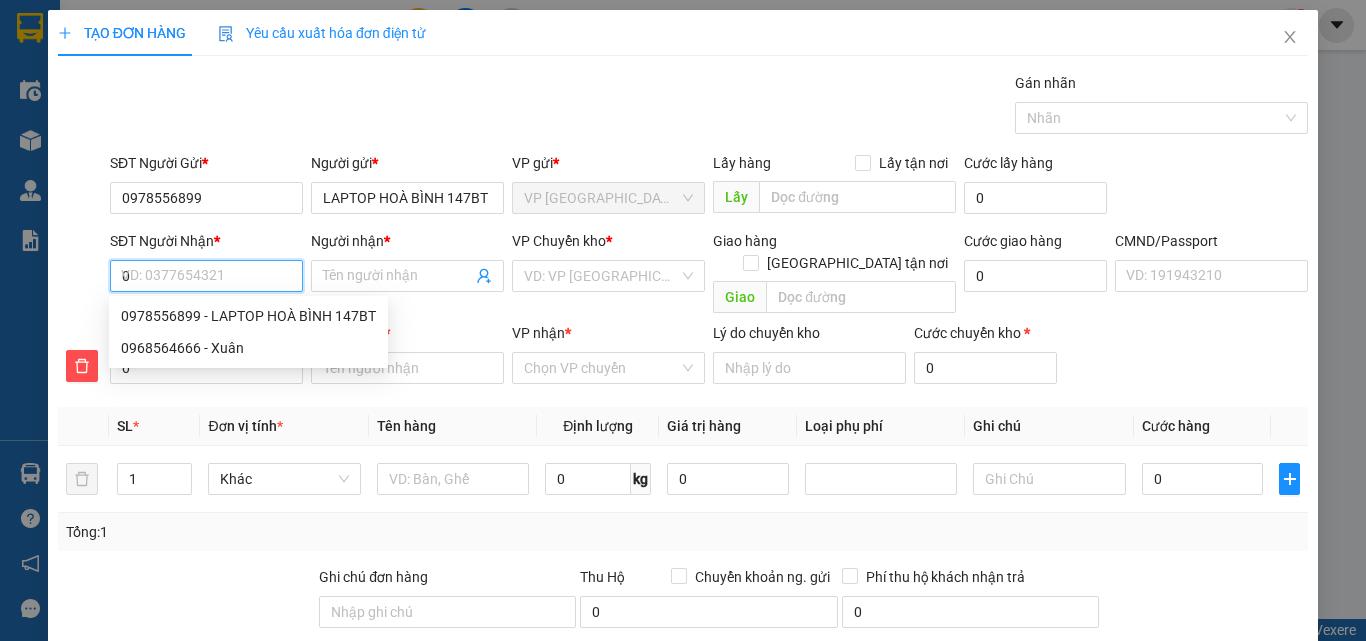 type on "09" 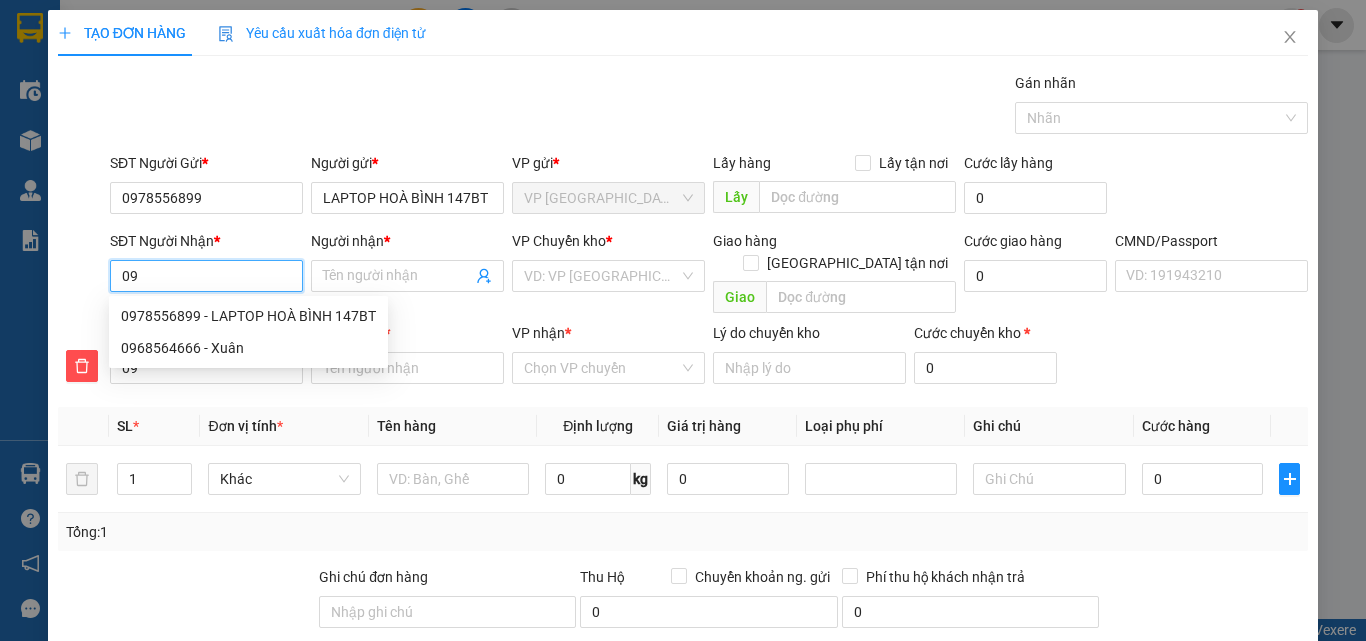 type on "094" 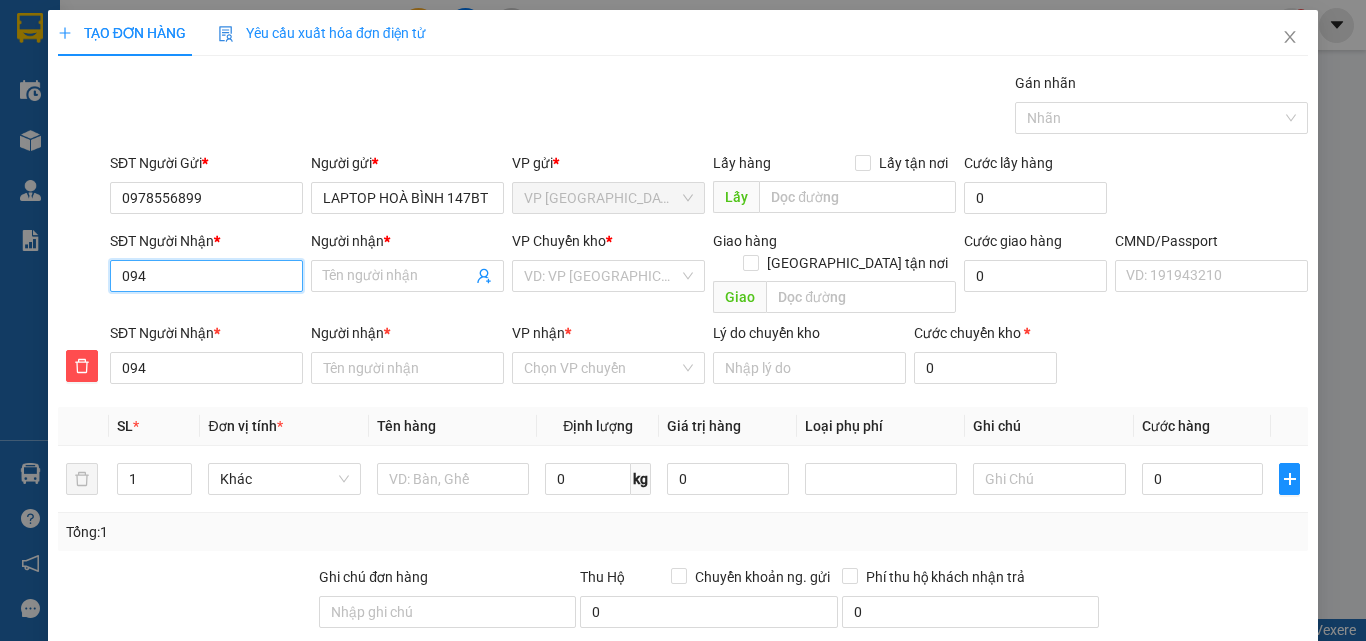 type on "0945" 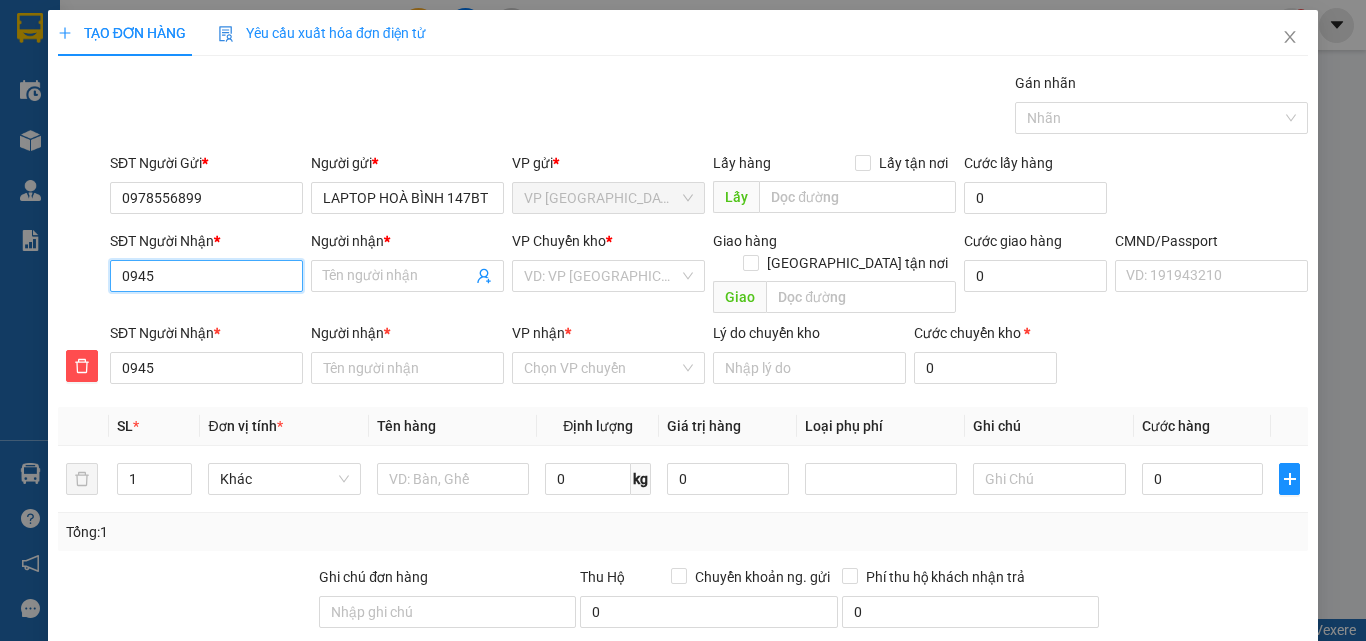 type on "09456" 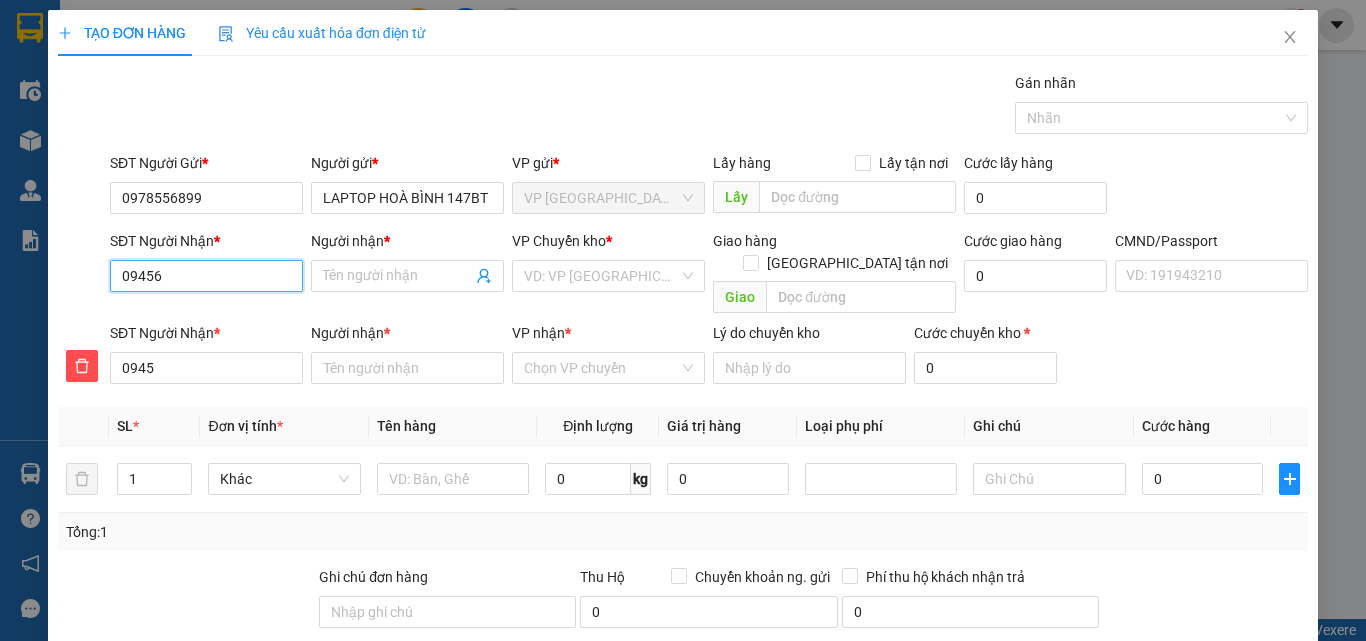type on "09456" 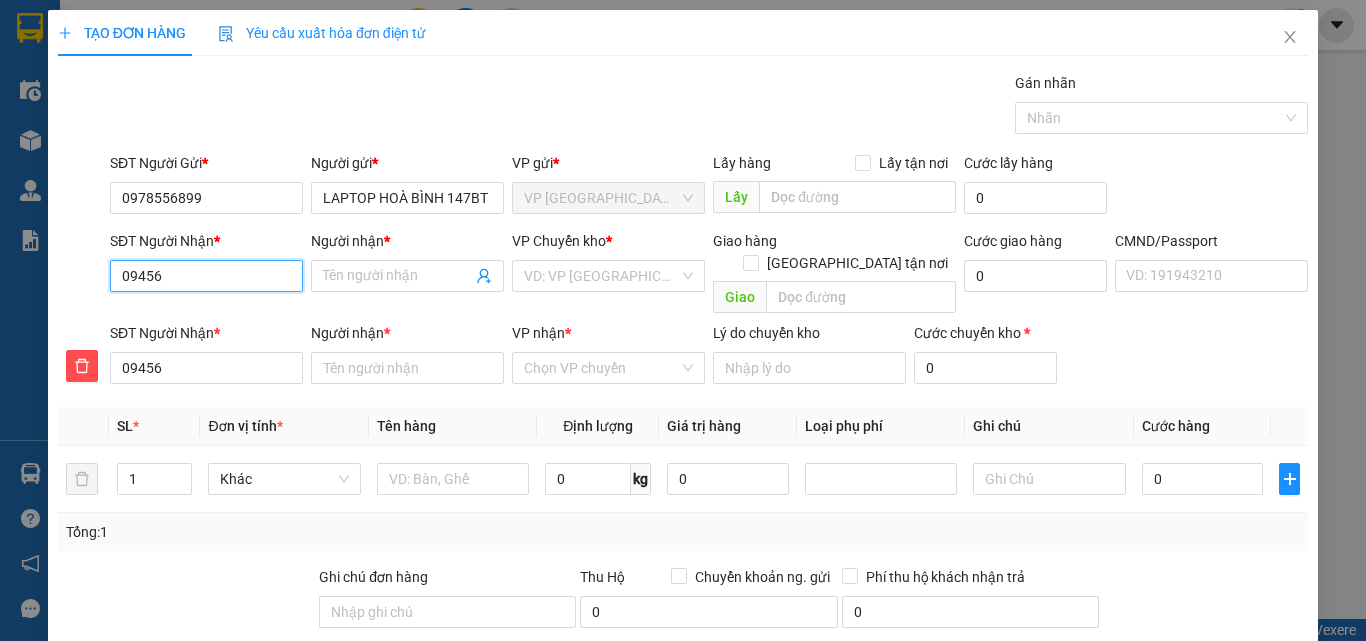 type on "094566" 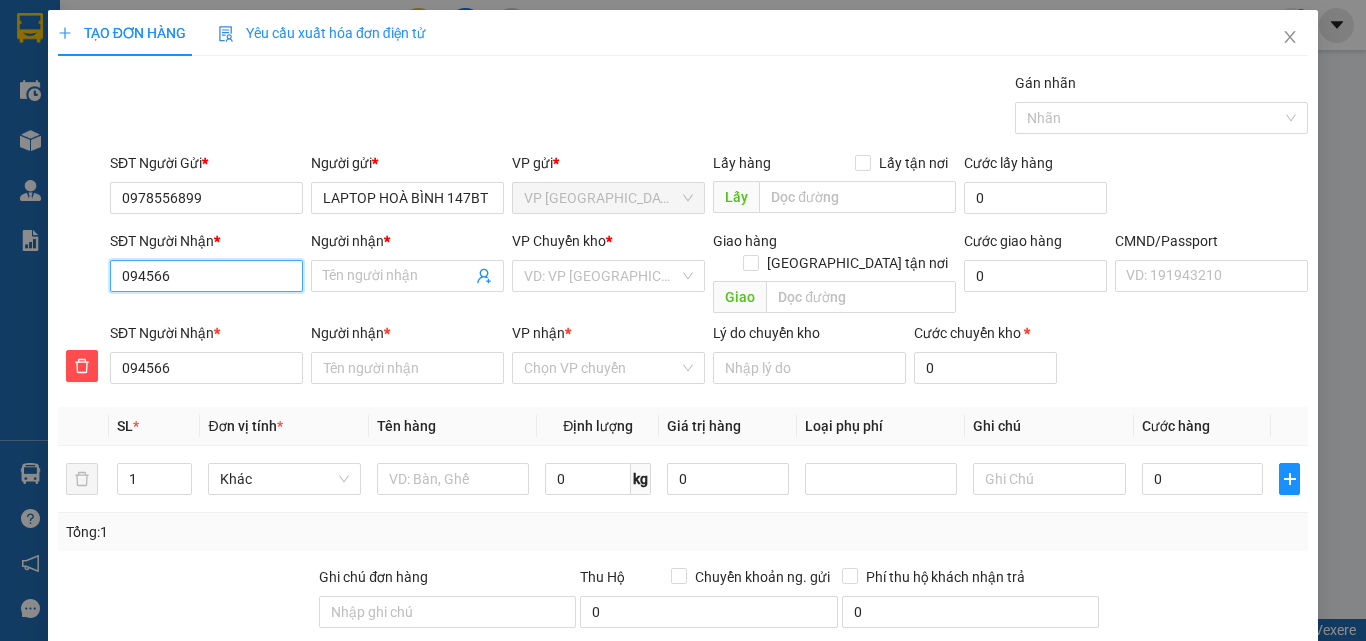 type on "0945666" 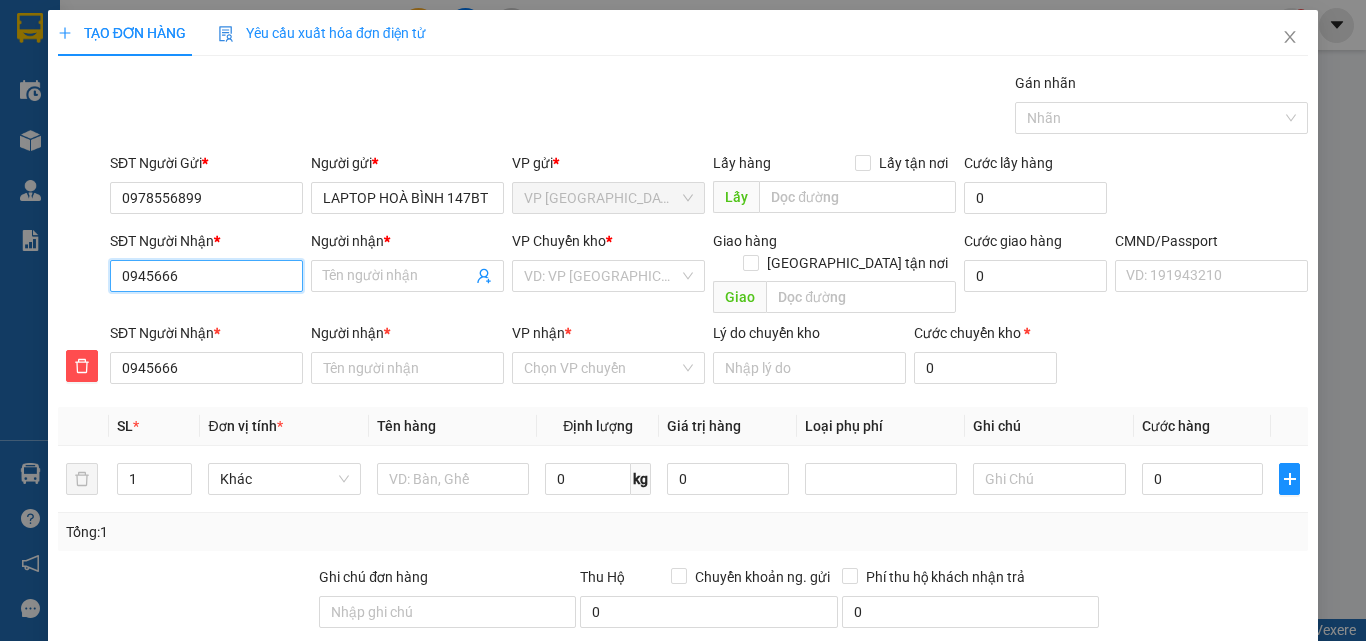 type on "09456661" 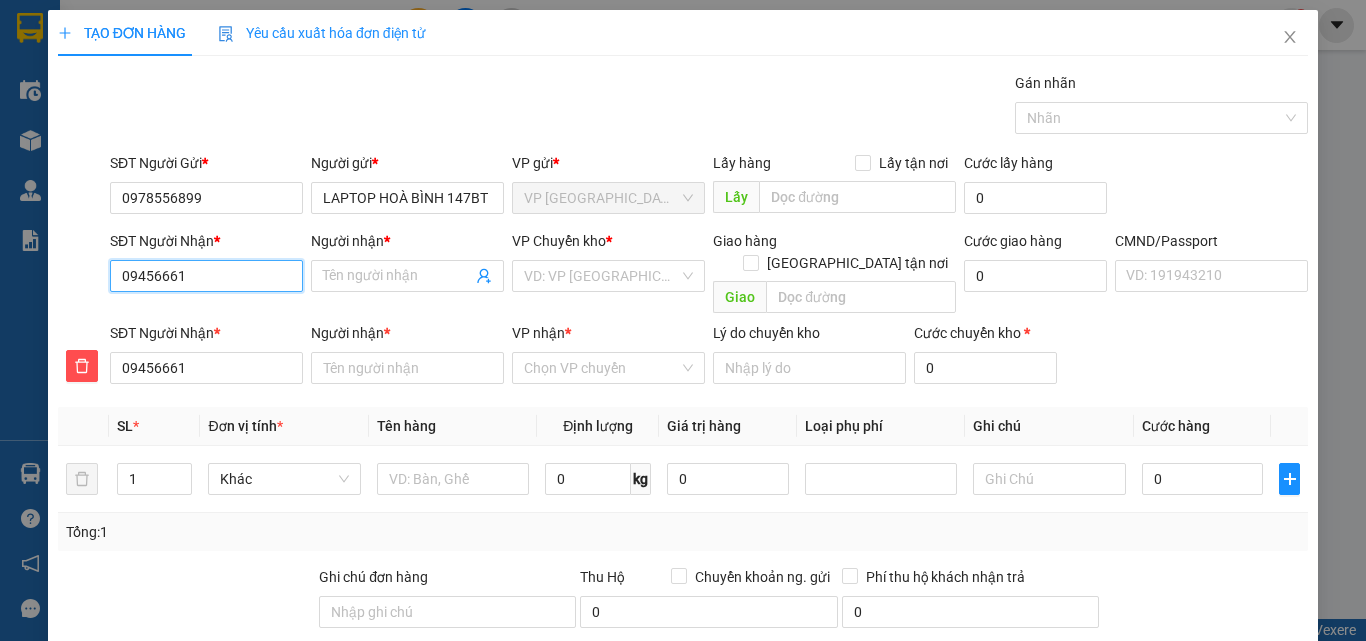 type on "094566610" 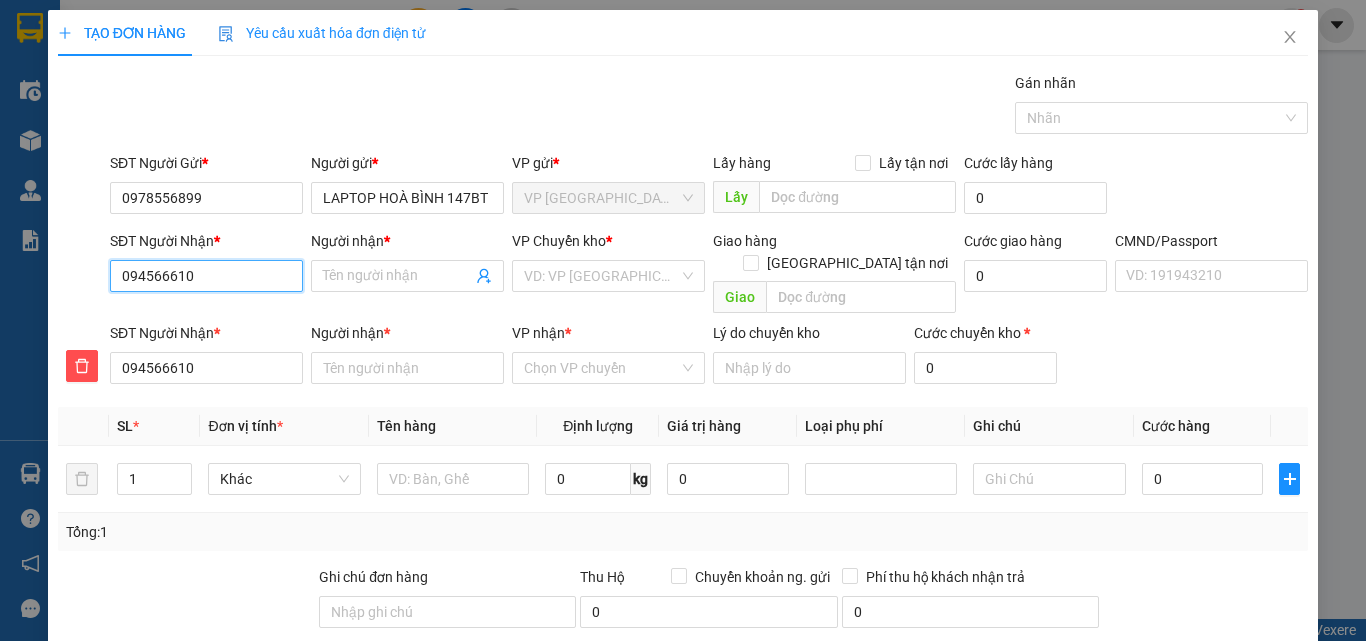 type on "0945666100" 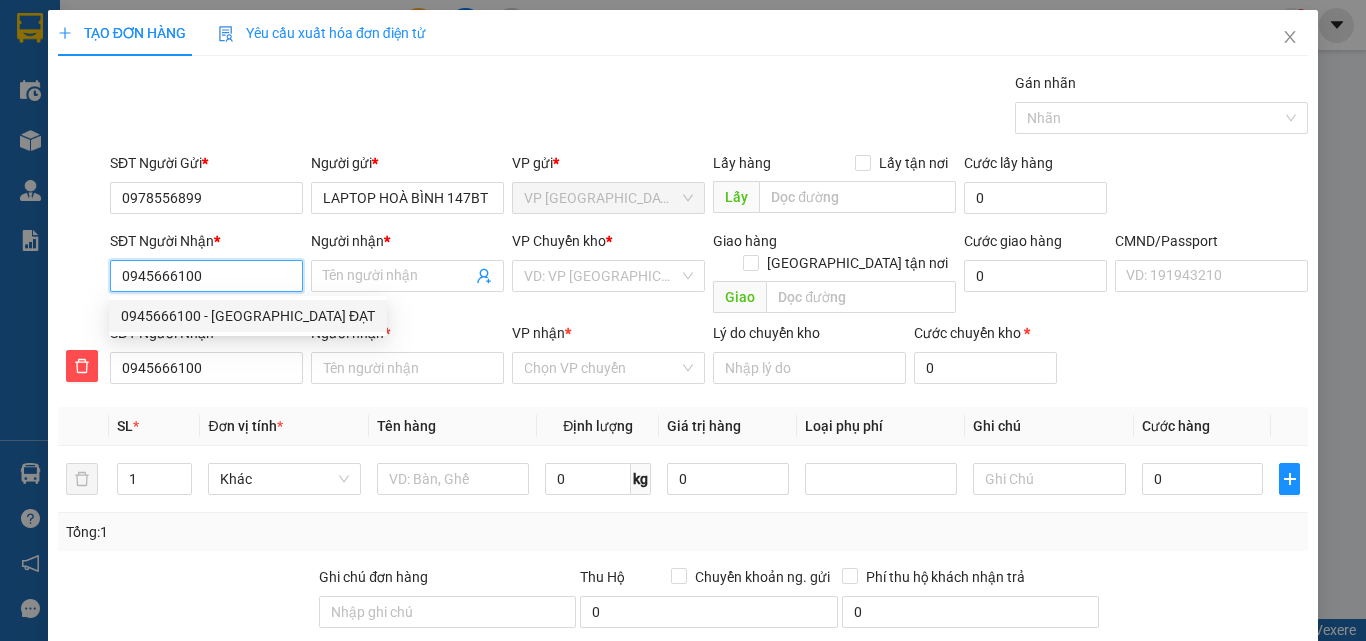 click on "0945666100 - [GEOGRAPHIC_DATA] ĐẠT" at bounding box center [248, 316] 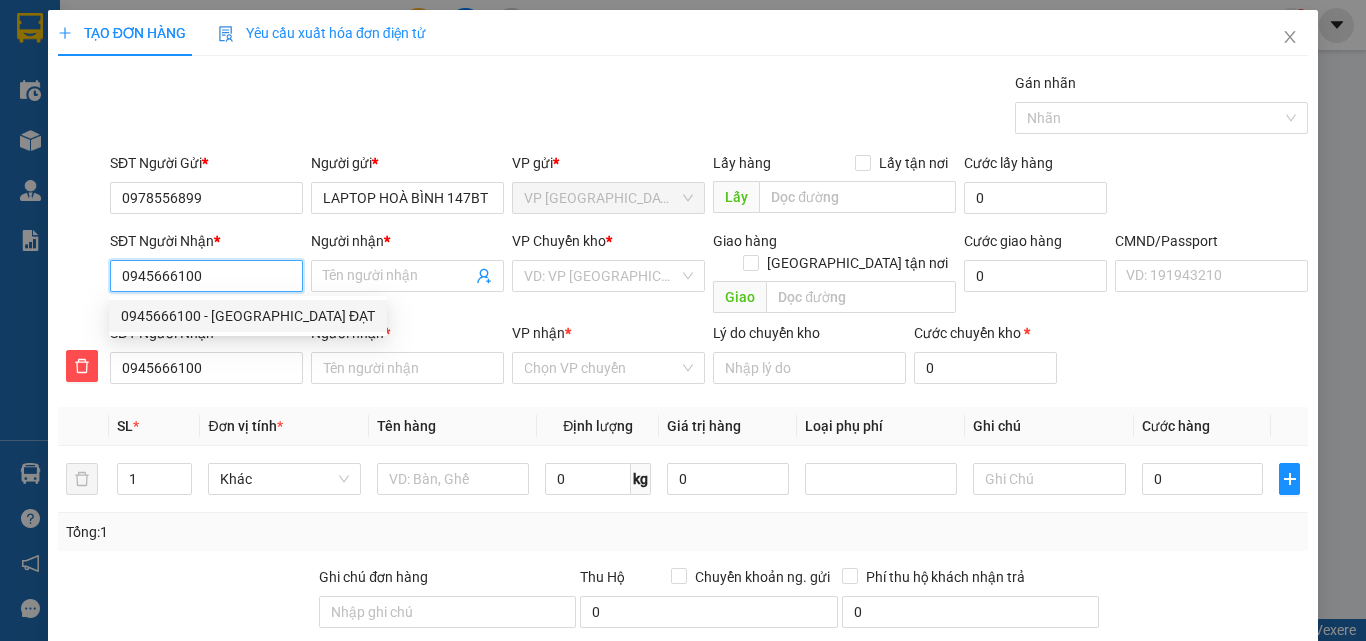 type on "TÂN THÀNH ĐẠT" 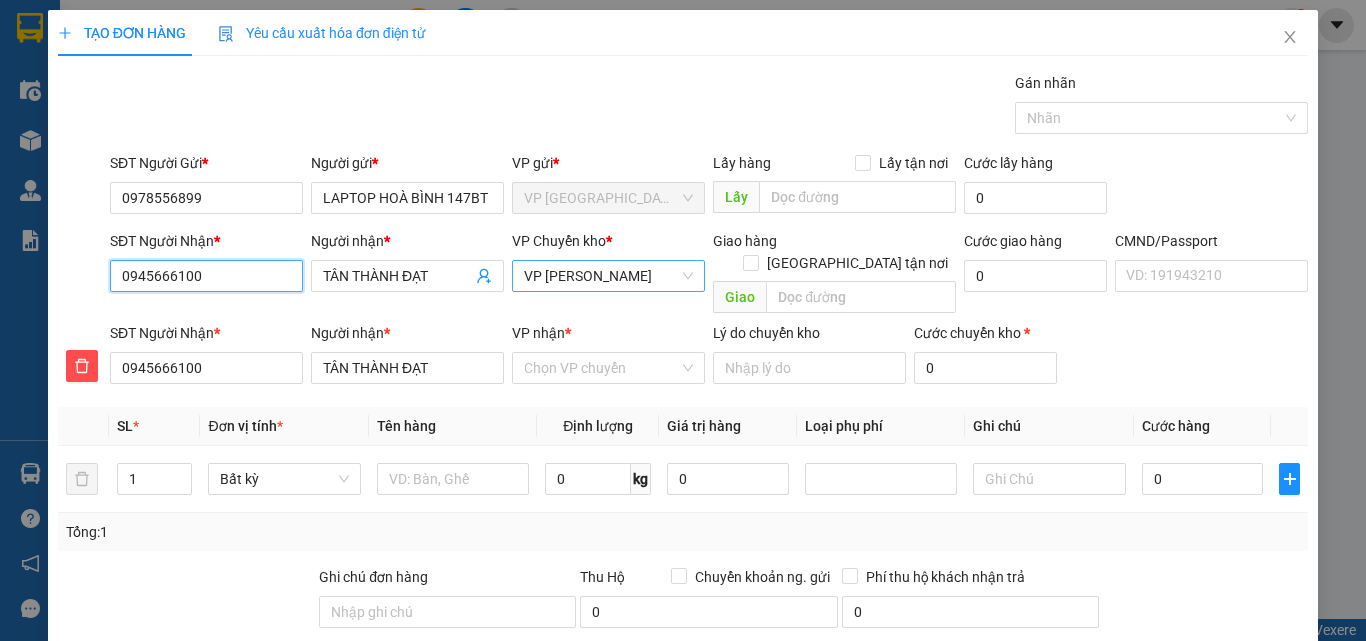 click on "VP [PERSON_NAME]" at bounding box center (608, 276) 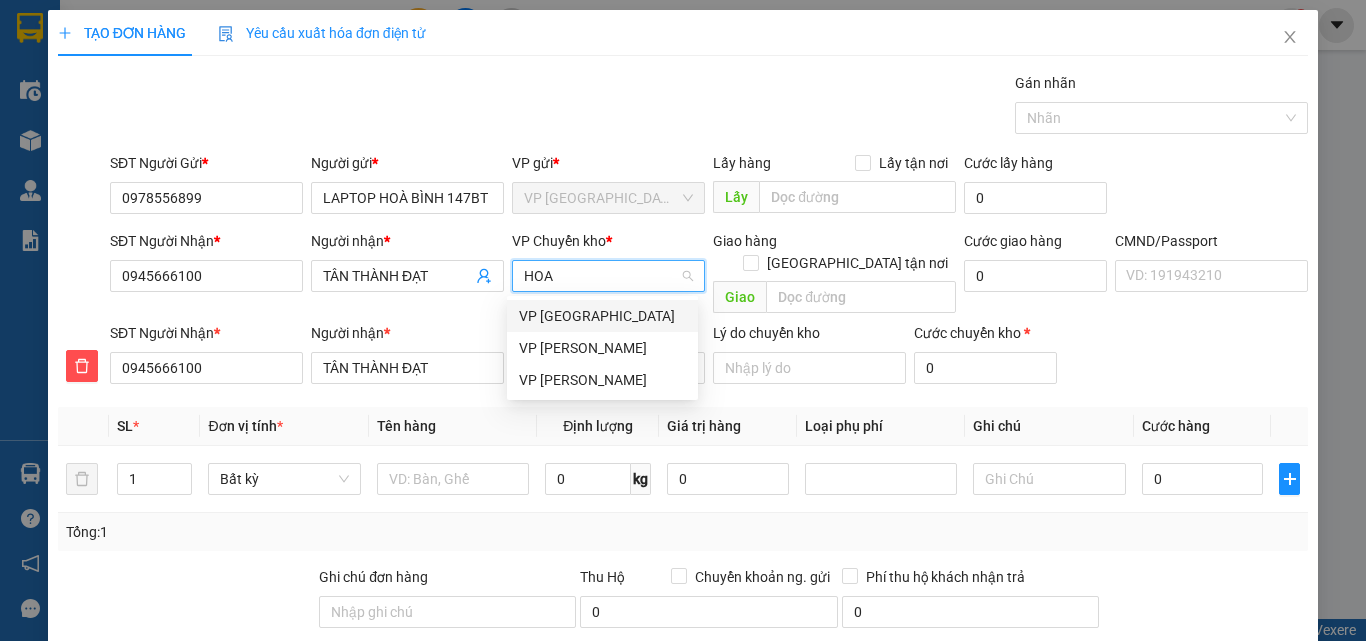type on "HOAN" 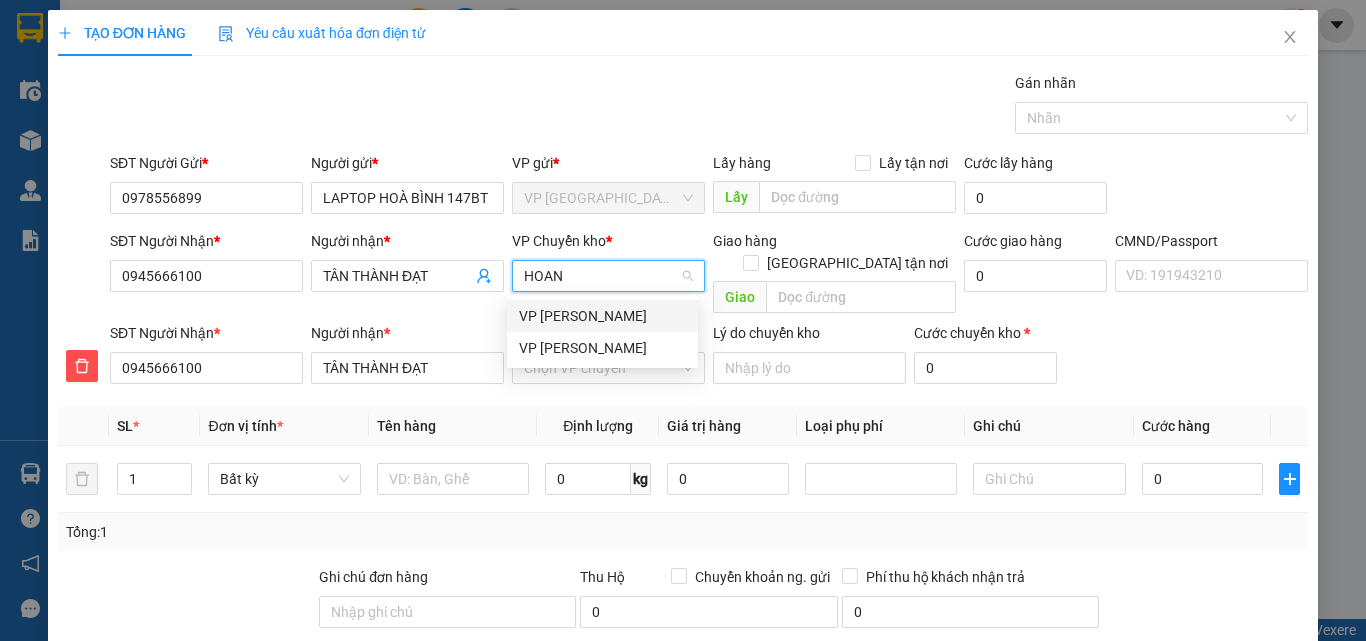 click on "VP [PERSON_NAME]" at bounding box center [602, 316] 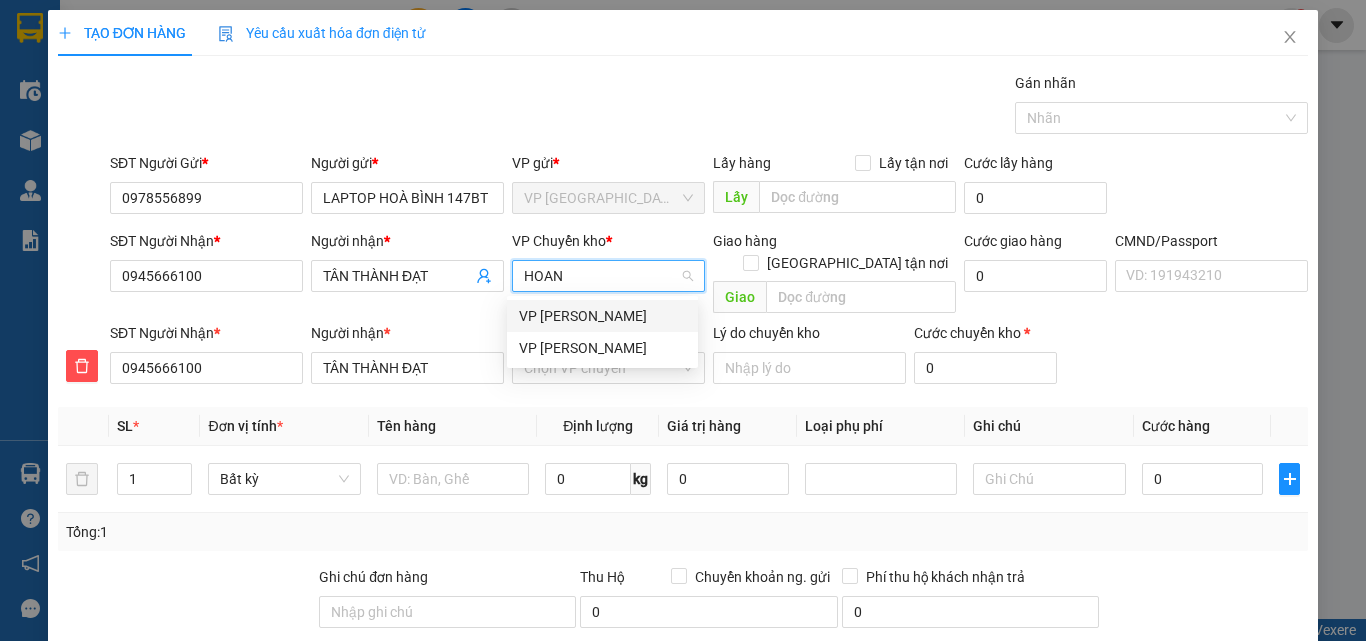 type 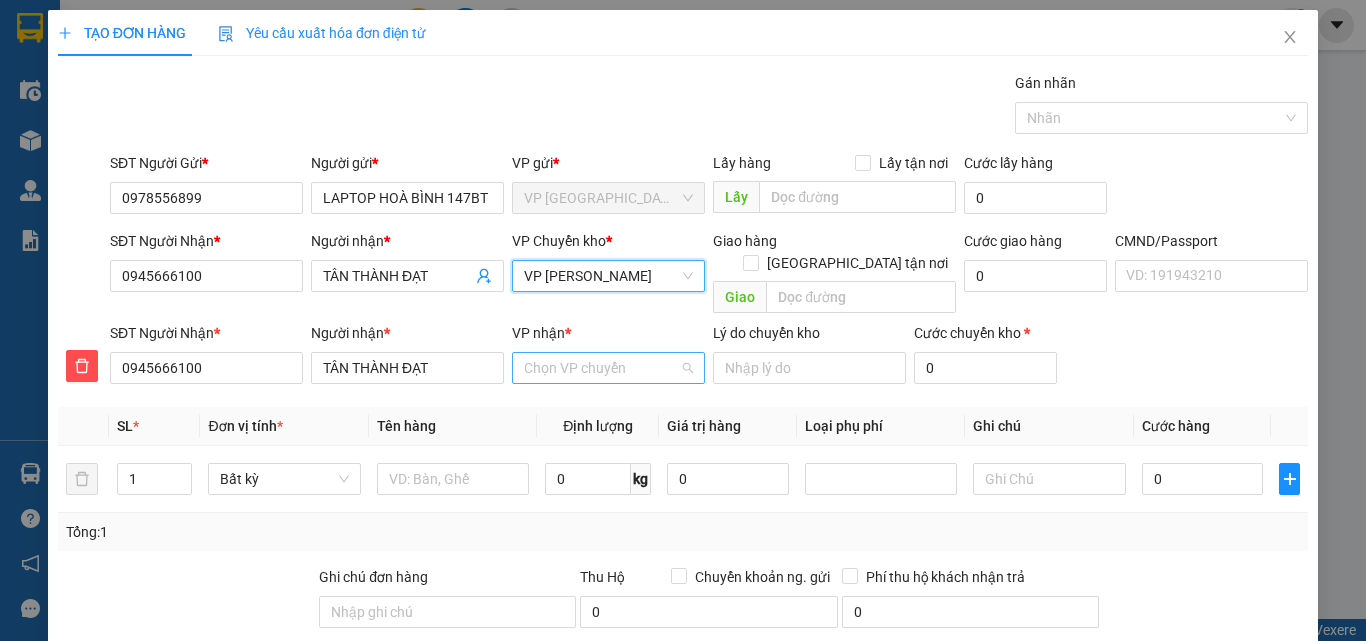 click on "VP nhận  *" at bounding box center (601, 368) 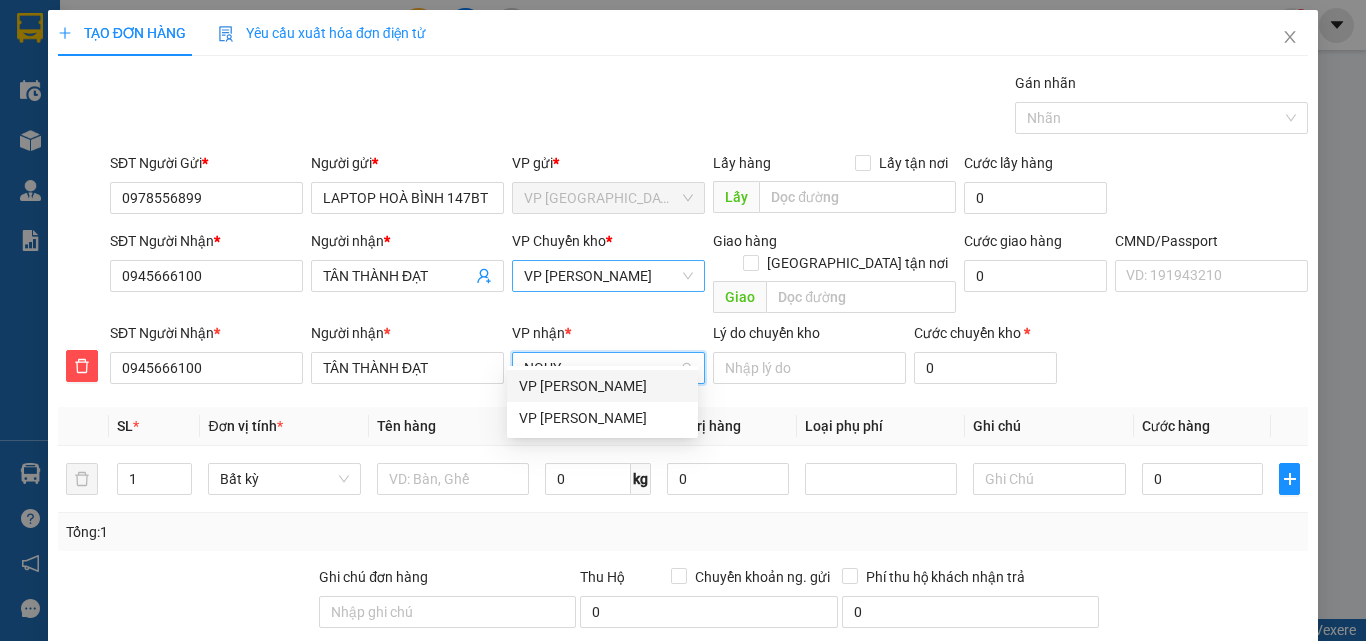 type on "NGUYE" 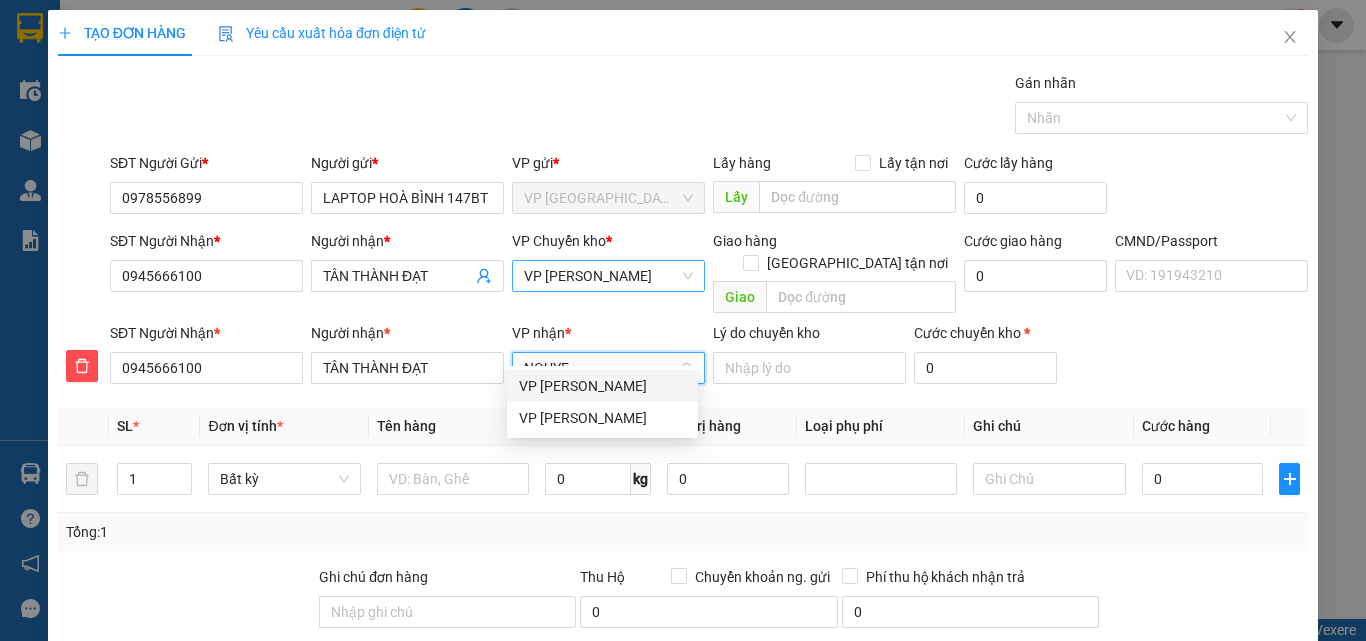 click on "VP [PERSON_NAME]" at bounding box center [602, 386] 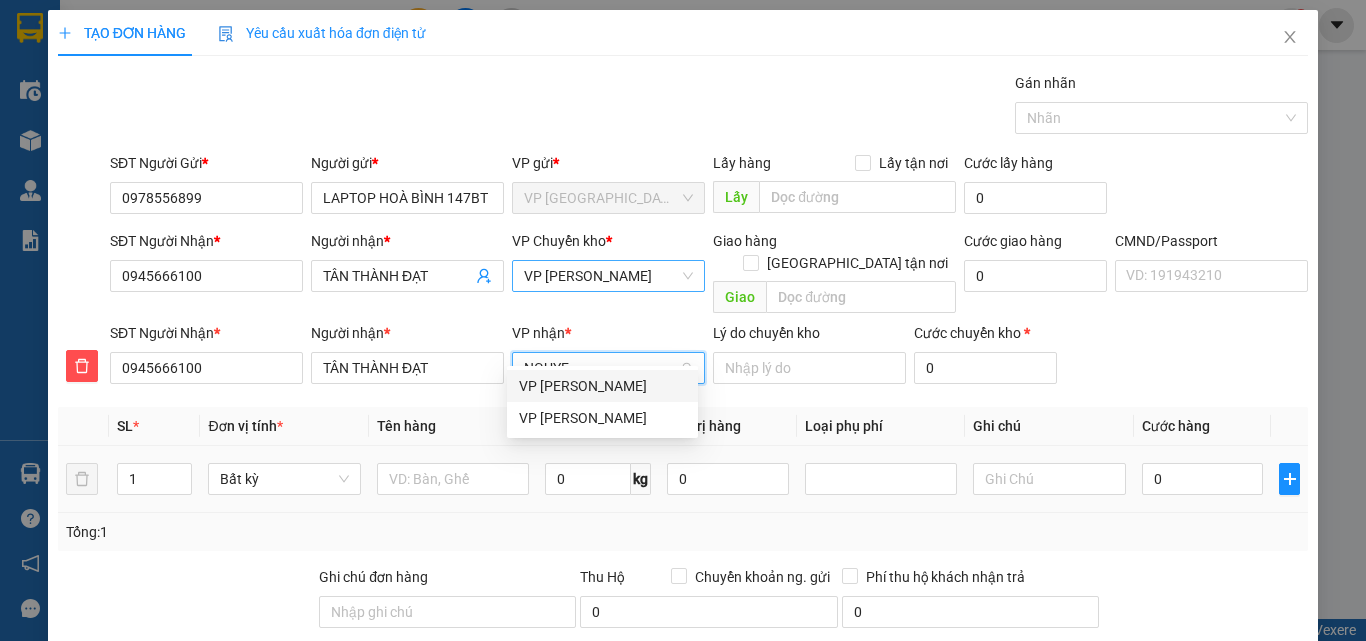 type 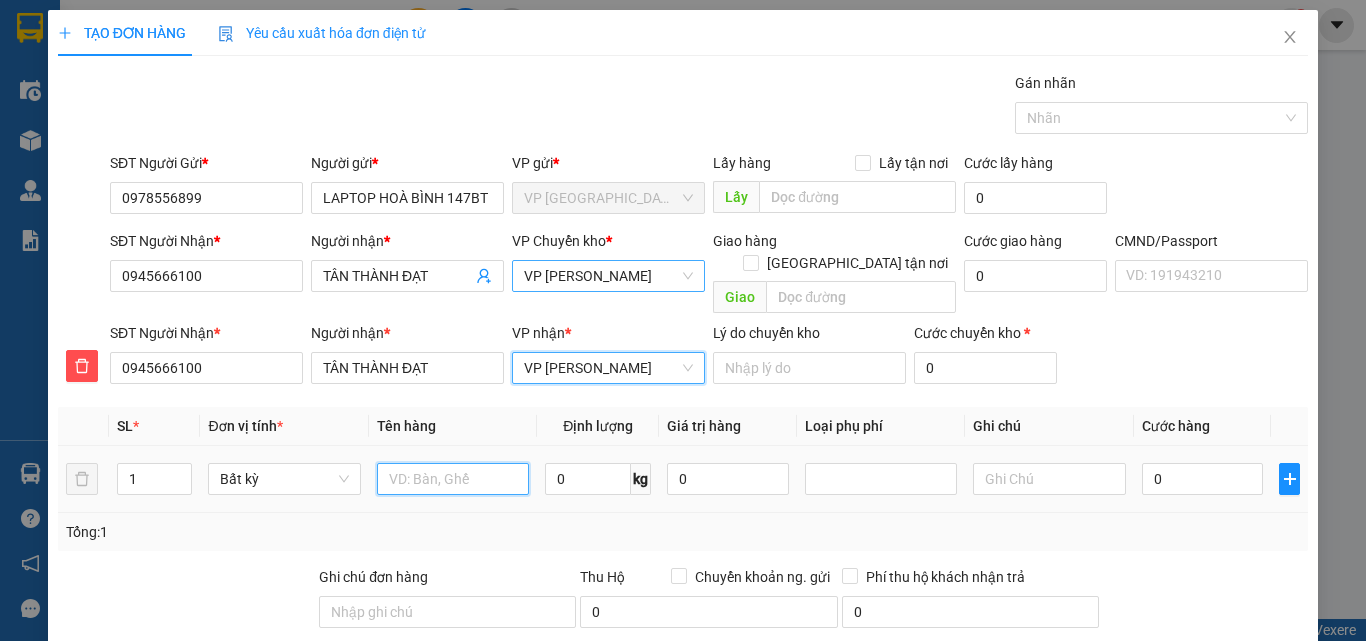 click at bounding box center (453, 479) 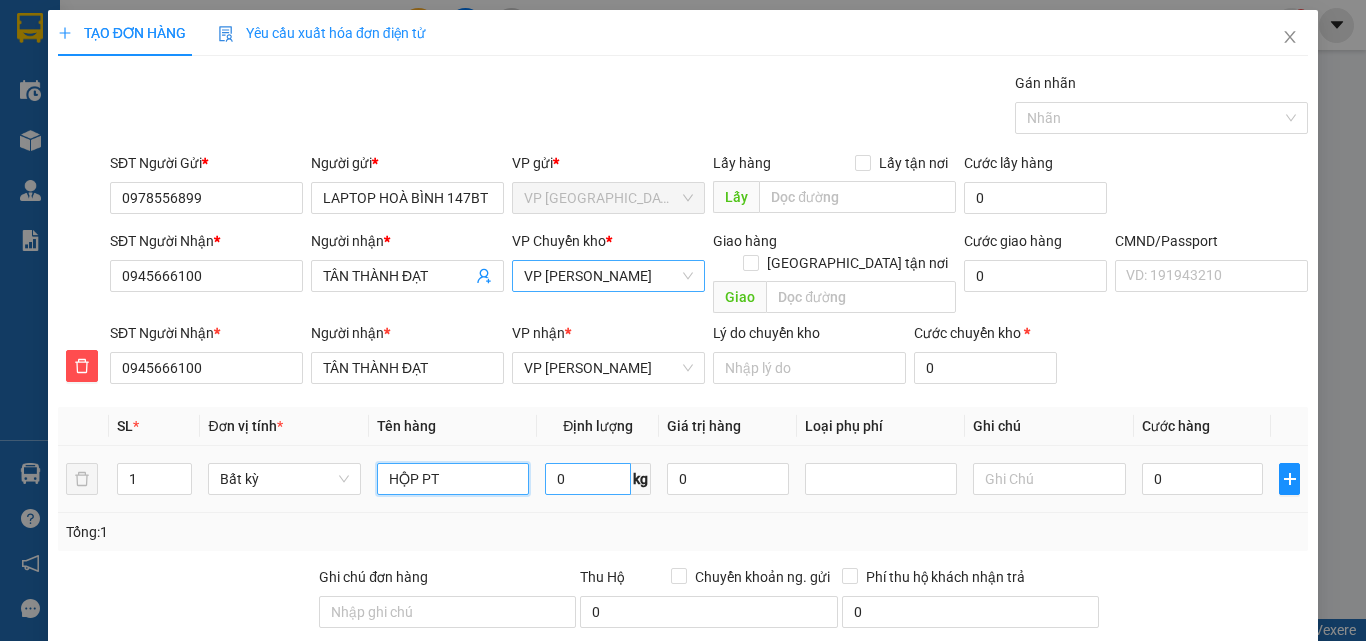 type on "HỘP PT" 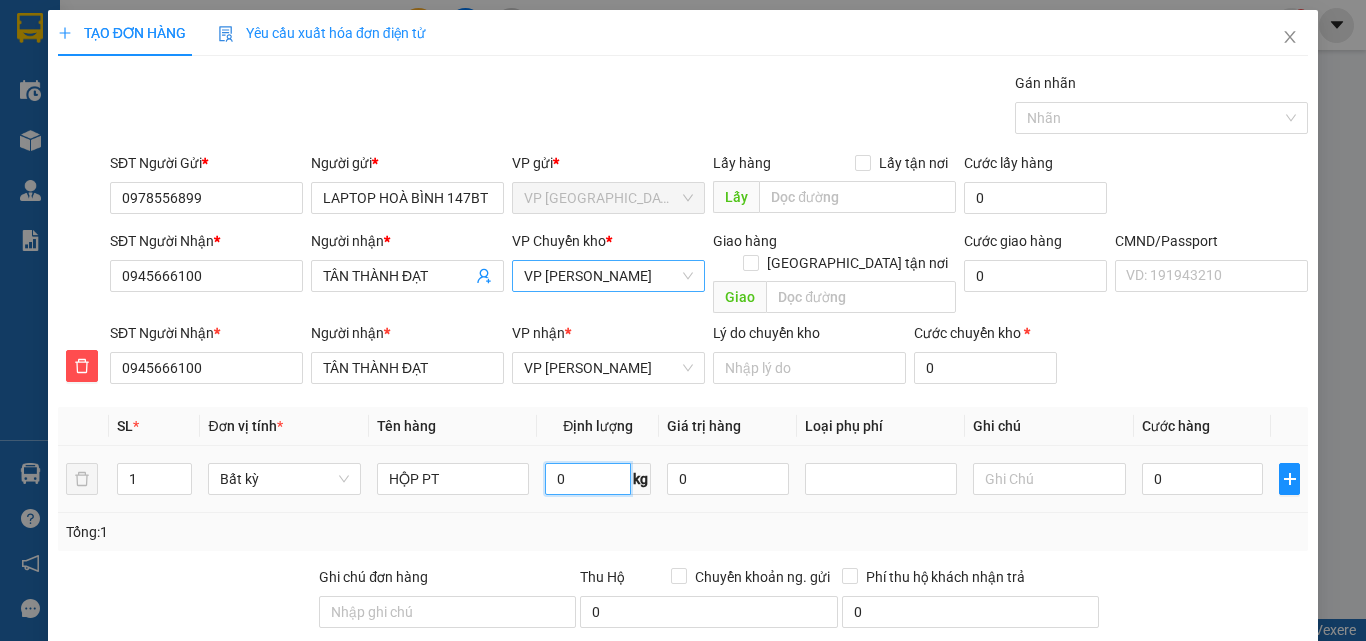click on "0" at bounding box center [588, 479] 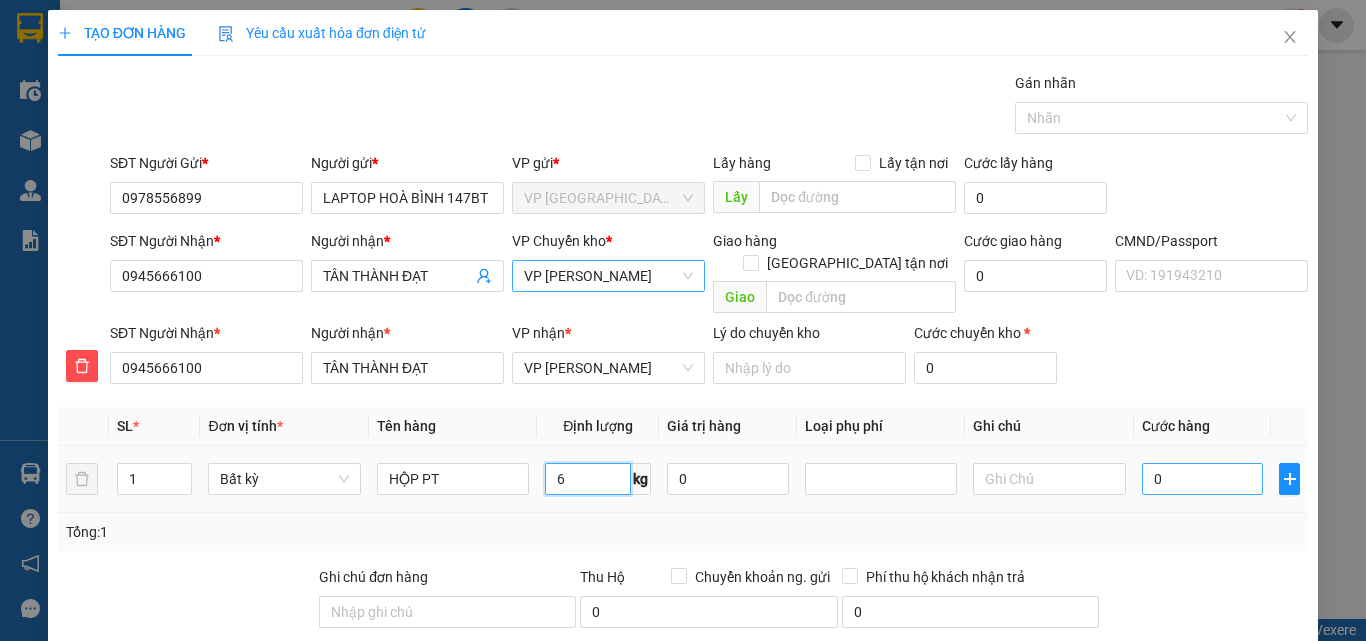type on "6" 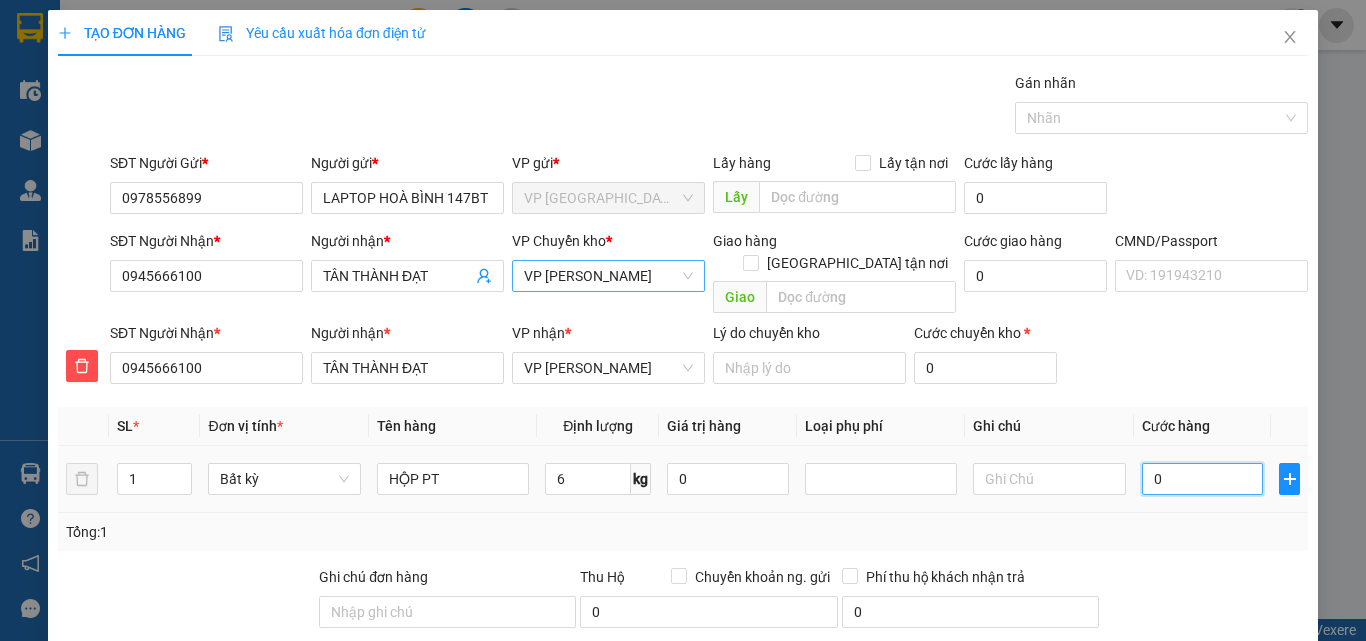 click on "0" at bounding box center (1203, 479) 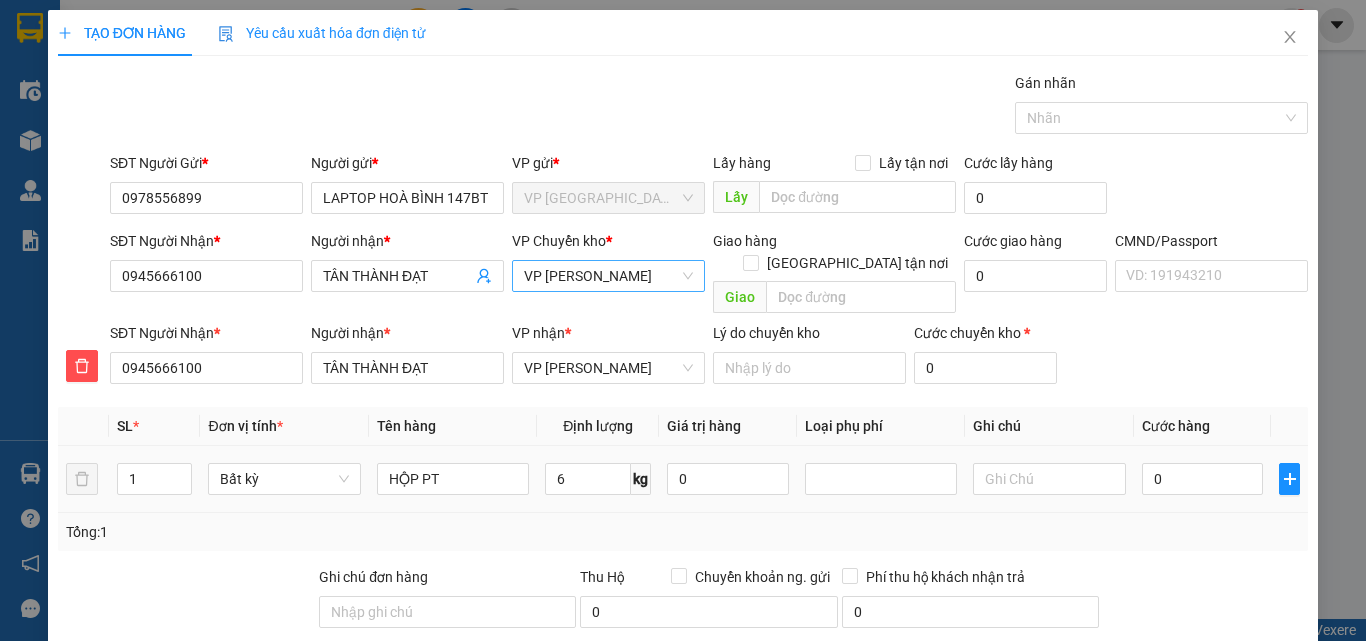 click on "Tổng:  1" at bounding box center (683, 532) 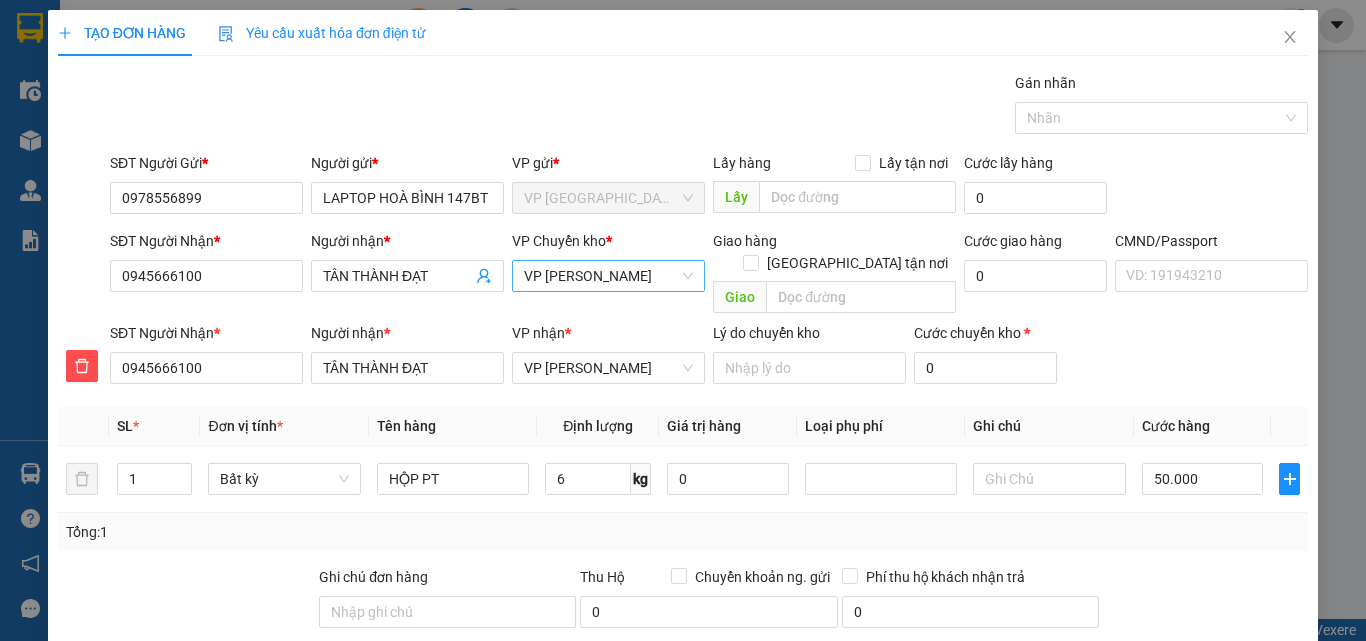 type on "50.000" 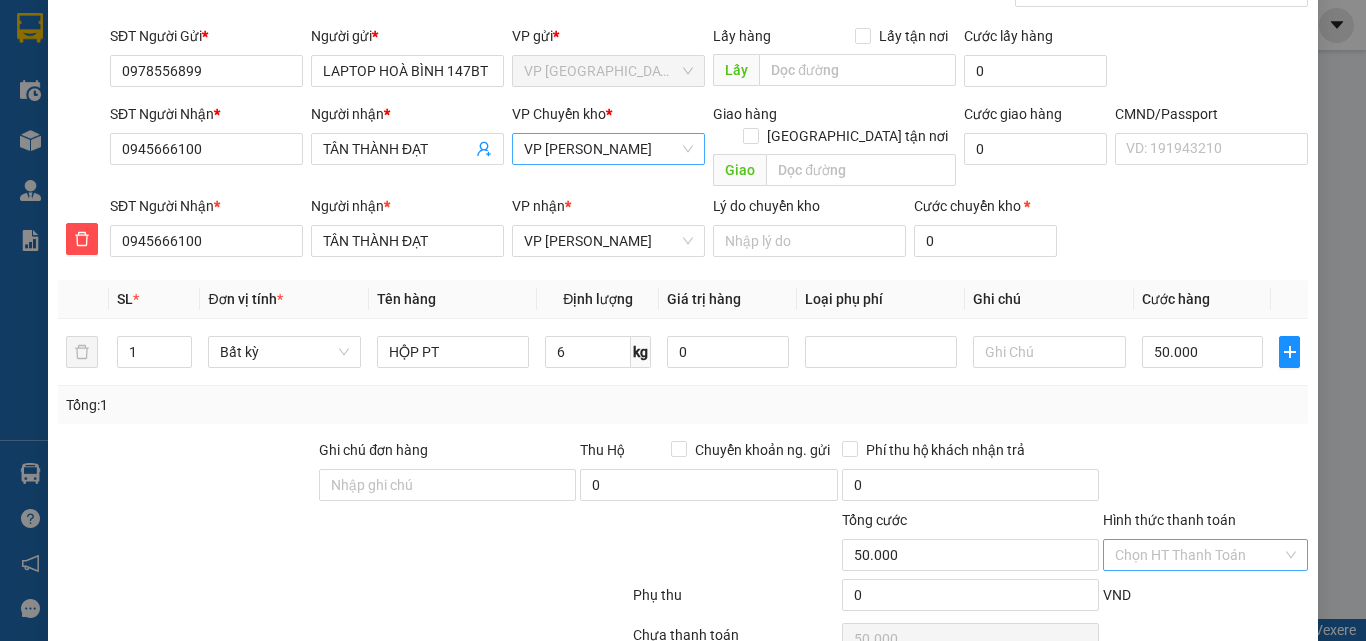 scroll, scrollTop: 209, scrollLeft: 0, axis: vertical 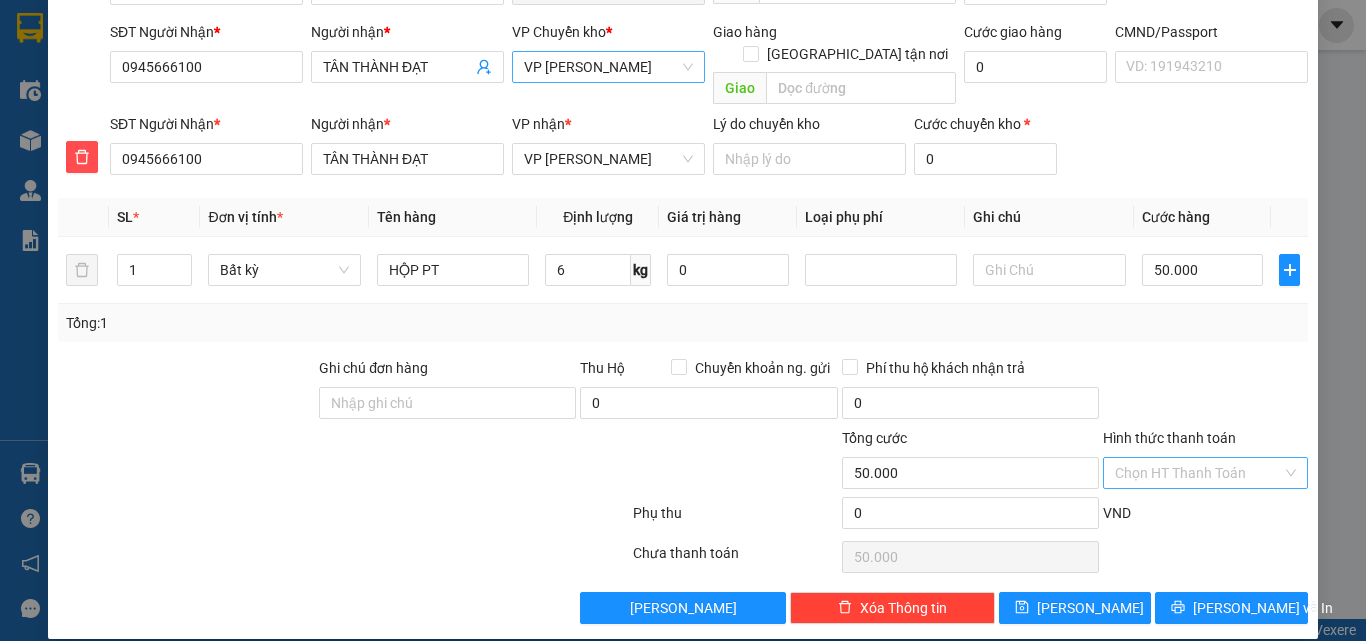 click on "Hình thức thanh toán" at bounding box center [1198, 473] 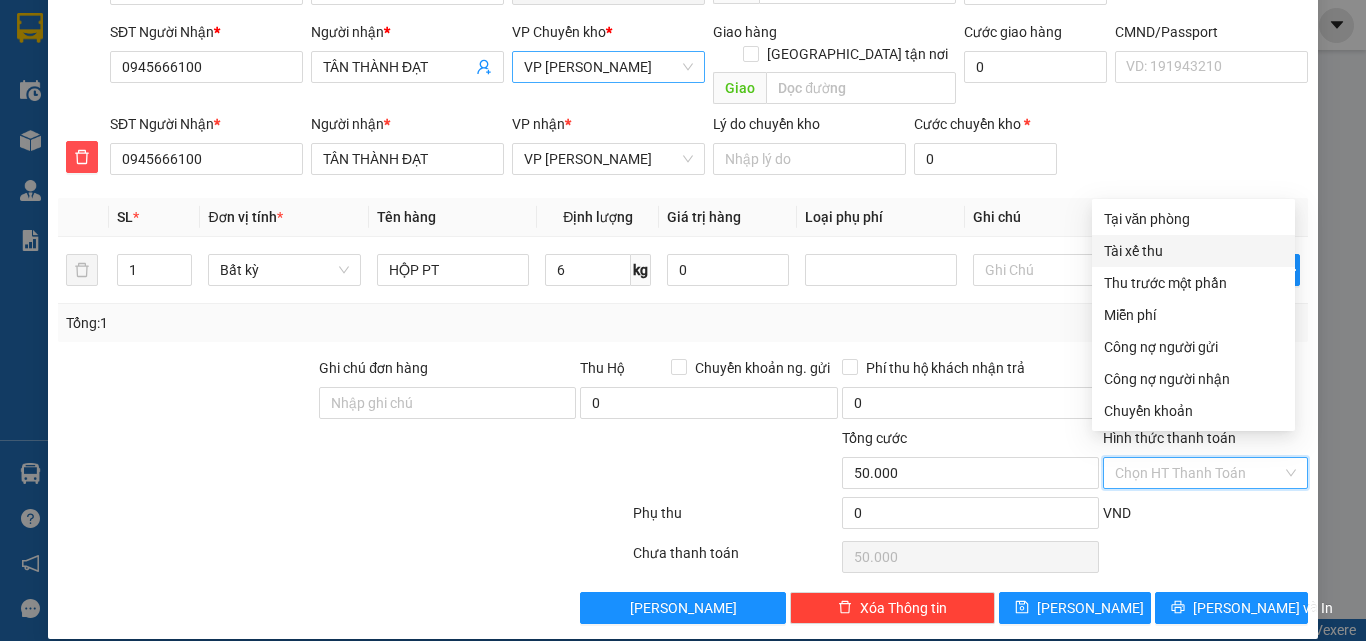 click on "Tại văn phòng" at bounding box center [1193, 219] 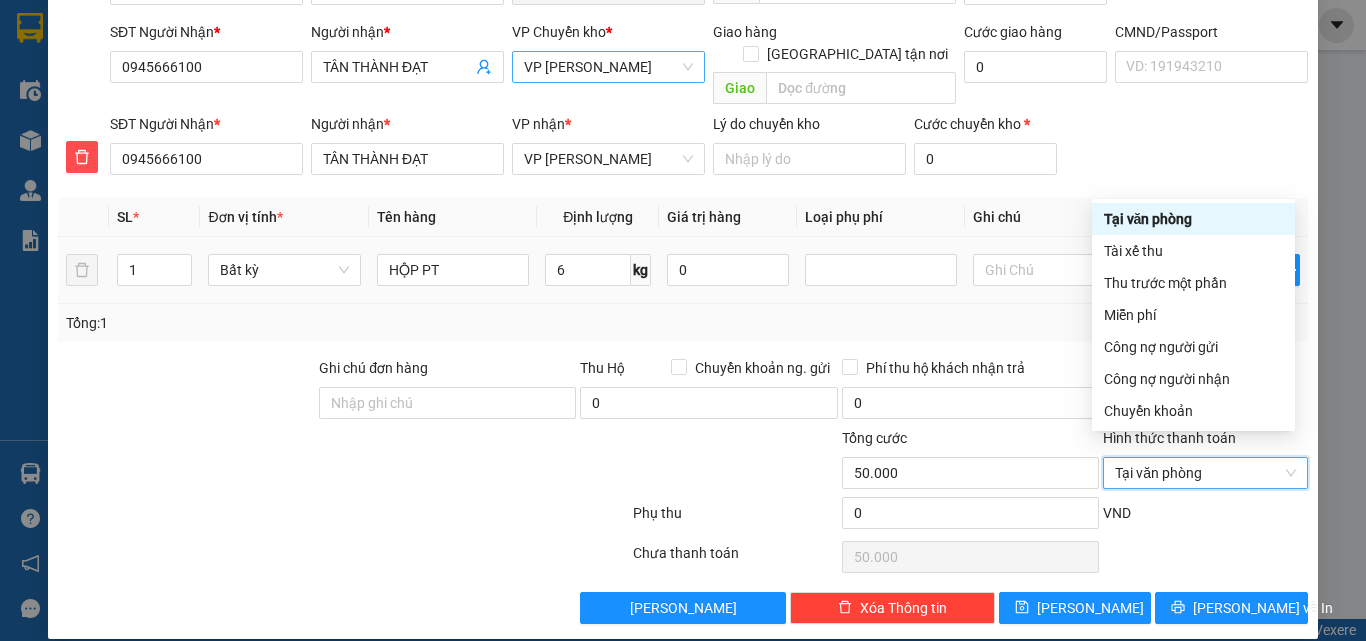 type on "0" 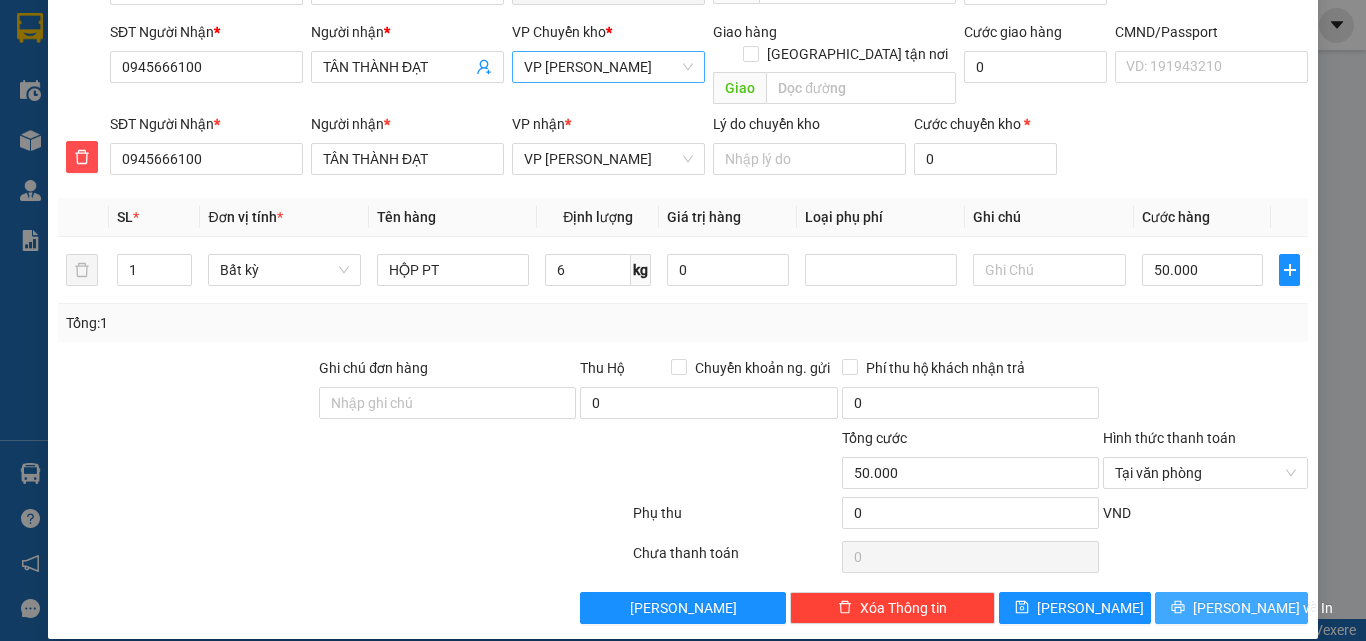 click on "[PERSON_NAME] và In" at bounding box center [1263, 608] 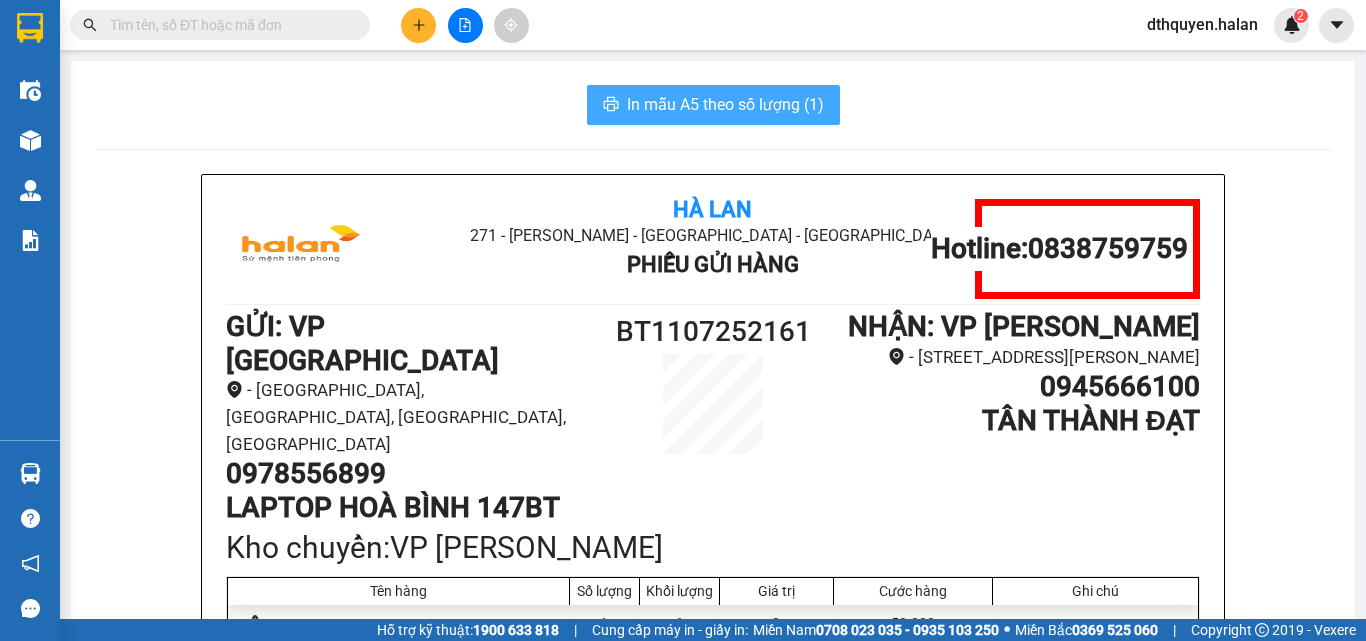 click on "In mẫu A5 theo số lượng
(1)" at bounding box center [725, 104] 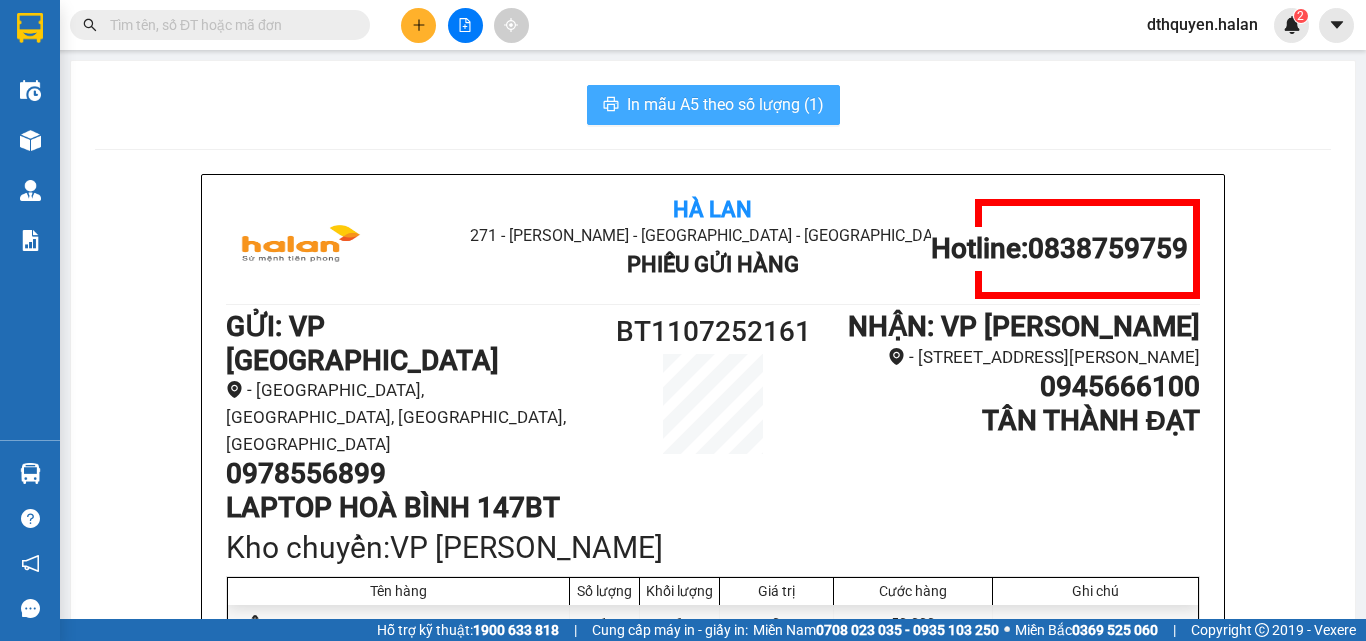 scroll, scrollTop: 0, scrollLeft: 0, axis: both 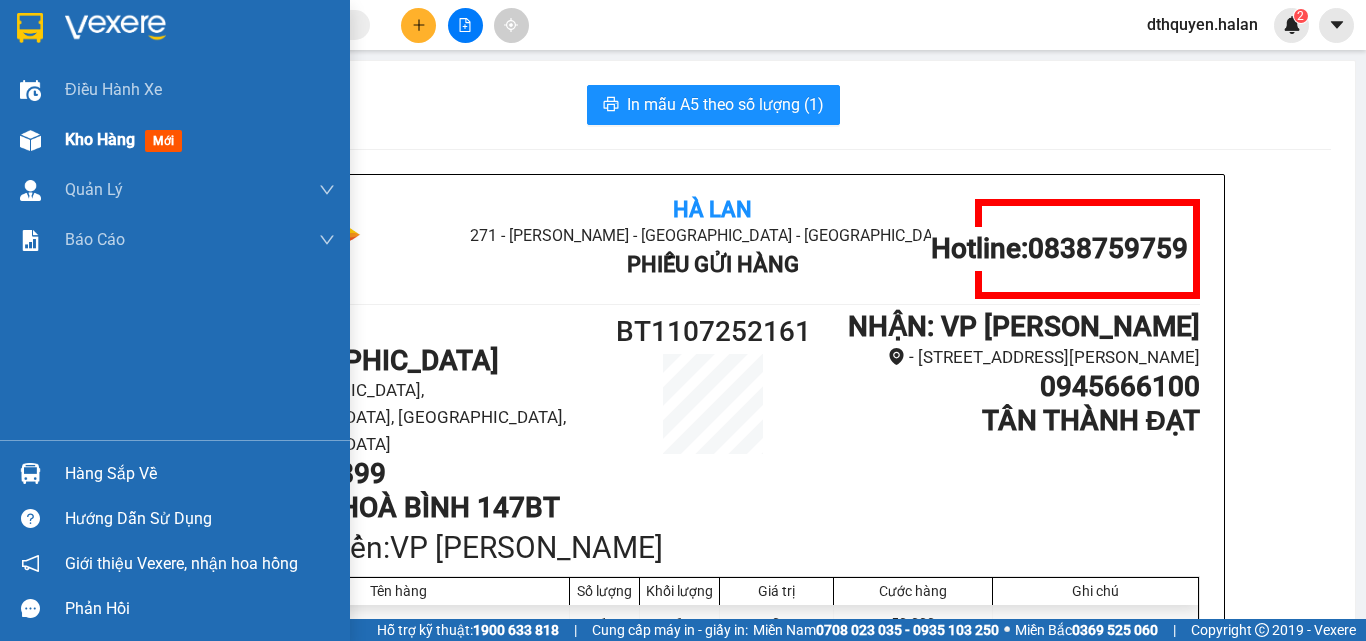 click on "Kho hàng" at bounding box center (100, 139) 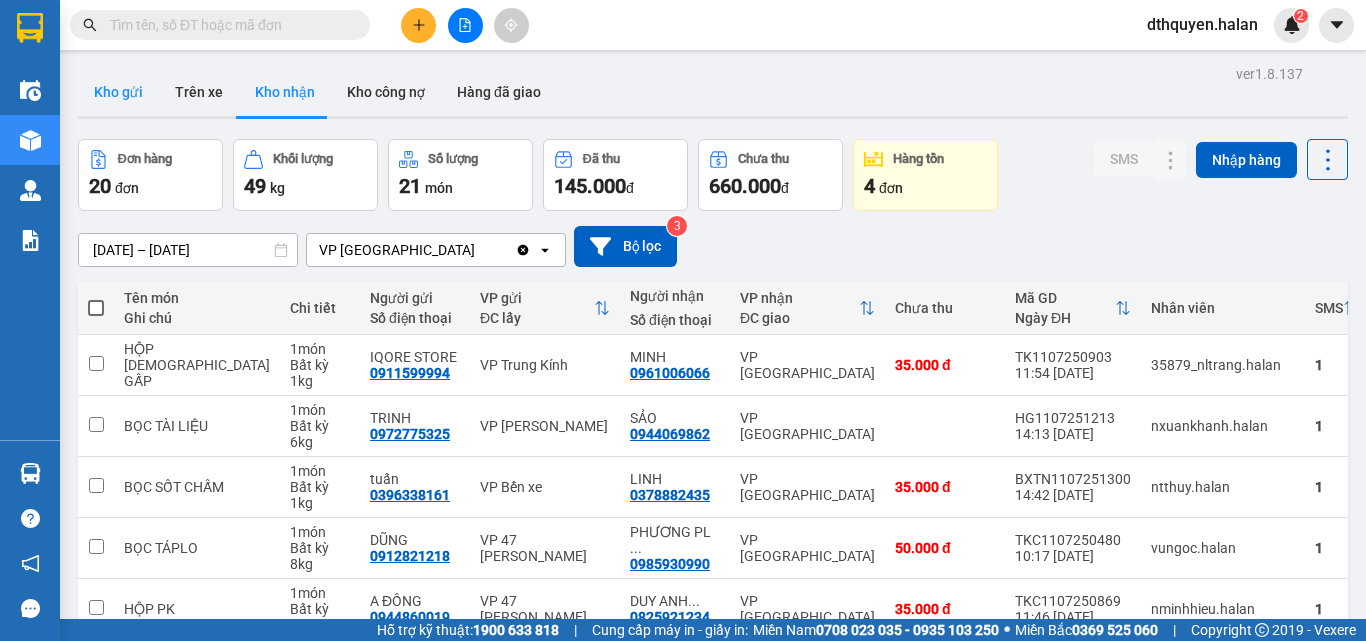 click on "Kho gửi" at bounding box center [118, 92] 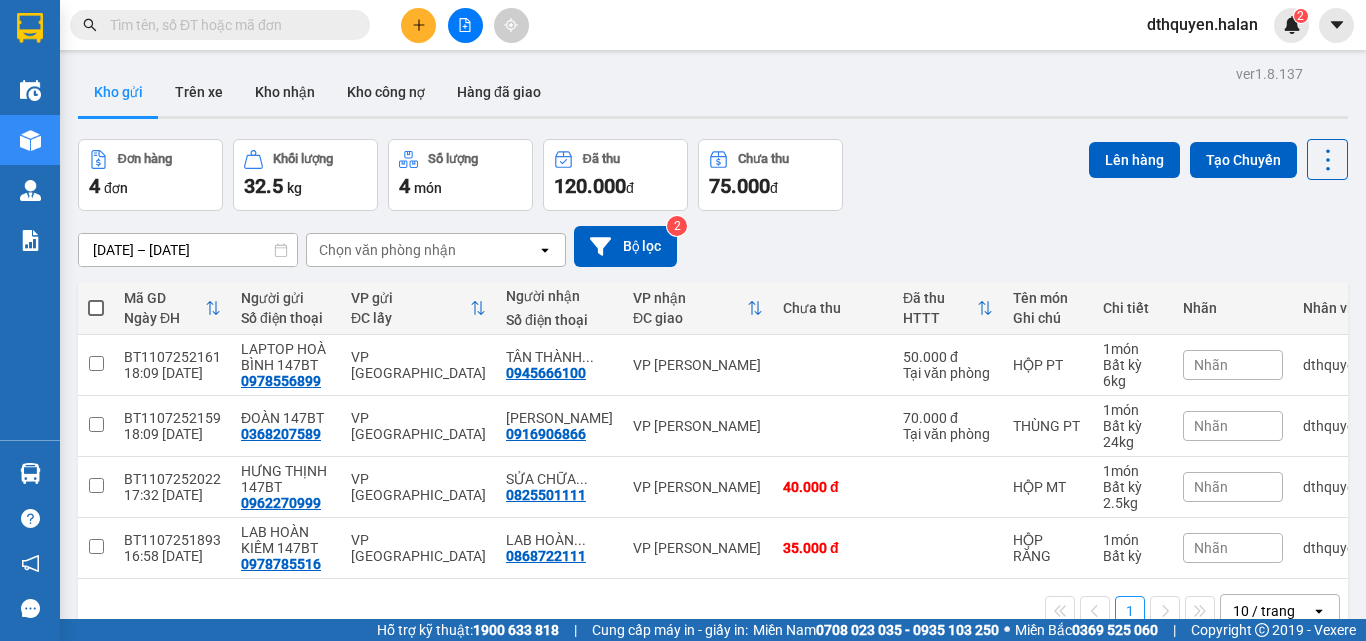 scroll, scrollTop: 92, scrollLeft: 0, axis: vertical 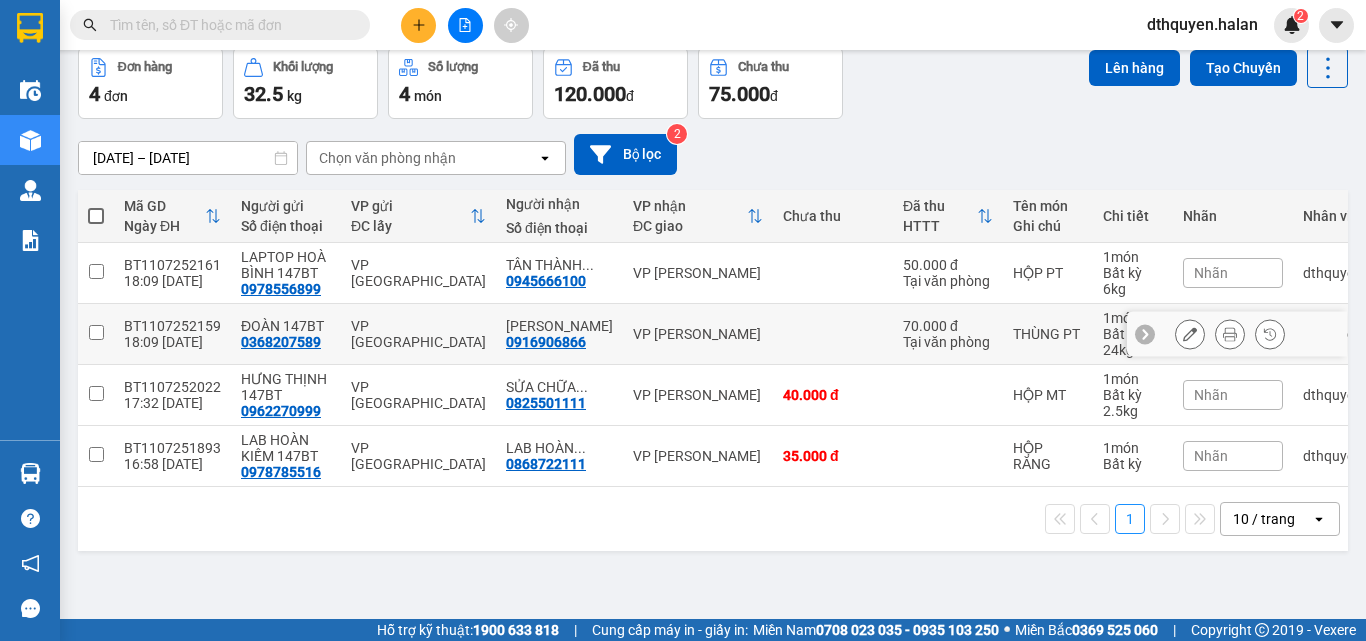 click at bounding box center (1230, 334) 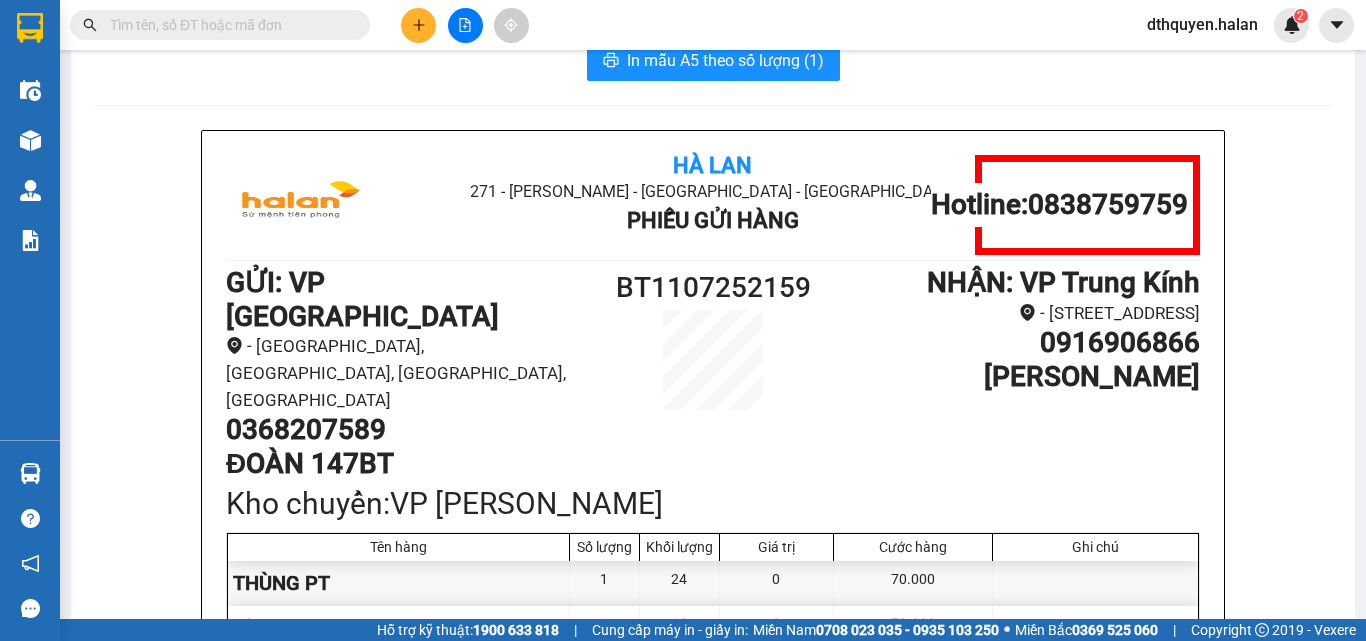 scroll, scrollTop: 0, scrollLeft: 0, axis: both 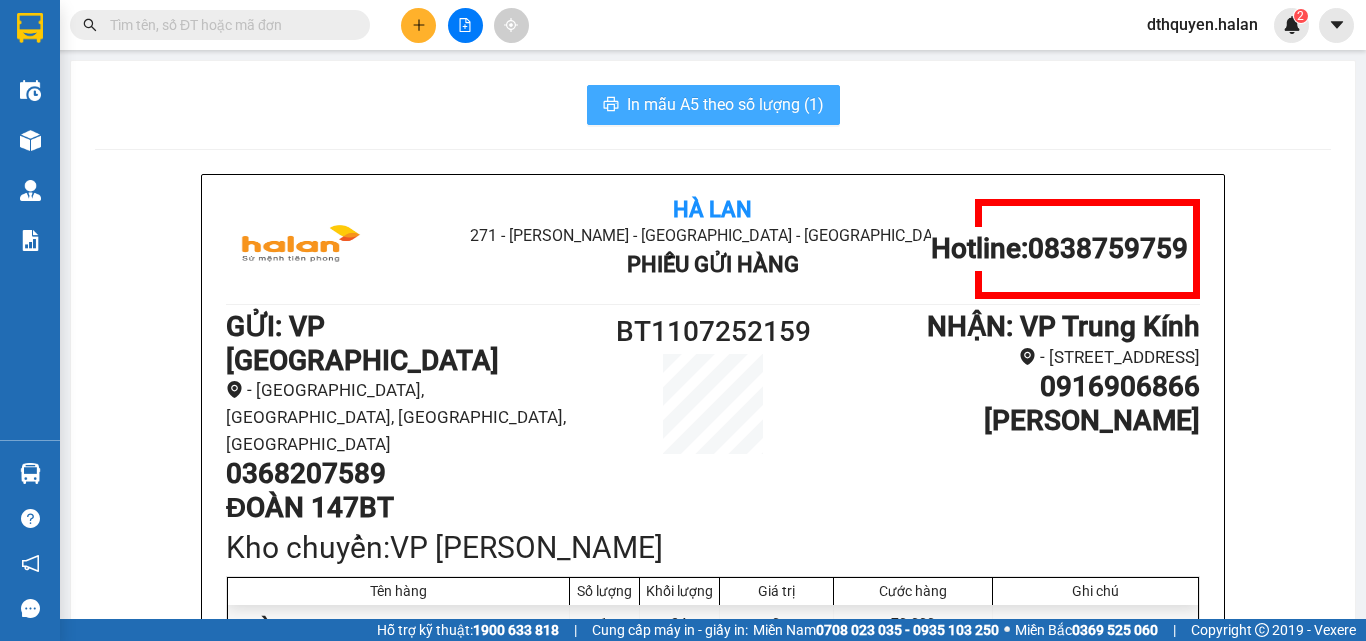click on "In mẫu A5 theo số lượng
(1)" at bounding box center [725, 104] 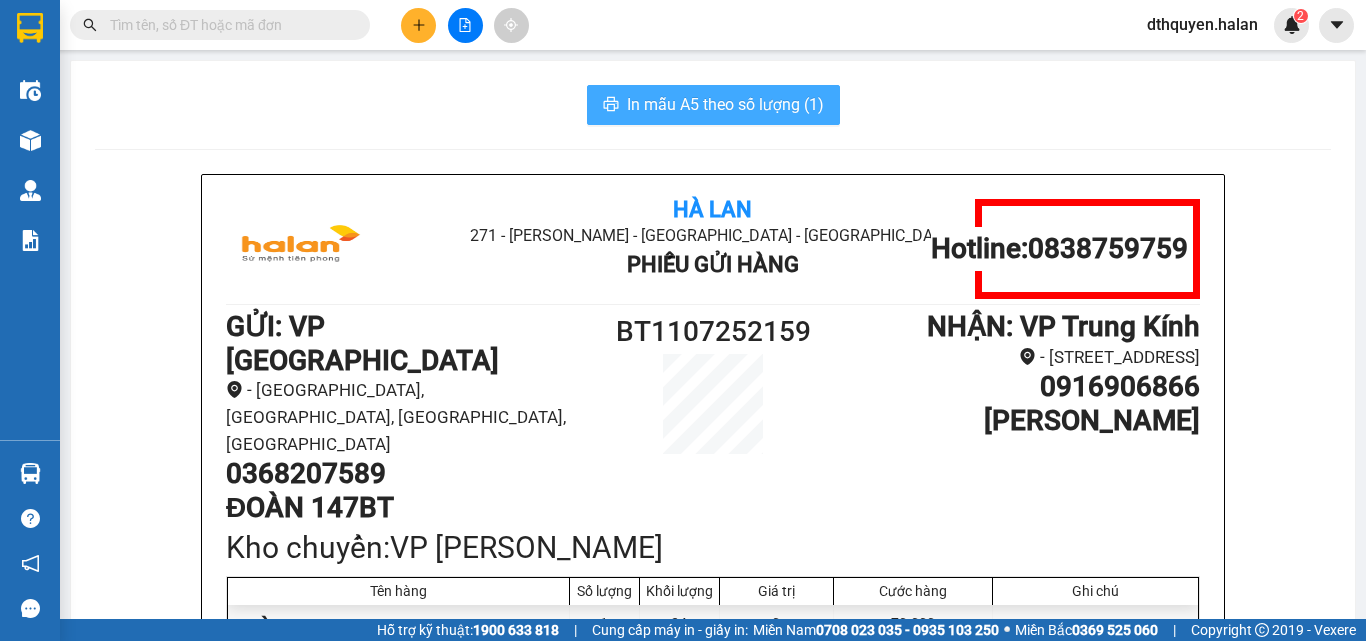 scroll, scrollTop: 0, scrollLeft: 0, axis: both 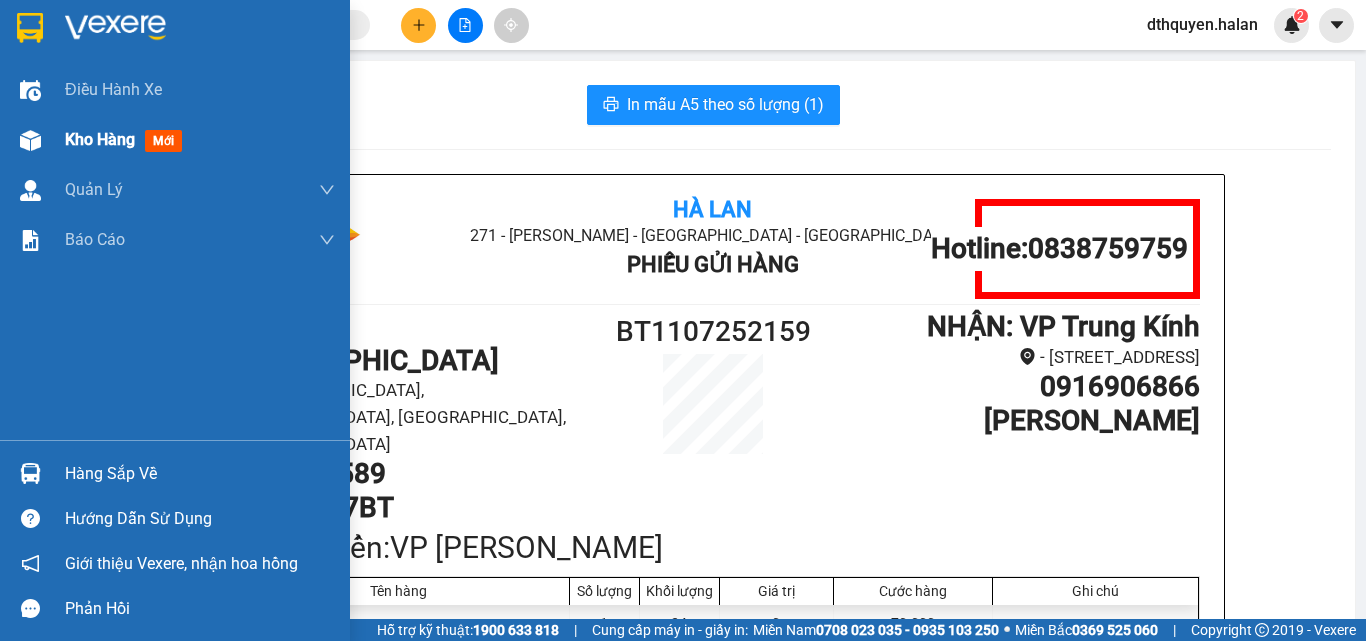 click on "Kho hàng" at bounding box center [100, 139] 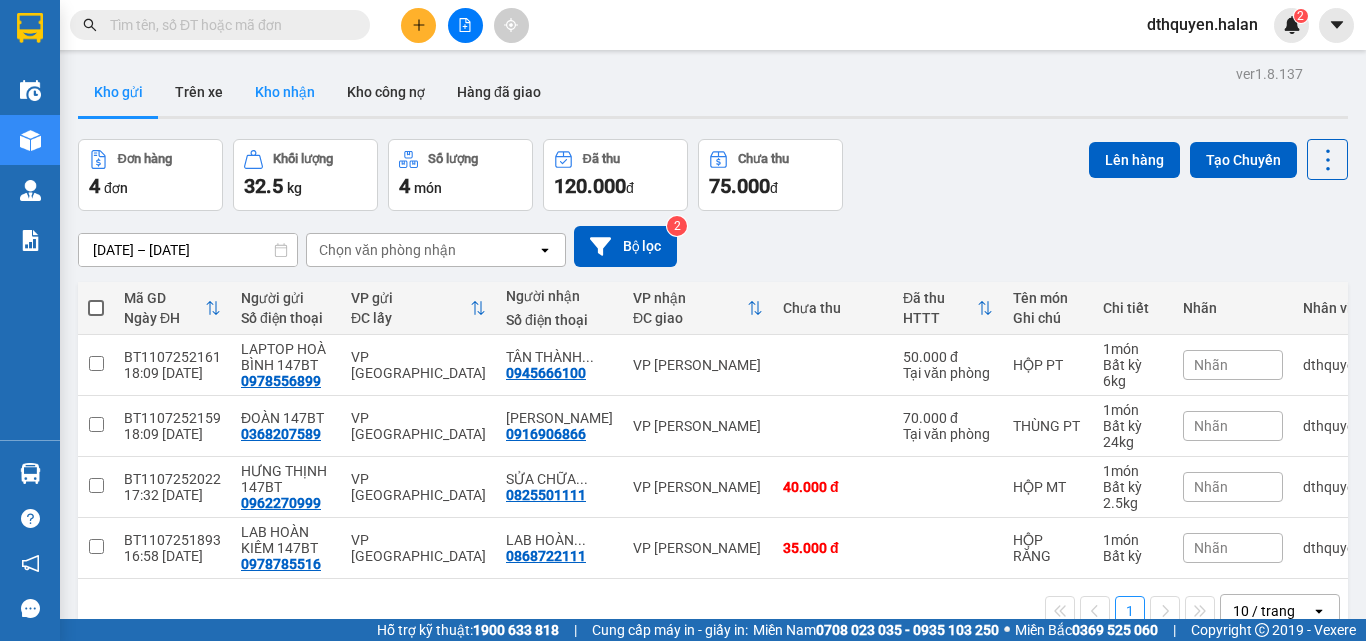 click on "Kho nhận" at bounding box center (285, 92) 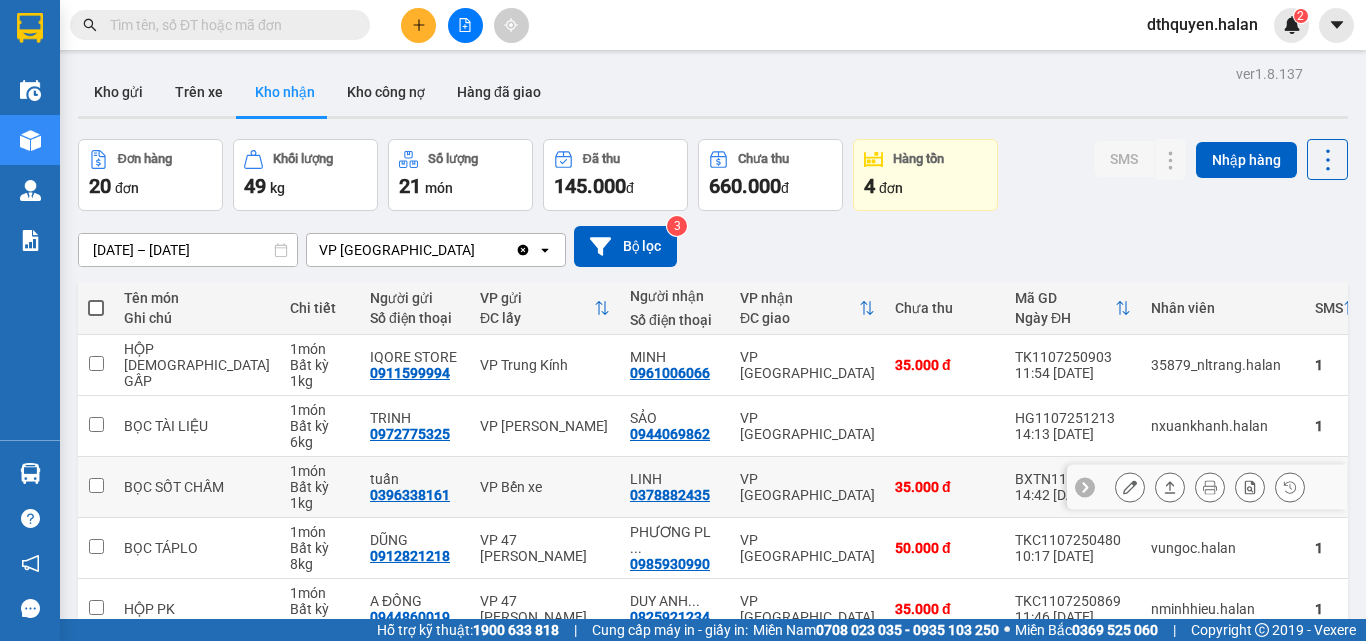 click 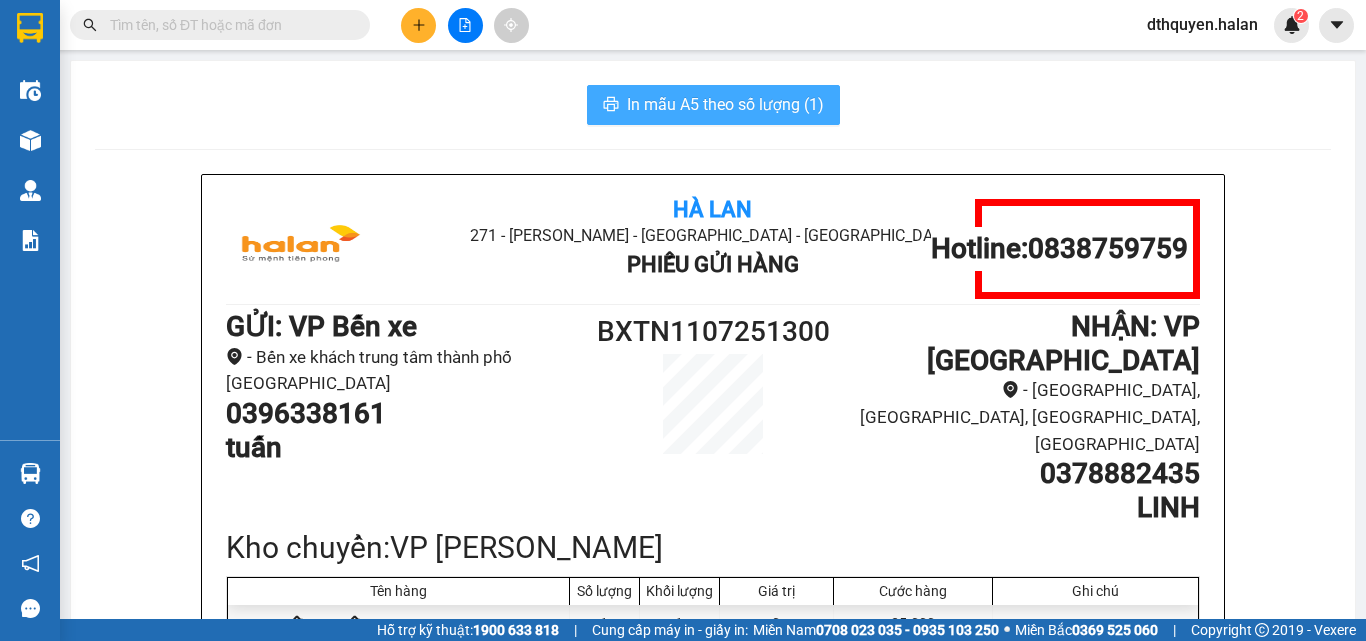 click on "In mẫu A5 theo số lượng
(1)" at bounding box center [725, 104] 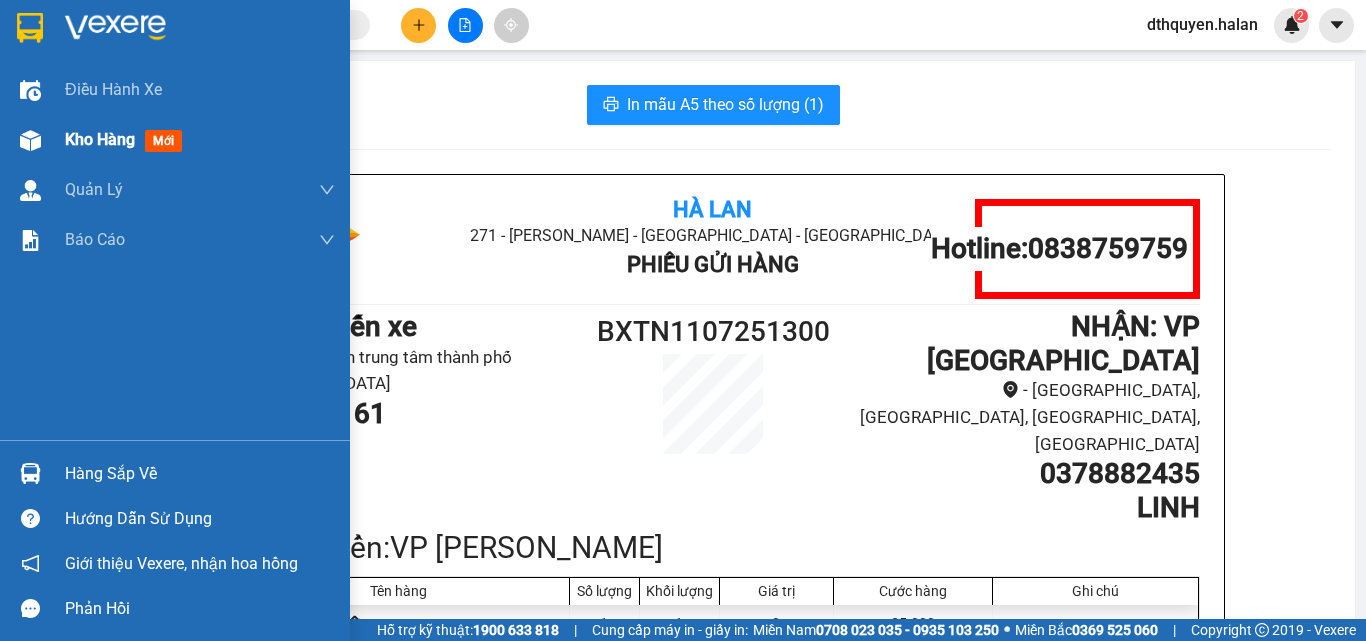 click on "Kho hàng" at bounding box center [100, 139] 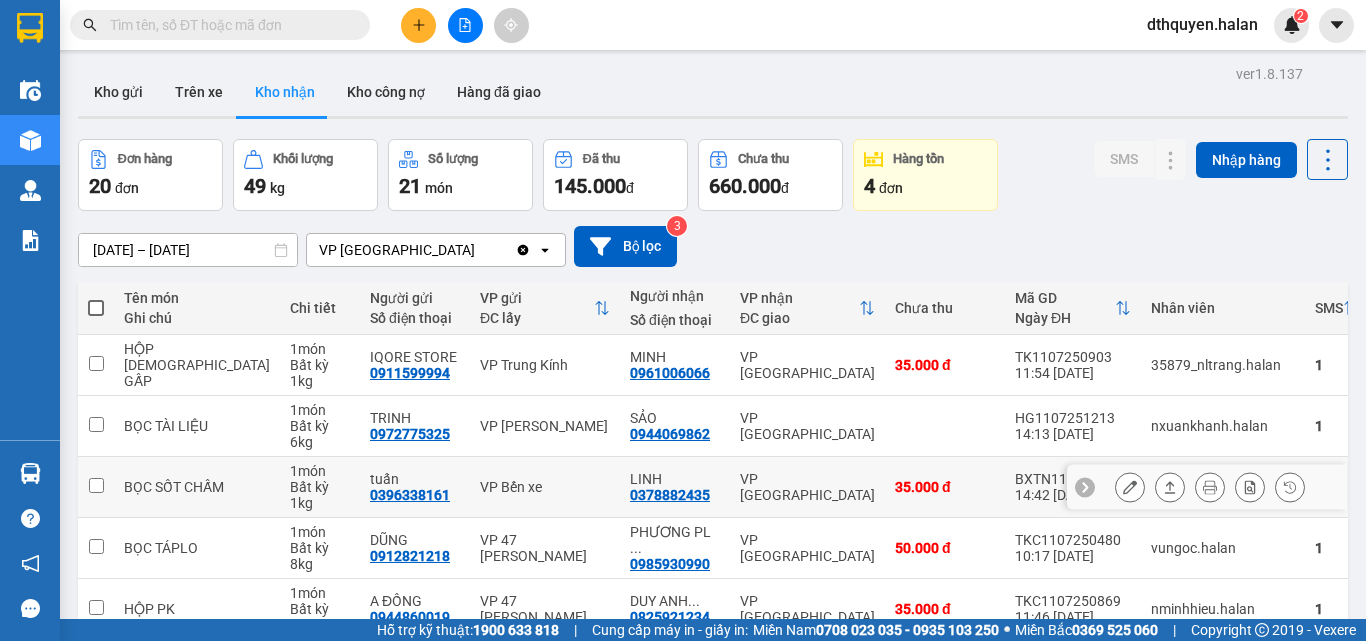 click at bounding box center (1130, 487) 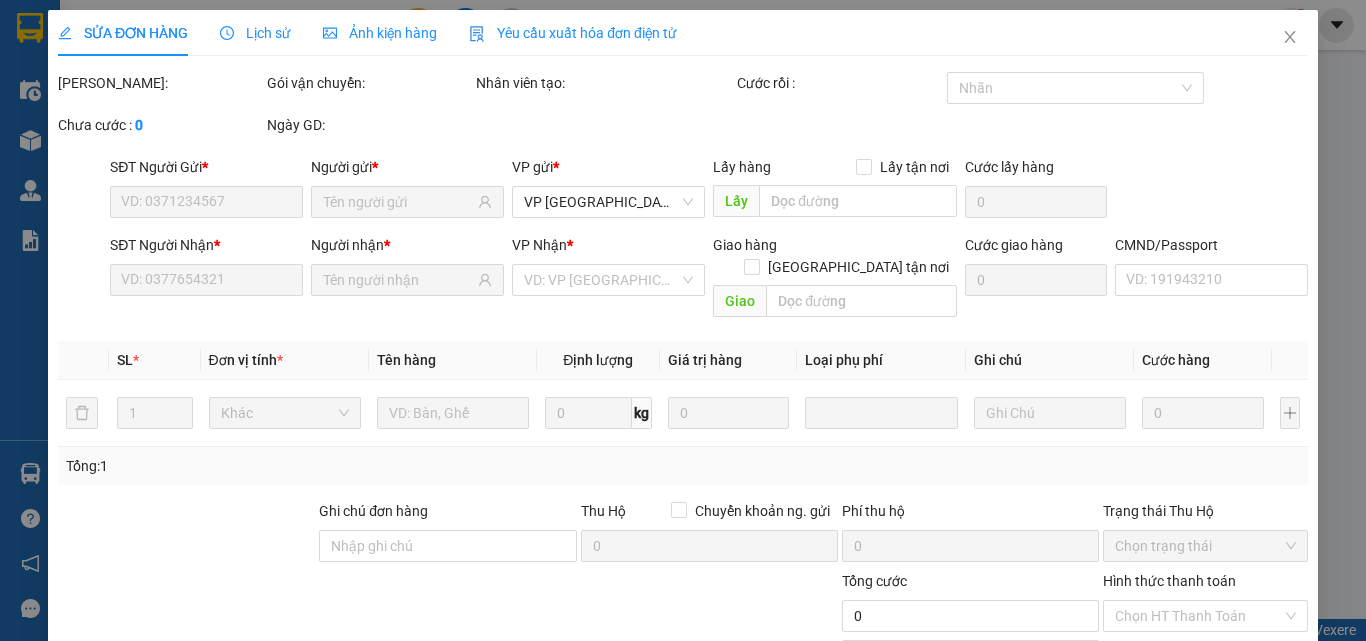 type on "0396338161" 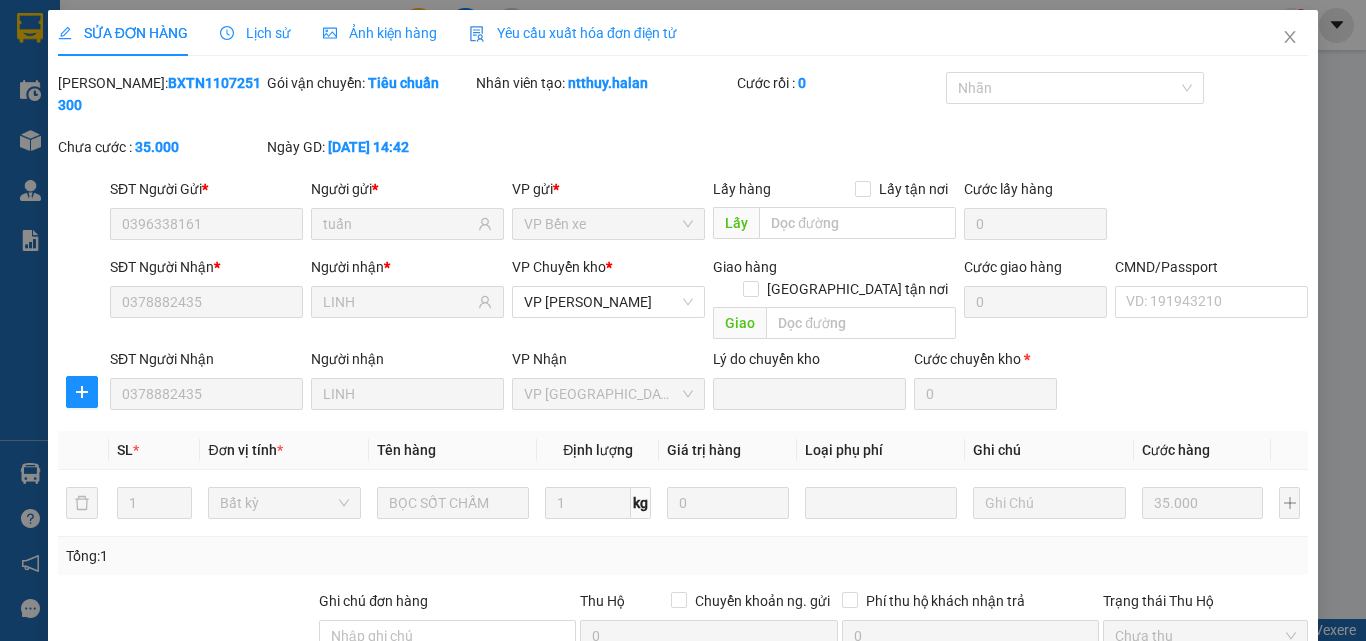 click on "Chọn HT Thanh Toán" at bounding box center (1205, 706) 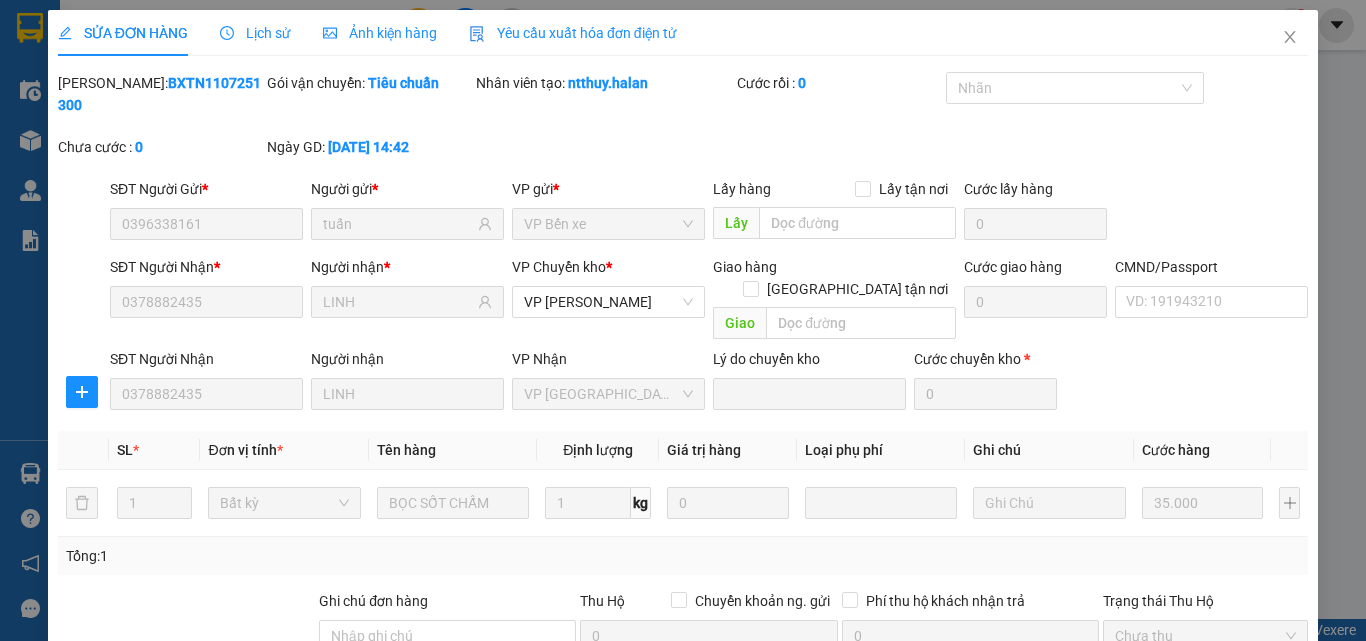 click on "Giao hàng" at bounding box center (772, 841) 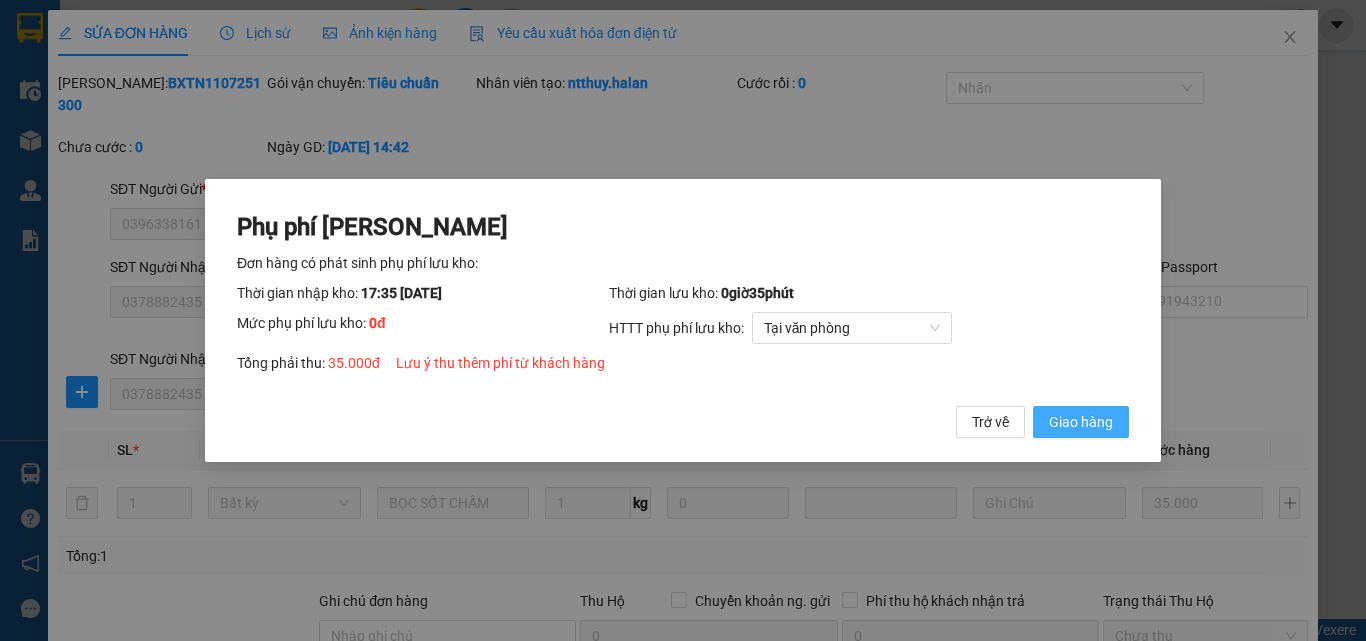 click on "Giao hàng" at bounding box center (1081, 422) 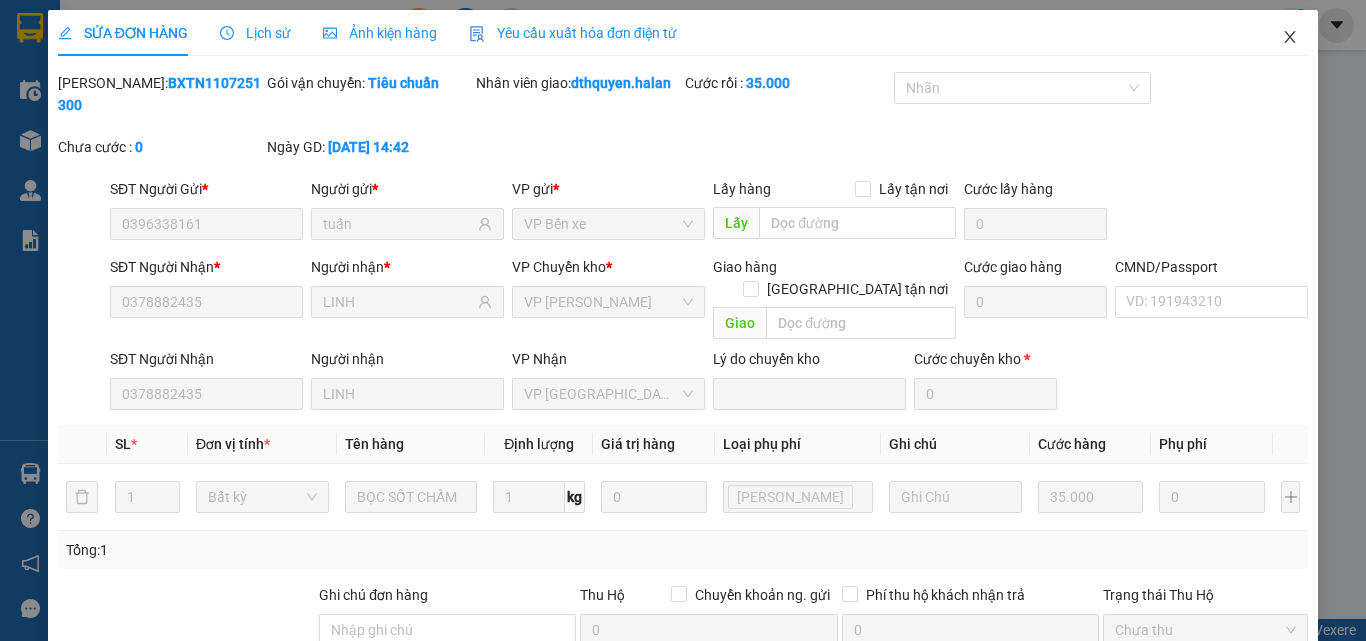 click 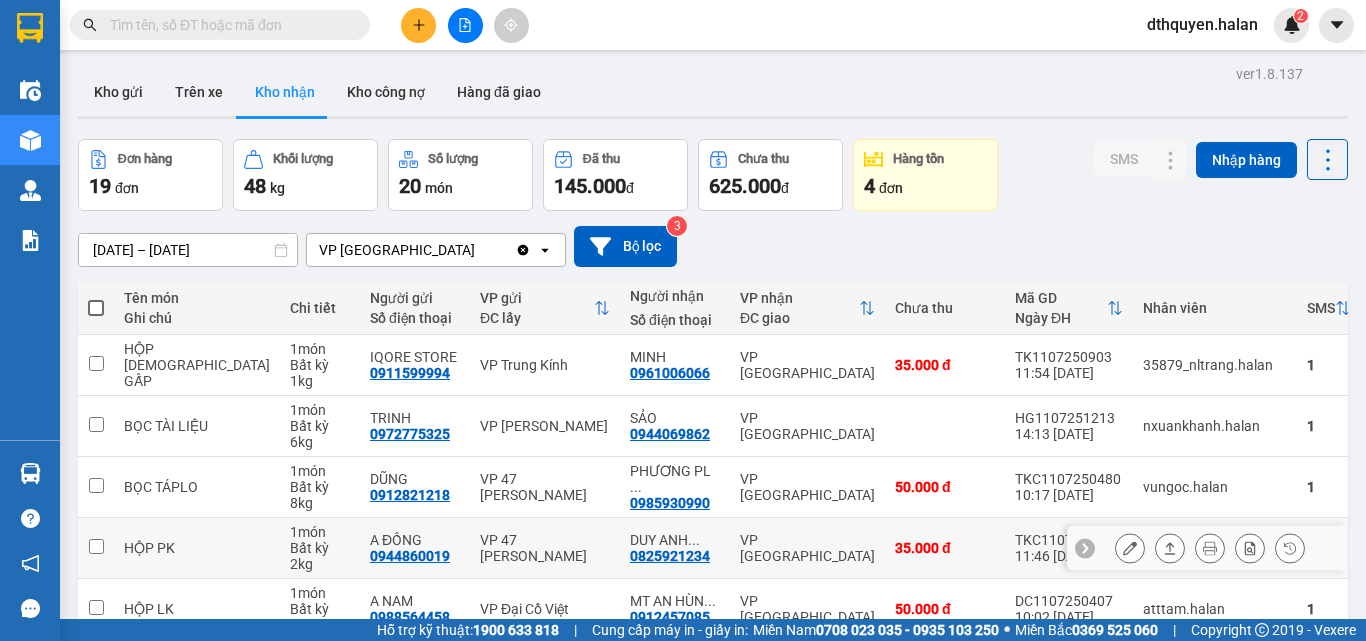 click at bounding box center (1130, 548) 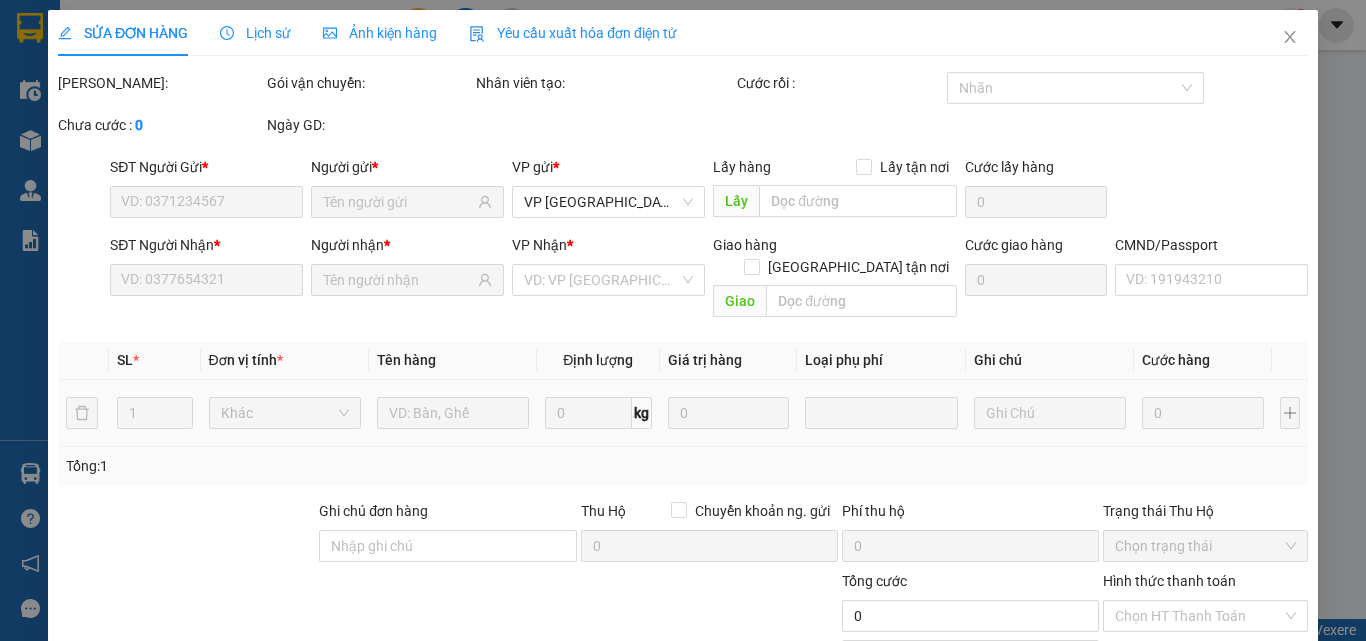 type on "0944860019" 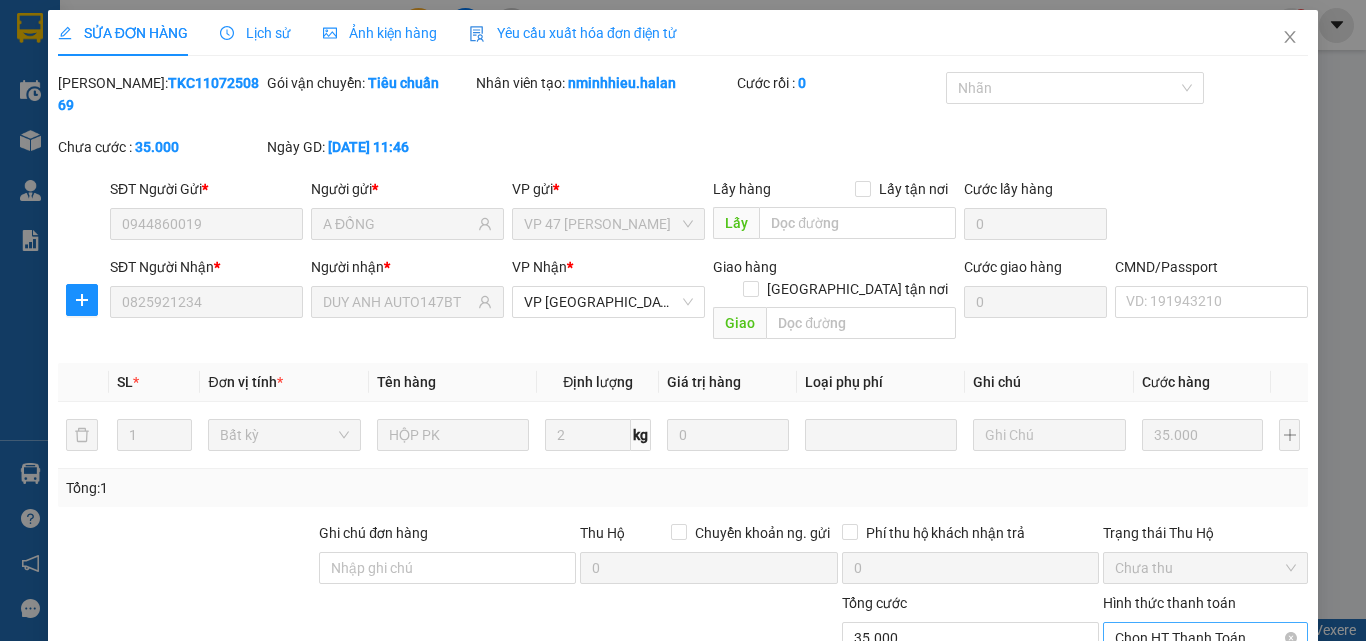 click on "Chọn HT Thanh Toán" at bounding box center [1205, 638] 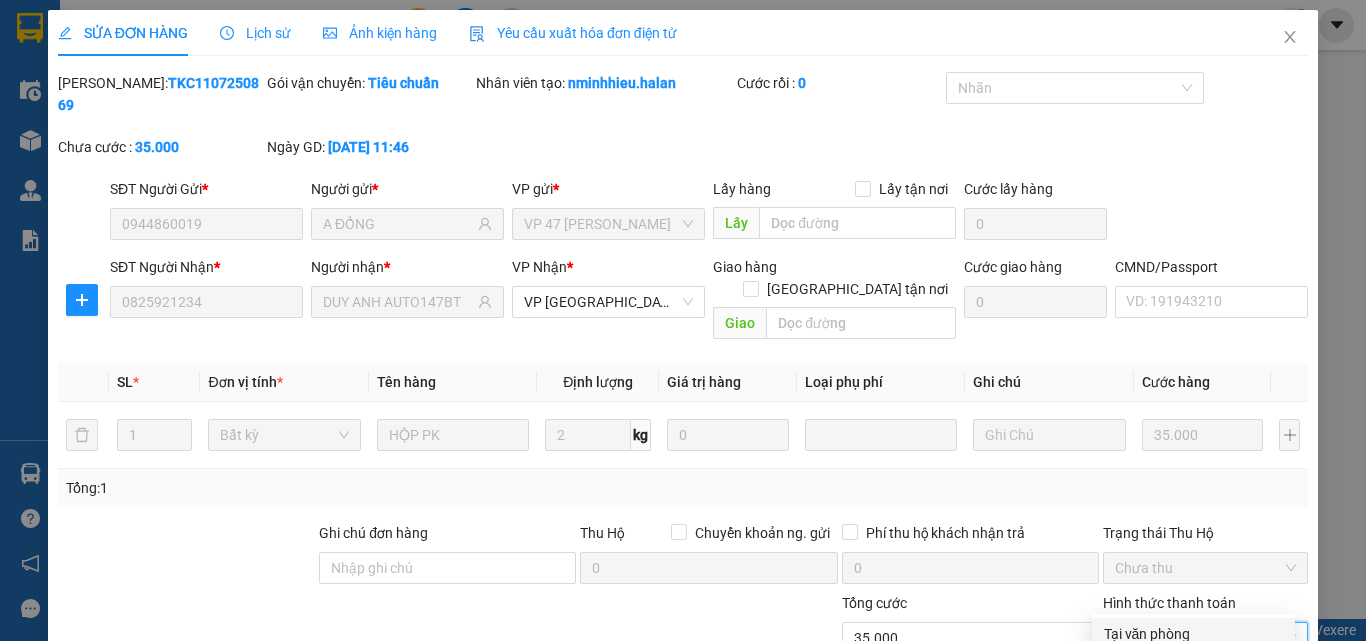 click on "Tại văn phòng" at bounding box center [1193, 634] 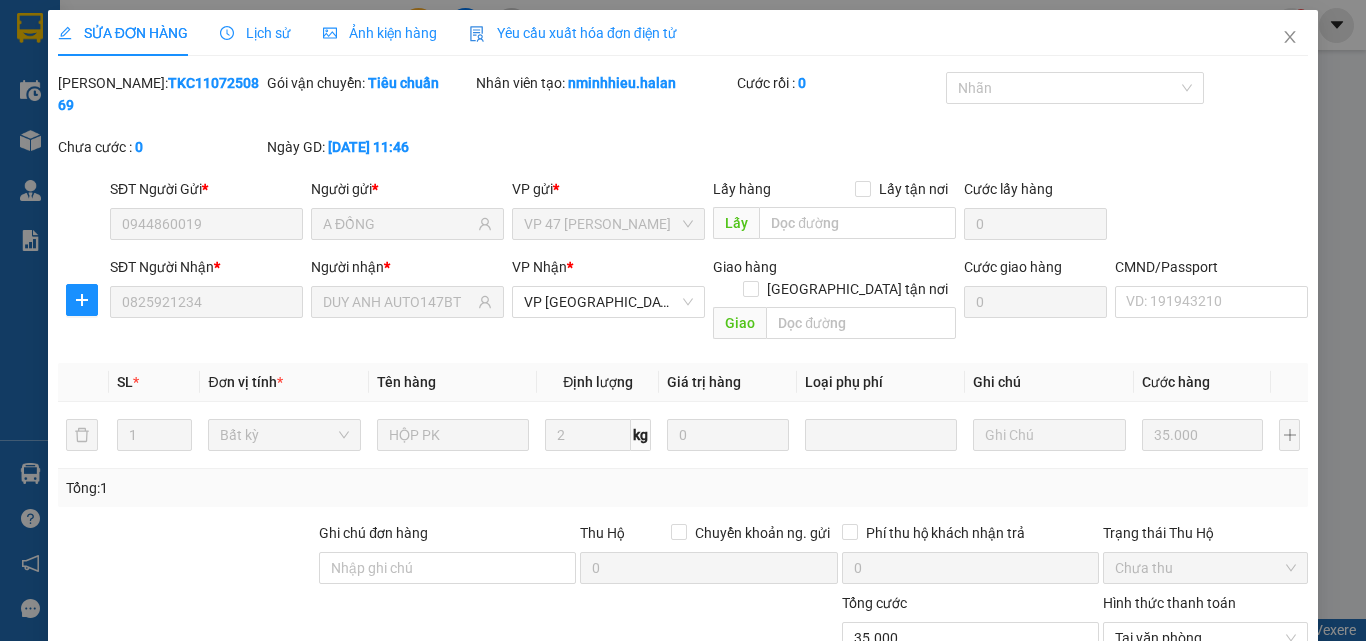 click on "Giao hàng" at bounding box center (772, 773) 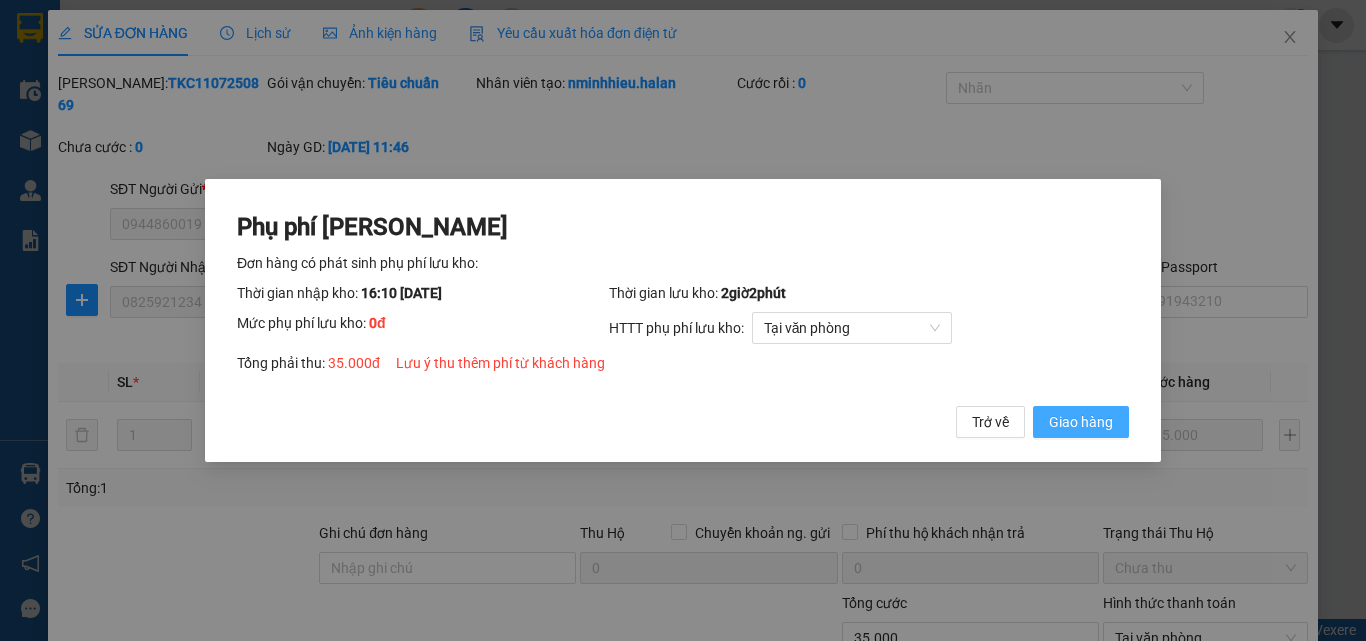 click on "Giao hàng" at bounding box center (1081, 422) 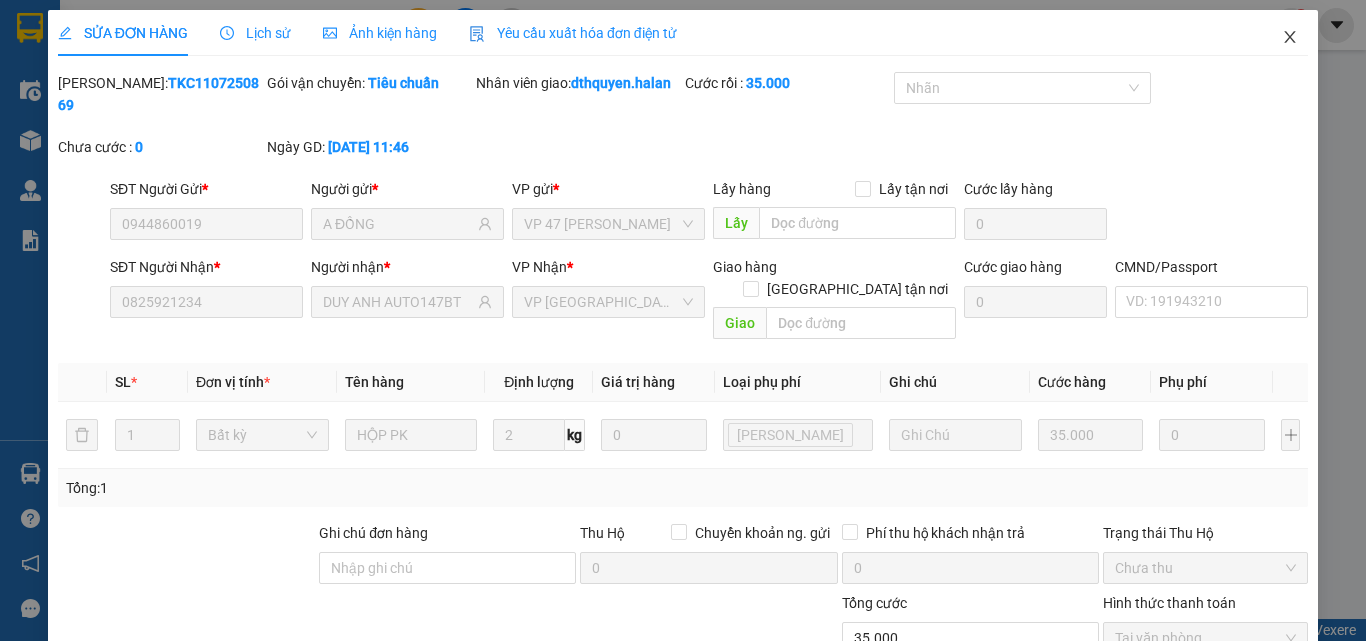 click 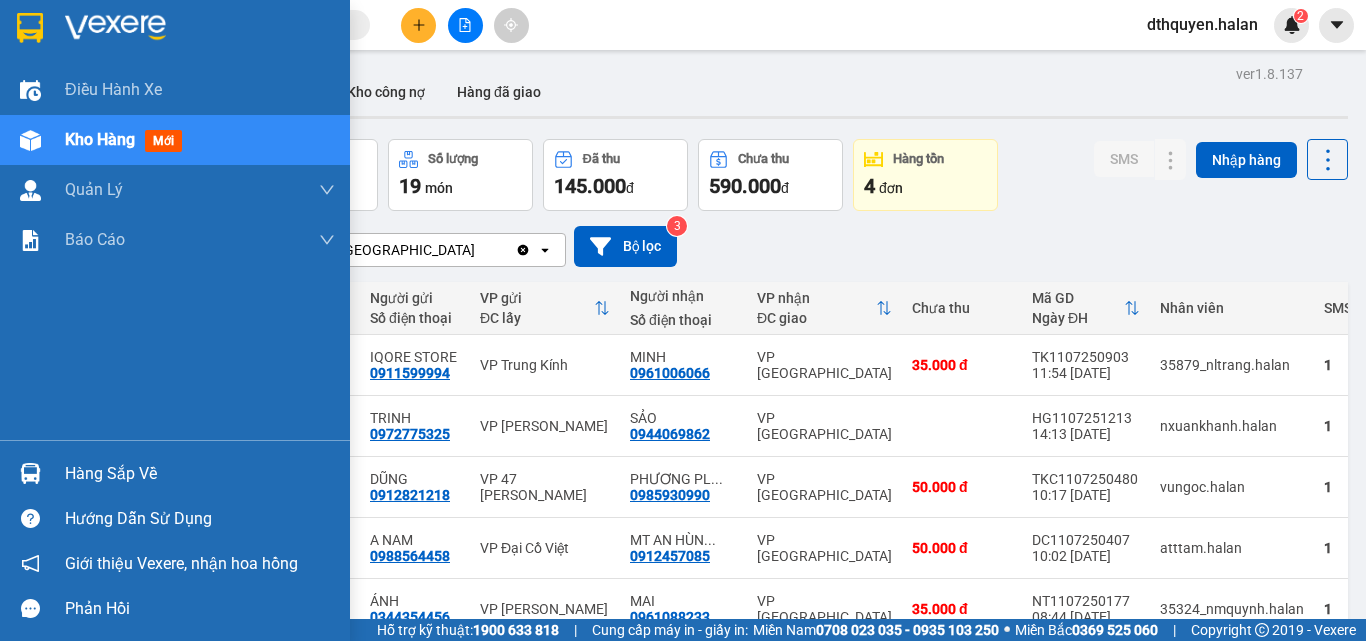 click on "Hàng sắp về" at bounding box center [200, 474] 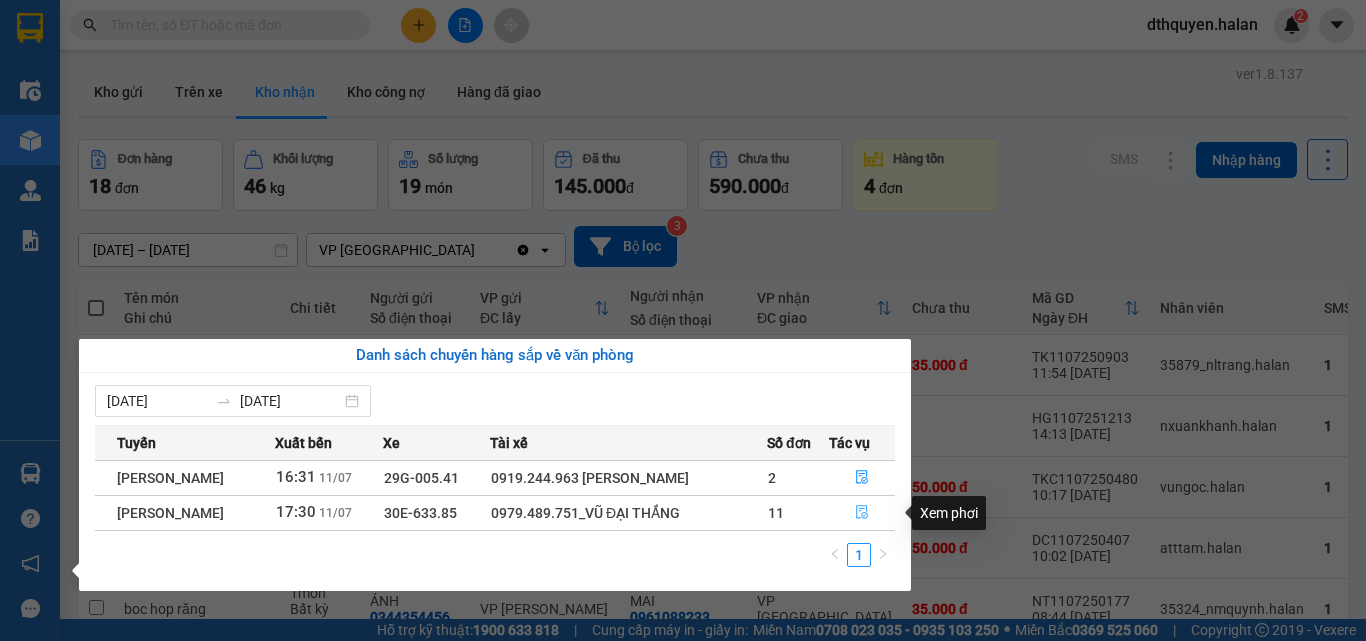 click 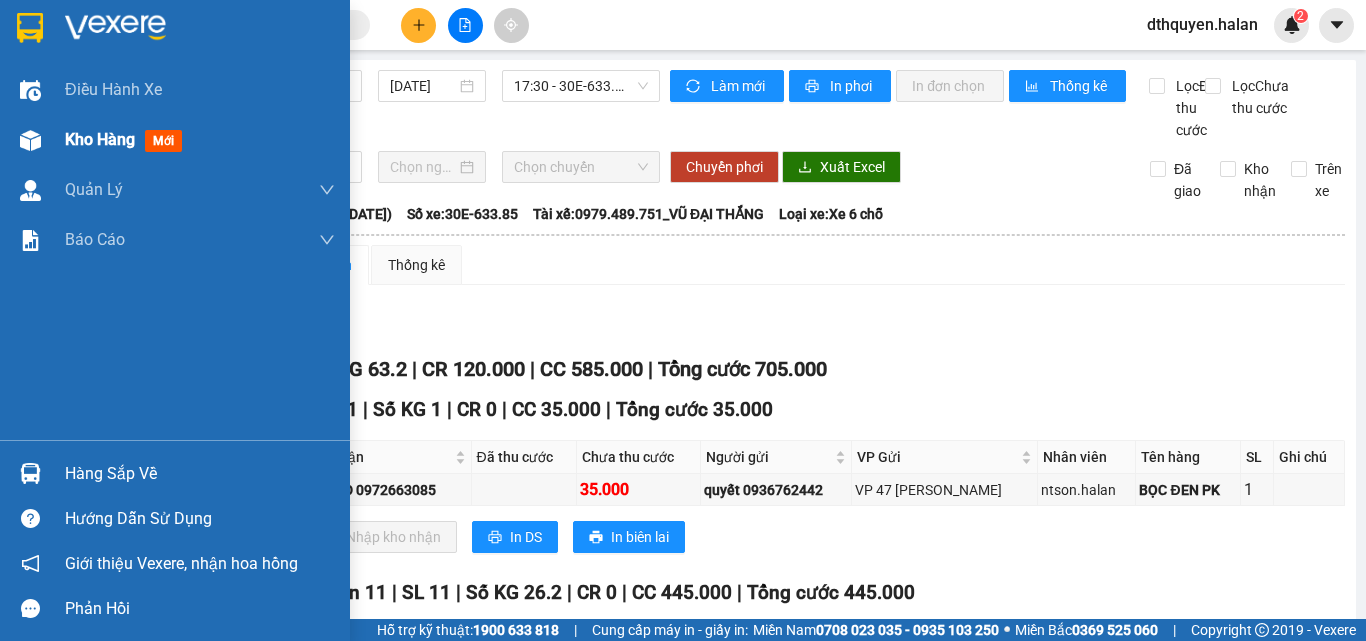 click on "Kho hàng mới" at bounding box center [175, 140] 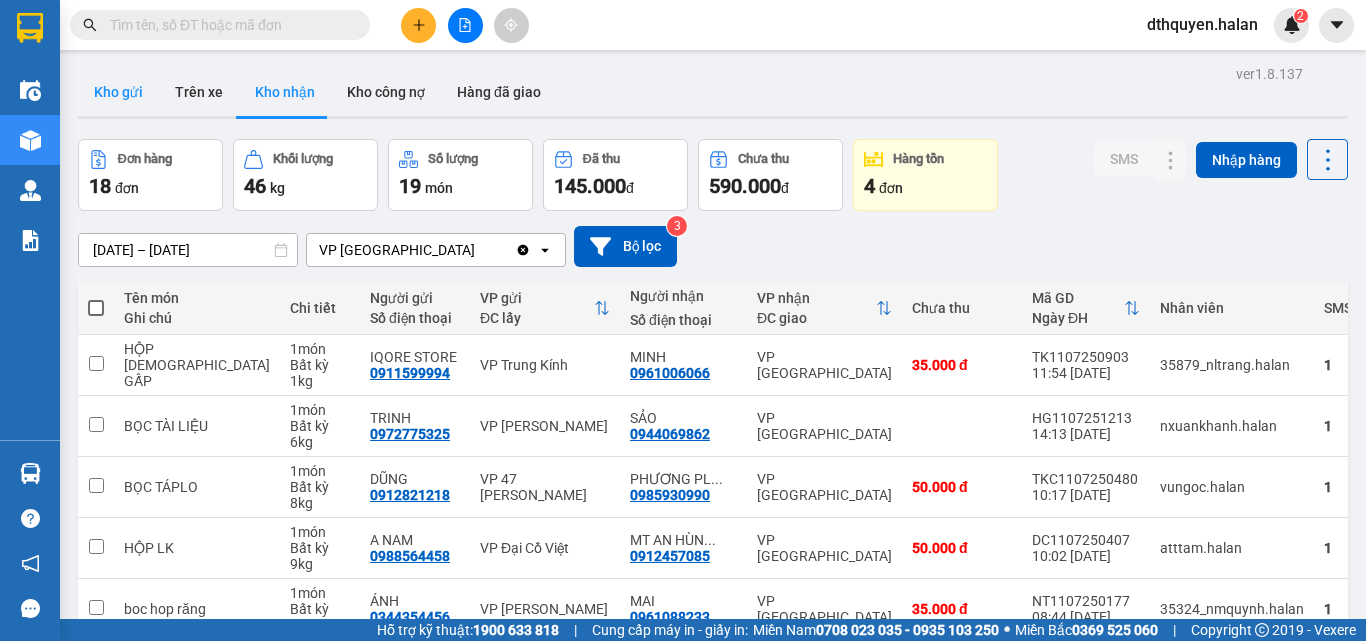 click on "Kho gửi" at bounding box center (118, 92) 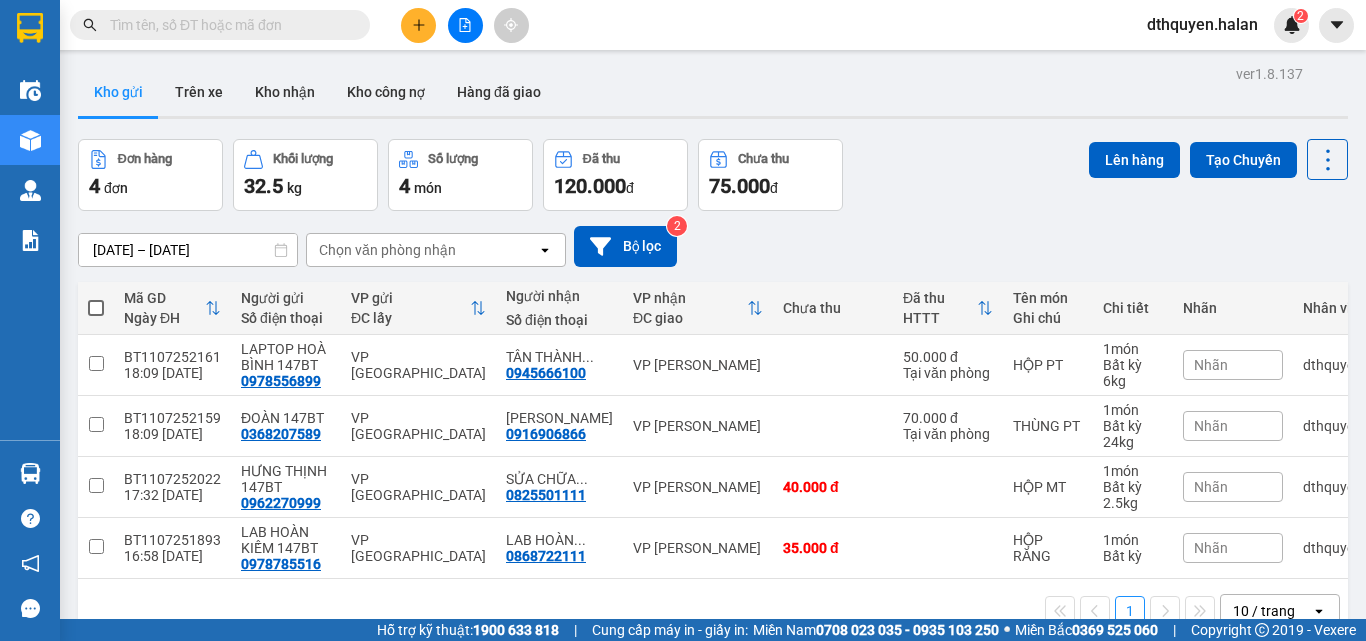 click on "Cung cấp máy in - giấy in:" at bounding box center [670, 630] 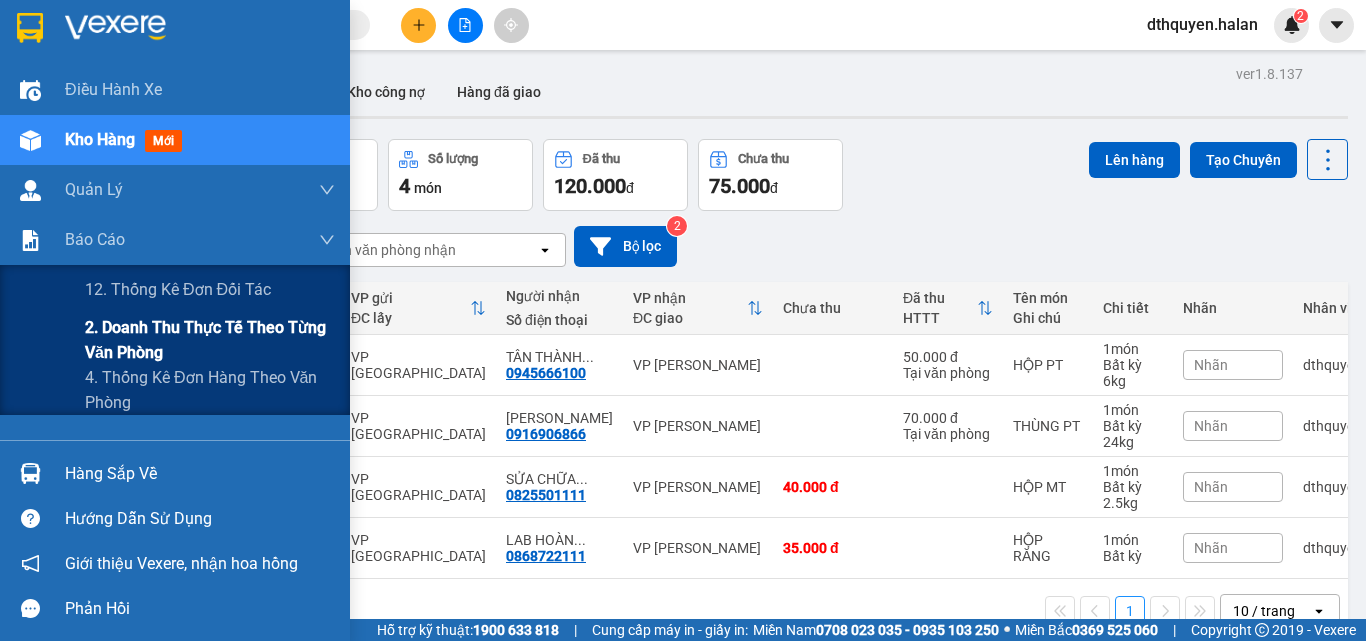 click on "2. Doanh thu thực tế theo từng văn phòng" at bounding box center (210, 340) 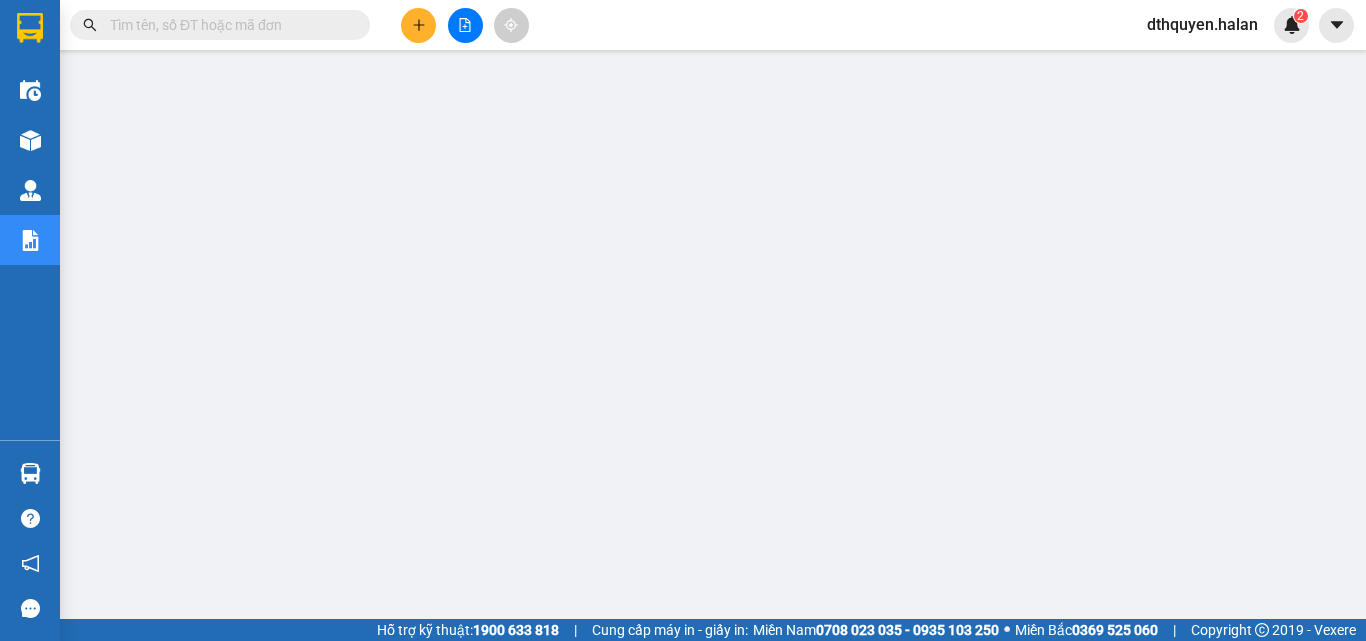 click at bounding box center (228, 25) 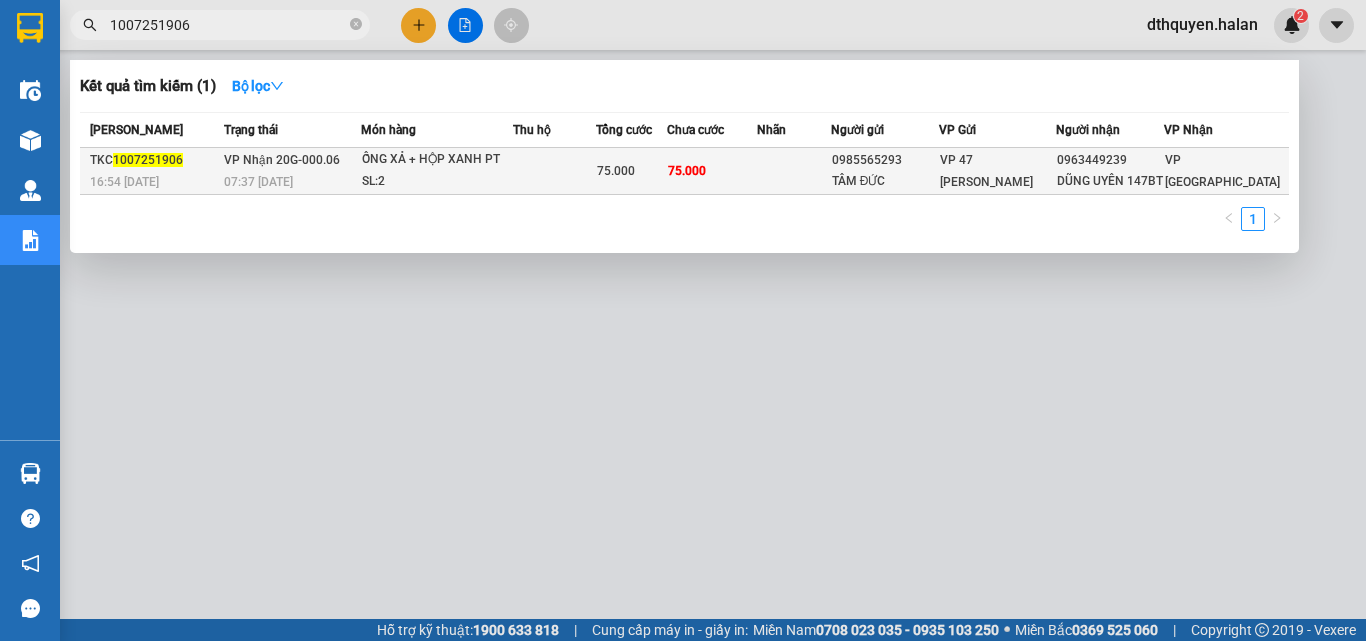 type on "1007251906" 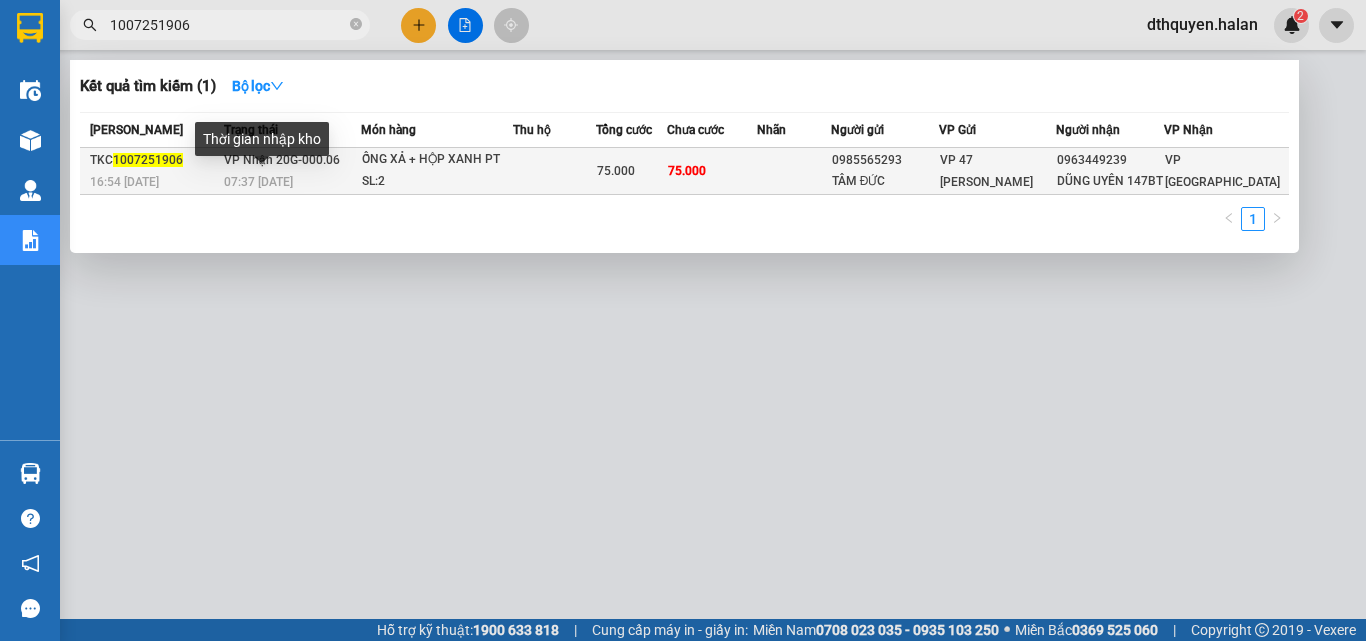 click on "07:37 [DATE]" at bounding box center [258, 182] 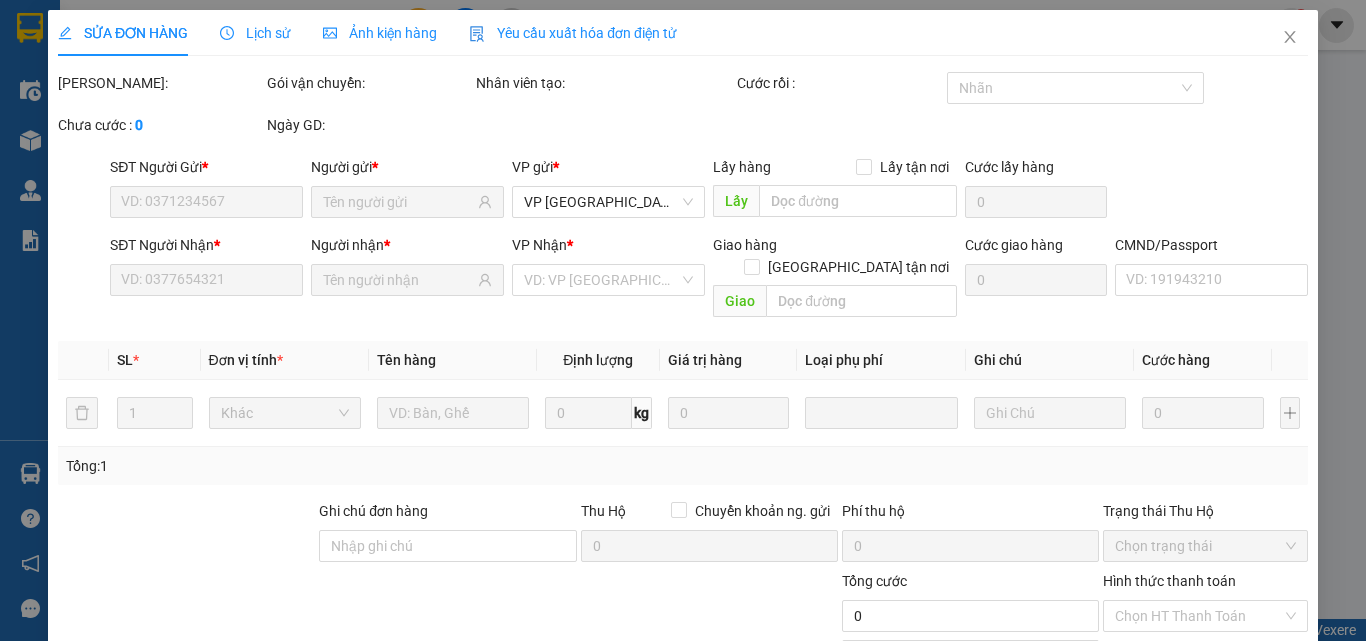 type on "0985565293" 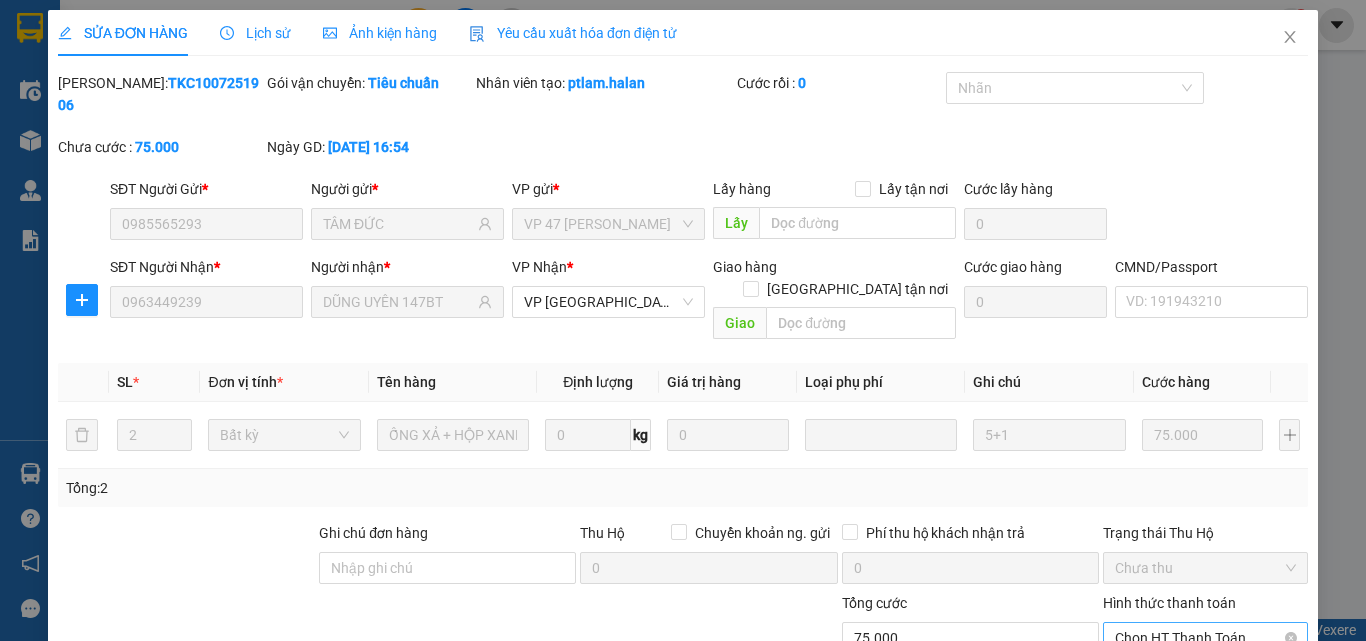 click on "Chọn HT Thanh Toán" at bounding box center (1205, 638) 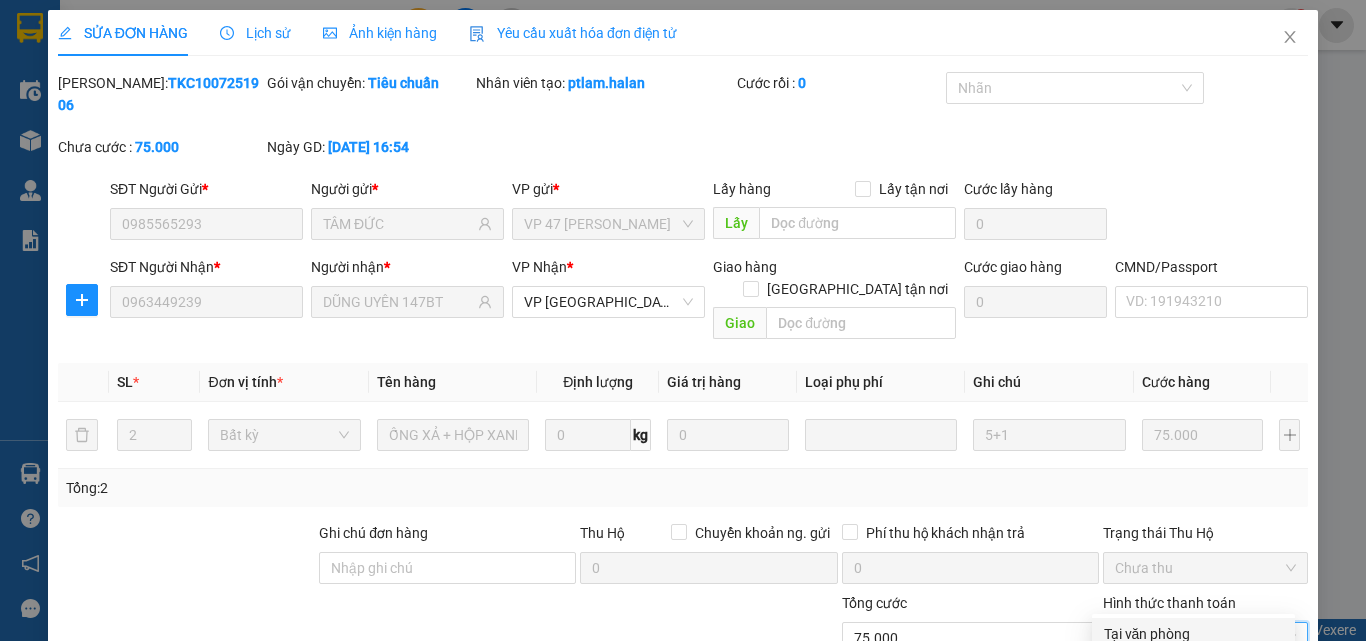 drag, startPoint x: 1121, startPoint y: 492, endPoint x: 992, endPoint y: 606, distance: 172.154 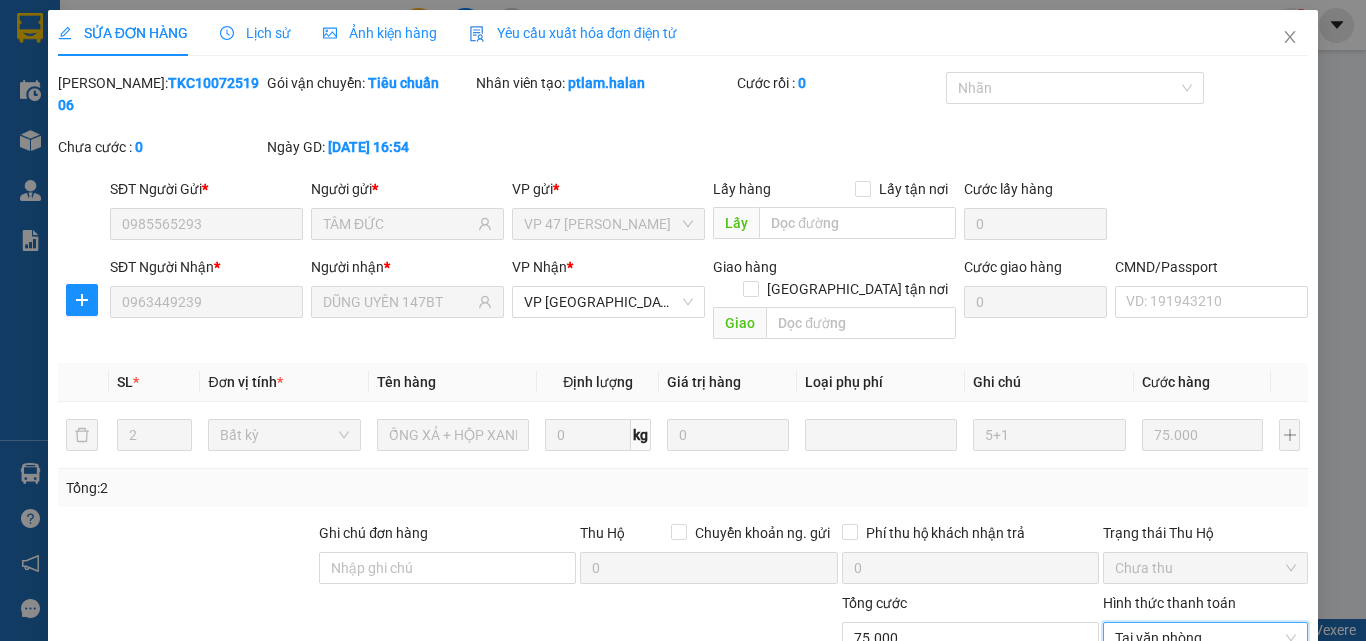 click 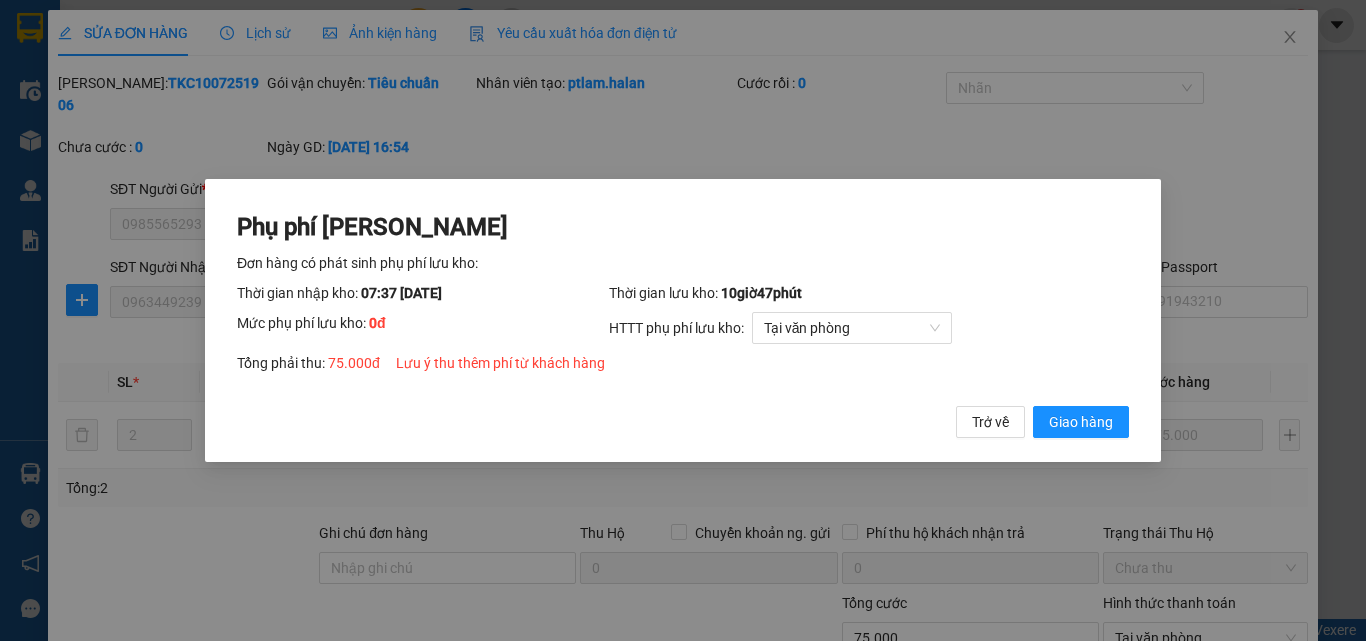 click on "Trở về Giao hàng" at bounding box center (1042, 422) 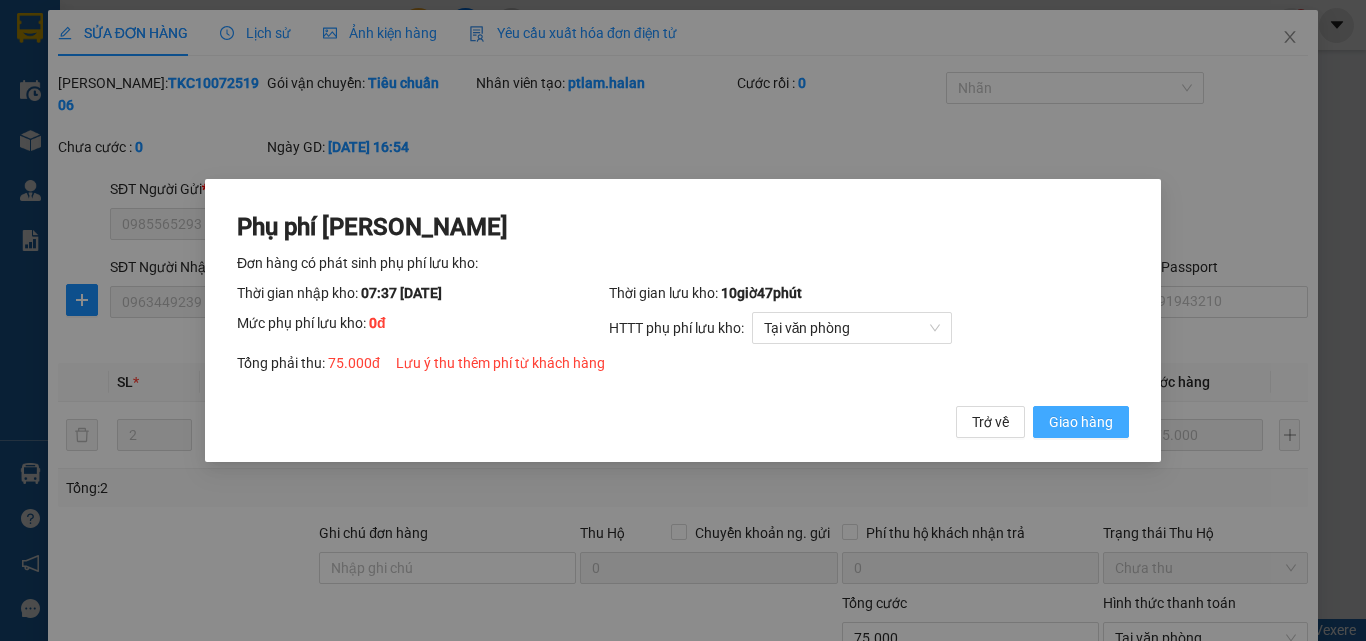click on "Giao hàng" at bounding box center (1081, 422) 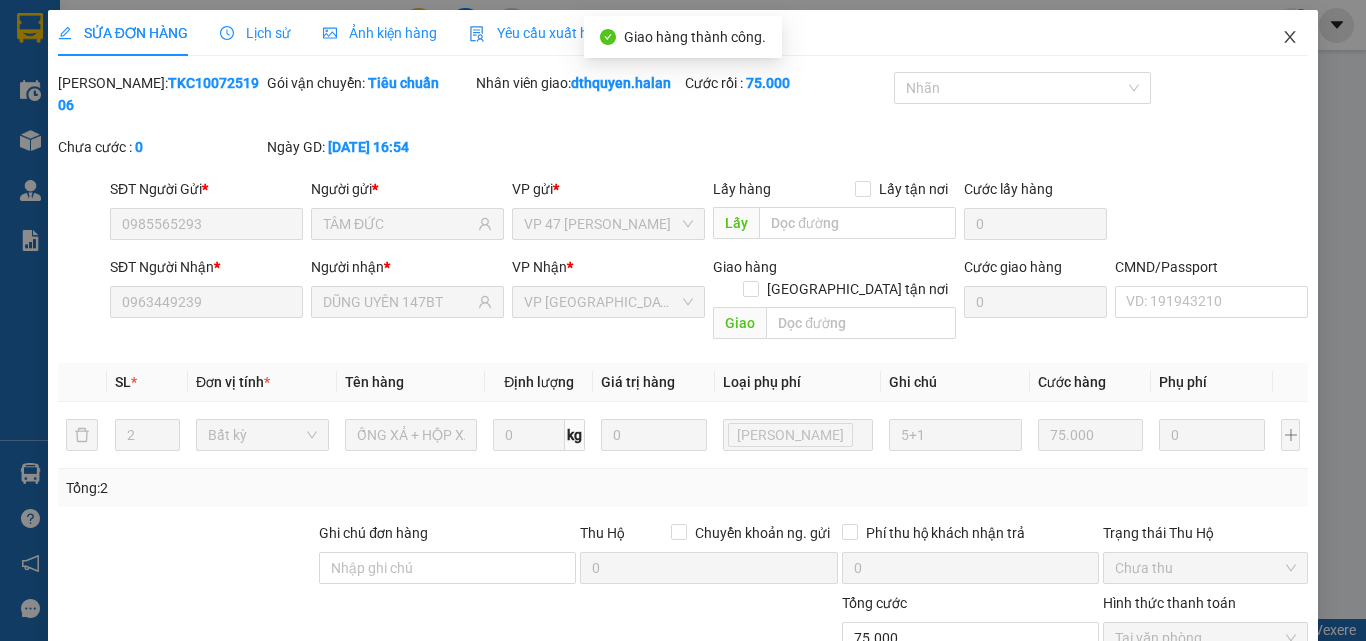 click 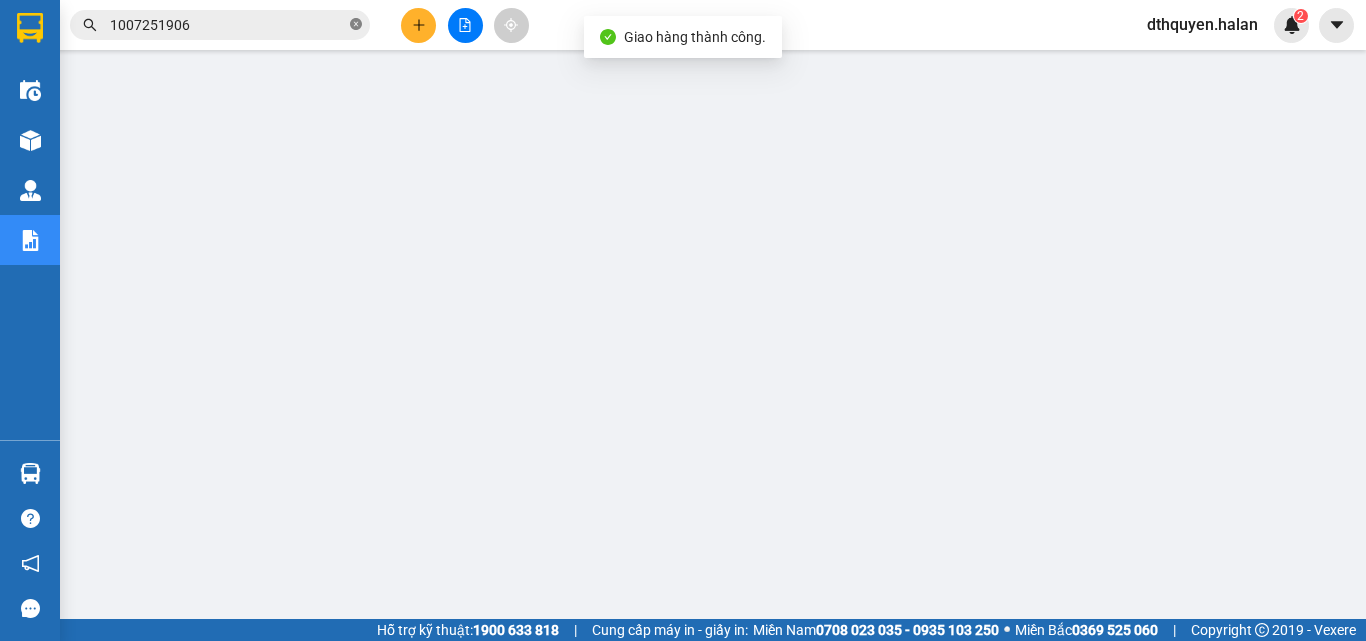 click 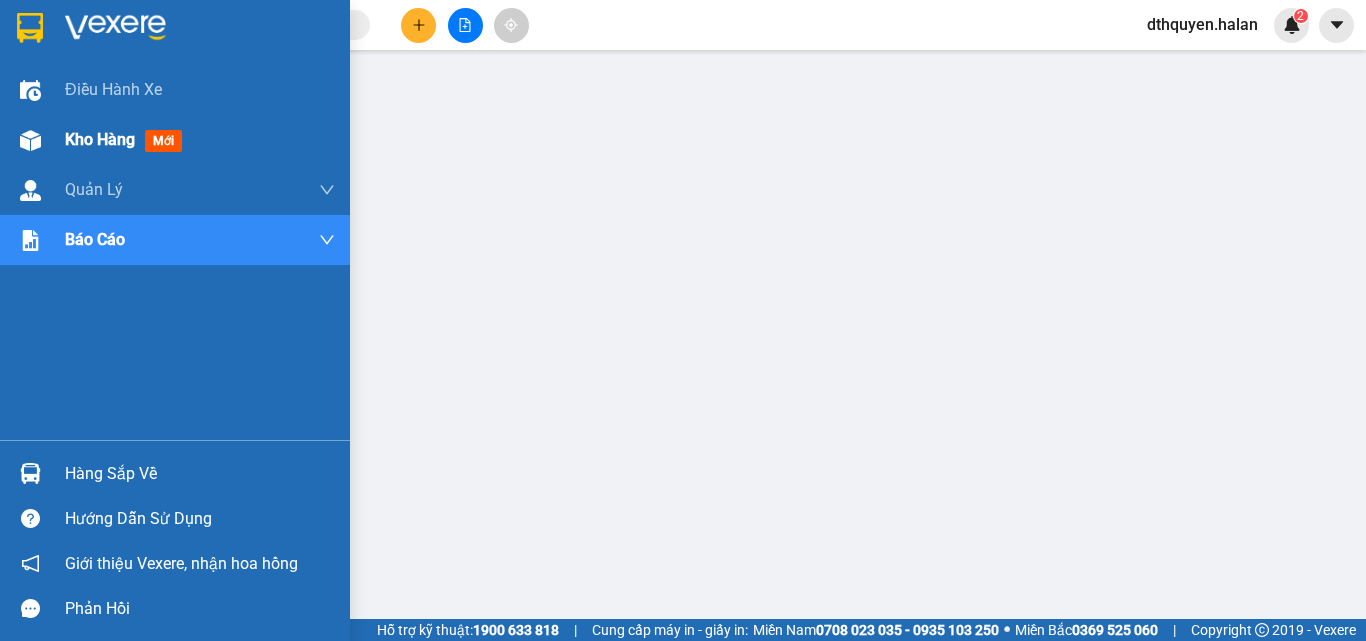 click on "Kho hàng mới" at bounding box center (127, 139) 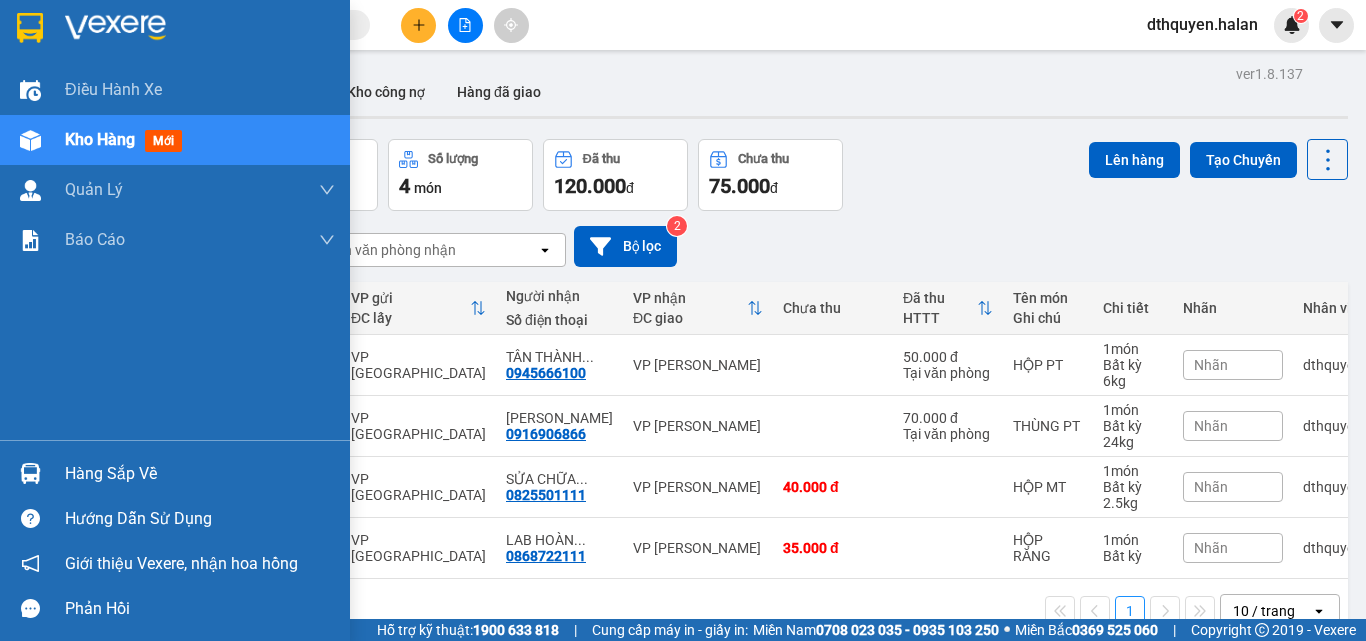 click on "Hàng sắp về" at bounding box center [200, 474] 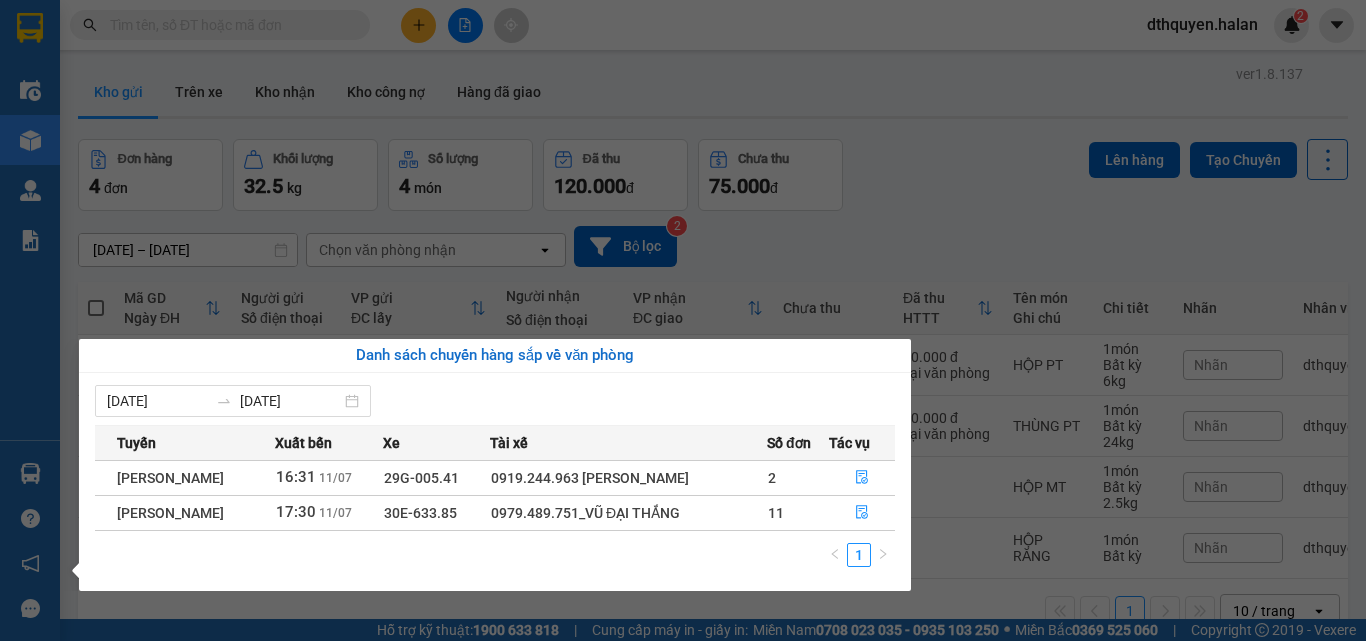 click on "Kết quả tìm kiếm ( 1 )  Bộ lọc  Mã ĐH Trạng thái Món hàng Thu hộ Tổng cước Chưa cước Nhãn Người gửi VP Gửi Người nhận VP Nhận TKC1007251906 16:54 [DATE] VP Nhận   20G-000.06 07:37 [DATE] ỐNG XẢ + HỘP XANH PT SL:  2 75.000 75.000 0985565293 TÂM ĐỨC VP 47 [PERSON_NAME] Chân 0963449239 DŨNG UYÊN 147BT VP Bình Thuận 1 dthquyen.halan 2     Điều hành xe     Kho hàng mới     Quản [PERSON_NAME] lý chuyến Quản lý kiểm kho     Báo cáo 12. Thống kê đơn đối tác 2. Doanh thu thực tế theo từng văn phòng 4. Thống kê đơn hàng theo văn phòng Hàng sắp về Hướng dẫn sử dụng Giới thiệu Vexere, nhận hoa hồng Phản hồi Phần mềm hỗ trợ bạn tốt chứ? ver  1.8.137 Kho gửi Trên xe Kho nhận Kho công nợ Hàng đã giao Đơn hàng 4 đơn Khối lượng 32.5 kg Số lượng 4 món Đã thu 120.000  đ Chưa thu 75.000  đ Lên hàng Tạo Chuyến [DATE] – [DATE] open Bộ lọc" at bounding box center (683, 320) 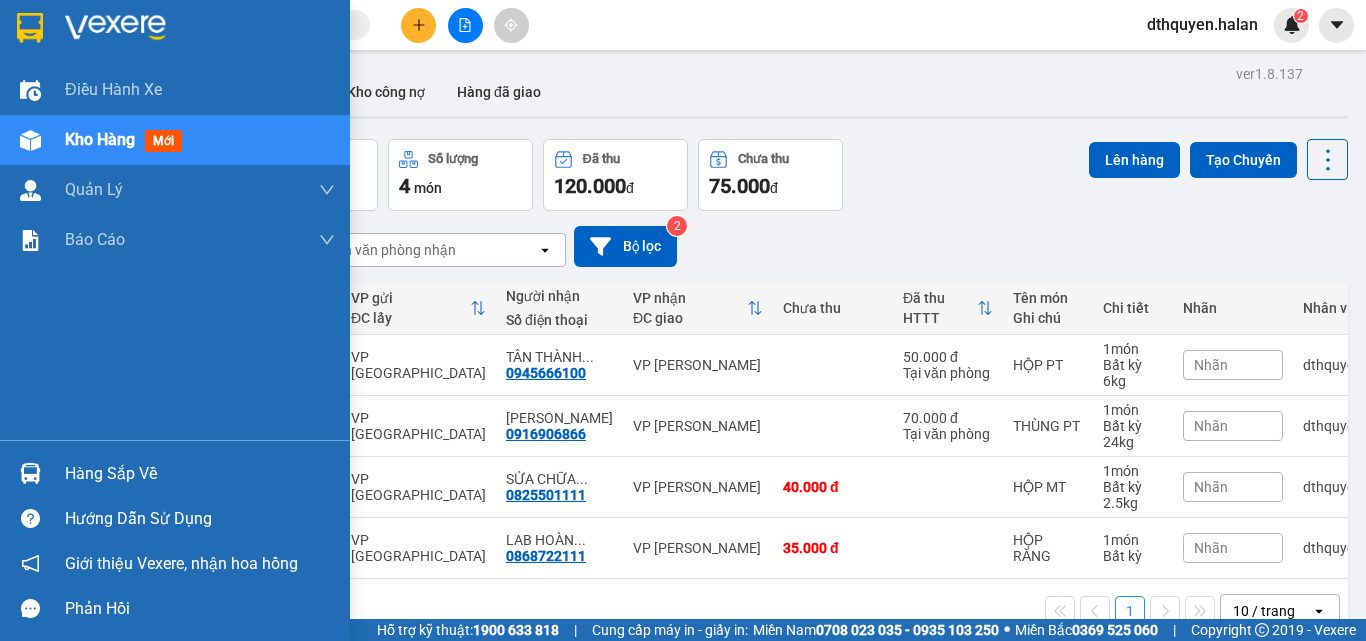 click on "Hàng sắp về" at bounding box center [200, 474] 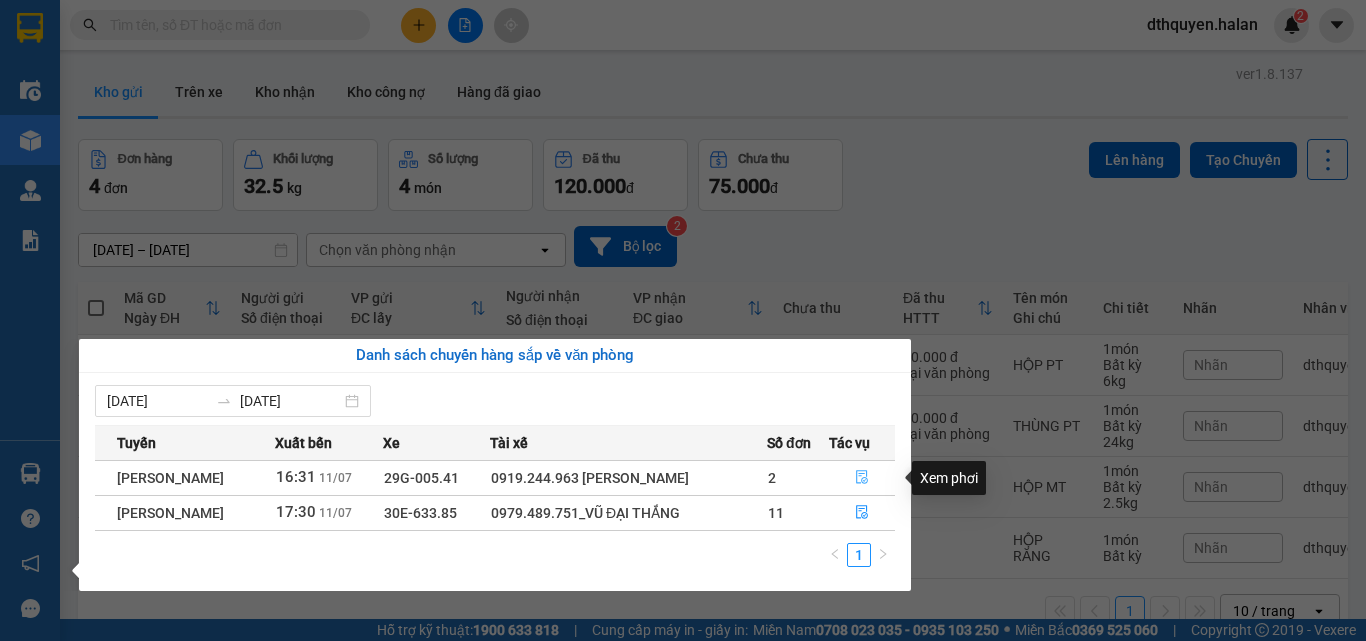 click 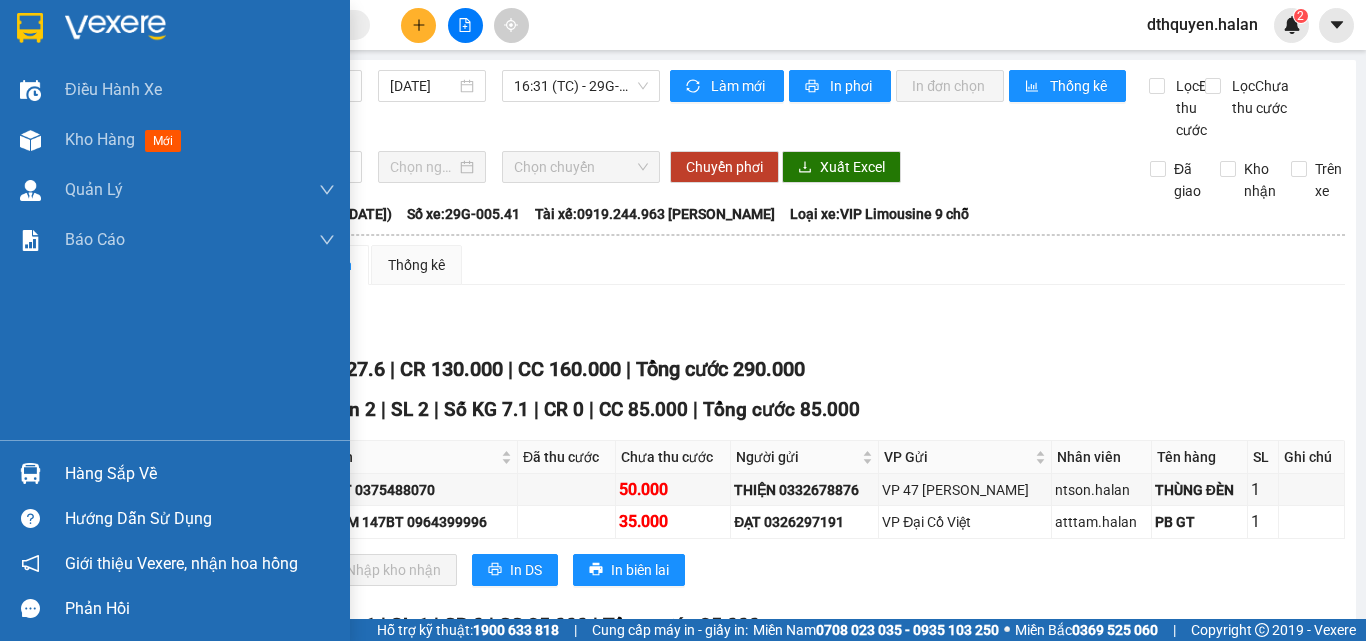 drag, startPoint x: 114, startPoint y: 470, endPoint x: 1039, endPoint y: 596, distance: 933.5422 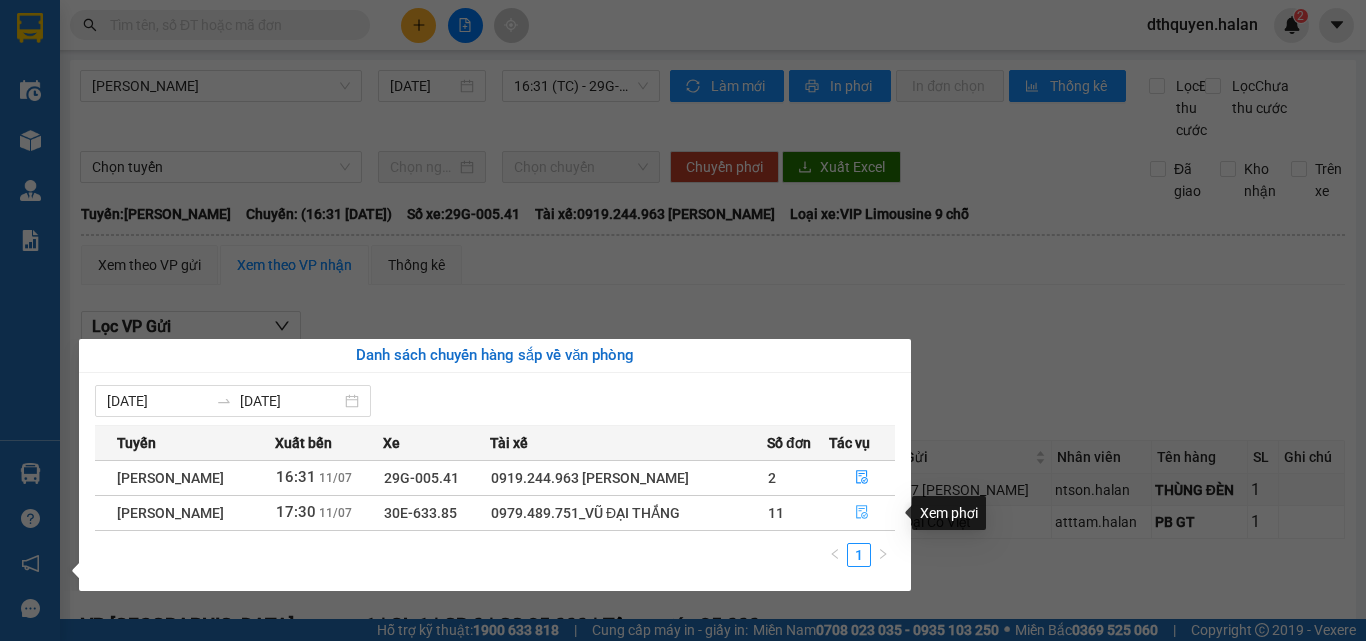click 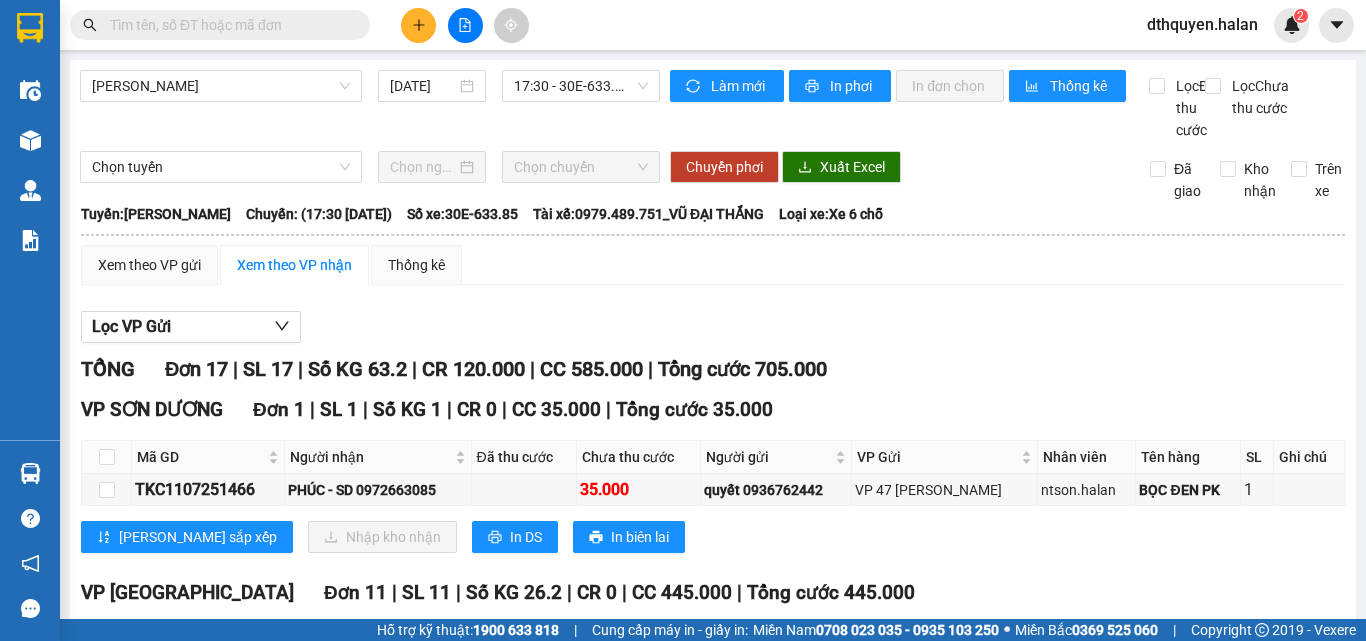 click at bounding box center (228, 25) 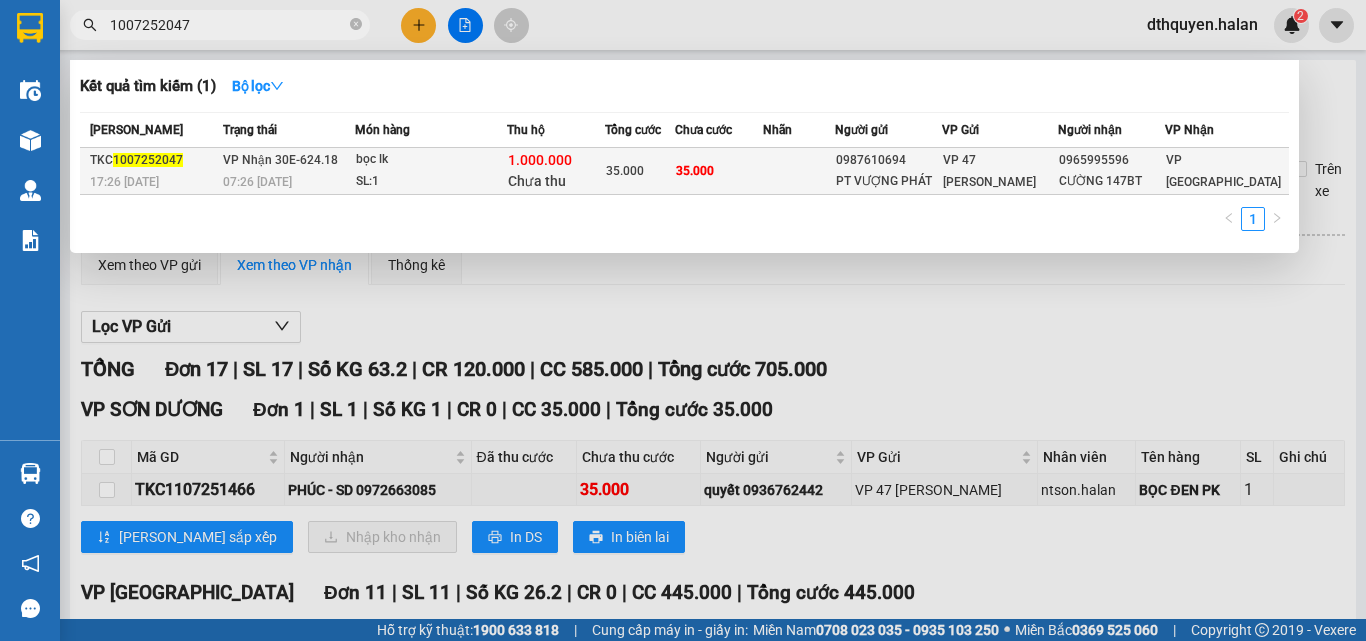 type on "1007252047" 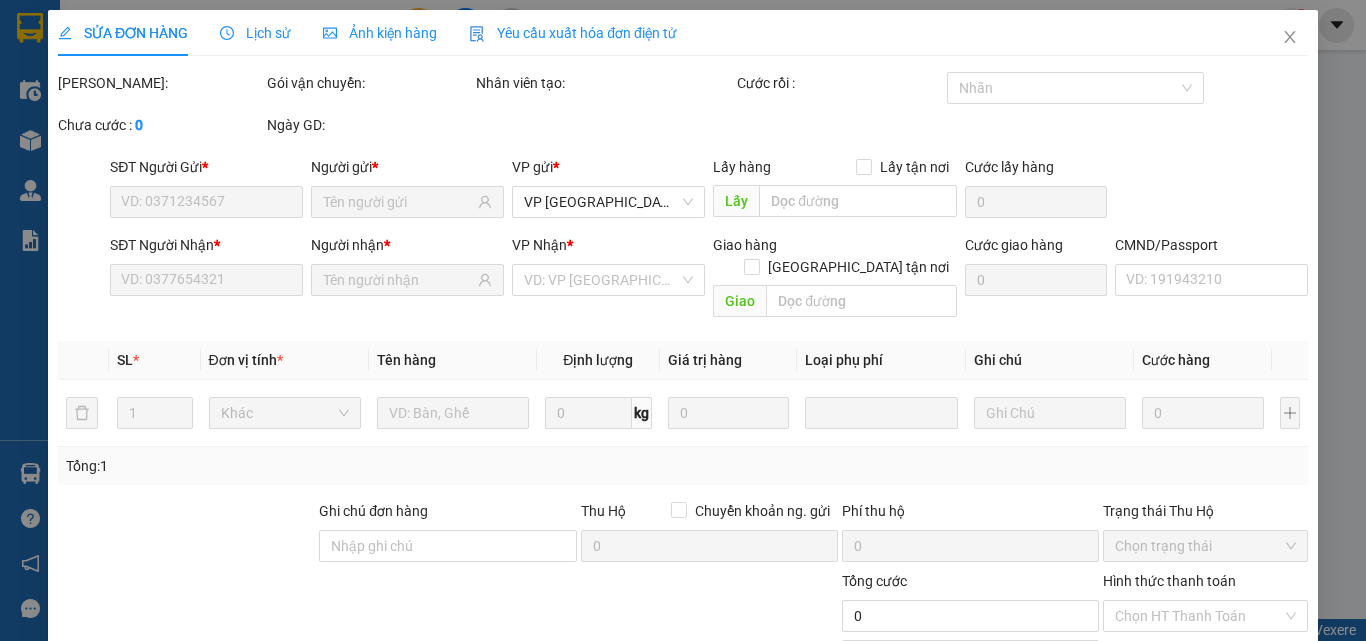 type on "0987610694" 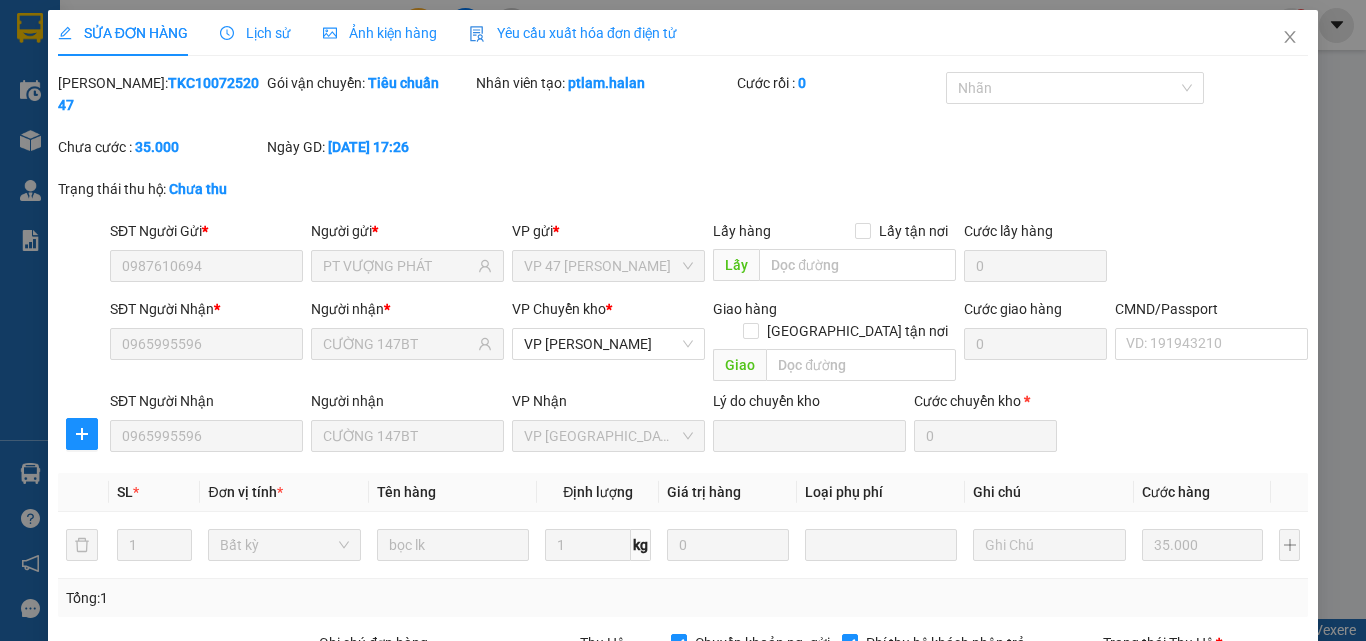 click on "Chưa thu" at bounding box center [1205, 678] 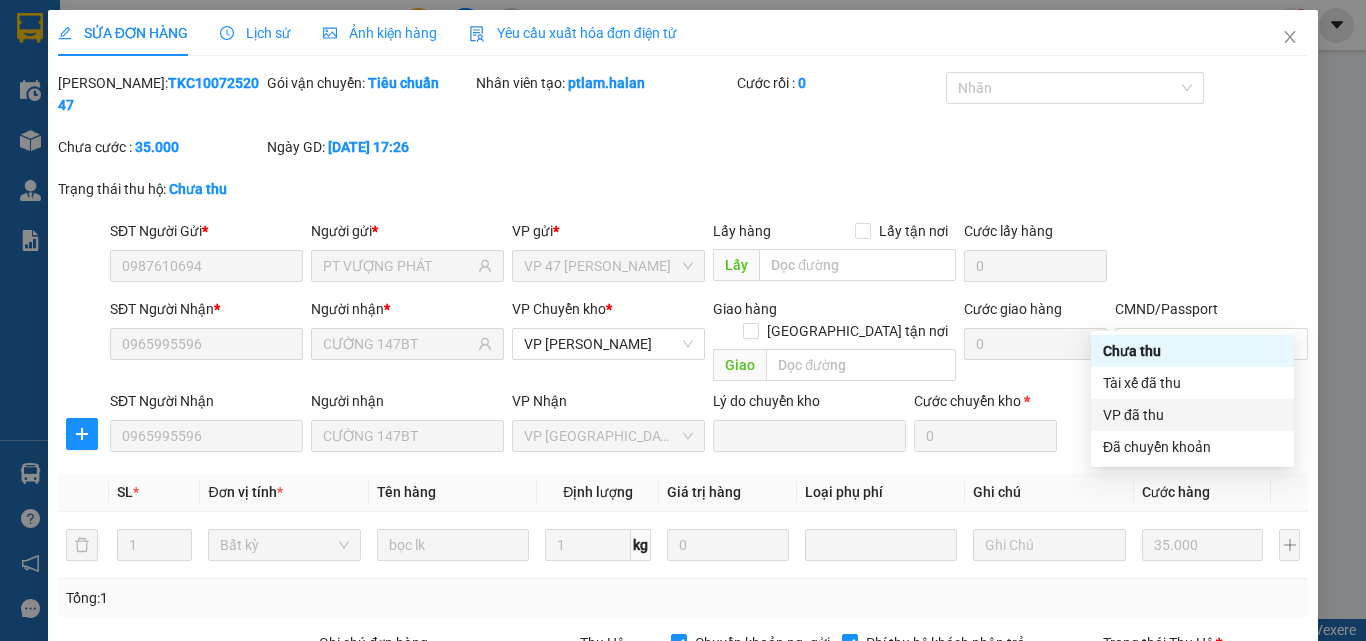 click on "VP đã thu" at bounding box center [1192, 415] 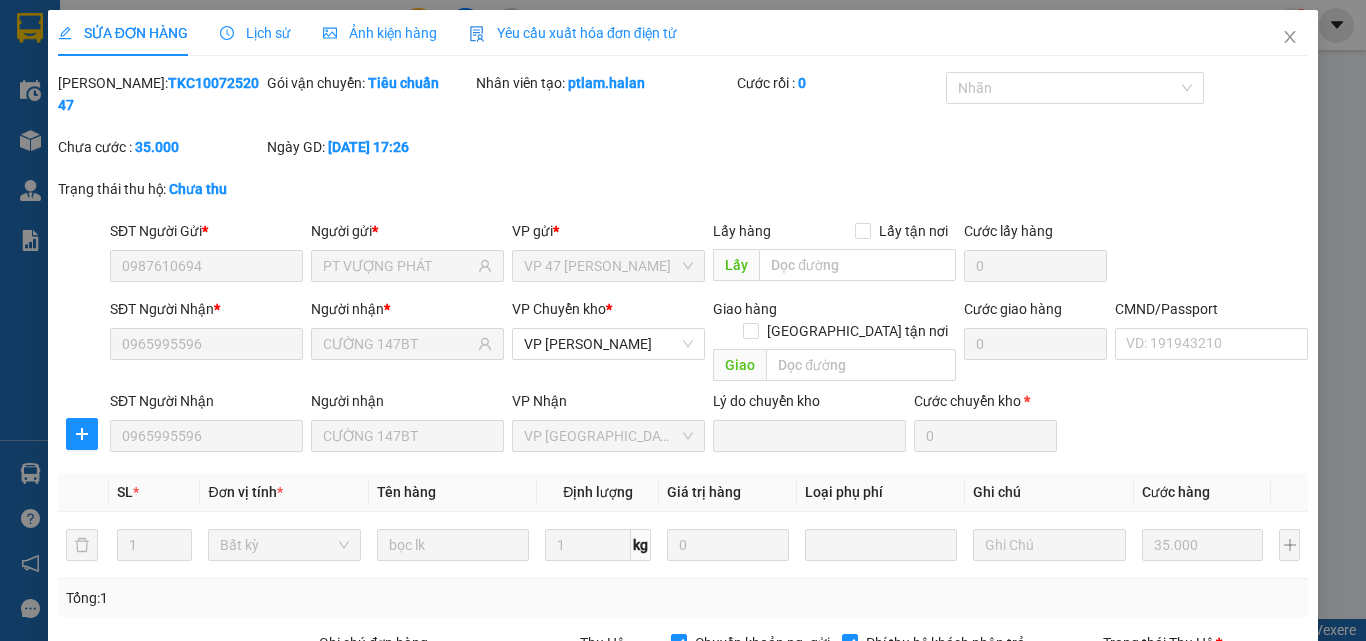 click on "Chọn HT Thanh Toán" at bounding box center (1205, 818) 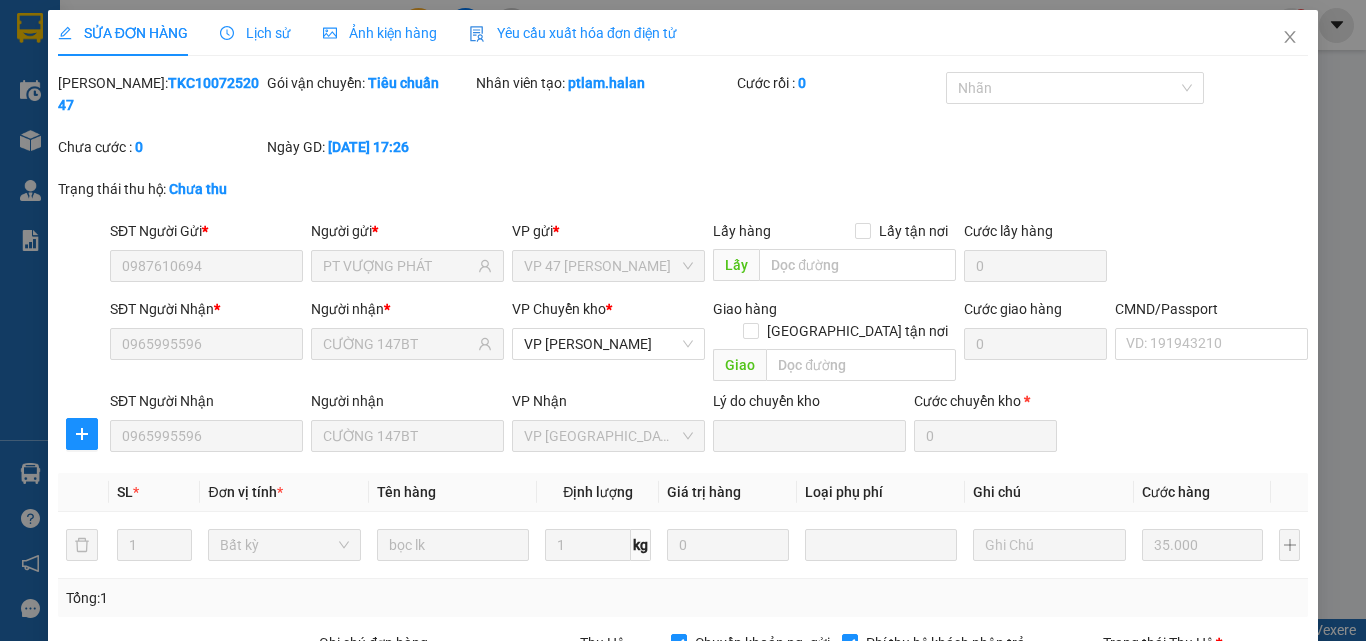 click on "Giao hàng" at bounding box center [772, 953] 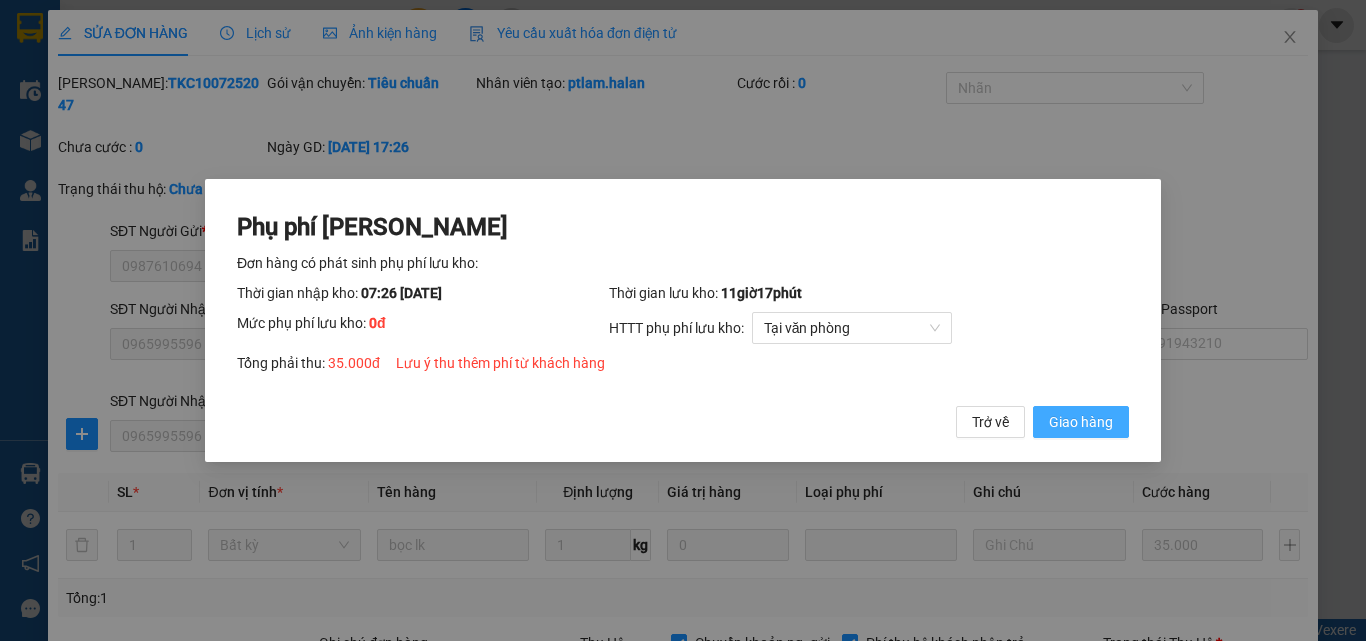 click on "Giao hàng" at bounding box center [1081, 422] 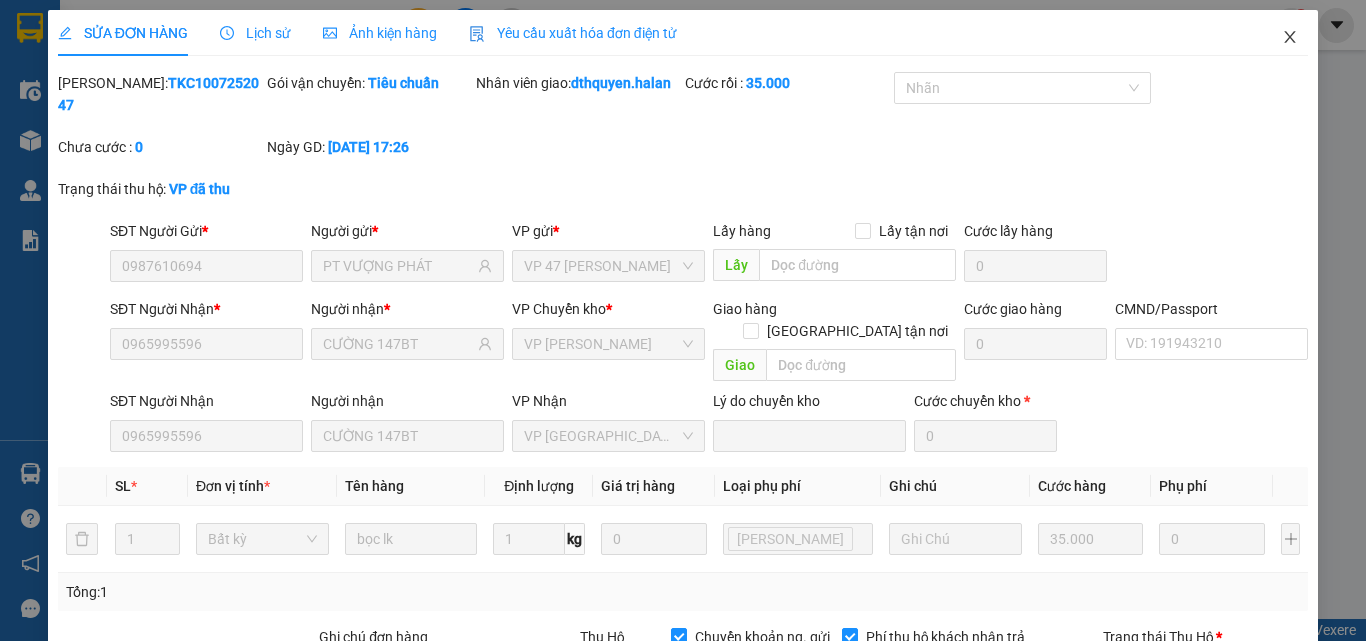 click at bounding box center (1290, 38) 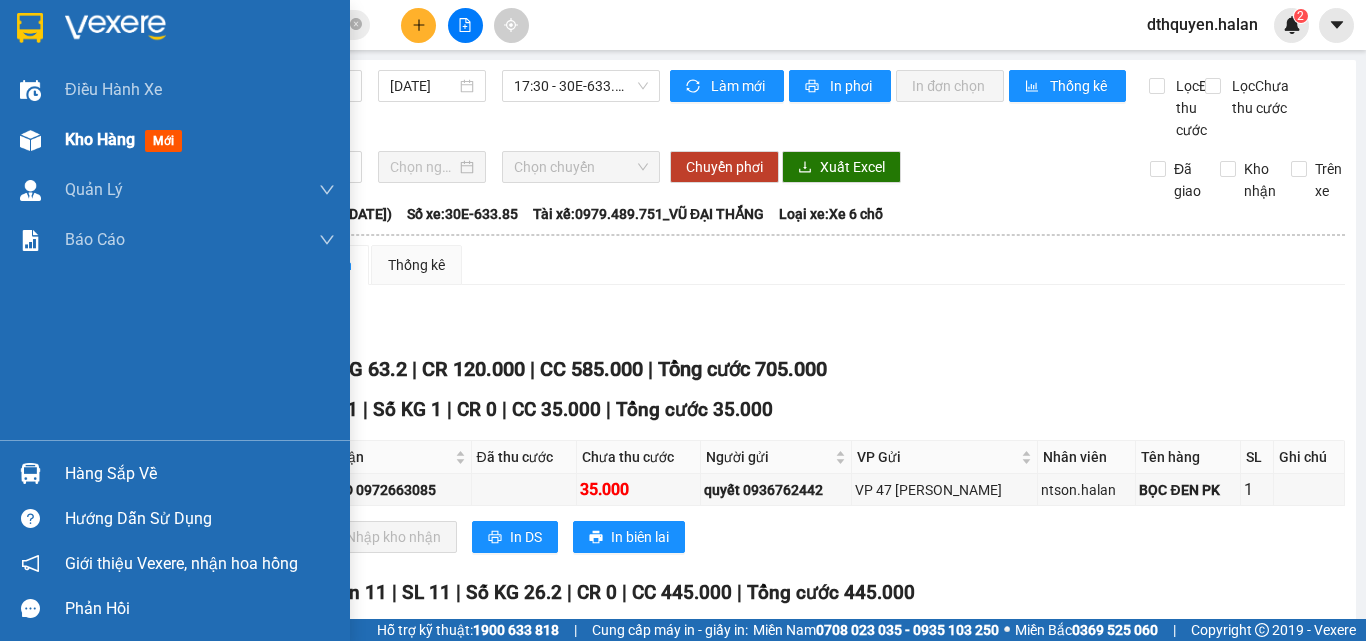 click on "Kho hàng" at bounding box center [100, 139] 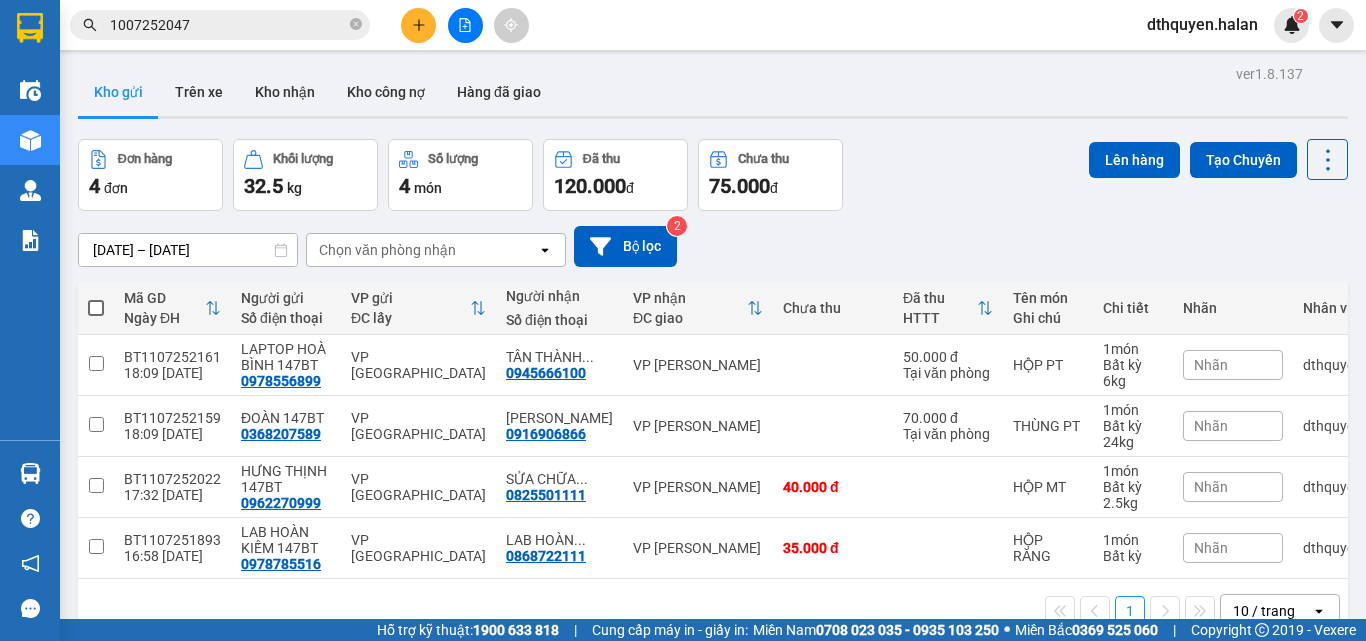 click at bounding box center [96, 308] 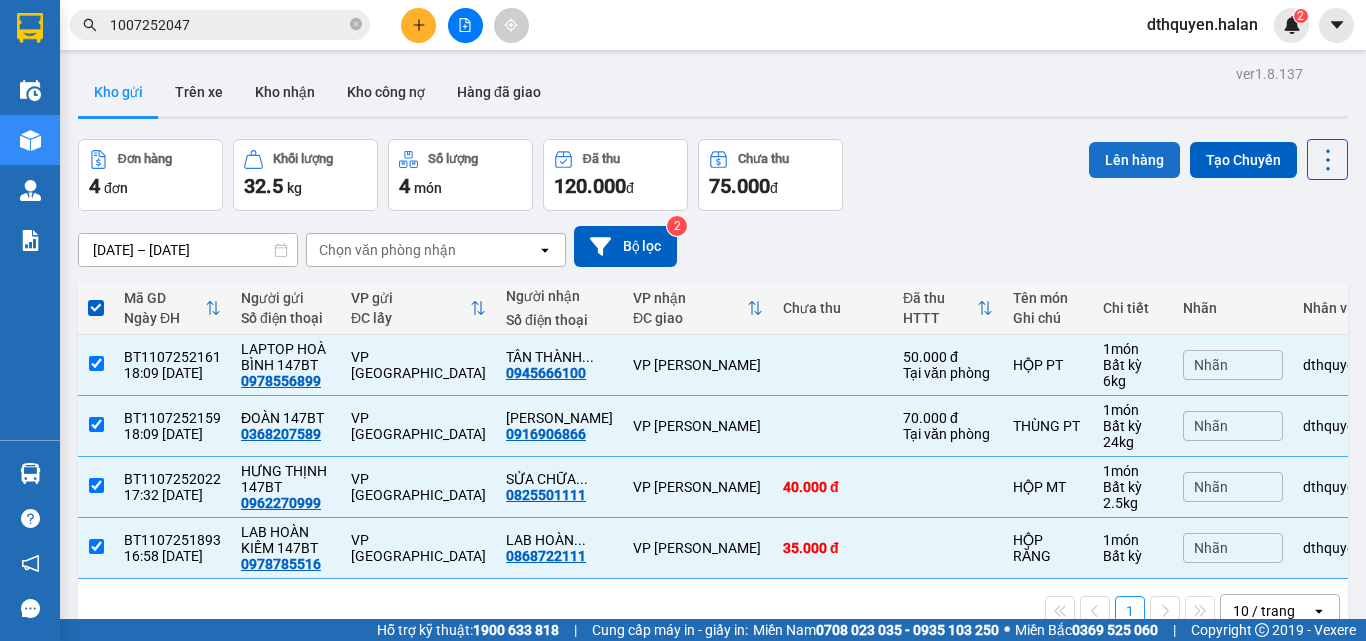 click on "Lên hàng" at bounding box center (1134, 160) 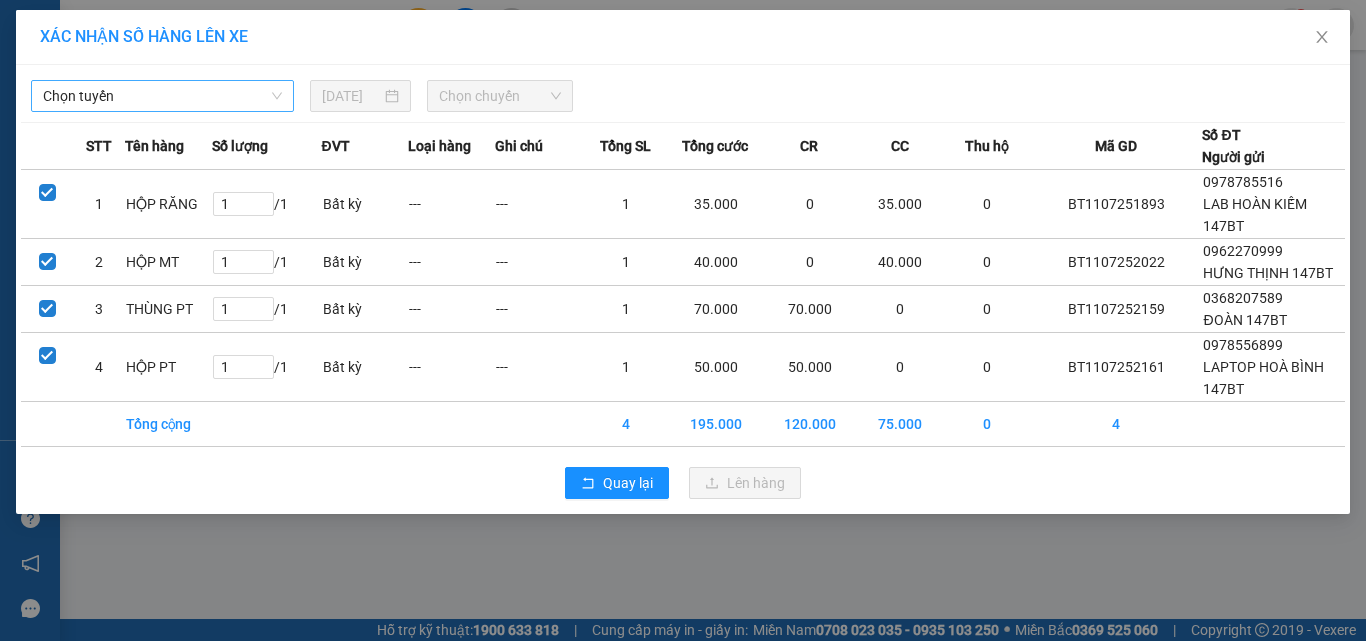 click on "Chọn tuyến" at bounding box center (162, 96) 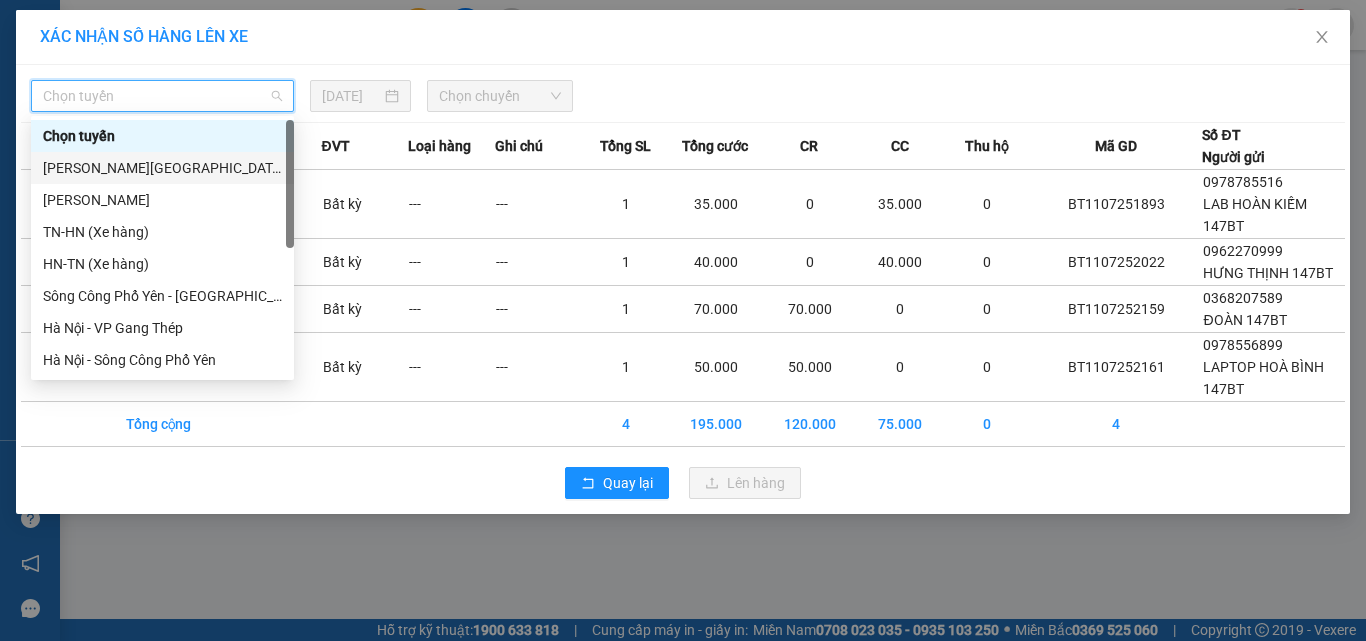 drag, startPoint x: 150, startPoint y: 167, endPoint x: 528, endPoint y: 156, distance: 378.16003 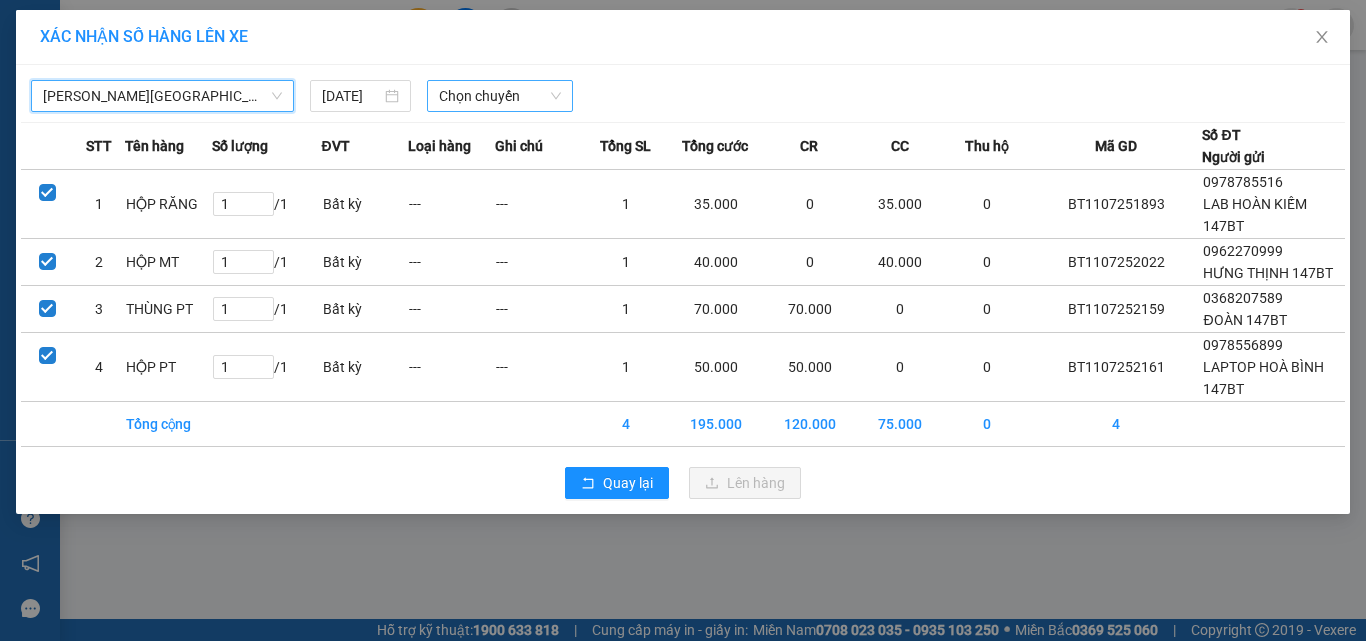 click on "Chọn chuyến" at bounding box center (500, 96) 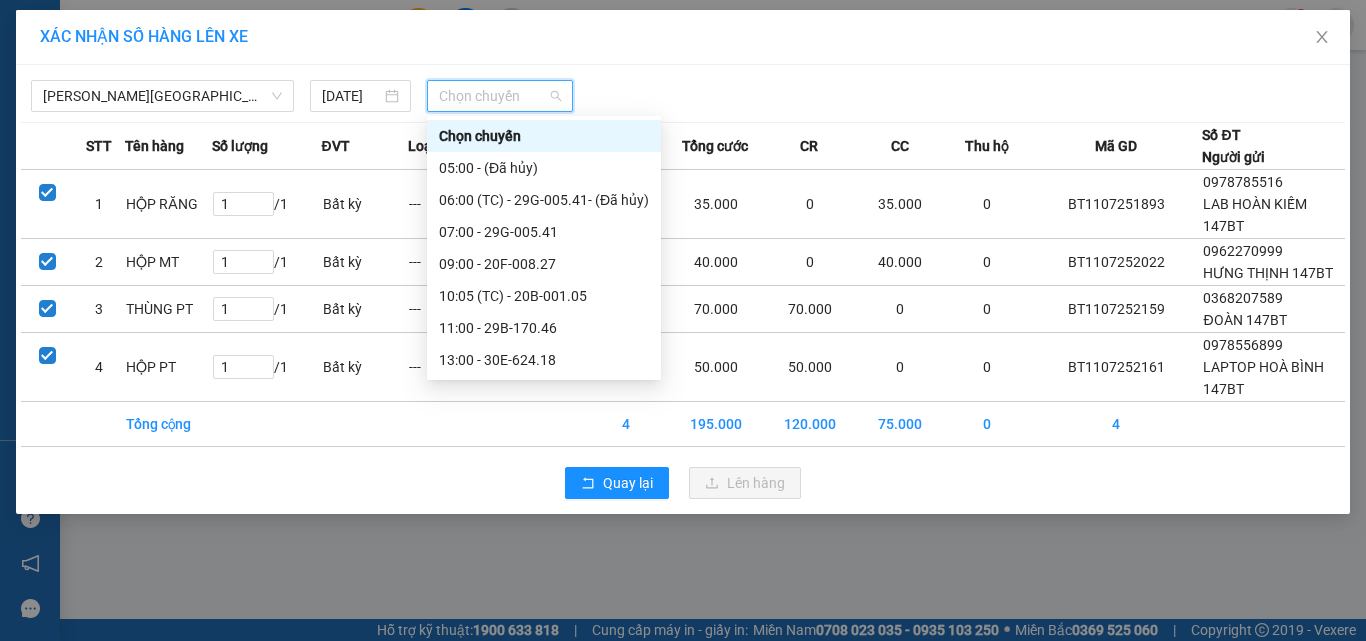 click on "17:00     - 29B-170.46" at bounding box center [544, 488] 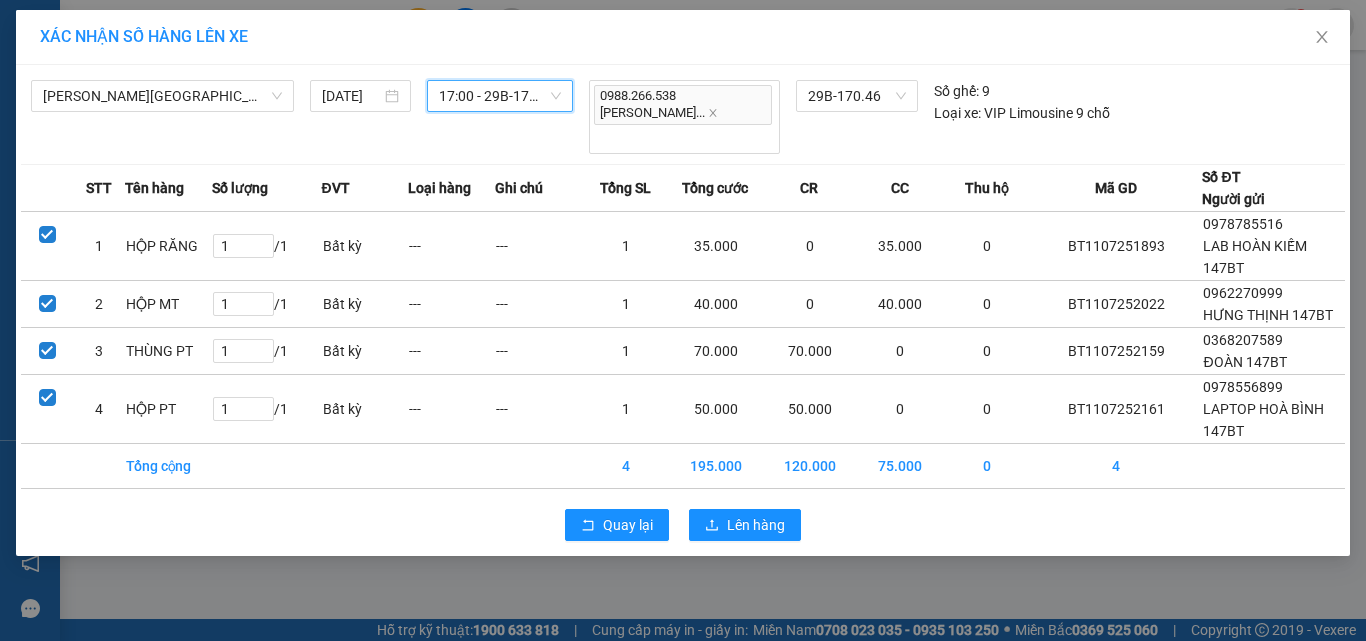 click on "17:00     - 29B-170.46" at bounding box center [500, 96] 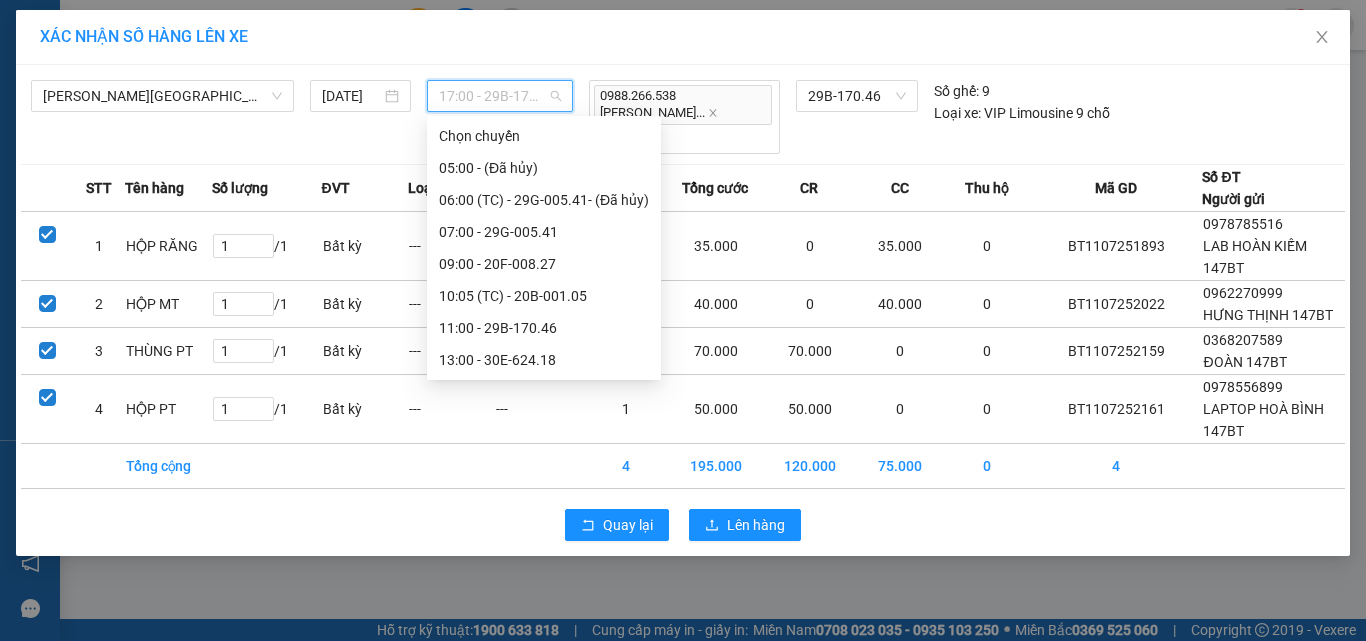 click on "19:00     - 30E-624.18" at bounding box center (544, 520) 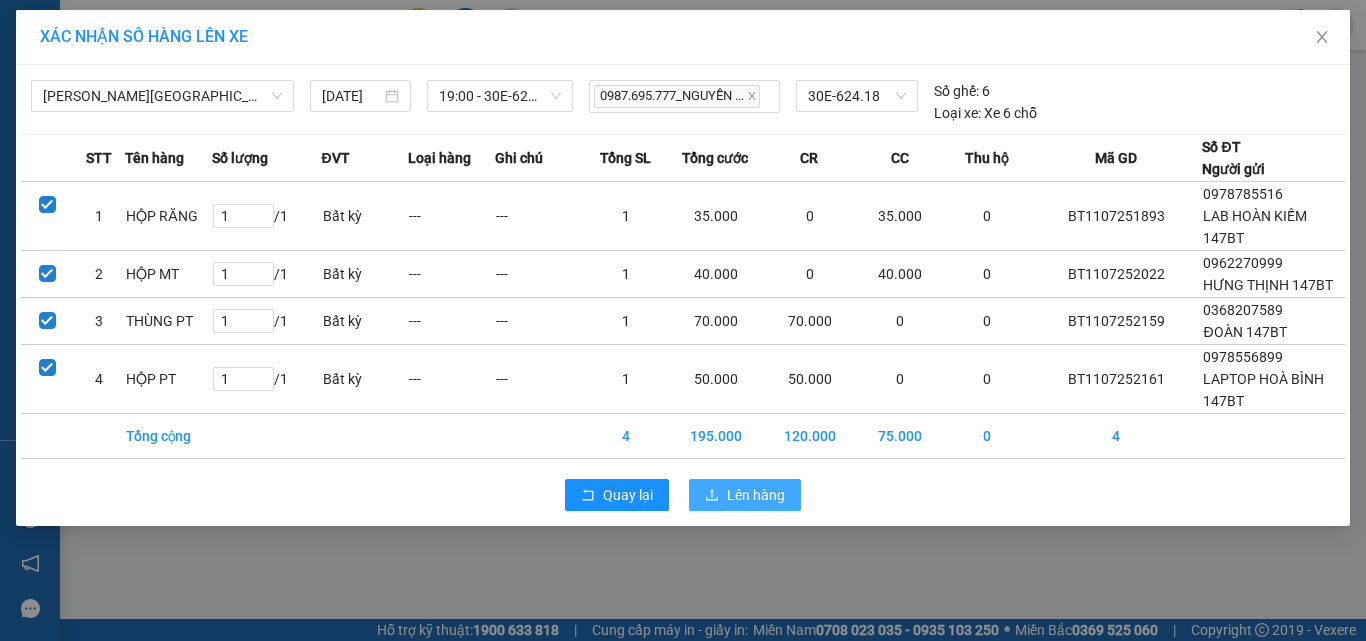 click on "Lên hàng" at bounding box center [756, 495] 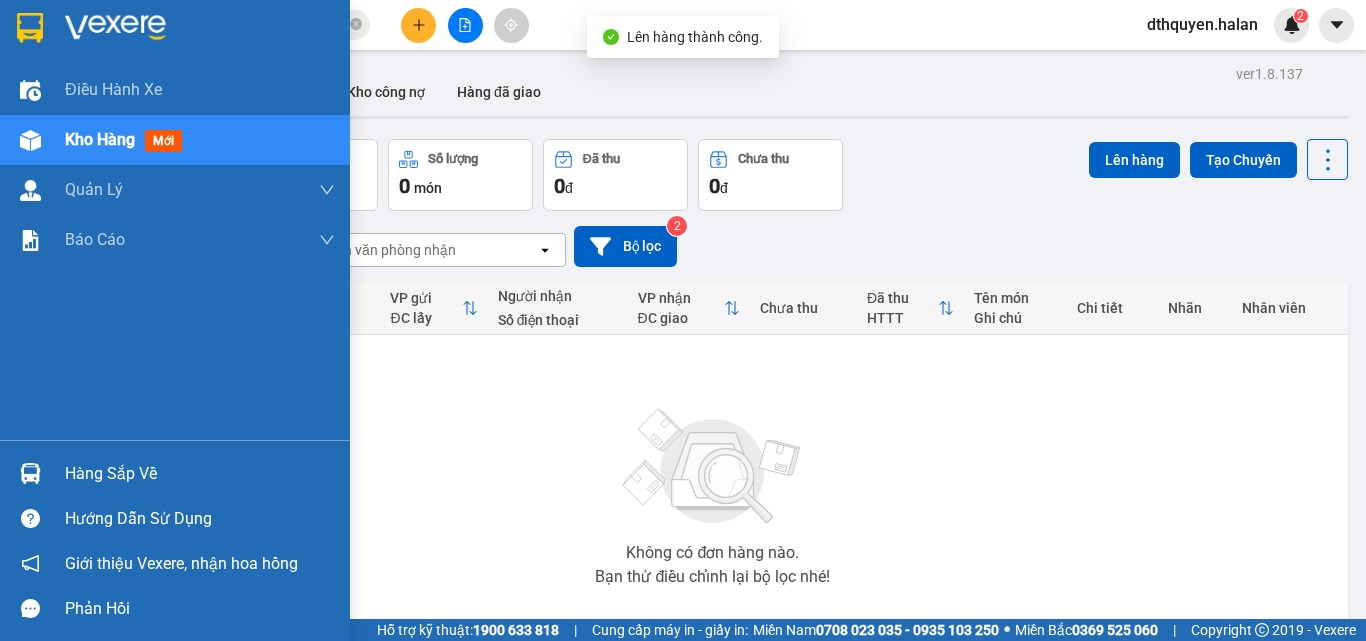 drag, startPoint x: 85, startPoint y: 466, endPoint x: 343, endPoint y: 511, distance: 261.89502 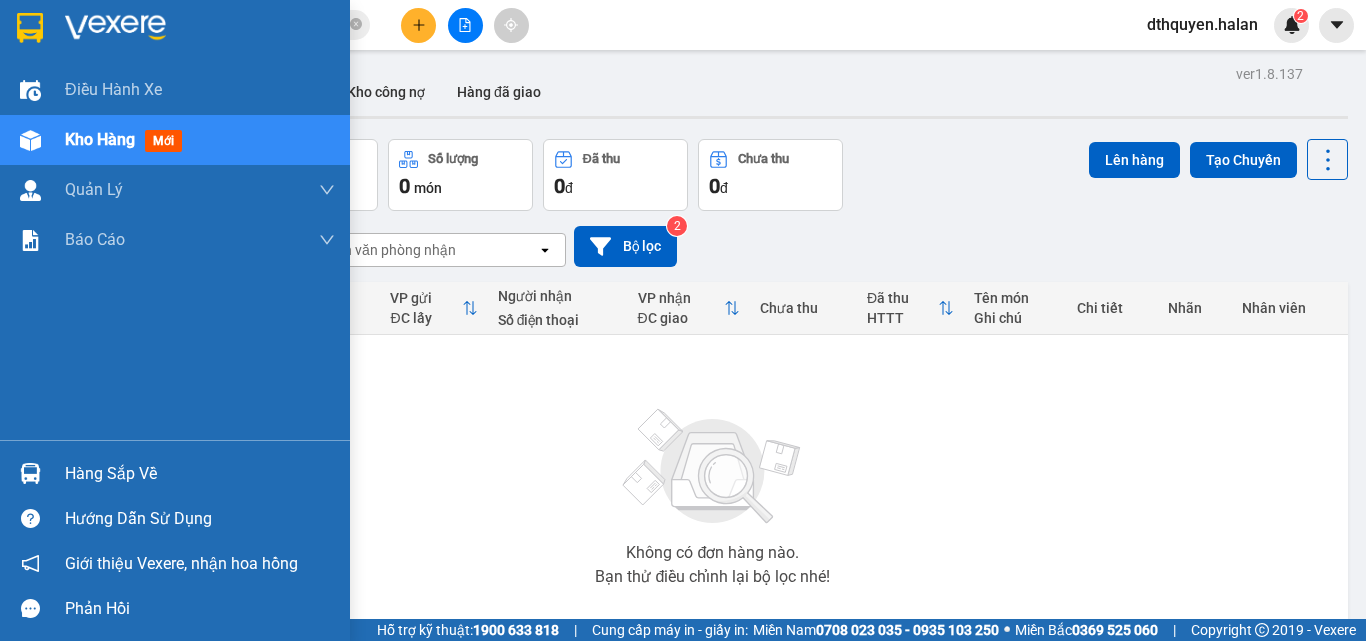 click on "Hàng sắp về" at bounding box center [200, 474] 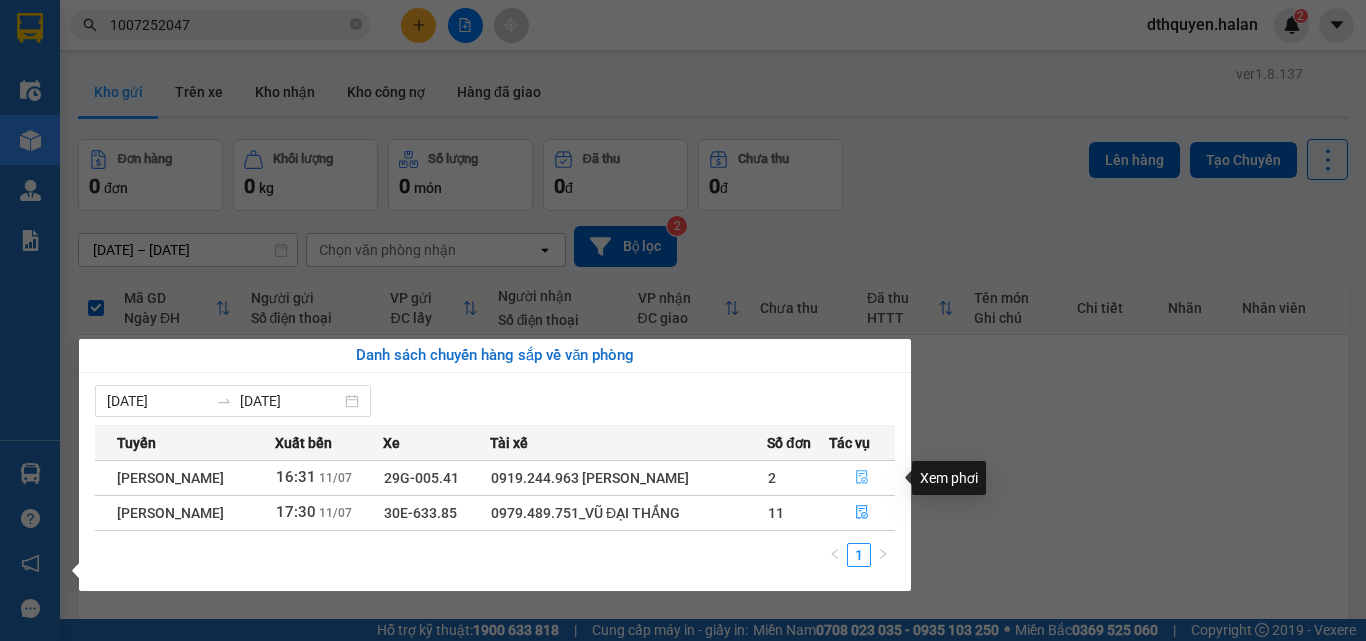 click 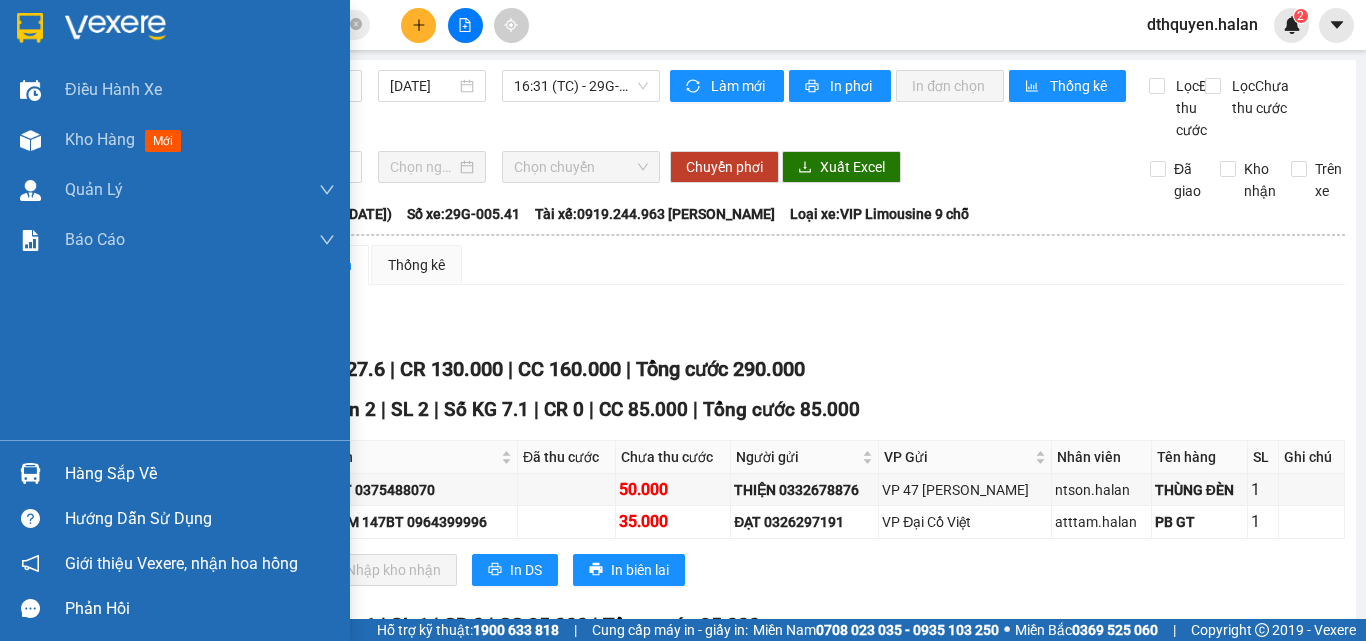 click on "Hàng sắp về" at bounding box center [200, 474] 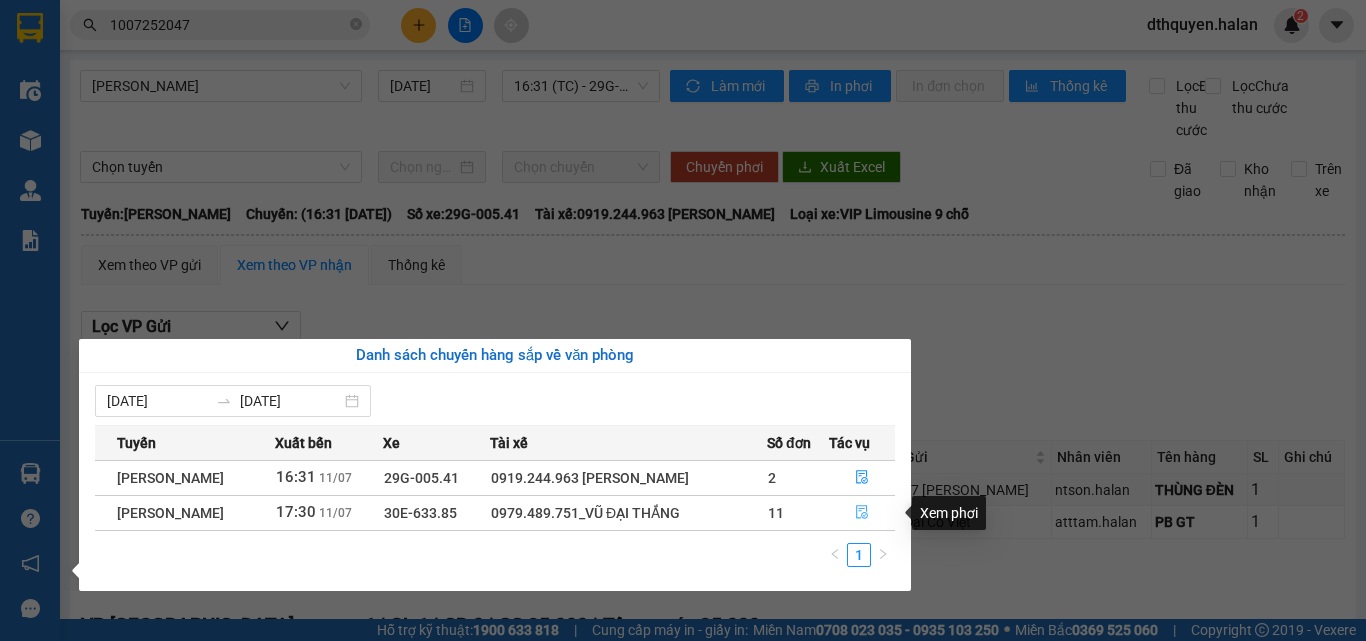 click 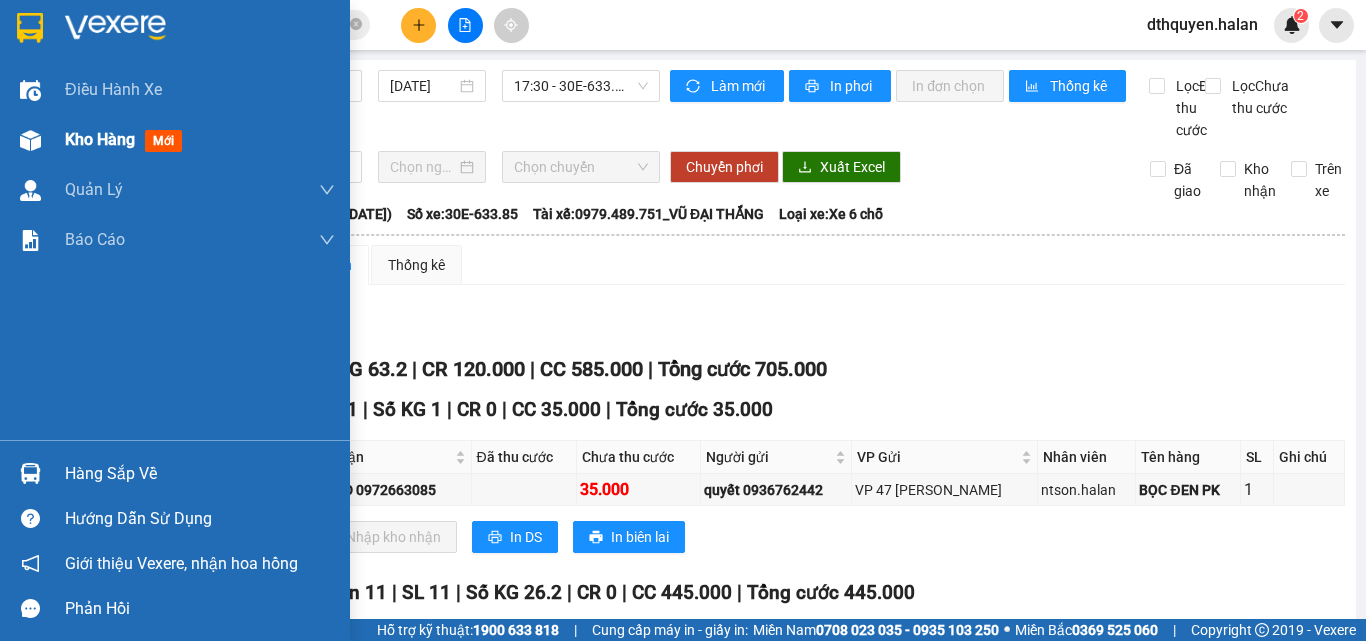 click on "Kho hàng" at bounding box center [100, 139] 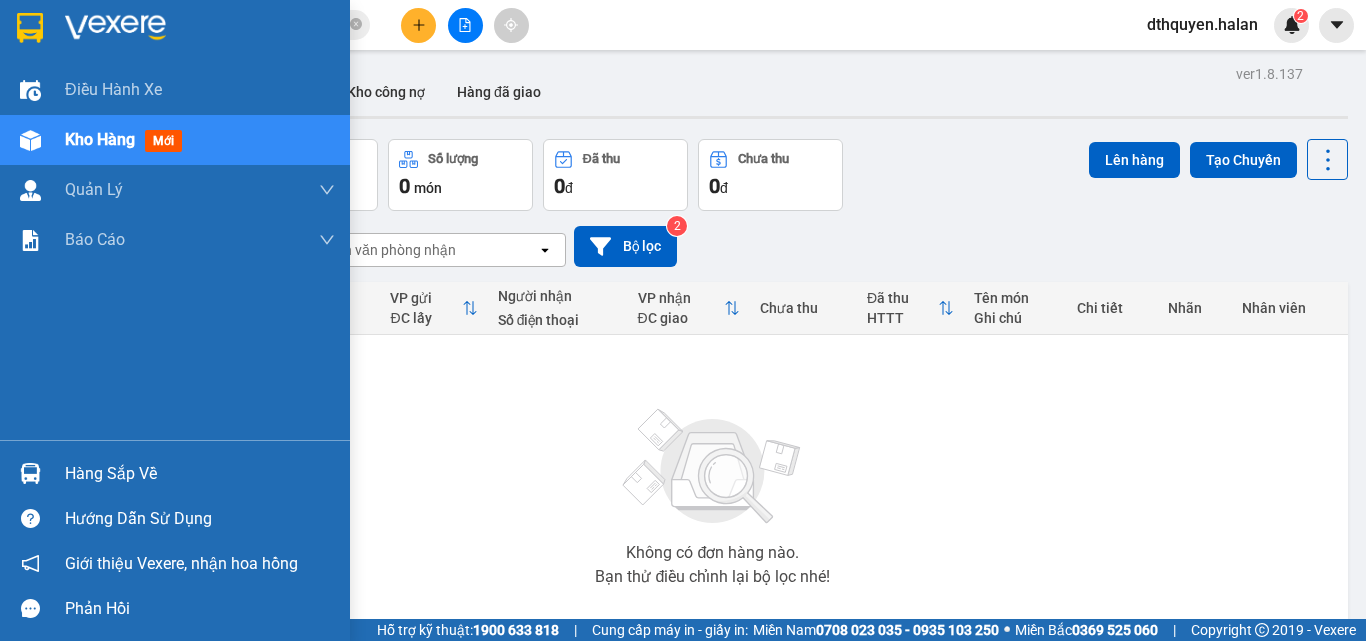 click on "Hàng sắp về" at bounding box center (200, 474) 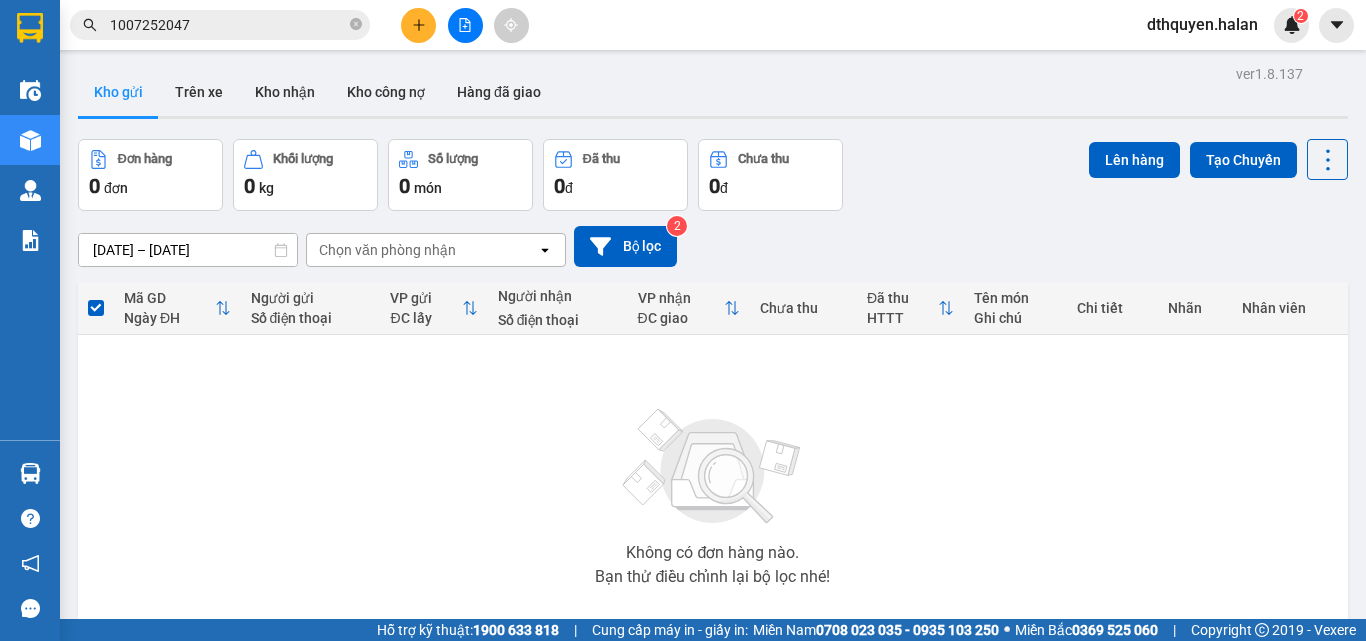 click on "Kết quả tìm kiếm ( 1 )  Bộ lọc  Mã ĐH Trạng thái Món hàng Thu hộ Tổng cước Chưa cước Nhãn Người gửi VP Gửi Người nhận VP Nhận TKC 1007252047 17:26 [DATE] VP Nhận   30E-624.18 07:26 [DATE] bọc lk SL:  1 1.000.000 Chưa thu 35.000 35.000 0987610694 PT VƯỢNG PHÁT VP 47 [PERSON_NAME] Chân 0965995596 CƯỜNG 147BT VP [GEOGRAPHIC_DATA] 1 1007252047 dthquyen.halan 2     Điều hành xe     Kho hàng mới     Quản [PERSON_NAME] lý chuyến Quản lý kiểm kho     Báo cáo 12. Thống kê đơn đối tác 2. Doanh thu thực tế theo từng văn phòng 4. Thống kê đơn hàng theo văn phòng Hàng sắp về Hướng dẫn sử dụng Giới thiệu Vexere, nhận hoa hồng Phản hồi Phần mềm hỗ trợ bạn tốt chứ? ver  1.8.137 Kho gửi Trên xe Kho nhận Kho công nợ Hàng đã giao Đơn hàng 0 đơn Khối lượng 0 kg Số lượng 0 món Đã thu 0  đ Chưa thu 0  đ Lên hàng Tạo Chuyến [DATE] – [DATE] open 2 HTTT" at bounding box center [683, 320] 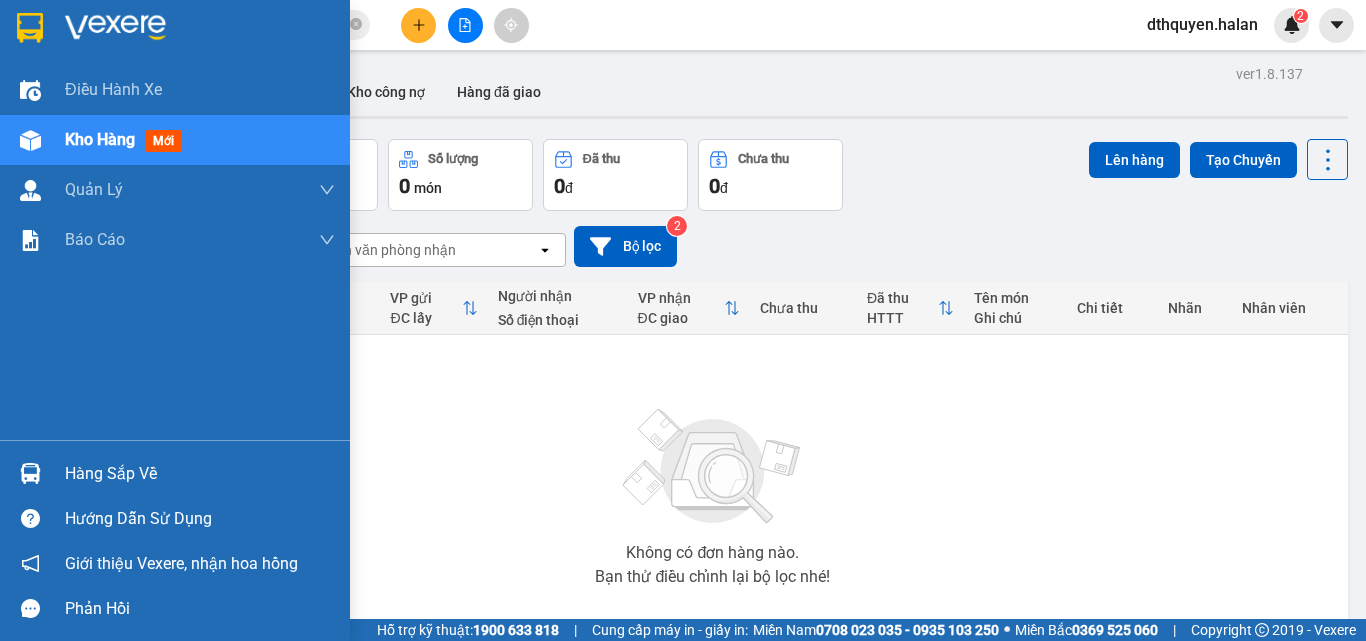 click on "Hàng sắp về" at bounding box center [200, 474] 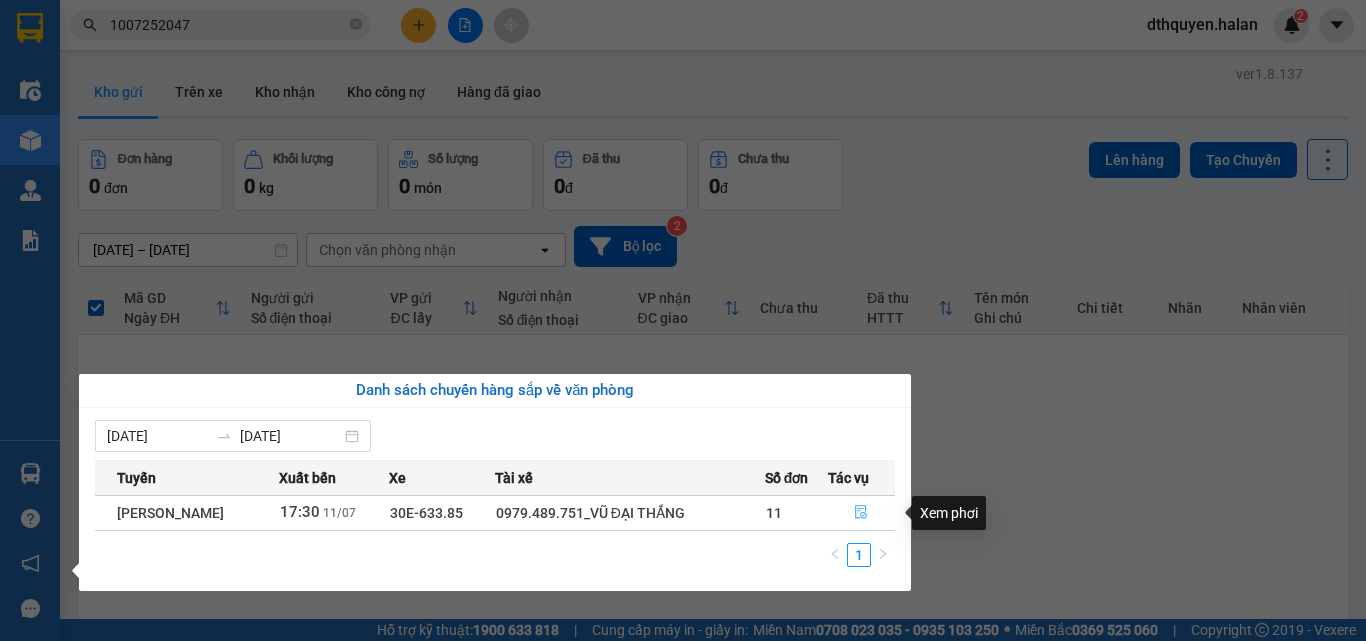 click 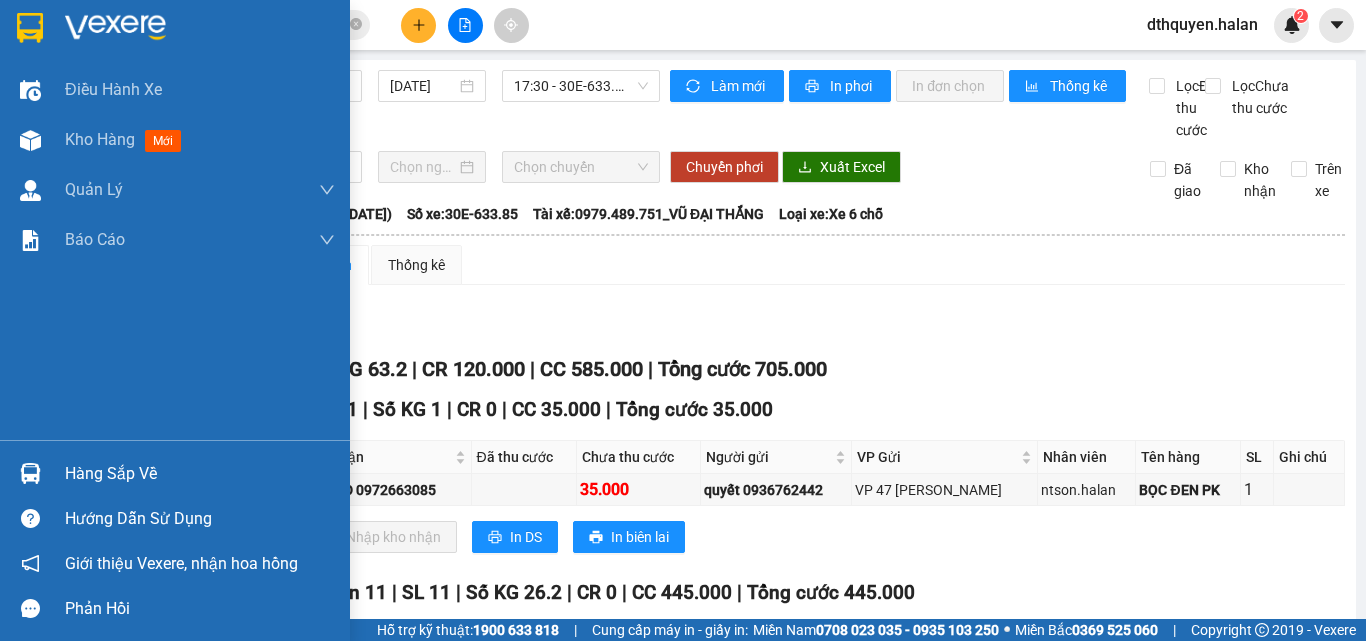 click on "Hàng sắp về Hướng dẫn sử dụng Giới thiệu Vexere, nhận hoa hồng Phản hồi" at bounding box center [175, 535] 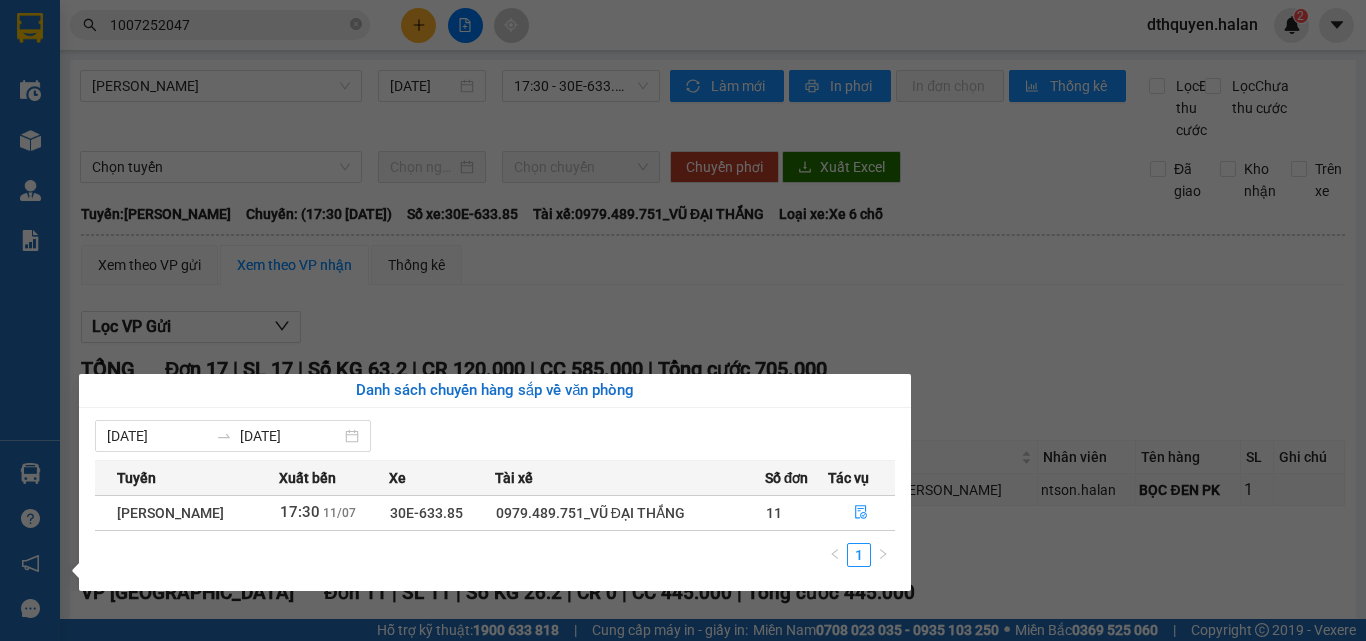 drag, startPoint x: 486, startPoint y: 157, endPoint x: 491, endPoint y: 148, distance: 10.29563 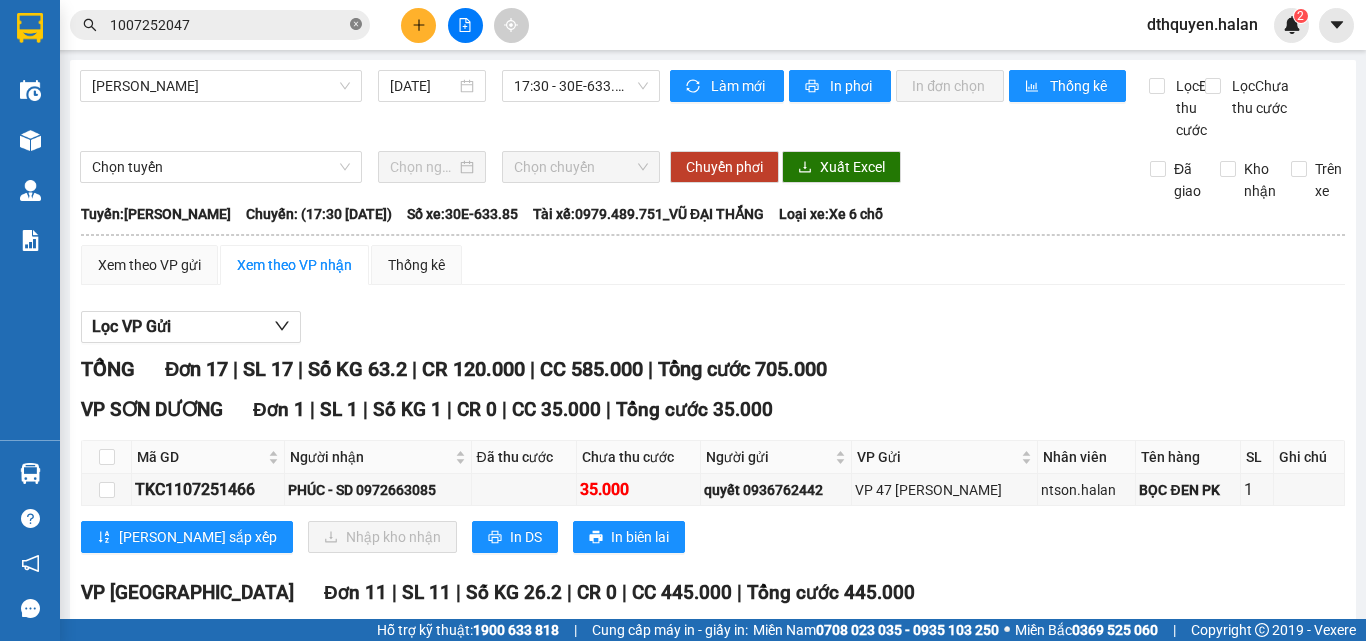 click 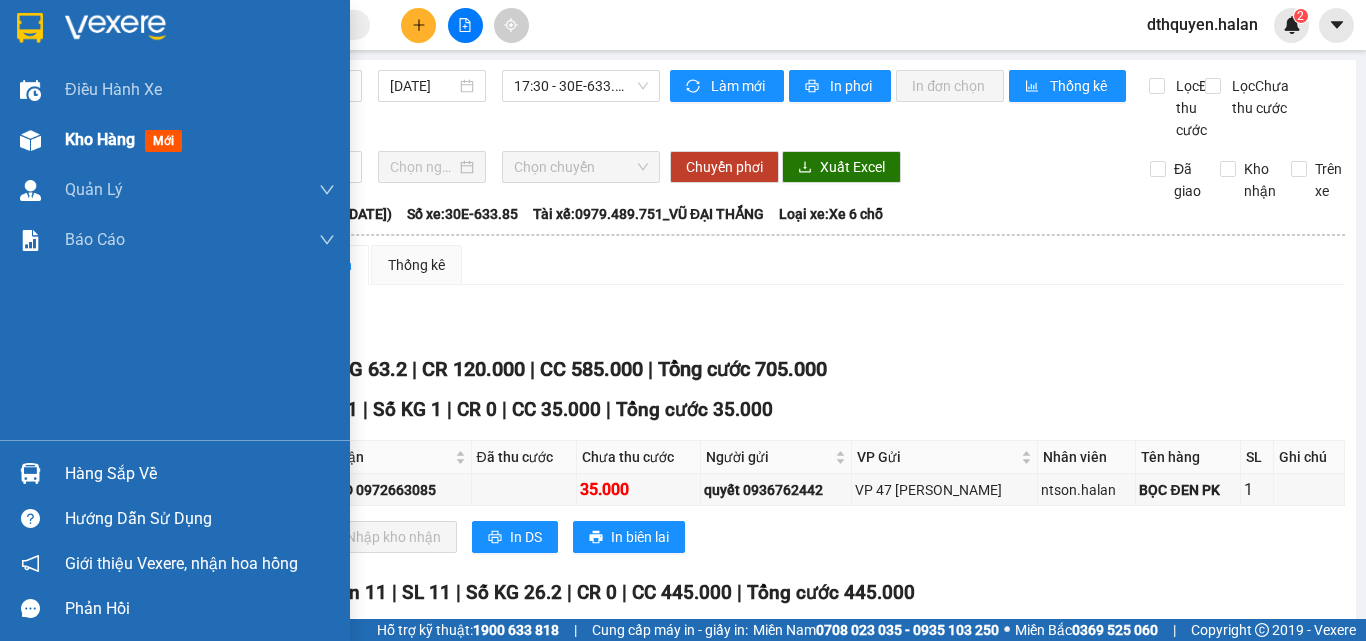 click on "Kho hàng" at bounding box center (100, 139) 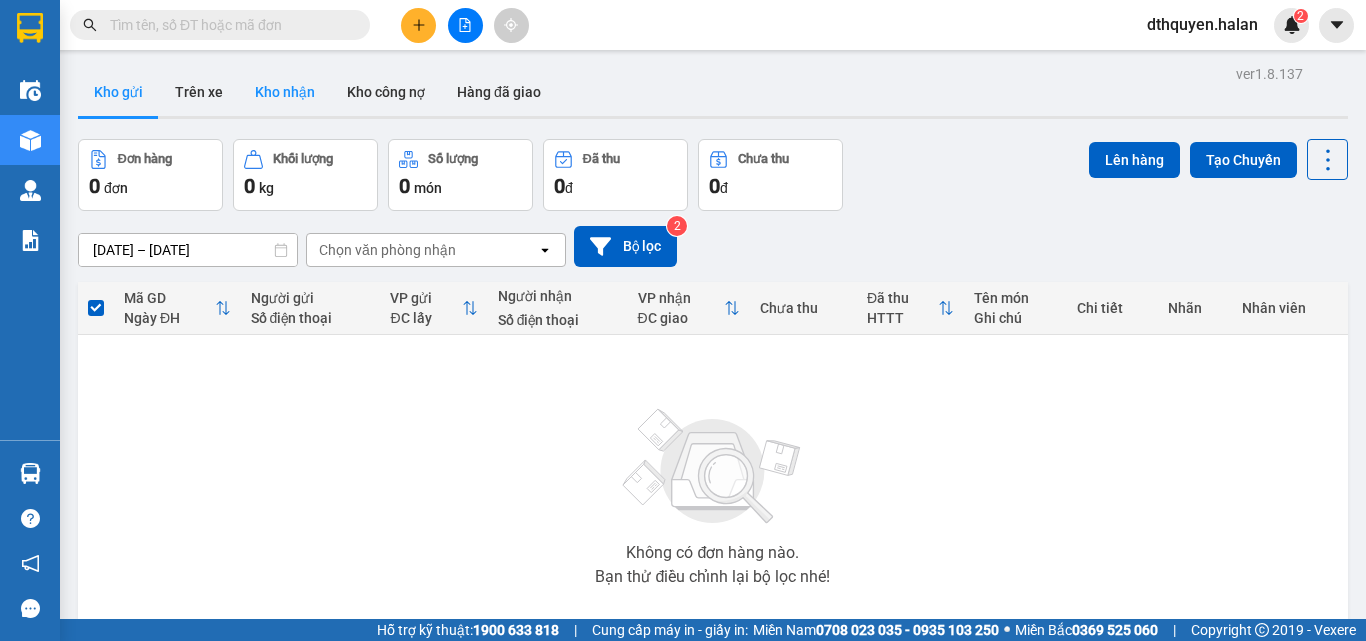 click on "Kho nhận" at bounding box center [285, 92] 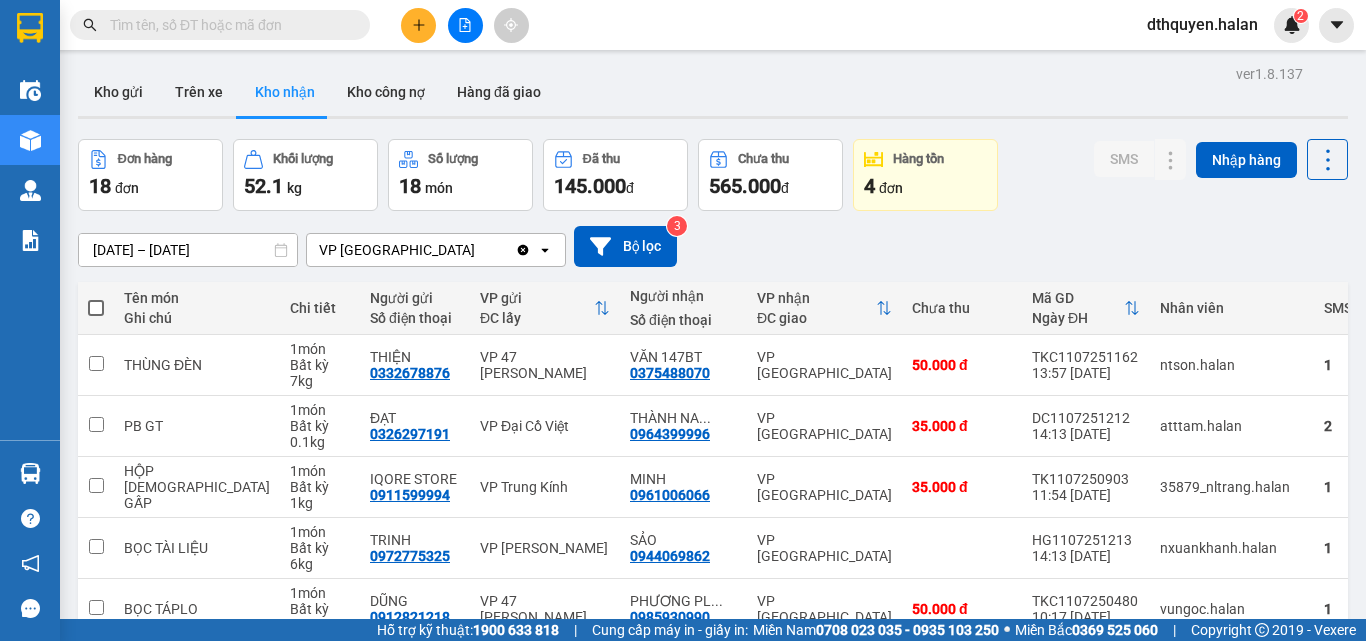 click on "2" at bounding box center (1130, 977) 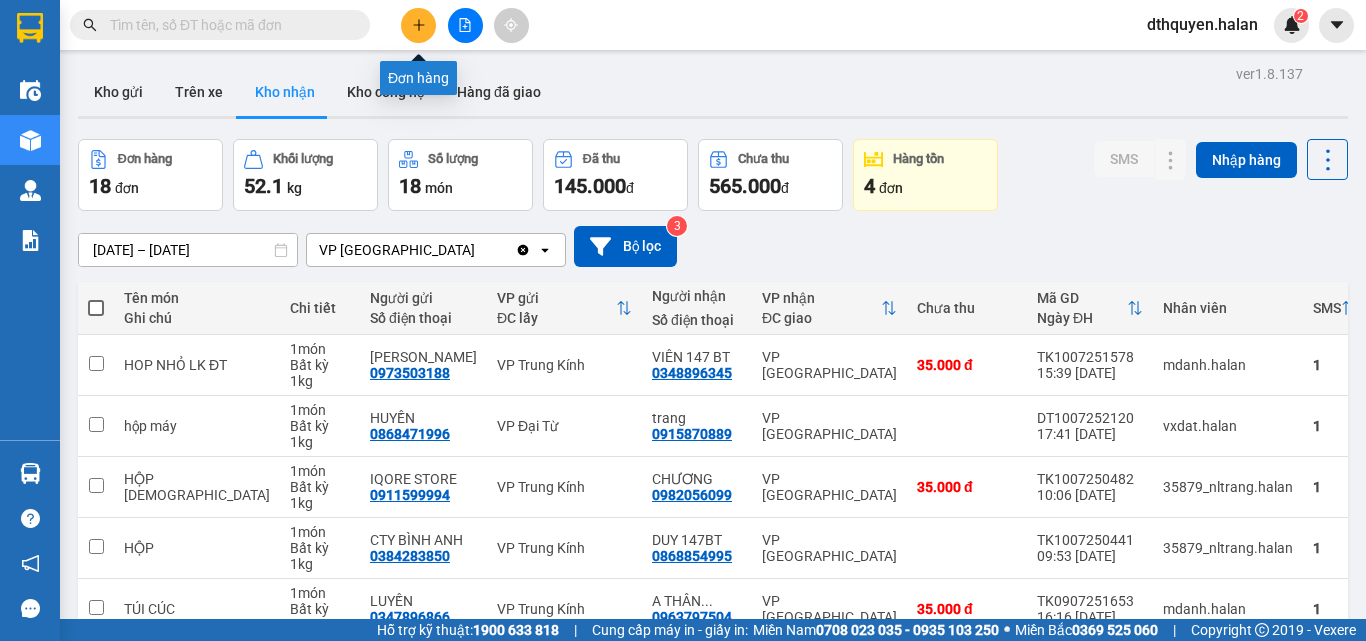 click 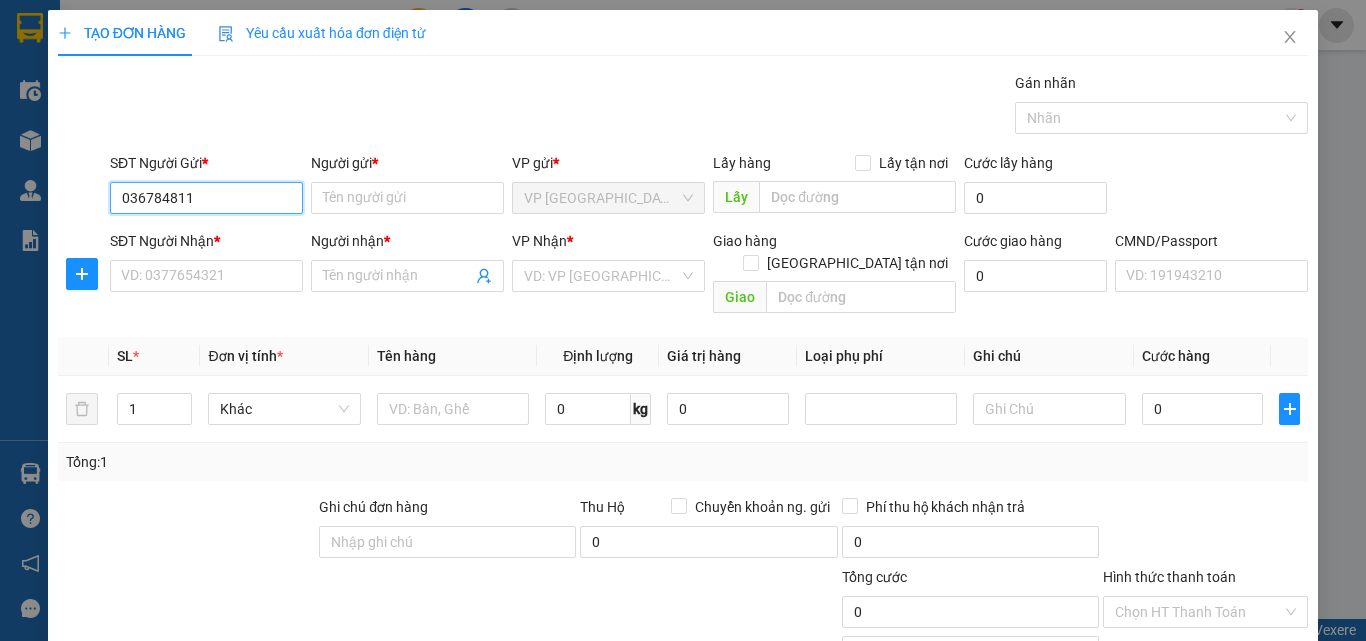 type on "0367848115" 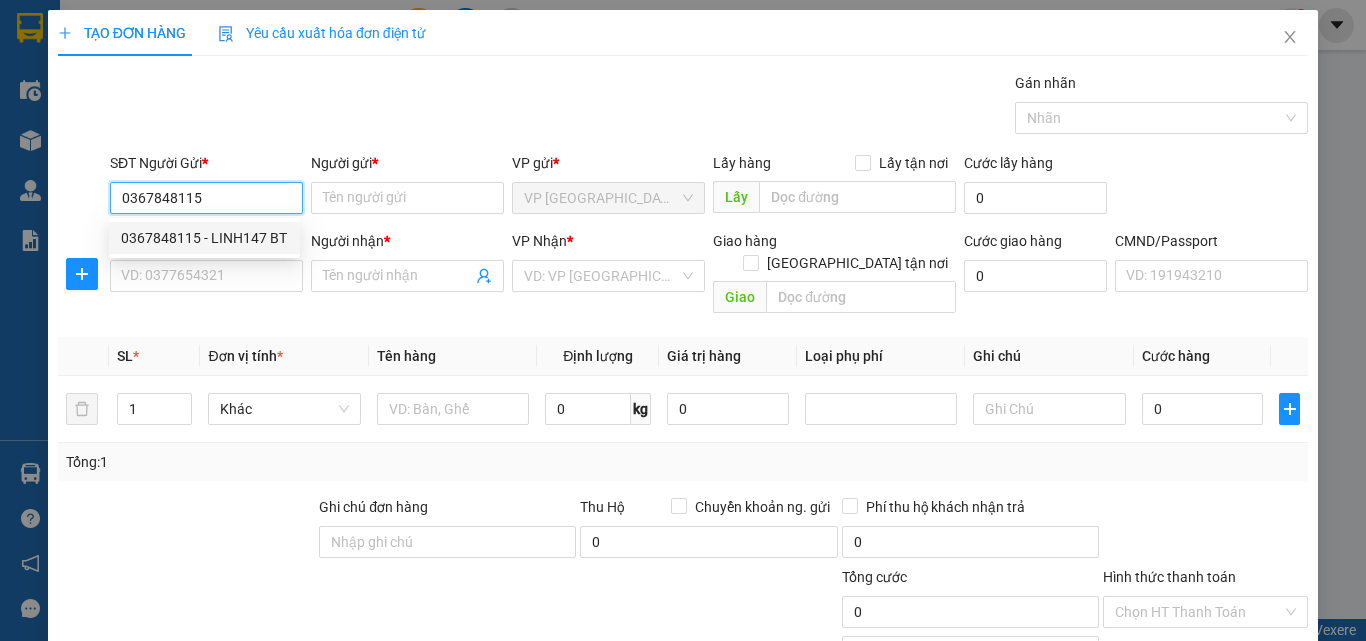 click on "0367848115 - LINH147 BT" at bounding box center [204, 238] 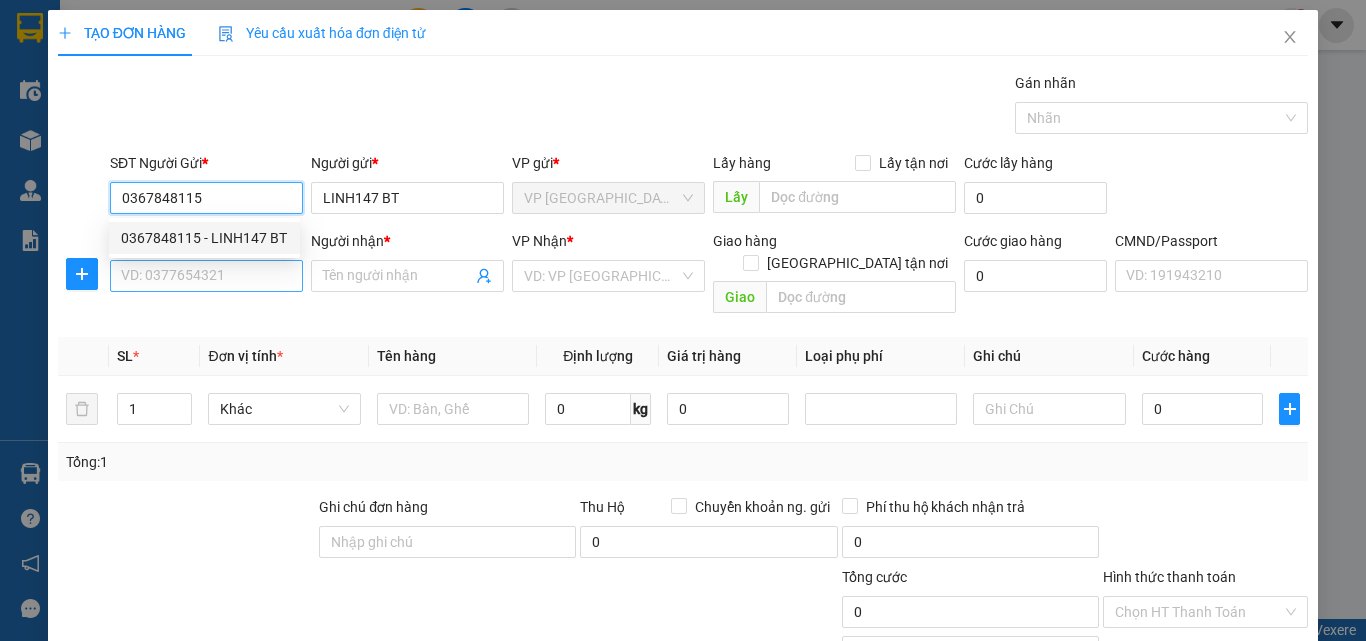 type on "0367848115" 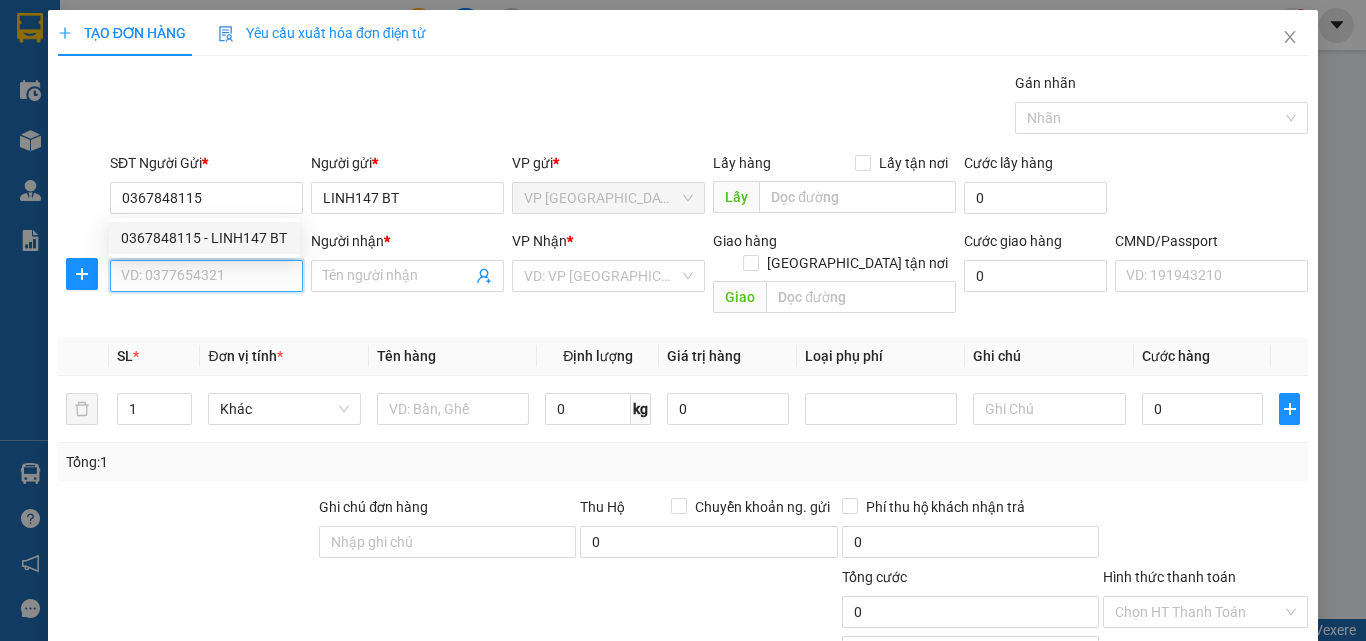 click on "SĐT Người Nhận  *" at bounding box center (206, 276) 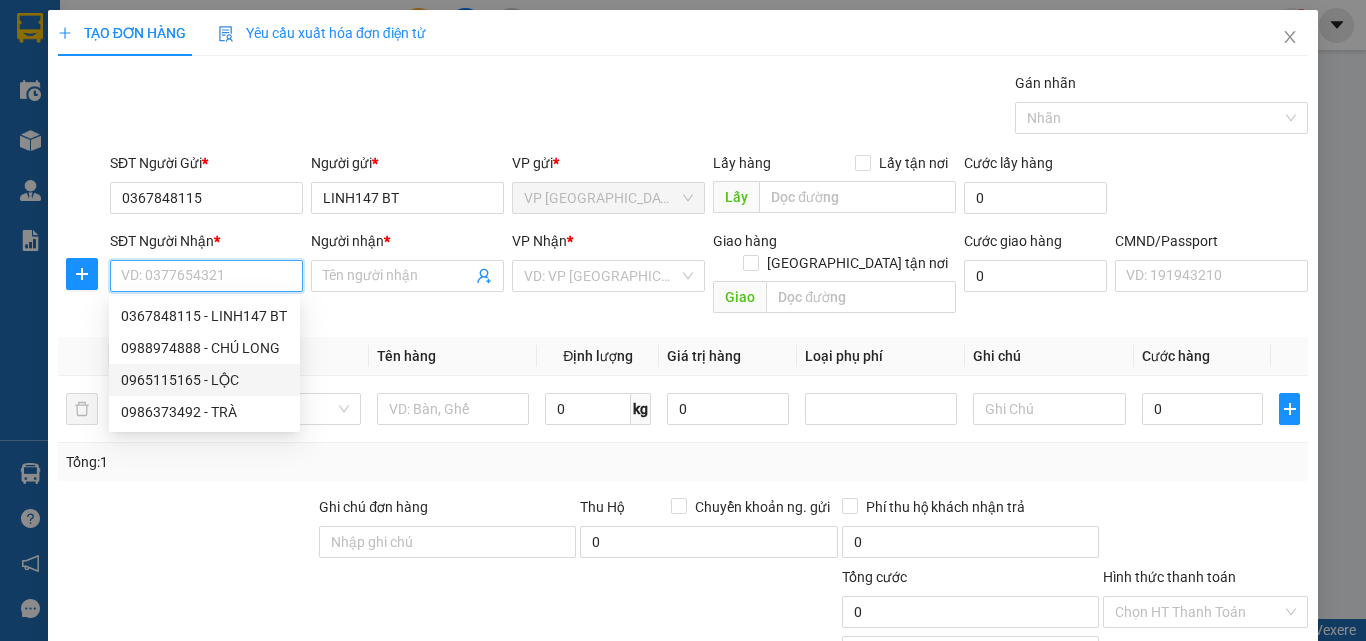 click on "0965115165 - LỘC" at bounding box center (204, 380) 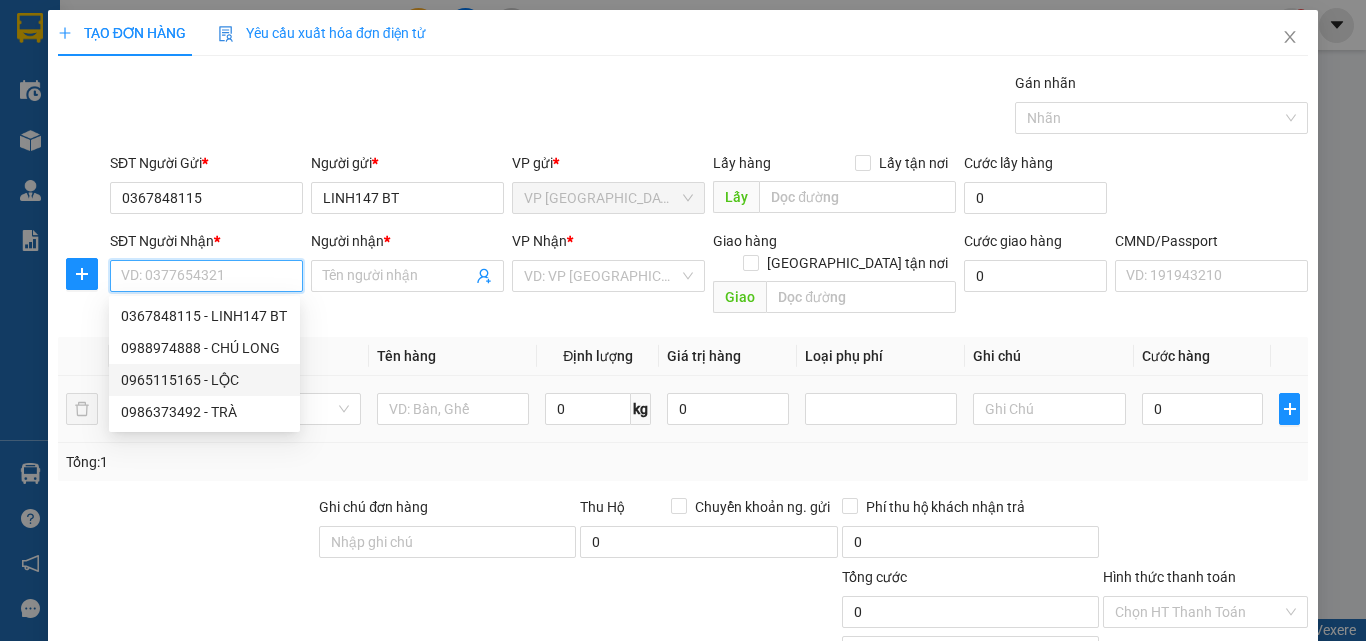 type on "0965115165" 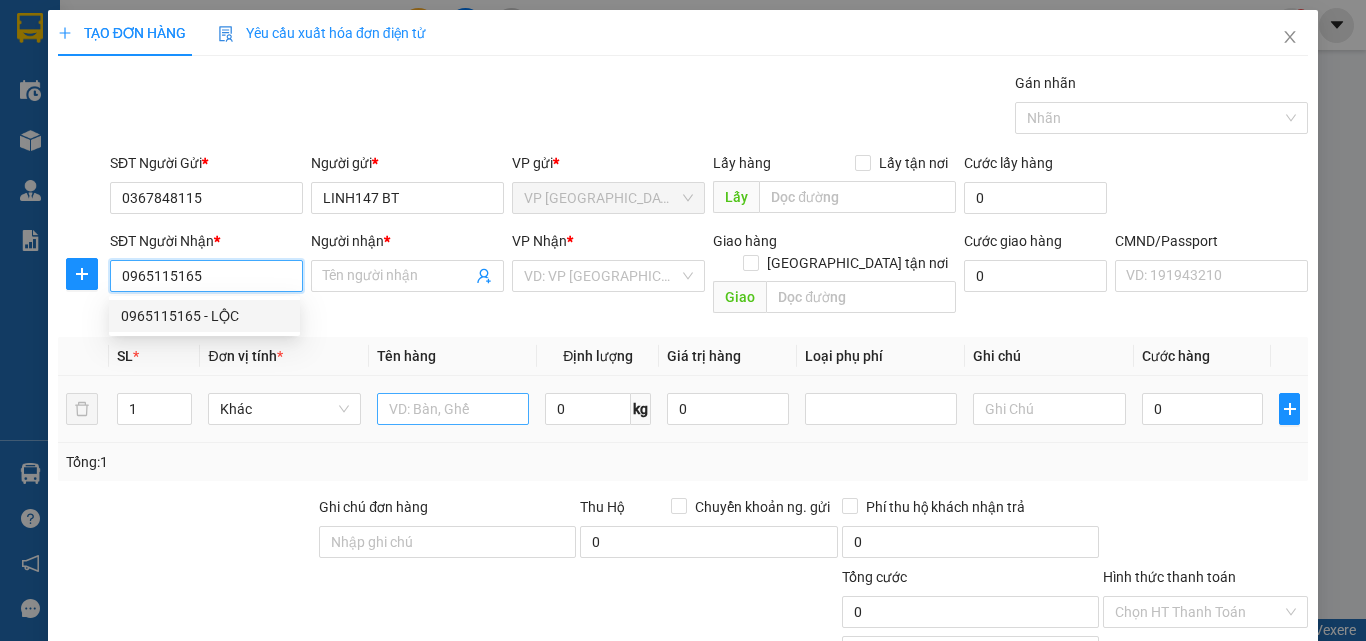 type on "LỘC" 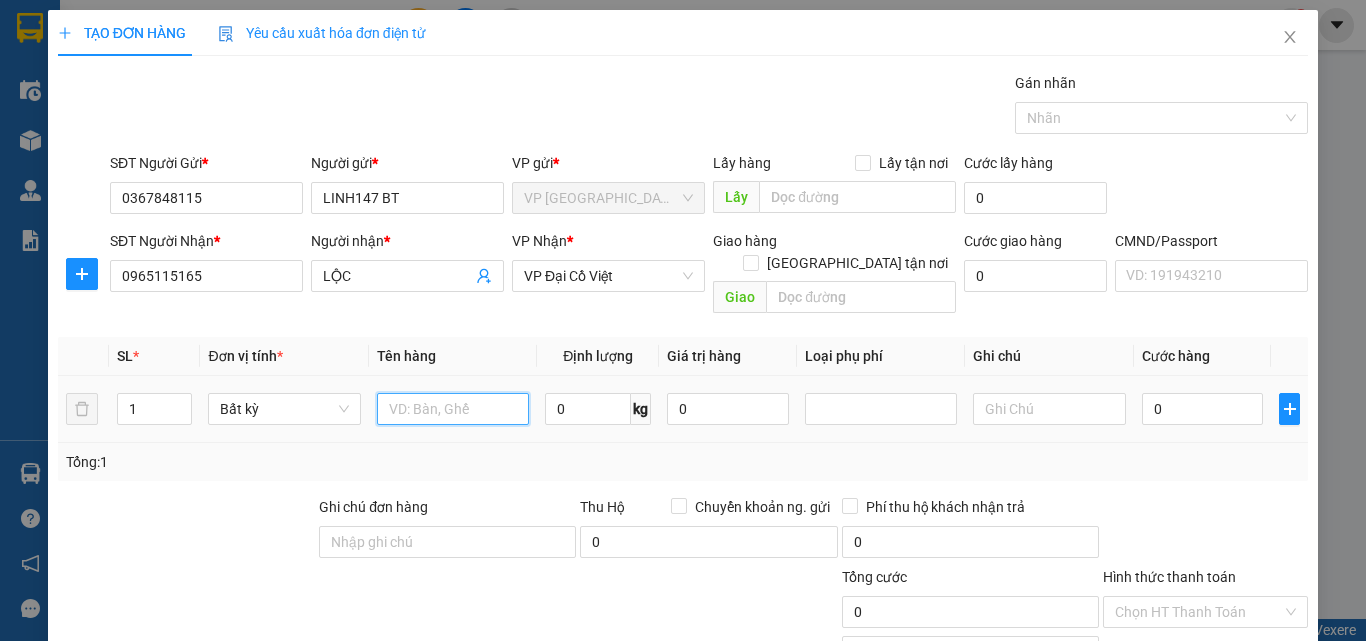 click at bounding box center (453, 409) 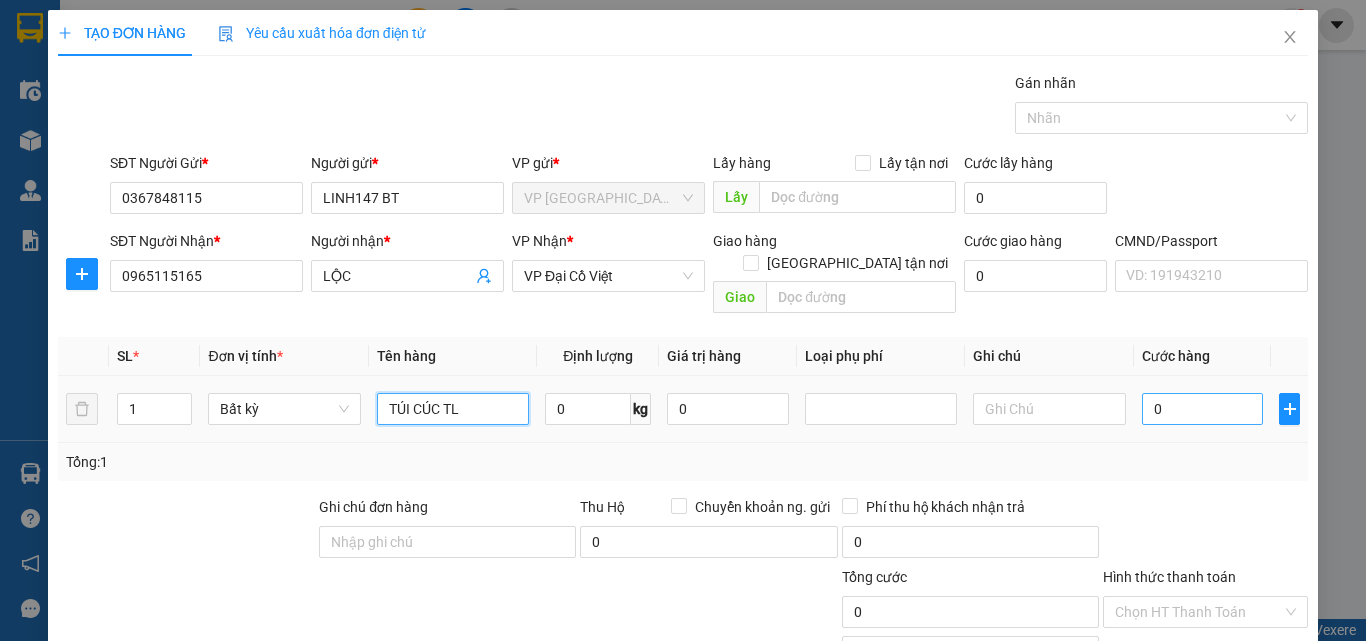 type on "TÚI CÚC TL" 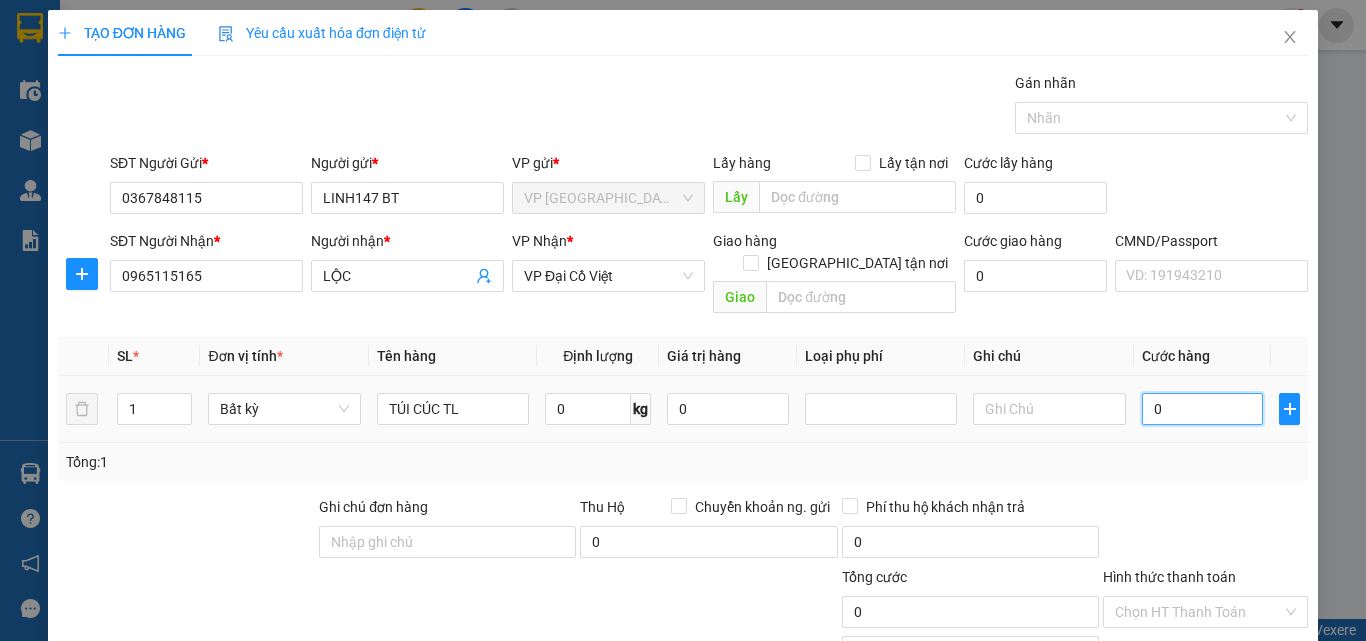 click on "0" at bounding box center (1203, 409) 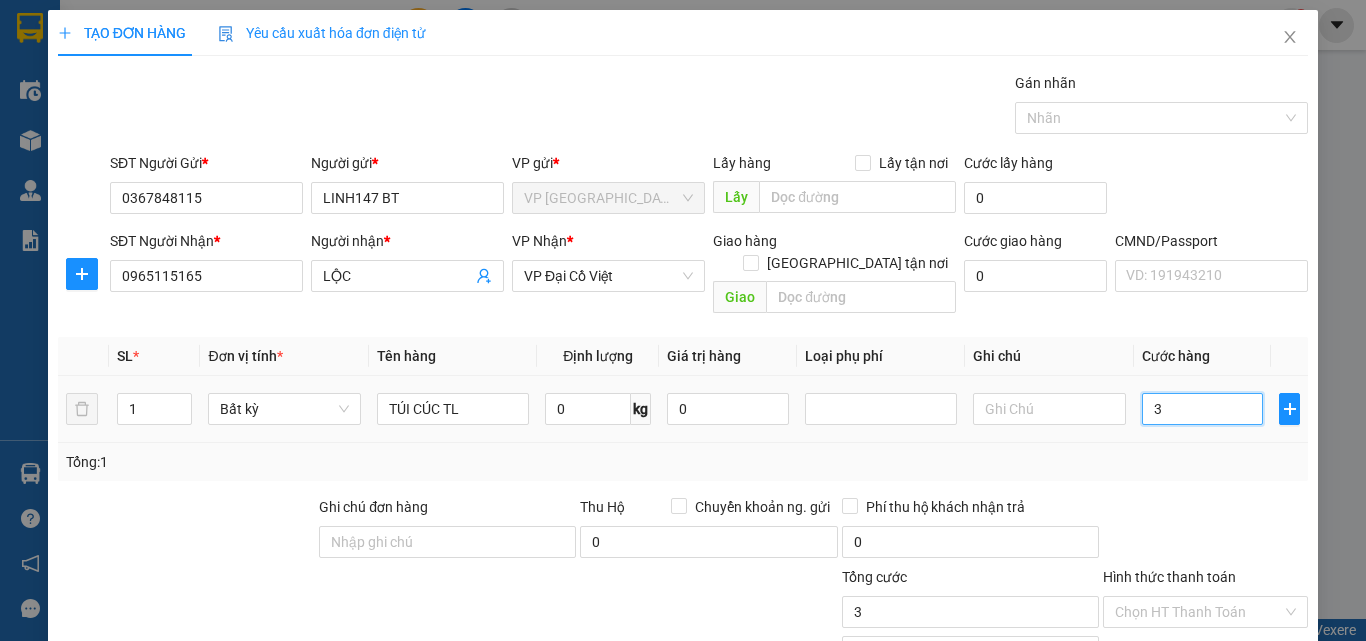 type on "35" 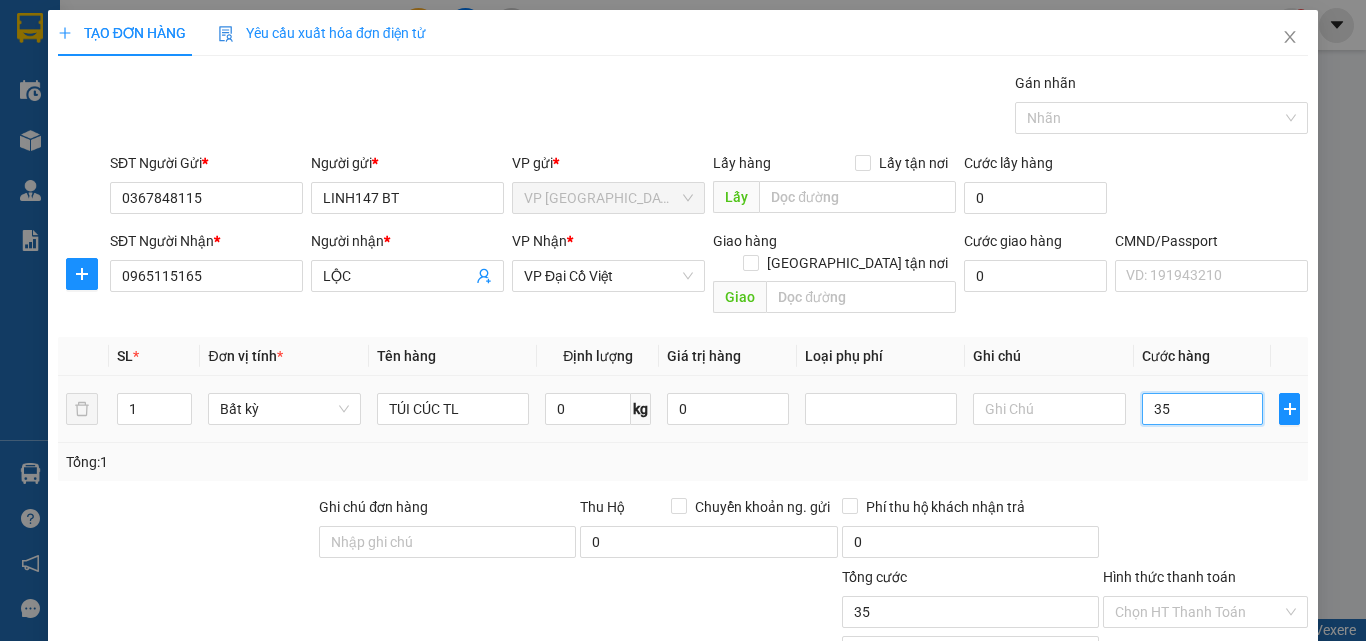 type on "350" 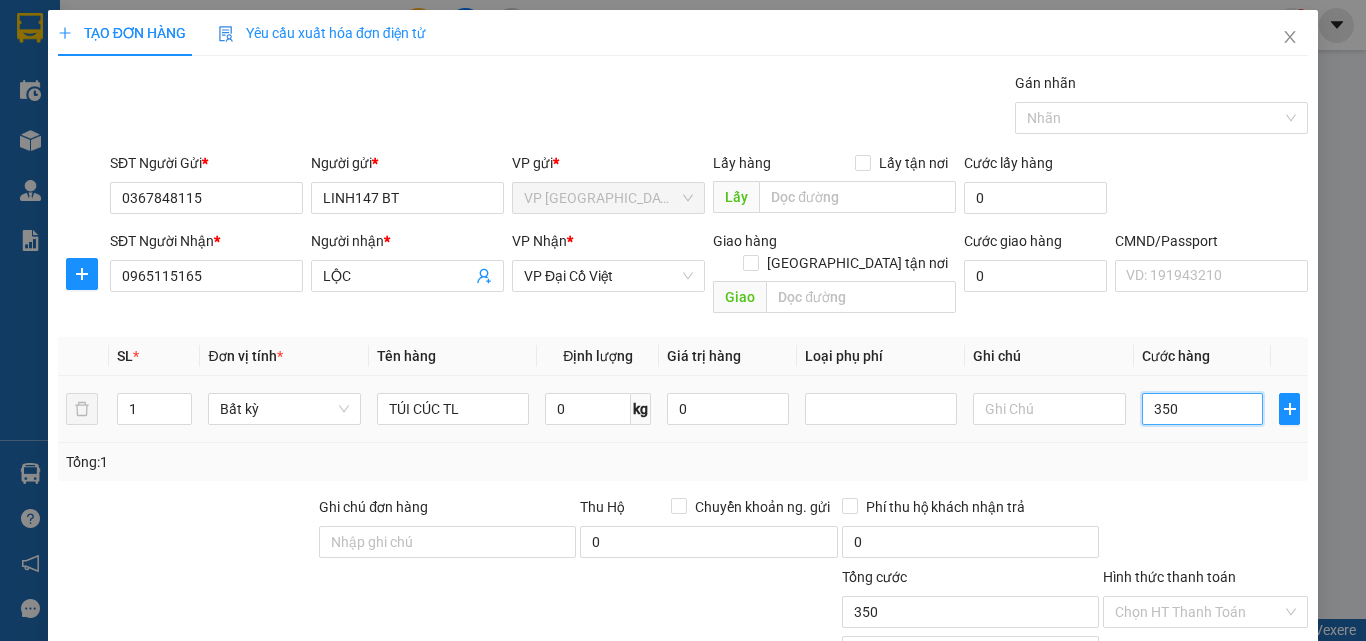 type on "3.500" 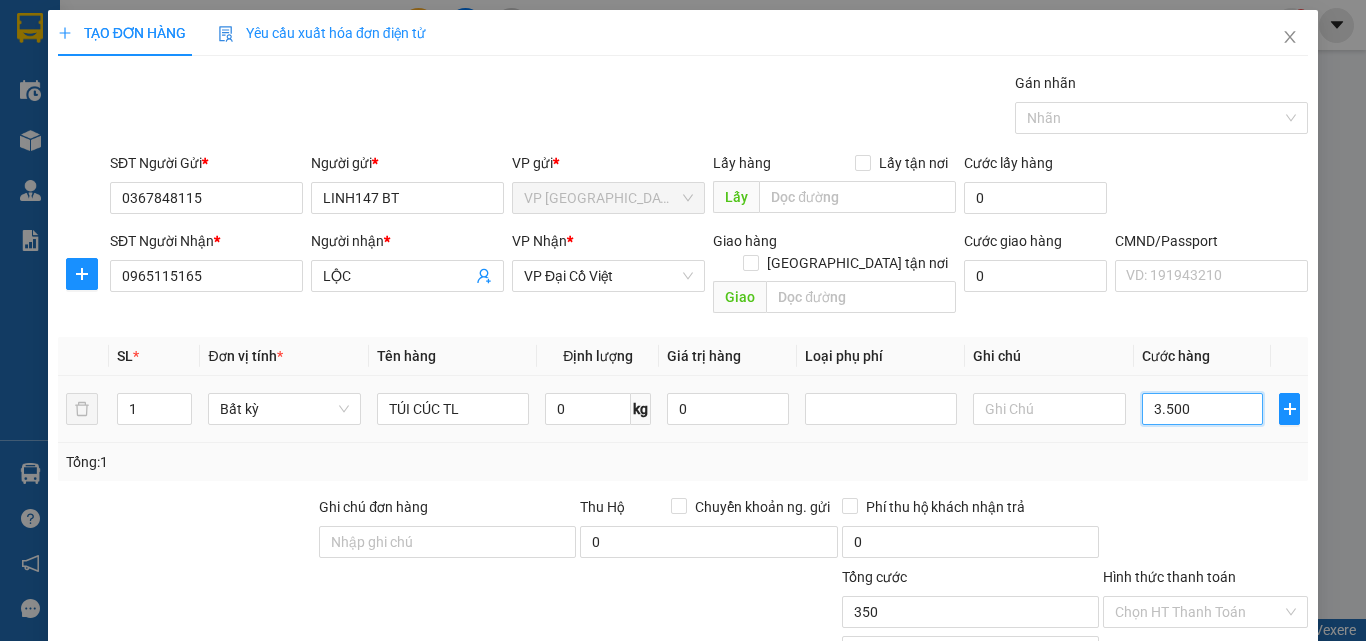 type on "3.500" 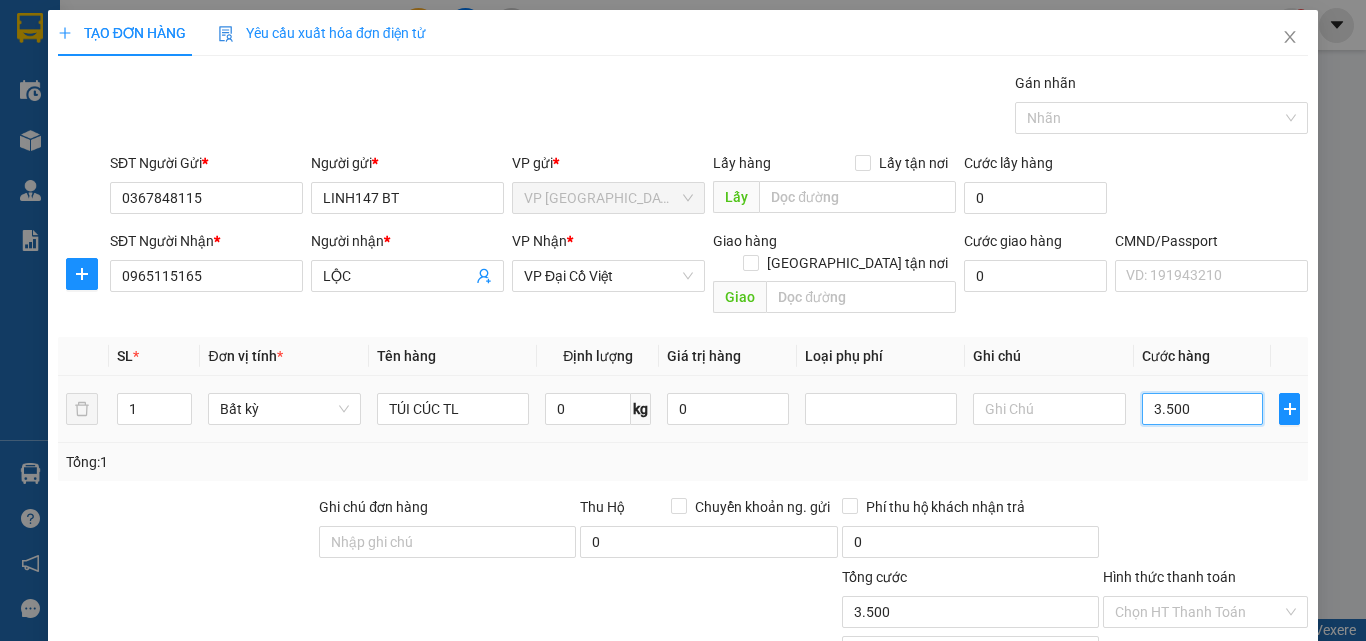 type on "35.000" 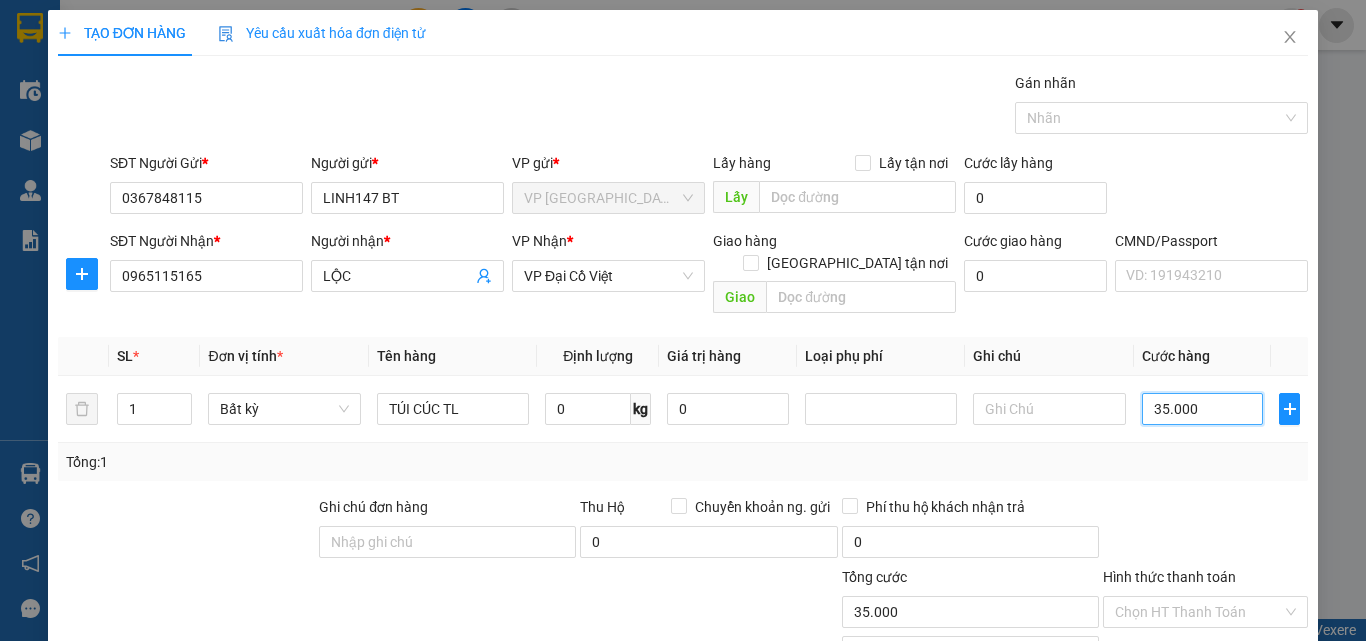 type on "35.000" 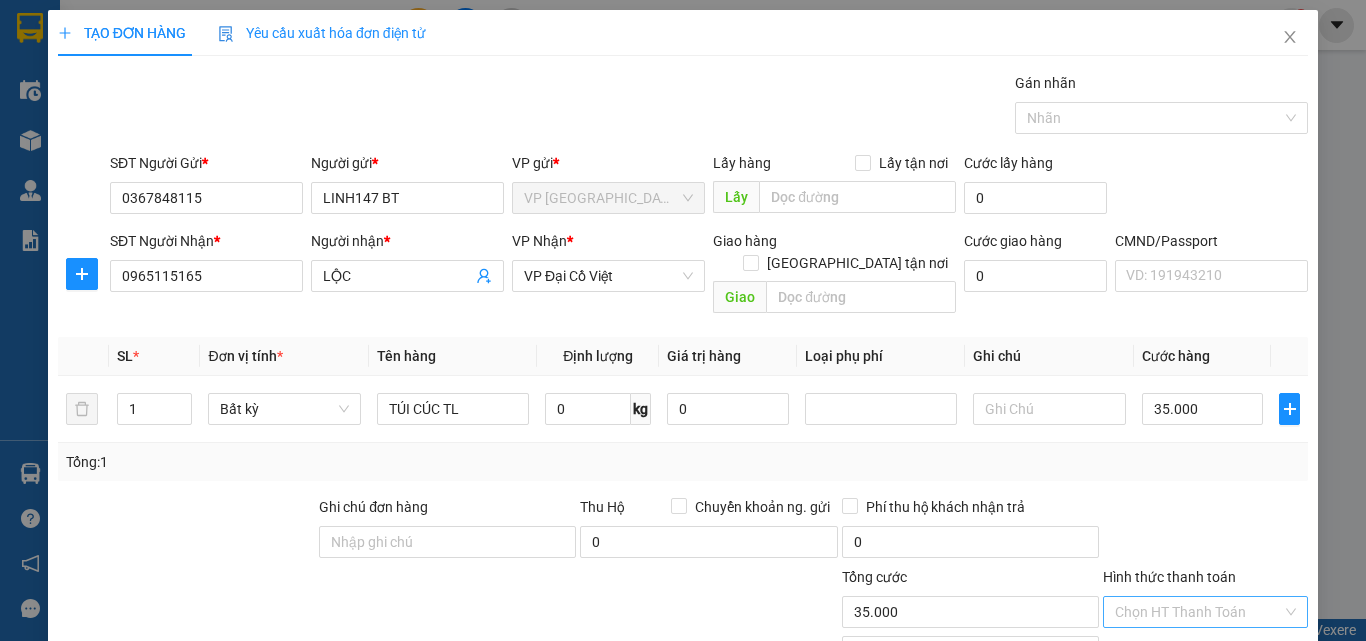 click on "Hình thức thanh toán" at bounding box center [1198, 612] 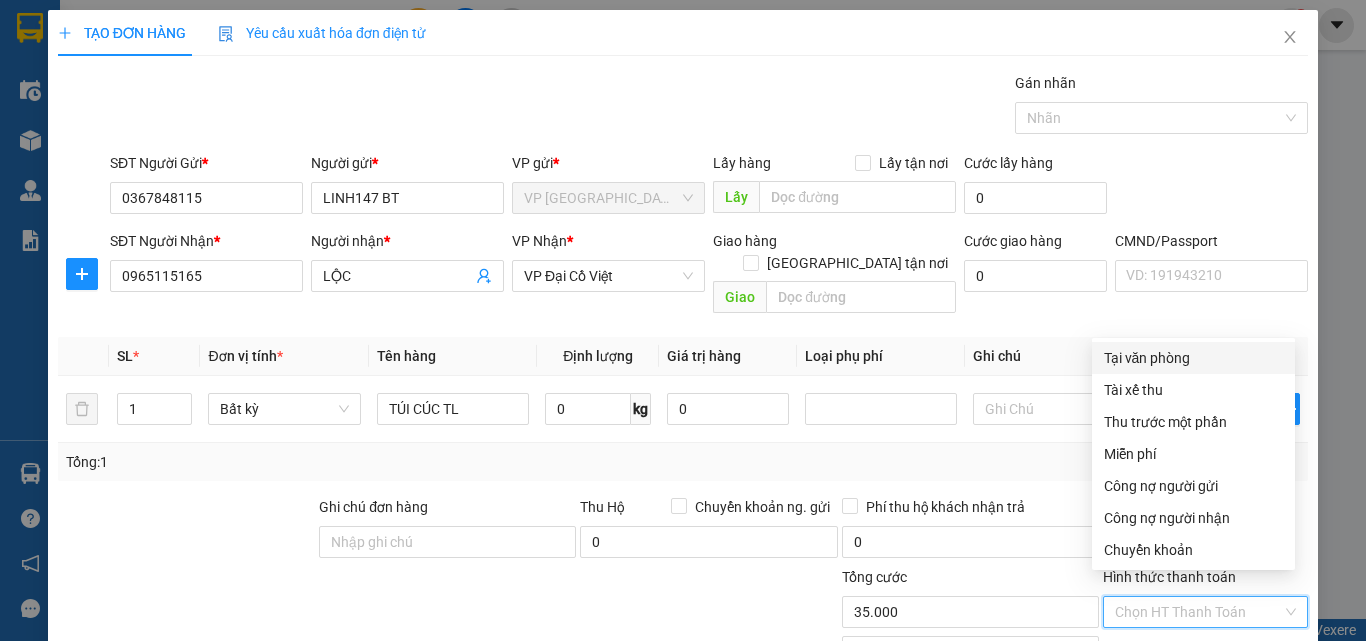 click on "Transit Pickup Surcharge Ids Transit Deliver Surcharge Ids Transit Deliver Surcharge Transit Deliver Surcharge Gói vận chuyển  * Tiêu chuẩn Gán nhãn   Nhãn SĐT Người Gửi  * 0367848115 Người gửi  * LINH147 BT VP gửi  * VP [GEOGRAPHIC_DATA] Lấy hàng Lấy tận nơi Lấy Cước lấy hàng 0 SĐT Người Nhận  * 0965115165 Người nhận  * LỘC VP Nhận  * VP Đại Cồ Việt Giao hàng Giao tận nơi Giao Cước giao hàng 0 CMND/Passport VD: [PASSPORT] SL  * Đơn vị tính  * Tên hàng  Định lượng Giá trị hàng Loại phụ phí Ghi chú Cước hàng                     1 Bất kỳ TÚI CÚC TL 0 kg 0   35.000 Tổng:  1 Ghi chú đơn hàng Thu Hộ Chuyển khoản ng. gửi 0 Phí thu hộ khách nhận trả 0 Tổng cước 35.000 Hình thức thanh toán Chọn HT Thanh Toán Phụ thu 0 VND Số tiền thu trước 0 Chưa thanh toán 35.000 Chọn HT Thanh Toán Lưu nháp Xóa Thông tin [PERSON_NAME] và In Tại văn phòng Tài xế thu" at bounding box center [683, 417] 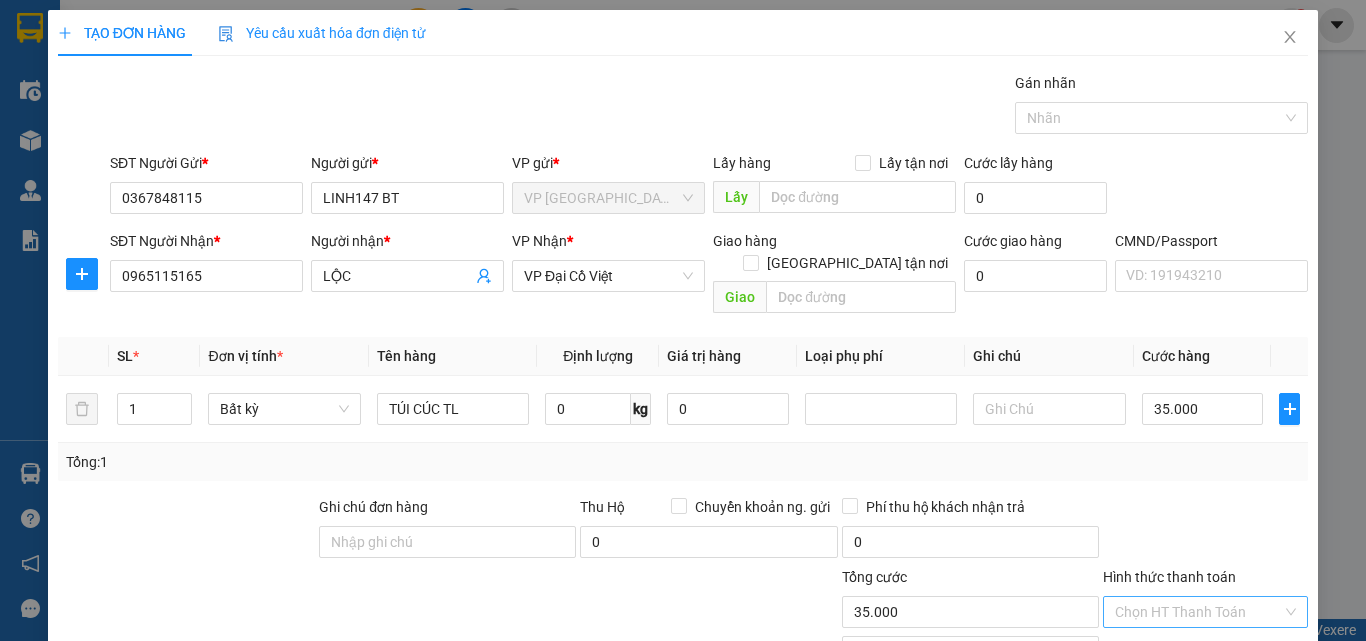 click on "Hình thức thanh toán" at bounding box center (1198, 612) 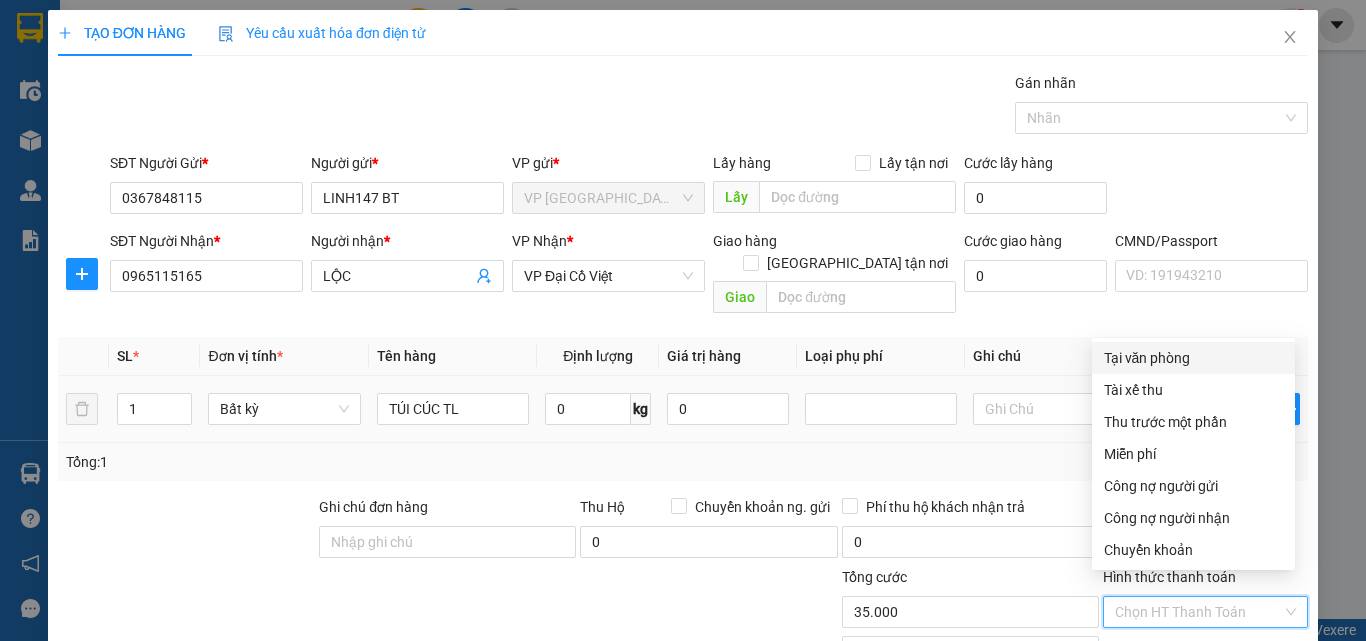 click on "Tại văn phòng" at bounding box center [1193, 358] 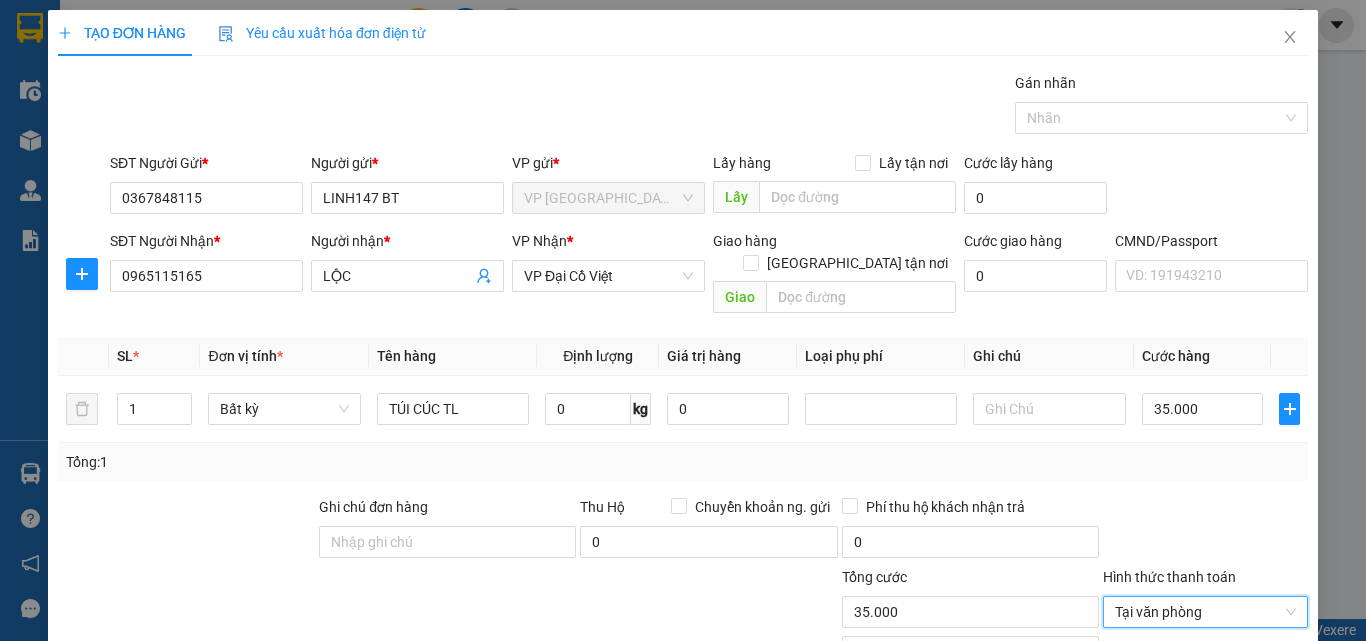 click on "[PERSON_NAME] và In" at bounding box center (1231, 747) 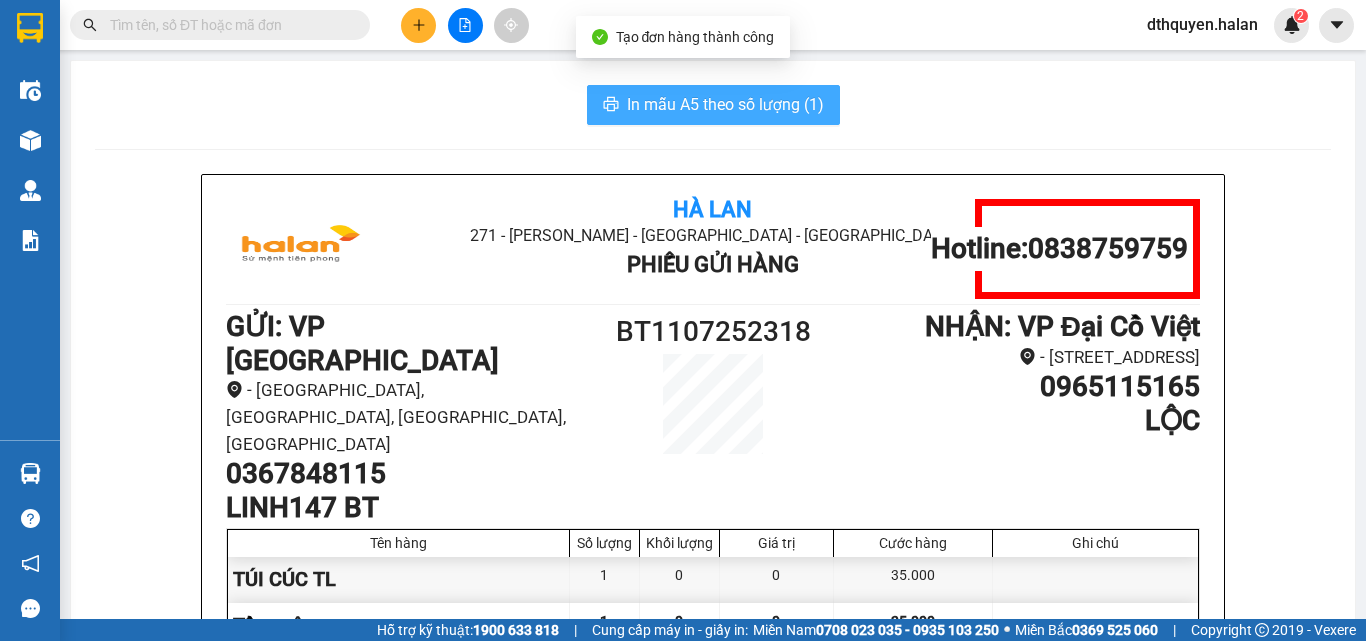 click on "In mẫu A5 theo số lượng
(1)" at bounding box center (725, 104) 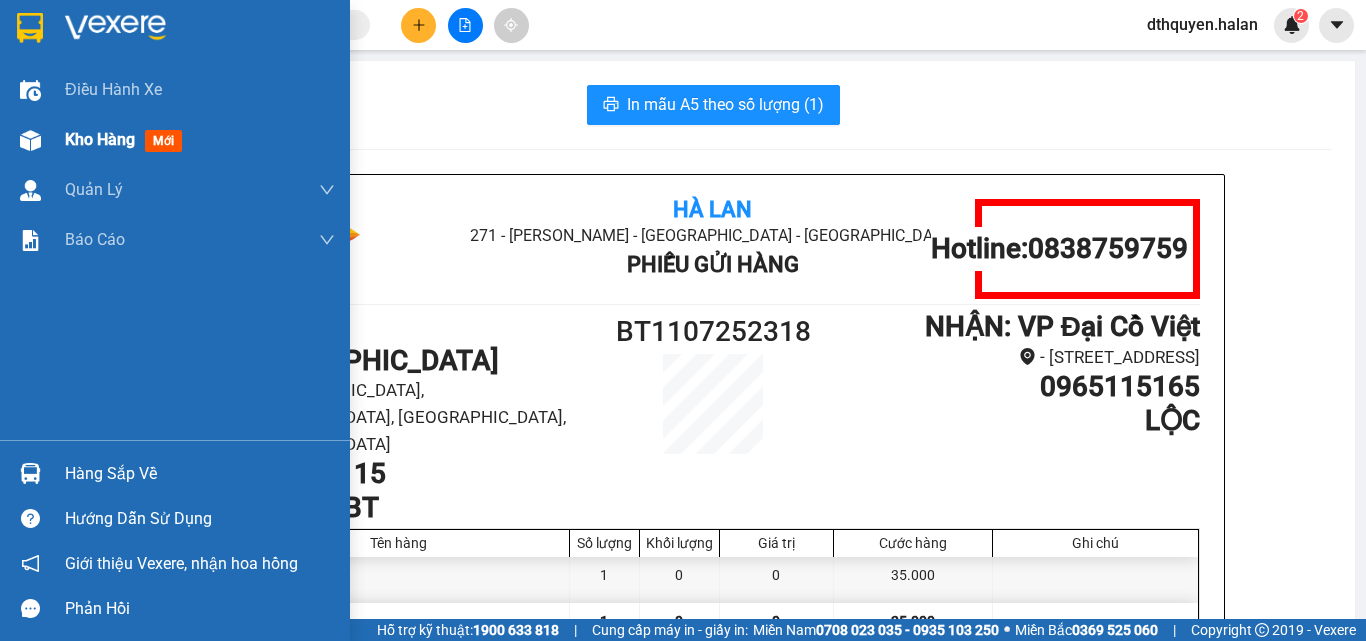 click on "Kho hàng" at bounding box center (100, 139) 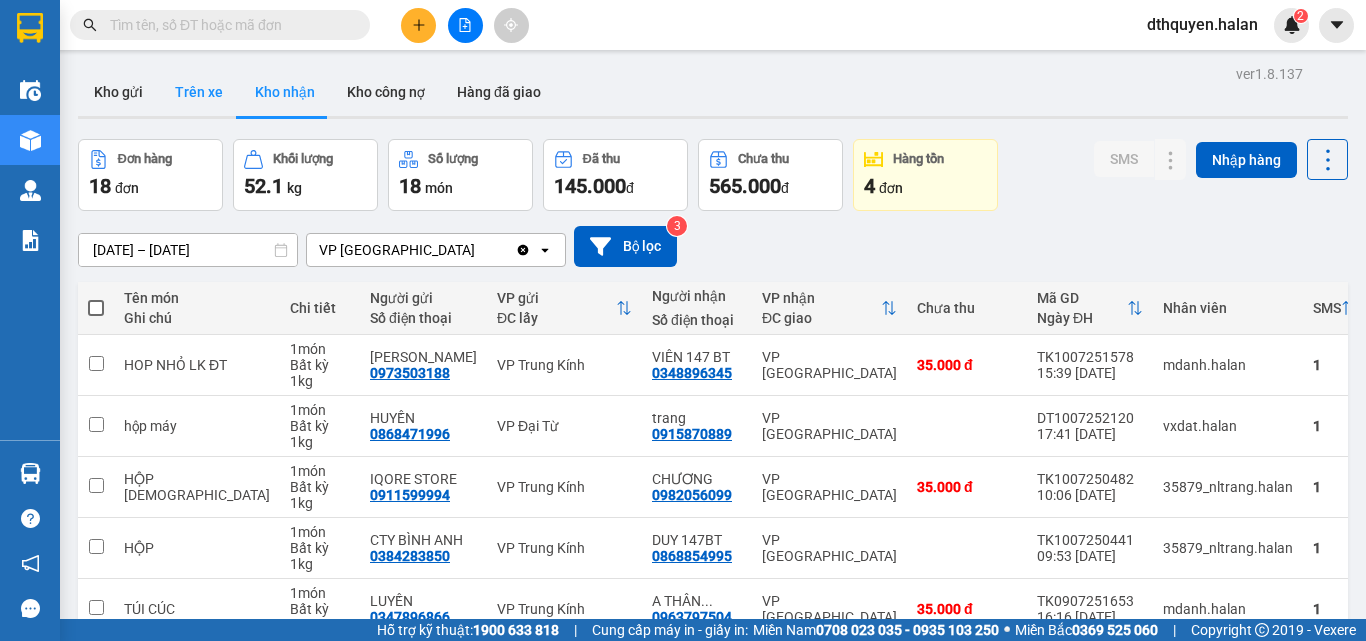 click on "Trên xe" at bounding box center [199, 92] 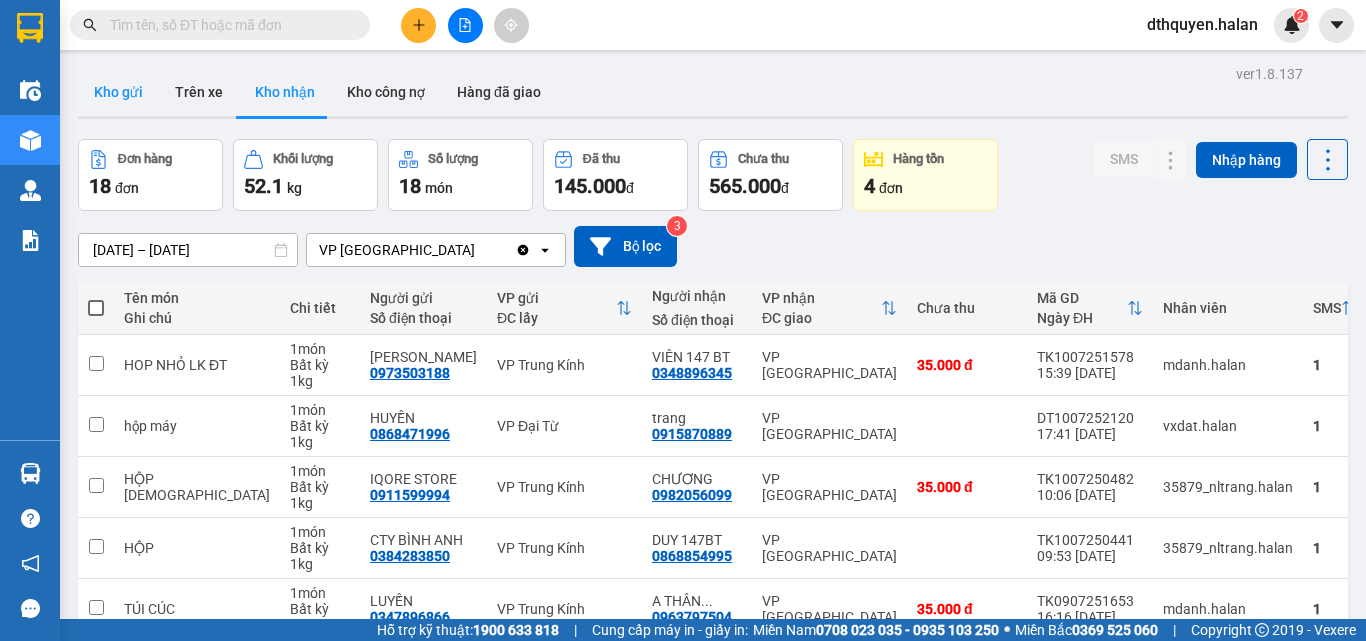 type on "[DATE] – [DATE]" 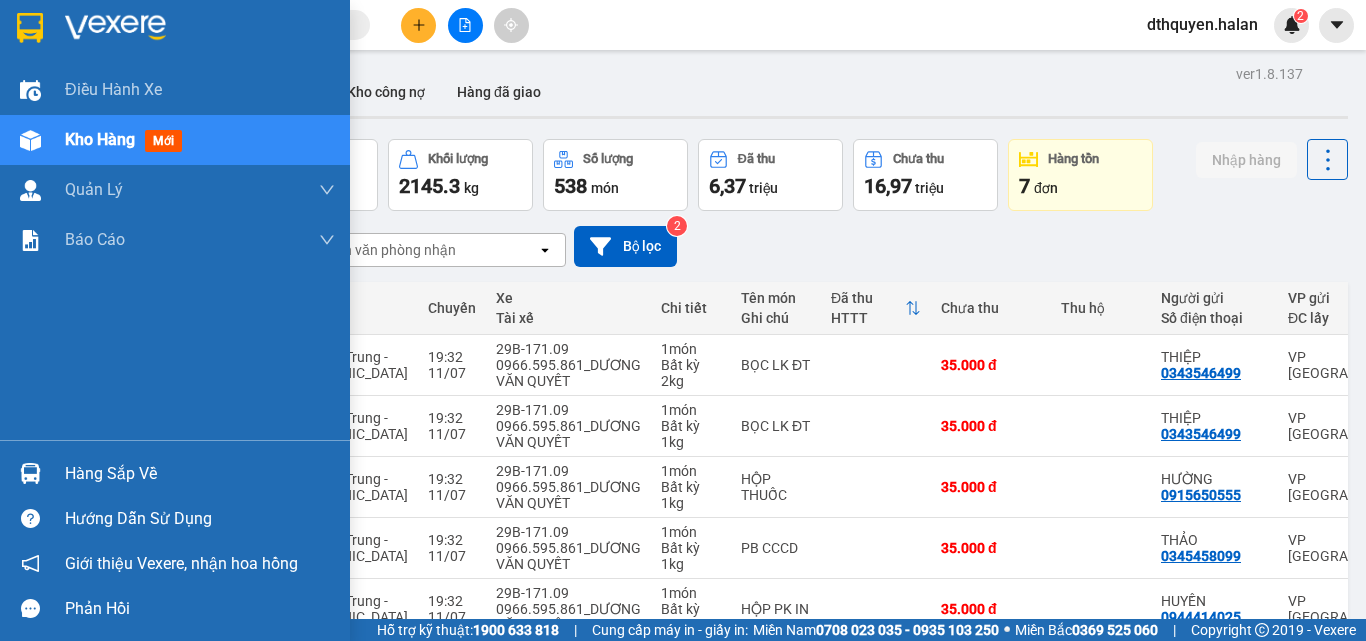 click on "Hàng sắp về" at bounding box center (200, 474) 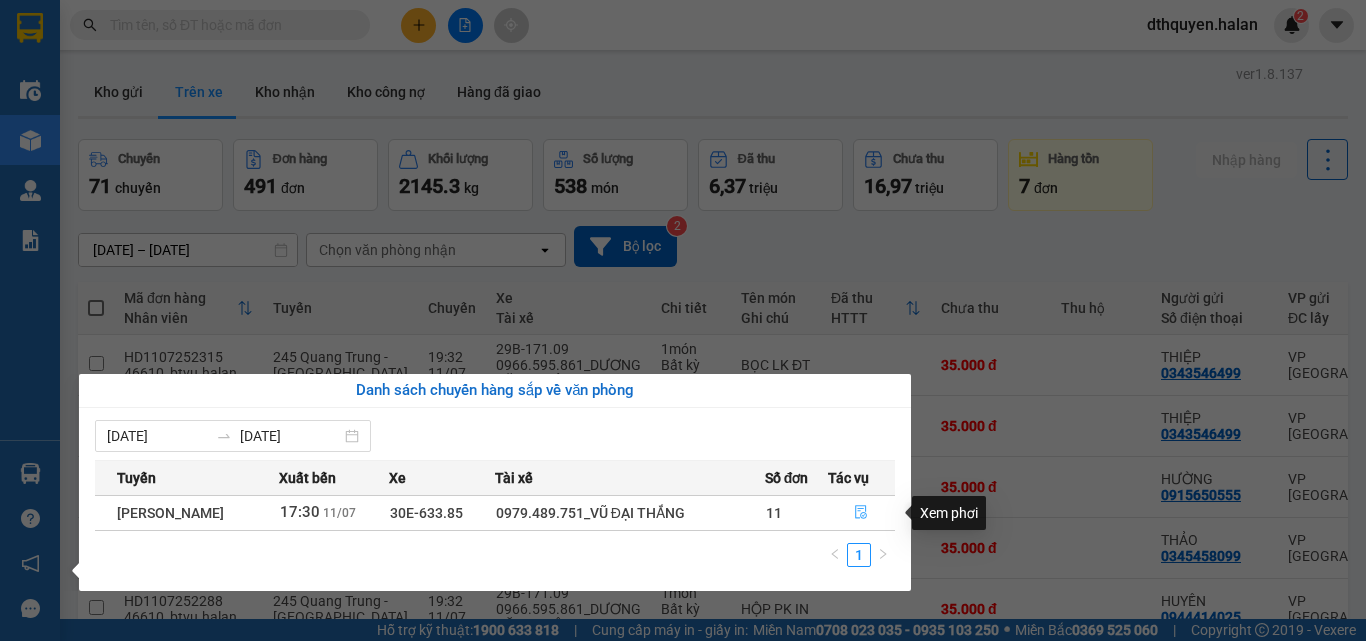 click at bounding box center [862, 513] 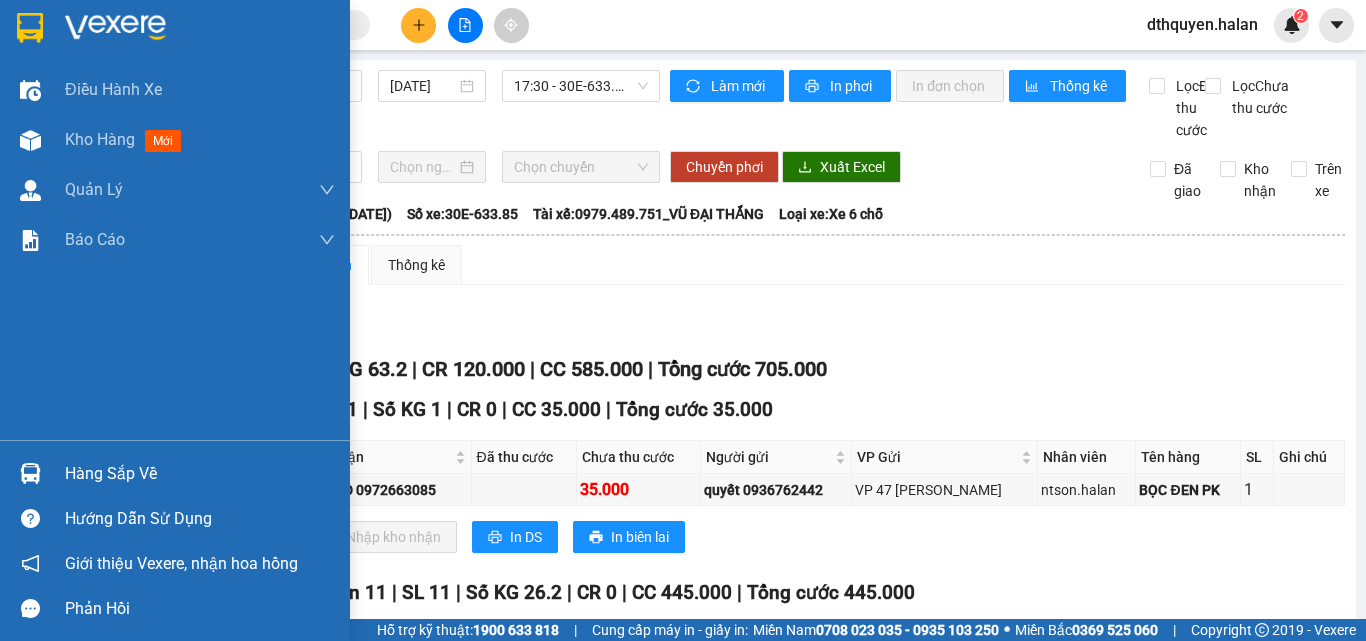click on "Hàng sắp về" at bounding box center [200, 474] 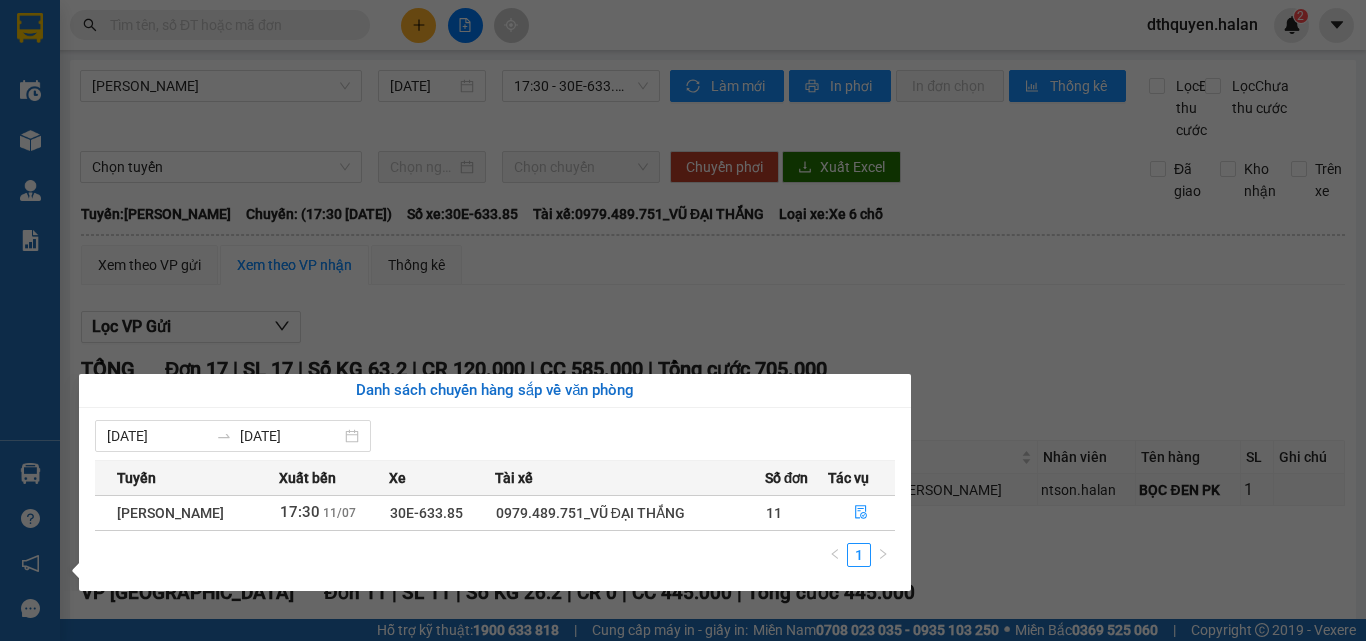 click on "Kết quả tìm kiếm ( 1 )  Bộ lọc  Mã ĐH Trạng thái Món hàng Thu hộ Tổng cước Chưa cước Nhãn Người gửi VP Gửi Người nhận VP Nhận TKC1007252047 17:26 [DATE] VP Nhận   30E-624.18 07:26 [DATE] bọc lk SL:  1 1.000.000 Chưa thu 35.000 35.000 0987610694 PT VƯỢNG PHÁT VP 47 [PERSON_NAME] Chân 0965995596 CƯỜNG 147BT VP Bình Thuận 1 dthquyen.halan 2     Điều hành xe     Kho hàng mới     Quản [PERSON_NAME] lý chuyến Quản lý kiểm kho     Báo cáo 12. Thống kê đơn đối tác 2. Doanh thu thực tế theo từng văn phòng 4. Thống kê đơn hàng theo văn phòng Hàng sắp về Hướng dẫn sử dụng Giới thiệu Vexere, nhận hoa hồng Phản hồi Phần mềm hỗ trợ bạn tốt chứ? [GEOGRAPHIC_DATA][PERSON_NAME][GEOGRAPHIC_DATA] [DATE] 17:30     - 30E-633.85  Làm mới In phơi In đơn chọn Thống kê Lọc  Đã thu cước Lọc  Chưa thu cước Chọn tuyến Chọn chuyến Chuyển phơi Xuất Excel Đã giao Kho nhận" at bounding box center (683, 320) 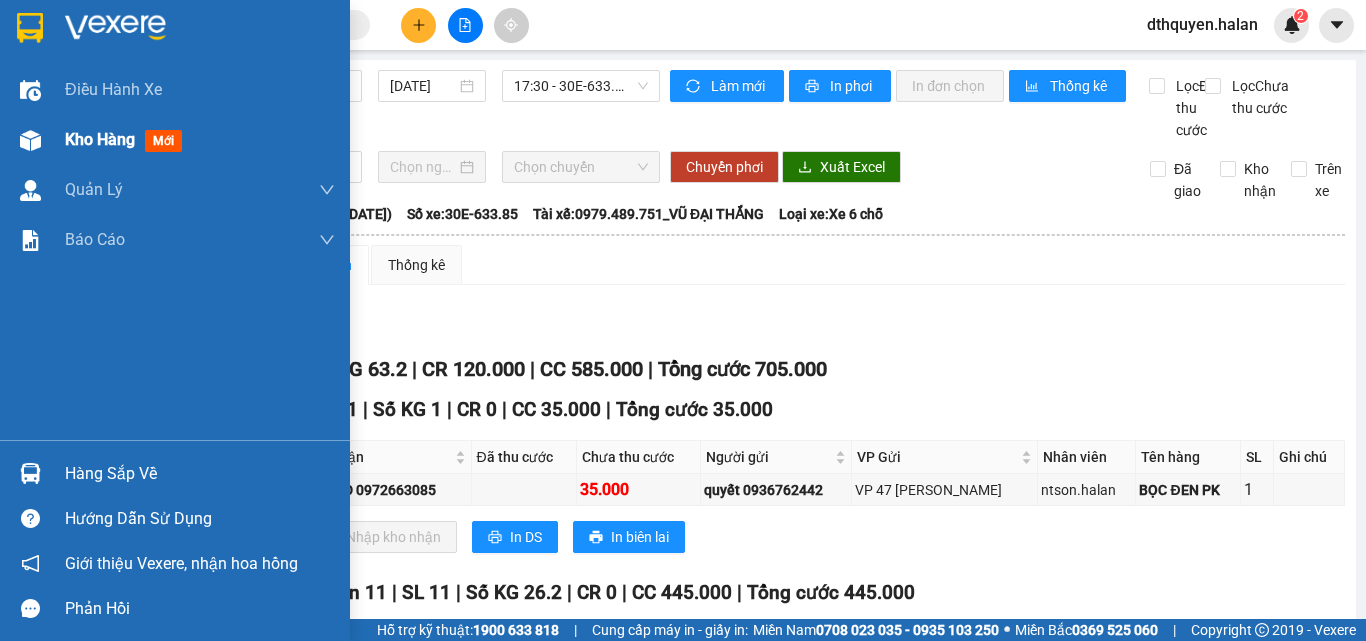 click on "Kho hàng mới" at bounding box center [127, 139] 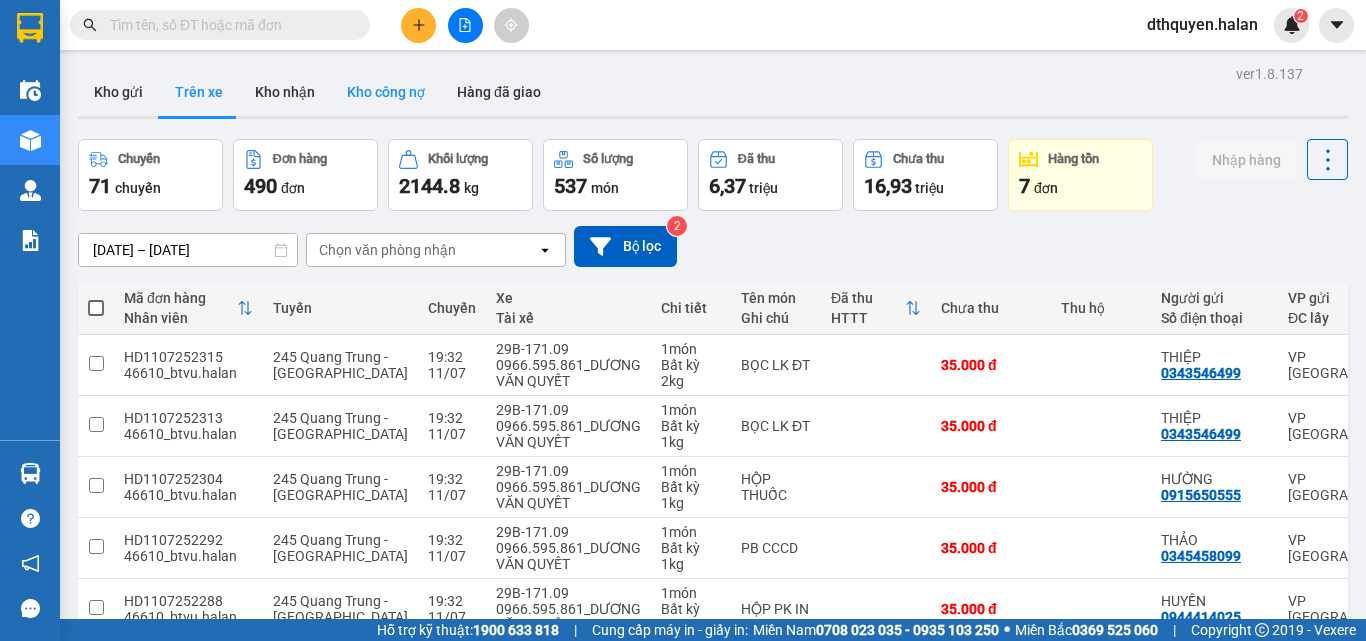 click on "Kho công nợ" at bounding box center [386, 92] 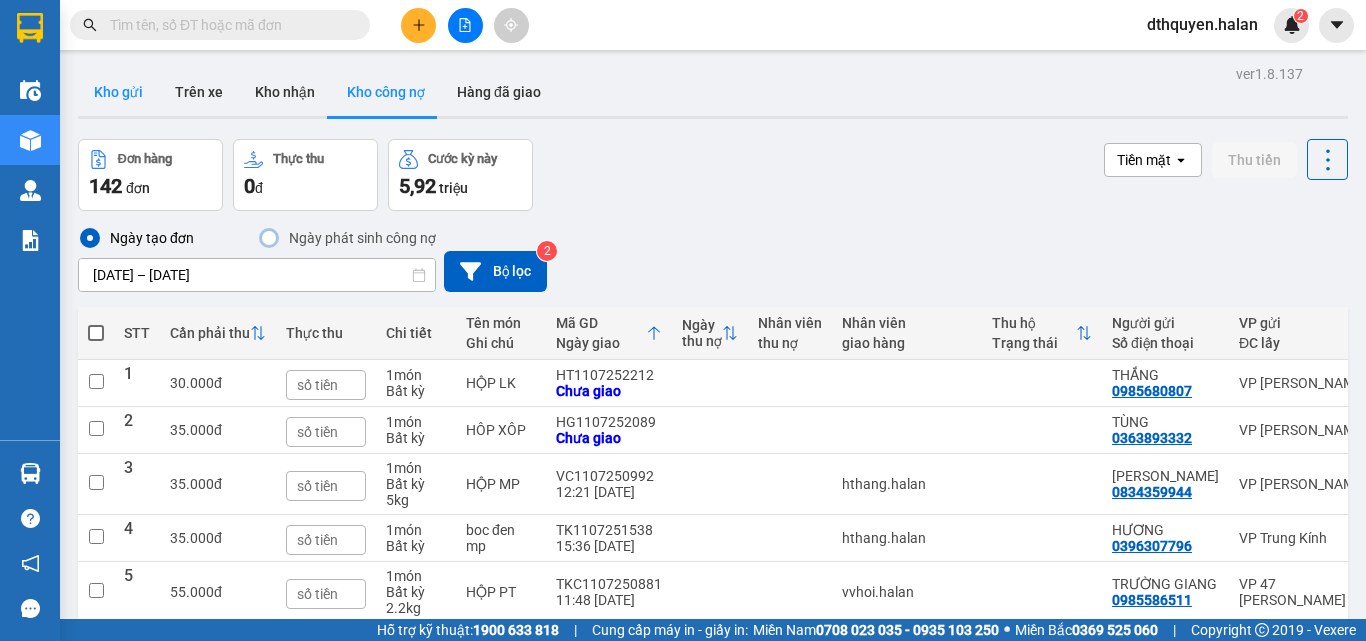 drag, startPoint x: 112, startPoint y: 75, endPoint x: 202, endPoint y: 93, distance: 91.78235 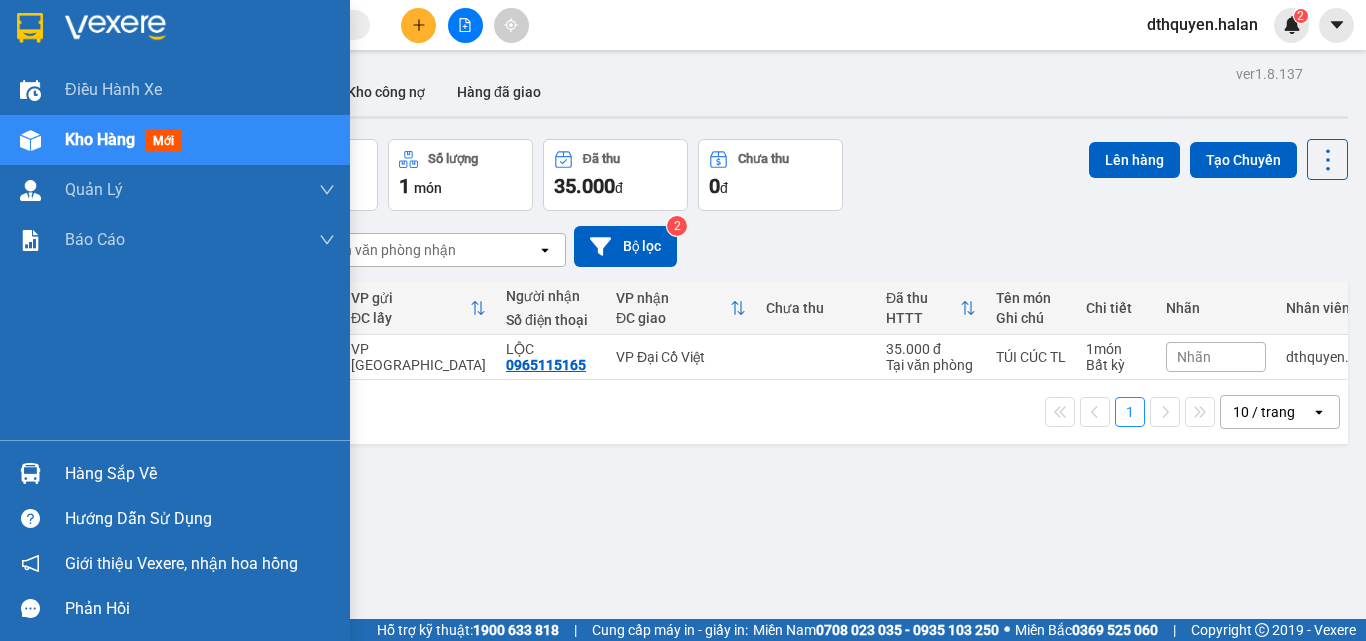 click on "Hàng sắp về" at bounding box center [200, 474] 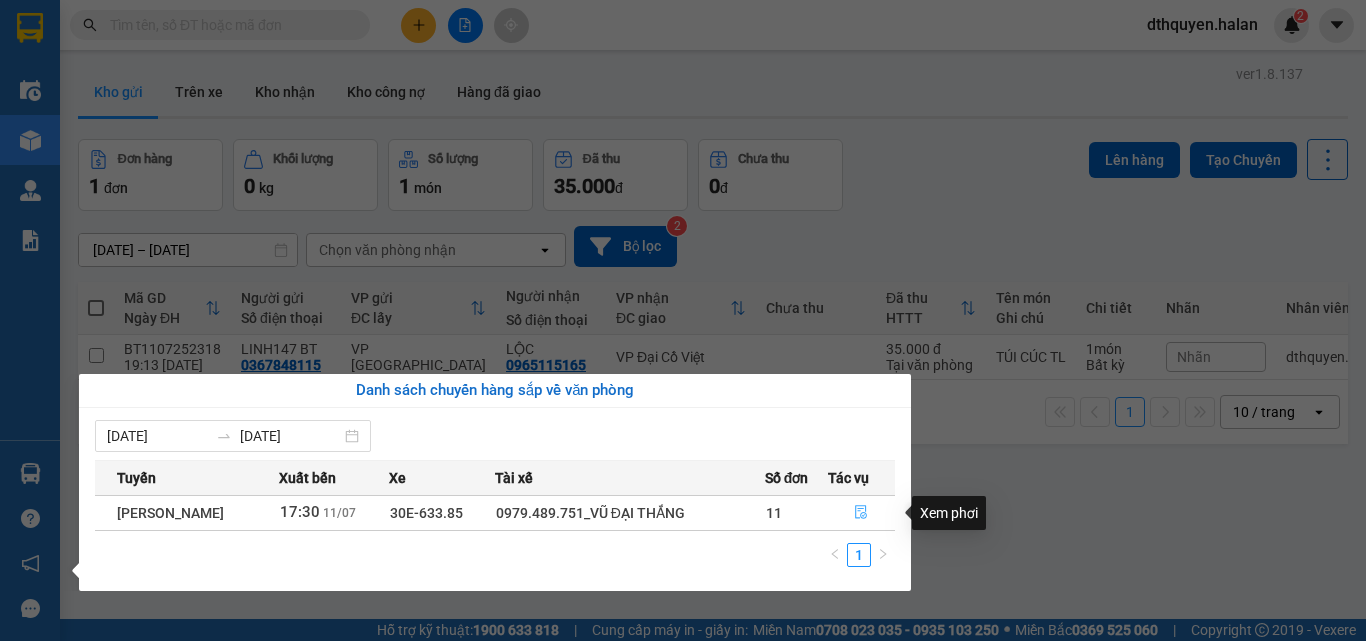 click 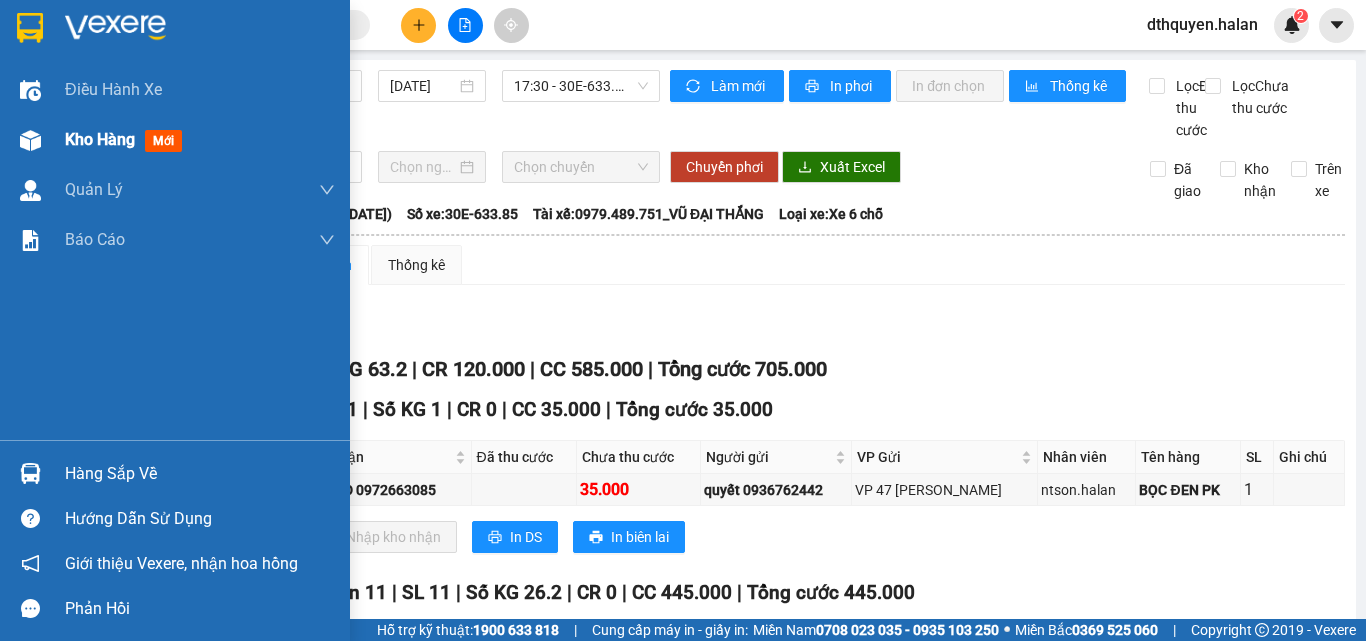 click on "Kho hàng" at bounding box center [100, 139] 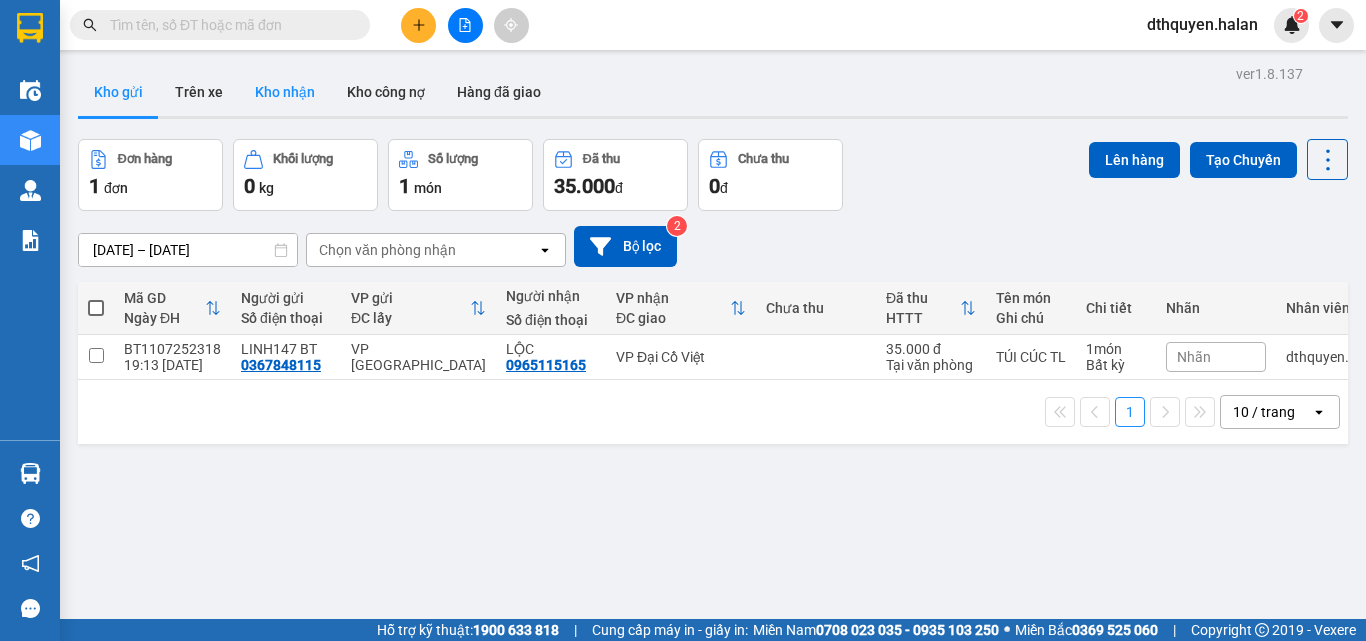 drag, startPoint x: 245, startPoint y: 94, endPoint x: 381, endPoint y: 125, distance: 139.48836 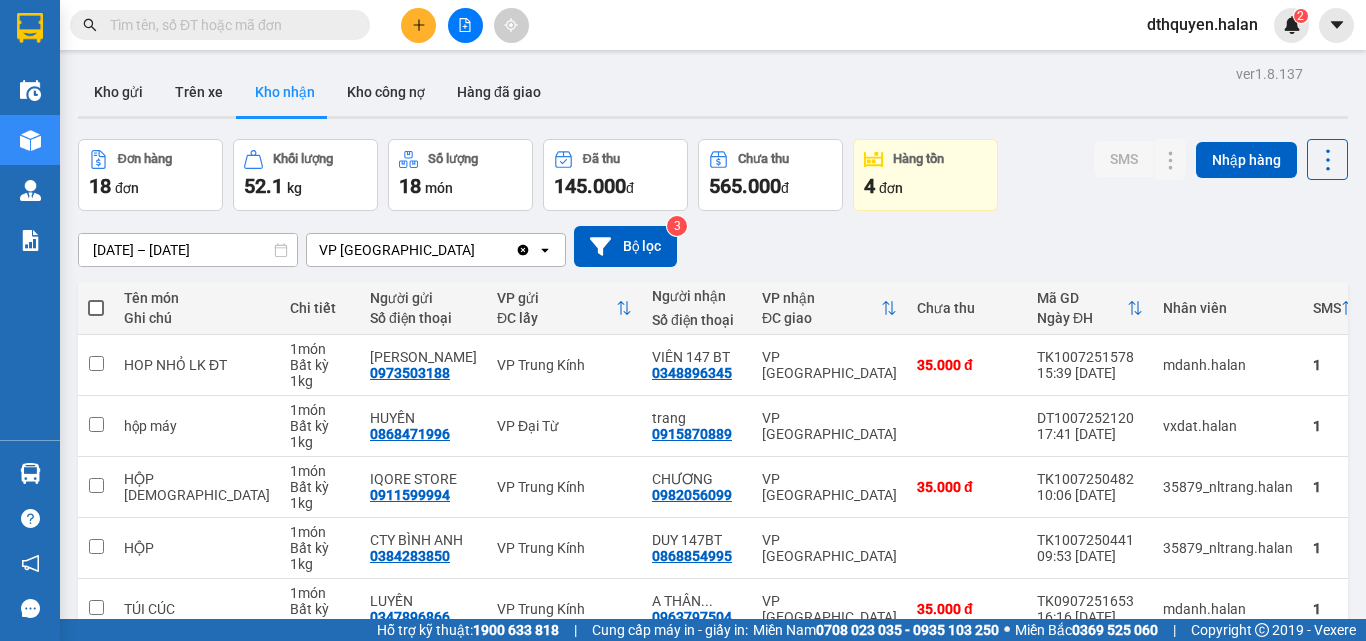 click on "1" at bounding box center [1095, 855] 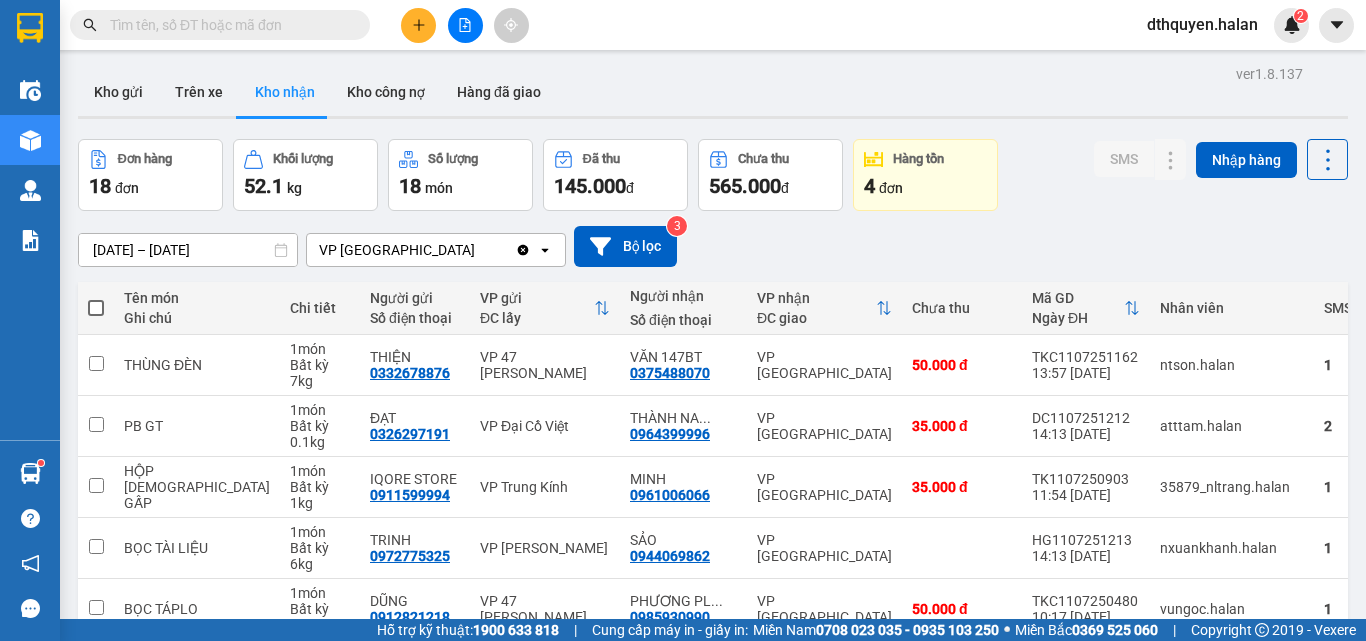 click on "2" at bounding box center [1130, 977] 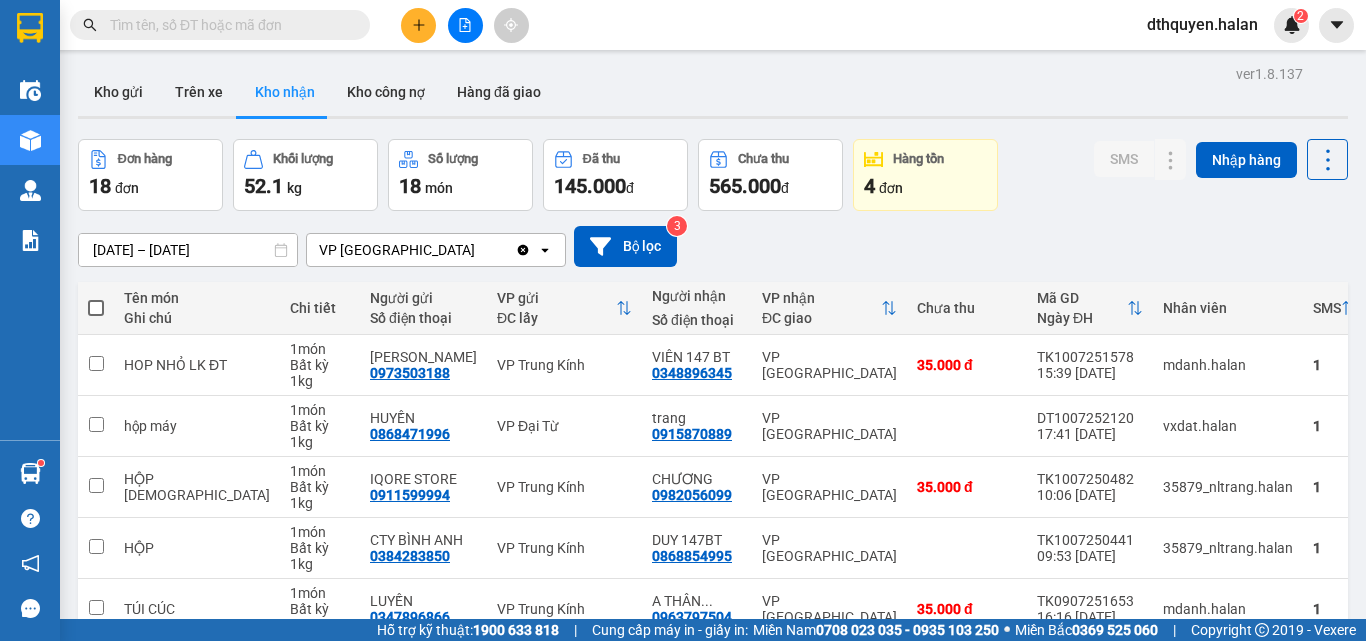 click on "1" at bounding box center (1095, 855) 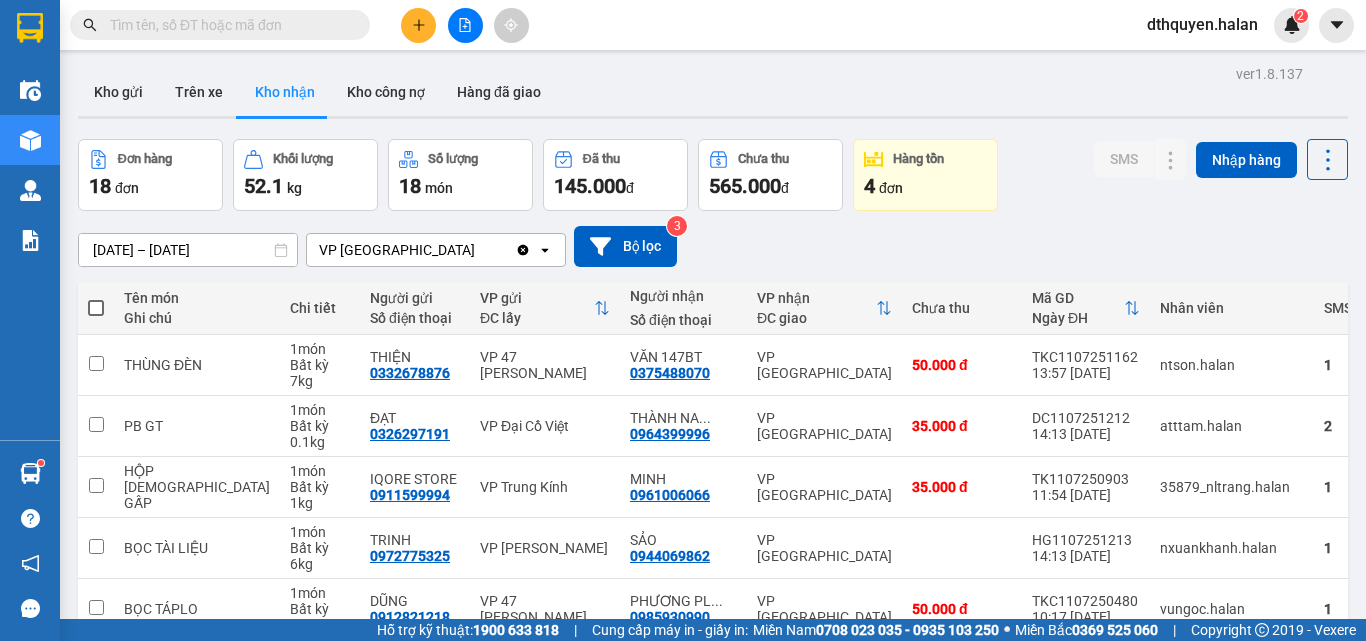 click at bounding box center (228, 25) 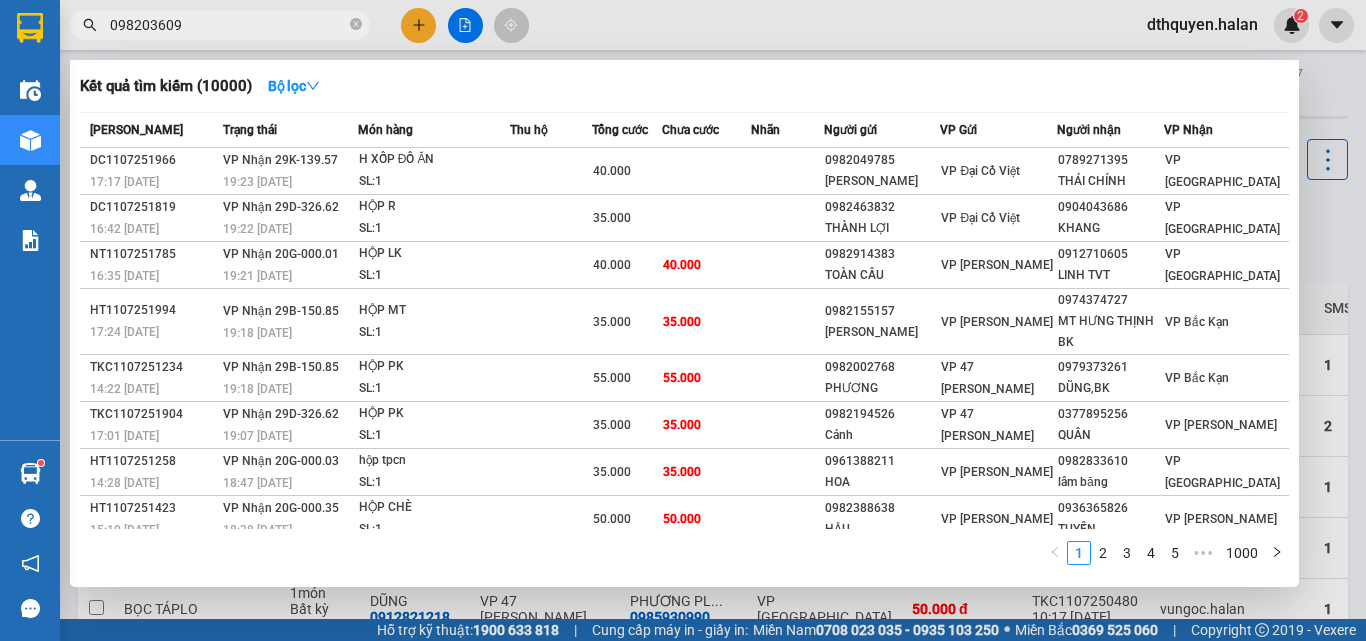 type on "0982036099" 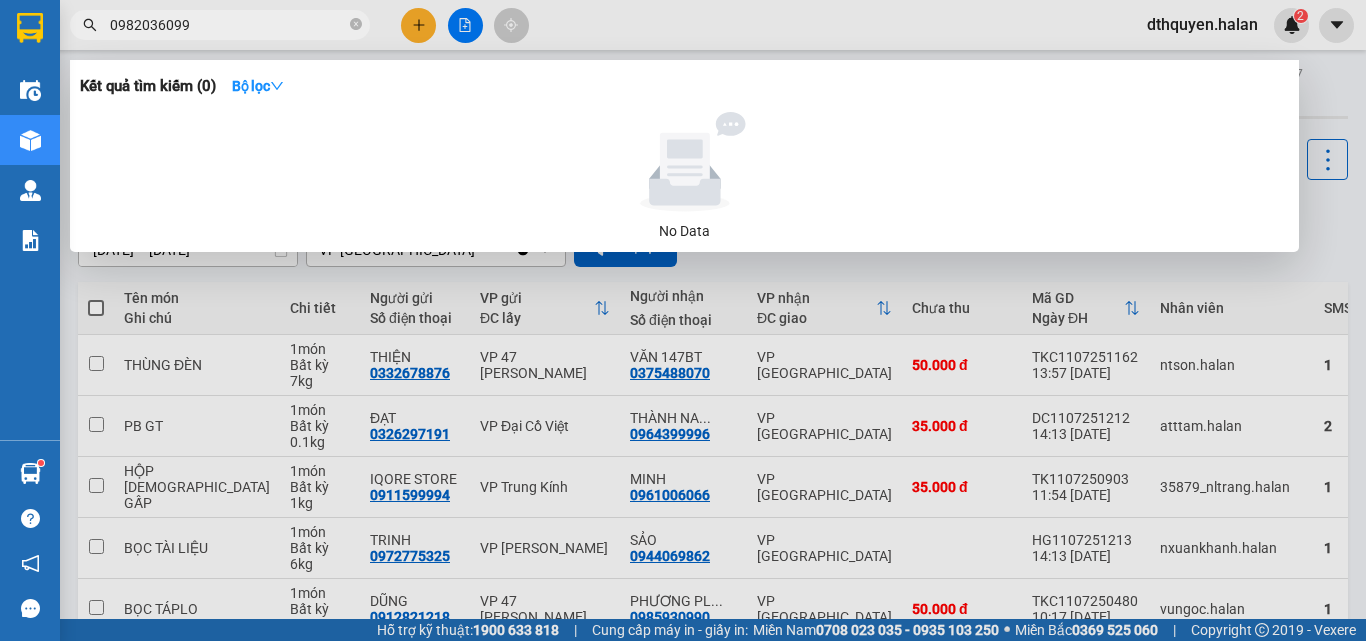 click on "0982036099" at bounding box center [228, 25] 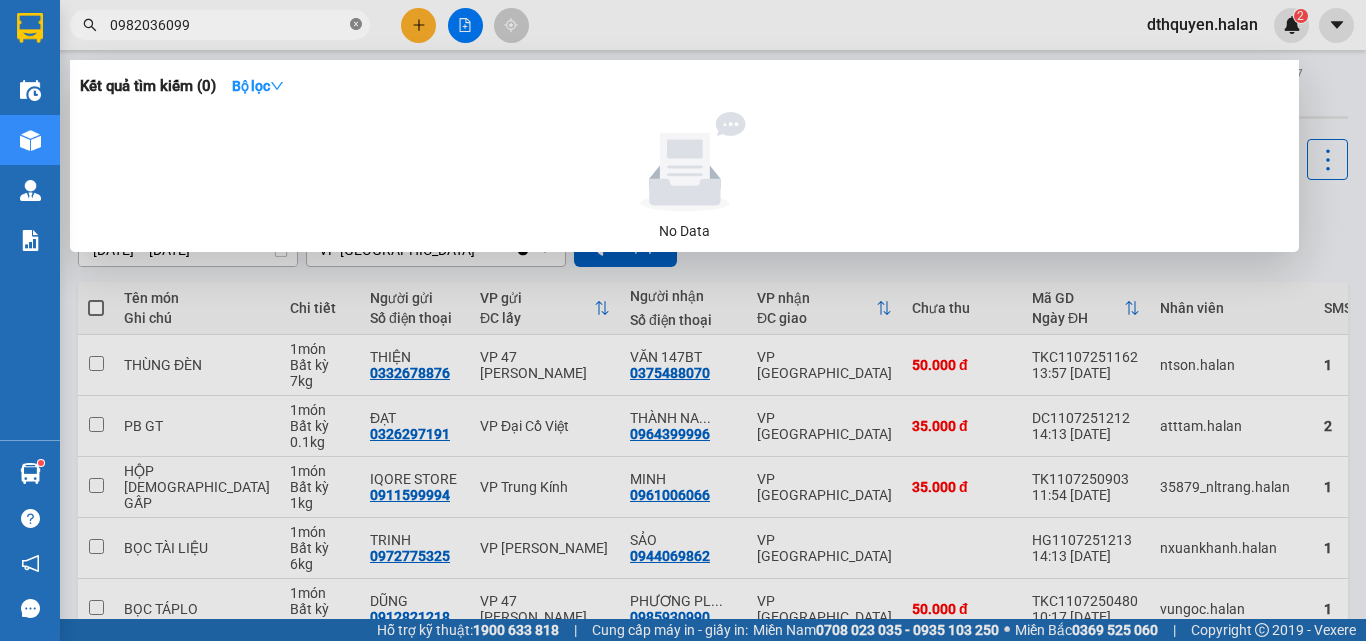 click 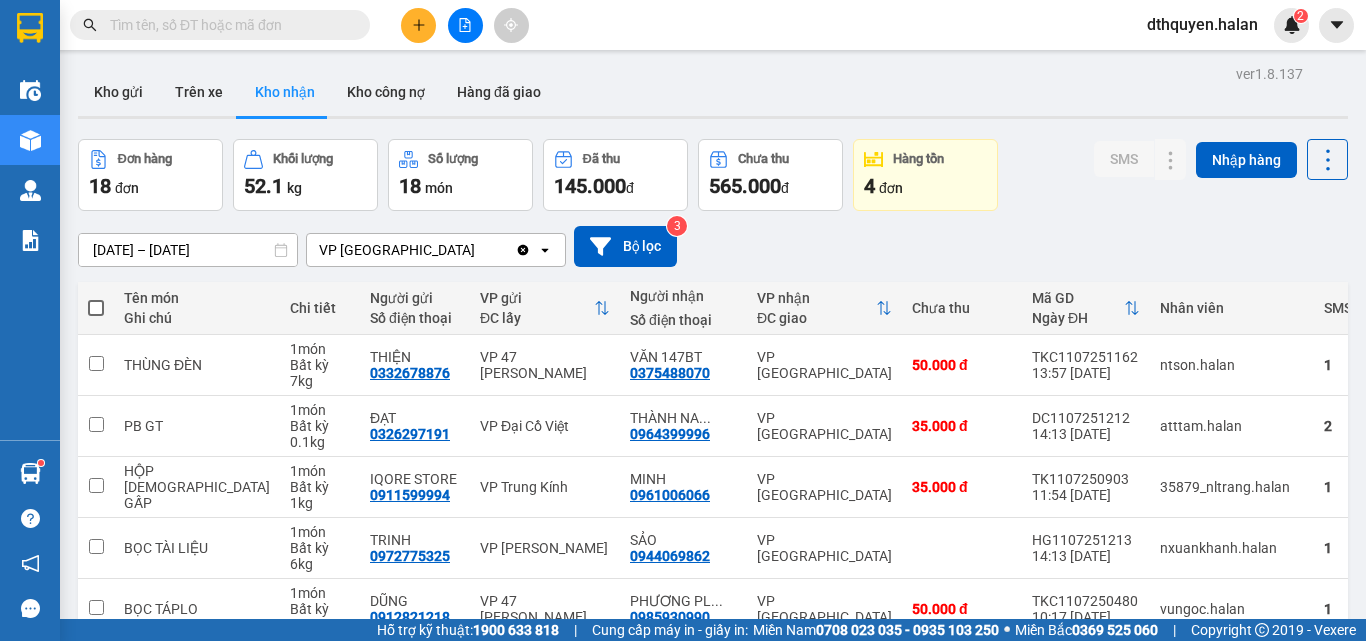 click at bounding box center [228, 25] 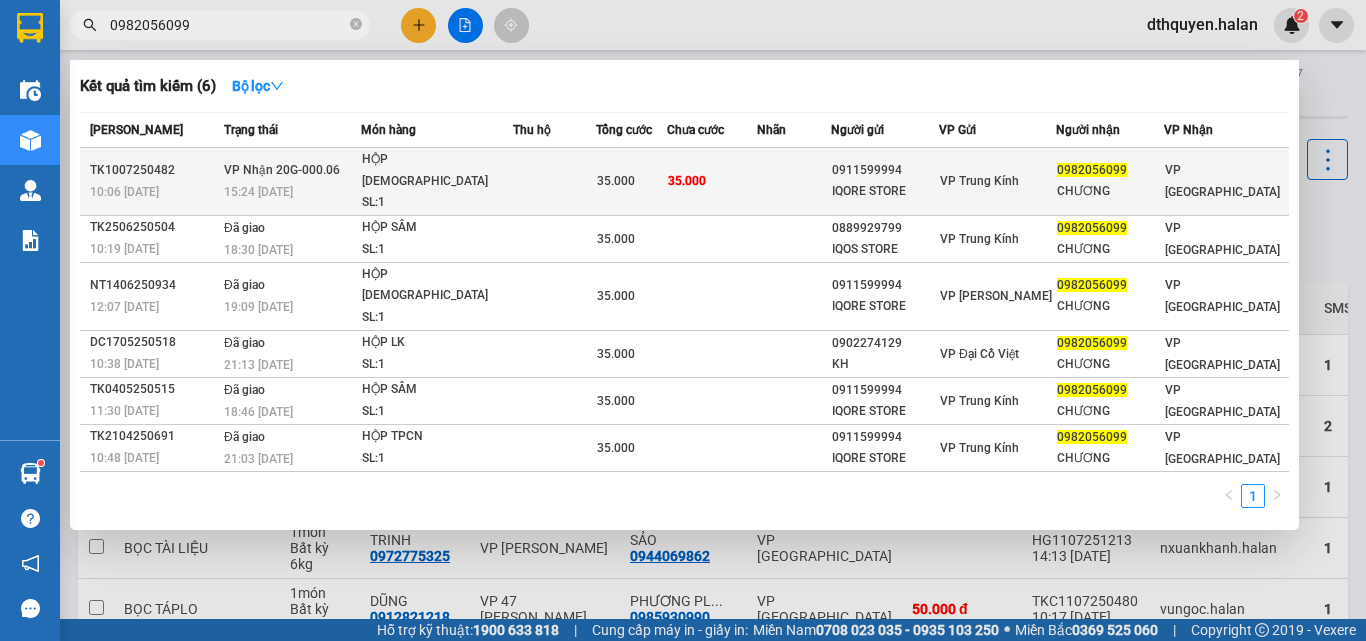 type on "0982056099" 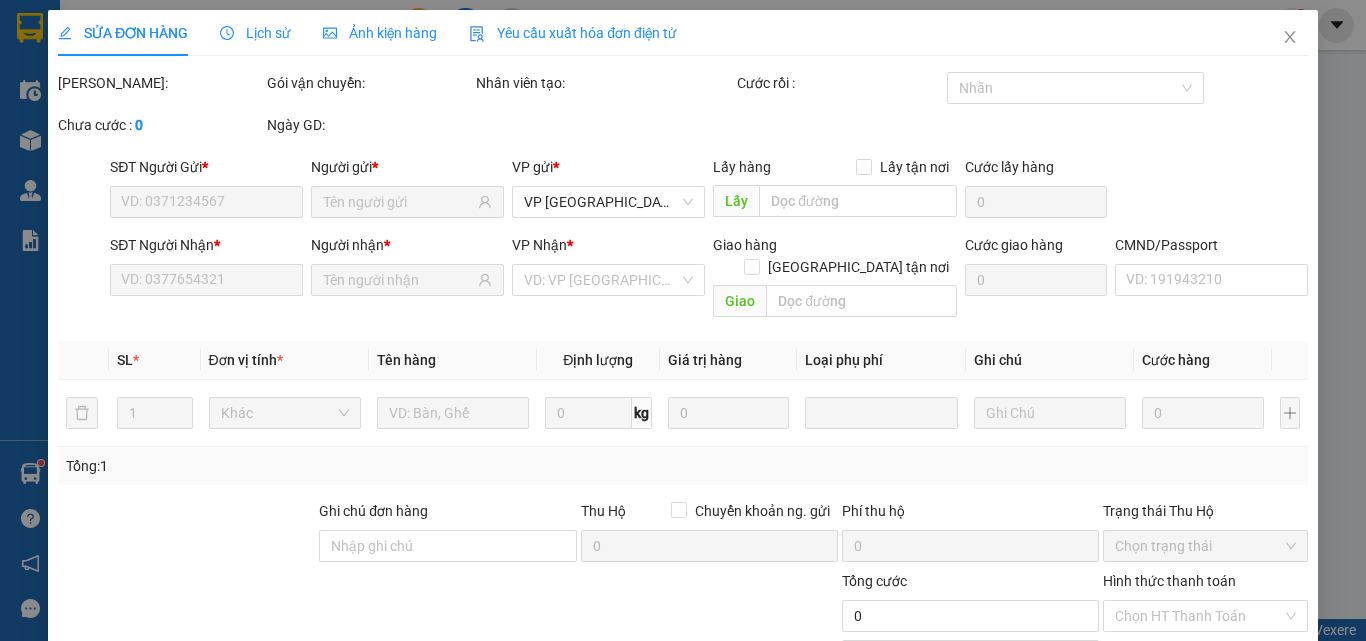 type on "0911599994" 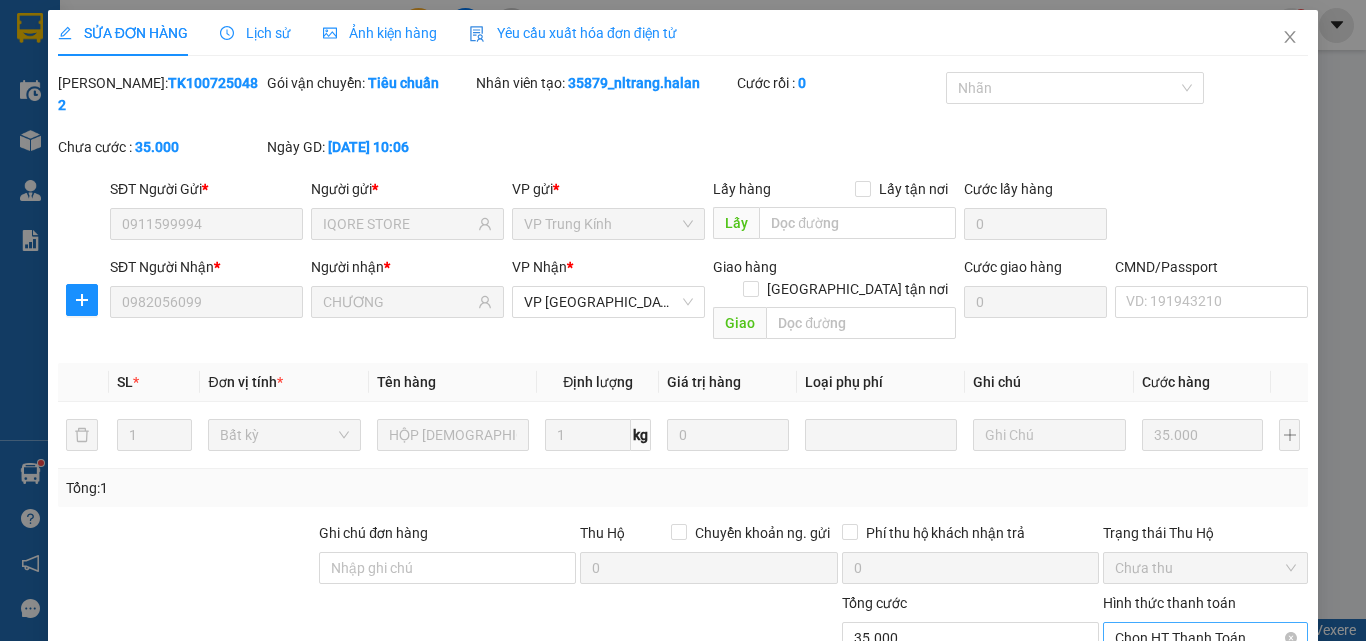 click on "Chọn HT Thanh Toán" at bounding box center [1205, 638] 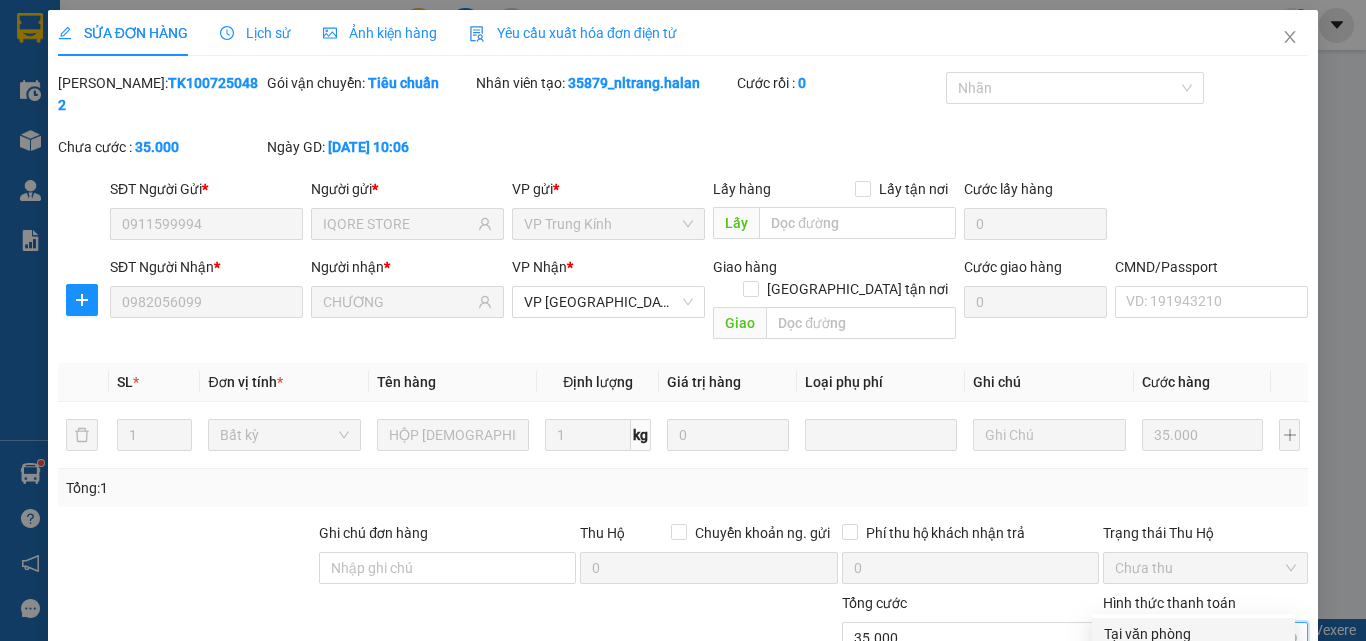 click on "Tại văn phòng" at bounding box center (1193, 634) 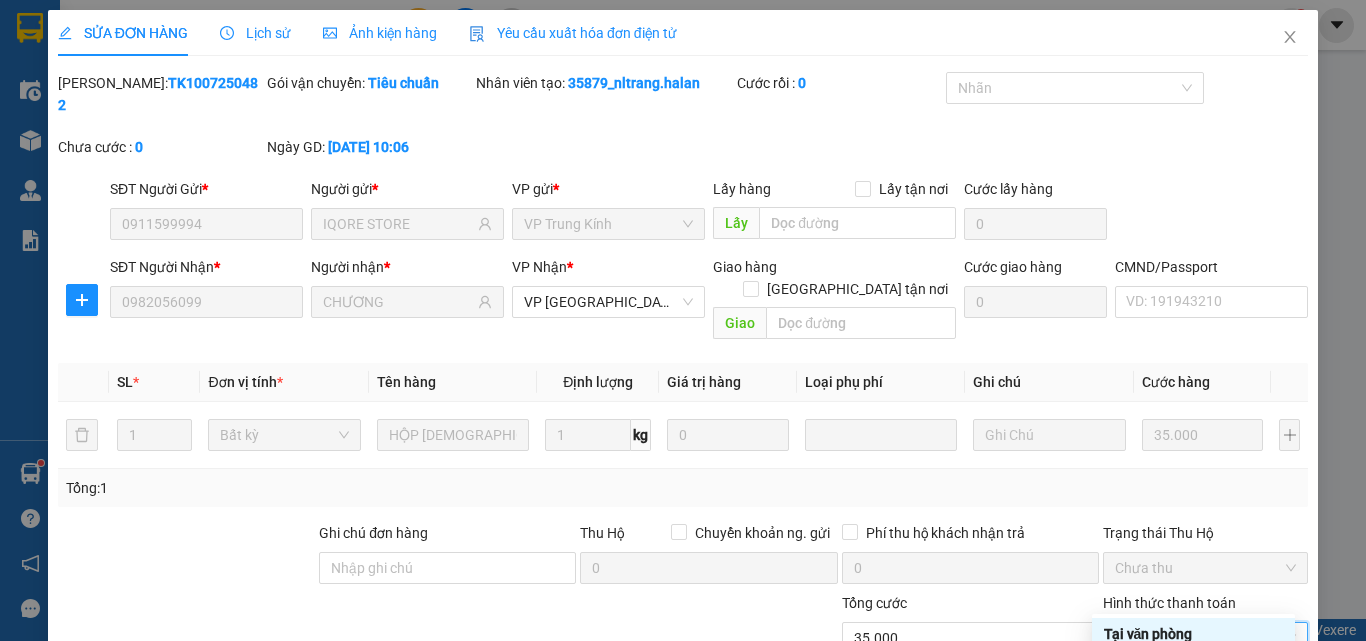 type on "0" 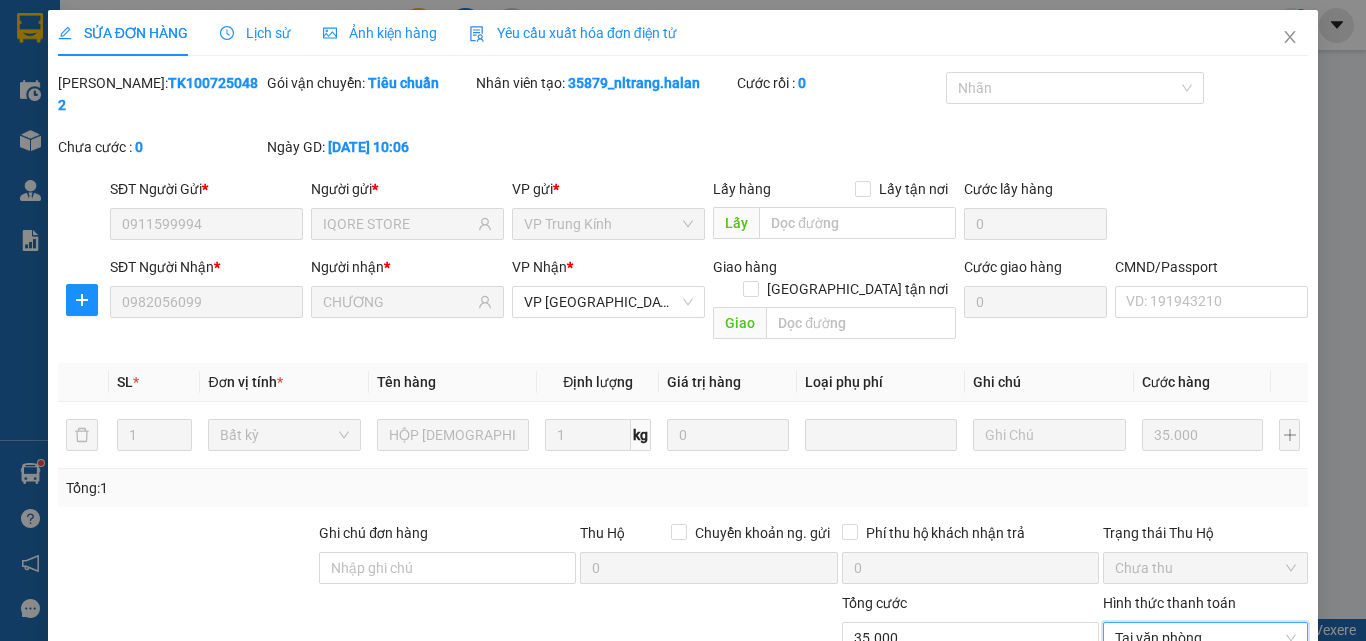 click on "Giao hàng" at bounding box center [772, 773] 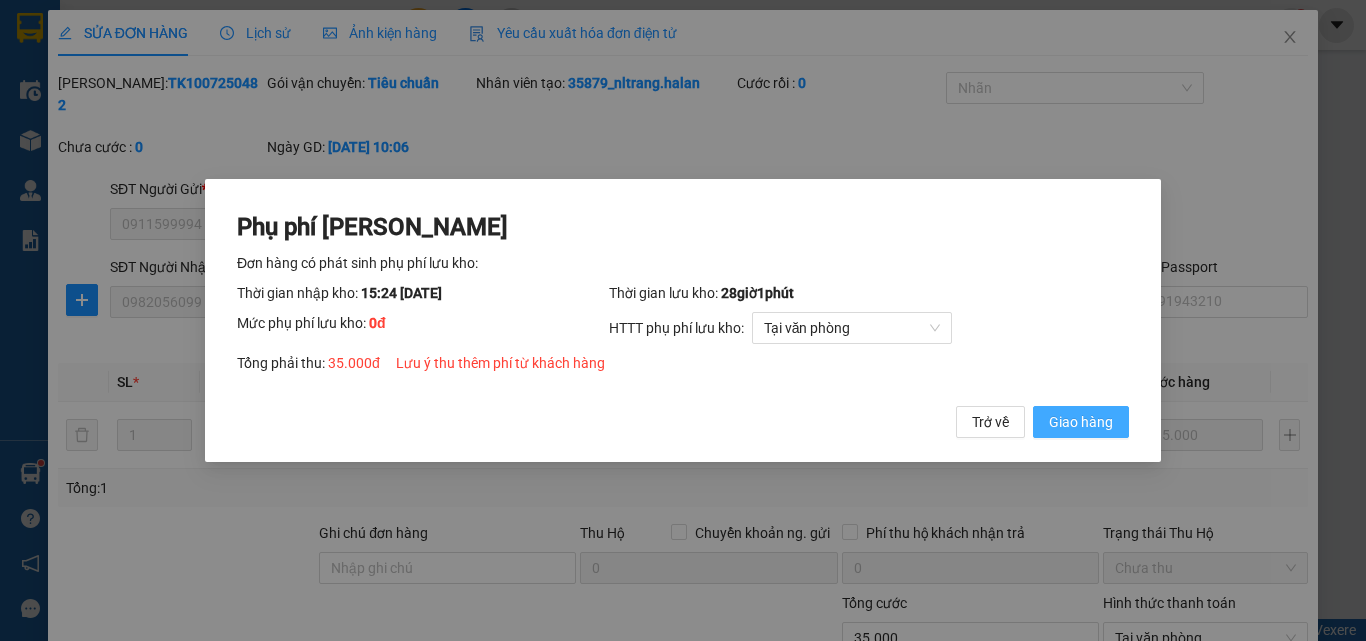 click on "Giao hàng" at bounding box center (1081, 422) 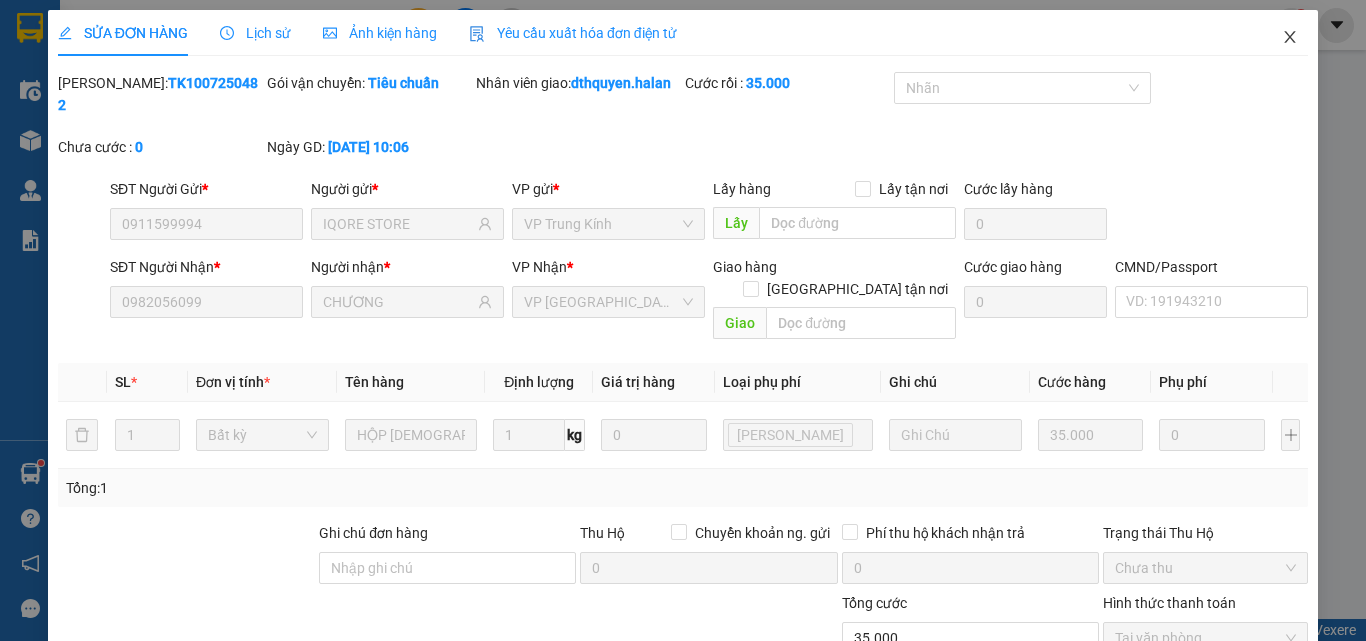 click 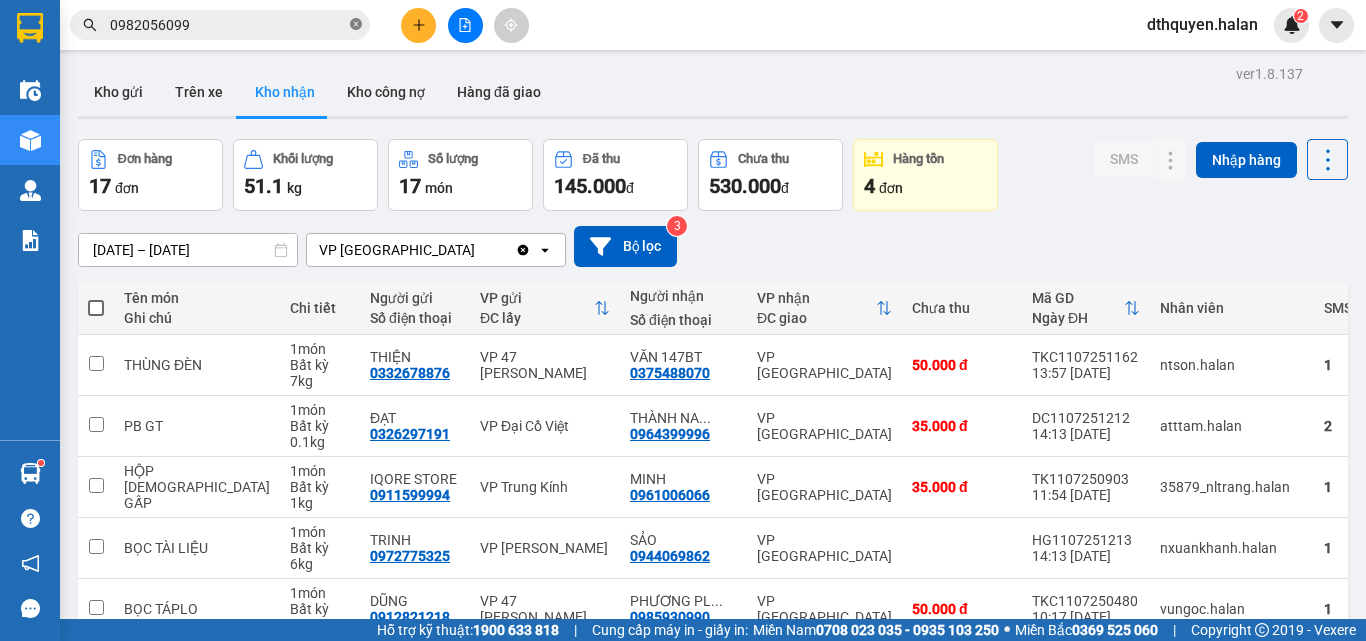 click 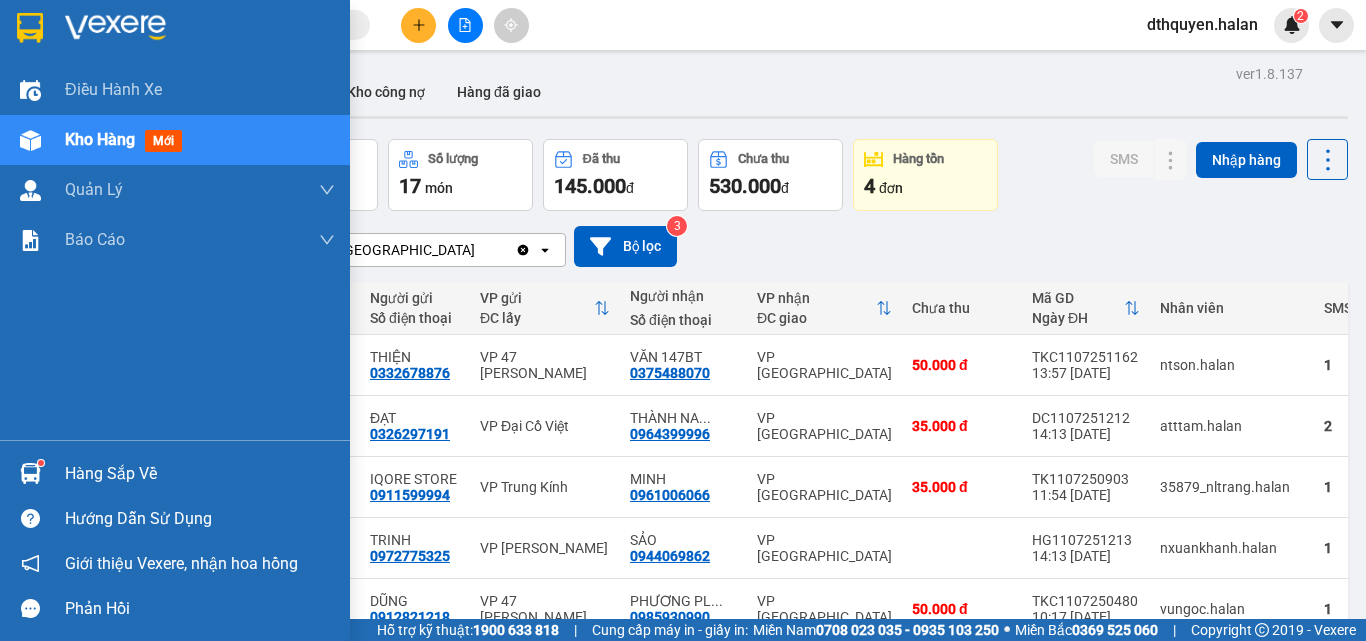 drag, startPoint x: 151, startPoint y: 480, endPoint x: 193, endPoint y: 482, distance: 42.047592 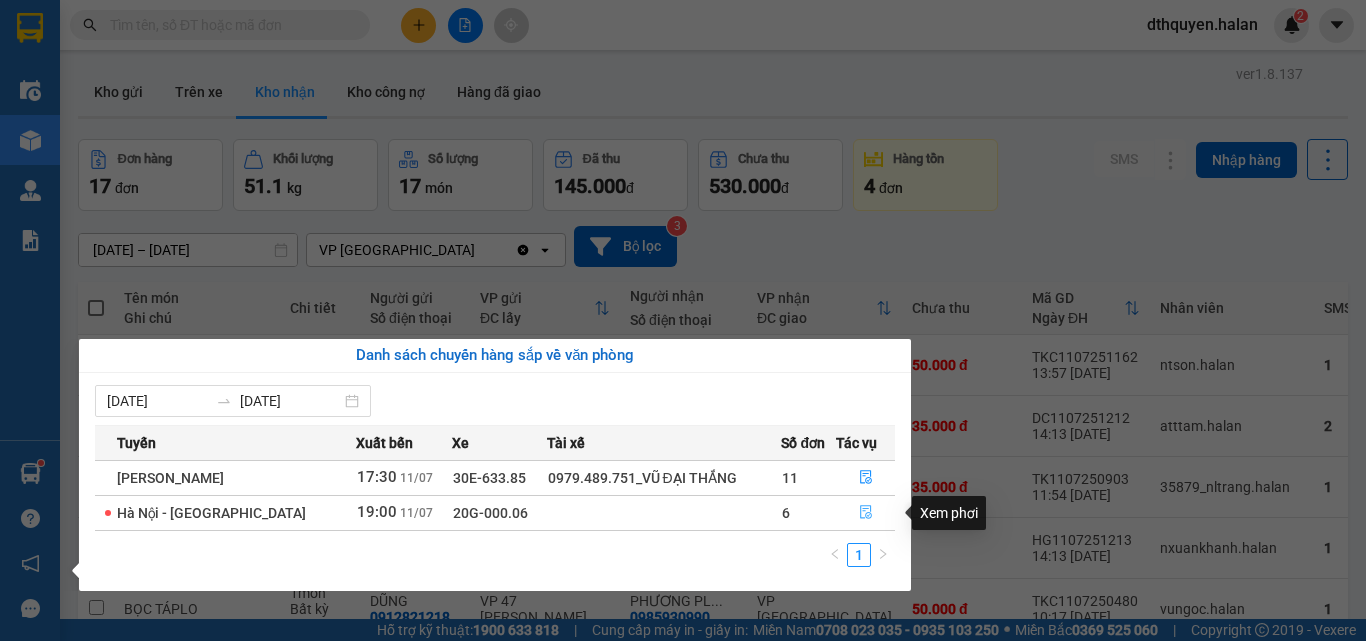 click 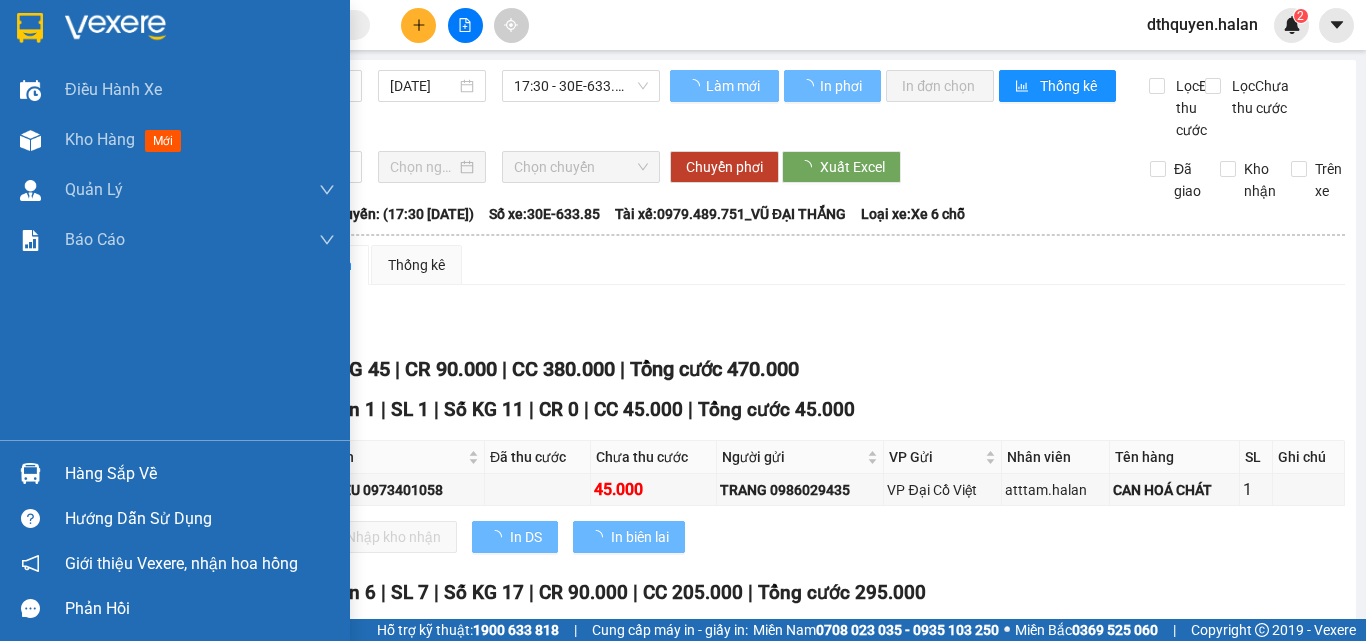 click on "Hàng sắp về" at bounding box center (200, 474) 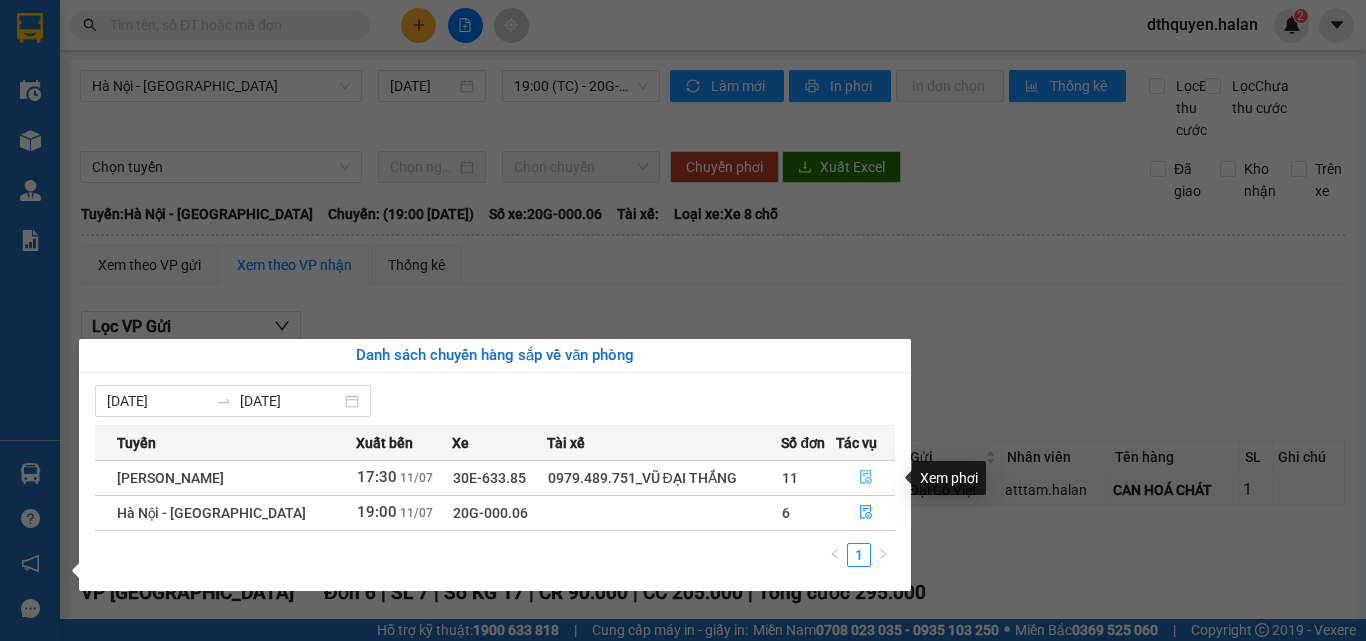 click 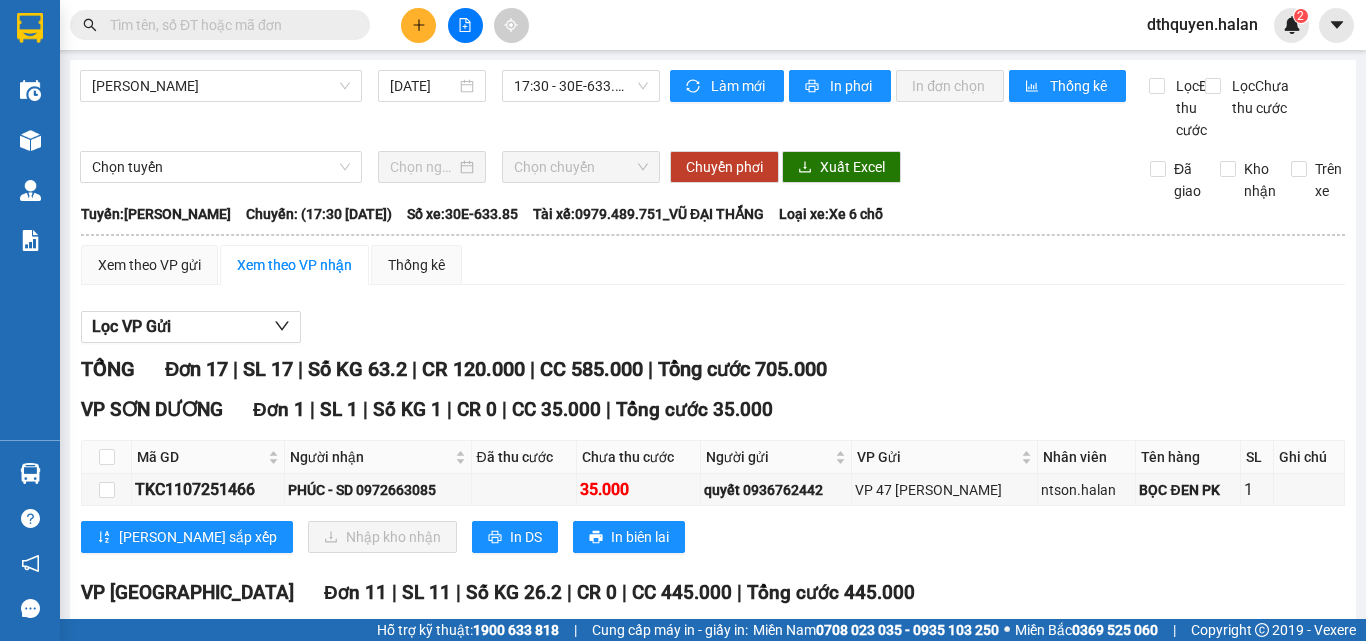 drag, startPoint x: 122, startPoint y: 301, endPoint x: 259, endPoint y: 318, distance: 138.05072 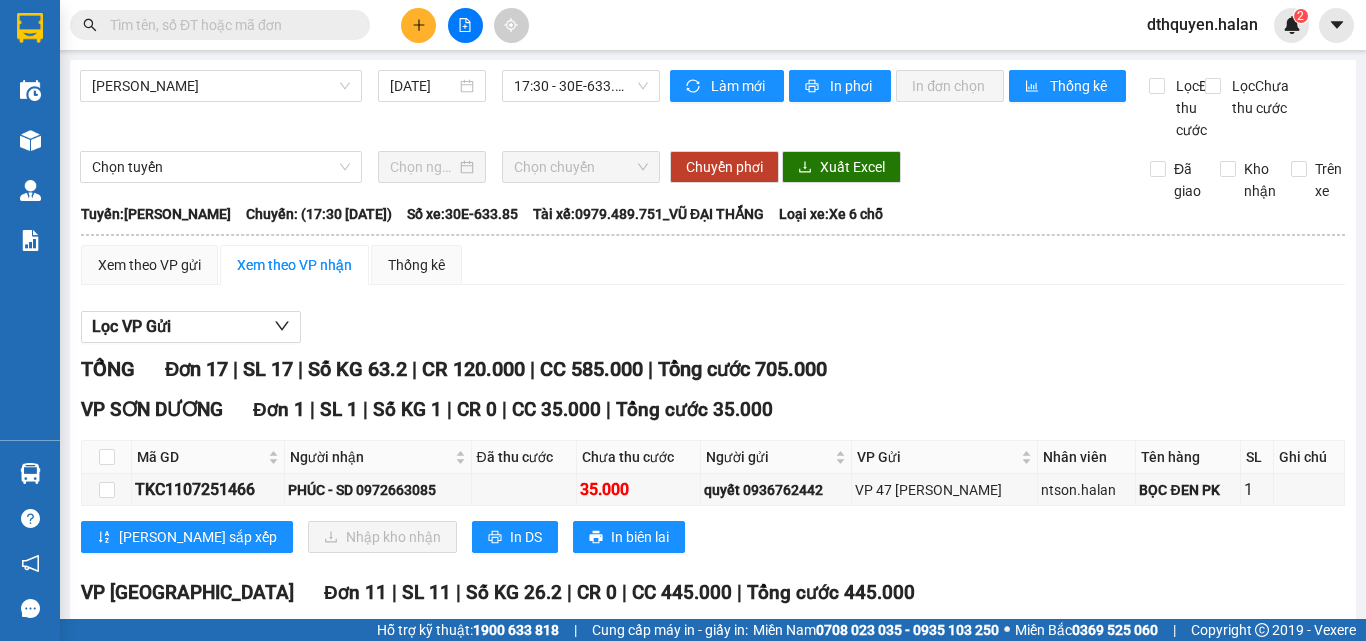 click on "YB1107251505 HIỀN 0378663355 35.000 VŨ TRUNG NGHĨA 0974856425 VP Yên Bình ltkchi.halan HỘP (K BIẾT ĐỒ GÌ) 1" at bounding box center (713, 1082) 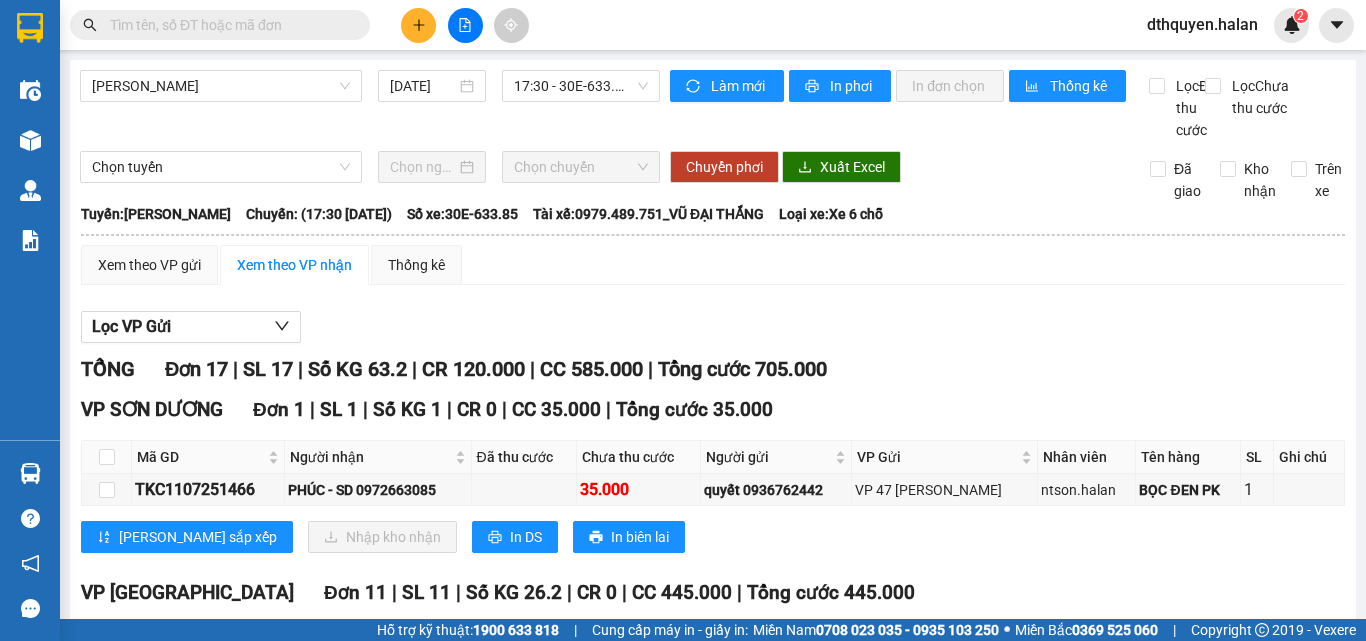 click at bounding box center [228, 25] 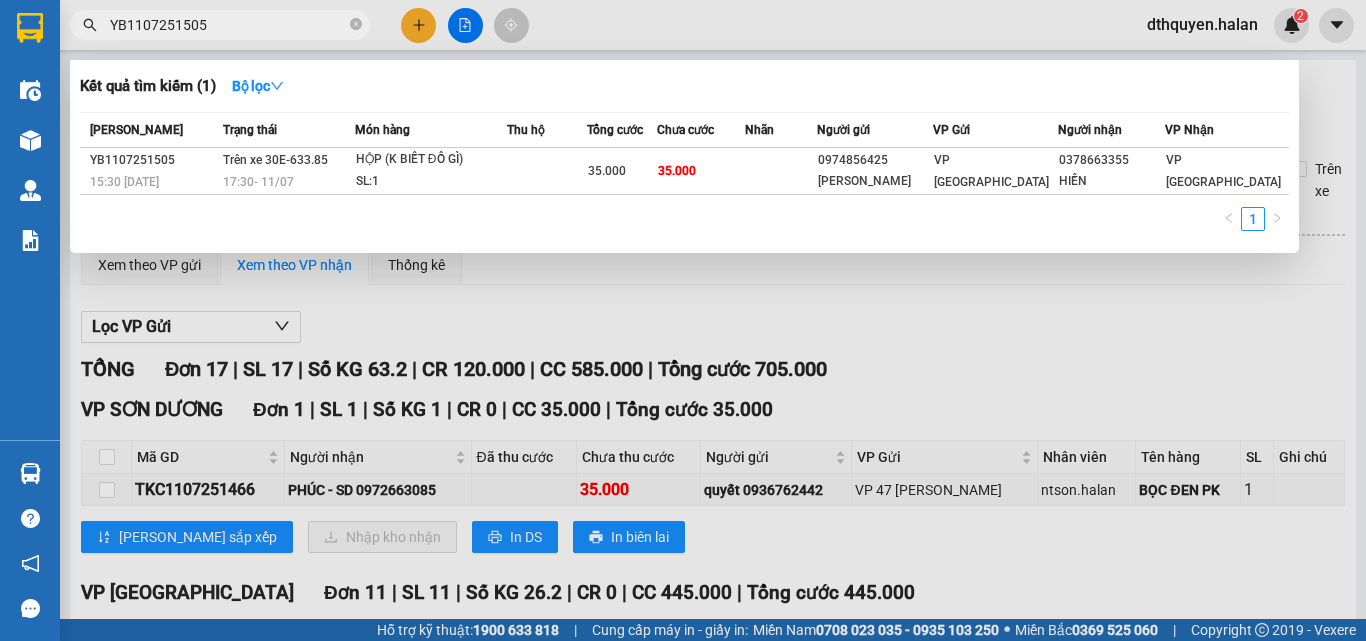 type on "YB1107251505" 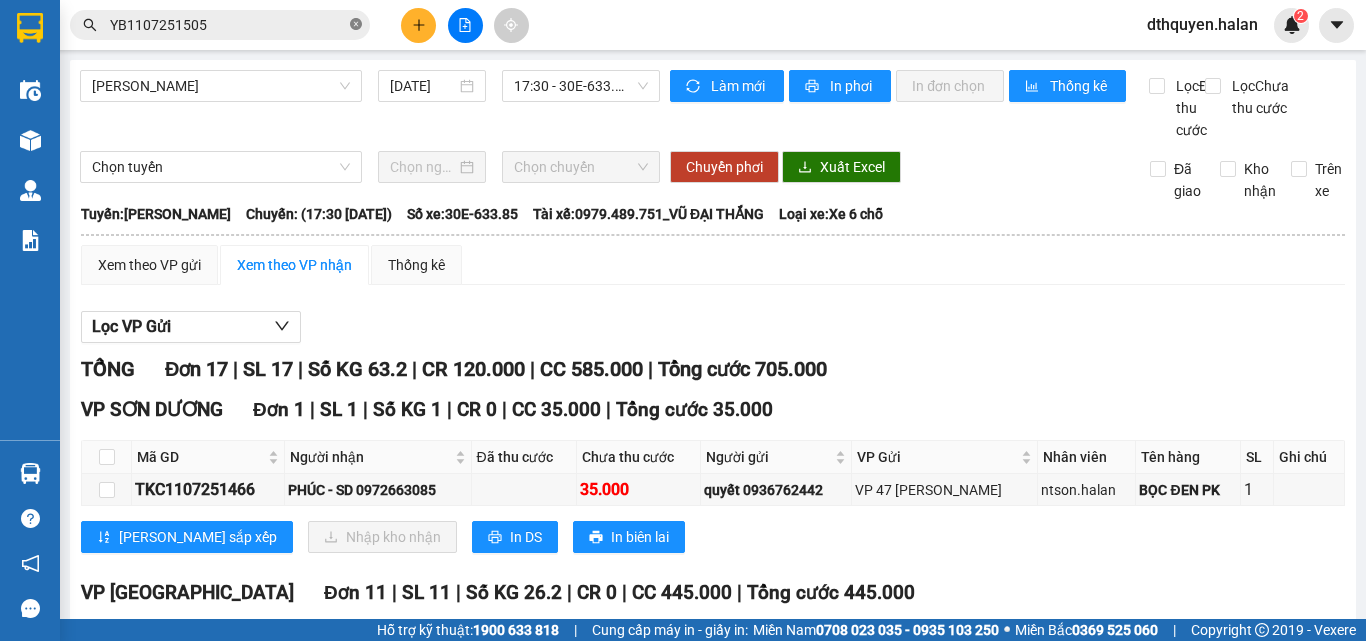 click 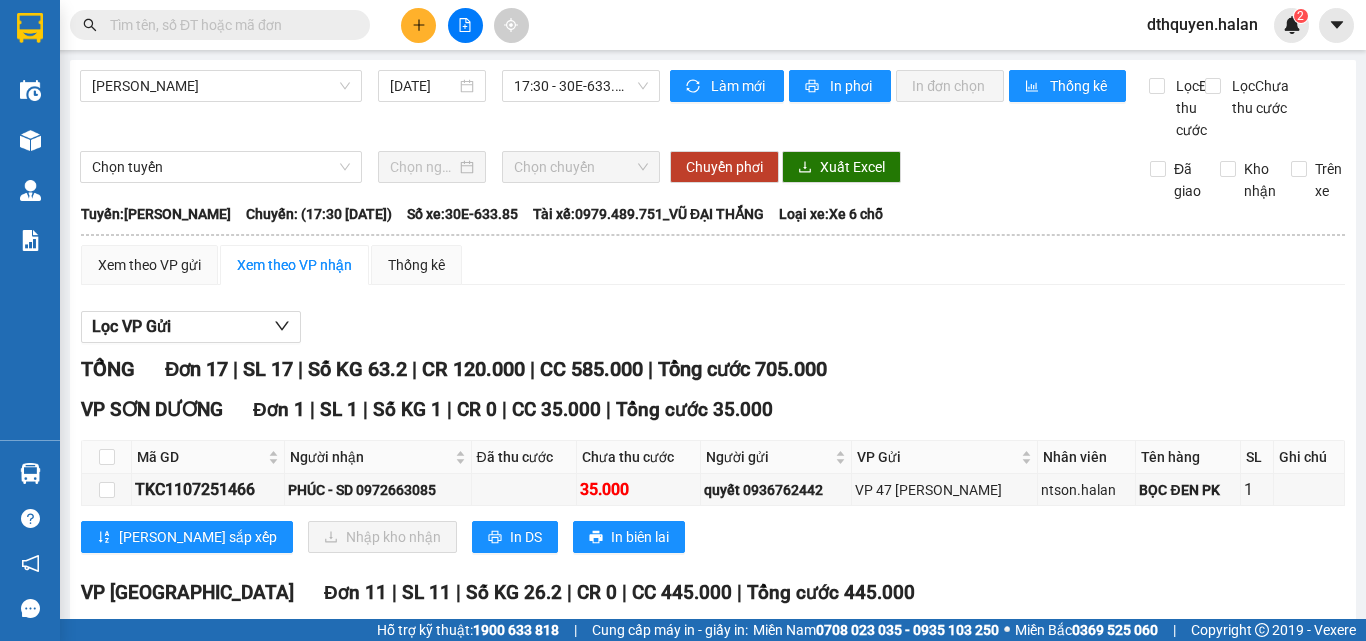 click at bounding box center [418, 25] 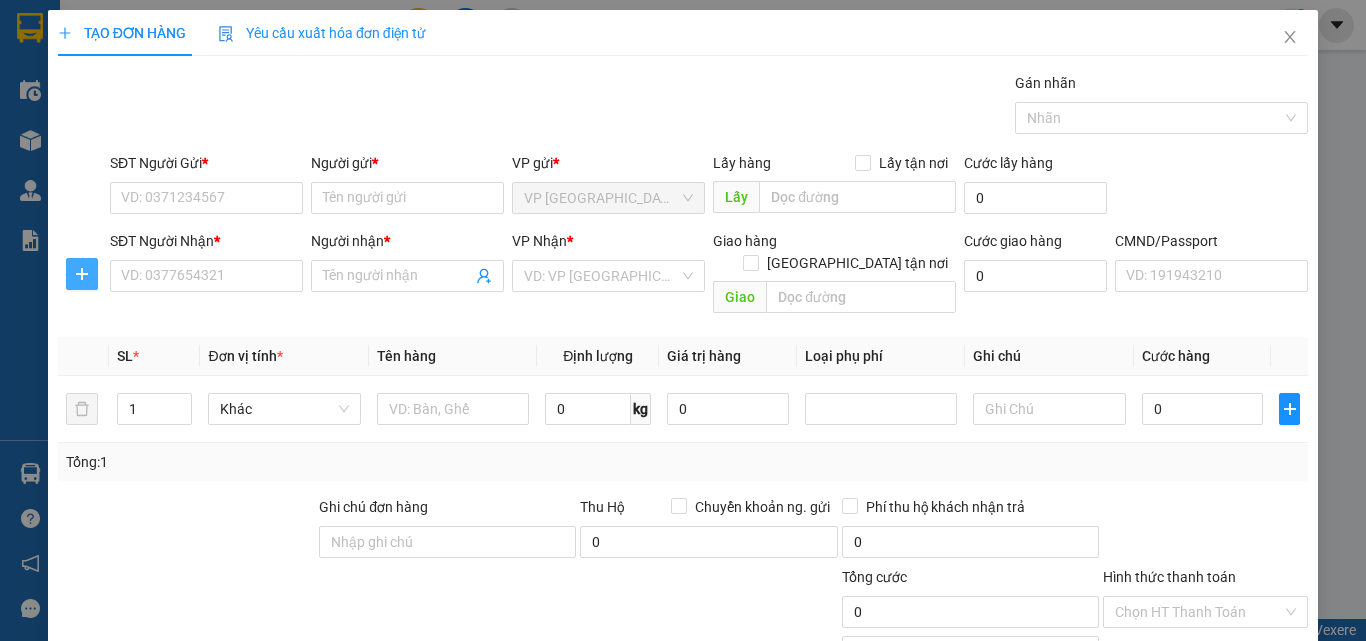 drag, startPoint x: 84, startPoint y: 268, endPoint x: 93, endPoint y: 295, distance: 28.460499 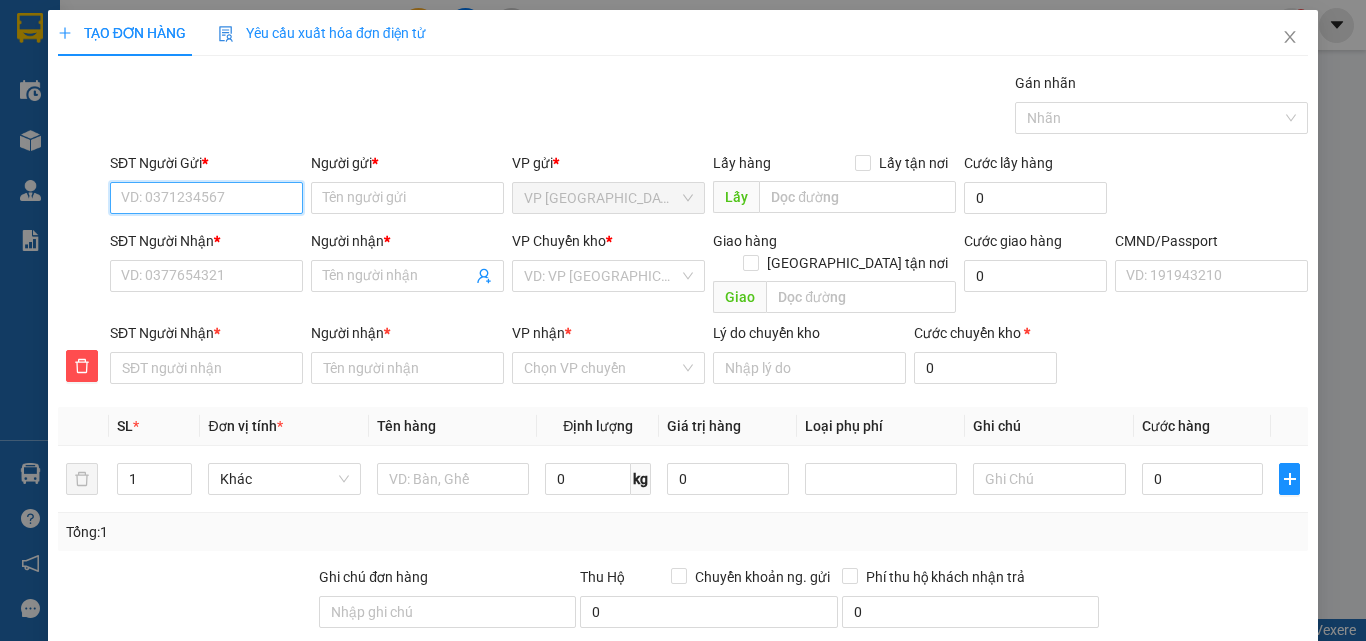 click on "SĐT Người Gửi  *" at bounding box center [206, 198] 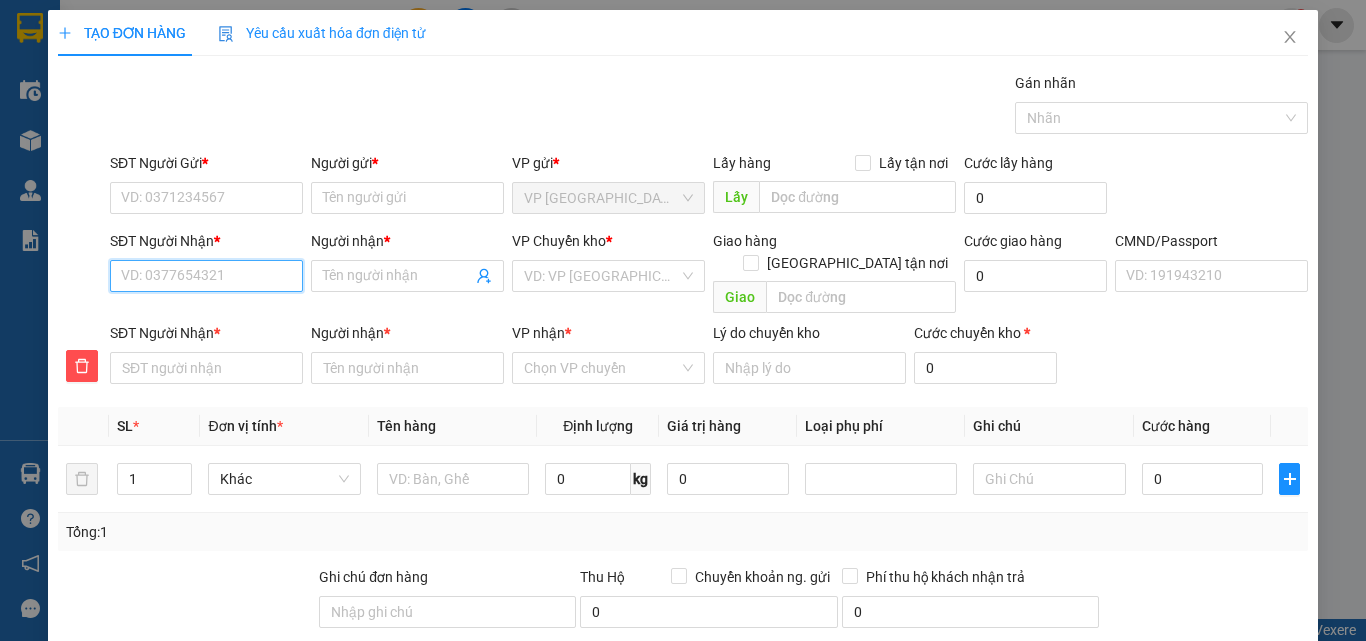click on "SĐT Người Nhận  *" at bounding box center [206, 276] 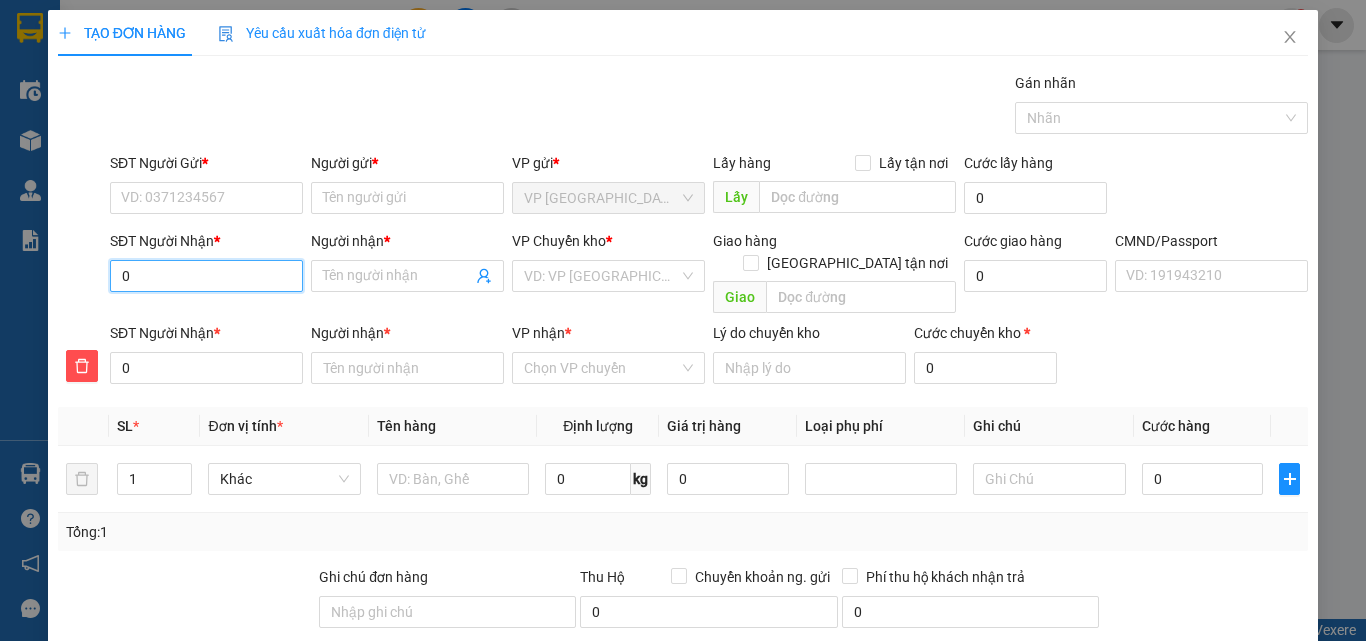 type on "0" 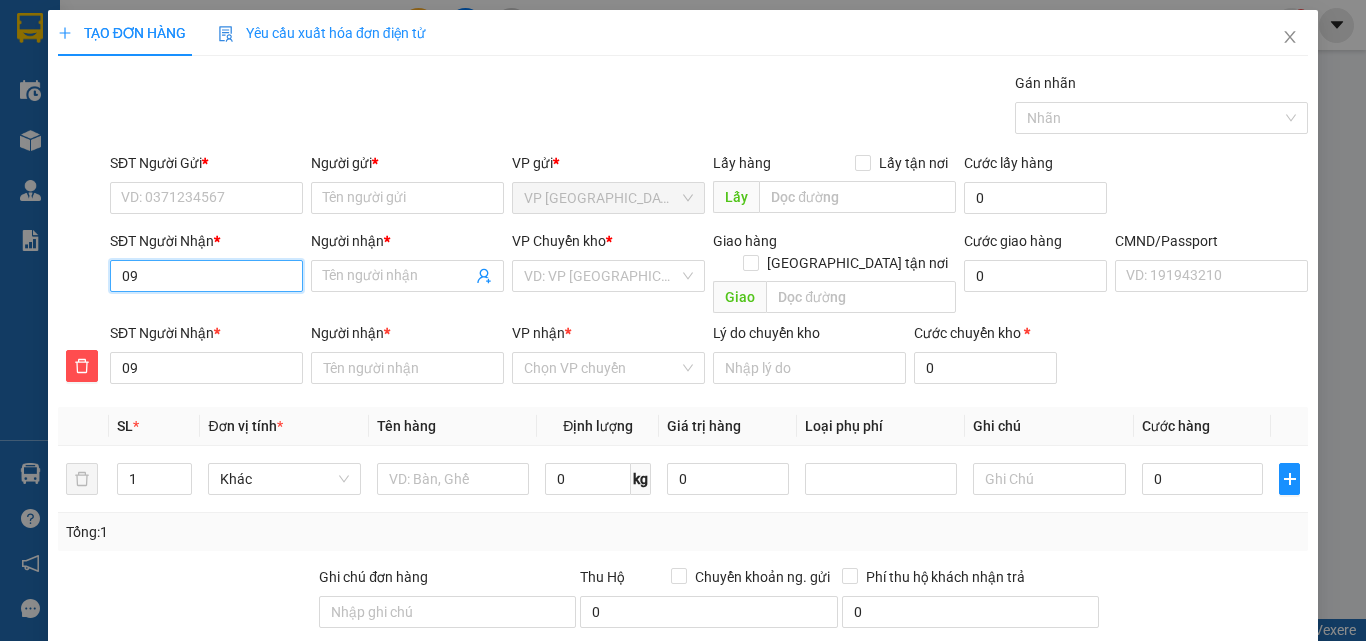 type on "098" 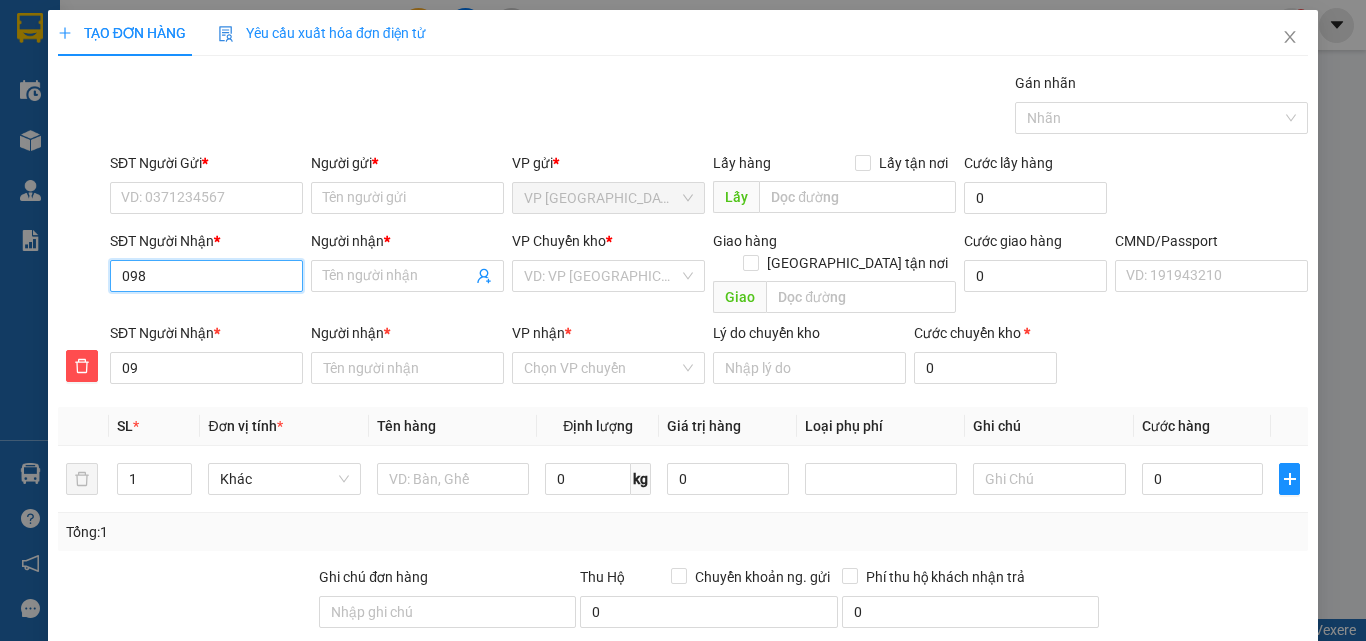 type on "098" 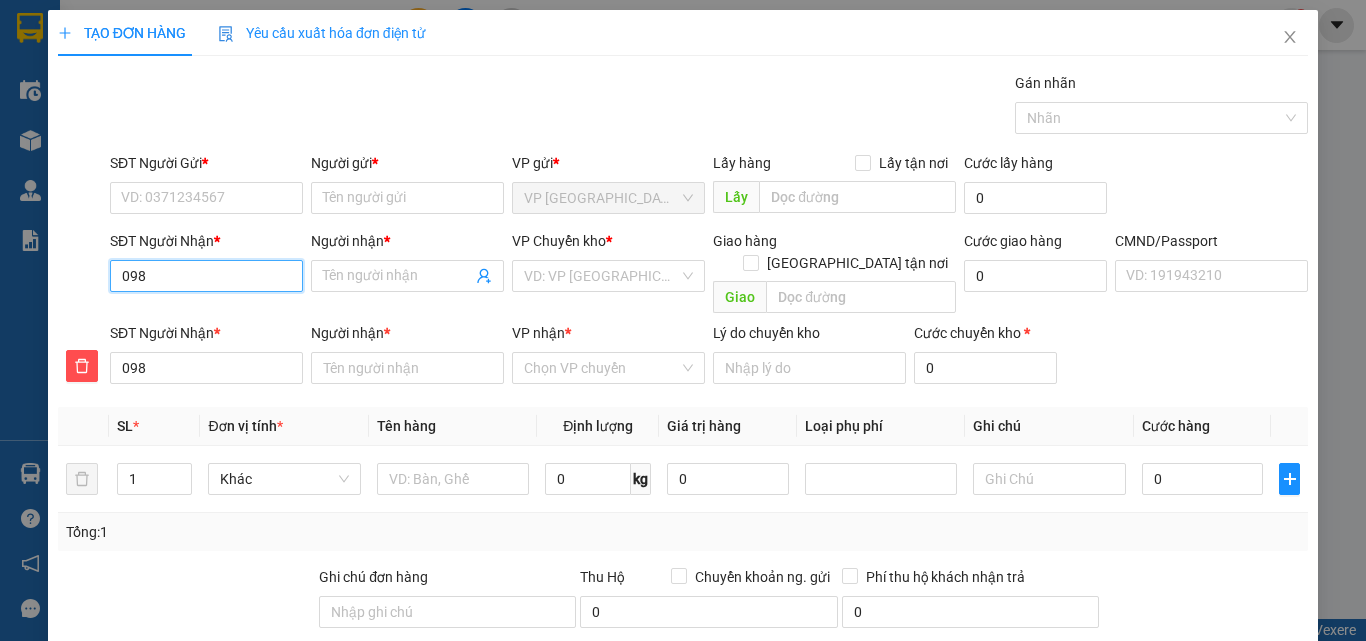 type on "0988" 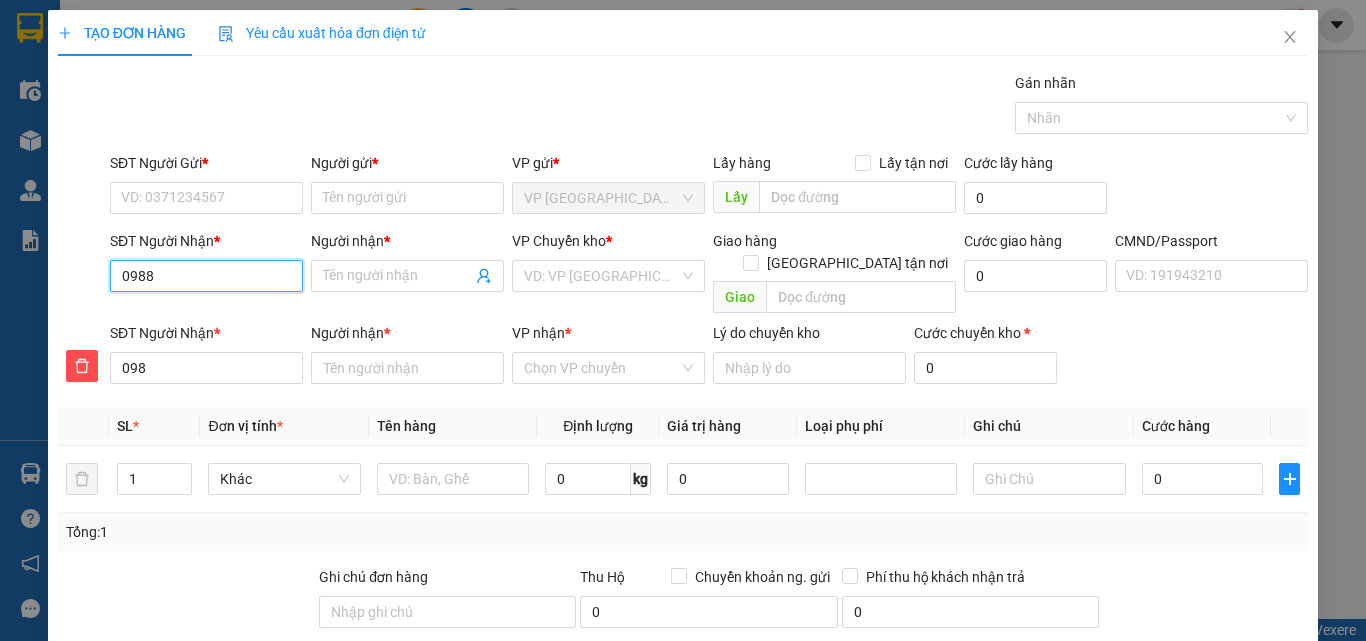 type on "0988" 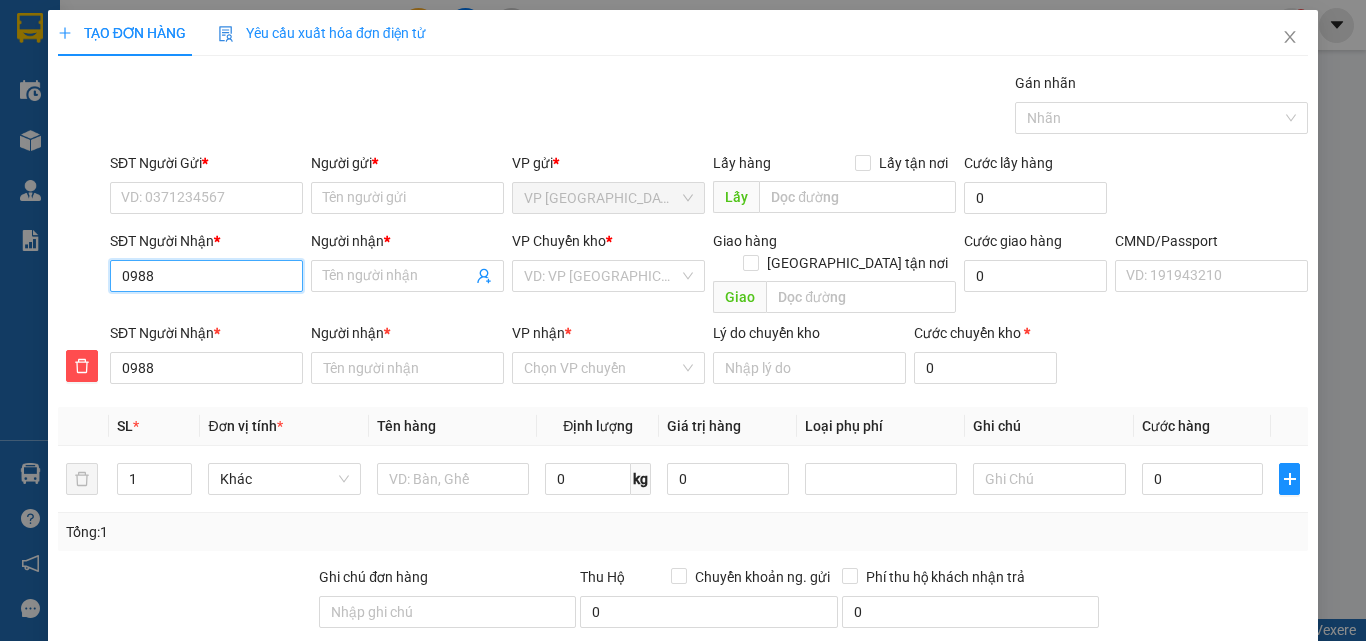 type on "09883" 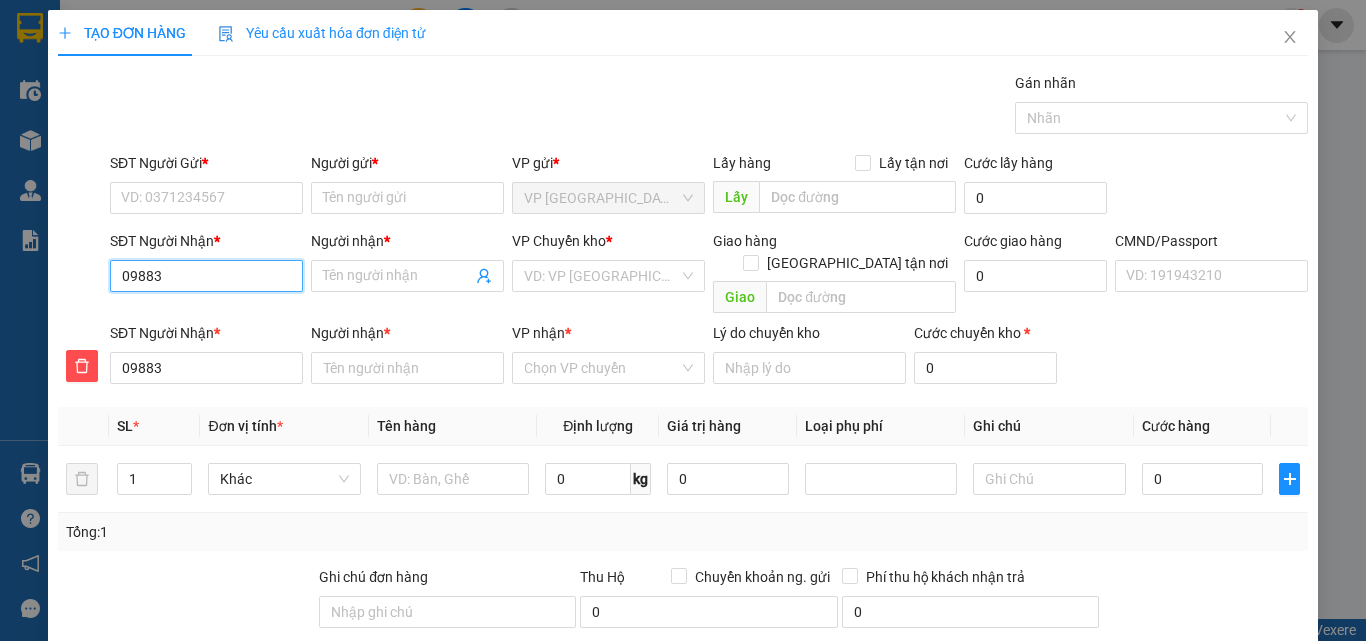 type on "098831" 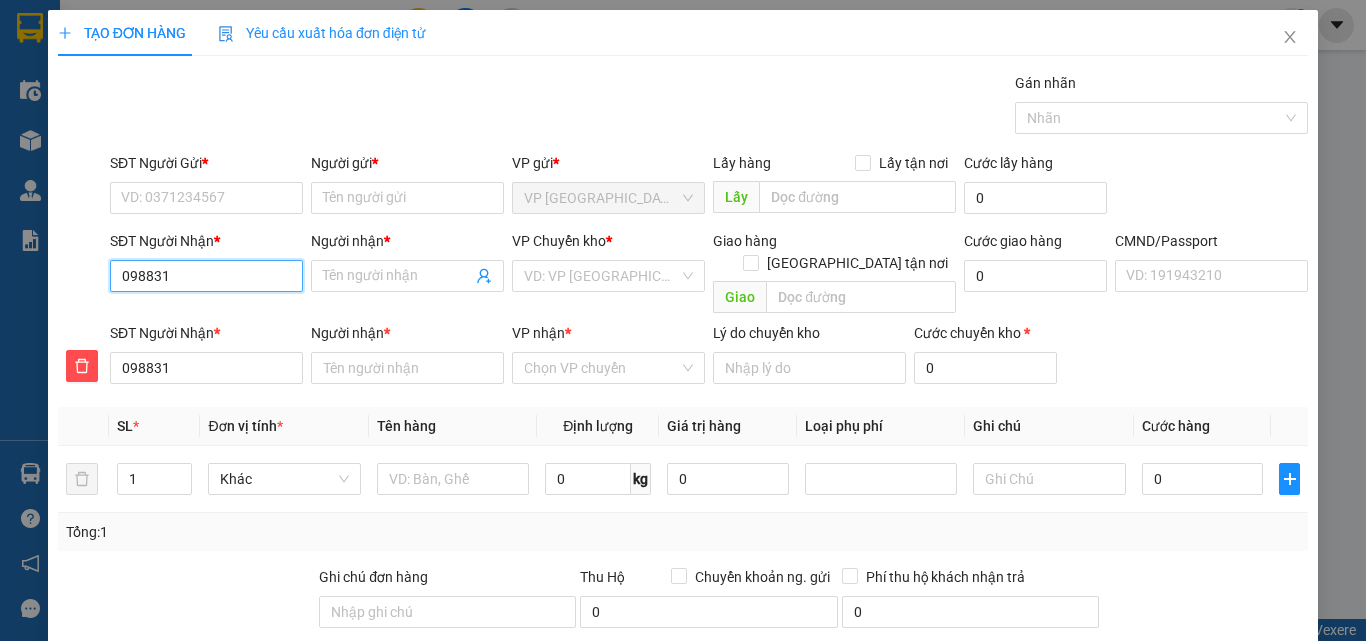 type on "0988317" 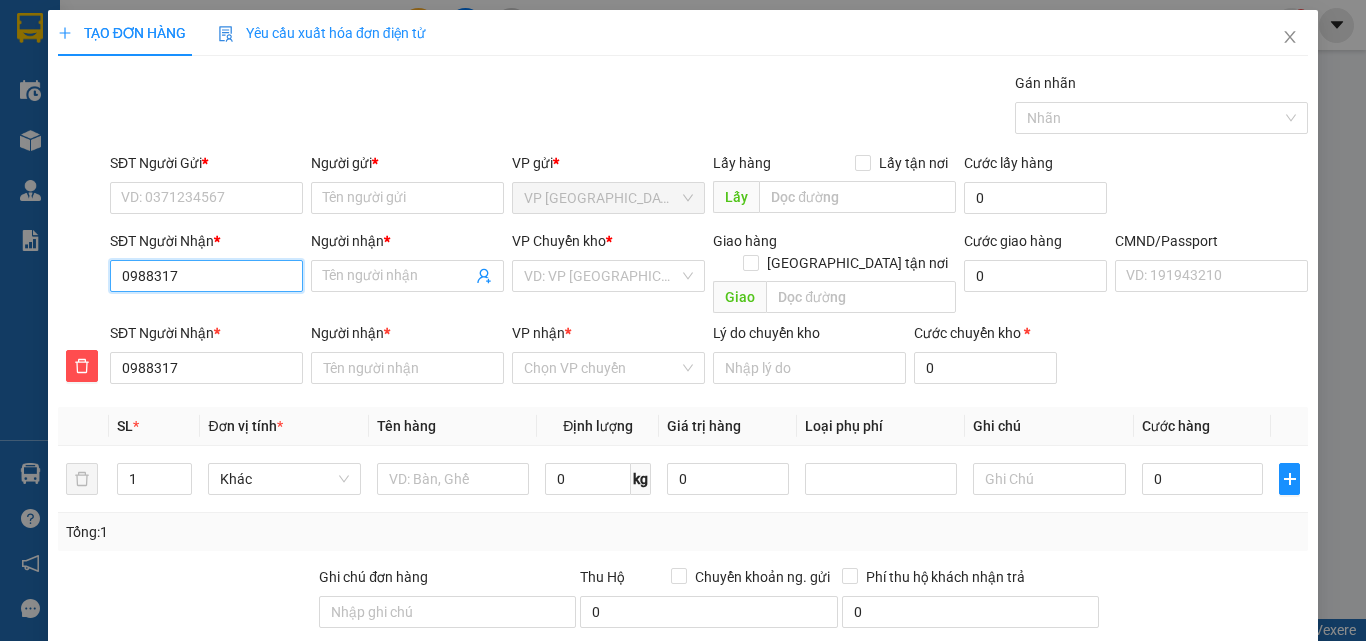 type on "09883179" 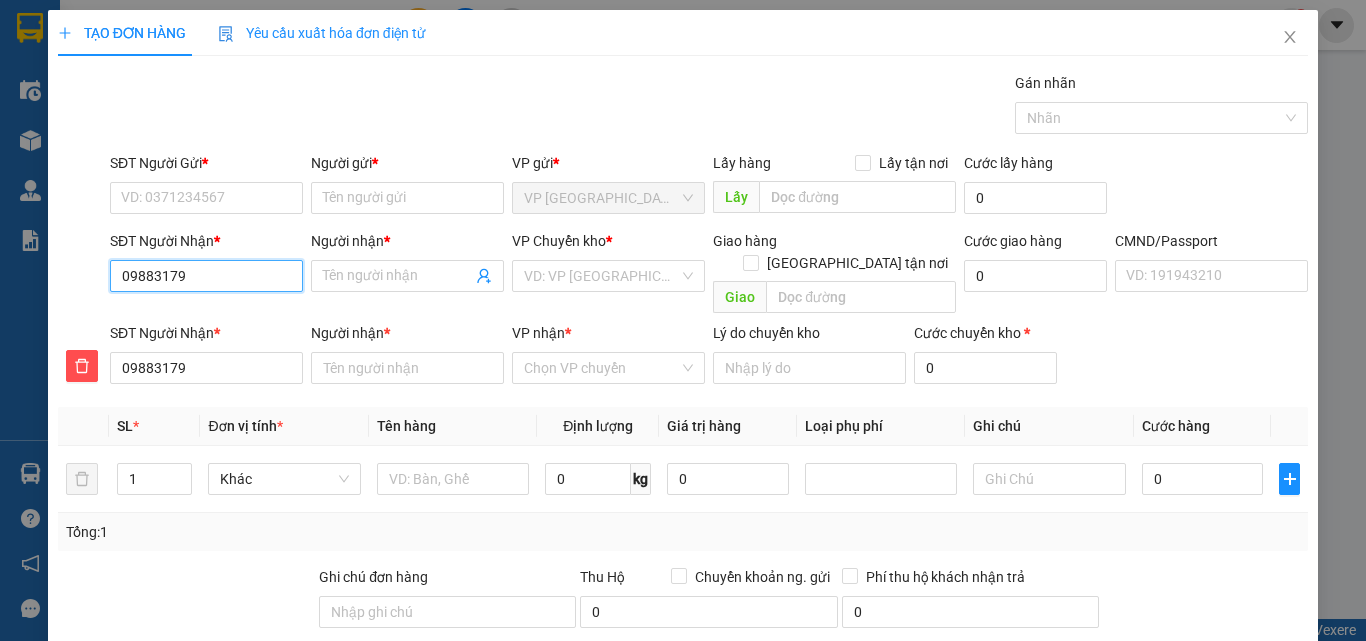 type on "098831792" 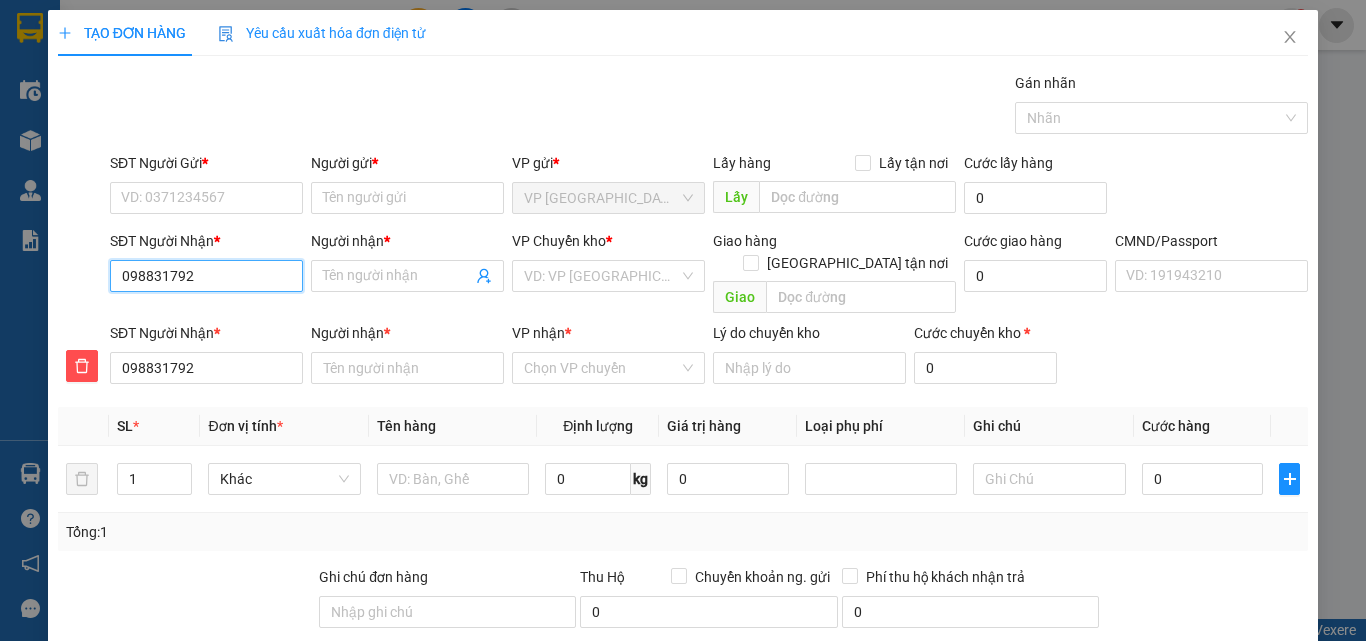 type on "0988317921" 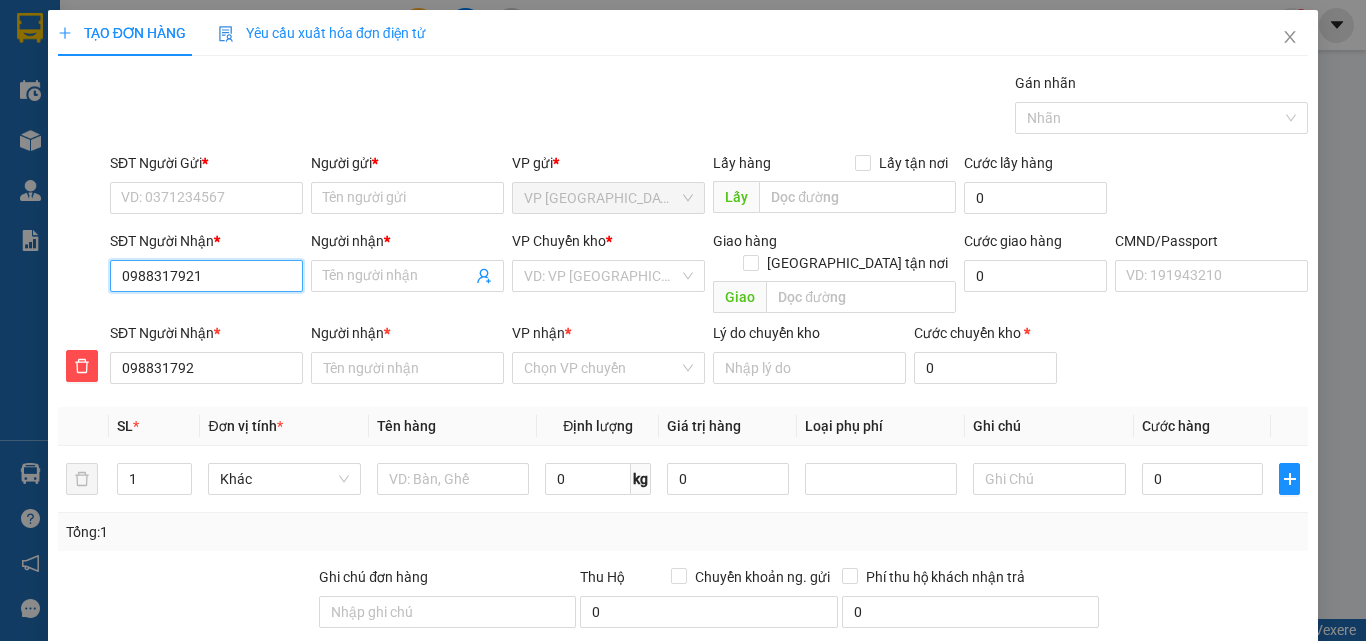 type on "0988317921" 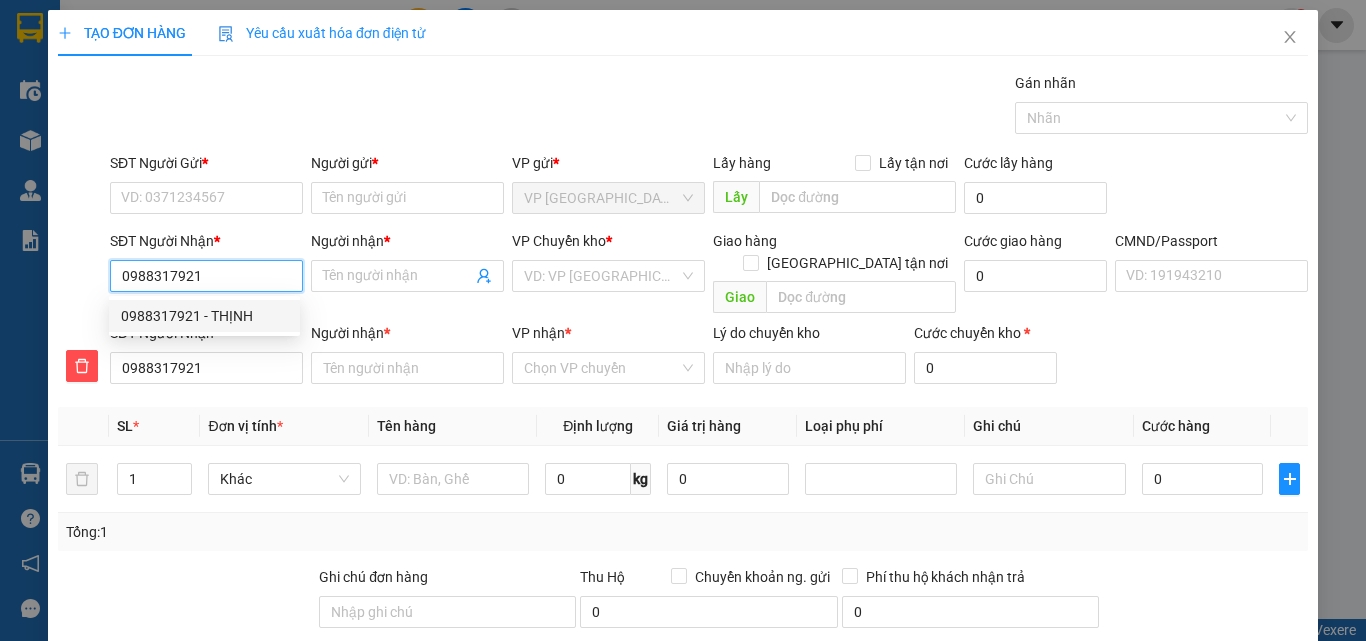 click on "0988317921 - THỊNH" at bounding box center [204, 316] 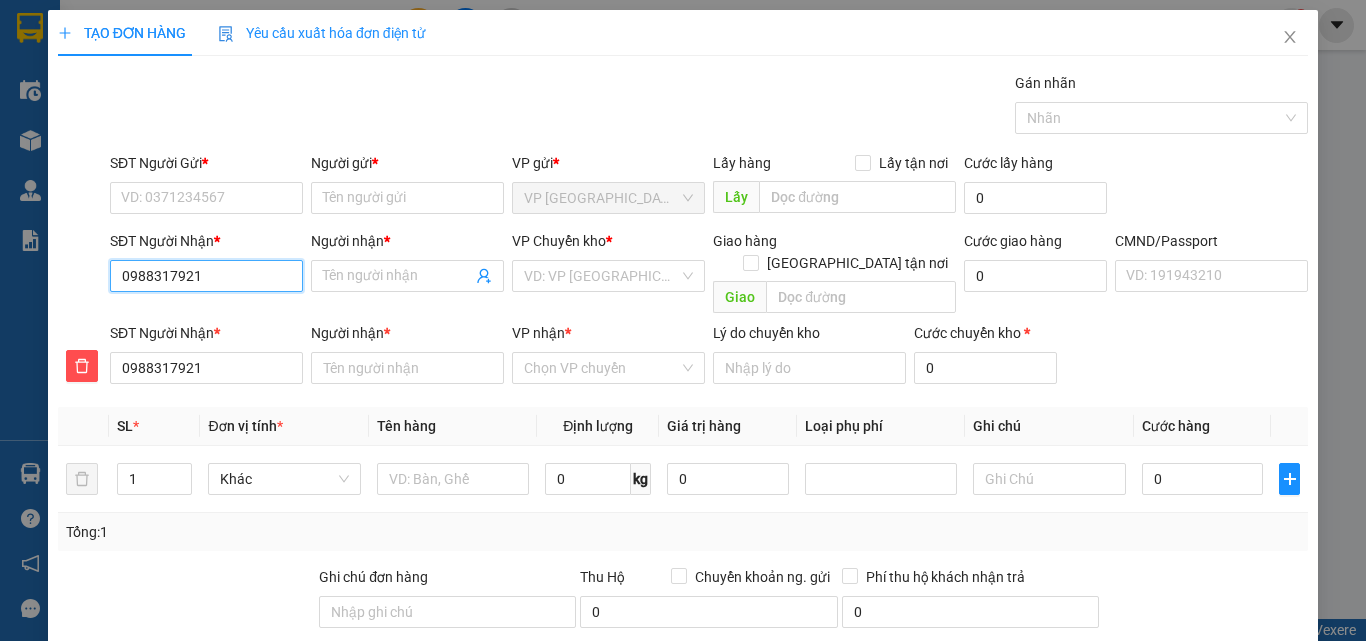 type on "THỊNH" 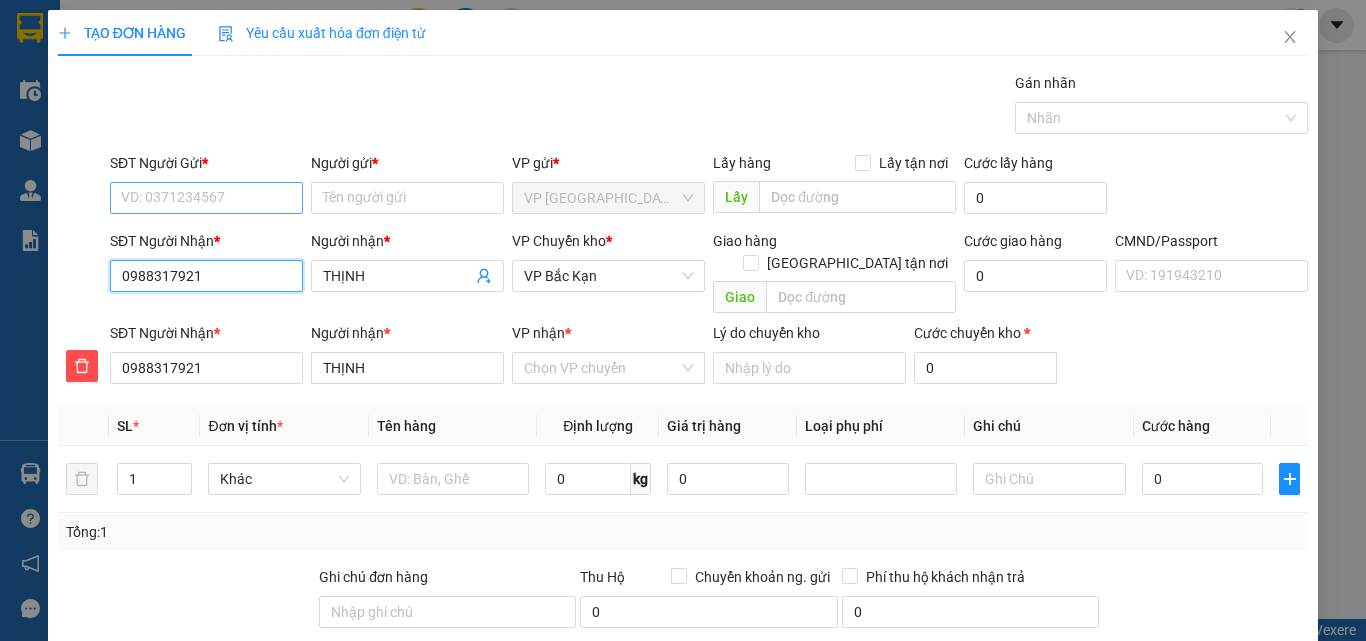 type on "0988317921" 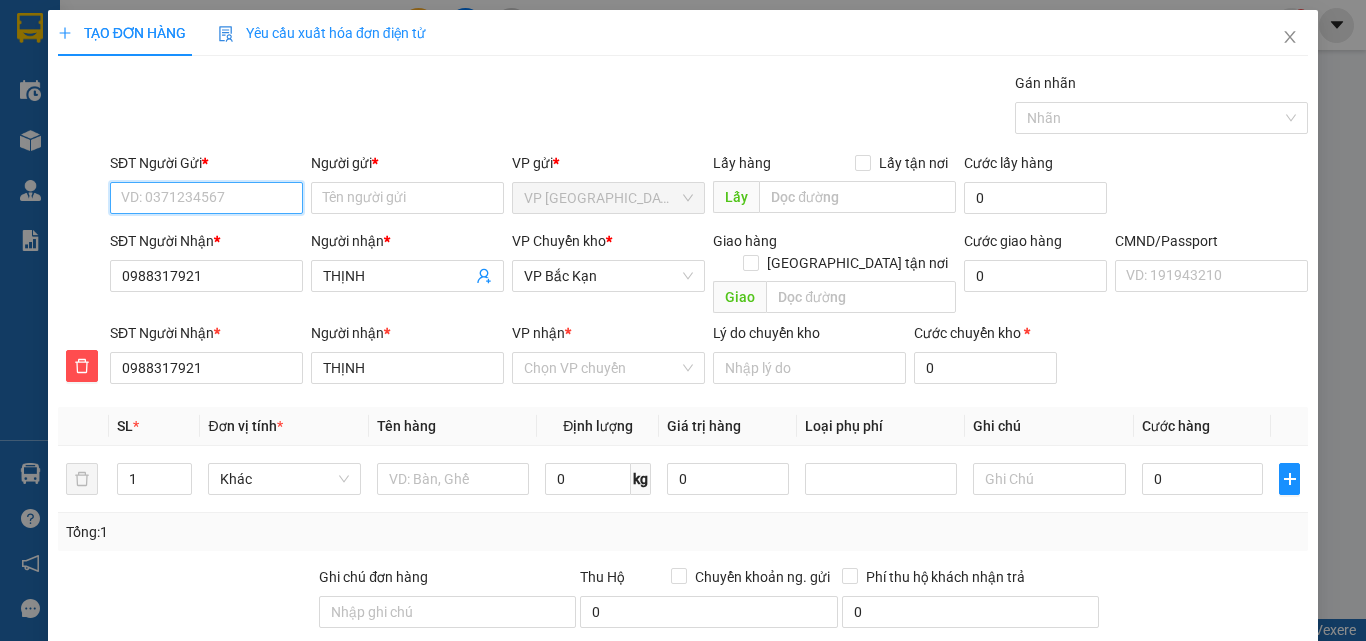 click on "SĐT Người Gửi  *" at bounding box center [206, 198] 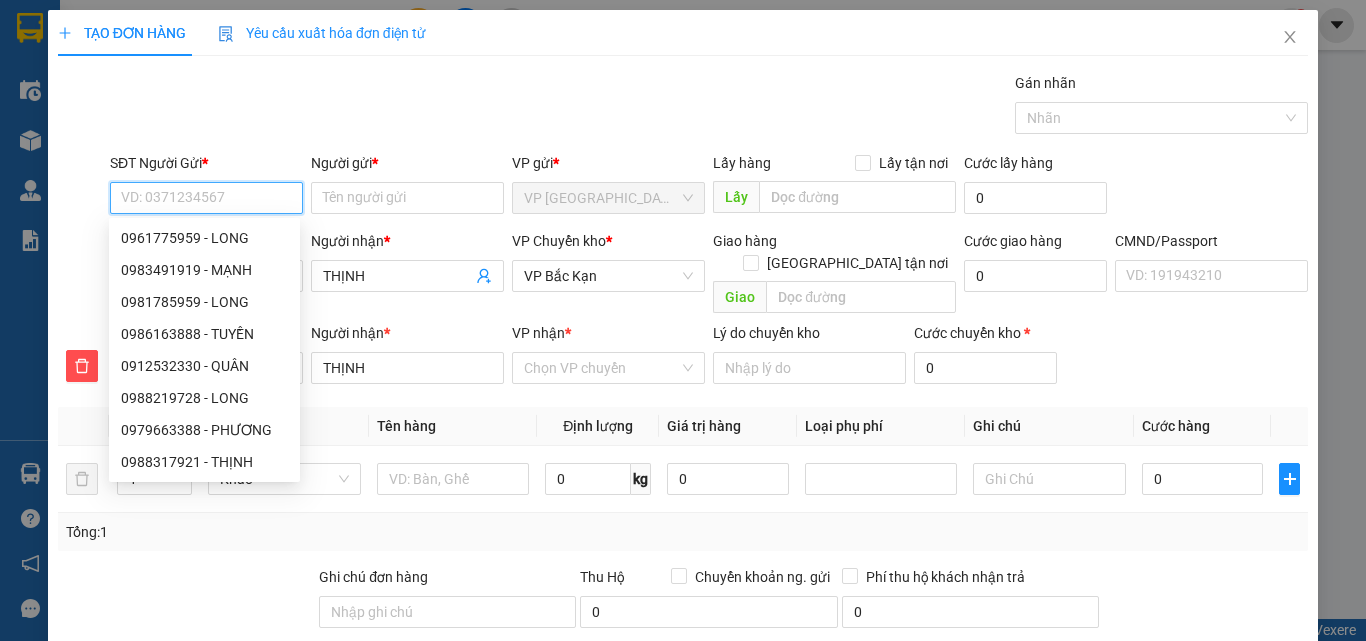 click on "SĐT Người Gửi  *" at bounding box center (206, 198) 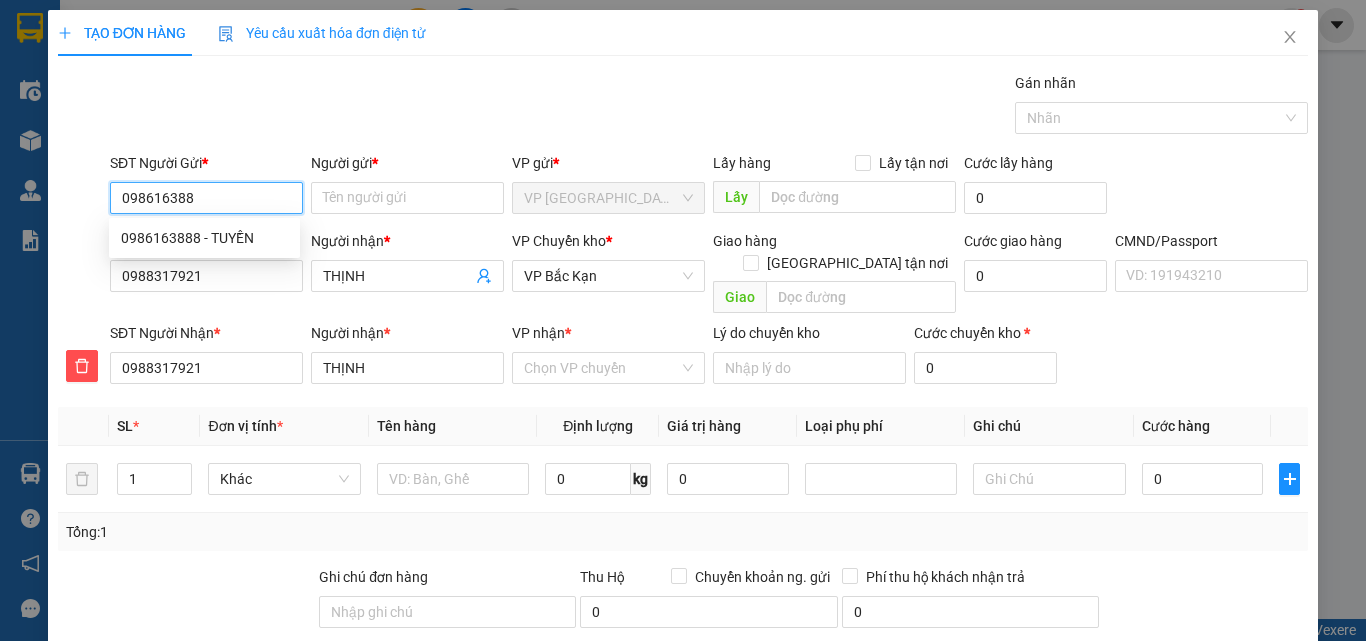 type on "0986163888" 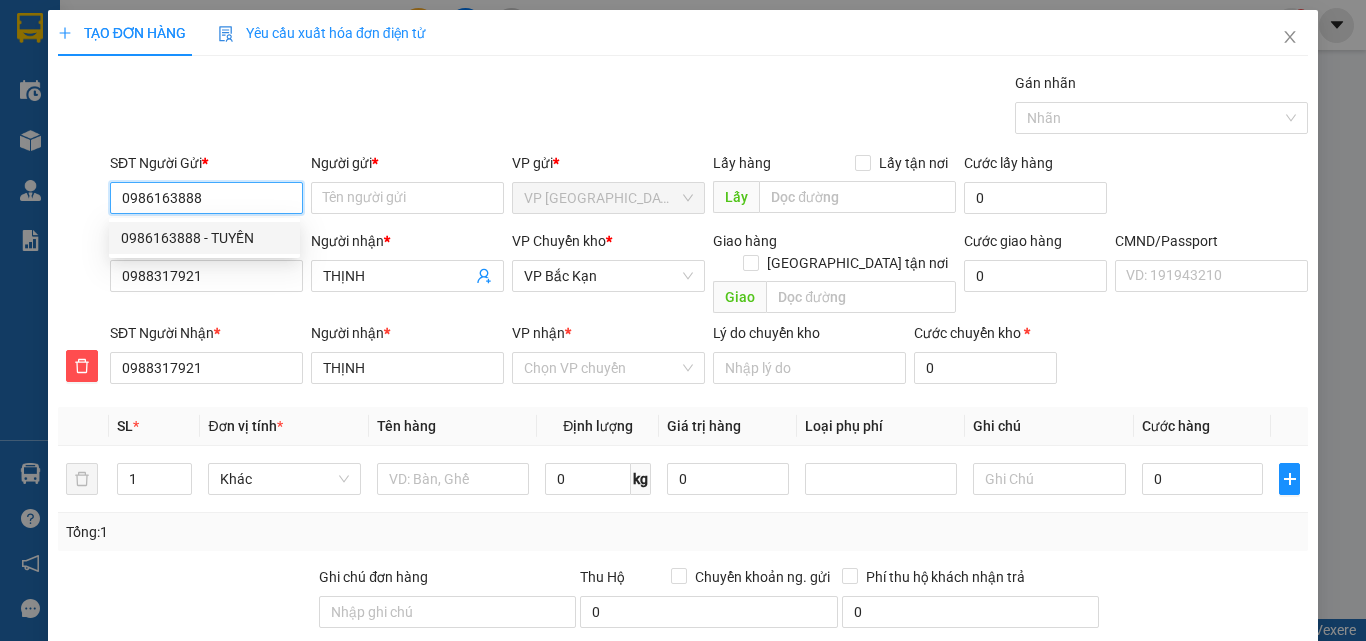 click on "0986163888 - TUYỀN" at bounding box center (204, 238) 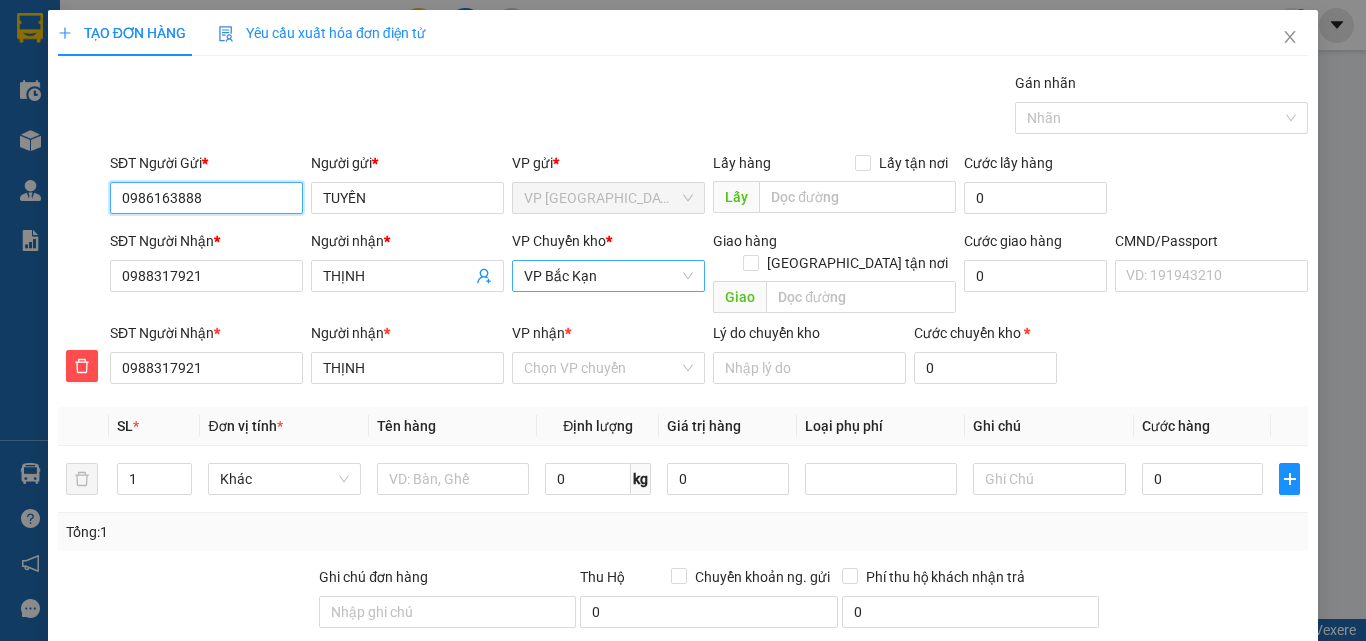 click on "VP Bắc Kạn" at bounding box center (608, 276) 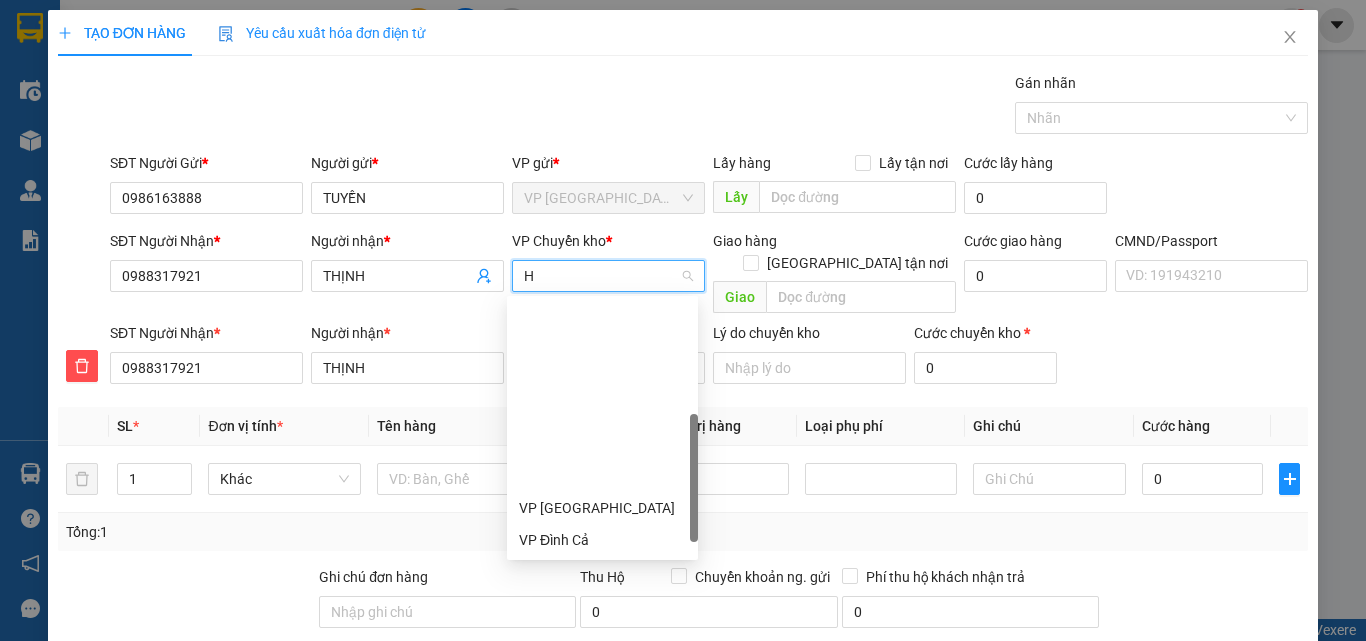 type on "HO" 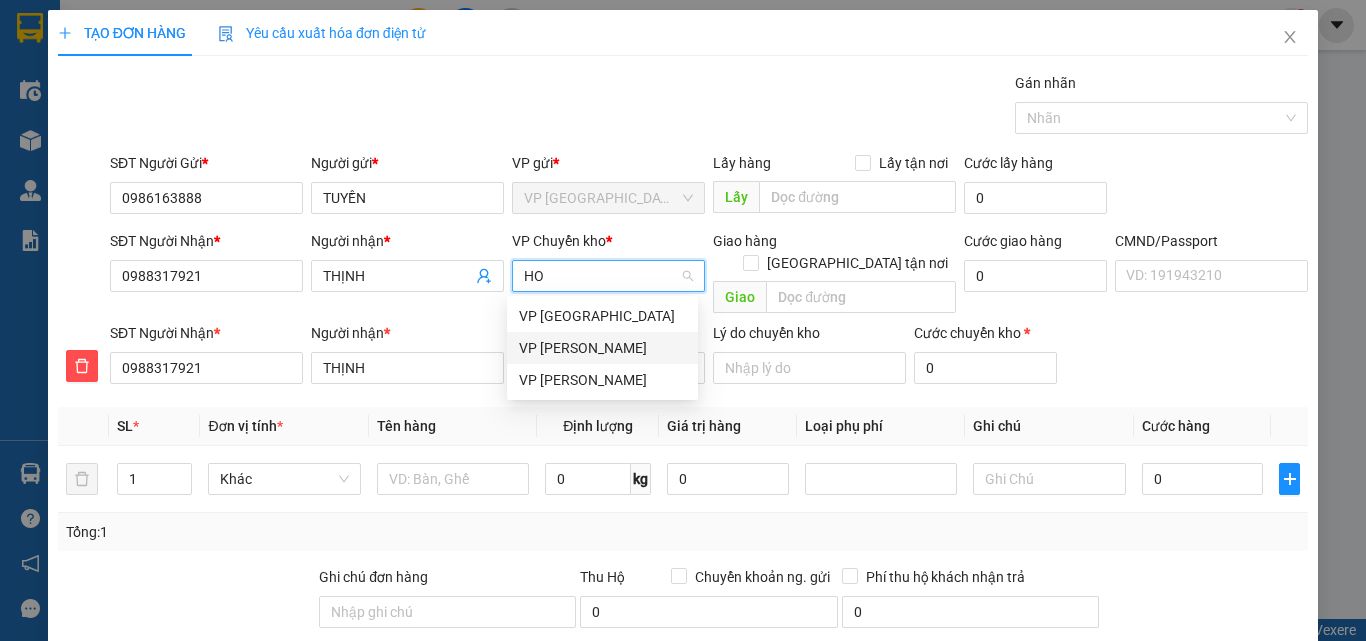 click on "VP [PERSON_NAME]" at bounding box center (602, 348) 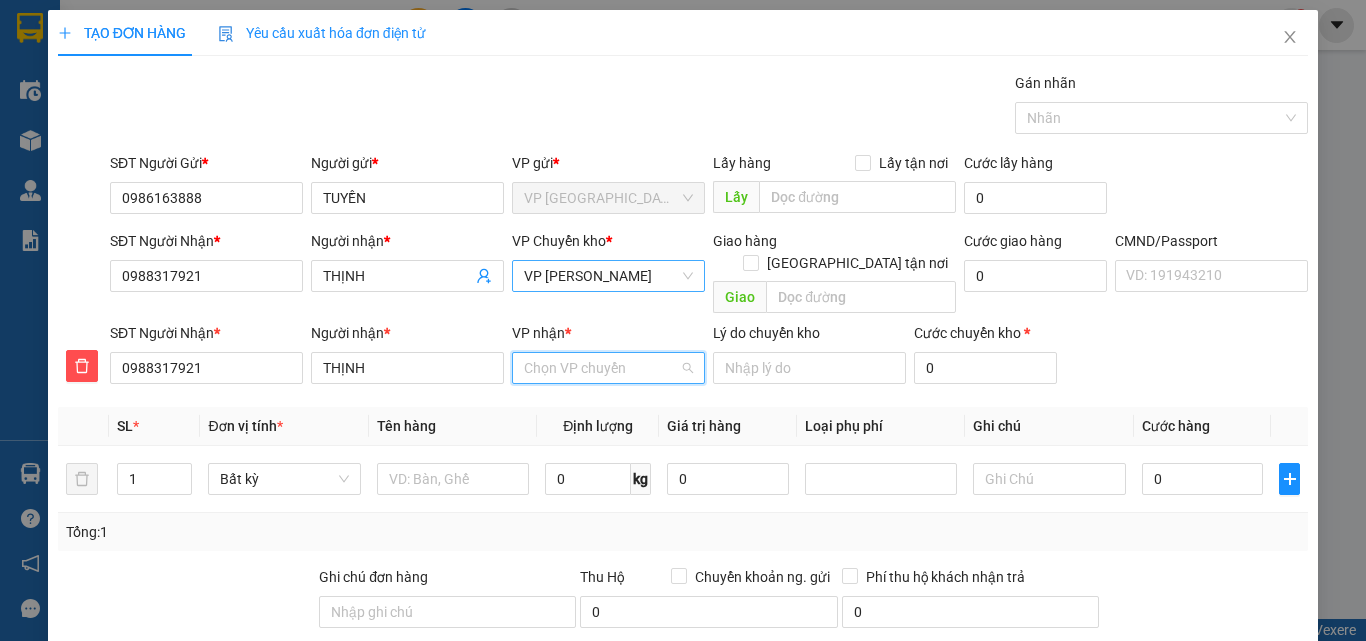 click on "VP nhận  *" at bounding box center (601, 368) 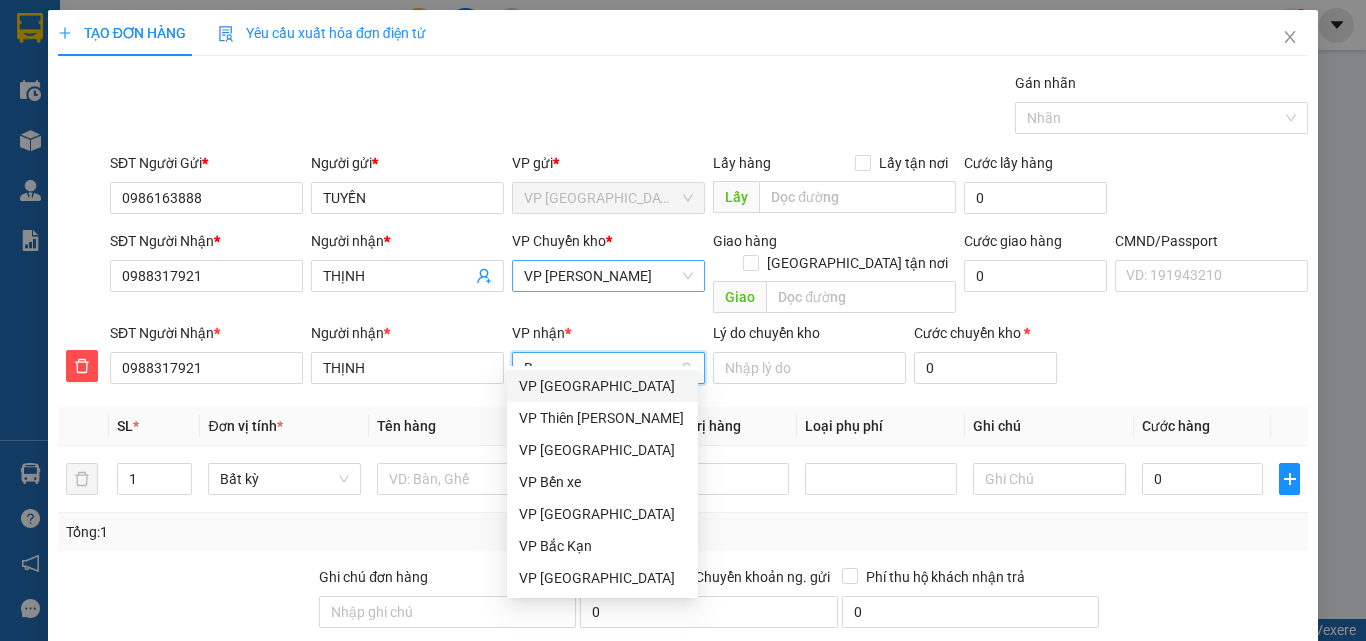 type on "BA" 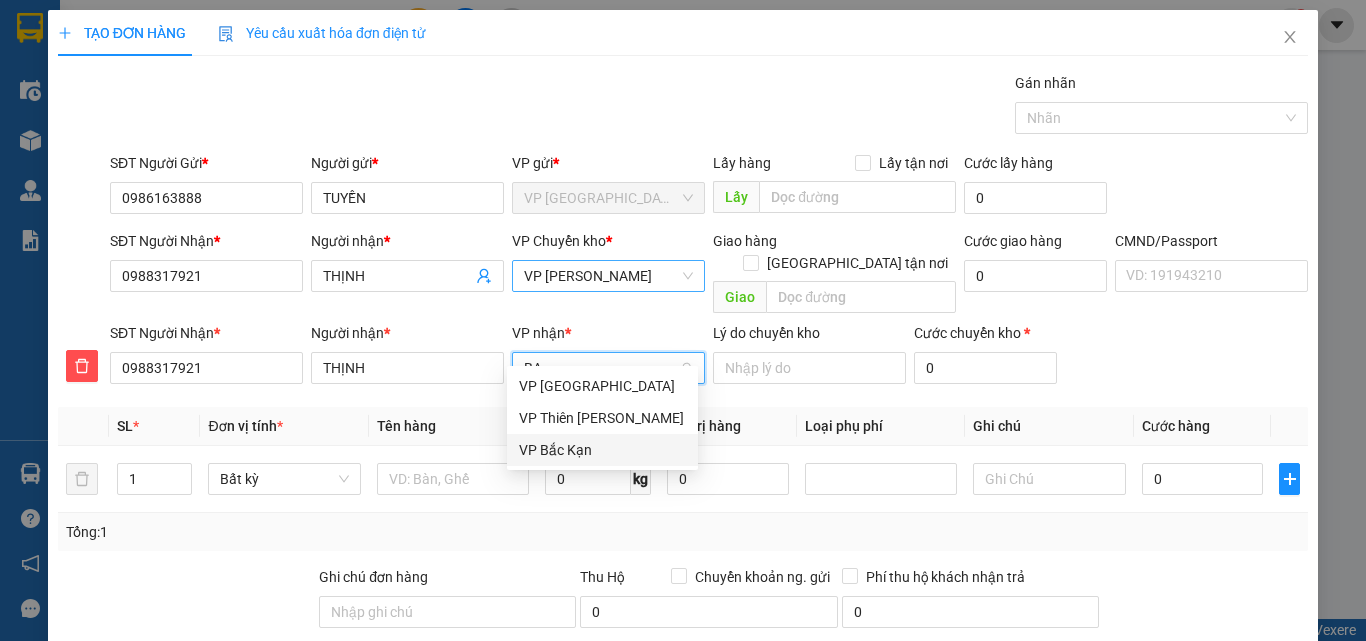 click on "VP Bắc Kạn" at bounding box center [602, 450] 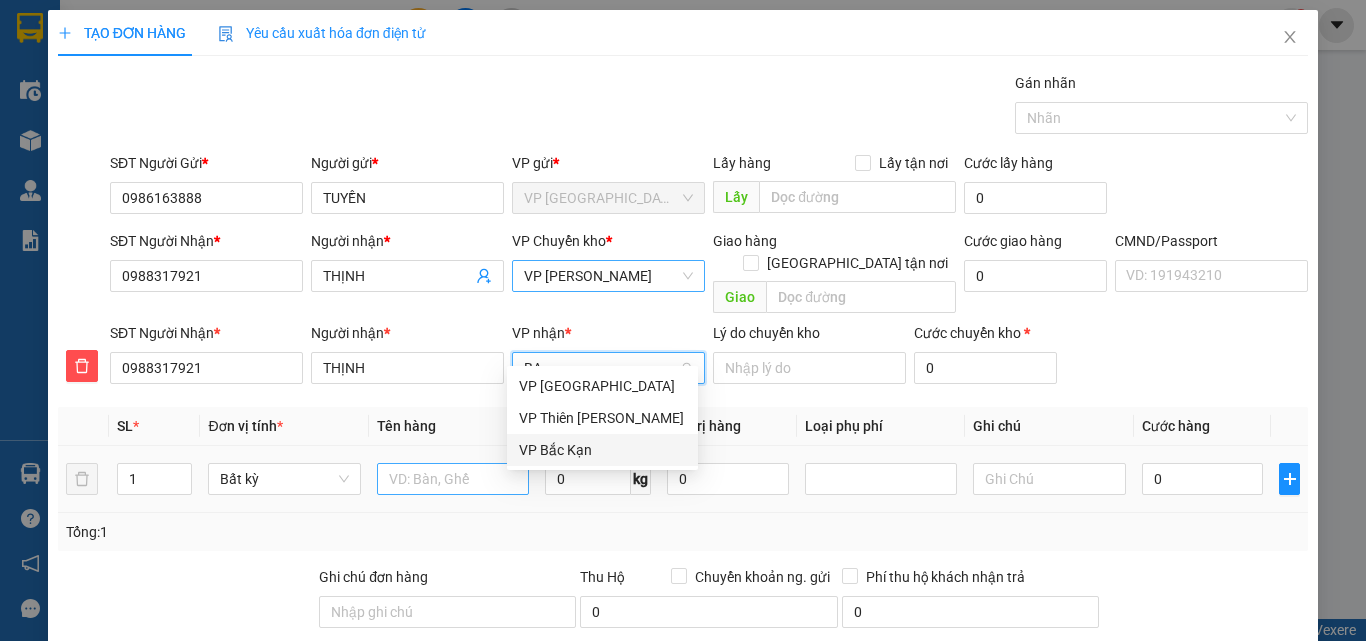 type 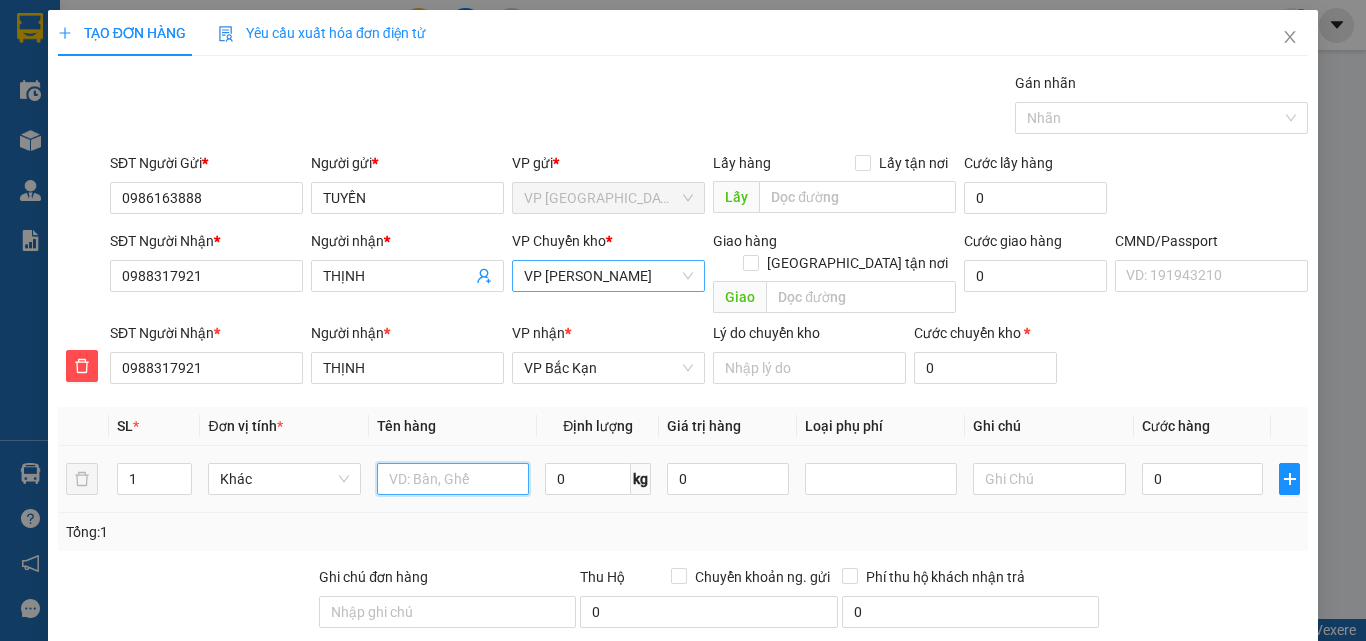 click at bounding box center (453, 479) 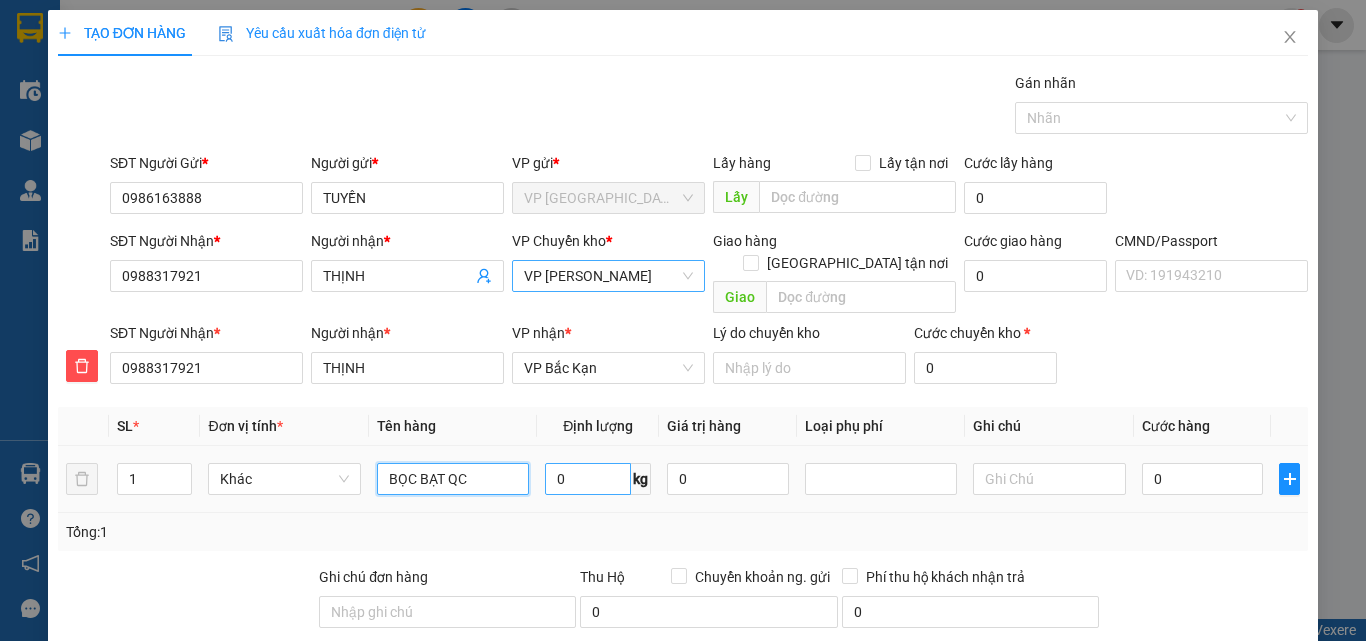 type on "BỌC BẠT QC" 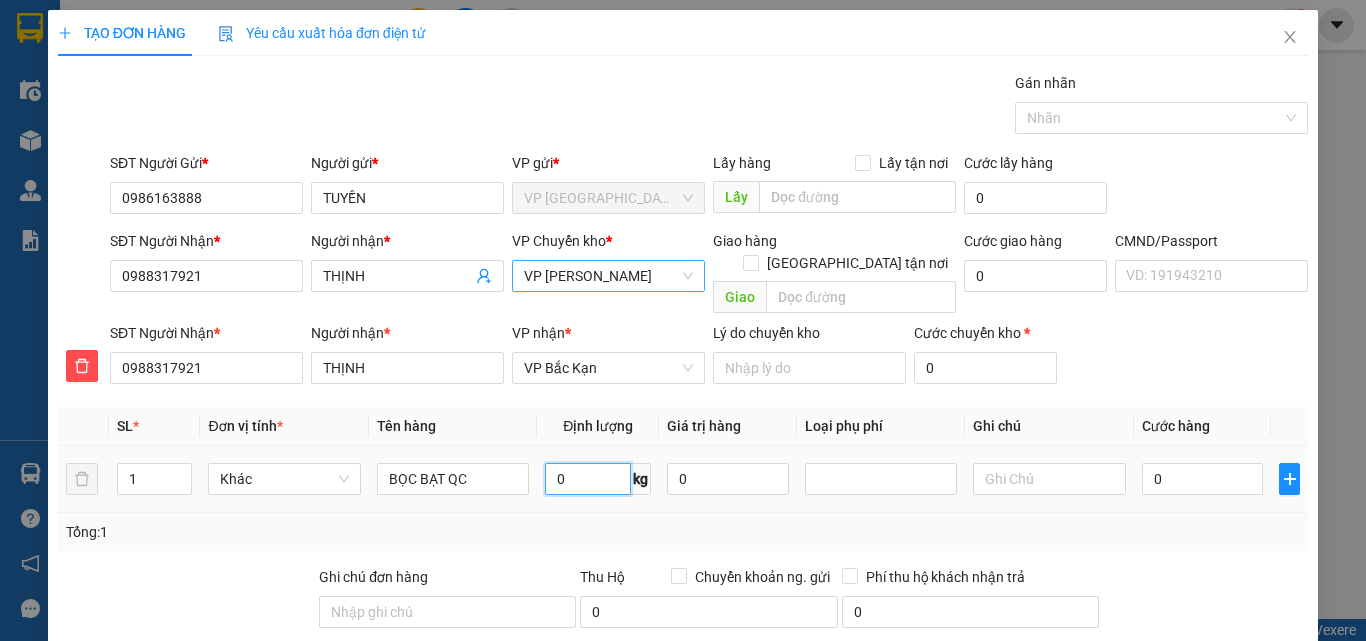click on "0" at bounding box center (588, 479) 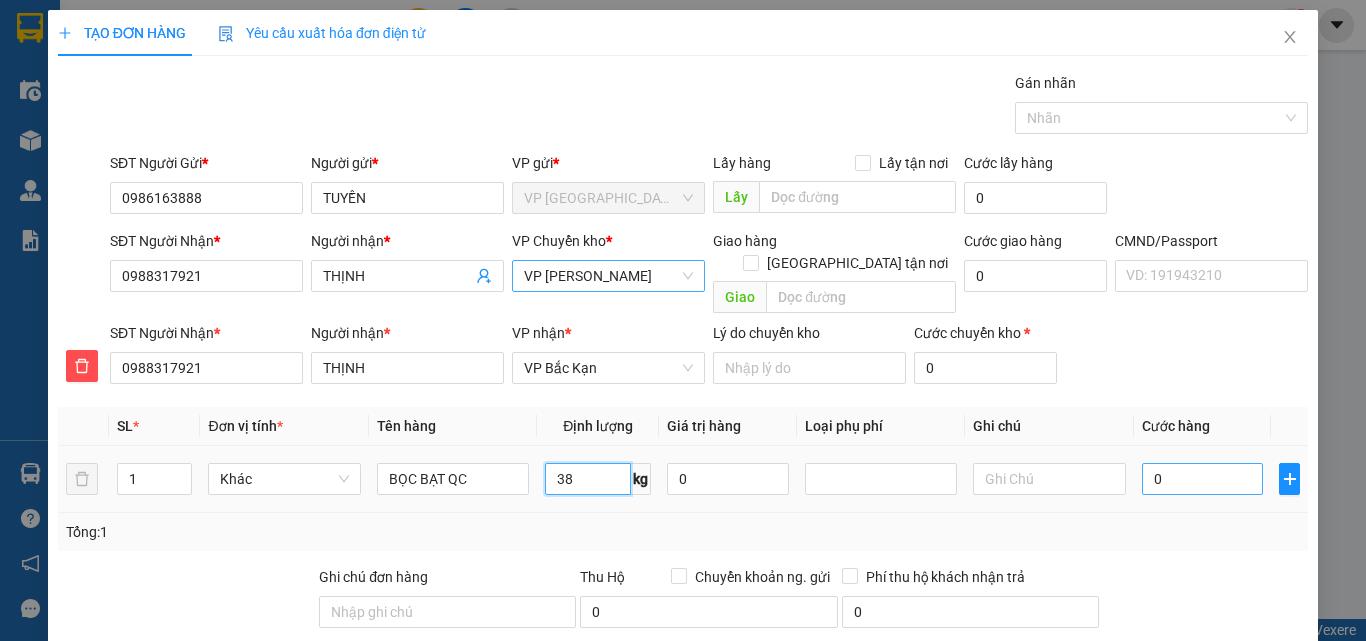 type on "38" 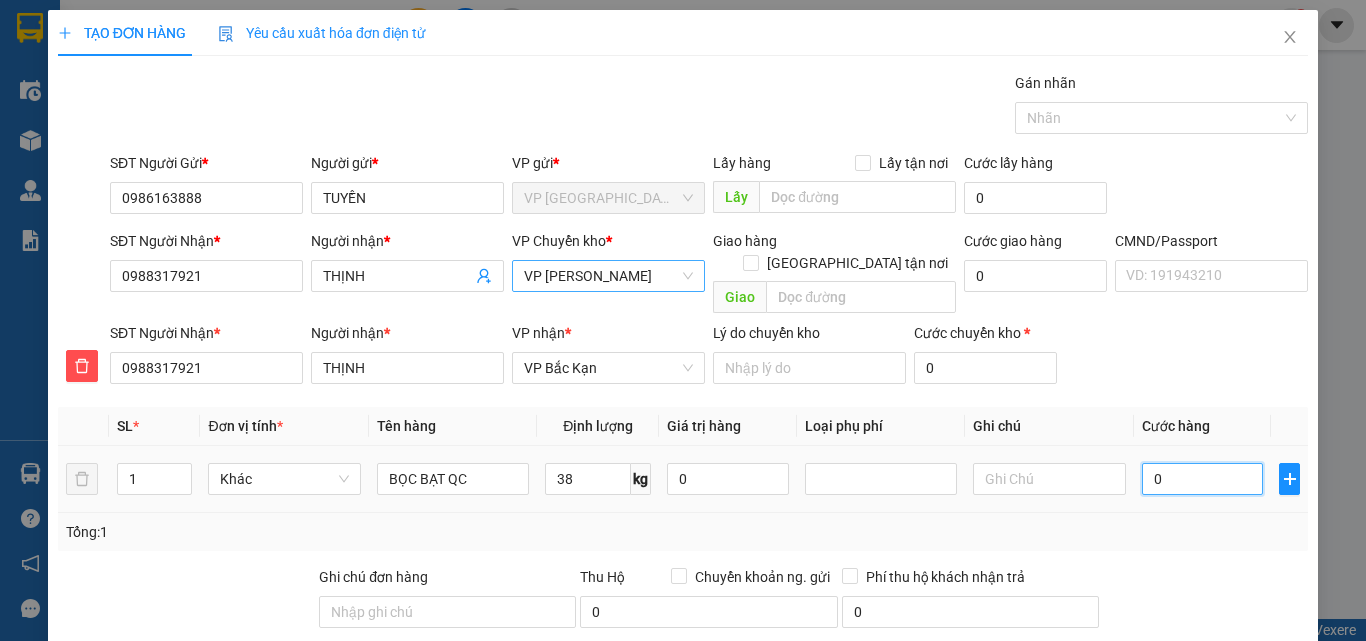 click on "0" at bounding box center (1203, 479) 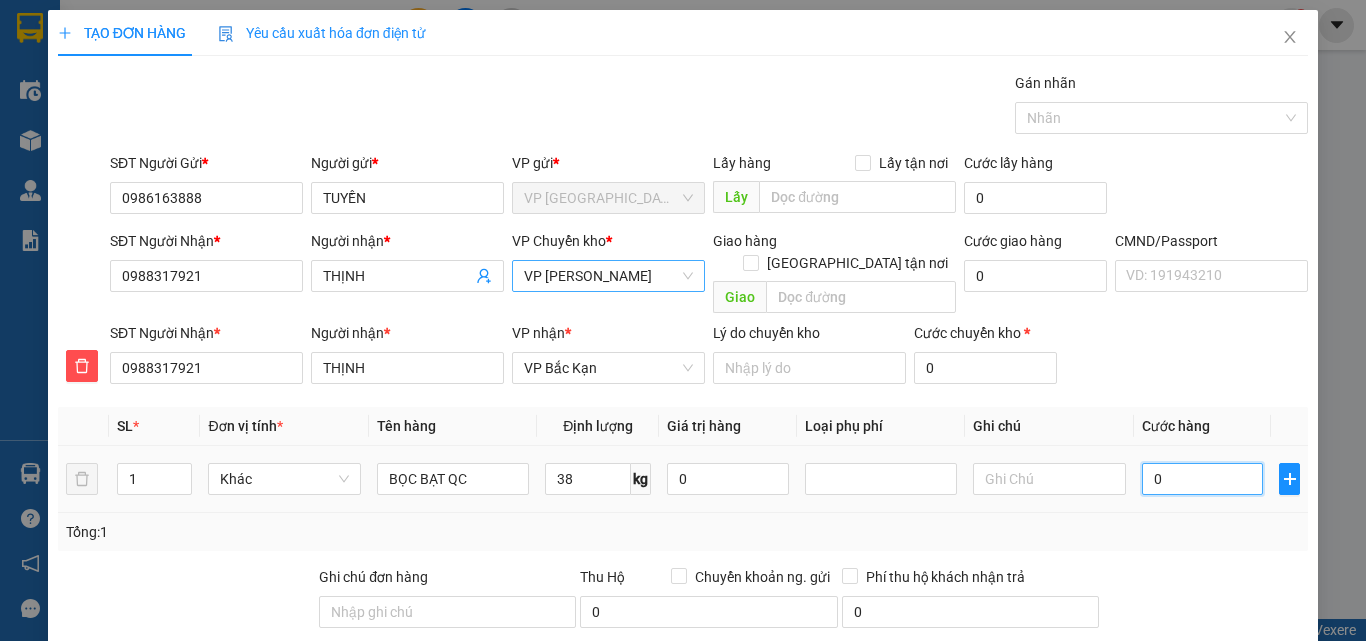 click on "0" at bounding box center [1203, 479] 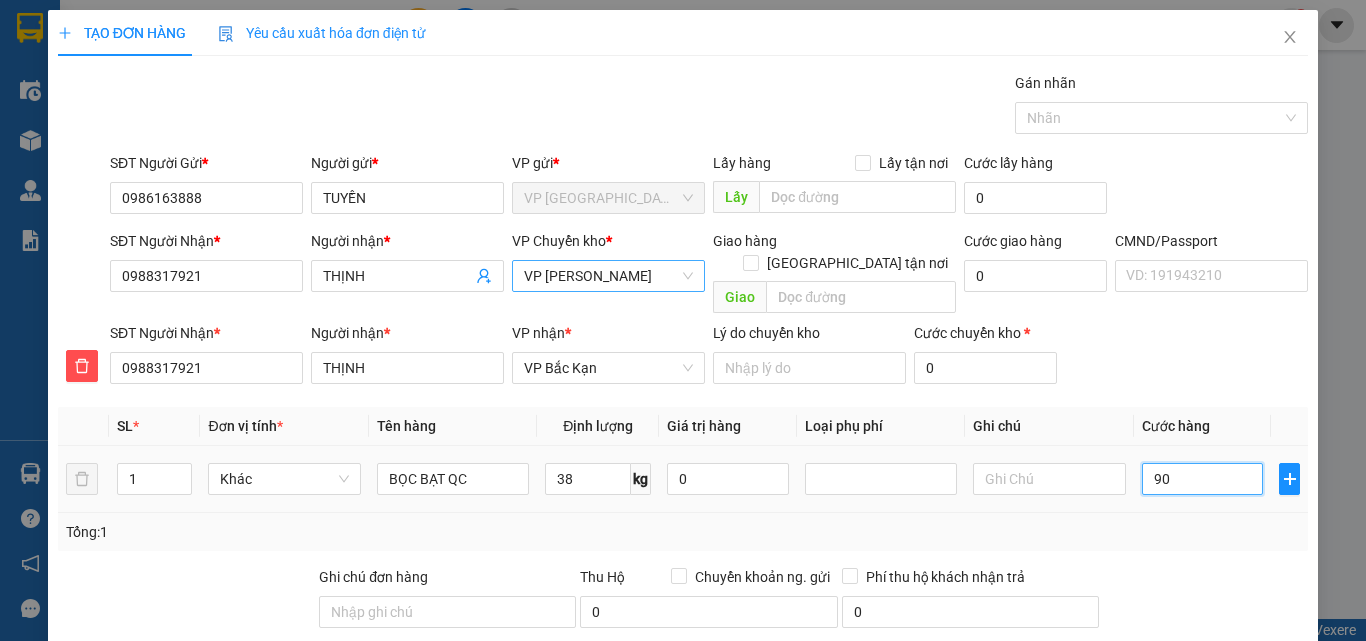 type on "900" 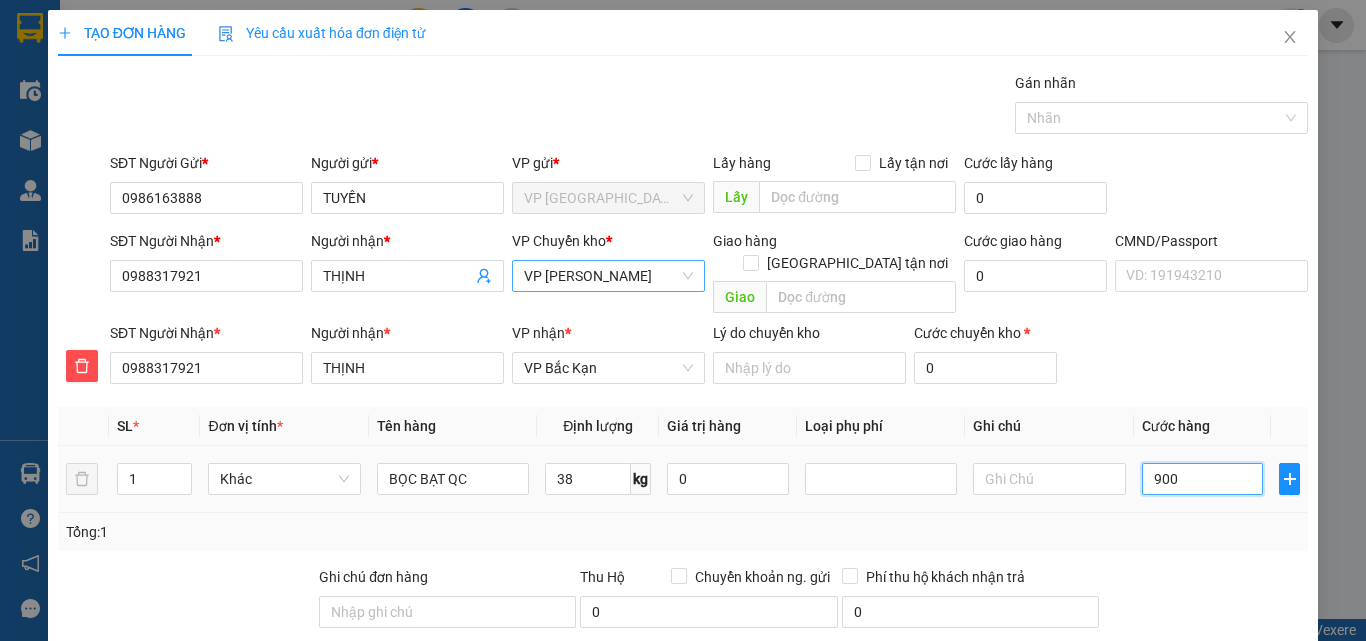 type on "9.000" 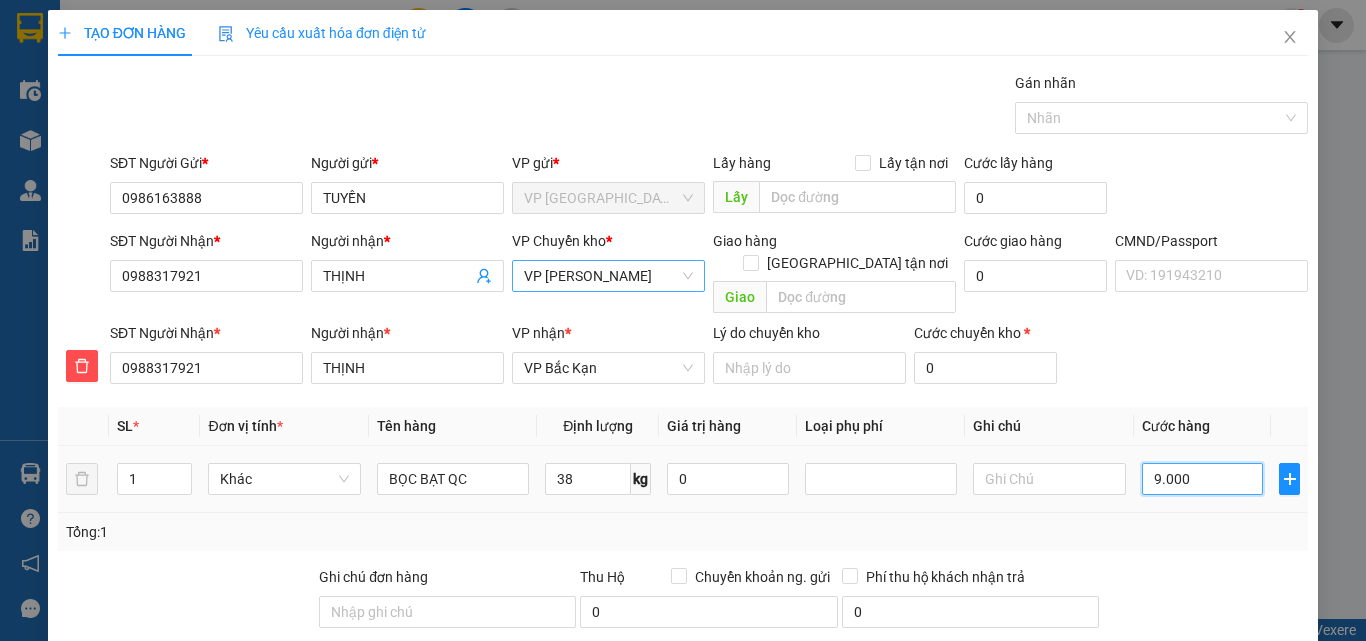 type on "9.000" 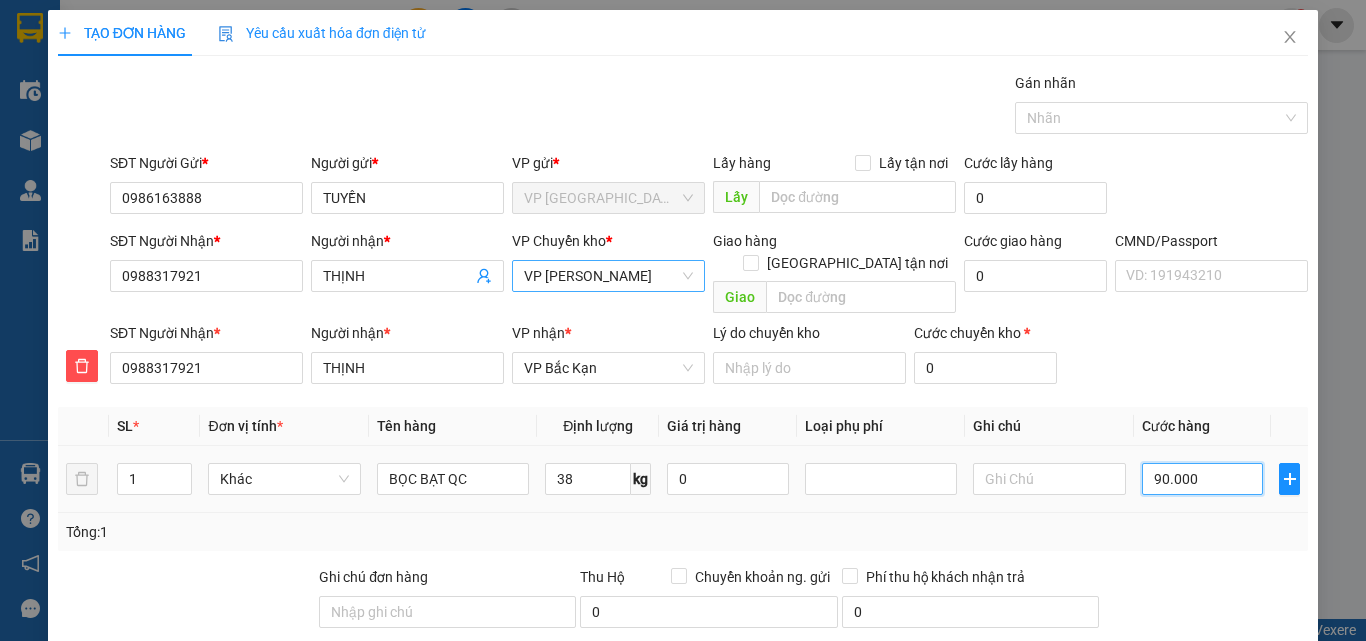 type on "900.000" 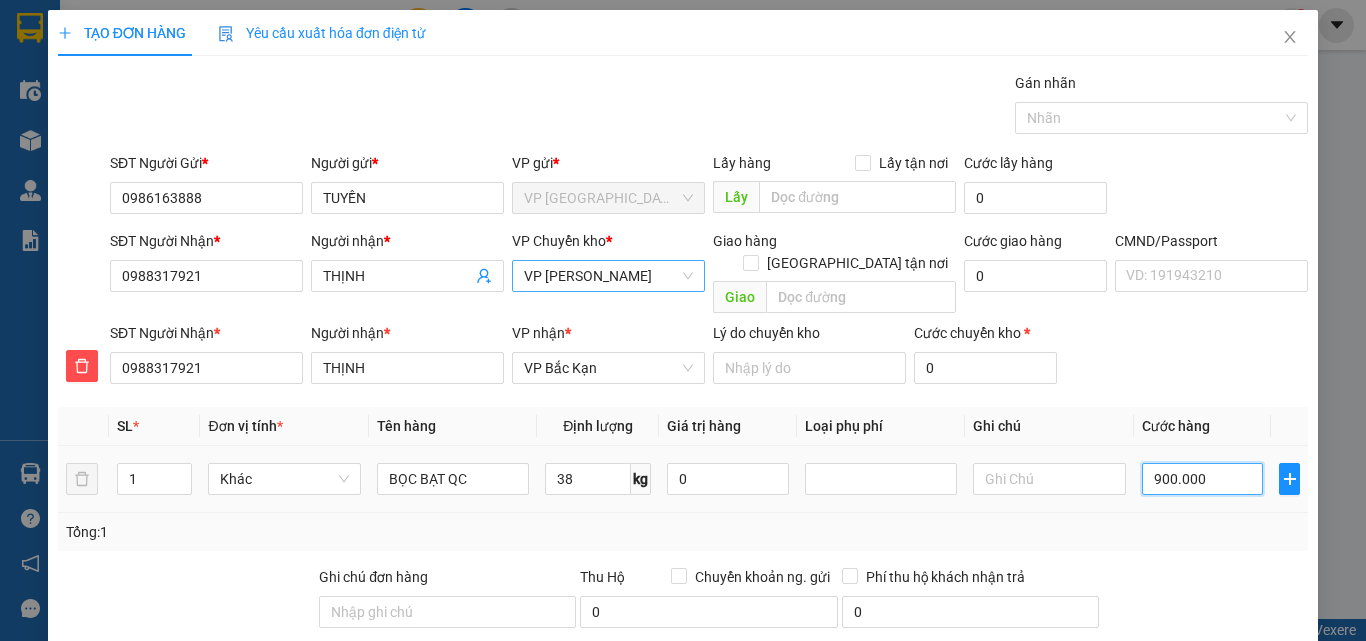 type on "90.000" 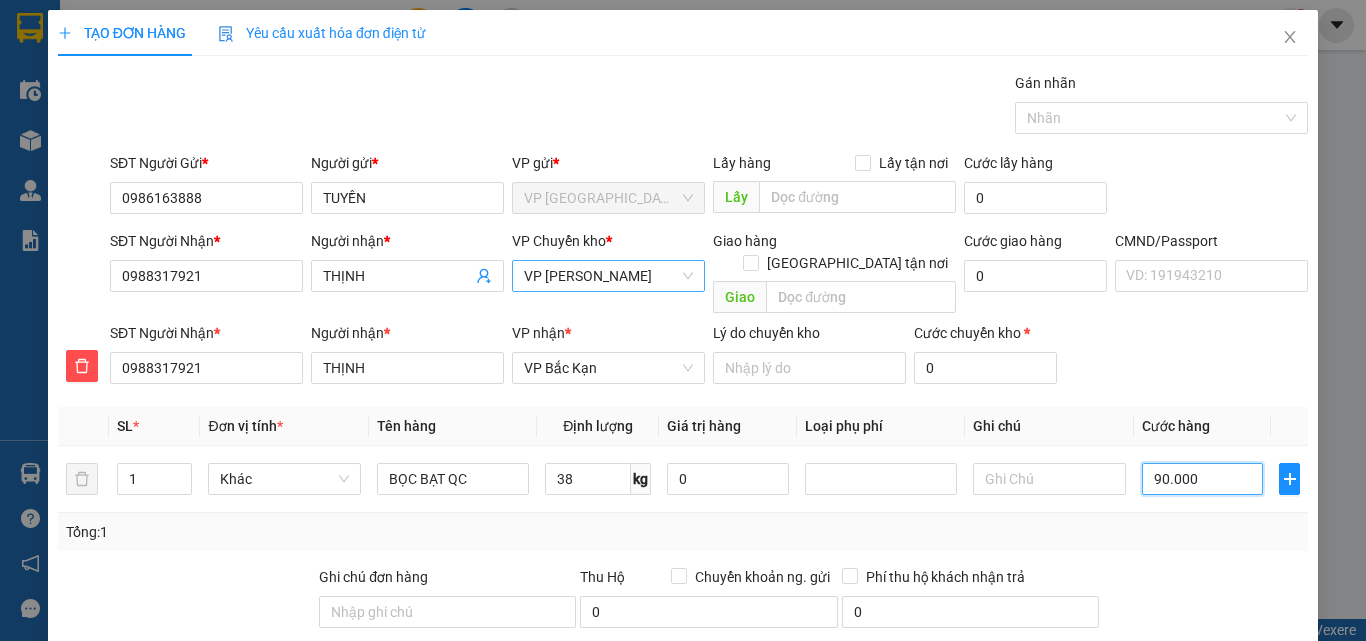 type on "90.000" 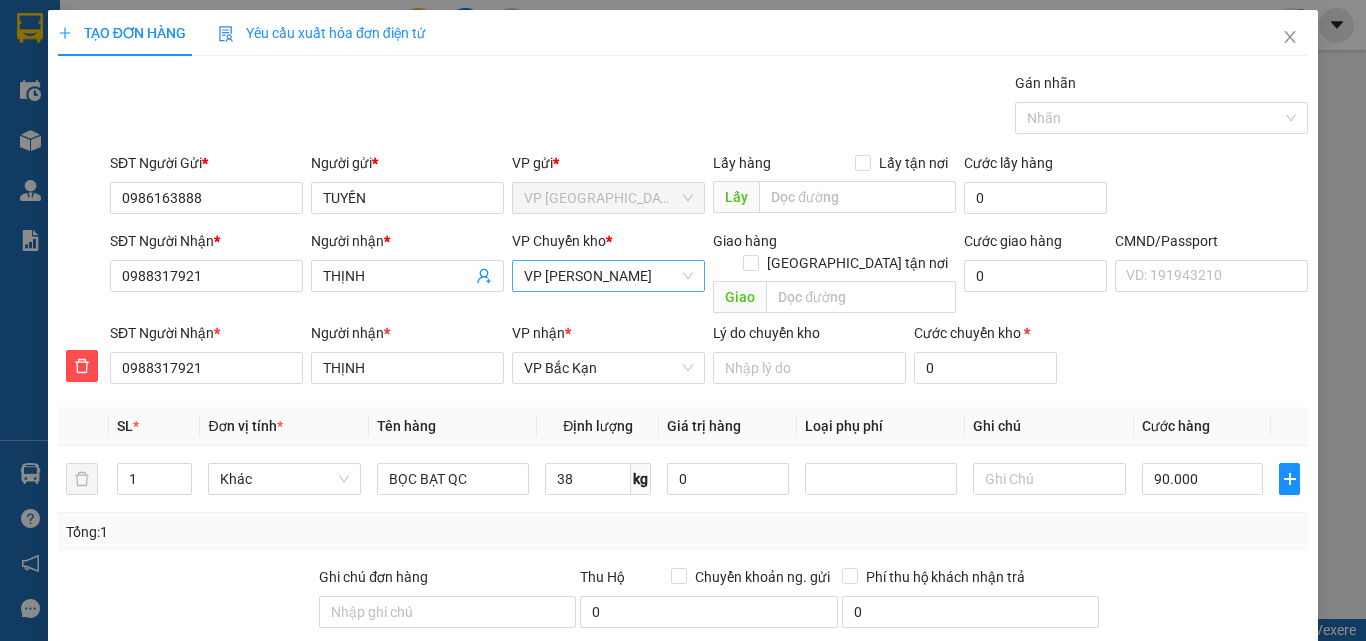 click on "Hình thức thanh toán" at bounding box center (1198, 682) 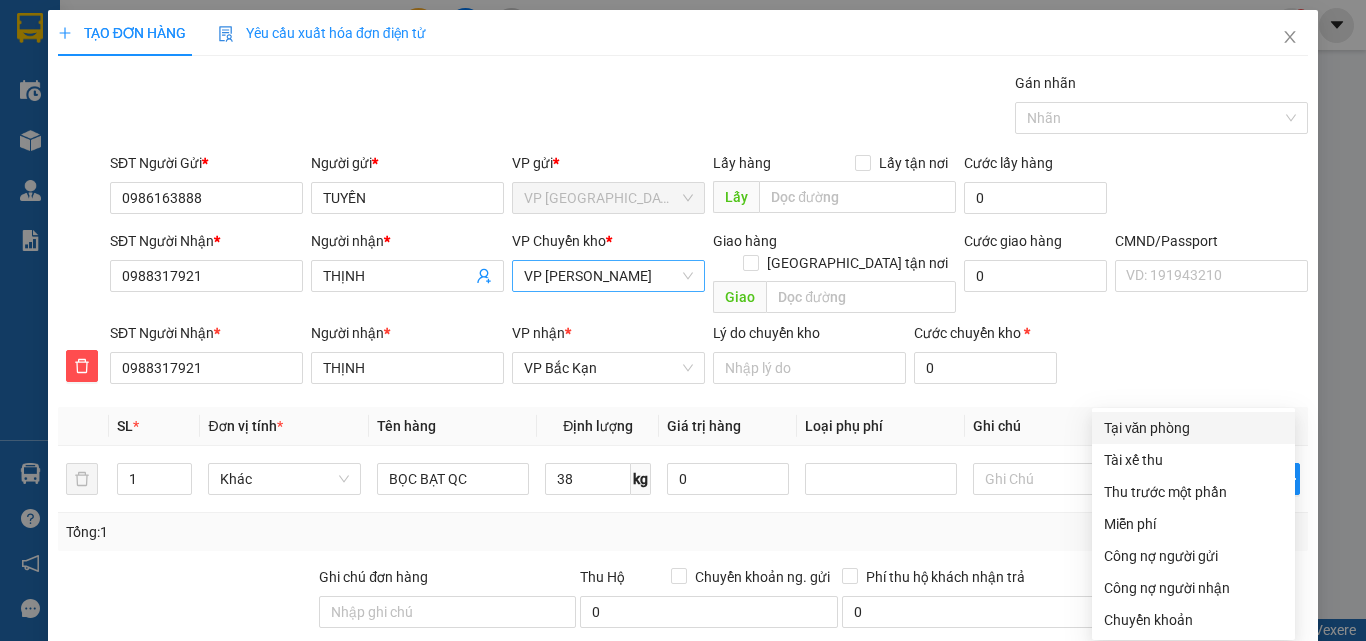 click on "Tại văn phòng" at bounding box center [1193, 428] 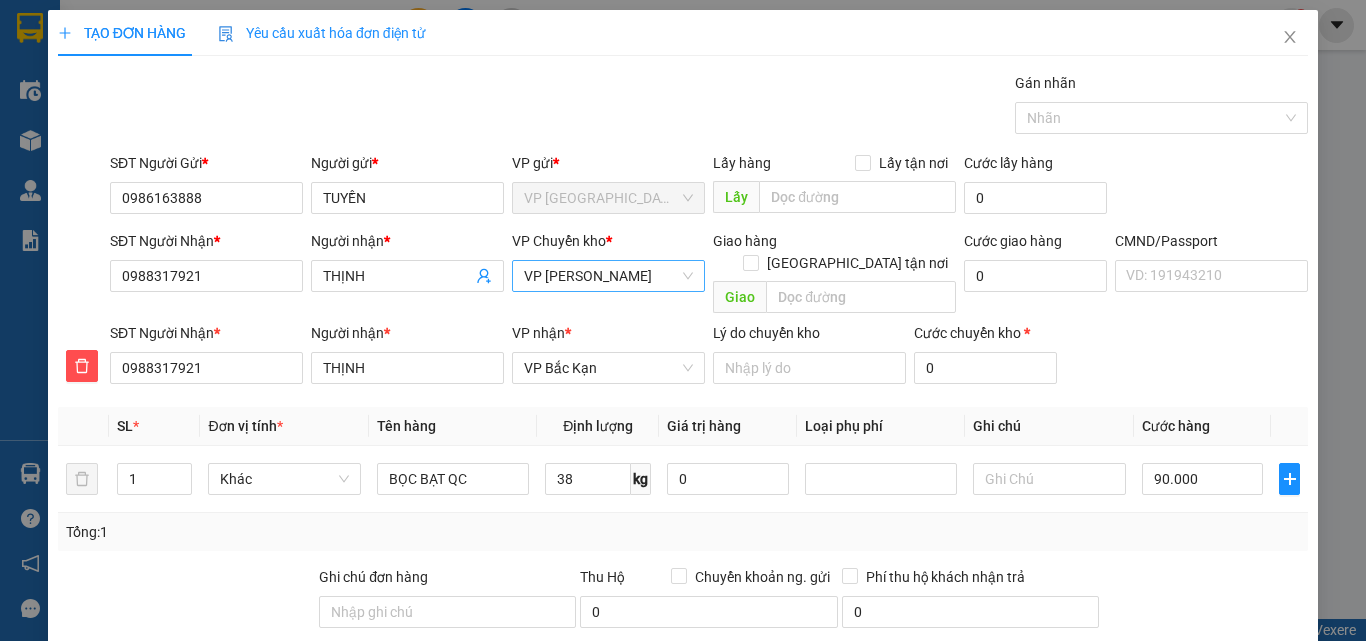 click on "[PERSON_NAME] và In" at bounding box center [1263, 817] 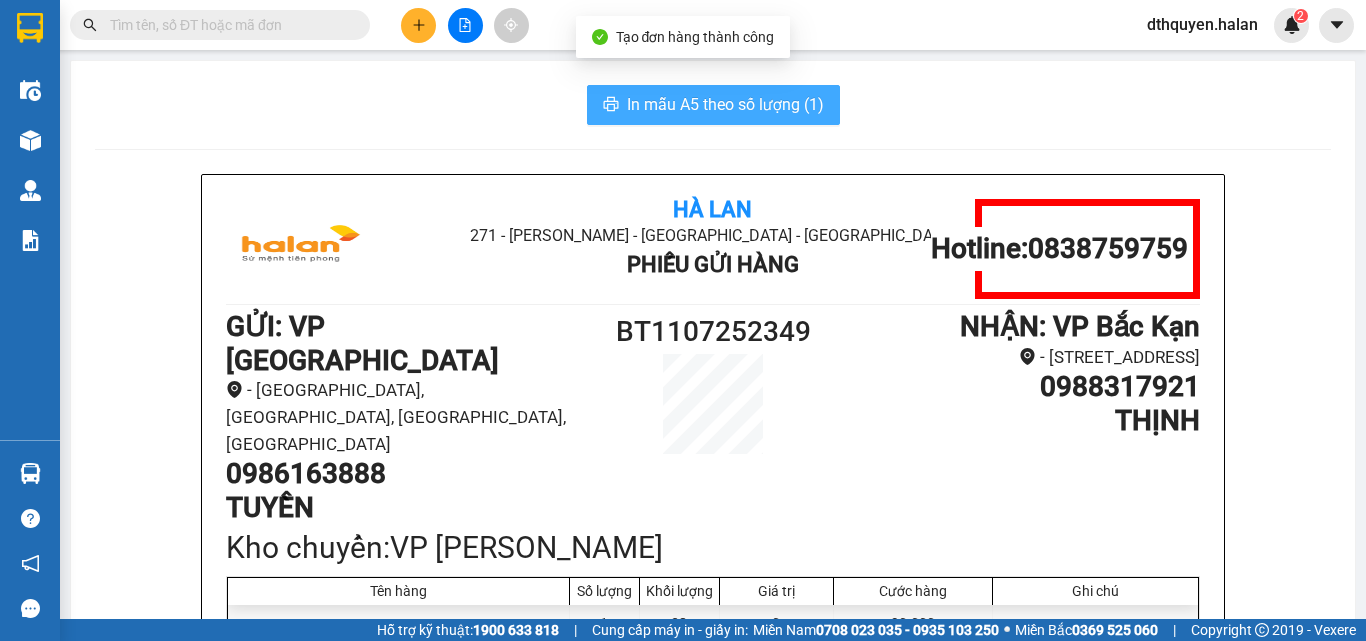 click on "In mẫu A5 theo số lượng
(1)" at bounding box center [725, 104] 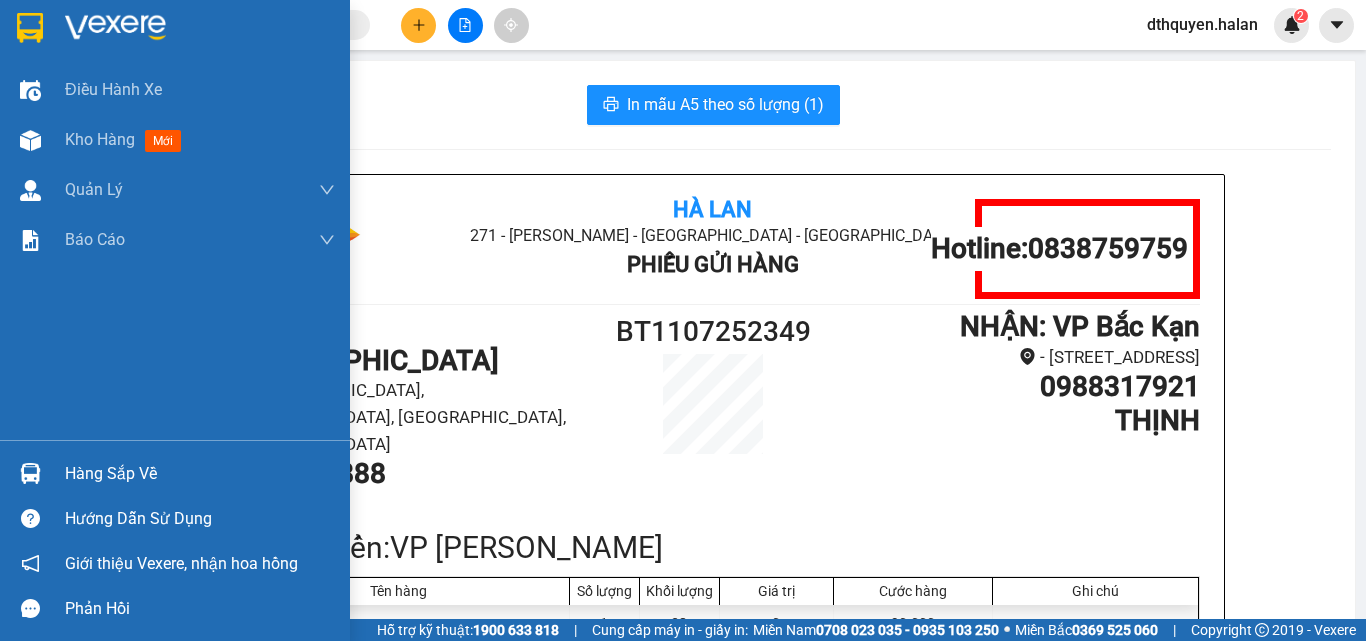 click on "Hàng sắp về" at bounding box center (200, 474) 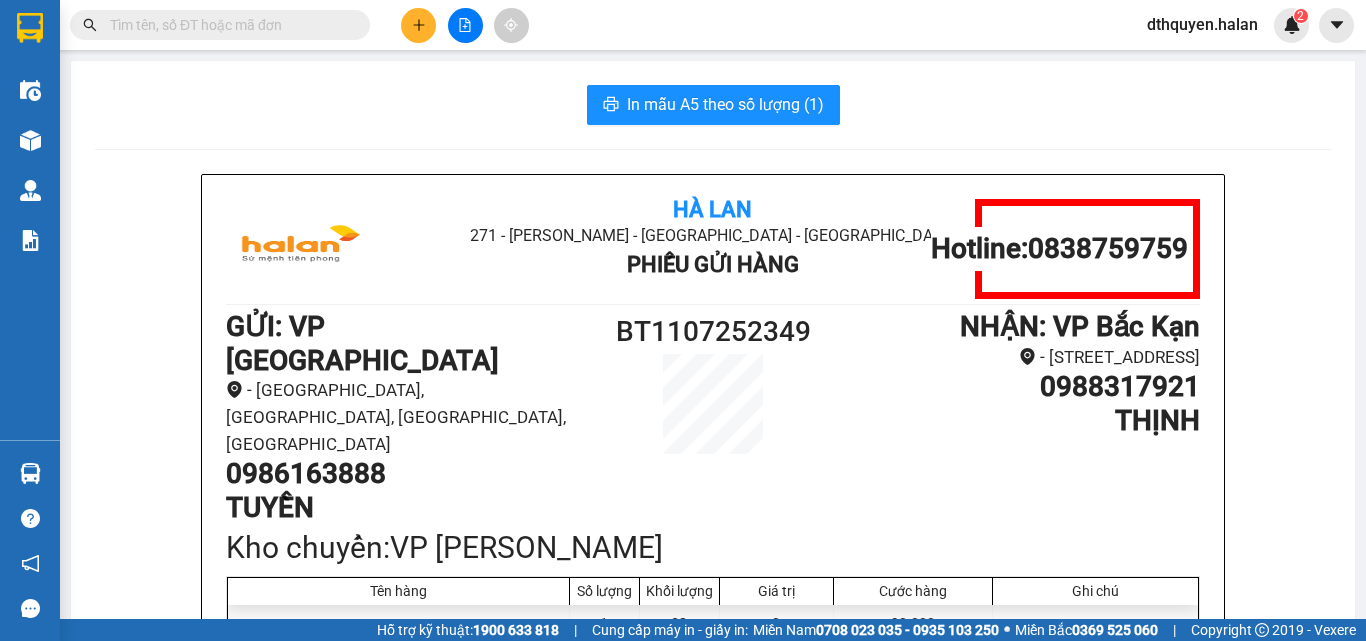click on "Kết quả tìm kiếm ( 1 )  Bộ lọc  Mã ĐH Trạng thái Món hàng Thu hộ Tổng cước Chưa cước Nhãn Người gửi VP Gửi Người nhận VP Nhận YB1107251505 15:30 [DATE] Trên xe   30E-633.85 17:30  [DATE] HỘP (K BIẾT ĐỒ GÌ) SL:  1 35.000 35.000 0974856425 VŨ TRUNG NGHĨA VP [GEOGRAPHIC_DATA] 0378663355 HIỀN VP [GEOGRAPHIC_DATA] 1 dthquyen.halan 2     Điều hành xe     Kho hàng mới     Quản [PERSON_NAME] lý chuyến Quản lý kiểm kho     Báo cáo 12. Thống kê đơn đối tác 2. Doanh thu thực tế theo từng văn phòng 4. Thống kê đơn hàng theo văn phòng Hàng sắp về Hướng dẫn sử dụng Giới thiệu Vexere, nhận hoa hồng Phản hồi Phần mềm hỗ trợ bạn tốt chứ?  In mẫu A5 theo số lượng
(1) Hà Lan 271 - [PERSON_NAME] - [GEOGRAPHIC_DATA] - [GEOGRAPHIC_DATA]:  0838759759 GỬI :   VP [GEOGRAPHIC_DATA]   - [GEOGRAPHIC_DATA], [GEOGRAPHIC_DATA], [GEOGRAPHIC_DATA], [GEOGRAPHIC_DATA]" at bounding box center [683, 320] 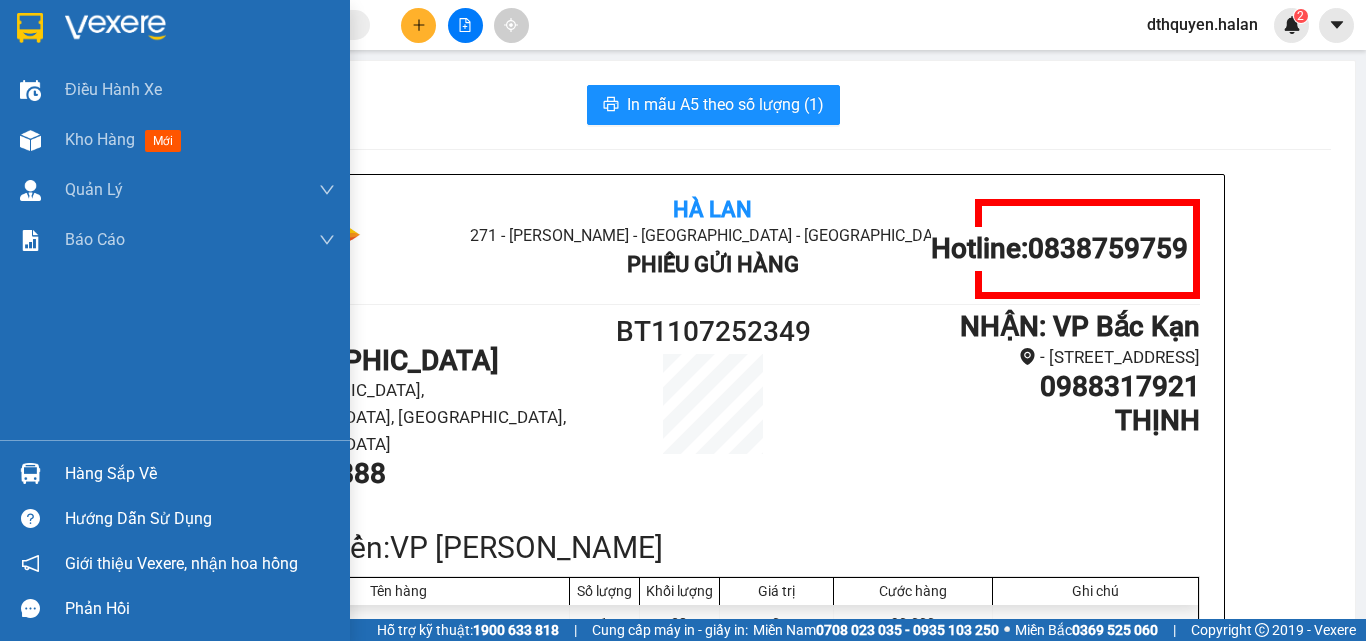 click on "Hàng sắp về" at bounding box center [200, 474] 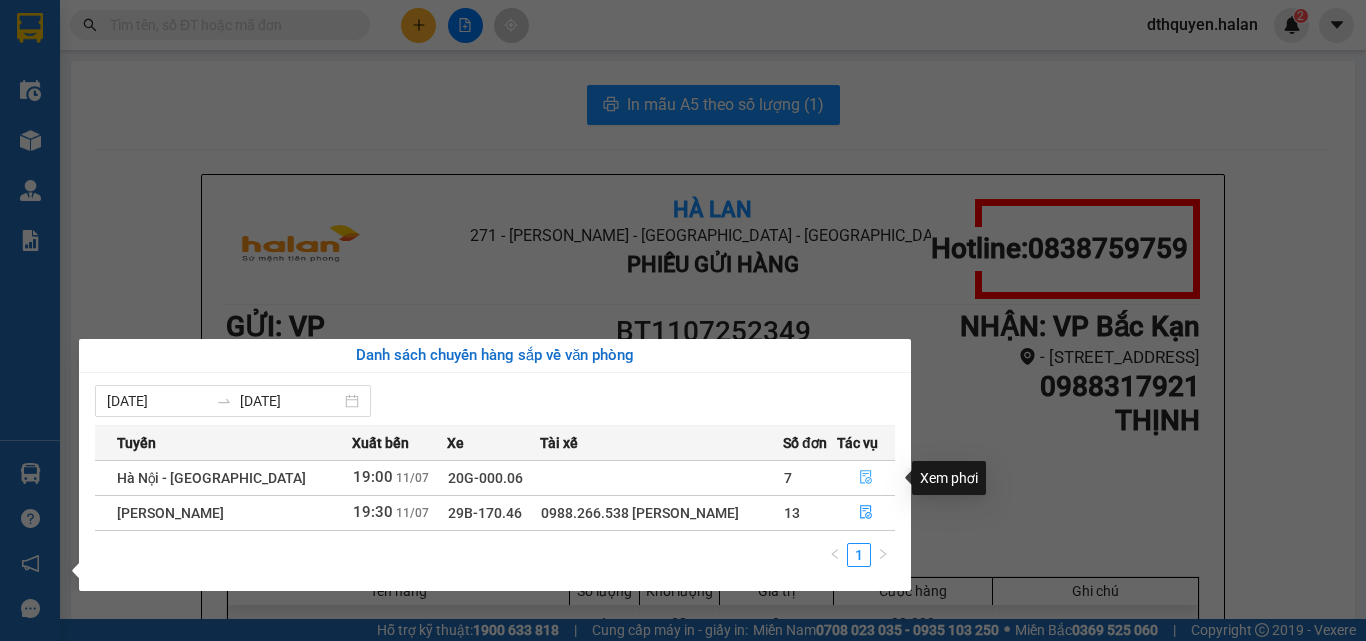 click at bounding box center [866, 478] 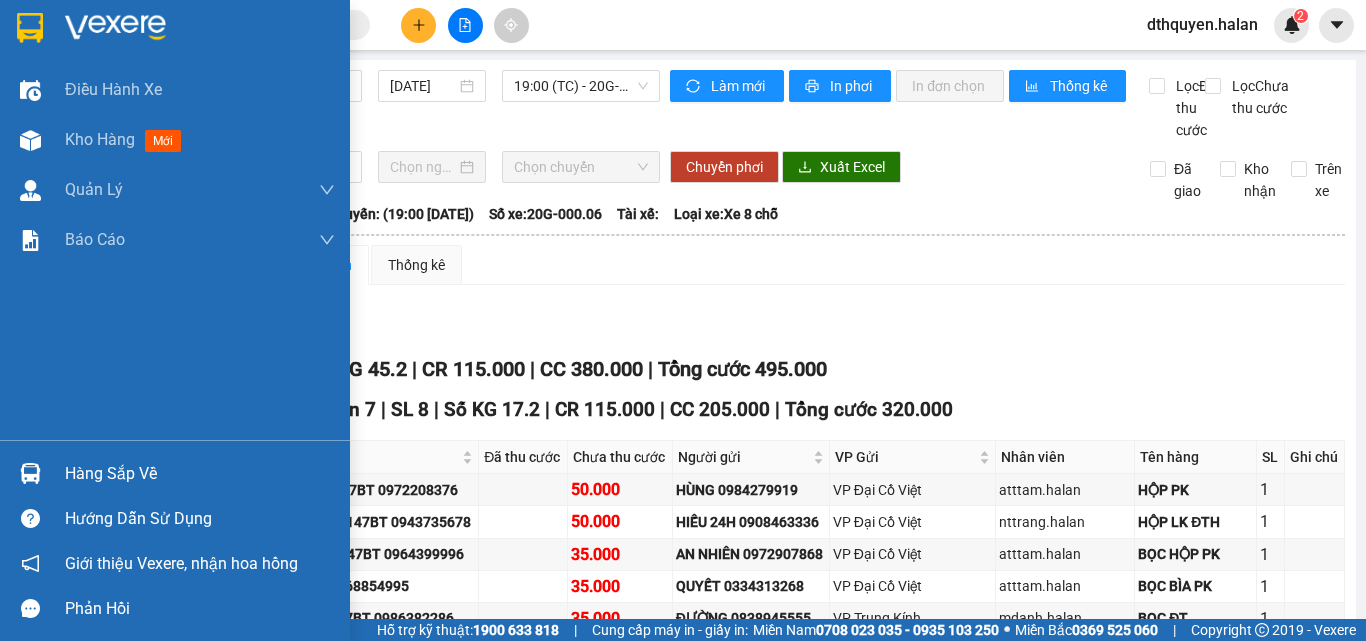 click on "Hàng sắp về" at bounding box center [200, 474] 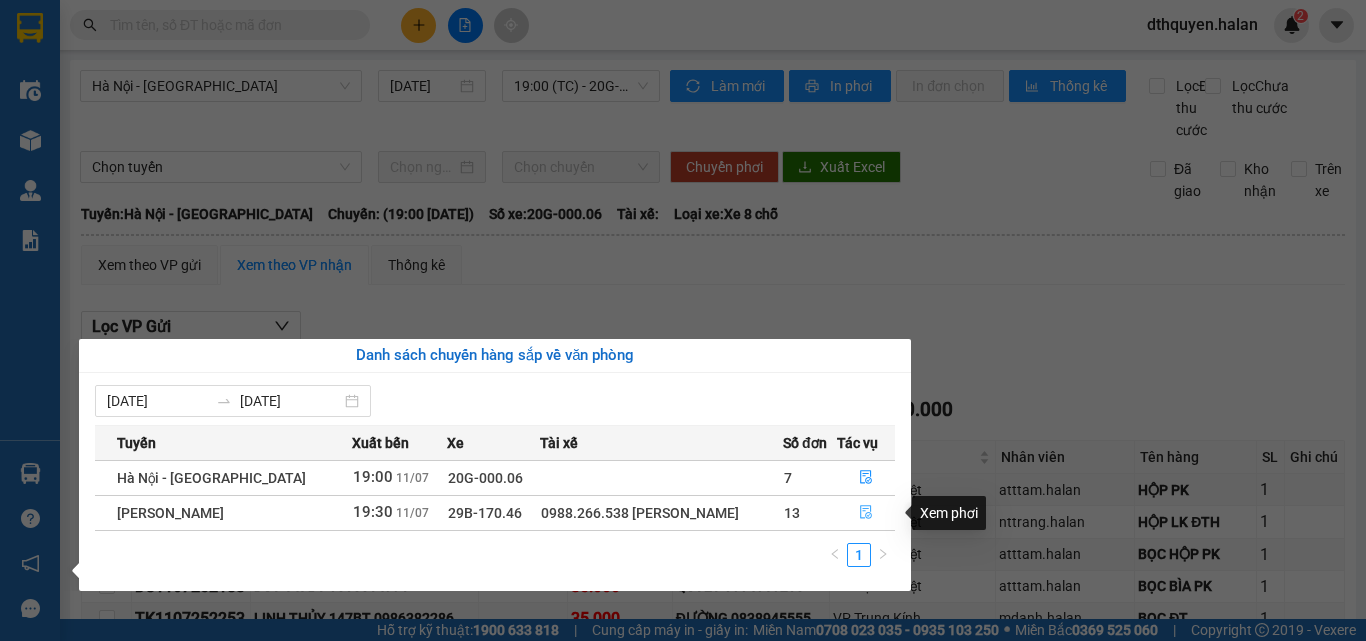 click 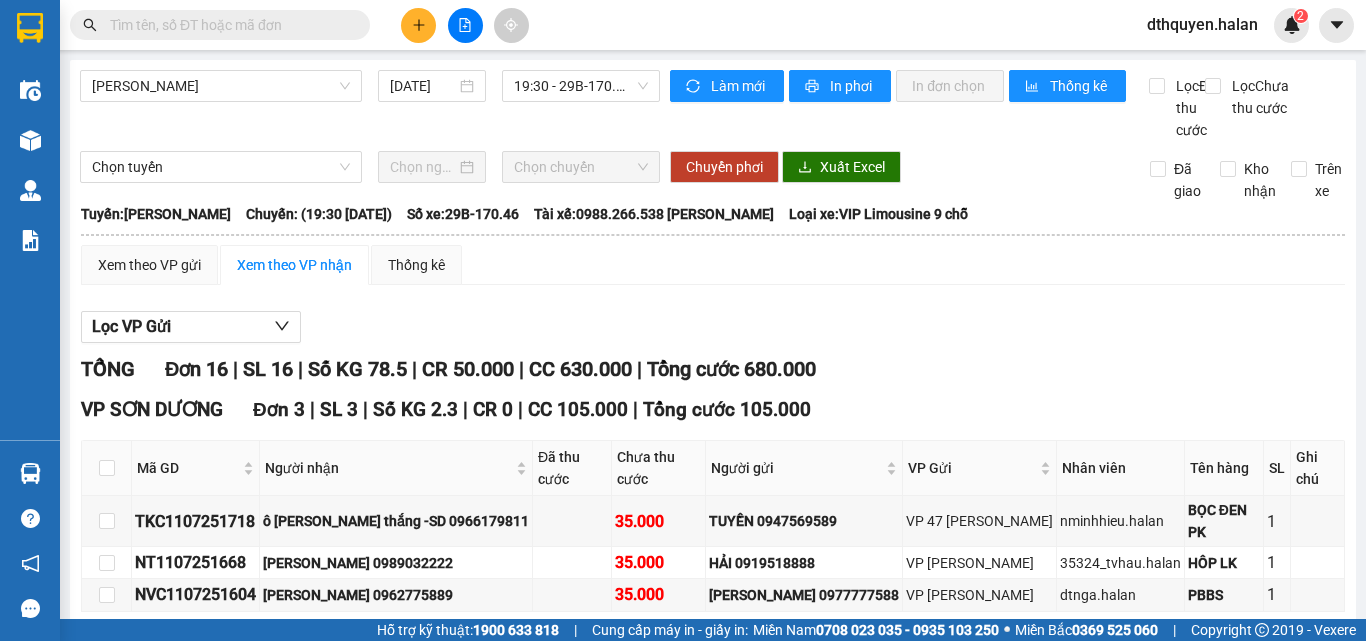 click at bounding box center (228, 25) 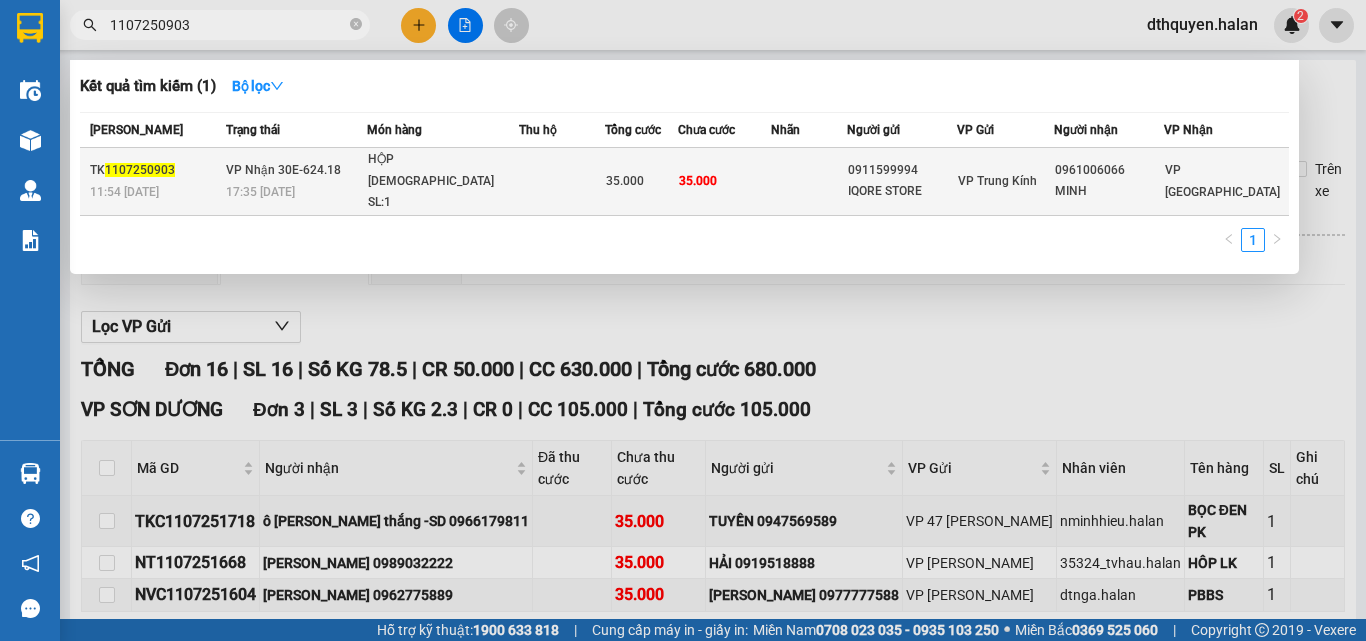 click on "VP Nhận   30E-624.18" at bounding box center [283, 170] 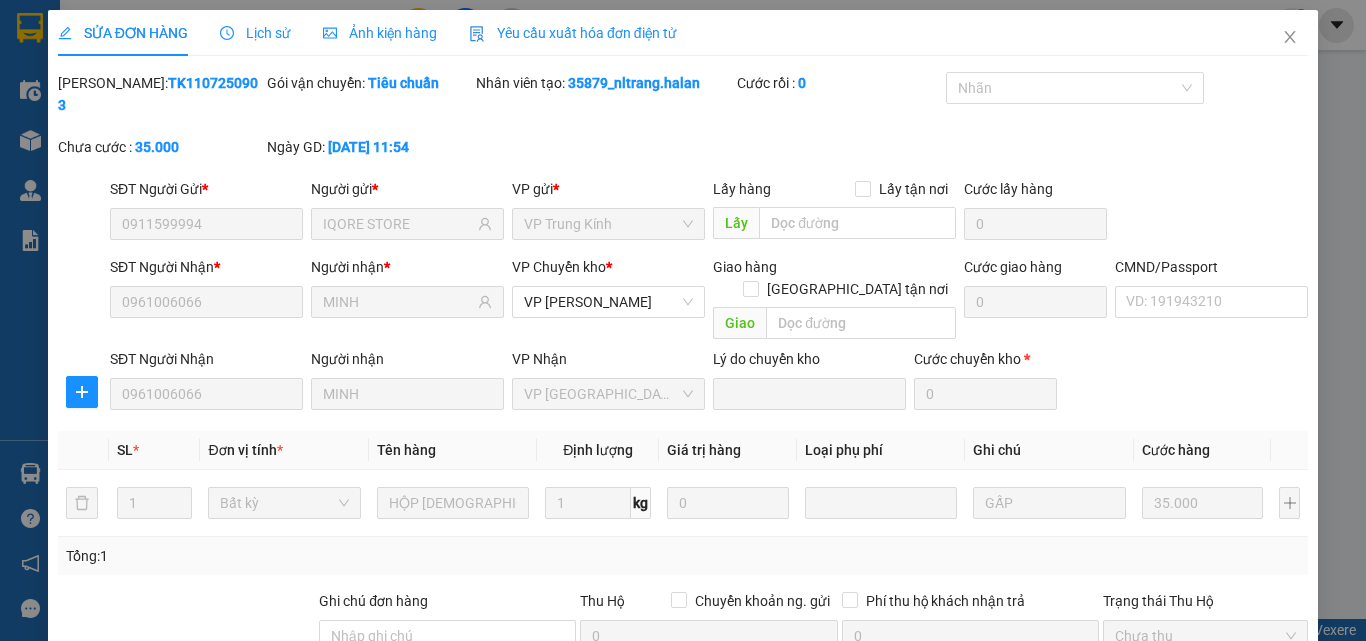 click on "Chọn HT Thanh Toán" at bounding box center (1205, 706) 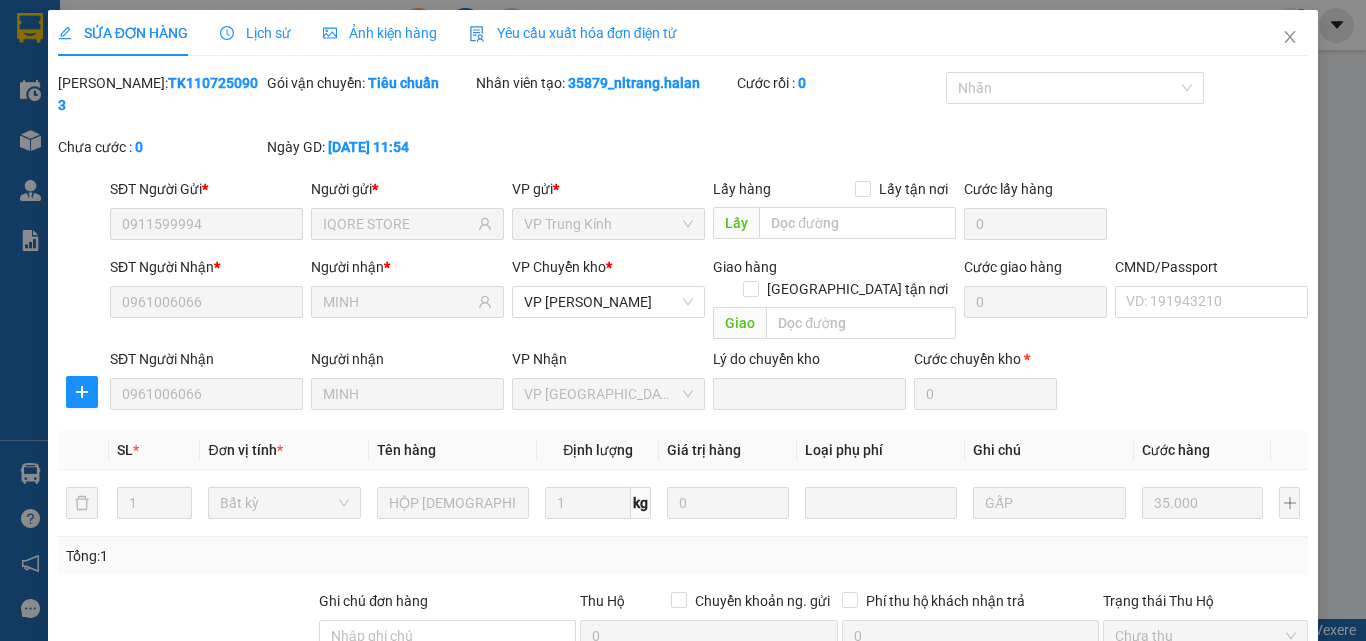 click on "Giao hàng" at bounding box center (772, 841) 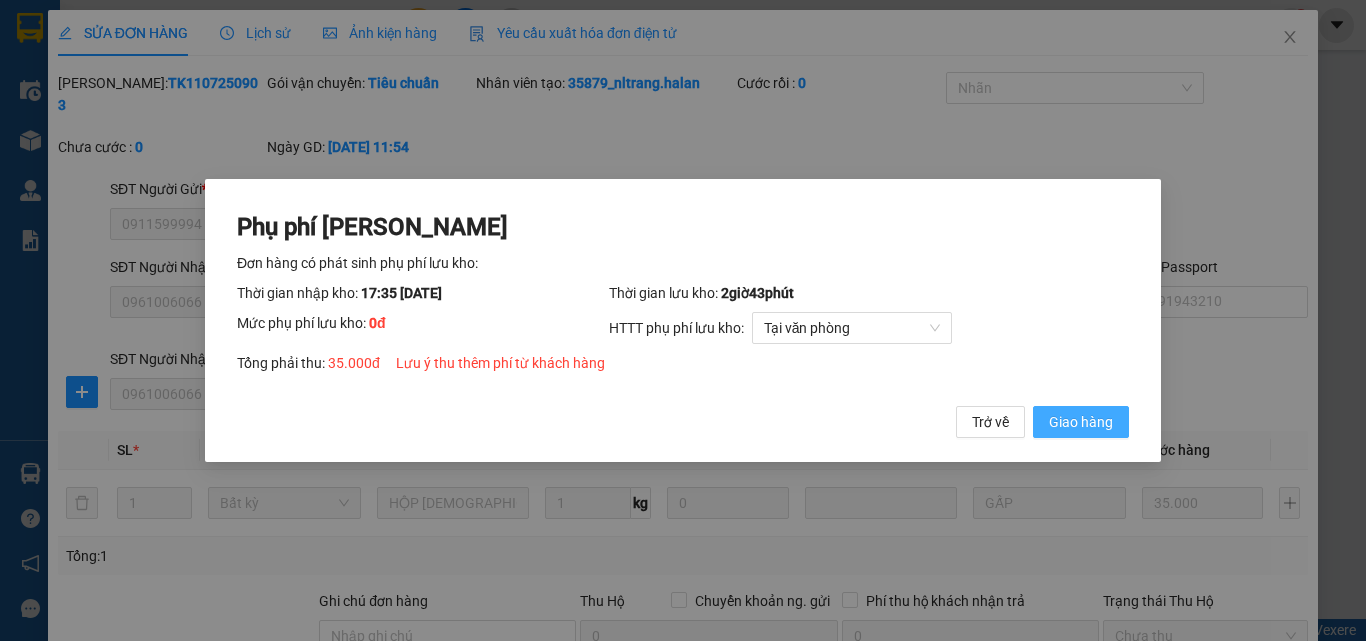 click on "Giao hàng" at bounding box center (1081, 422) 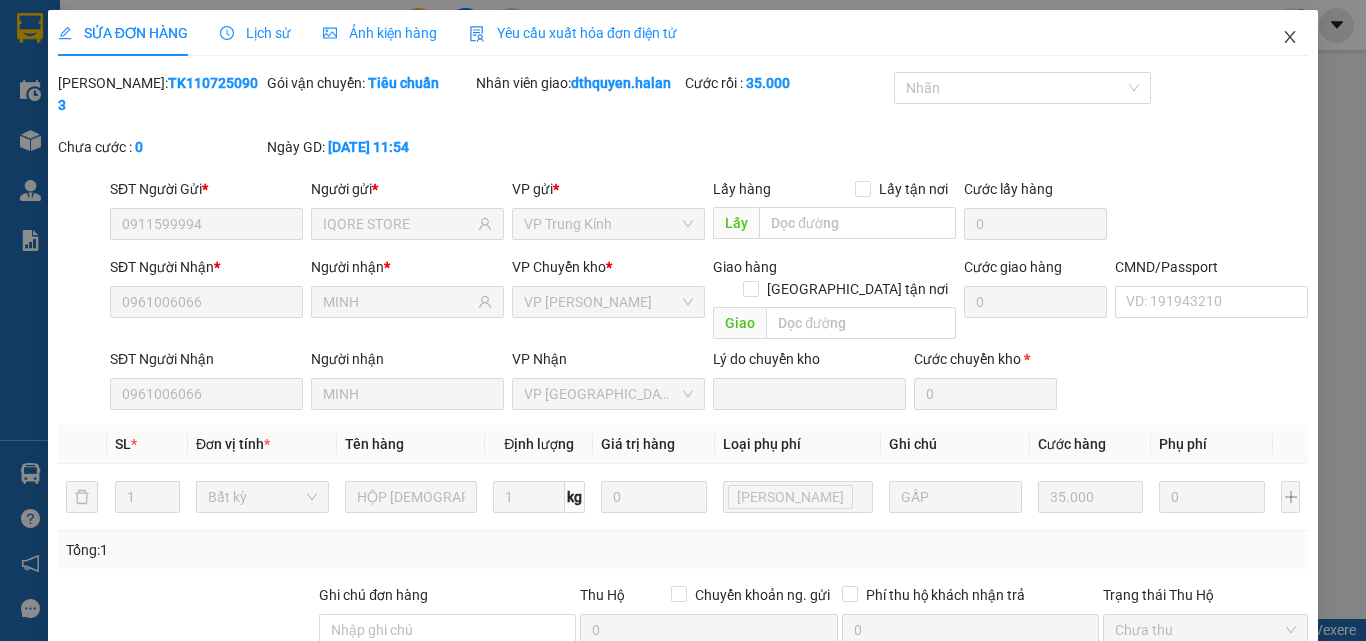 click at bounding box center [1290, 38] 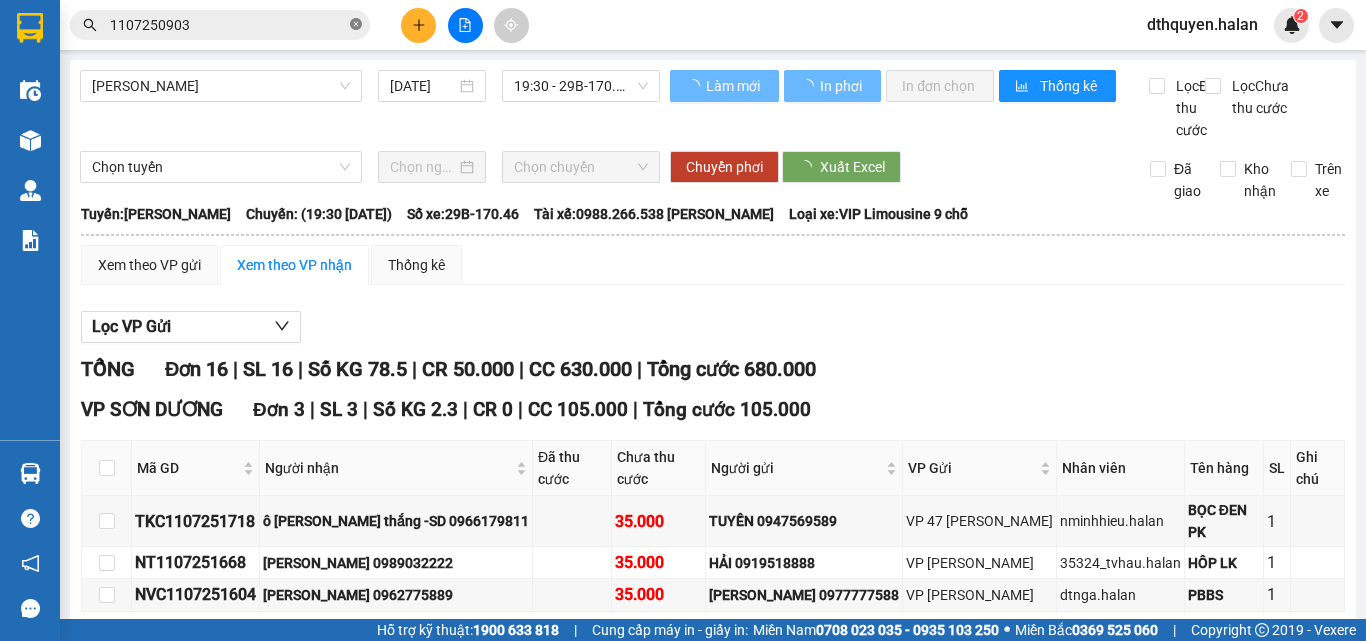 click 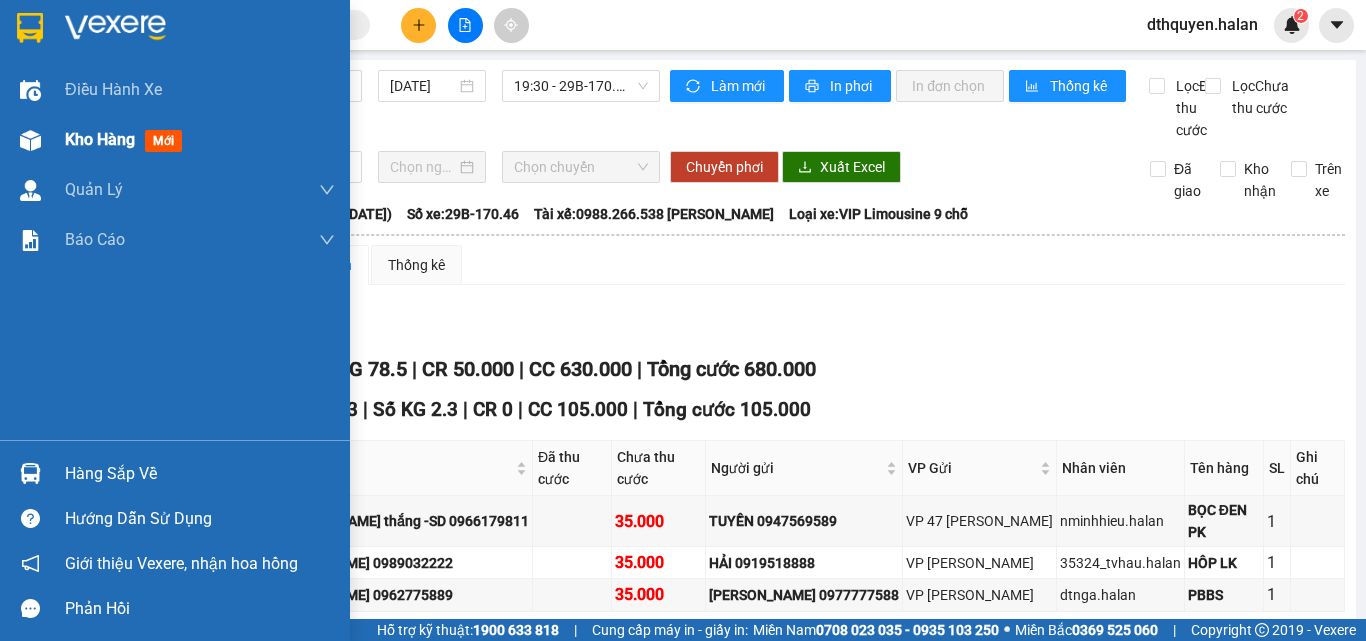 click on "Kho hàng" at bounding box center (100, 139) 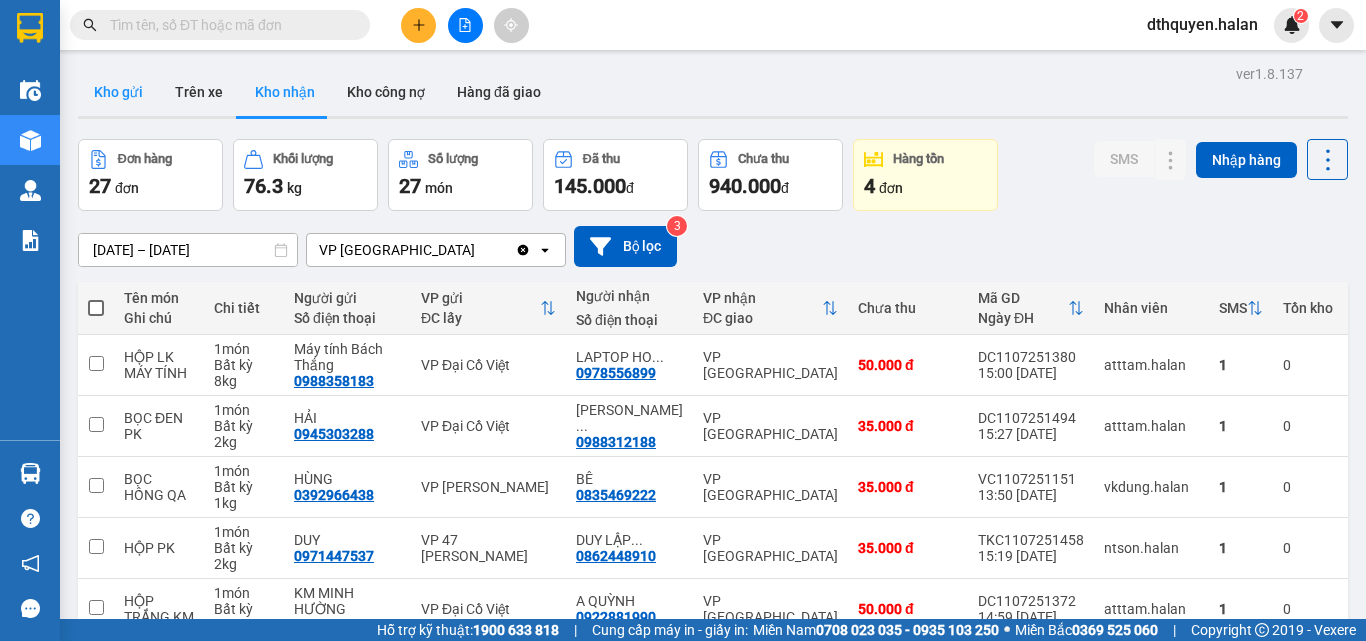 click on "Kho gửi" at bounding box center [118, 92] 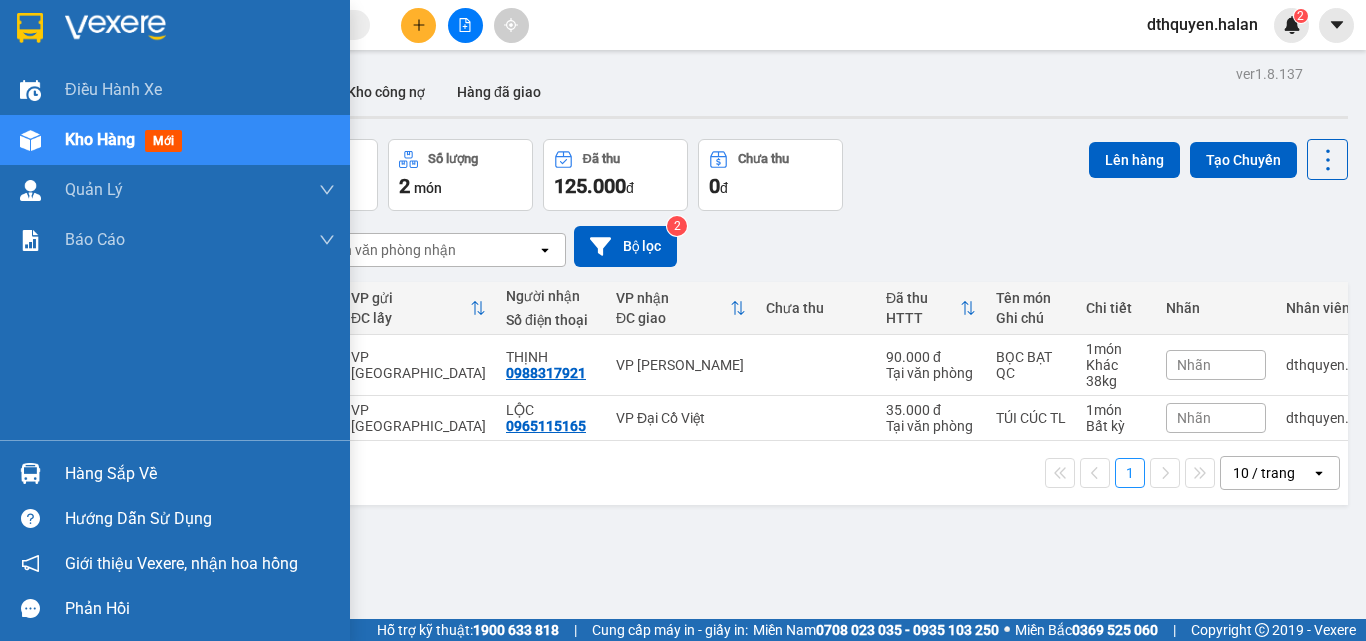 click on "Hàng sắp về" at bounding box center (200, 474) 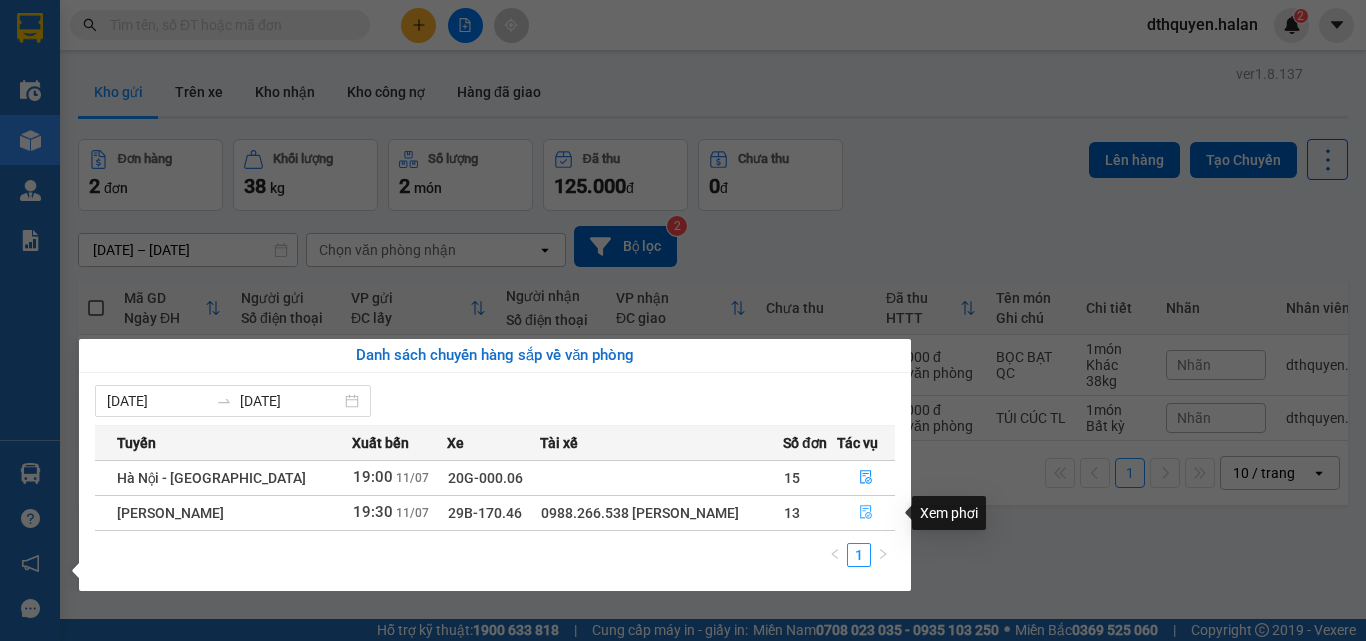 click 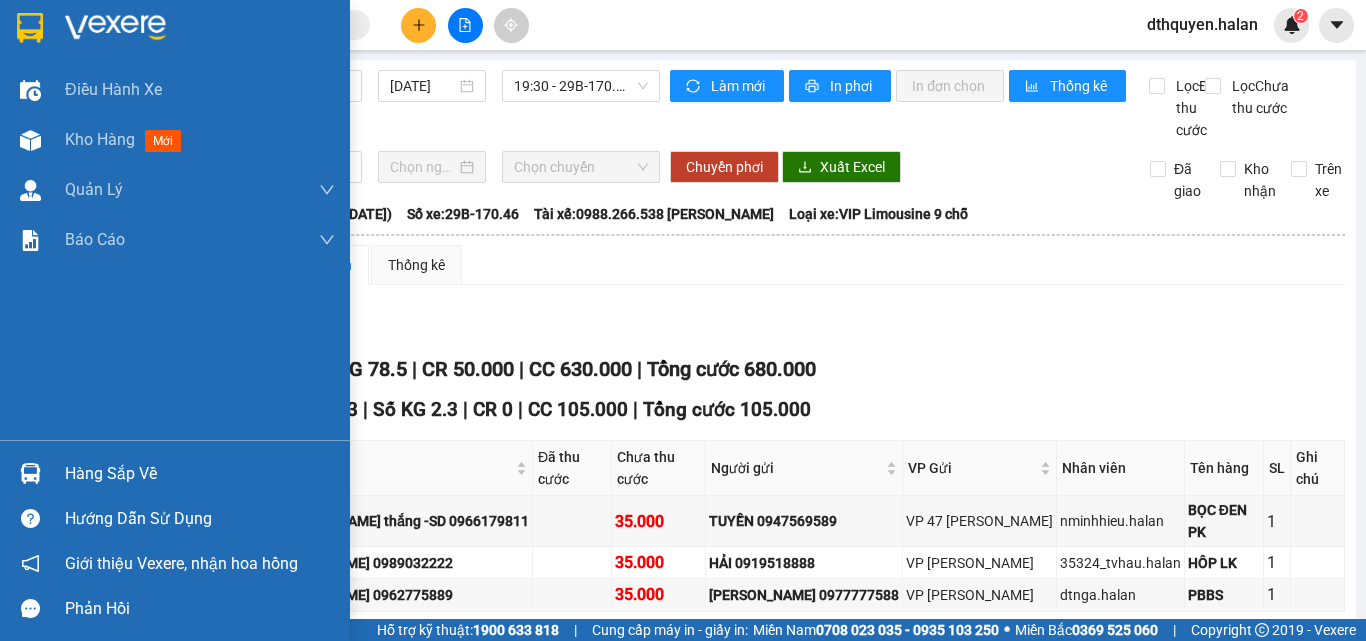 click on "Hàng sắp về" at bounding box center (200, 474) 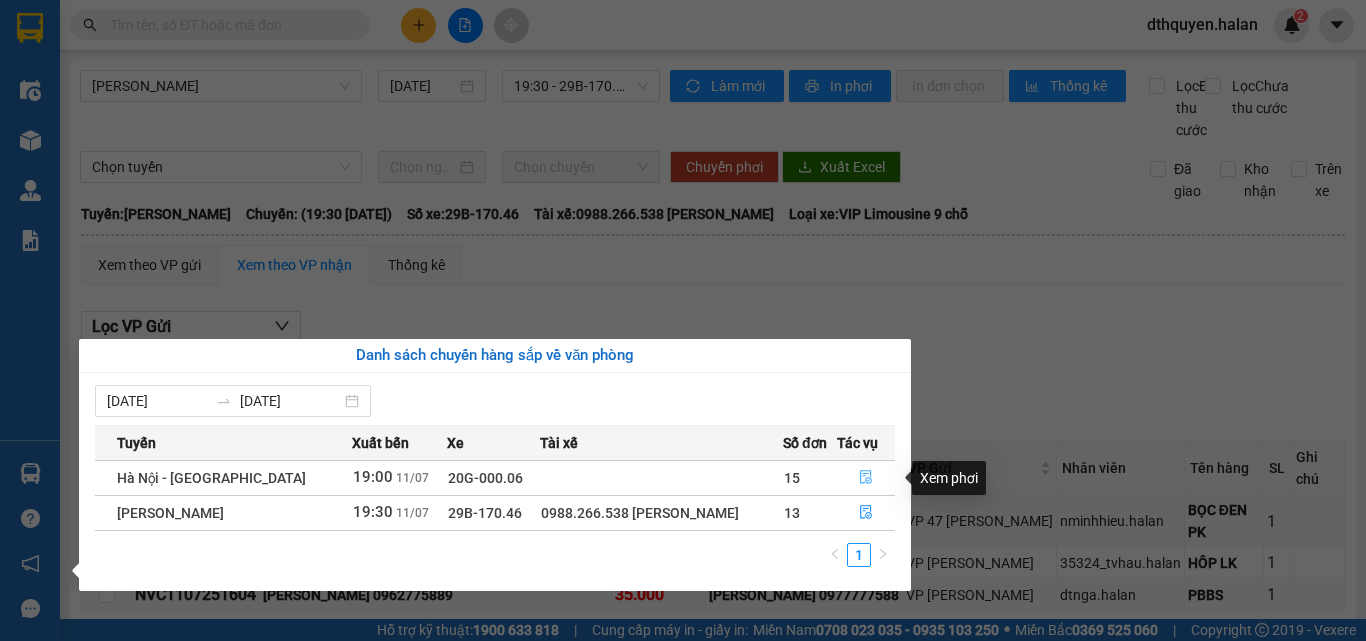click 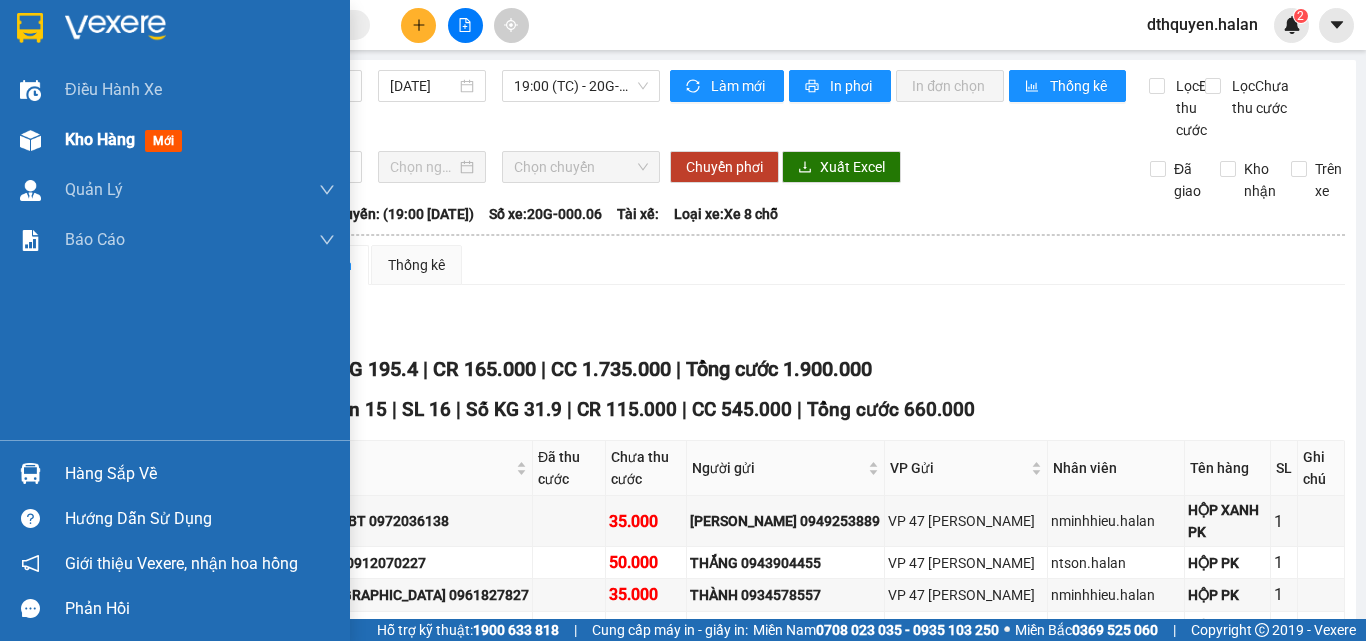 click on "Kho hàng" at bounding box center [100, 139] 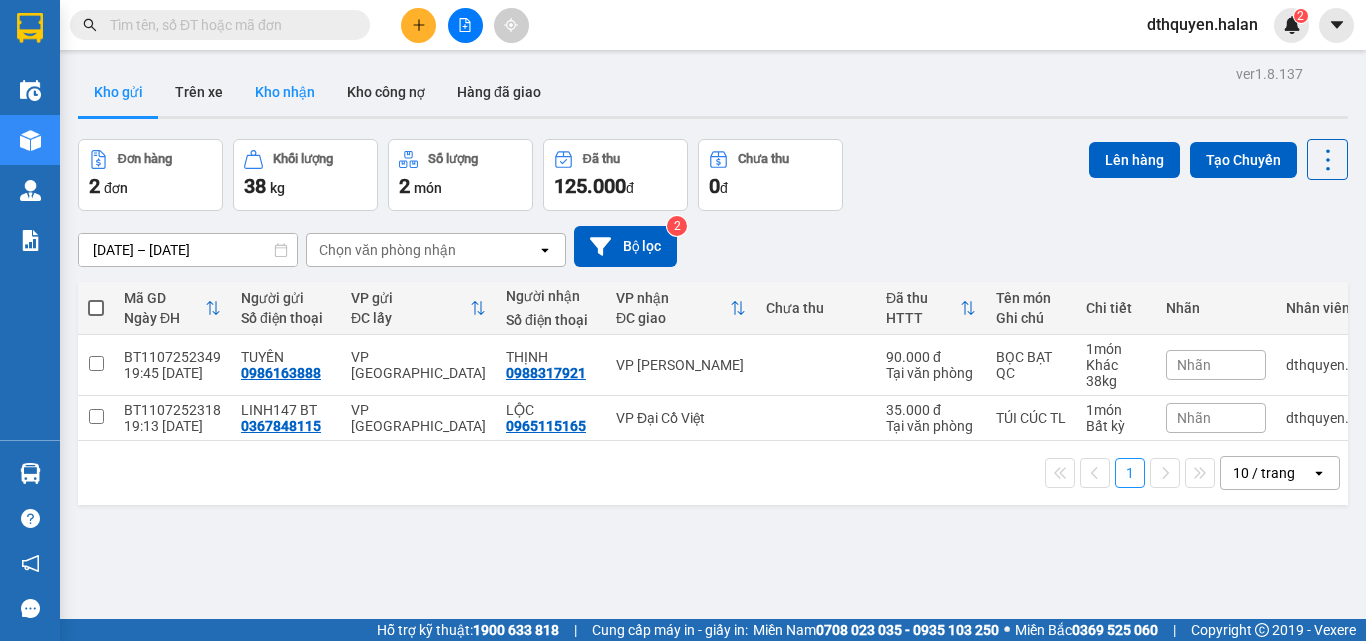 click on "Kho nhận" at bounding box center [285, 92] 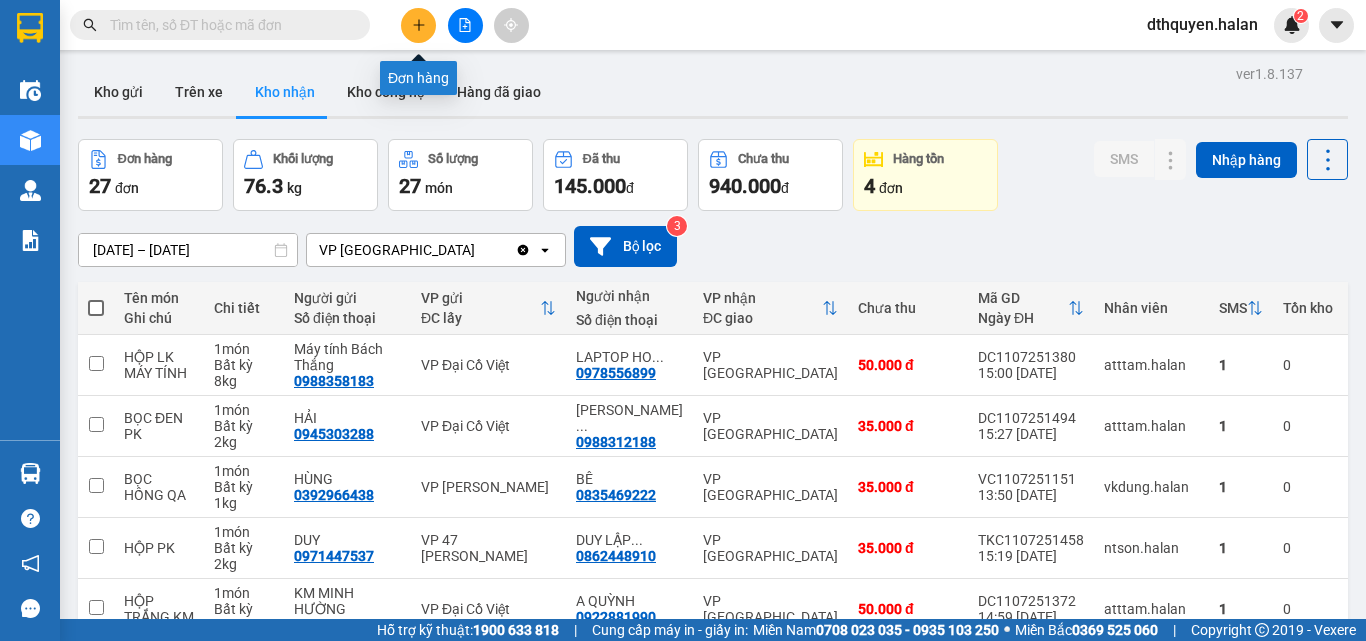 click 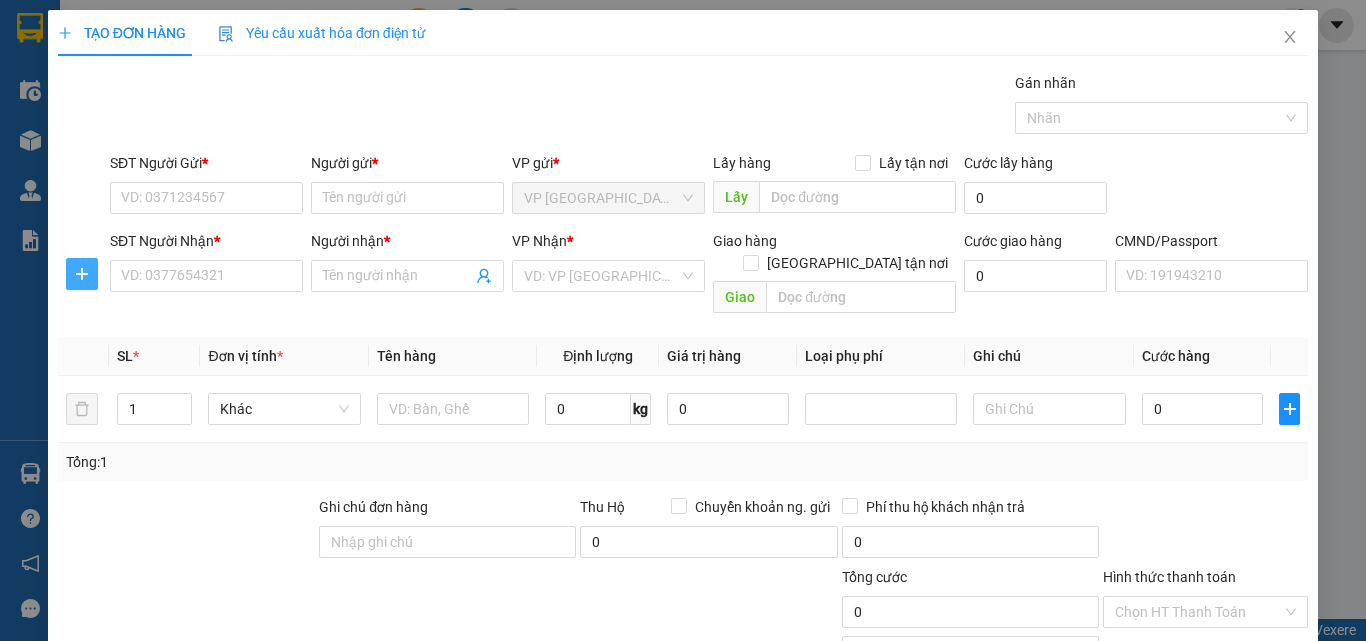 click at bounding box center (82, 274) 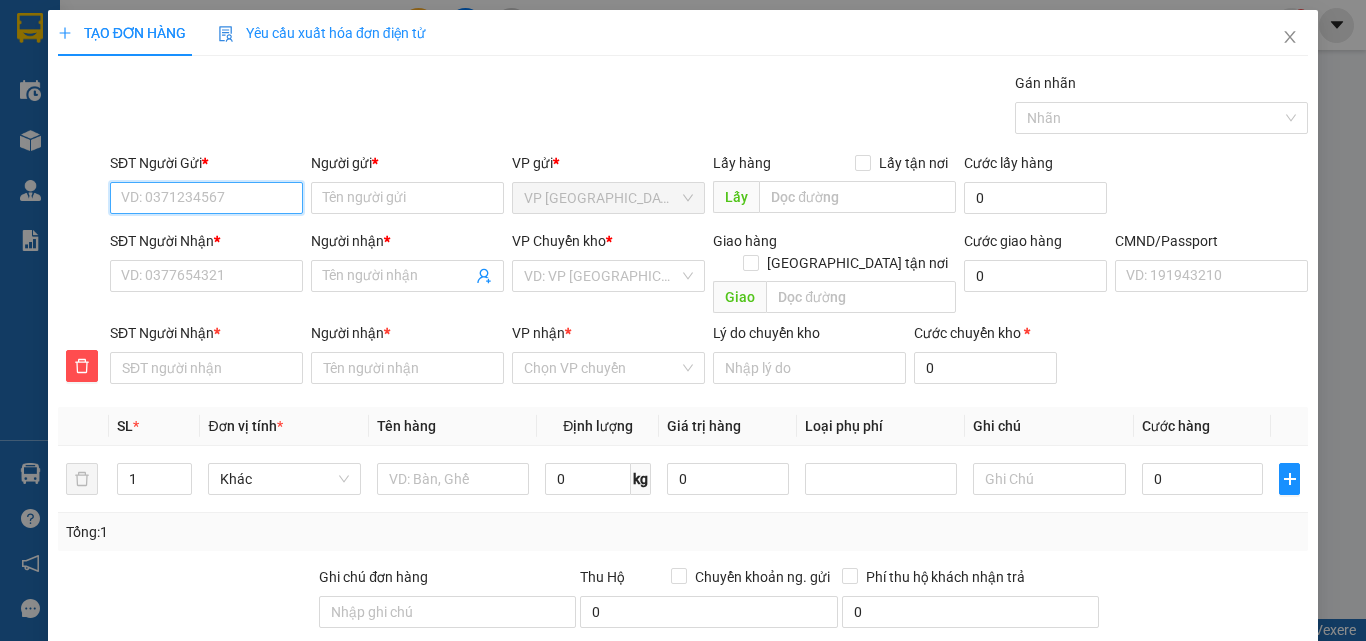 click on "SĐT Người Gửi  *" at bounding box center (206, 198) 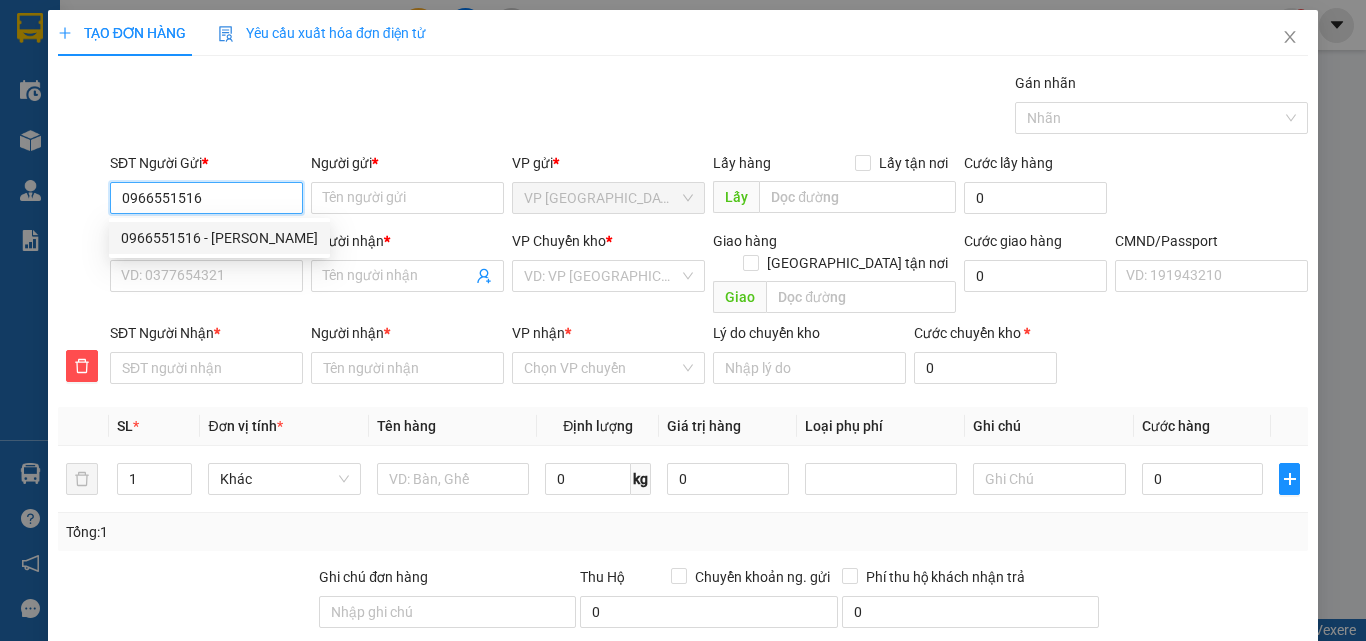 click on "0966551516 - [PERSON_NAME]" at bounding box center [219, 238] 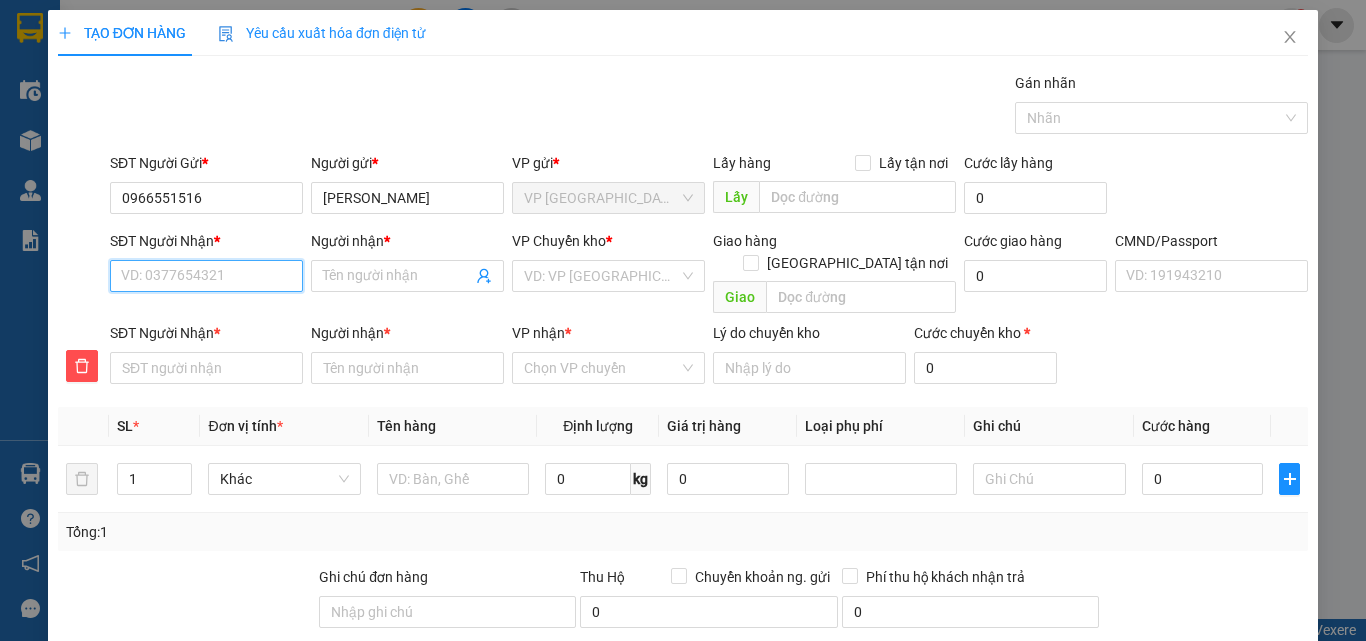 click on "SĐT Người Nhận  *" at bounding box center [206, 276] 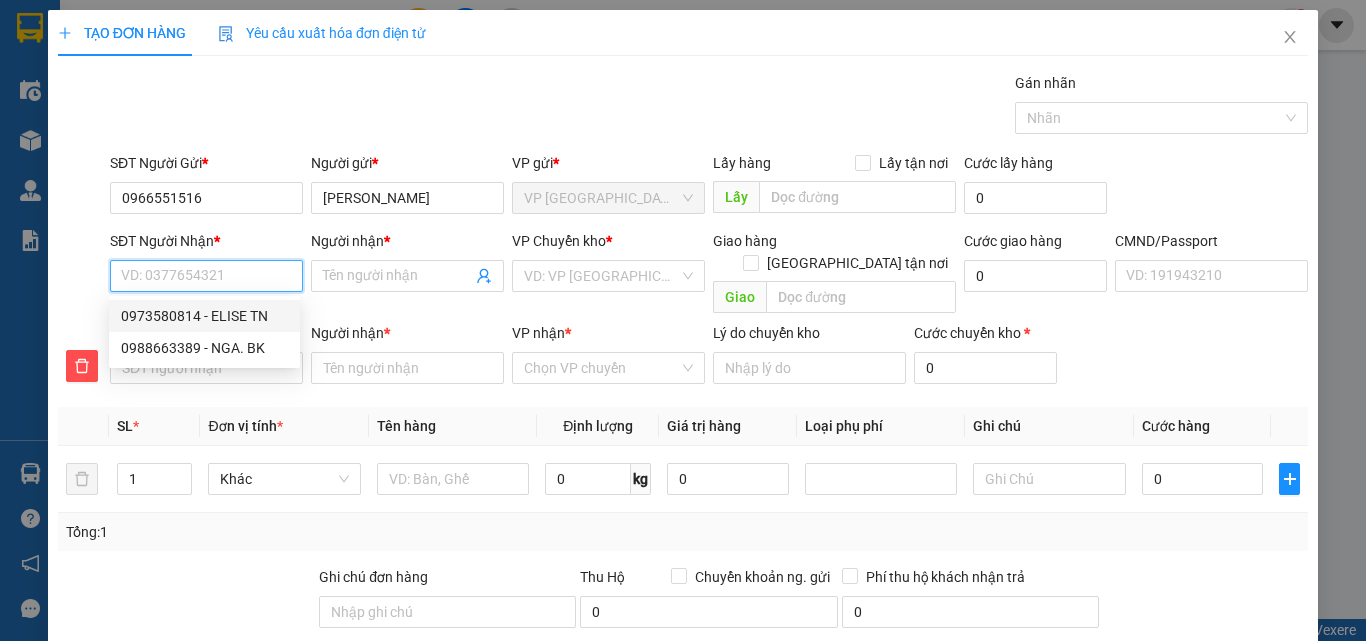 click on "0973580814 - ELISE TN" at bounding box center (204, 316) 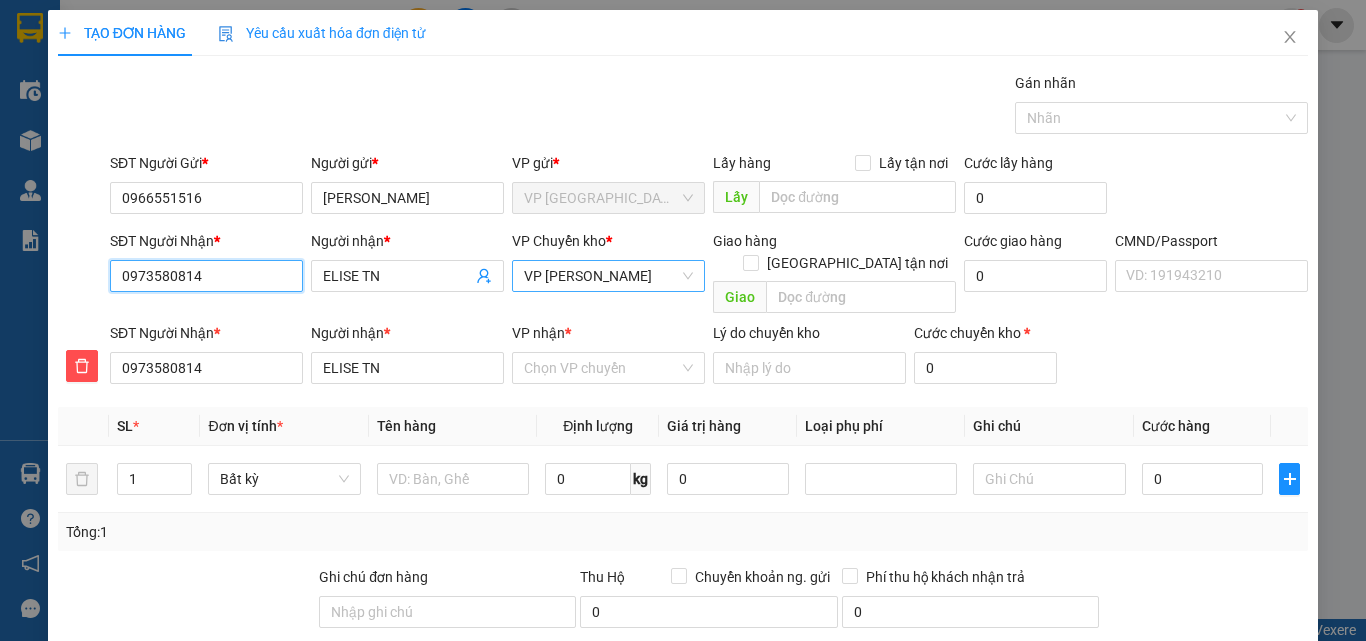 click on "VP [PERSON_NAME]" at bounding box center [608, 276] 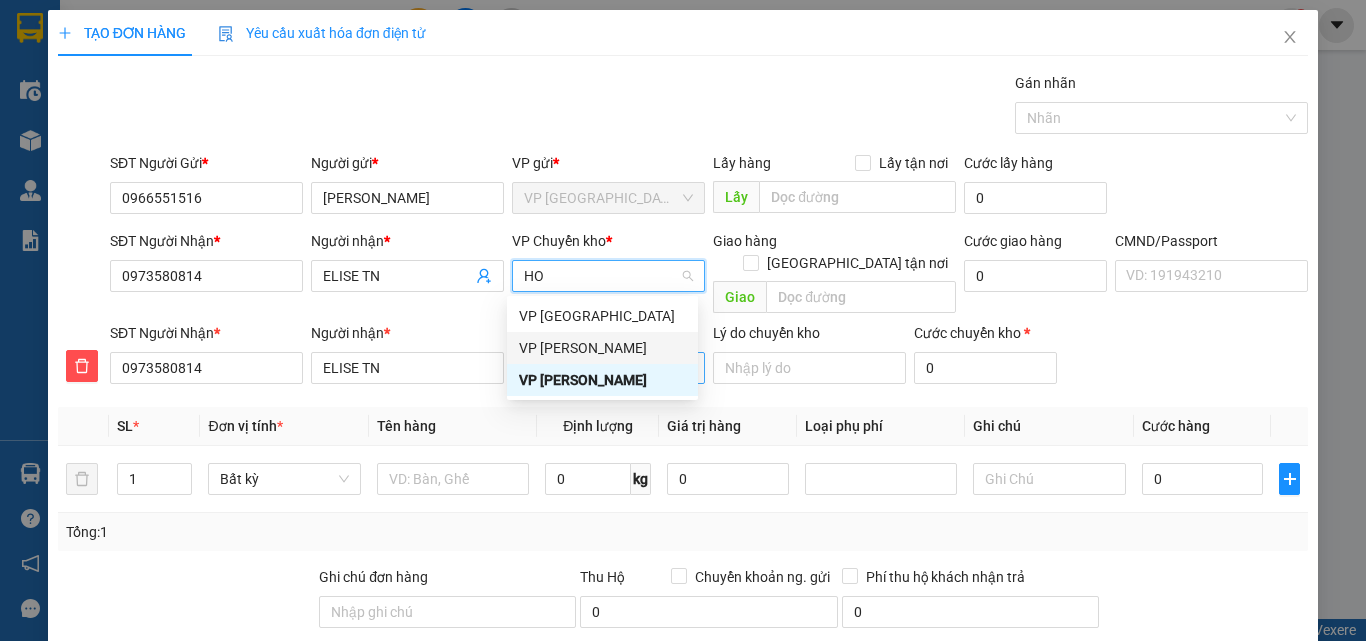 click on "VP [PERSON_NAME]" at bounding box center (602, 348) 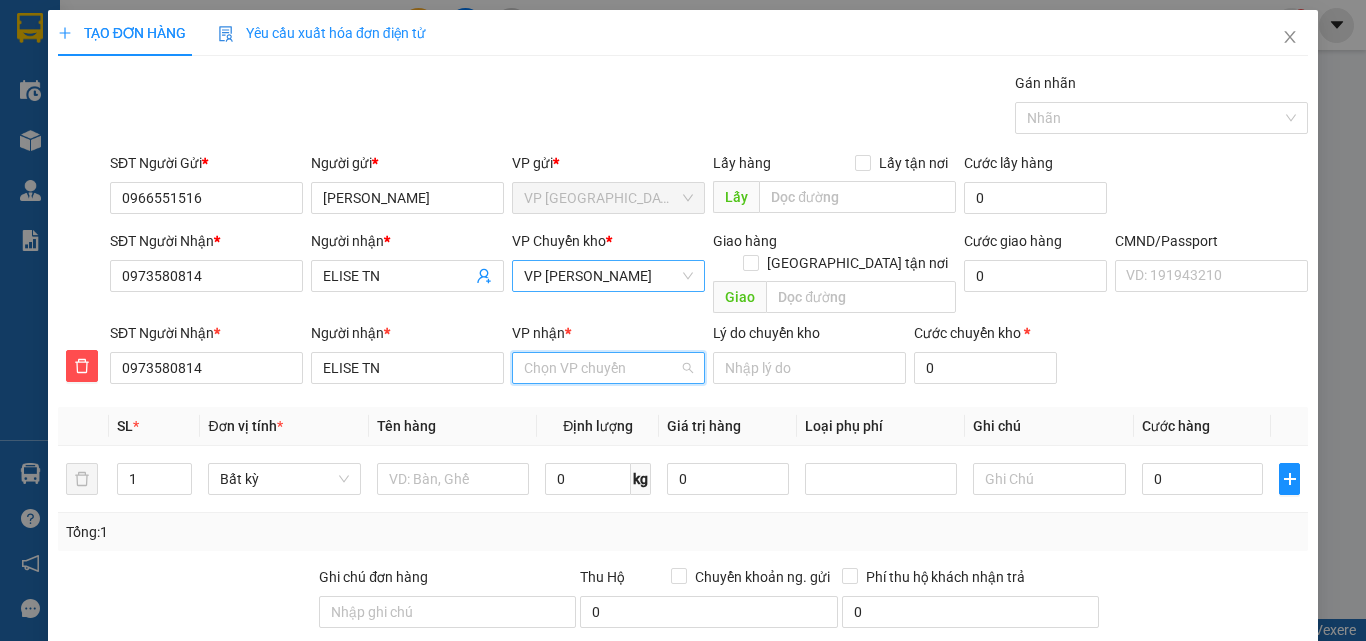 click on "VP nhận  *" at bounding box center (601, 368) 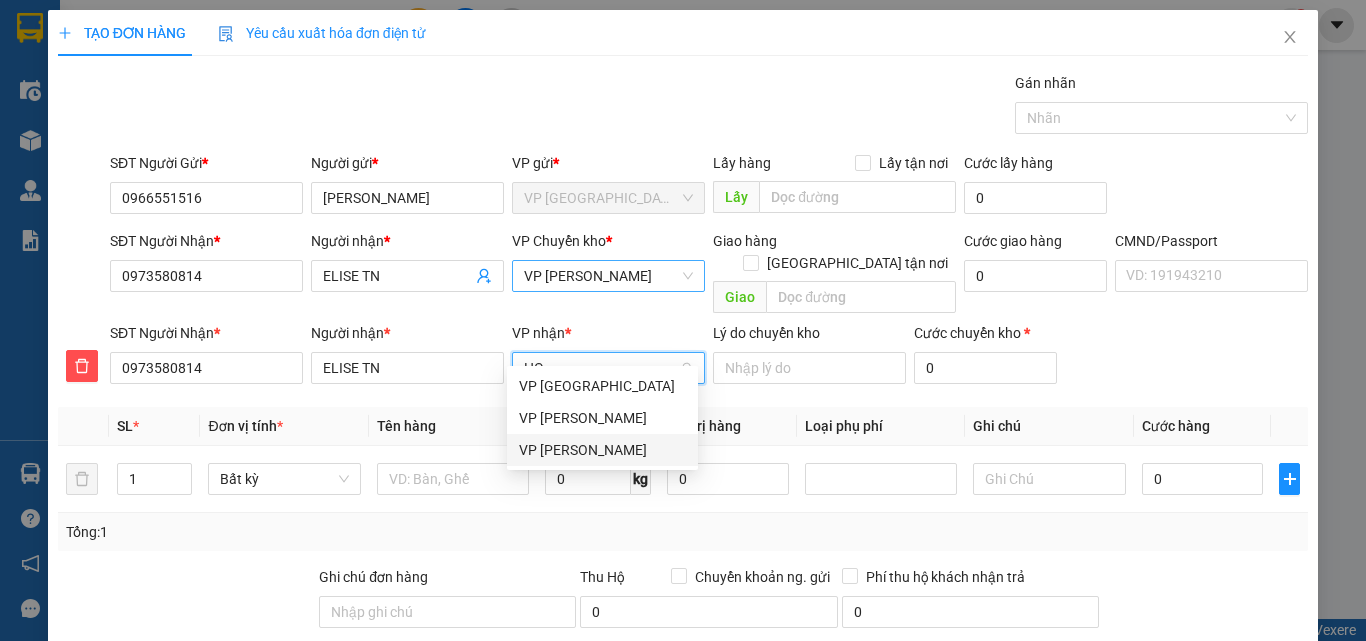 click on "VP [PERSON_NAME]" at bounding box center (602, 450) 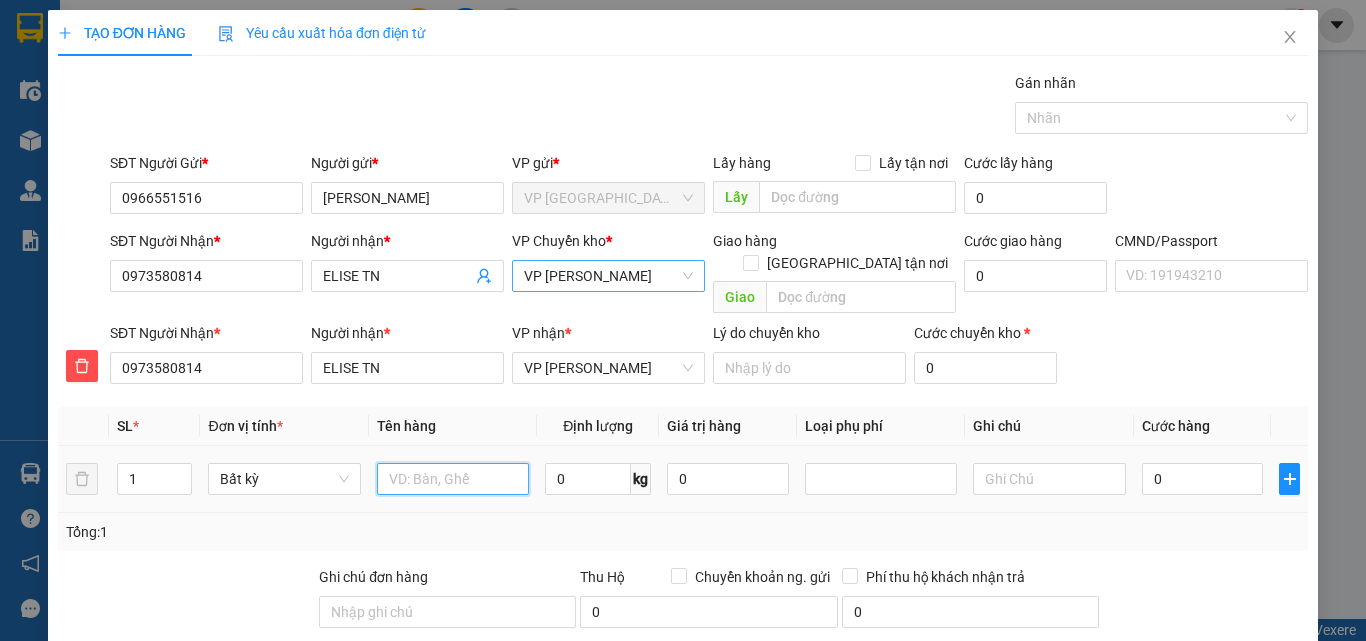 click at bounding box center (453, 479) 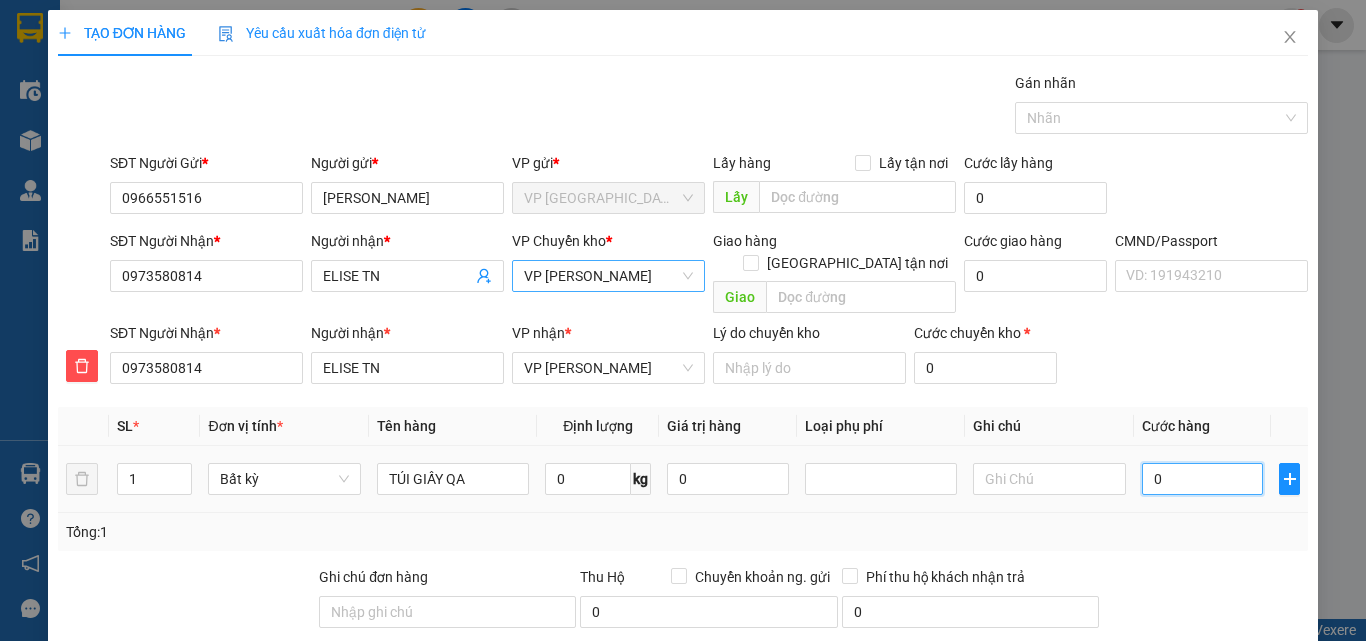 click on "0" at bounding box center (1203, 479) 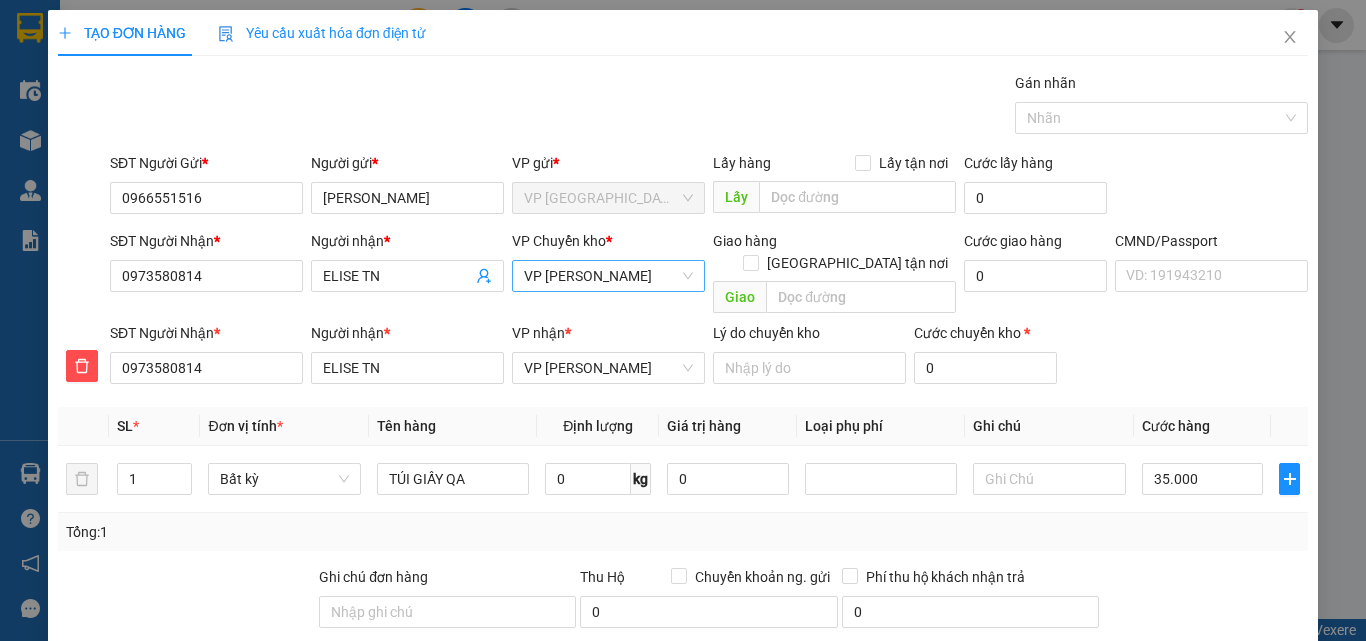 click 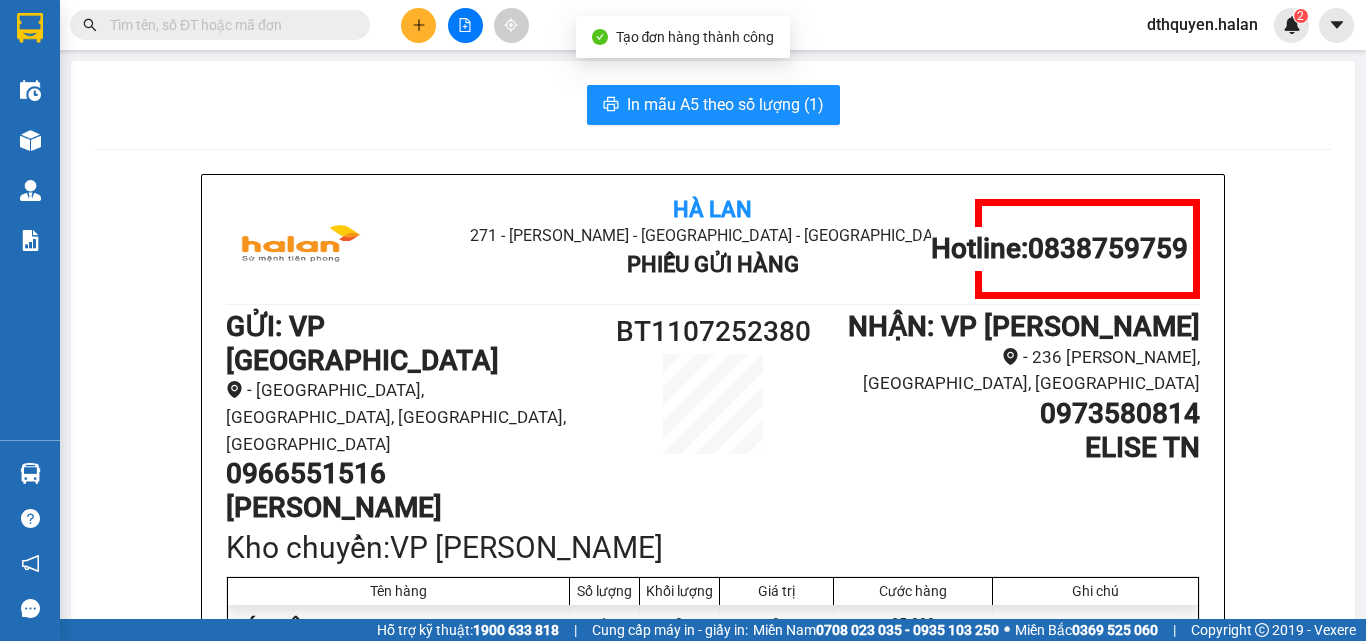 click on "In mẫu A5 theo số lượng
(1) Hà Lan 271 - [PERSON_NAME] - [GEOGRAPHIC_DATA] Long - [GEOGRAPHIC_DATA] Phiếu Gửi Hàng Hotline:  0838759759 GỬI :   VP [GEOGRAPHIC_DATA]   - [STREET_ADDRESS] Tuyên Quang, Tuyên Quang 0966551516 [PERSON_NAME] BT1107252380 NHẬN :   VP [GEOGRAPHIC_DATA]   - 236 [GEOGRAPHIC_DATA], [GEOGRAPHIC_DATA], [GEOGRAPHIC_DATA] 0973580814 ELISE TN Kho chuyển:  VP Hoàng Gia Tên hàng Số lượng Khối lượng Giá trị Cước hàng Ghi chú TÚI GIẤY QA 1 0 0 35.000 Tổng cộng 1 0 0 35.000 Loading... Chưa thu cước : 35.000 Tổng phải thu: 35.000 Thông tin NH người nhận tiền thu hộ Người gửi  (Tôi đã đọc và đồng ý nội dung phiếu gửi hàng) 20:33[DATE] NV nhận hàng (Kí và ghi rõ họ tên) [PERSON_NAME] Người nhận (Kí và ghi rõ họ tên) Quy định nhận/gửi hàng : Hà Lan 271 - [PERSON_NAME] - Phường Tân Long - [GEOGRAPHIC_DATA] :" at bounding box center [713, 968] 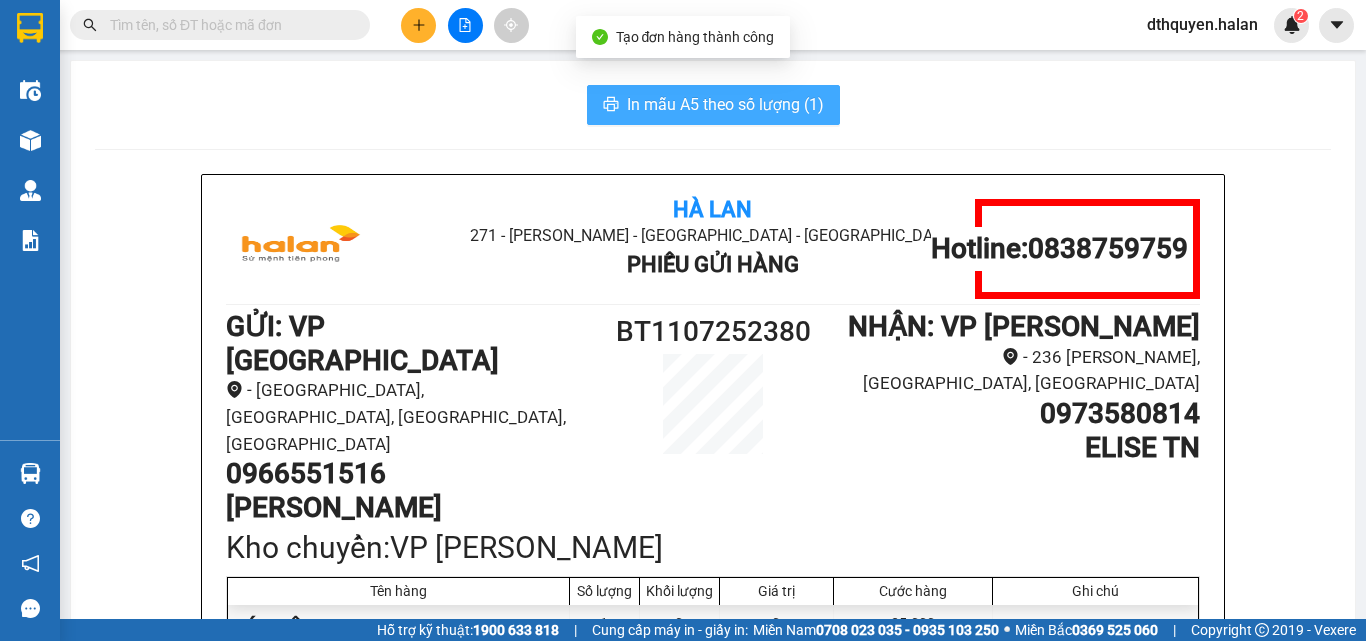 click on "In mẫu A5 theo số lượng
(1)" at bounding box center (713, 105) 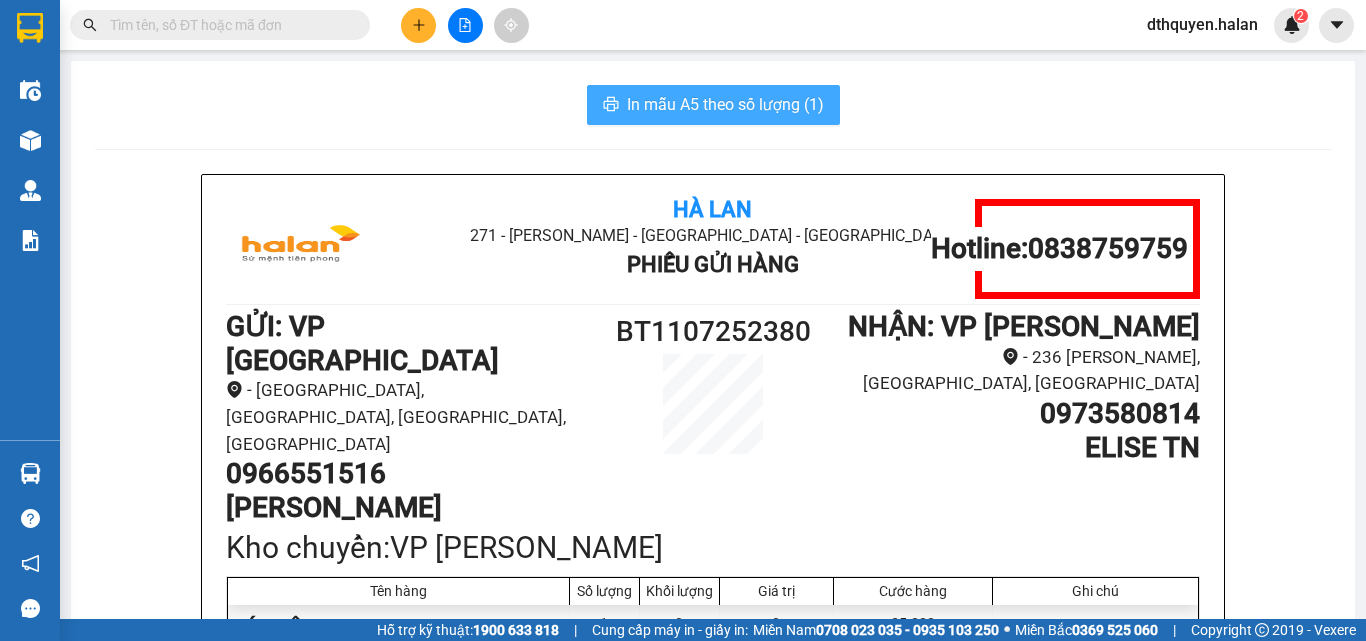 click on "In mẫu A5 theo số lượng
(1)" at bounding box center (725, 104) 